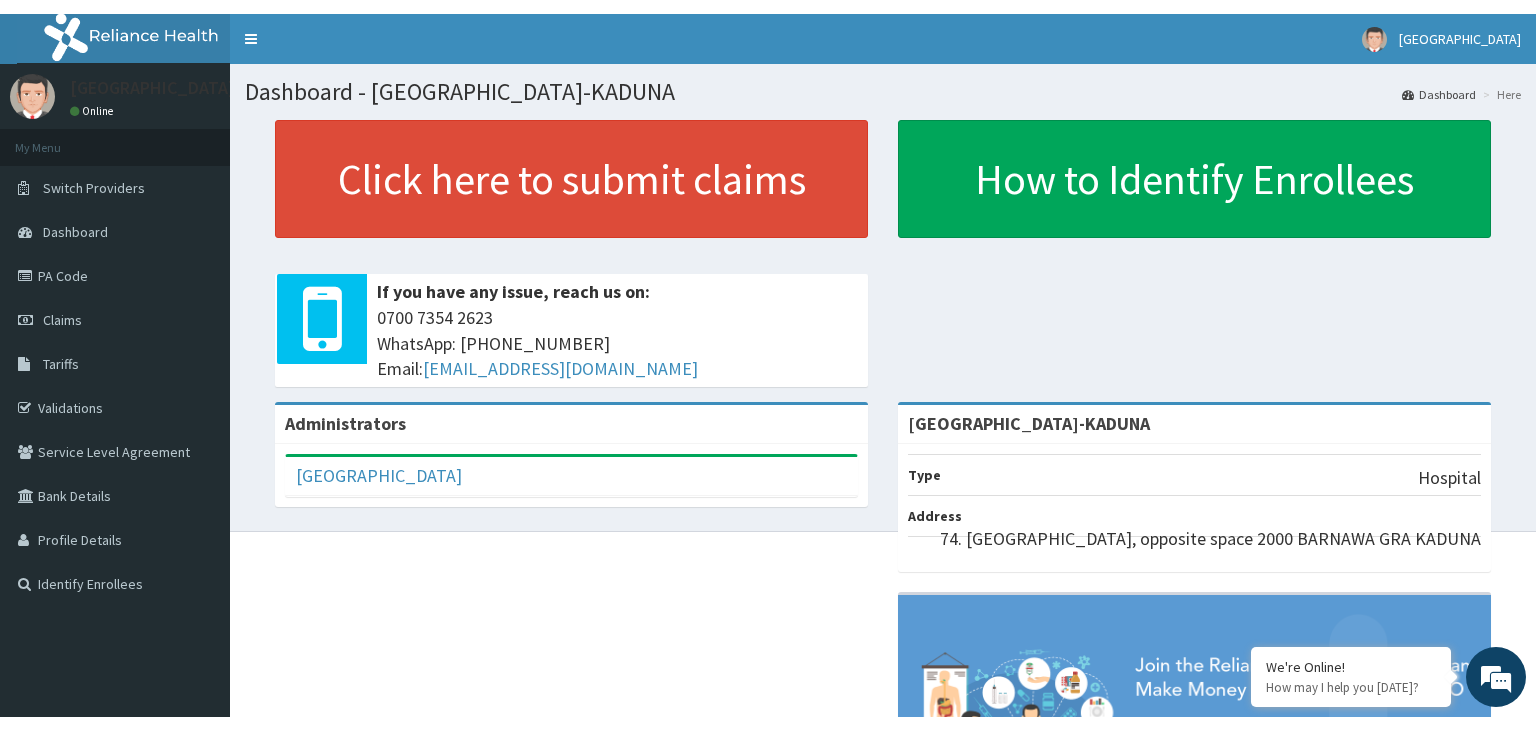 scroll, scrollTop: 0, scrollLeft: 0, axis: both 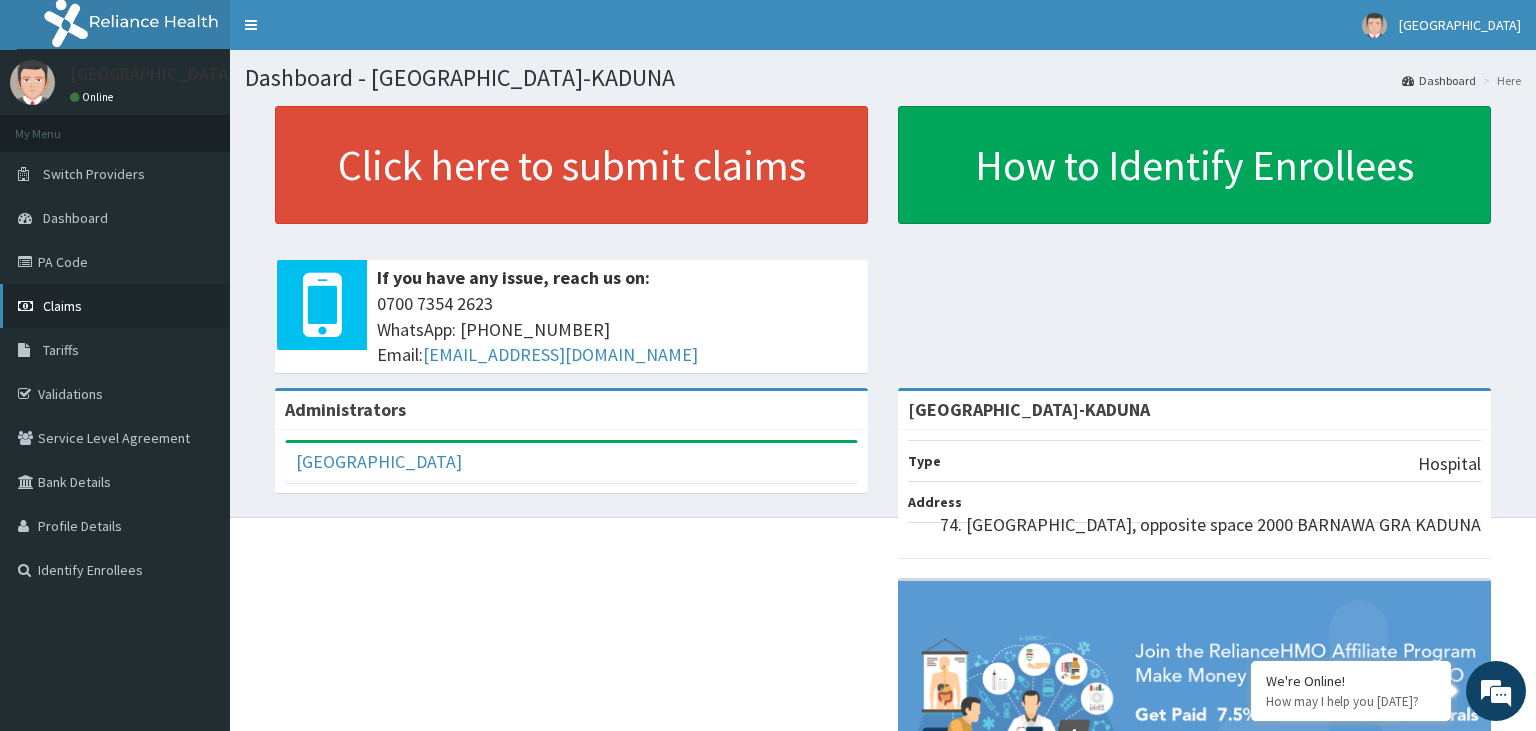 click on "Claims" at bounding box center [62, 306] 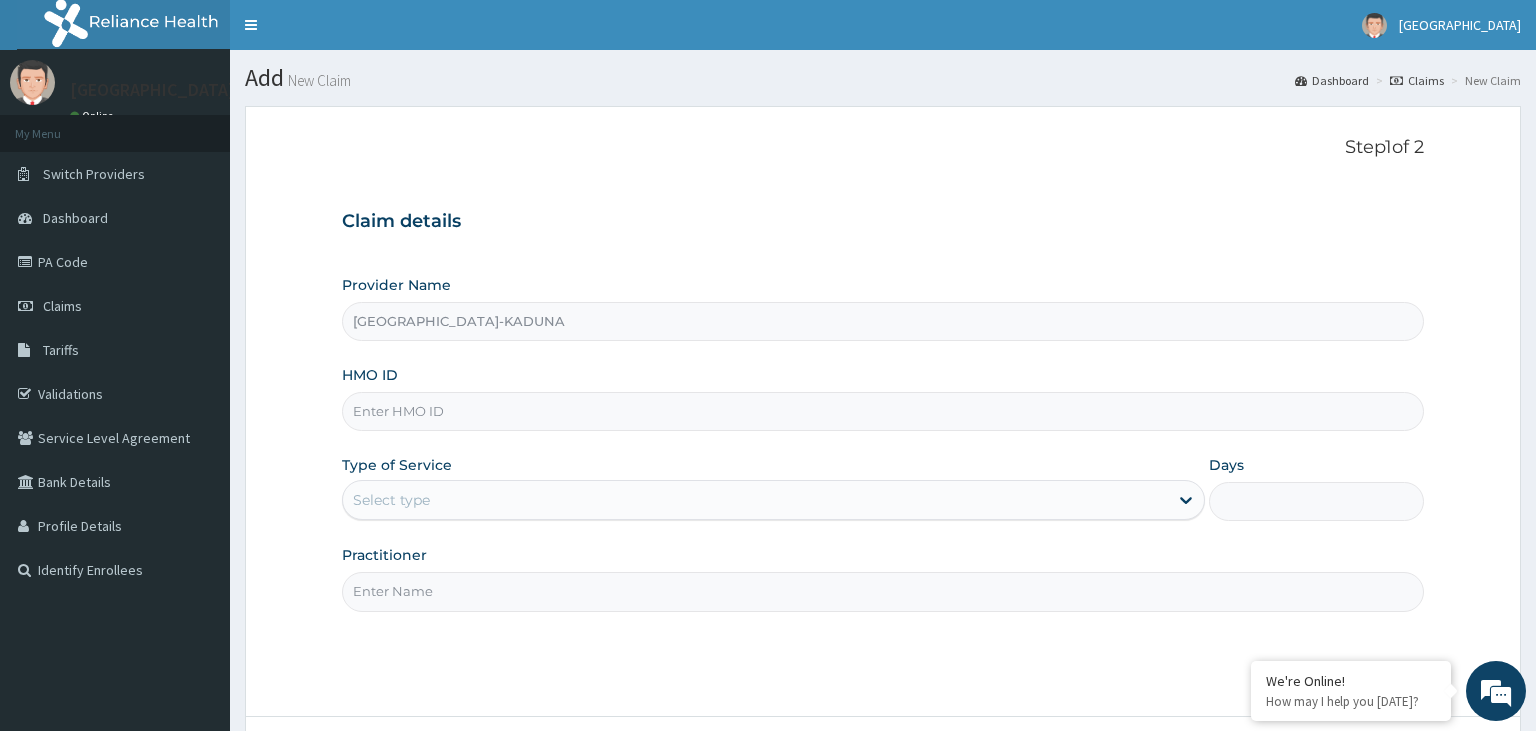 scroll, scrollTop: 0, scrollLeft: 0, axis: both 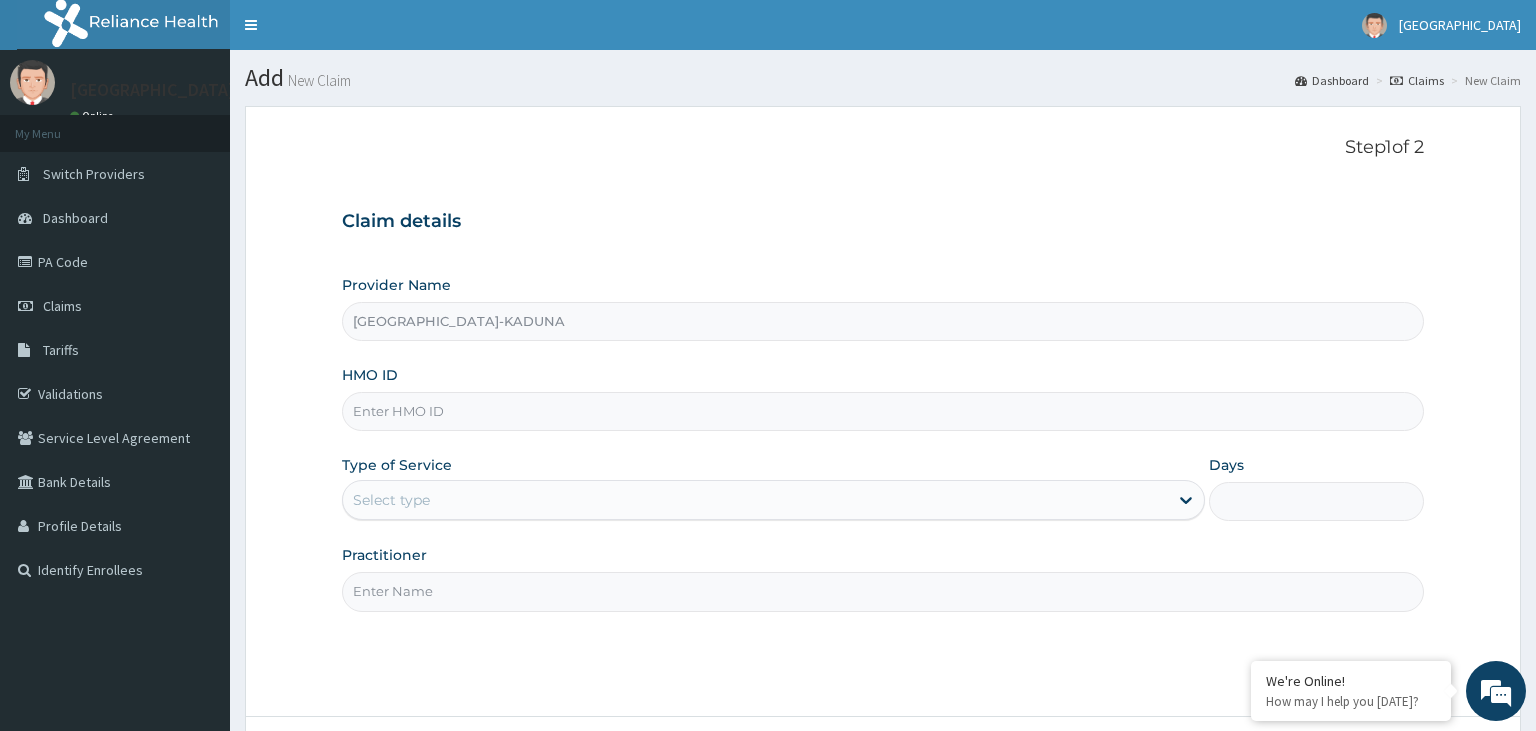 paste on "MUKADDAS, DORCAS" 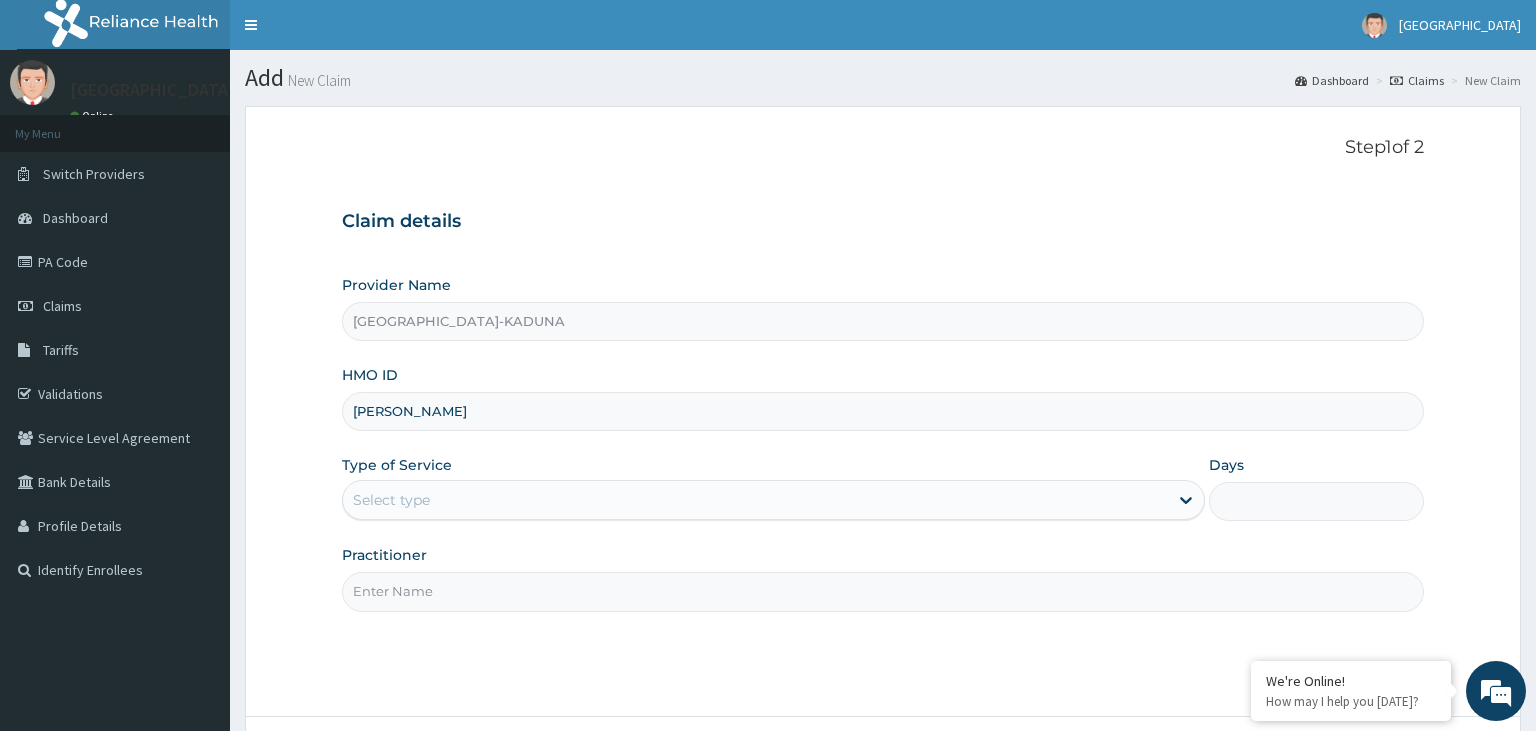 click on "MUKADDAS, DORCAS" at bounding box center [883, 411] 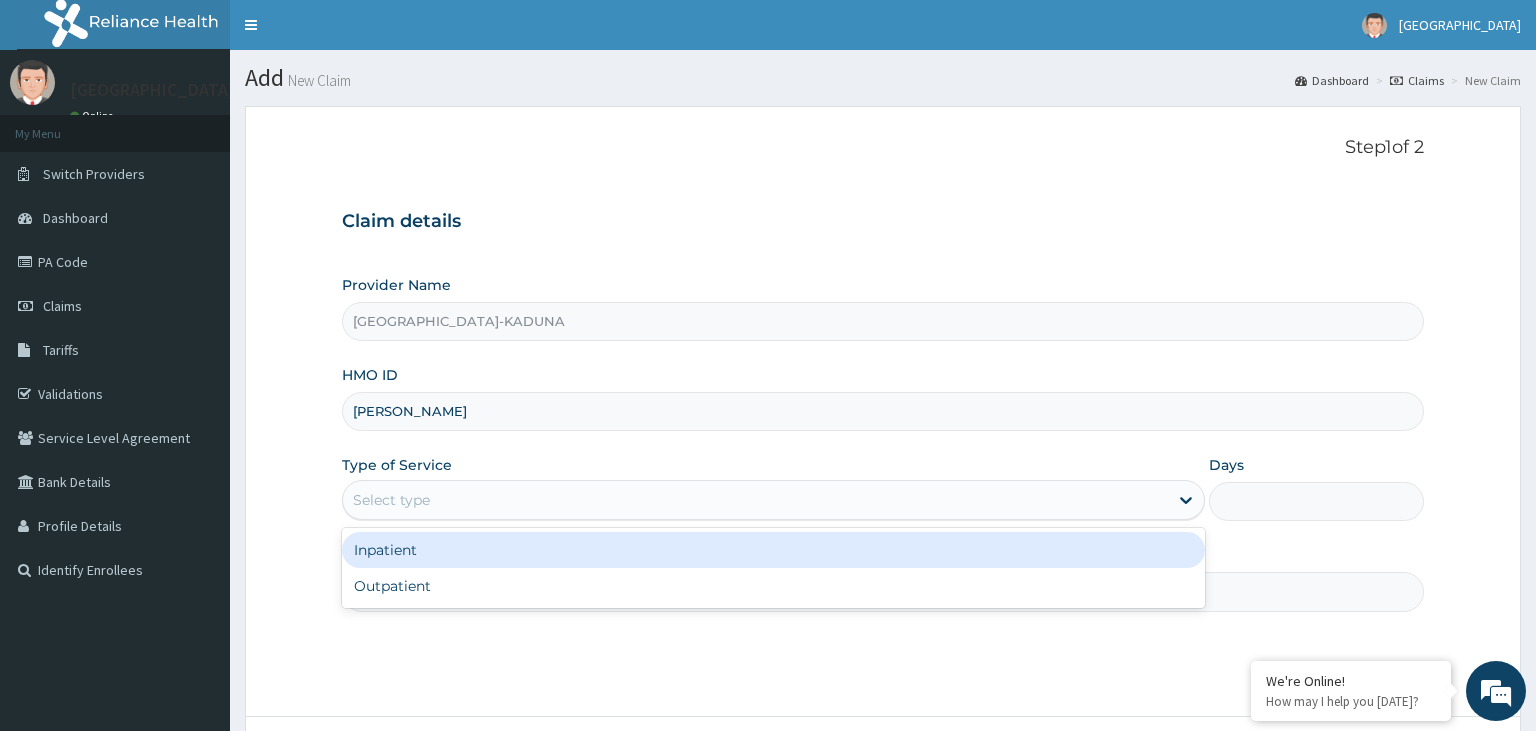 click on "Inpatient" at bounding box center [773, 550] 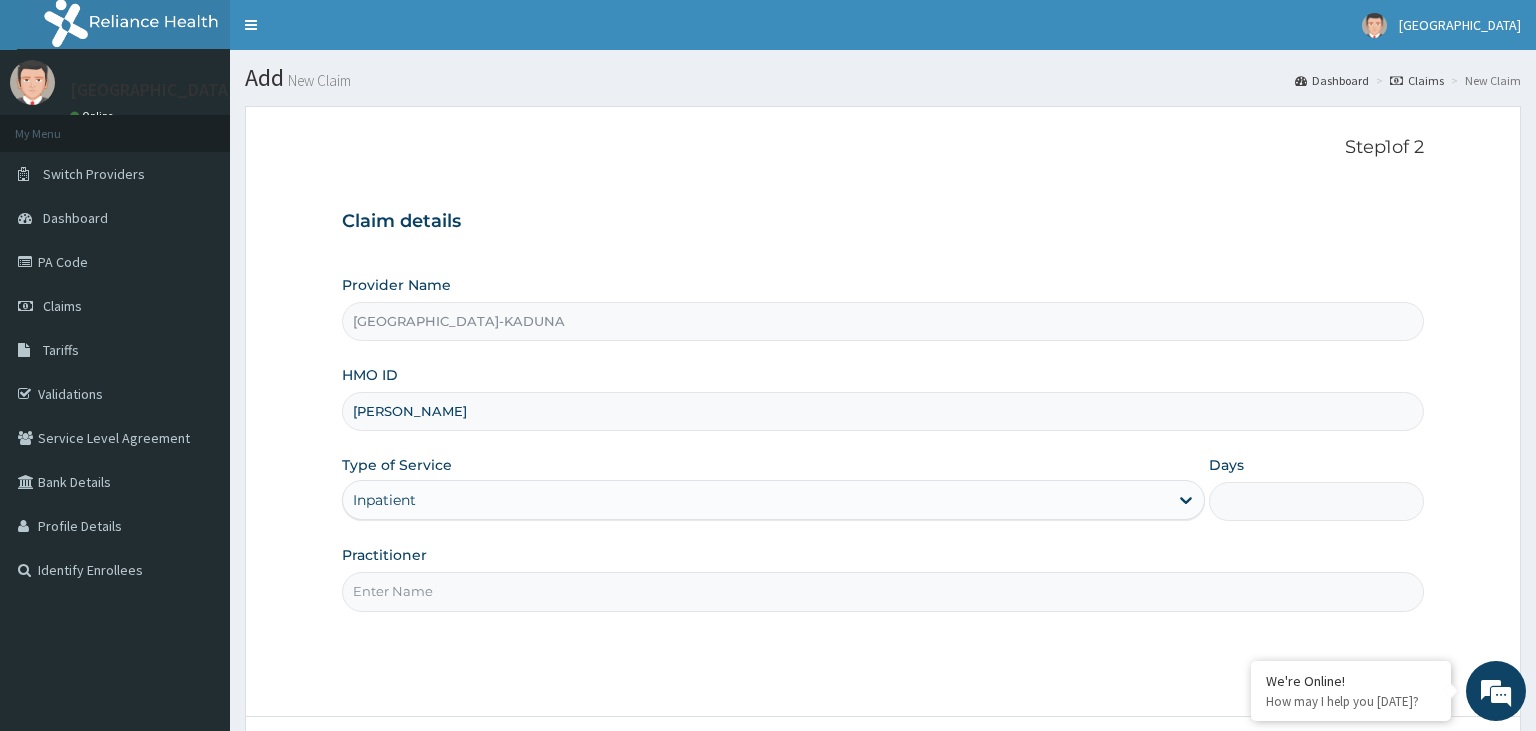 click on "Practitioner" at bounding box center (883, 578) 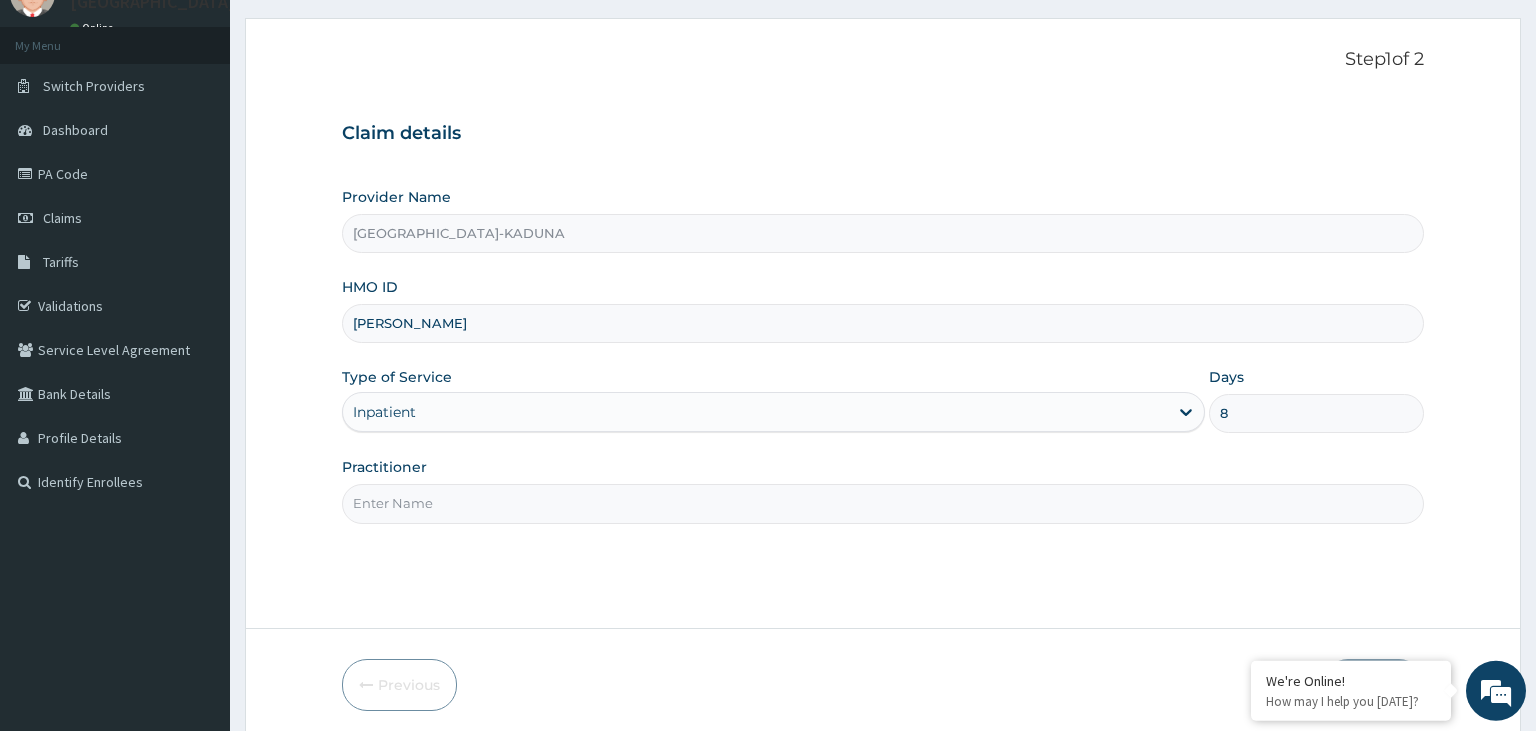 scroll, scrollTop: 164, scrollLeft: 0, axis: vertical 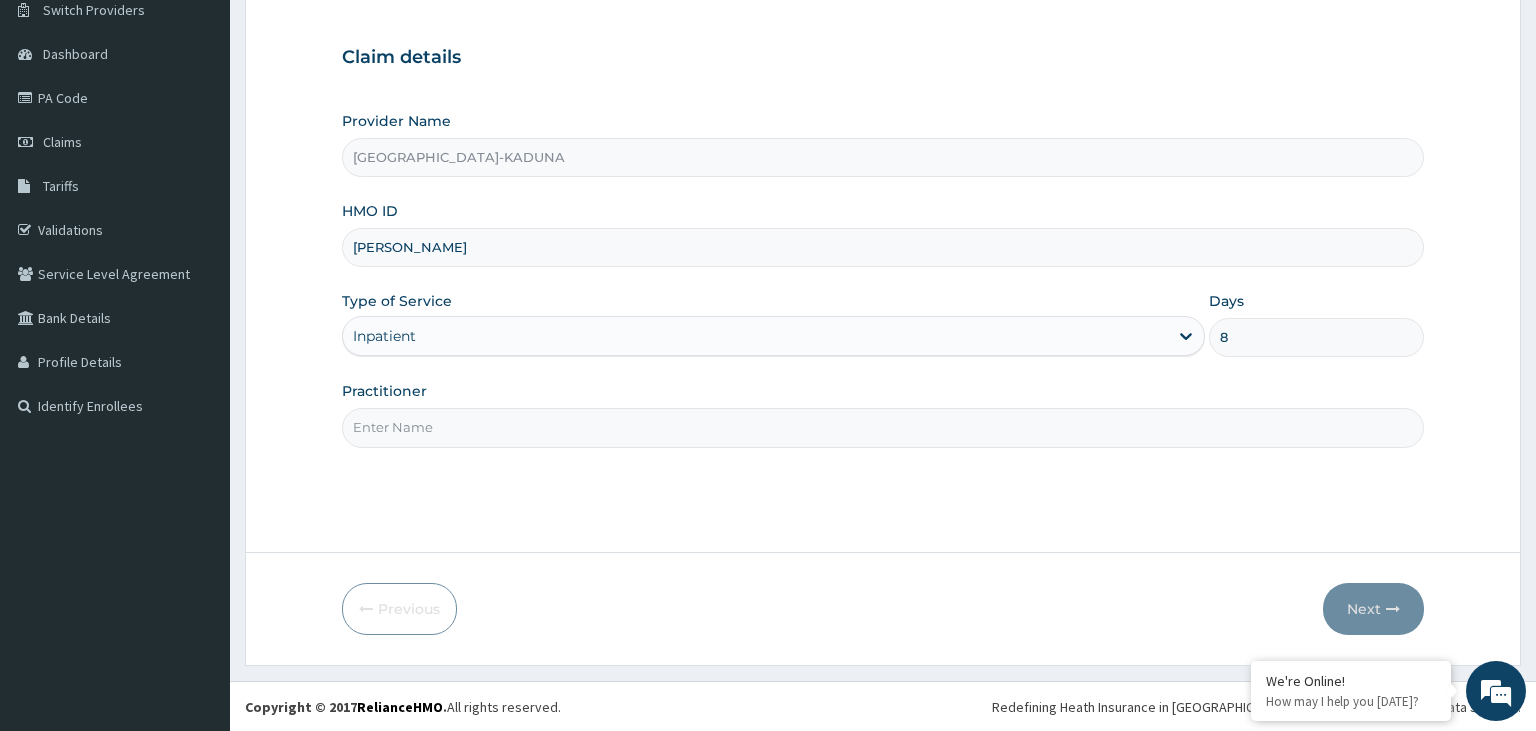 type on "8" 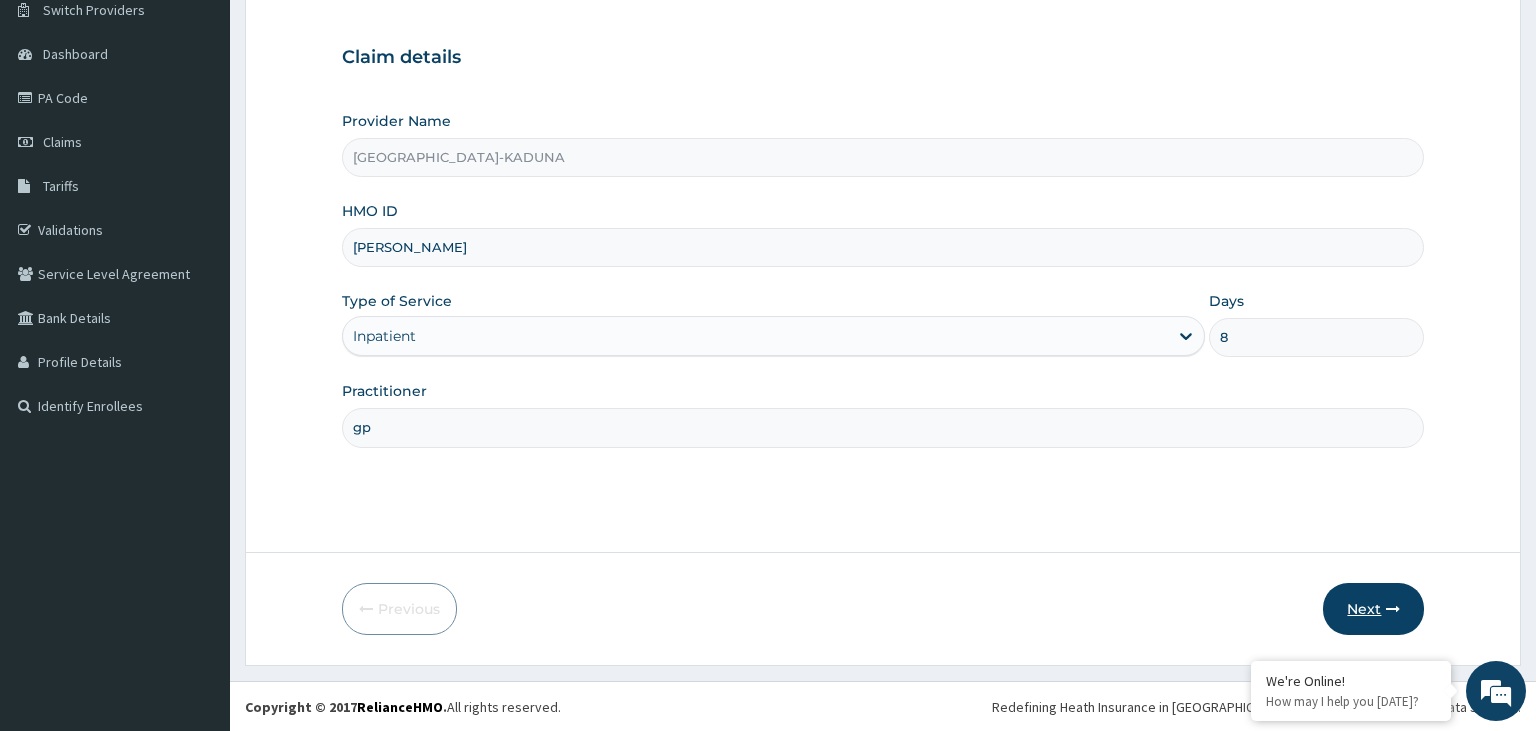 type on "gp" 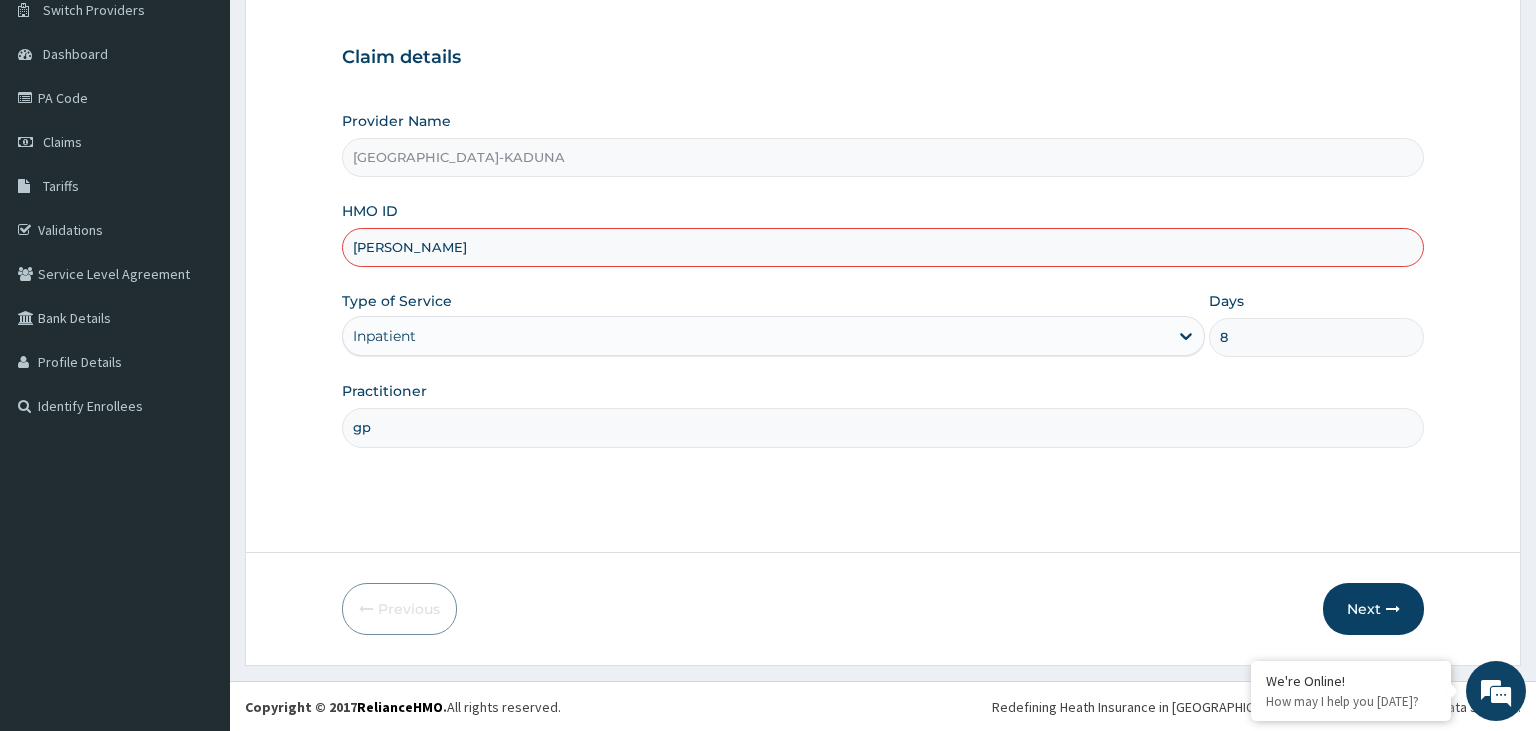 drag, startPoint x: 509, startPoint y: 254, endPoint x: 337, endPoint y: 249, distance: 172.07266 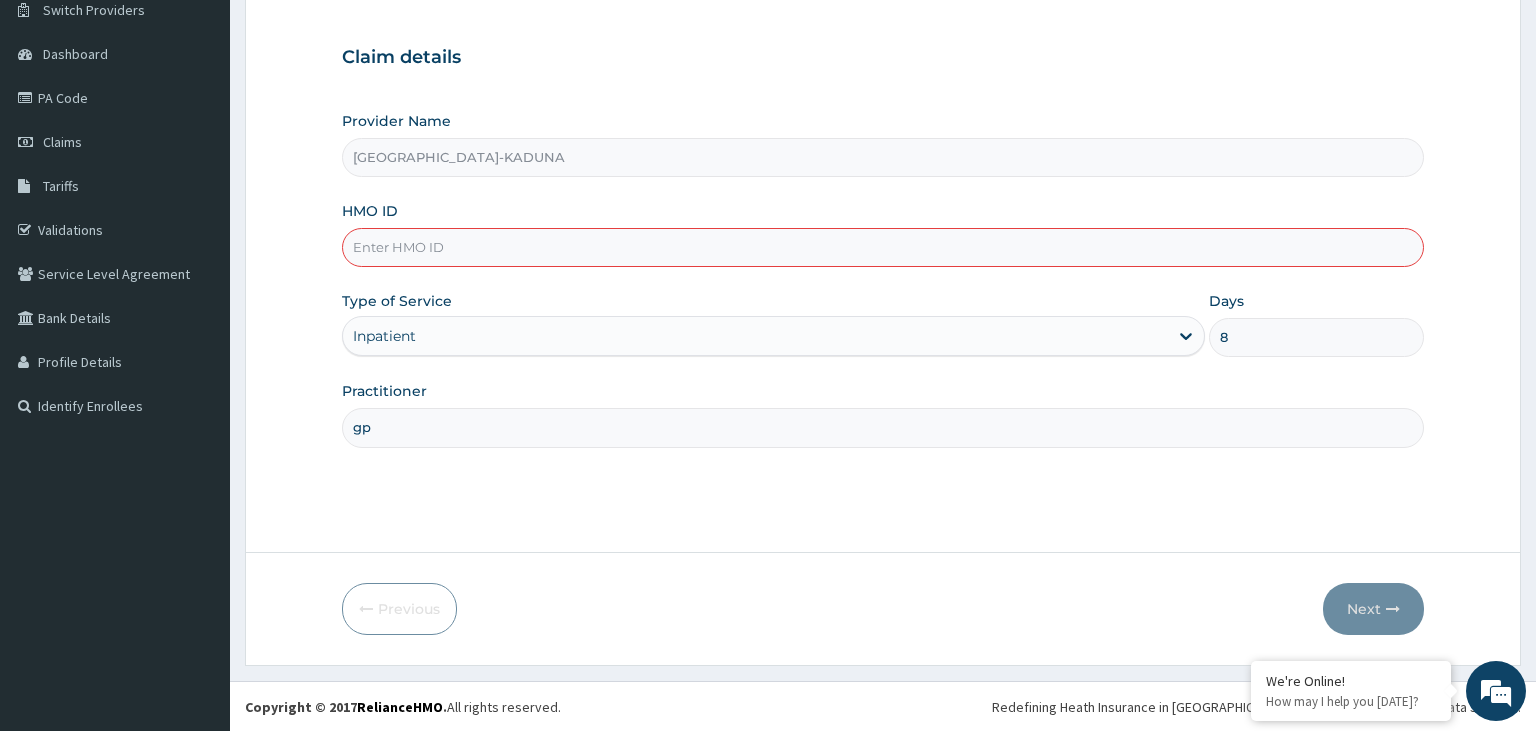 paste on "HSO/10042/C" 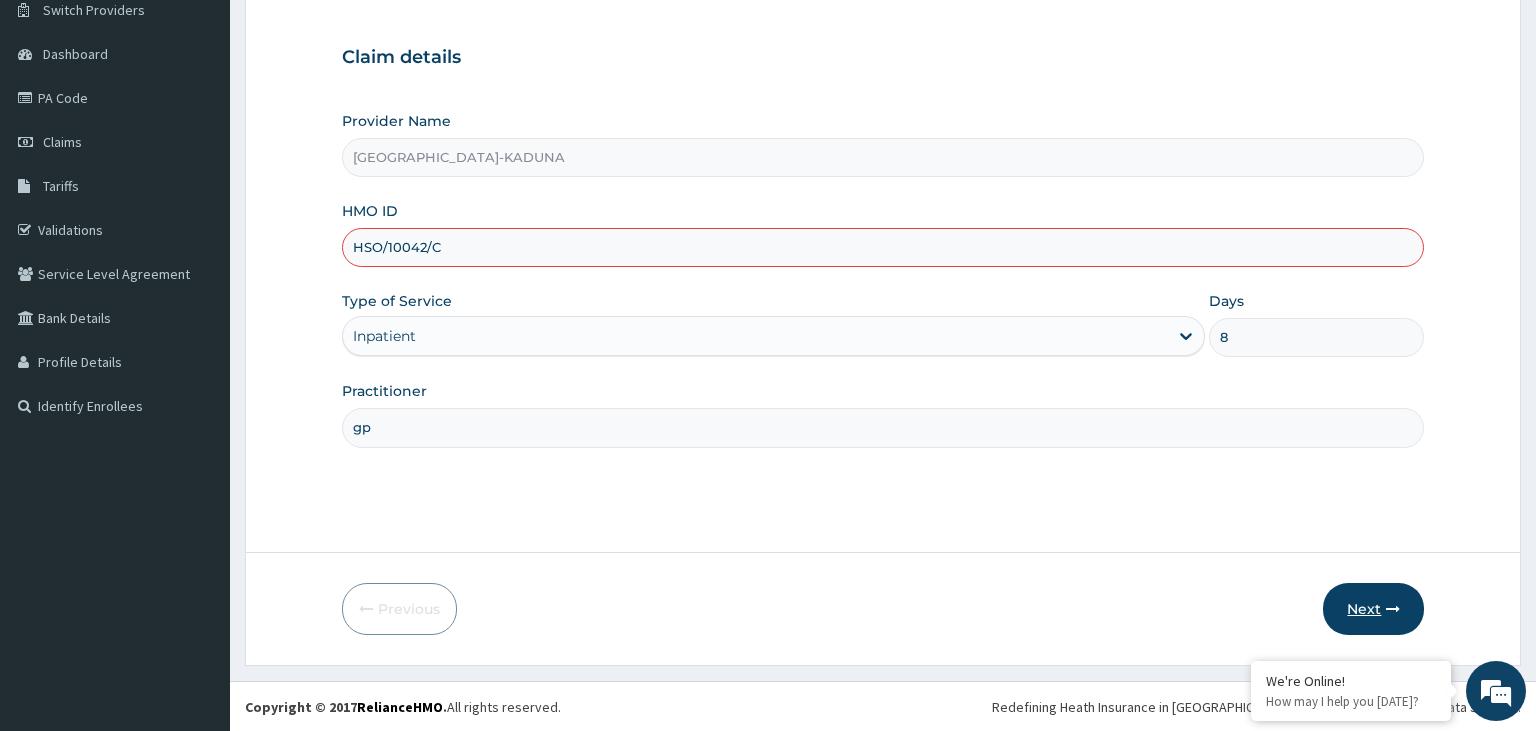 type on "HSO/10042/C" 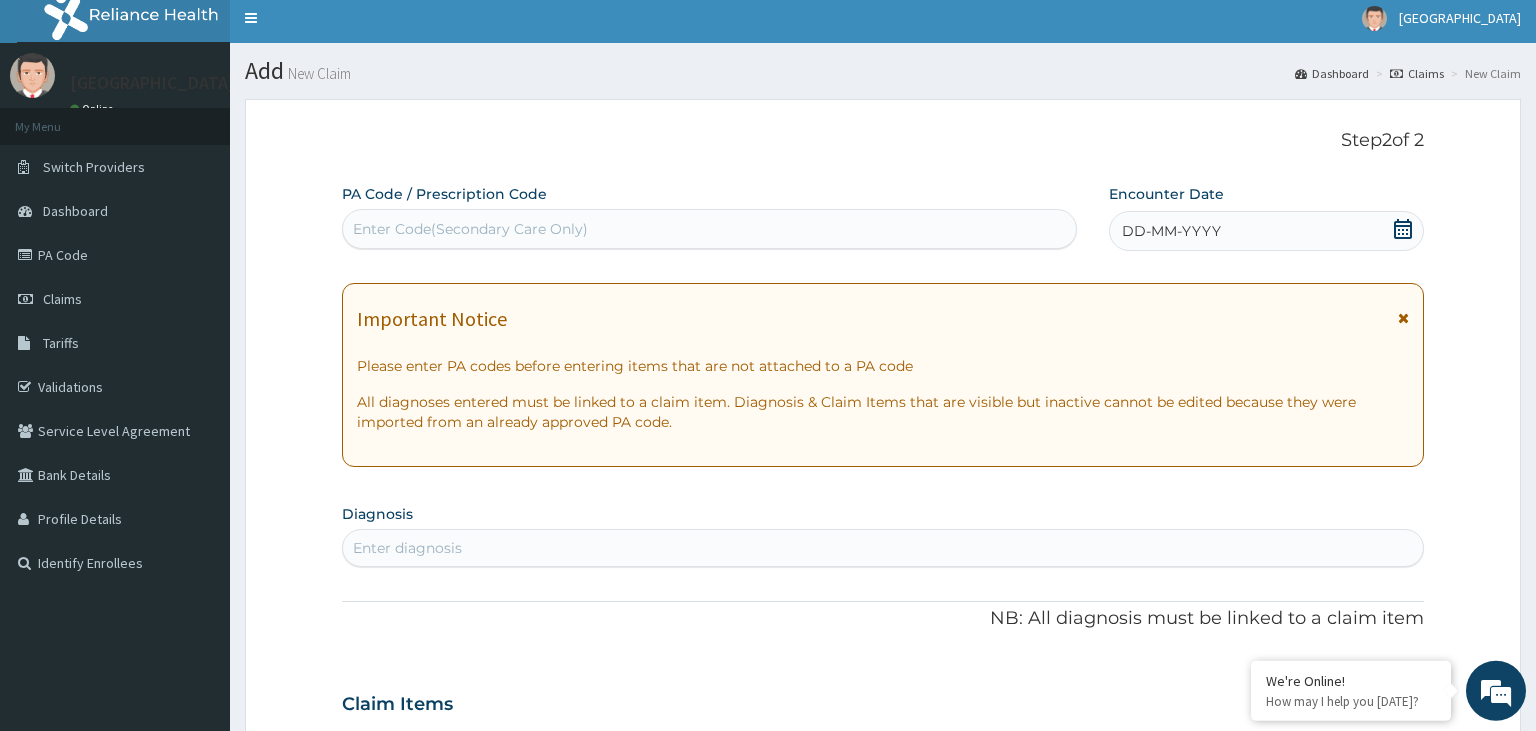scroll, scrollTop: 0, scrollLeft: 0, axis: both 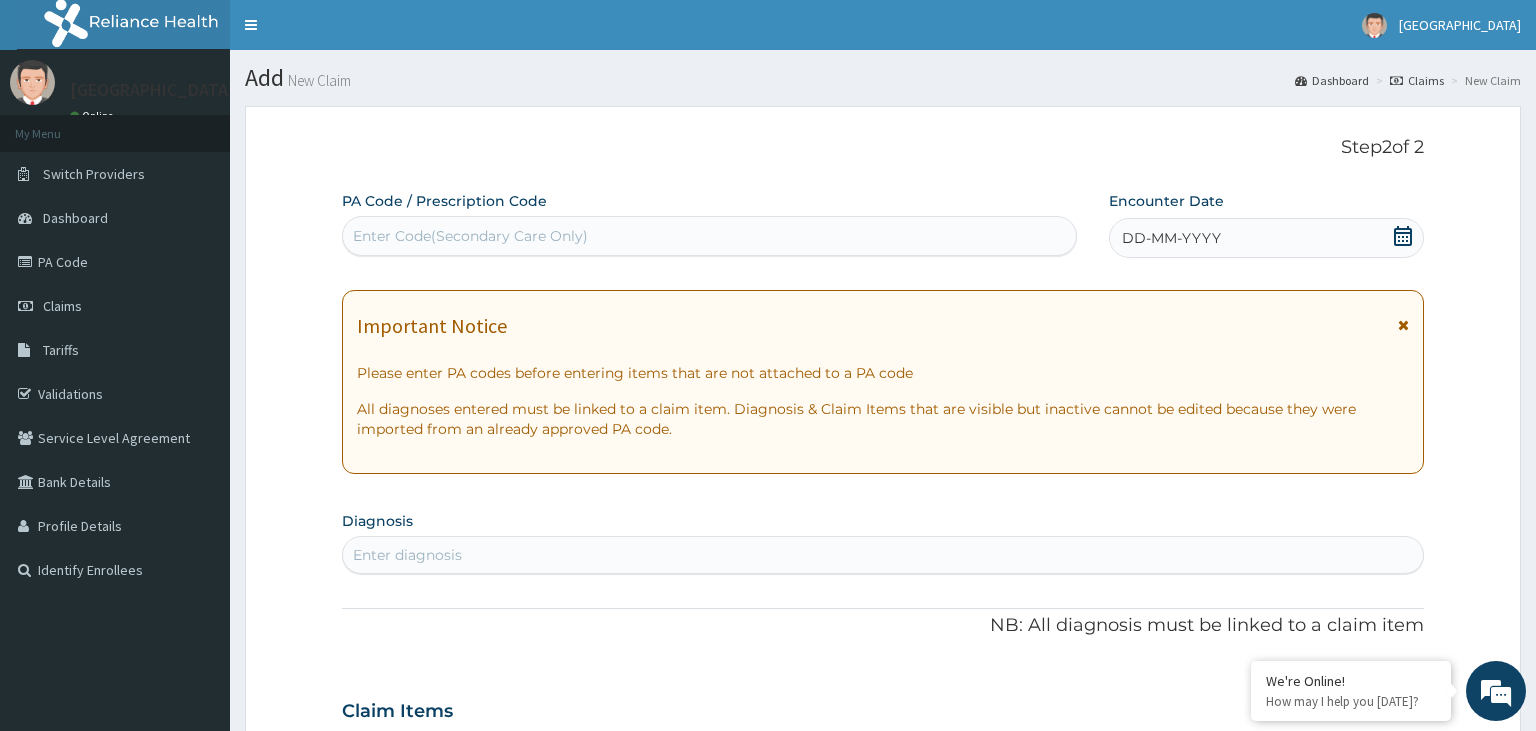click on "Enter Code(Secondary Care Only)" at bounding box center [470, 236] 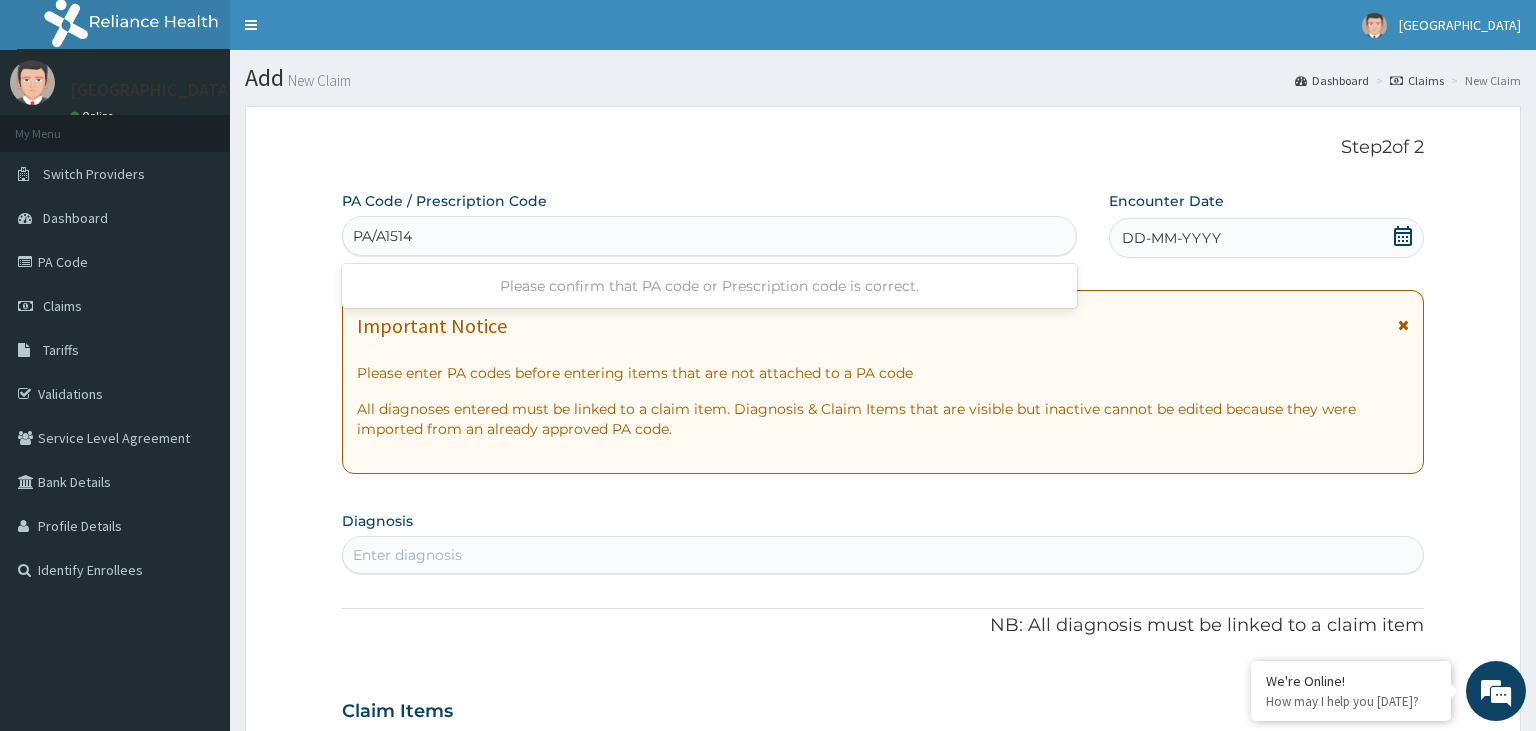 type on "PA/A15148" 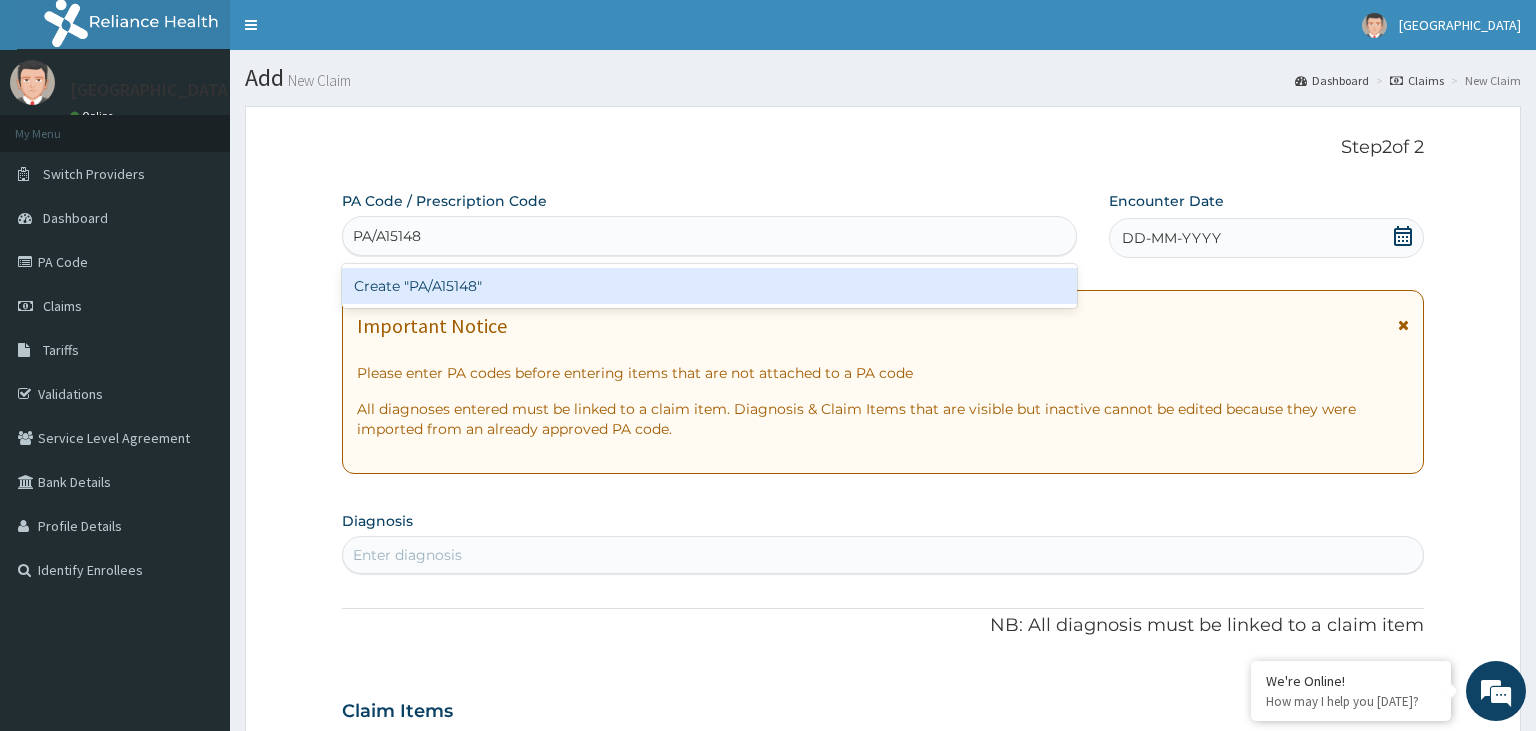 click on "Create "PA/A15148"" at bounding box center (710, 286) 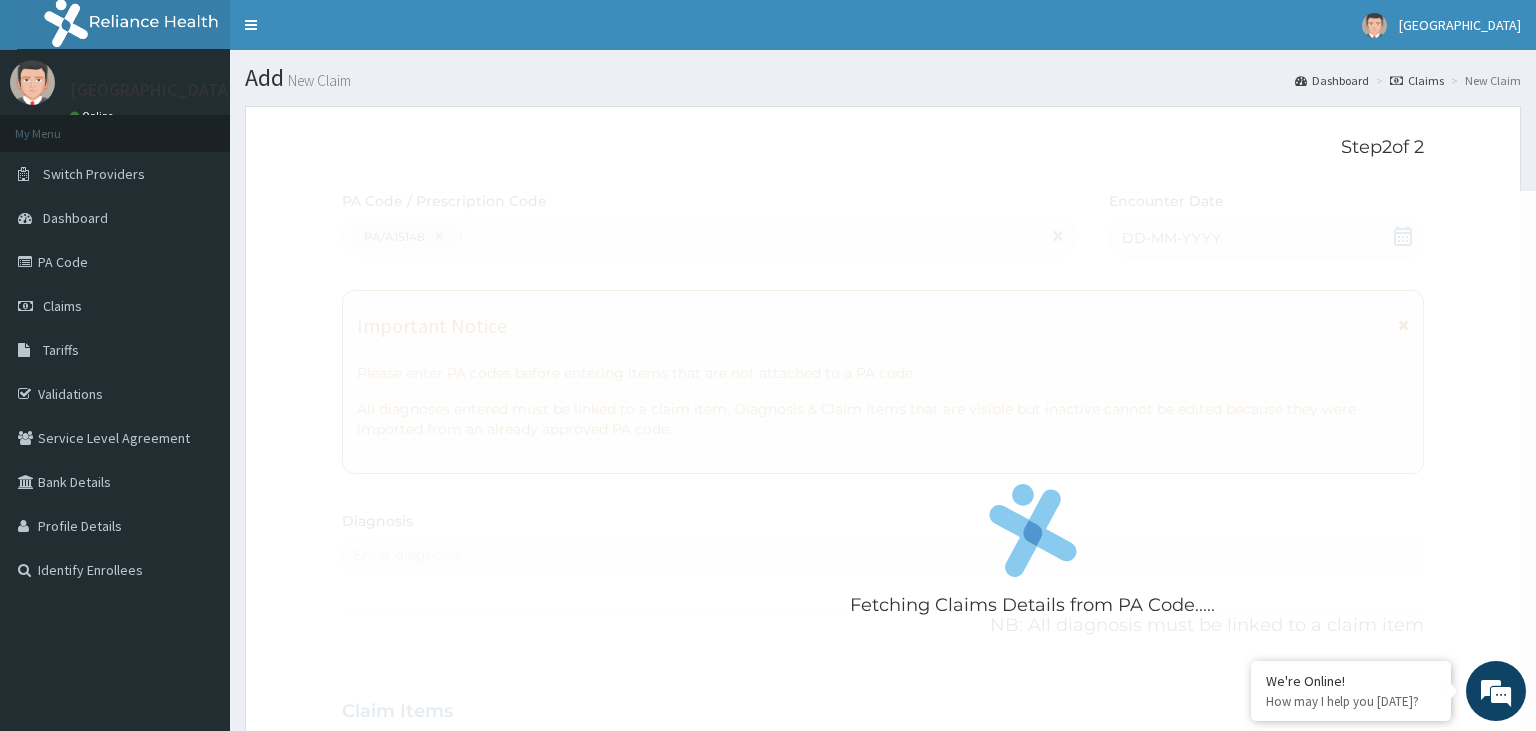 type 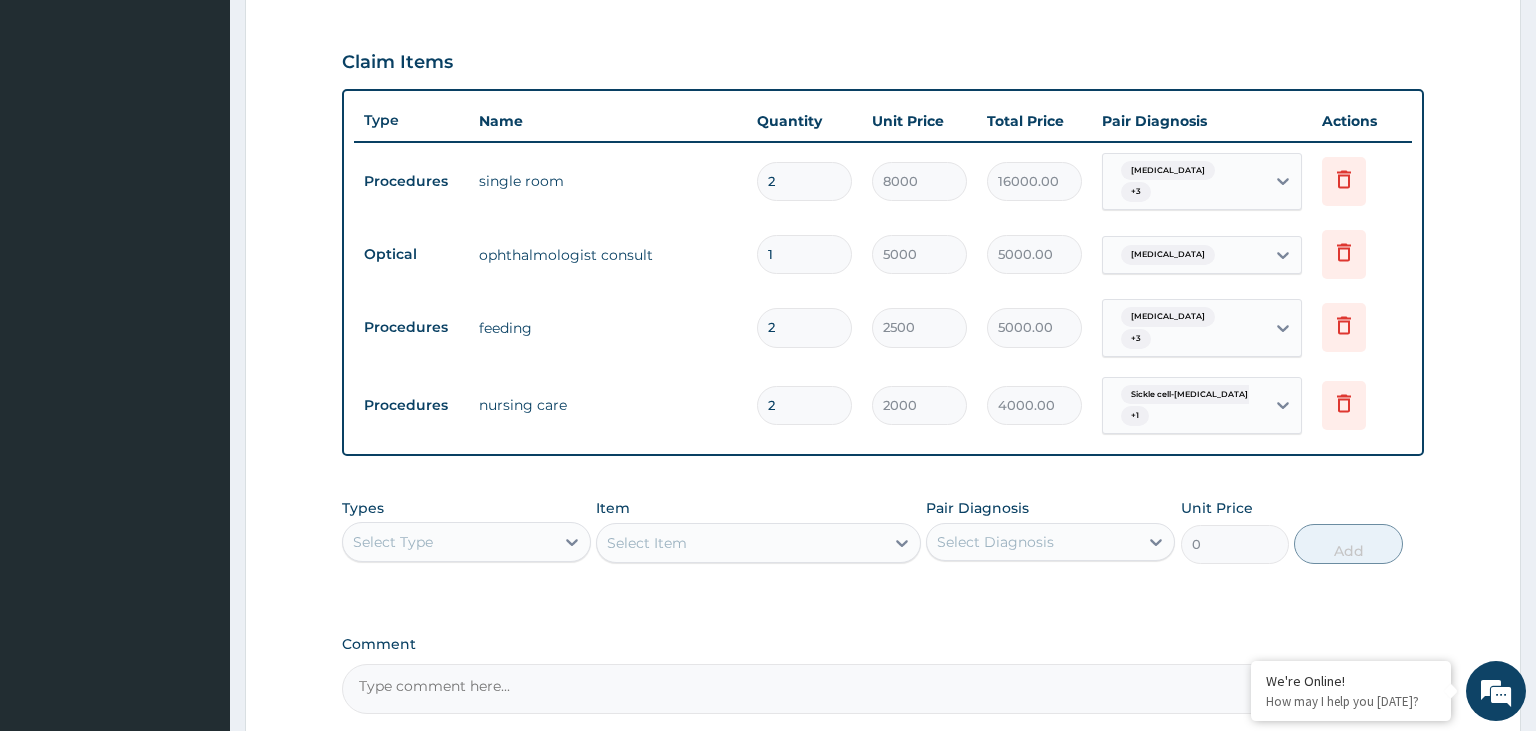 scroll, scrollTop: 675, scrollLeft: 0, axis: vertical 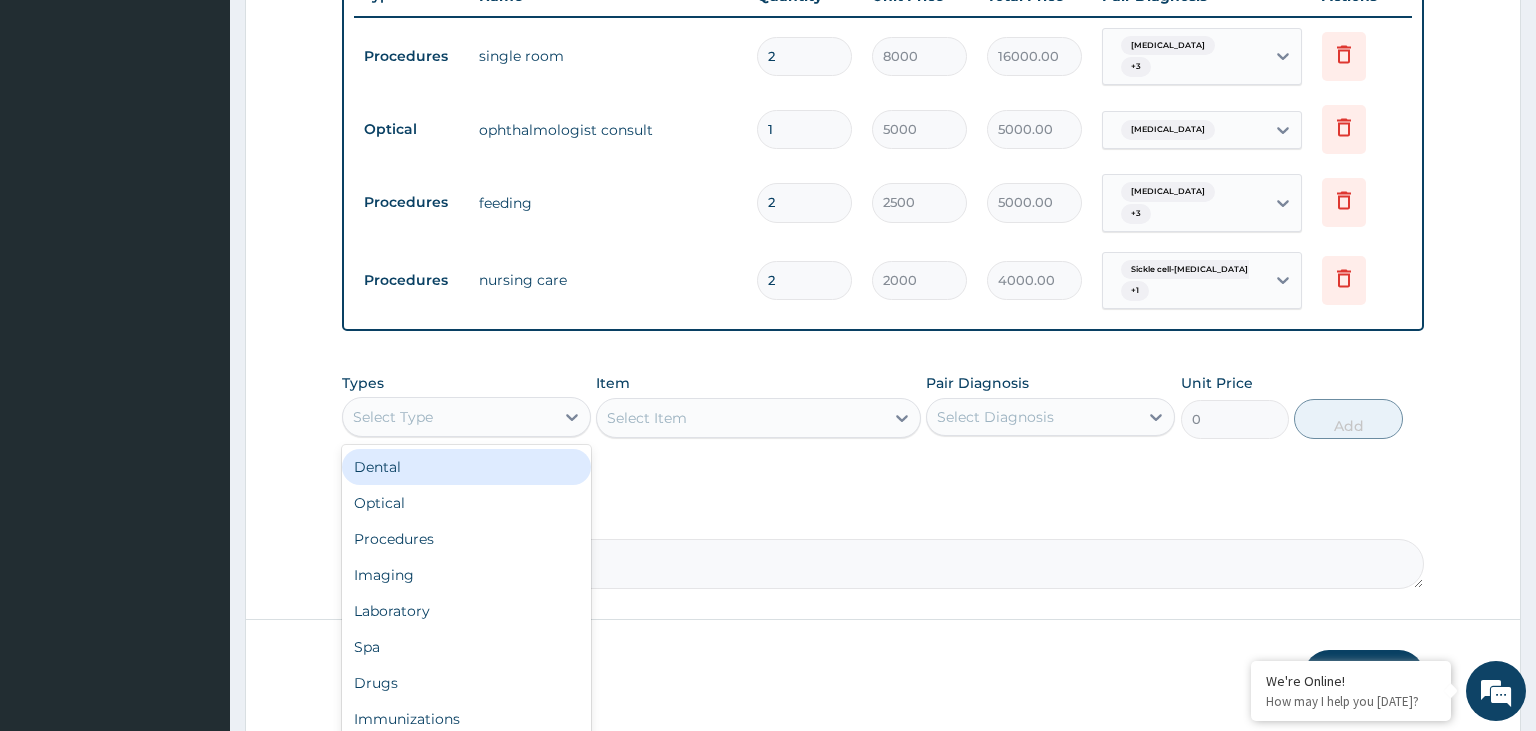 click on "Select Type" at bounding box center [466, 417] 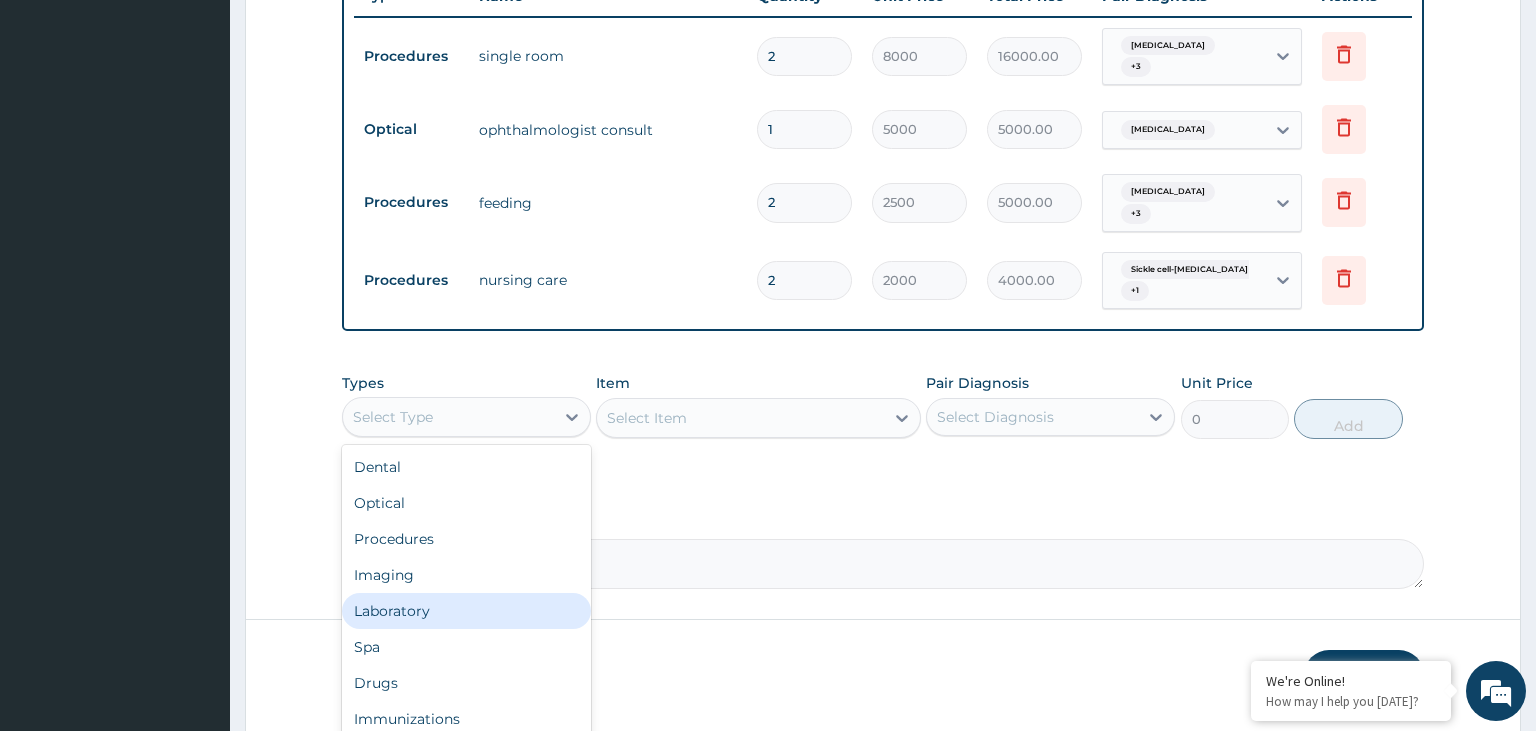 click on "Laboratory" at bounding box center [466, 611] 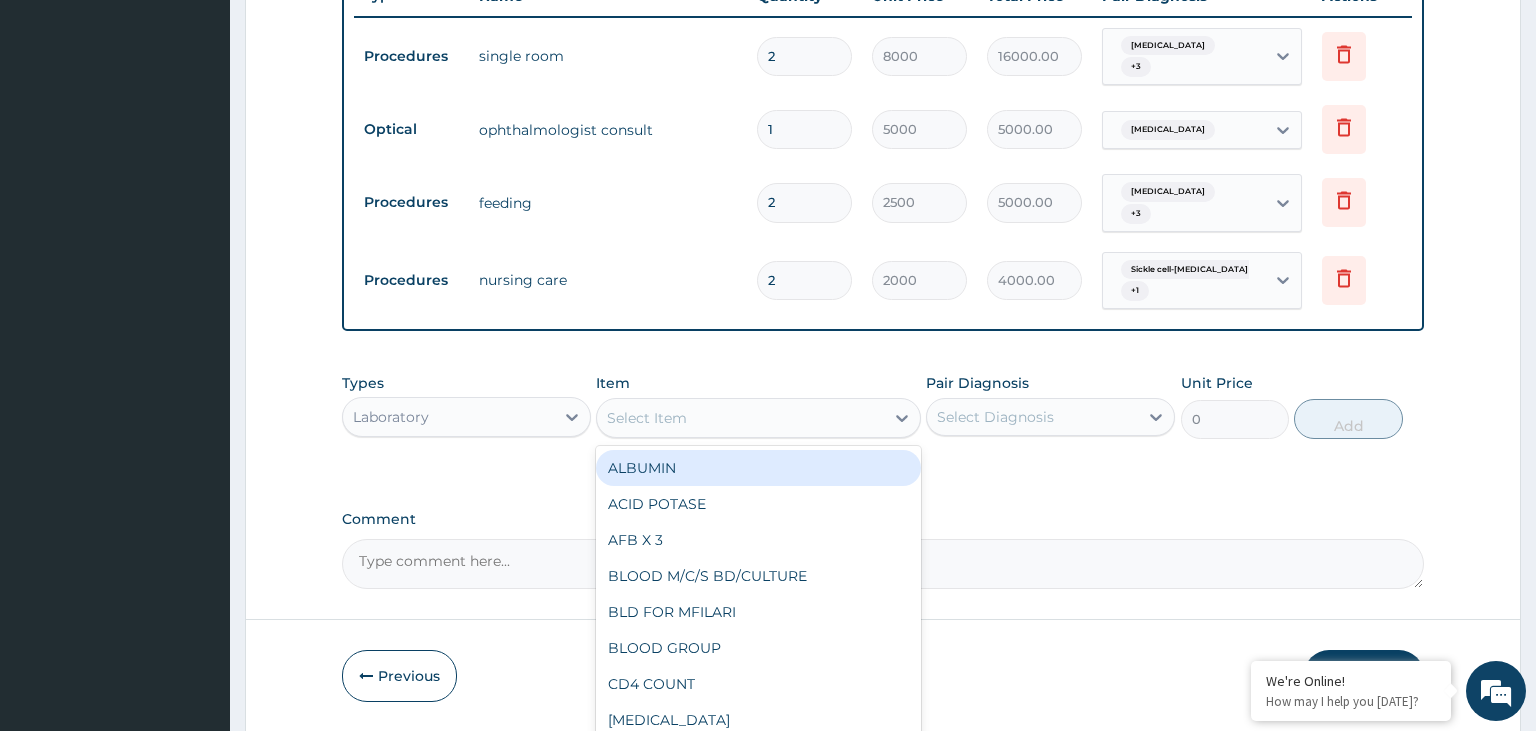 click on "Select Item" at bounding box center (740, 418) 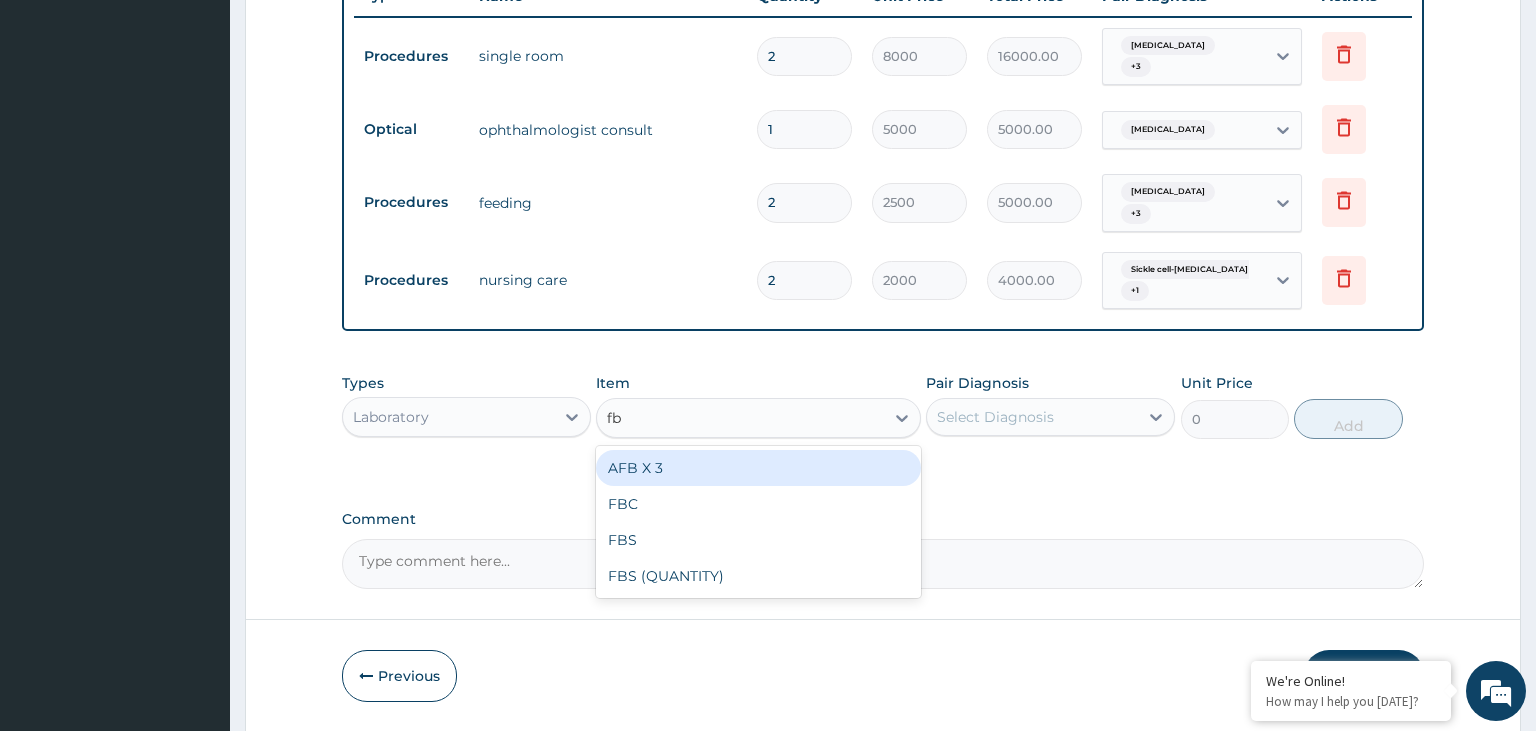 type on "fbc" 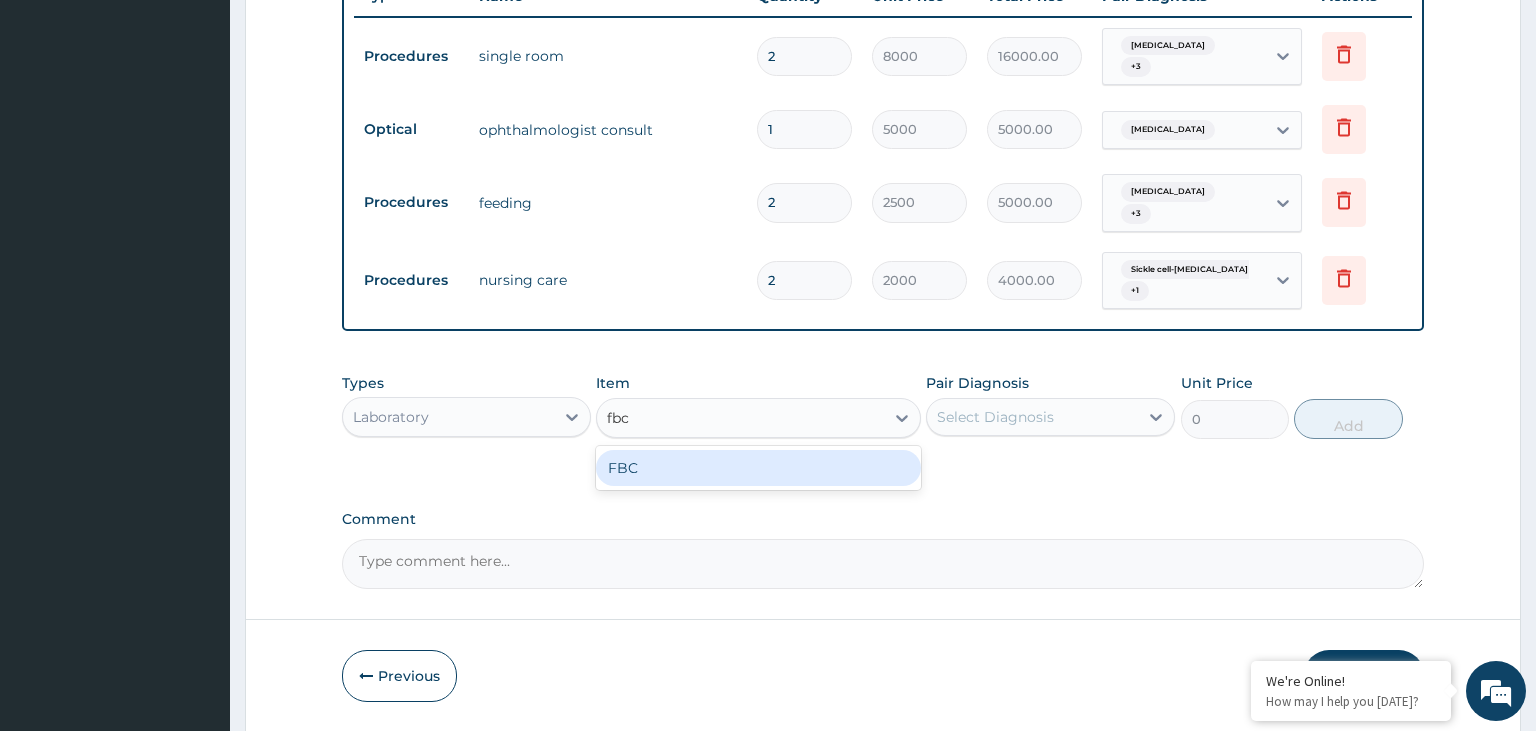 click on "FBC" at bounding box center [758, 468] 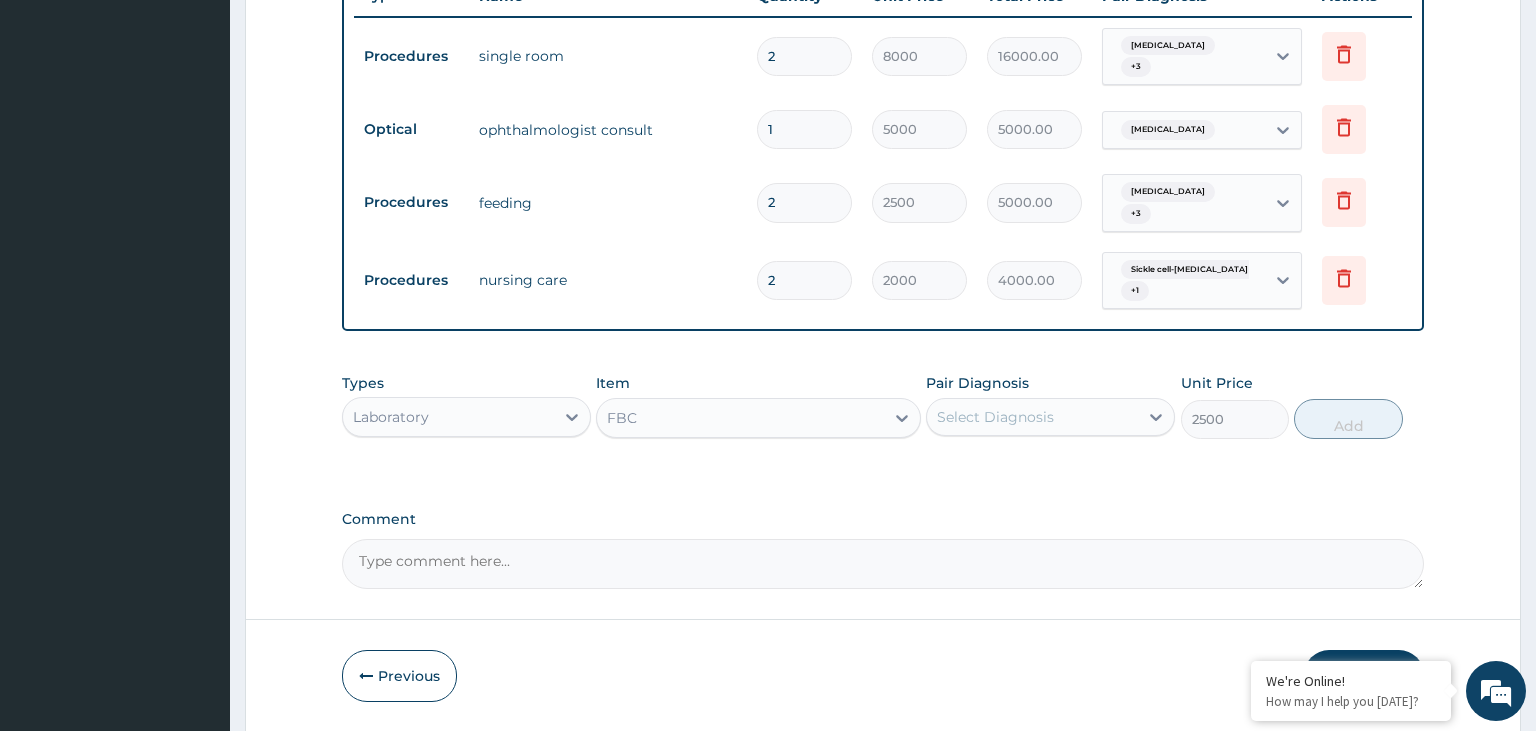 click on "Select Diagnosis" at bounding box center [1032, 417] 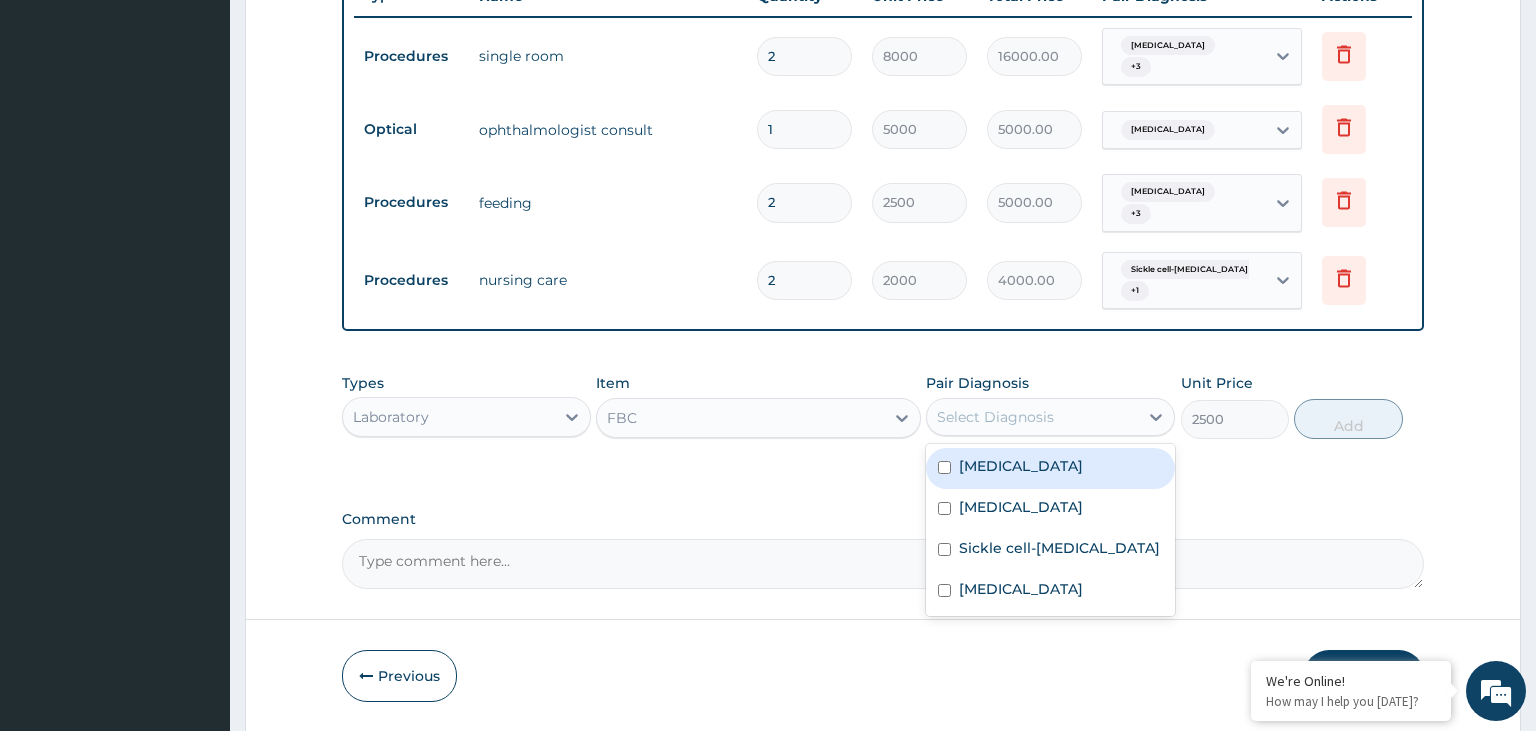 click on "Anemia" at bounding box center (1050, 468) 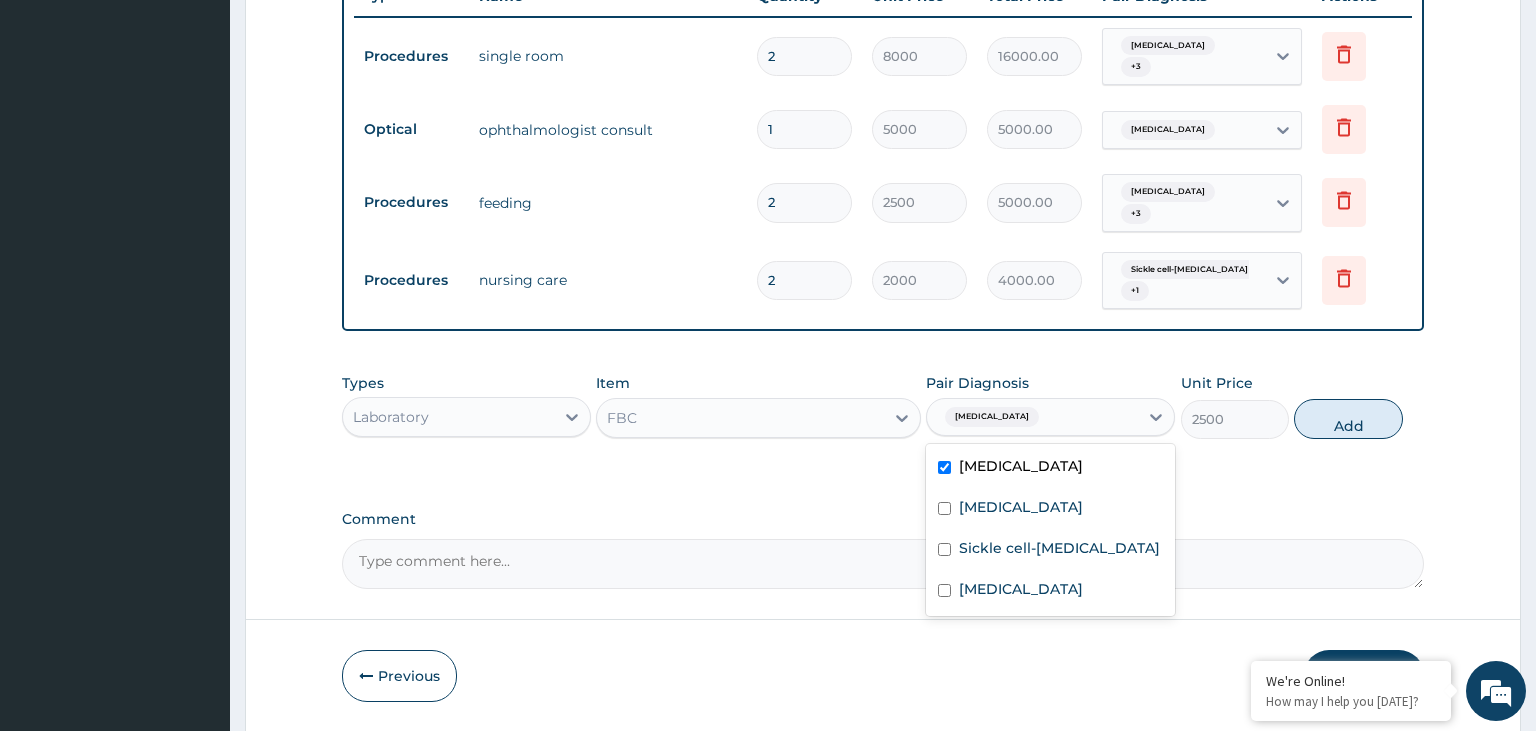 checkbox on "true" 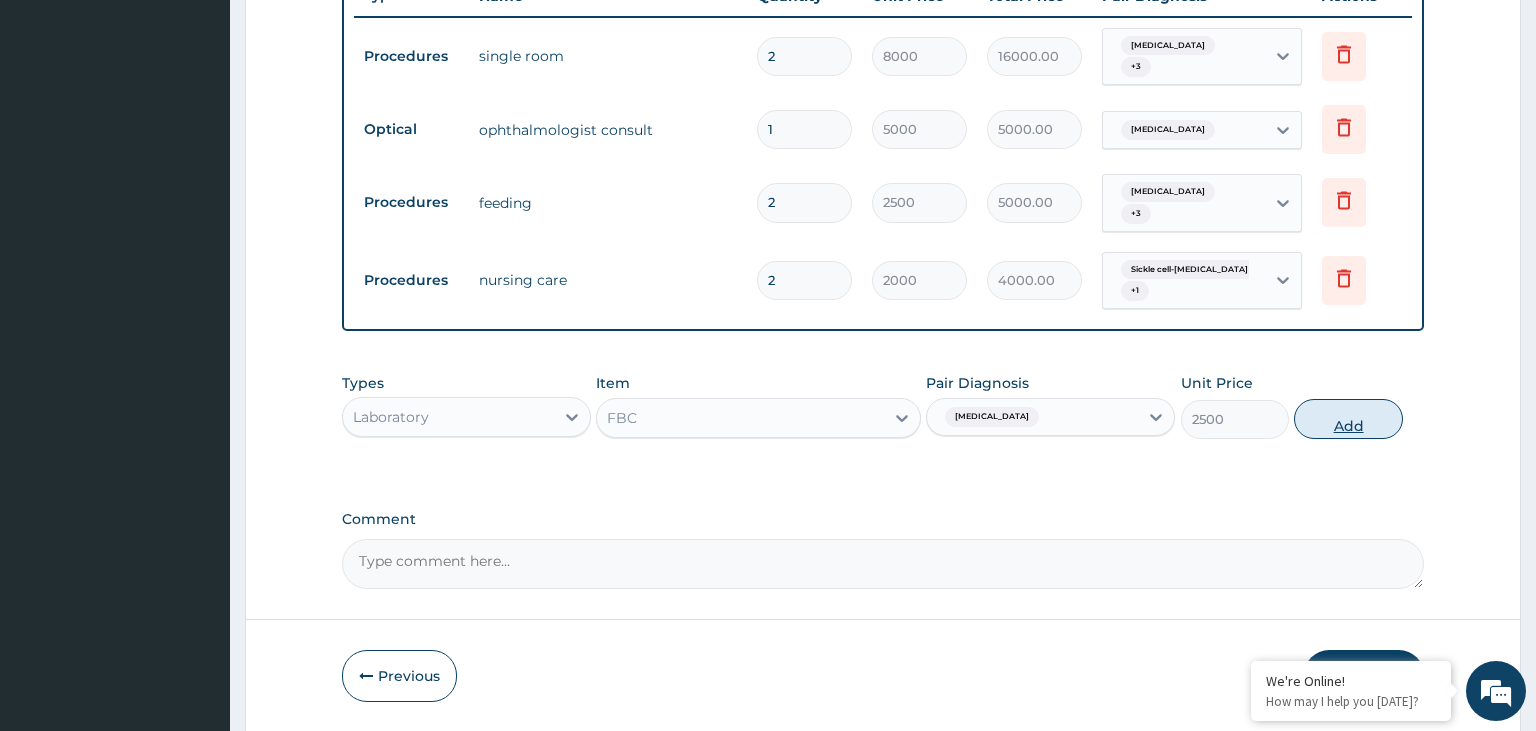 click on "Add" at bounding box center [1348, 419] 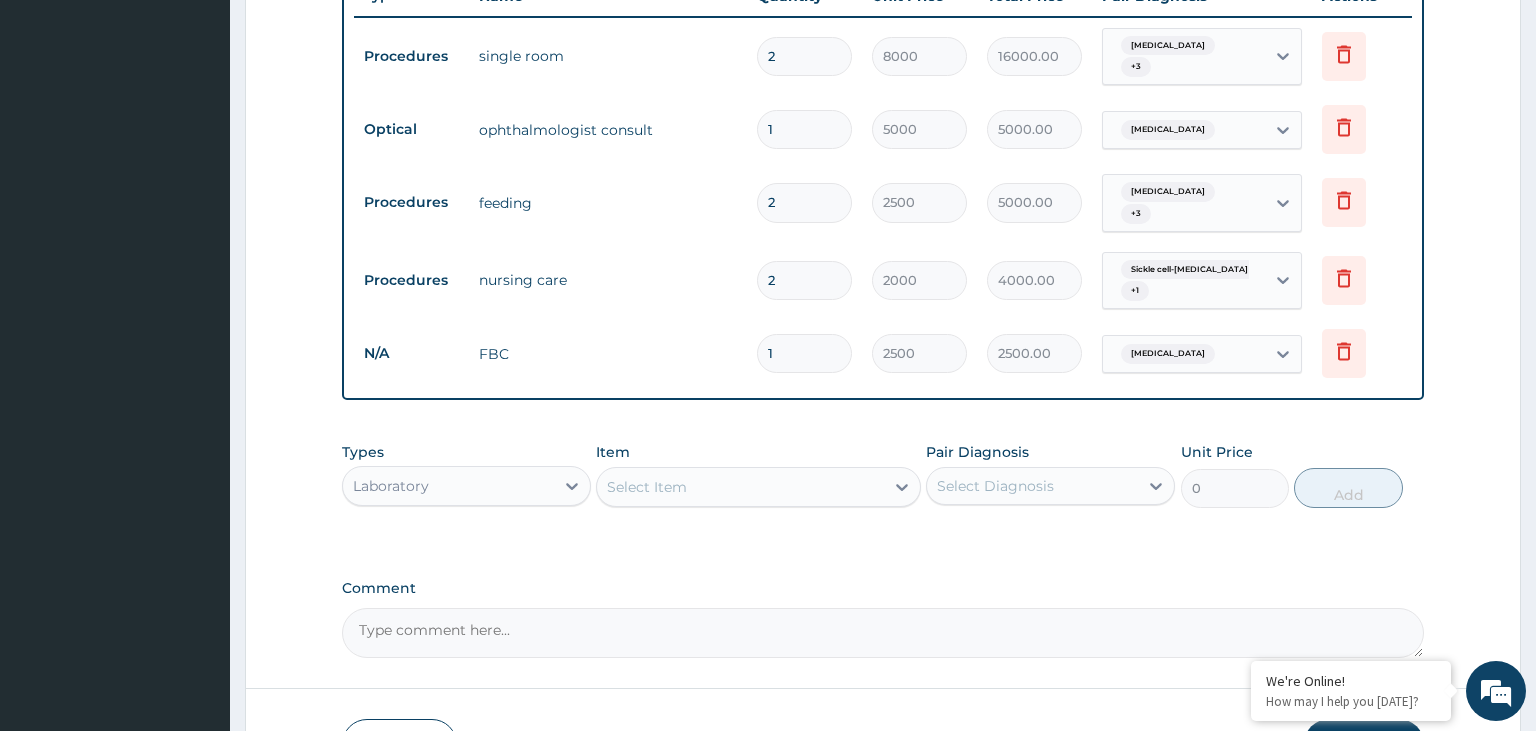 click on "Laboratory" at bounding box center (448, 486) 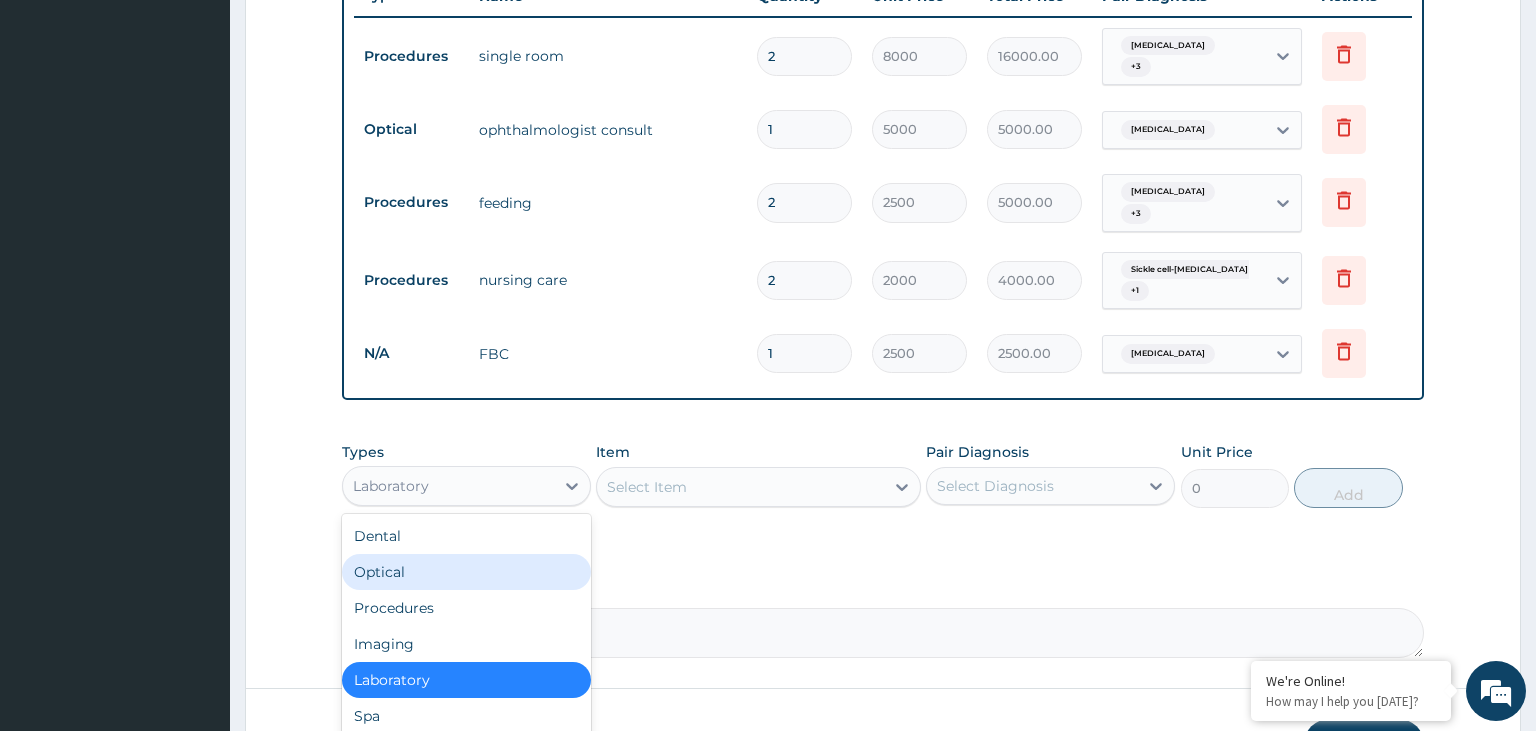 scroll, scrollTop: 68, scrollLeft: 0, axis: vertical 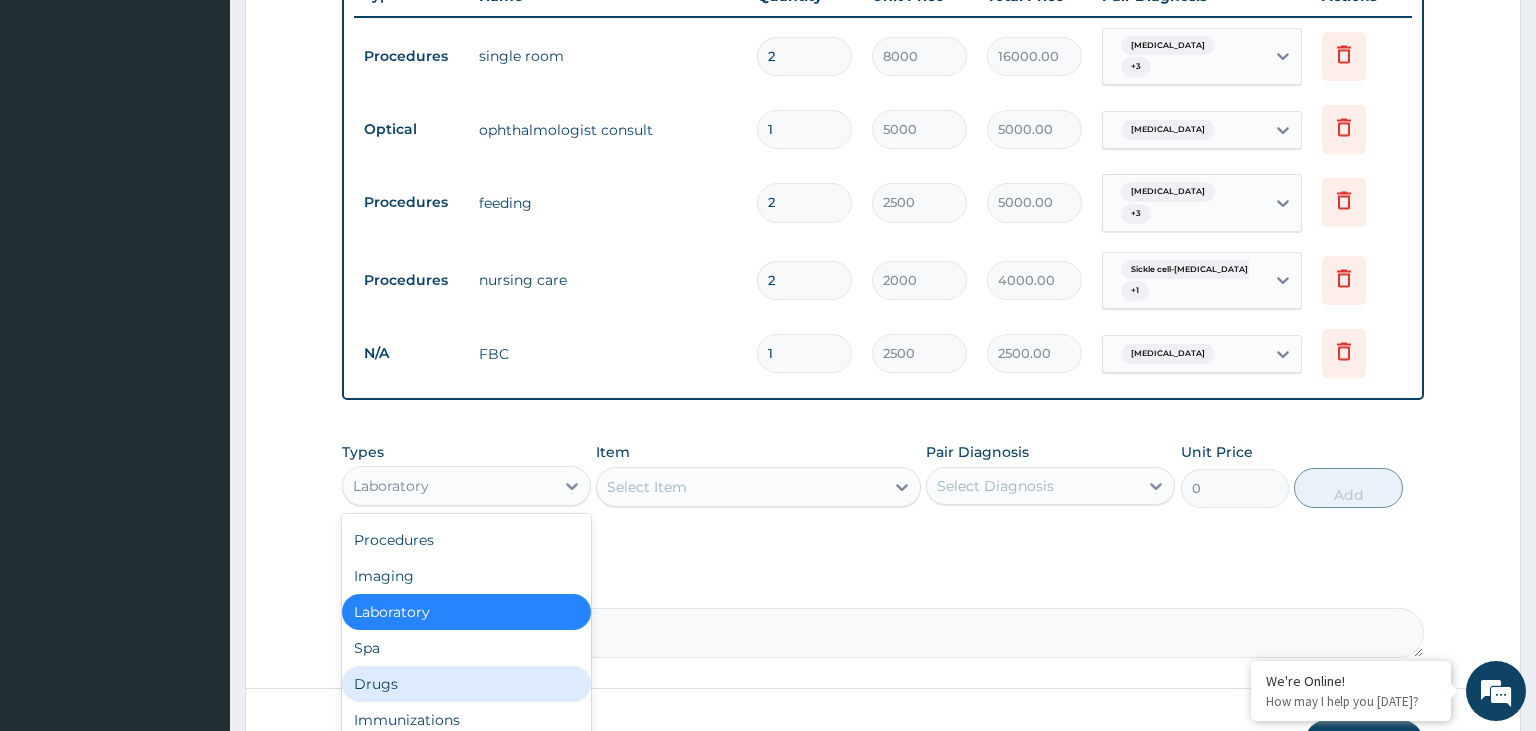 click on "Drugs" at bounding box center (466, 684) 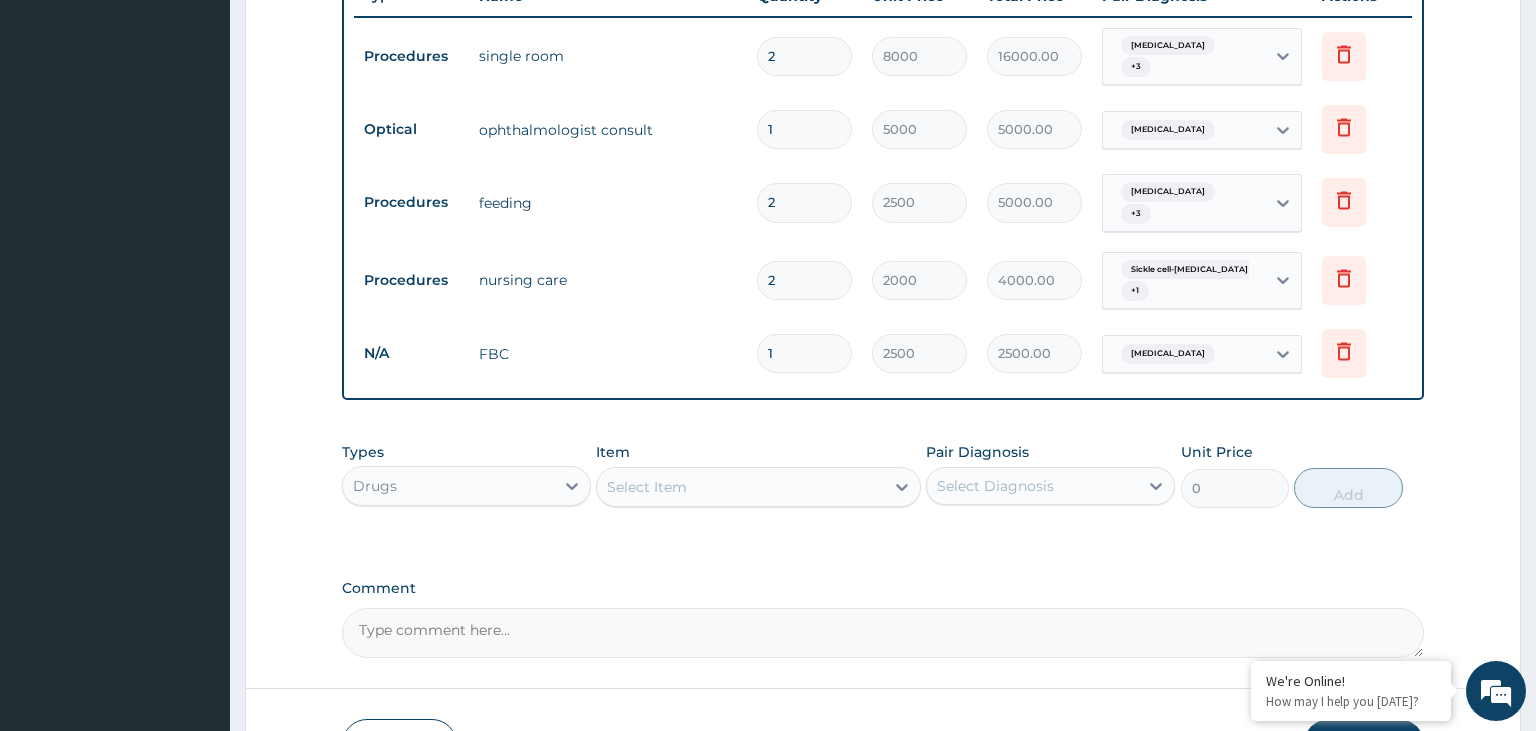 click on "Select Item" at bounding box center [740, 487] 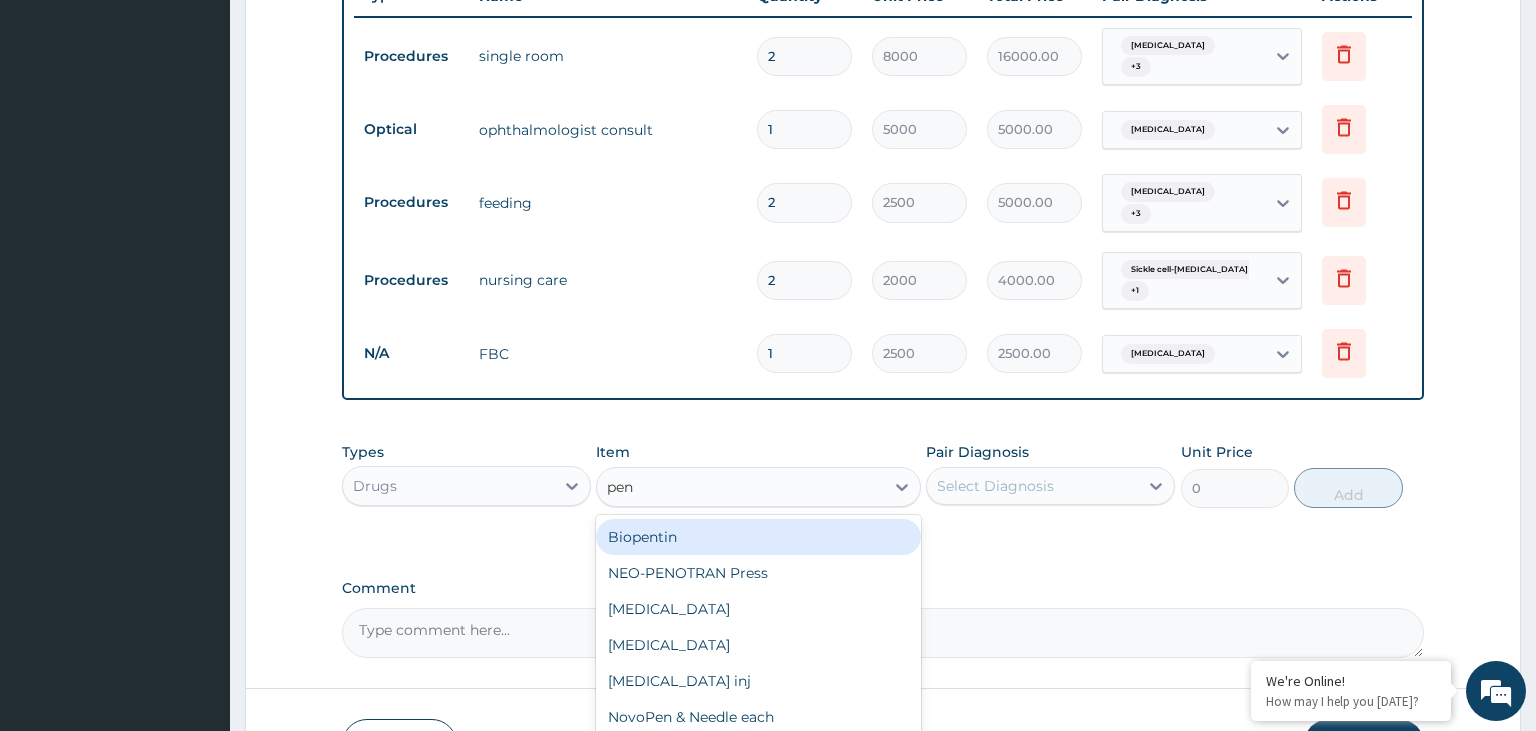 type on "pent" 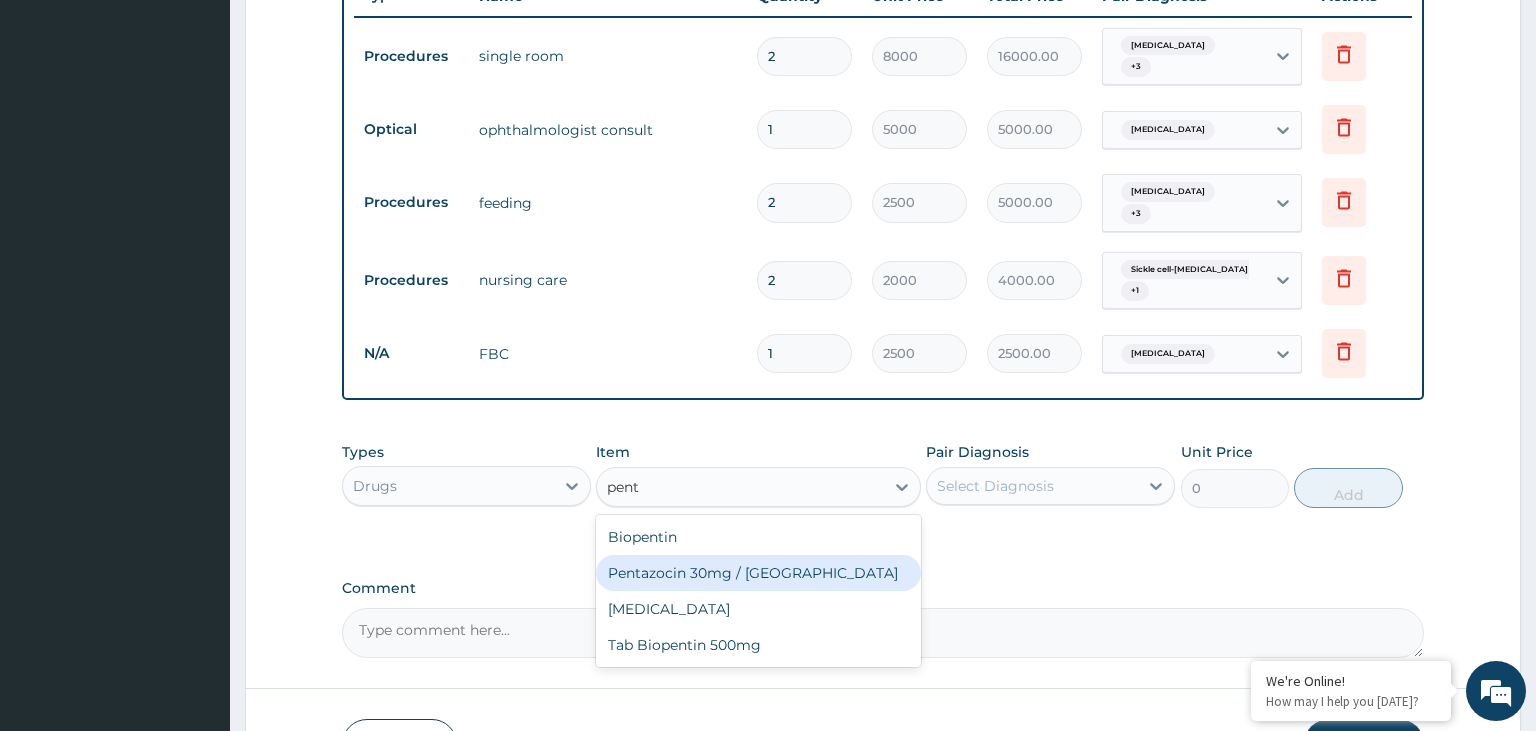 click on "Pentazocin 30mg / Fortwin" at bounding box center [758, 573] 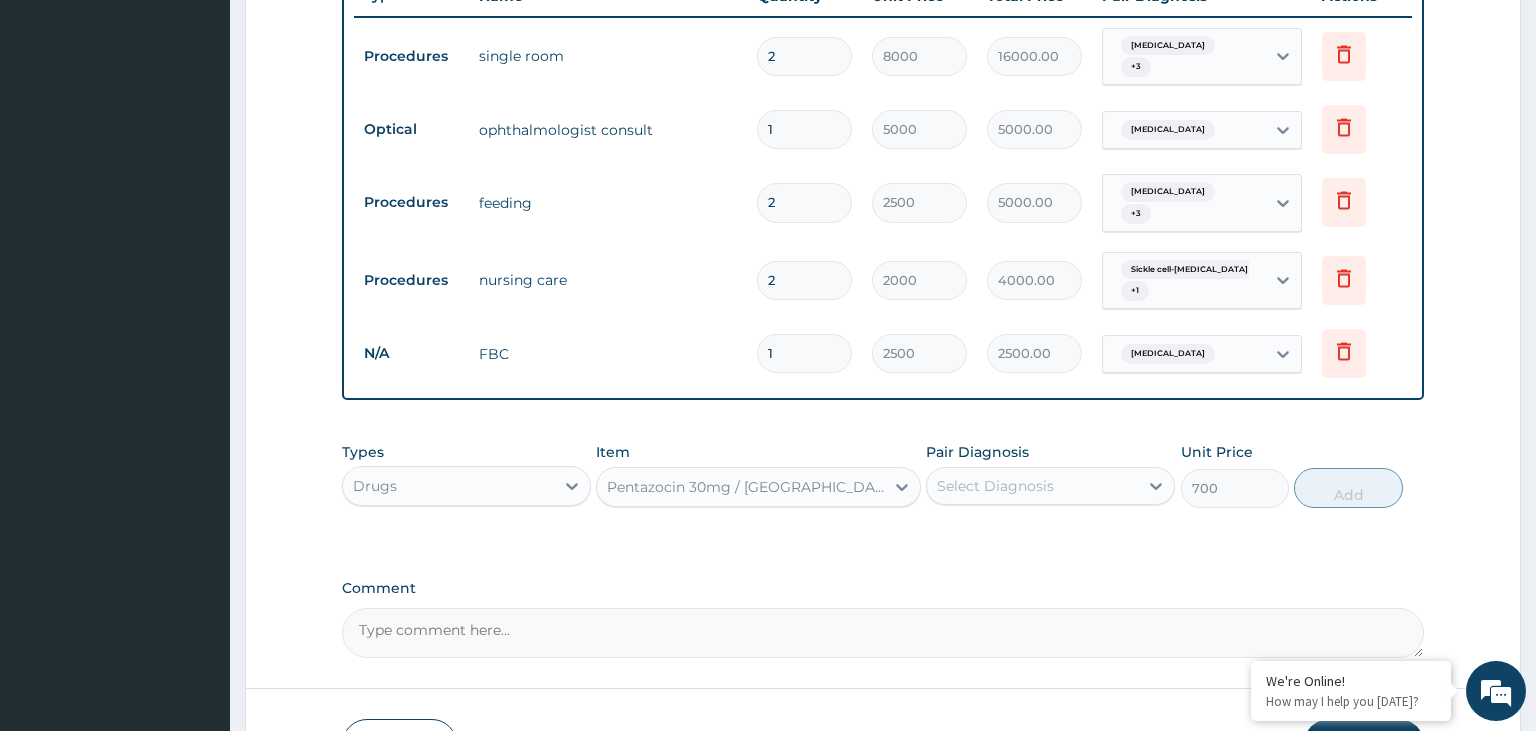 click on "Select Diagnosis" at bounding box center (1032, 486) 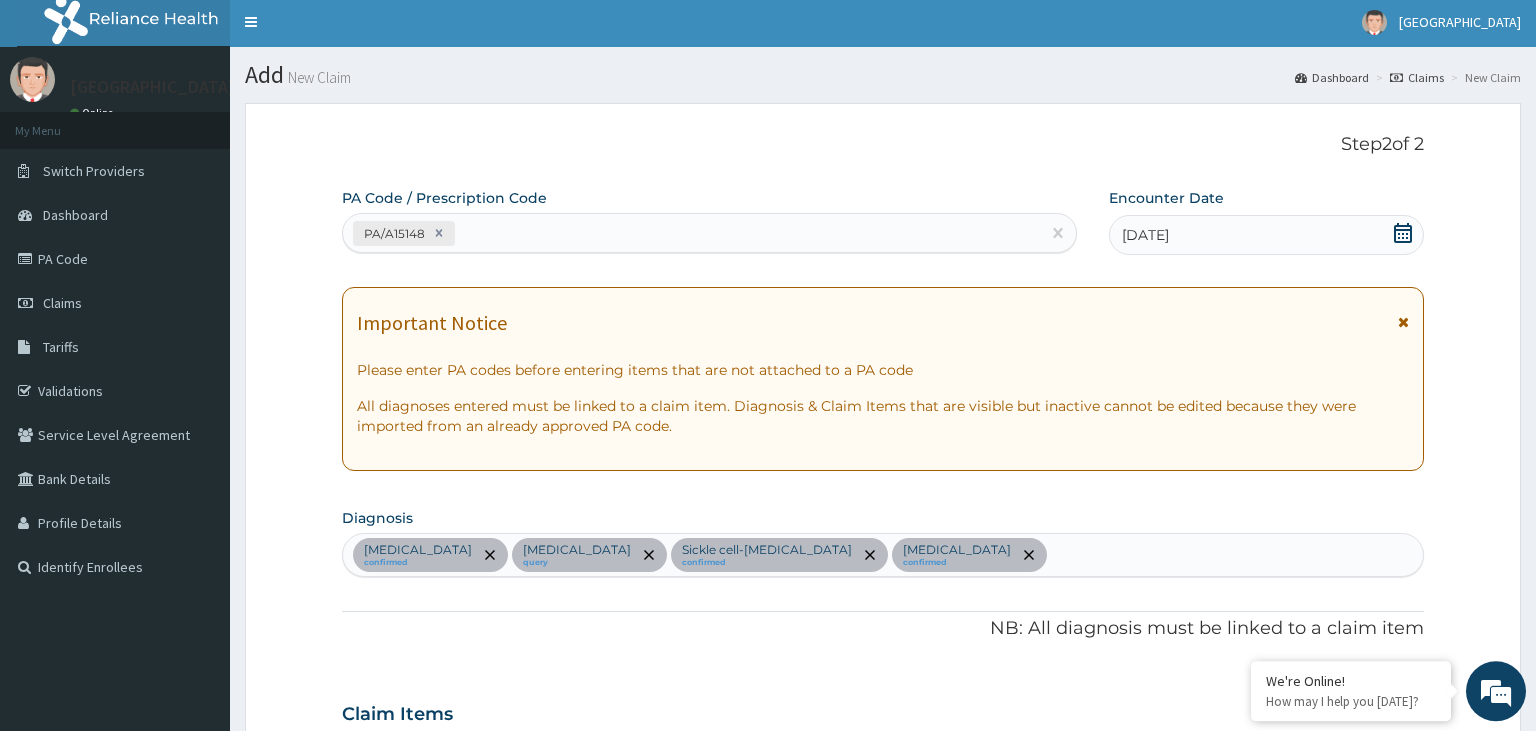 scroll, scrollTop: 0, scrollLeft: 0, axis: both 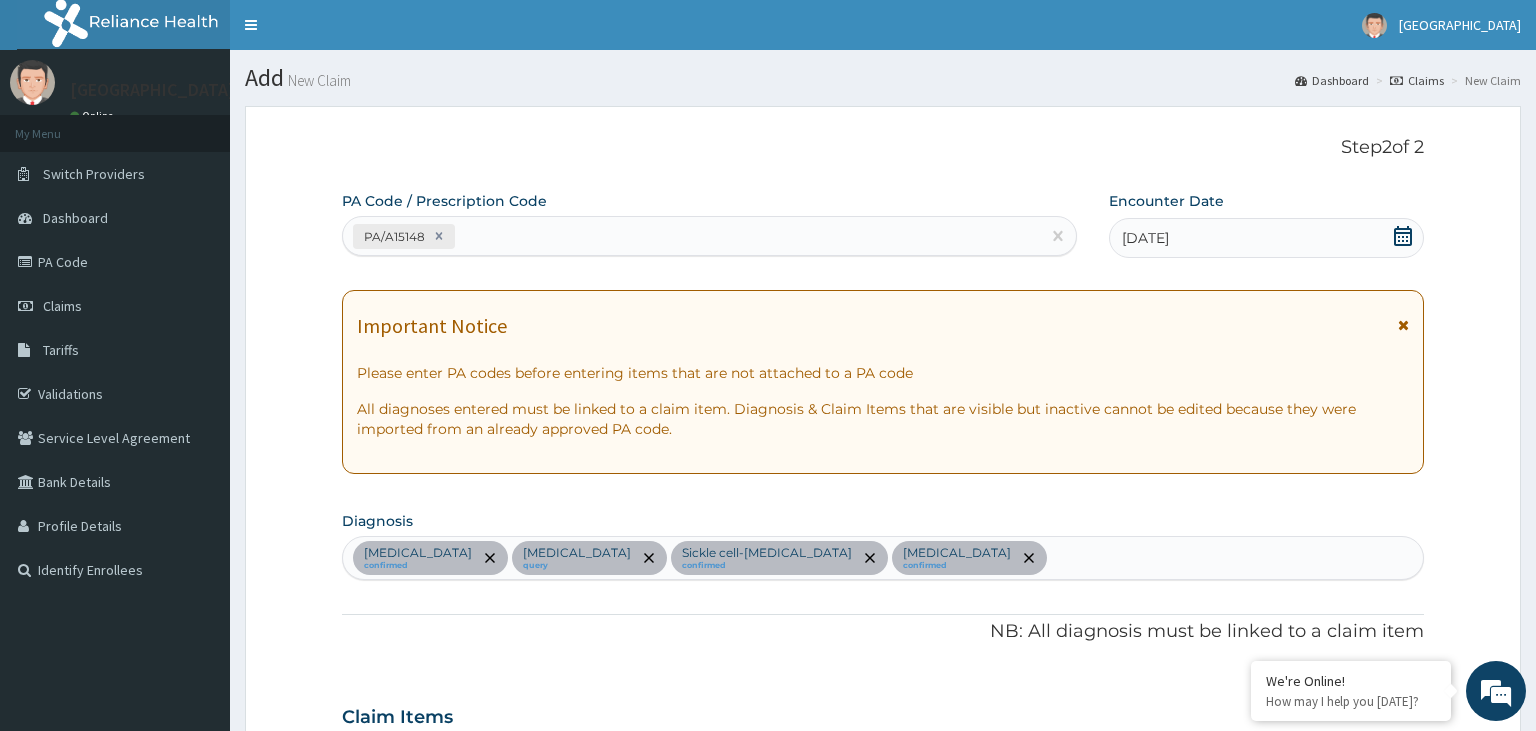 click on "Anemia confirmed Presbyopia query Sickle cell-beta-thalassemia confirmed Malaria confirmed" at bounding box center [883, 558] 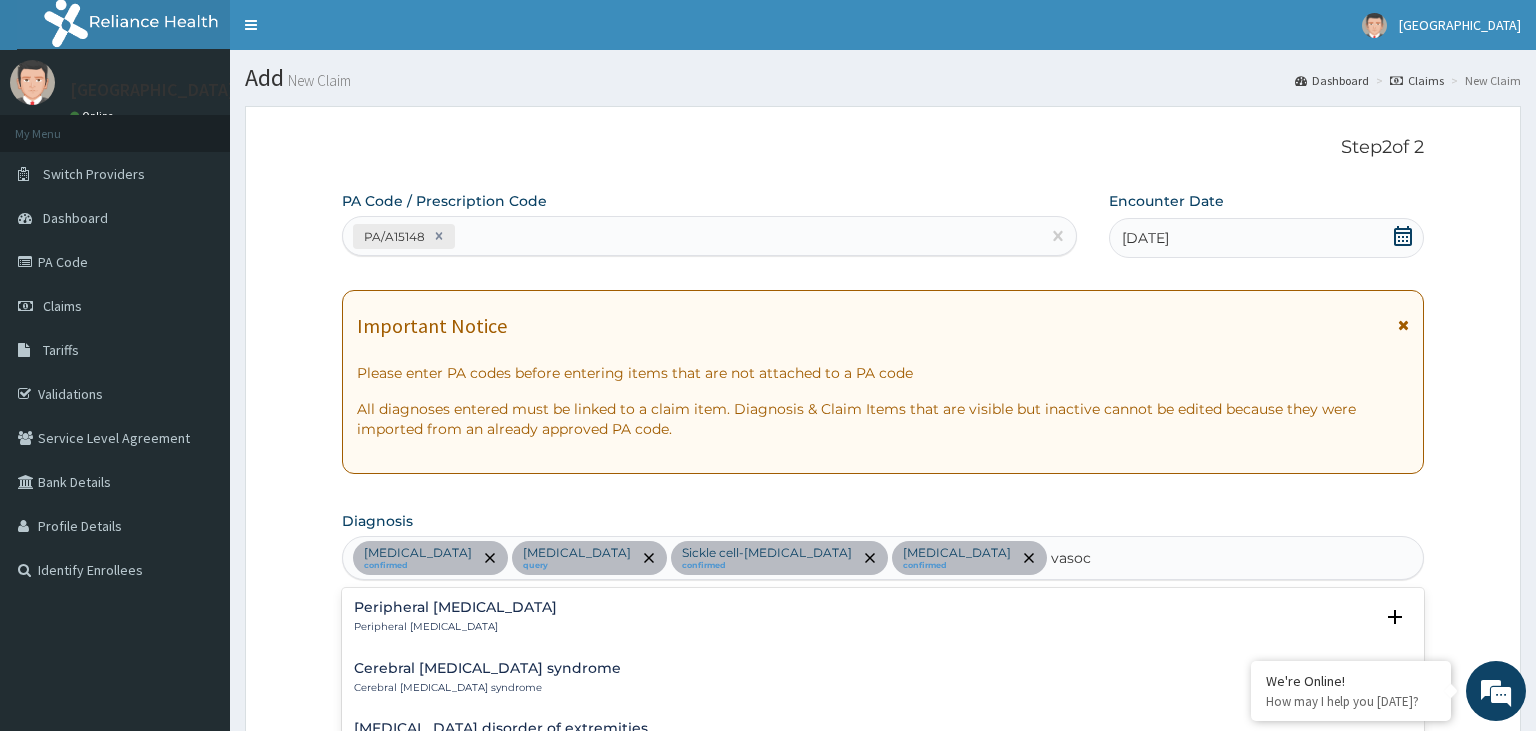 scroll, scrollTop: 105, scrollLeft: 0, axis: vertical 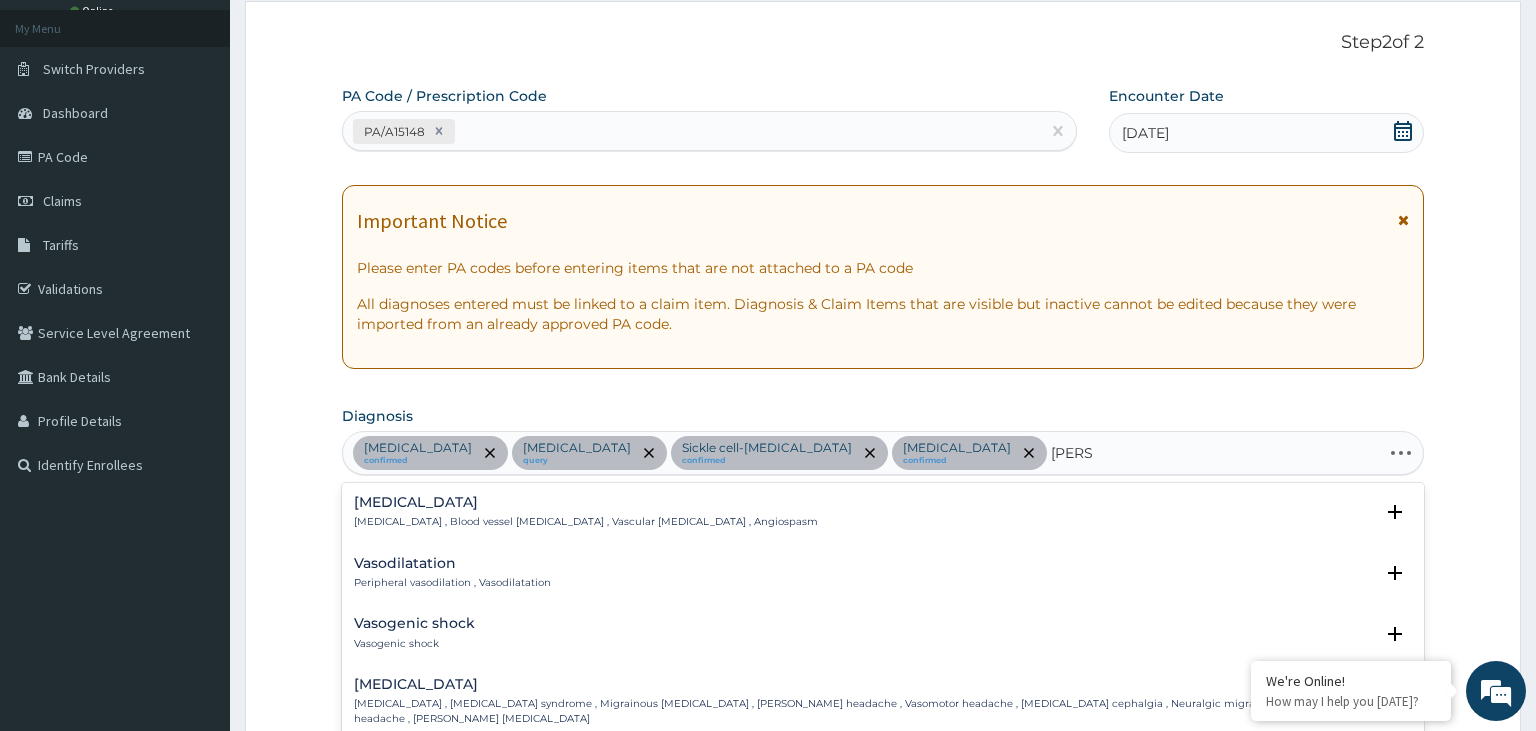 type on "vasooc" 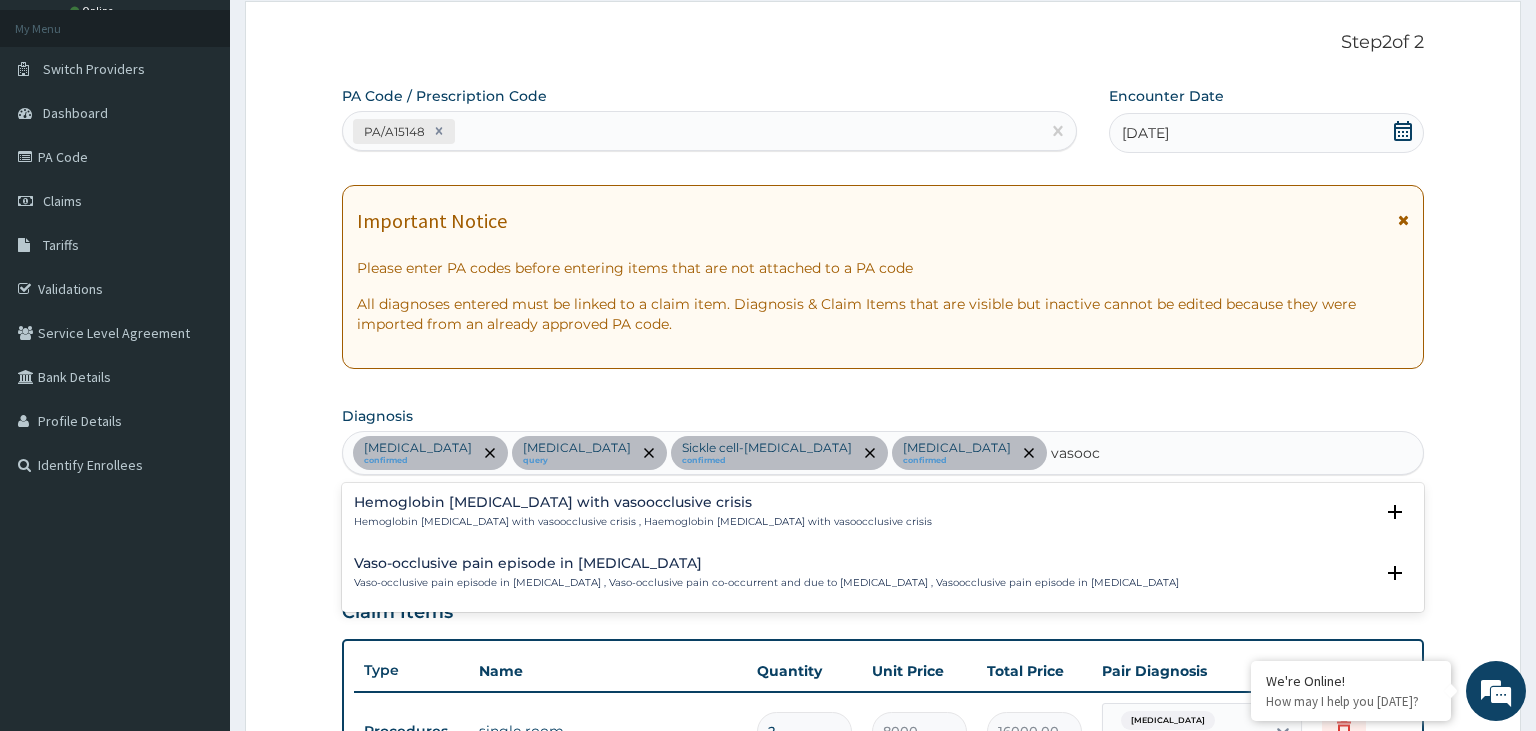 click on "Vaso-occlusive pain episode in sickle cell disease" at bounding box center (766, 563) 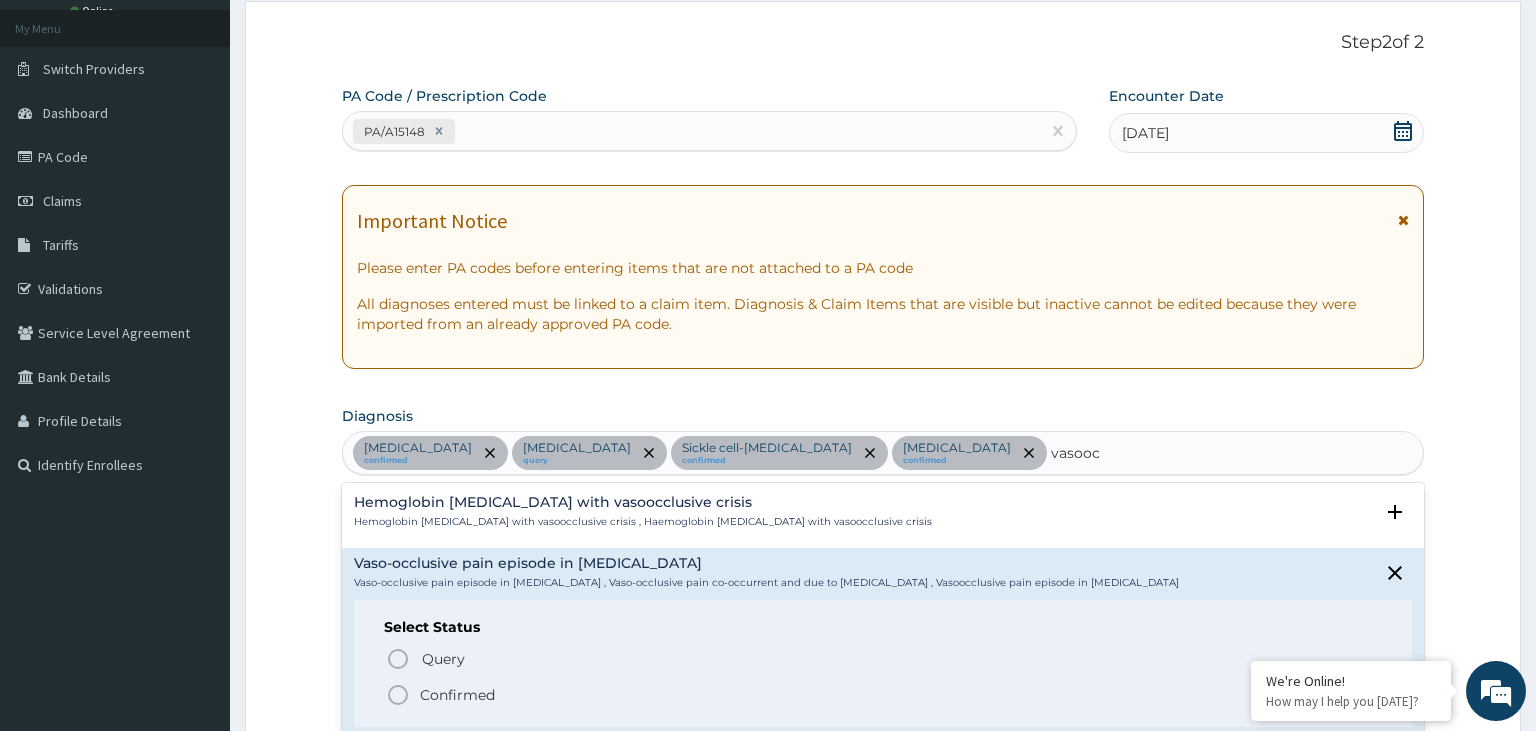 click on "Confirmed" at bounding box center (457, 695) 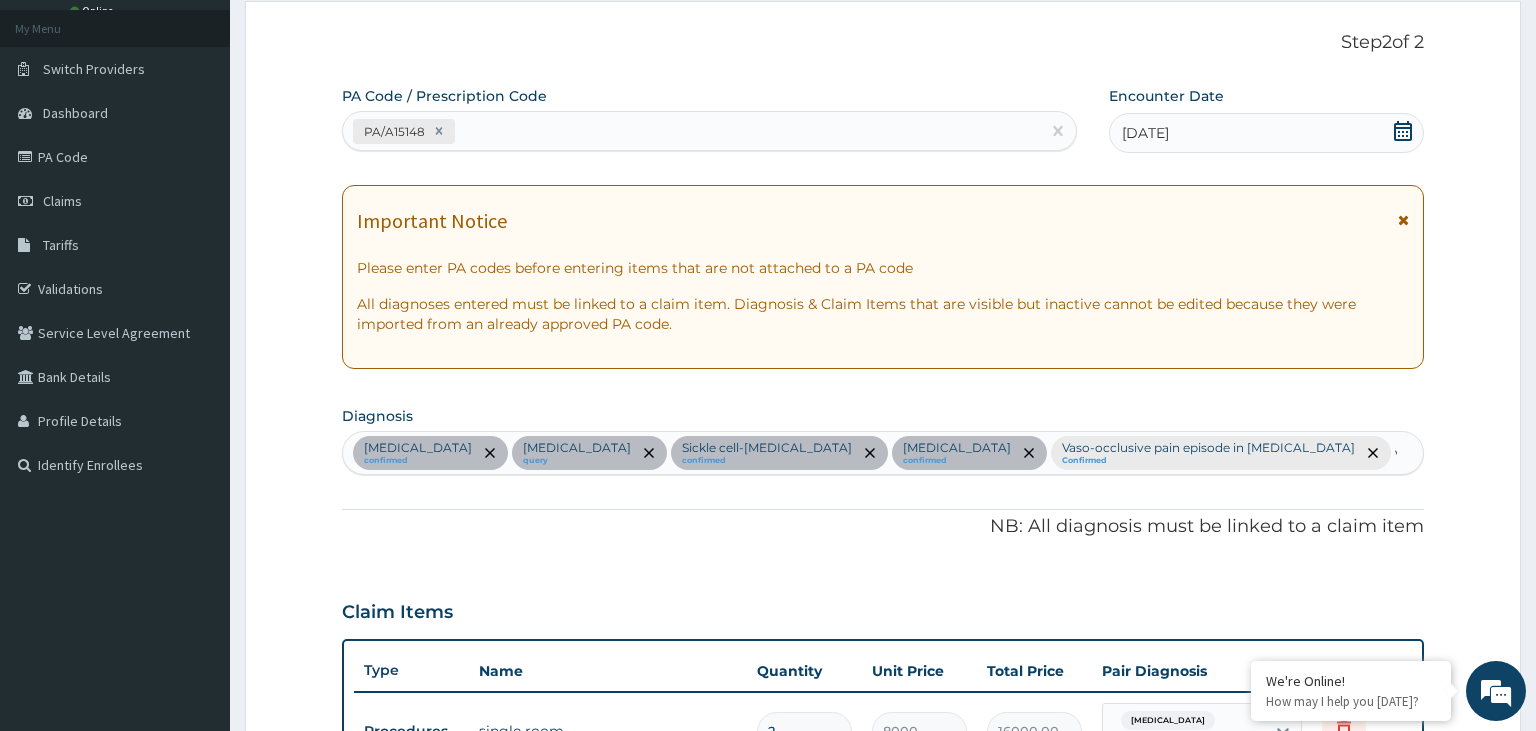 type 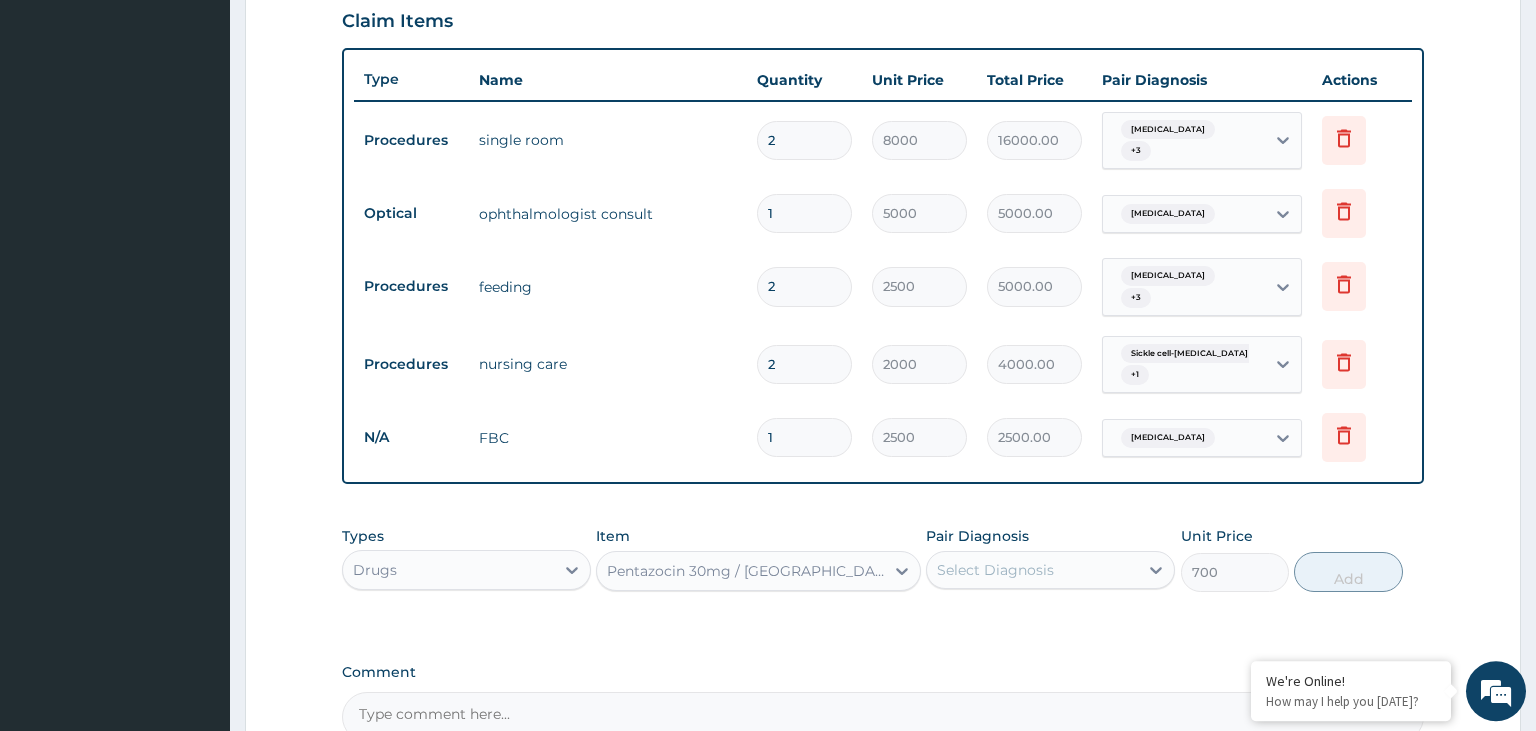 scroll, scrollTop: 739, scrollLeft: 0, axis: vertical 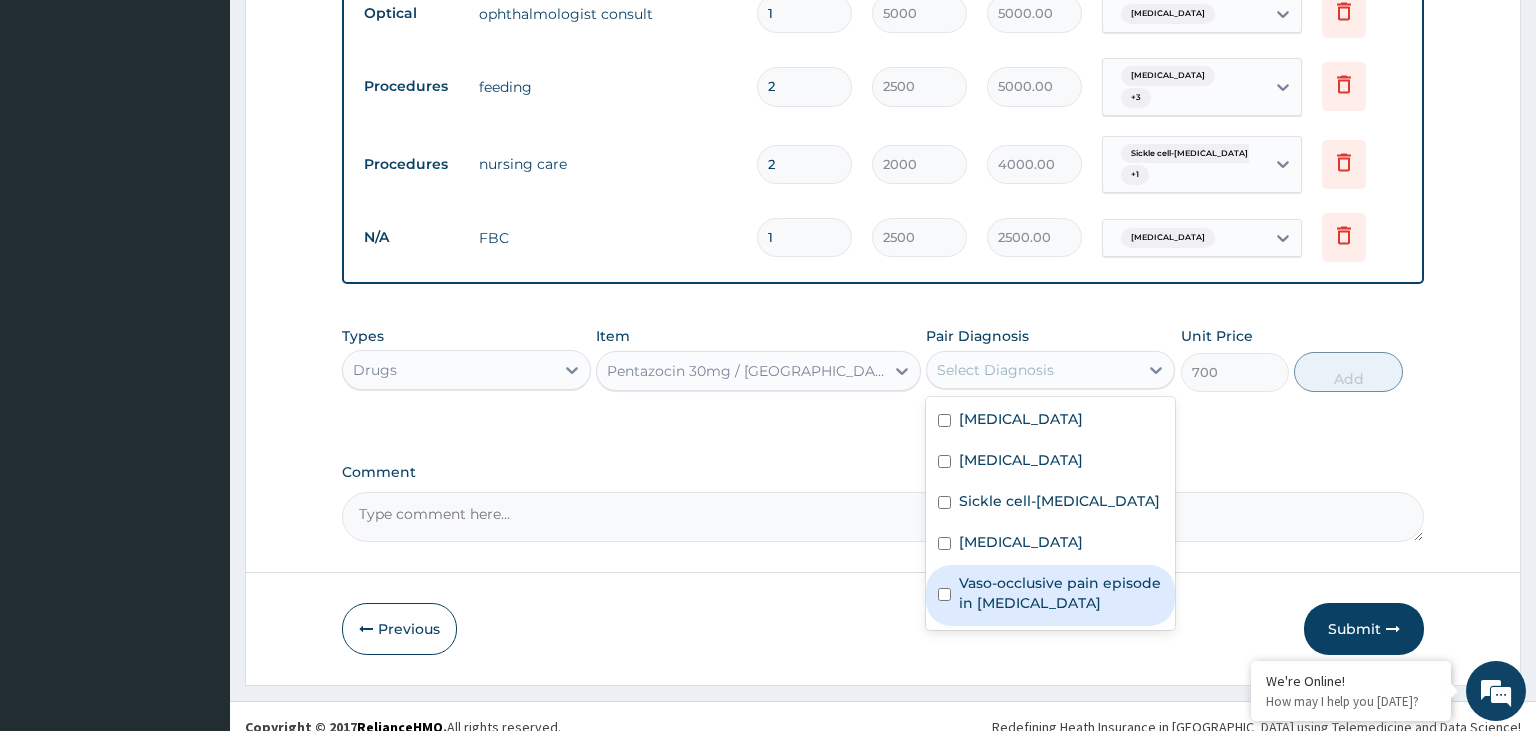 click on "Vaso-occlusive pain episode in sickle cell disease" at bounding box center [1061, 593] 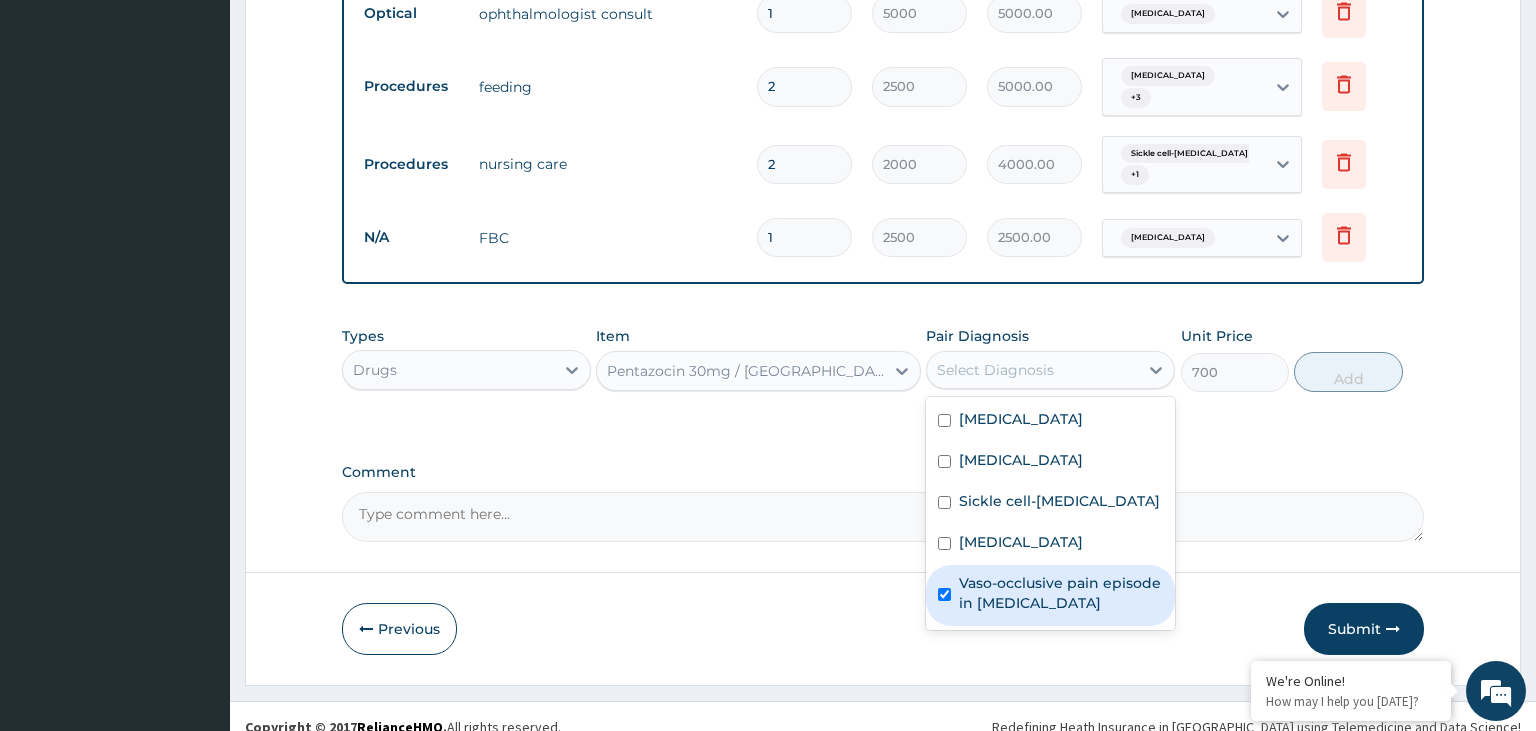 checkbox on "true" 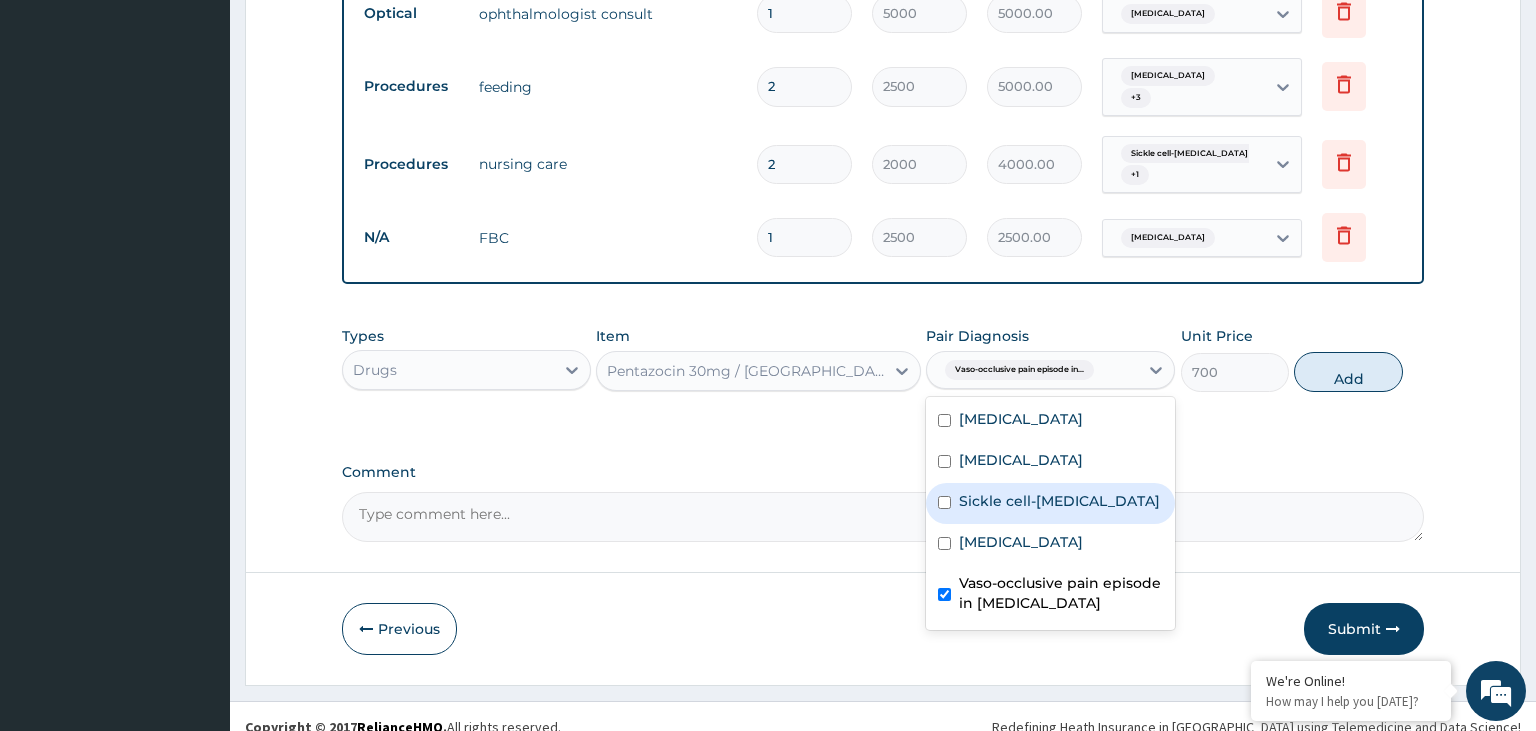 click on "Sickle cell-beta-thalassemia" at bounding box center (1059, 501) 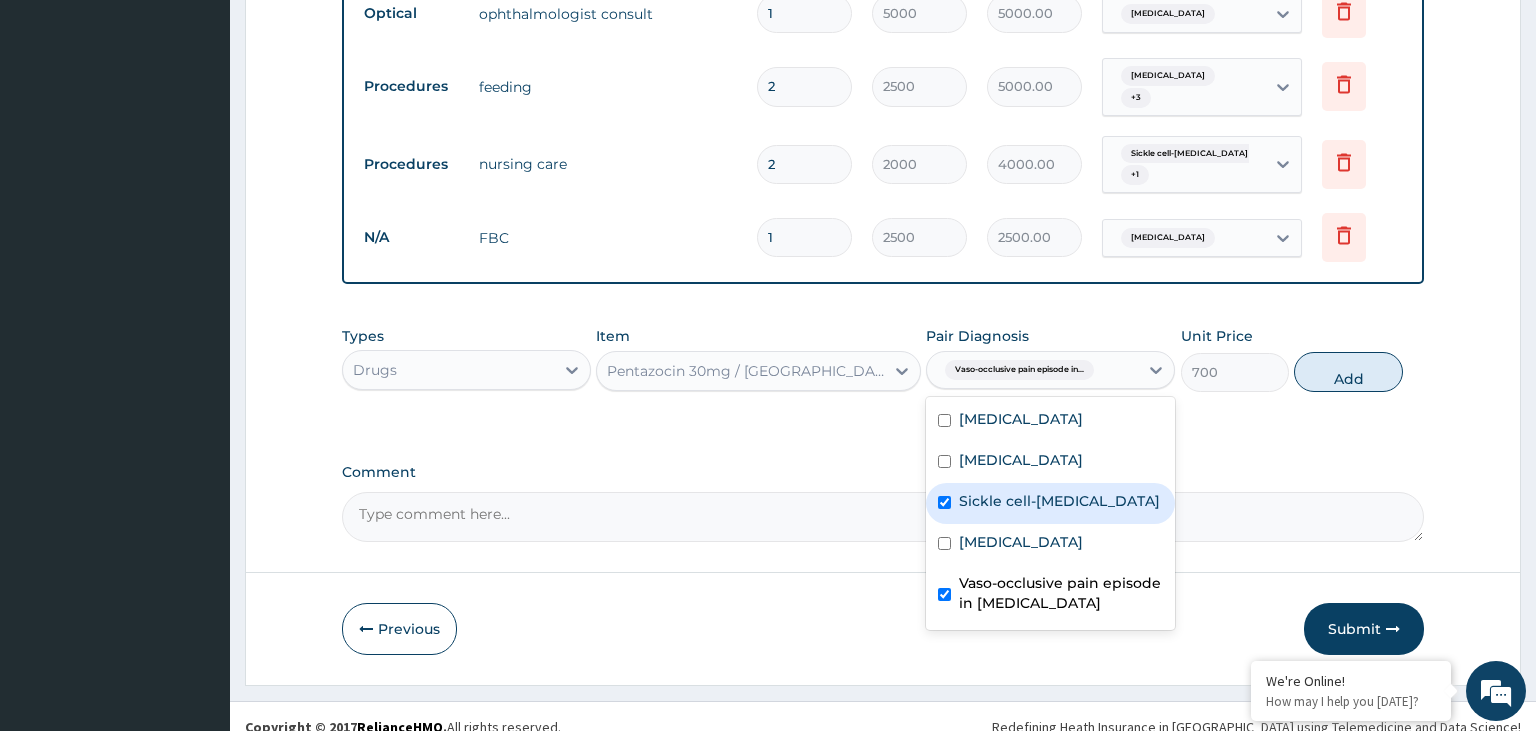 checkbox on "true" 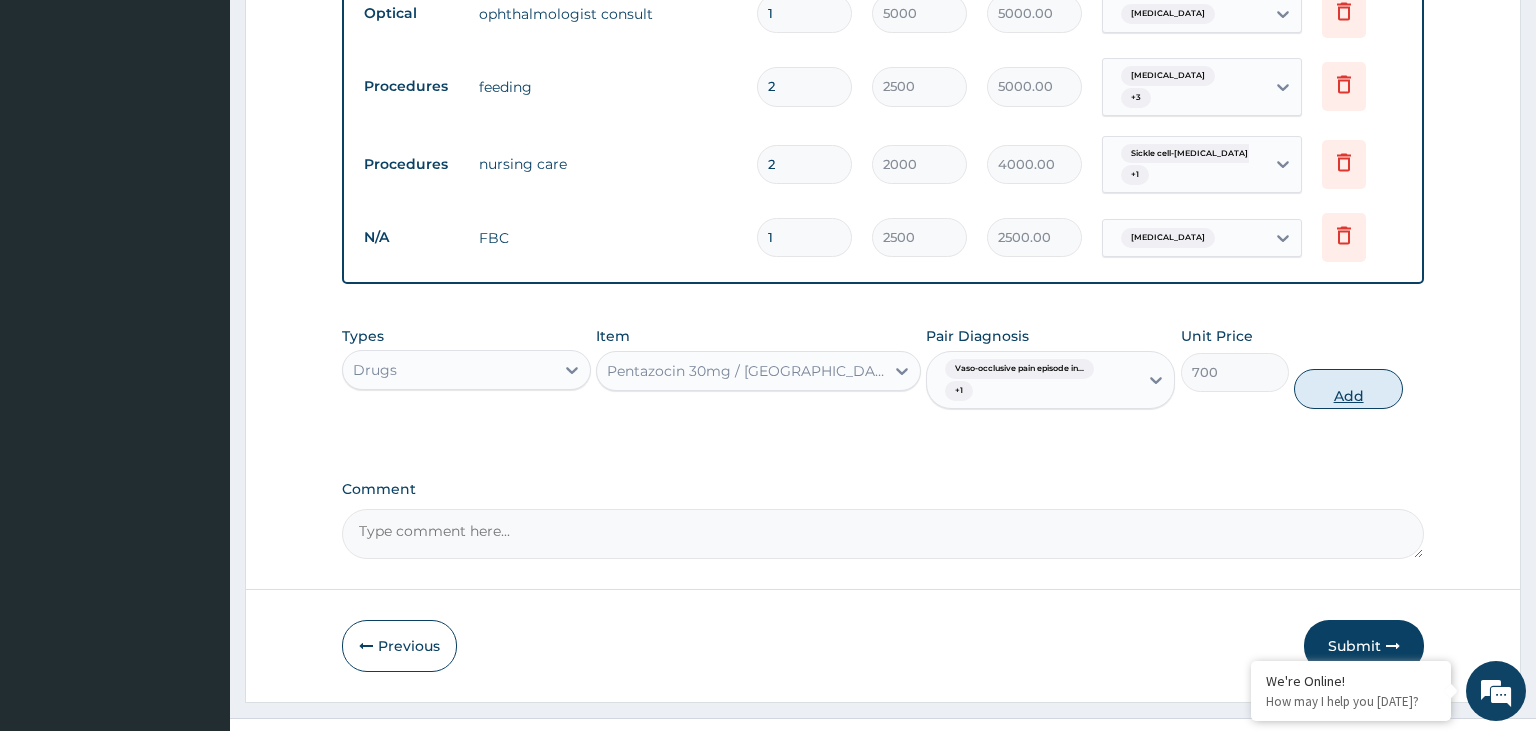 click on "Add" at bounding box center [1348, 389] 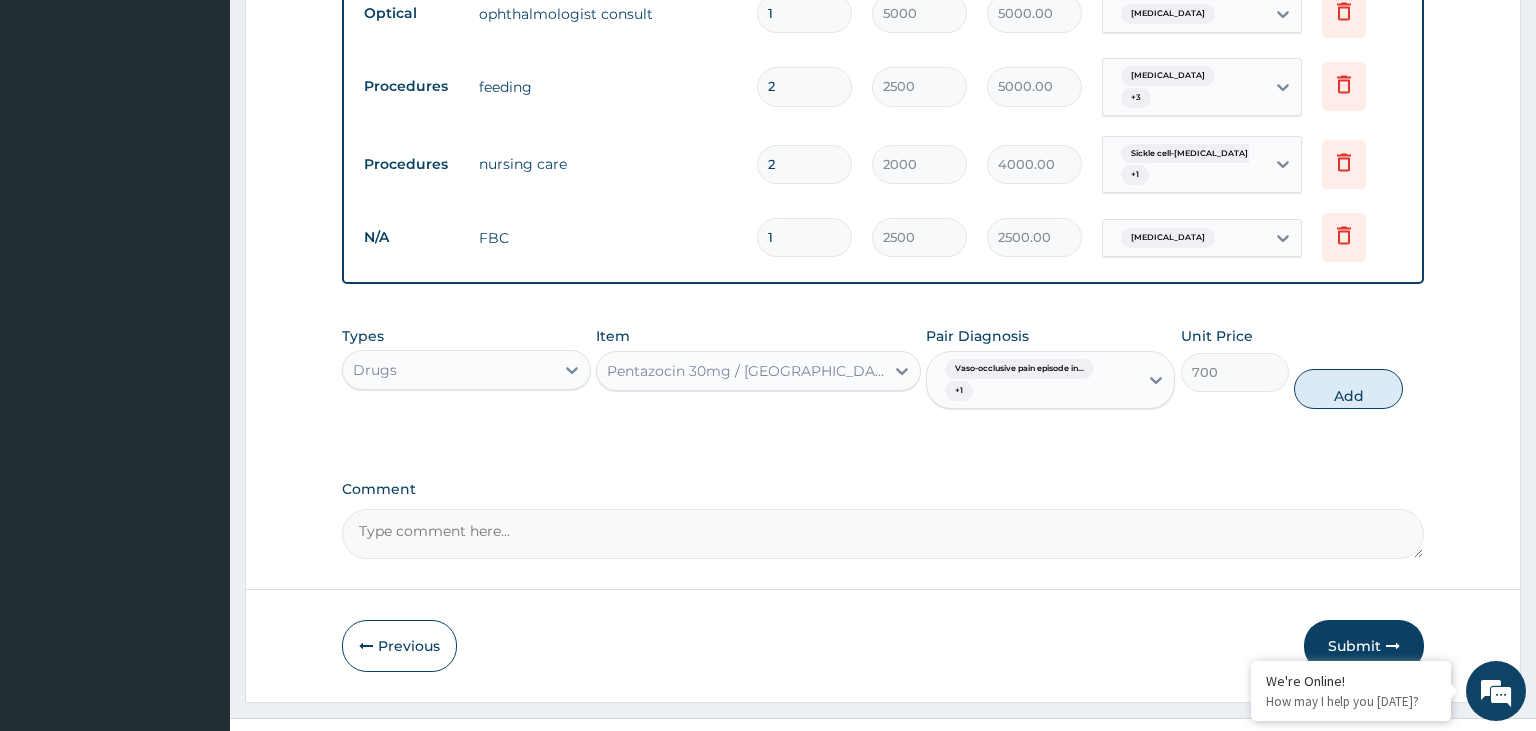 type on "0" 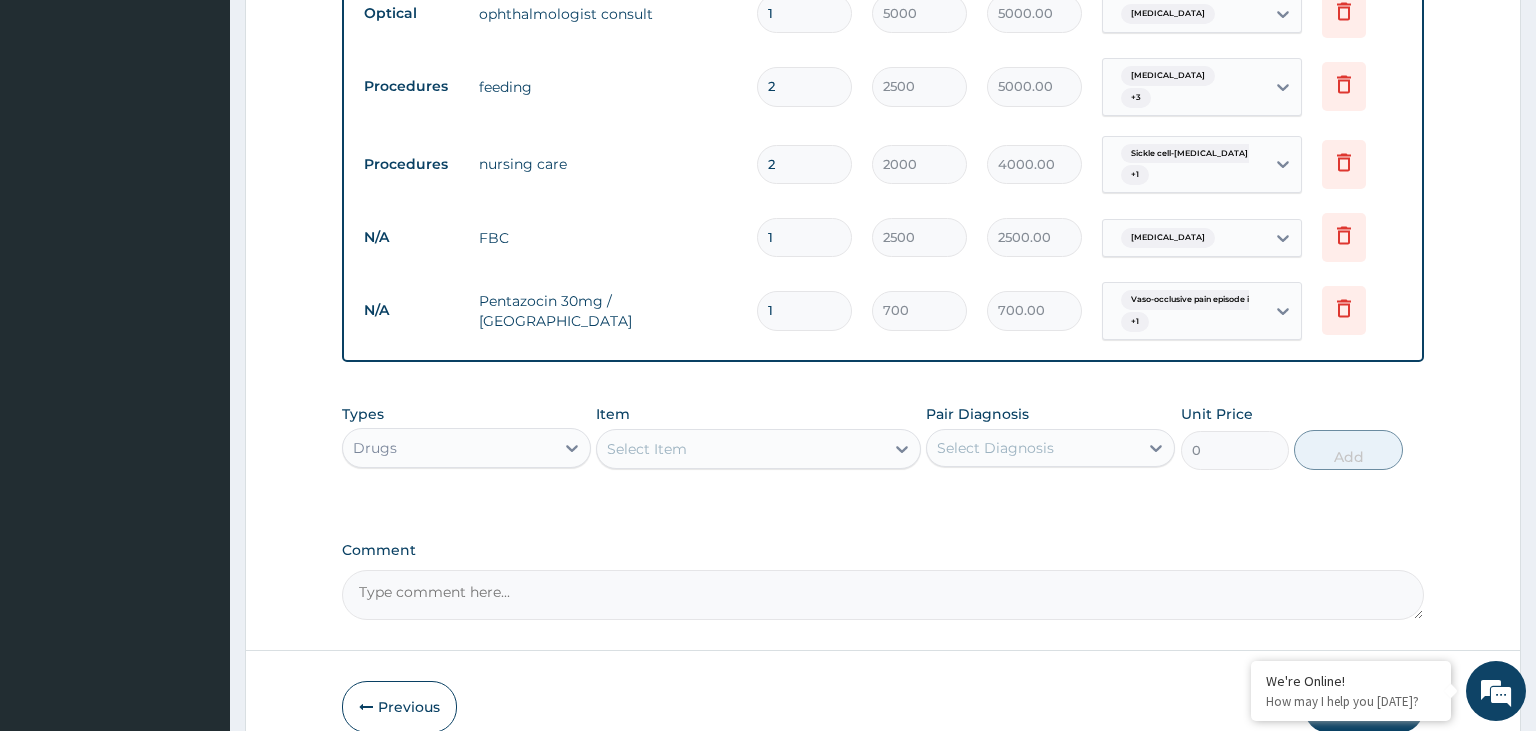 click on "Select Item" at bounding box center [740, 449] 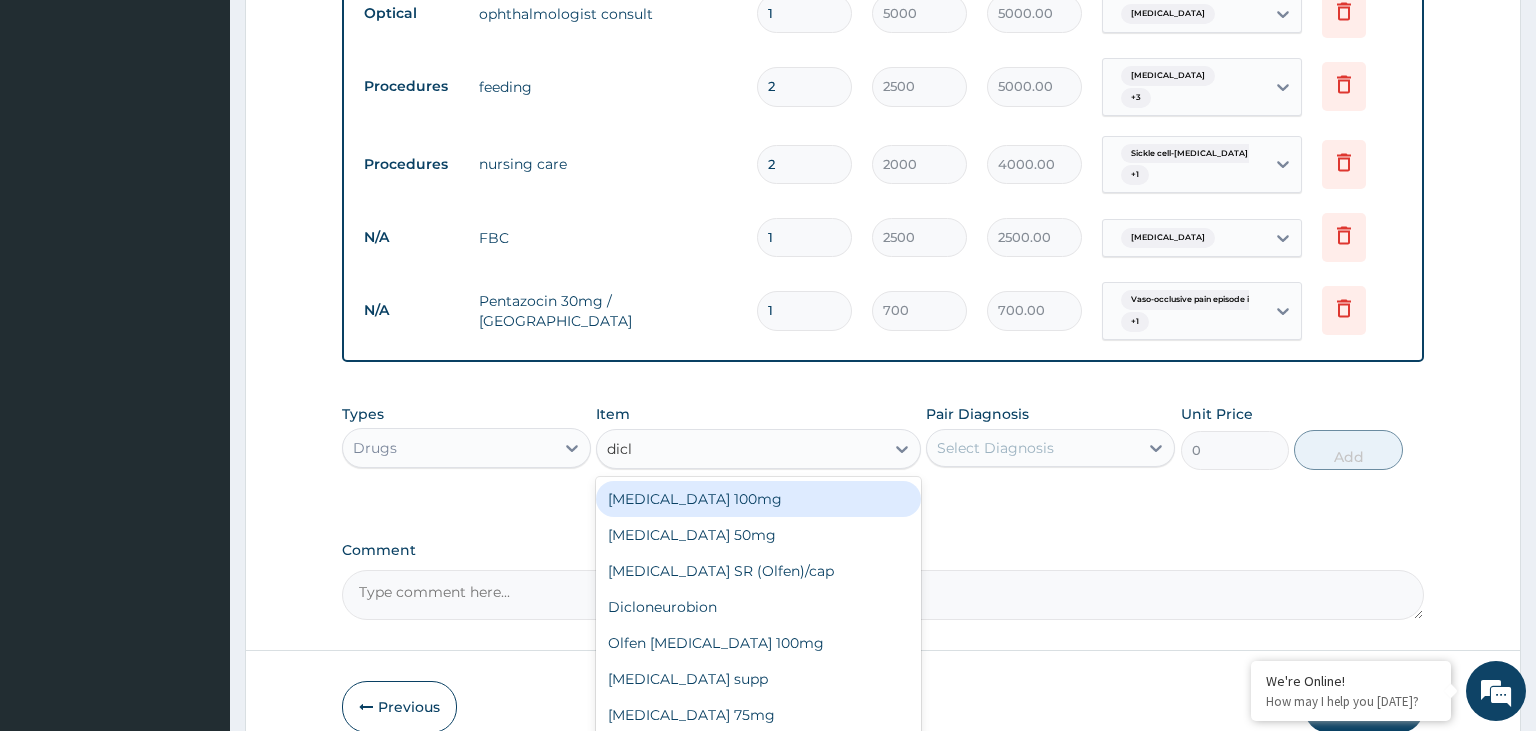 type on "diclo" 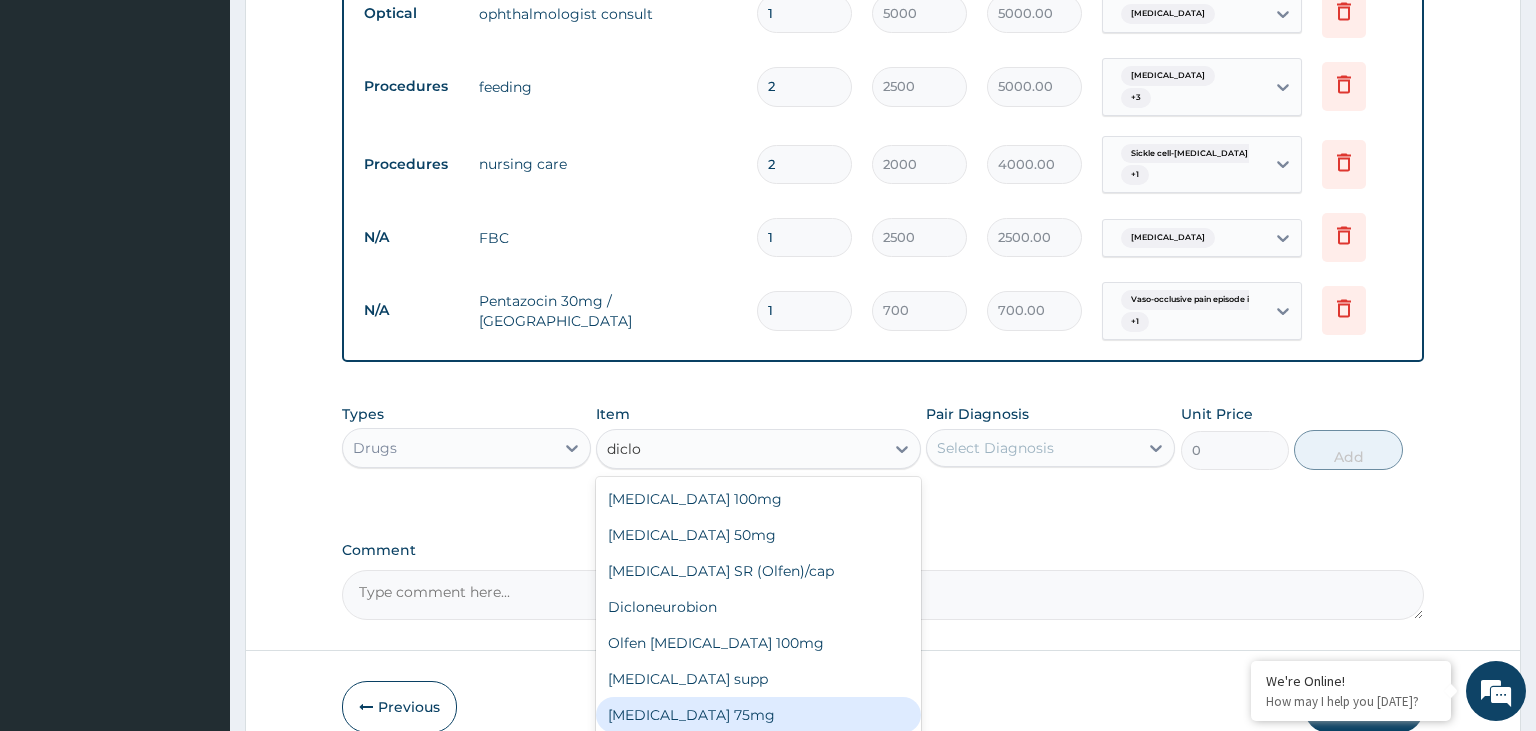 click on "Diclofenac 75mg" at bounding box center [758, 715] 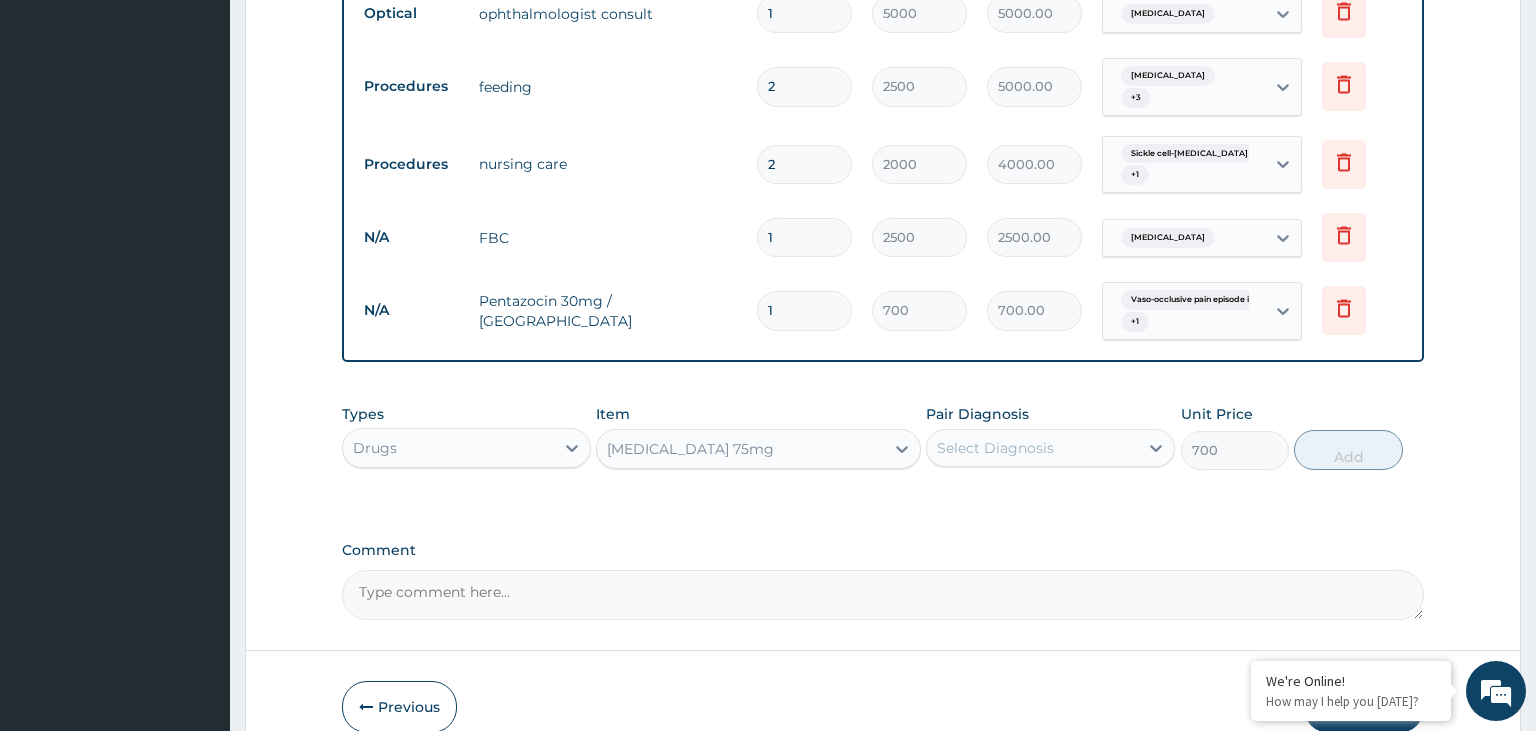 click on "Select Diagnosis" at bounding box center (1032, 448) 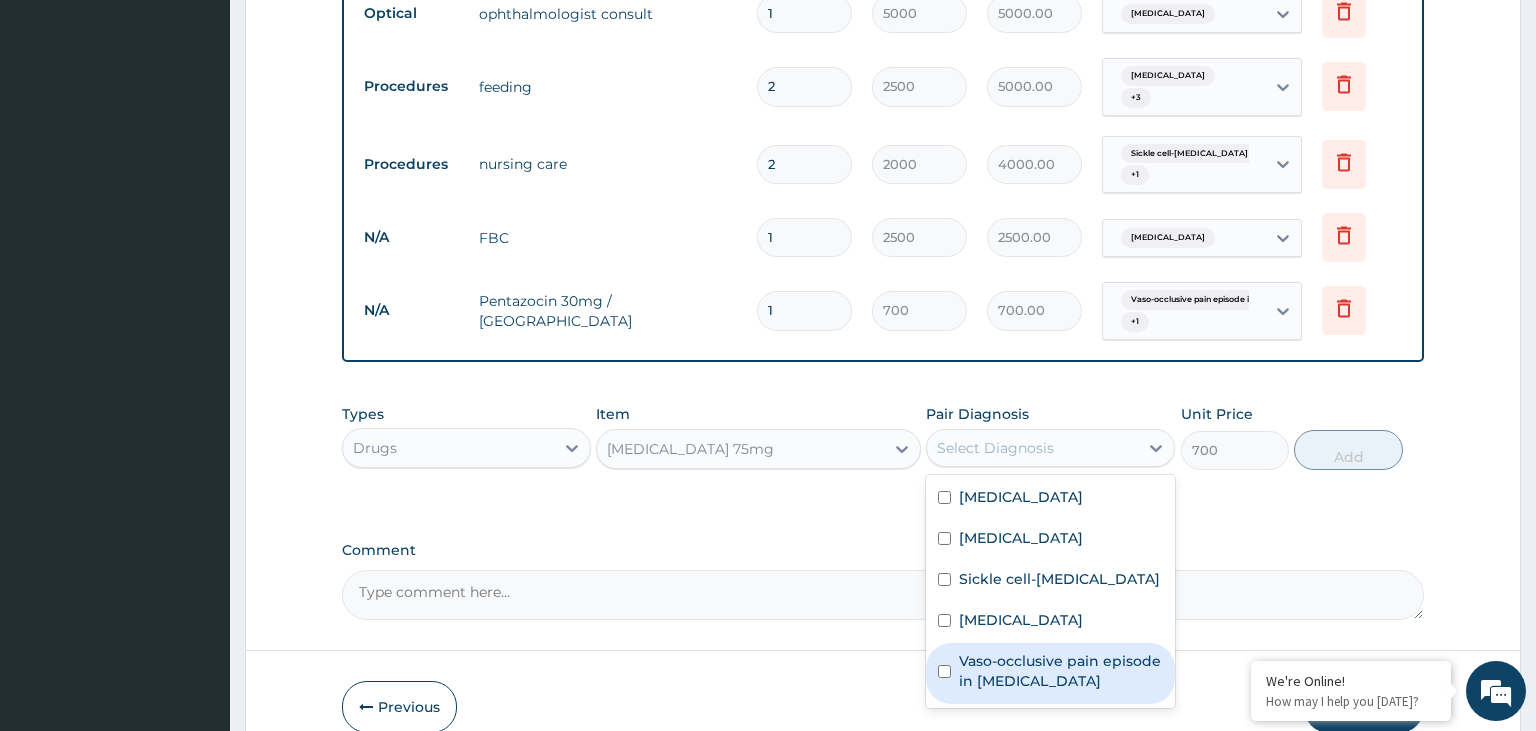 drag, startPoint x: 1035, startPoint y: 651, endPoint x: 1050, endPoint y: 642, distance: 17.492855 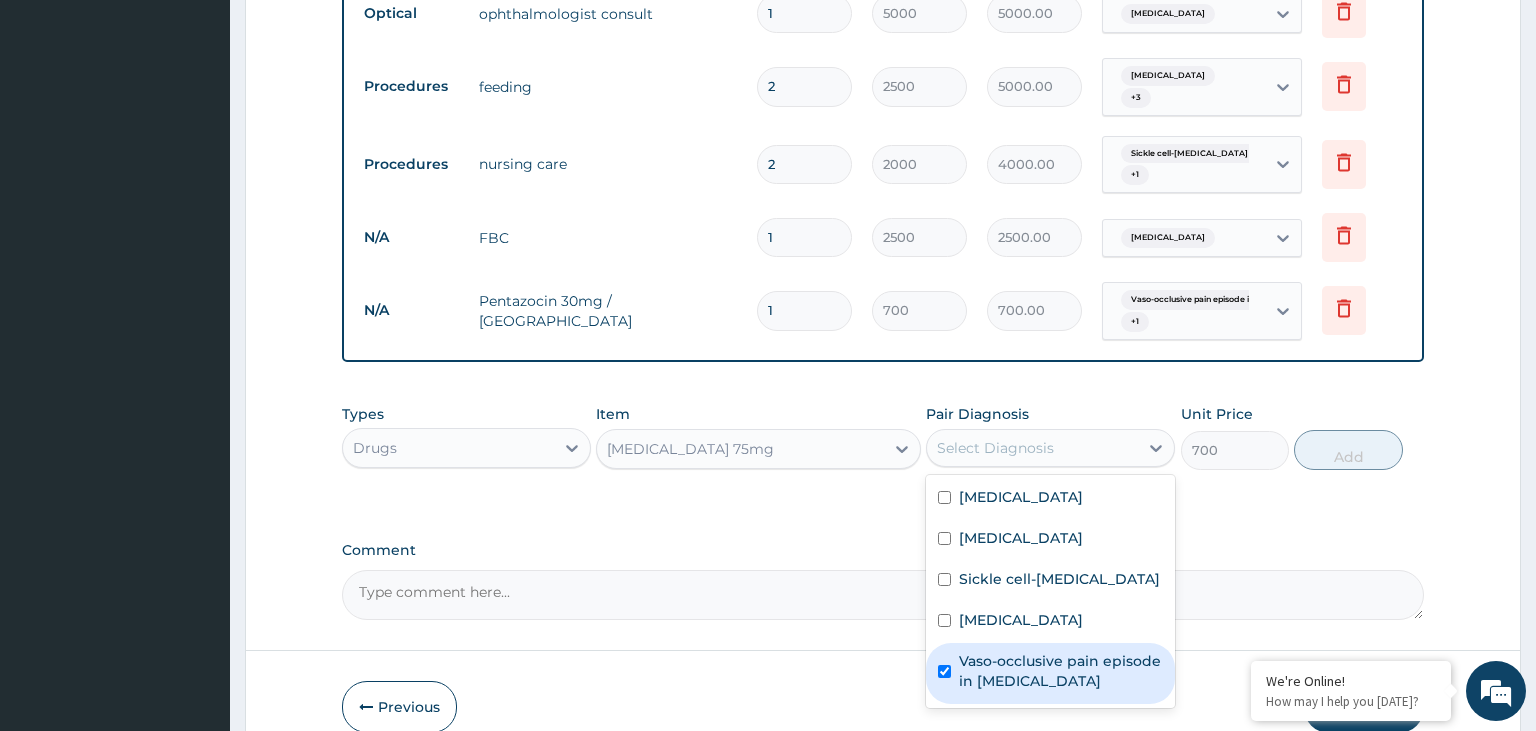 checkbox on "true" 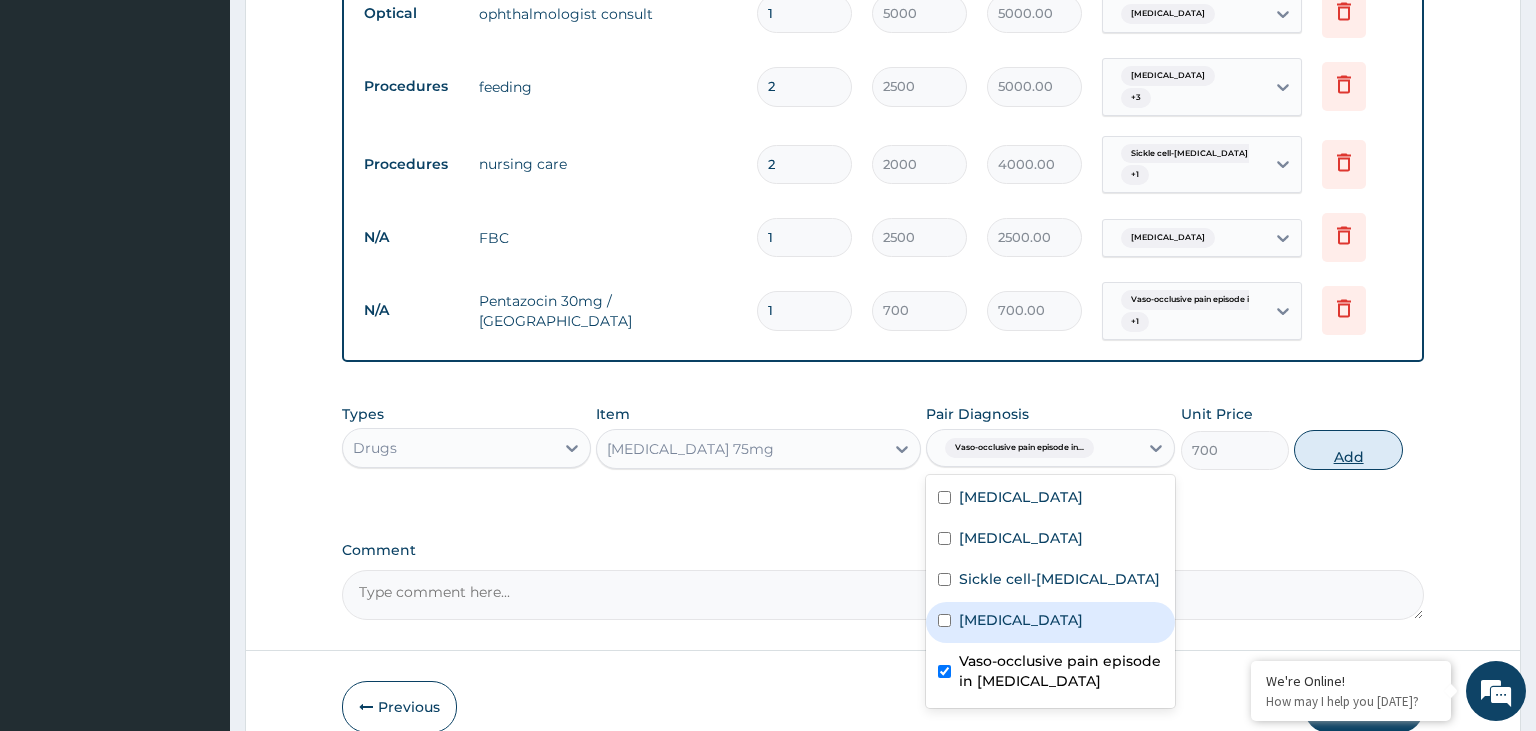 click on "Add" at bounding box center (1348, 450) 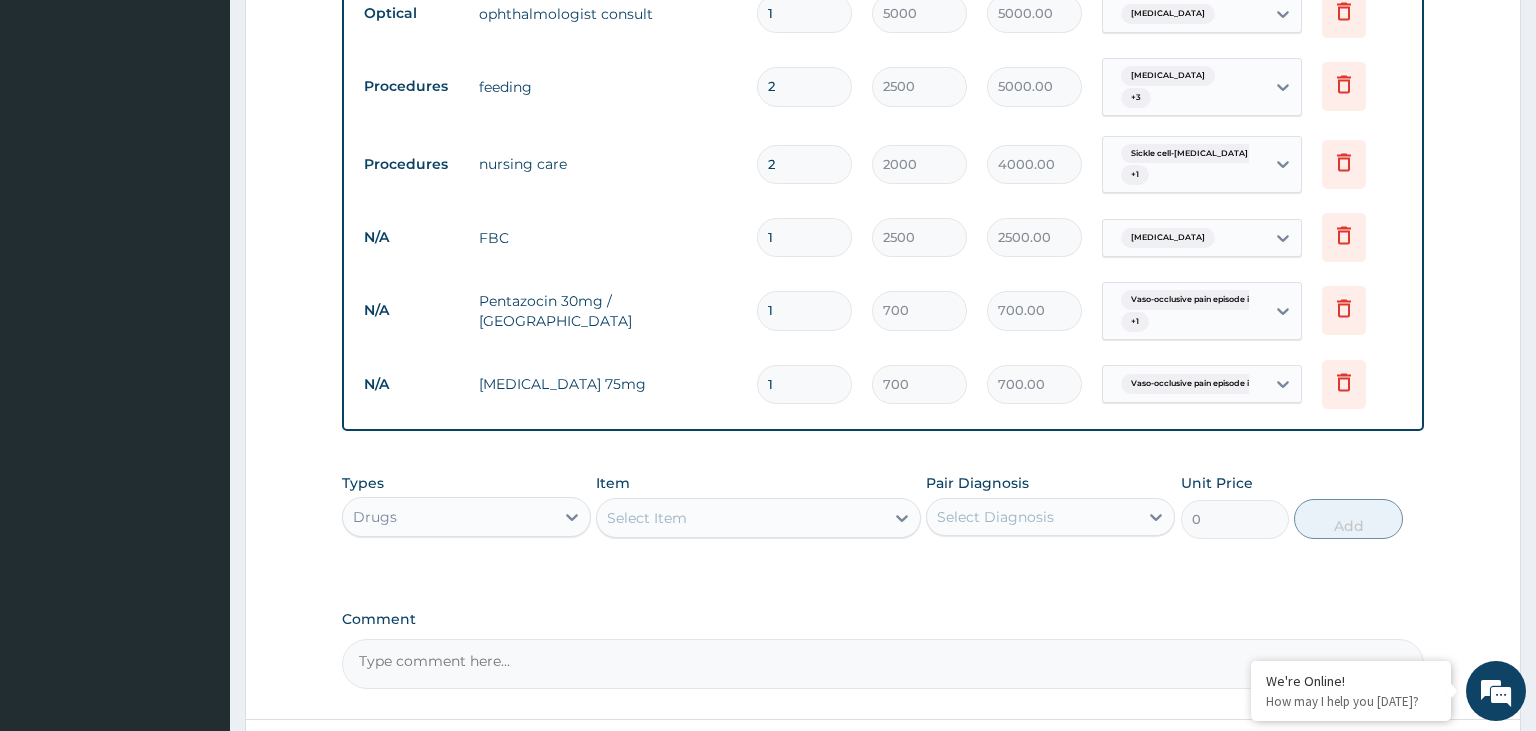 click on "Select Item" at bounding box center [740, 518] 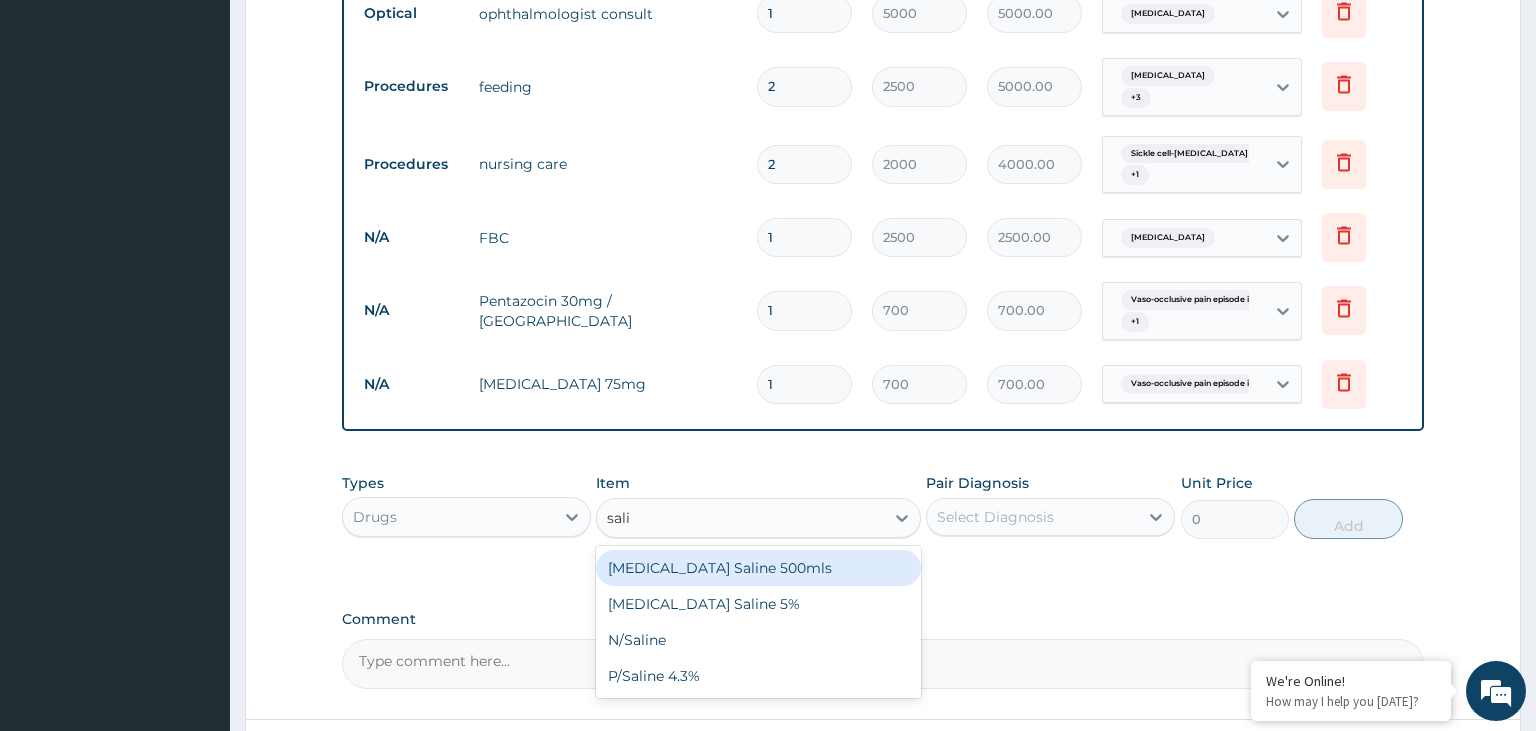type on "salin" 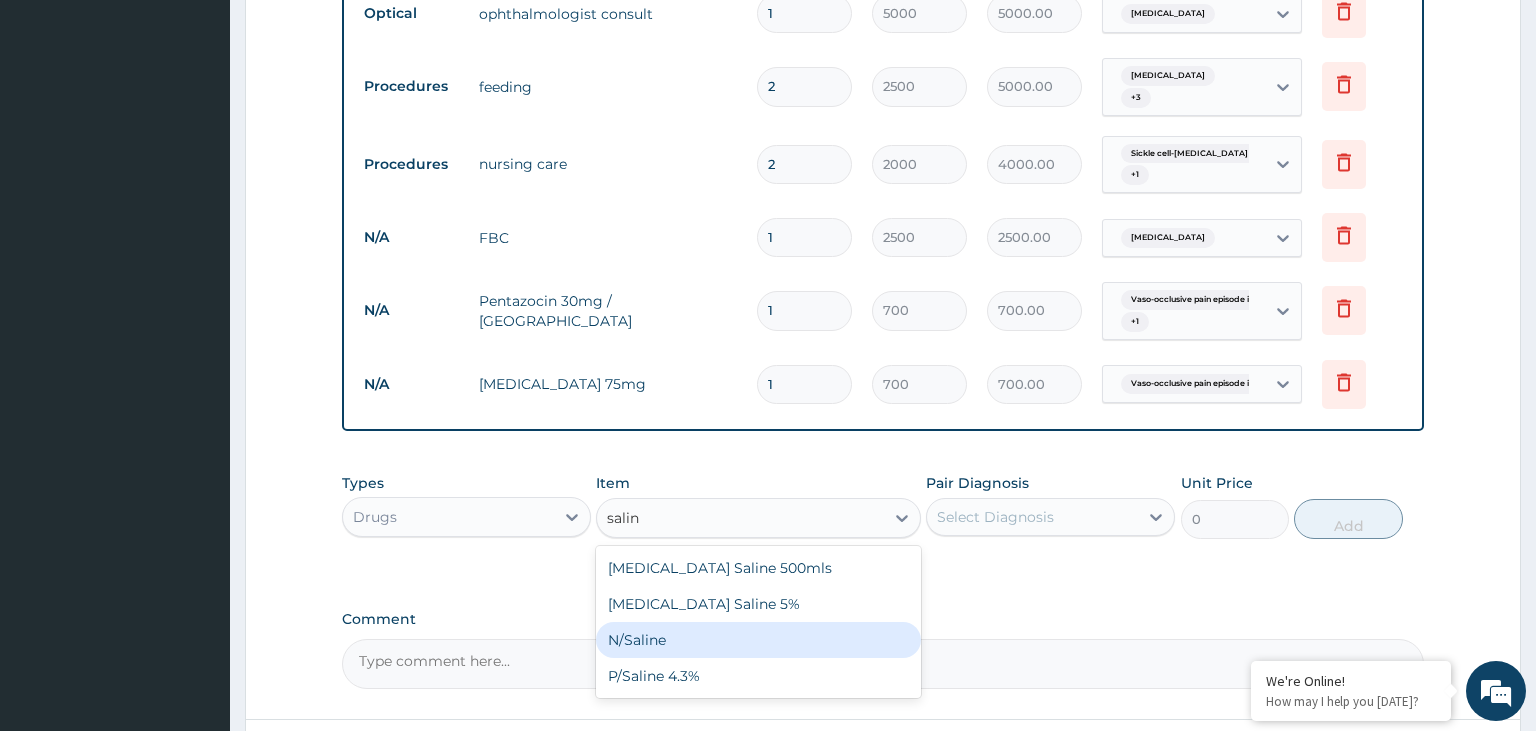 click on "N/Saline" at bounding box center [758, 640] 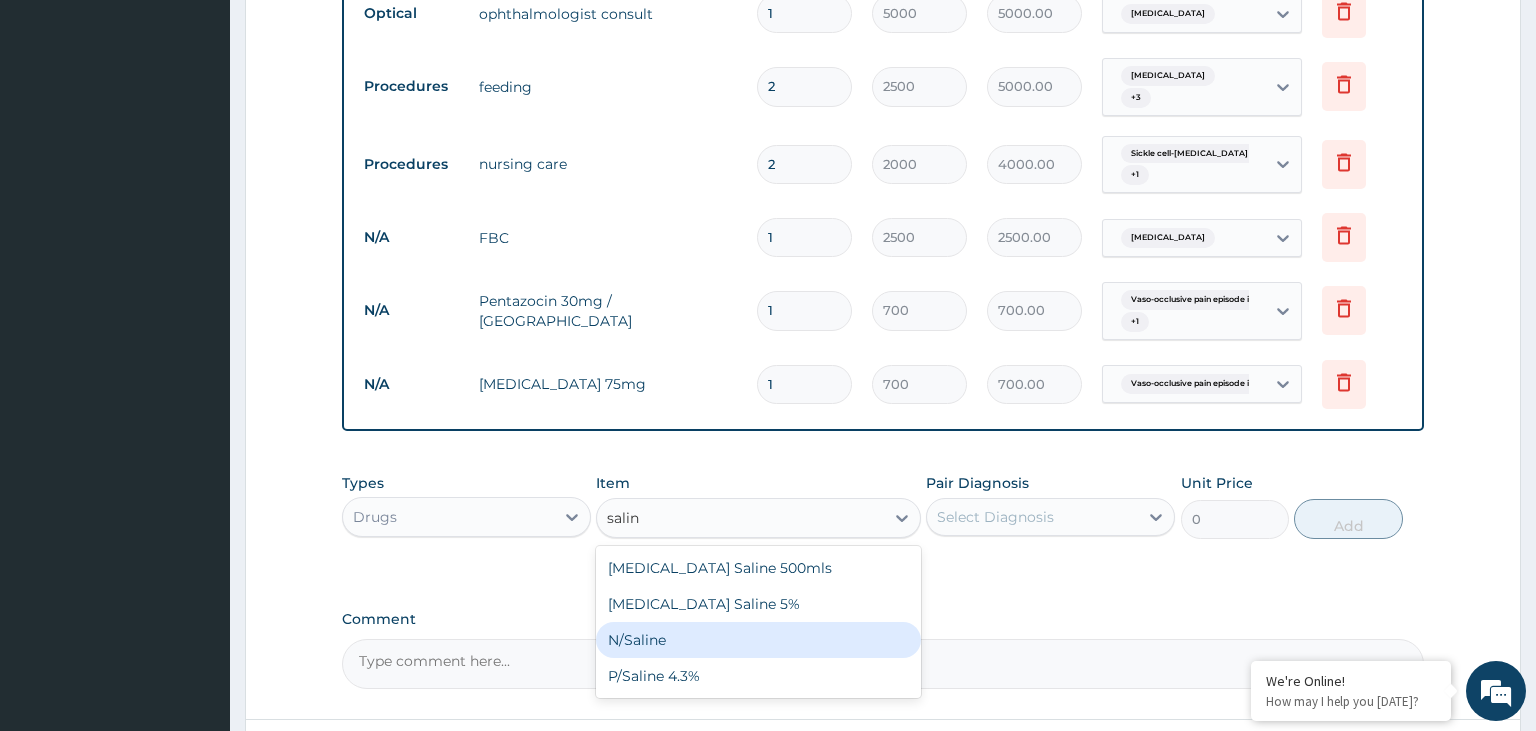 type 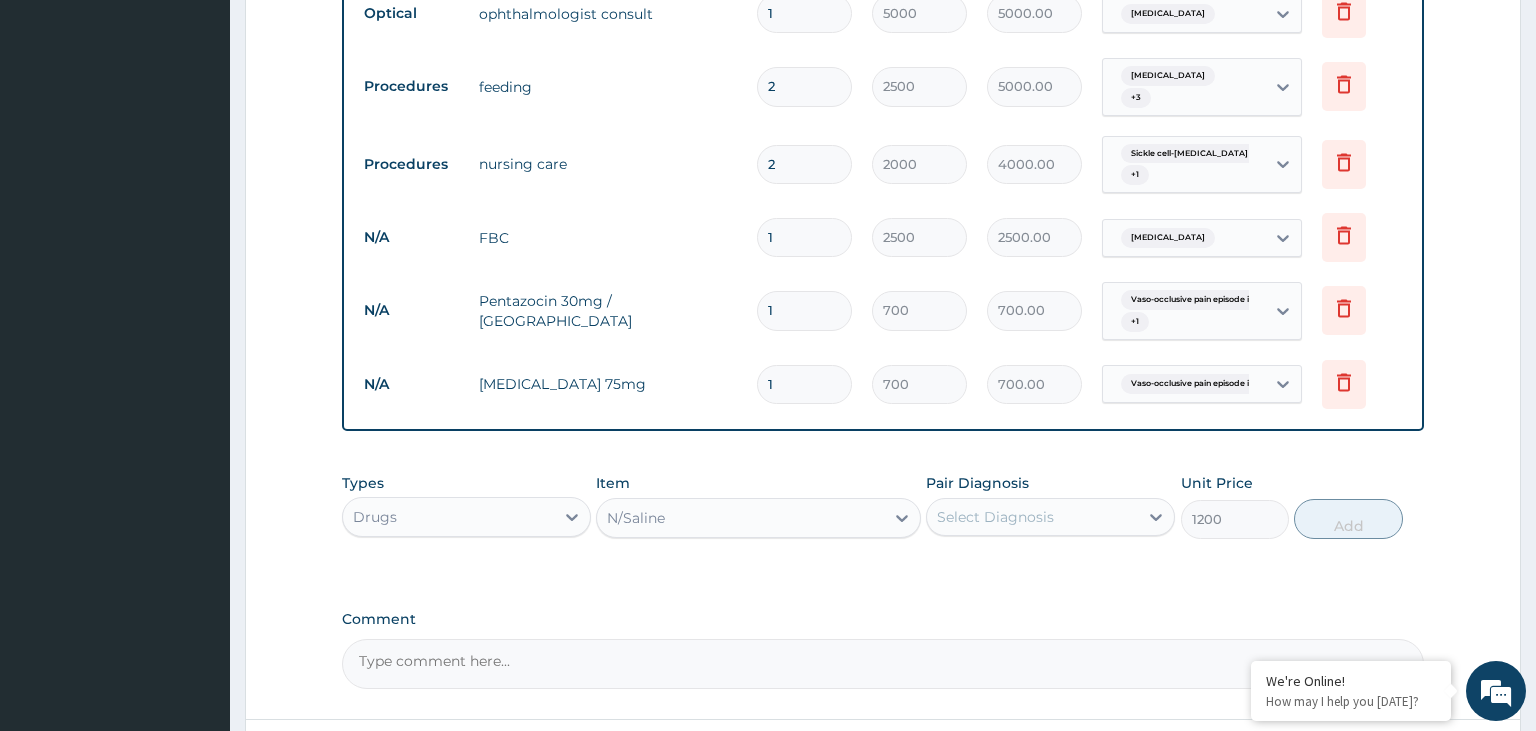 click on "Select Diagnosis" at bounding box center [995, 517] 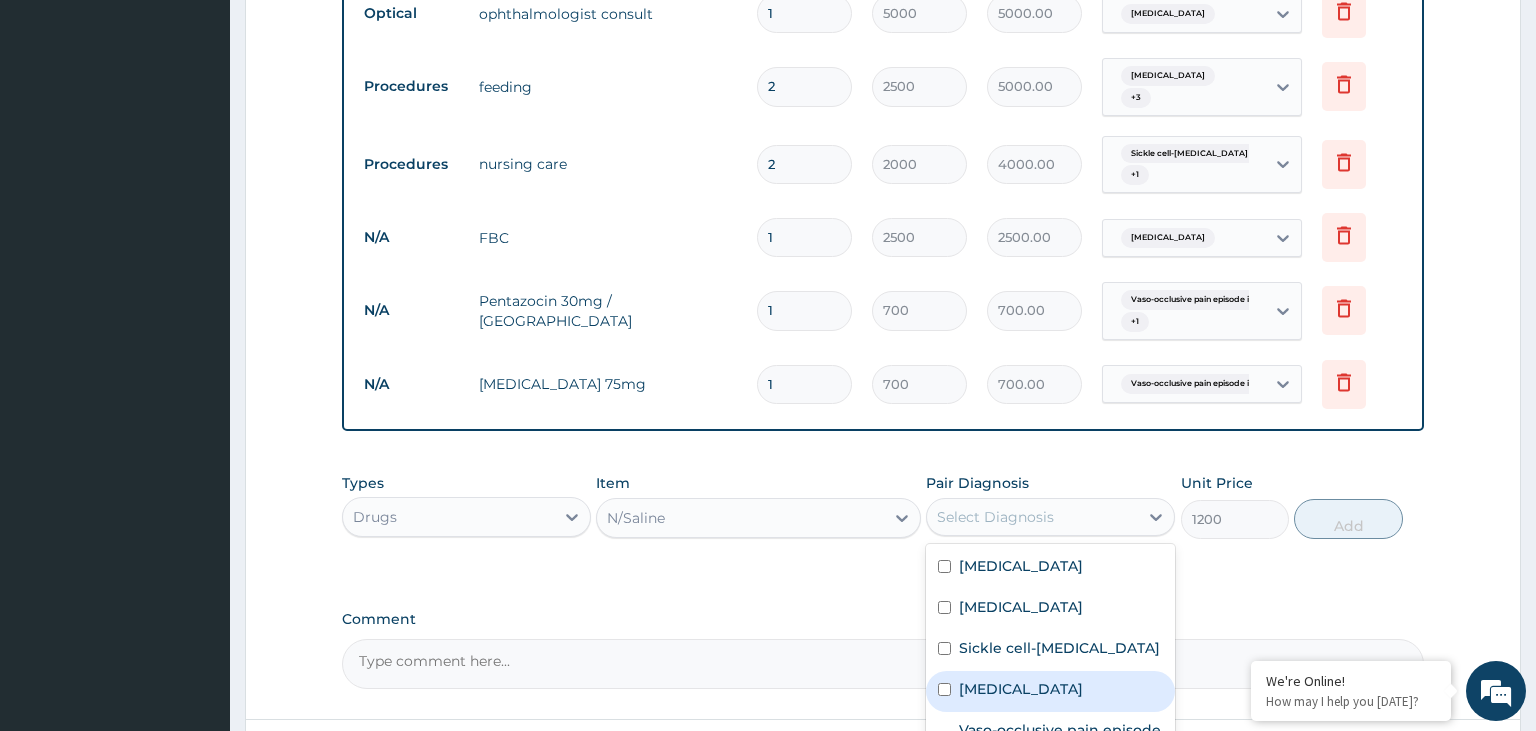 click on "[MEDICAL_DATA]" at bounding box center (1050, 691) 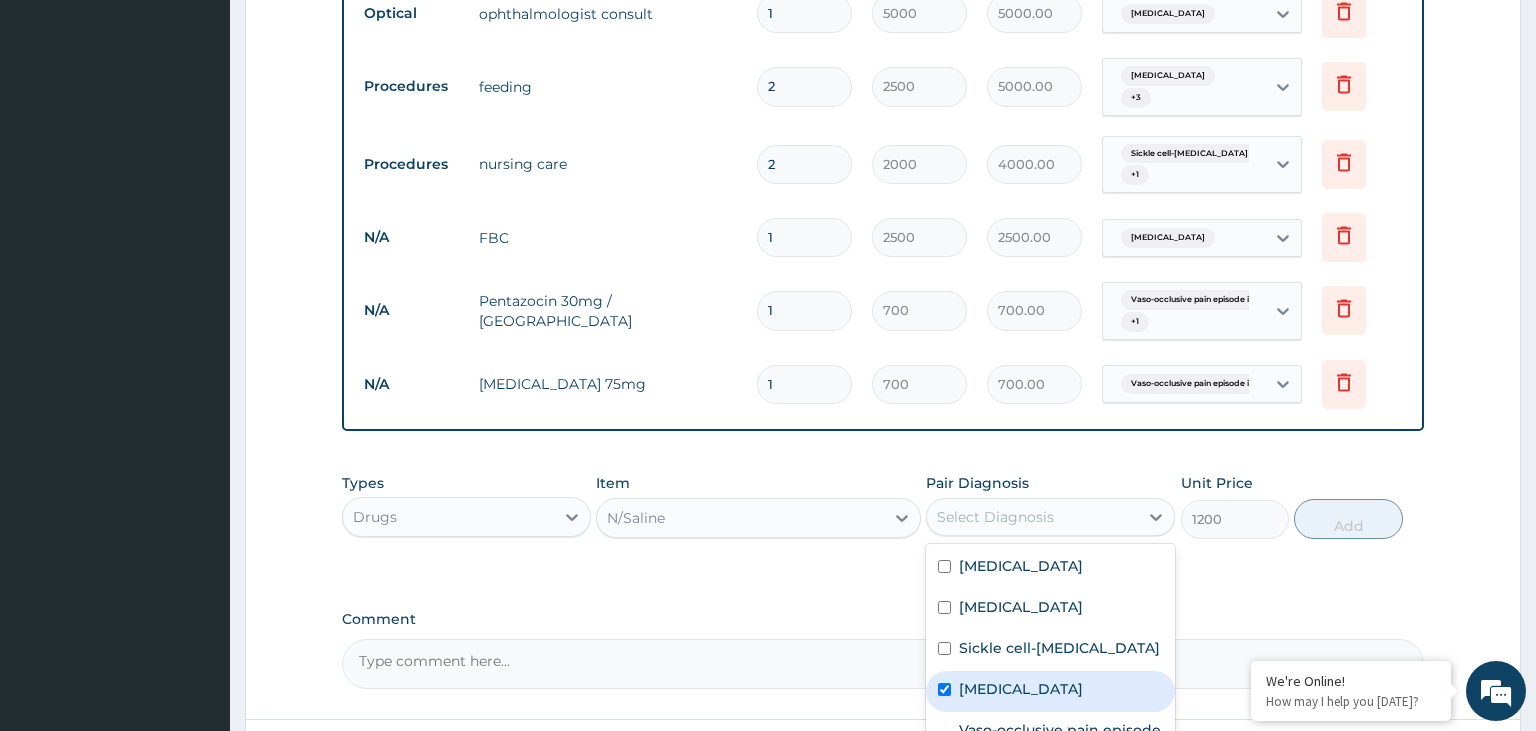 checkbox on "true" 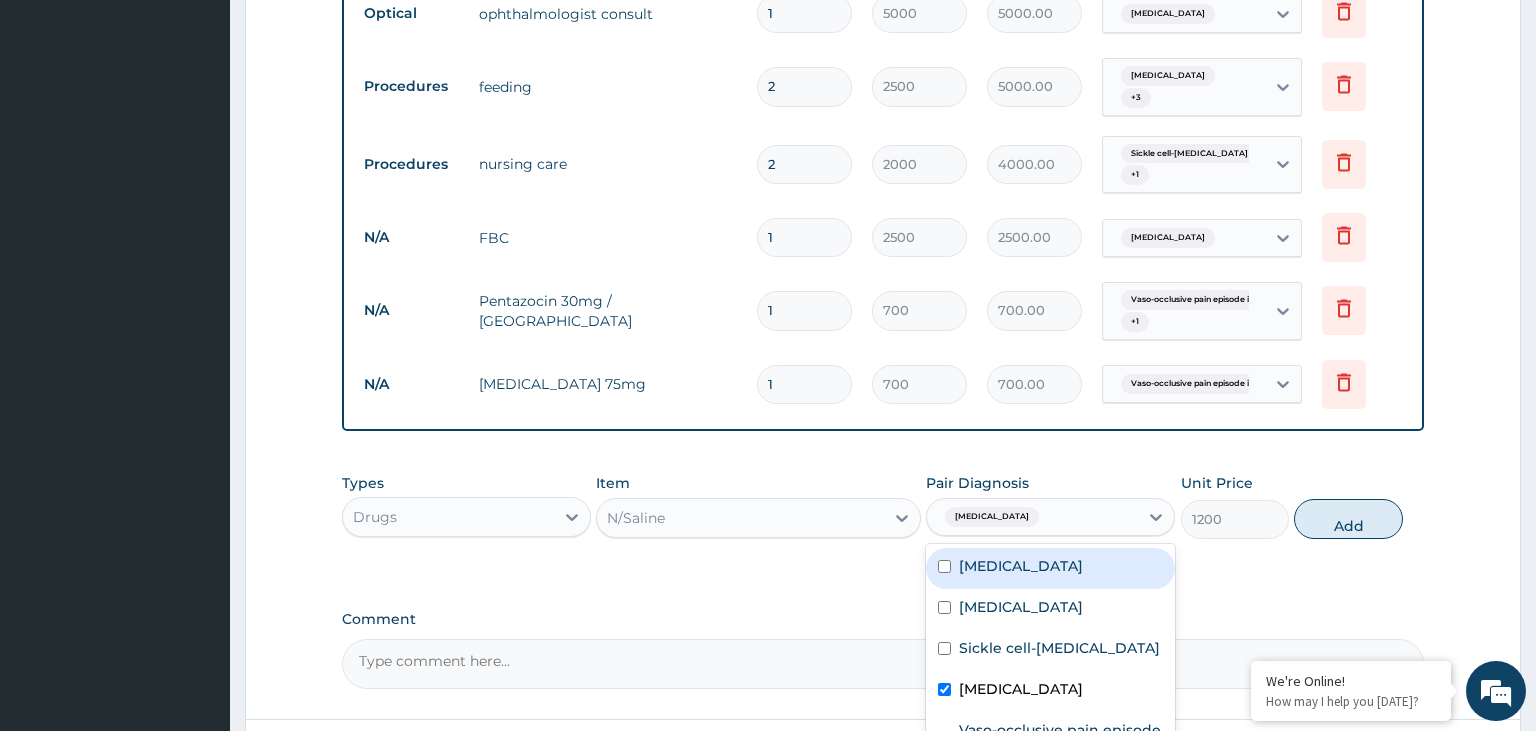 click on "Anemia" at bounding box center [1021, 566] 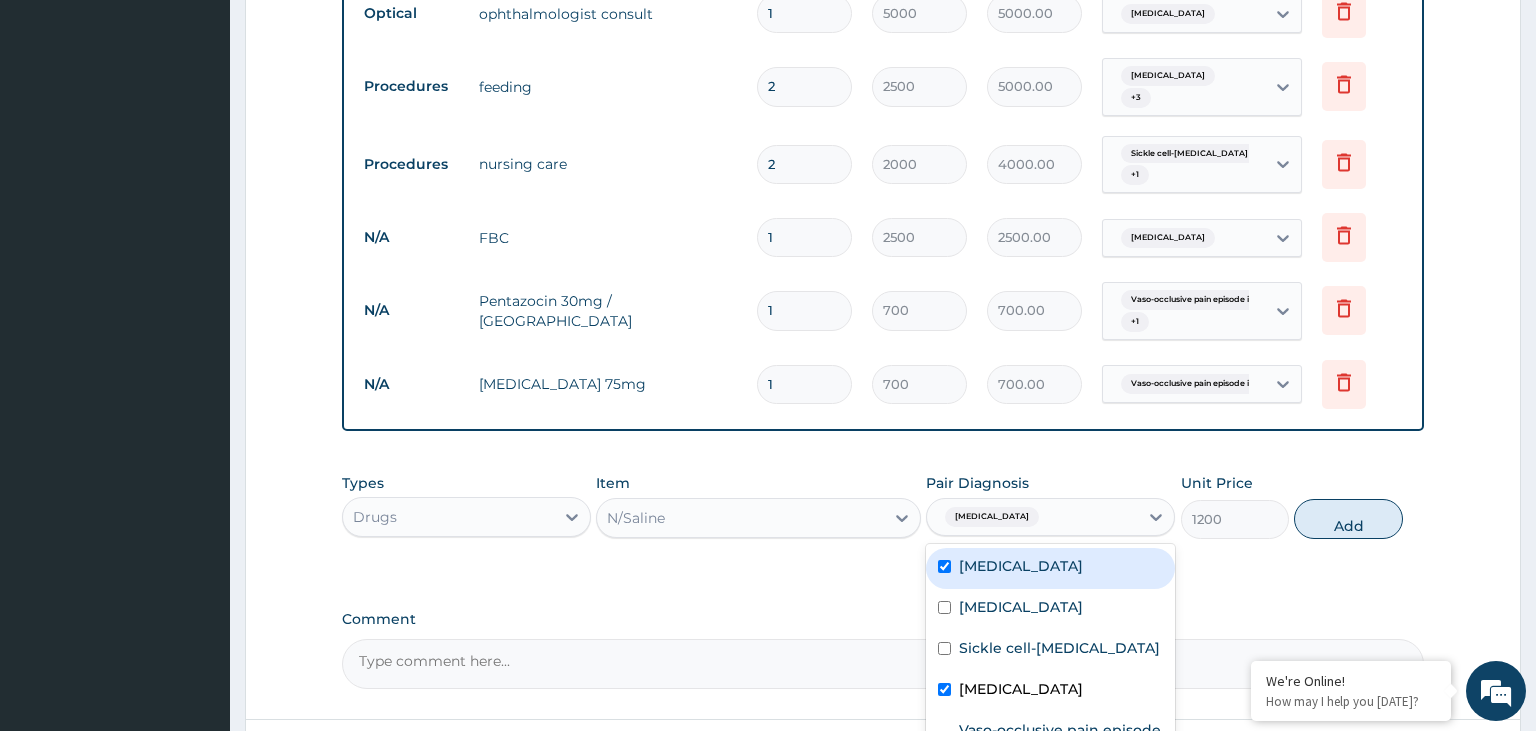 checkbox on "true" 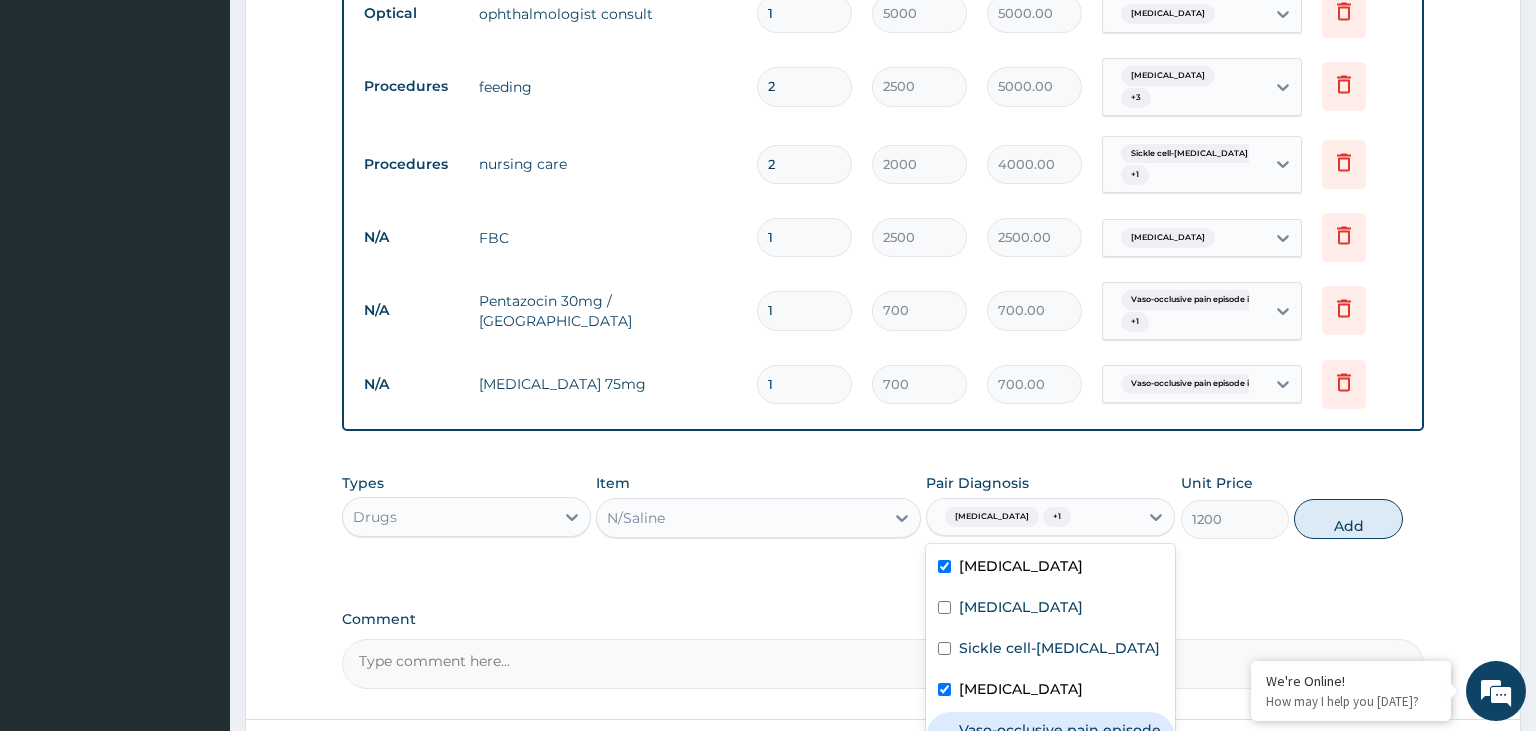 click on "Vaso-occlusive pain episode in sickle cell disease" at bounding box center [1061, 740] 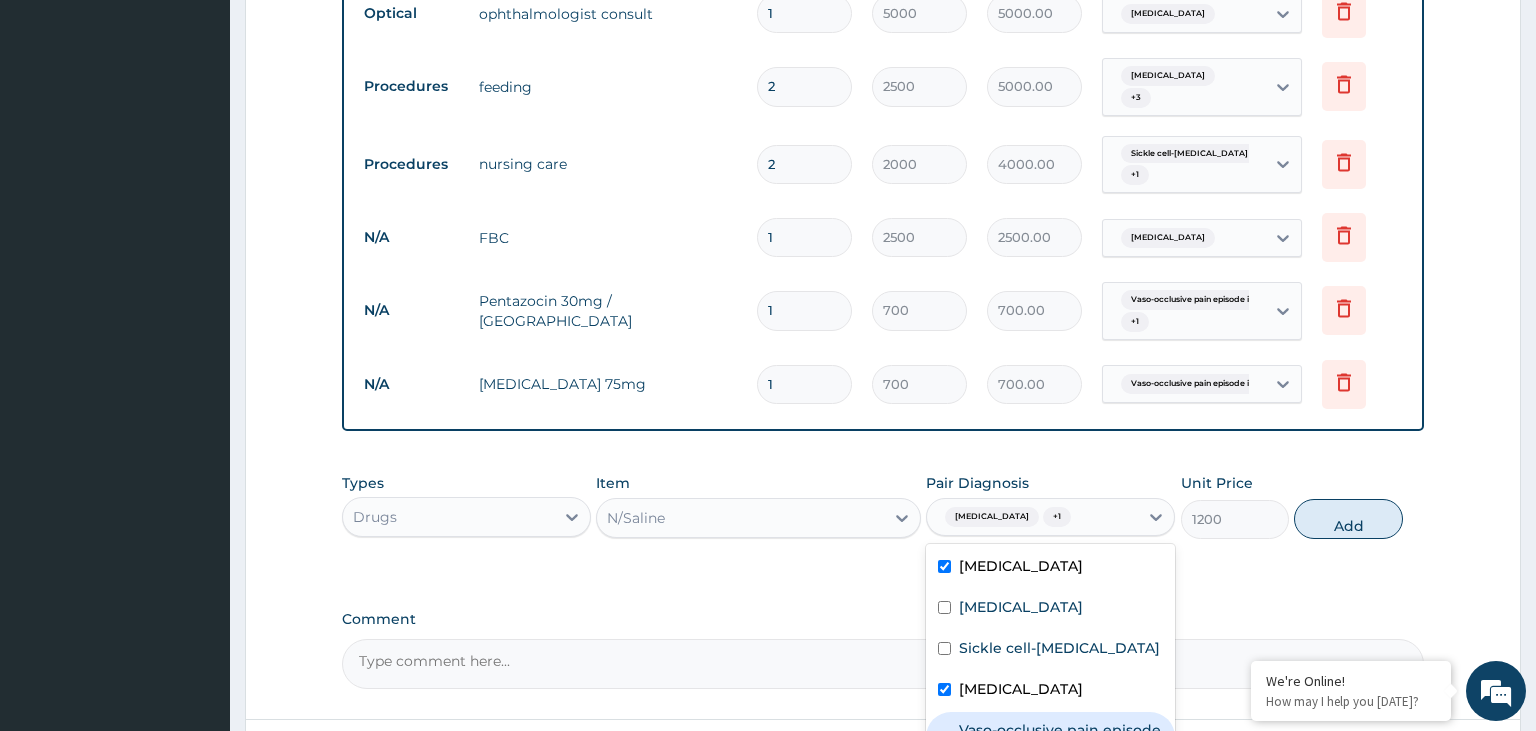checkbox on "true" 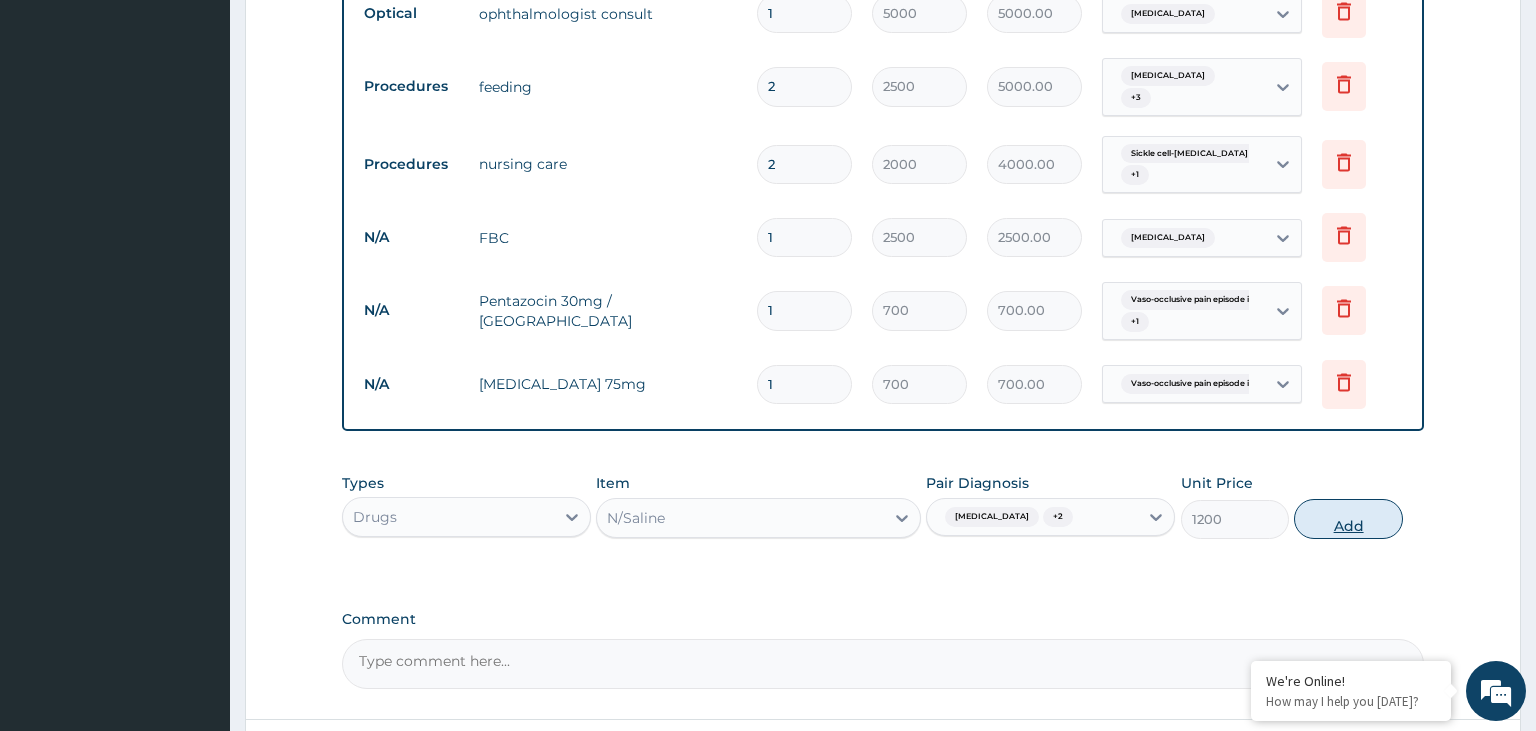 click on "Add" at bounding box center (1348, 519) 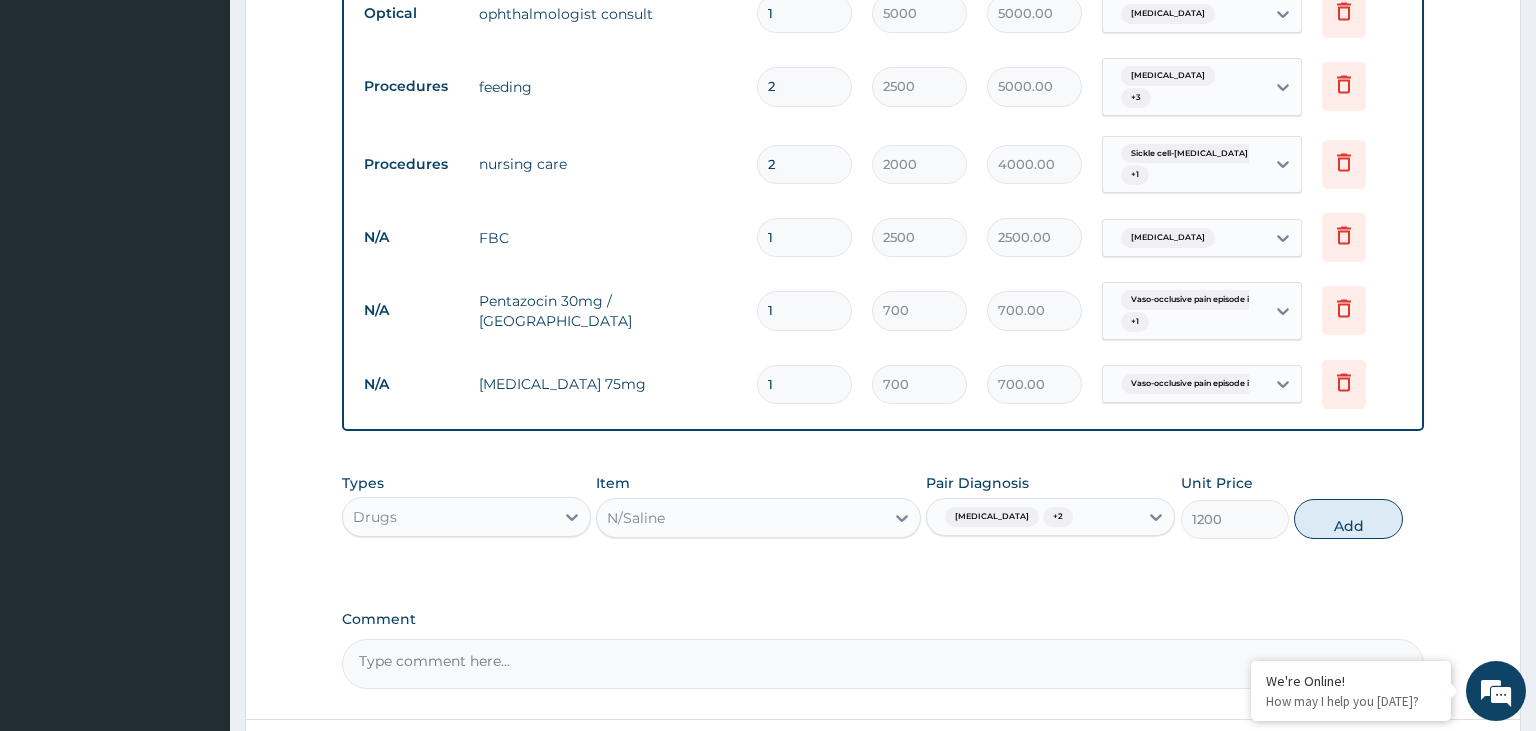 type on "0" 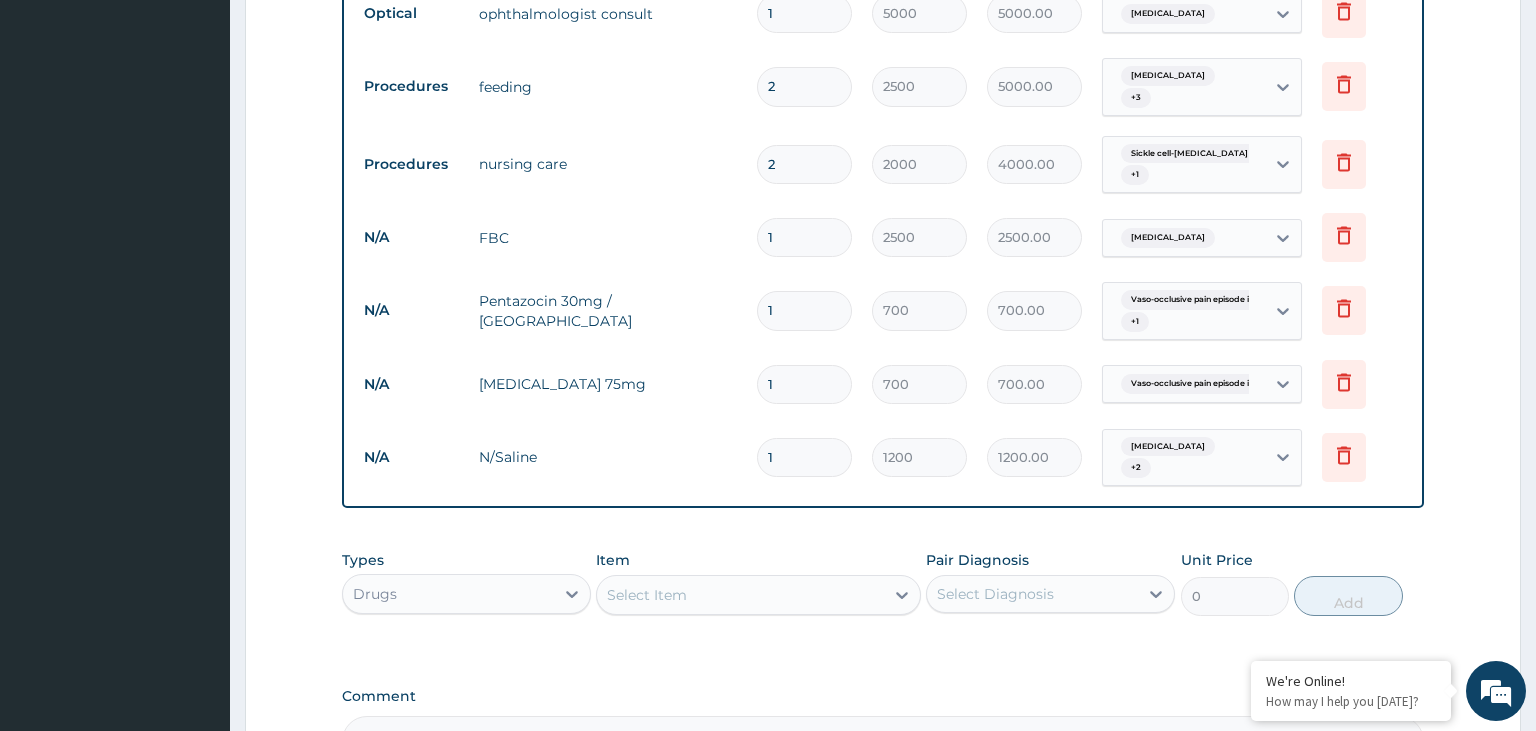 click on "Select Item" at bounding box center [740, 595] 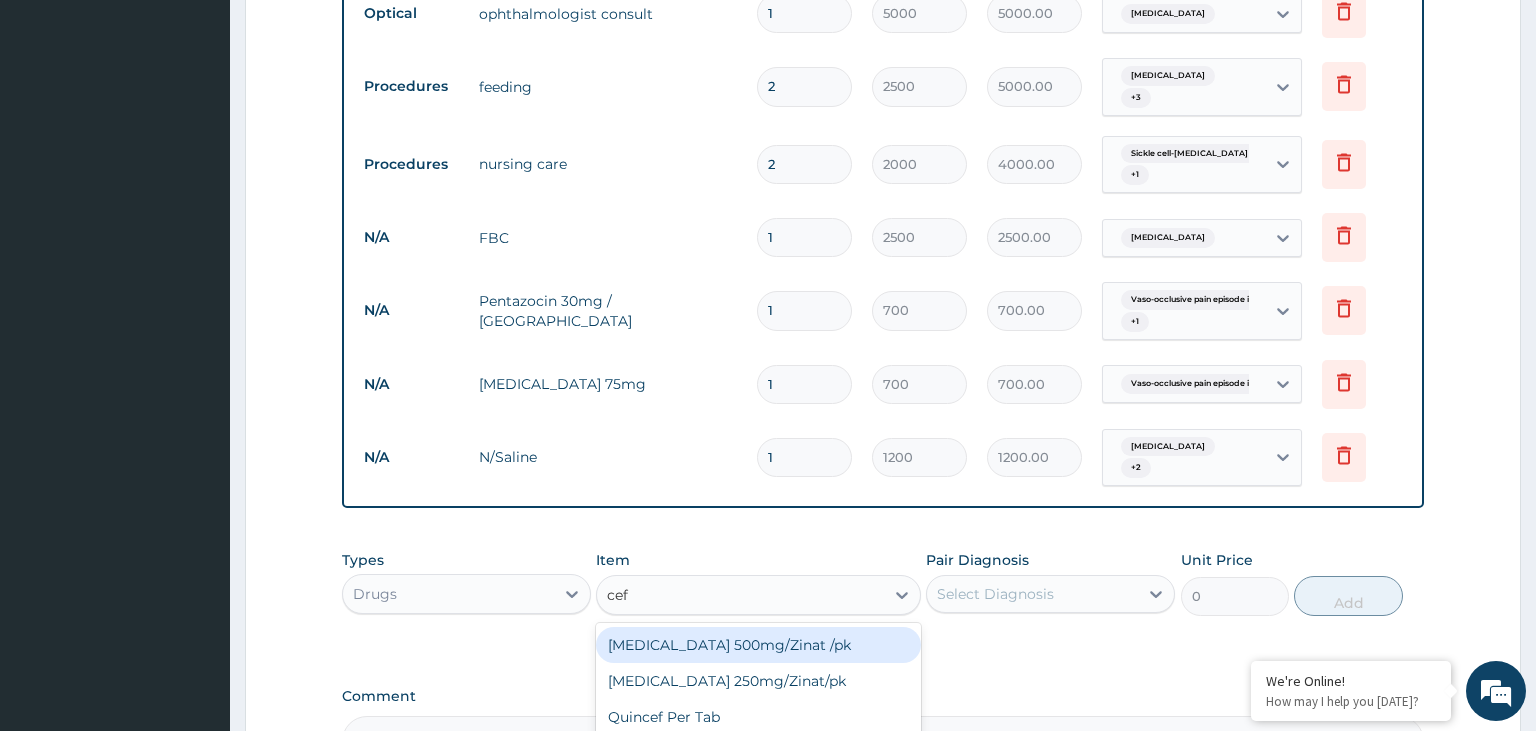 type on "ceft" 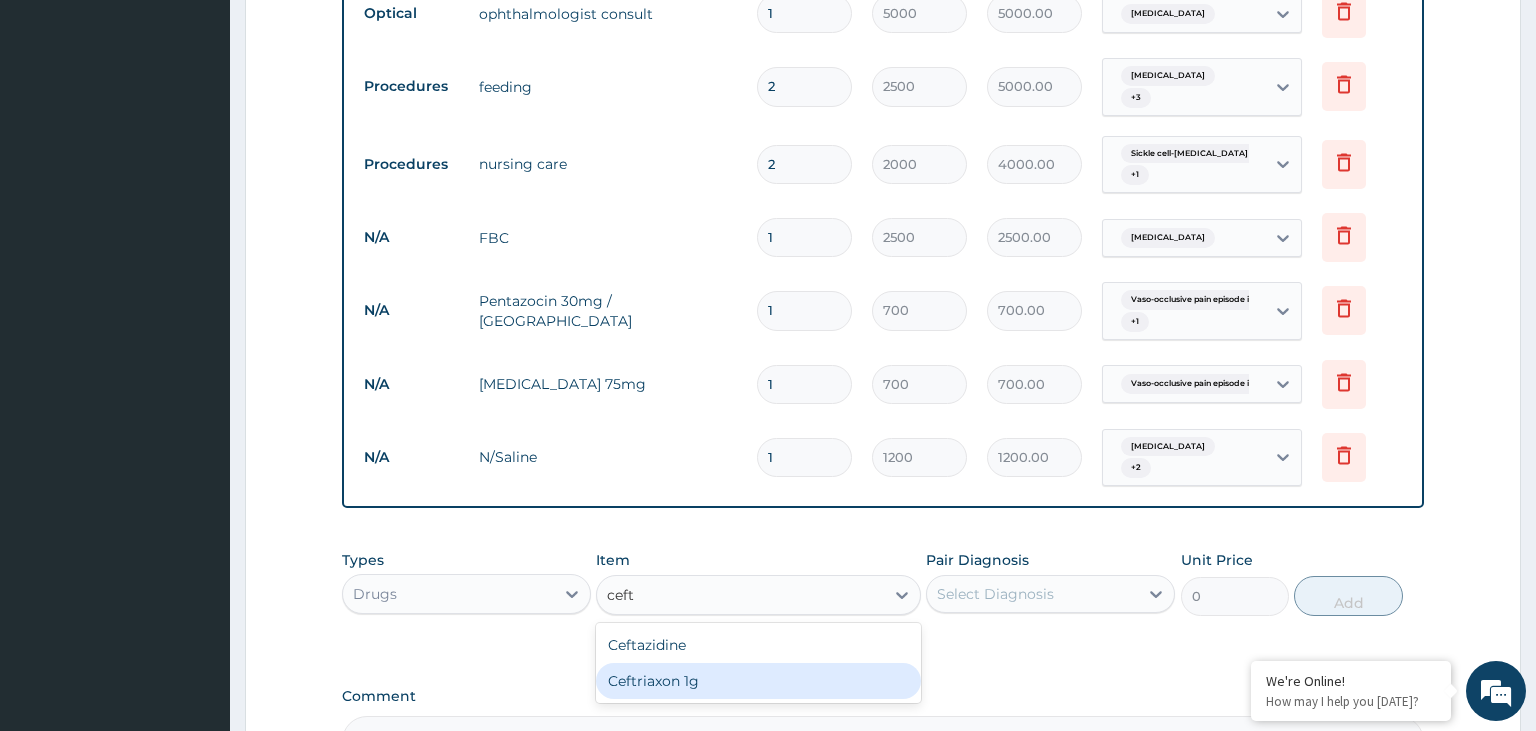 click on "Ceftriaxon 1g" at bounding box center (758, 681) 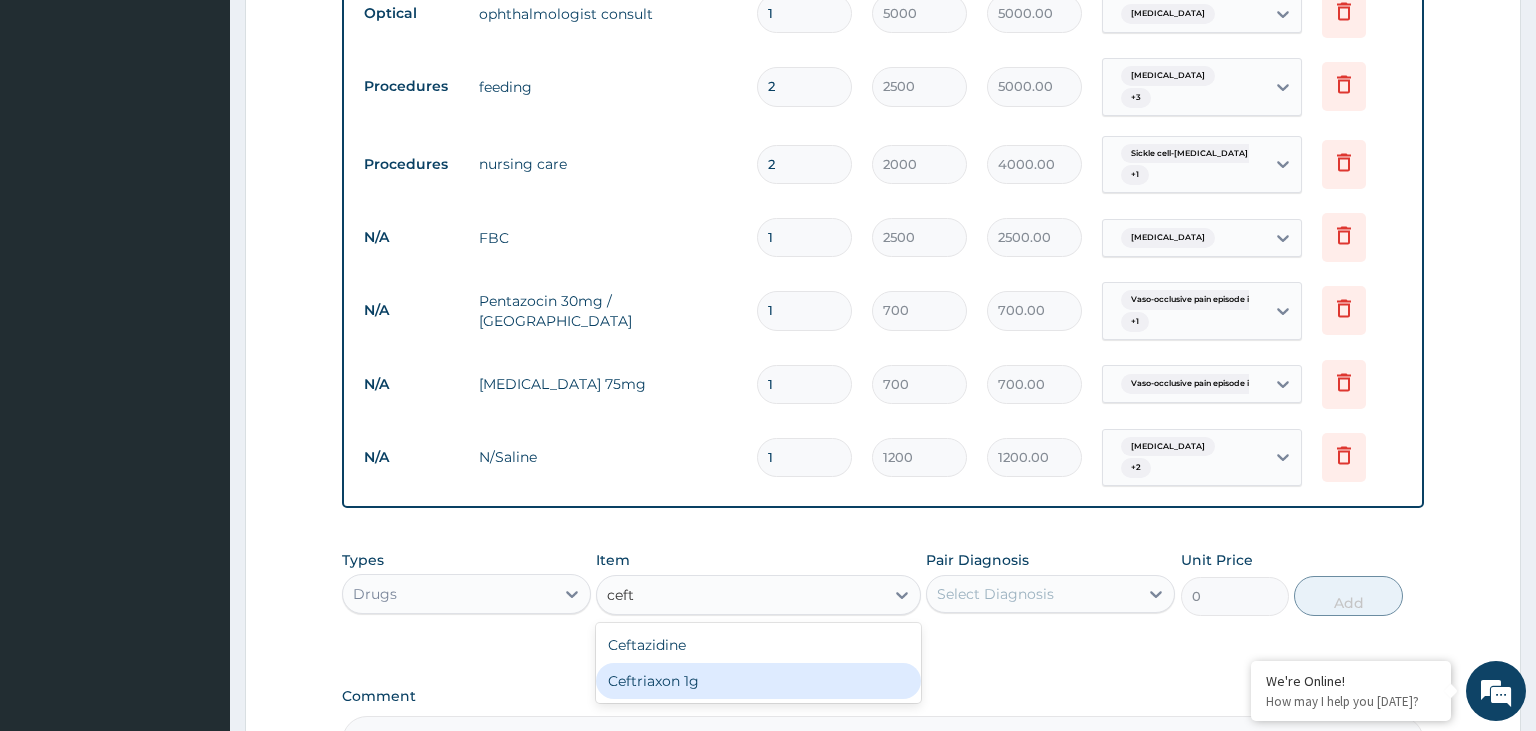 type 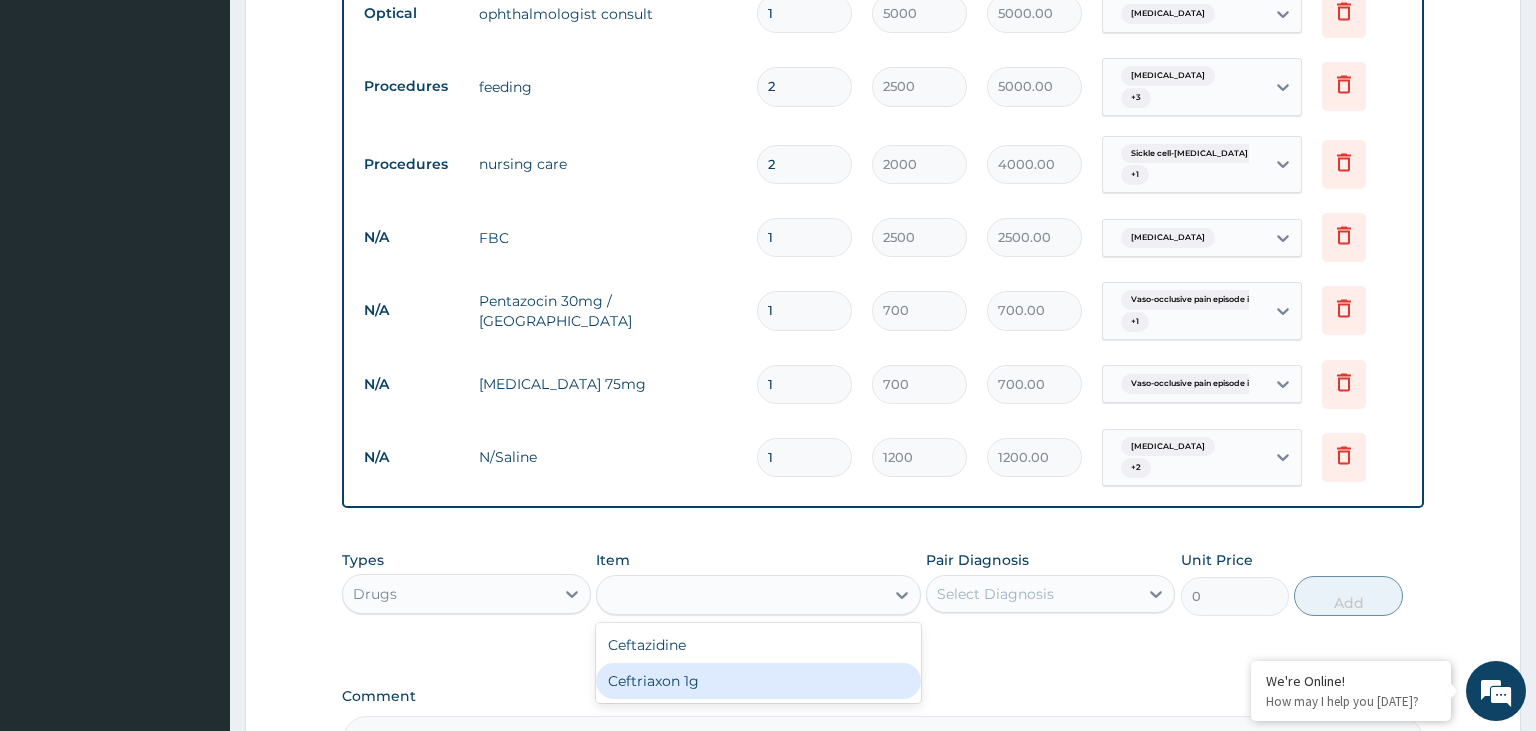 type on "1200" 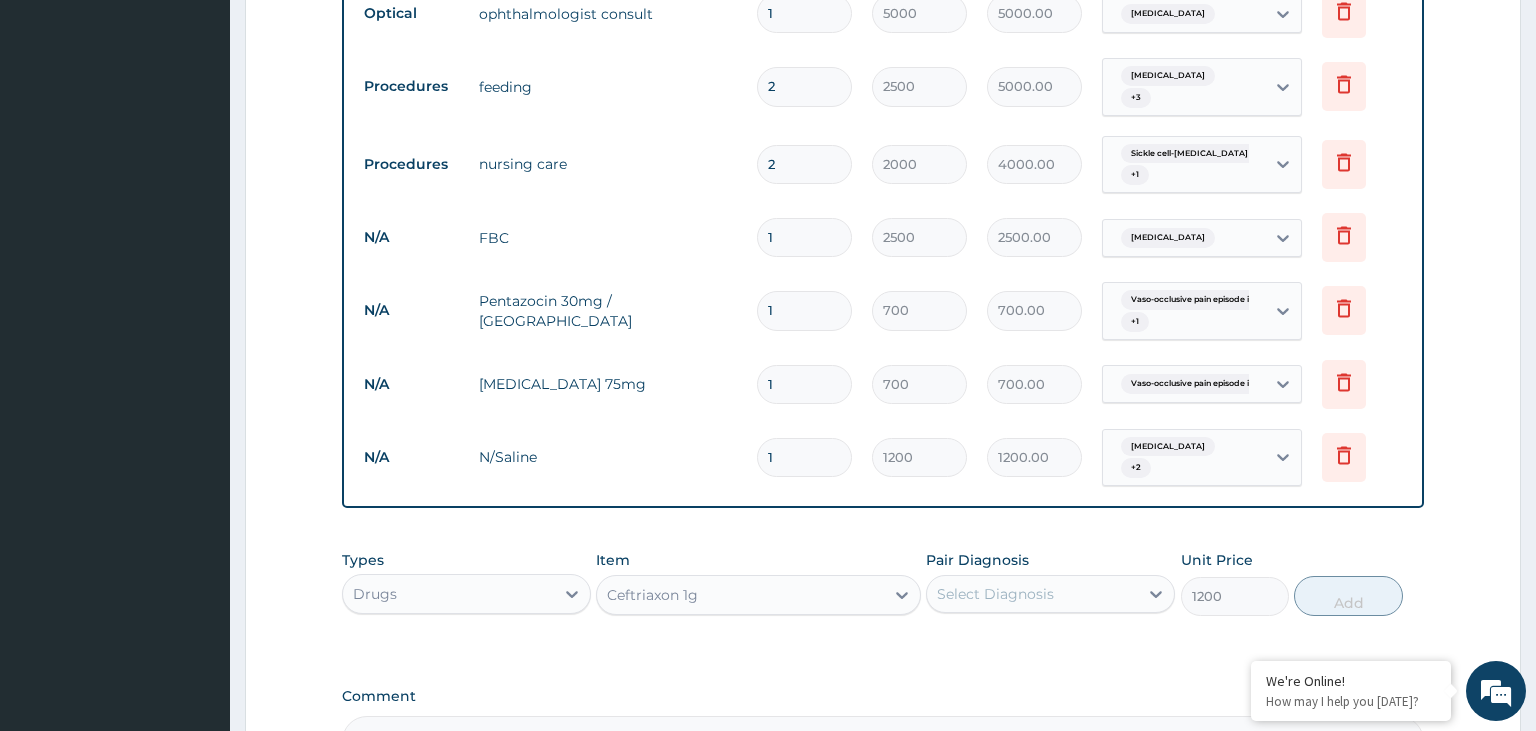 click on "Select Diagnosis" at bounding box center [1032, 594] 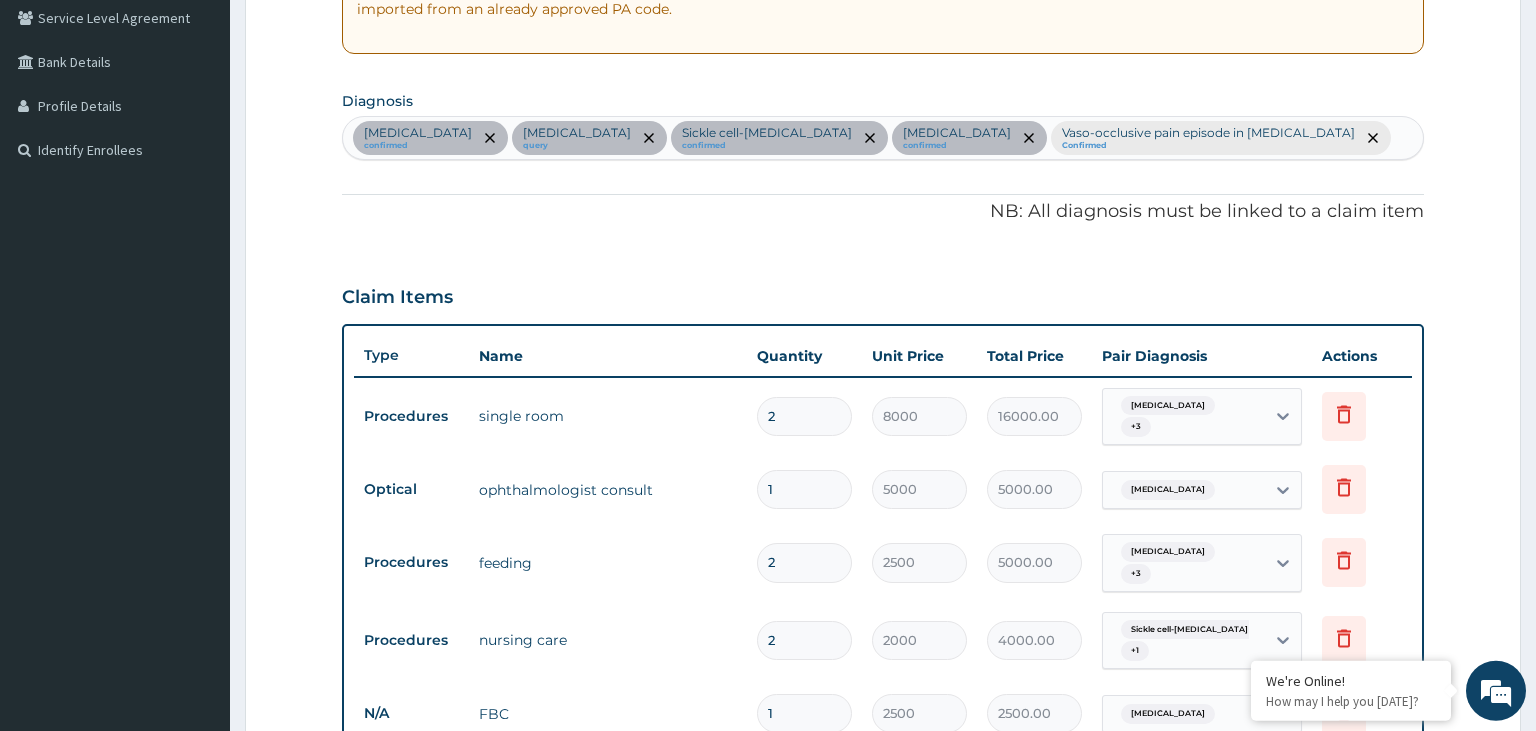scroll, scrollTop: 371, scrollLeft: 0, axis: vertical 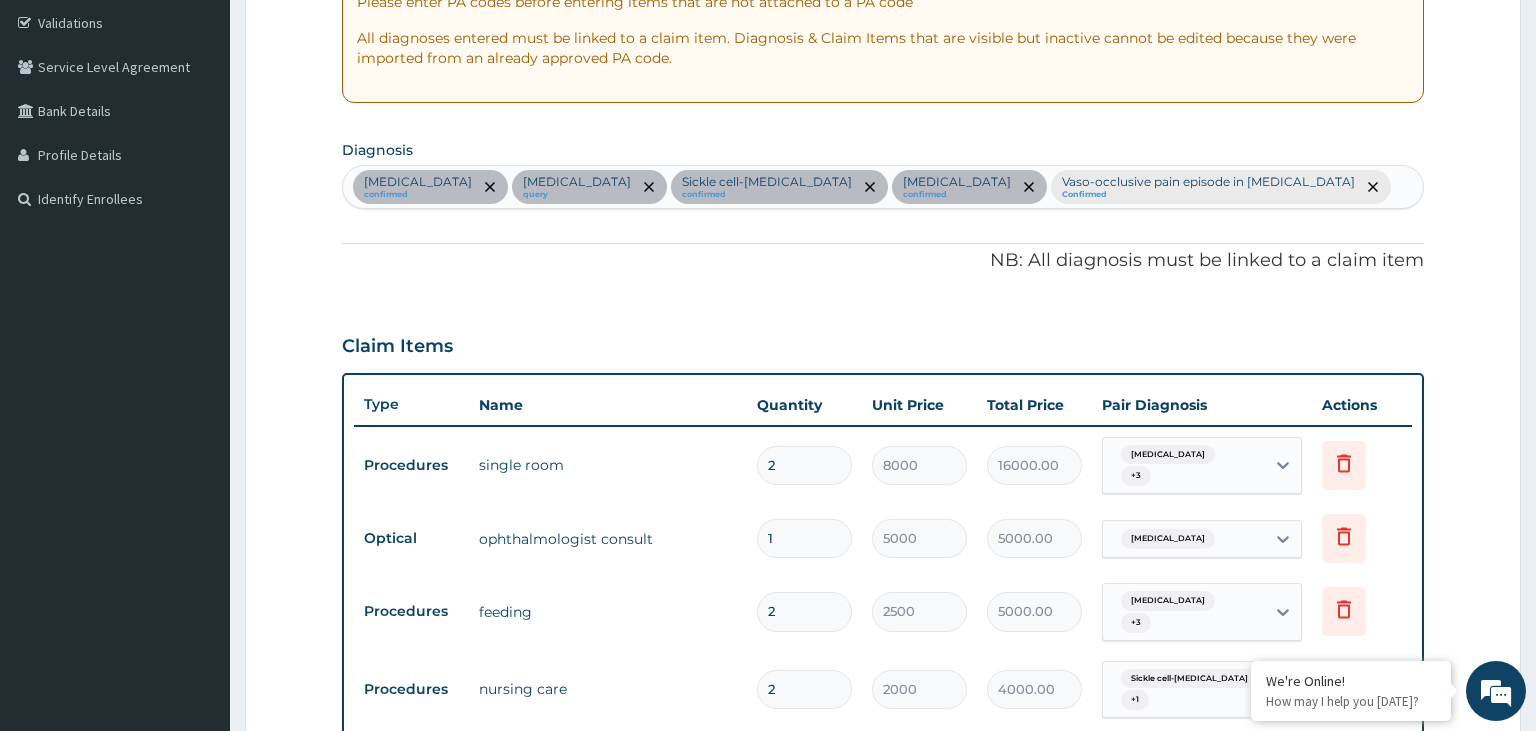 click on "Anemia confirmed Presbyopia query Sickle cell-beta-thalassemia confirmed Malaria confirmed Vaso-occlusive pain episode in sickle cell disease Confirmed" at bounding box center (883, 187) 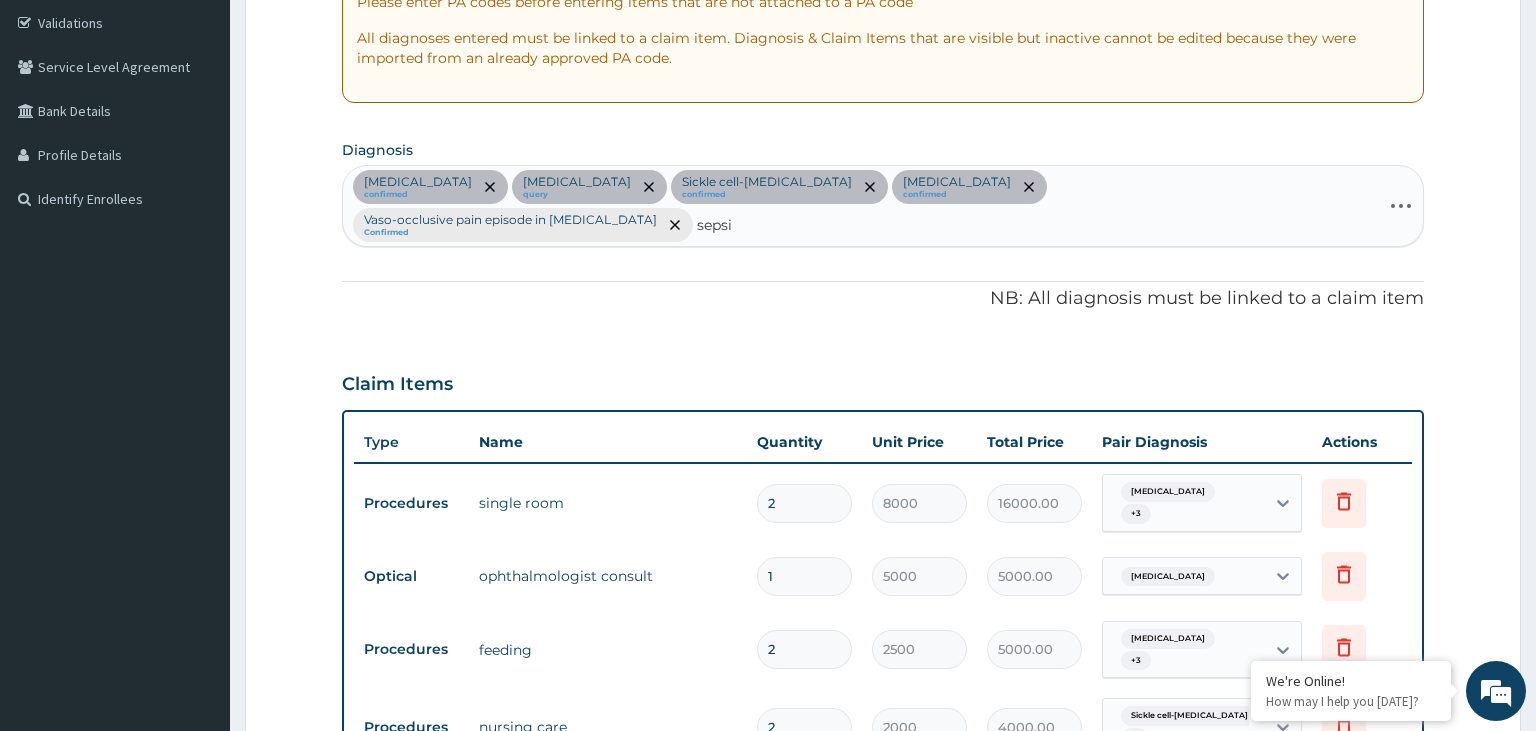 type on "sepsis" 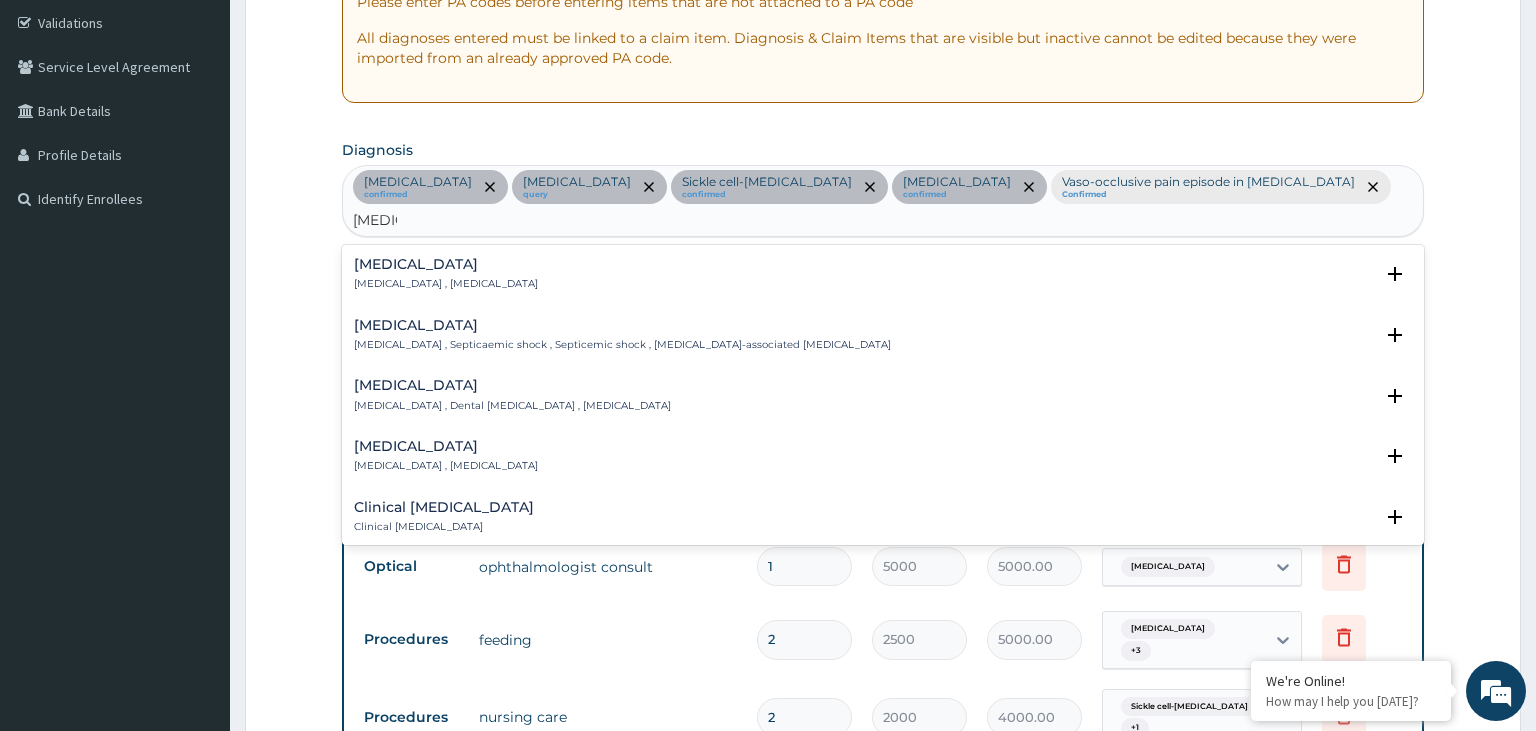click on "Sepsis Systemic infection , Sepsis" at bounding box center (883, 274) 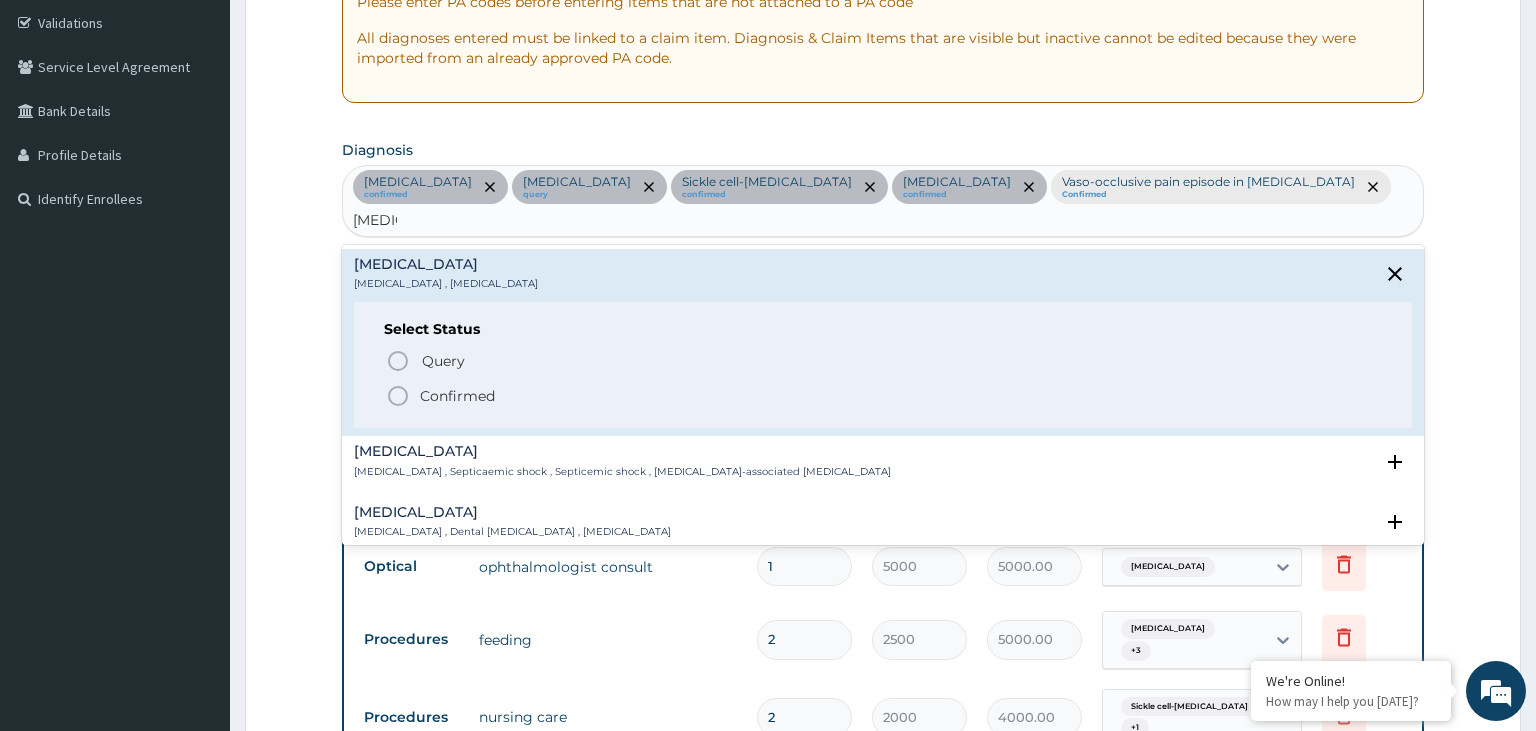 click on "Confirmed" at bounding box center [457, 396] 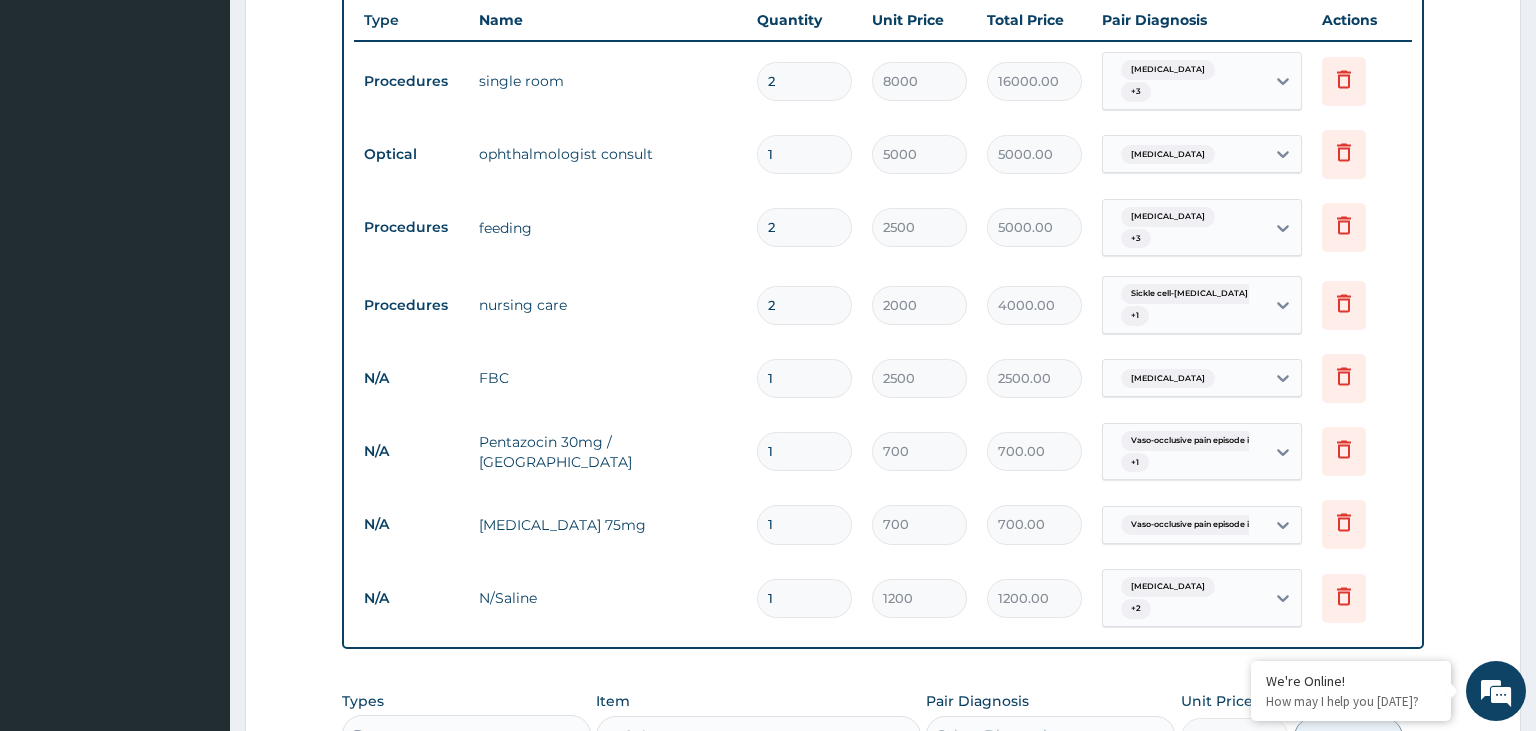 scroll, scrollTop: 1110, scrollLeft: 0, axis: vertical 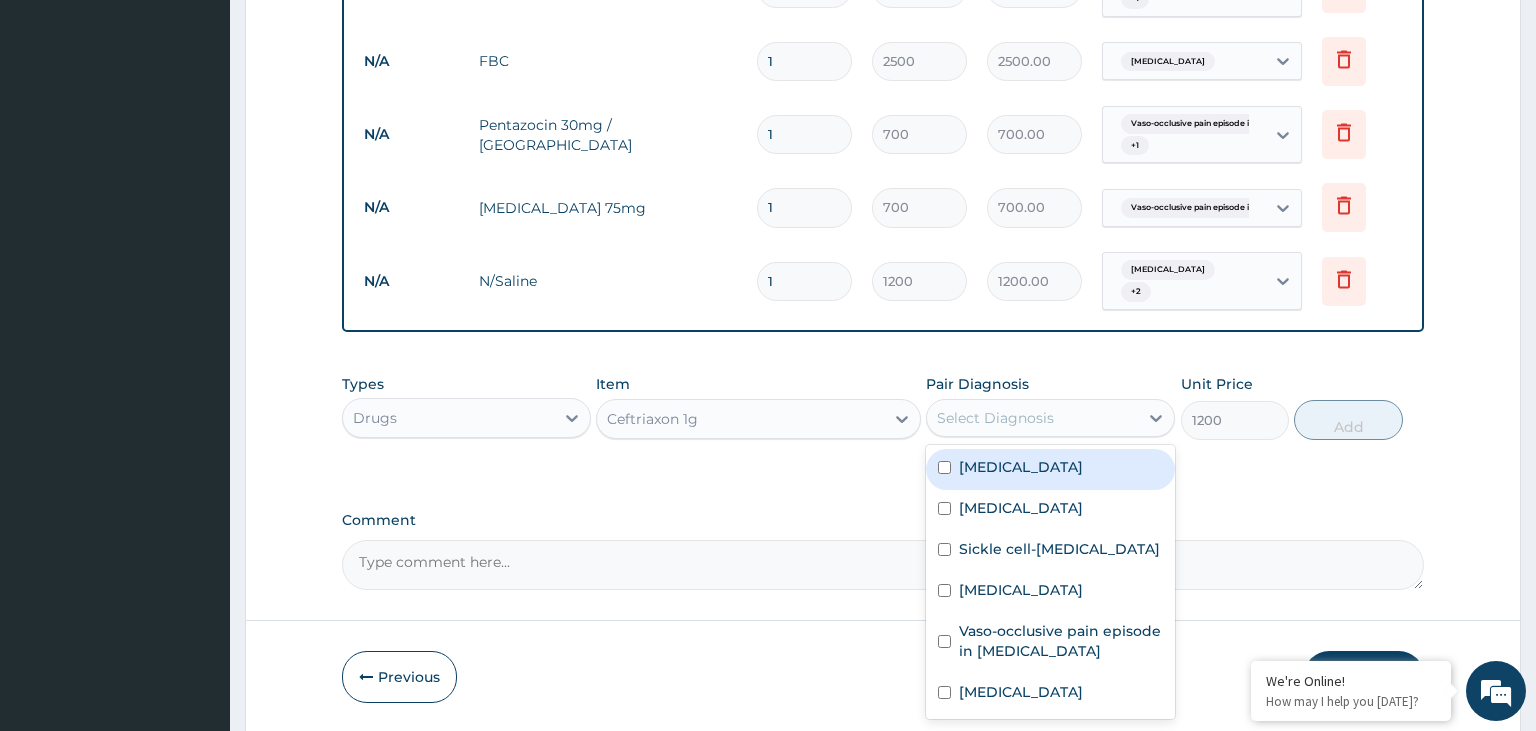 click on "Select Diagnosis" at bounding box center [1032, 418] 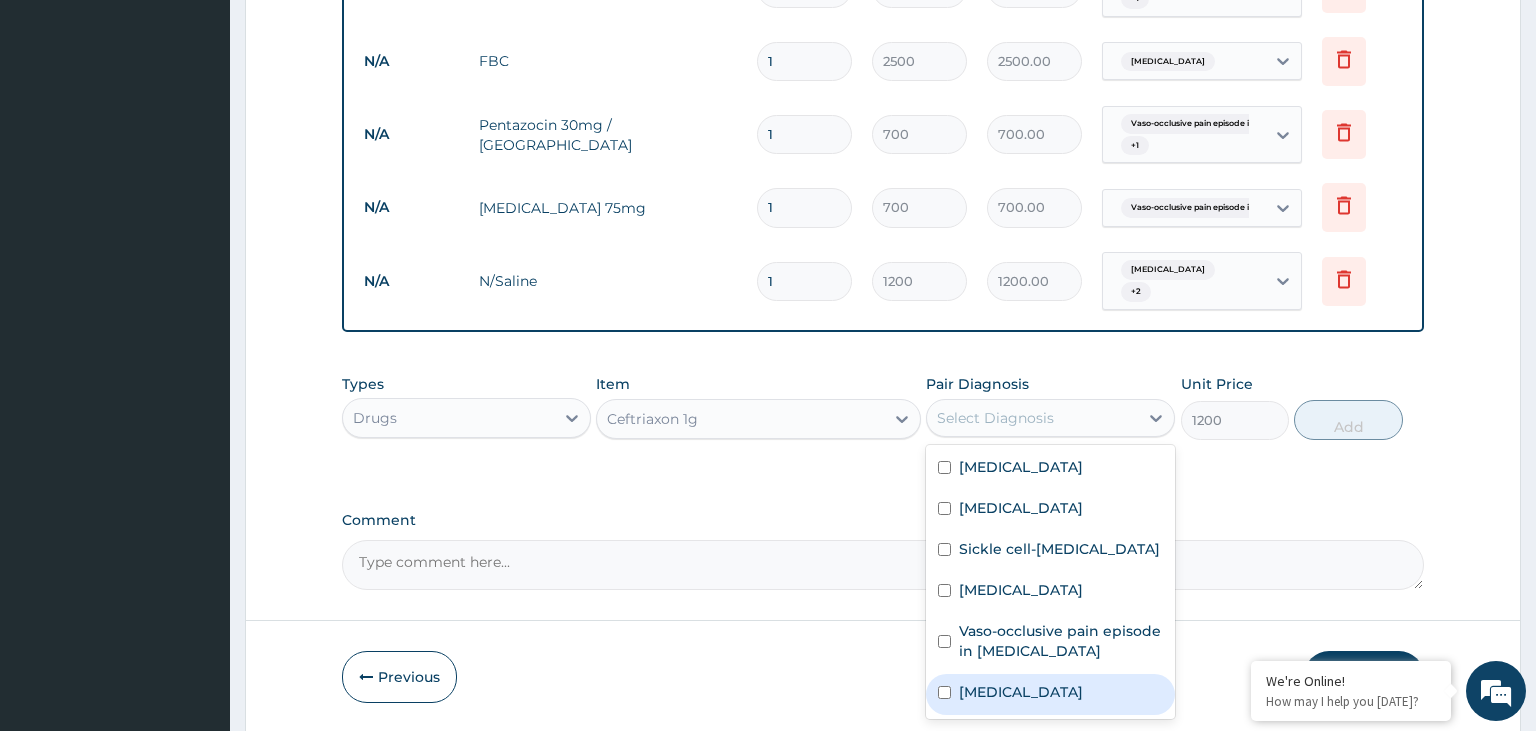 click on "Sepsis" at bounding box center (1050, 694) 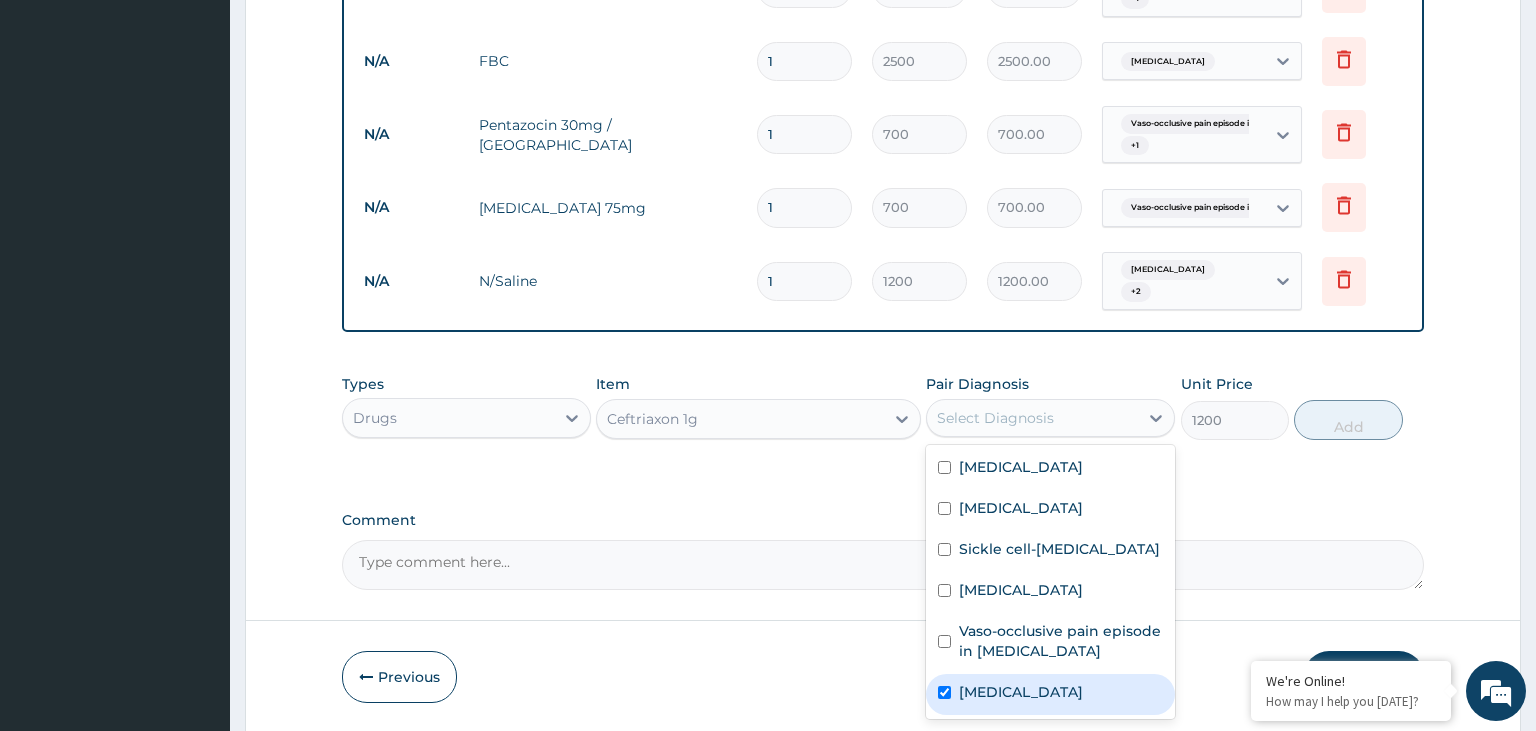 checkbox on "true" 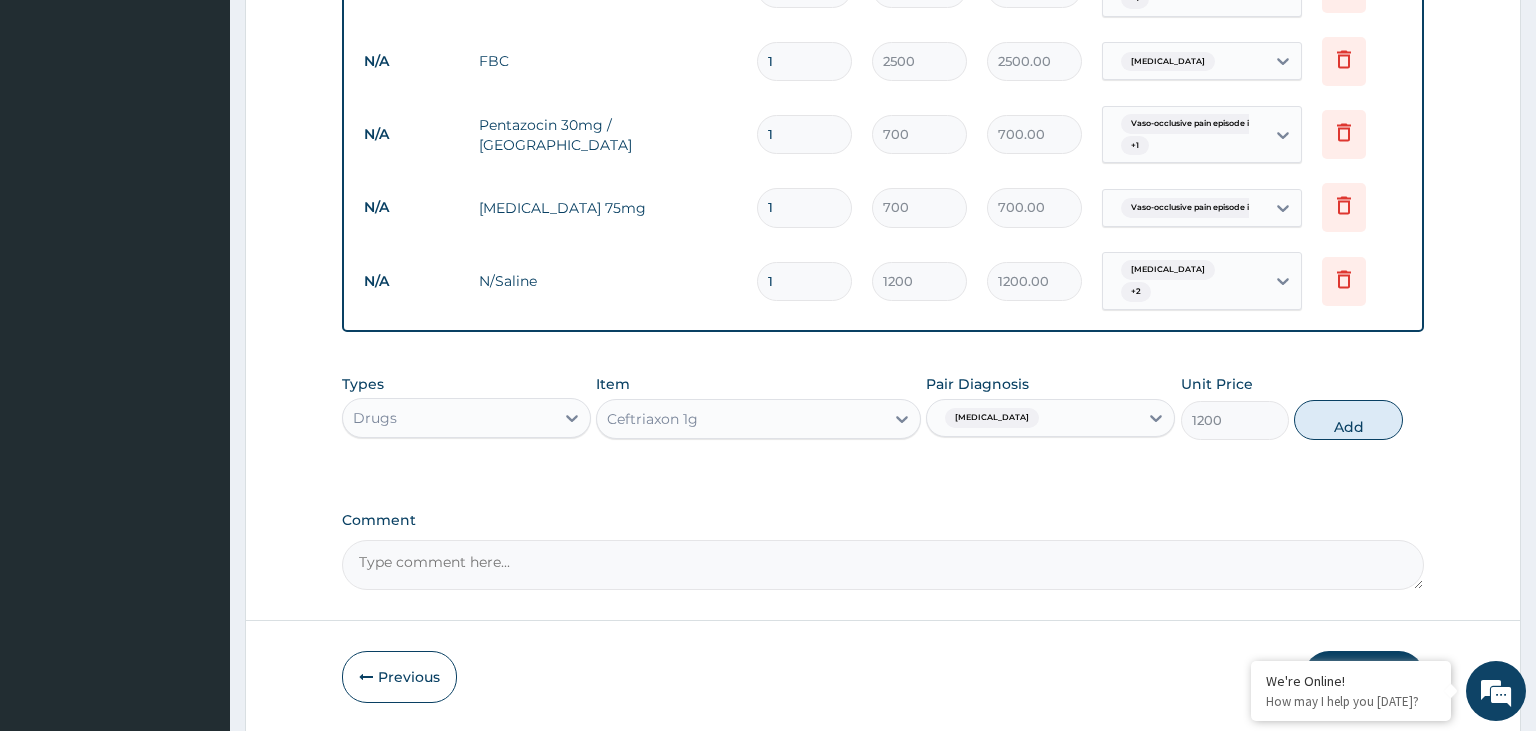 click on "Types Drugs Item Ceftriaxon 1g Pair Diagnosis Sepsis Unit Price 1200 Add" at bounding box center (883, 407) 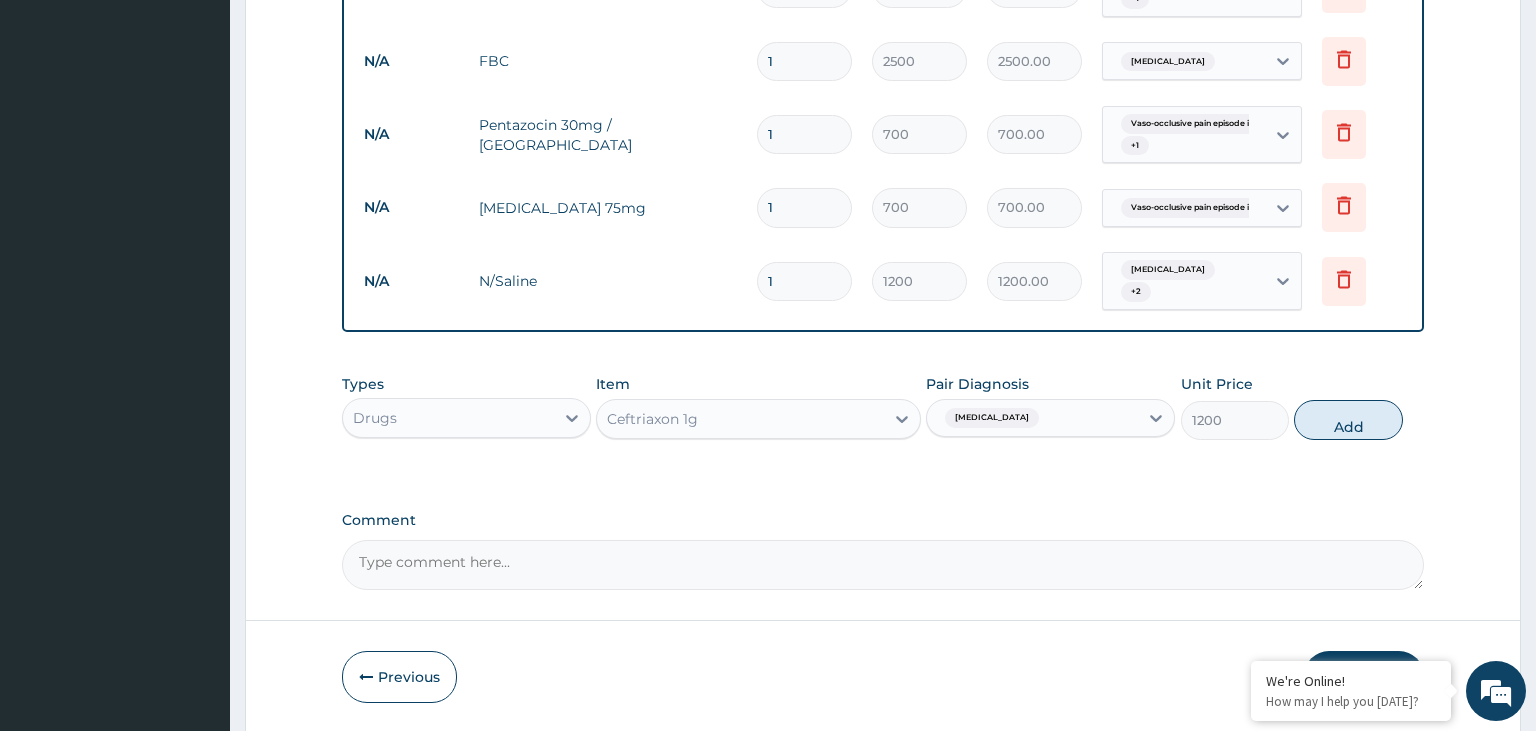 click on "Add" at bounding box center [1348, 420] 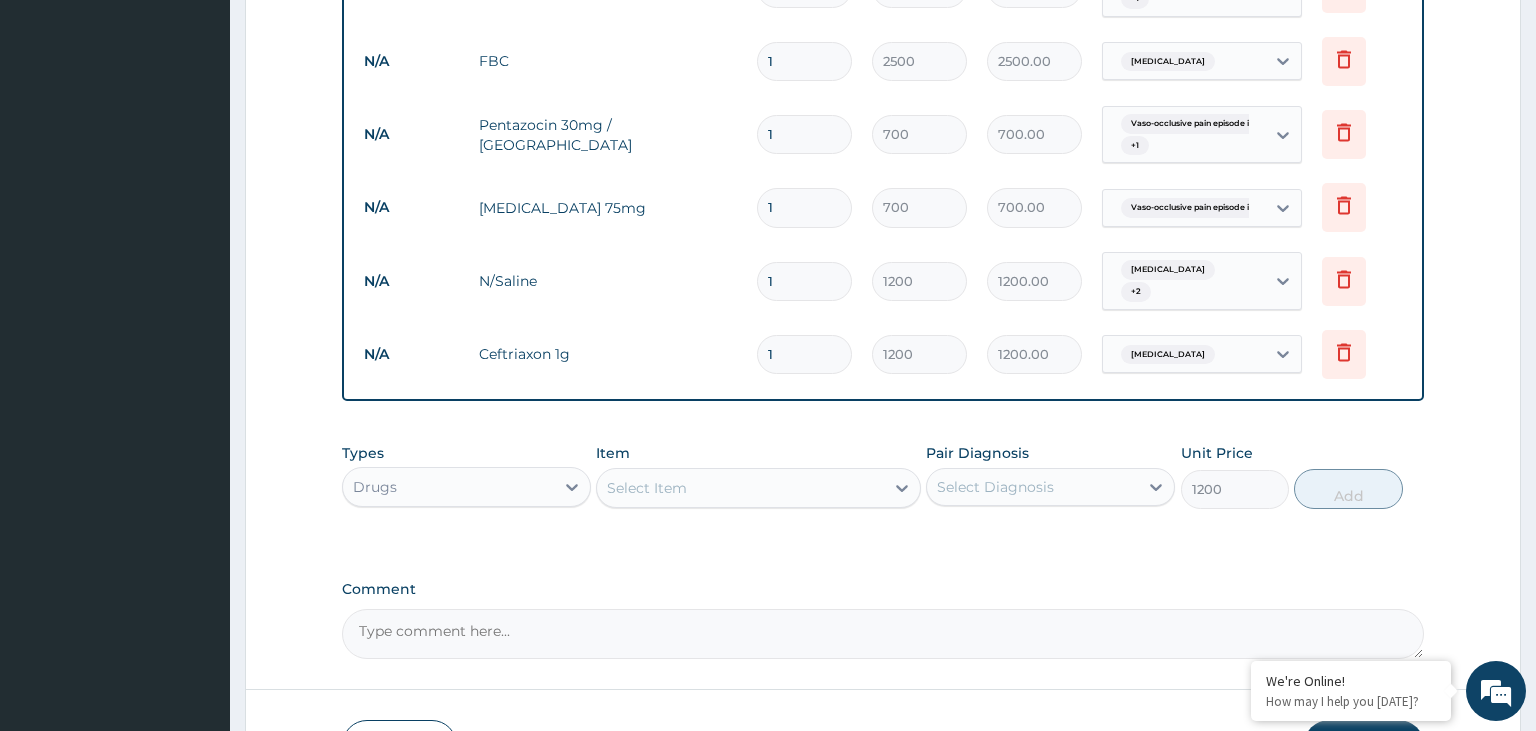 type on "0" 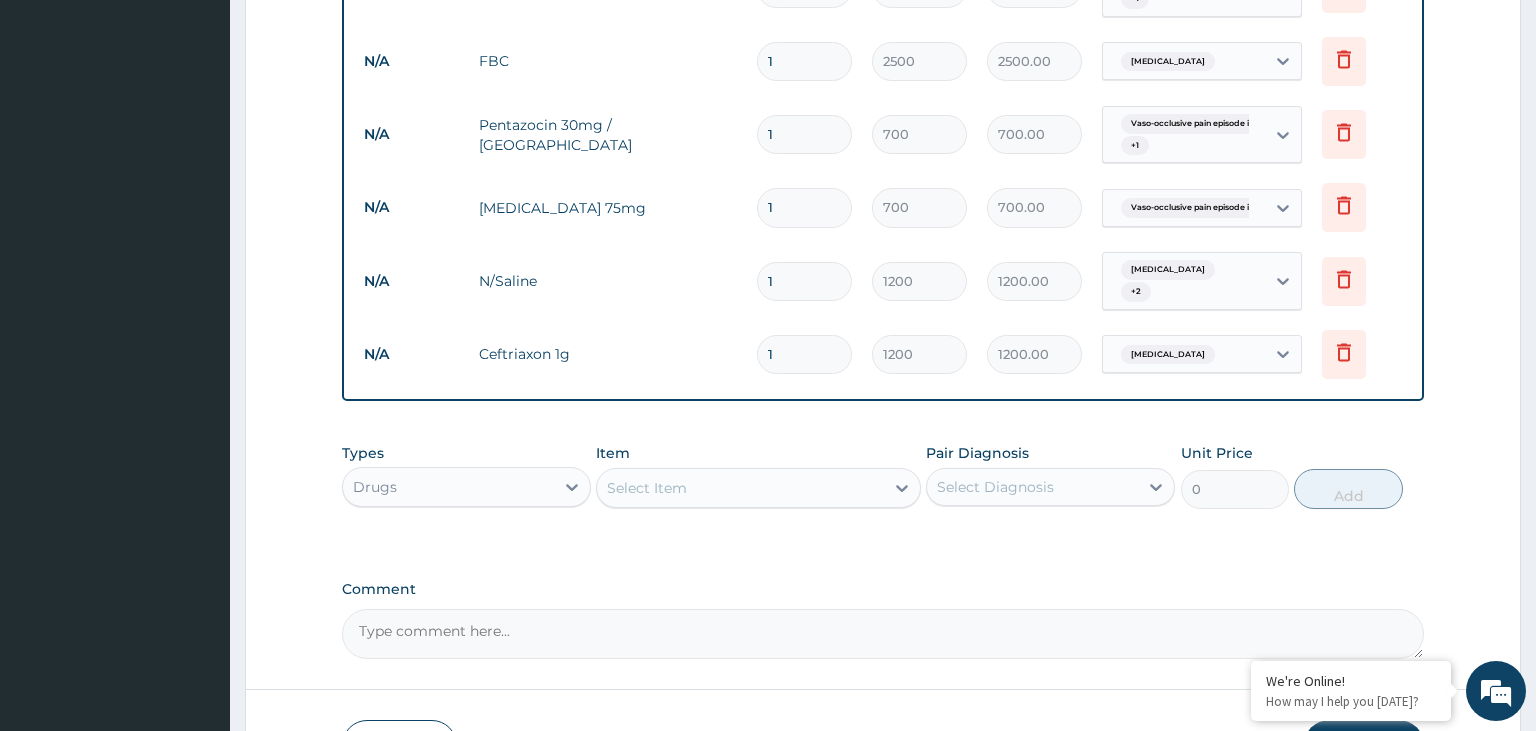 click on "Select Item" at bounding box center [740, 488] 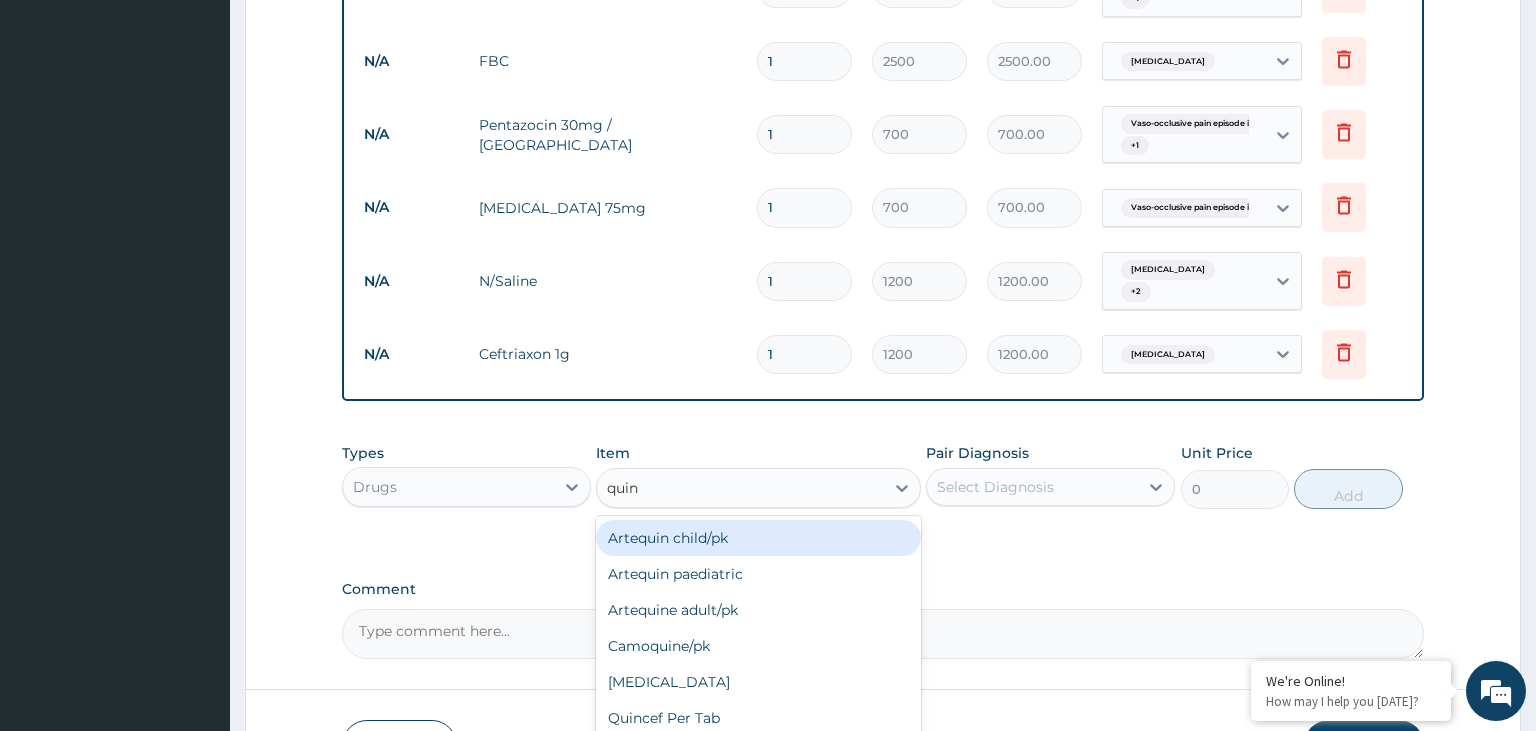 type on "quini" 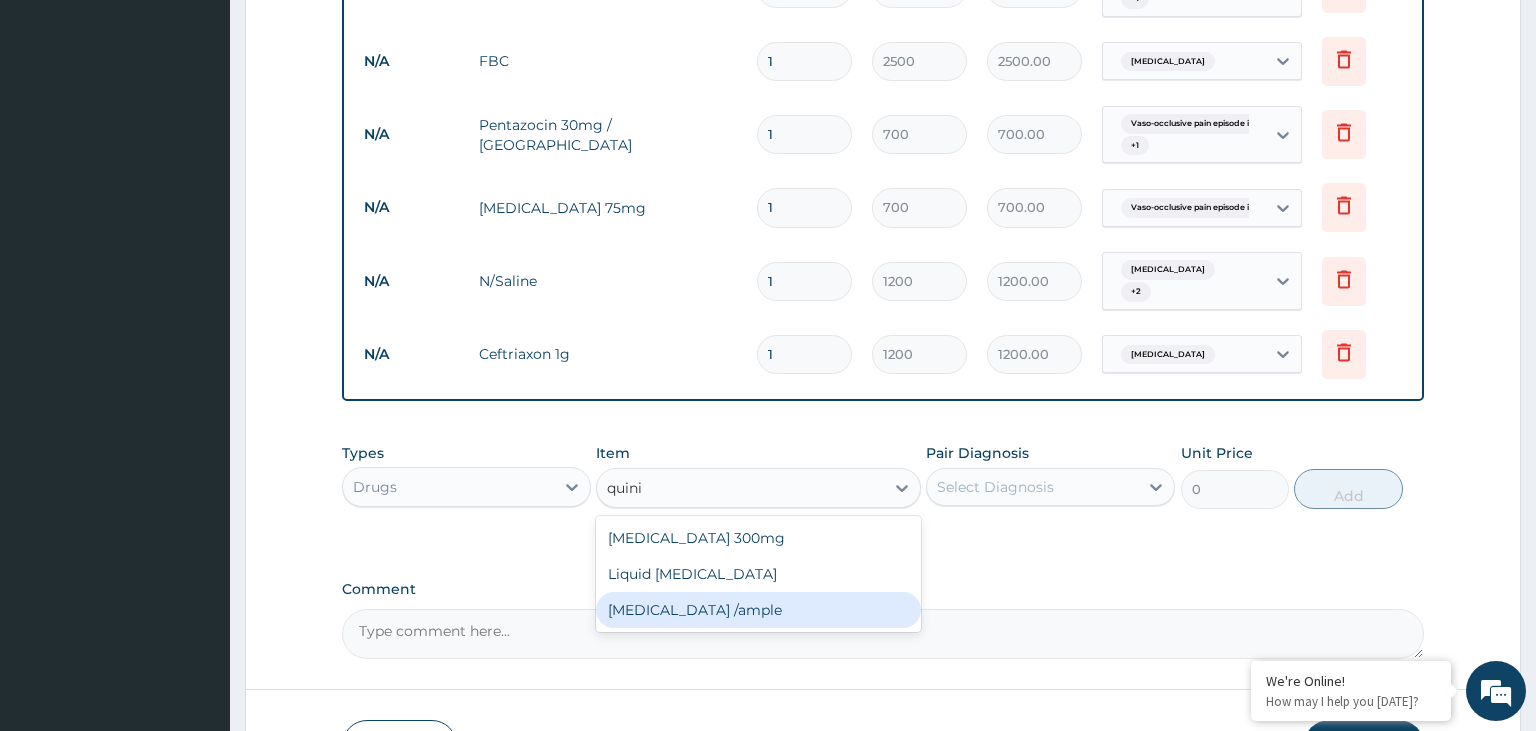 click on "Quinine /ample" at bounding box center (758, 610) 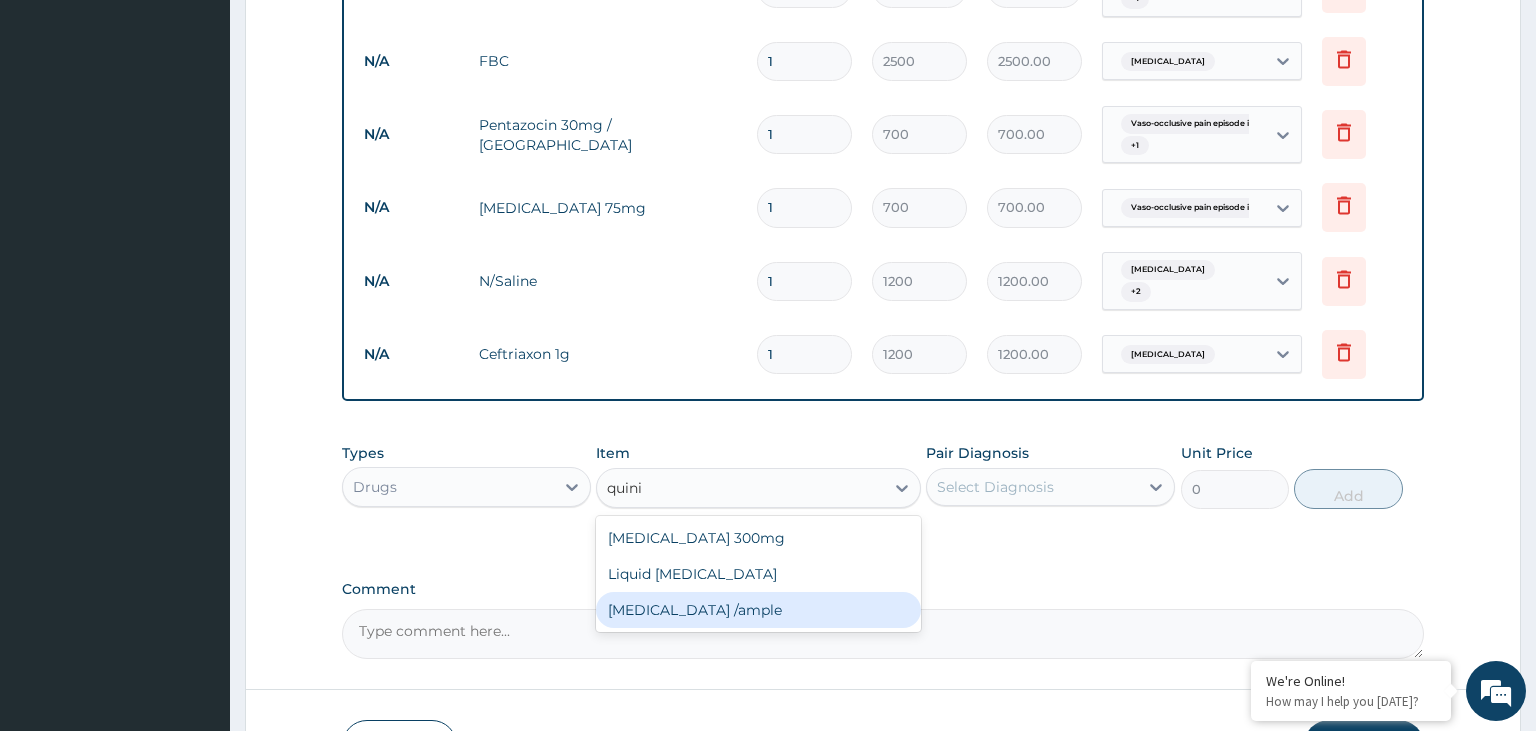 type 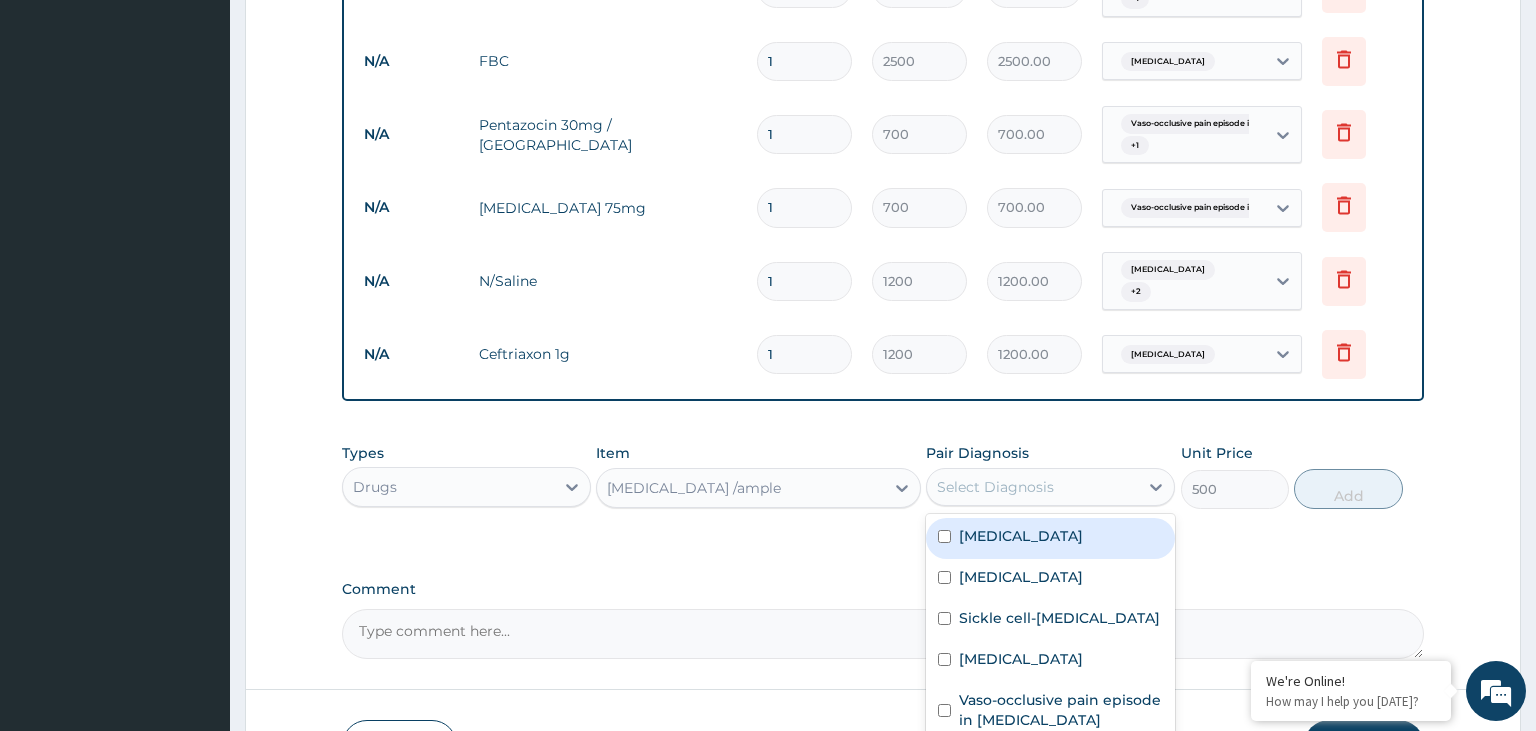 click on "Select Diagnosis" at bounding box center (1032, 487) 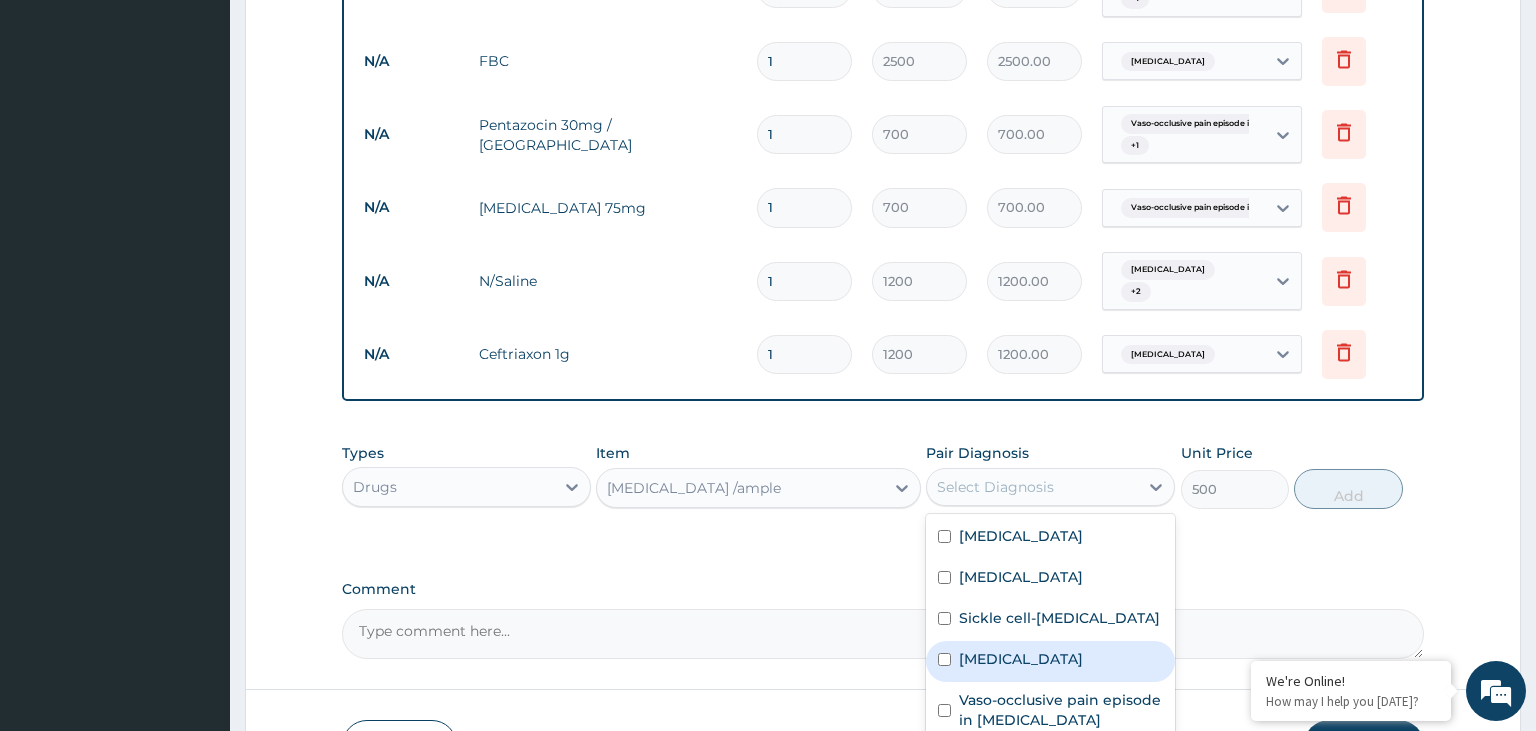 click on "[MEDICAL_DATA]" at bounding box center [1050, 661] 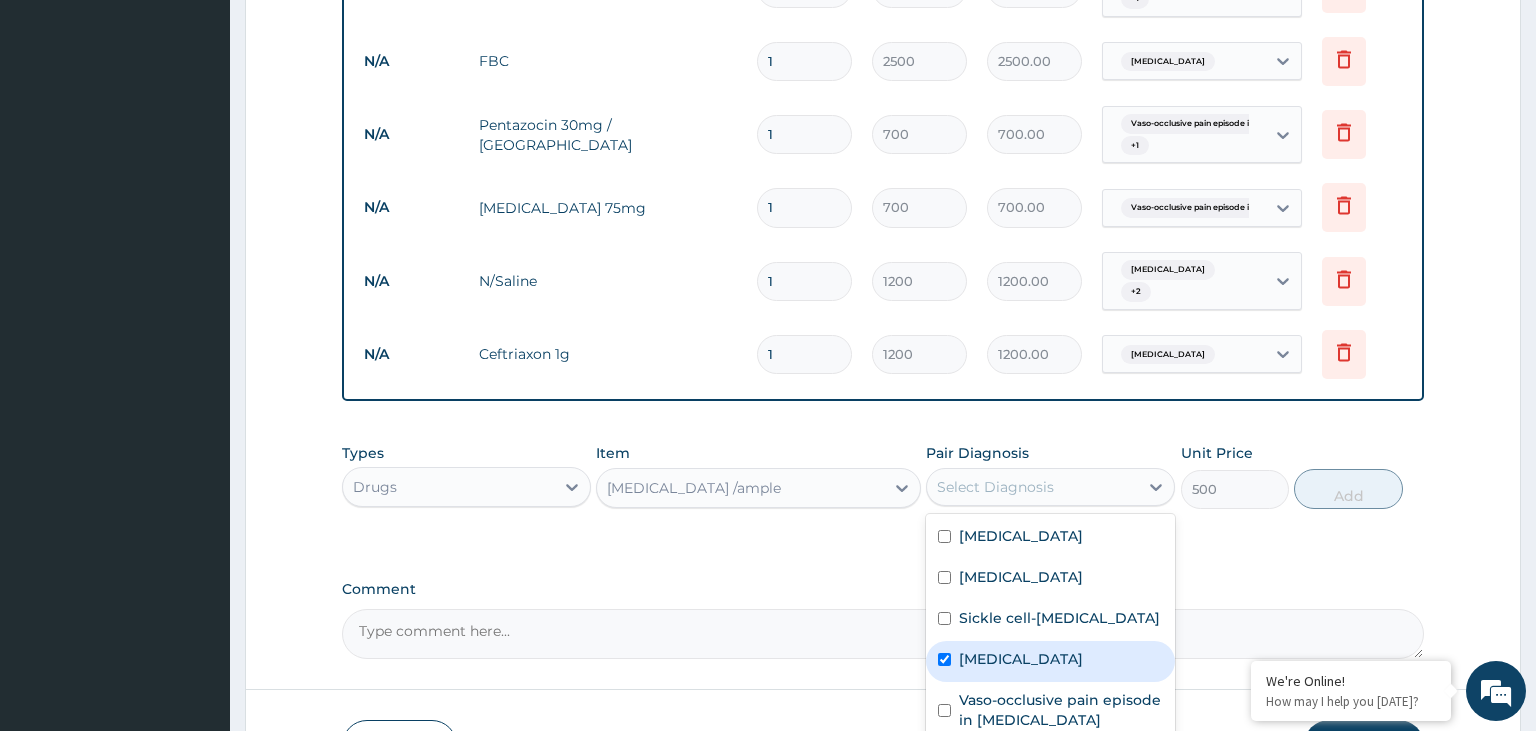 checkbox on "true" 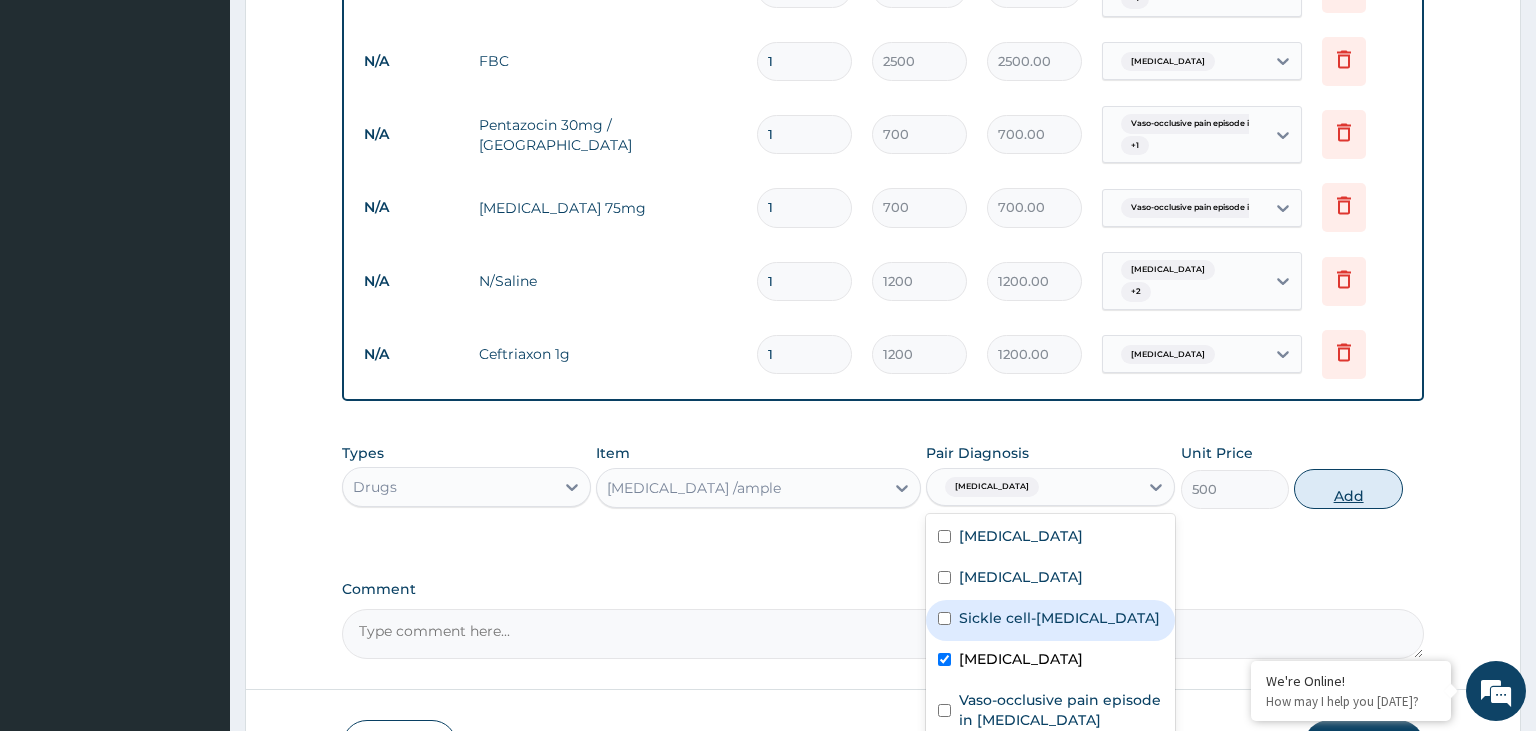 click on "Add" at bounding box center (1348, 489) 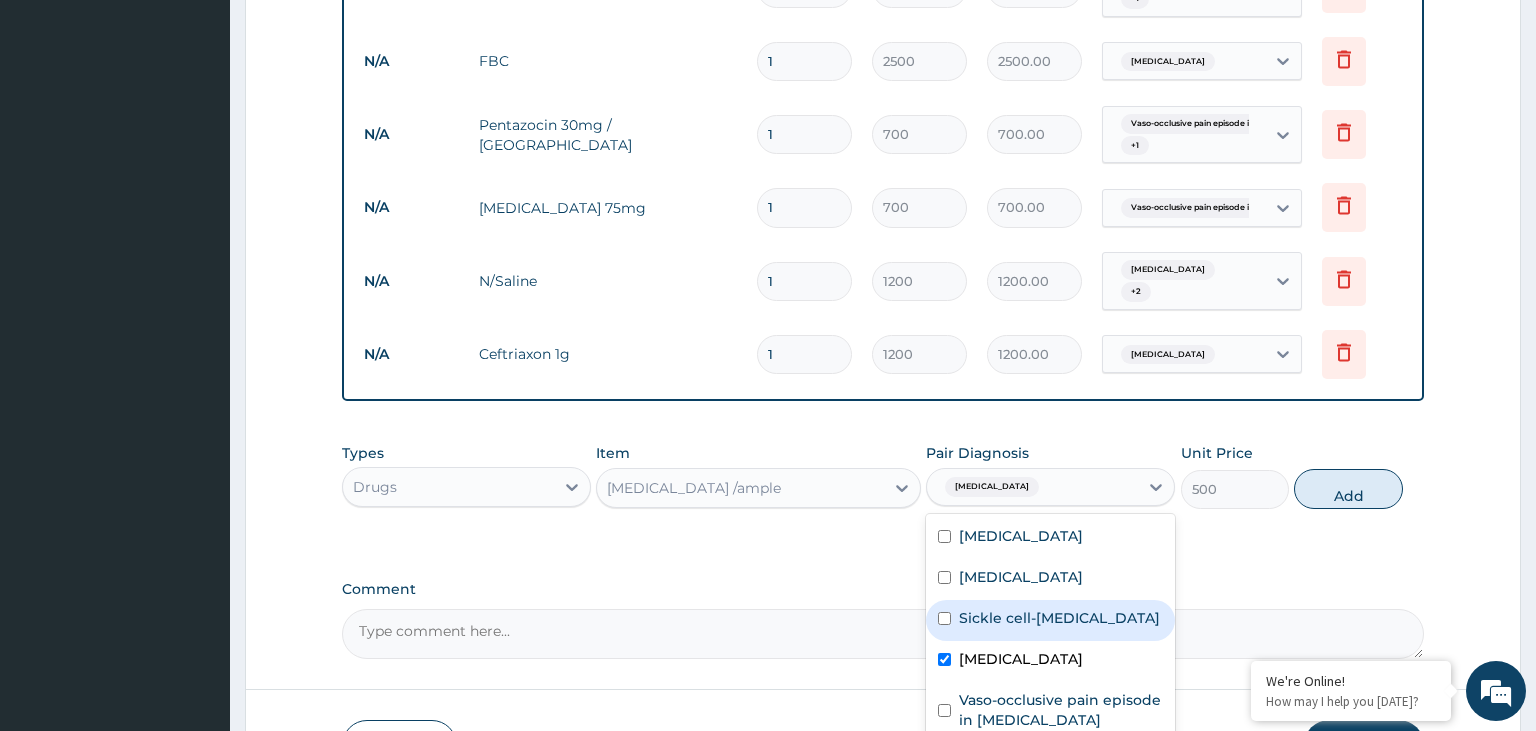 type on "0" 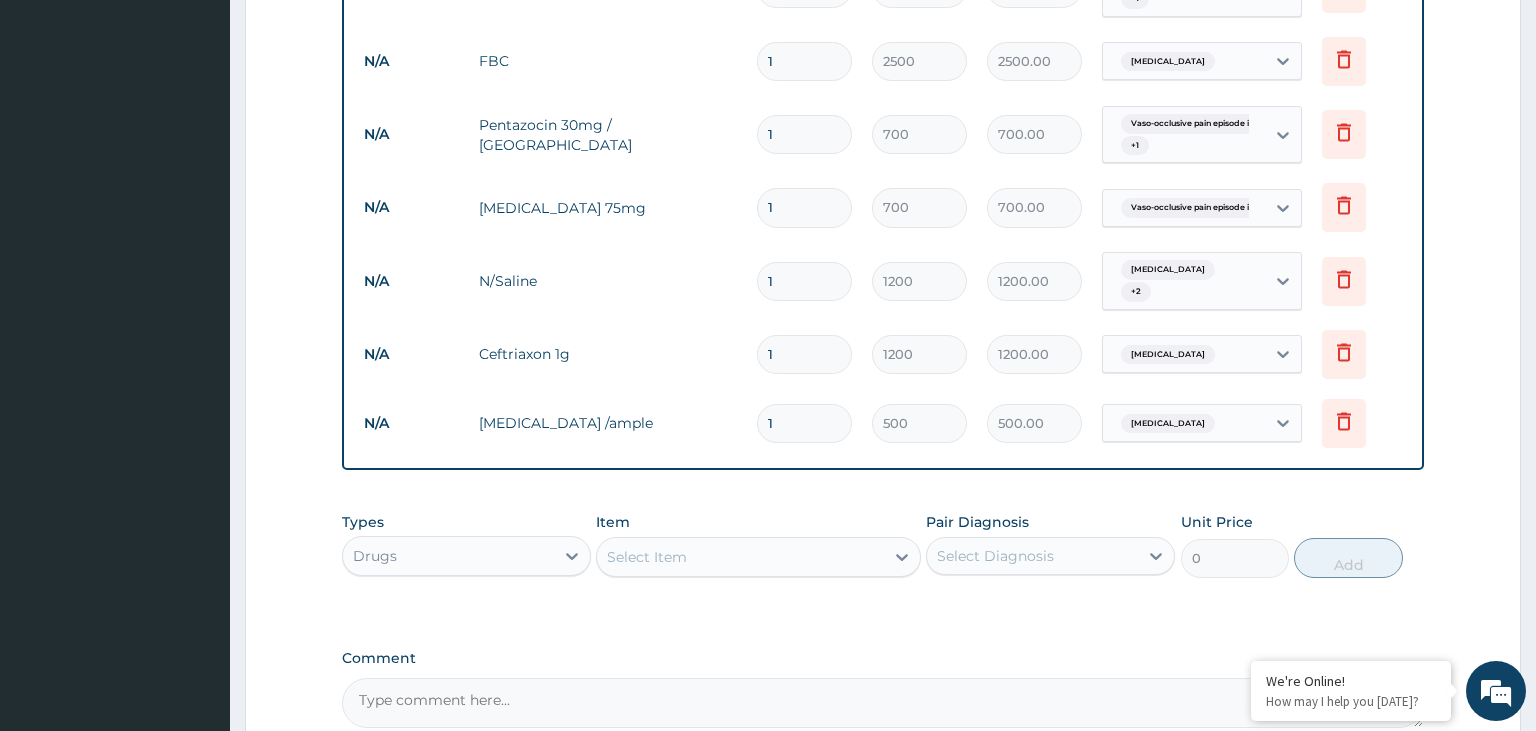 click on "Select Item" at bounding box center [740, 557] 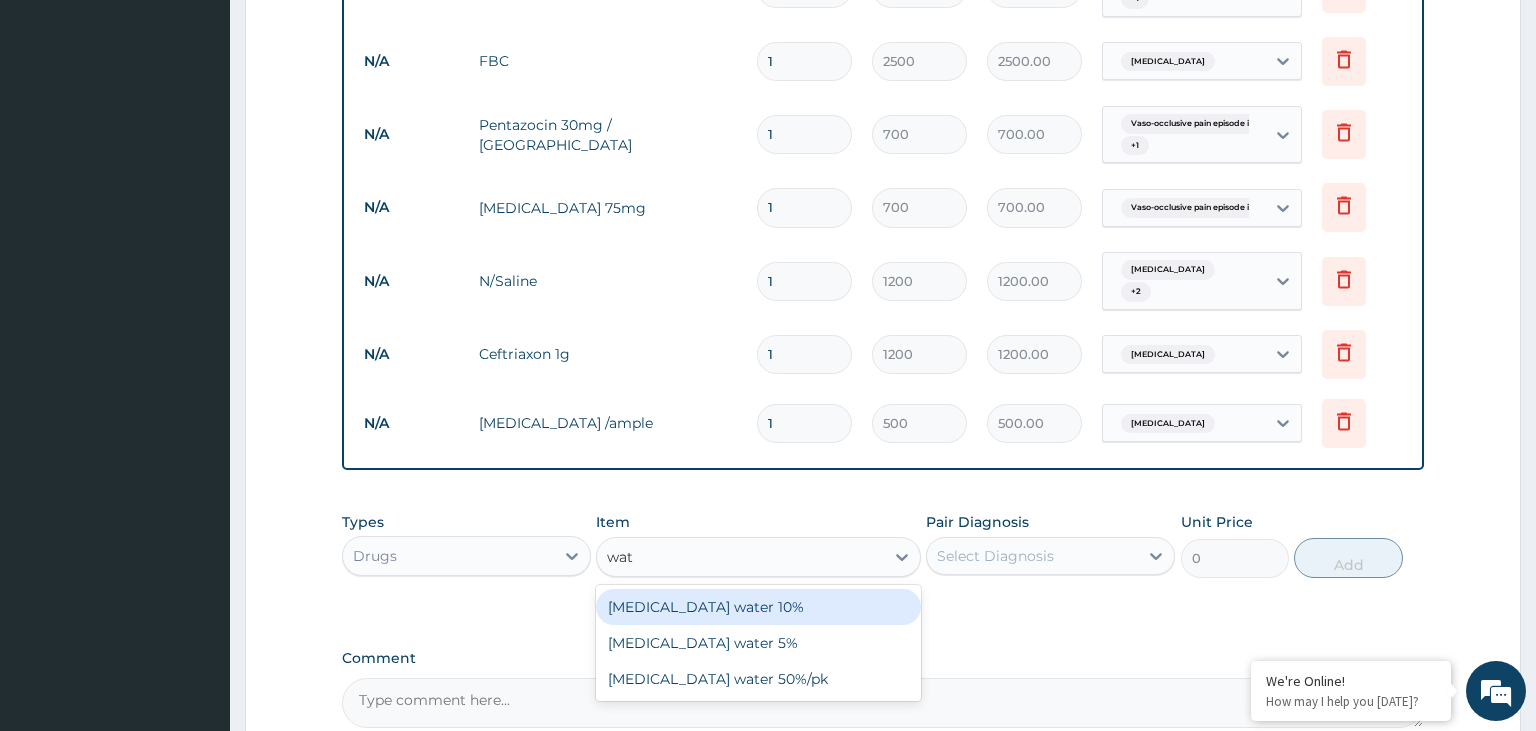 type on "wate" 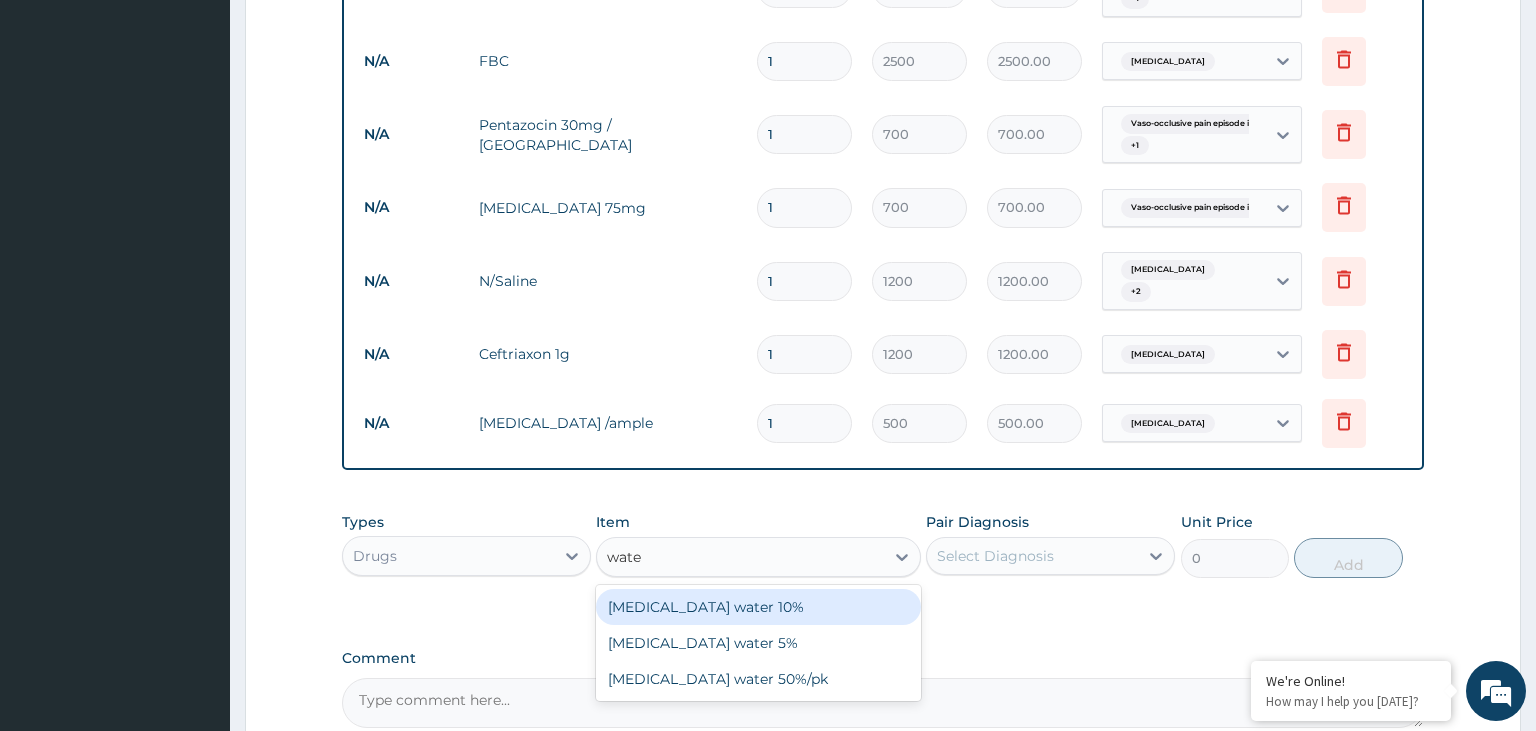 click on "Dextrose water 10%" at bounding box center (758, 607) 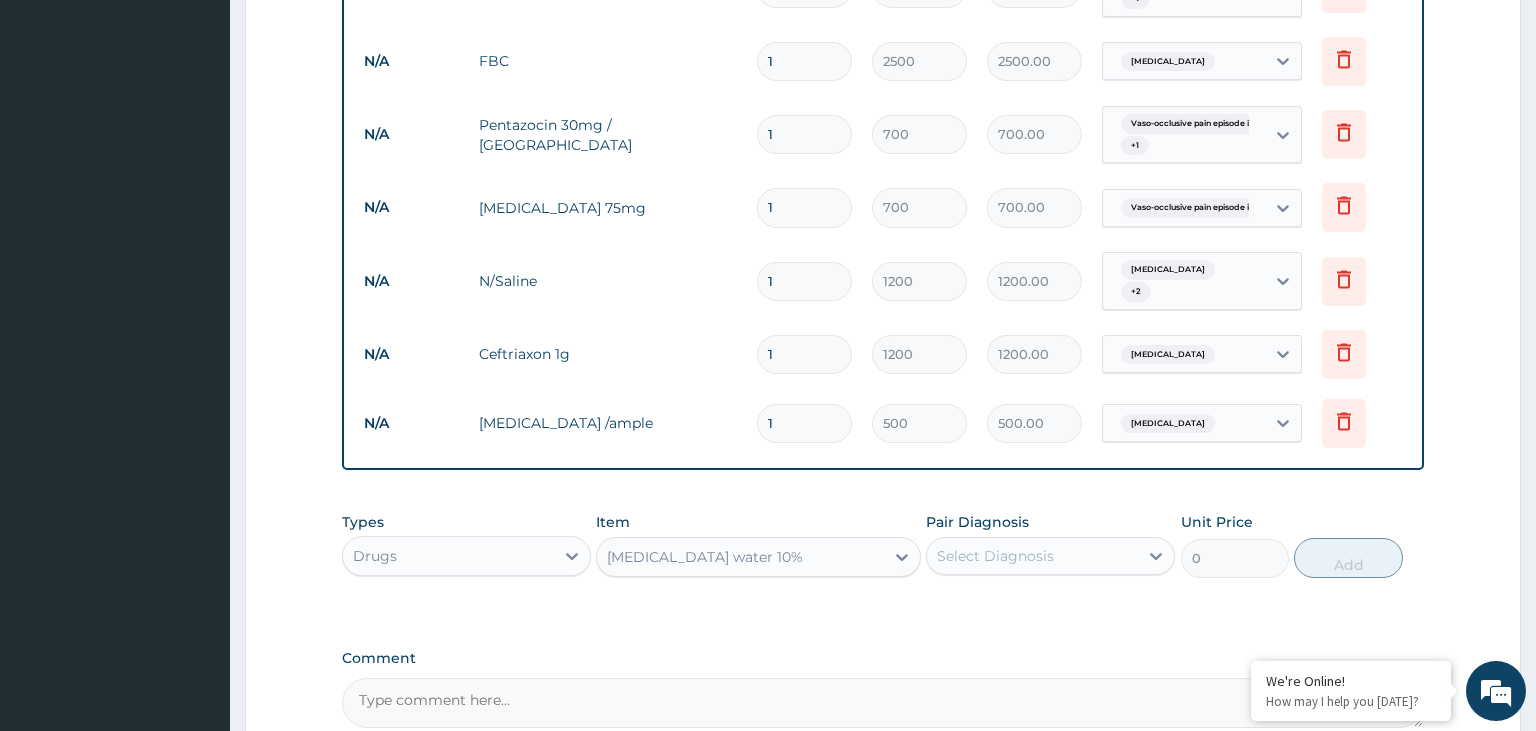 type 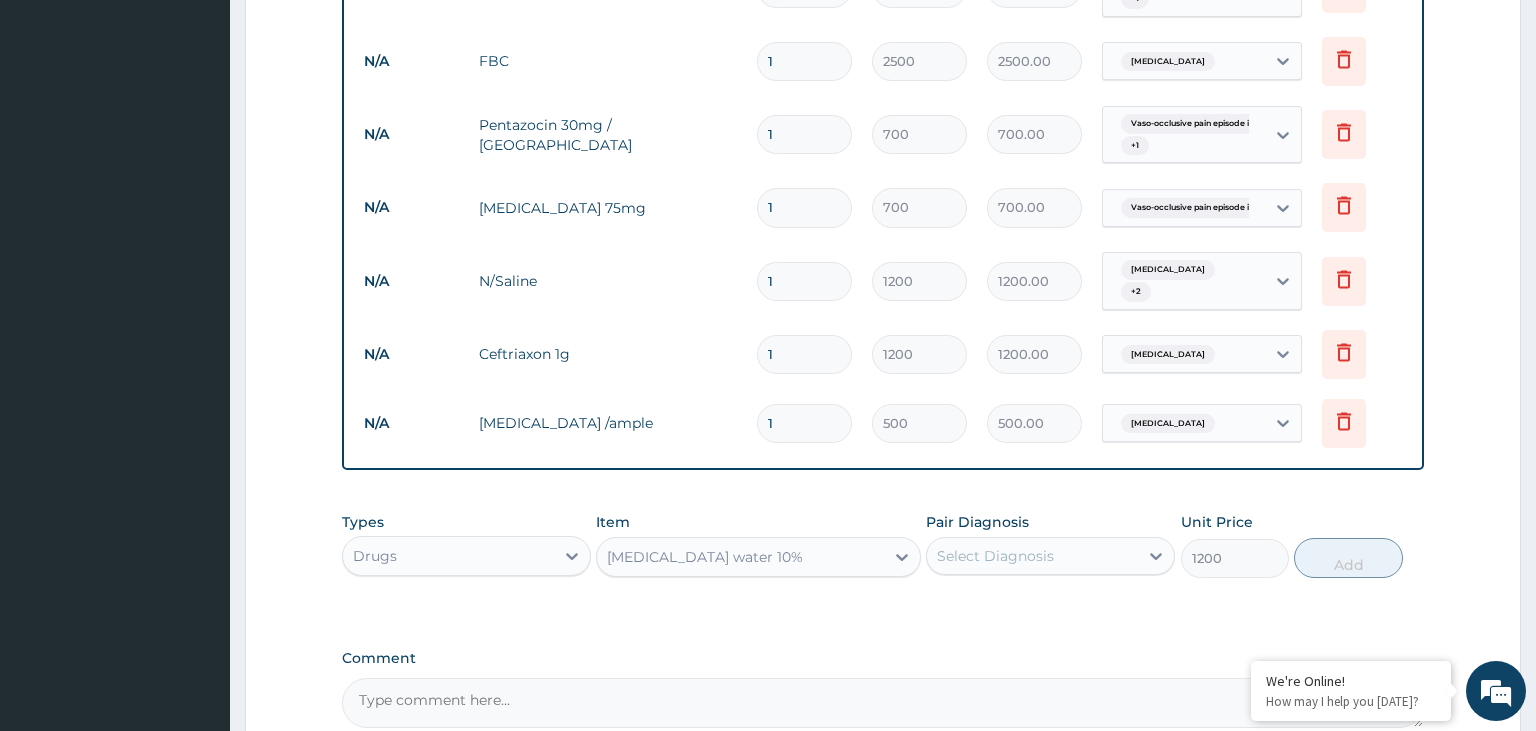 click on "Select Diagnosis" at bounding box center (1032, 556) 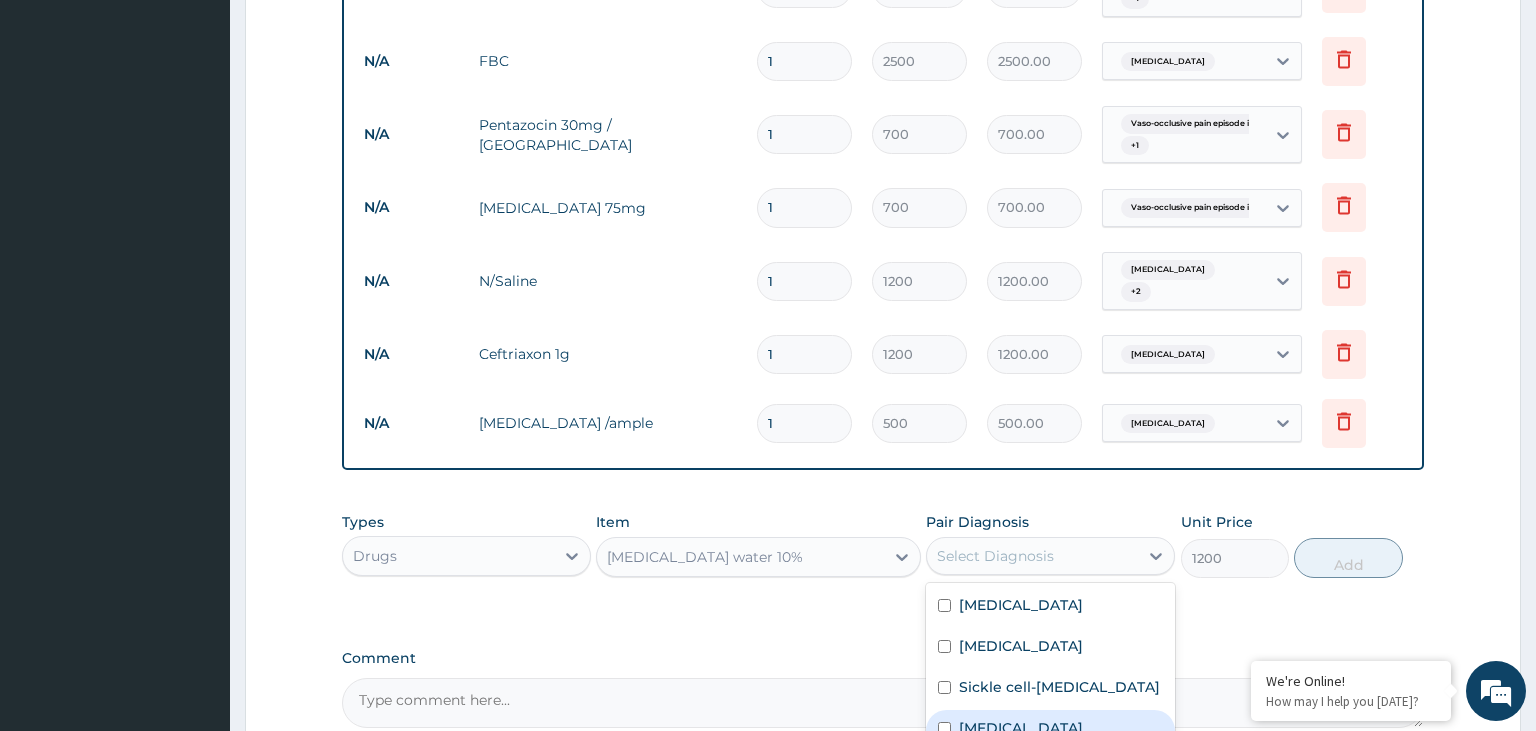 click on "[MEDICAL_DATA]" at bounding box center [1021, 728] 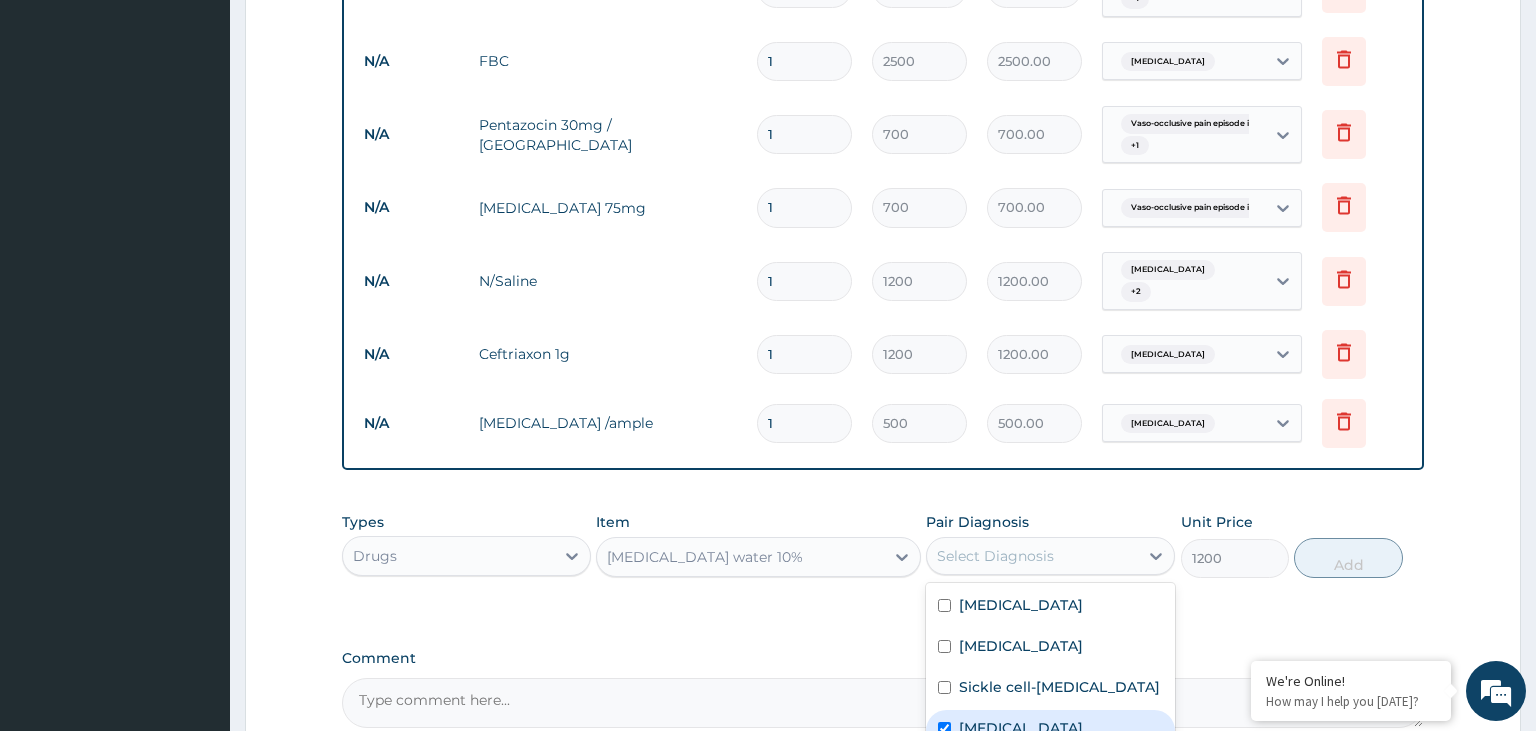 checkbox on "true" 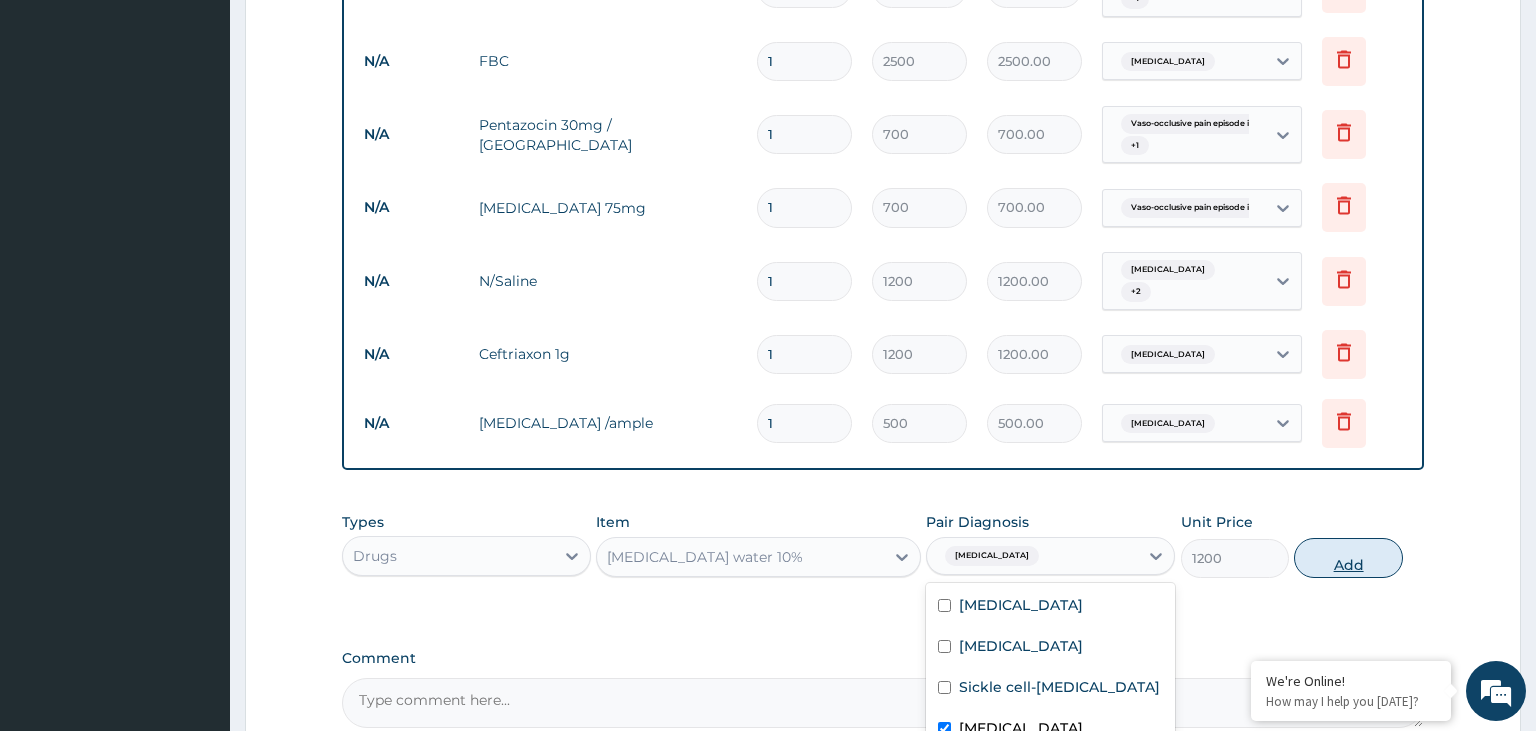 click on "Add" at bounding box center [1348, 558] 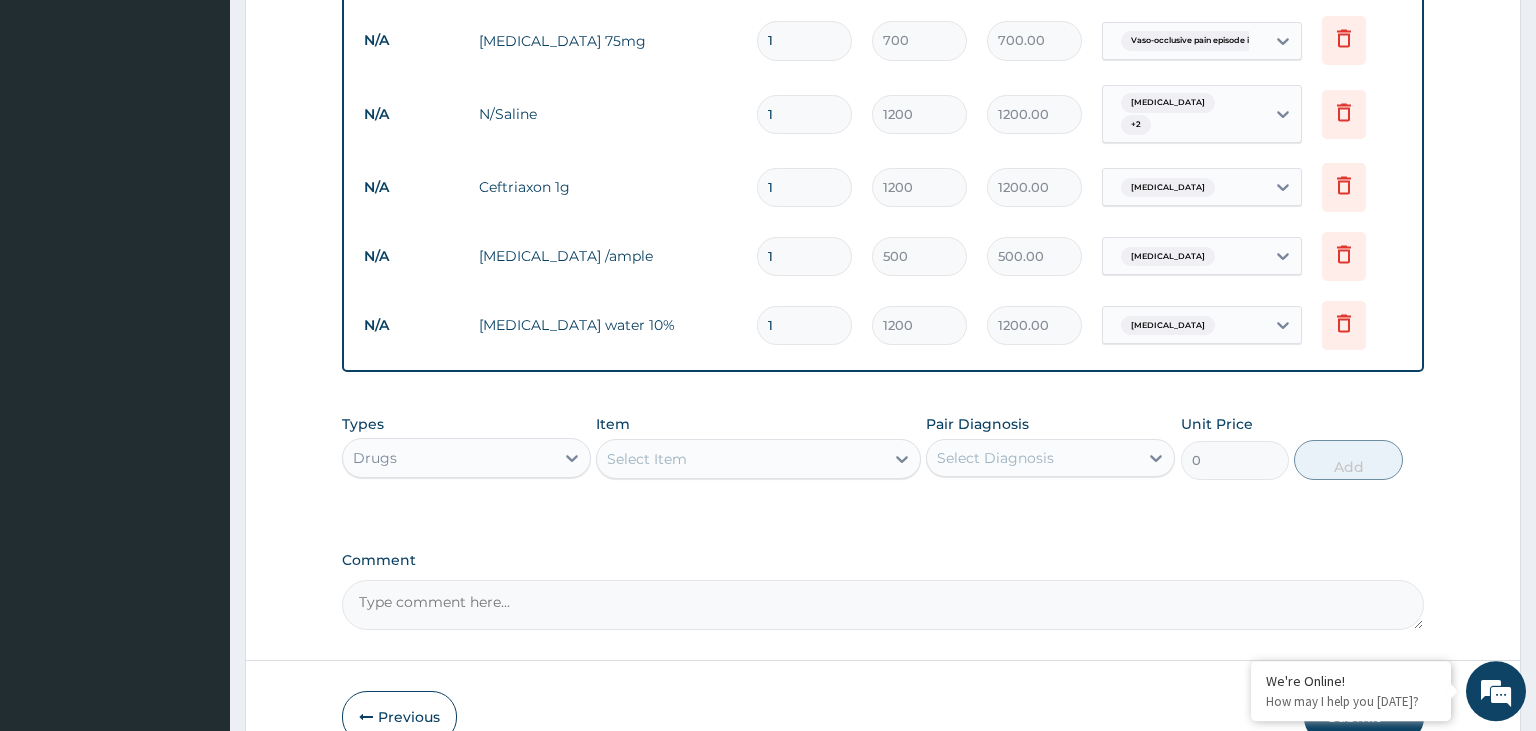 scroll, scrollTop: 1316, scrollLeft: 0, axis: vertical 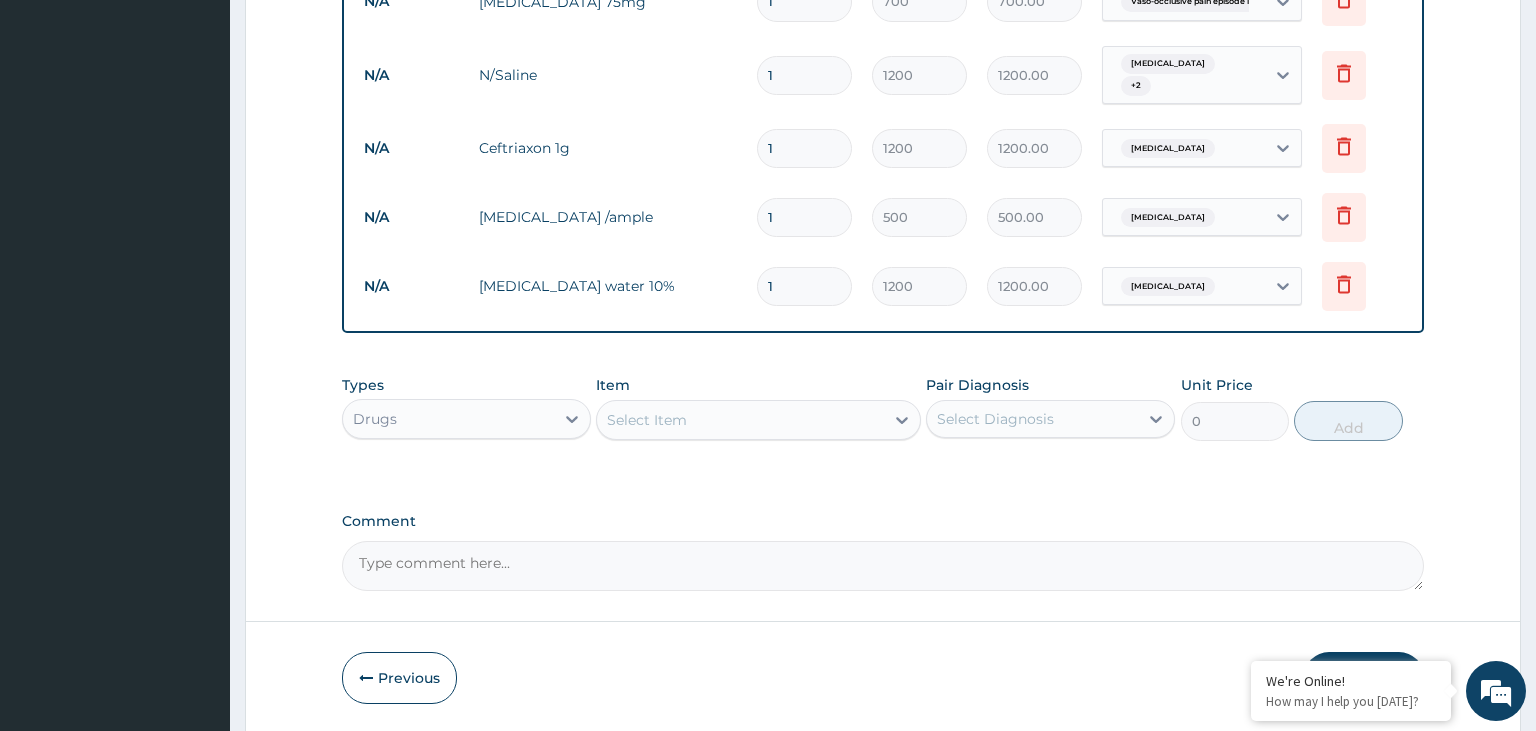 click on "Select Item" at bounding box center (740, 420) 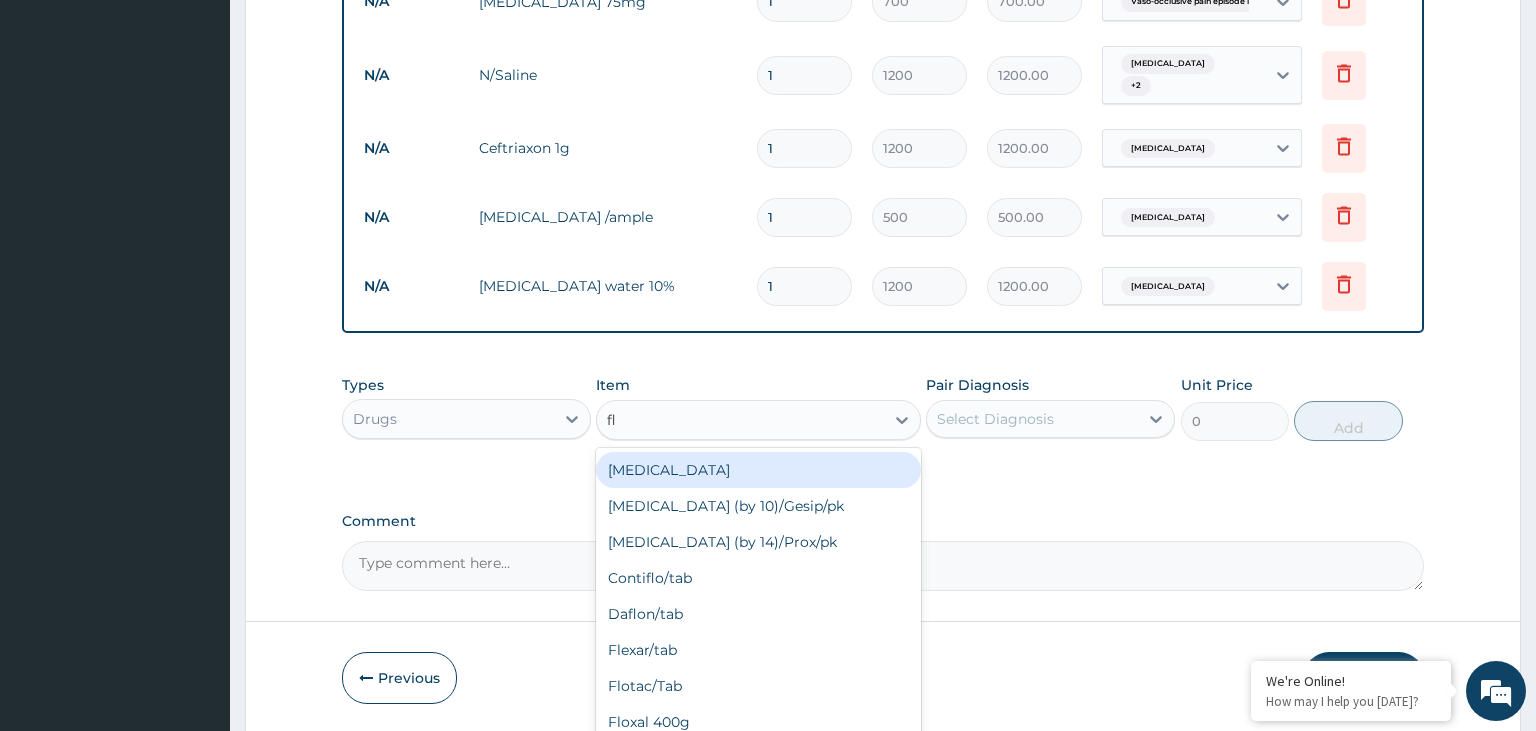 type on "fla" 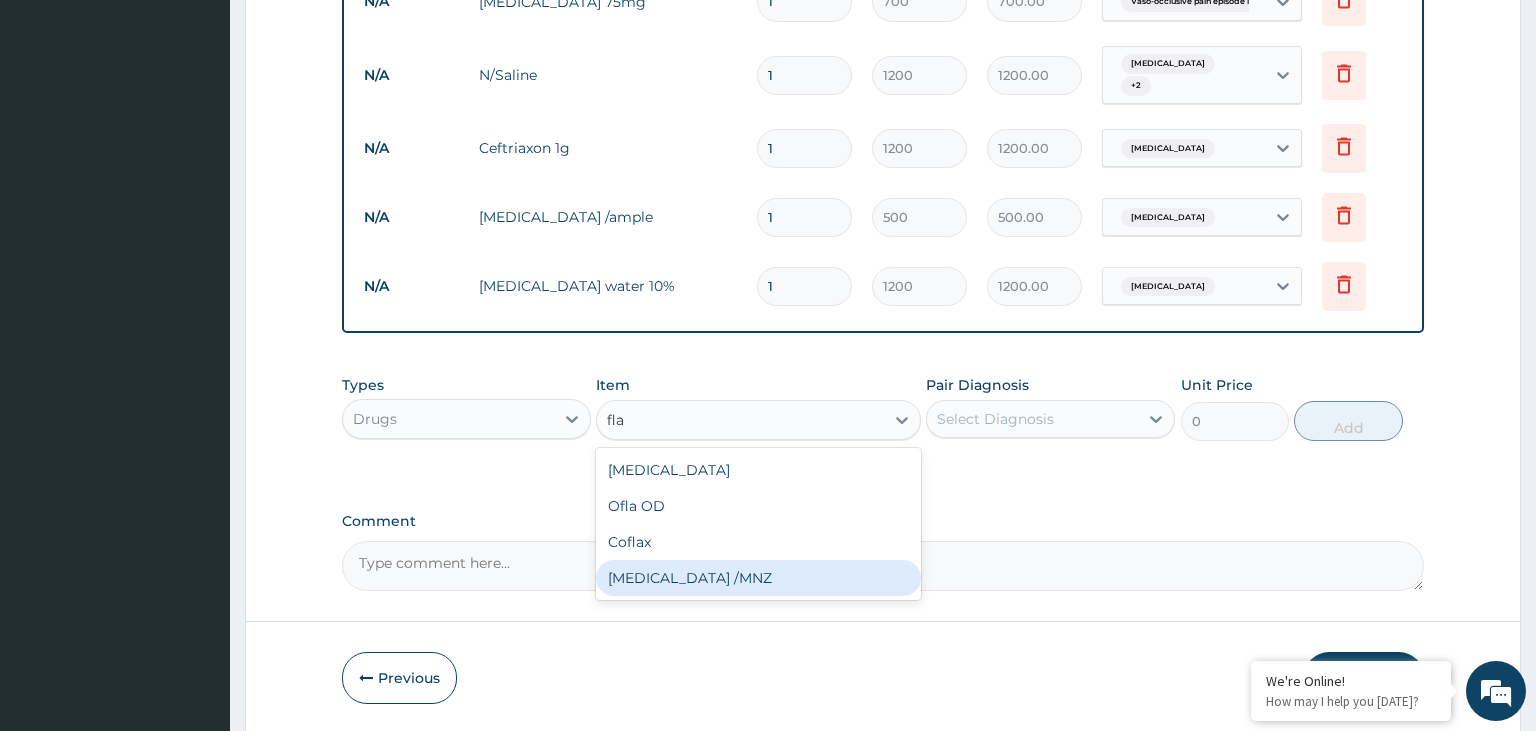 click on "Flagyl /MNZ" at bounding box center [758, 578] 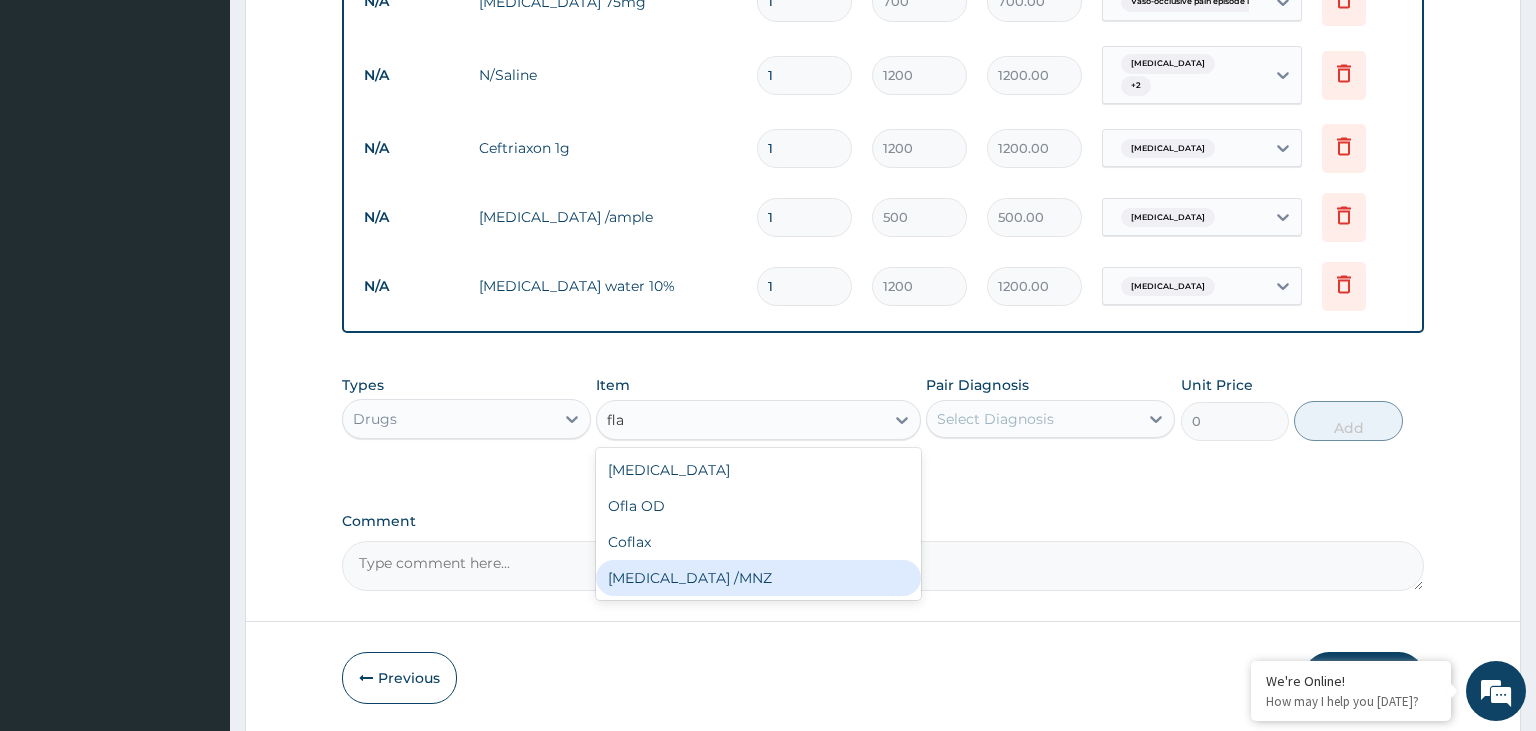 type 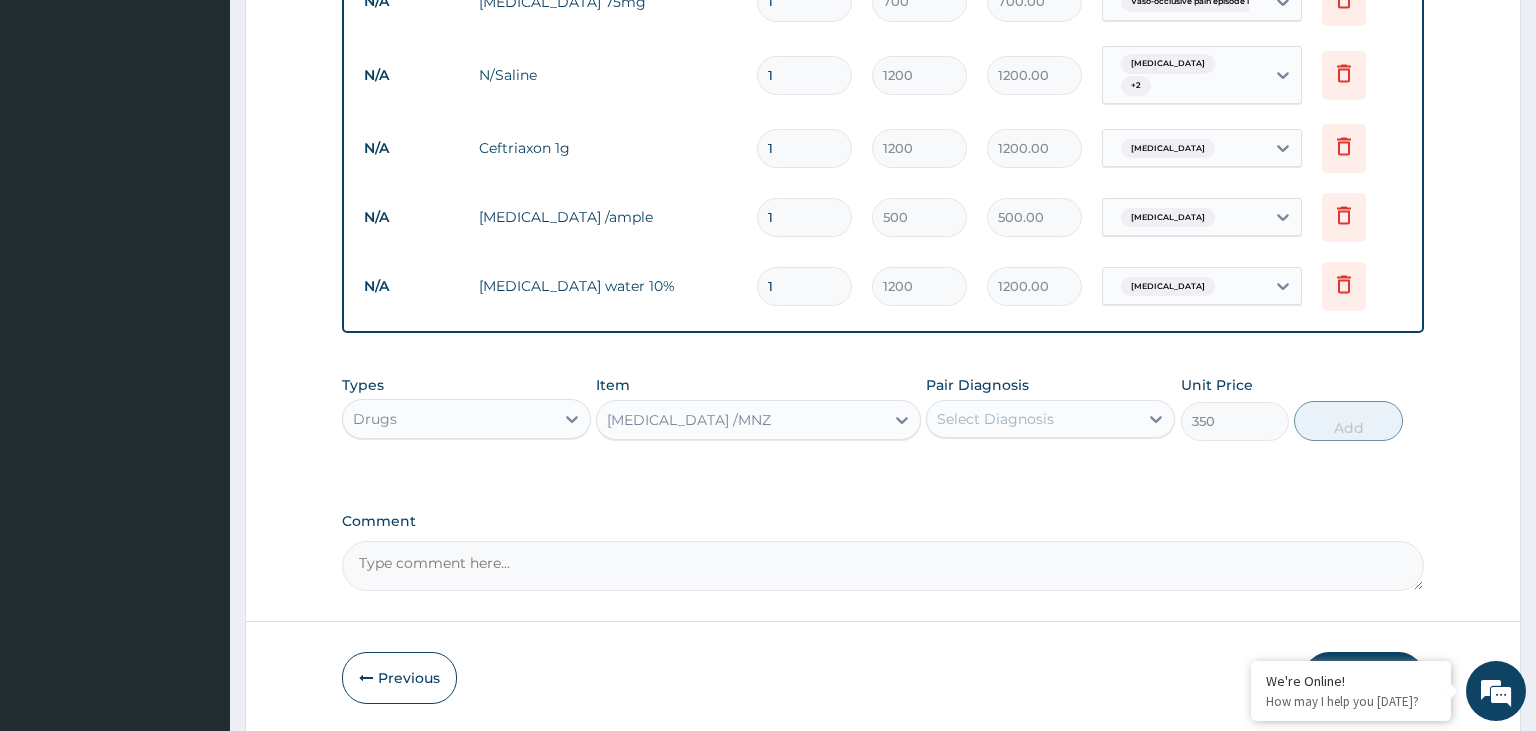 click on "Select Diagnosis" at bounding box center (1032, 419) 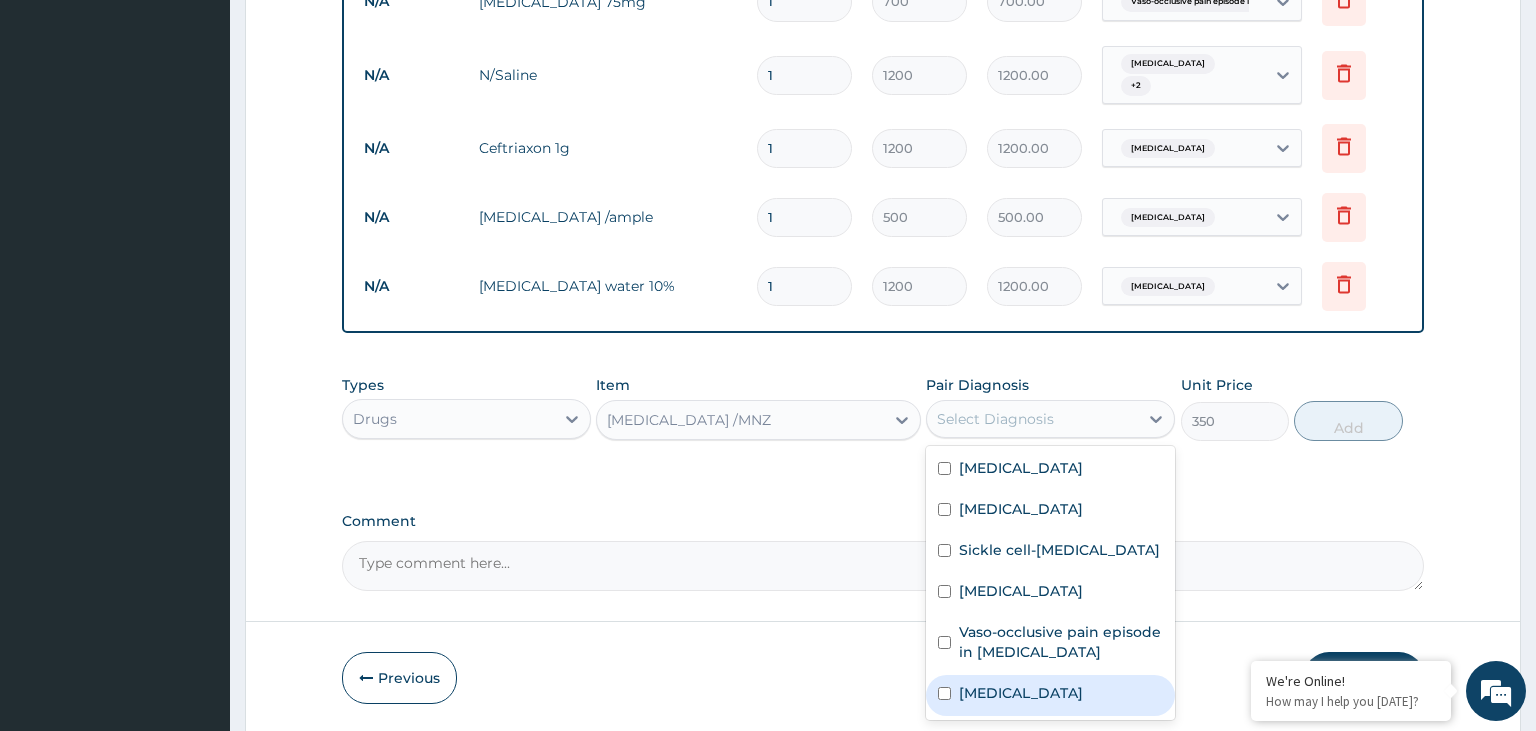 click on "Sepsis" at bounding box center [1021, 693] 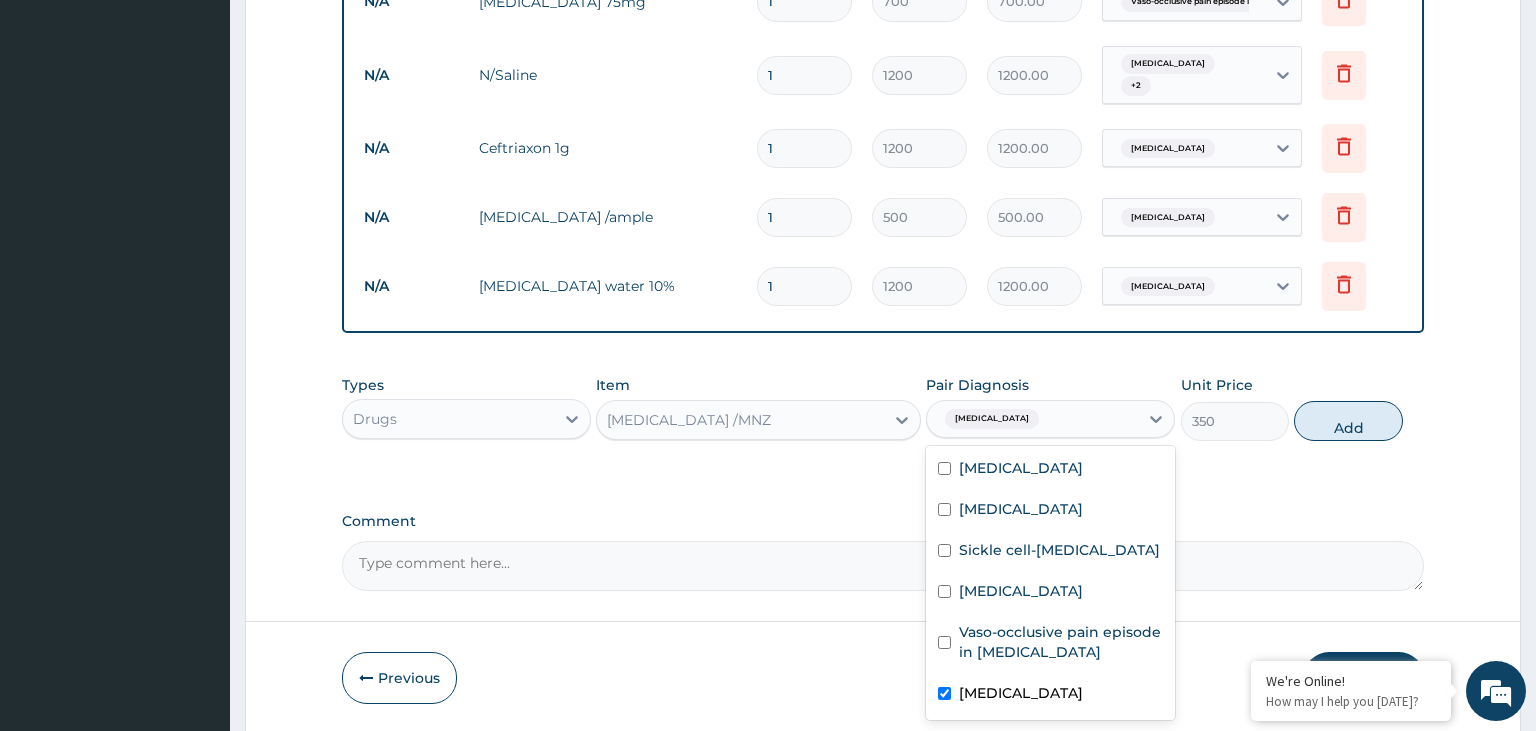 checkbox on "true" 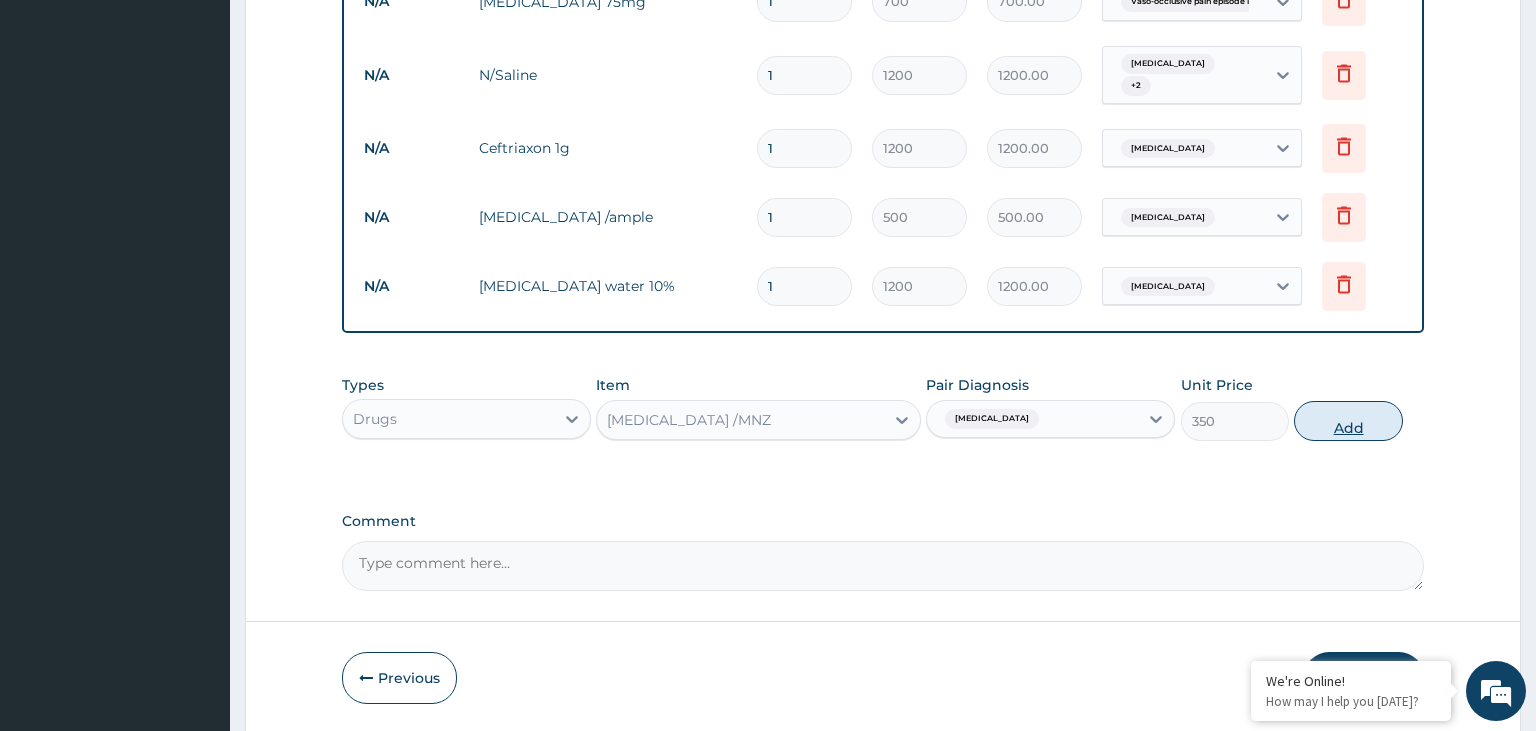 click on "Add" at bounding box center (1348, 421) 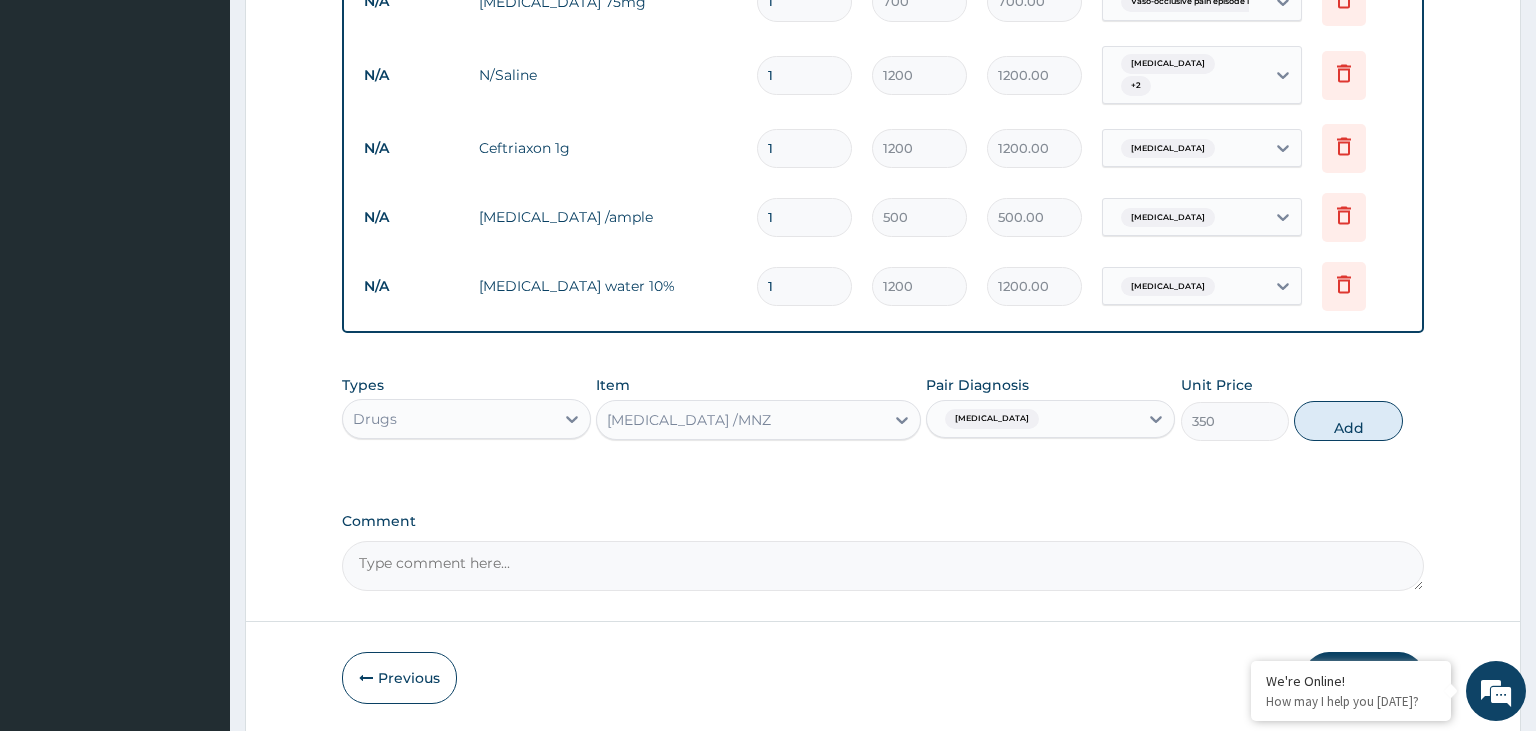 type on "0" 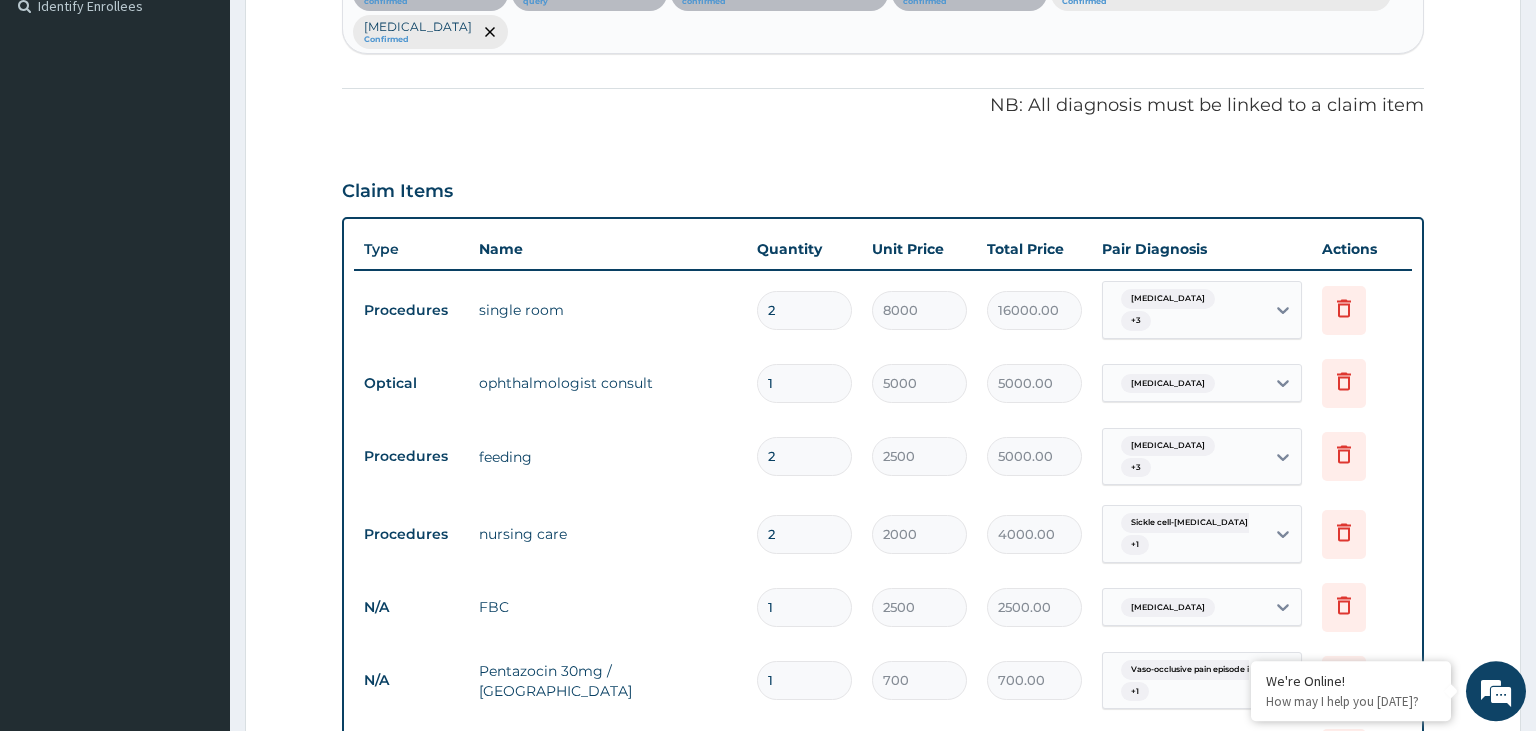 scroll, scrollTop: 260, scrollLeft: 0, axis: vertical 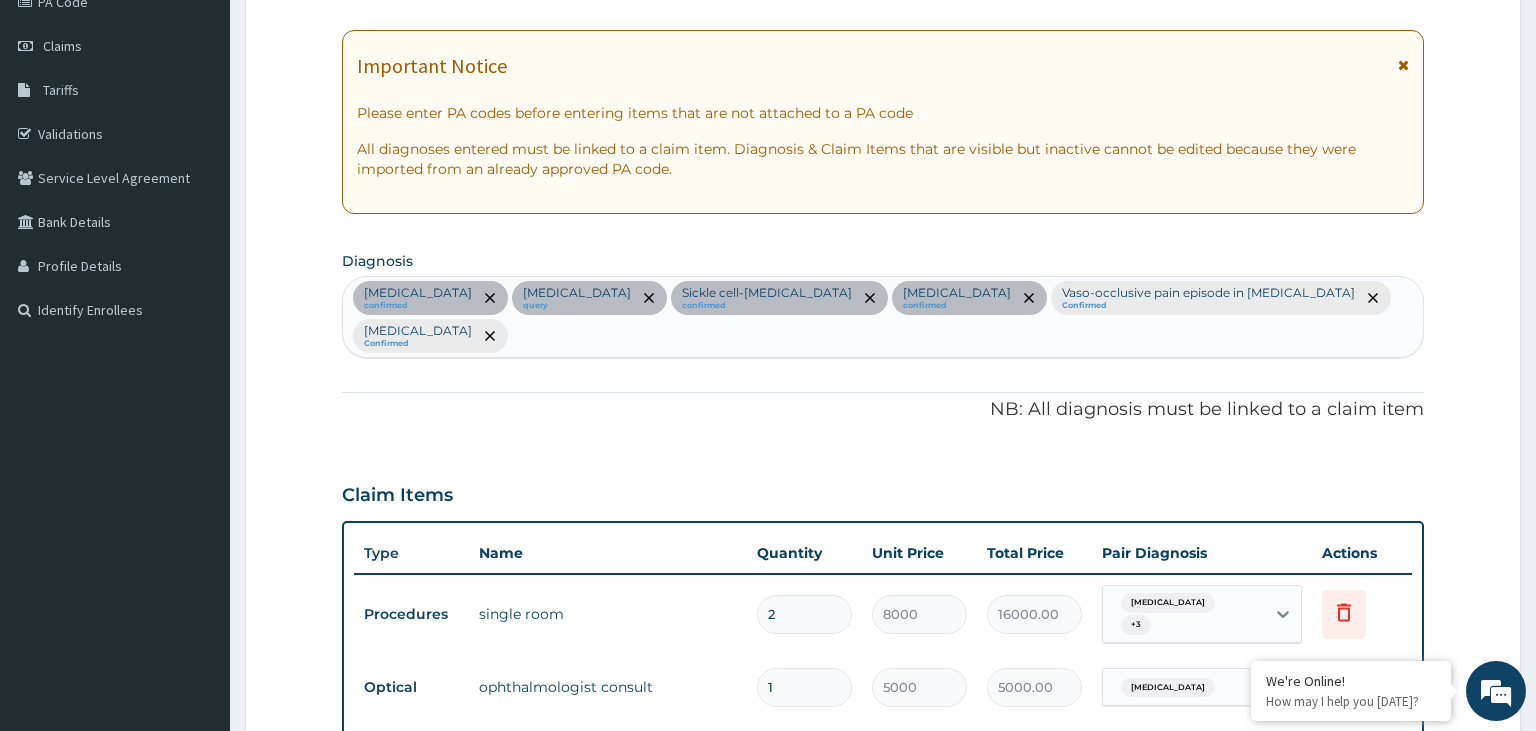 click on "Anemia confirmed Presbyopia query Sickle cell-beta-thalassemia confirmed Malaria confirmed Vaso-occlusive pain episode in sickle cell disease Confirmed Sepsis Confirmed" at bounding box center [883, 317] 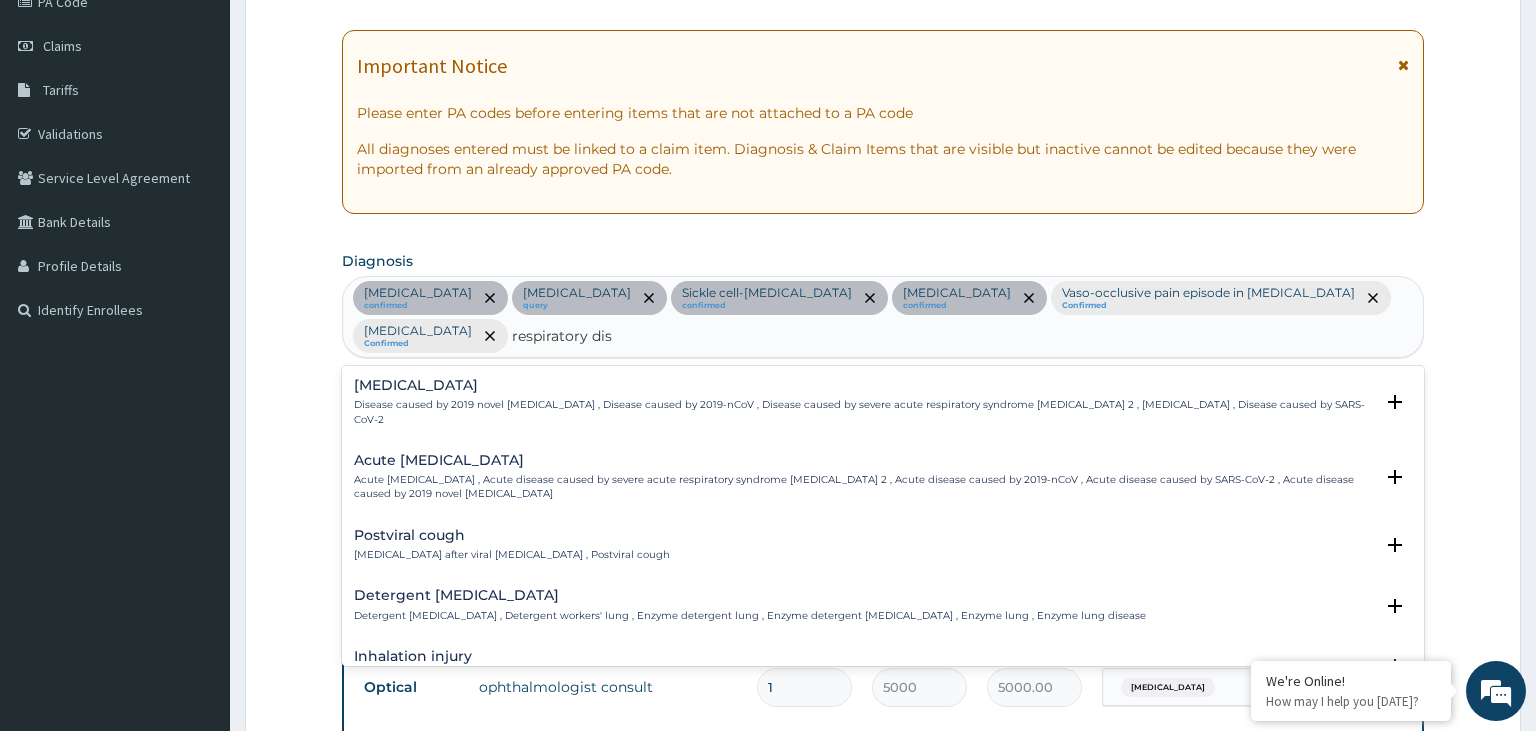 type on "respiratory dist" 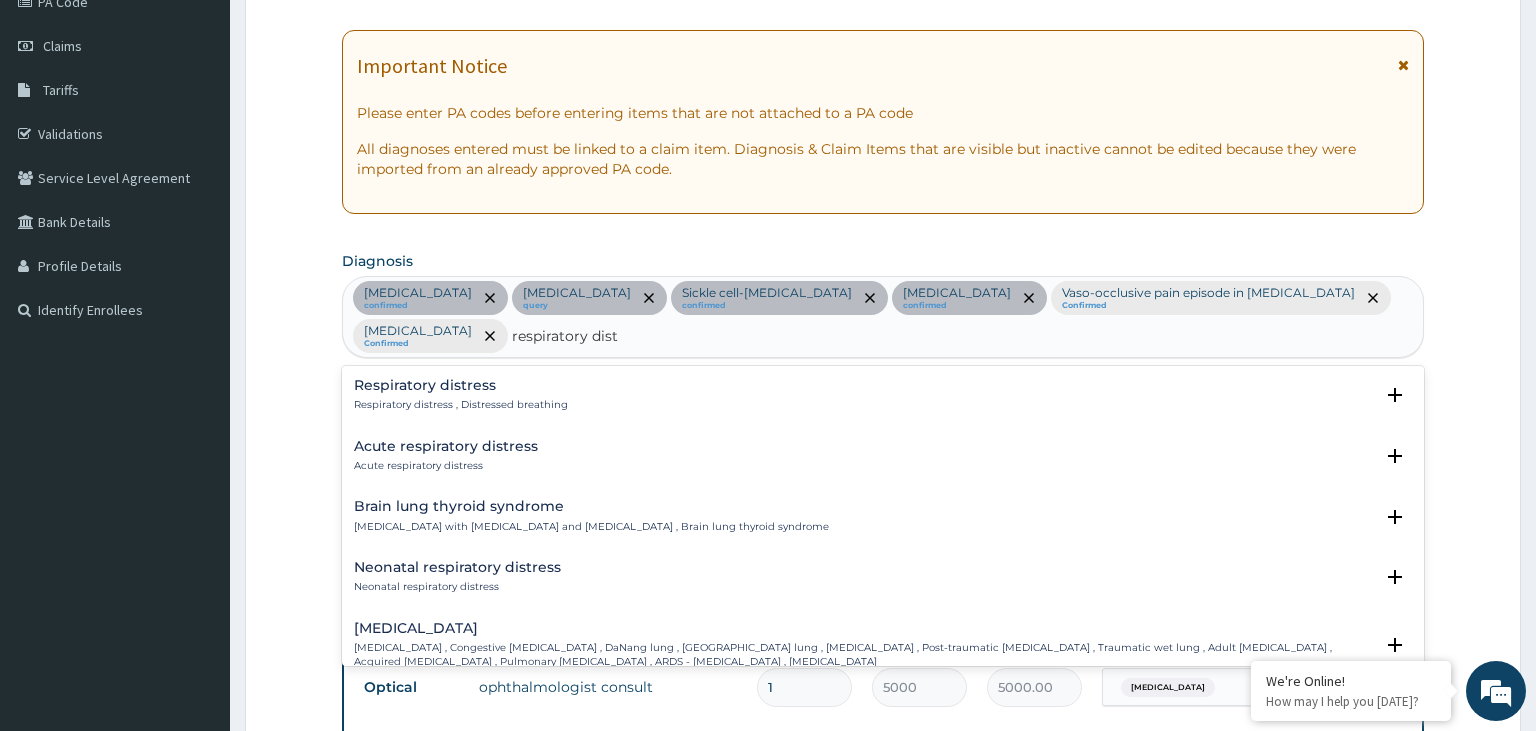 click on "Acute respiratory distress" at bounding box center (446, 466) 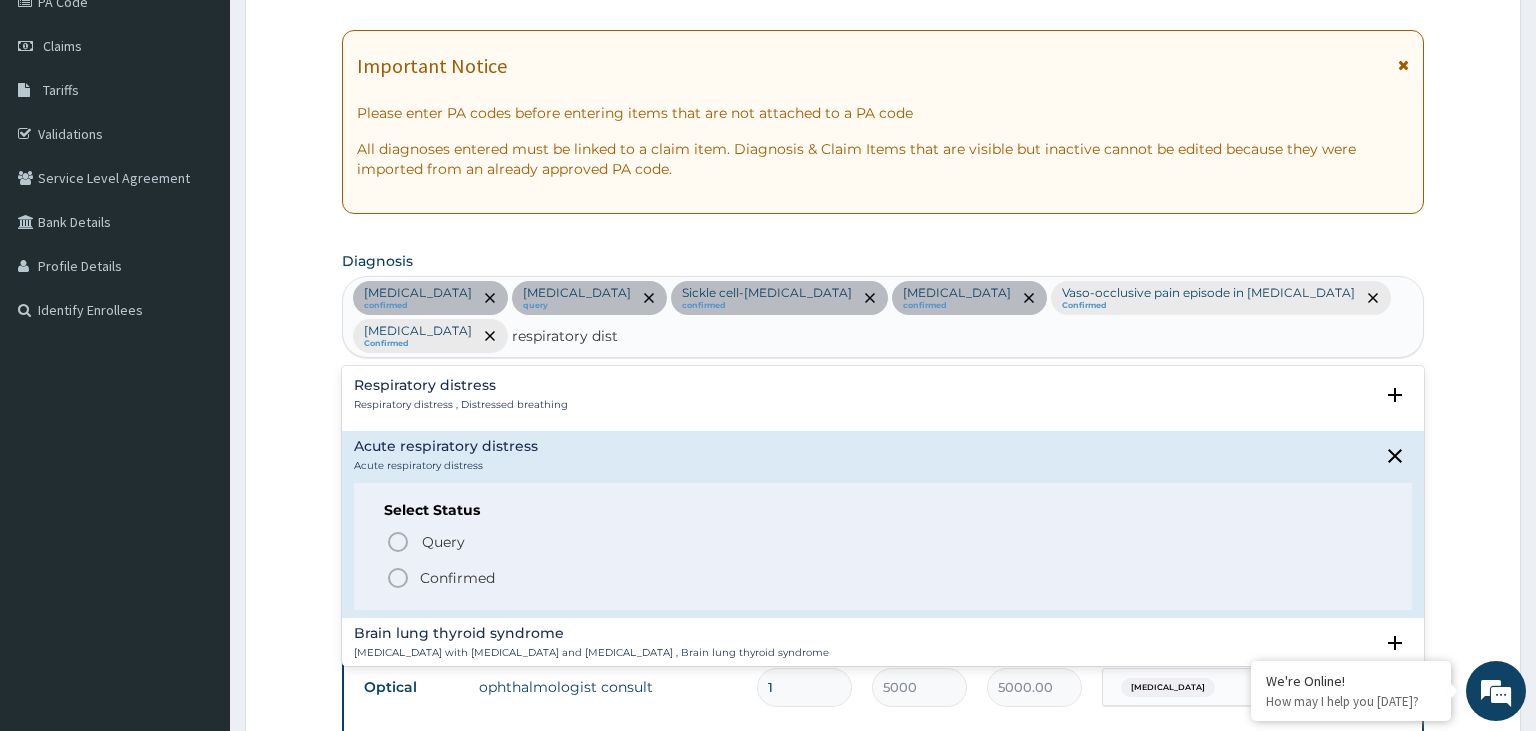click on "Respiratory distress Respiratory distress , Distressed breathing Select Status Query Query covers suspected (?), Keep in view (kiv), Ruled out (r/o) Confirmed Acute respiratory distress Acute respiratory distress Select Status Query Query covers suspected (?), Keep in view (kiv), Ruled out (r/o) Confirmed Brain lung thyroid syndrome Choreoathetosis with congenital hypothyroidism and neonatal respiratory distress syndrome , Brain lung thyroid syndrome Select Status Query Query covers suspected (?), Keep in view (kiv), Ruled out (r/o) Confirmed Neonatal respiratory distress Neonatal respiratory distress Select Status Query Query covers suspected (?), Keep in view (kiv), Ruled out (r/o) Confirmed Acute respiratory distress syndrome Select Status Query Query covers suspected (?), Keep in view (kiv), Ruled out (r/o) Confirmed Acute respiratory distress in newborn Acute respiratory distress in newborn Select Status Query Query covers suspected (?), Keep in view (kiv), Ruled out (r/o) Confirmed Select Status Query" at bounding box center (883, 516) 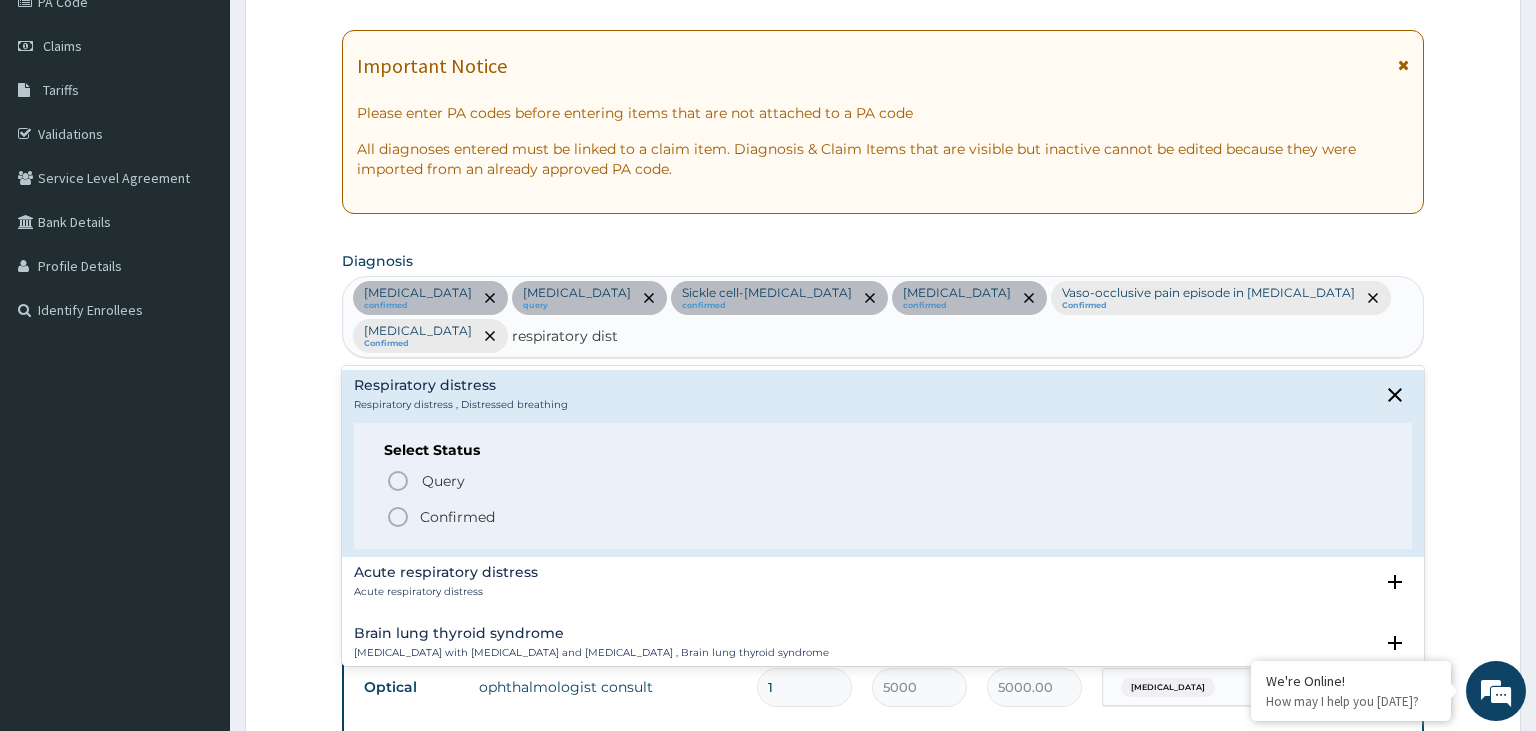 click on "Confirmed" at bounding box center [457, 517] 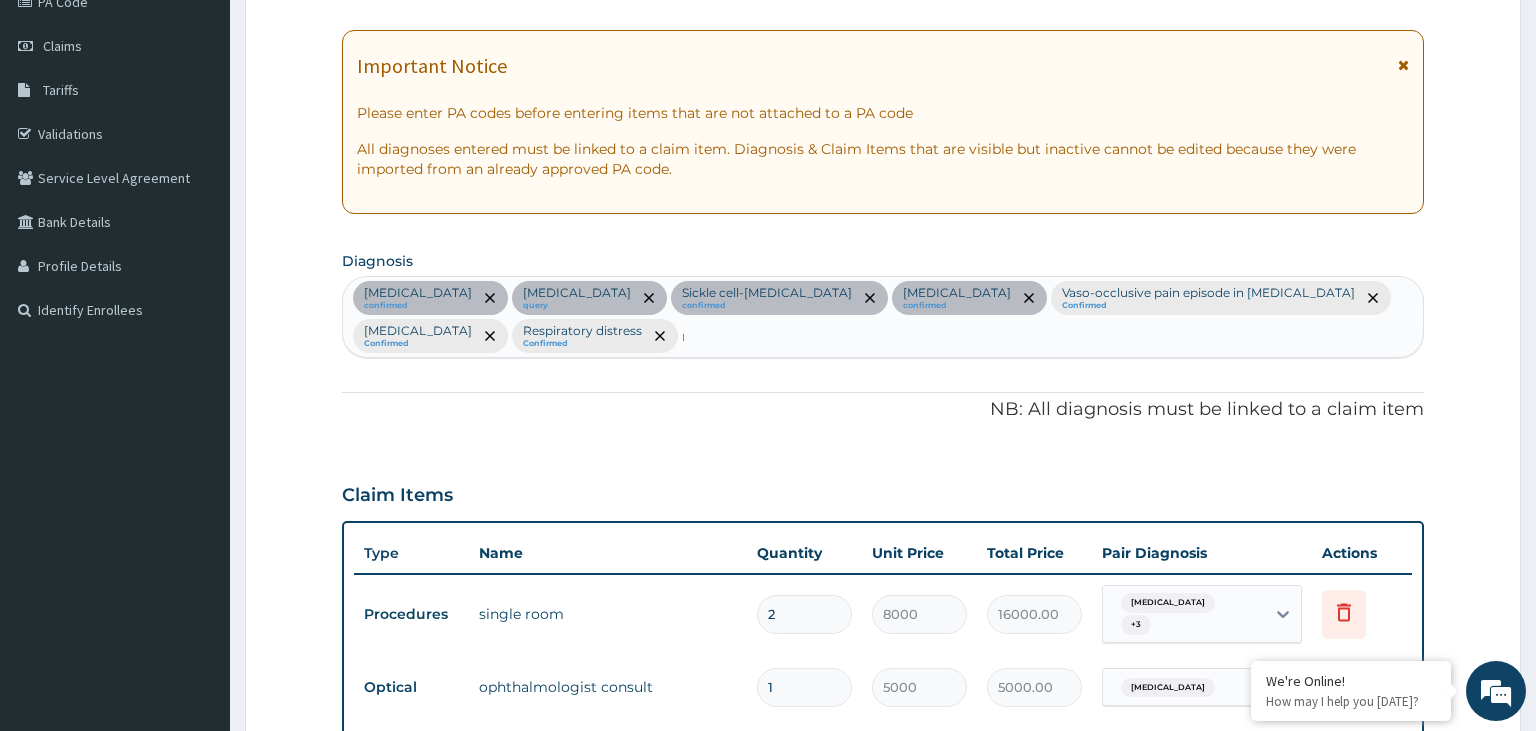 type 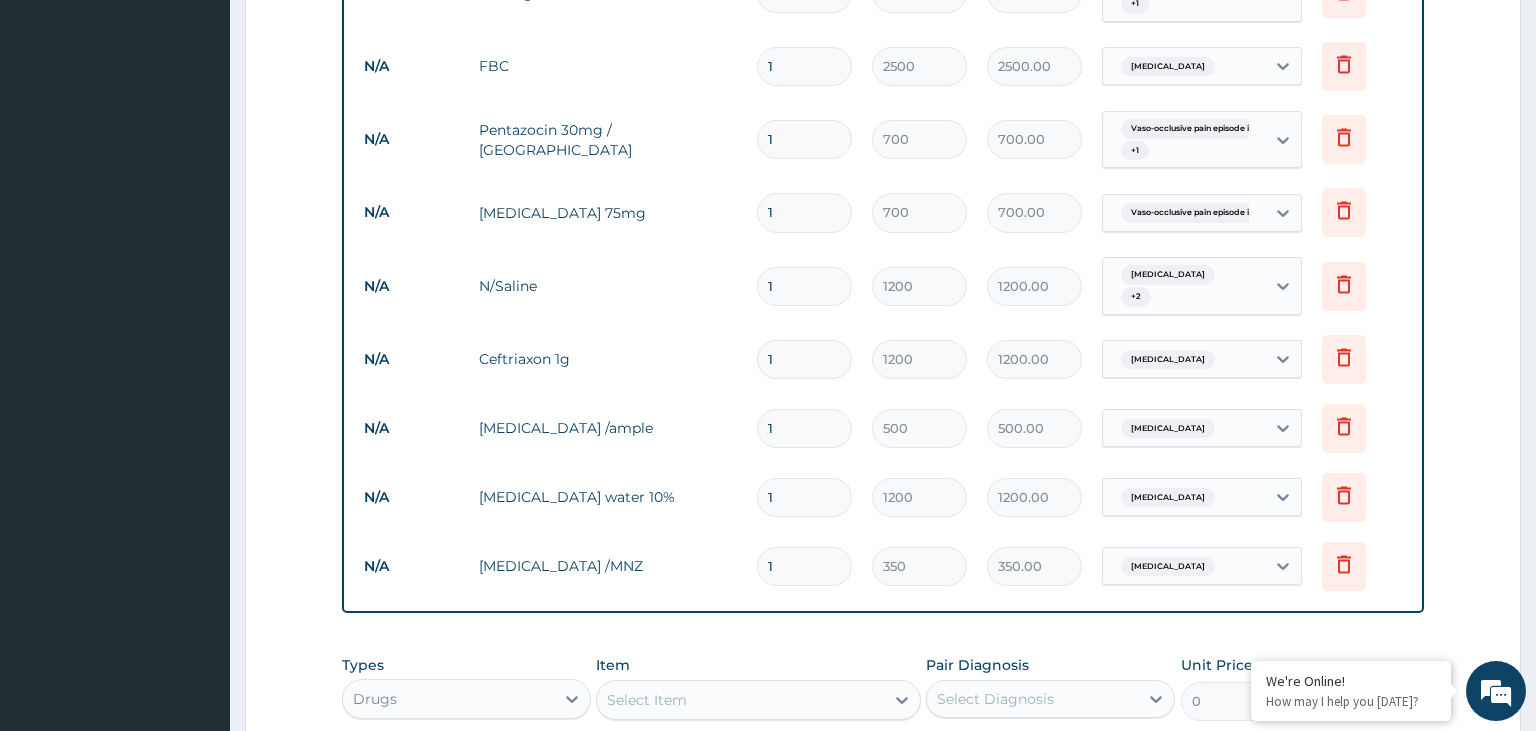 scroll, scrollTop: 1422, scrollLeft: 0, axis: vertical 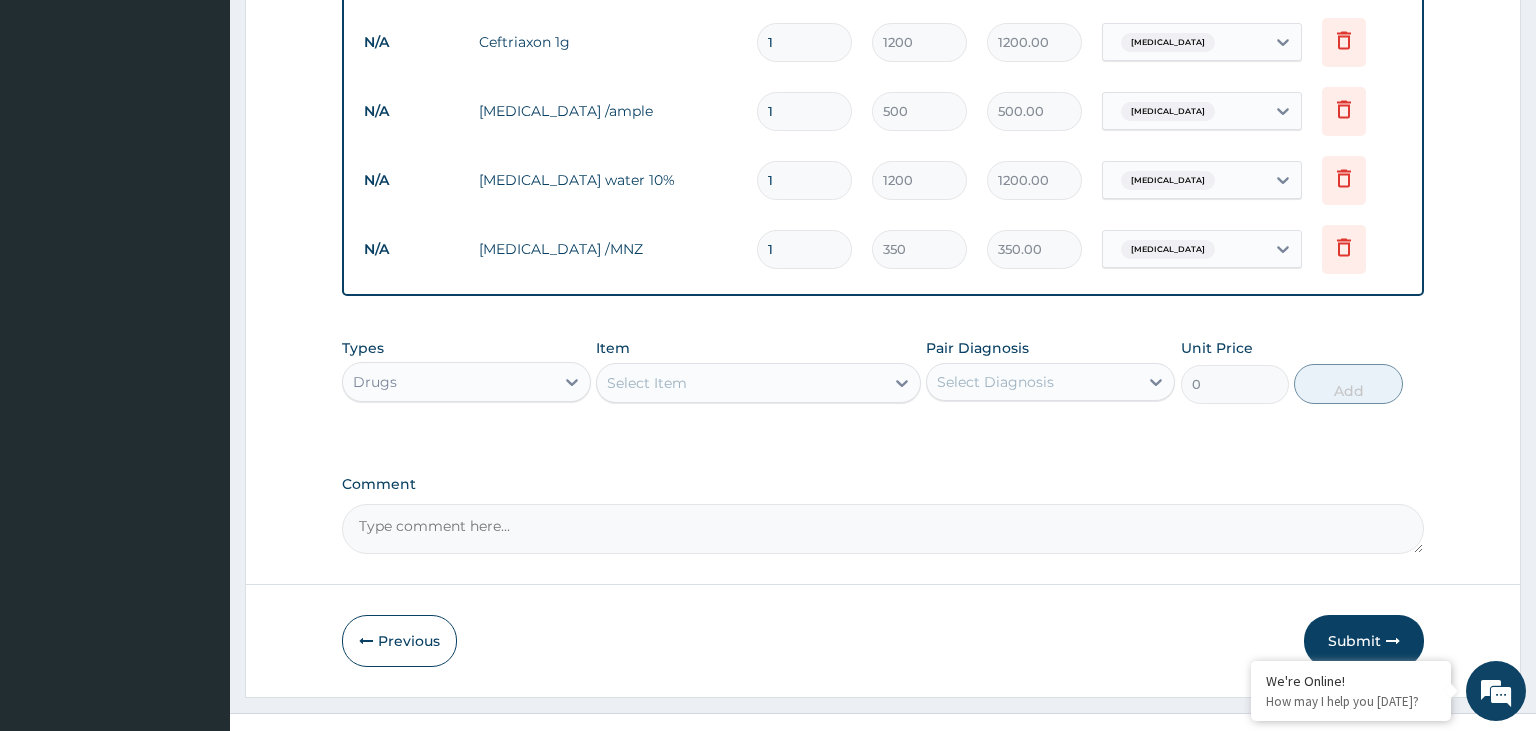 click on "Select Item" at bounding box center (740, 383) 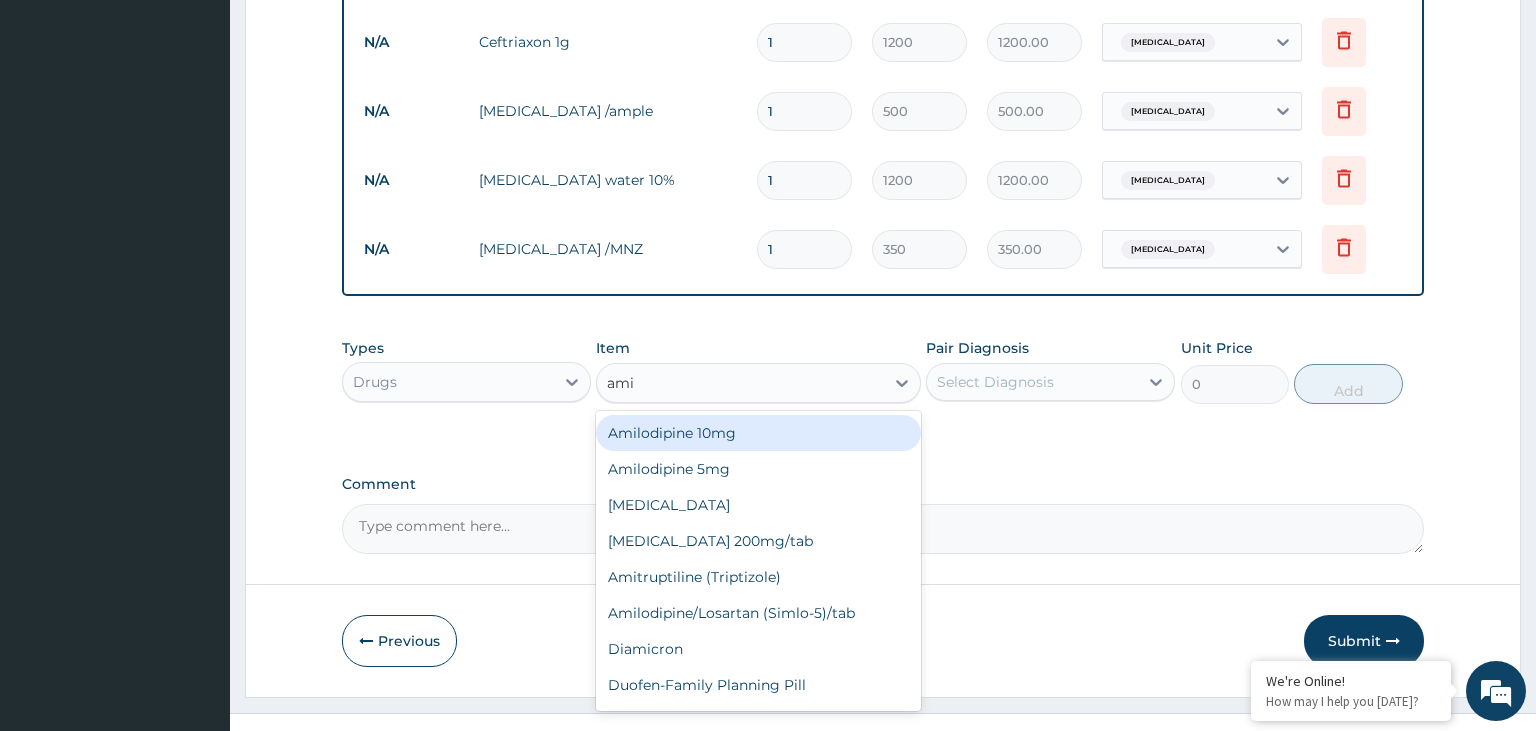 type on "amin" 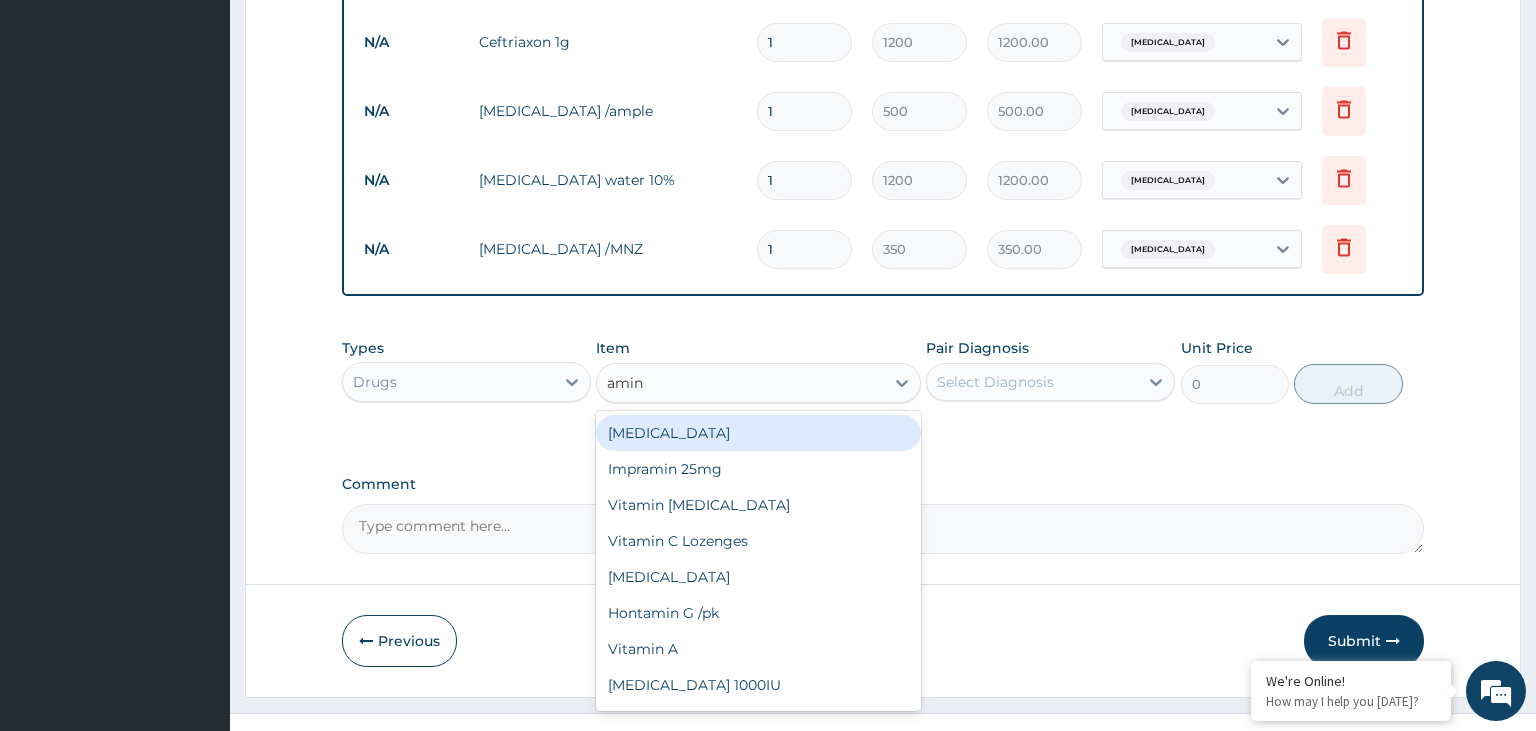 click on "Aminophylline" at bounding box center [758, 433] 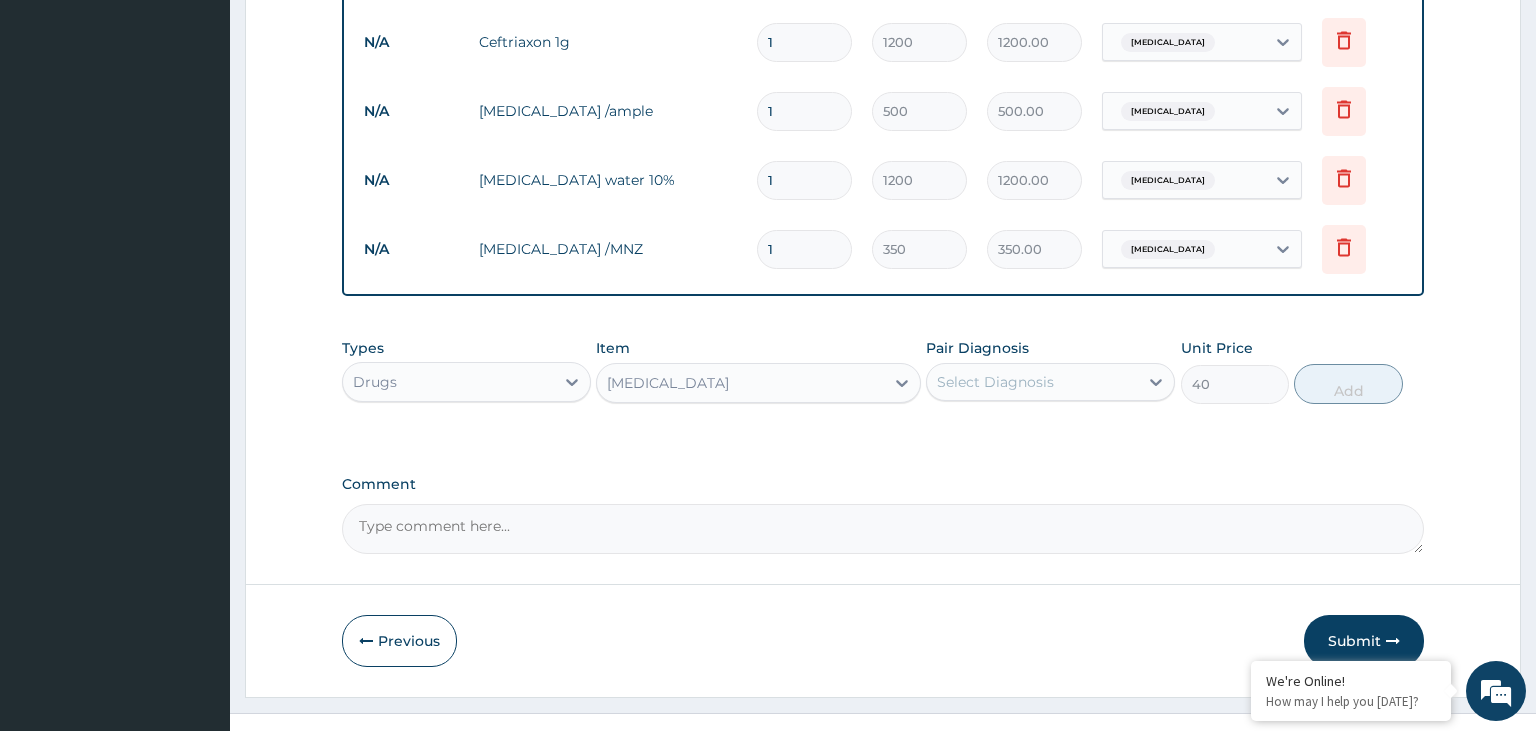 click on "Select Diagnosis" at bounding box center (995, 382) 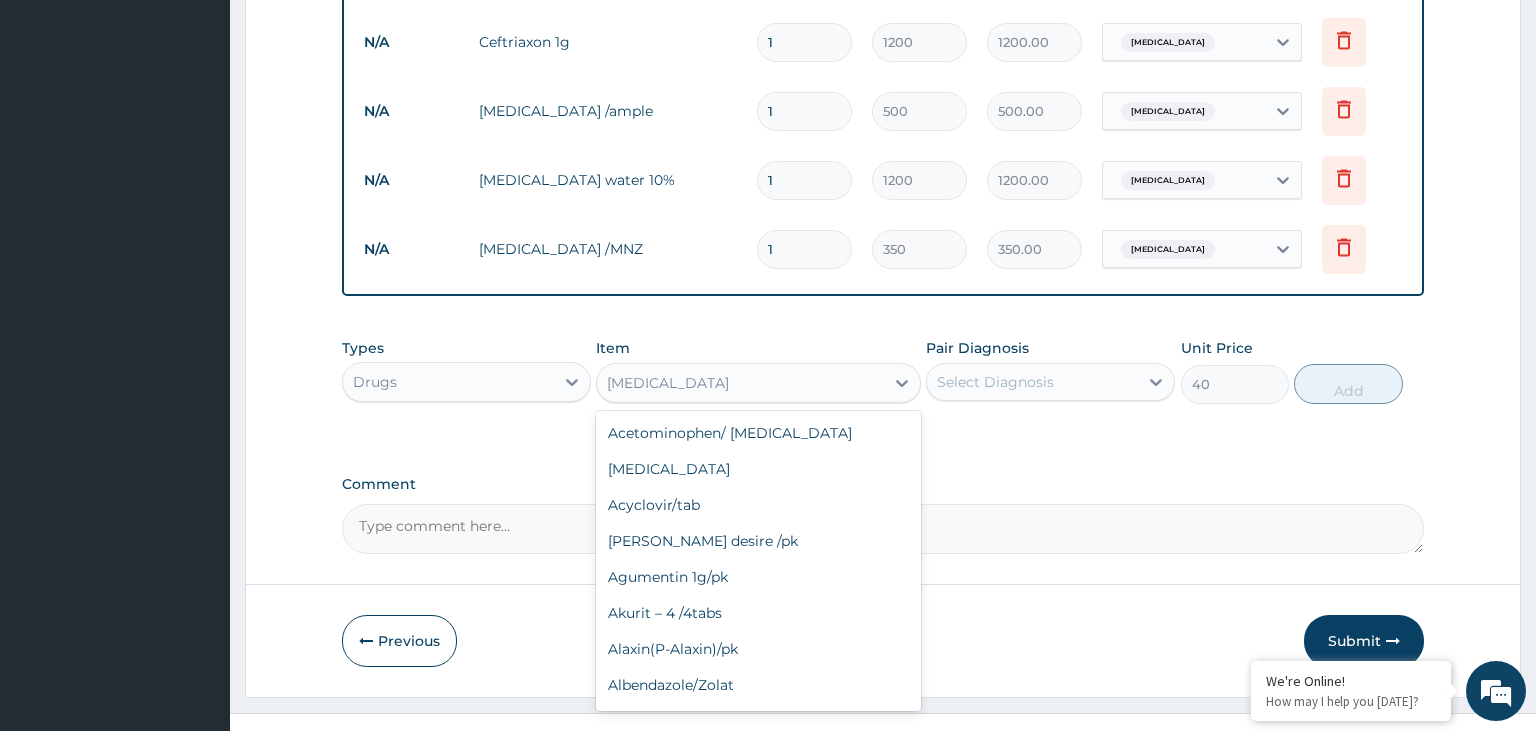 click on "Aminophylline" at bounding box center (740, 383) 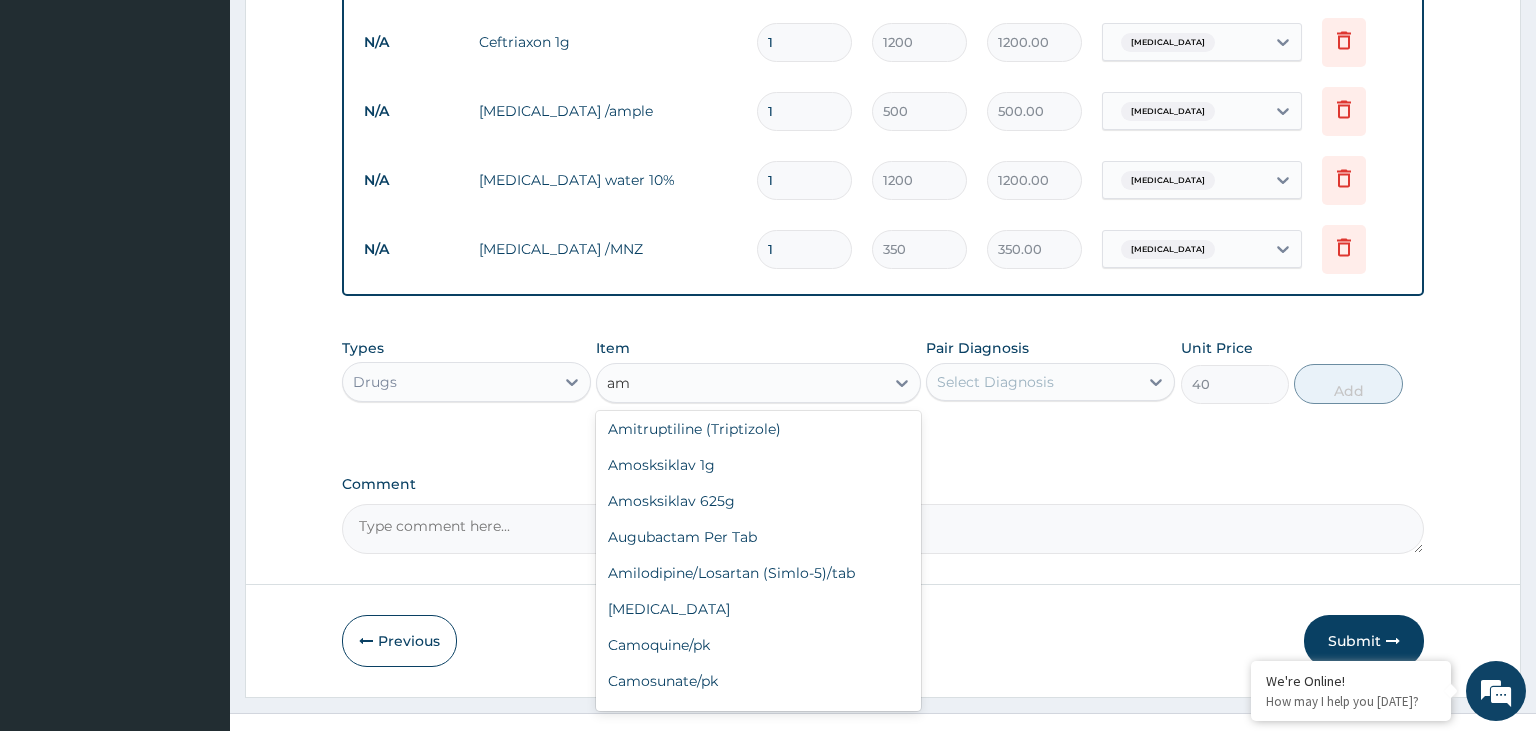 scroll, scrollTop: 0, scrollLeft: 0, axis: both 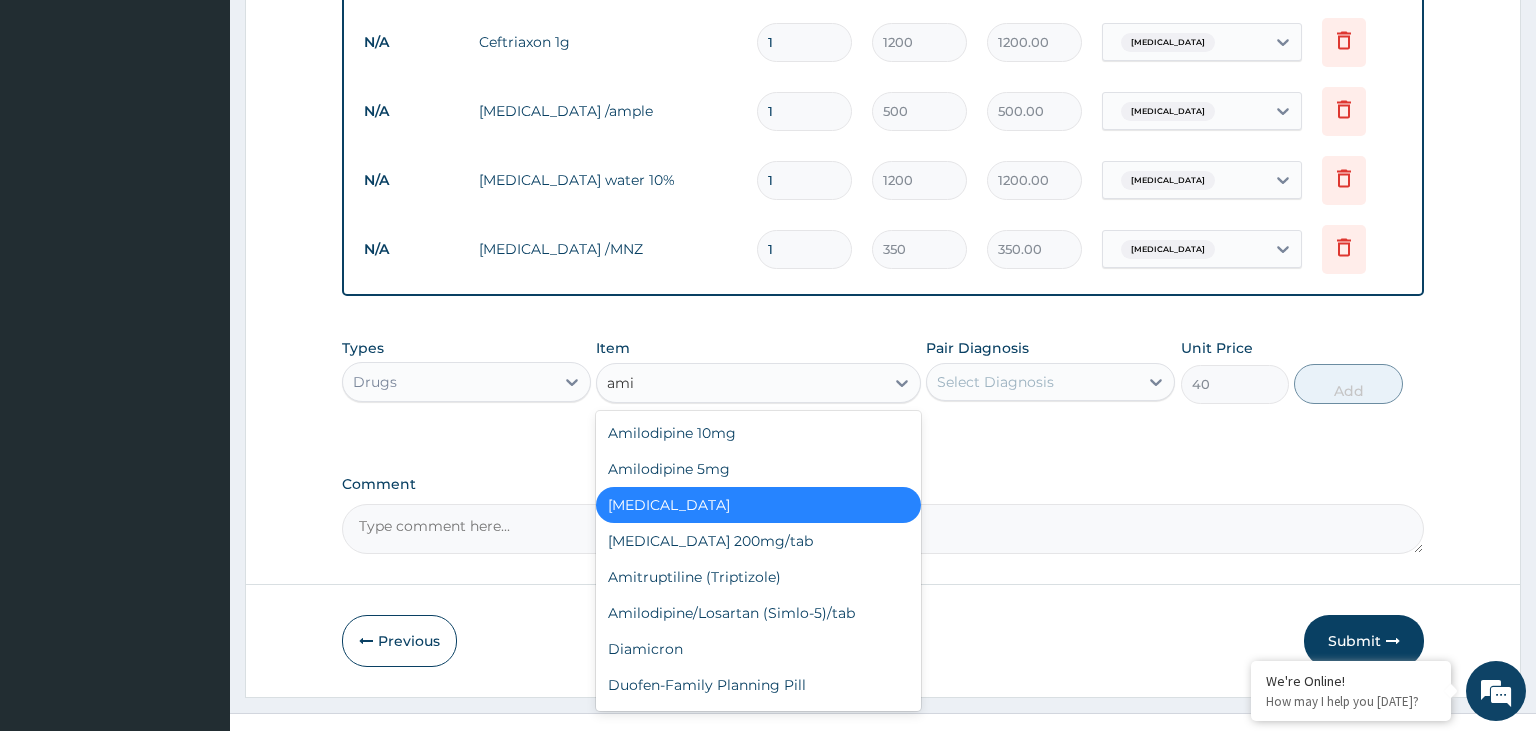 type on "amin" 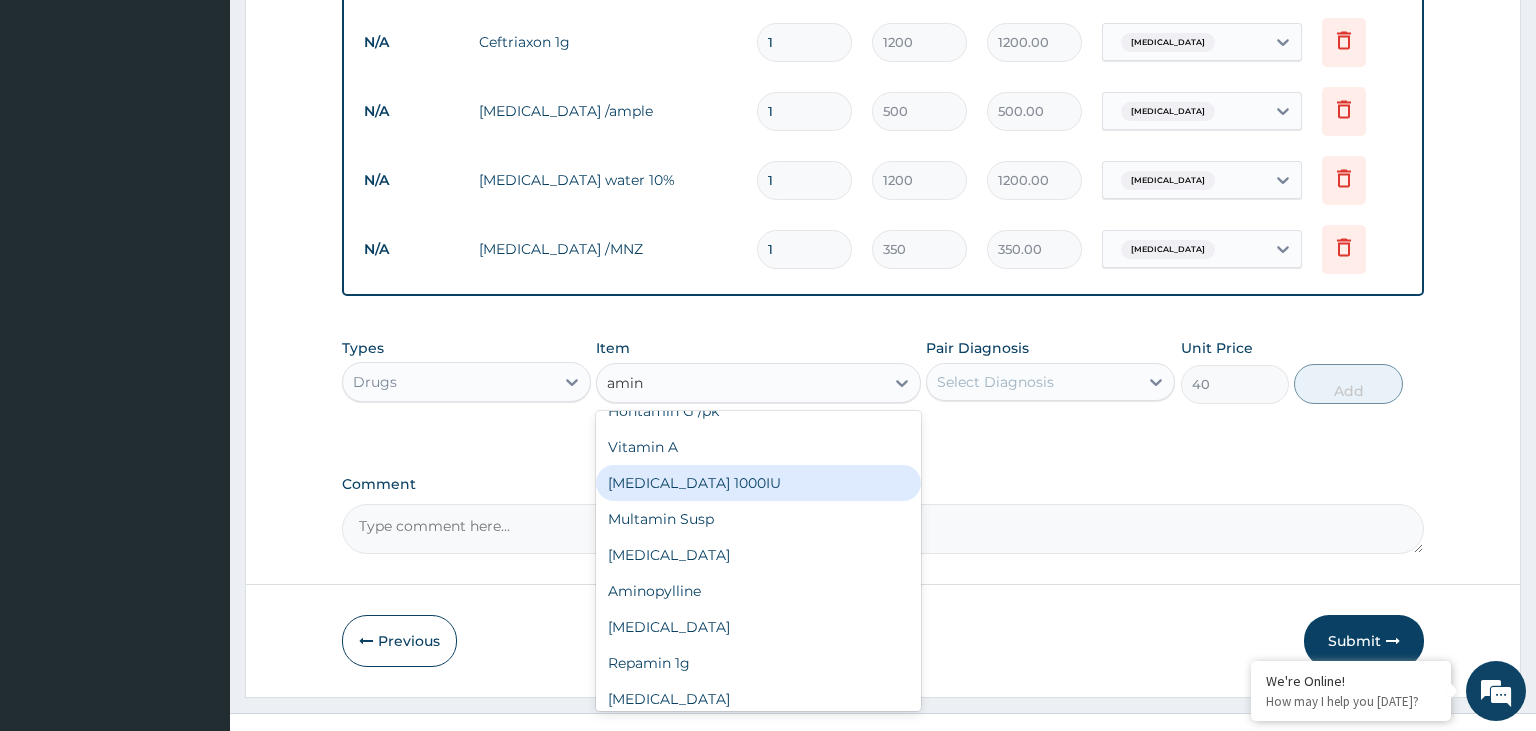 scroll, scrollTop: 212, scrollLeft: 0, axis: vertical 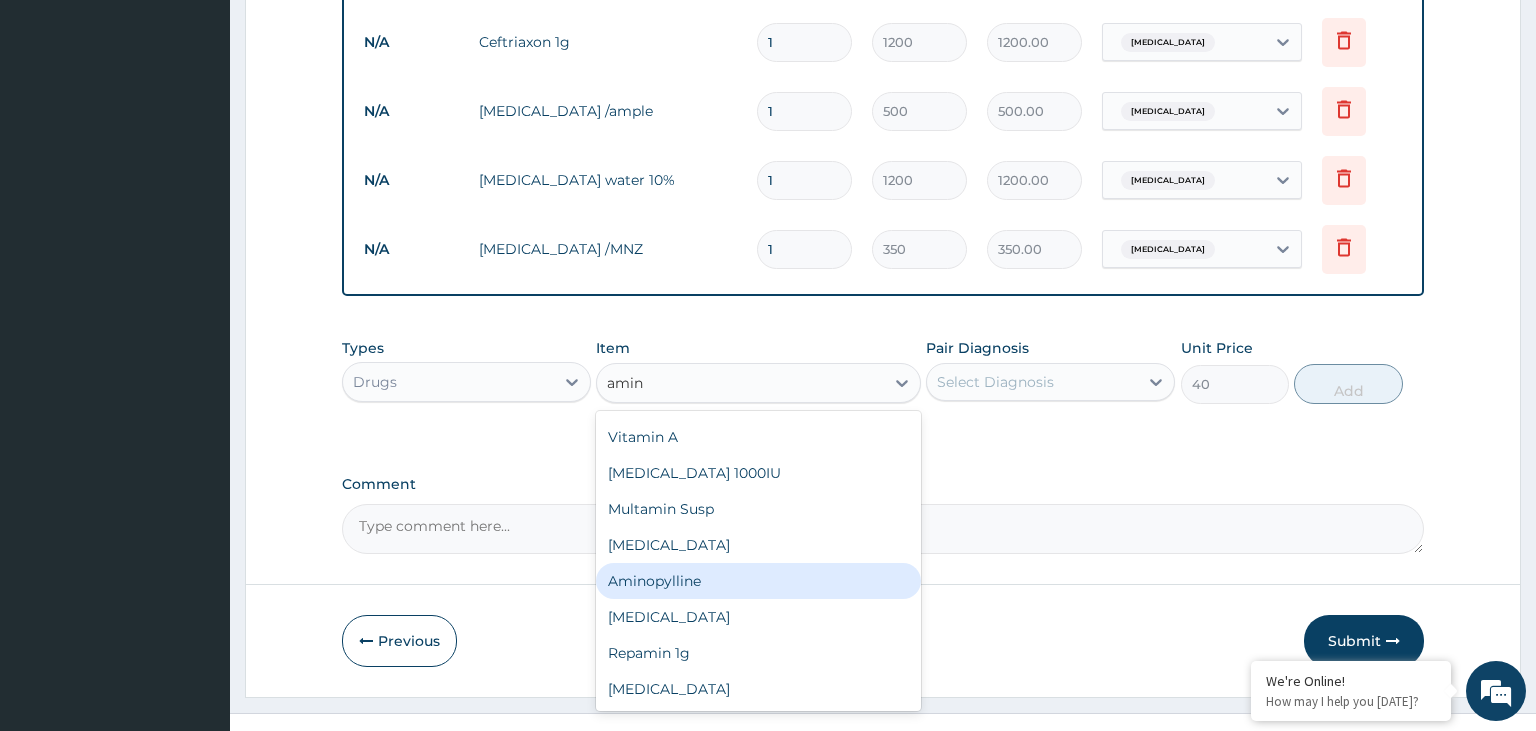 click on "Aminopylline" at bounding box center [758, 581] 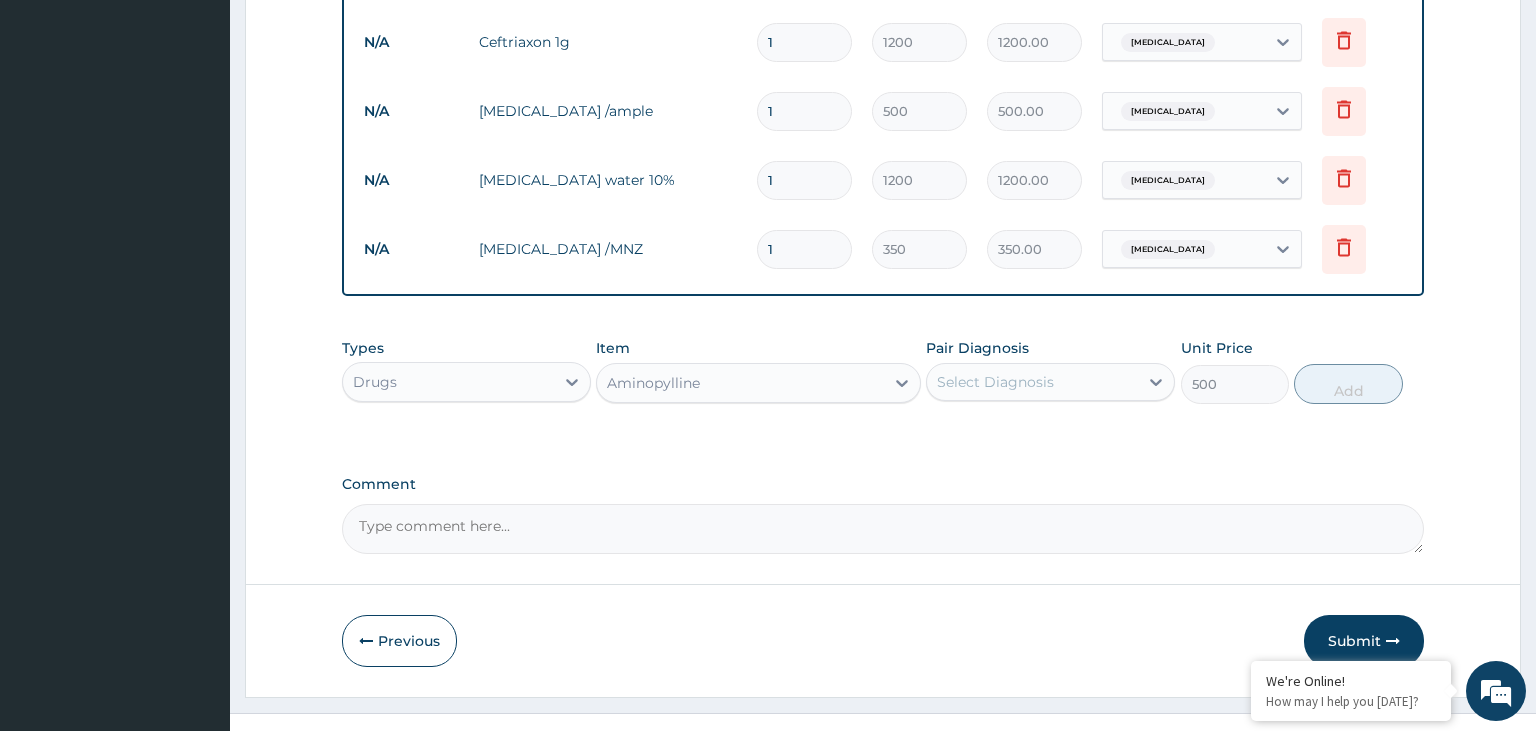 click on "Pair Diagnosis Select Diagnosis" at bounding box center [1050, 371] 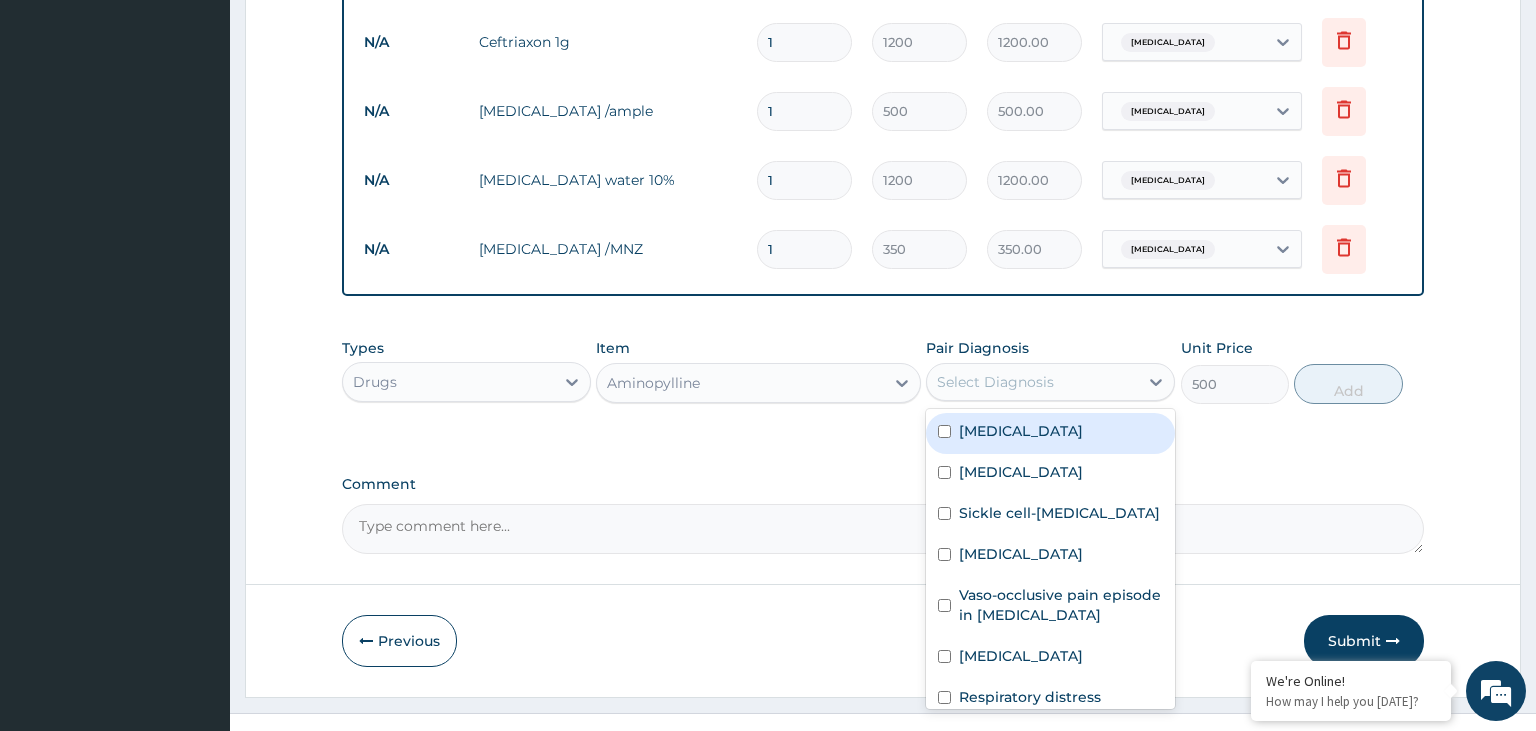 click on "Select Diagnosis" at bounding box center [1050, 382] 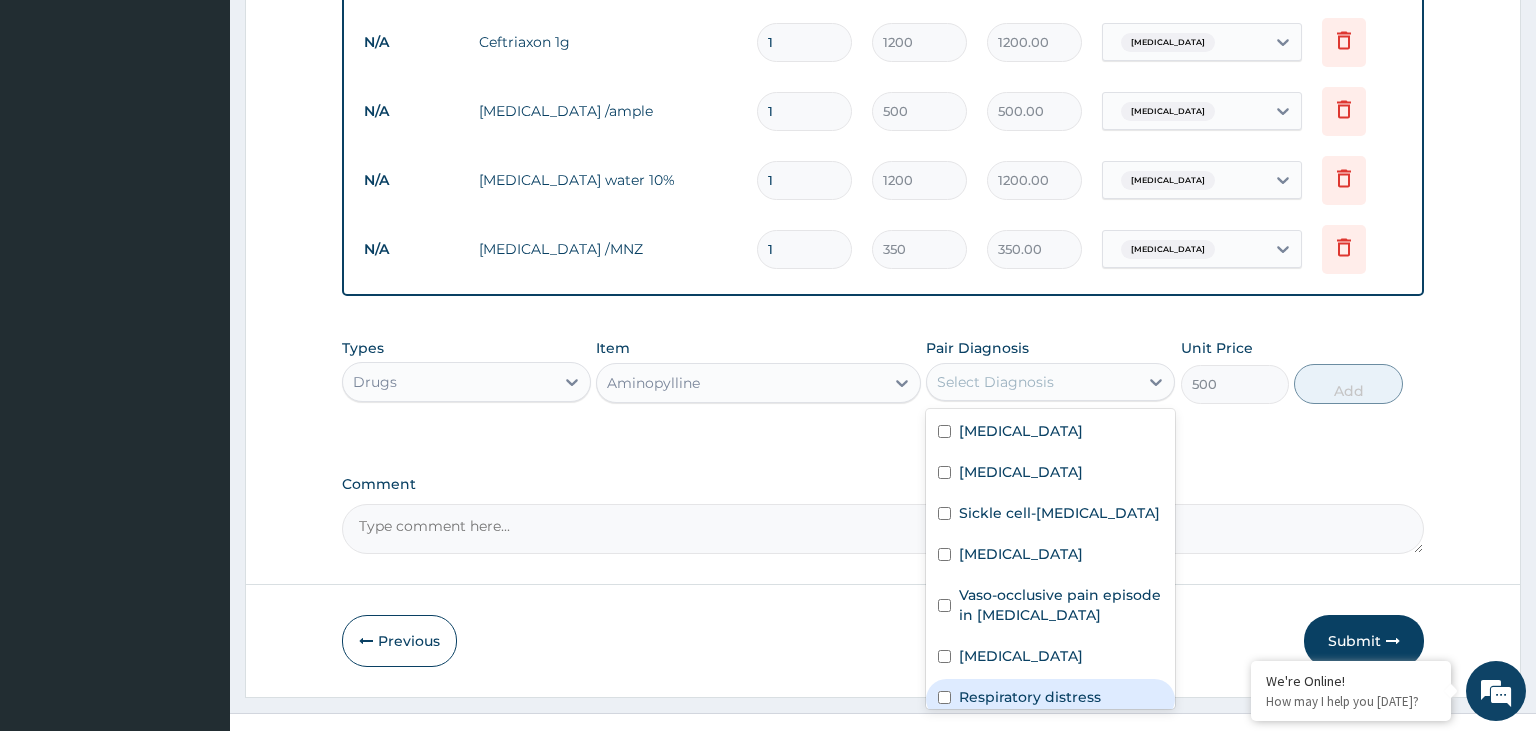 click on "Respiratory distress" at bounding box center [1030, 697] 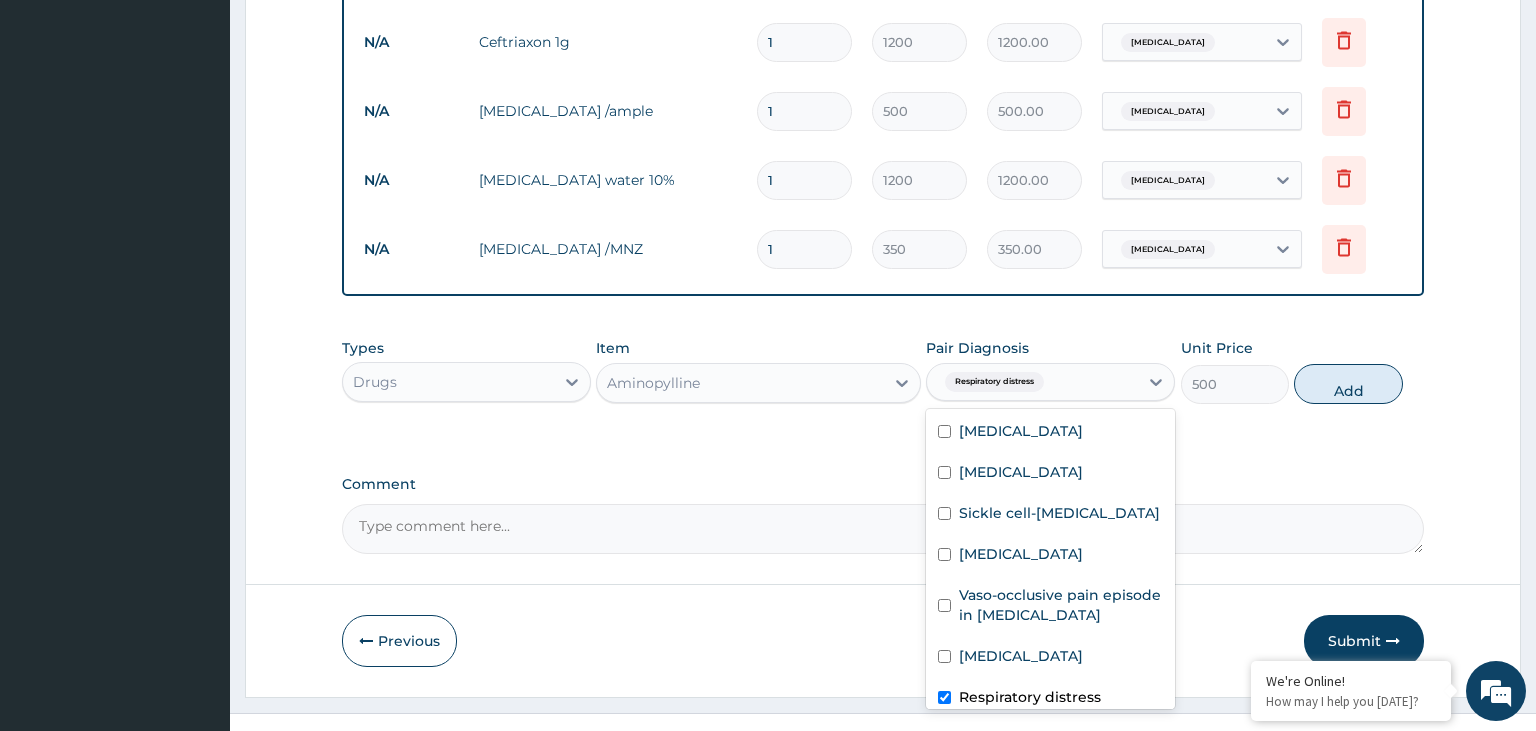 checkbox on "true" 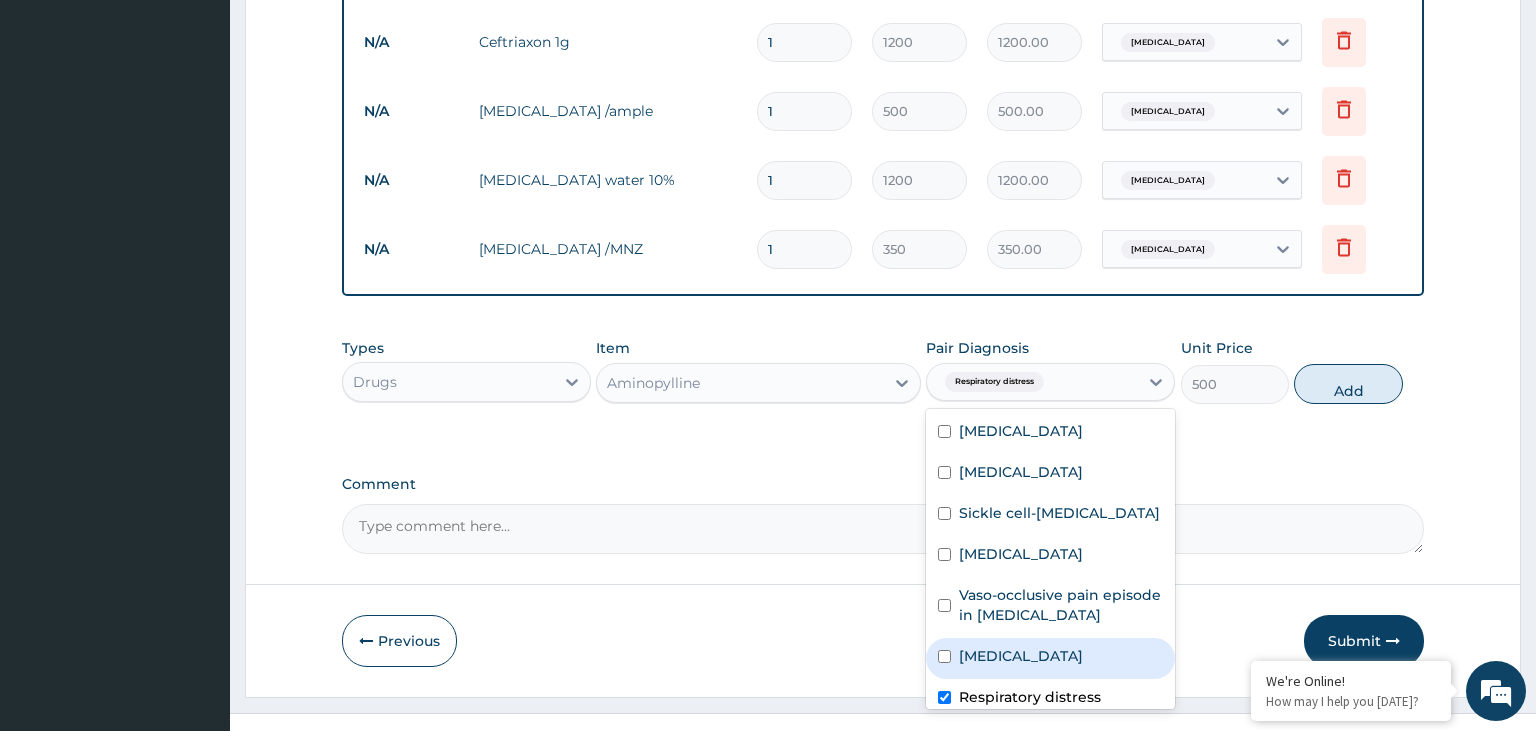 click on "Add" at bounding box center [1348, 384] 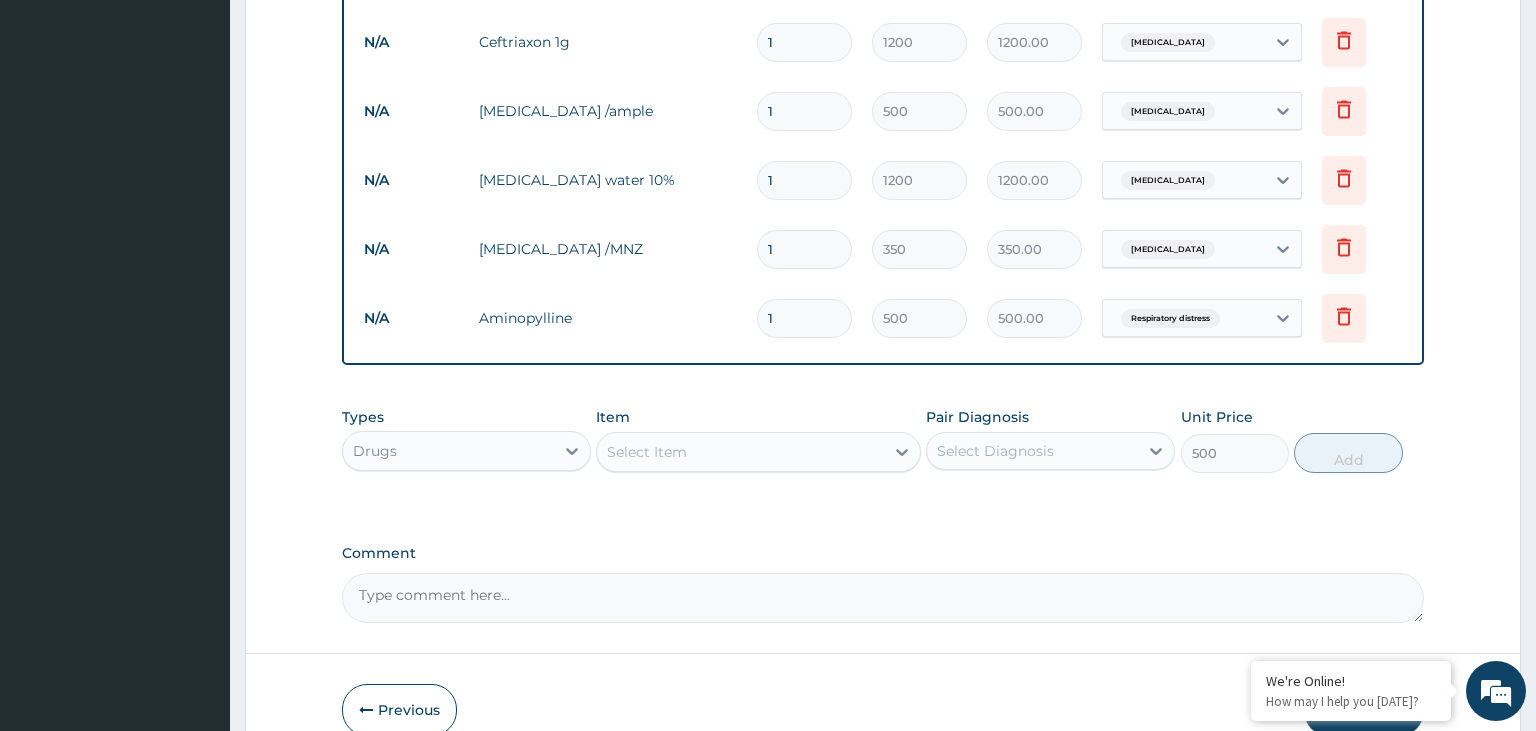 type on "0" 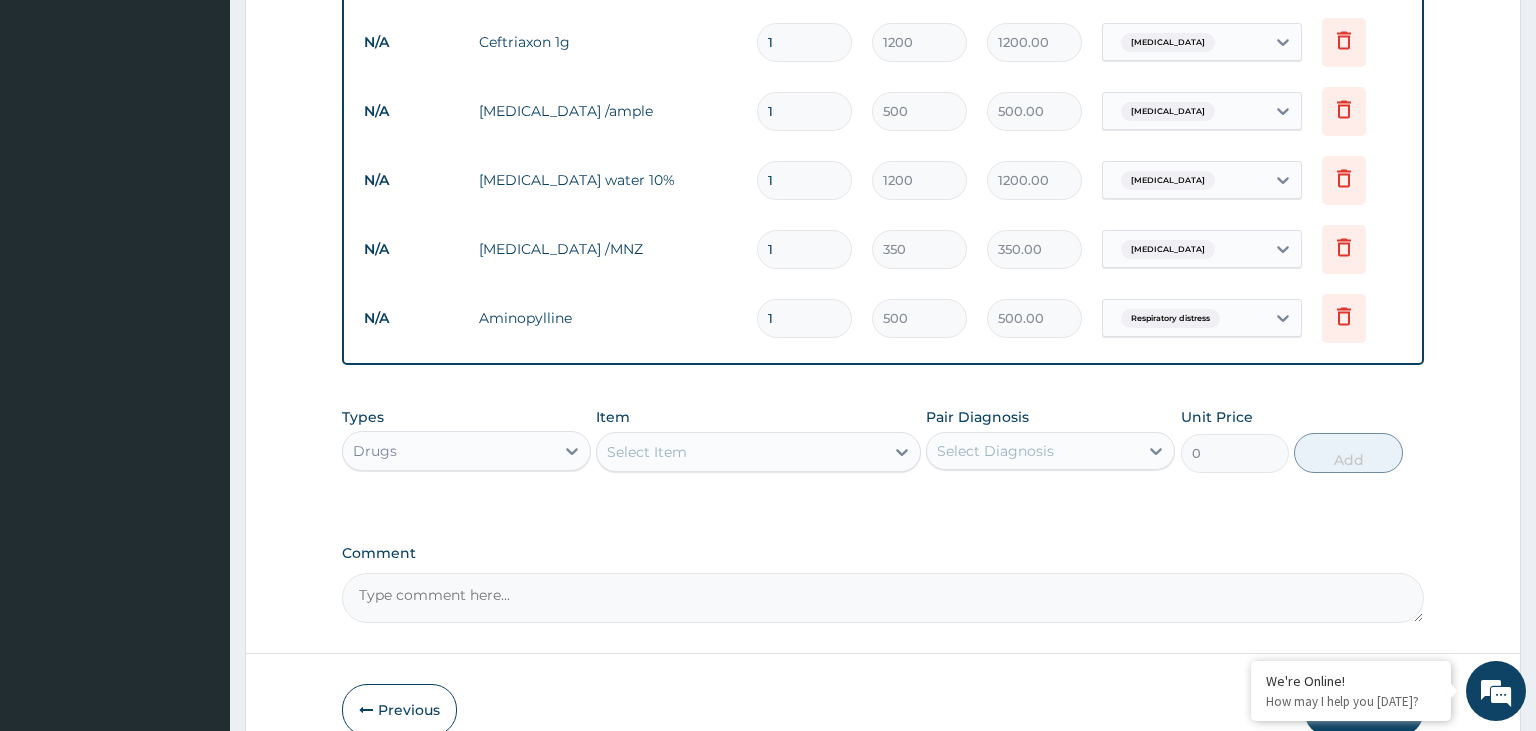 click on "Select Item" at bounding box center (740, 452) 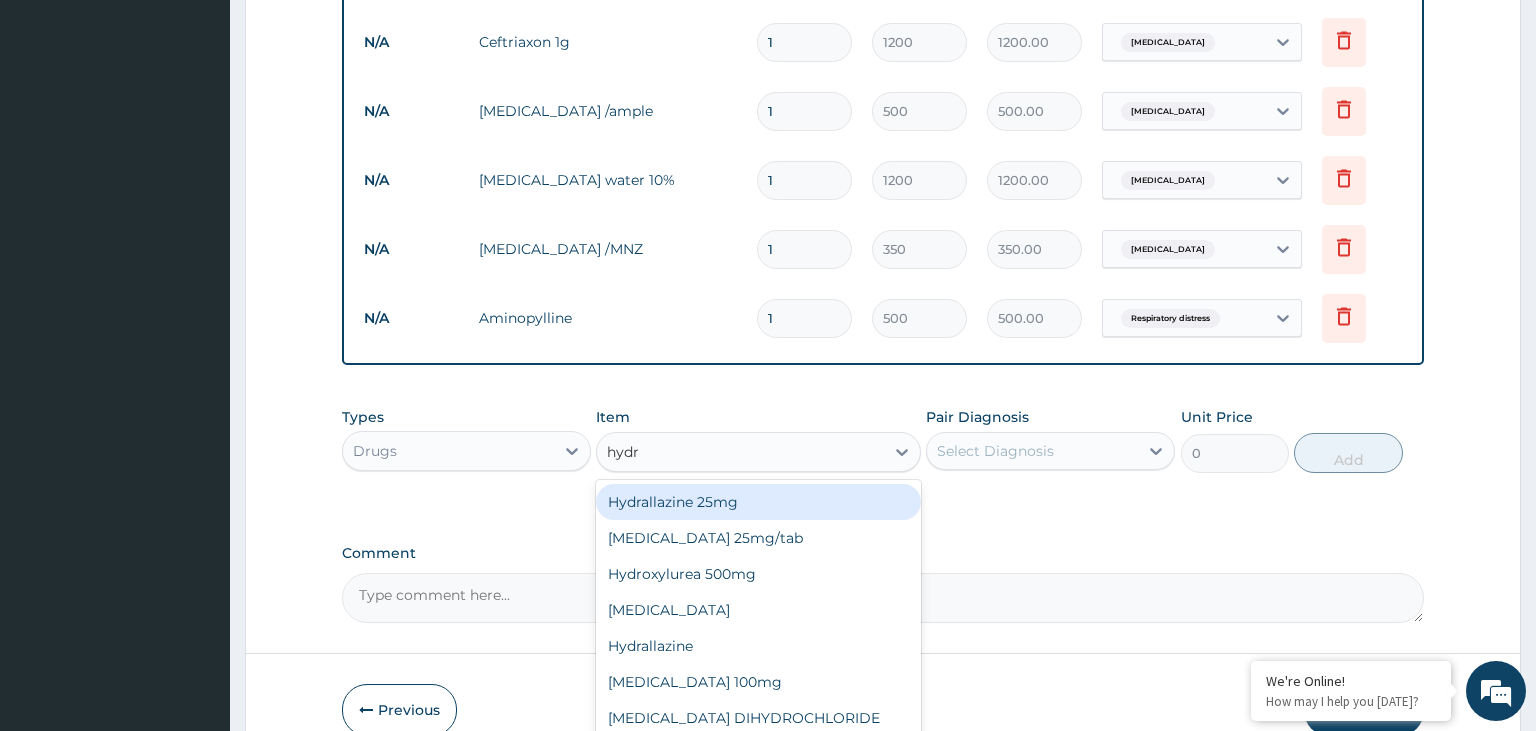 type on "hydro" 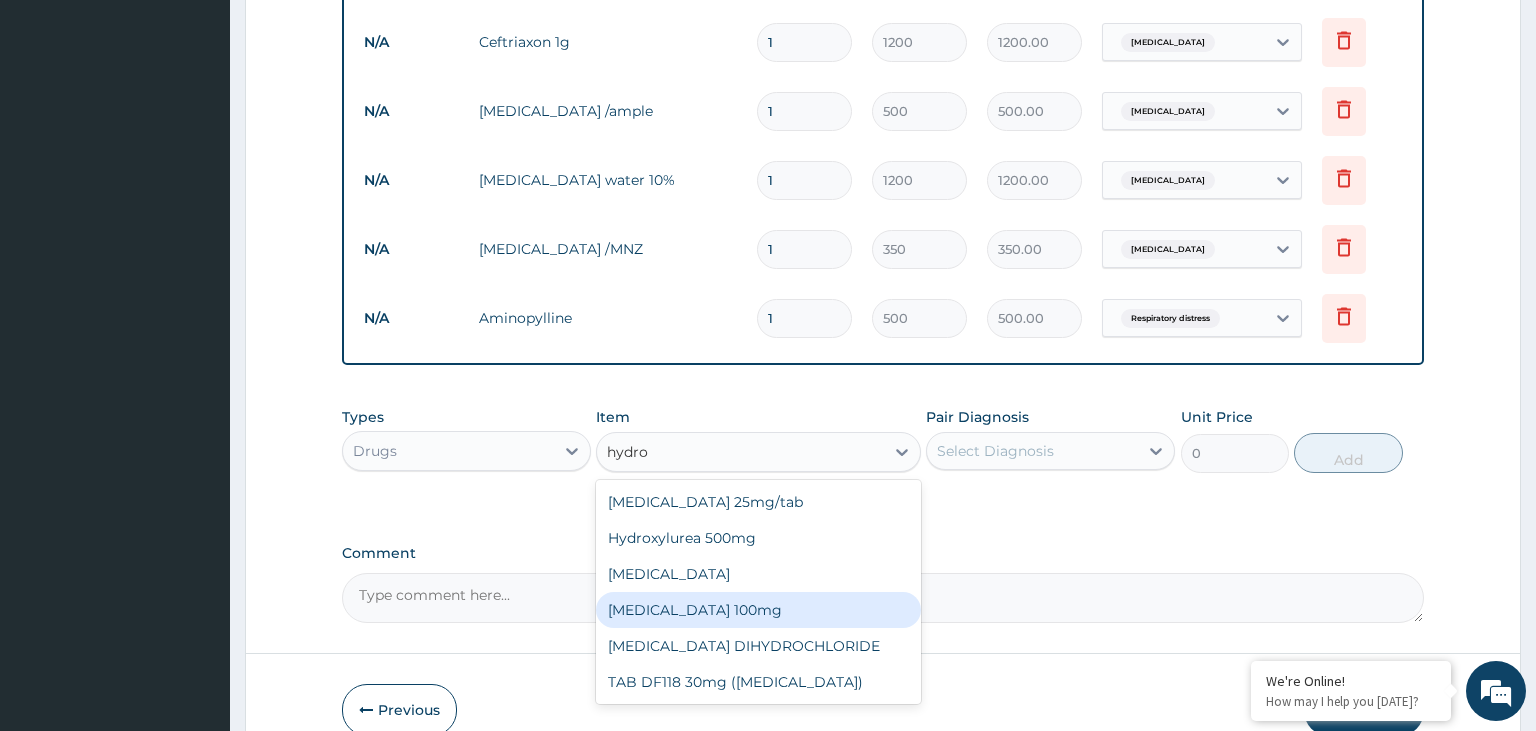 click on "Hydrocortisone 100mg" at bounding box center [758, 610] 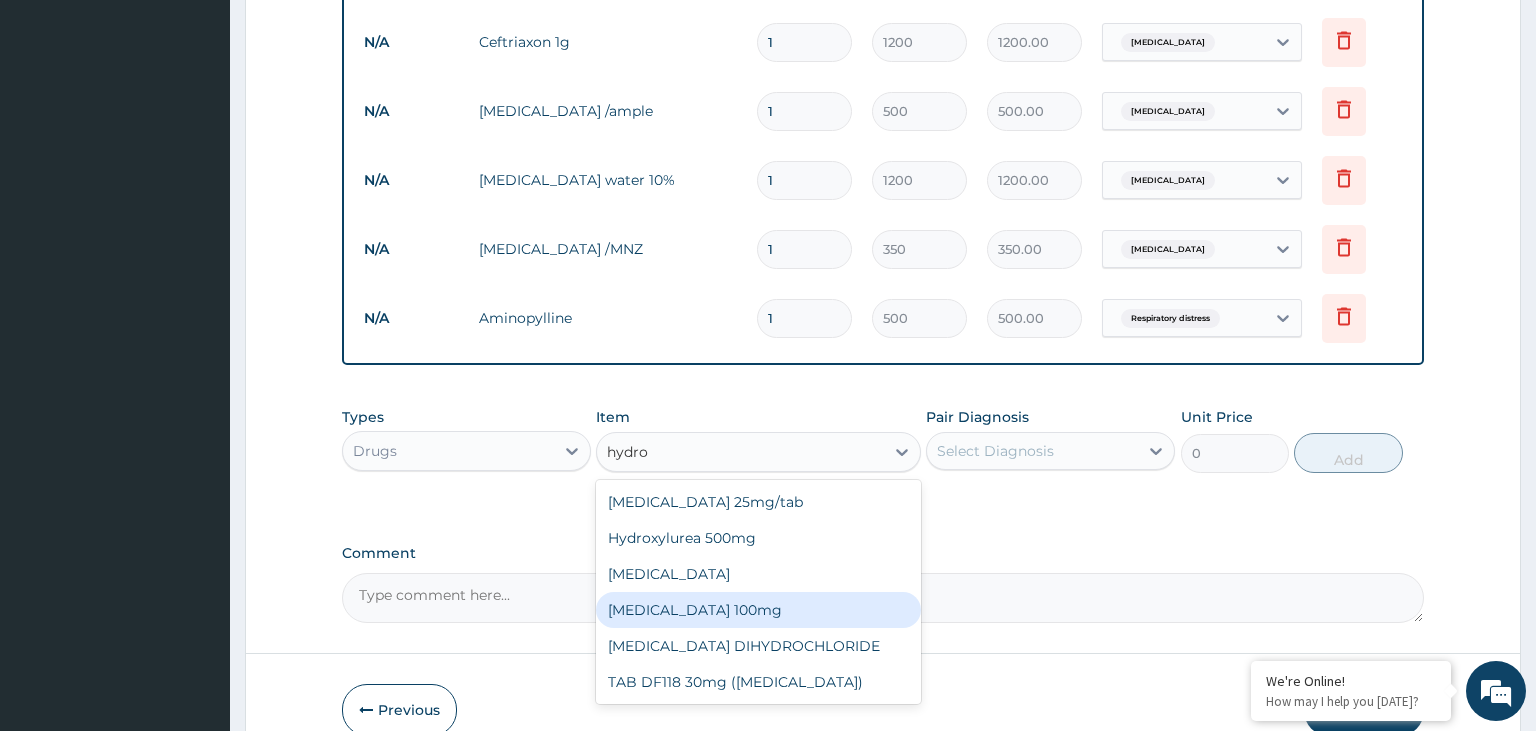 type 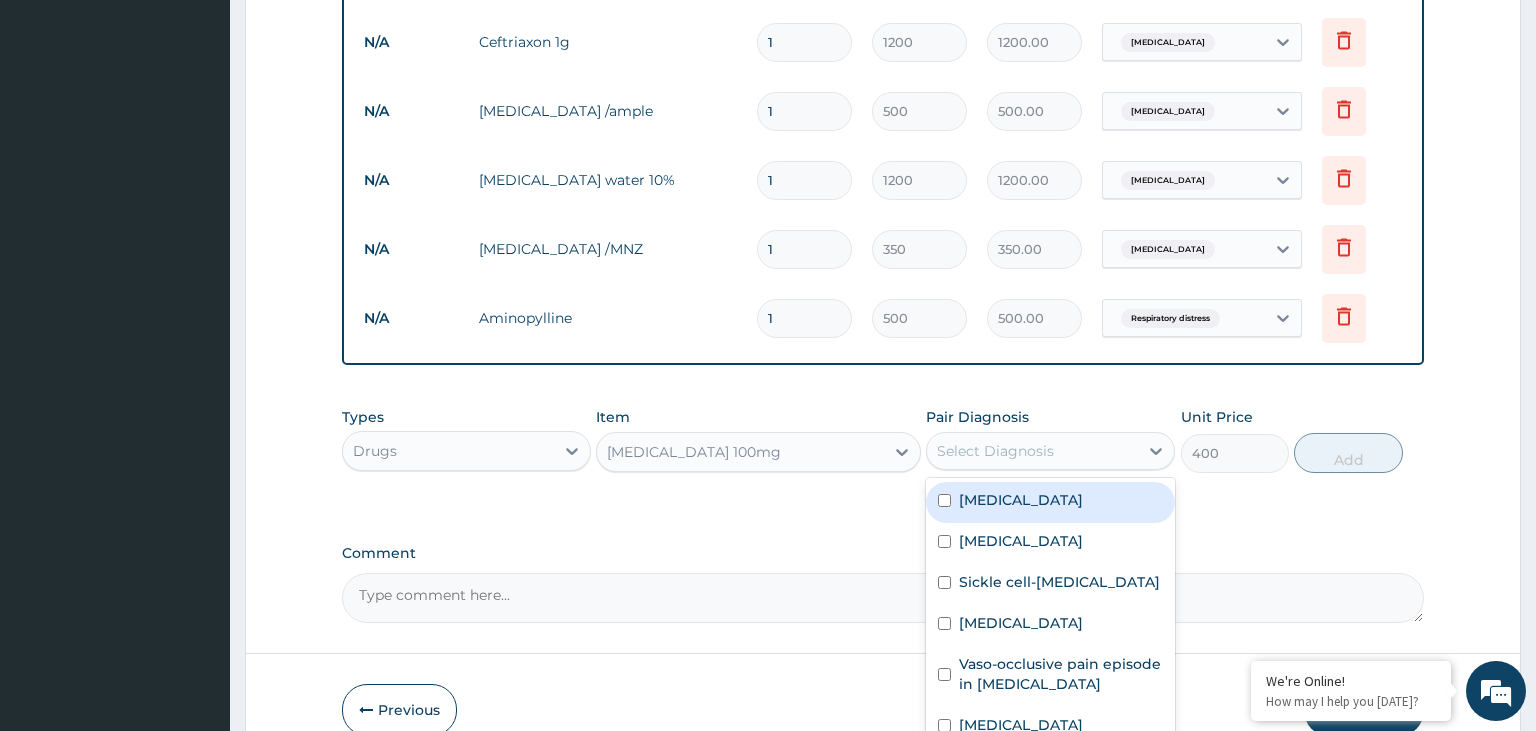 click on "Select Diagnosis" at bounding box center (995, 451) 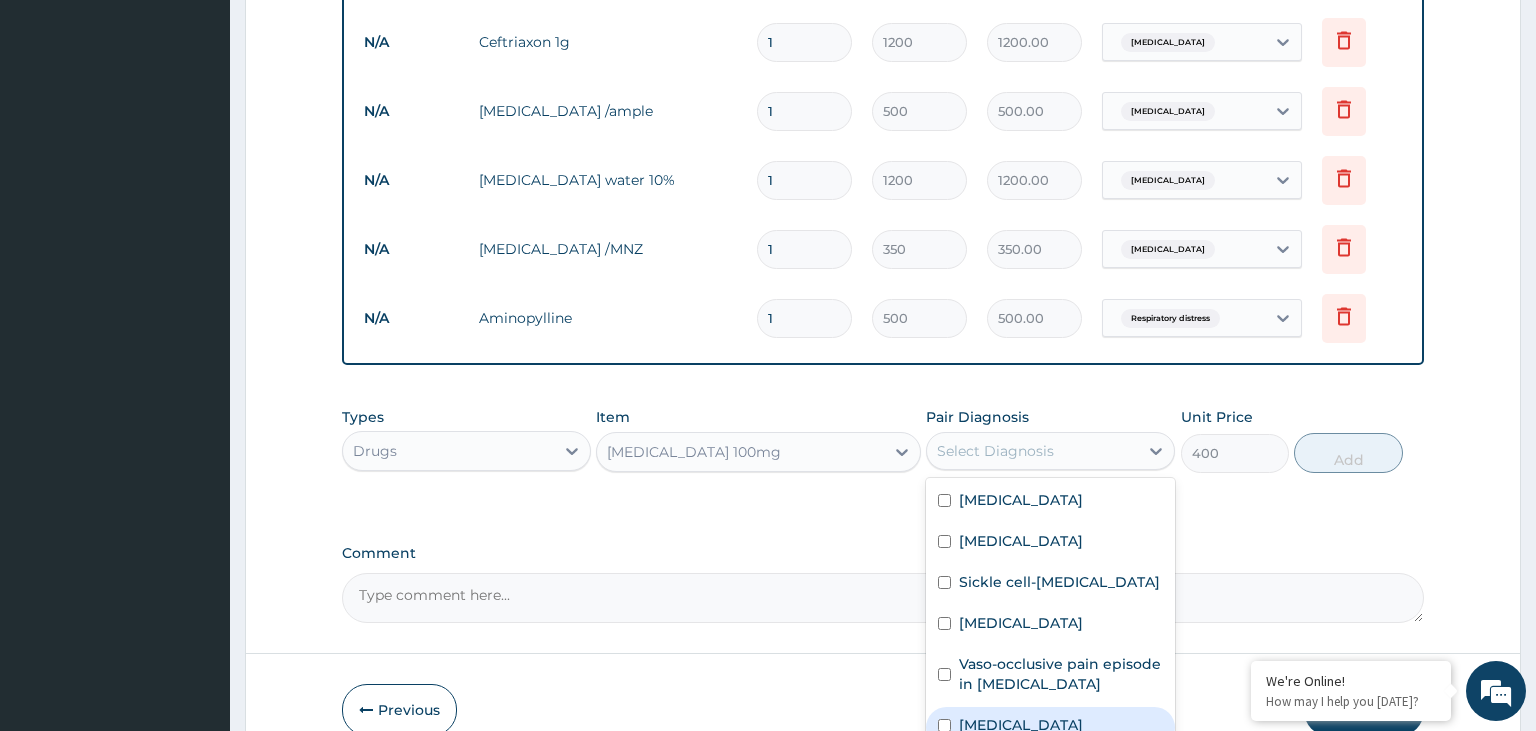 scroll, scrollTop: 14, scrollLeft: 0, axis: vertical 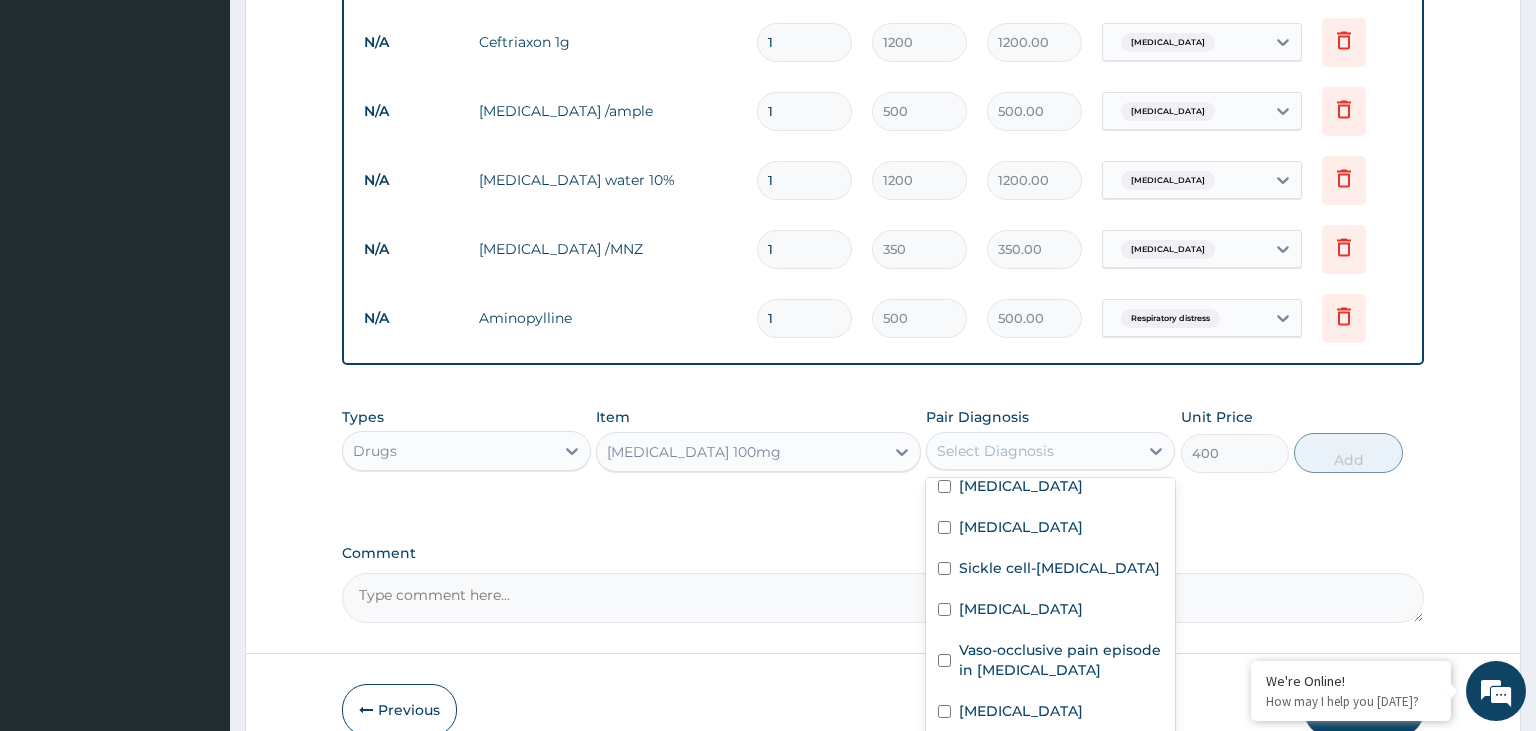 click on "Respiratory distress" at bounding box center (1030, 752) 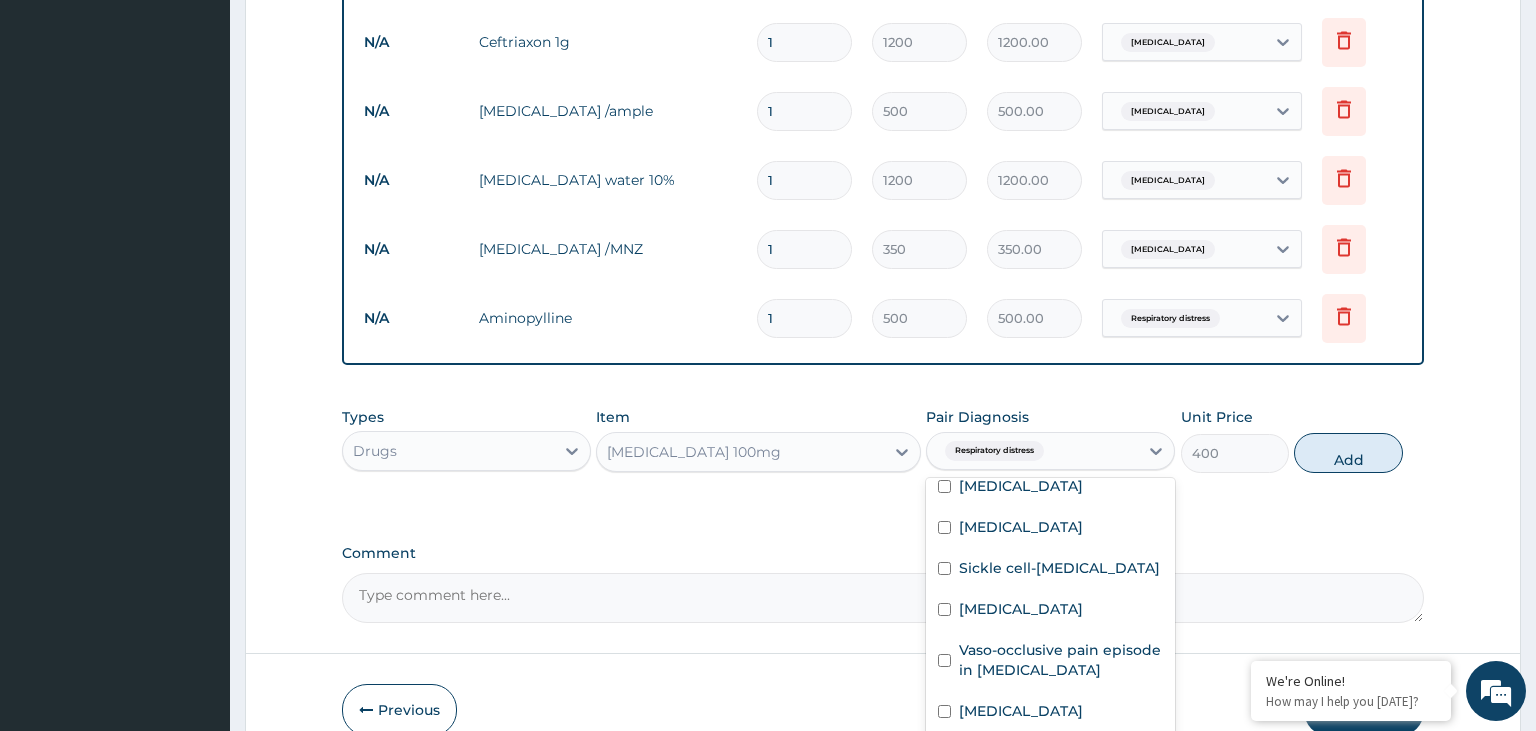 checkbox on "true" 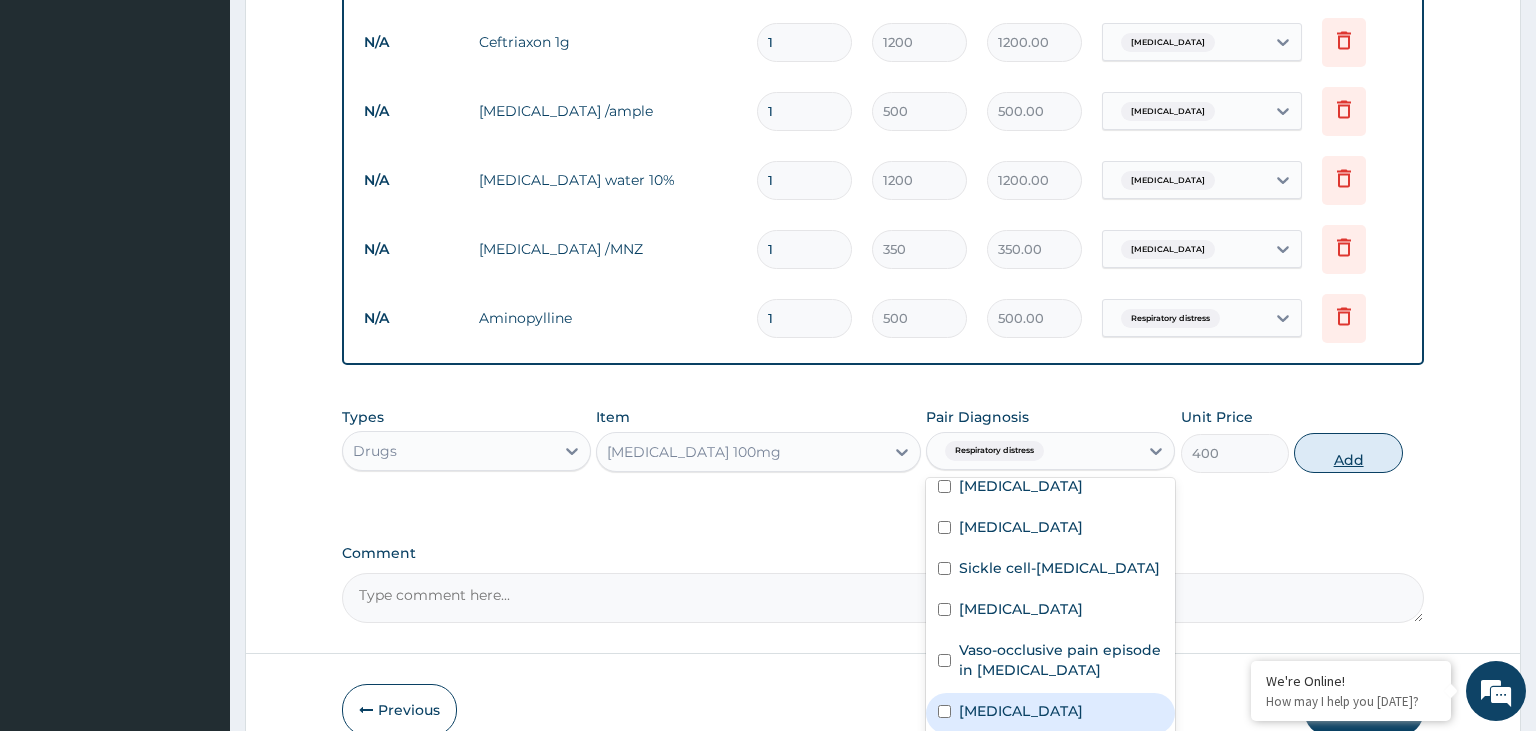 click on "Add" at bounding box center (1348, 453) 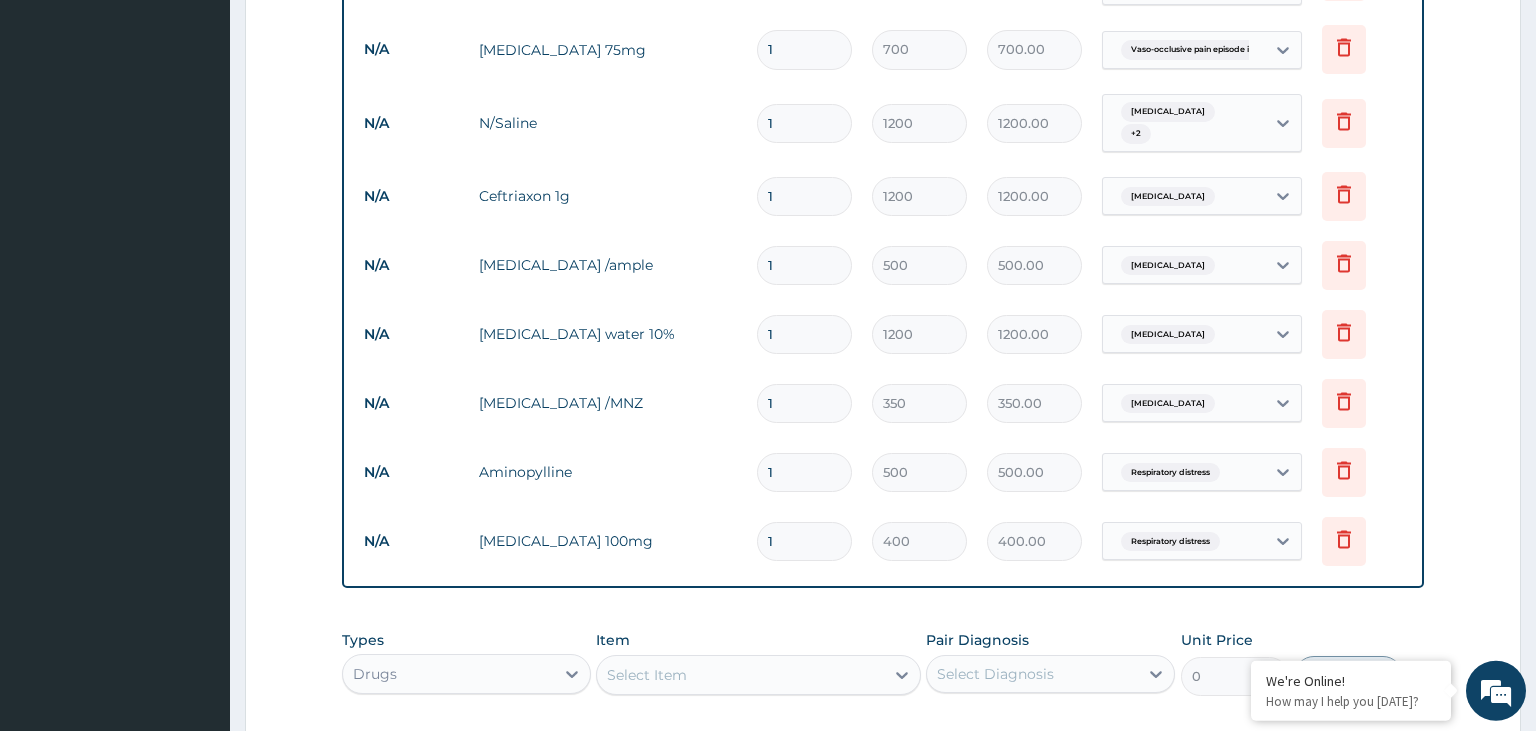scroll, scrollTop: 1211, scrollLeft: 0, axis: vertical 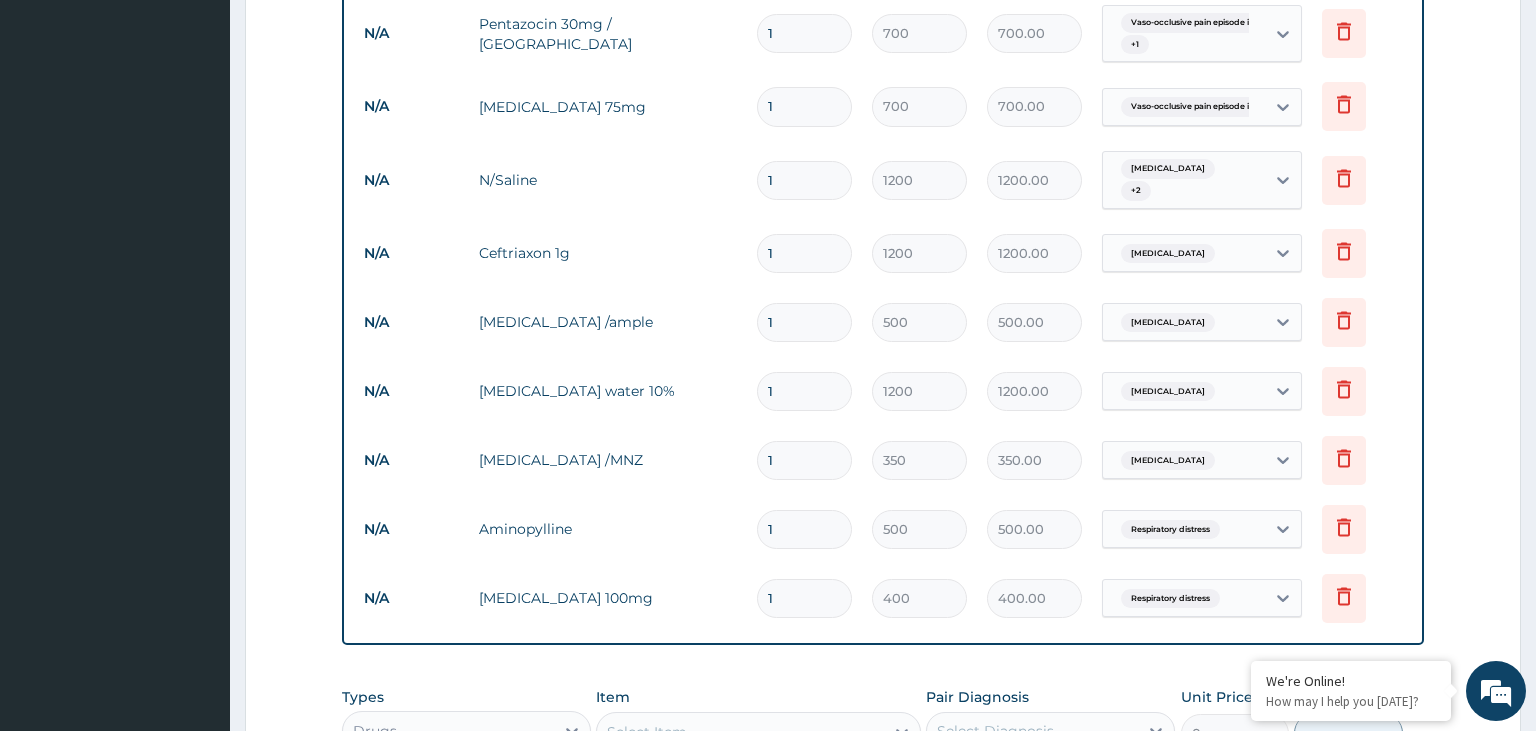 click on "1" at bounding box center [804, 391] 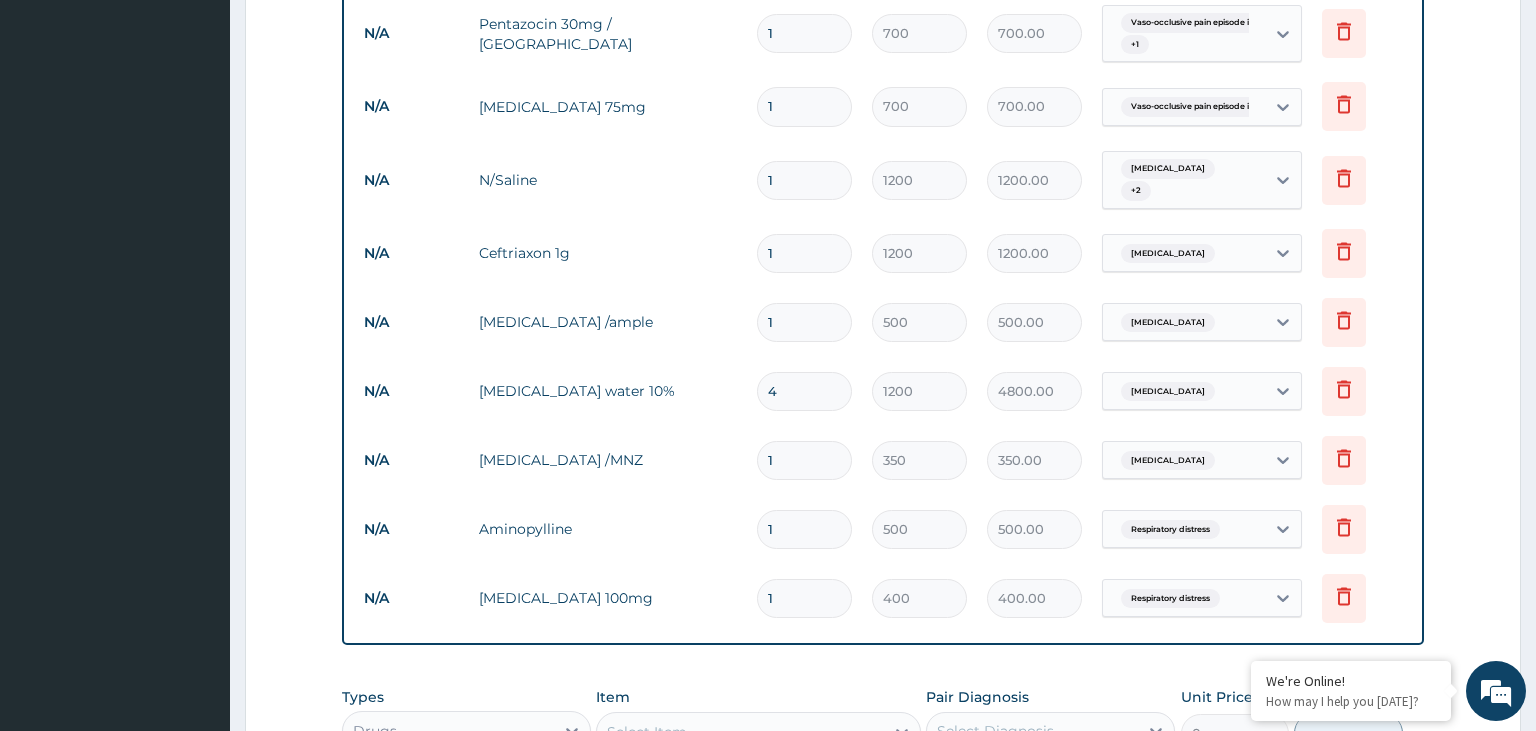 type on "4" 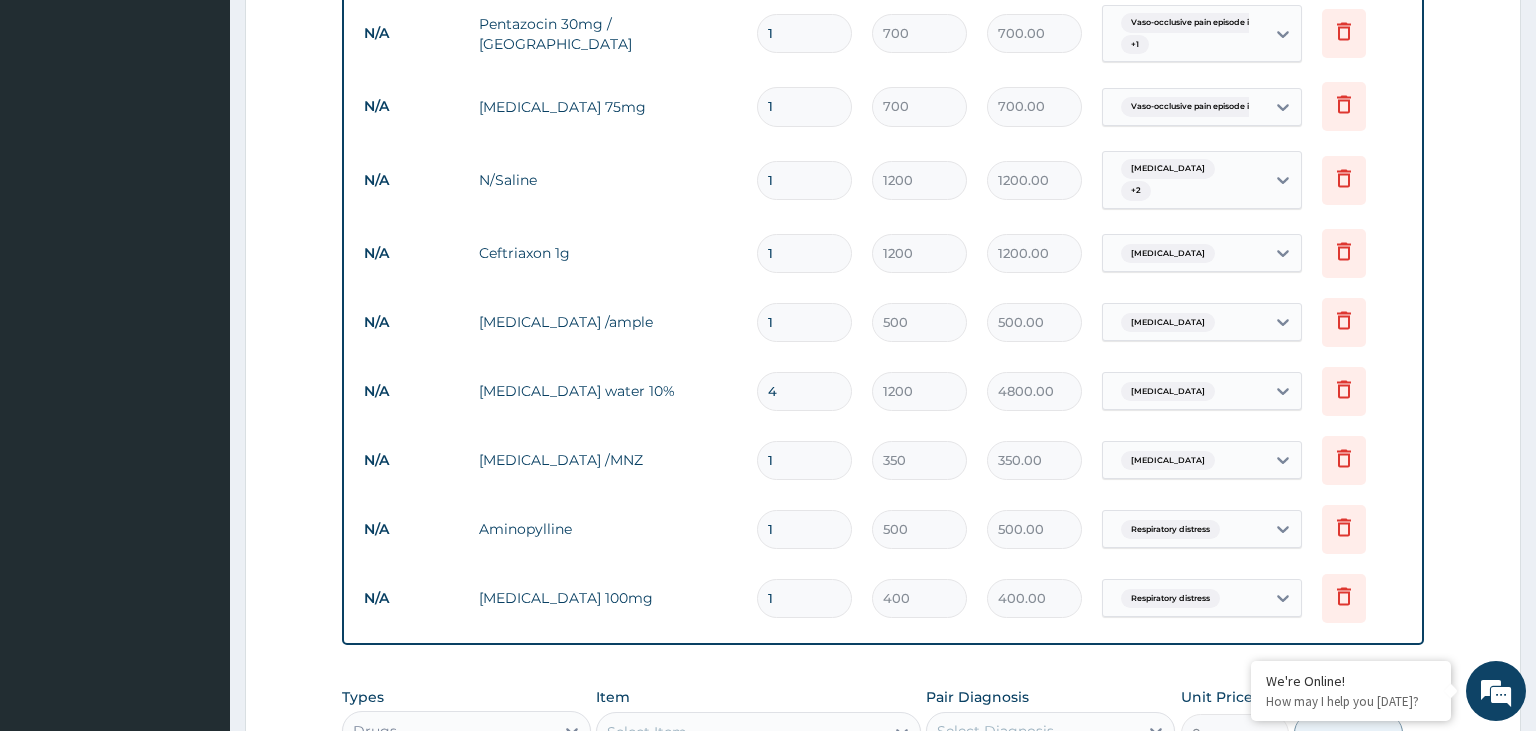 drag, startPoint x: 774, startPoint y: 165, endPoint x: 753, endPoint y: 170, distance: 21.587032 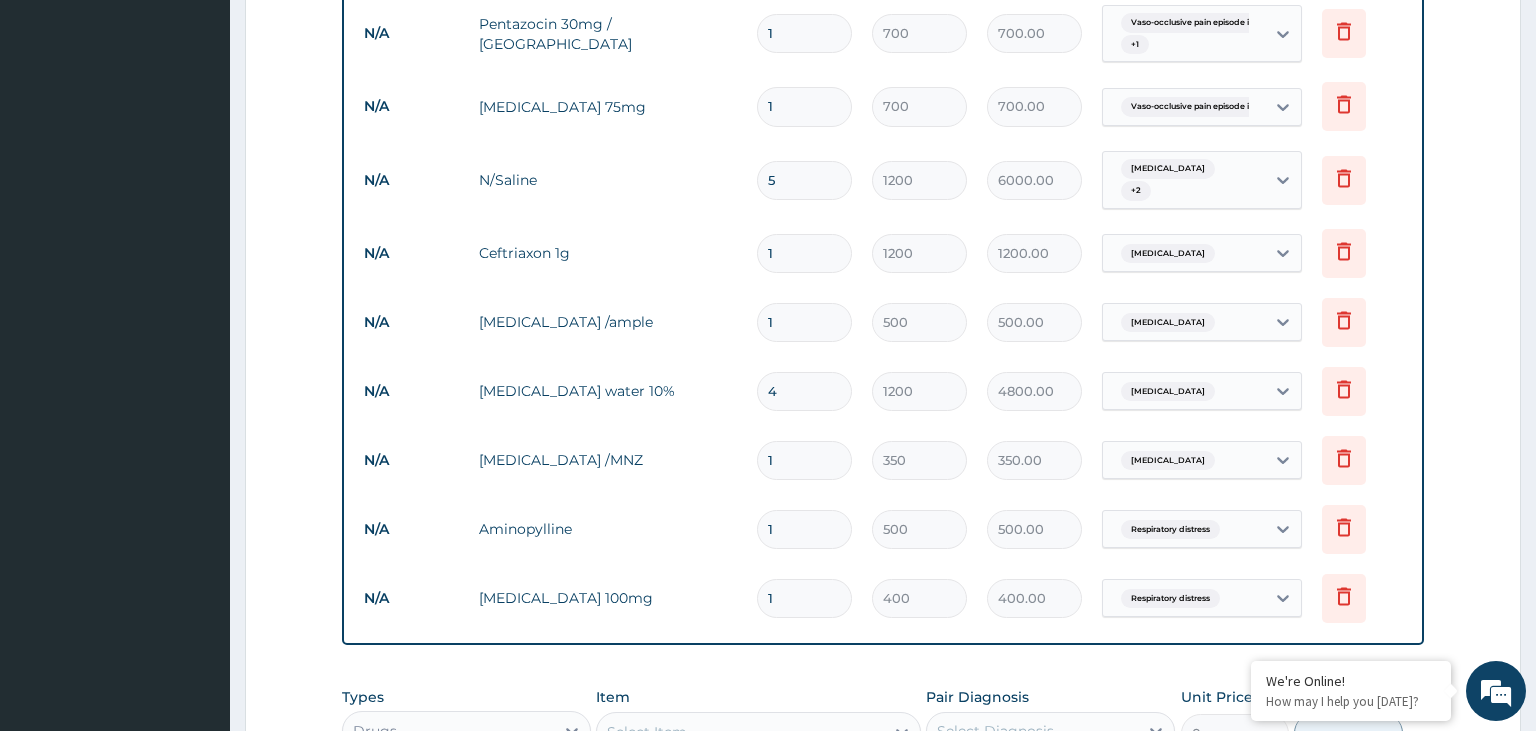 type on "5" 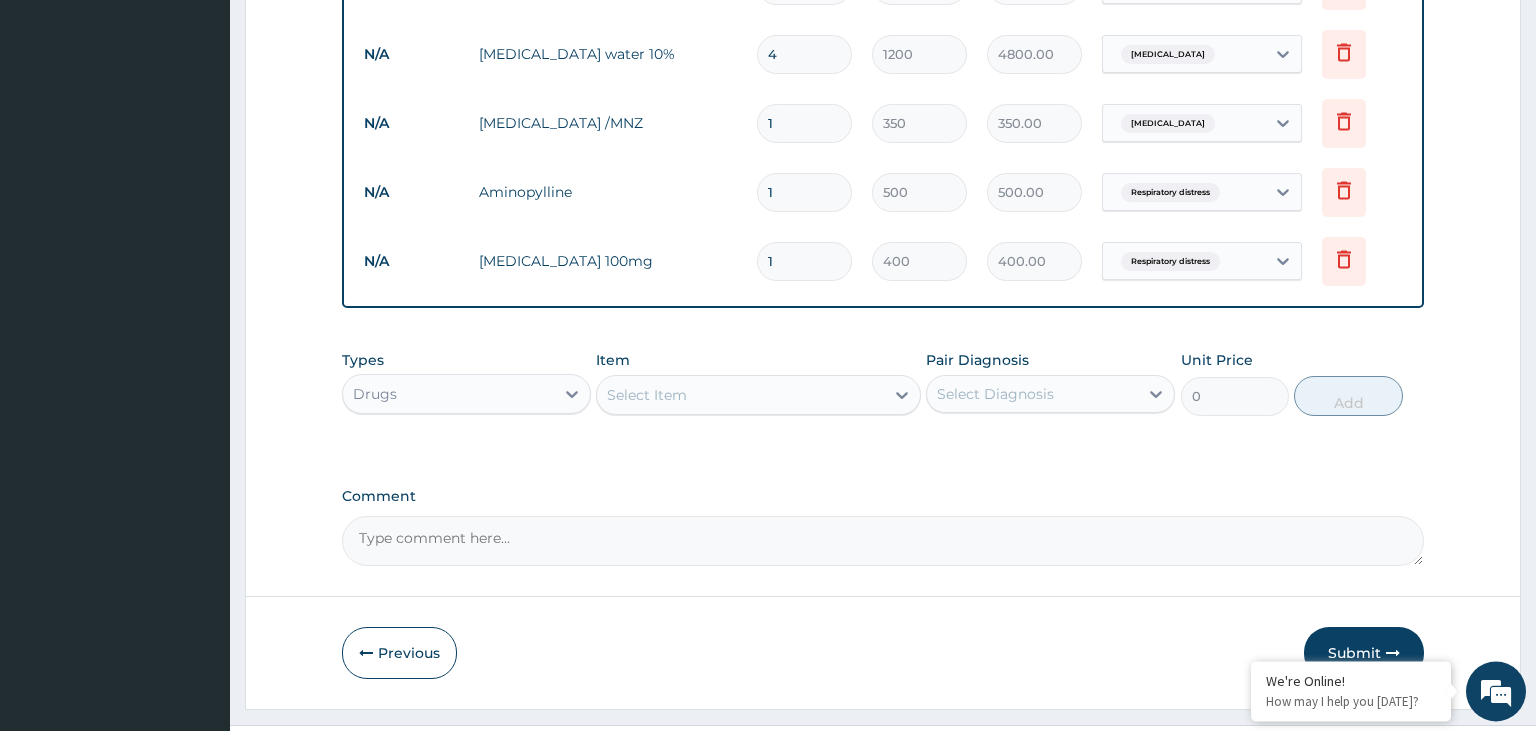 scroll, scrollTop: 1561, scrollLeft: 0, axis: vertical 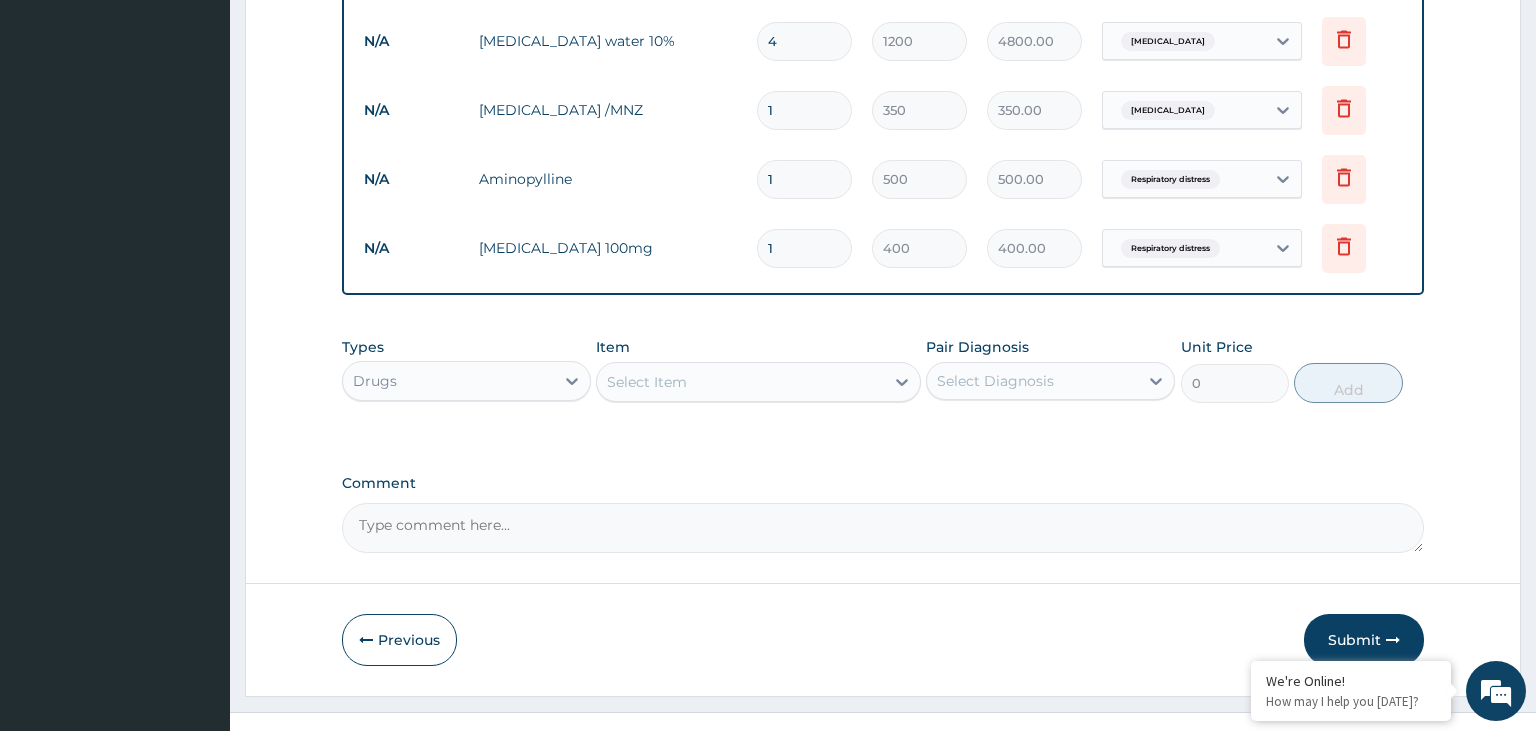 click on "Select Item" at bounding box center [740, 382] 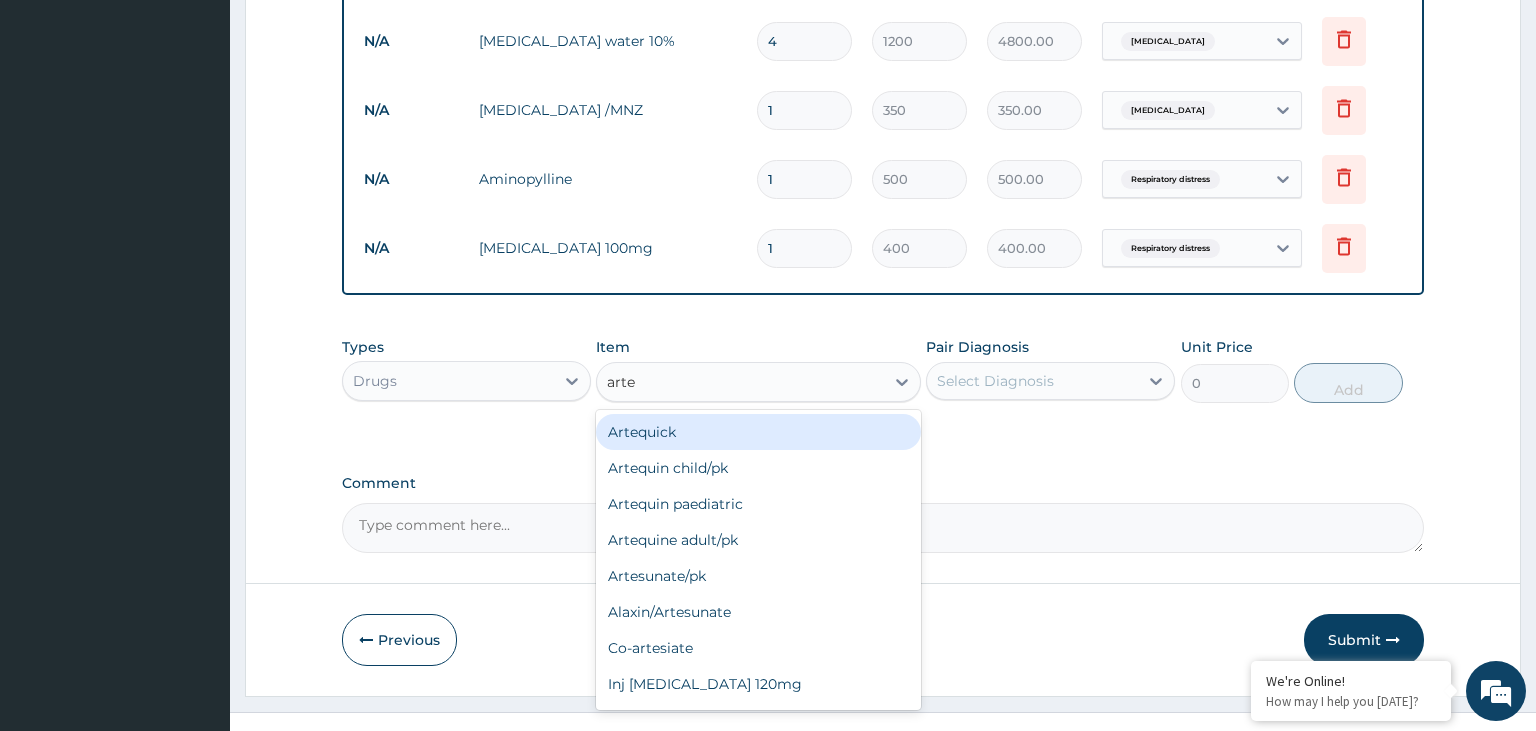 type on "artes" 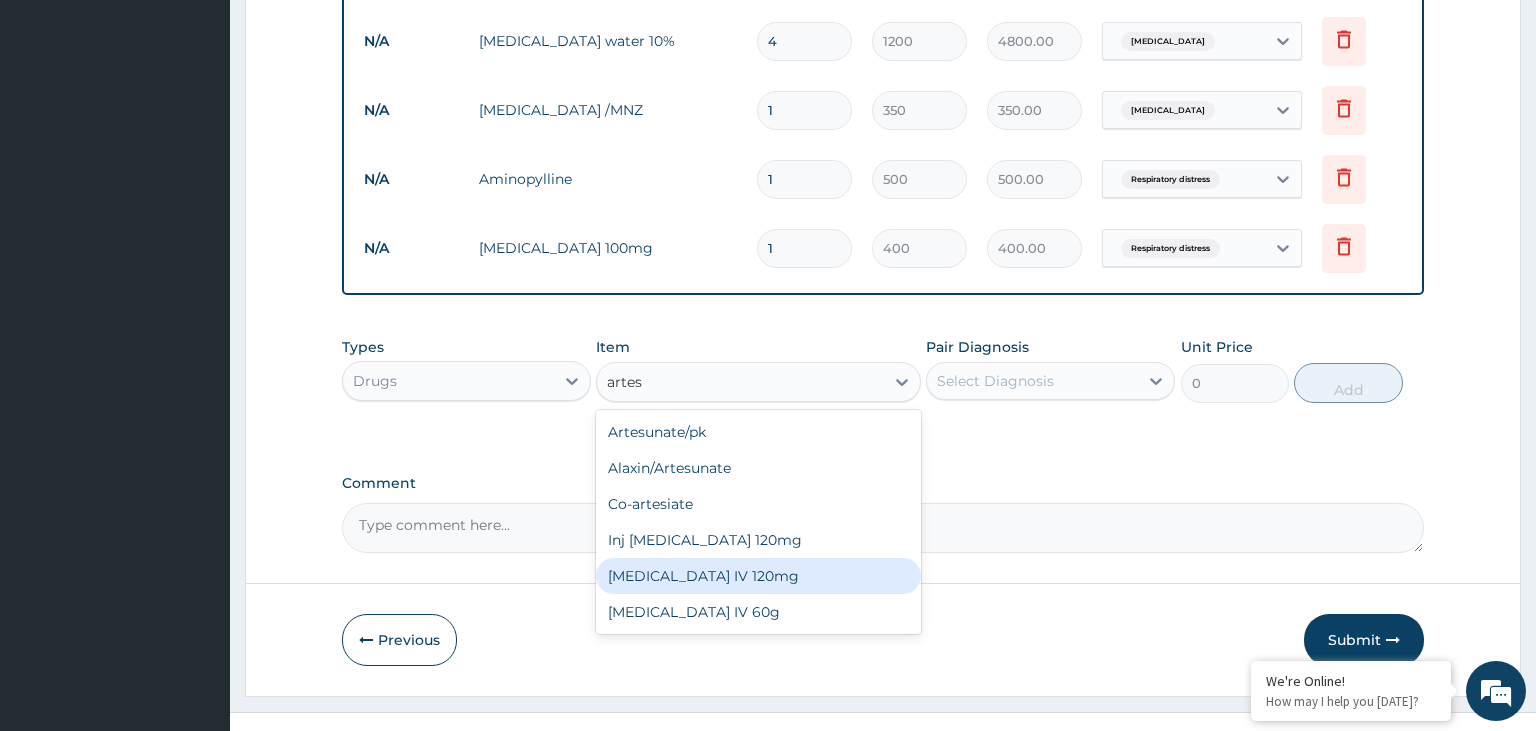 click on "Artesunate IV 120mg" at bounding box center [758, 576] 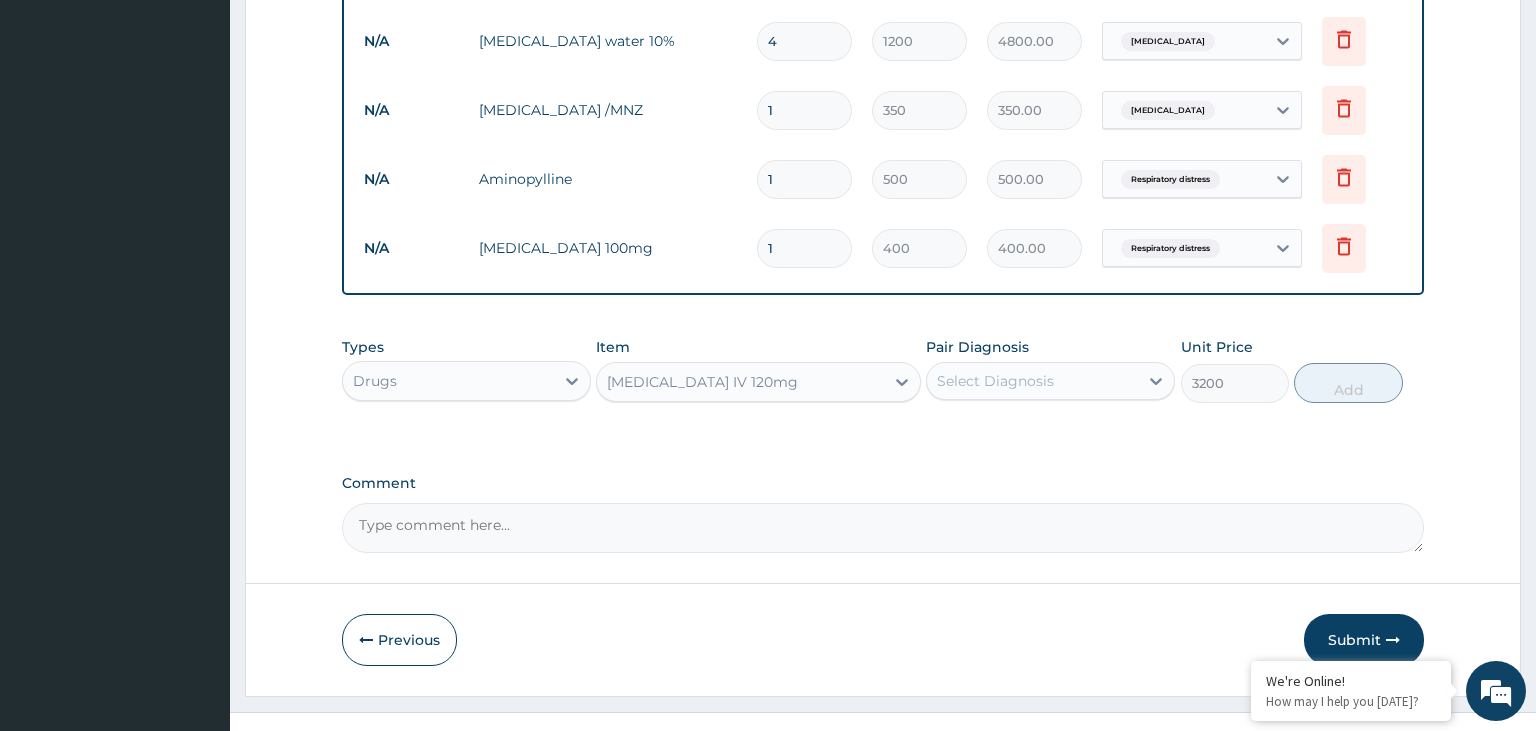 click on "Select Diagnosis" at bounding box center [995, 381] 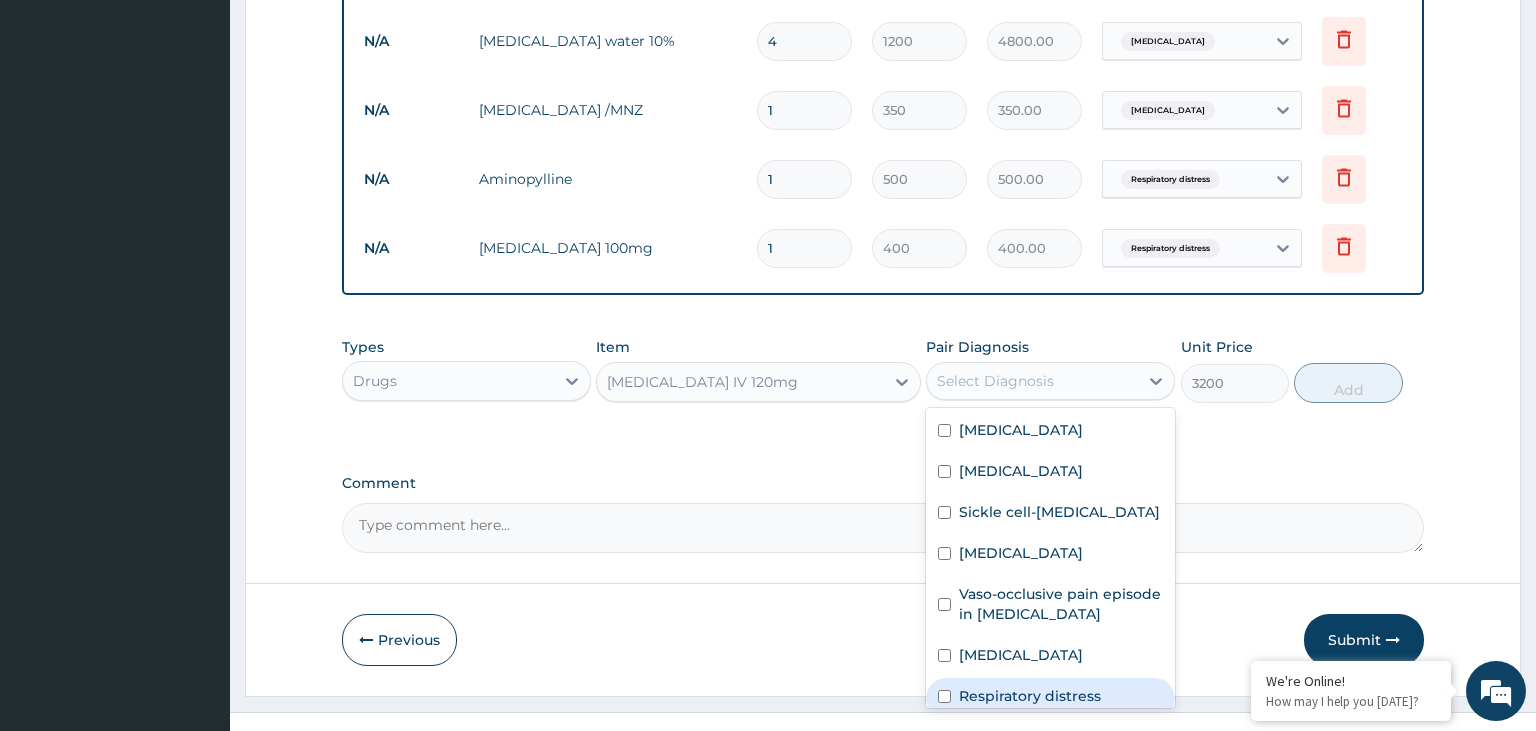 scroll, scrollTop: 14, scrollLeft: 0, axis: vertical 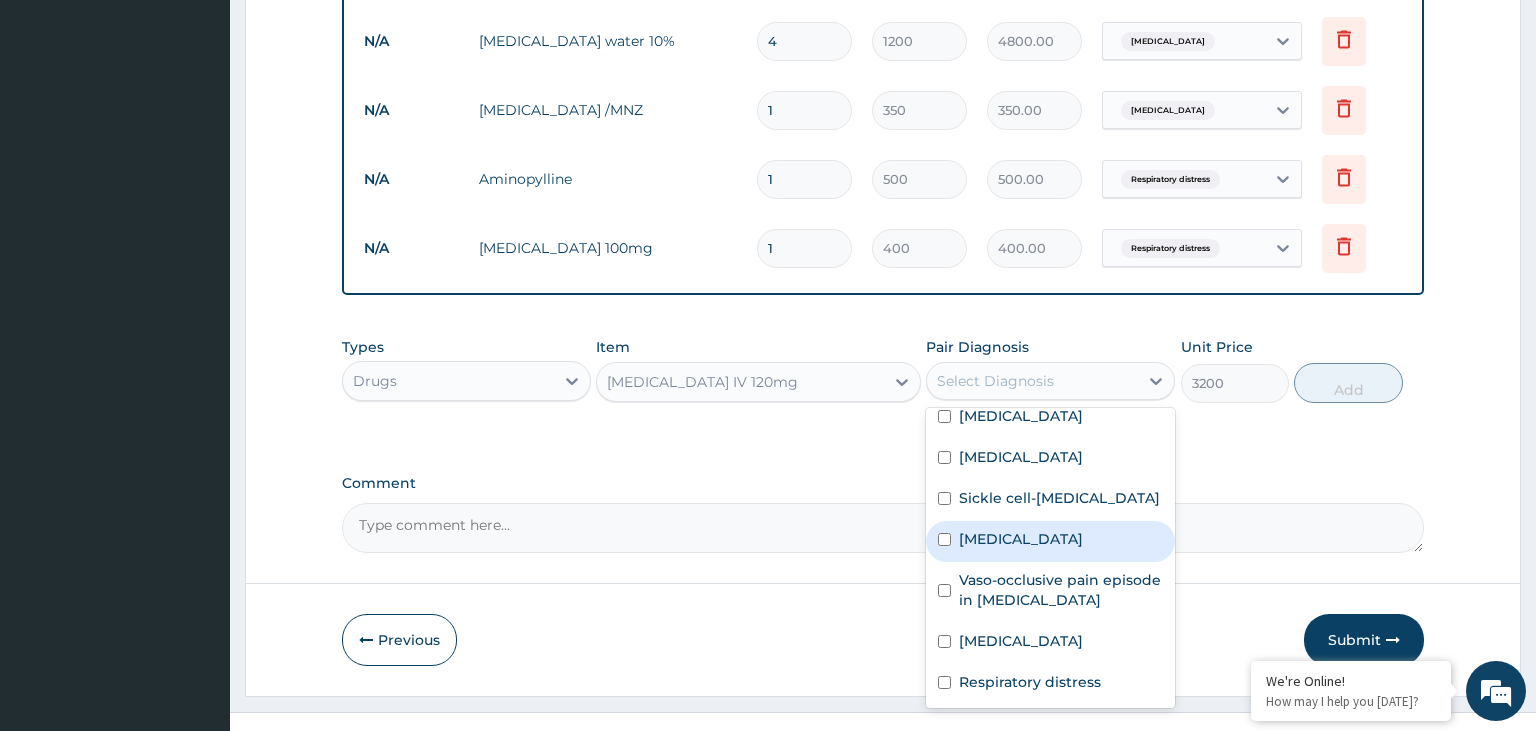 click on "Malaria" at bounding box center [1021, 539] 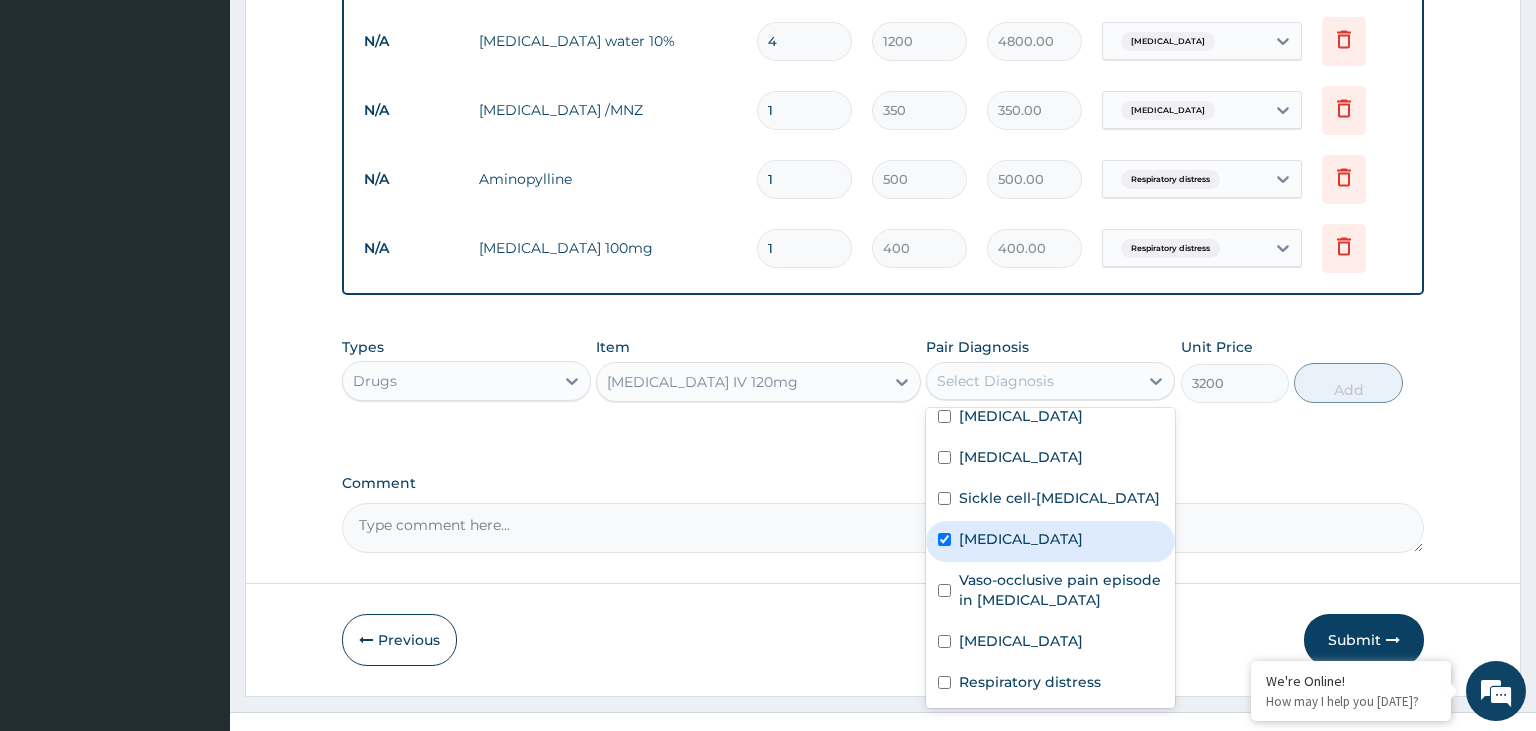 checkbox on "true" 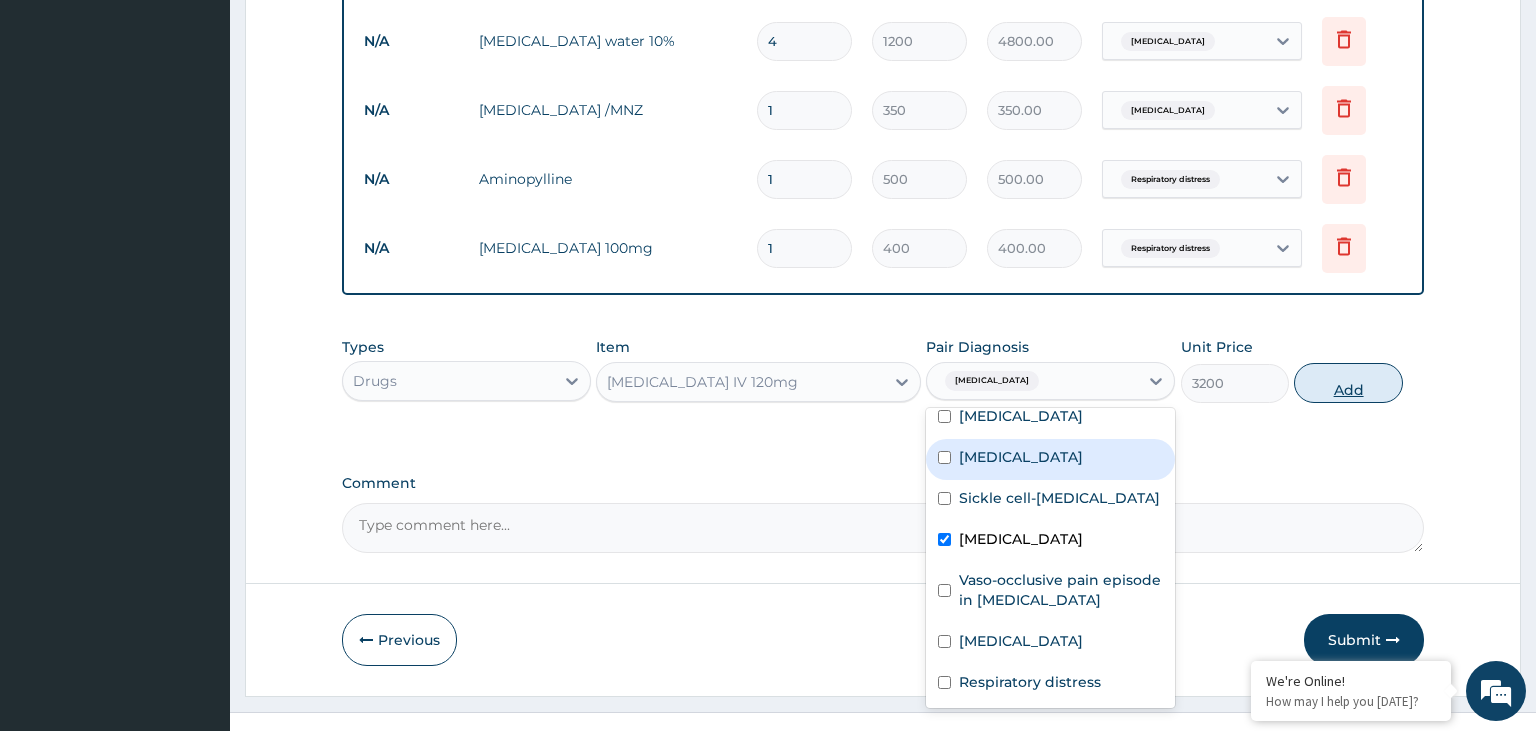 click on "Add" at bounding box center [1348, 383] 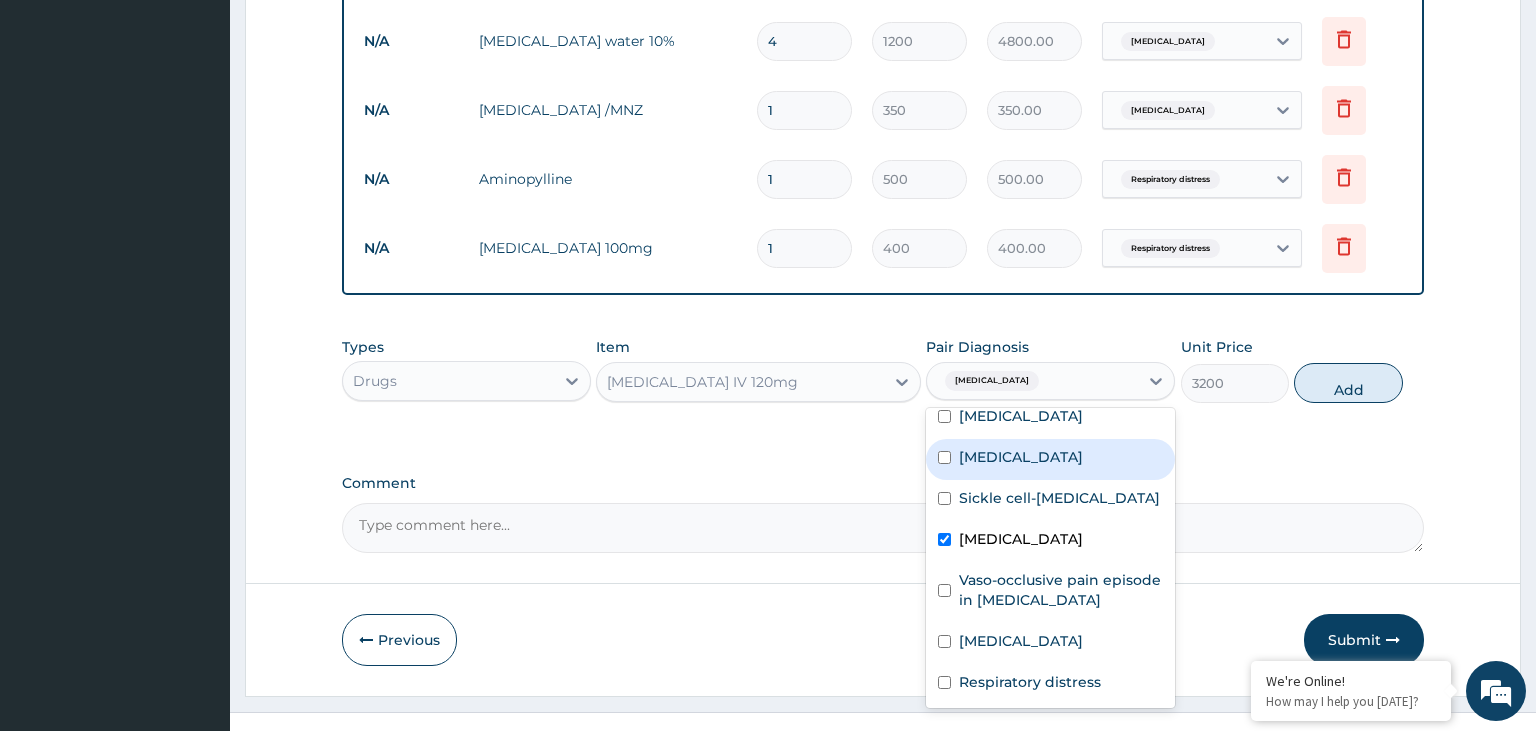 type on "0" 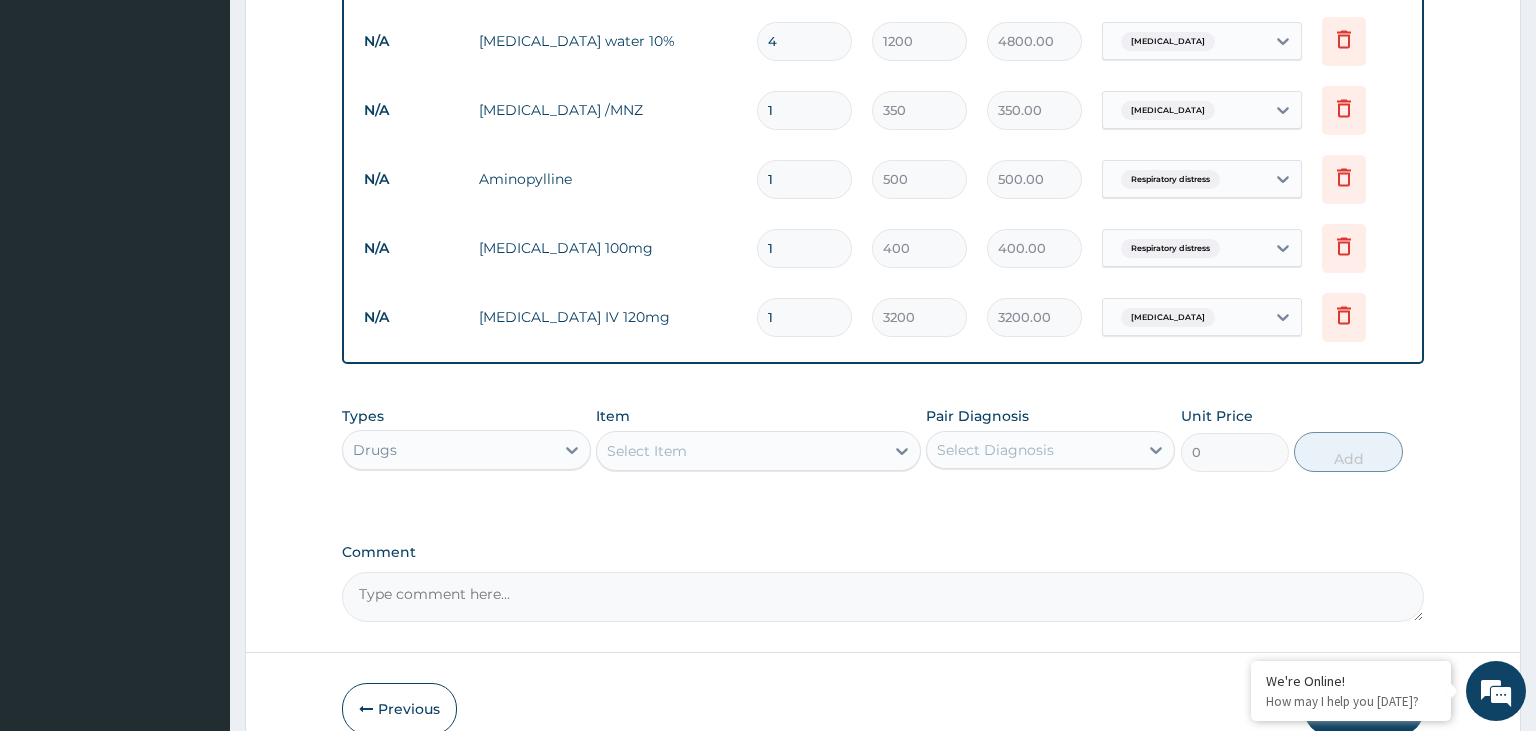 drag, startPoint x: 790, startPoint y: 274, endPoint x: 766, endPoint y: 279, distance: 24.5153 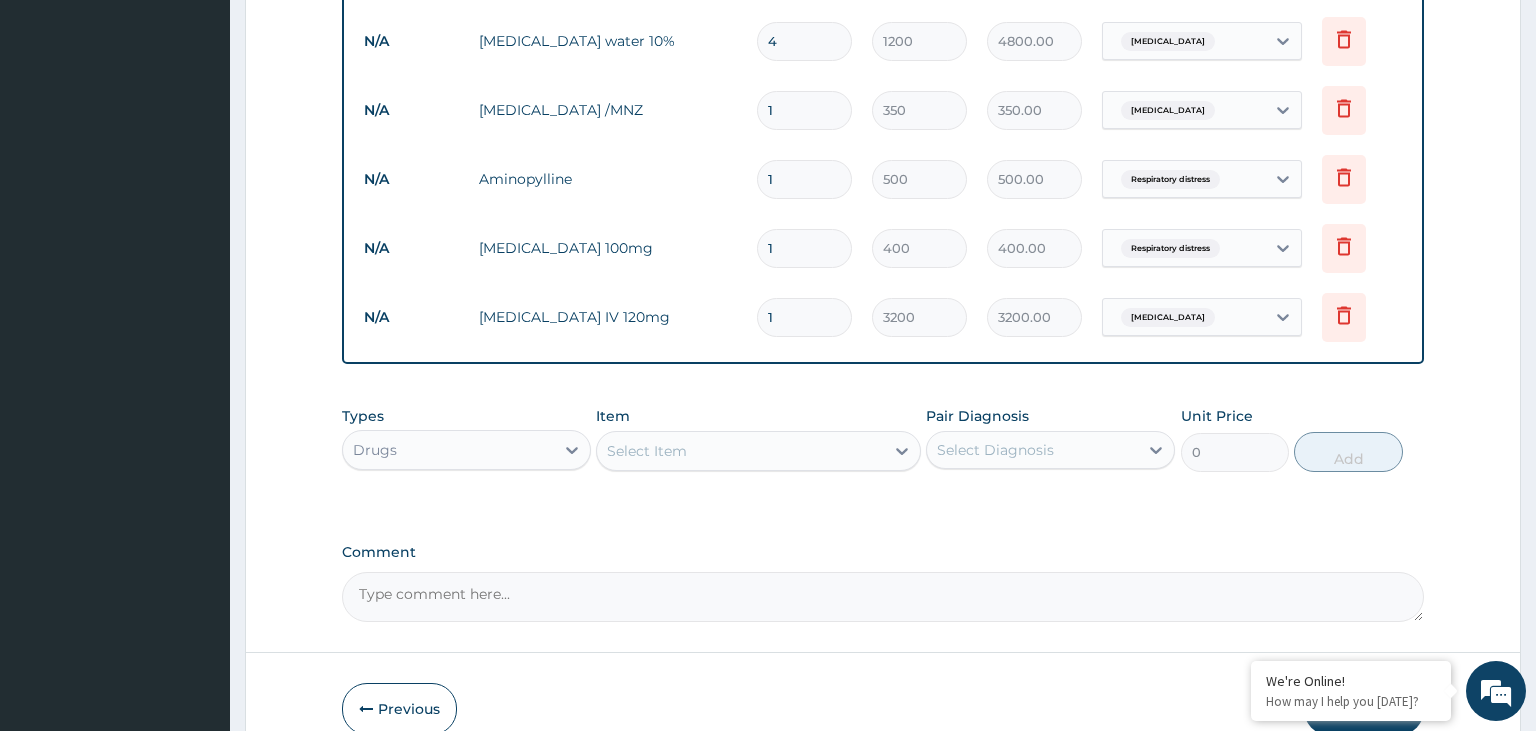 type on "3" 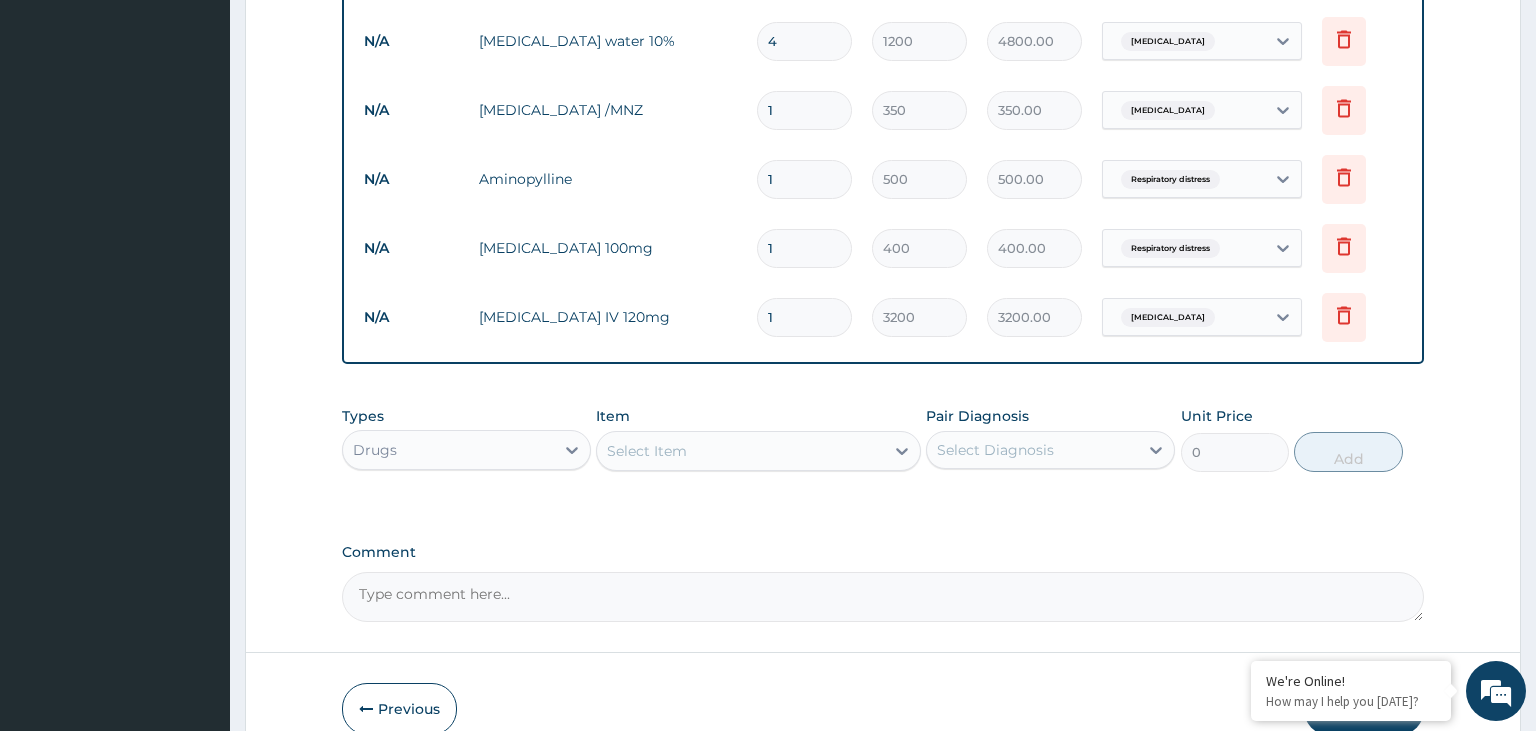type on "9600.00" 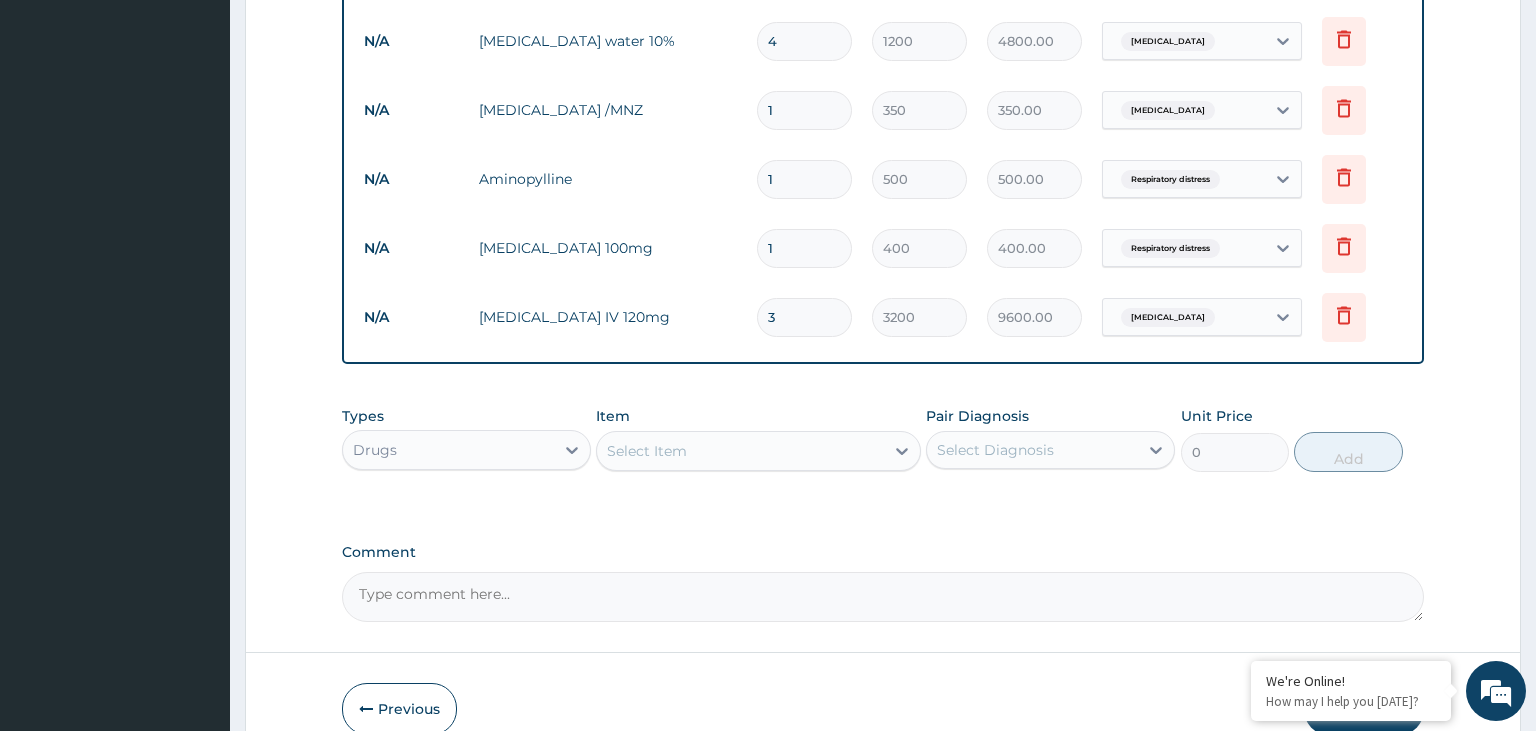 type on "3" 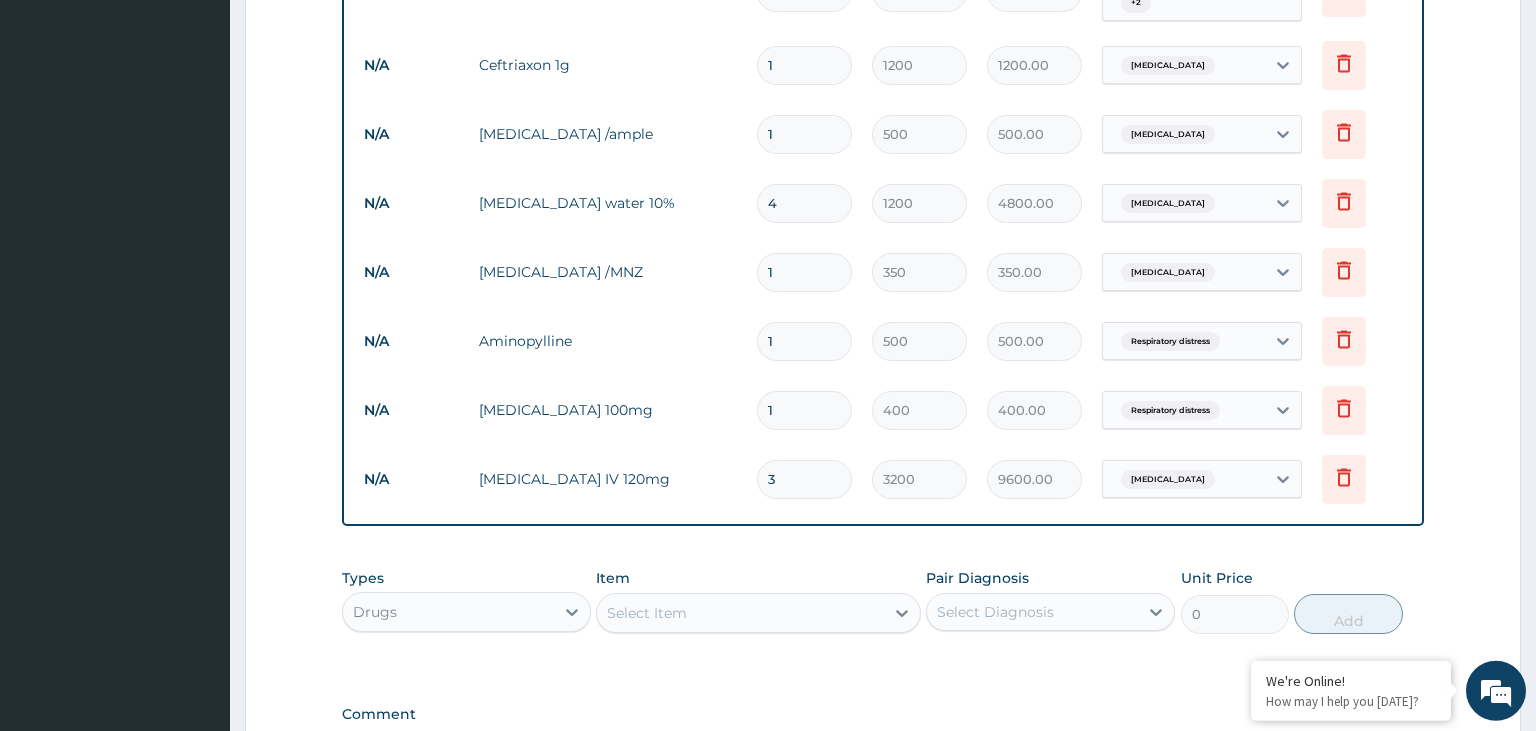 scroll, scrollTop: 1244, scrollLeft: 0, axis: vertical 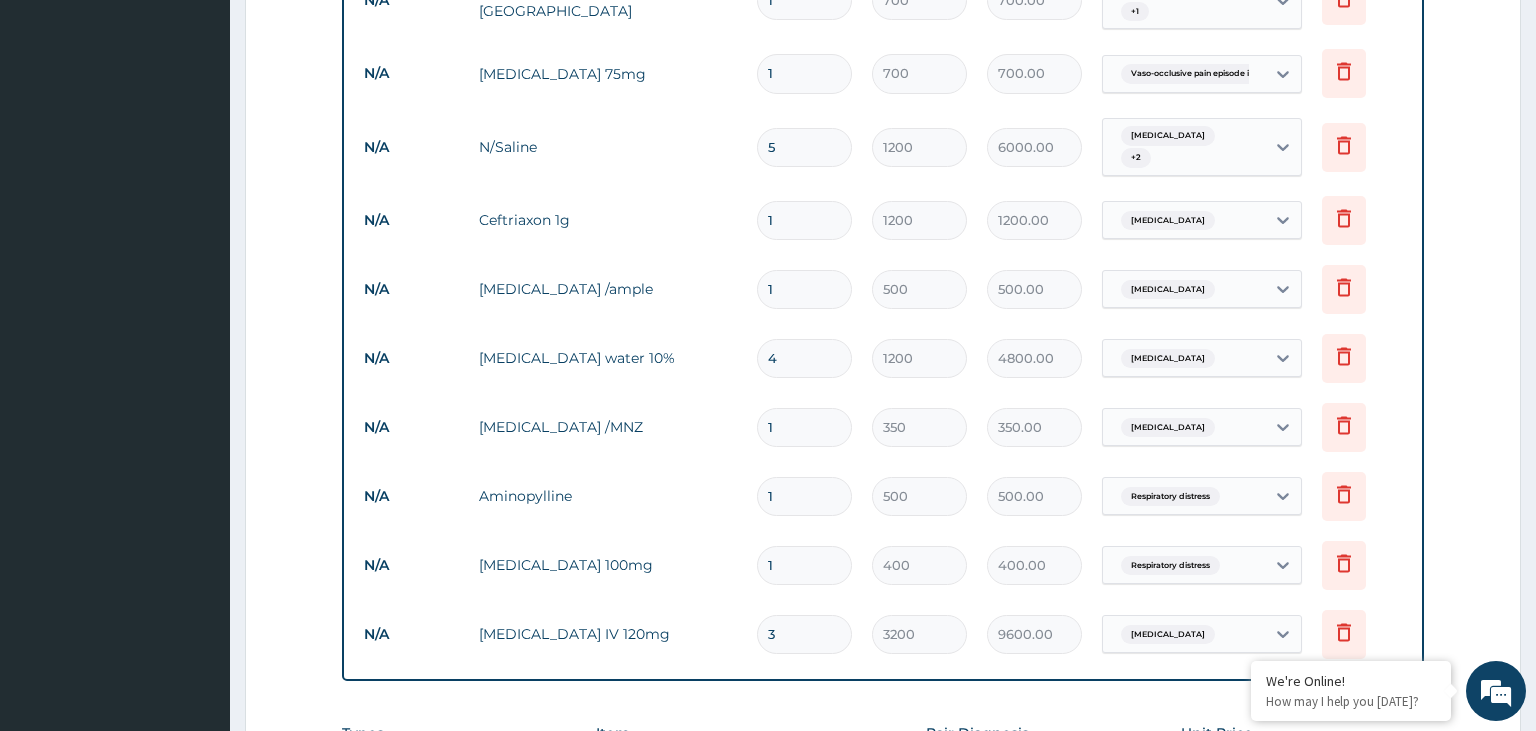 drag, startPoint x: 770, startPoint y: 199, endPoint x: 757, endPoint y: 205, distance: 14.3178215 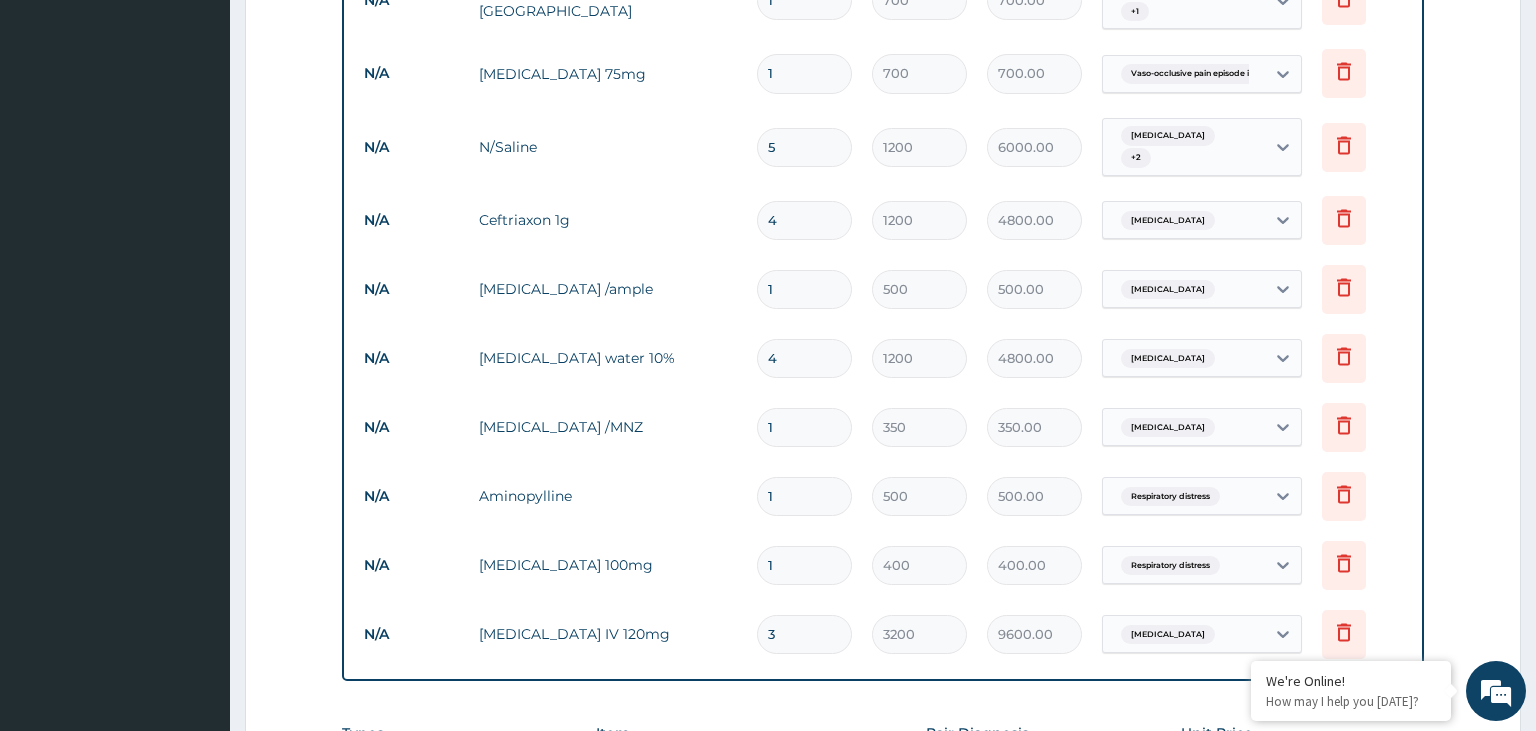 type on "4" 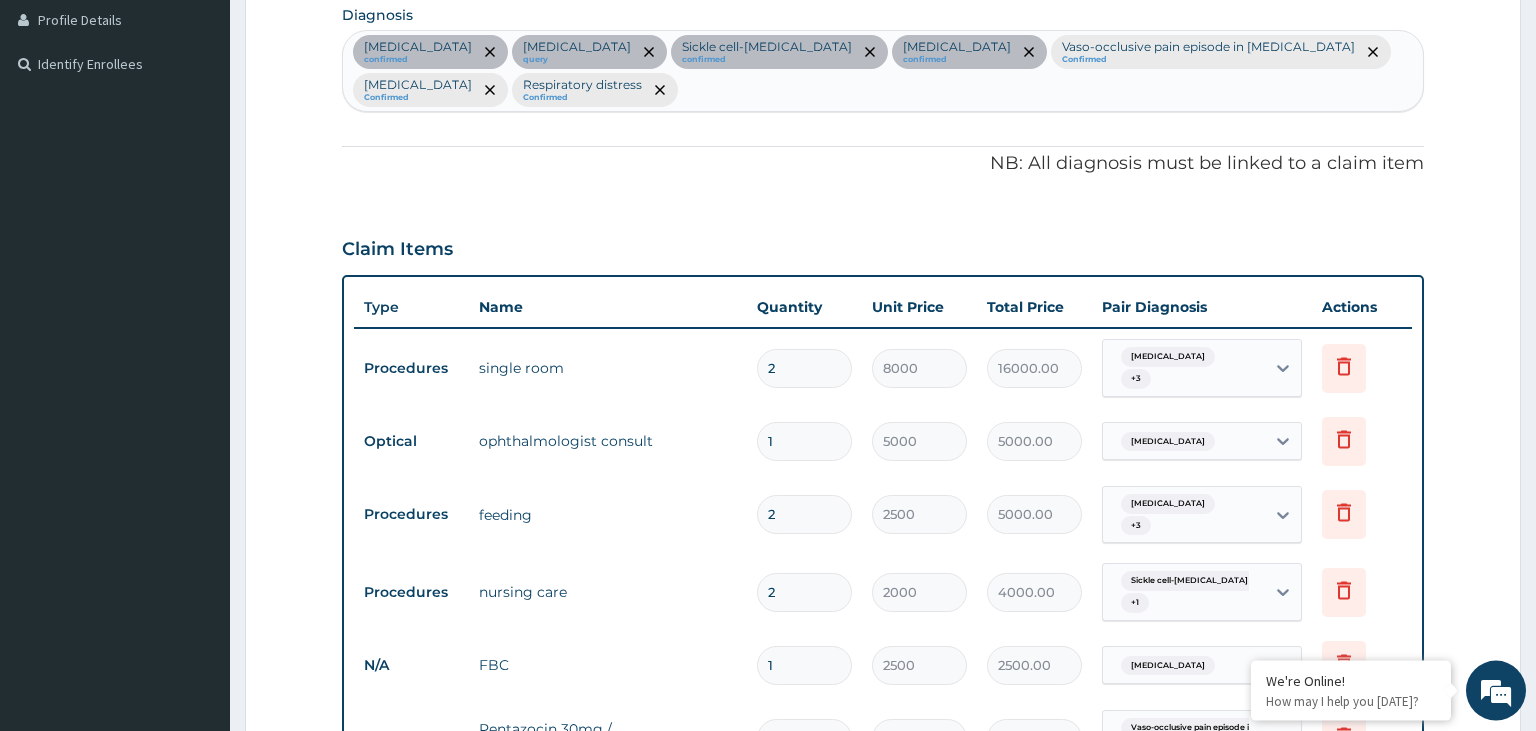 scroll, scrollTop: 505, scrollLeft: 0, axis: vertical 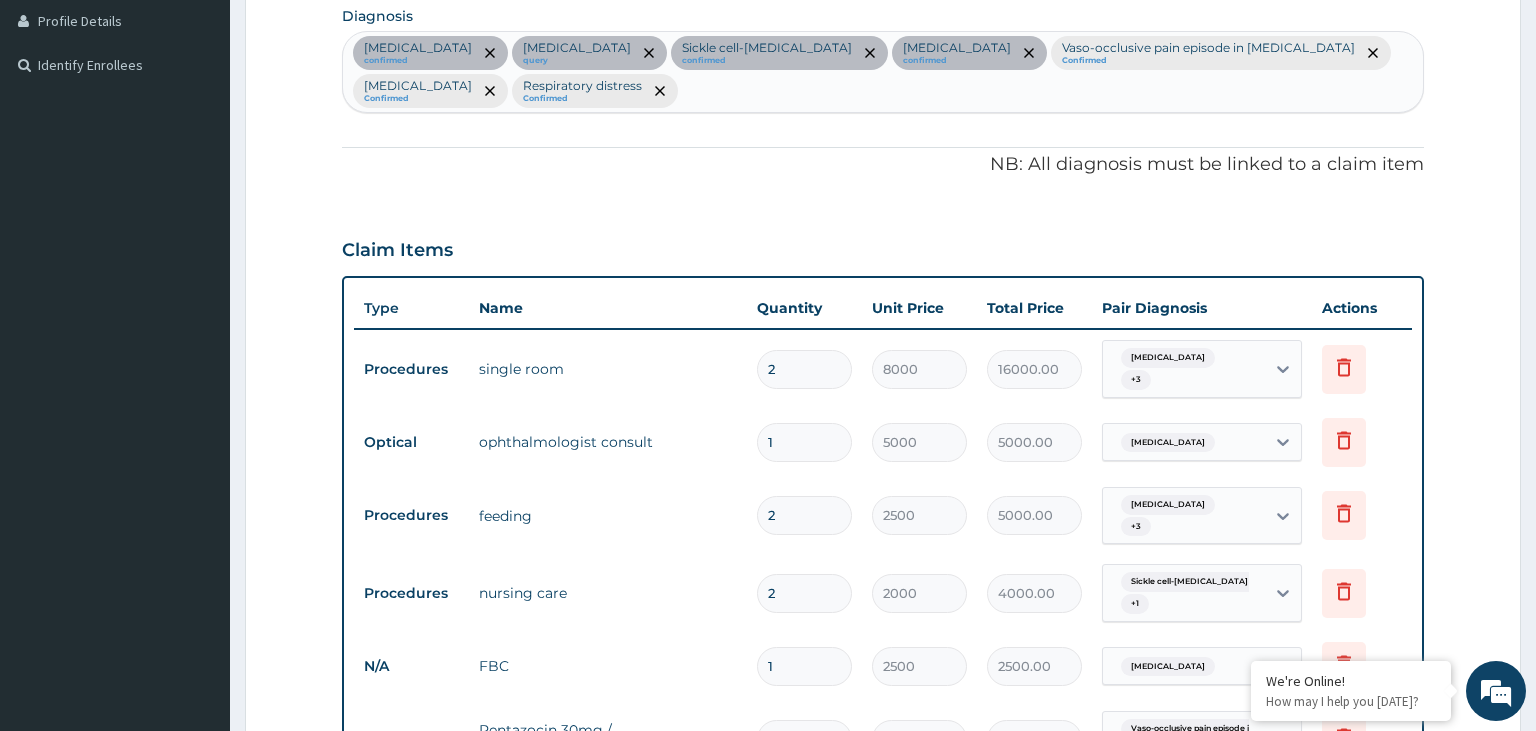 click on "Anemia confirmed Presbyopia query Sickle cell-beta-thalassemia confirmed Malaria confirmed Vaso-occlusive pain episode in sickle cell disease Confirmed Sepsis Confirmed Respiratory distress Confirmed" at bounding box center (883, 72) 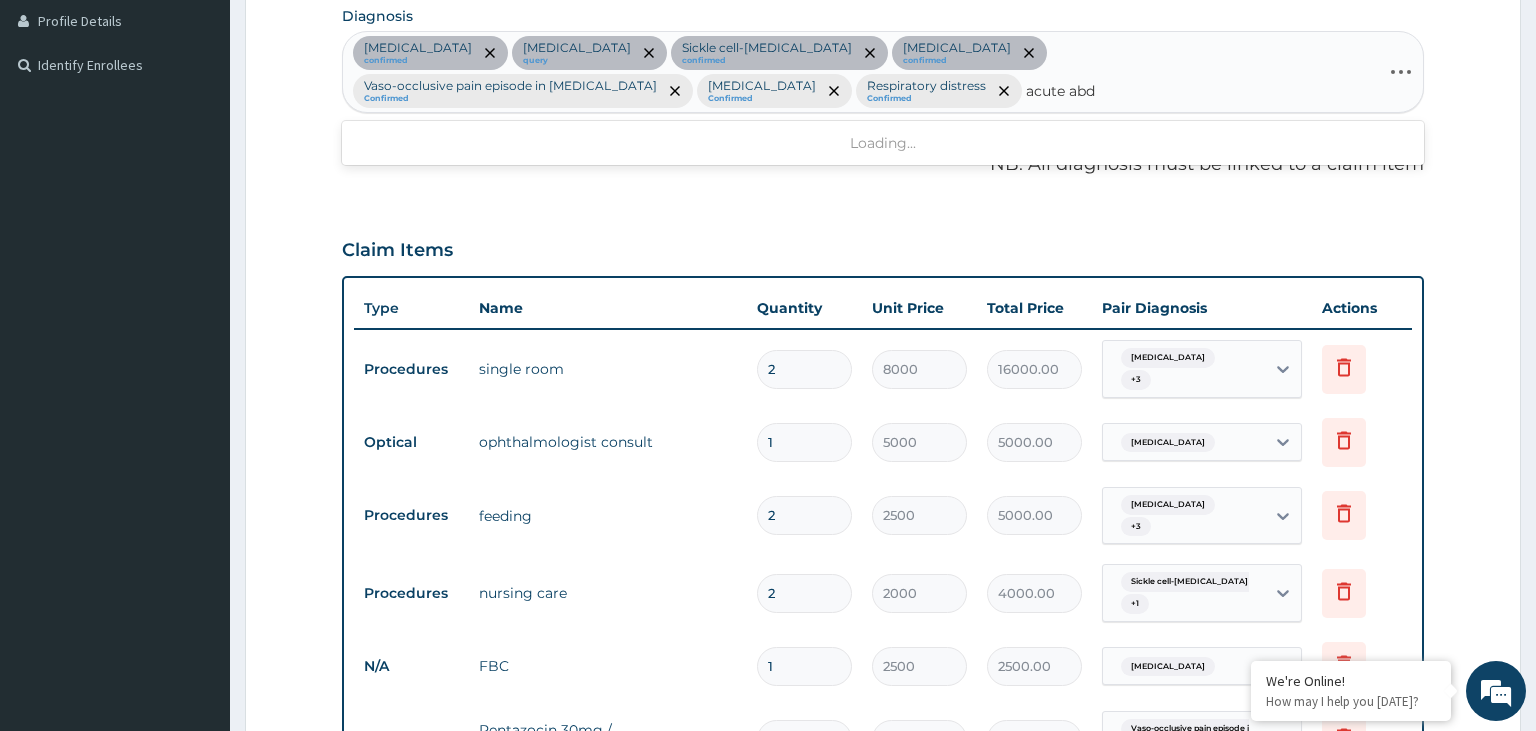 type on "acute abdo" 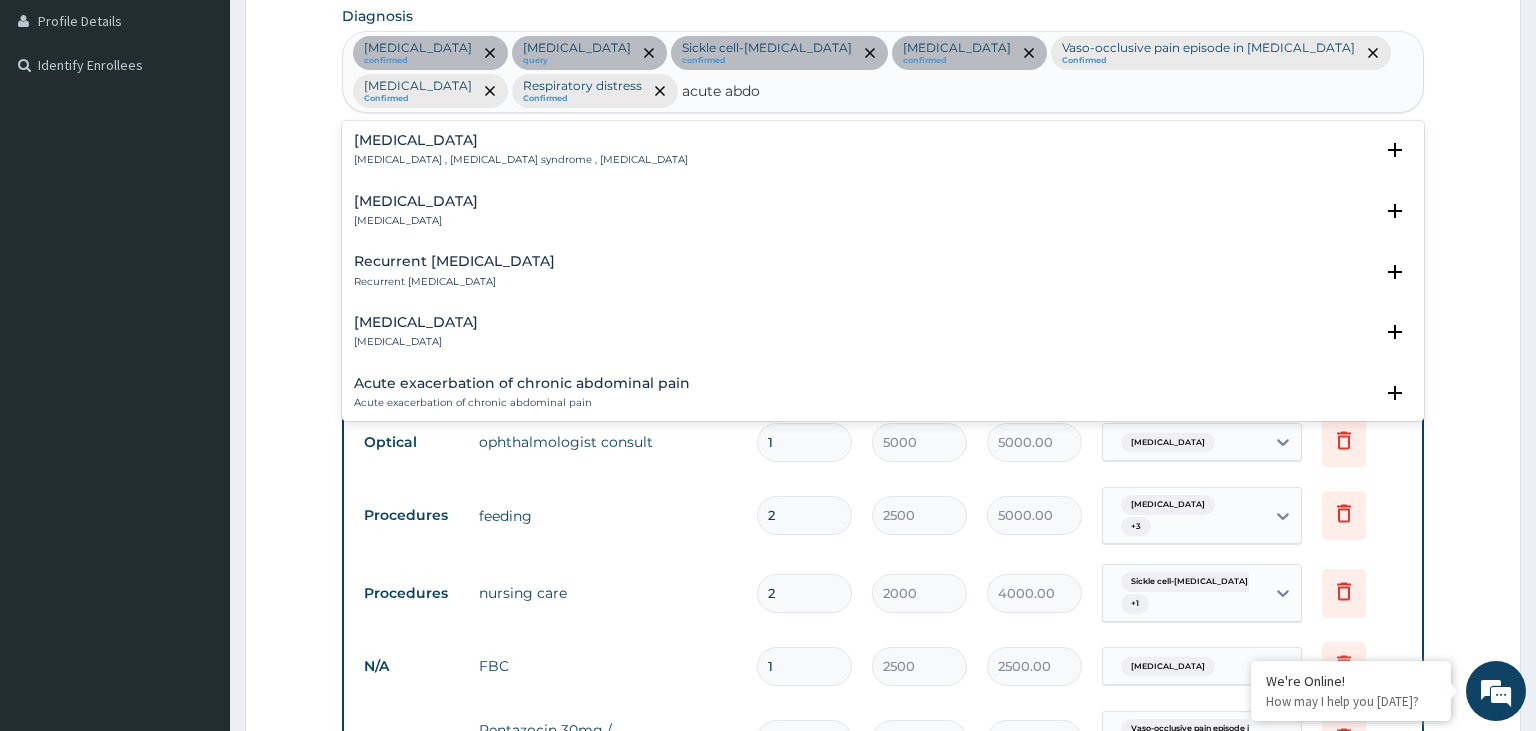 click on "Acute abdomen , Acute abdominal pain syndrome , Surgical abdomen" at bounding box center [521, 160] 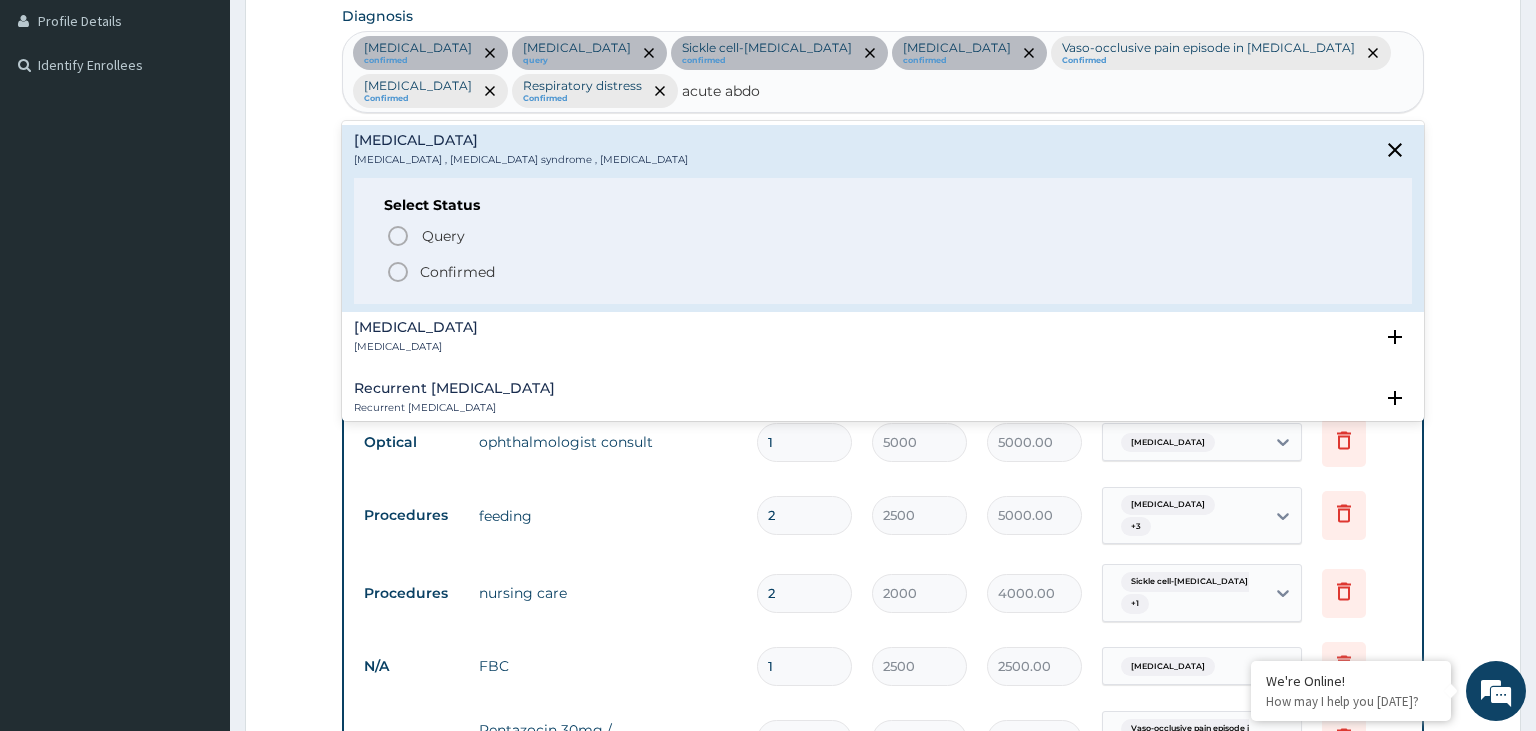 click on "Select Status Query Query covers suspected (?), Keep in view (kiv), Ruled out (r/o) Confirmed" at bounding box center [883, 241] 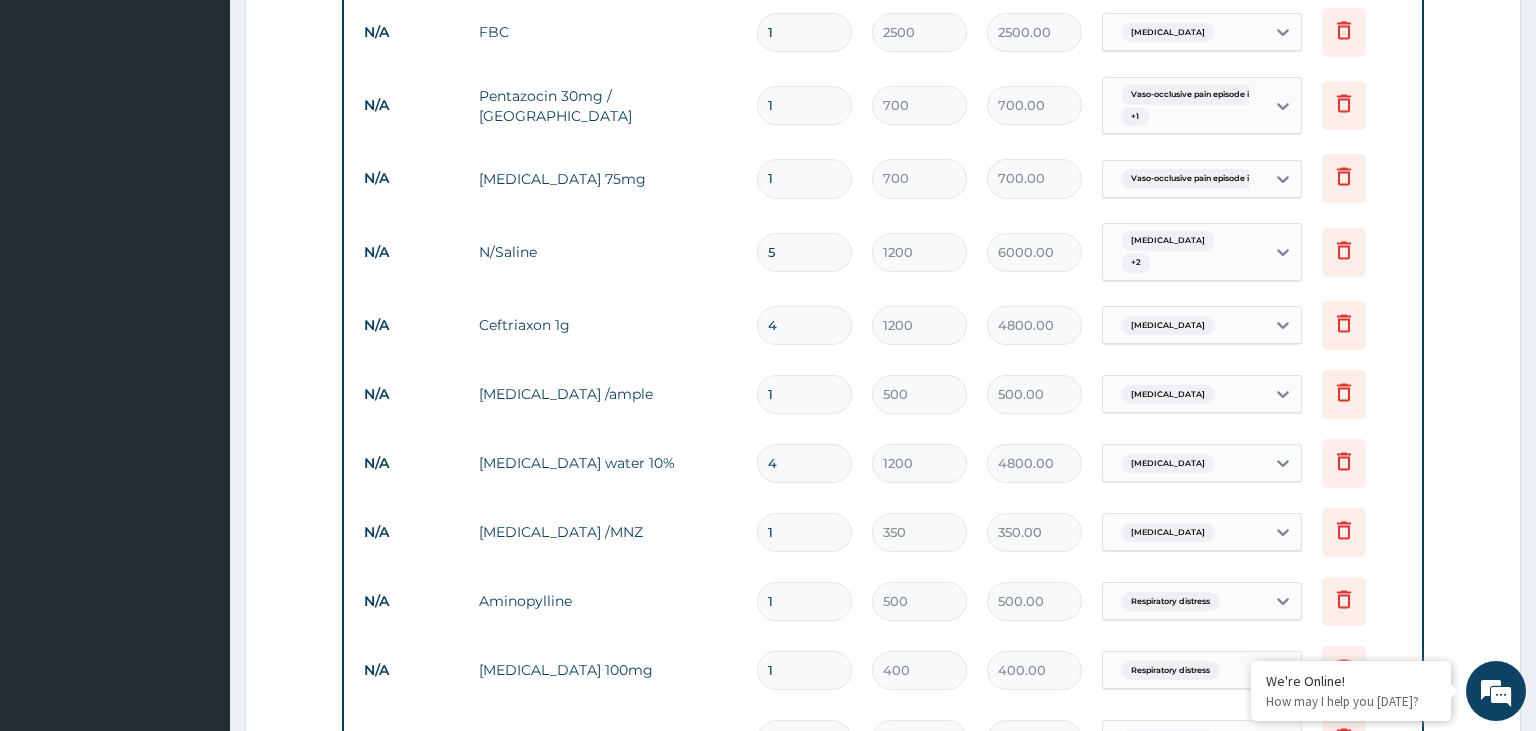 scroll, scrollTop: 1630, scrollLeft: 0, axis: vertical 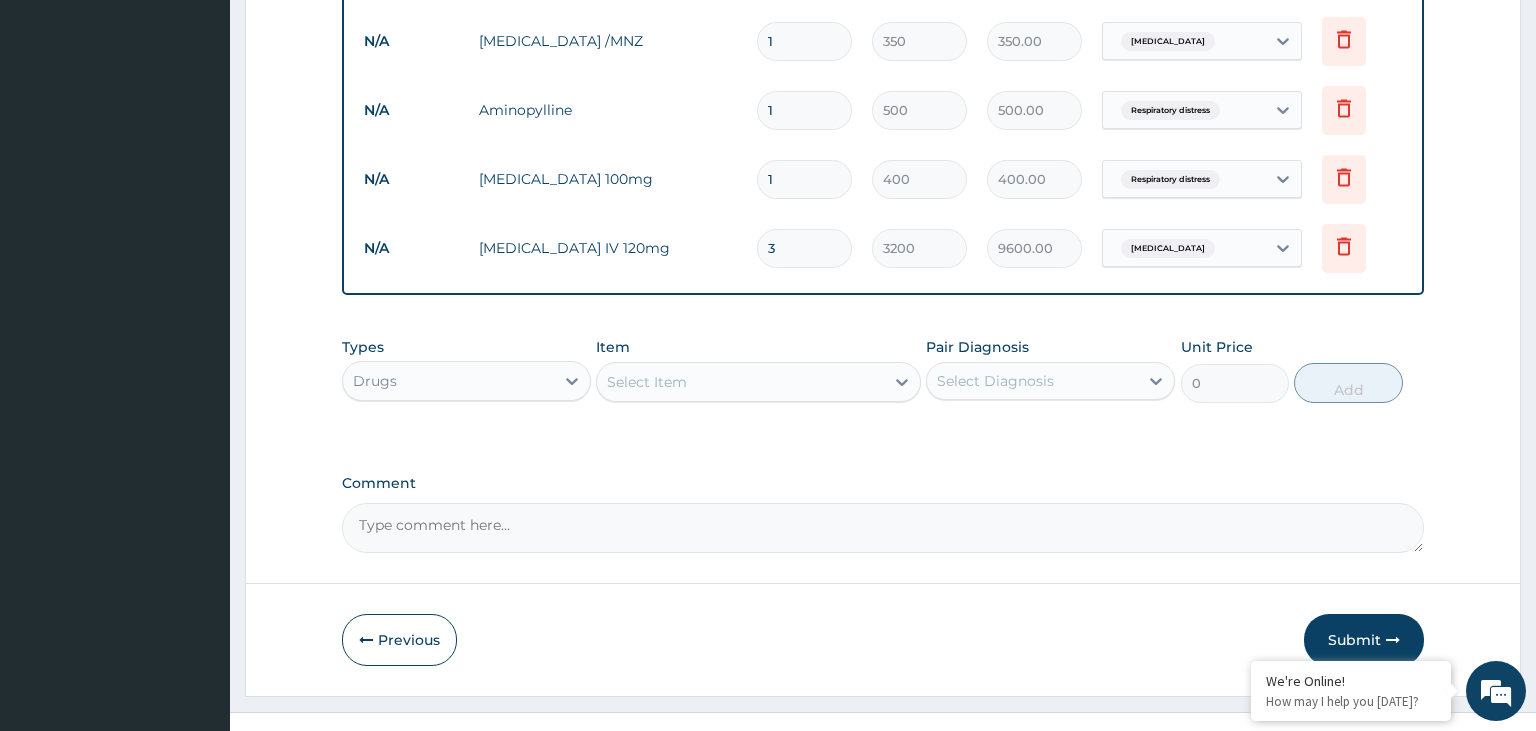 click on "Select Item" at bounding box center [647, 382] 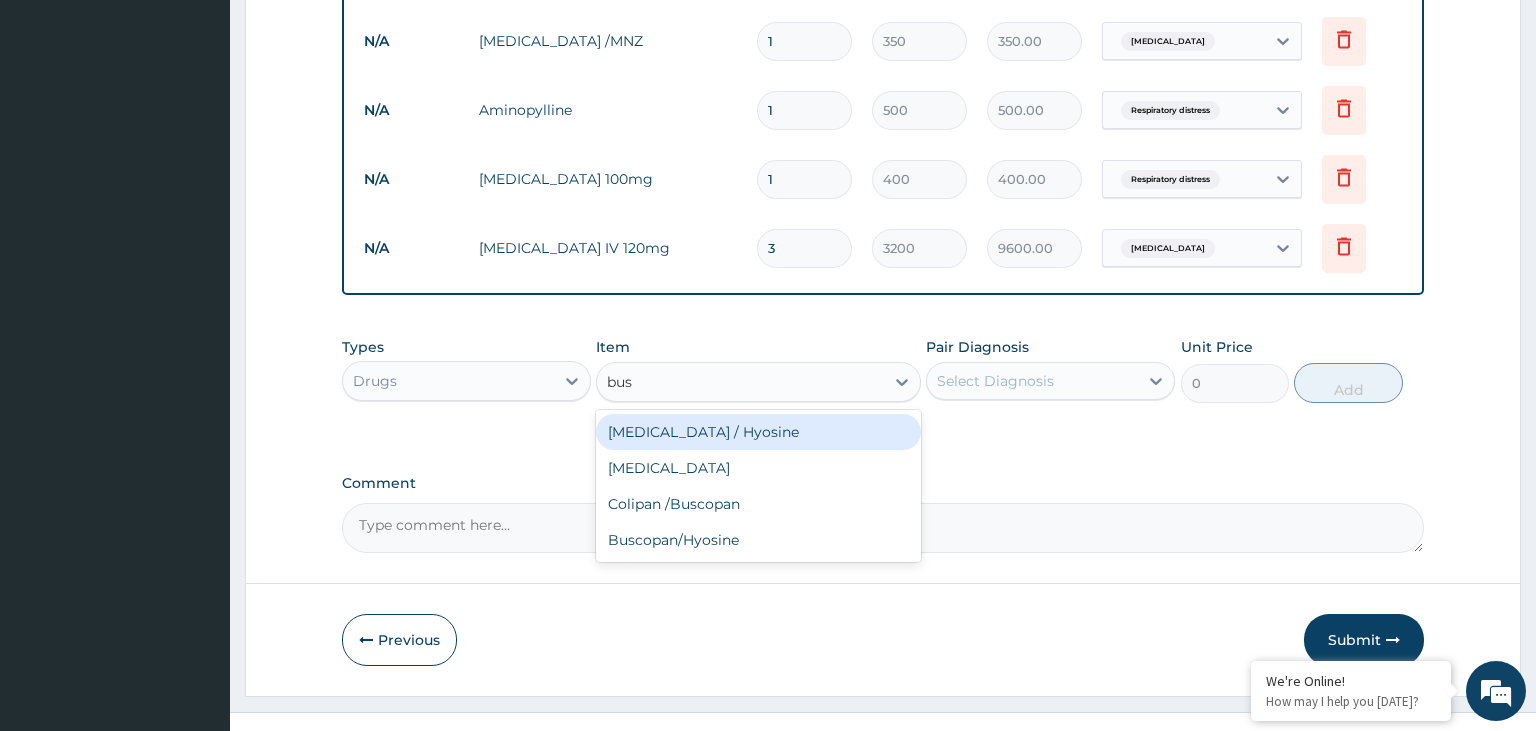 type on "busc" 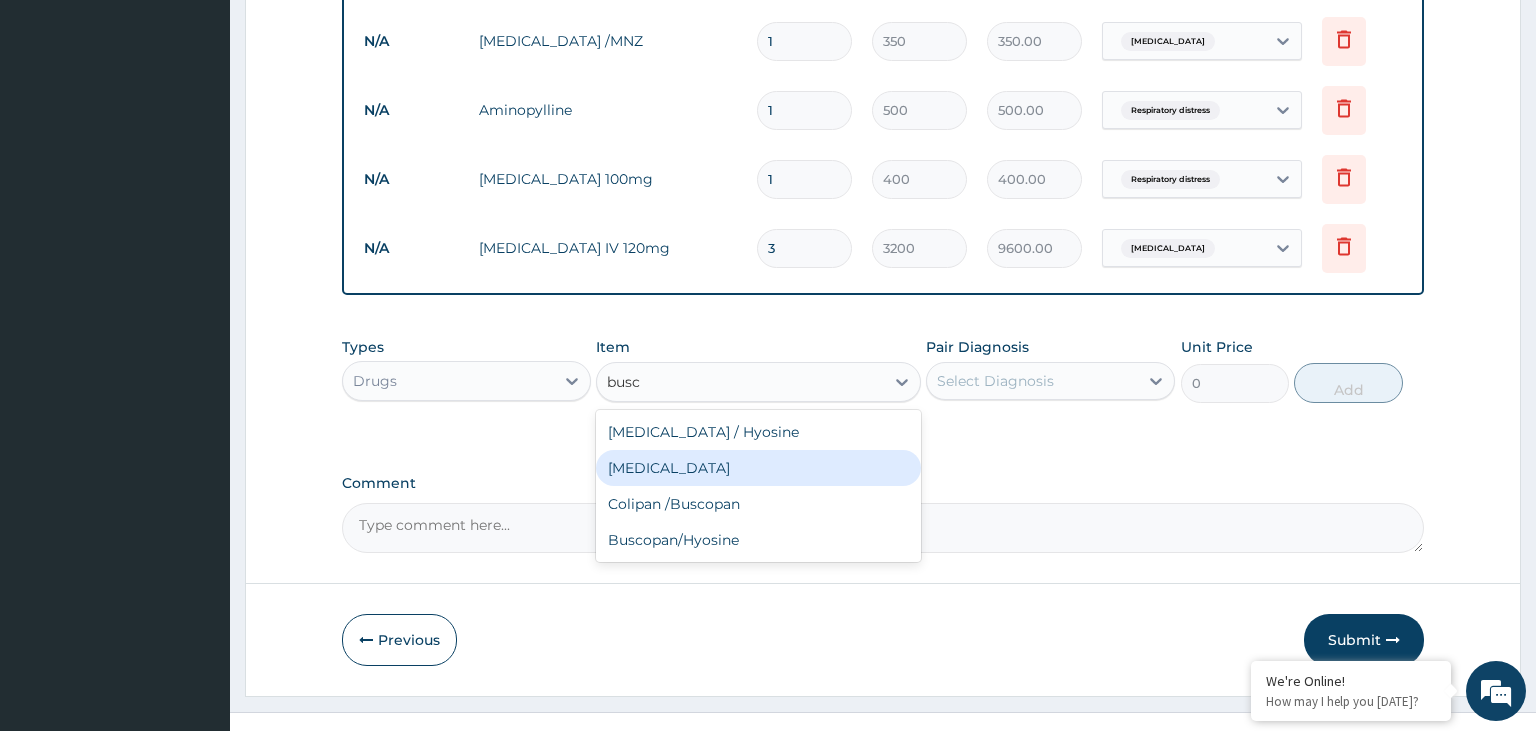 click on "Buscopan" at bounding box center (758, 468) 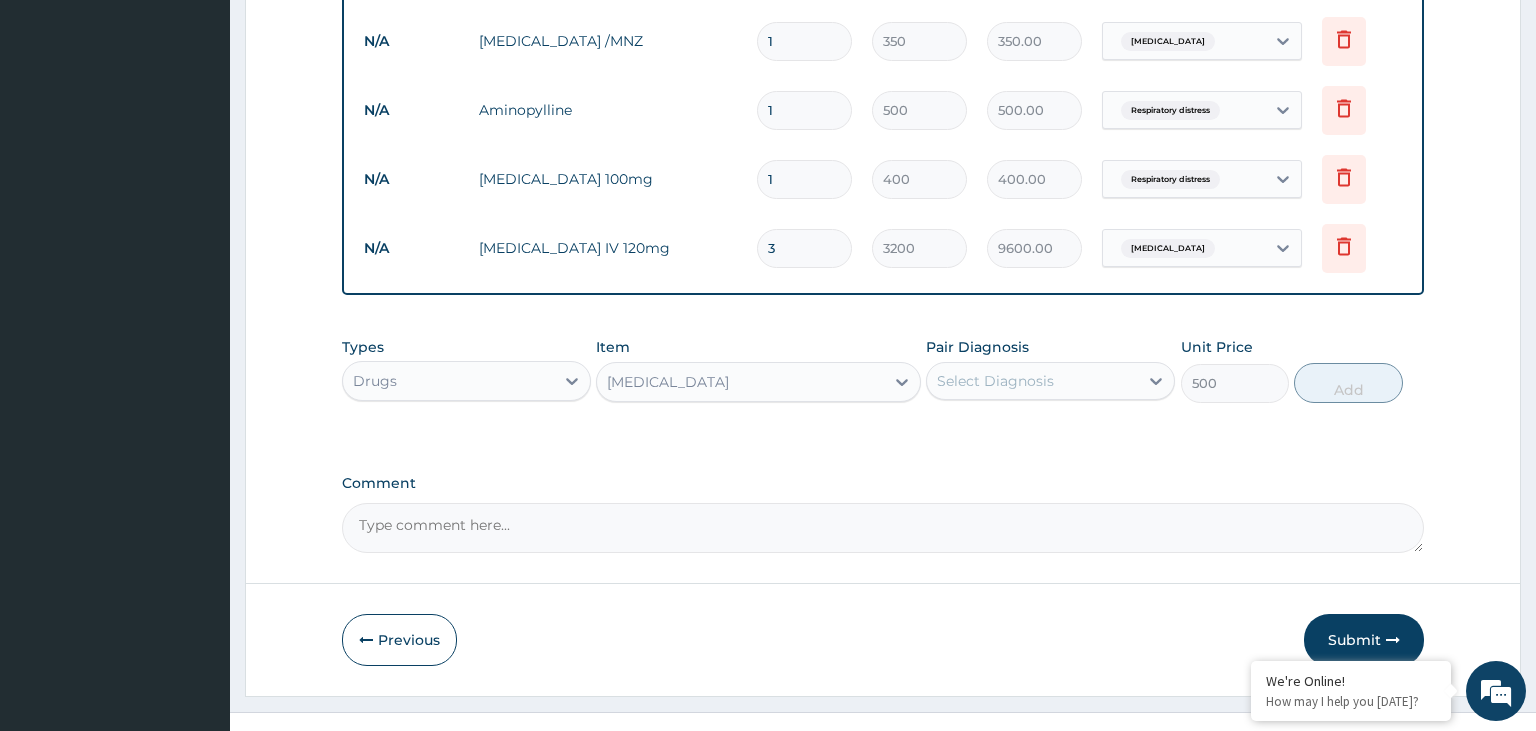 click on "Select Diagnosis" at bounding box center (995, 381) 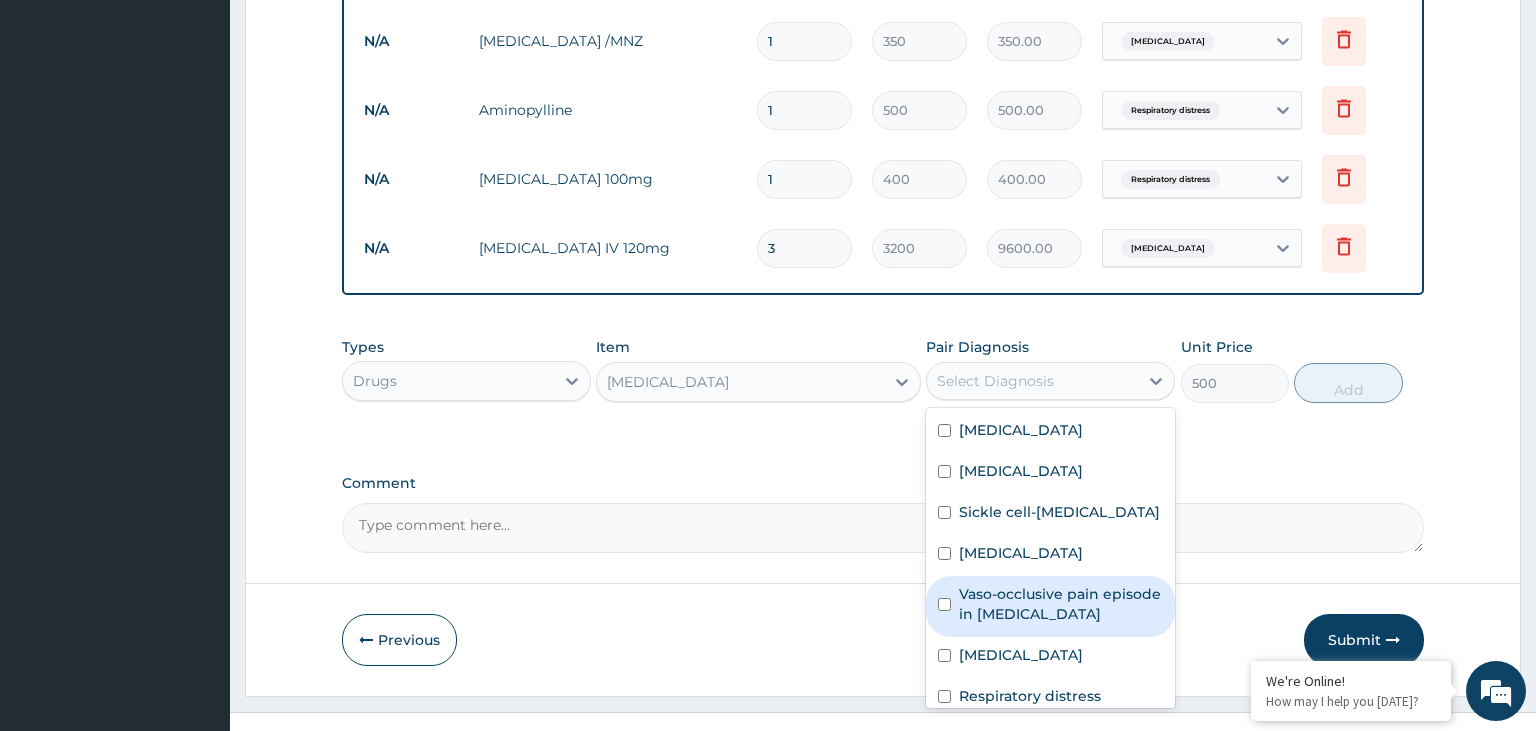scroll, scrollTop: 56, scrollLeft: 0, axis: vertical 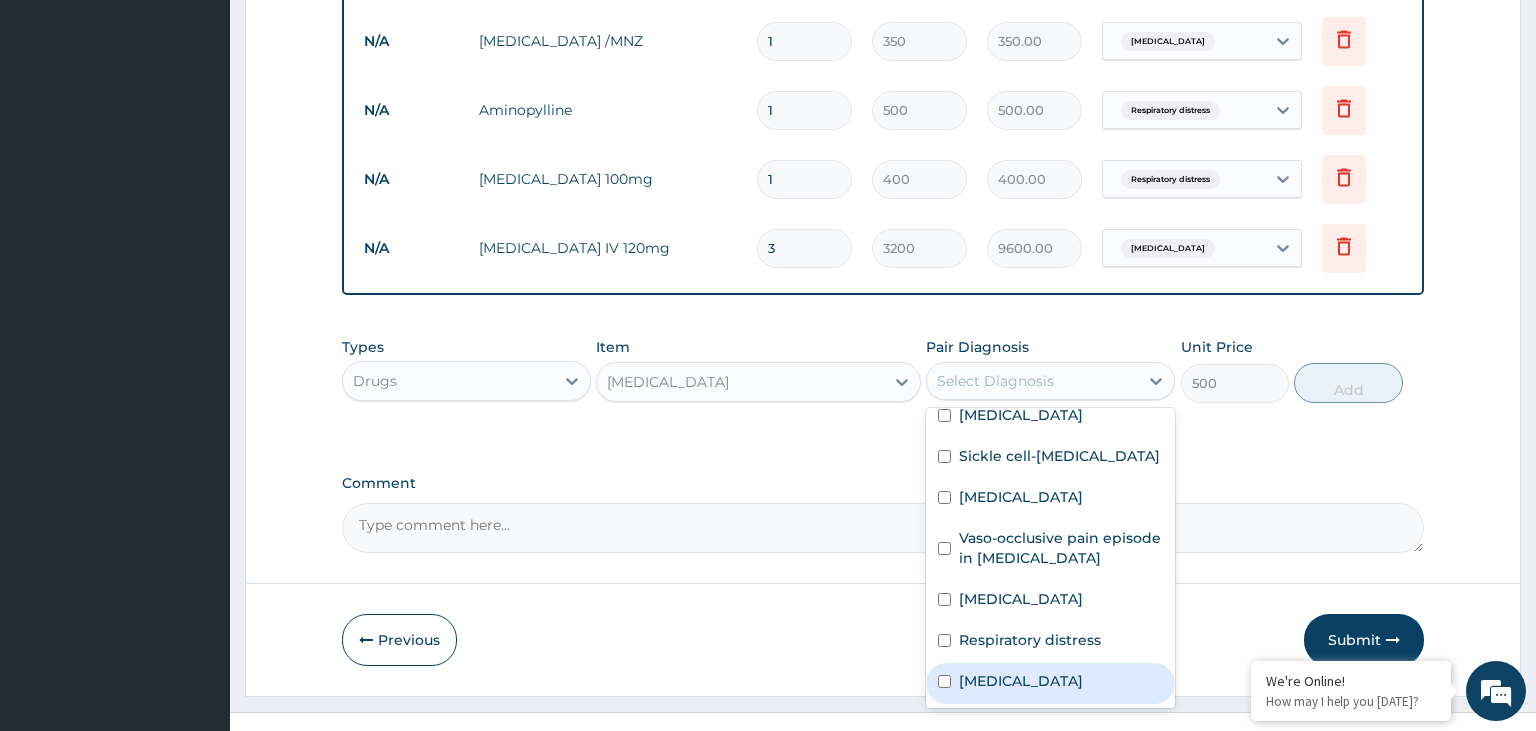 click on "Acute abdomen" at bounding box center [1021, 681] 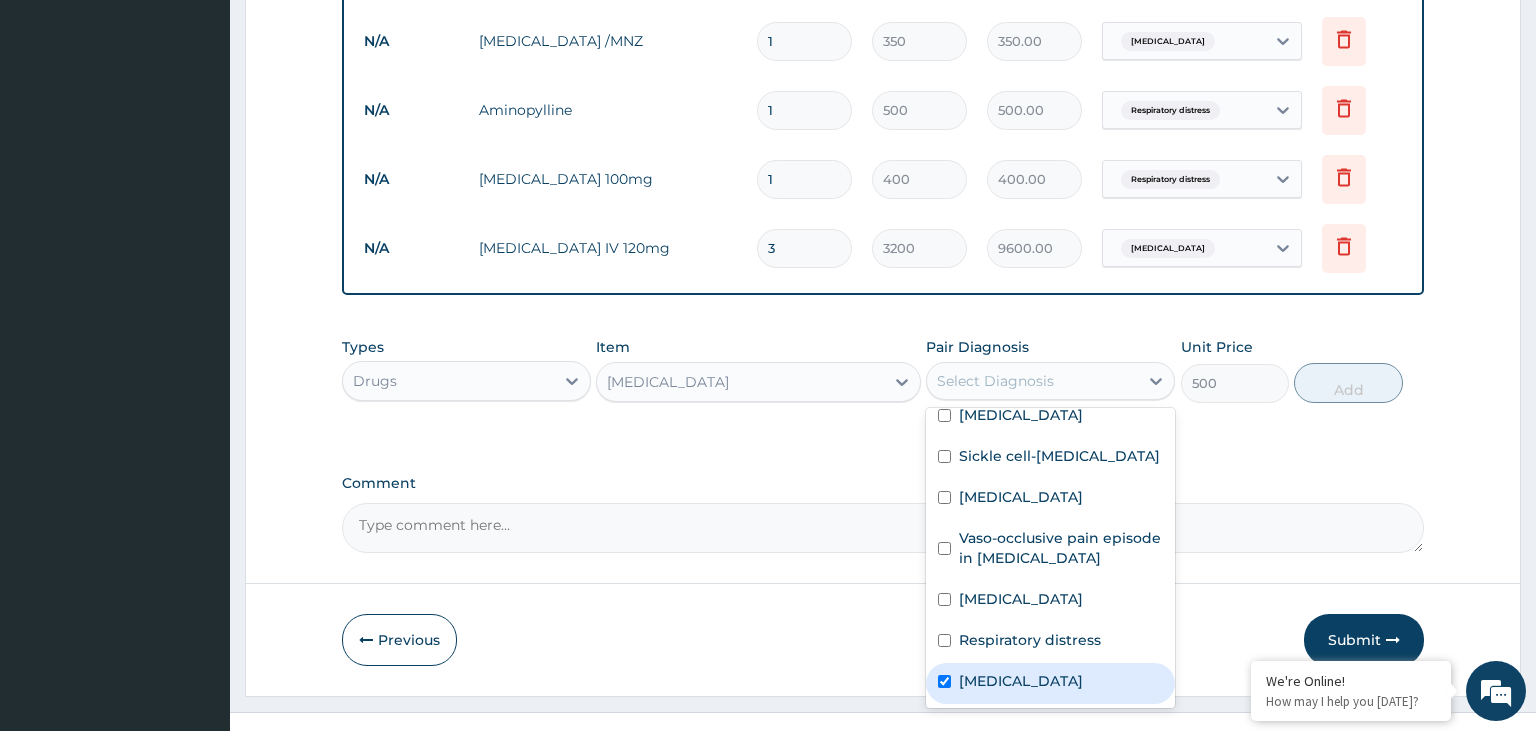 checkbox on "true" 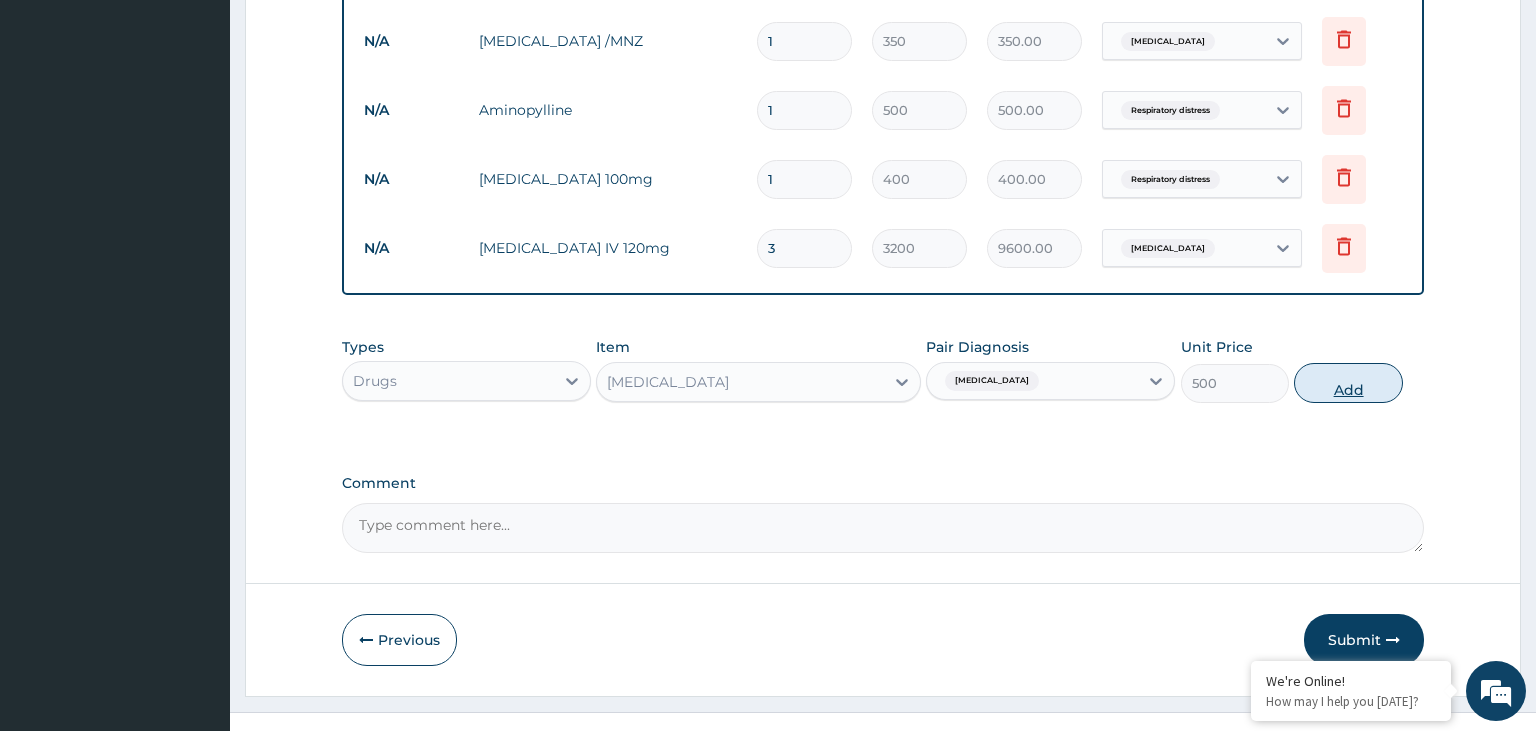 click on "Add" at bounding box center [1348, 383] 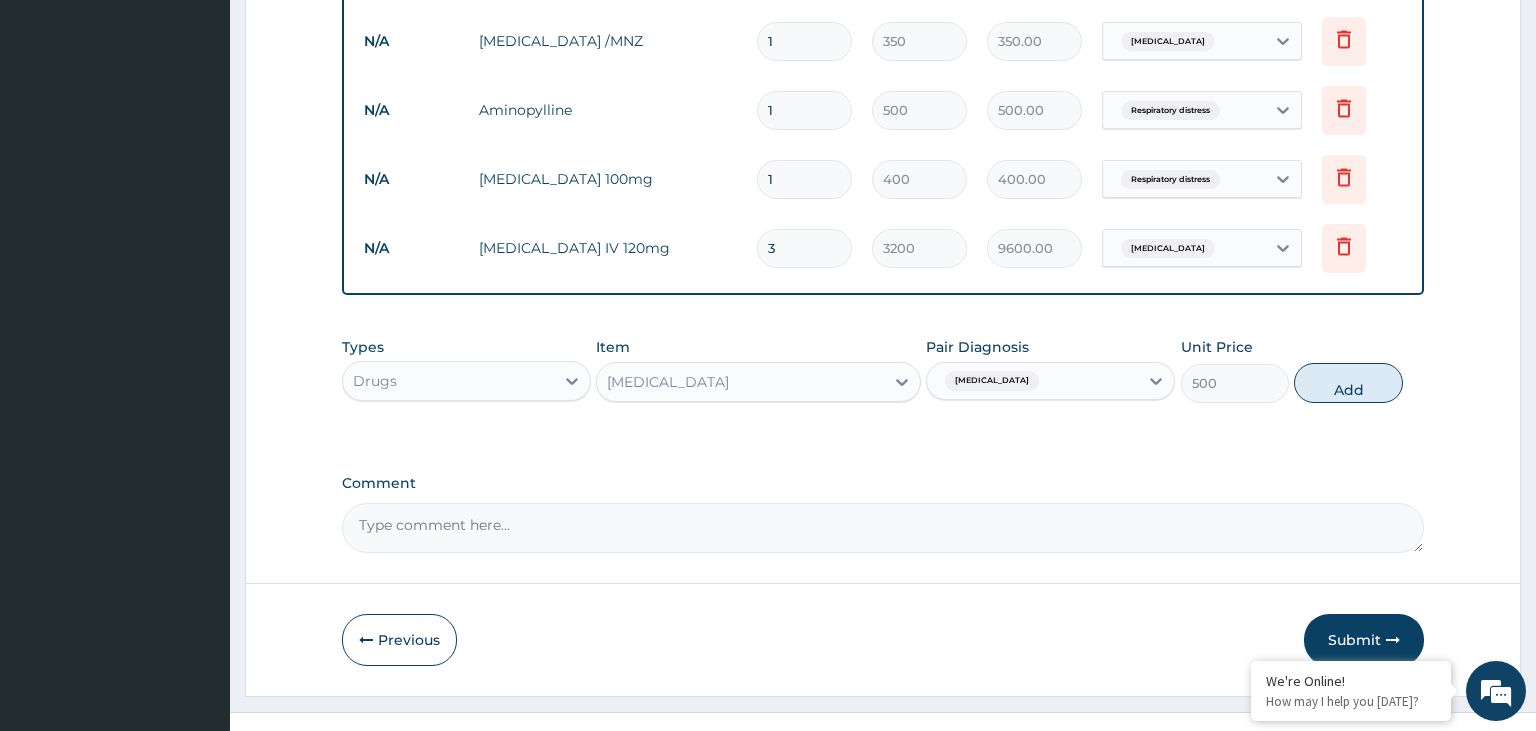 type on "0" 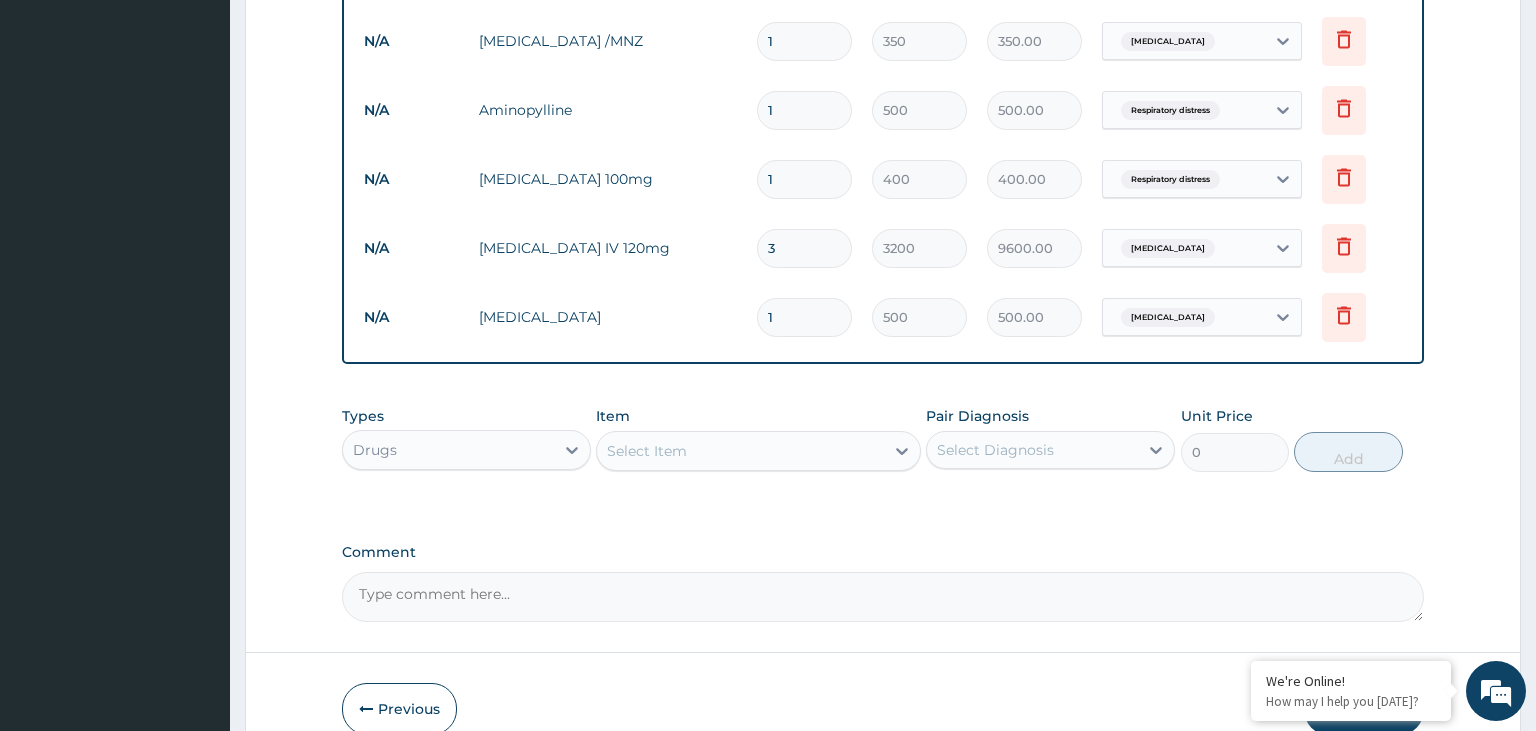 drag, startPoint x: 779, startPoint y: 289, endPoint x: 714, endPoint y: 312, distance: 68.94926 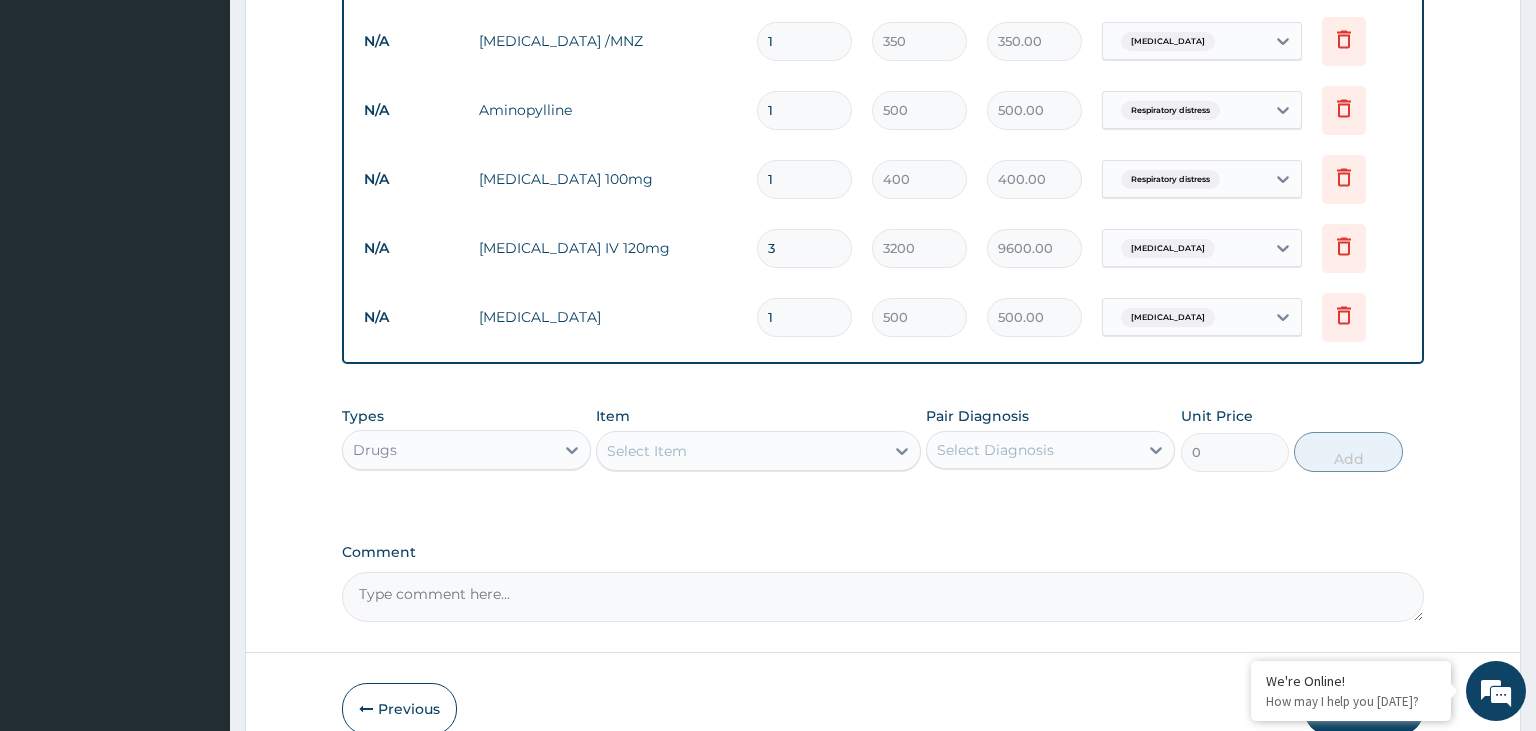 click on "1" at bounding box center [804, 317] 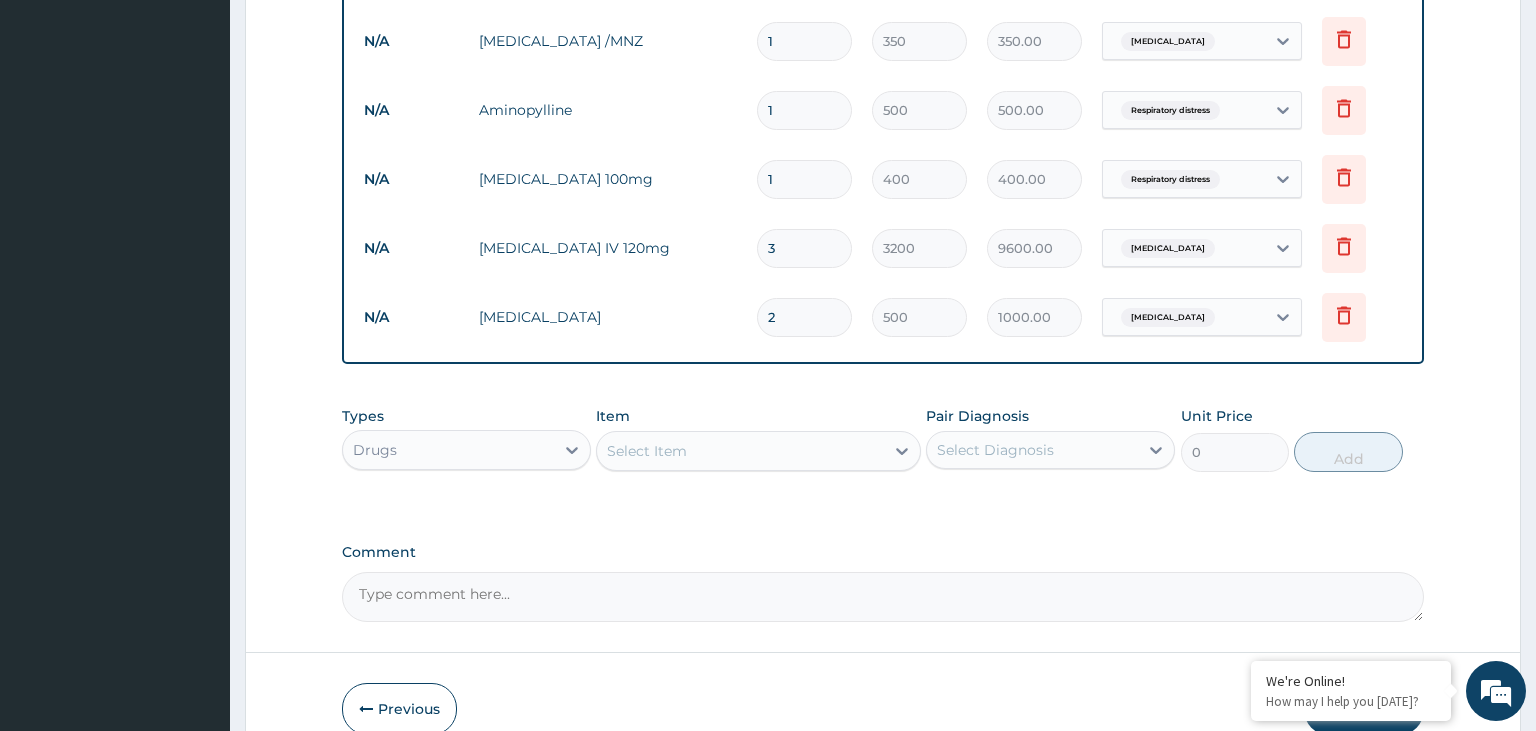 type on "2" 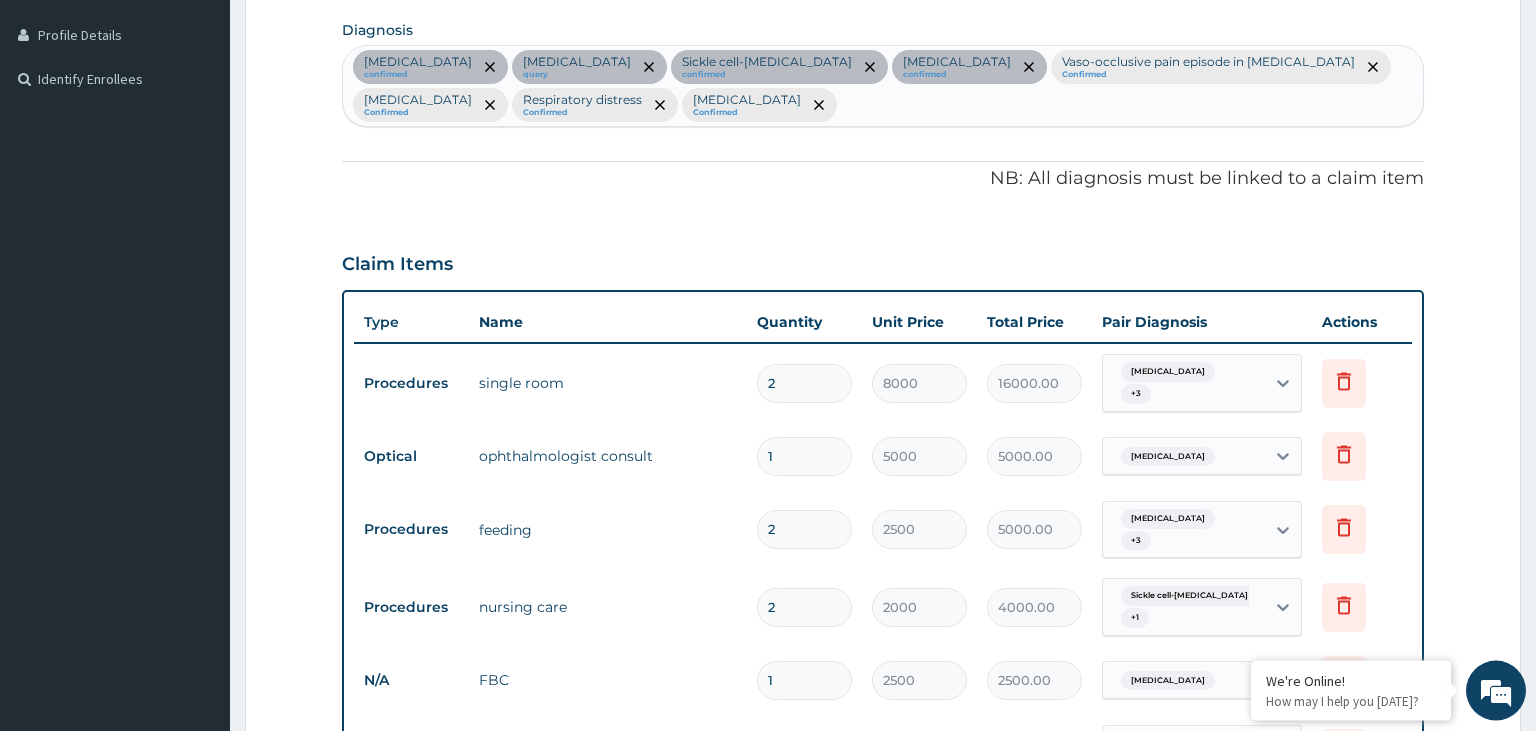 scroll, scrollTop: 468, scrollLeft: 0, axis: vertical 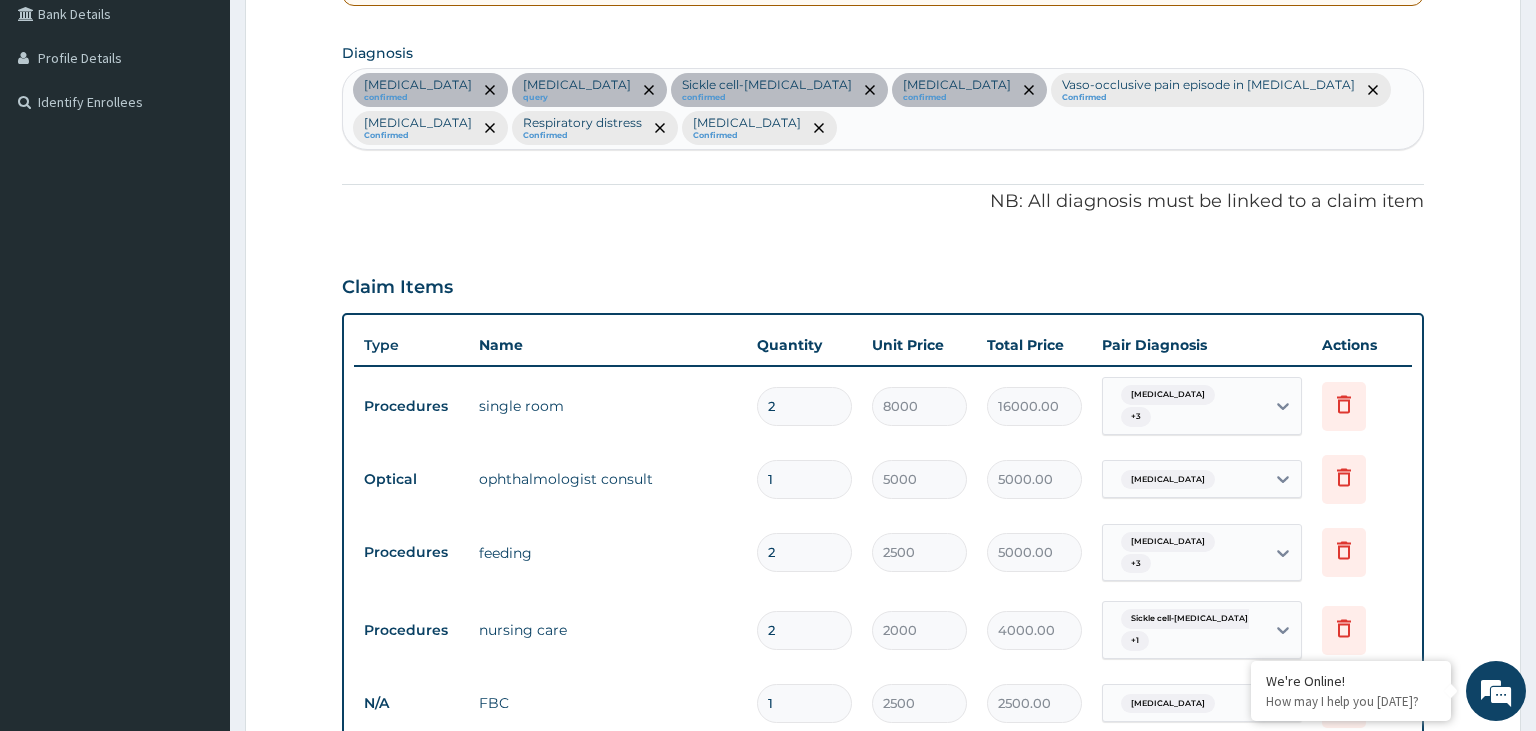 click on "Anemia confirmed Presbyopia query Sickle cell-beta-thalassemia confirmed Malaria confirmed Vaso-occlusive pain episode in sickle cell disease Confirmed Sepsis Confirmed Respiratory distress Confirmed Acute abdomen Confirmed" at bounding box center (883, 109) 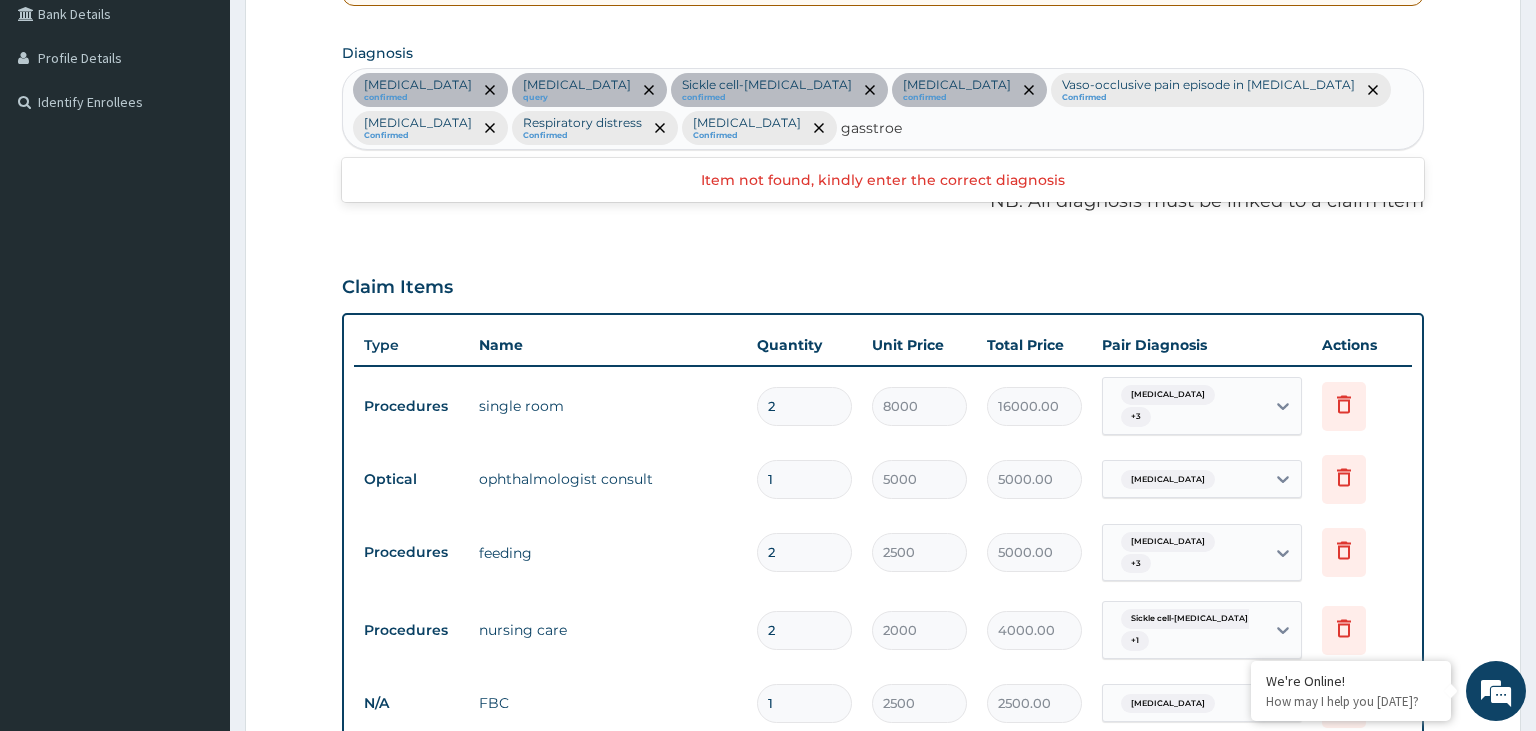 click on "gasstroe" at bounding box center [872, 128] 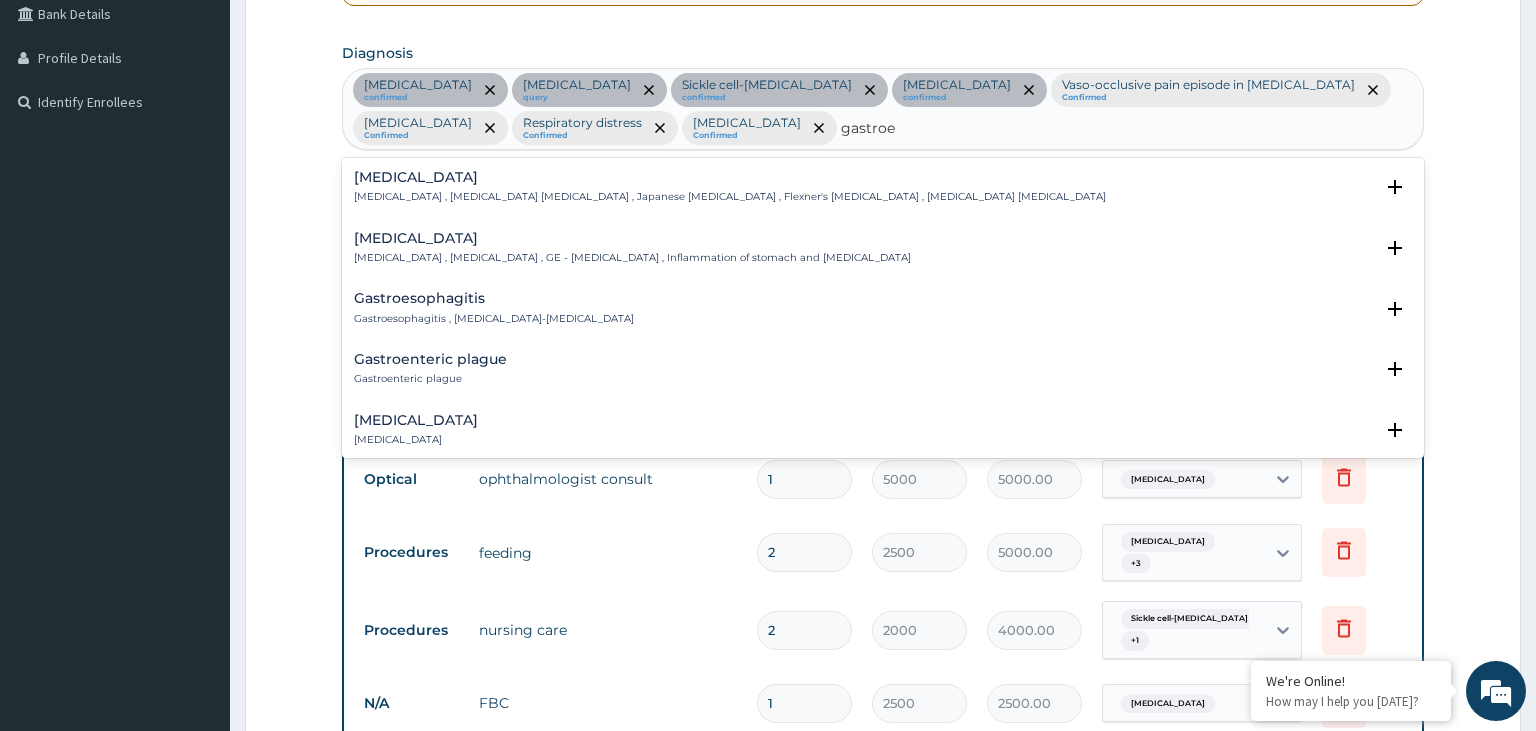 click on "Gastroenteritis Gastroenteritis , Gastroenteropathy , GE - Gastroenteritis , Inflammation of stomach and intestine" at bounding box center [632, 248] 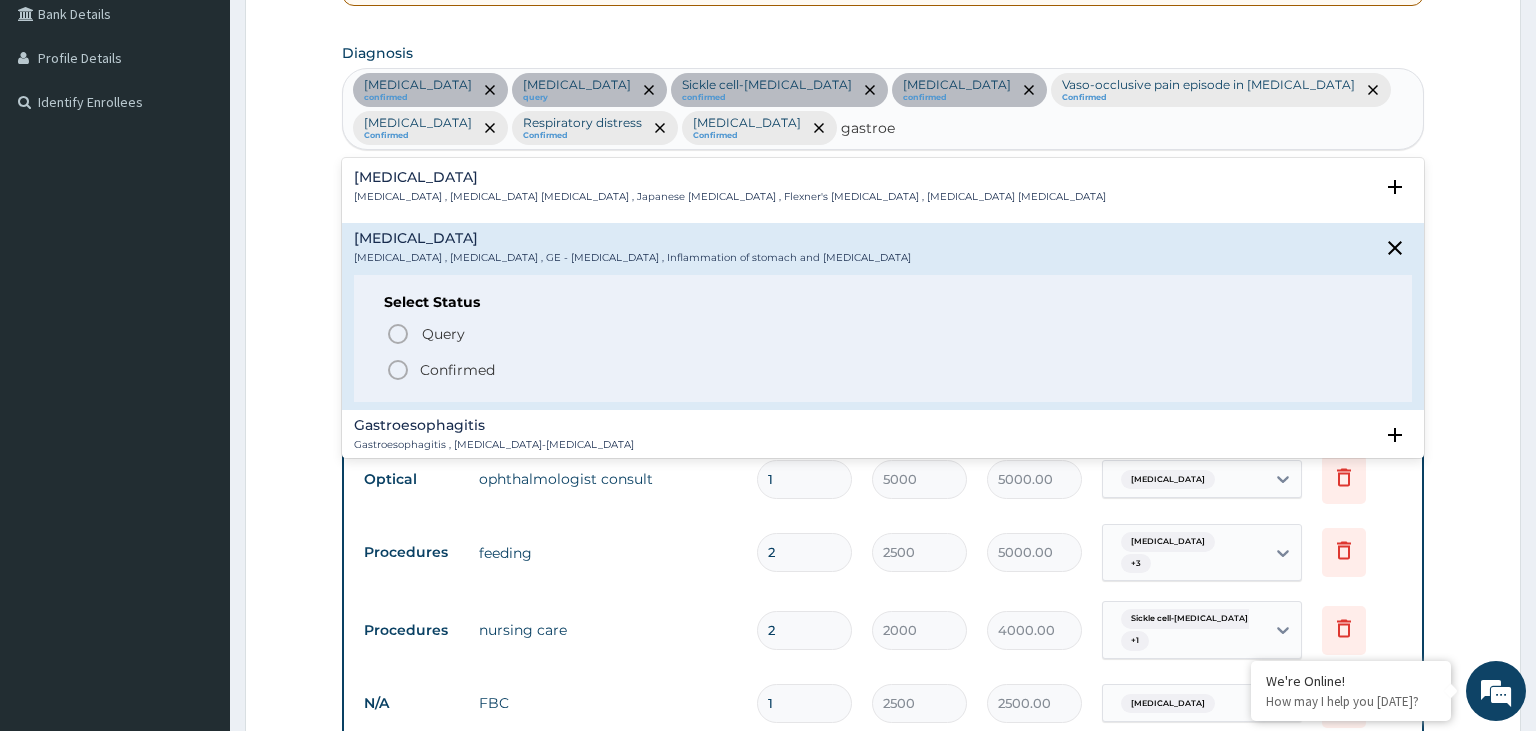 click on "Confirmed" at bounding box center (457, 370) 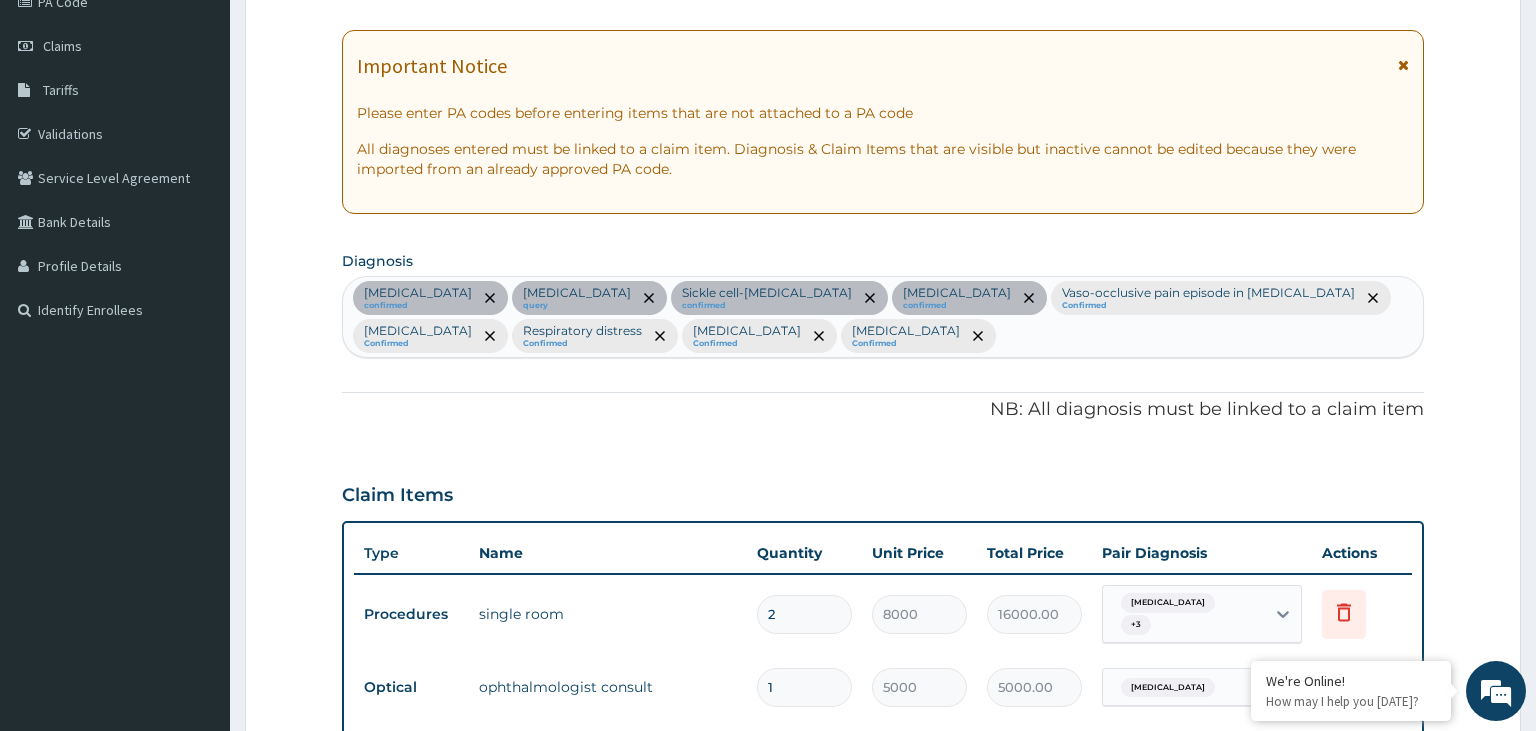 scroll, scrollTop: 257, scrollLeft: 0, axis: vertical 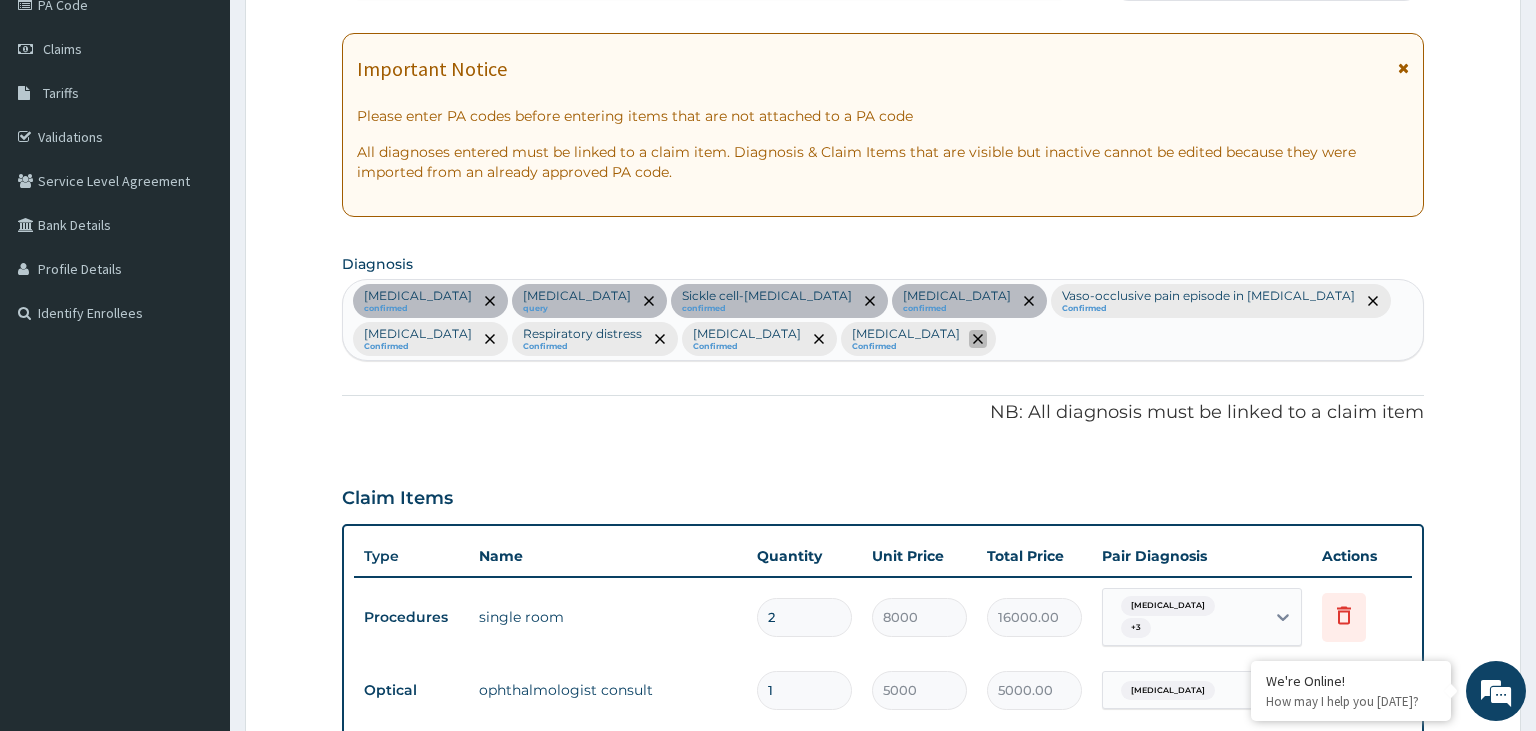 click 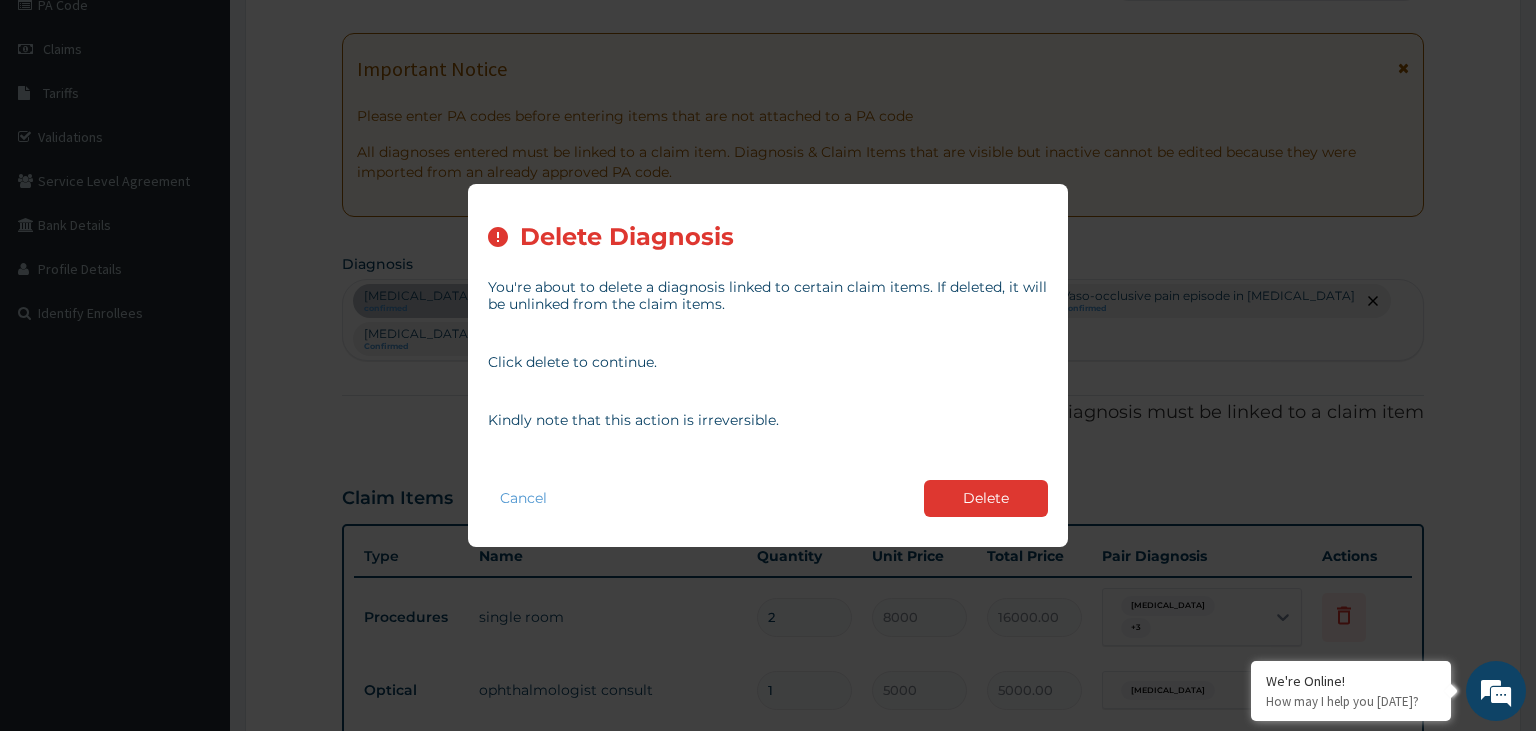 click on "Delete Diagnosis You're about to delete a diagnosis linked to certain claim items. If deleted, it will be unlinked from the claim items. Click delete to continue. Kindly note that this action is irreversible. Cancel Delete" at bounding box center [768, 365] 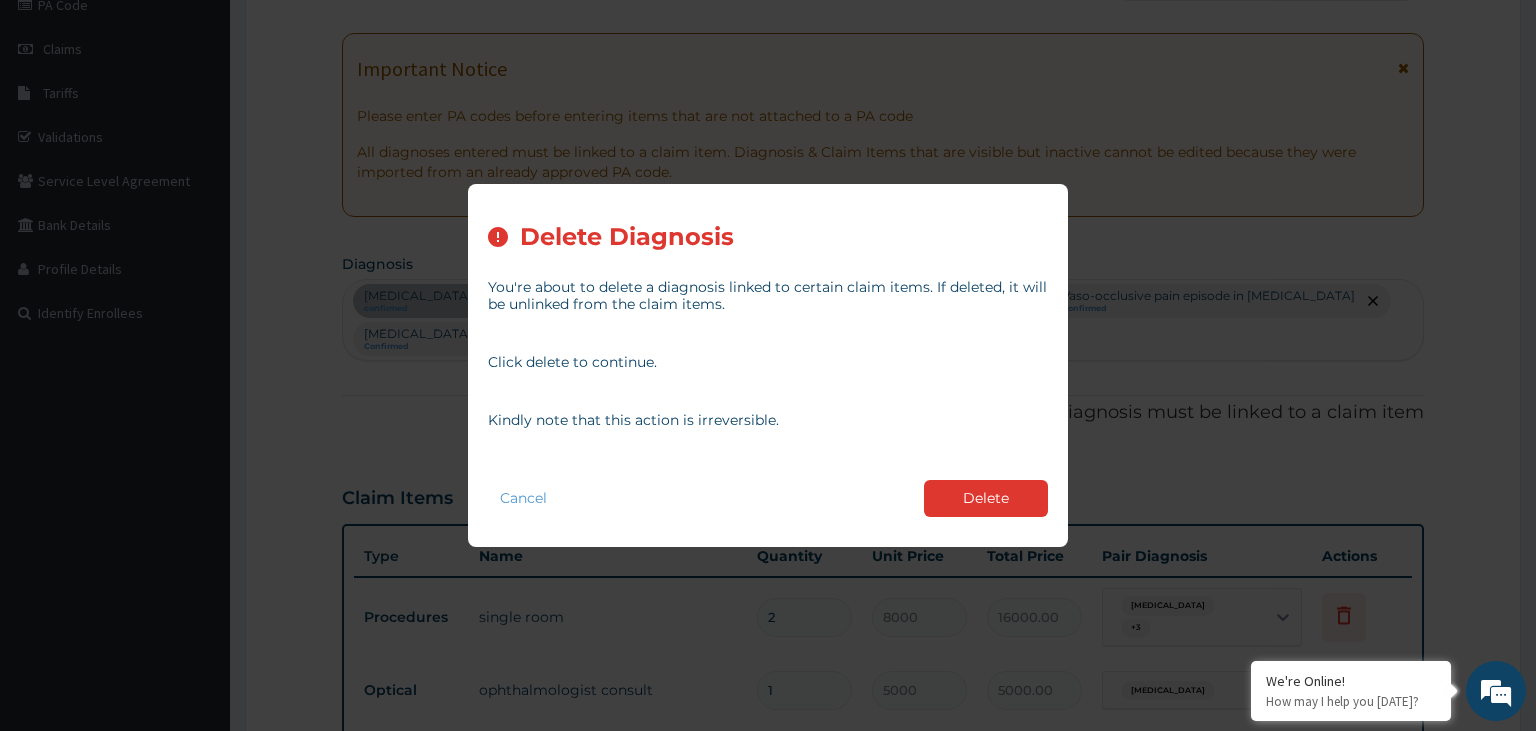click on "Delete" at bounding box center [986, 498] 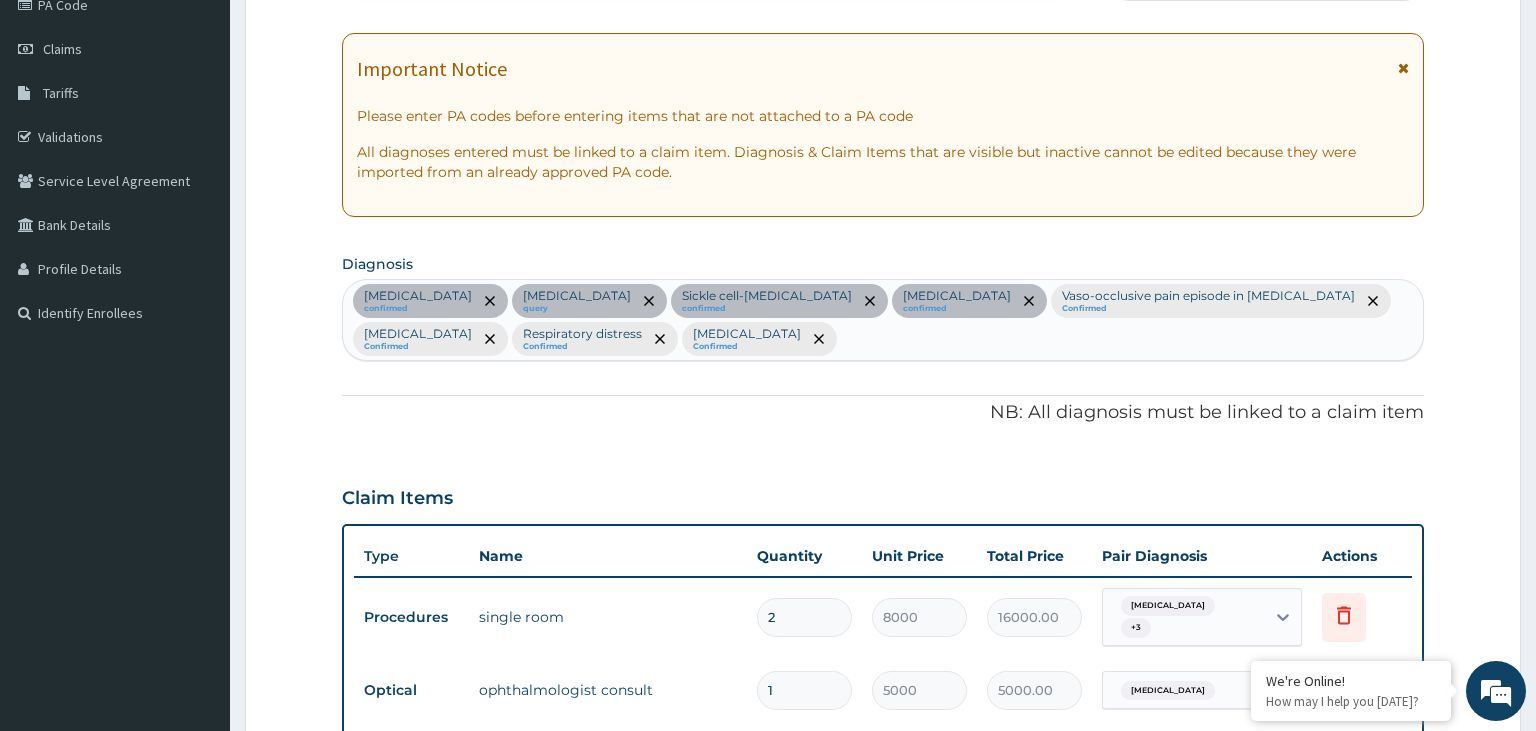 click on "Anemia confirmed Presbyopia query Sickle cell-beta-thalassemia confirmed Malaria confirmed Vaso-occlusive pain episode in sickle cell disease Confirmed Sepsis Confirmed Respiratory distress Confirmed Acute abdomen Confirmed" at bounding box center [883, 320] 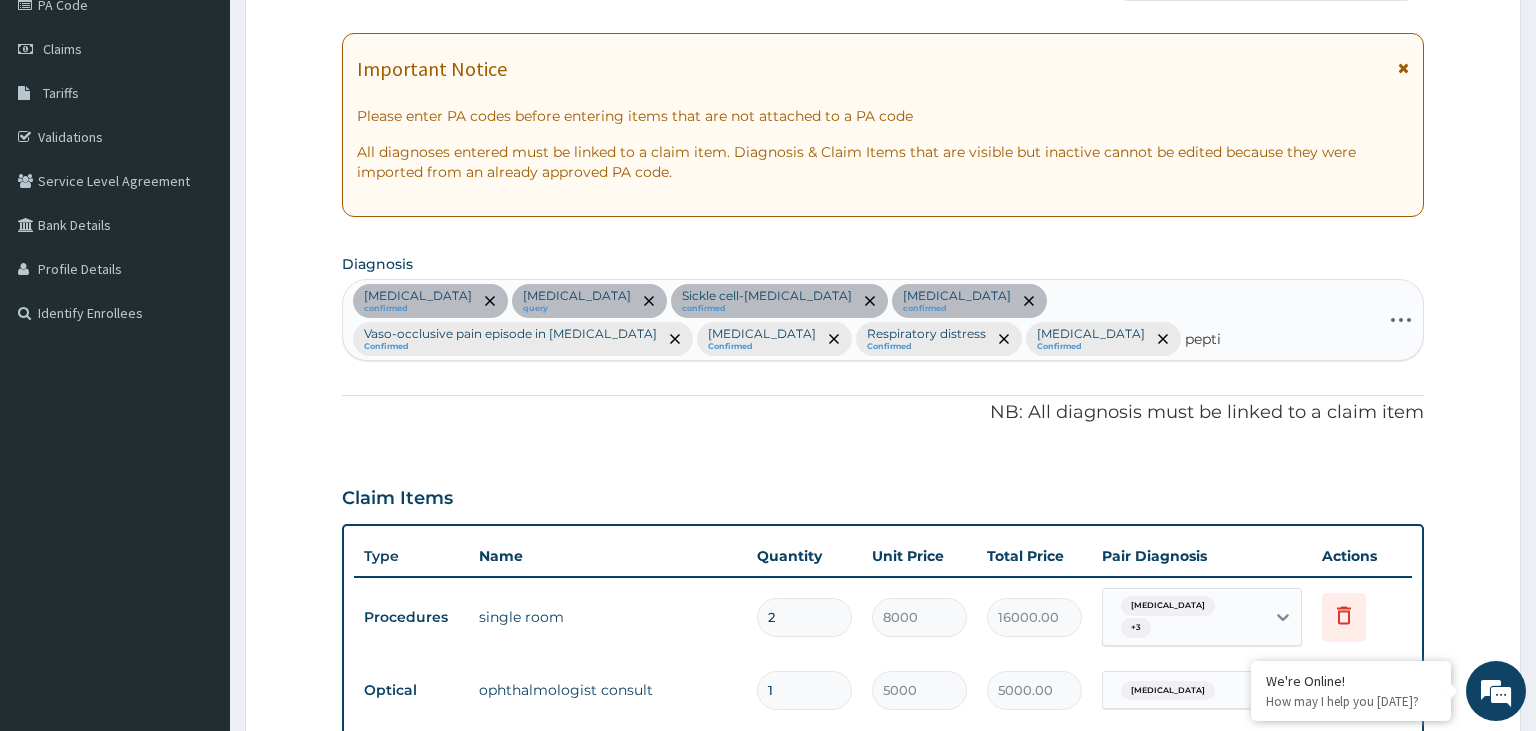 type on "peptic" 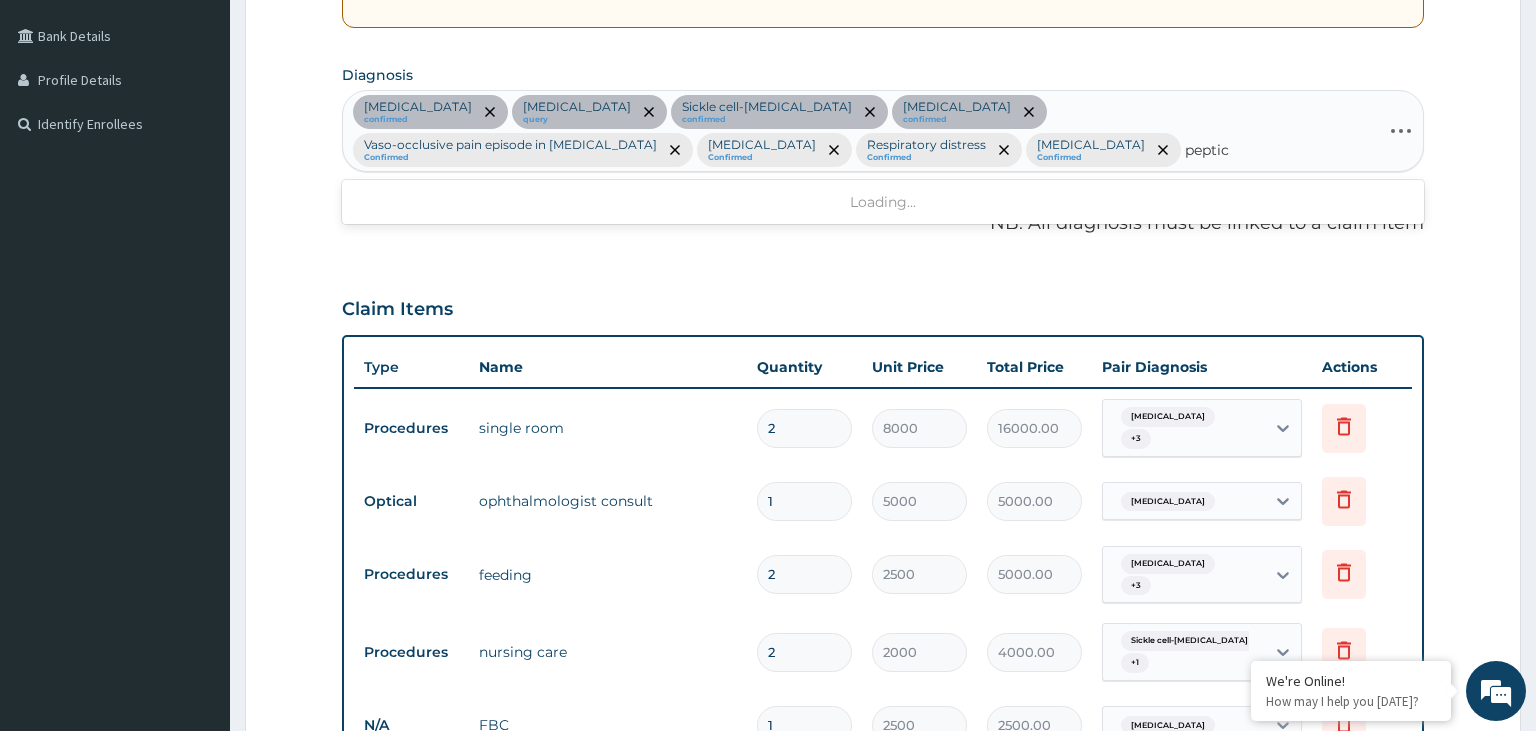 scroll, scrollTop: 468, scrollLeft: 0, axis: vertical 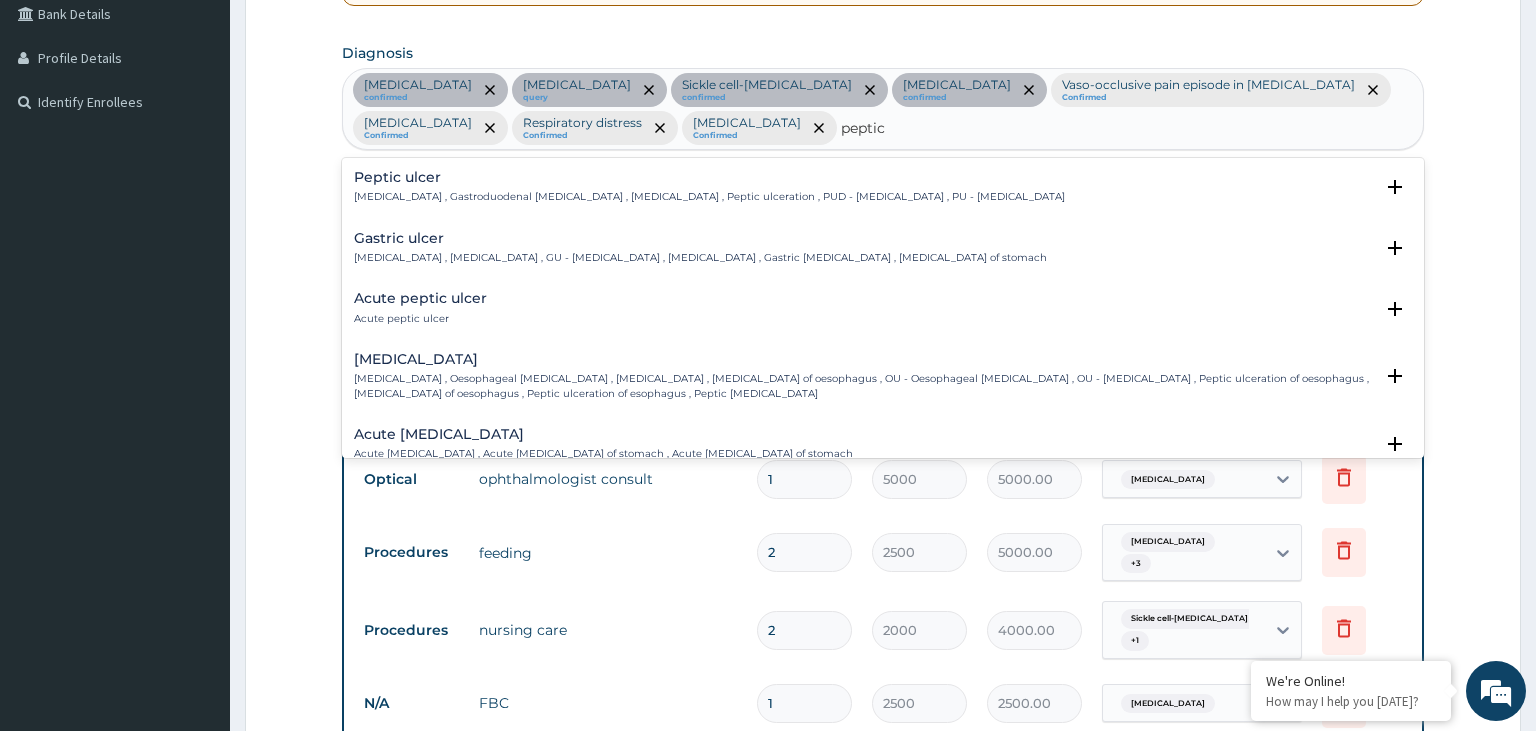 click on "Peptic ulcer Peptic ulcer , Gastroduodenal ulcer , Peptic ulcer disease , Peptic ulceration , PUD - Peptic ulcer disease , PU - Peptic ulcer" at bounding box center (709, 187) 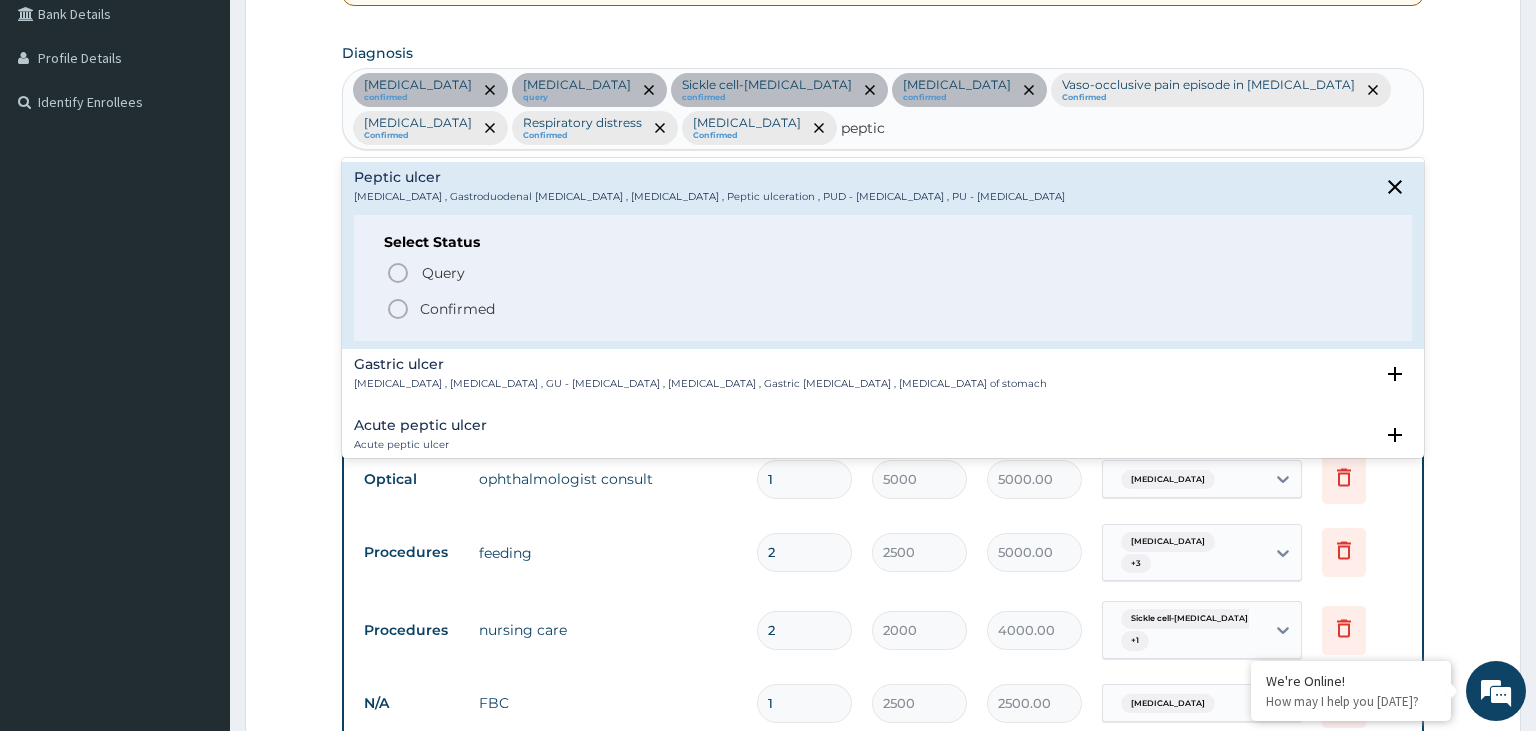 click on "Confirmed" at bounding box center [457, 309] 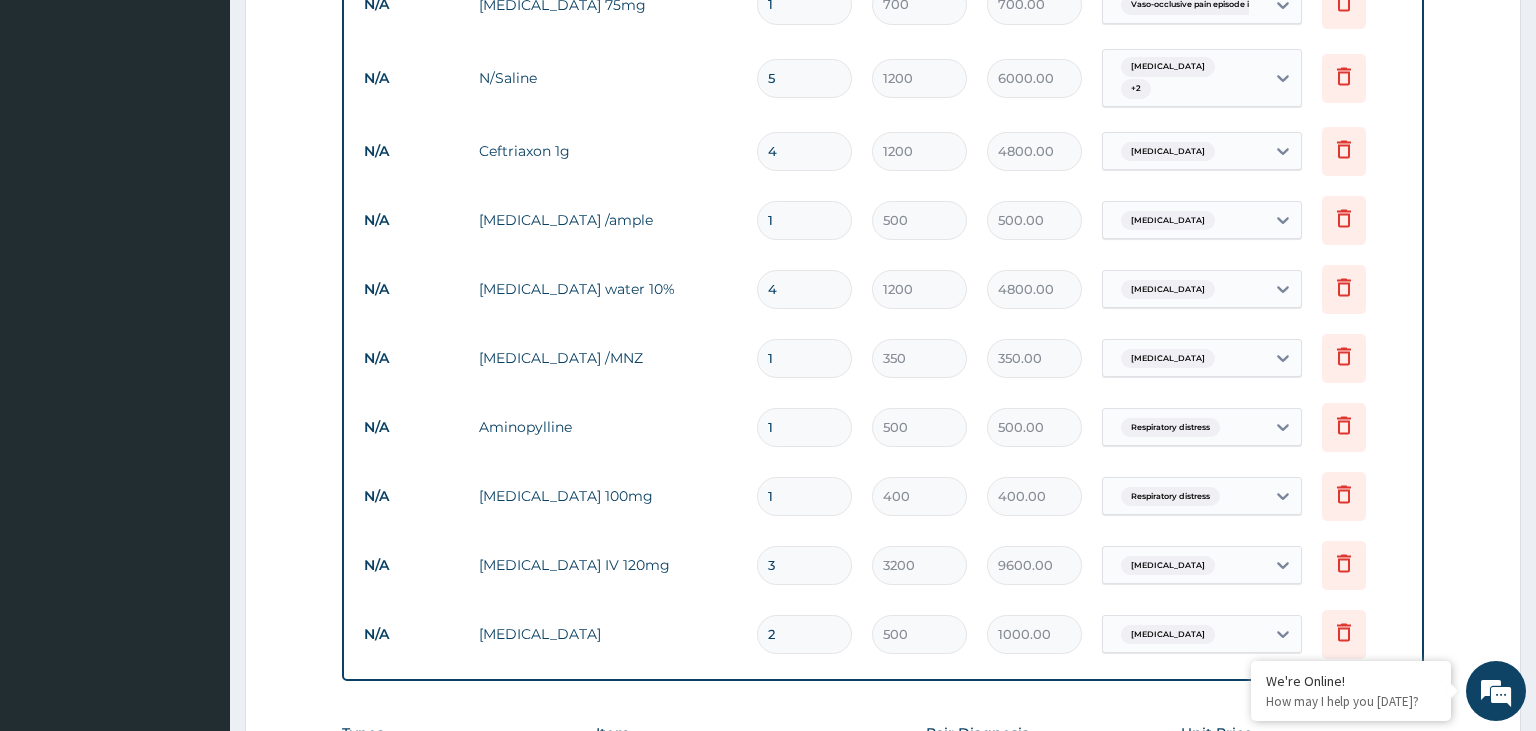 scroll, scrollTop: 1630, scrollLeft: 0, axis: vertical 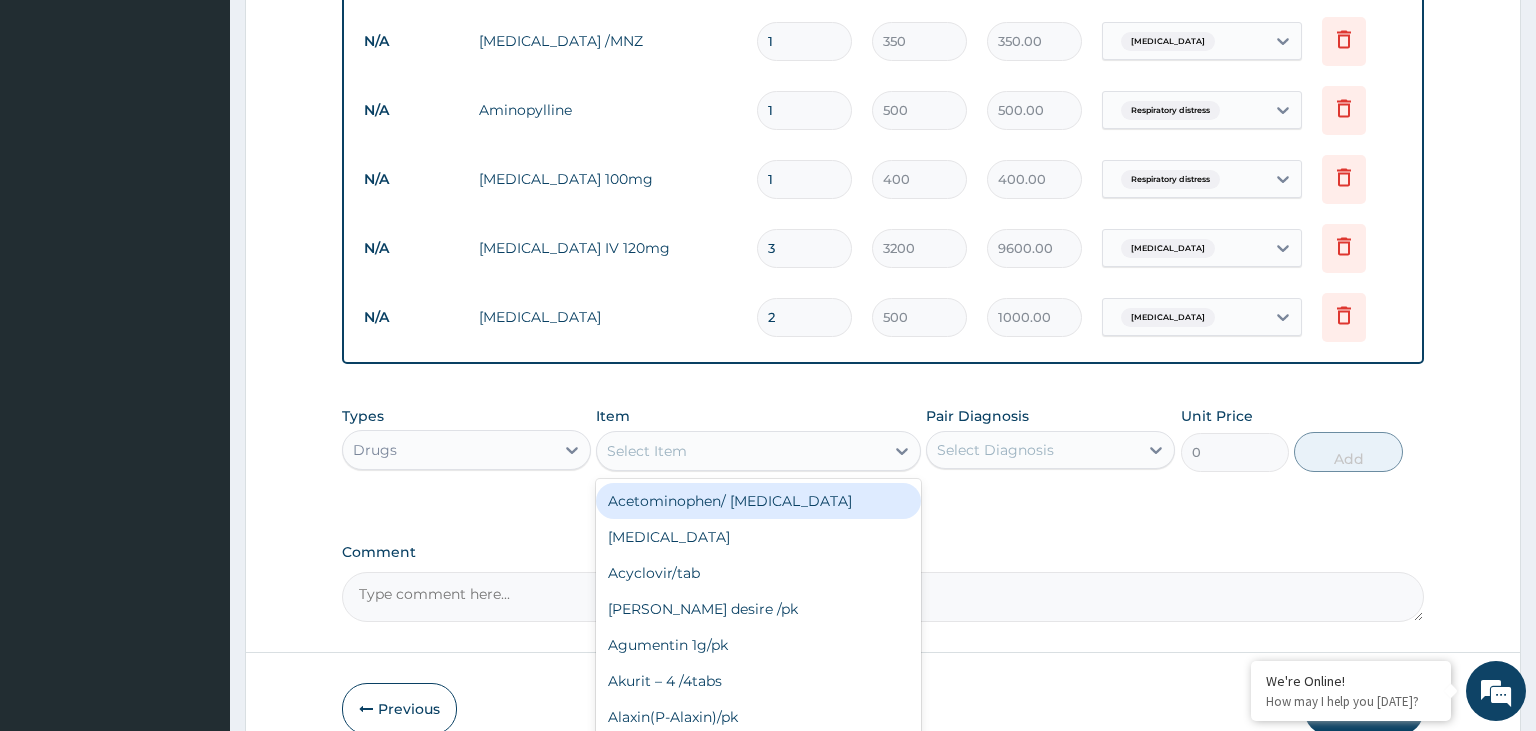 click on "Select Item" at bounding box center (740, 451) 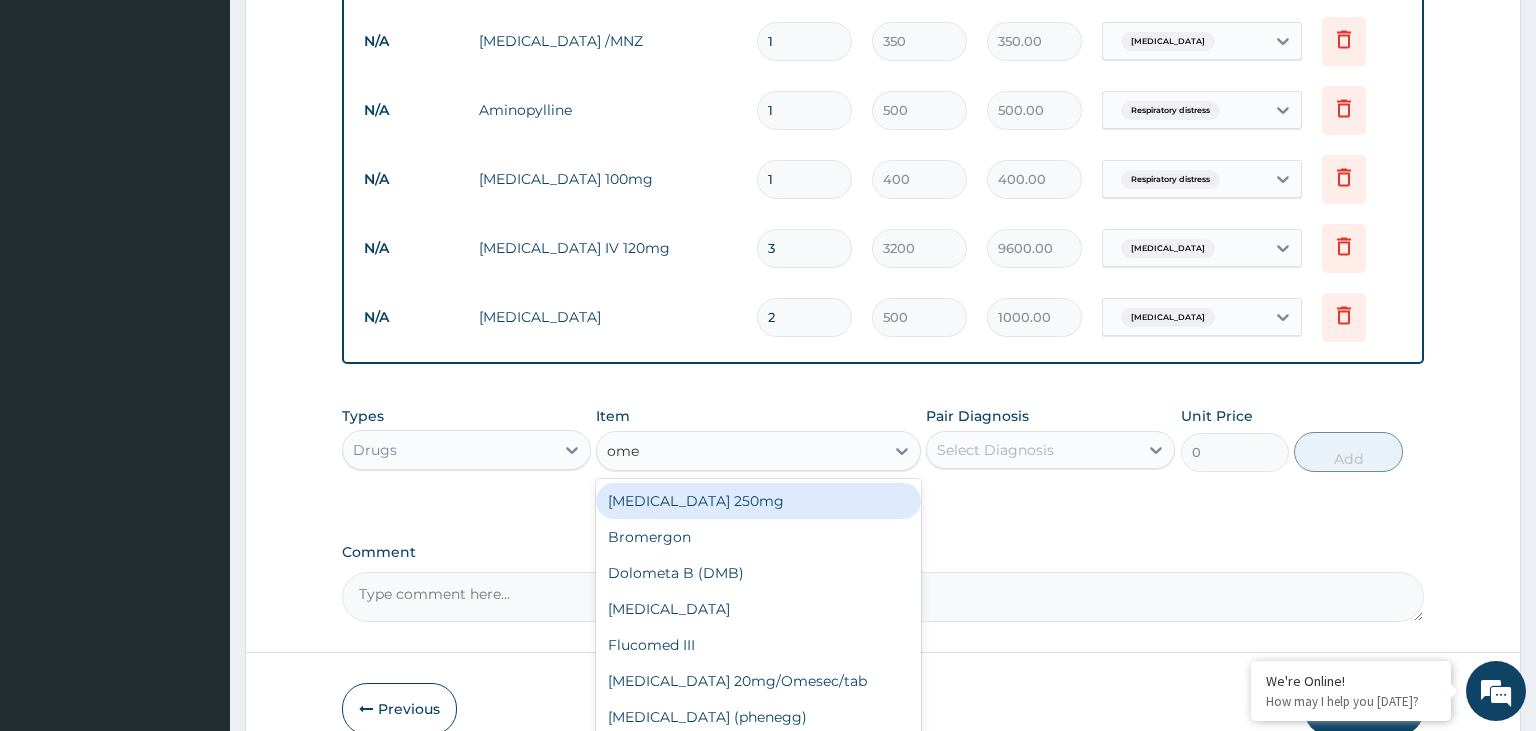 type on "omep" 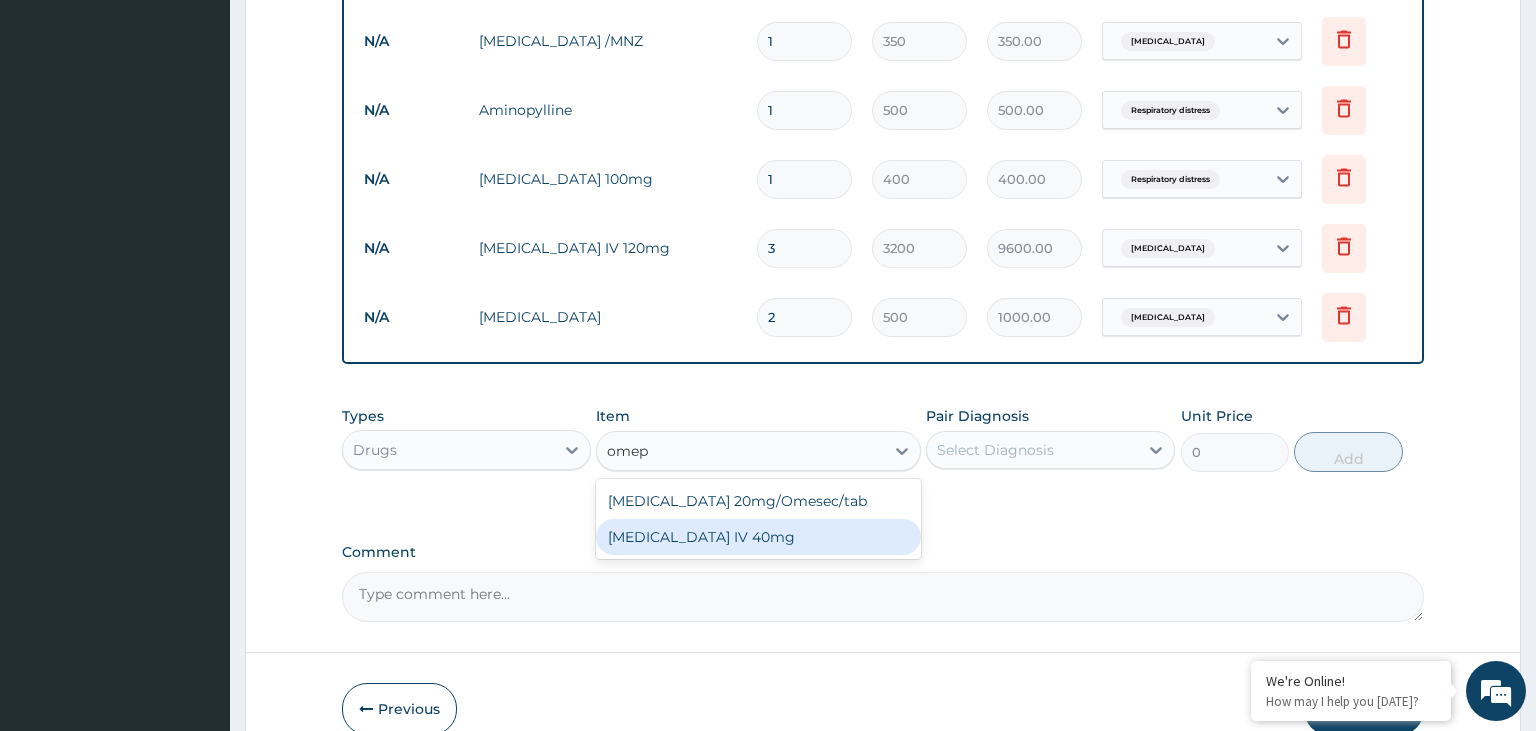 click on "Omeprazole IV 40mg" at bounding box center (758, 537) 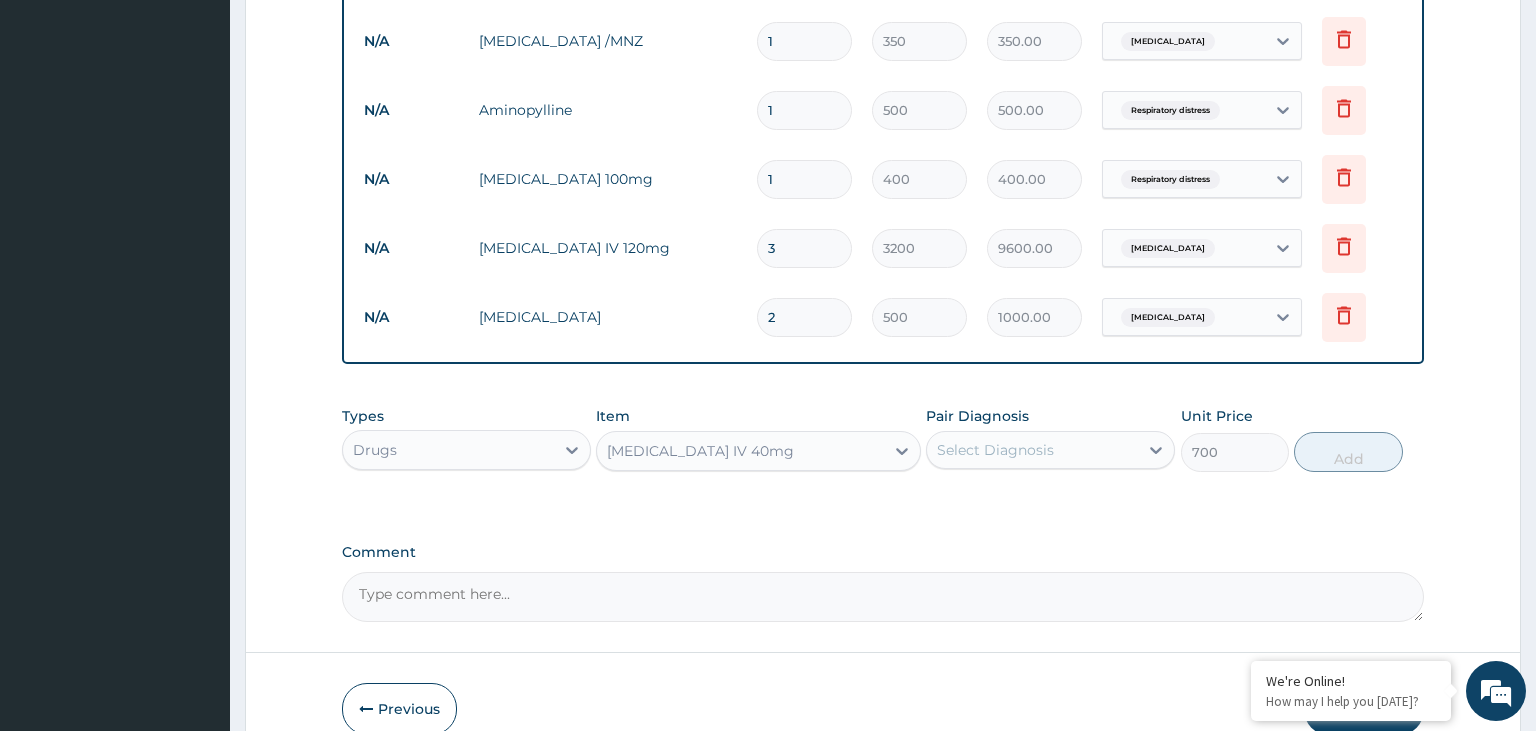click on "Select Diagnosis" at bounding box center (1032, 450) 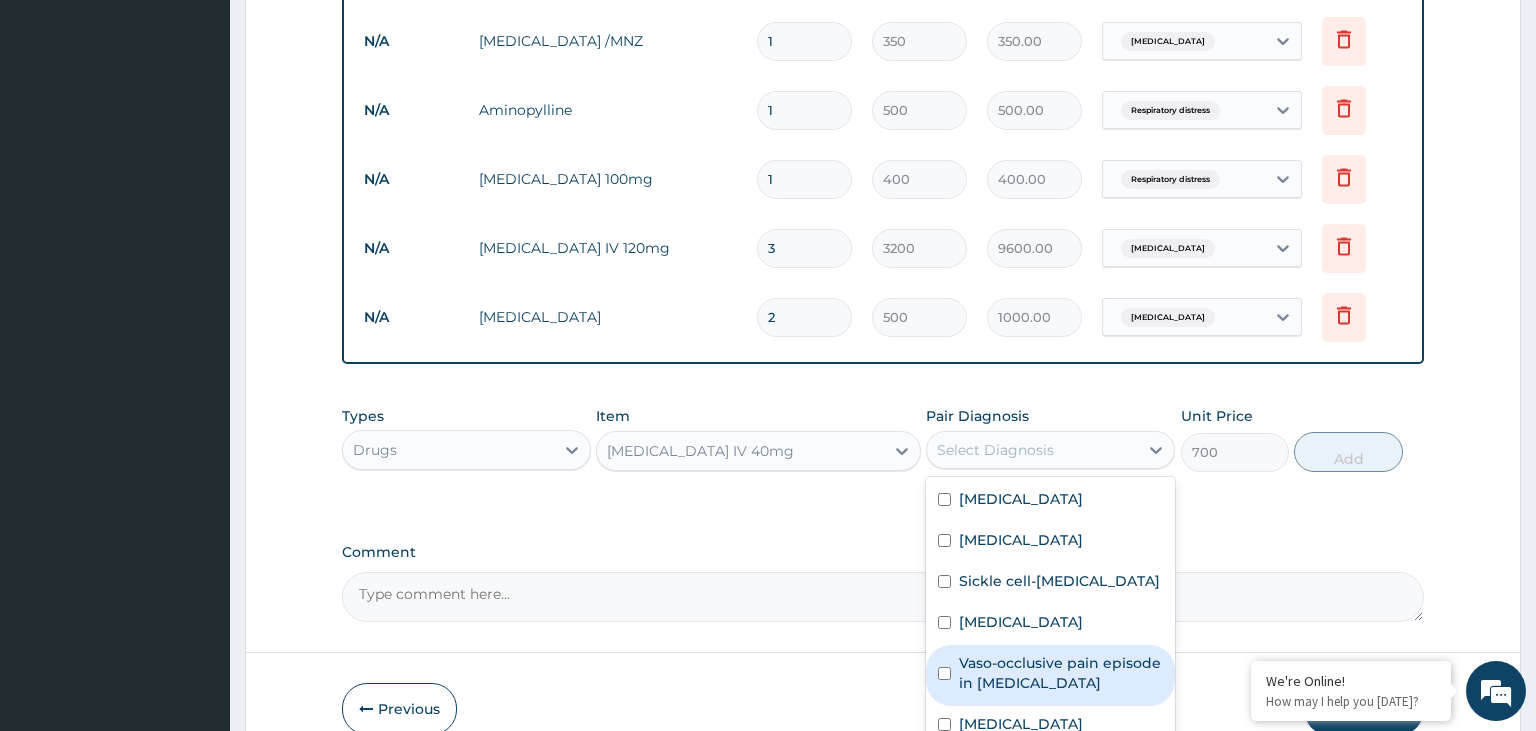 scroll, scrollTop: 97, scrollLeft: 0, axis: vertical 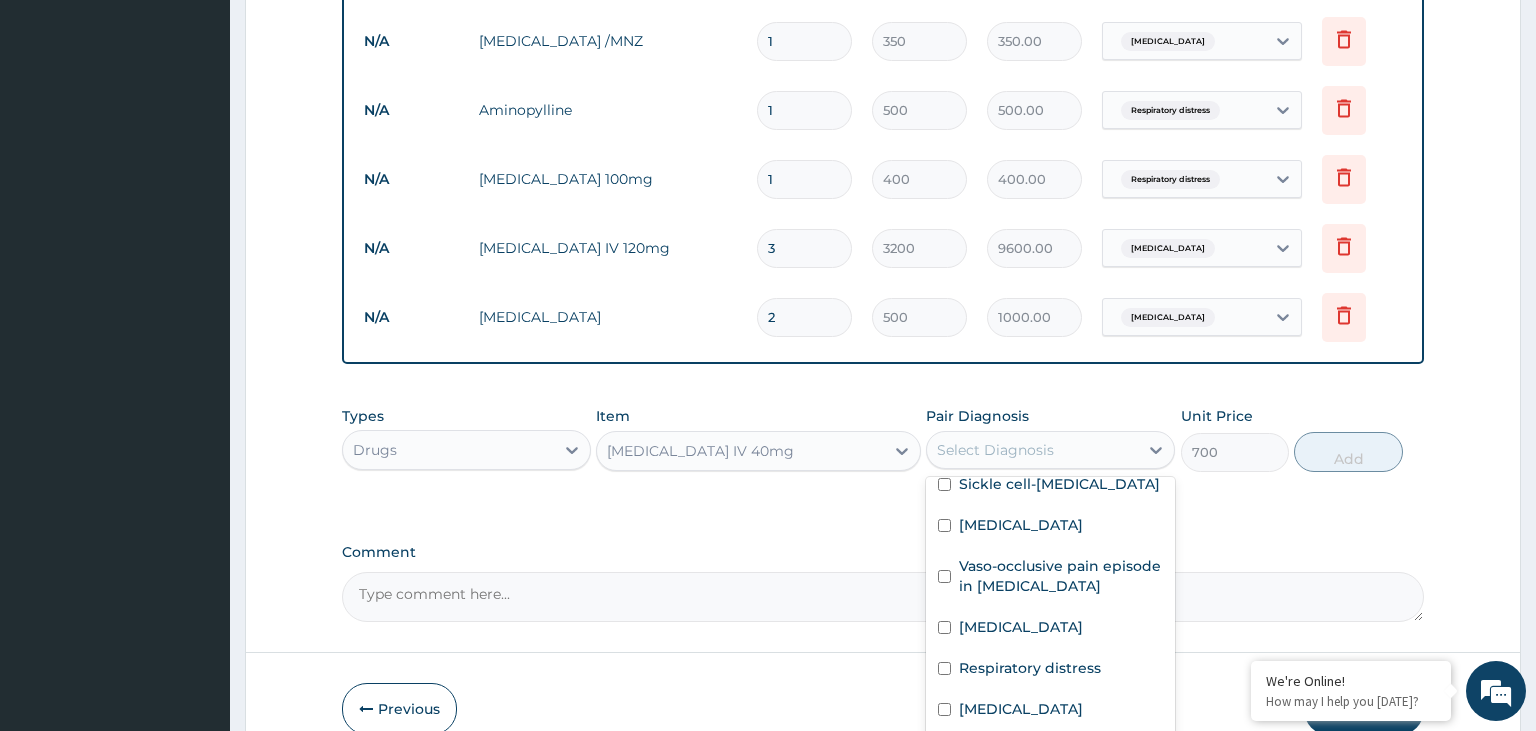 click on "Peptic ulcer" at bounding box center (1050, 752) 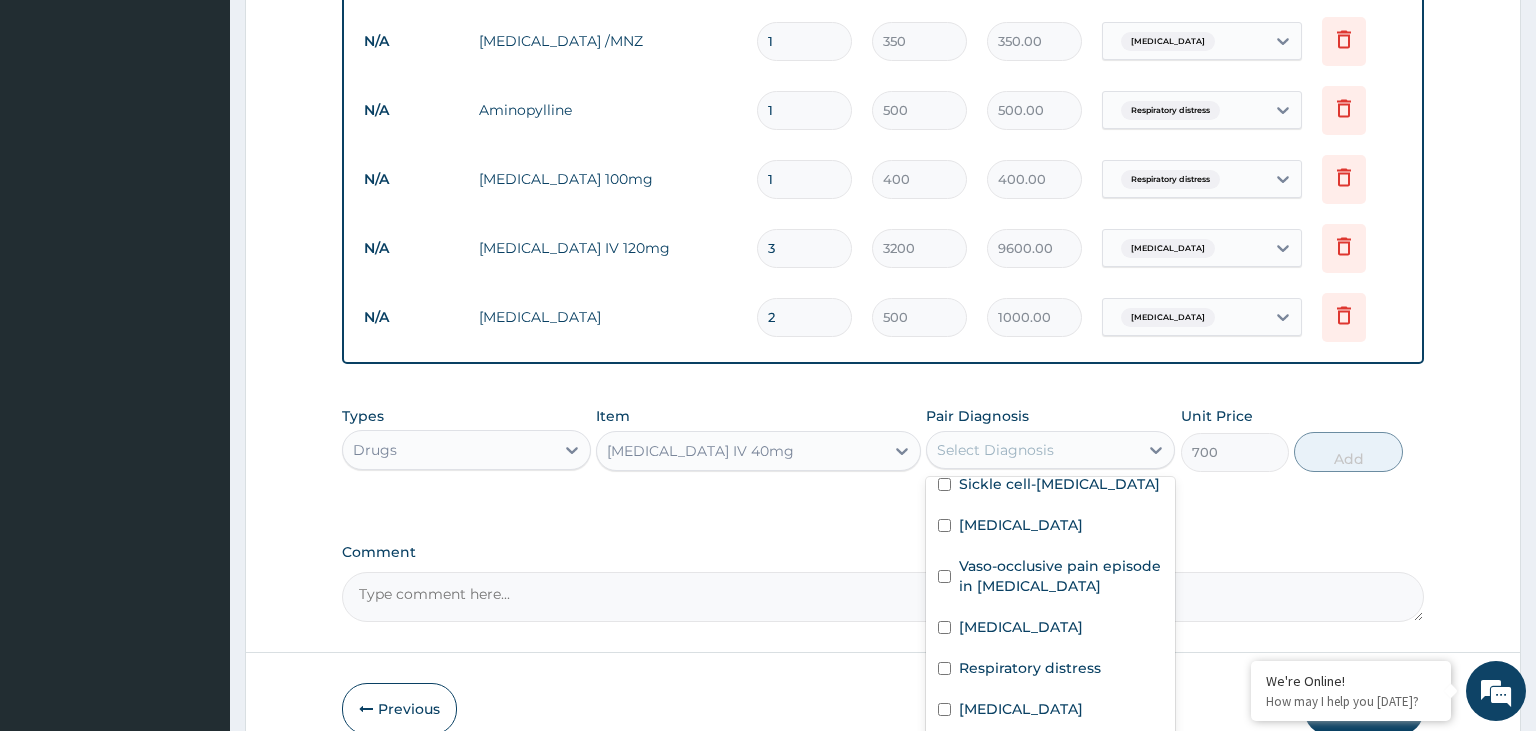 checkbox on "true" 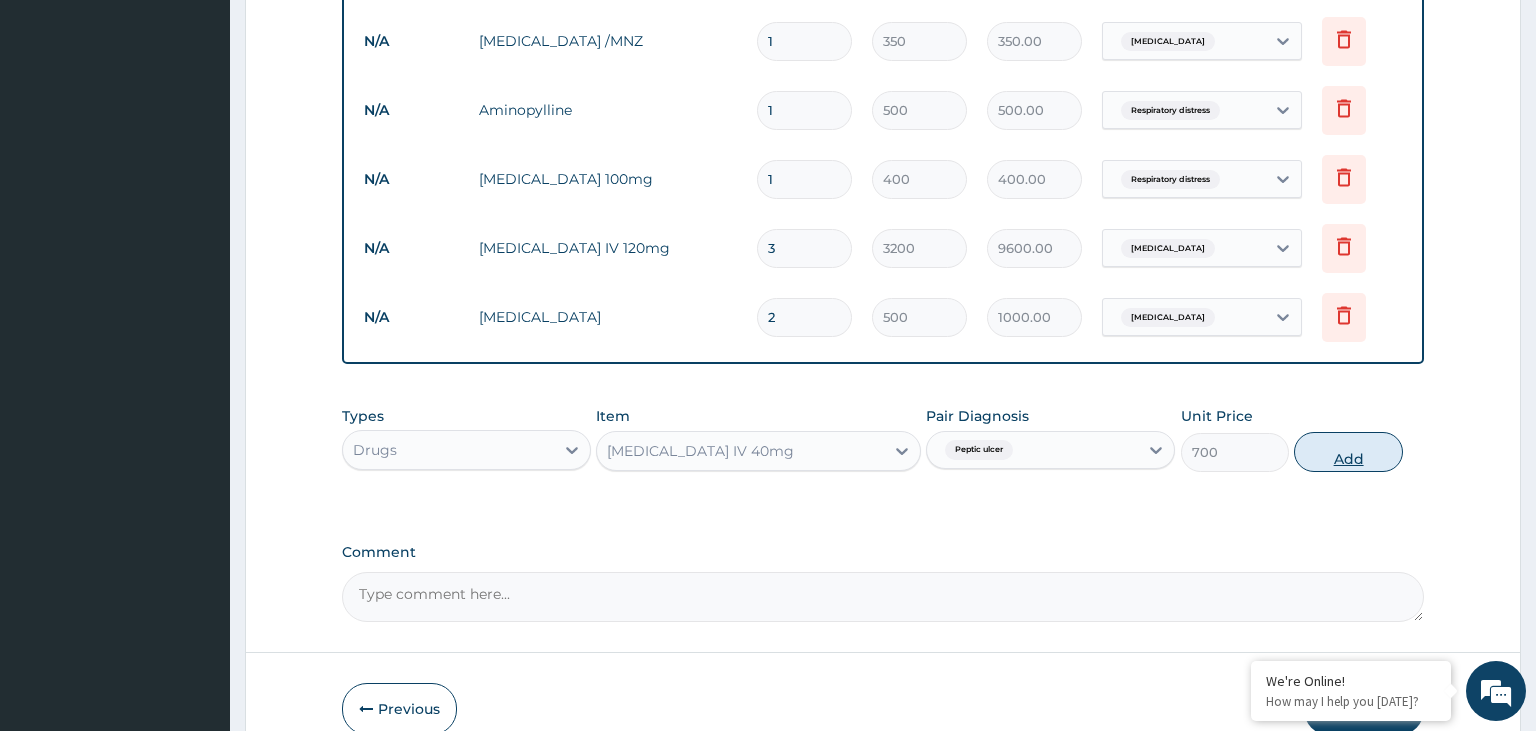 click on "Add" at bounding box center [1348, 452] 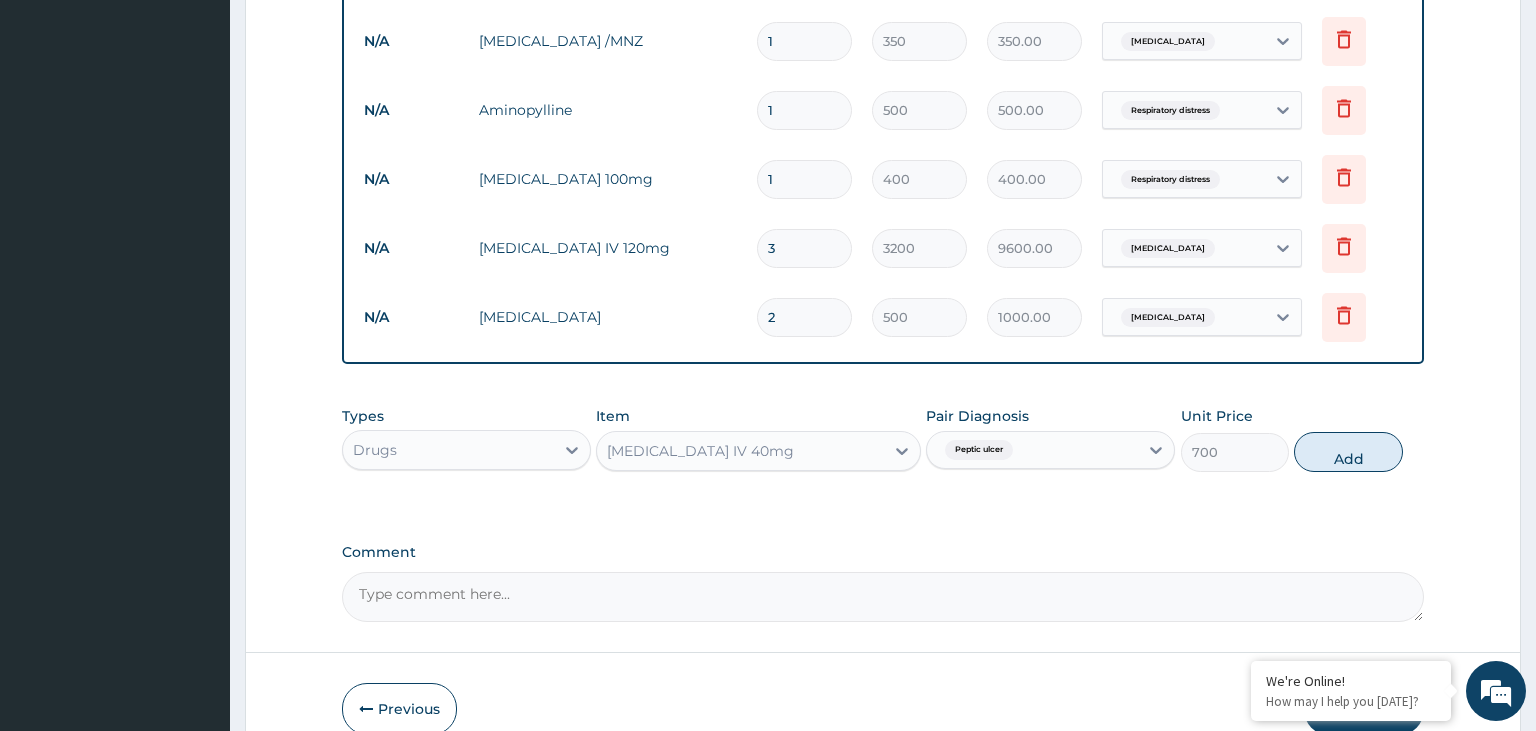 type on "0" 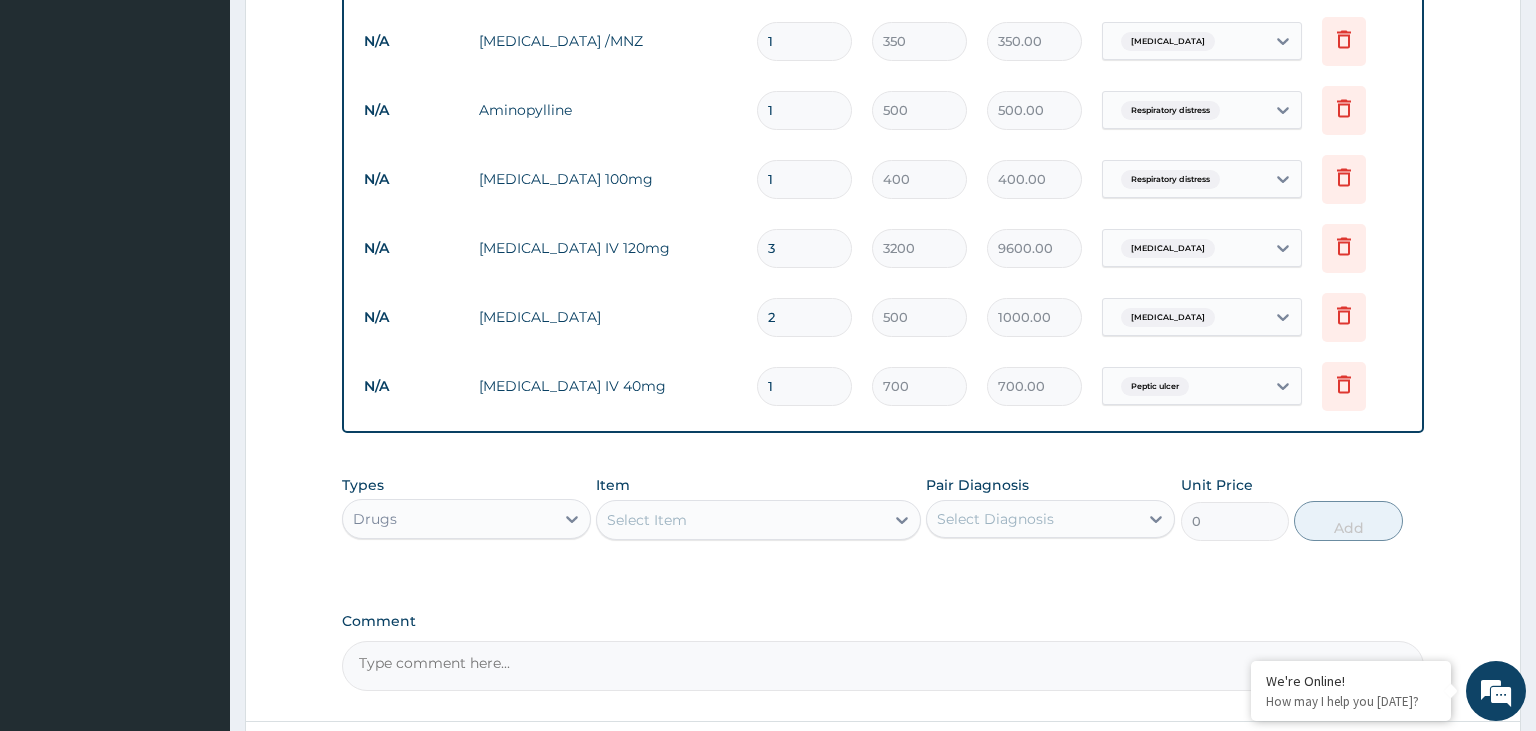 click on "Select Item" at bounding box center [740, 520] 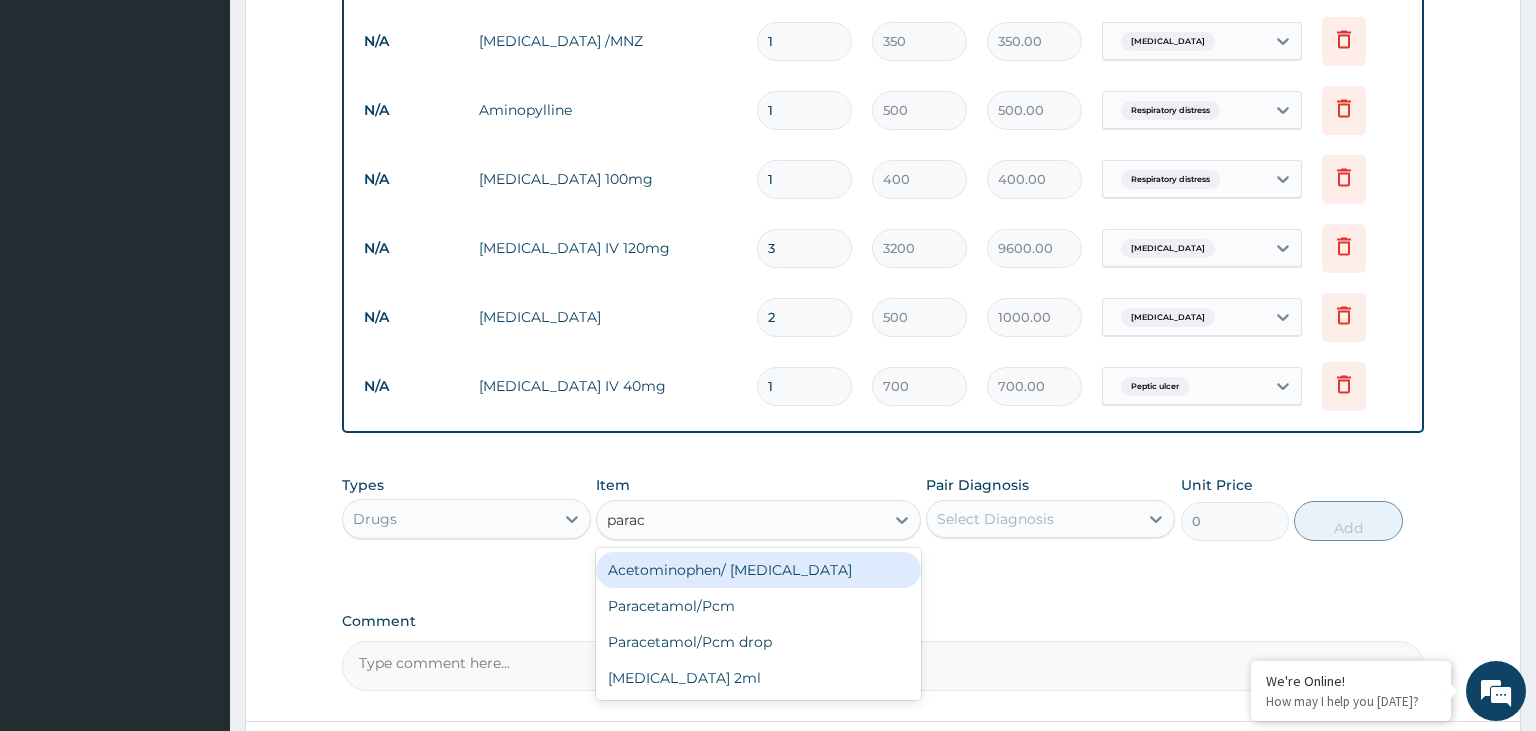 type on "parace" 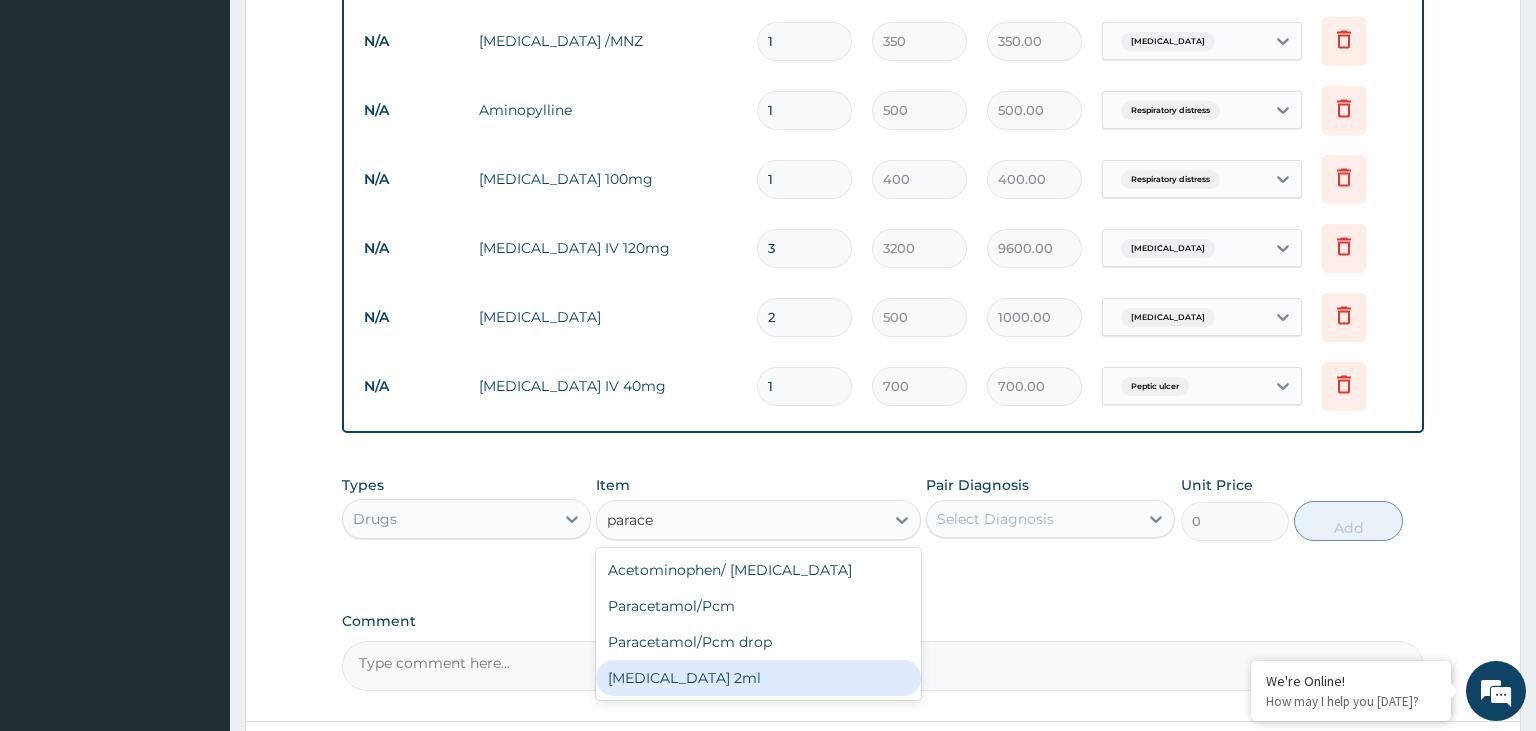 drag, startPoint x: 718, startPoint y: 642, endPoint x: 834, endPoint y: 622, distance: 117.71151 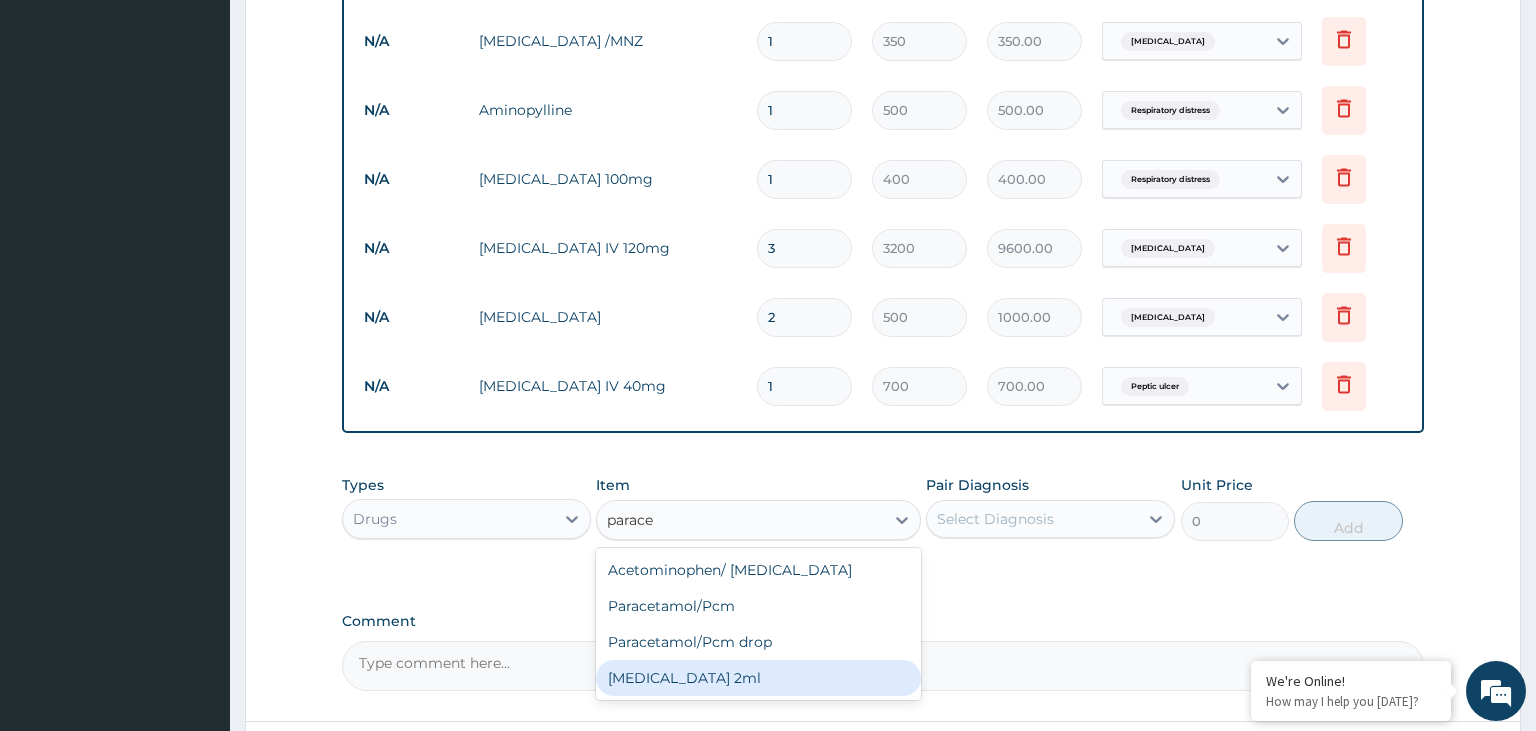 click on "Paracetamol 2ml" at bounding box center [758, 678] 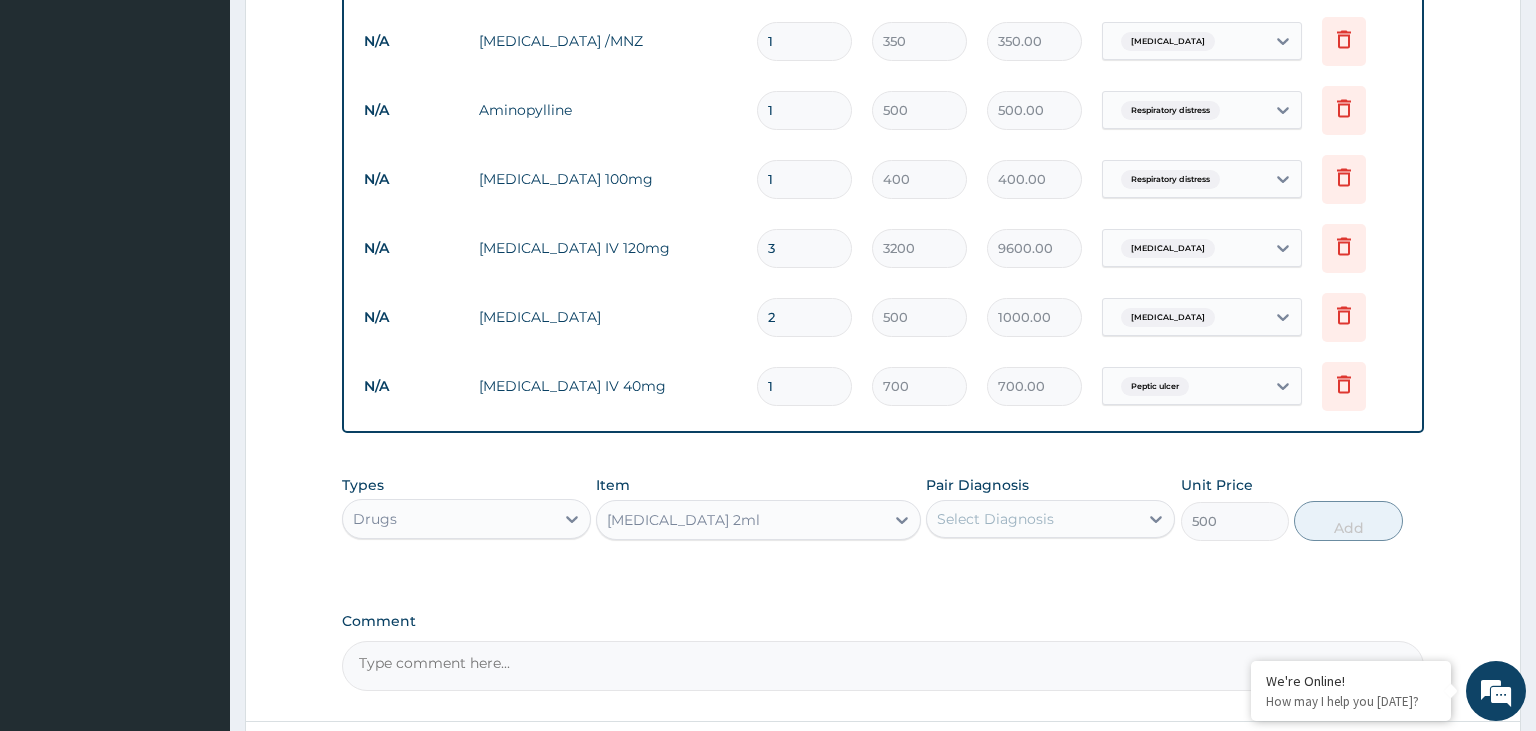 click on "Select Diagnosis" at bounding box center (1032, 519) 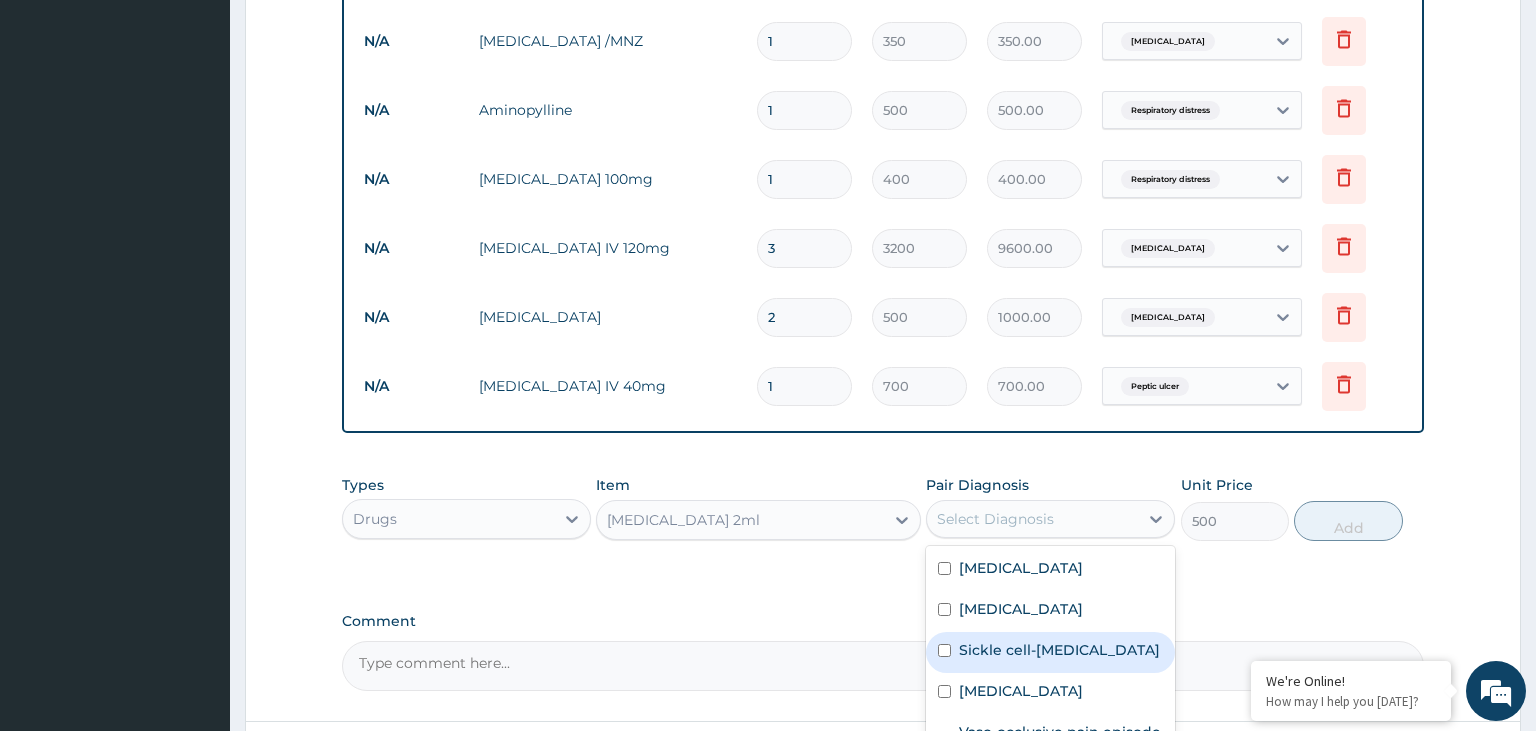 scroll, scrollTop: 97, scrollLeft: 0, axis: vertical 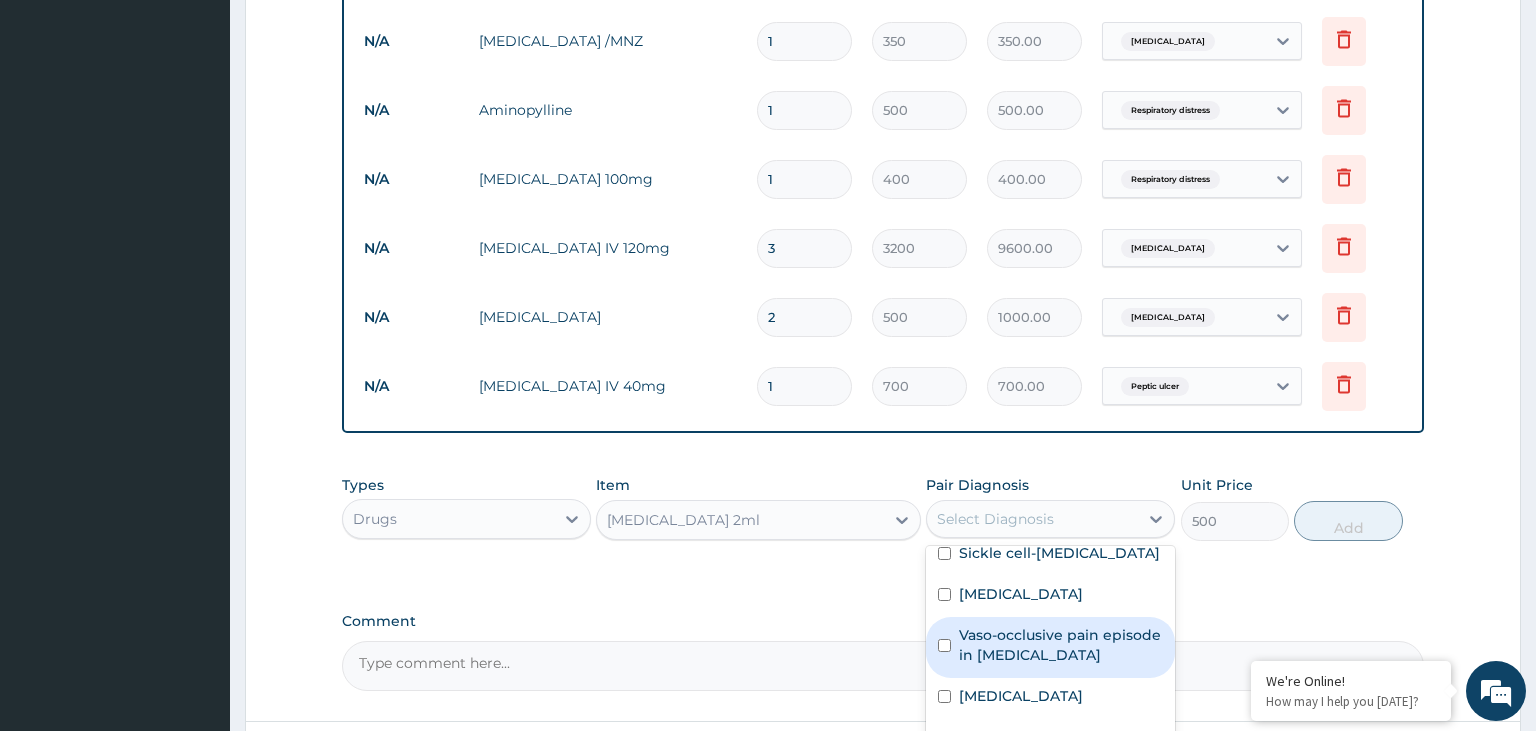 click on "Vaso-occlusive pain episode in sickle cell disease" at bounding box center (1061, 645) 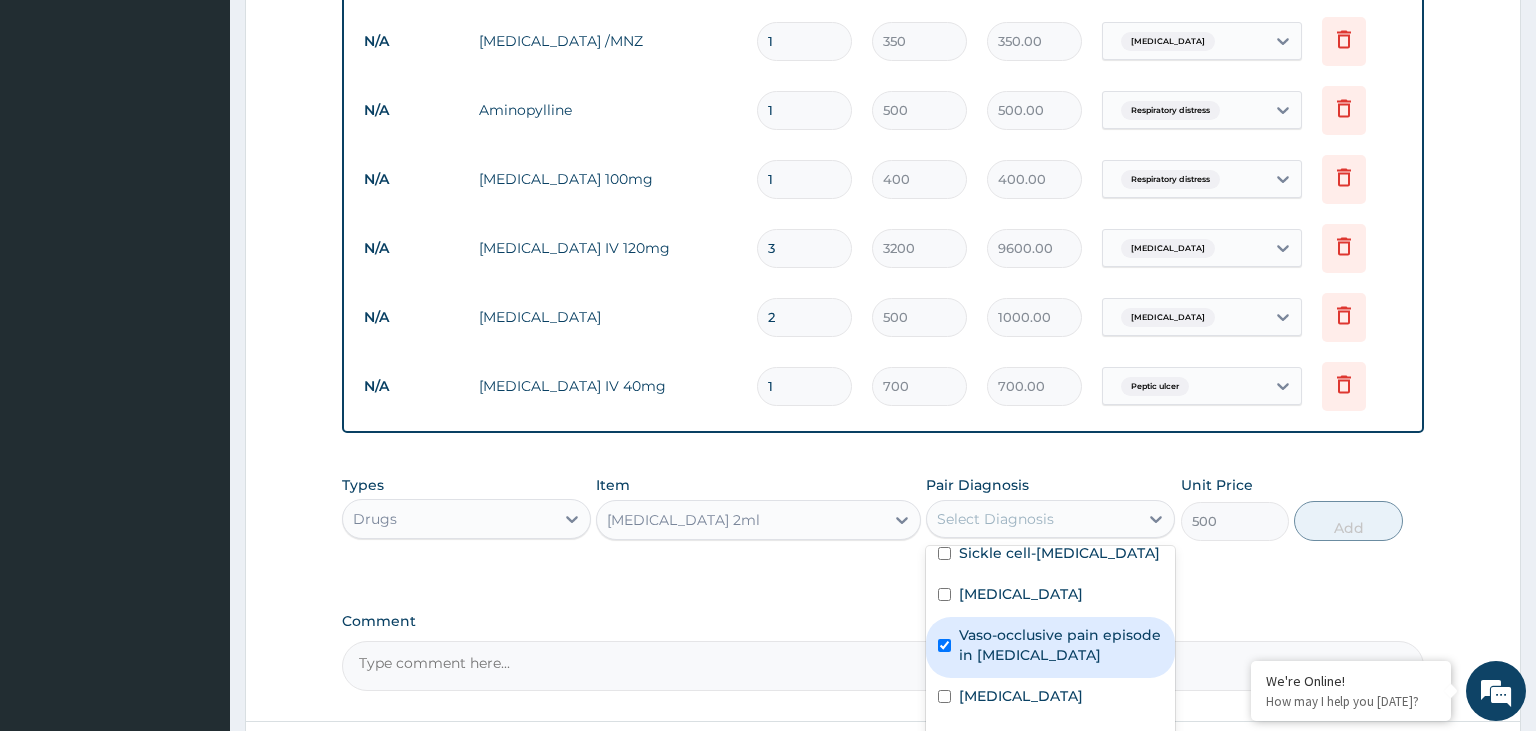 checkbox on "true" 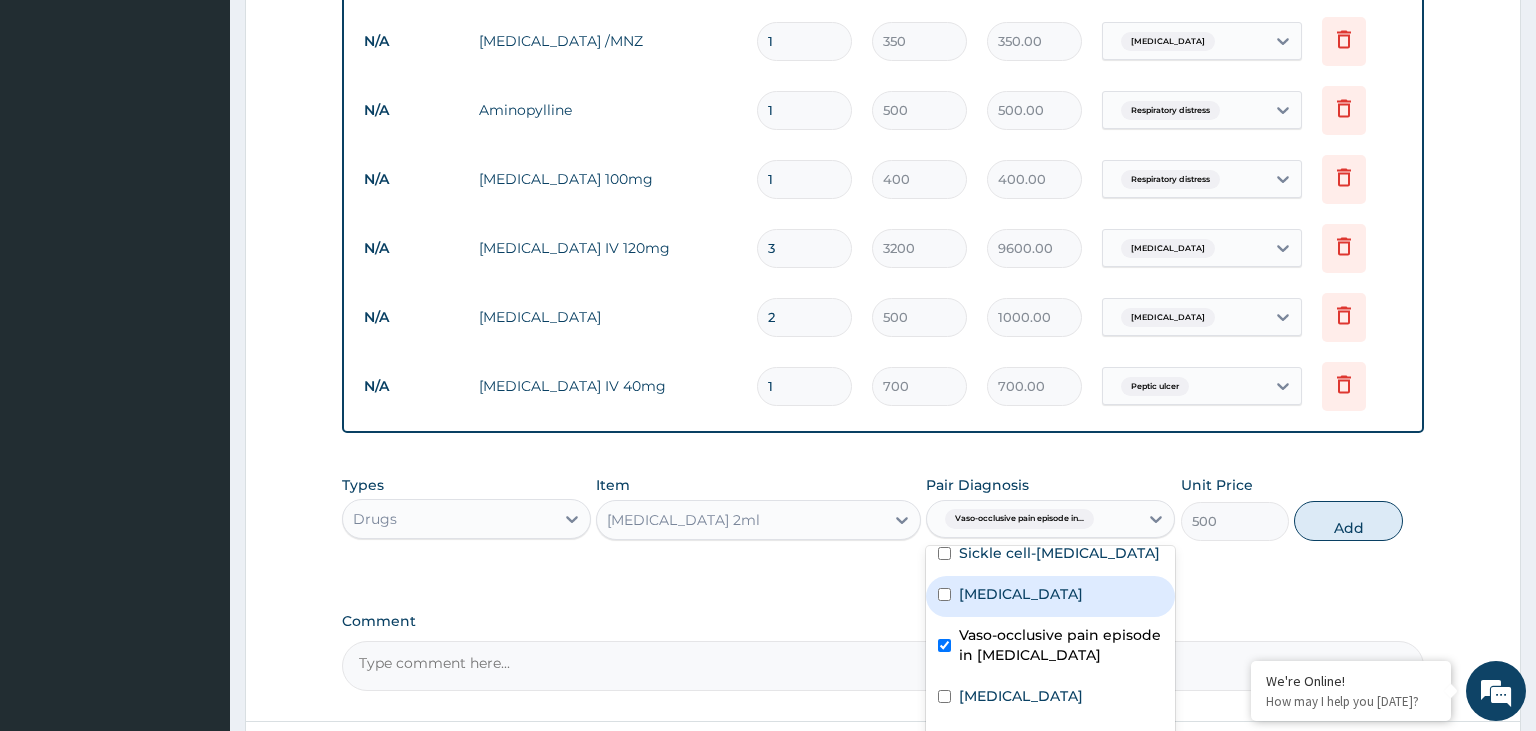 click on "Malaria" at bounding box center [1021, 594] 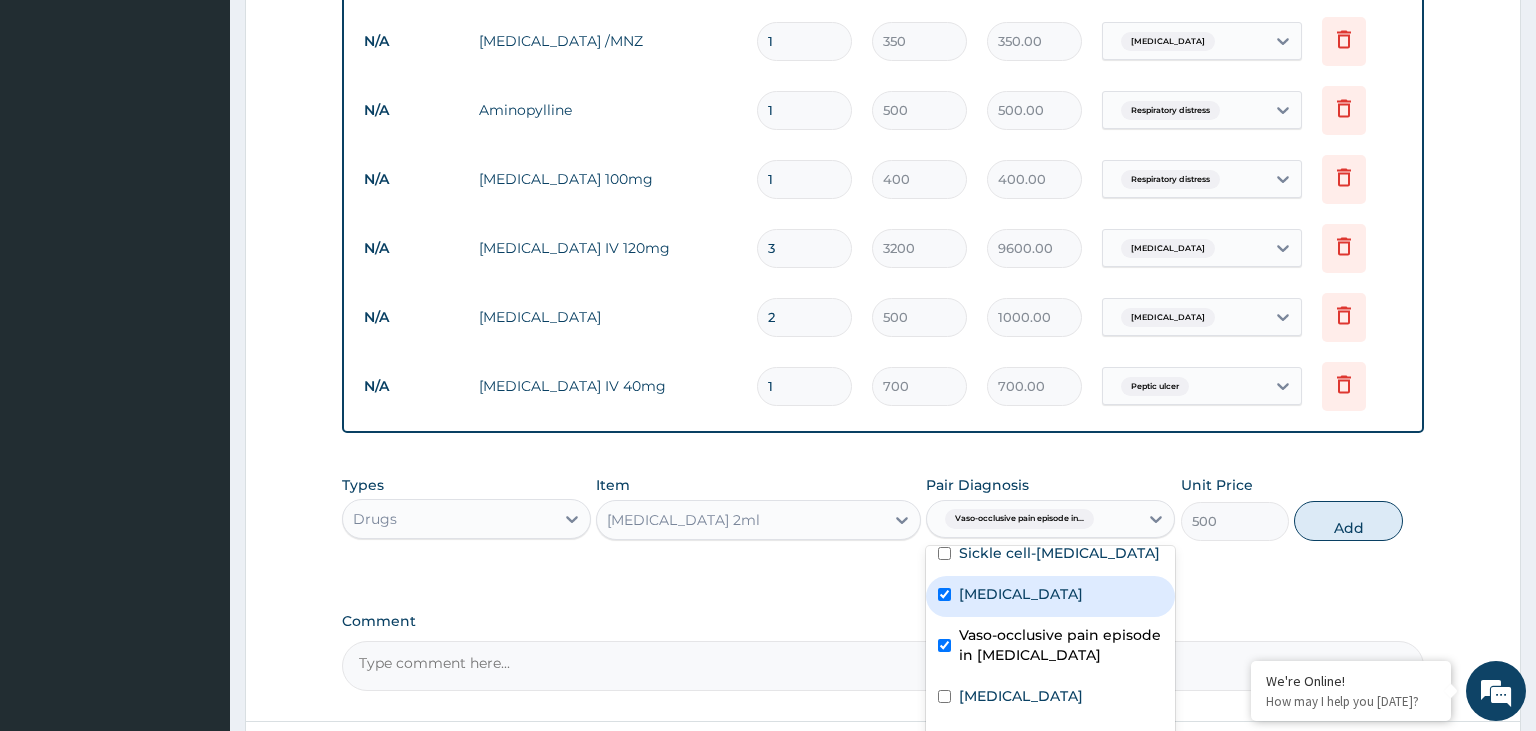 checkbox on "true" 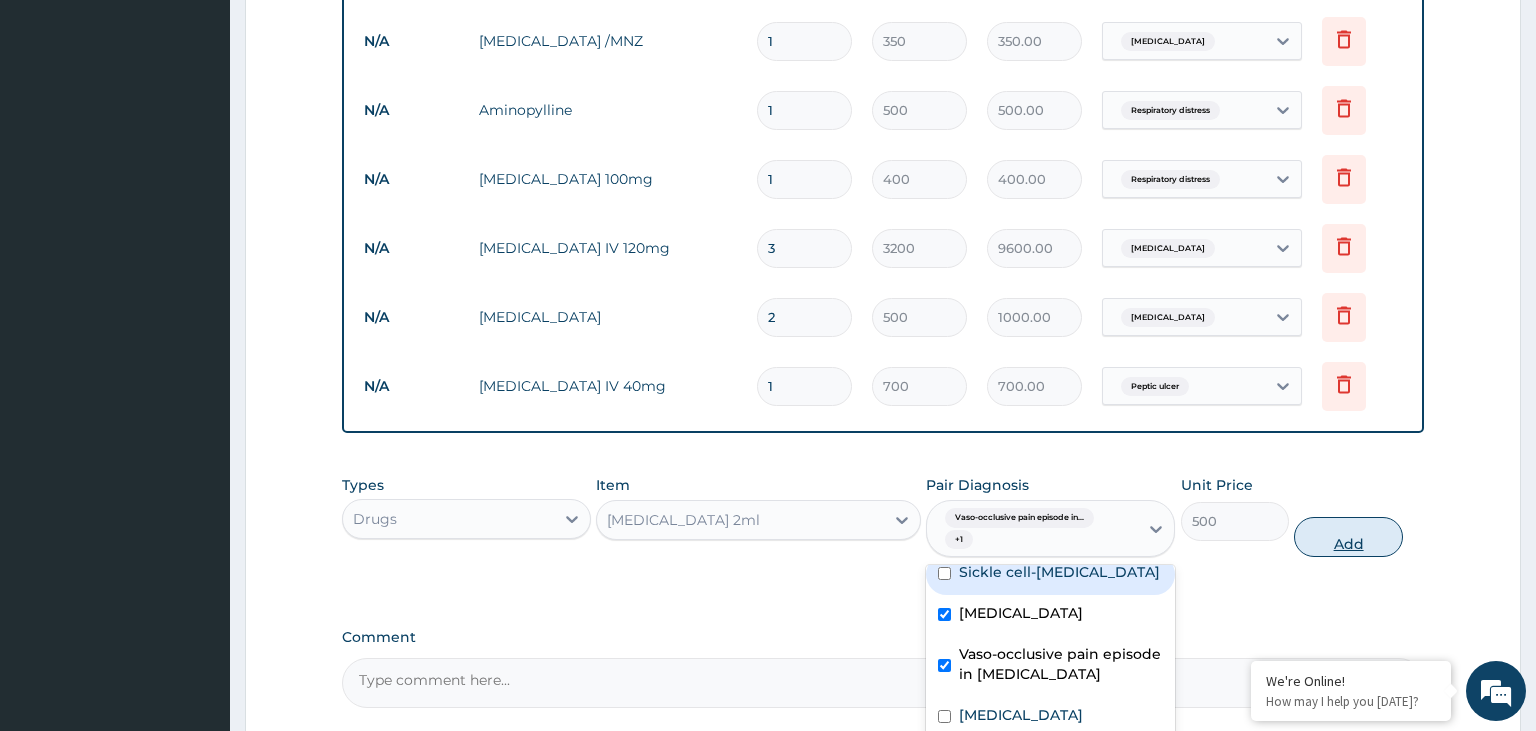 click on "Add" at bounding box center (1348, 537) 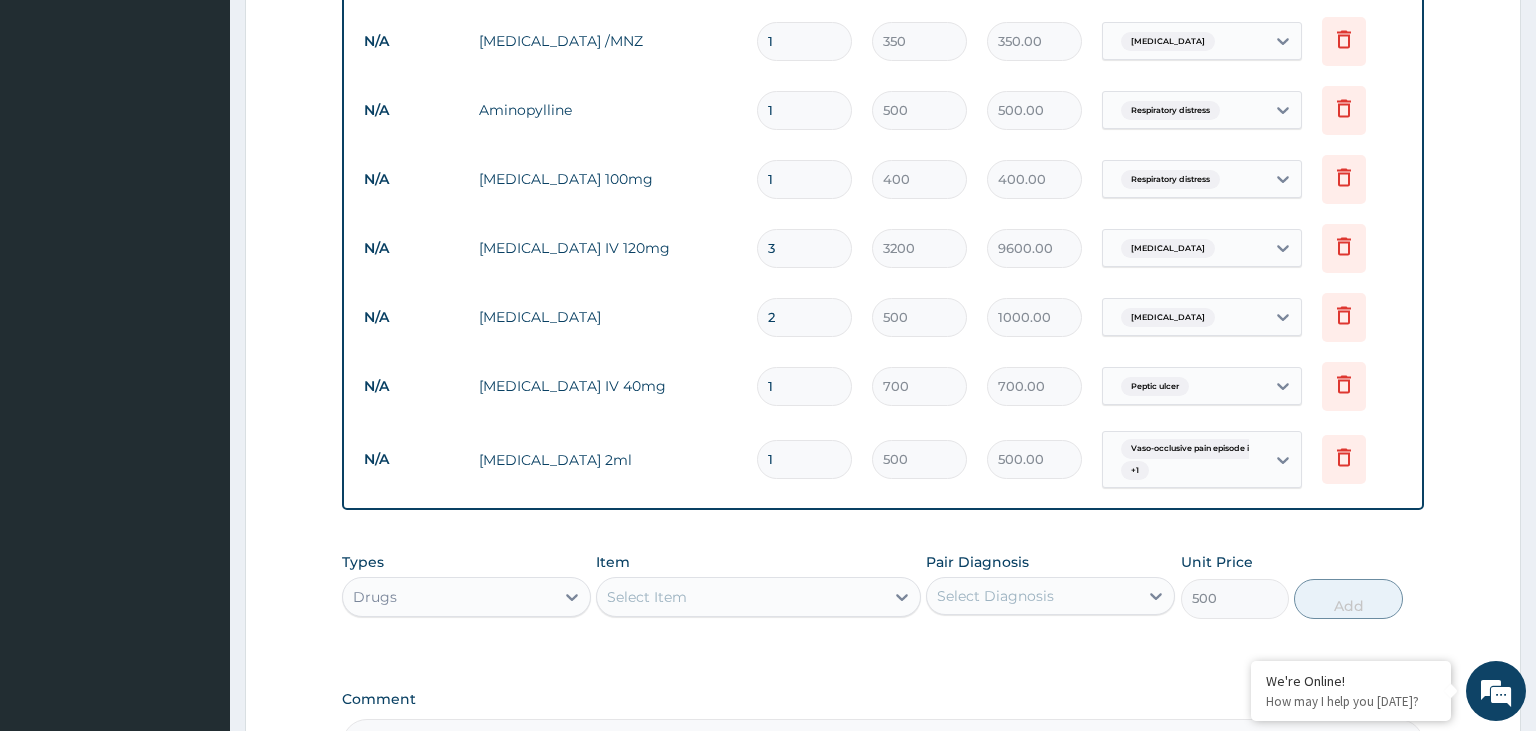 type on "0" 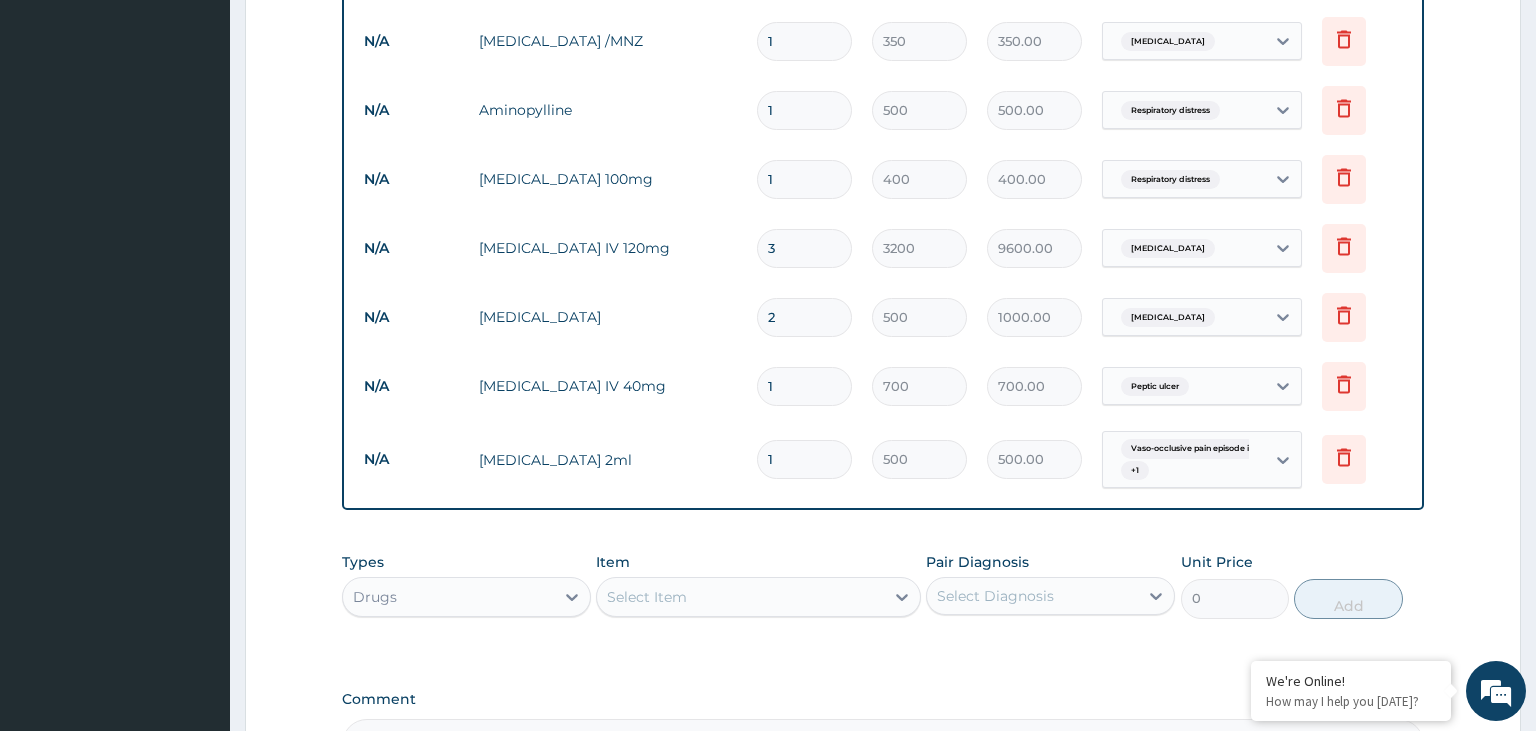 type on "12" 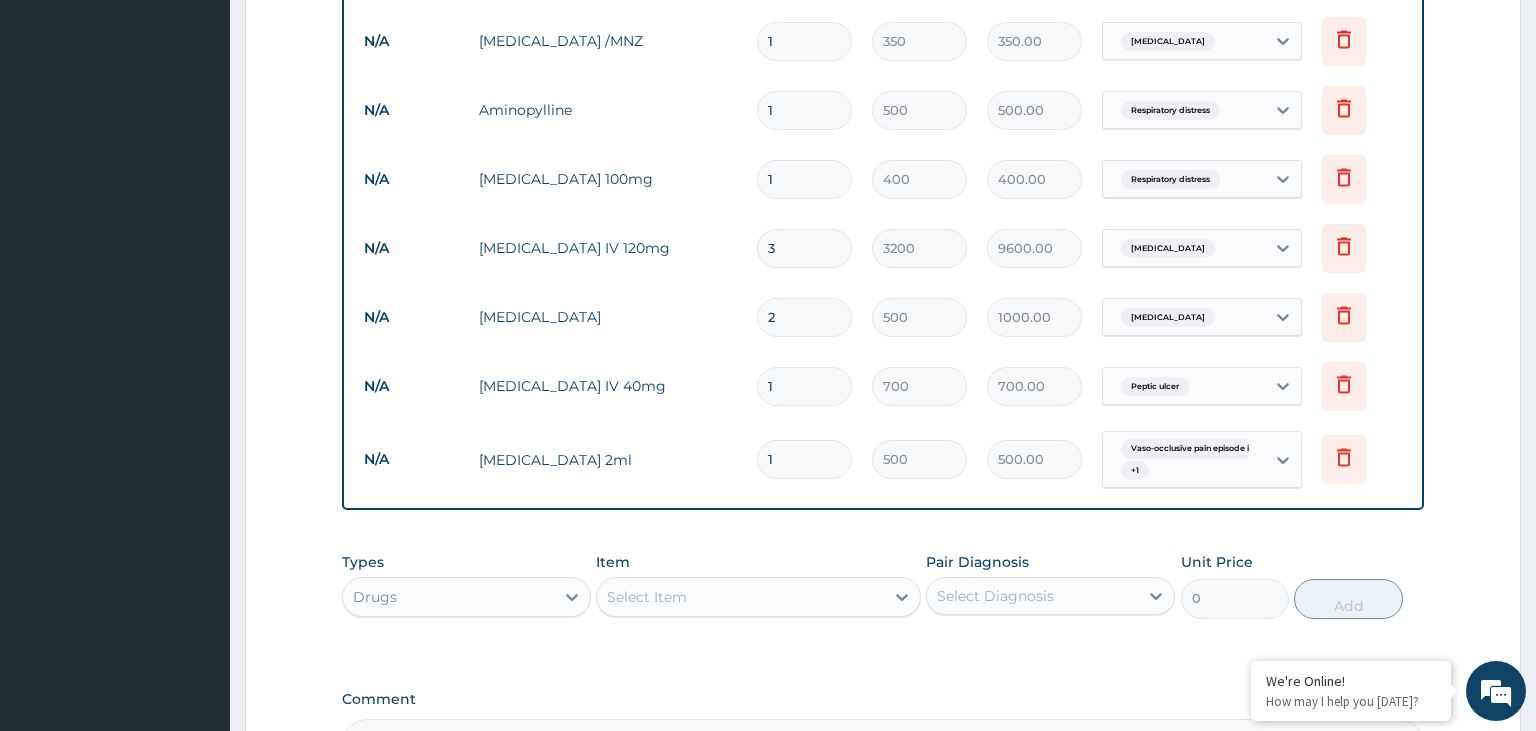 type on "6000.00" 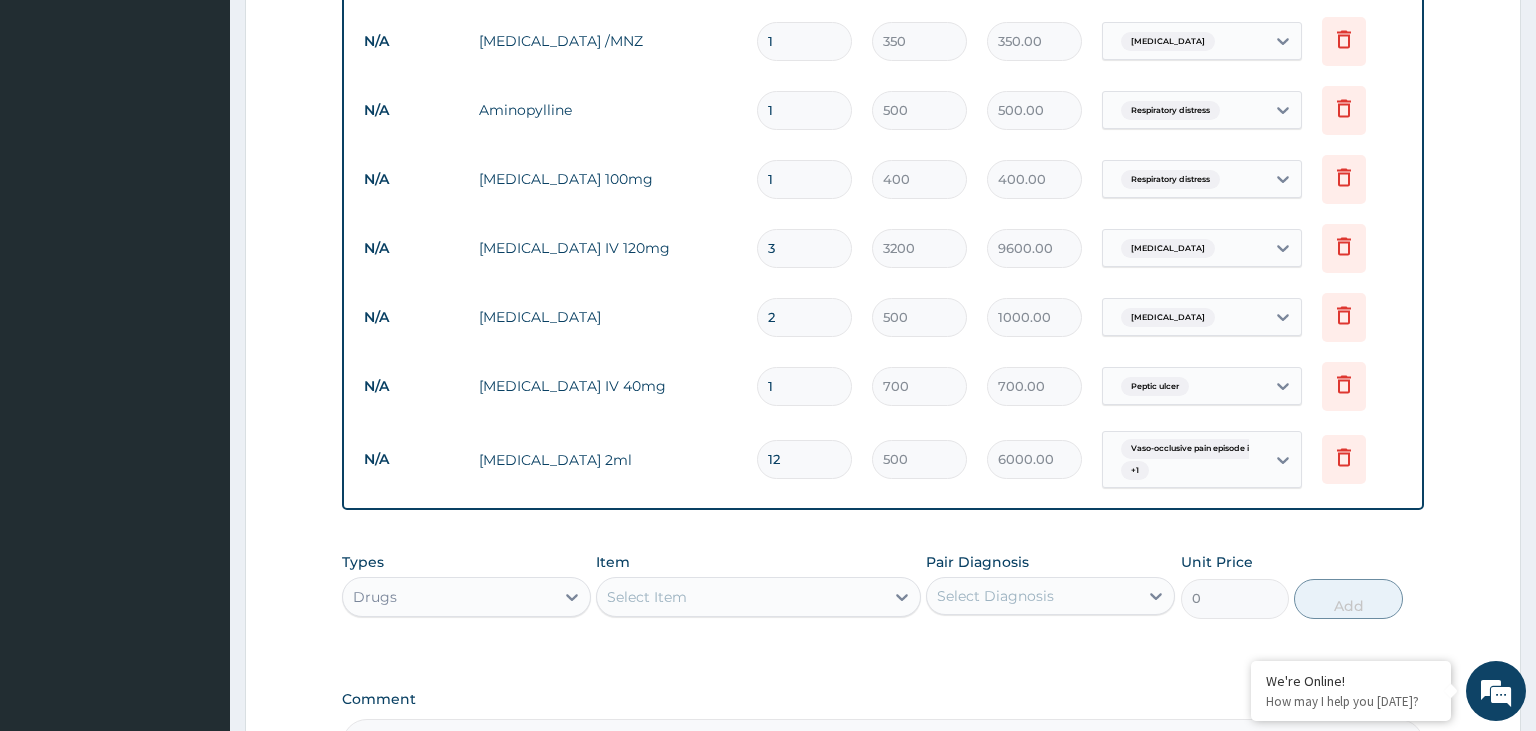 type on "12" 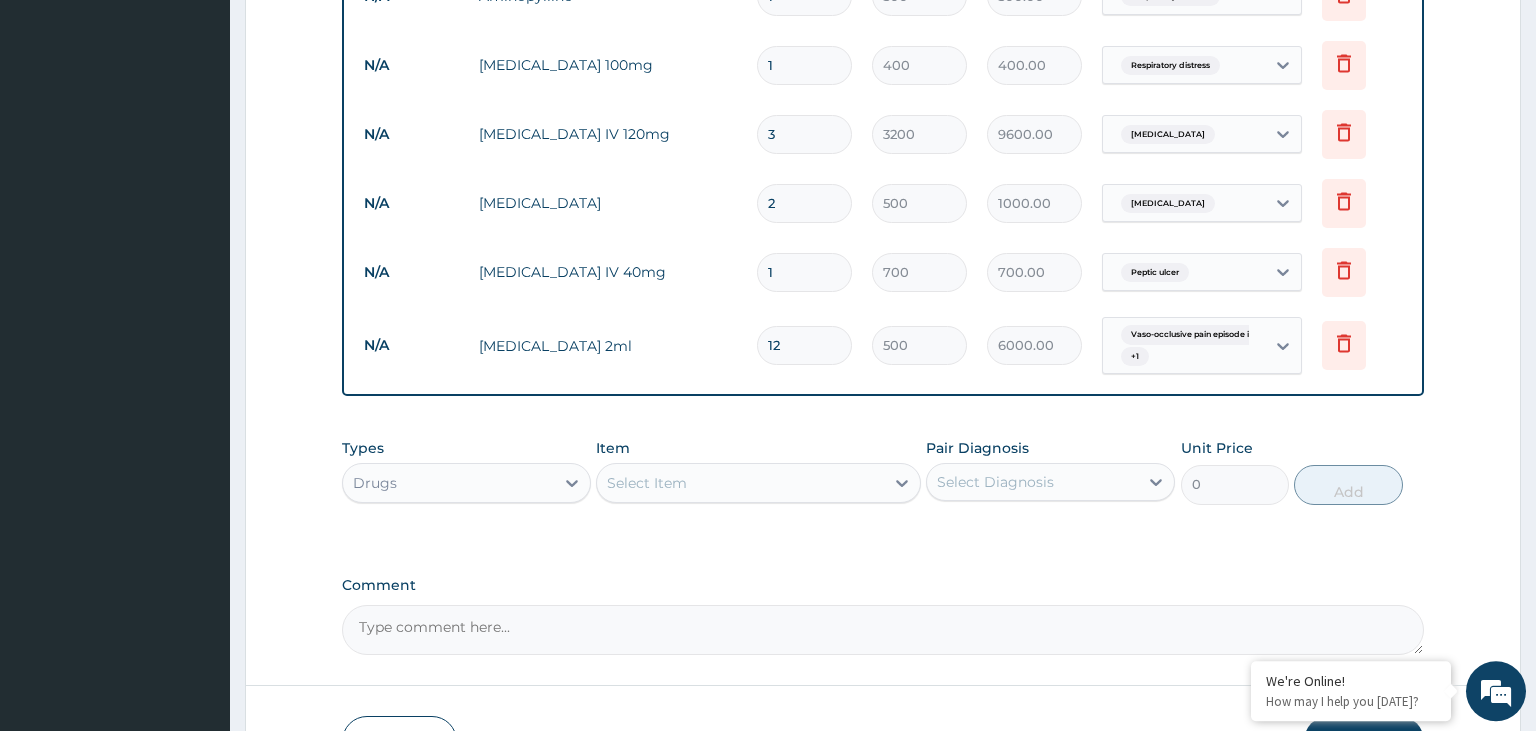 scroll, scrollTop: 1841, scrollLeft: 0, axis: vertical 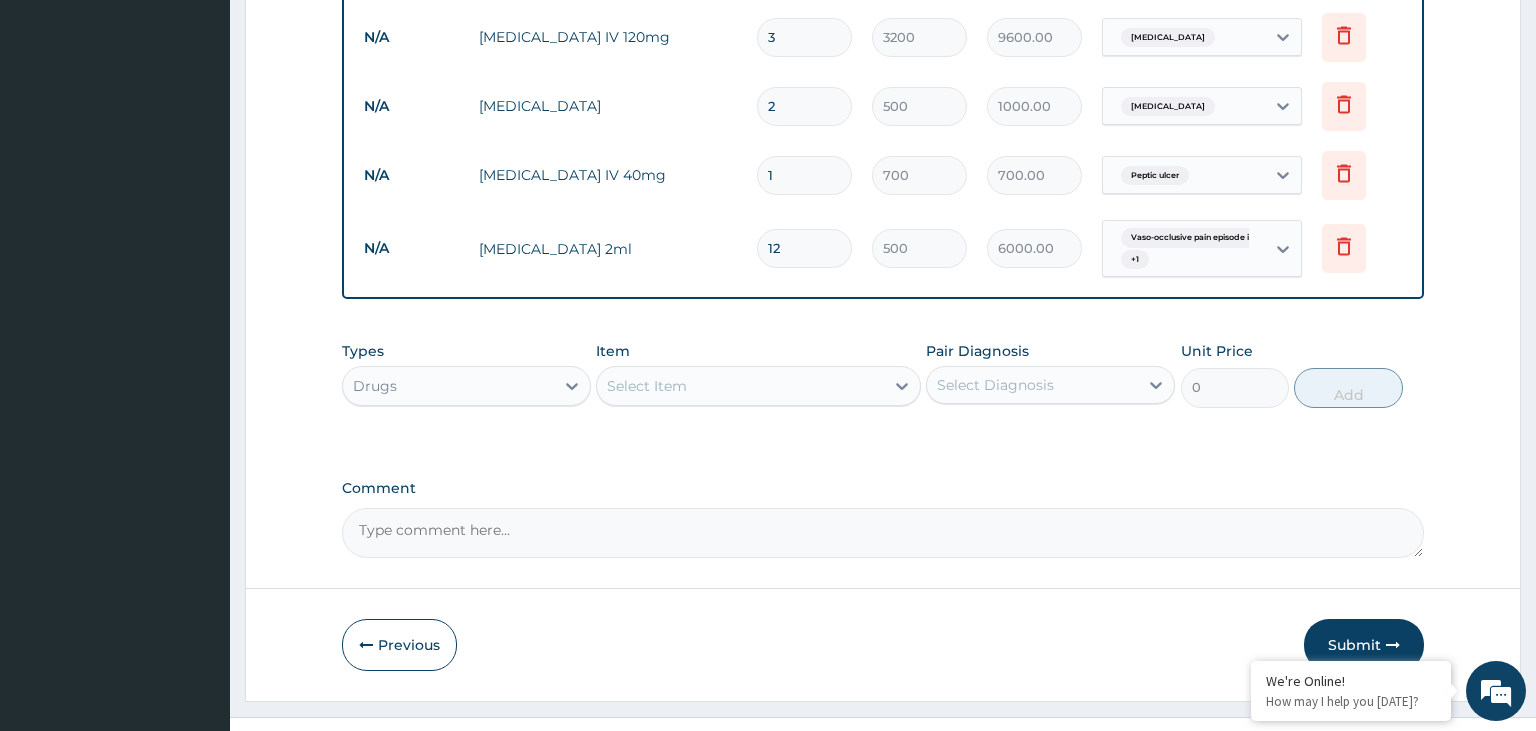 click on "Select Item" at bounding box center [740, 386] 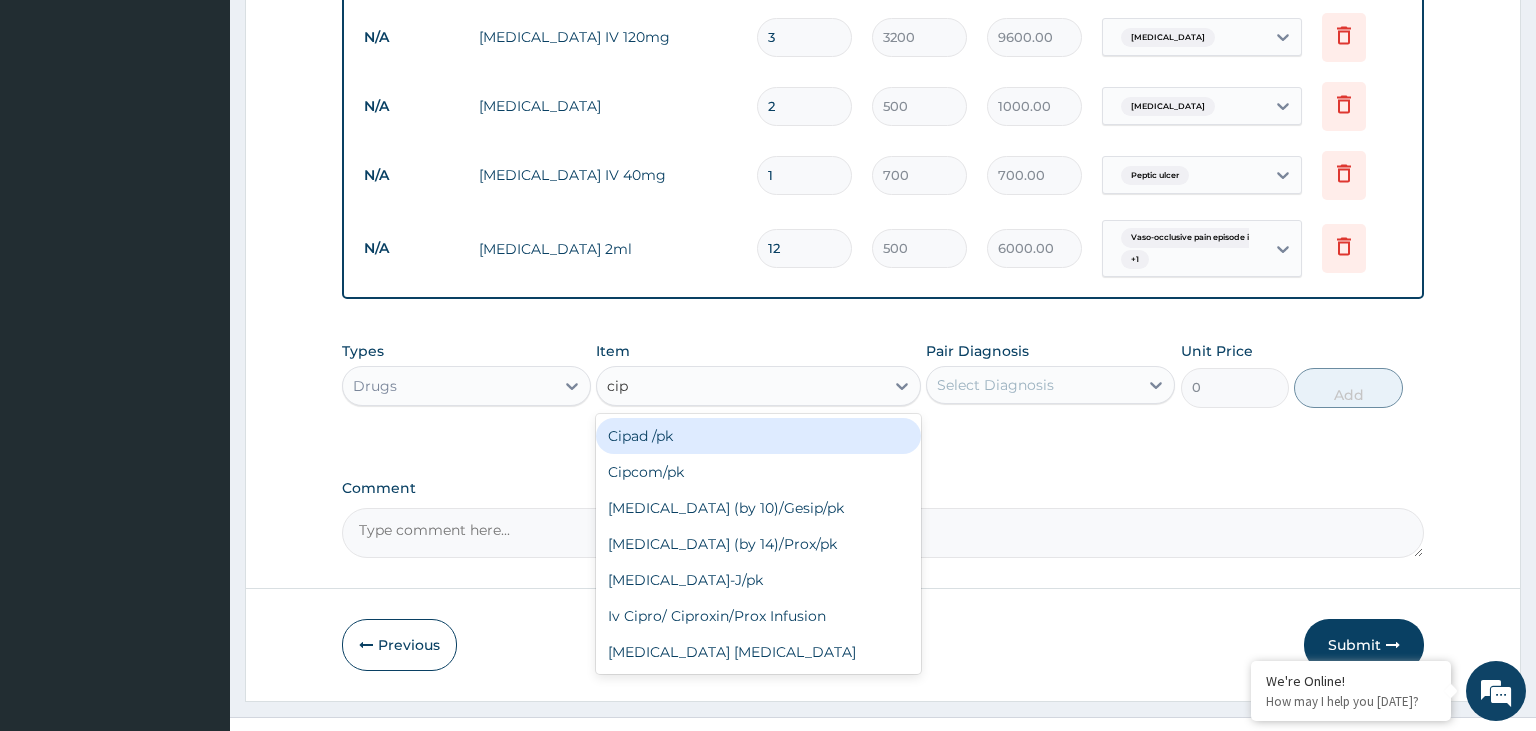 type on "cipr" 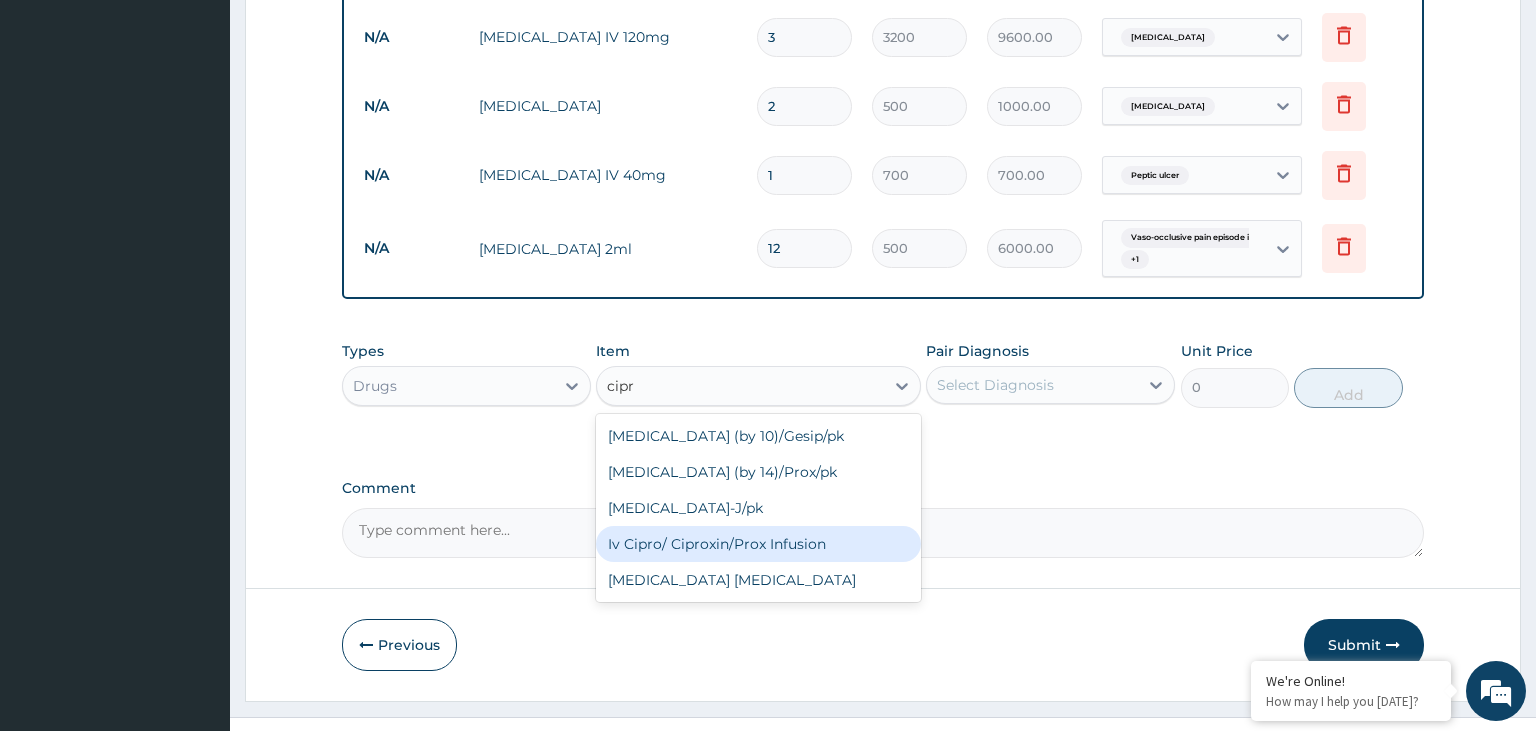 click on "Iv Cipro/ Ciproxin/Prox Infusion" at bounding box center [758, 544] 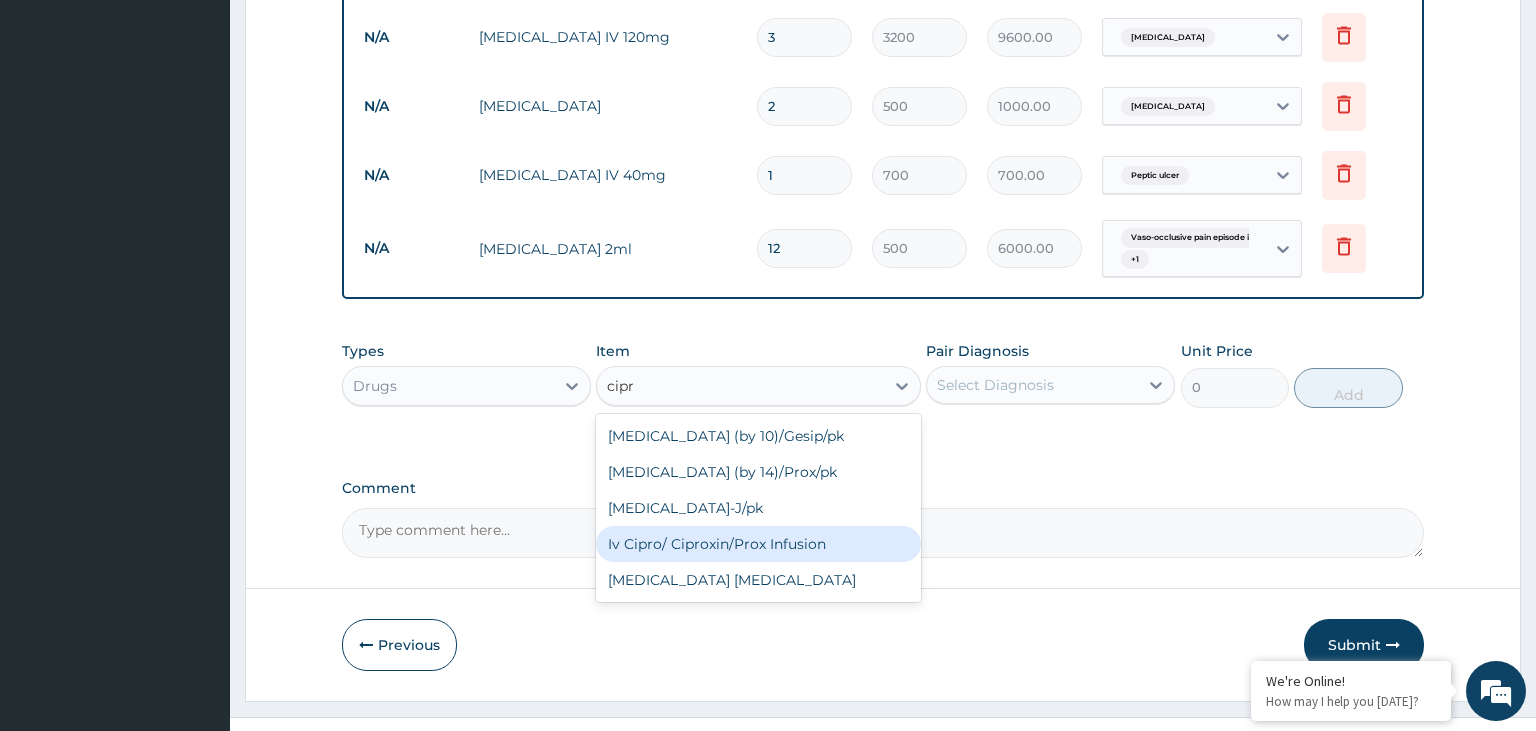 type 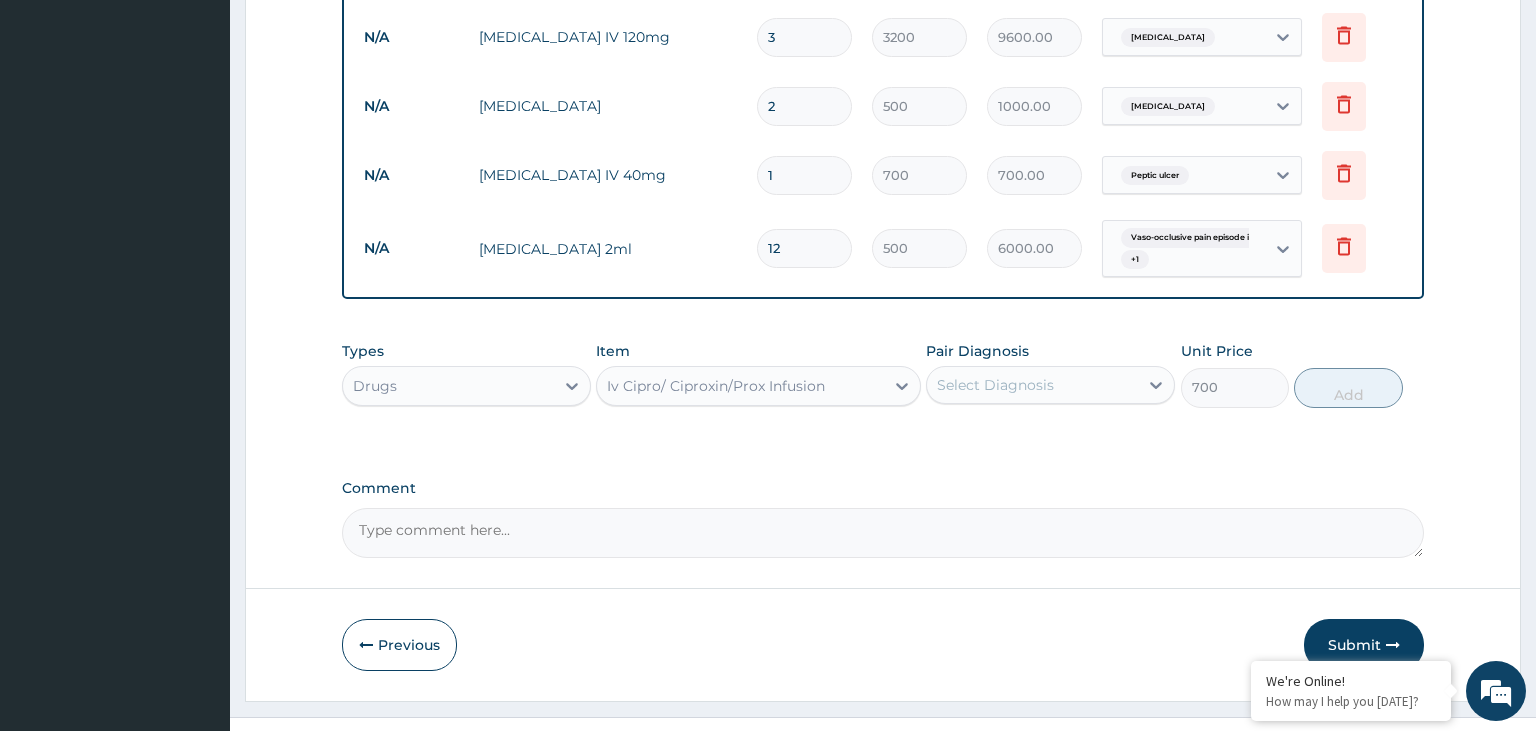 click on "Select Diagnosis" at bounding box center [995, 385] 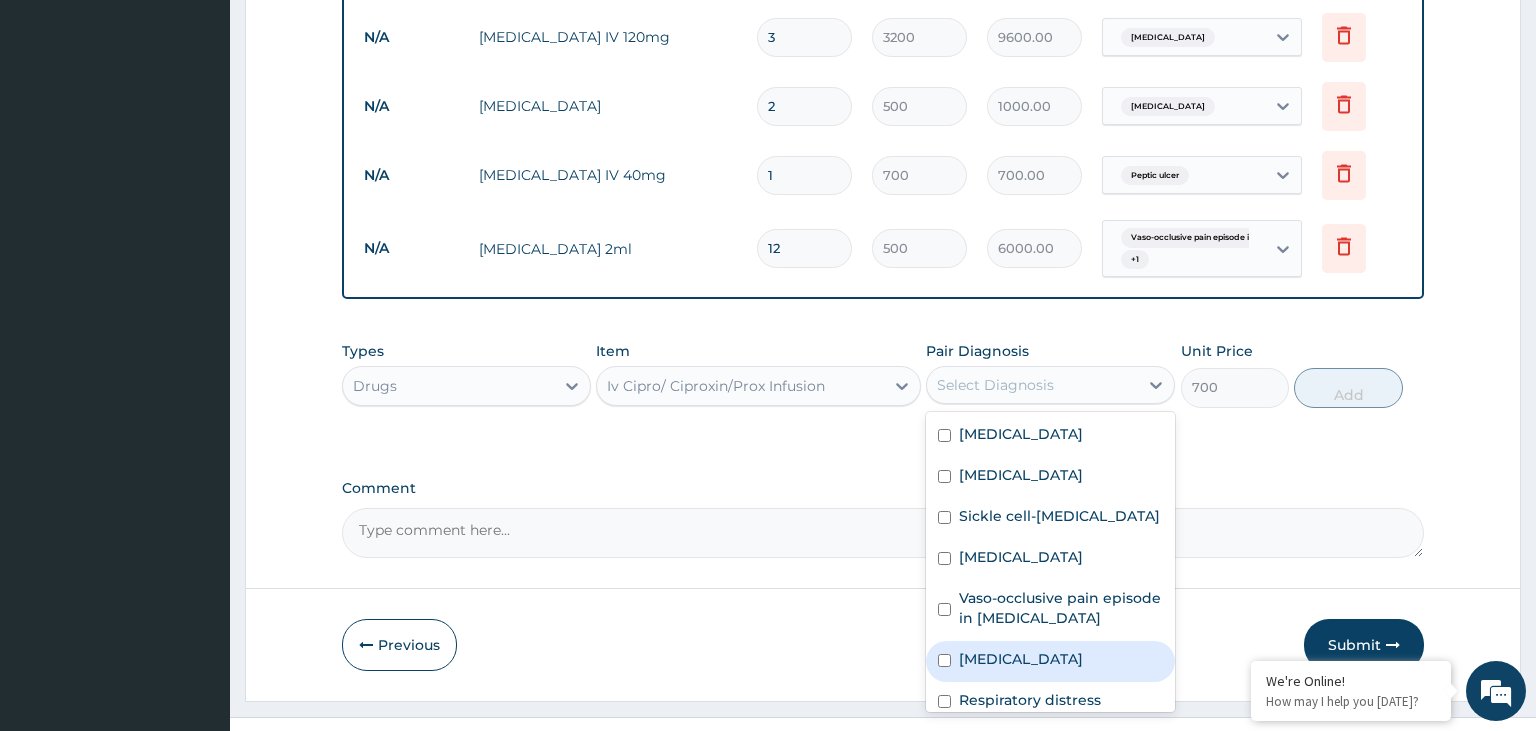 click on "Sepsis" at bounding box center [1050, 661] 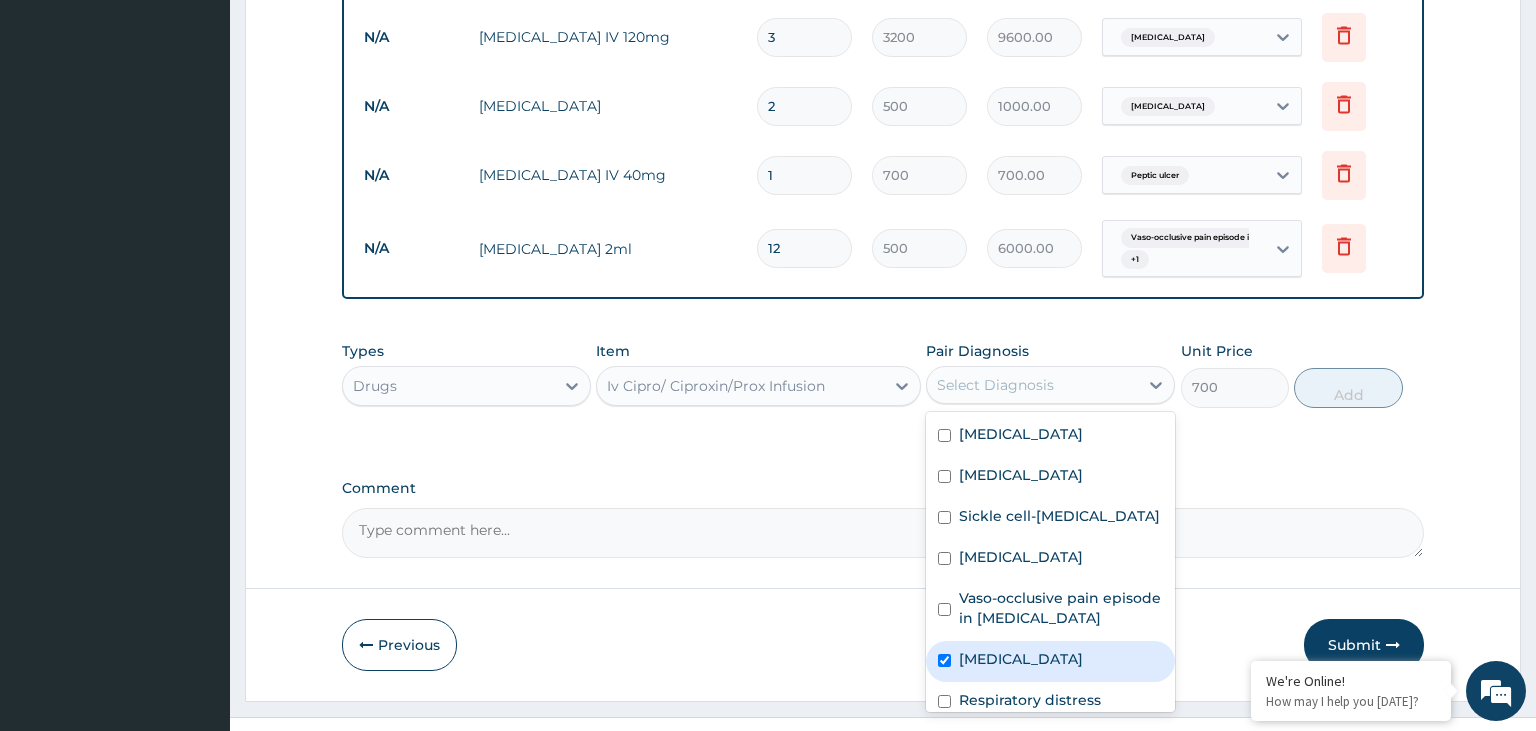 checkbox on "true" 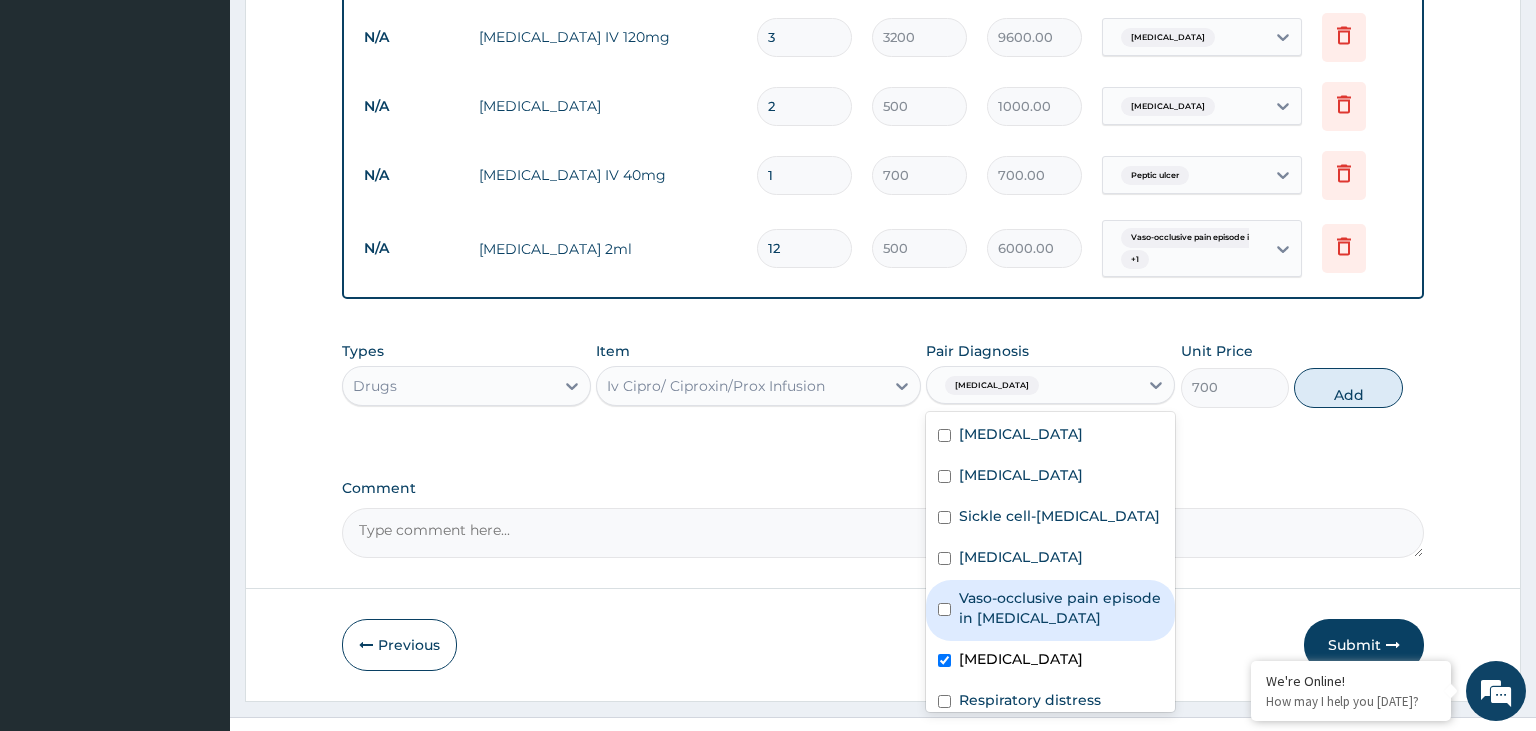 click on "Add" at bounding box center [1348, 388] 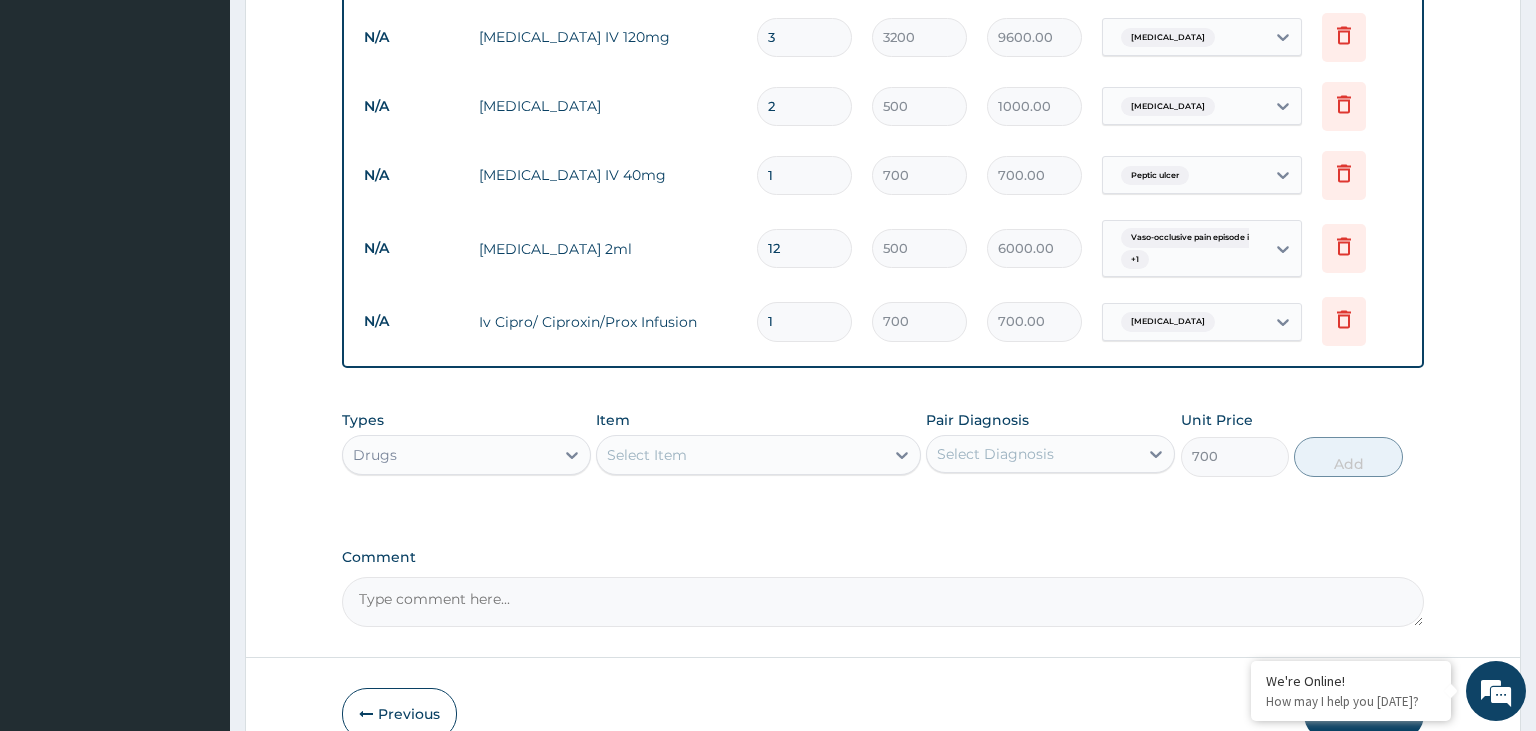 type on "0" 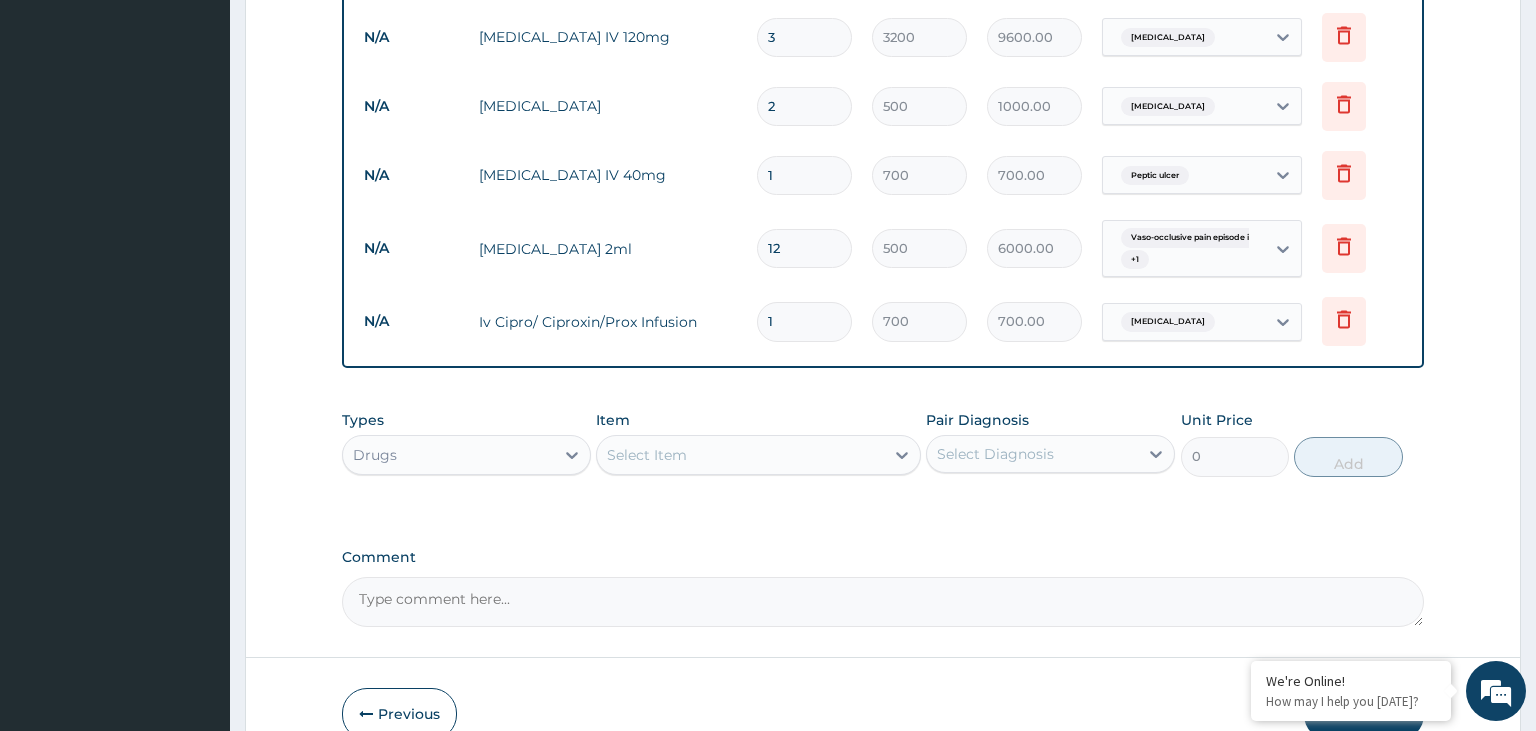 drag, startPoint x: 784, startPoint y: 304, endPoint x: 750, endPoint y: 314, distance: 35.44009 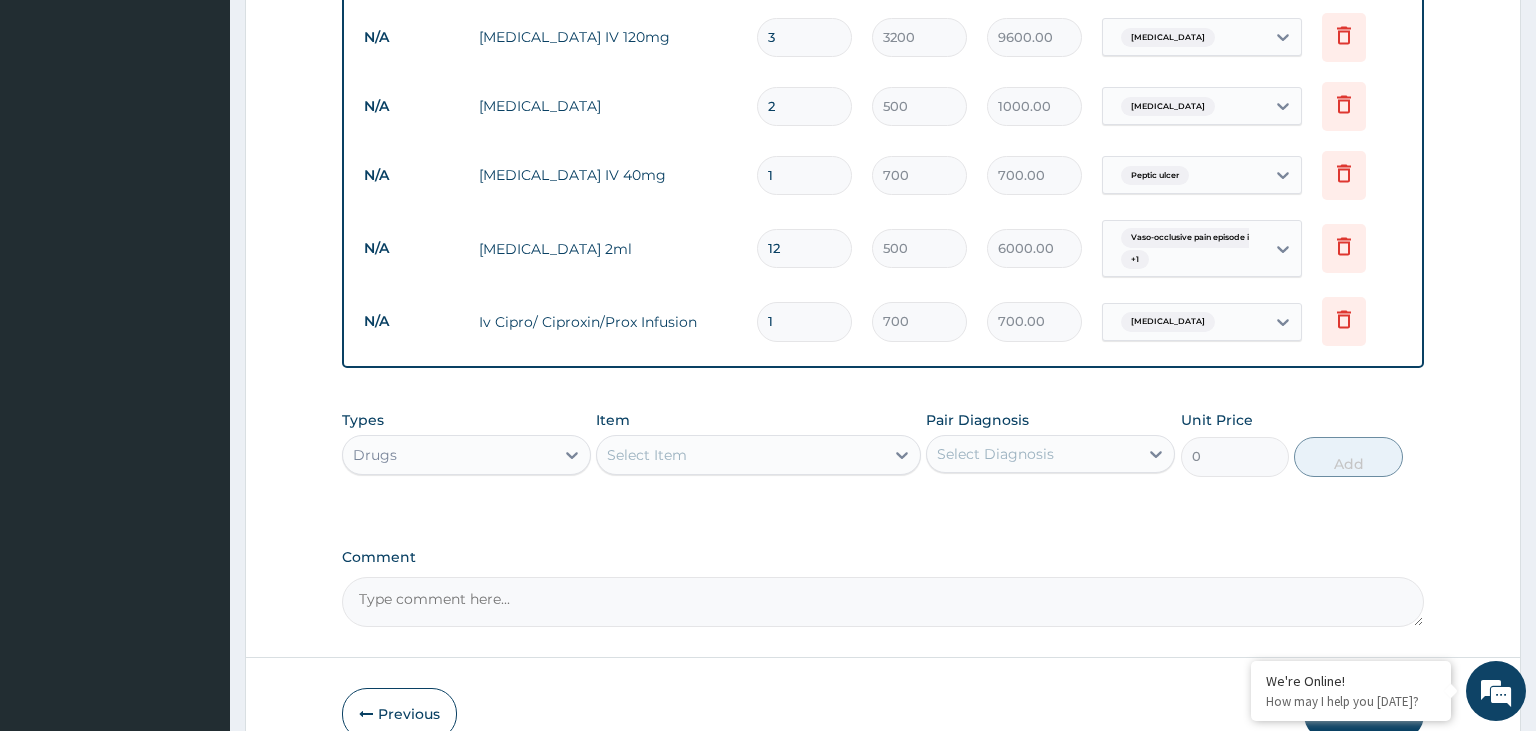 click on "1" at bounding box center (804, 321) 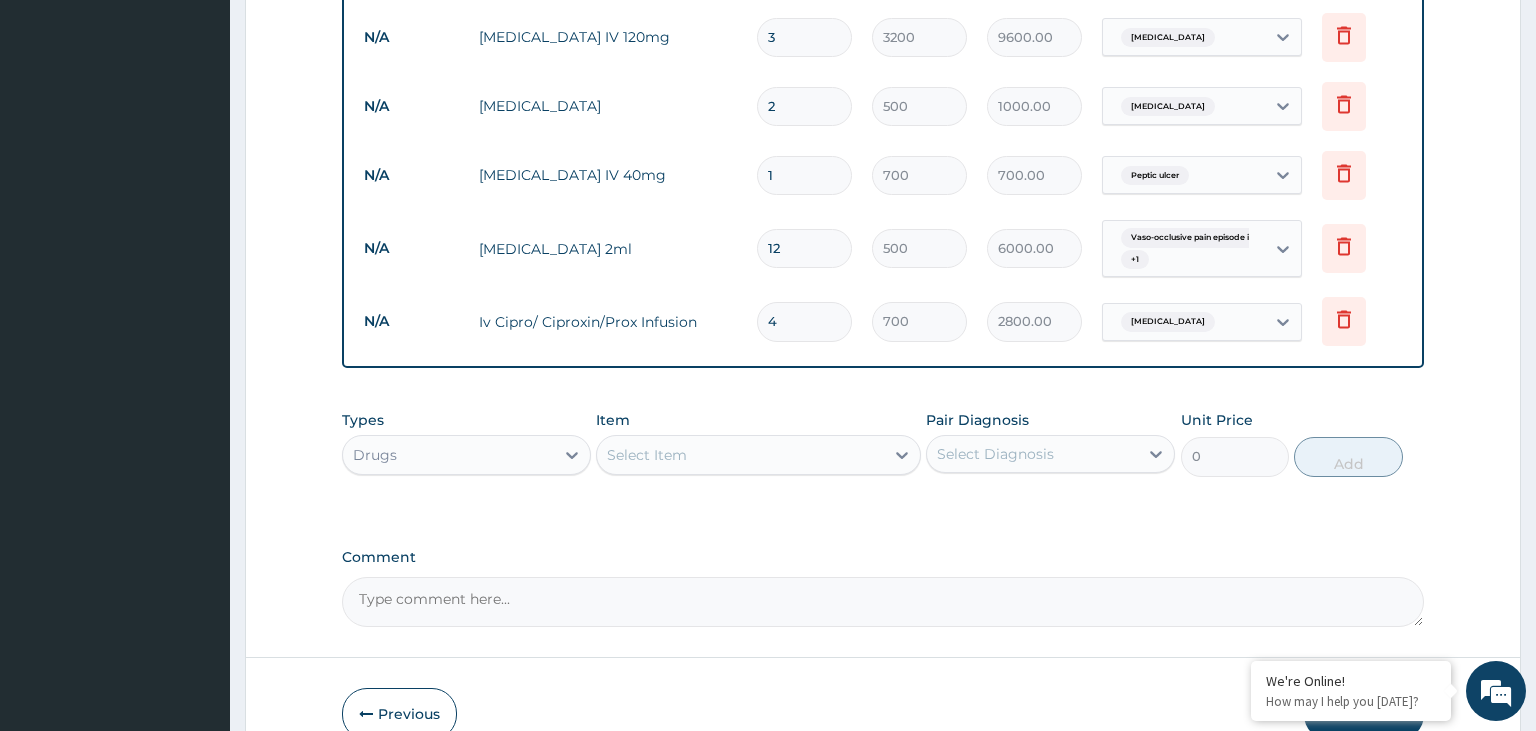 type on "4" 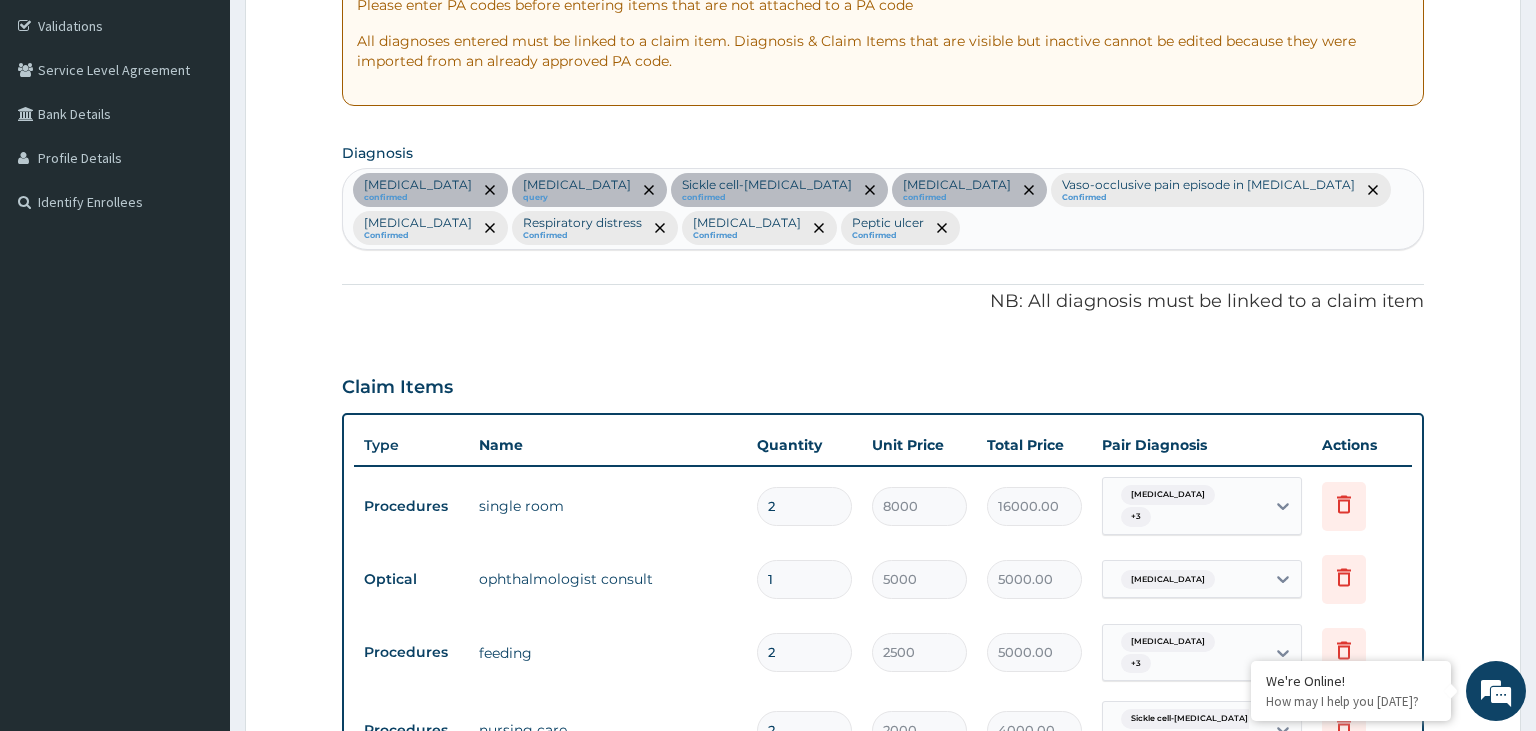 scroll, scrollTop: 363, scrollLeft: 0, axis: vertical 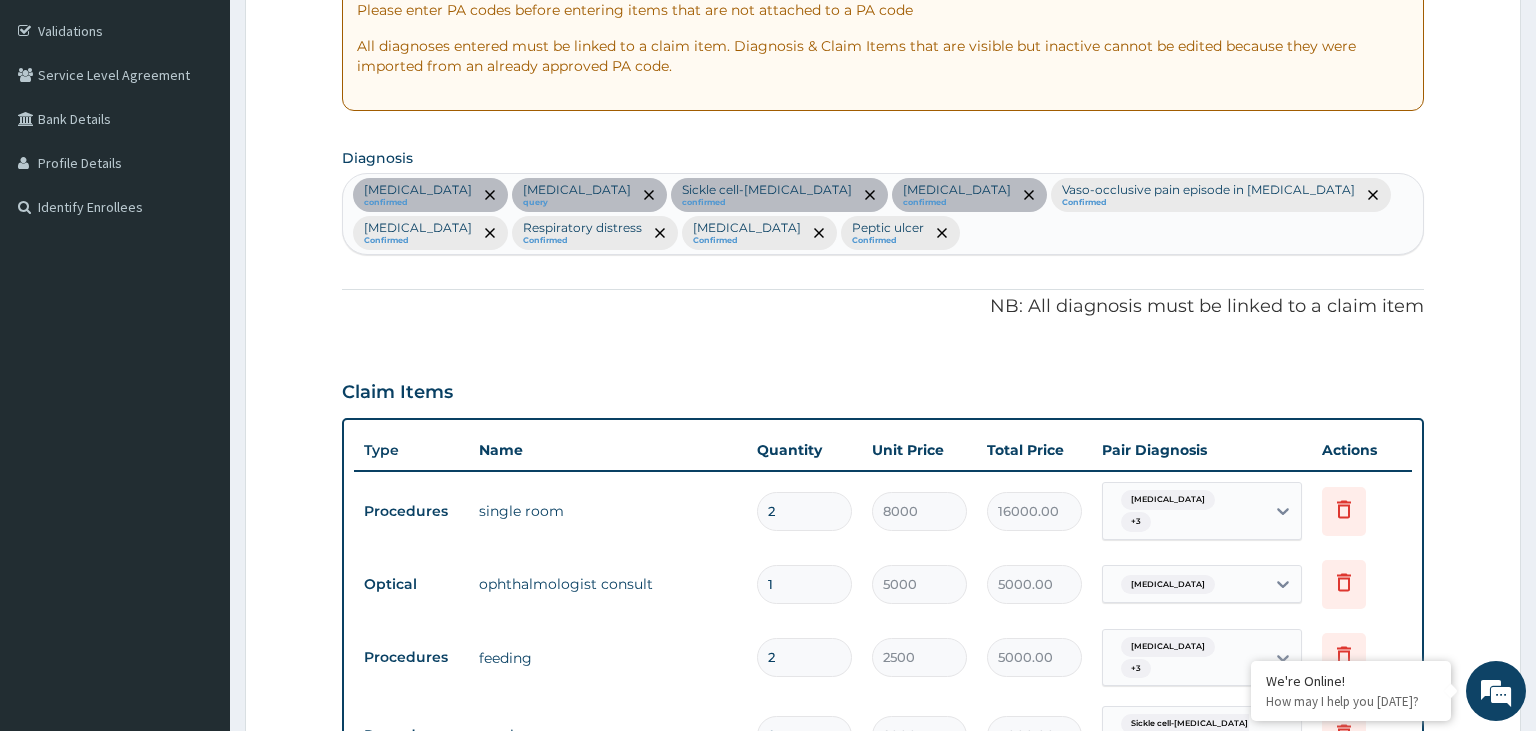 click on "Anemia confirmed Presbyopia query Sickle cell-beta-thalassemia confirmed Malaria confirmed Vaso-occlusive pain episode in sickle cell disease Confirmed Sepsis Confirmed Respiratory distress Confirmed Acute abdomen Confirmed Peptic ulcer Confirmed" at bounding box center [883, 214] 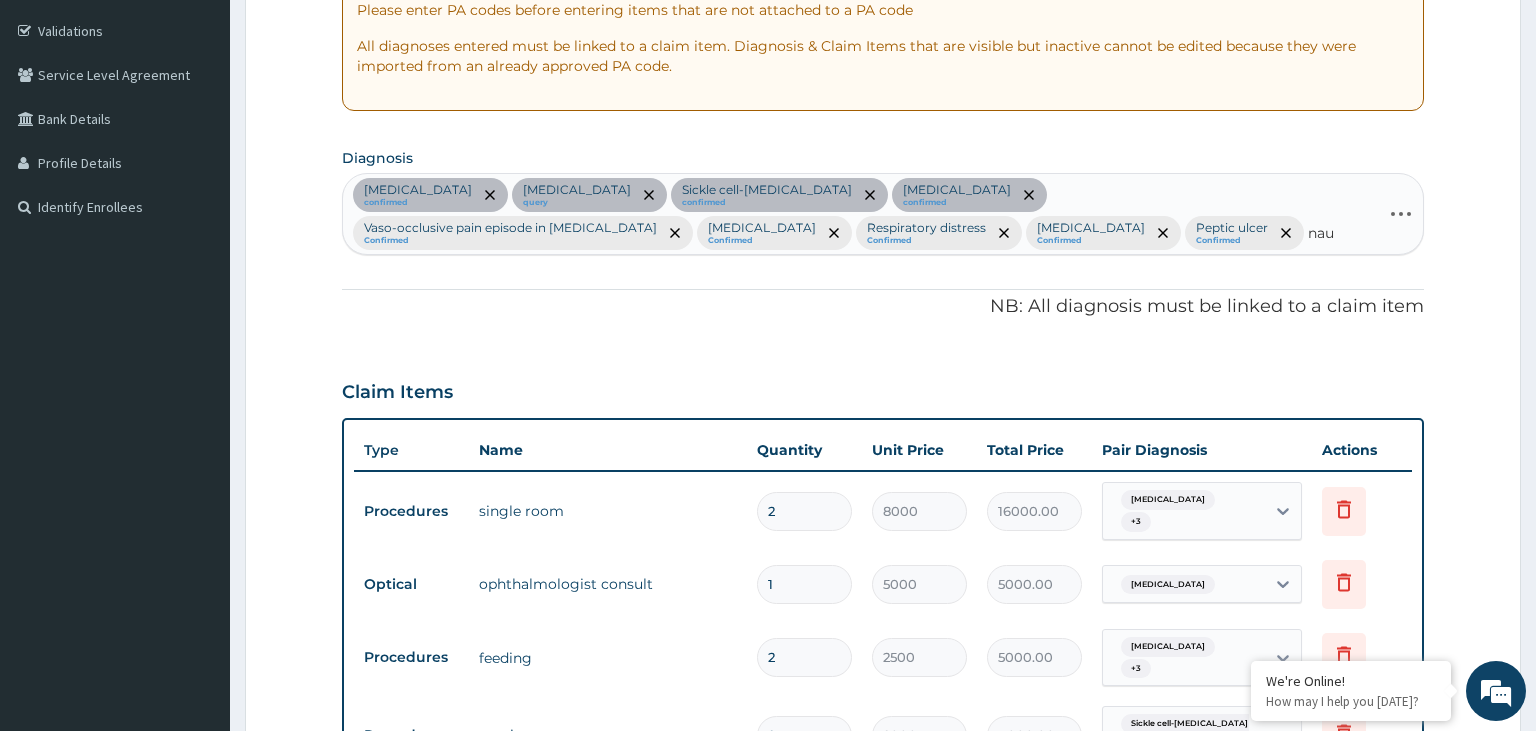 type on "naus" 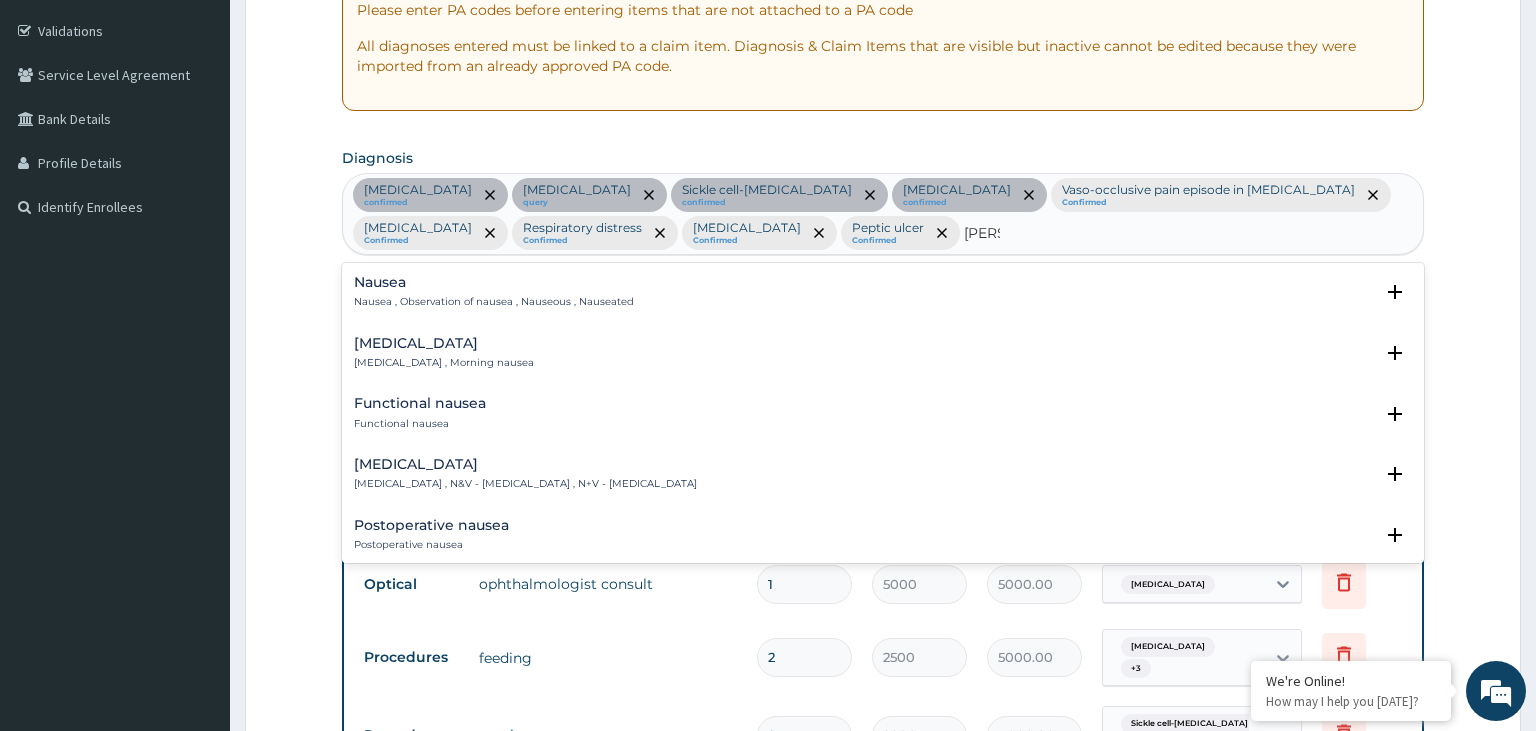 drag, startPoint x: 434, startPoint y: 290, endPoint x: 435, endPoint y: 464, distance: 174.00287 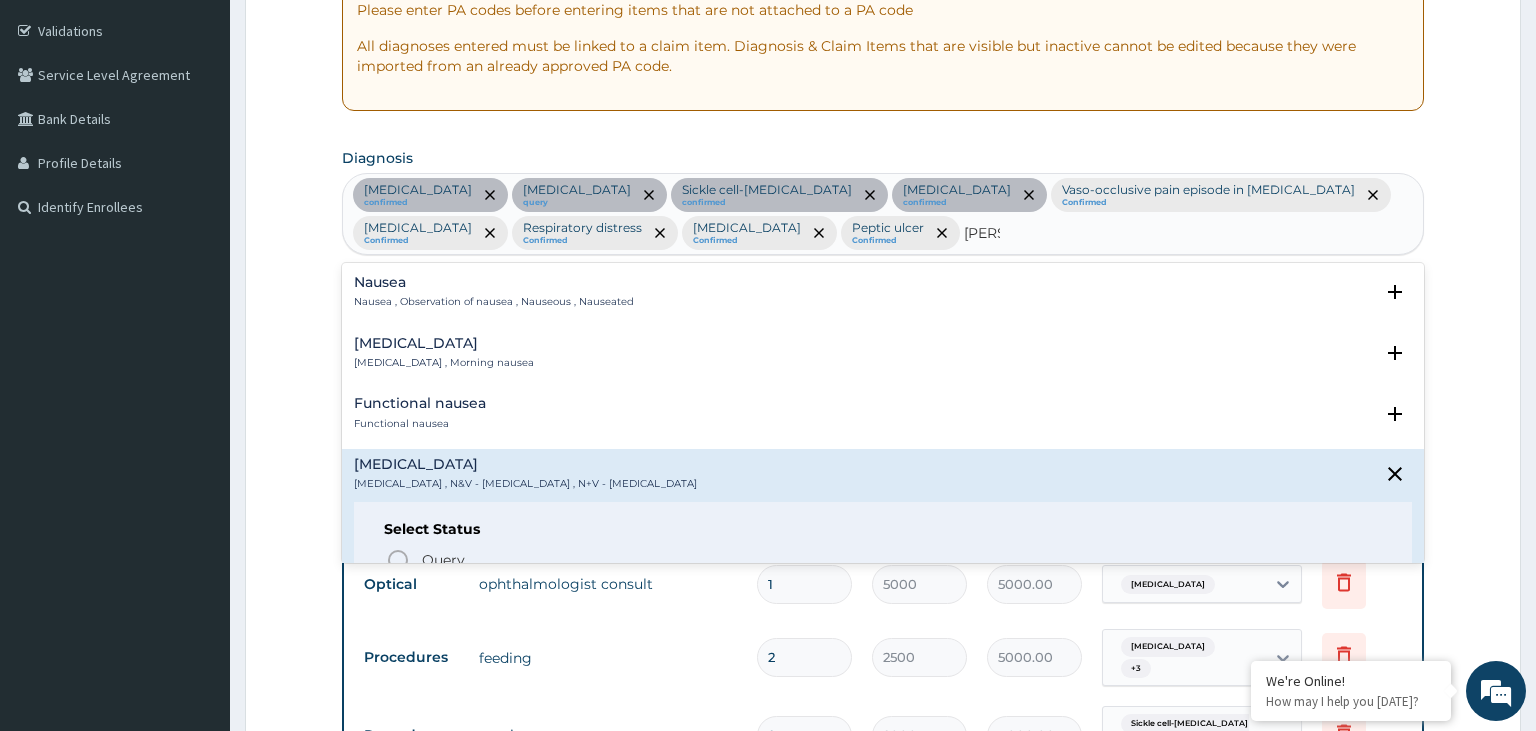 scroll, scrollTop: 202, scrollLeft: 0, axis: vertical 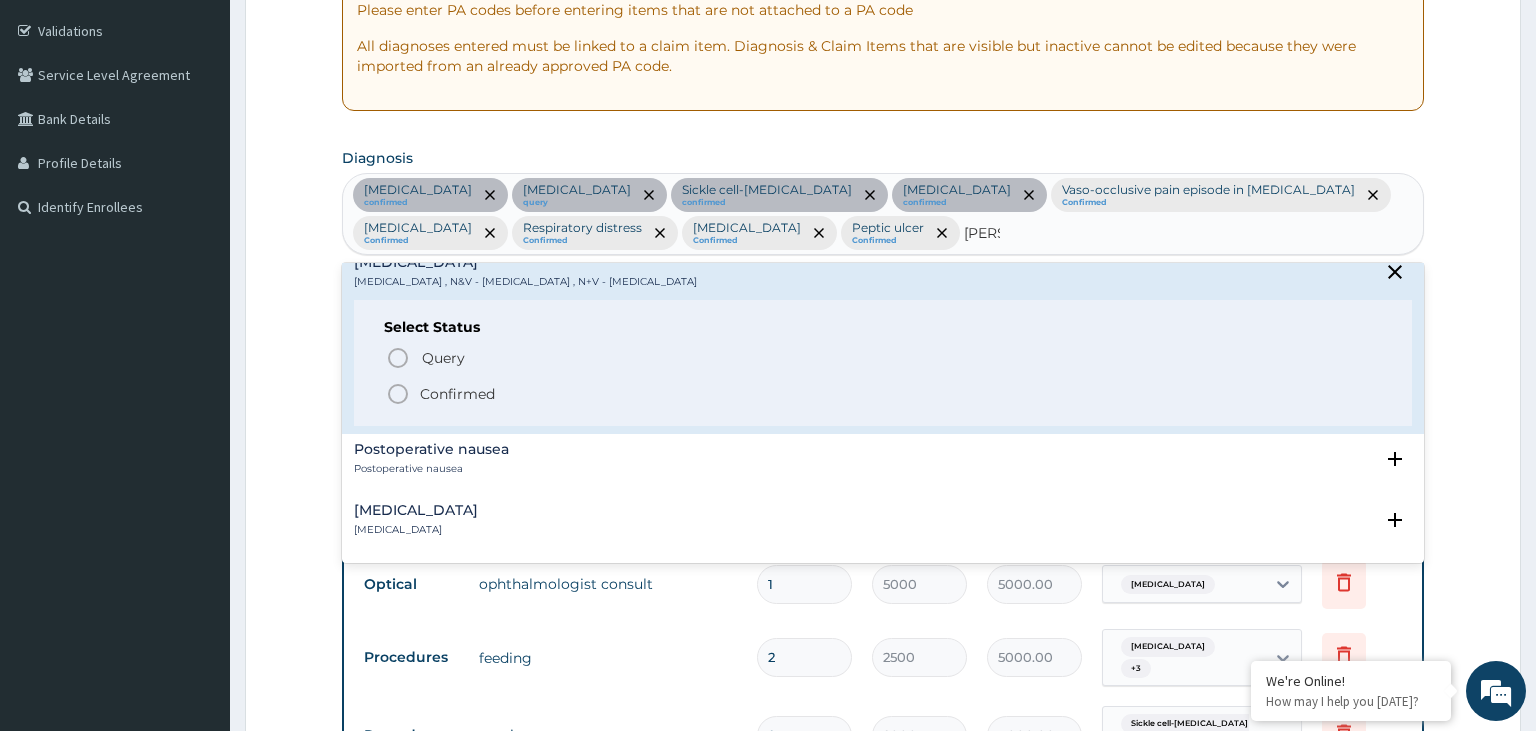 click on "Confirmed" at bounding box center (884, 394) 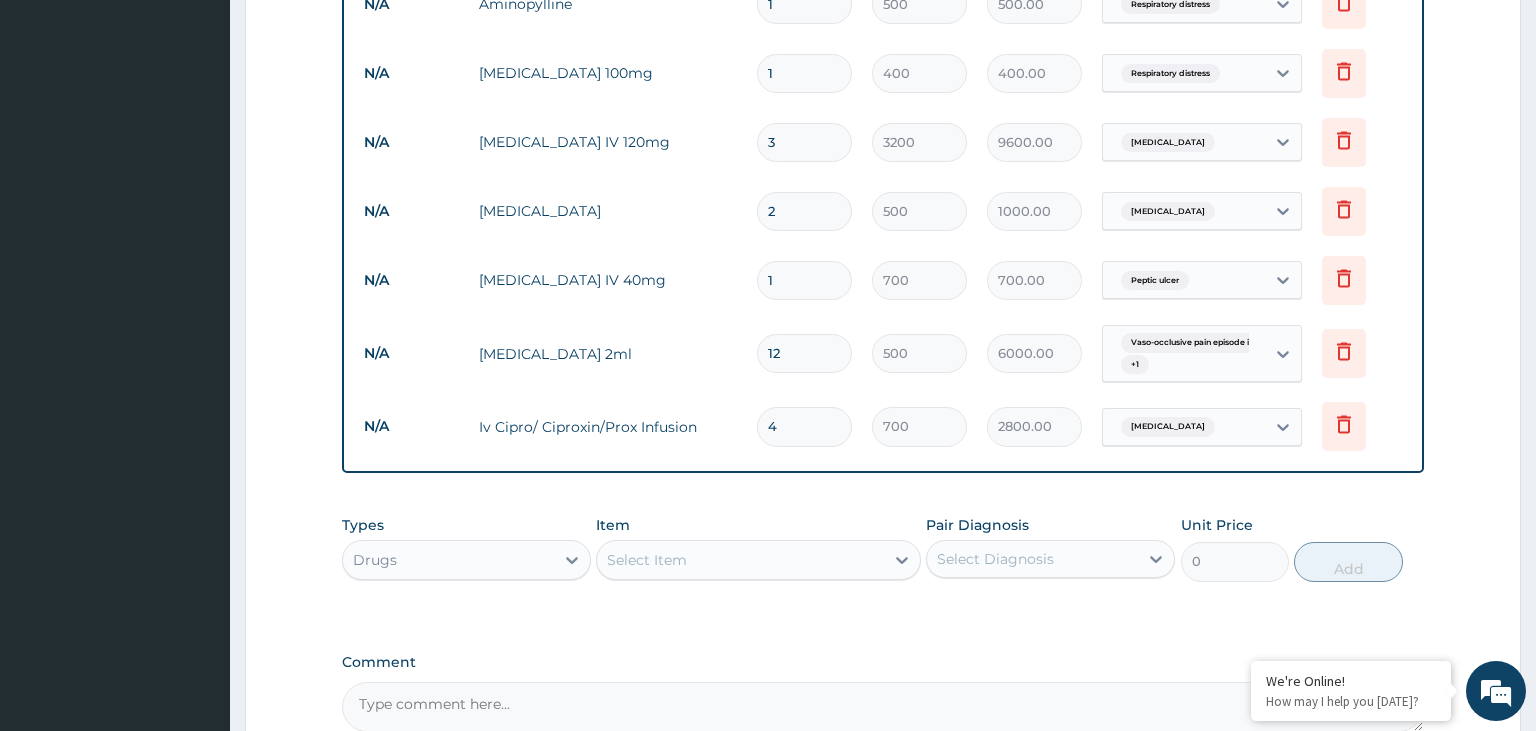 scroll, scrollTop: 1913, scrollLeft: 0, axis: vertical 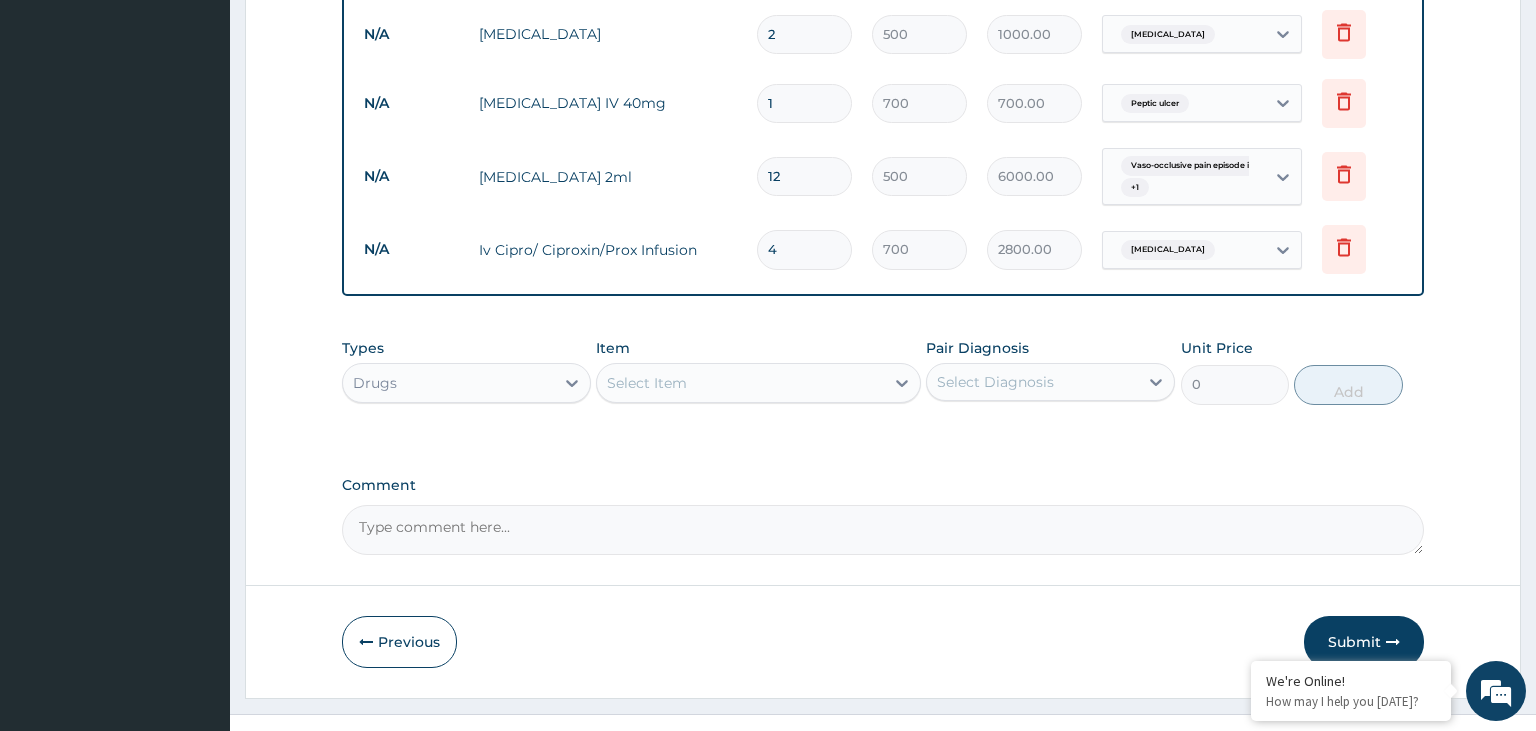 click on "Select Item" at bounding box center [740, 383] 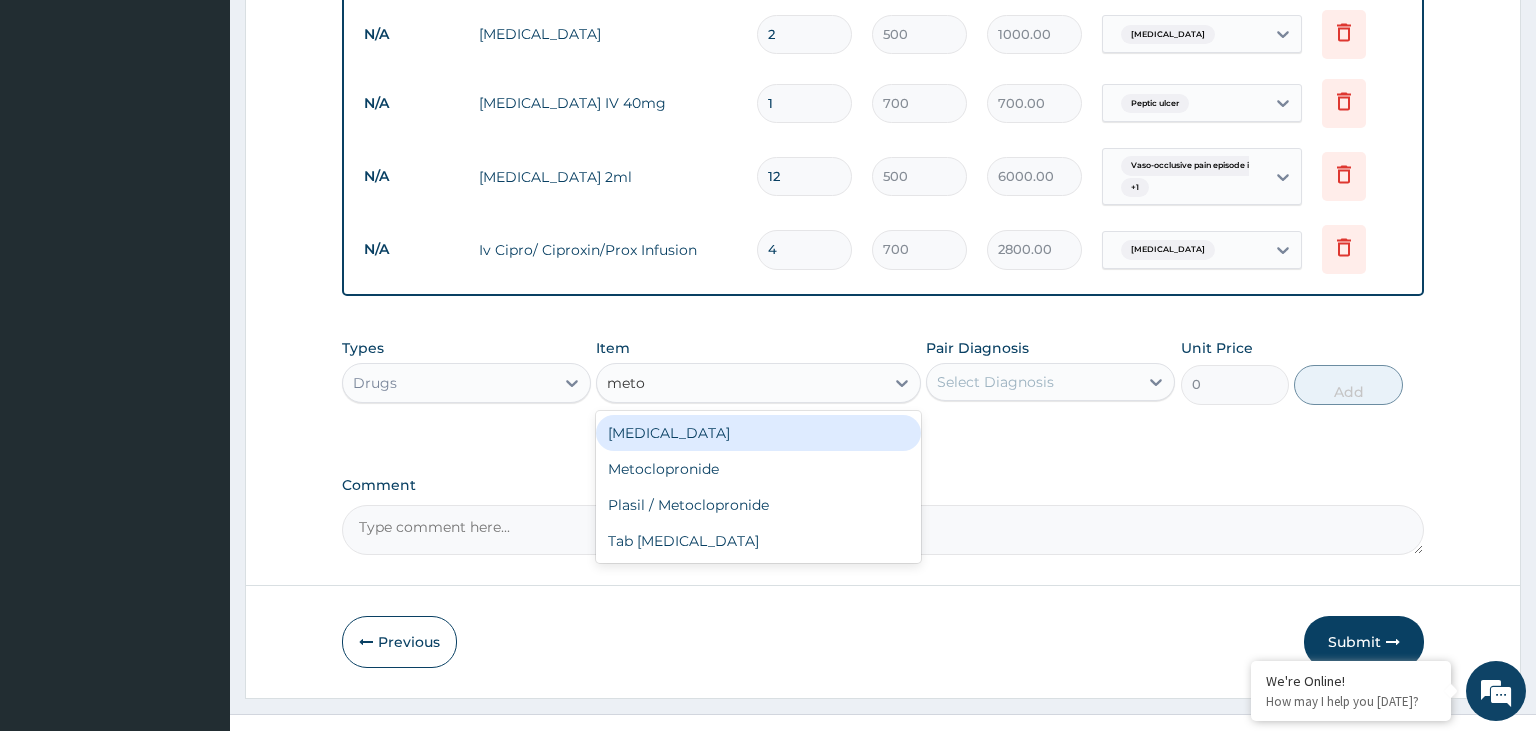 type on "metoc" 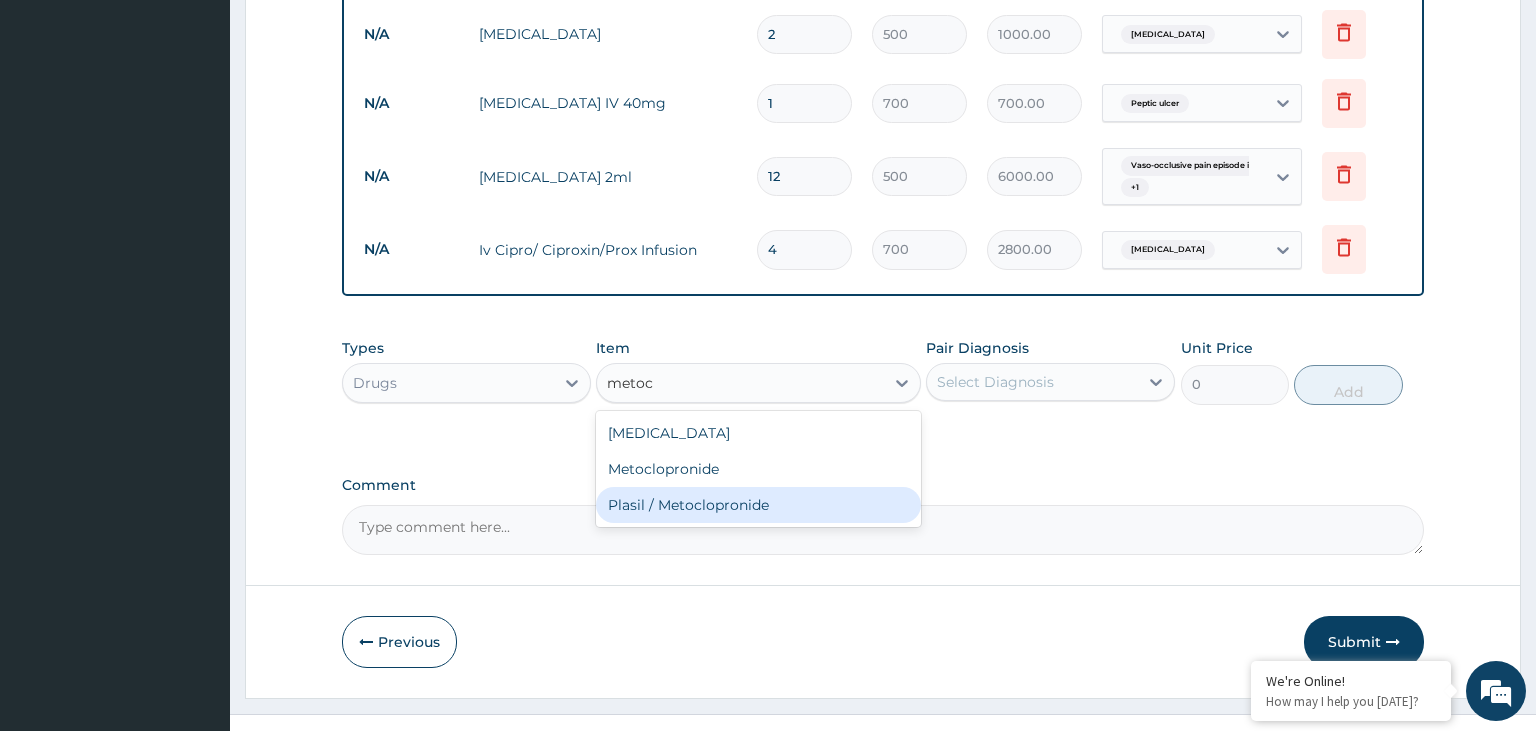 click on "Plasil / Metoclopronide" at bounding box center (758, 505) 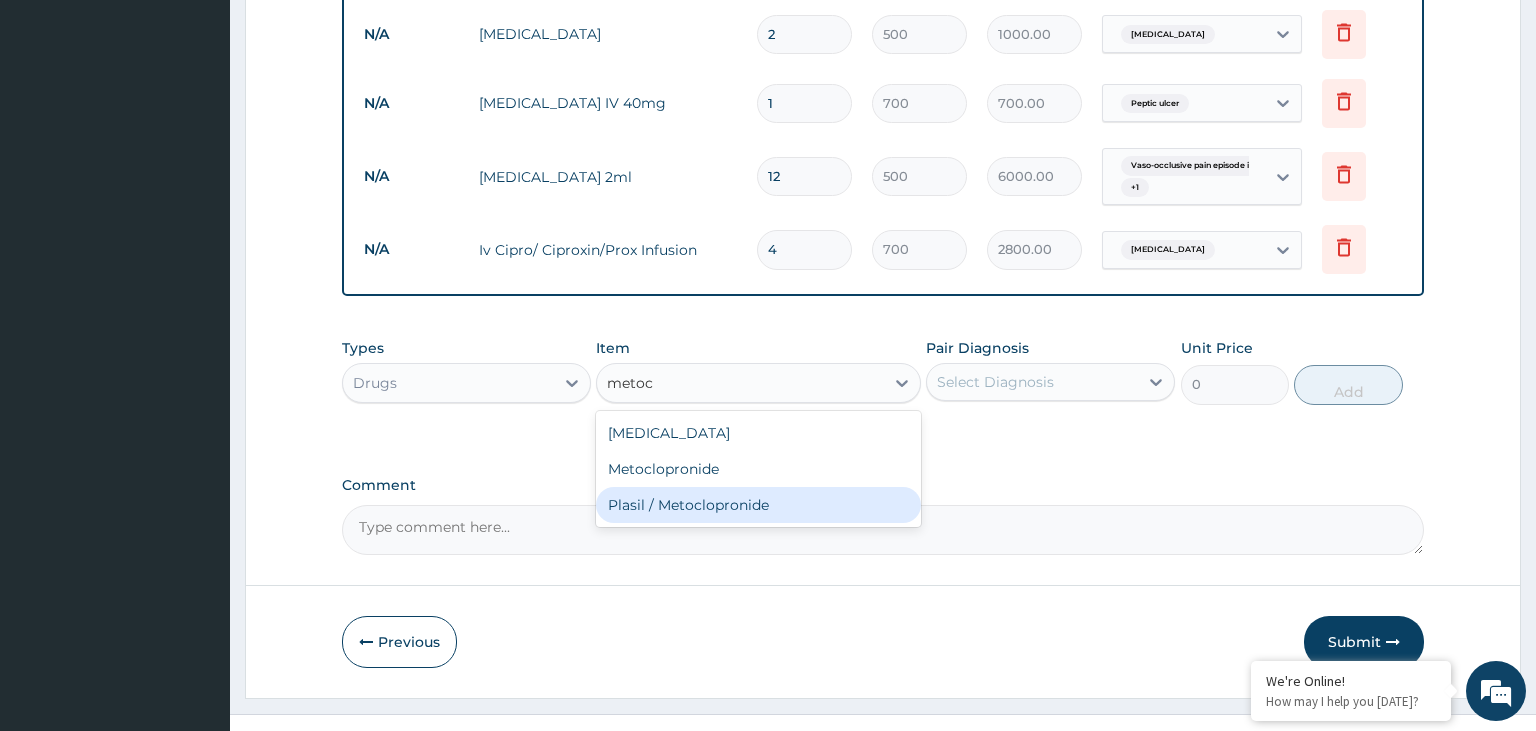 type 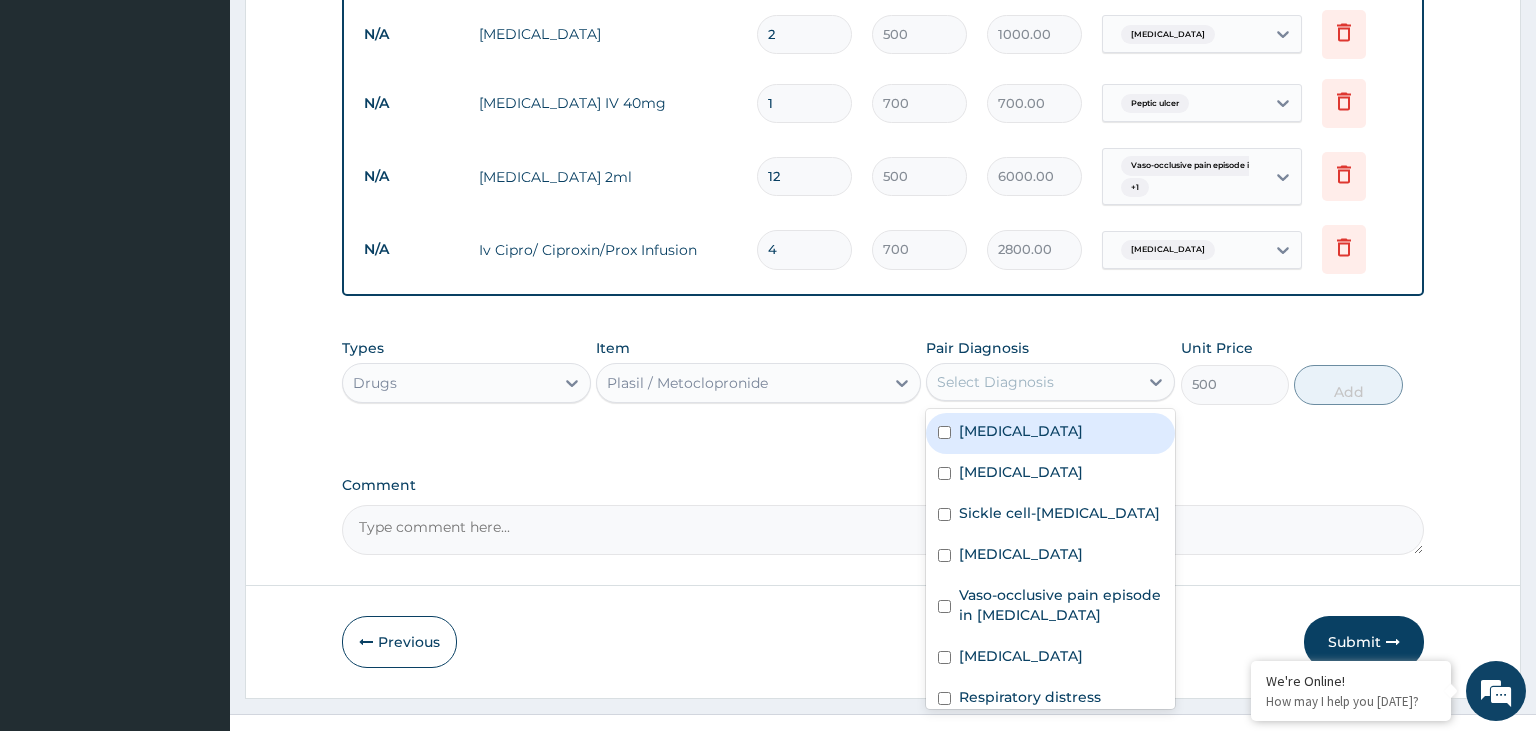 click on "Select Diagnosis" at bounding box center (995, 382) 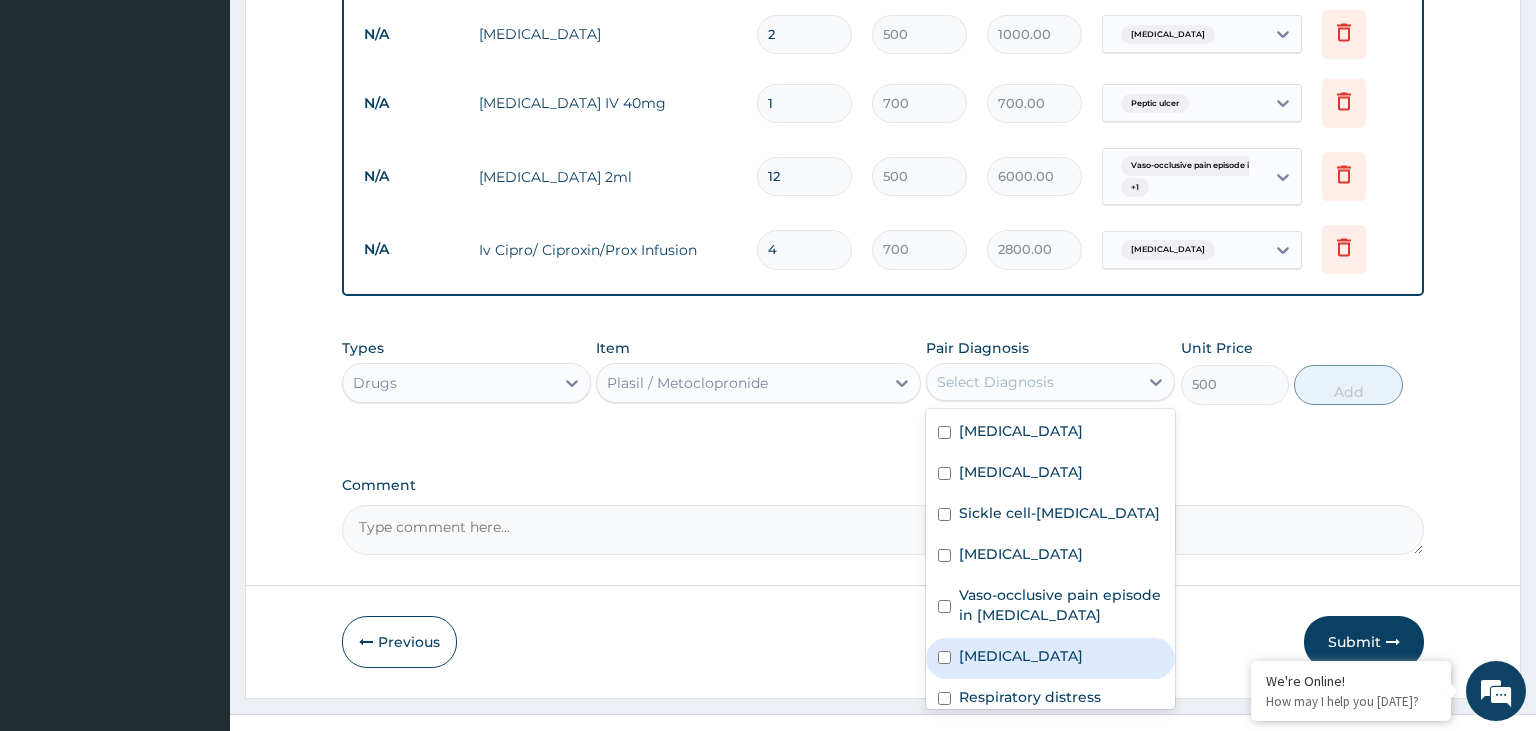 scroll, scrollTop: 138, scrollLeft: 0, axis: vertical 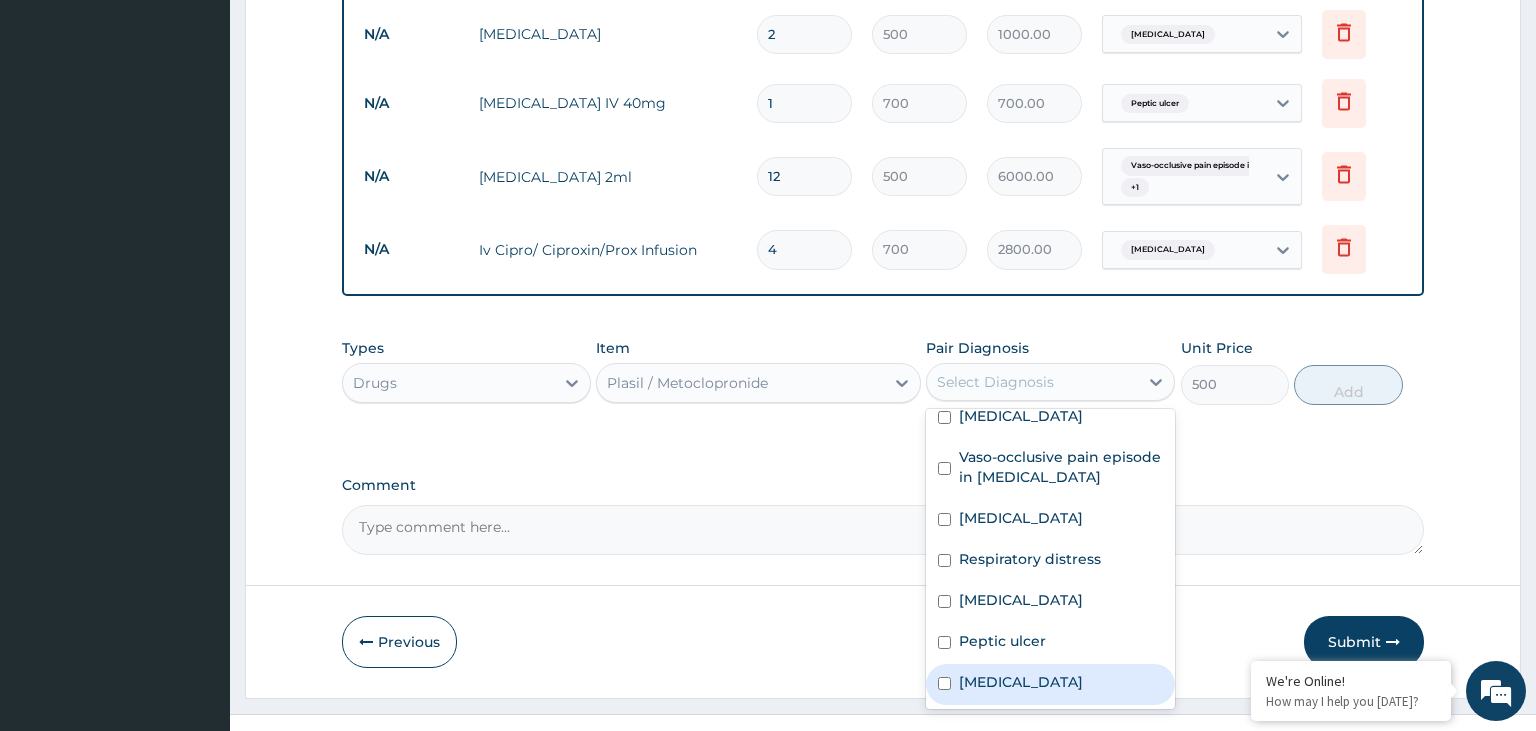 click on "Nausea and vomiting" at bounding box center [1021, 682] 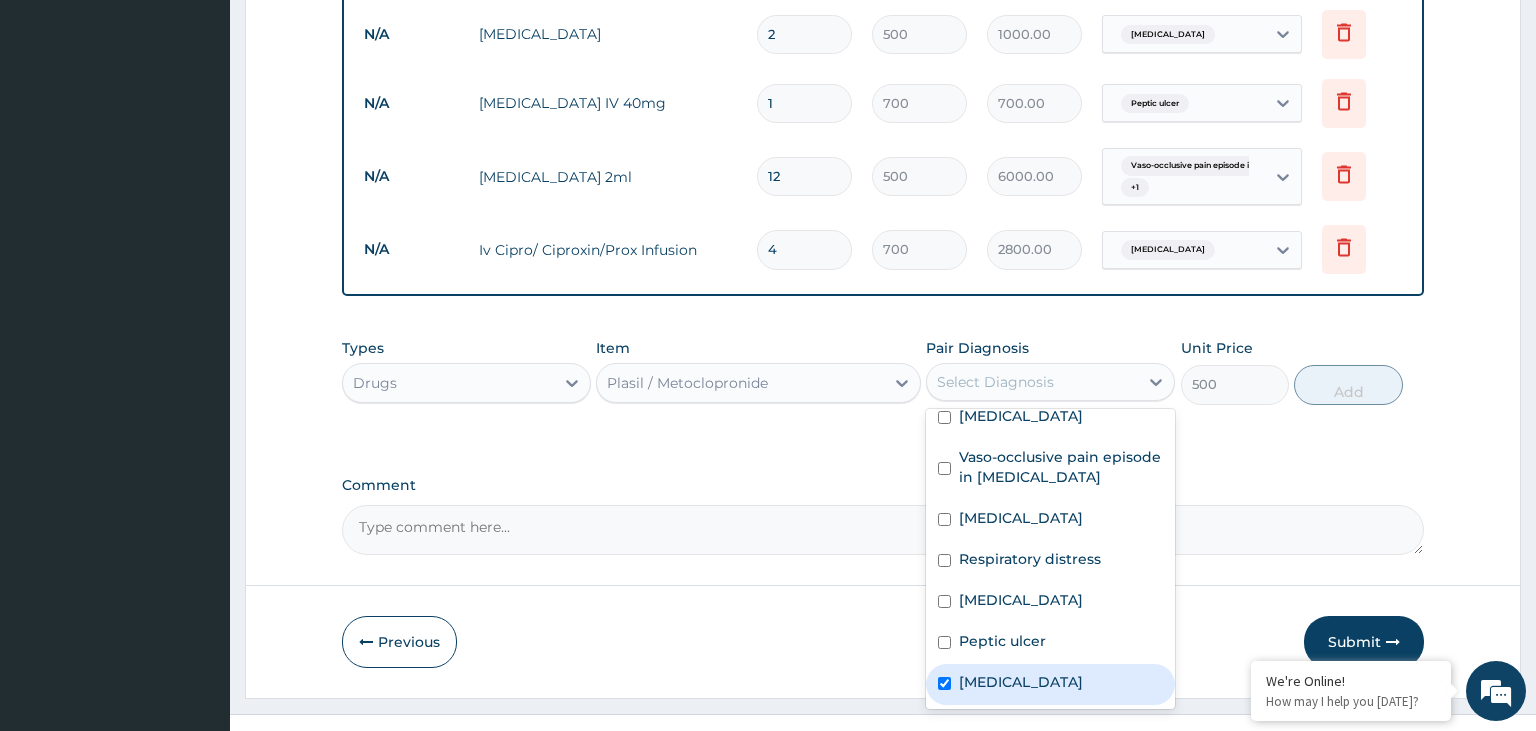 checkbox on "true" 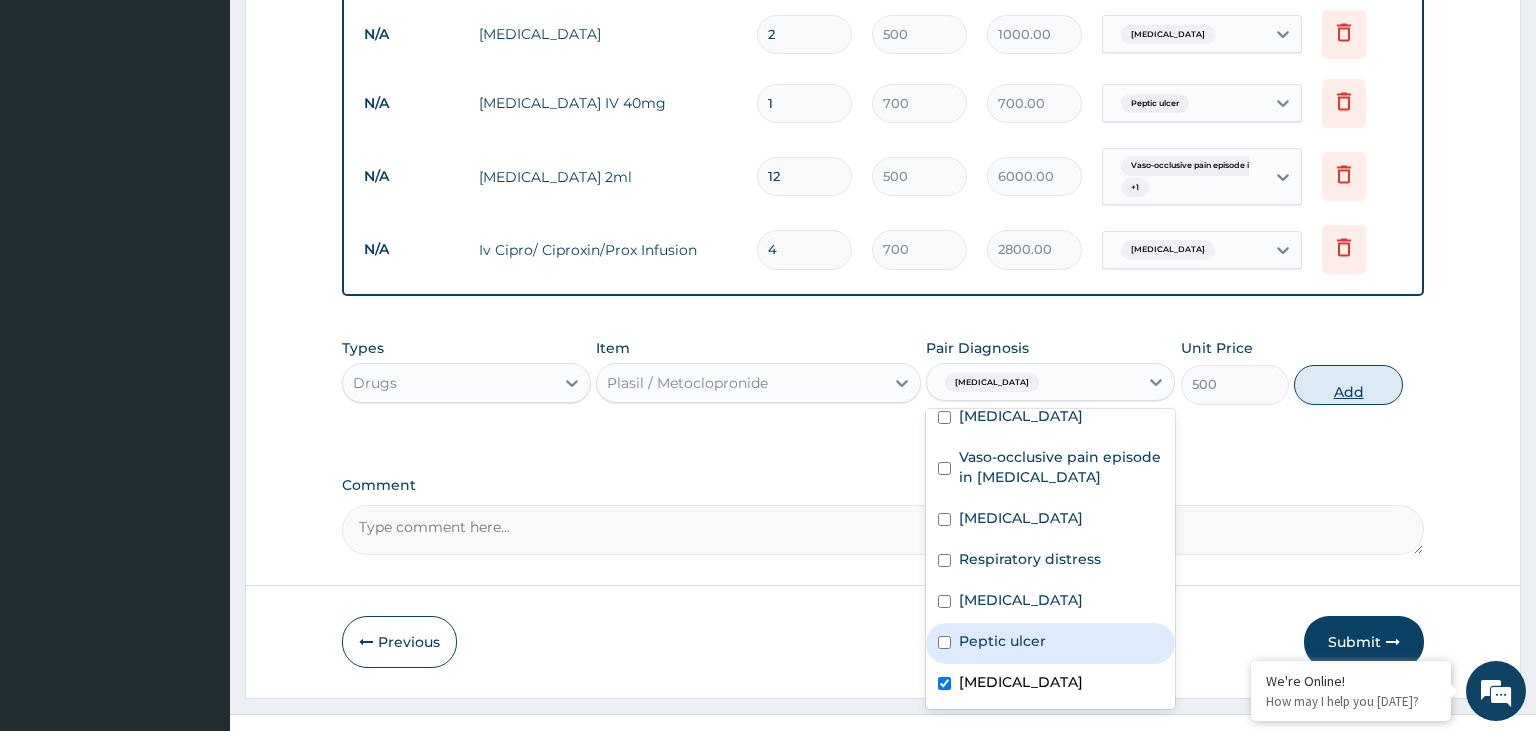 click on "Add" at bounding box center (1348, 385) 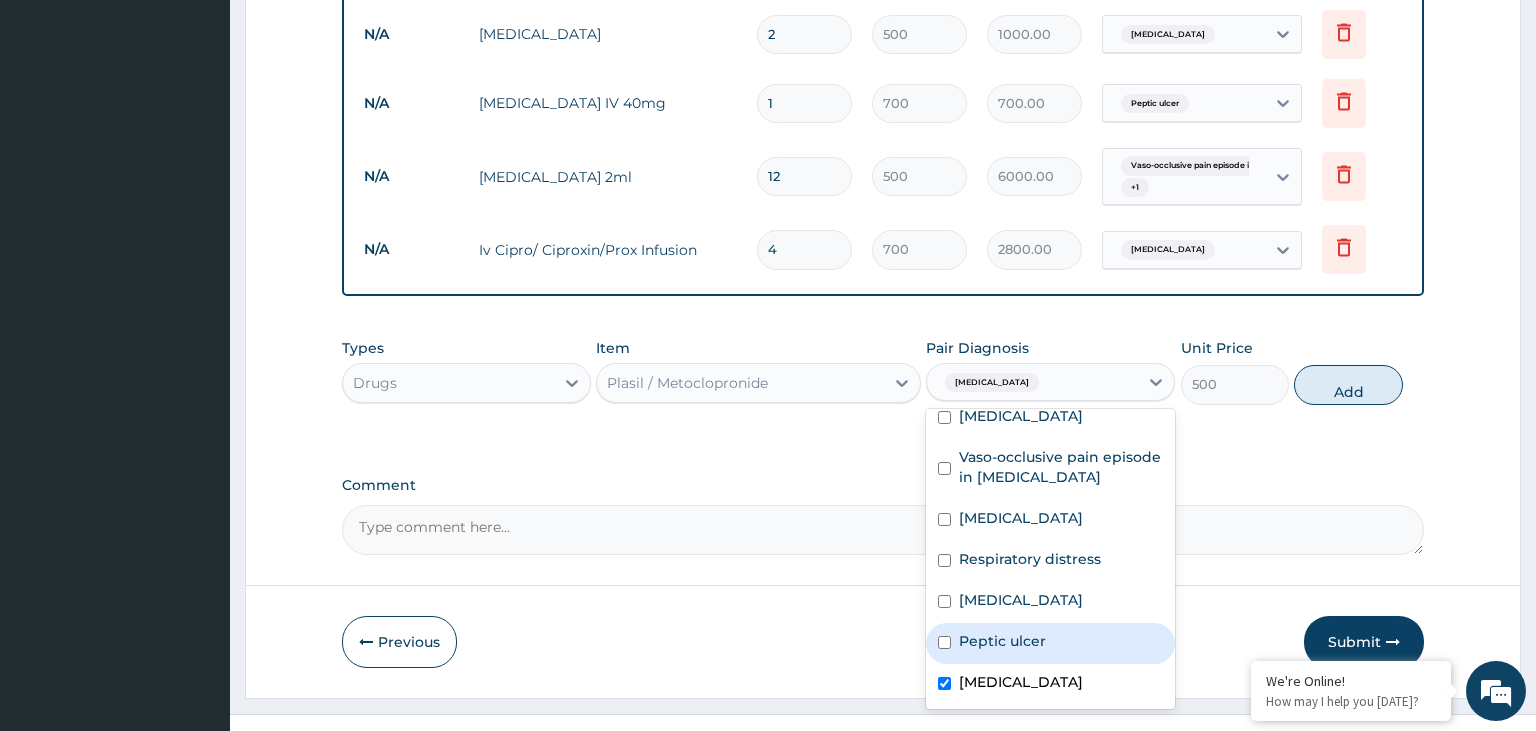 type on "0" 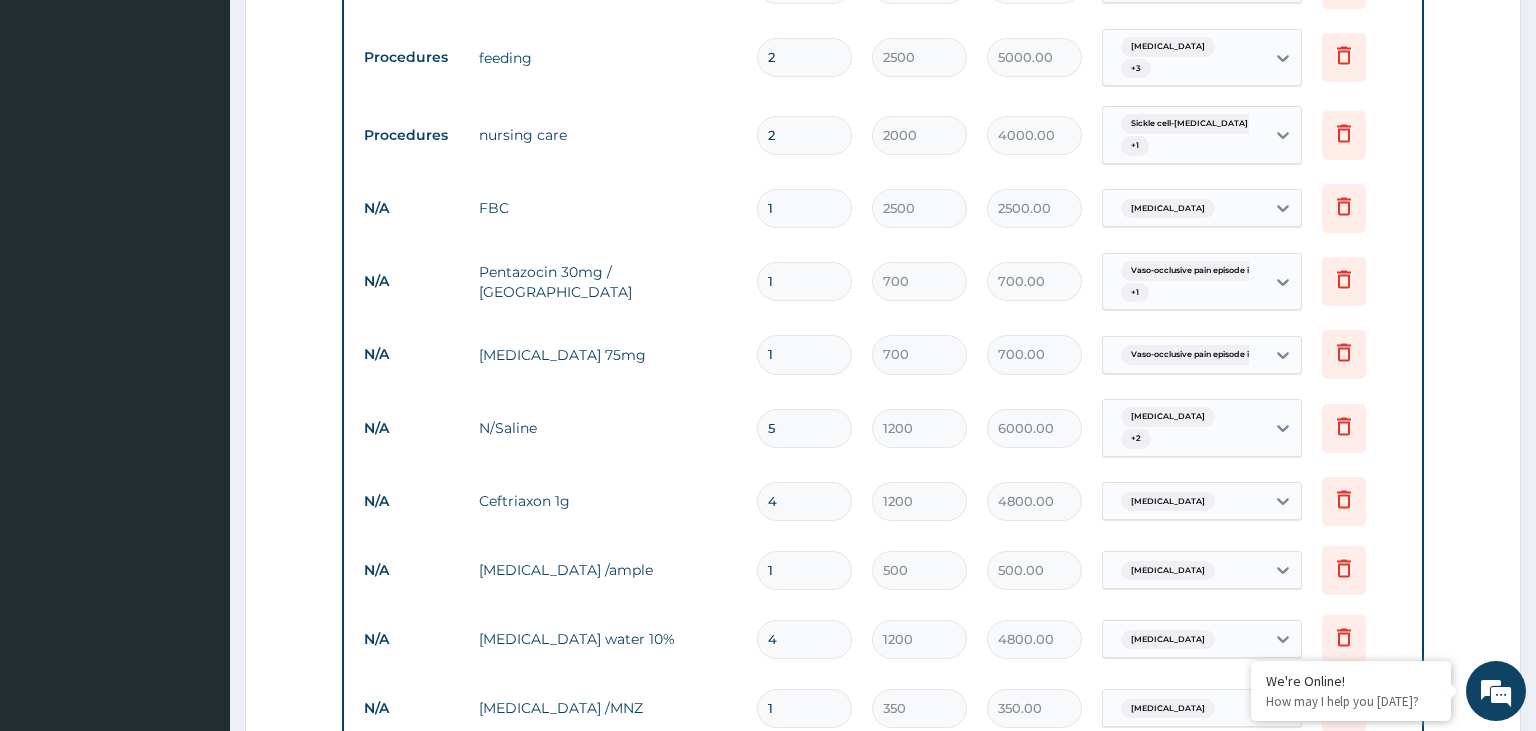 scroll, scrollTop: 1068, scrollLeft: 0, axis: vertical 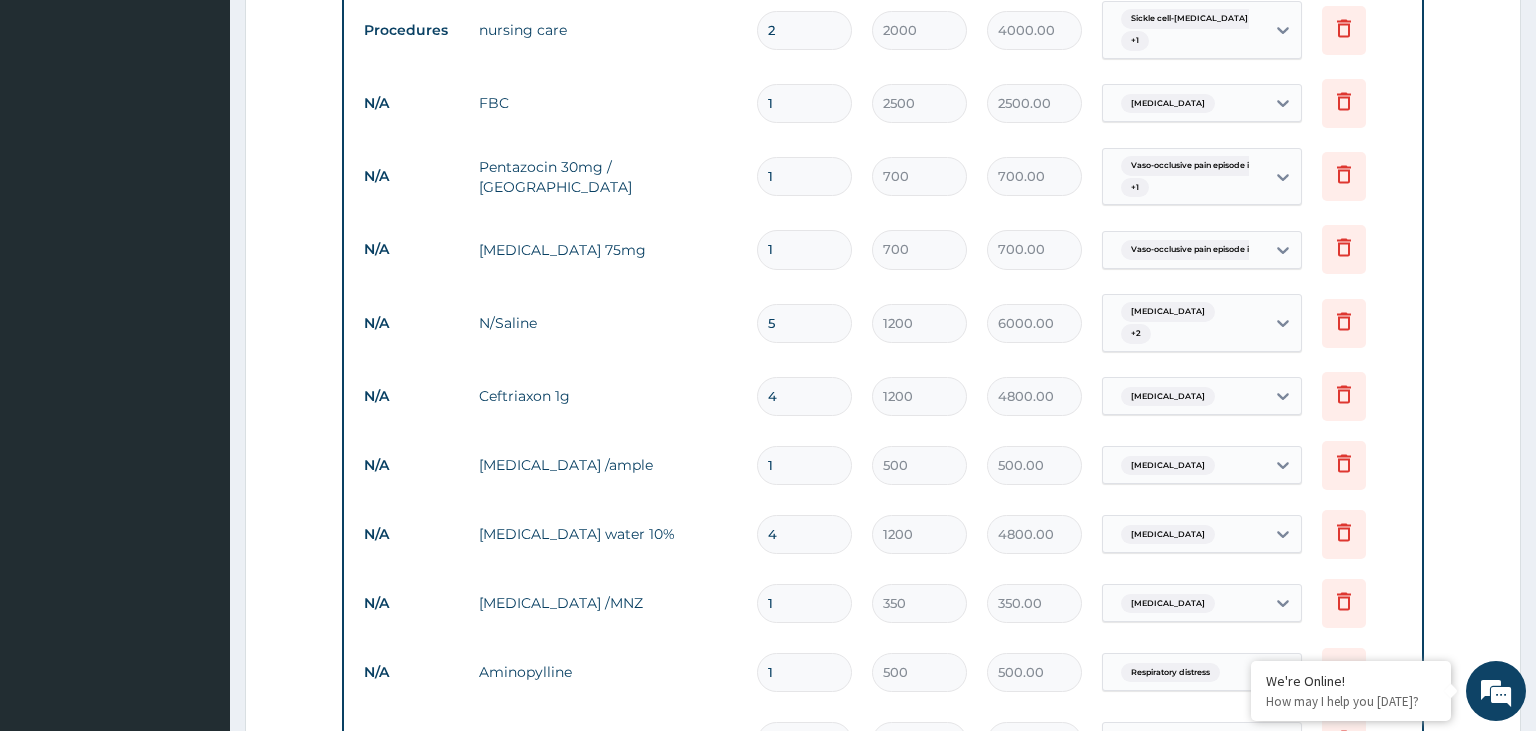 drag, startPoint x: 792, startPoint y: 163, endPoint x: 750, endPoint y: 166, distance: 42.107006 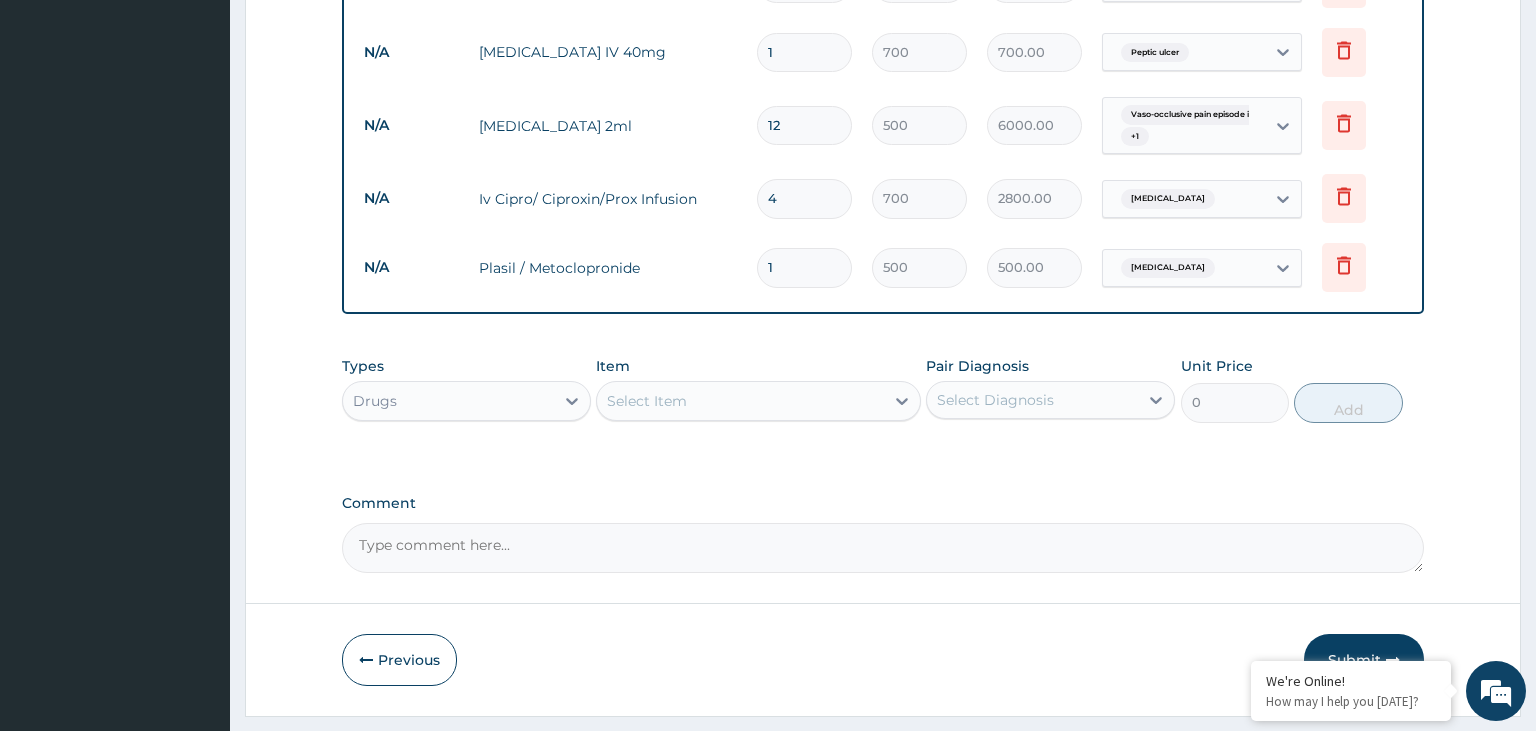 scroll, scrollTop: 1982, scrollLeft: 0, axis: vertical 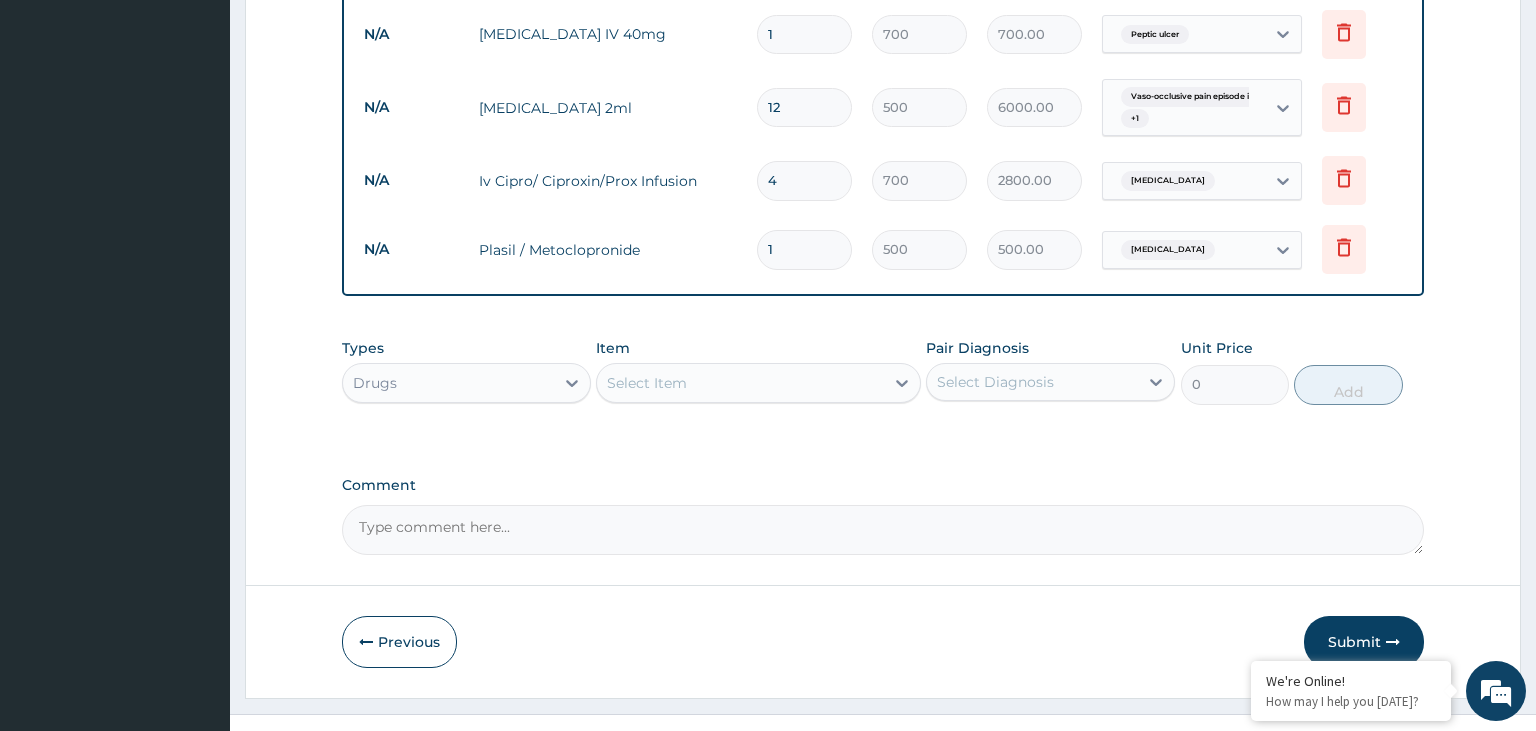 type on "4" 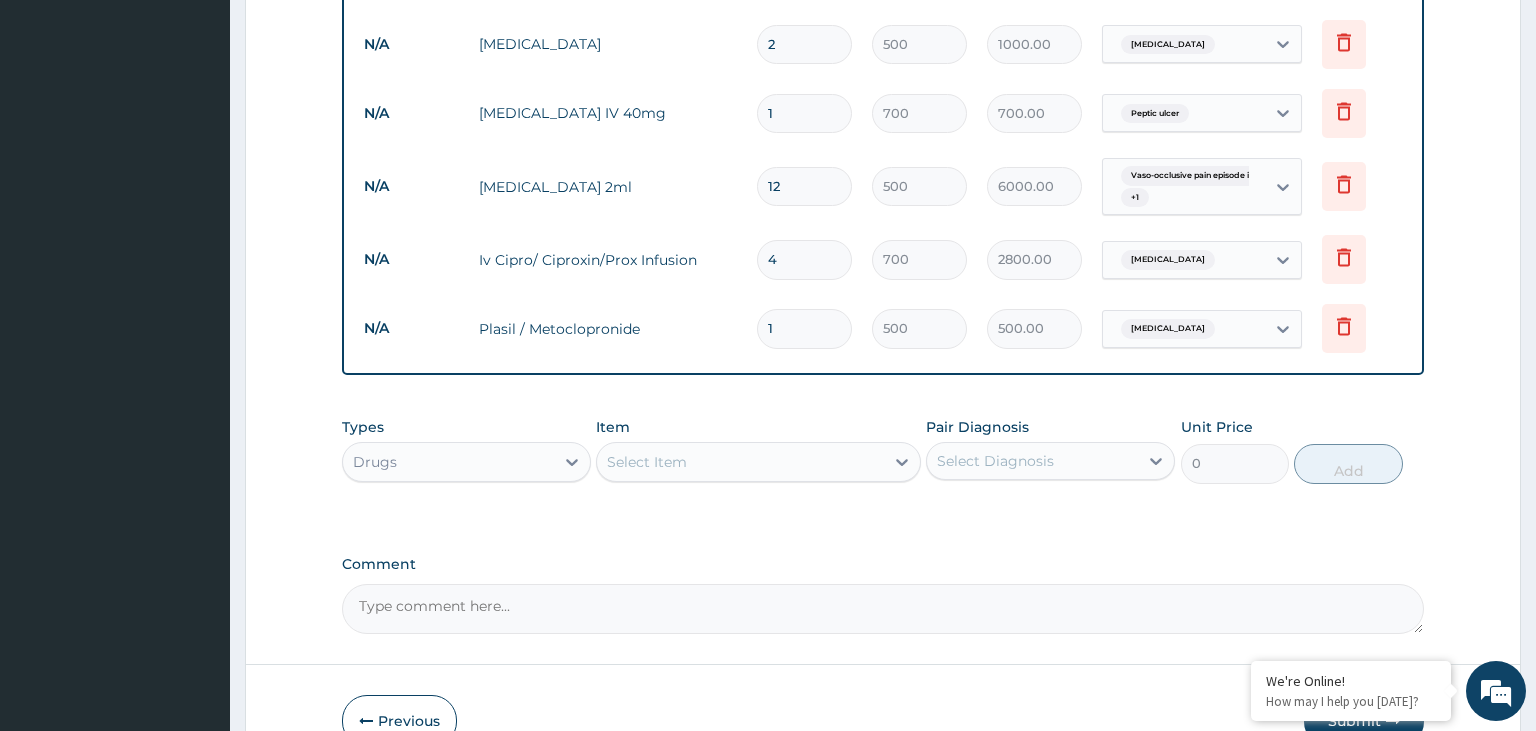scroll, scrollTop: 1771, scrollLeft: 0, axis: vertical 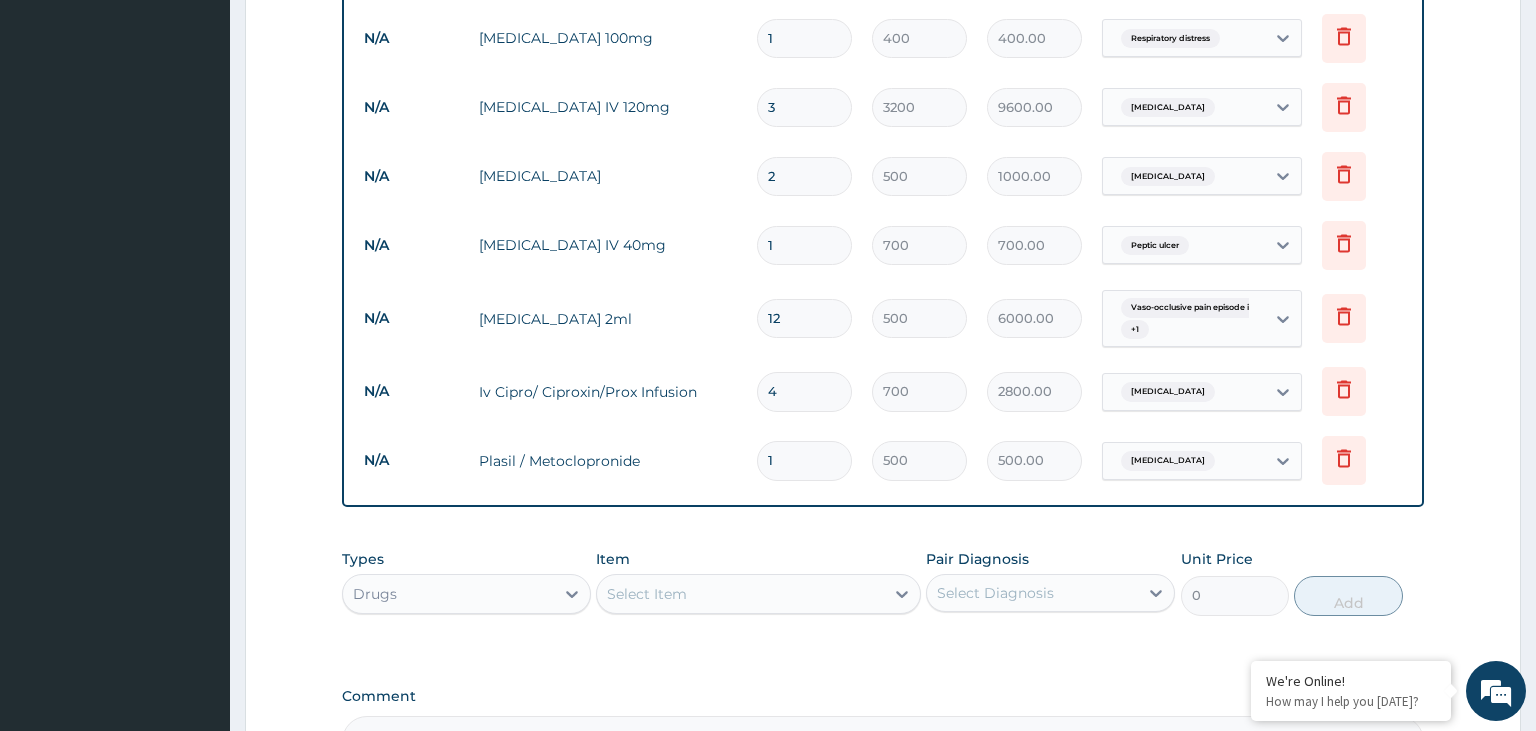 click on "1" at bounding box center [804, 245] 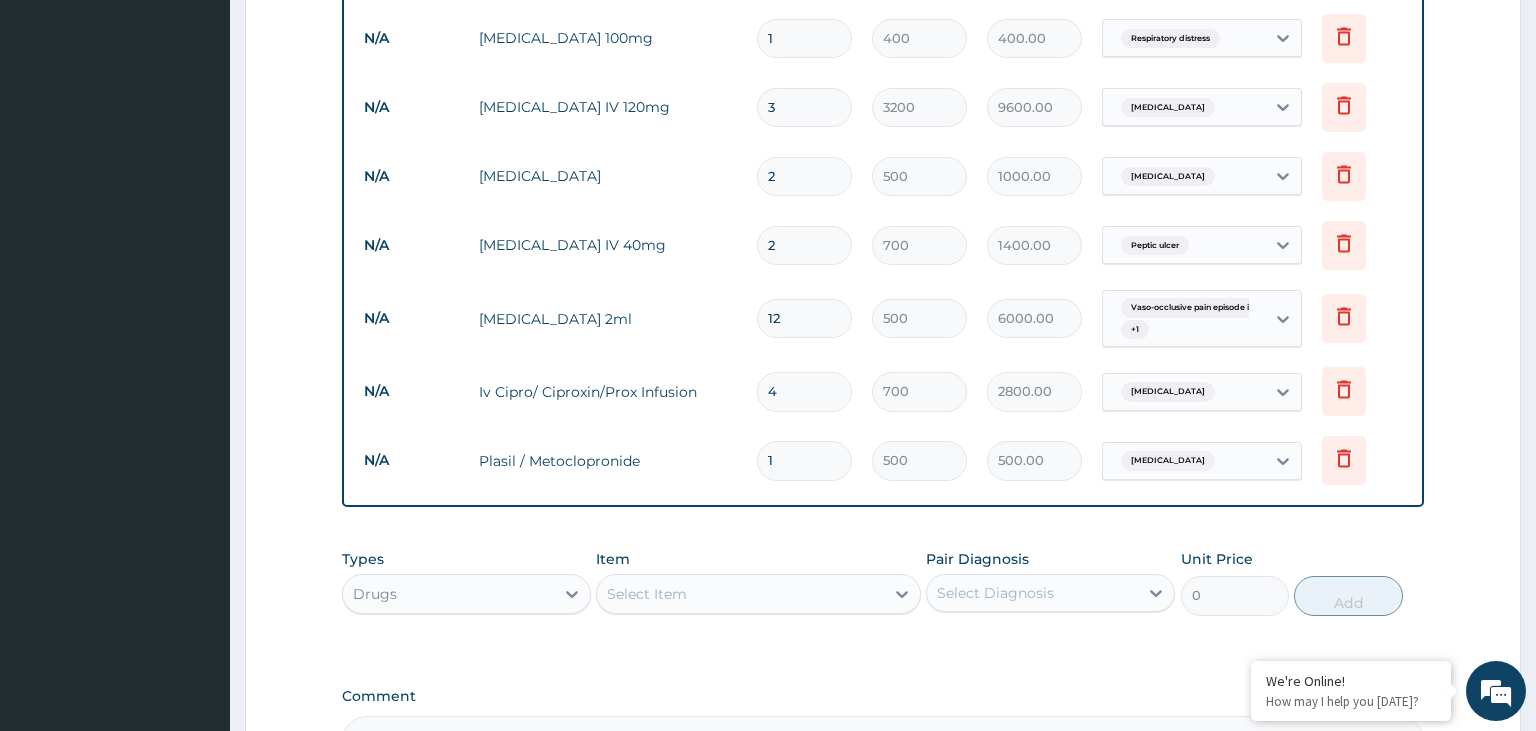 type on "2" 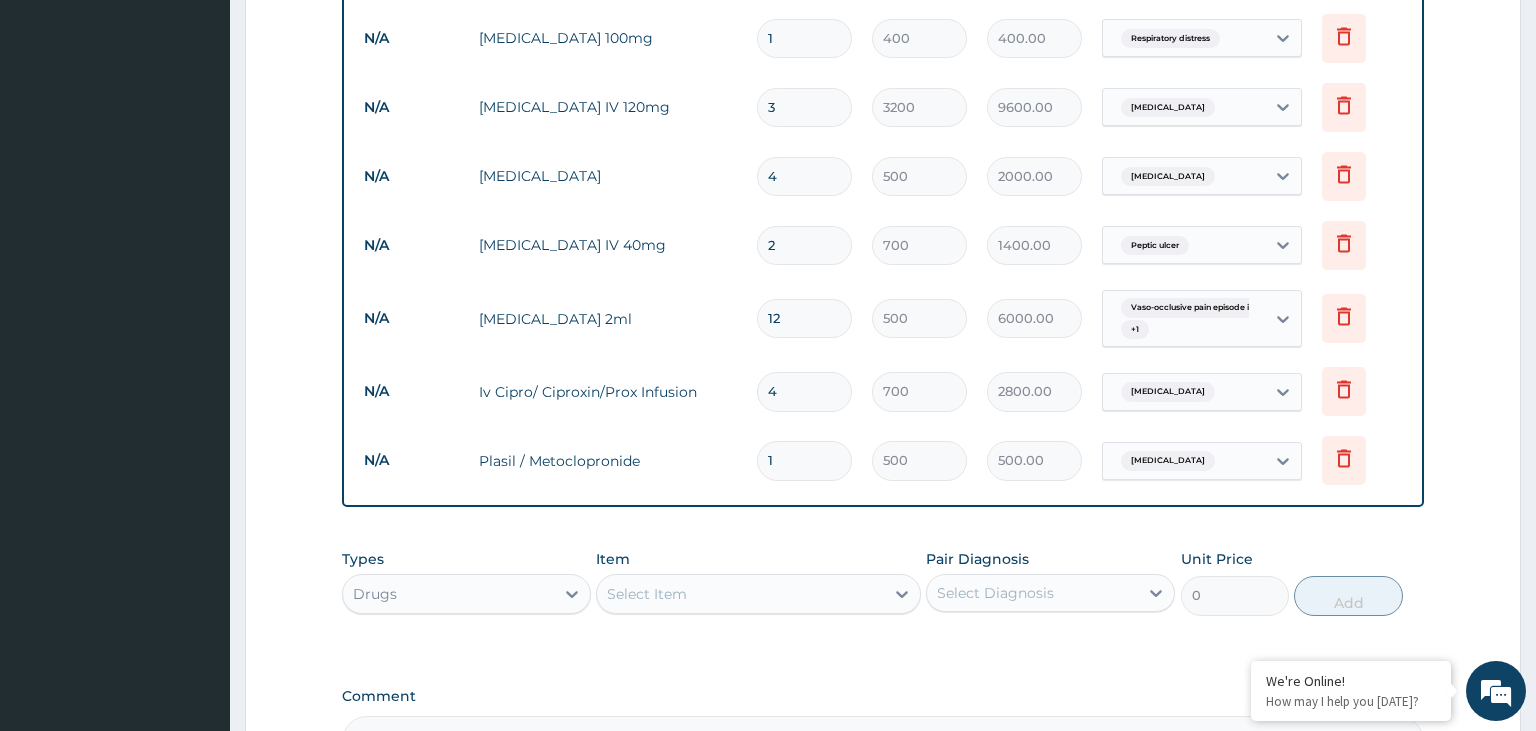 type on "4" 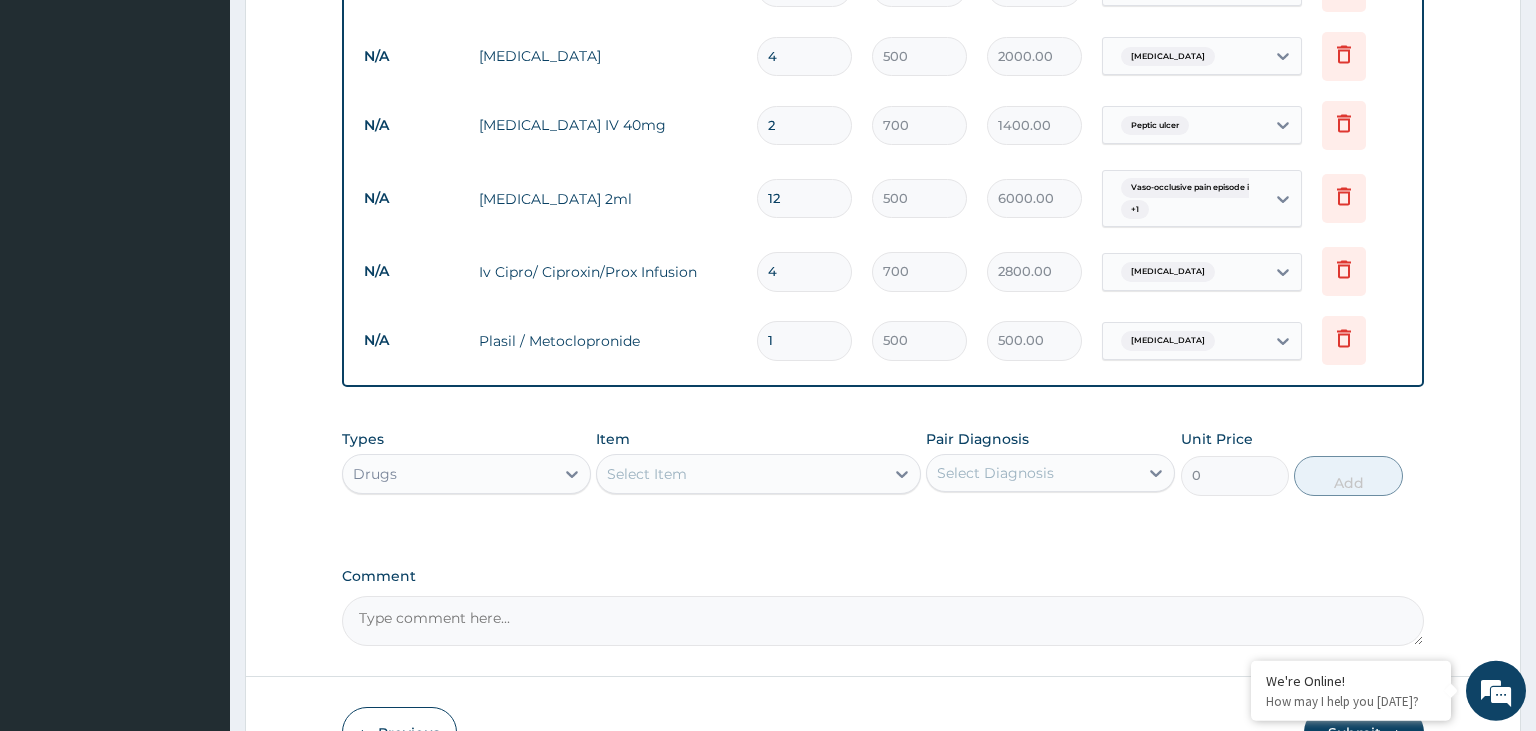 scroll, scrollTop: 1982, scrollLeft: 0, axis: vertical 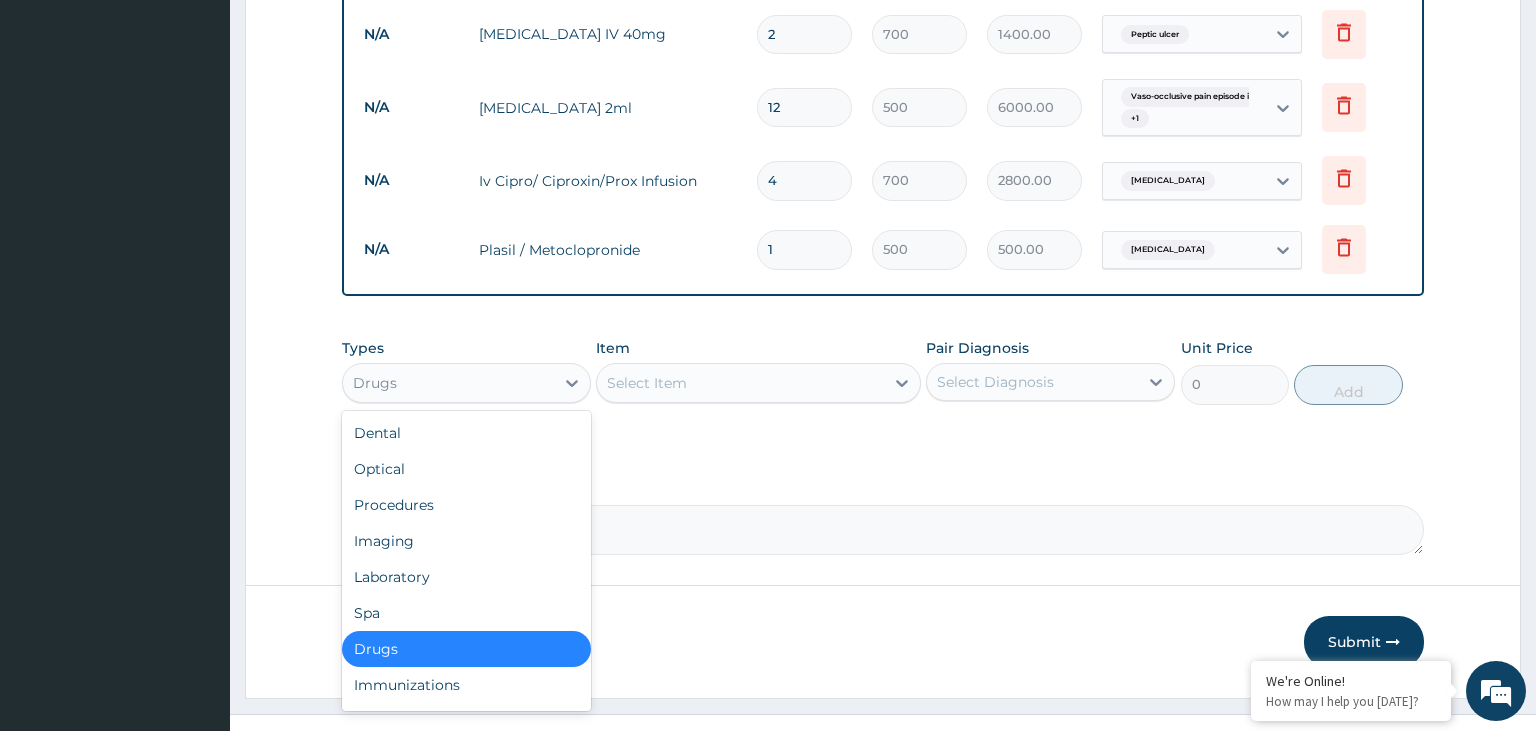 click on "Drugs" at bounding box center [448, 383] 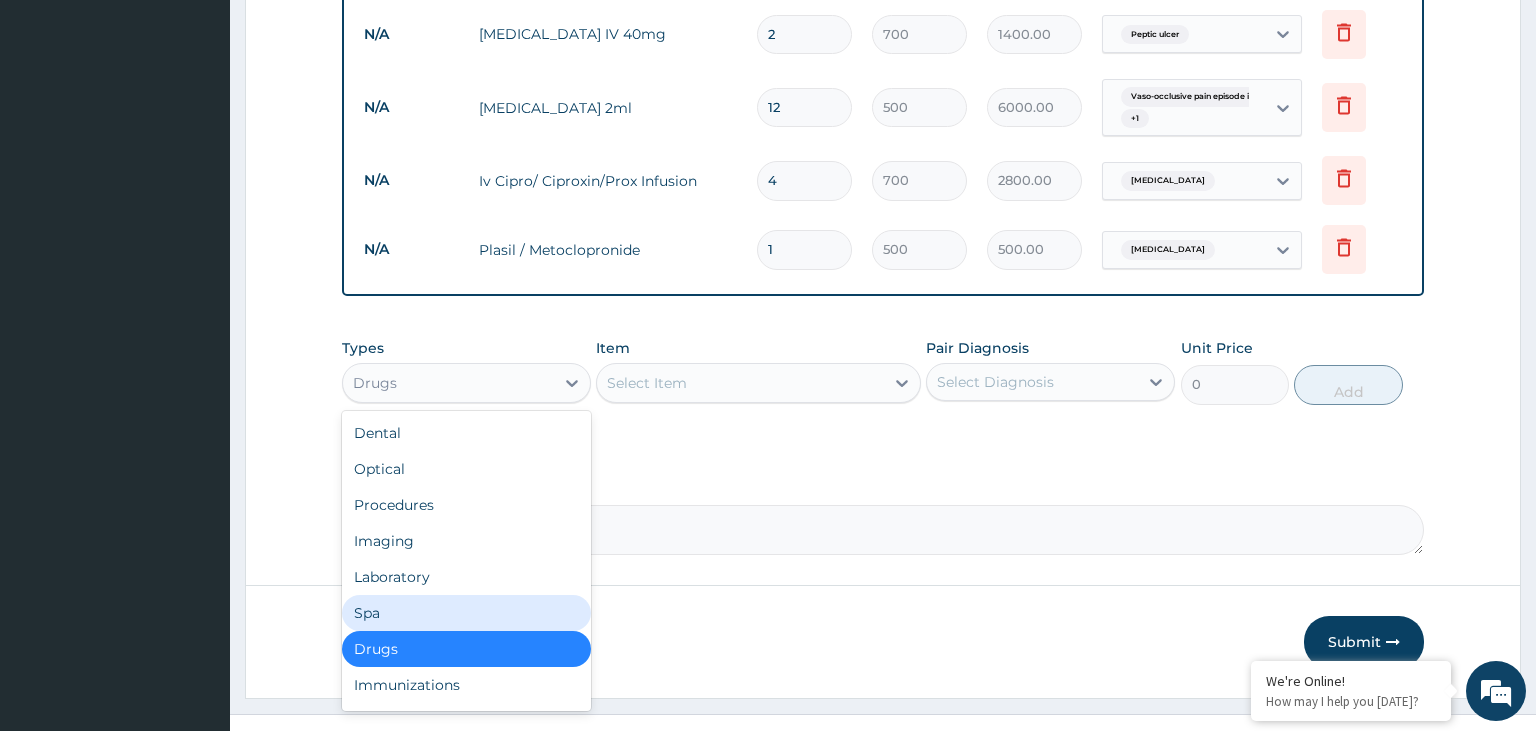 click on "Laboratory" at bounding box center [466, 577] 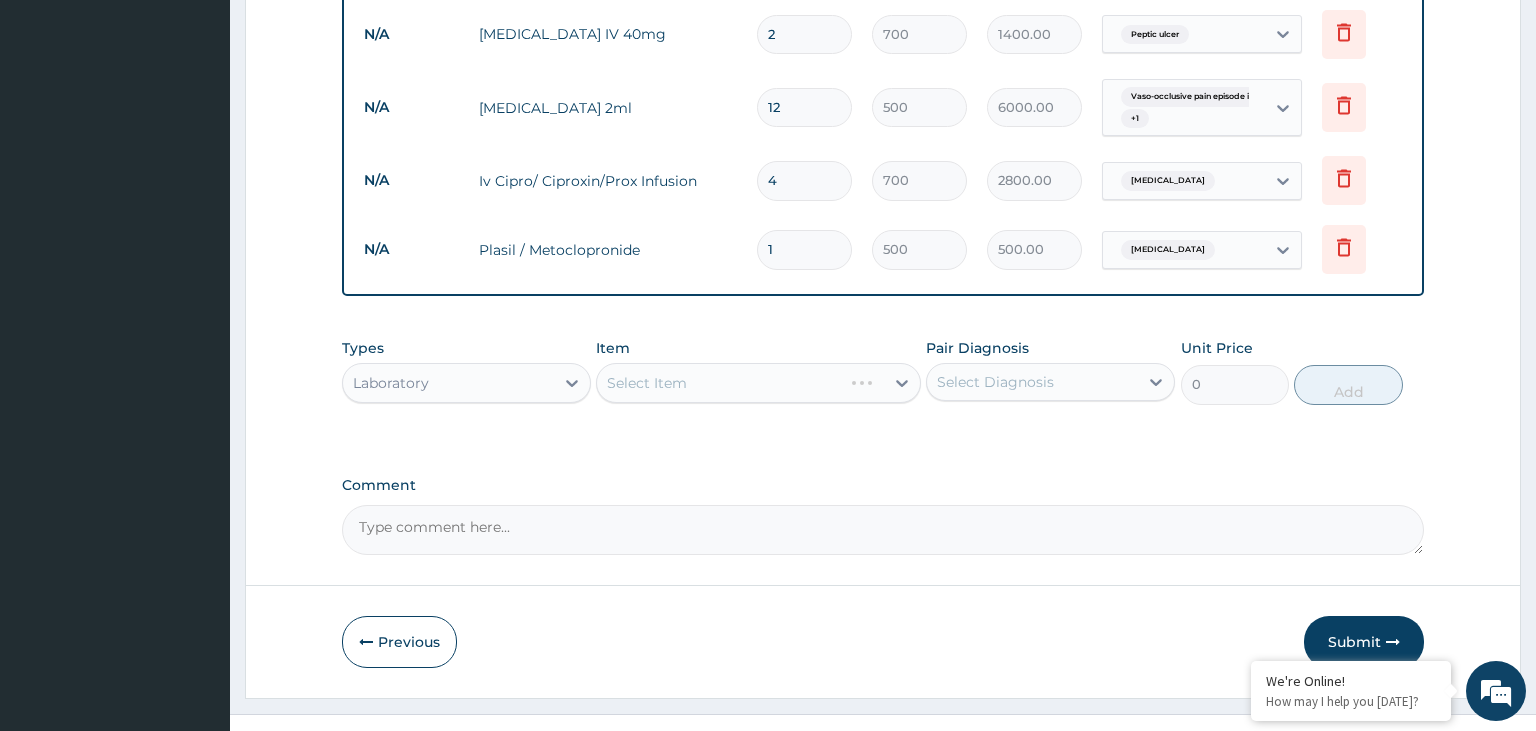 click on "Select Item" at bounding box center (758, 383) 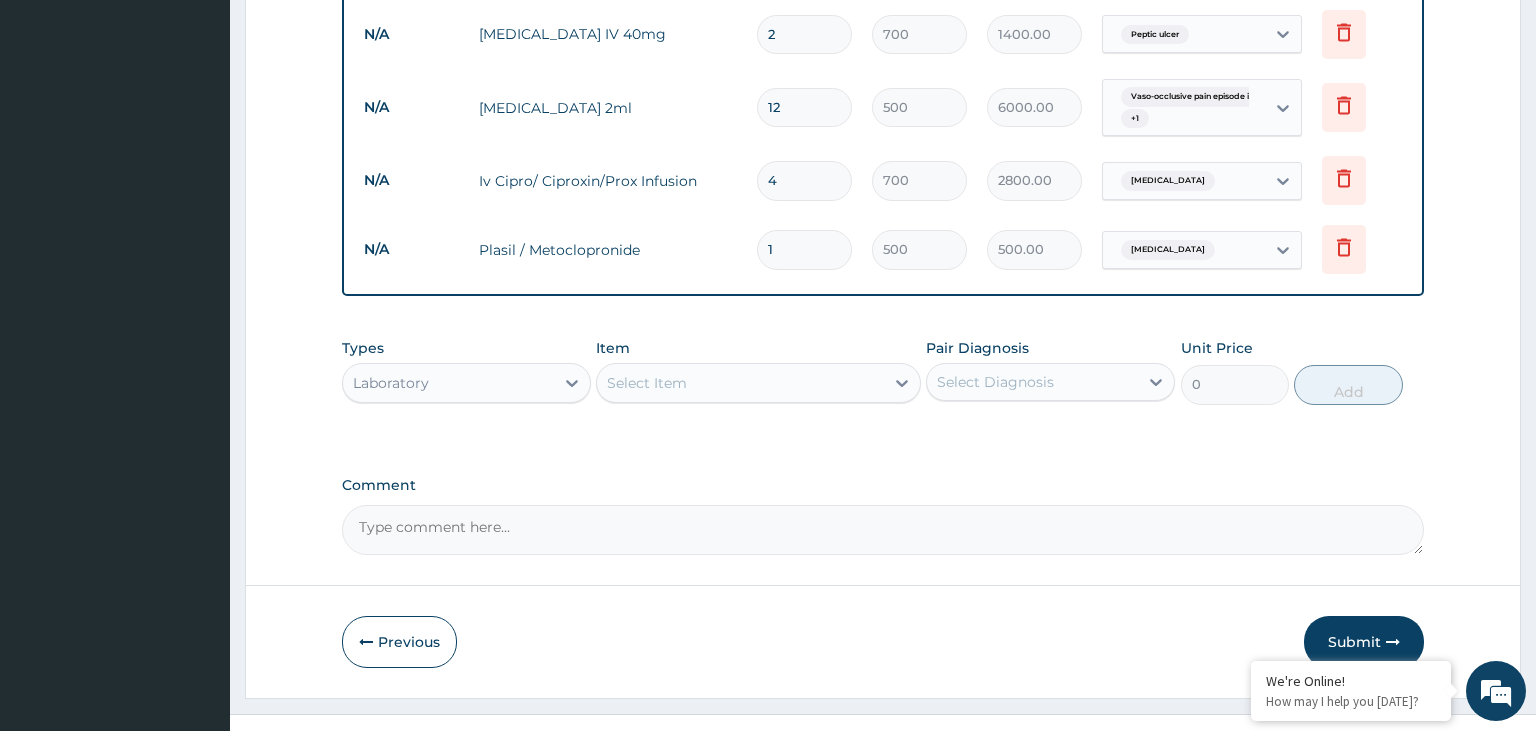 click on "Select Item" at bounding box center [740, 383] 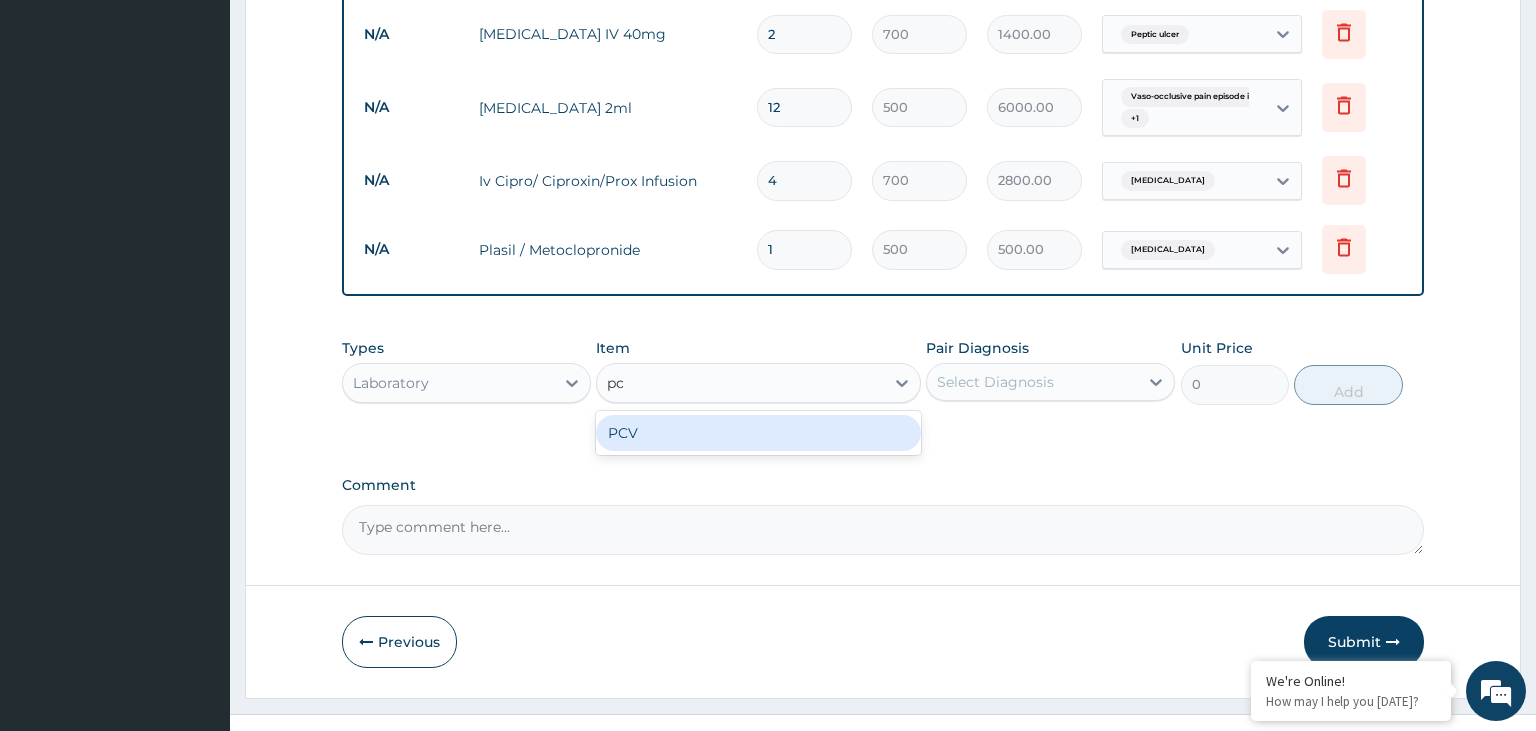 type on "pcv" 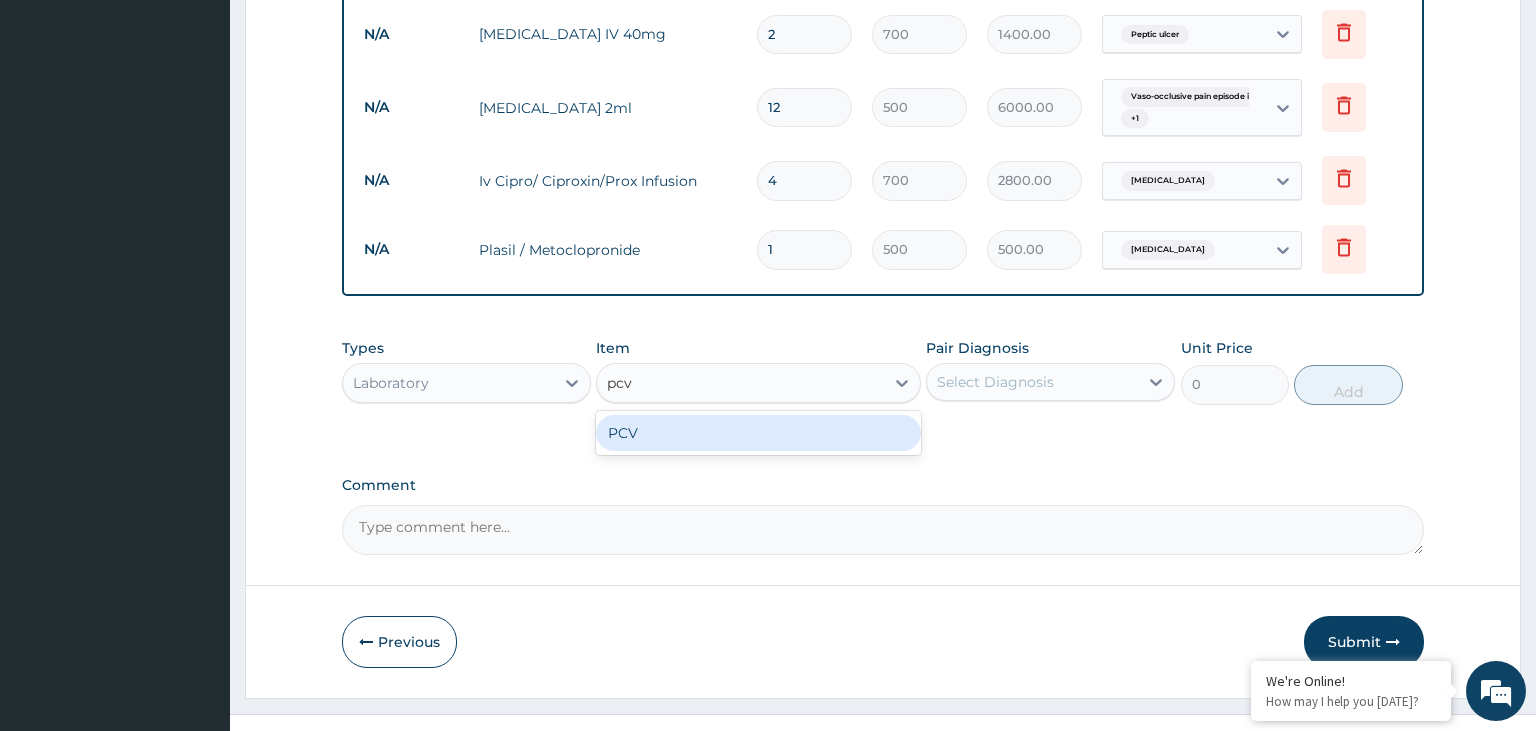 click on "PCV" at bounding box center (758, 433) 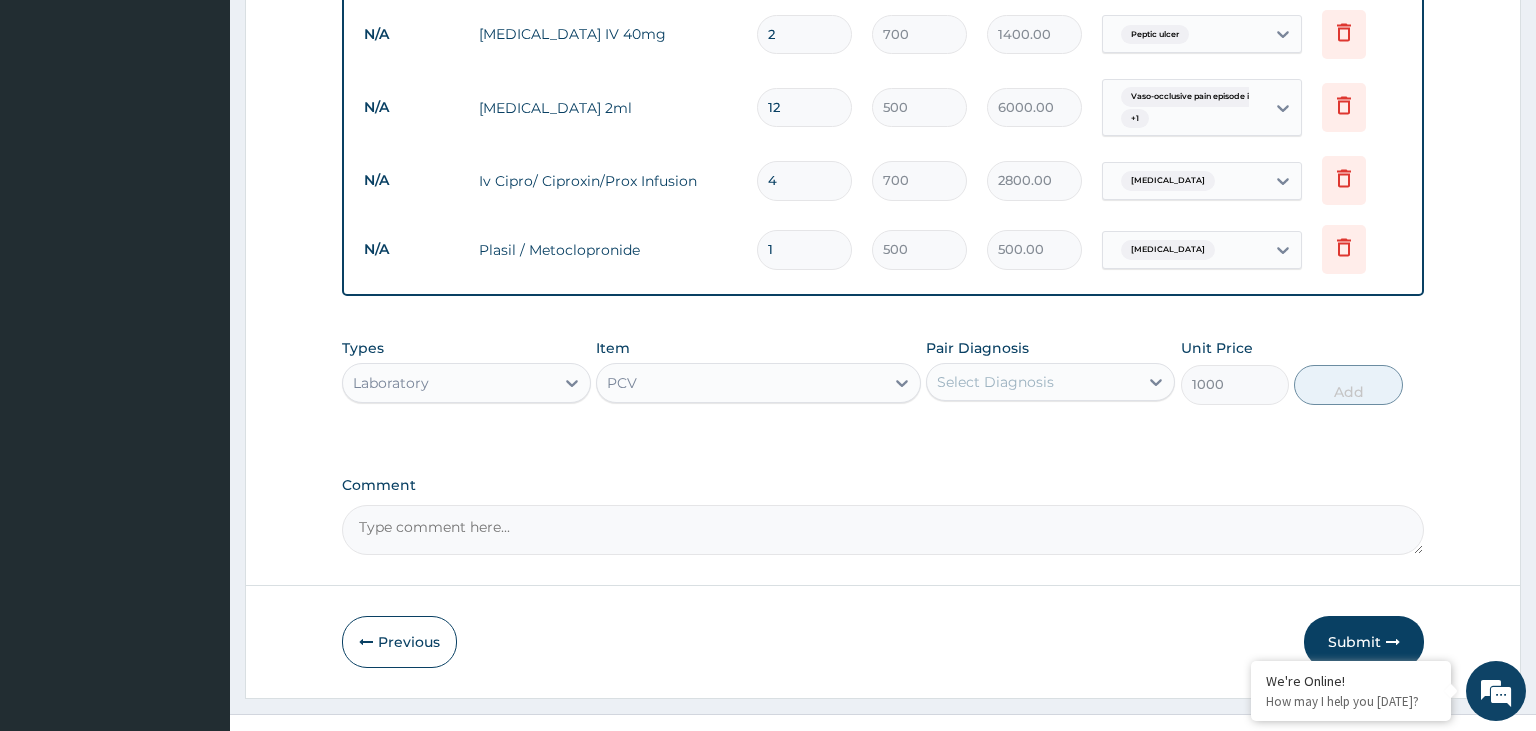 click on "Select Diagnosis" at bounding box center [1050, 382] 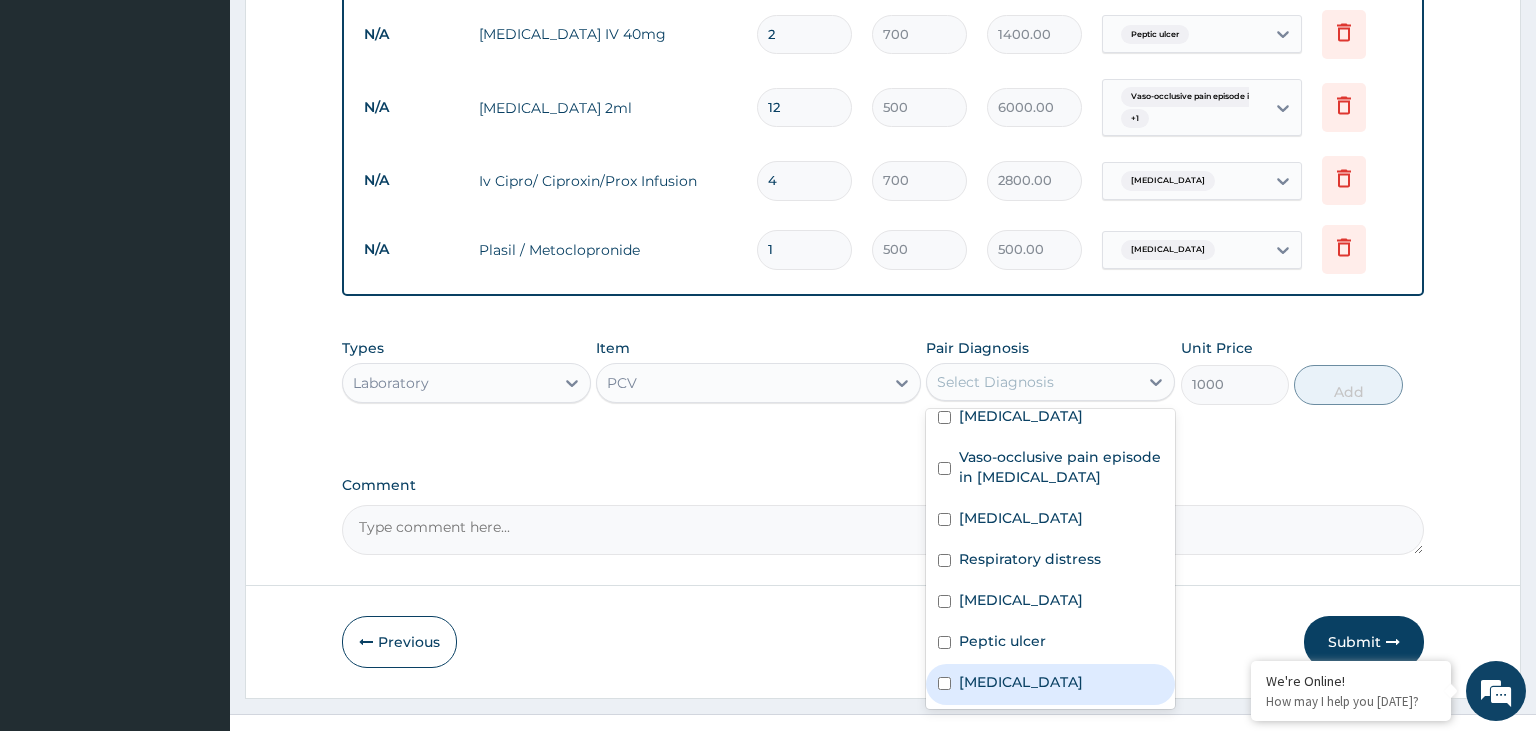 scroll, scrollTop: 0, scrollLeft: 0, axis: both 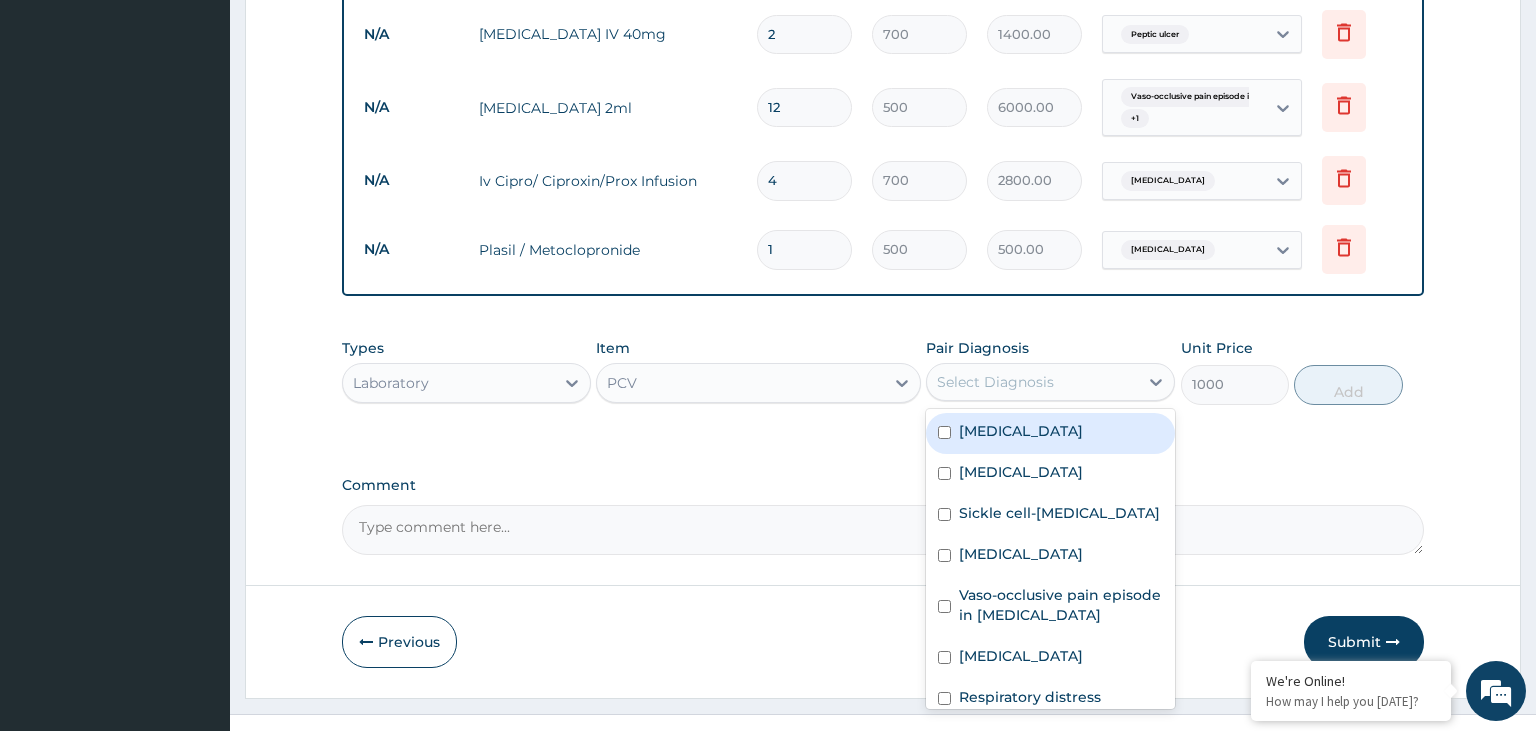 click on "Anemia" at bounding box center [1021, 431] 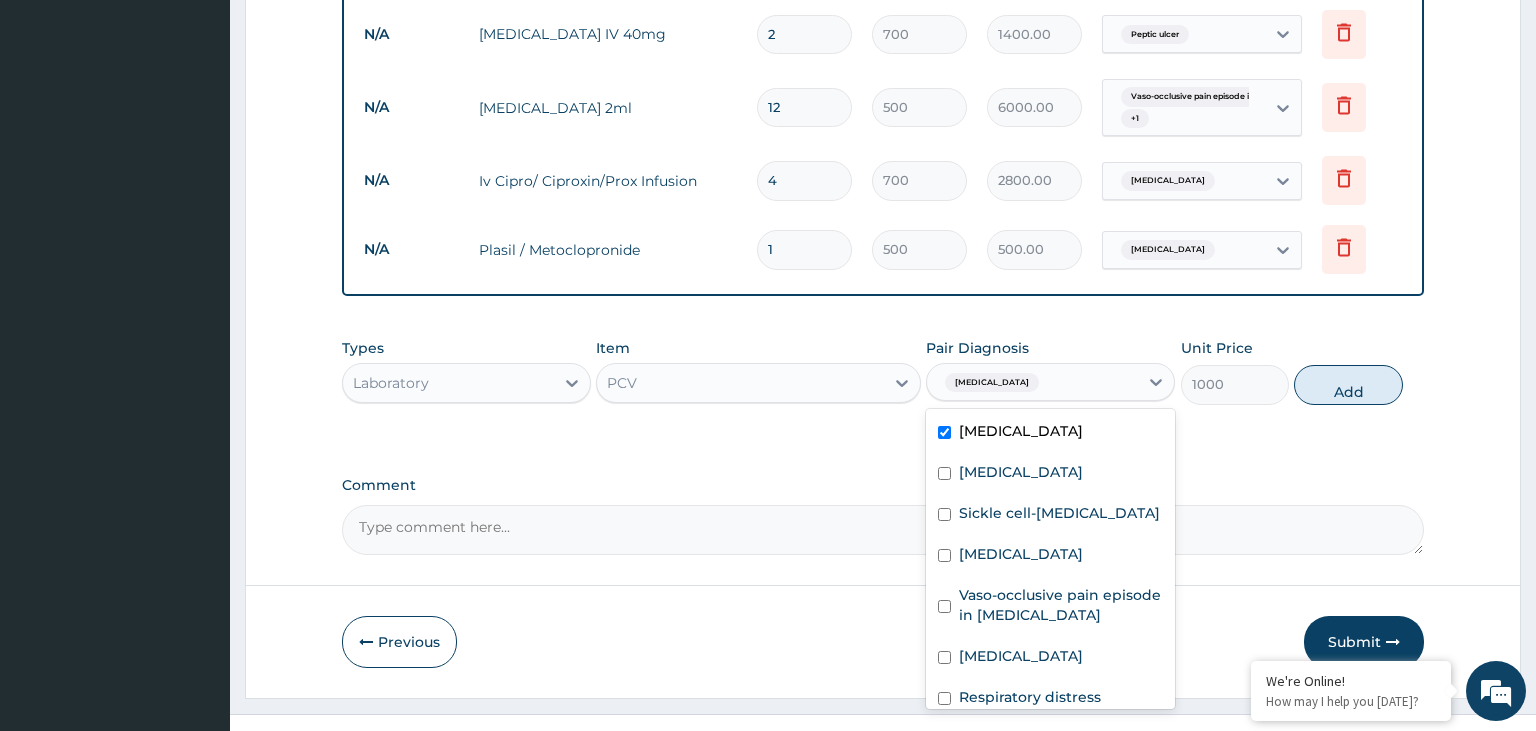checkbox on "true" 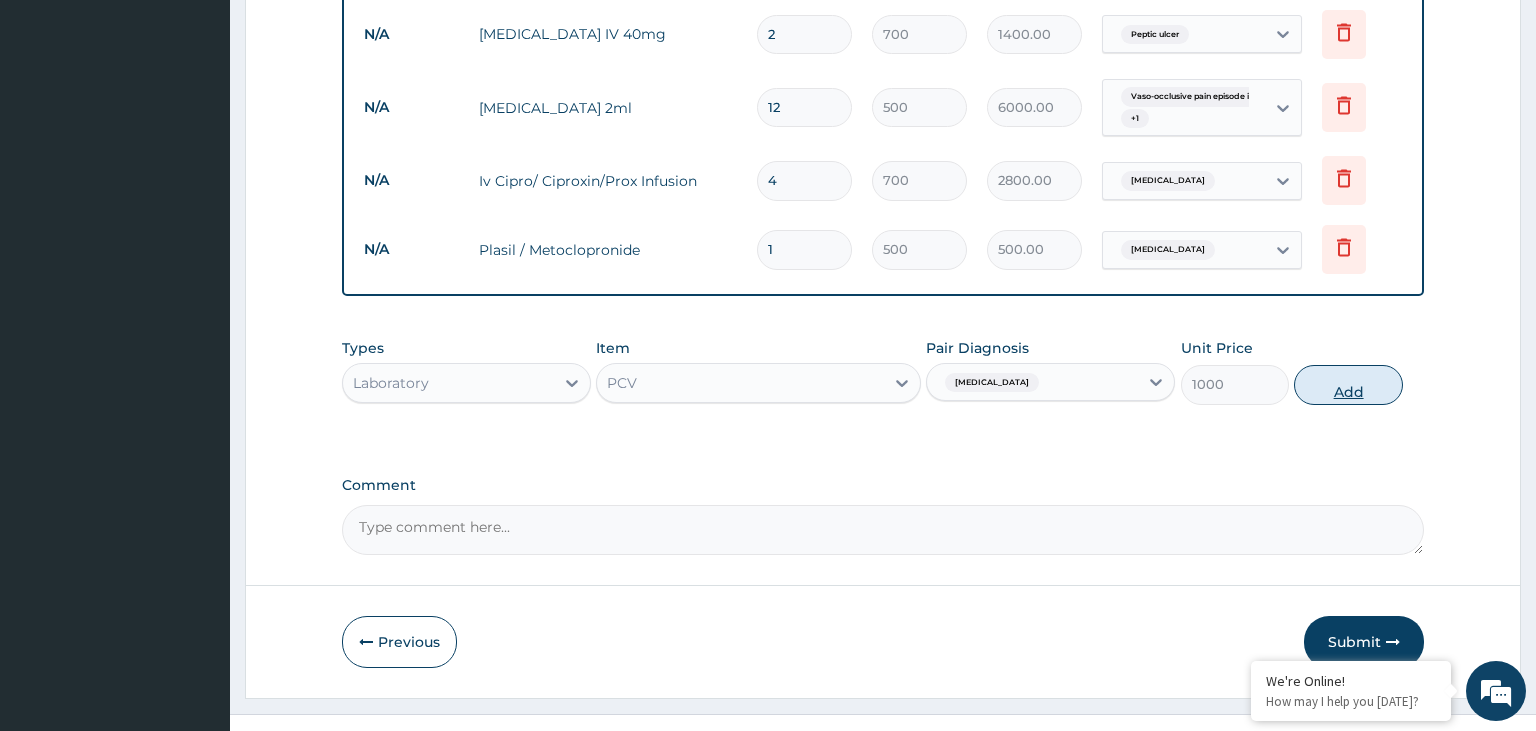 click on "Add" at bounding box center [1348, 385] 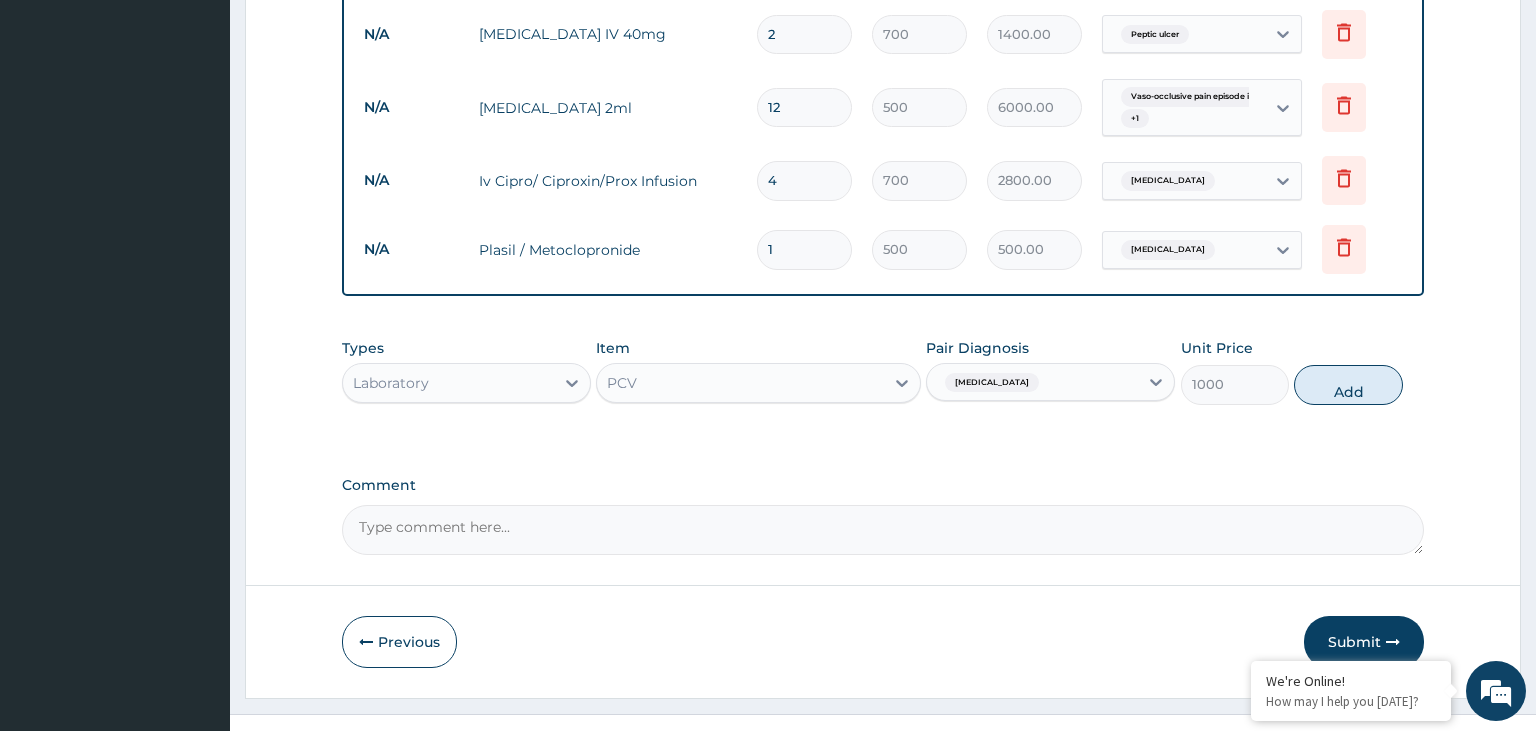 type on "0" 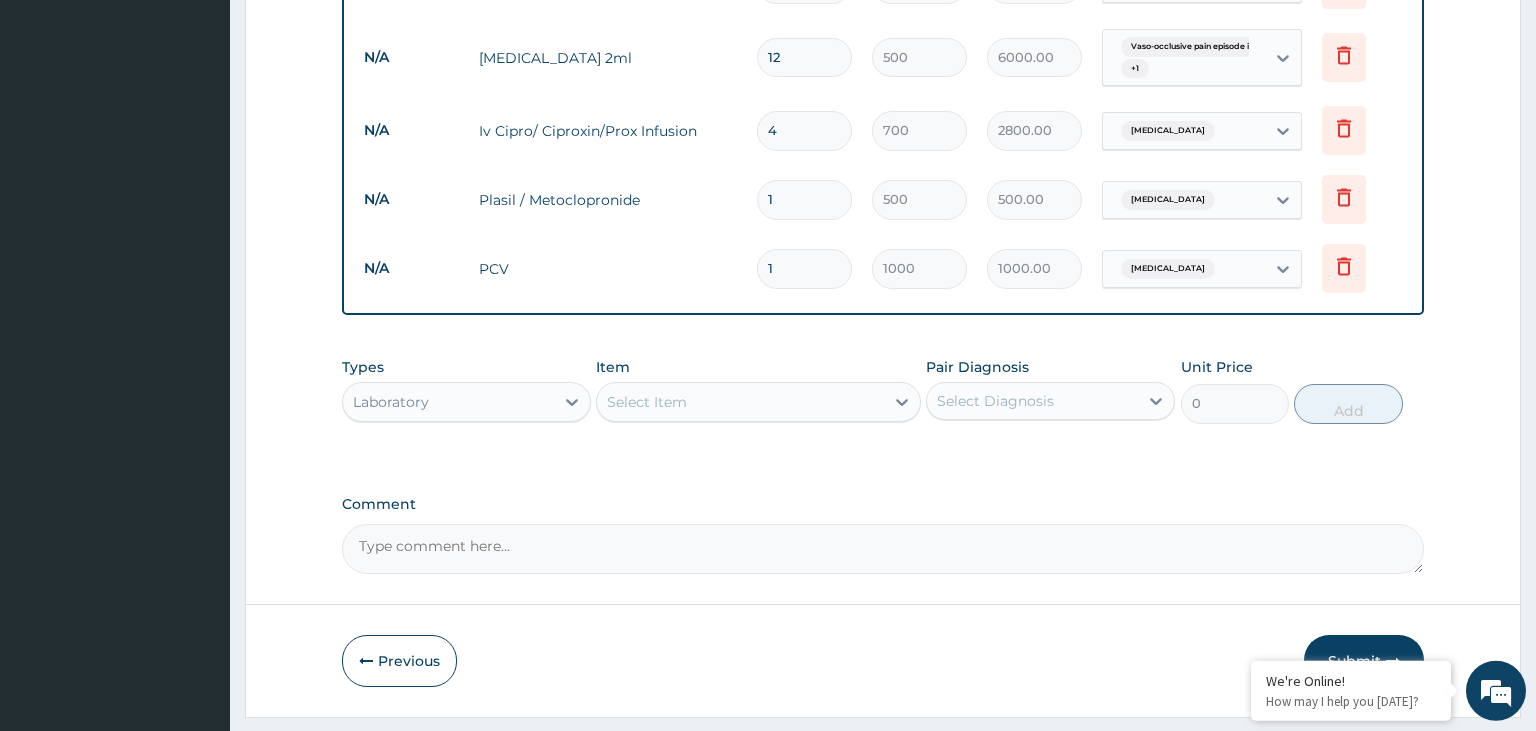 scroll, scrollTop: 2051, scrollLeft: 0, axis: vertical 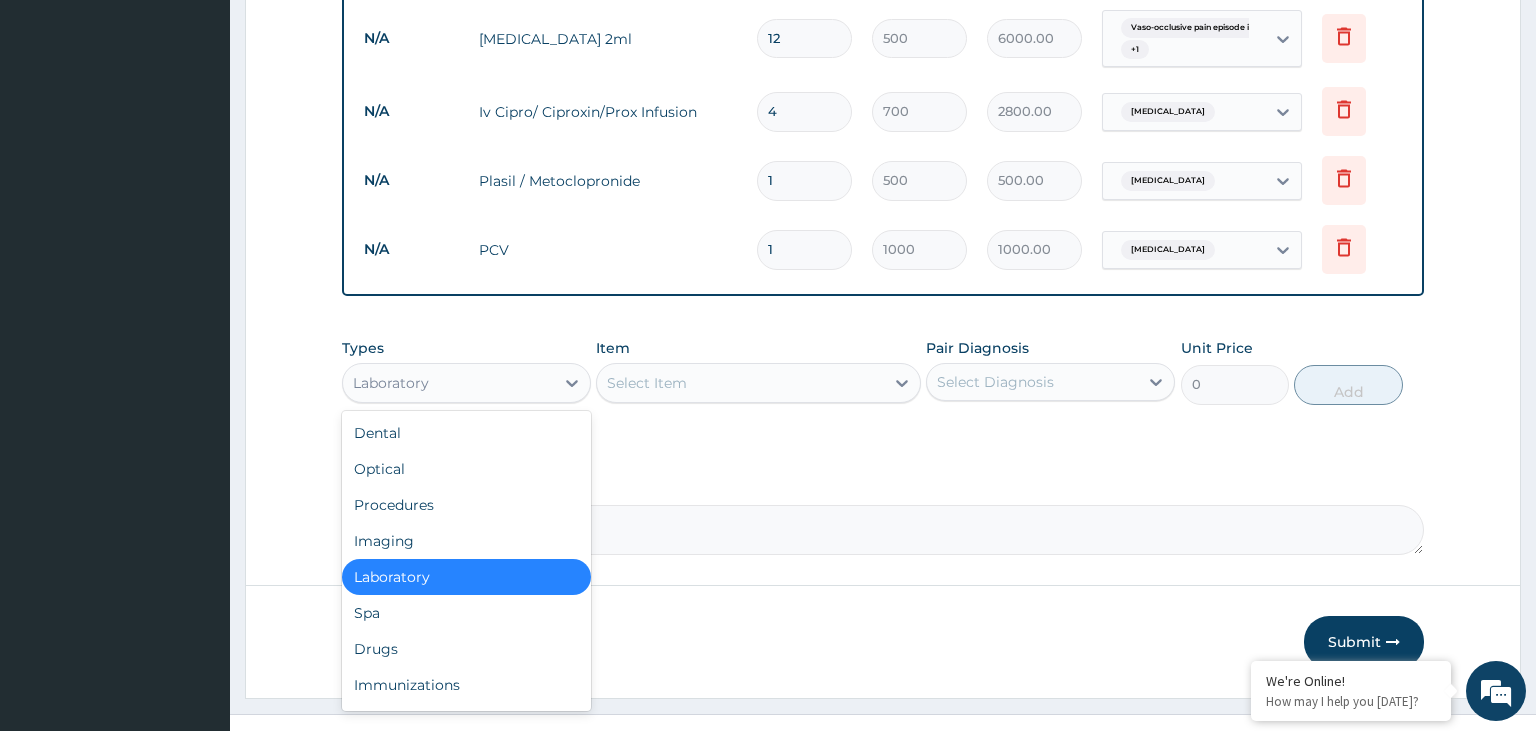 click on "Laboratory" at bounding box center (448, 383) 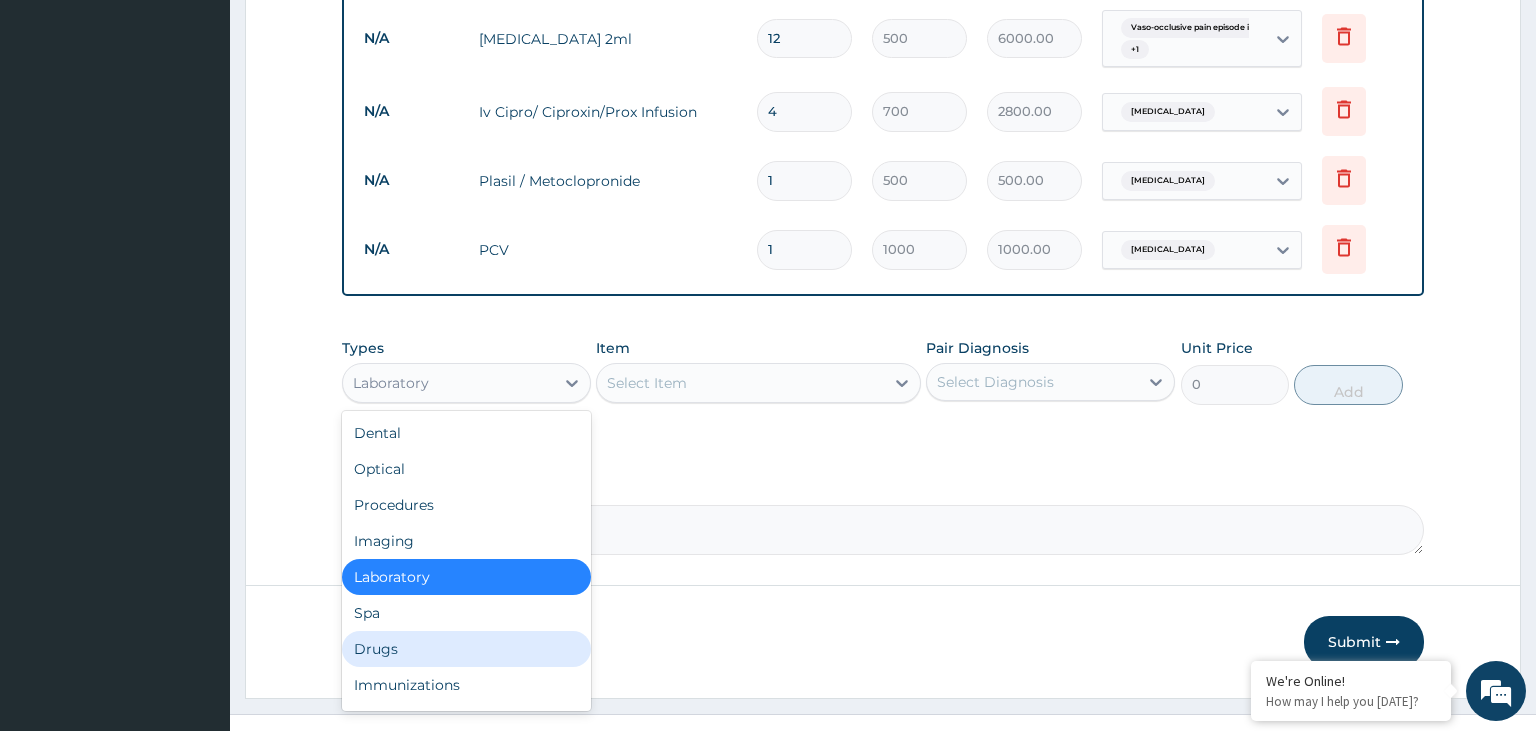 click on "Drugs" at bounding box center (466, 649) 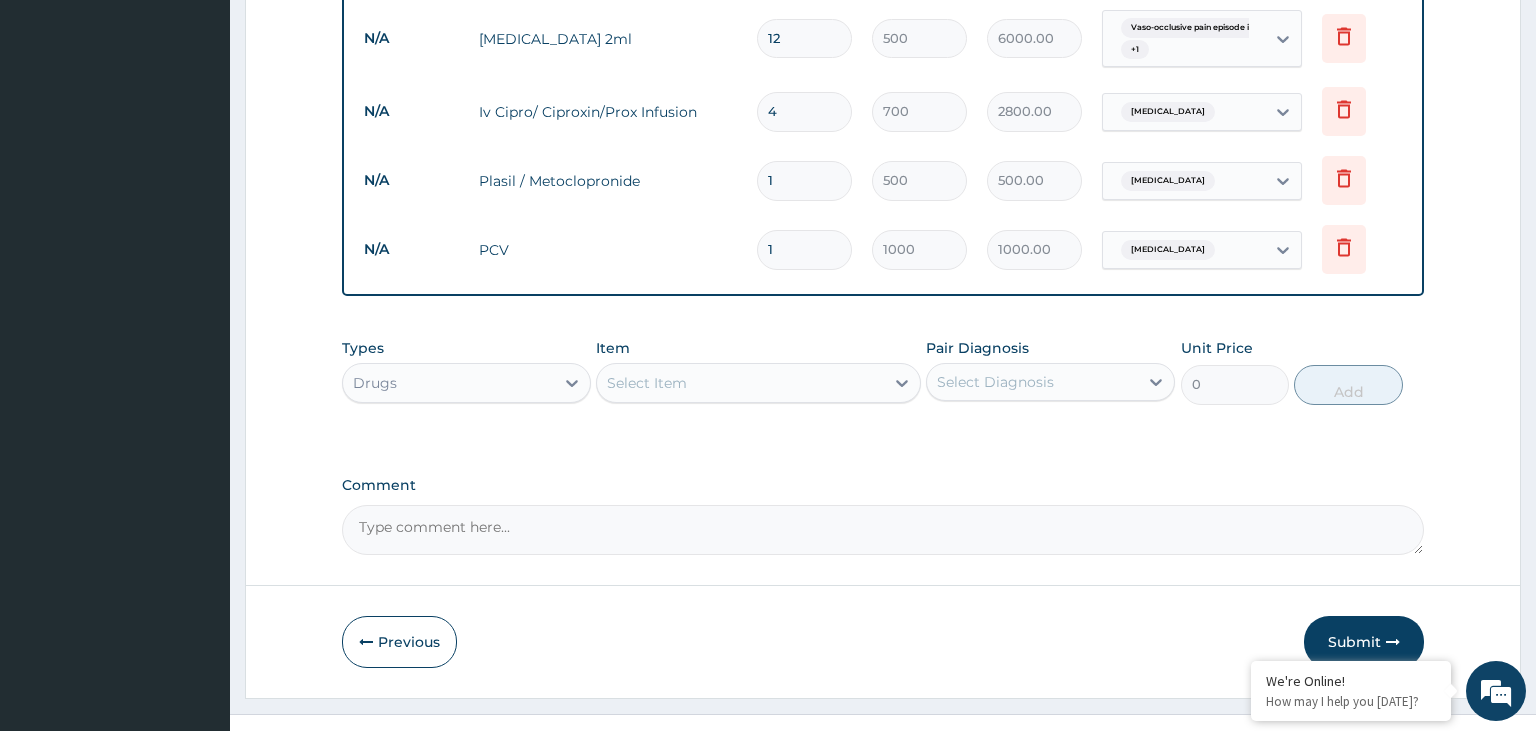 click on "Select Item" at bounding box center [740, 383] 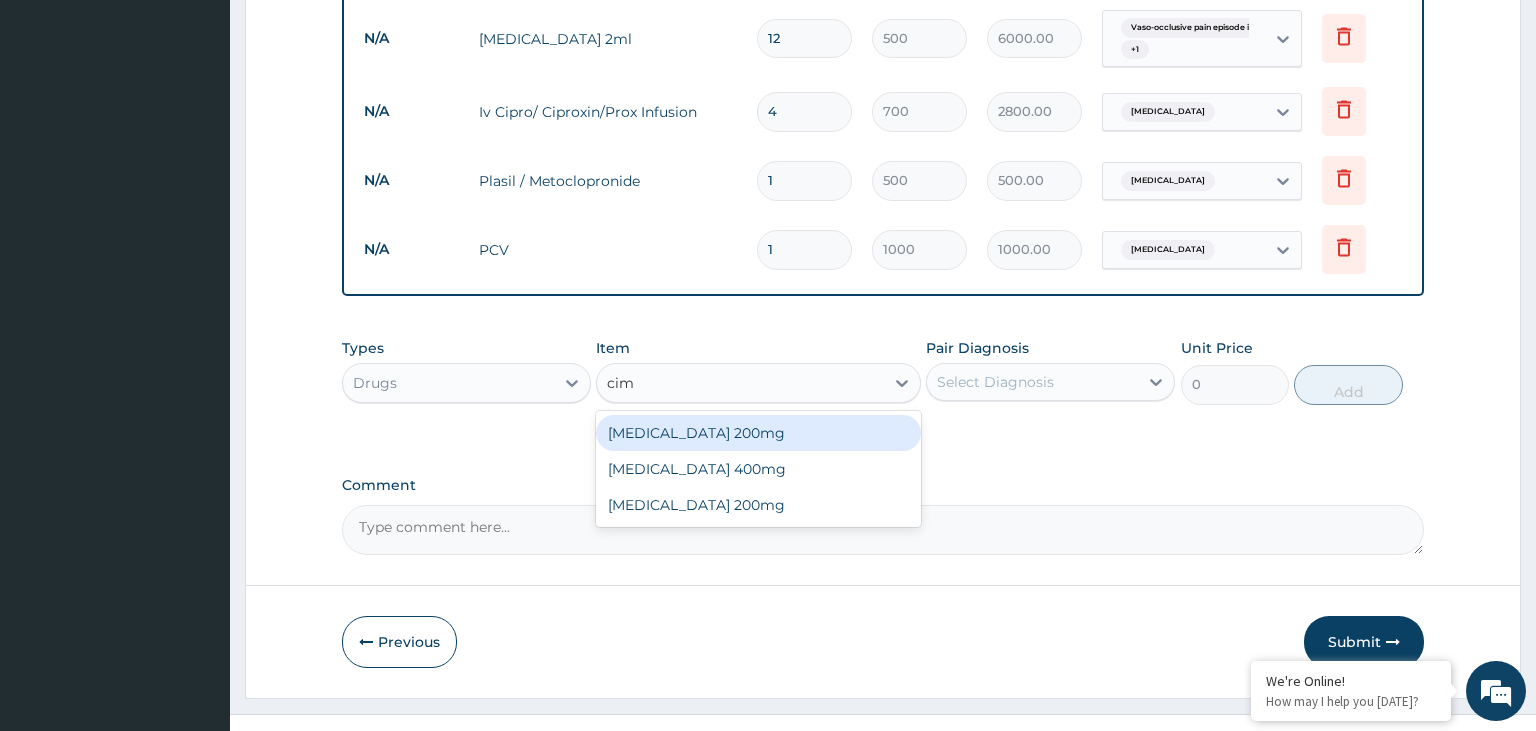 type on "cime" 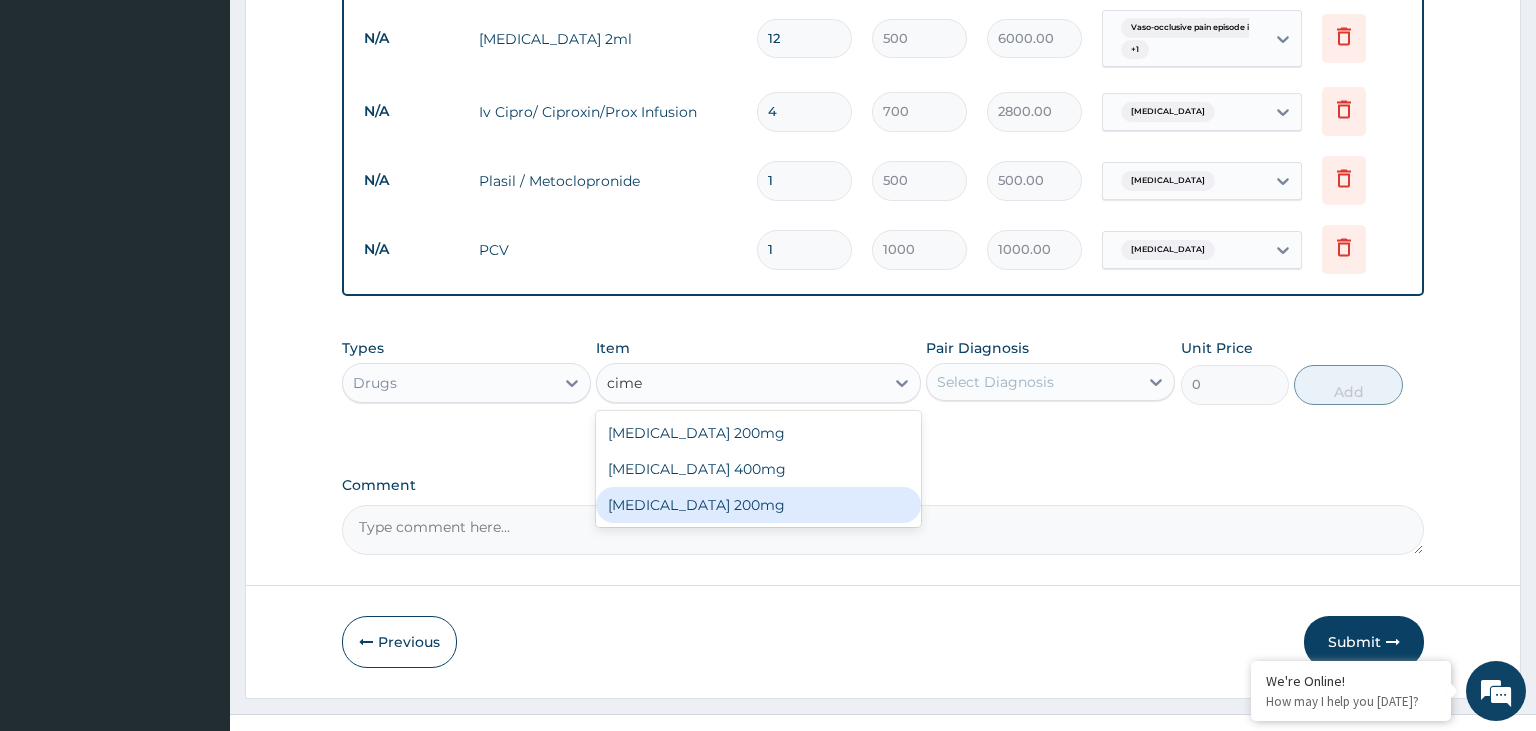 drag, startPoint x: 748, startPoint y: 438, endPoint x: 744, endPoint y: 470, distance: 32.24903 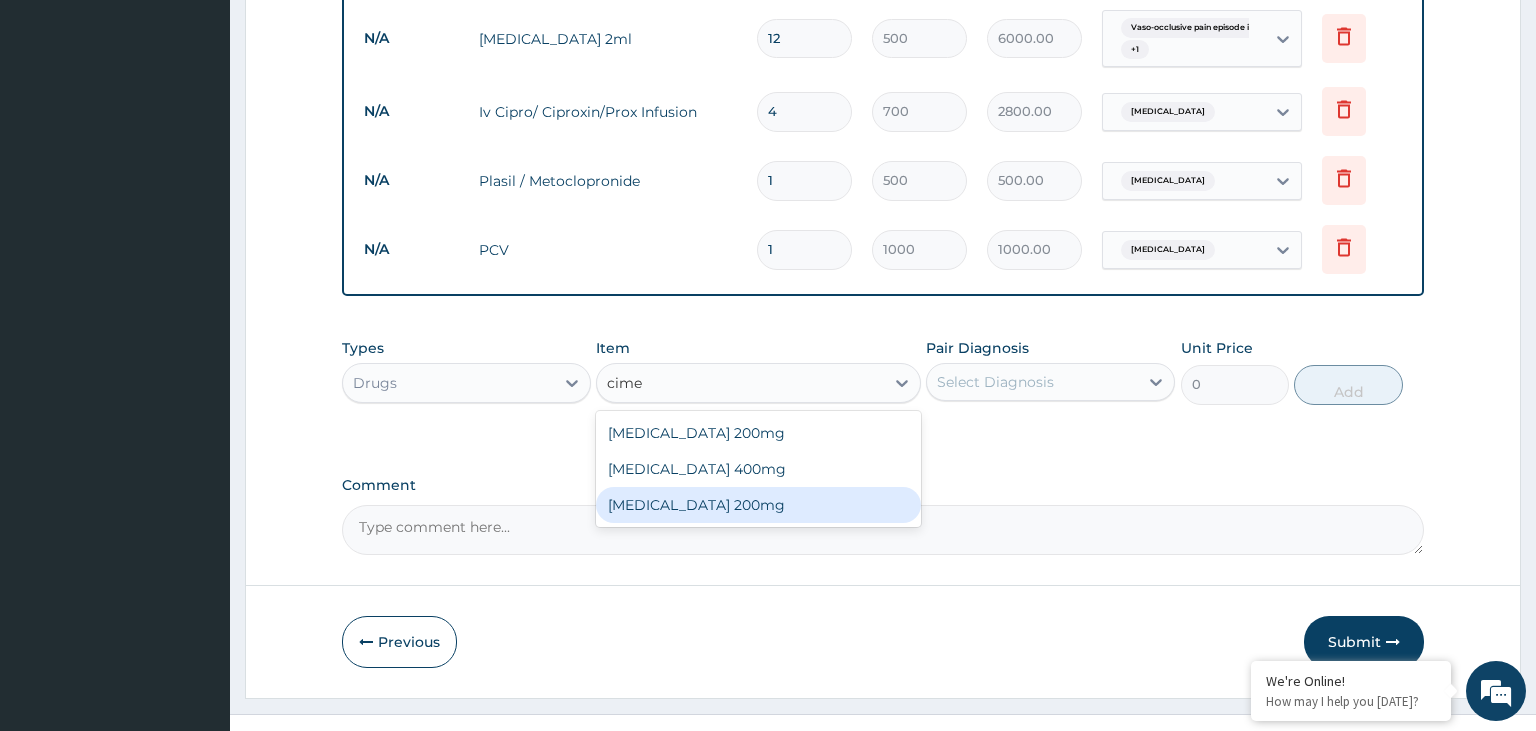 click on "Cimetidine 200mg Cimetidine 400mg Cimetidine 200mg" at bounding box center [758, 469] 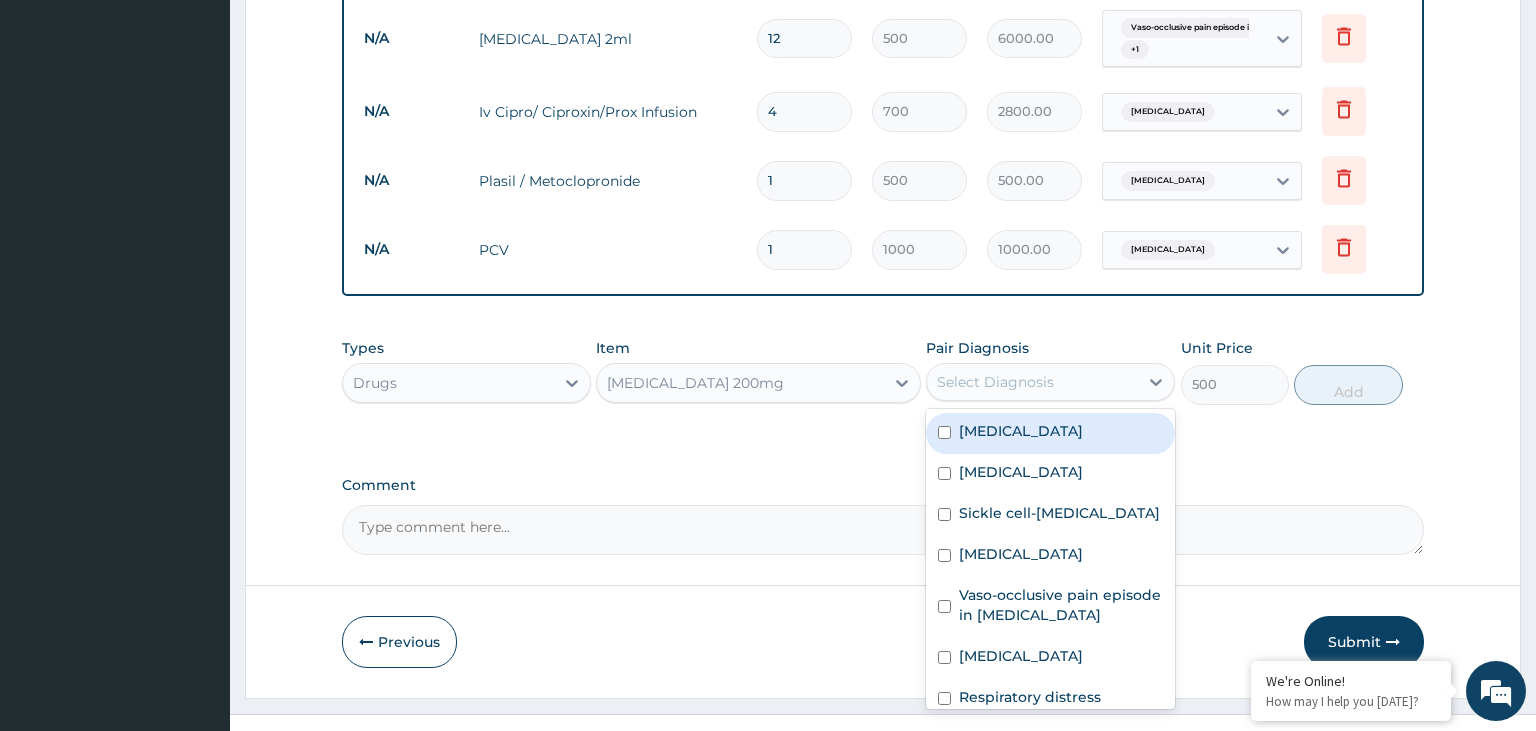 click on "Select Diagnosis" at bounding box center (995, 382) 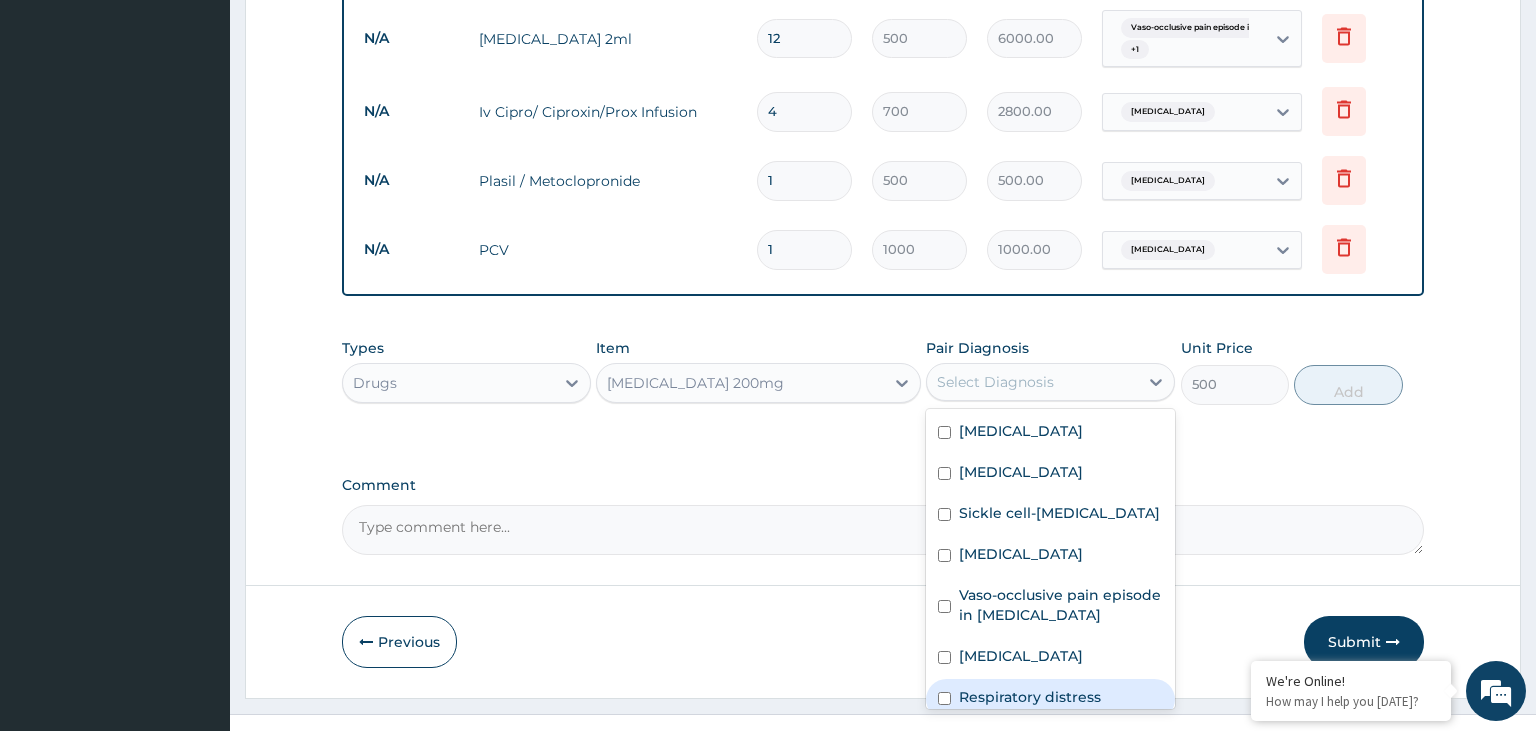 scroll, scrollTop: 138, scrollLeft: 0, axis: vertical 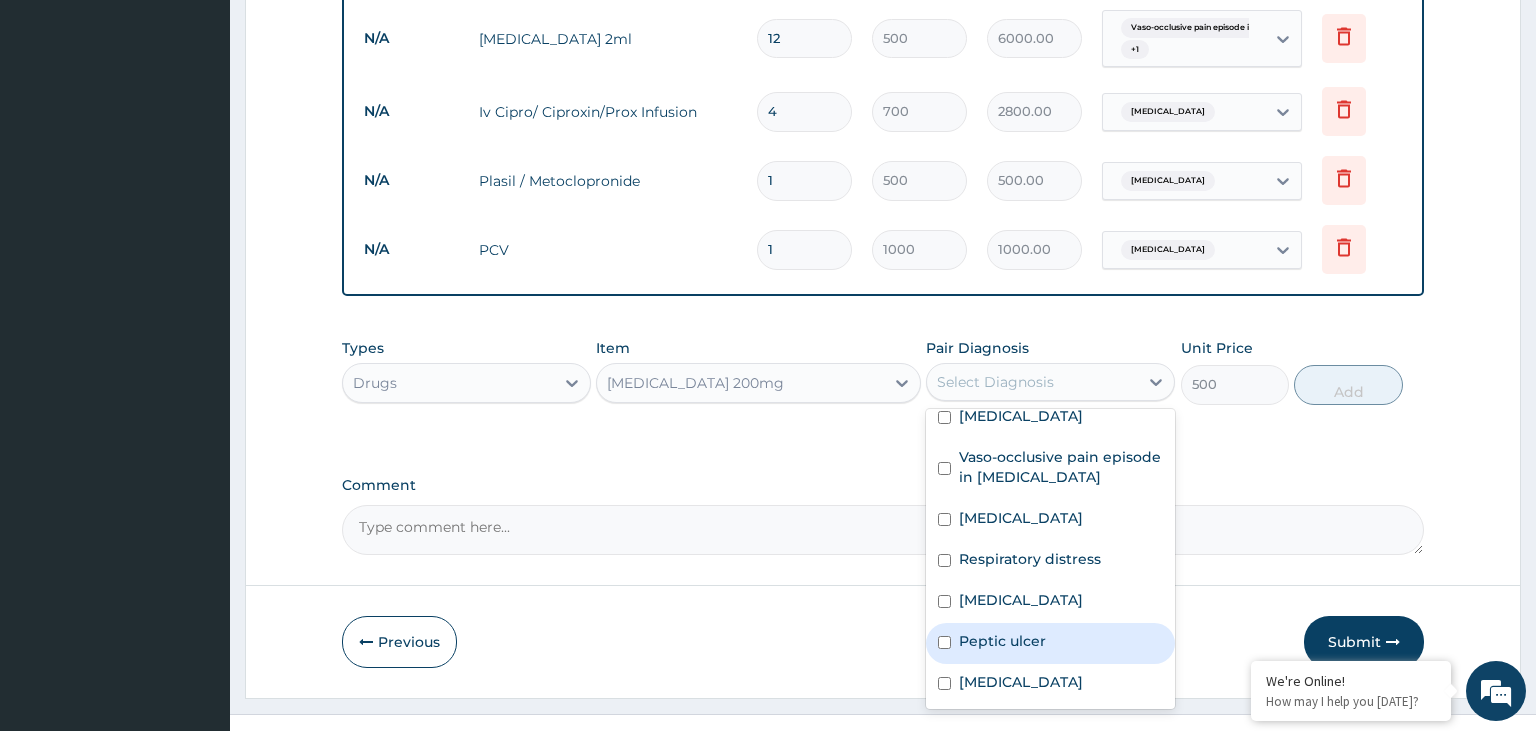 click on "Peptic ulcer" at bounding box center [1002, 641] 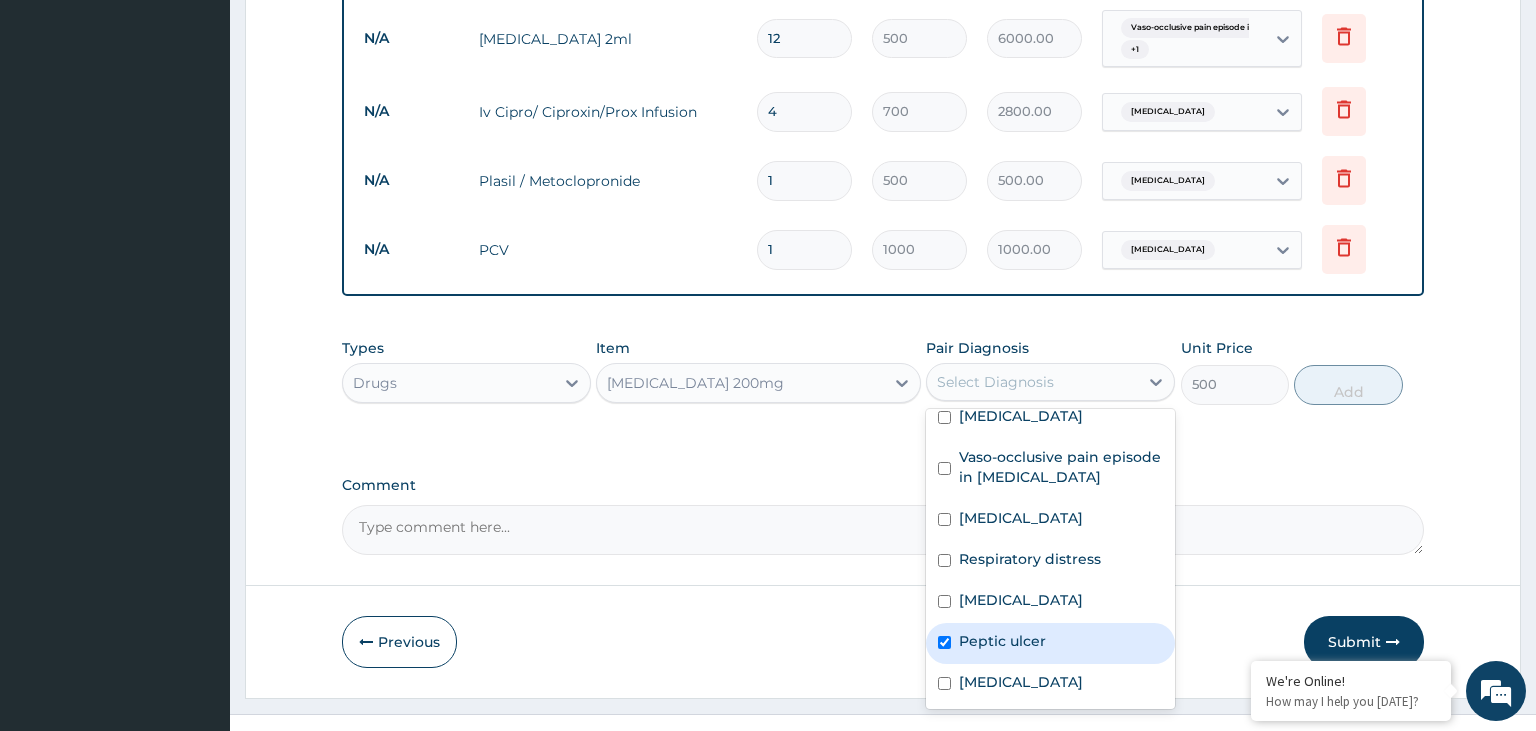 checkbox on "true" 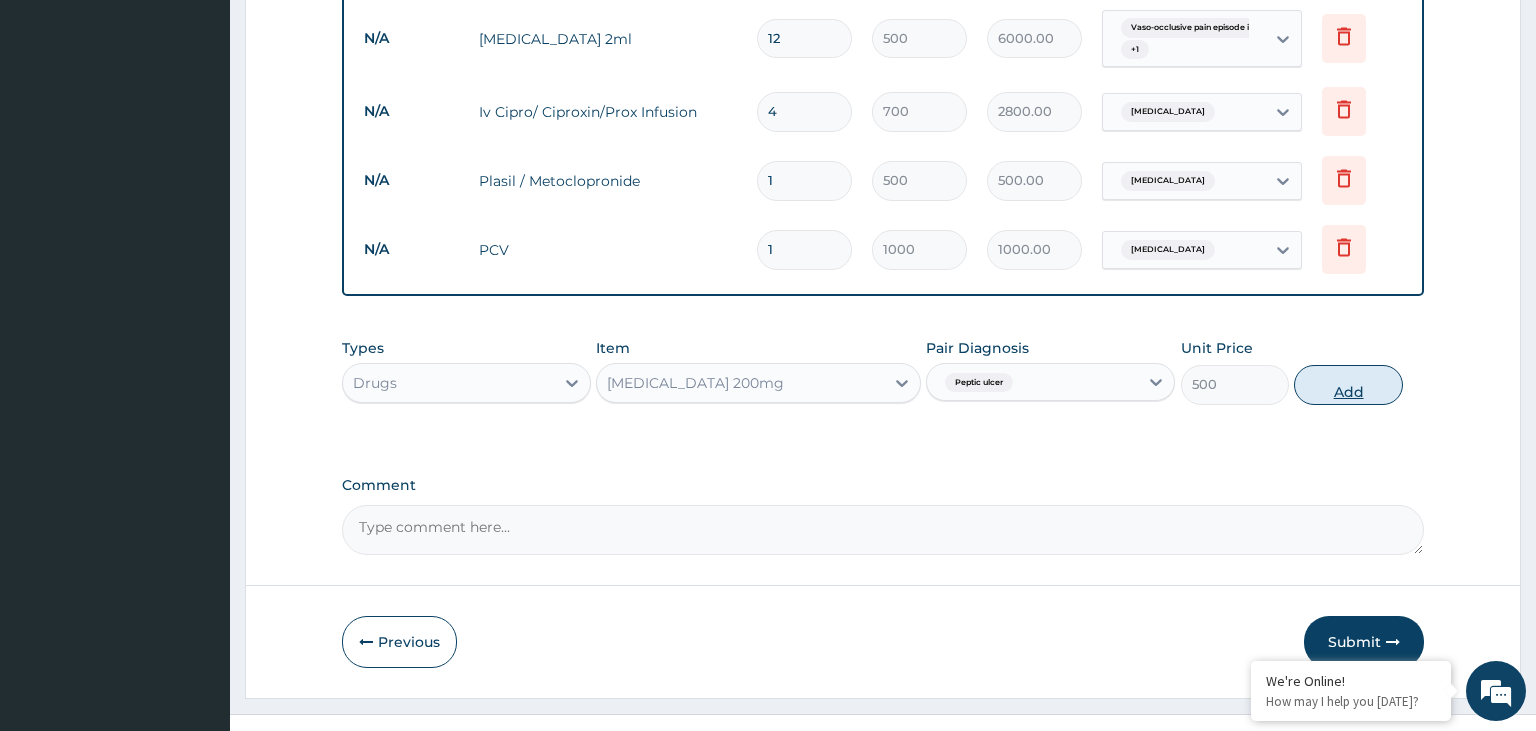 click on "Add" at bounding box center (1348, 385) 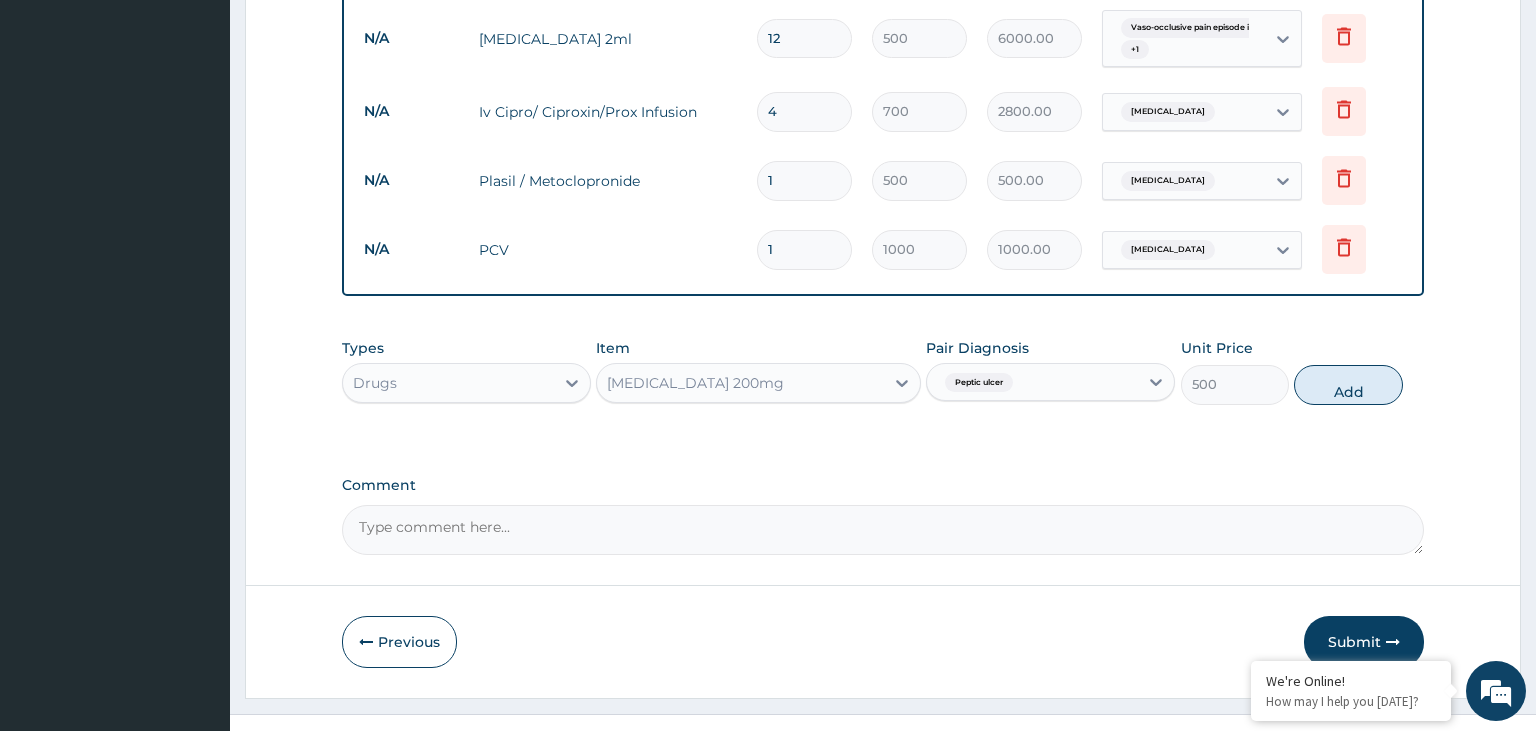 type on "0" 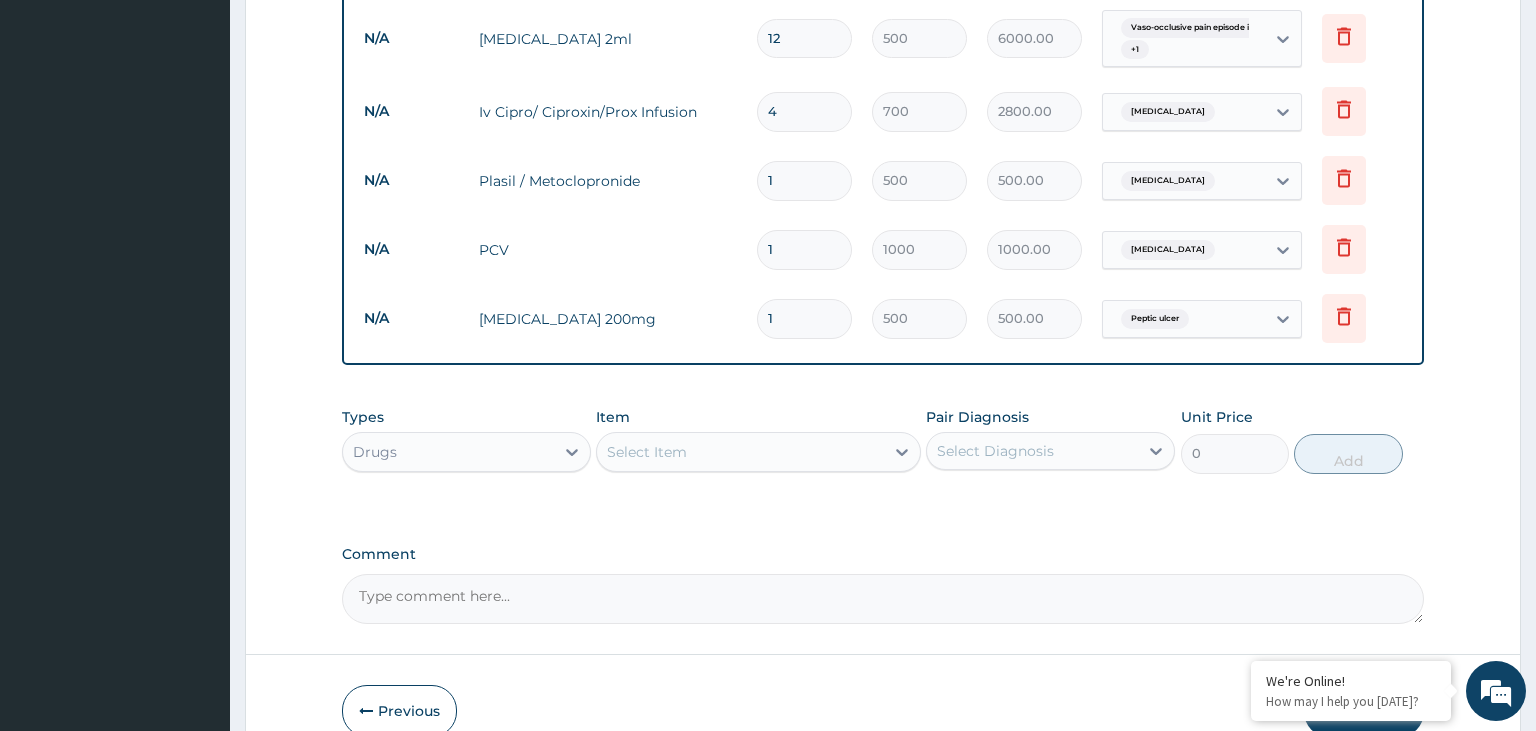 drag, startPoint x: 792, startPoint y: 287, endPoint x: 771, endPoint y: 289, distance: 21.095022 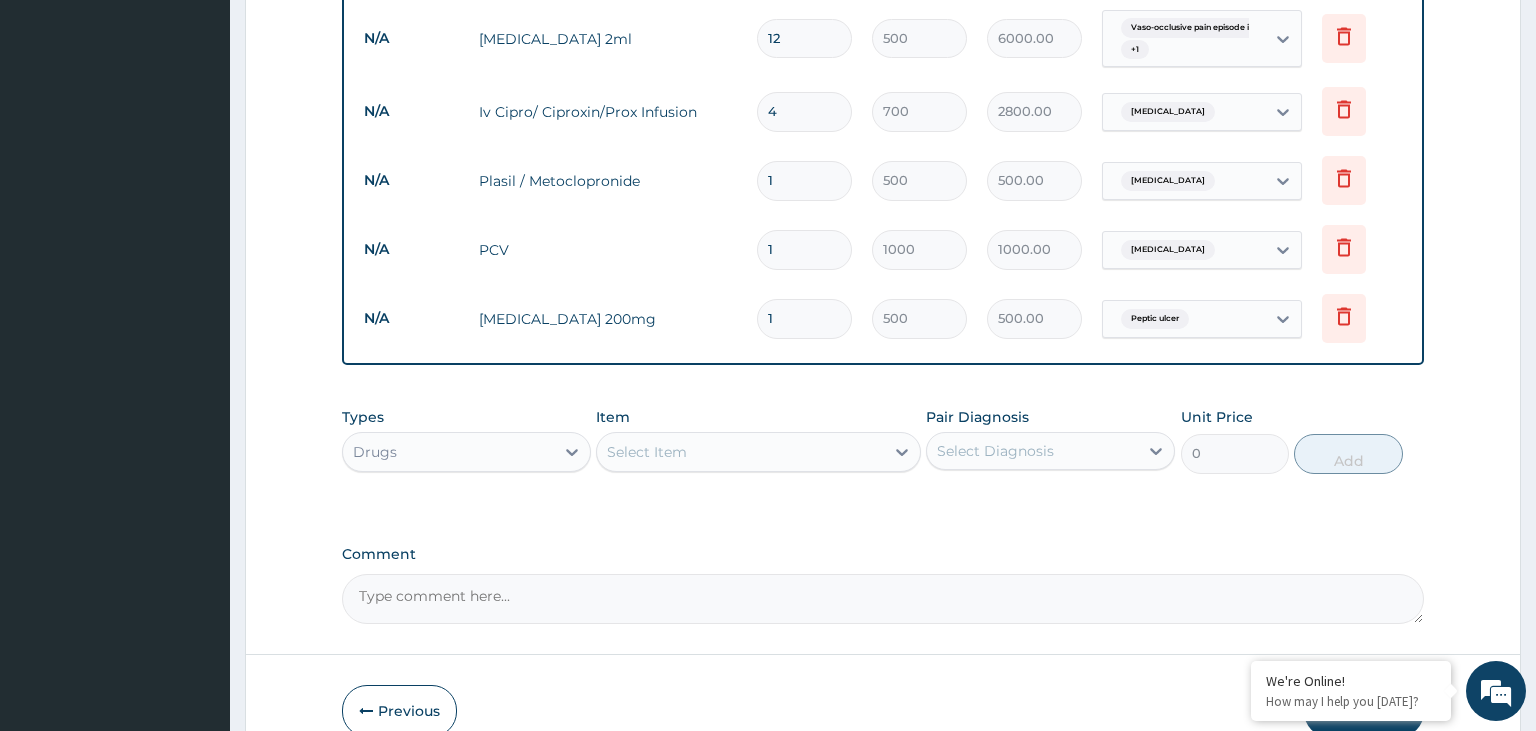 type on "4" 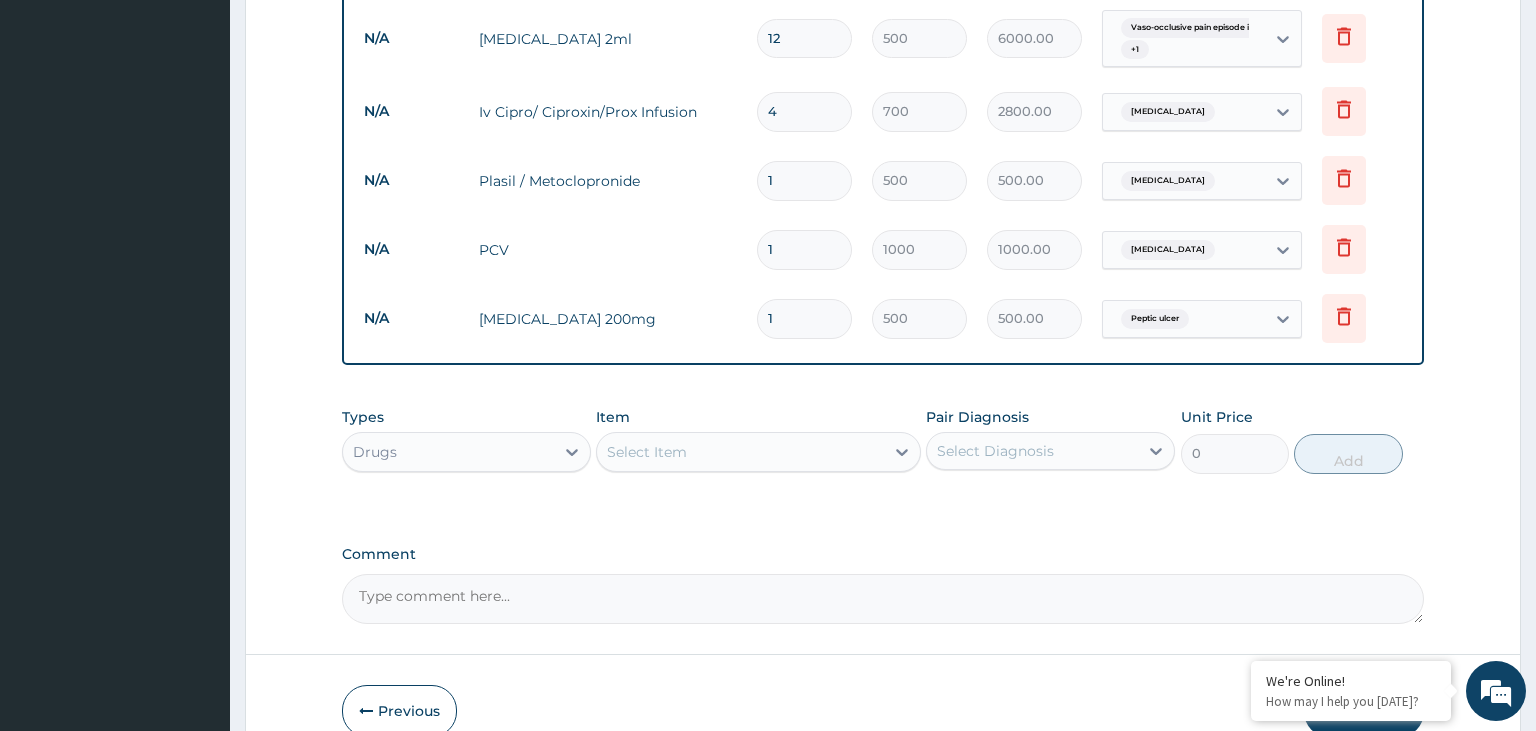 type on "2000.00" 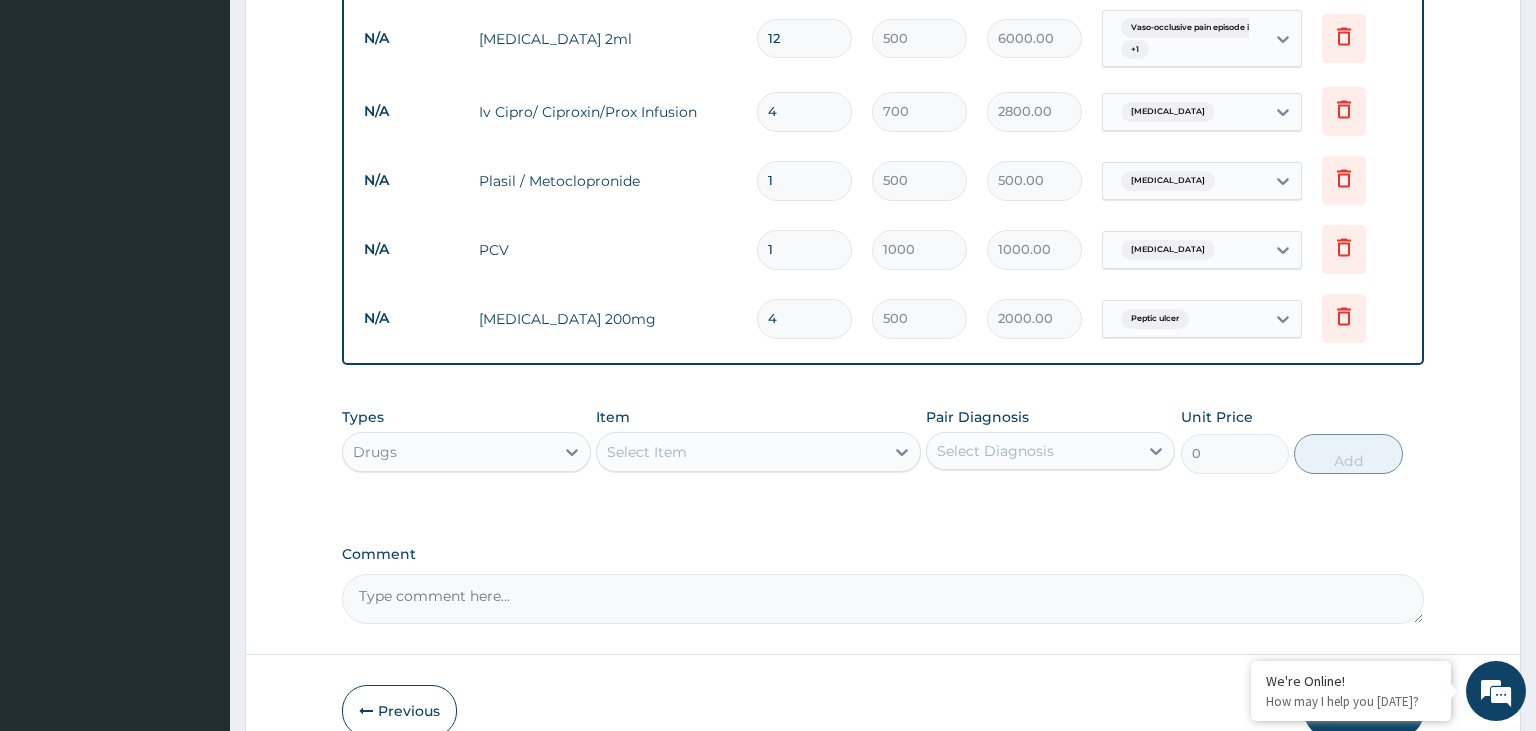 type on "4" 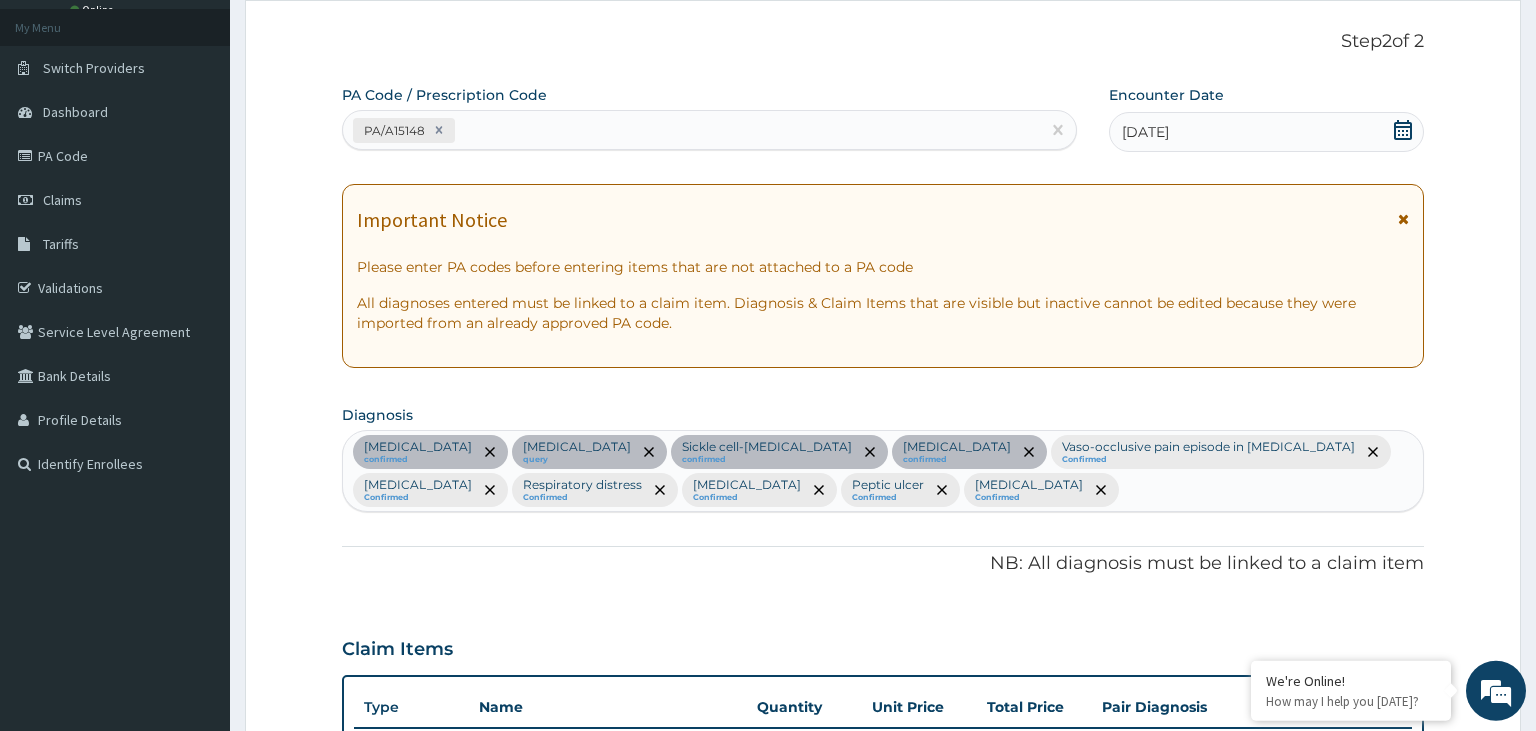 scroll, scrollTop: 44, scrollLeft: 0, axis: vertical 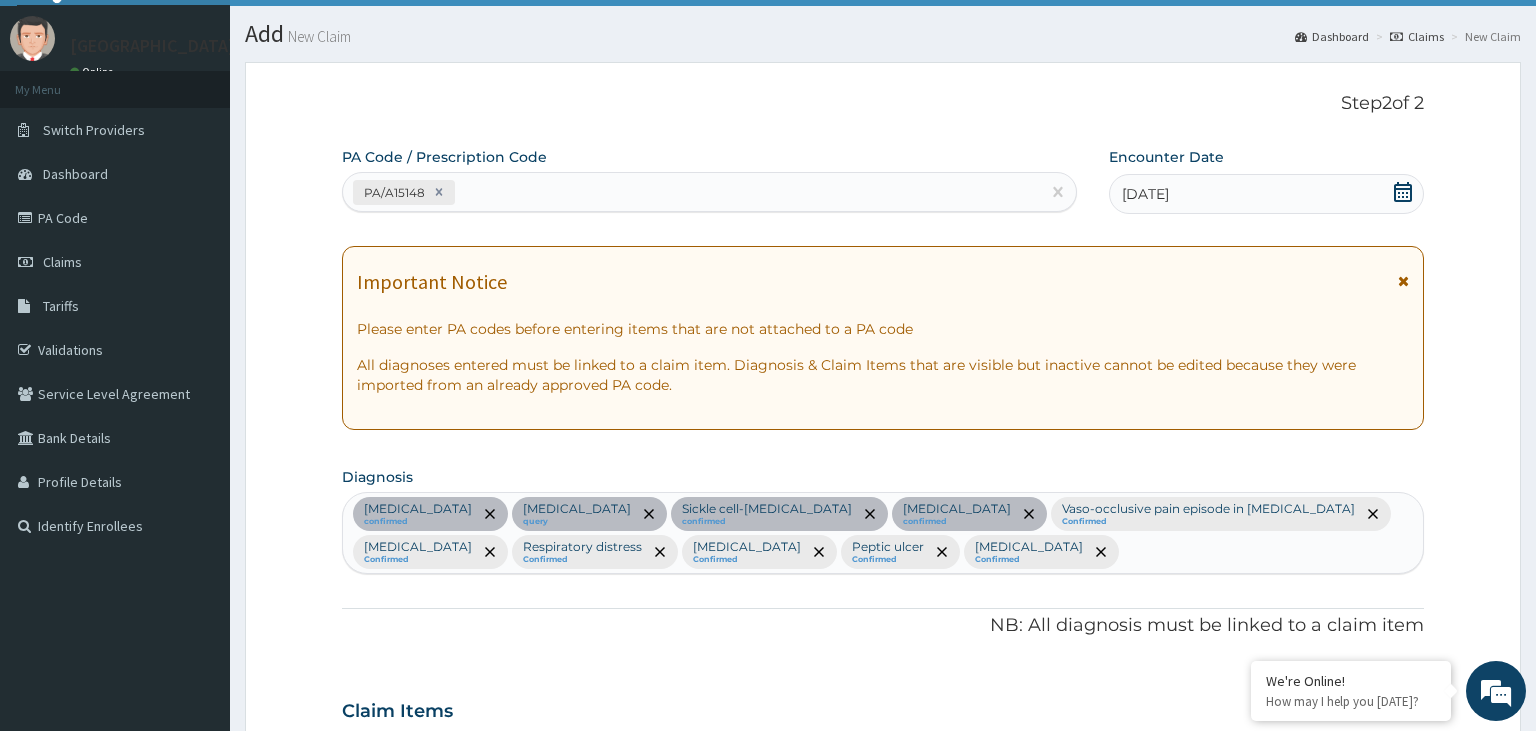 click on "Anemia confirmed Presbyopia query Sickle cell-beta-thalassemia confirmed Malaria confirmed Vaso-occlusive pain episode in sickle cell disease Confirmed Sepsis Confirmed Respiratory distress Confirmed Acute abdomen Confirmed Peptic ulcer Confirmed Nausea and vomiting Confirmed" at bounding box center [883, 533] 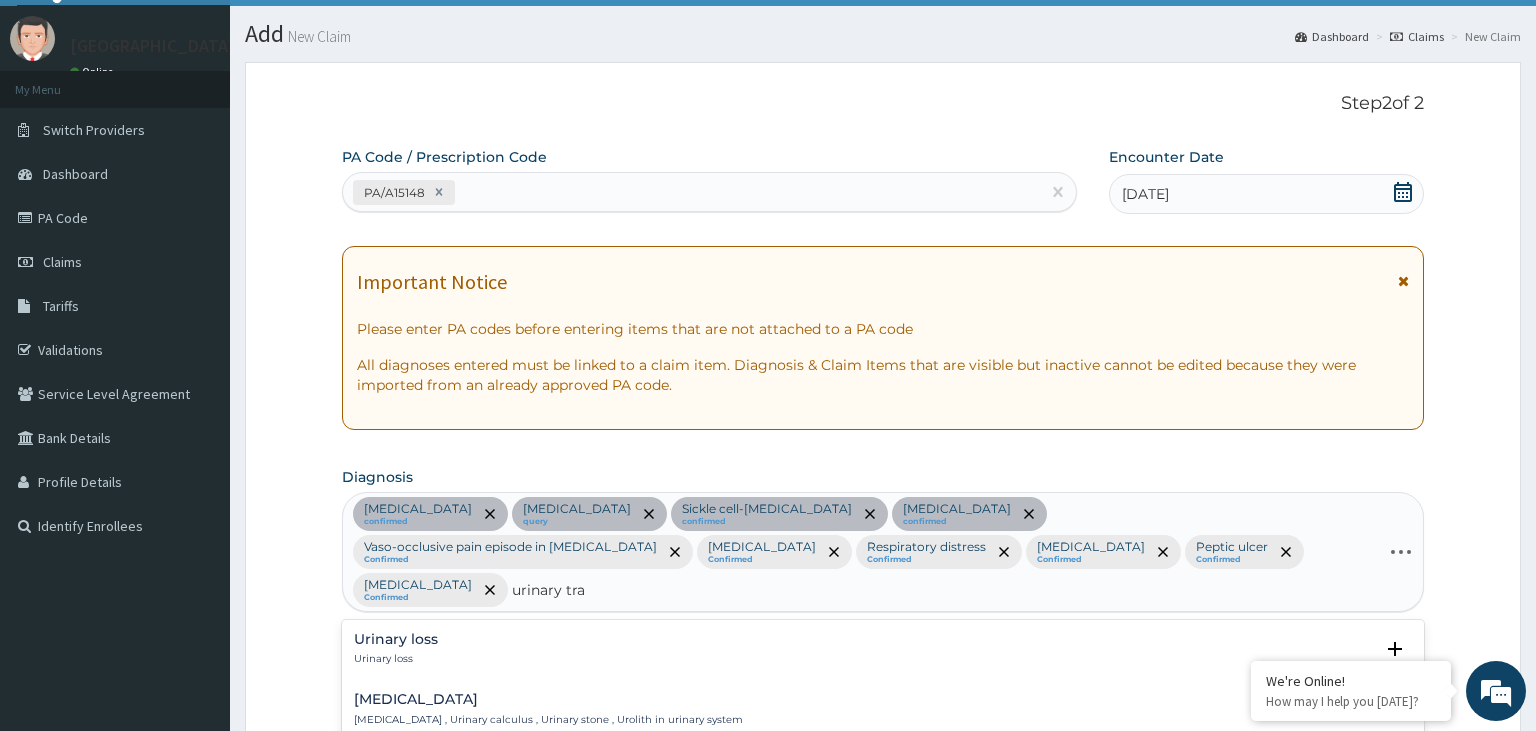 type on "urinary trac" 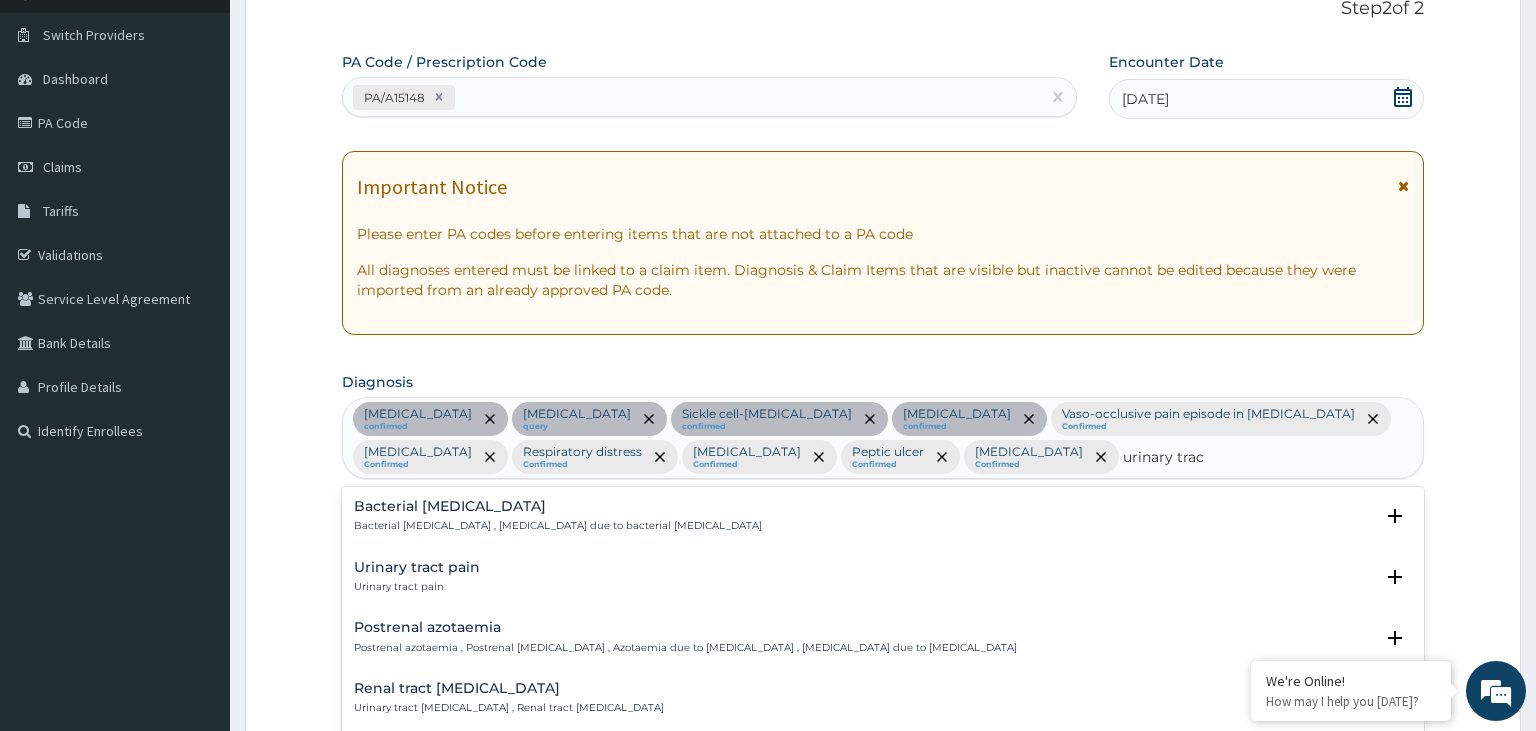 scroll, scrollTop: 256, scrollLeft: 0, axis: vertical 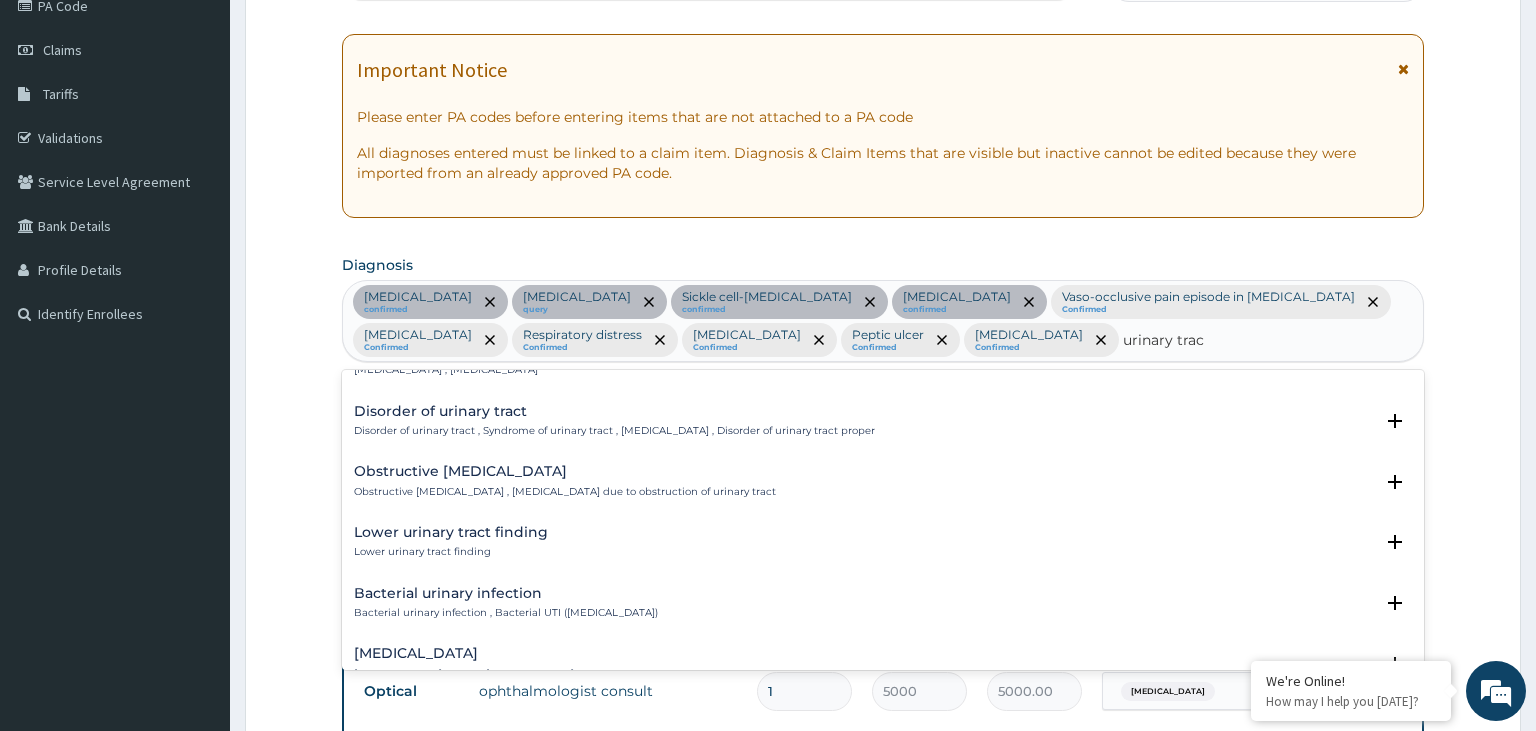 click on "Bacterial urinary infection" at bounding box center [506, 593] 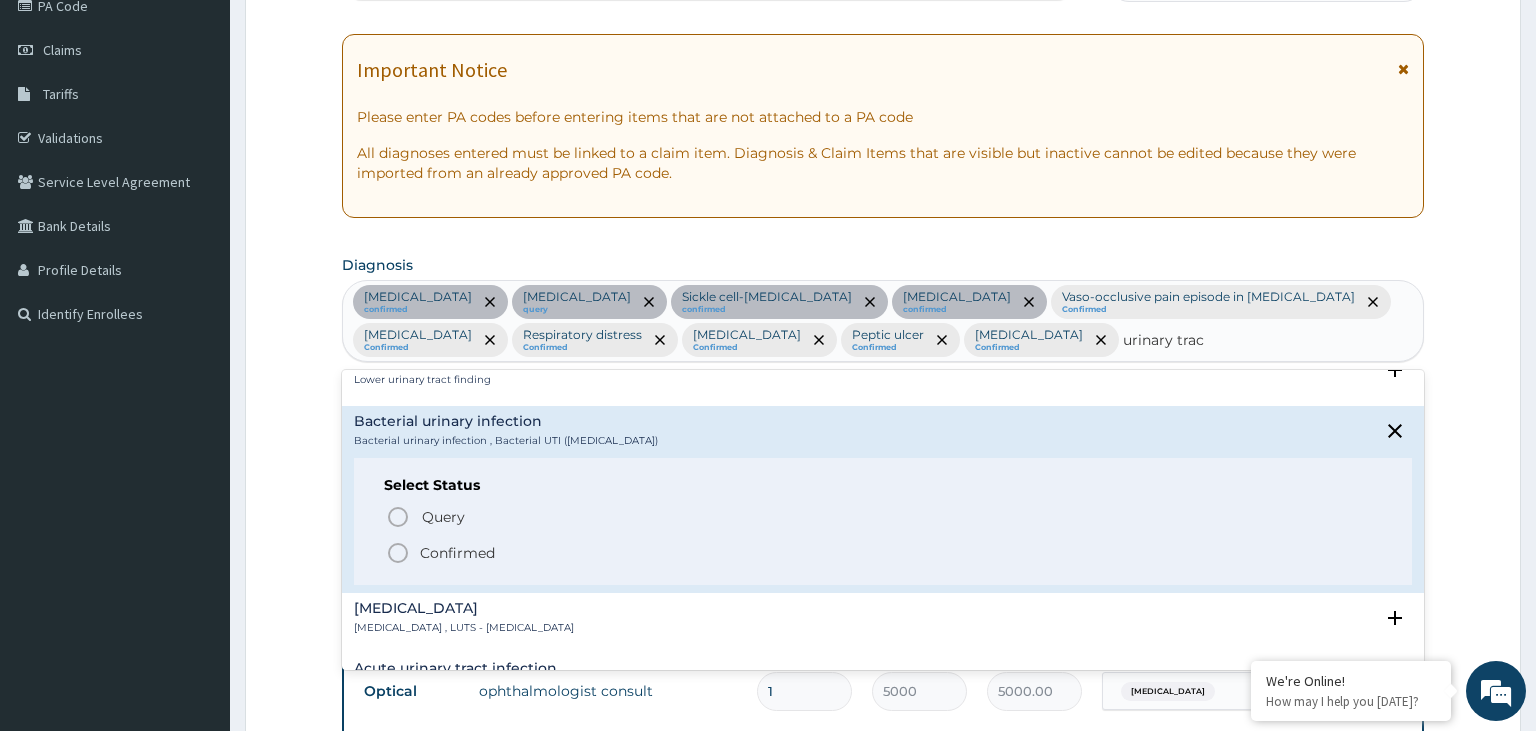 scroll, scrollTop: 605, scrollLeft: 0, axis: vertical 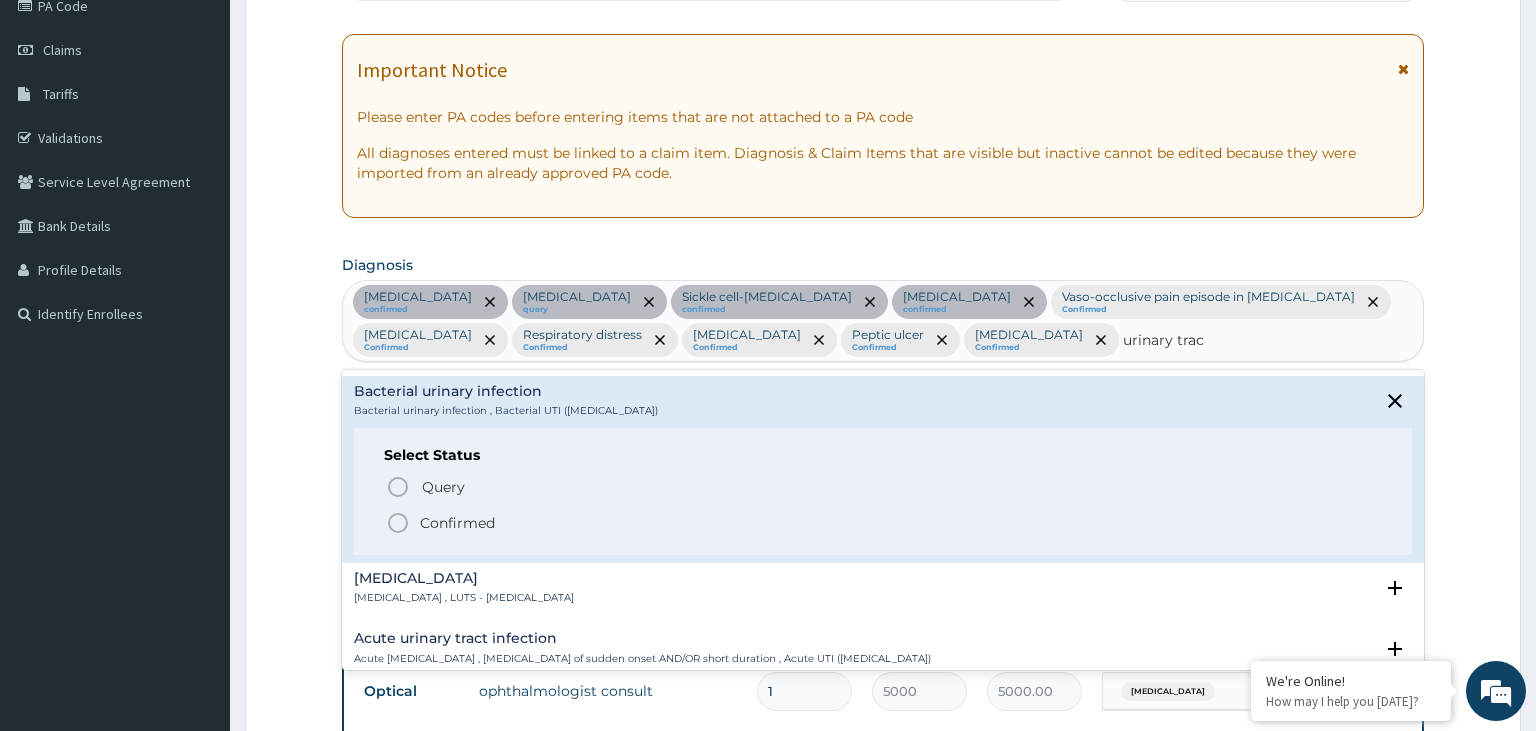 click on "Confirmed" at bounding box center (457, 523) 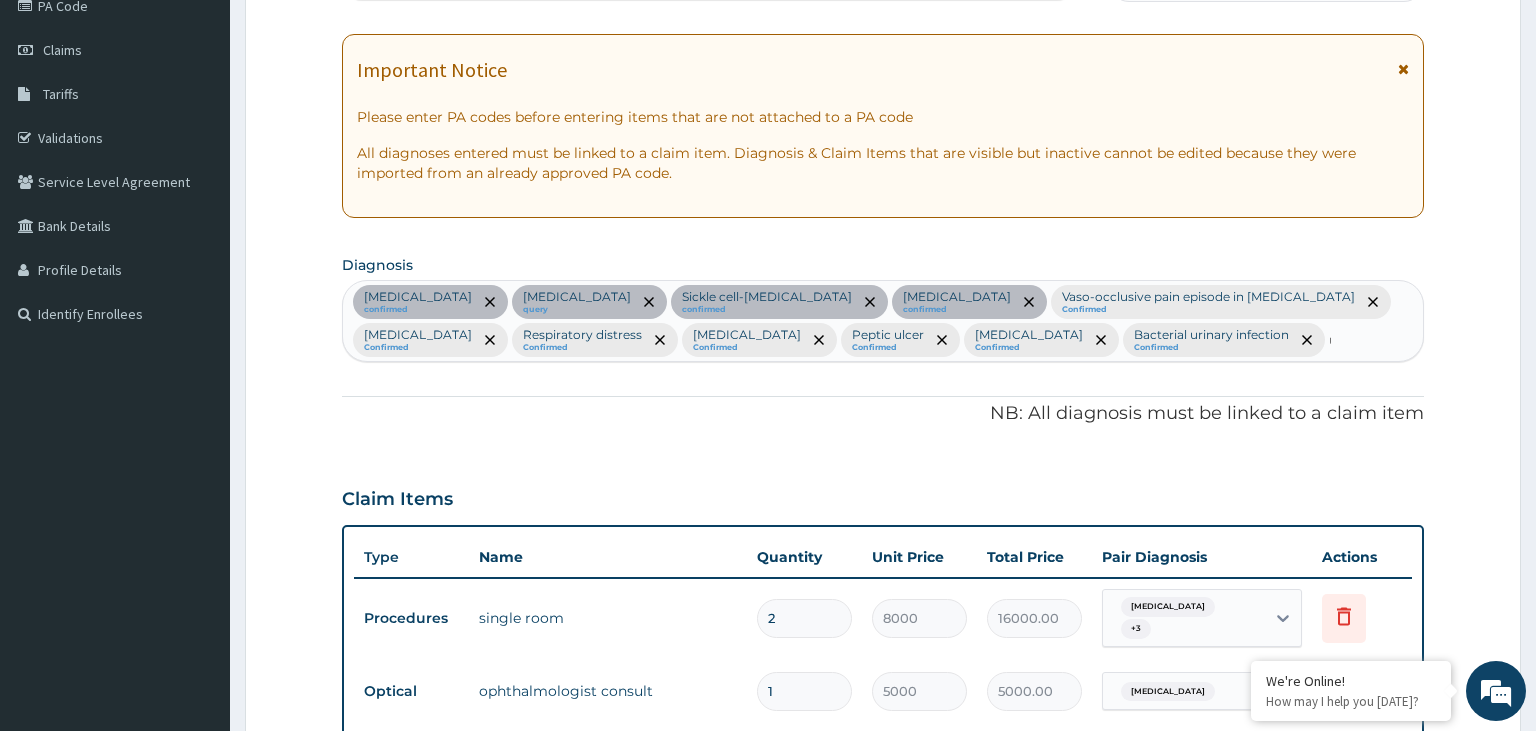 type 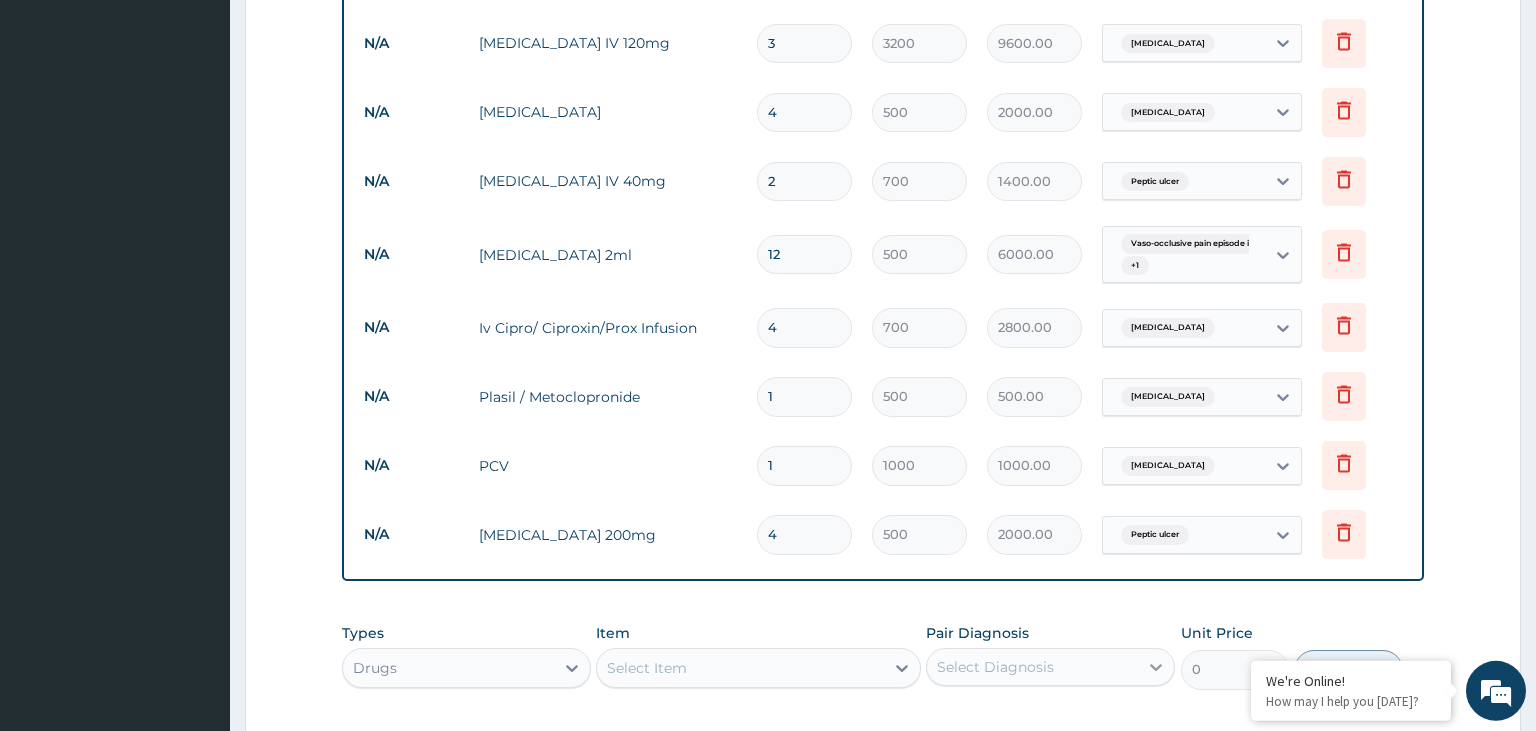 scroll, scrollTop: 1945, scrollLeft: 0, axis: vertical 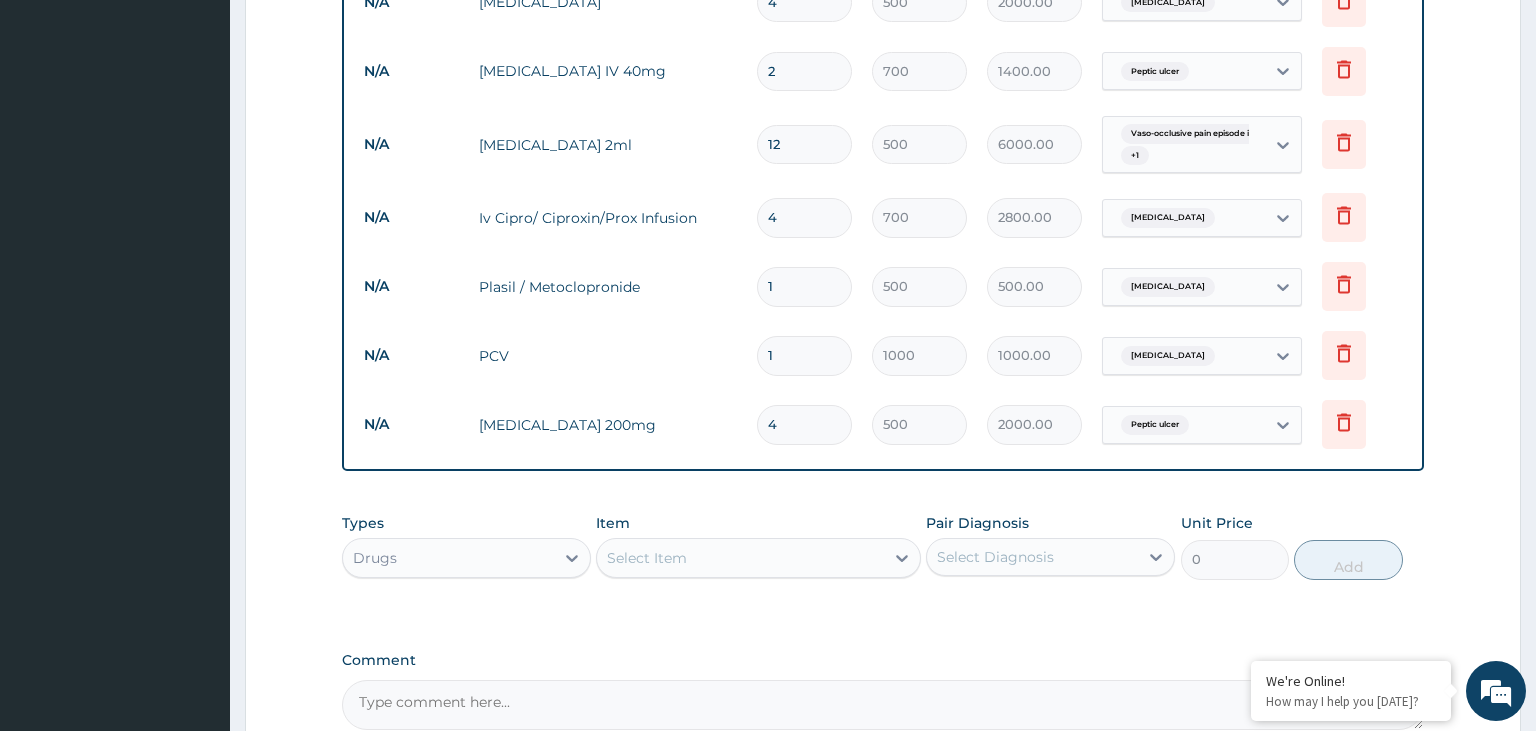click on "Select Item" at bounding box center [740, 558] 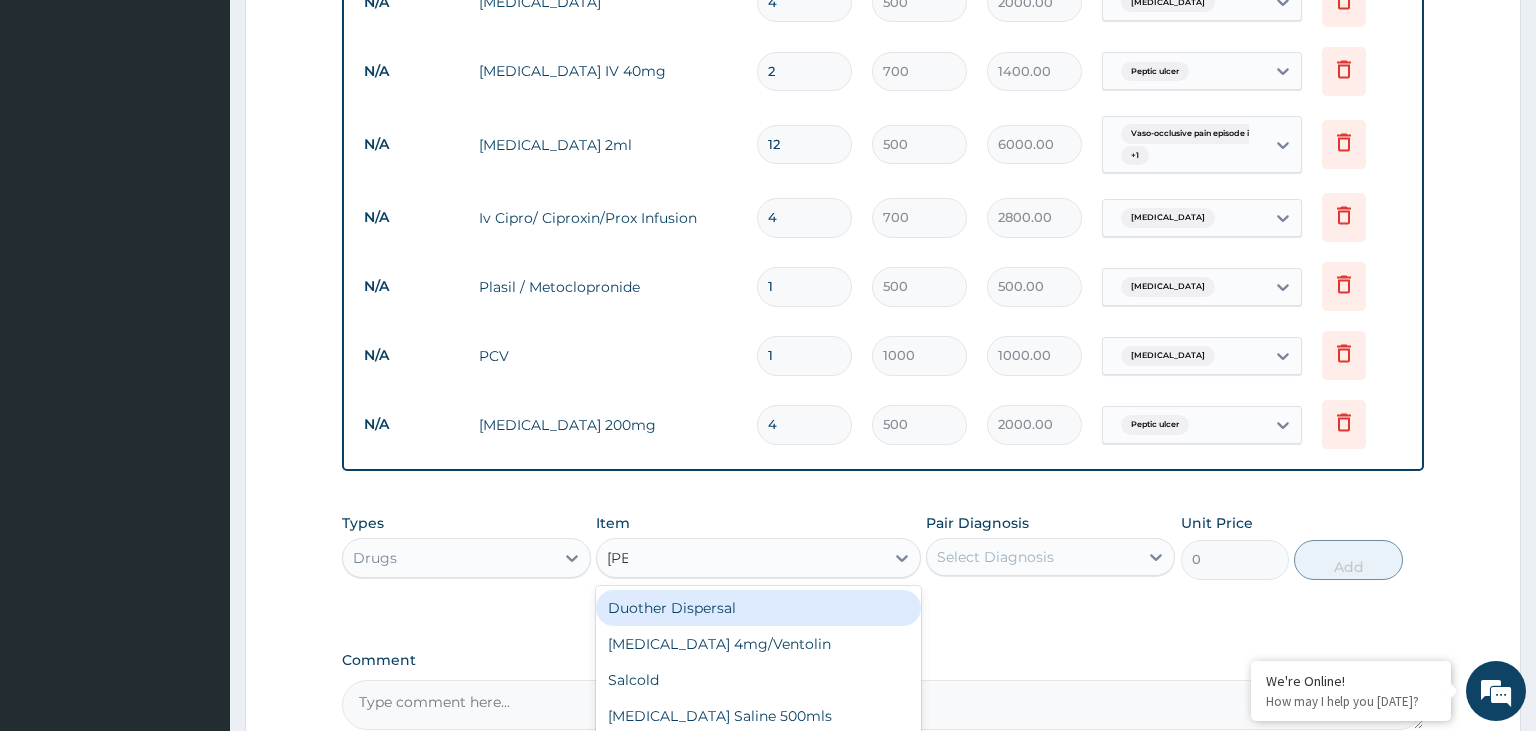 type on "sali" 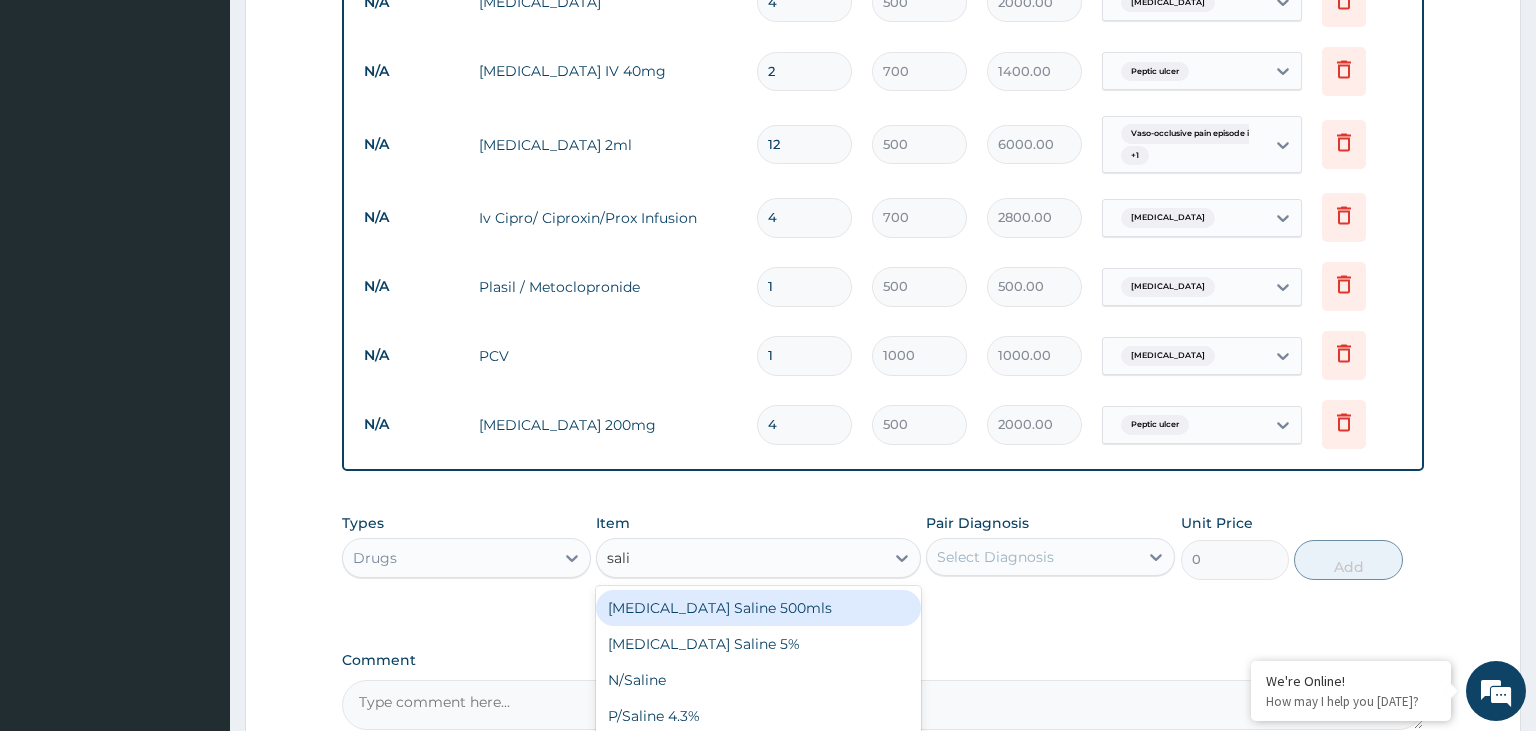 click on "Dextrose Saline 500mls" at bounding box center (758, 608) 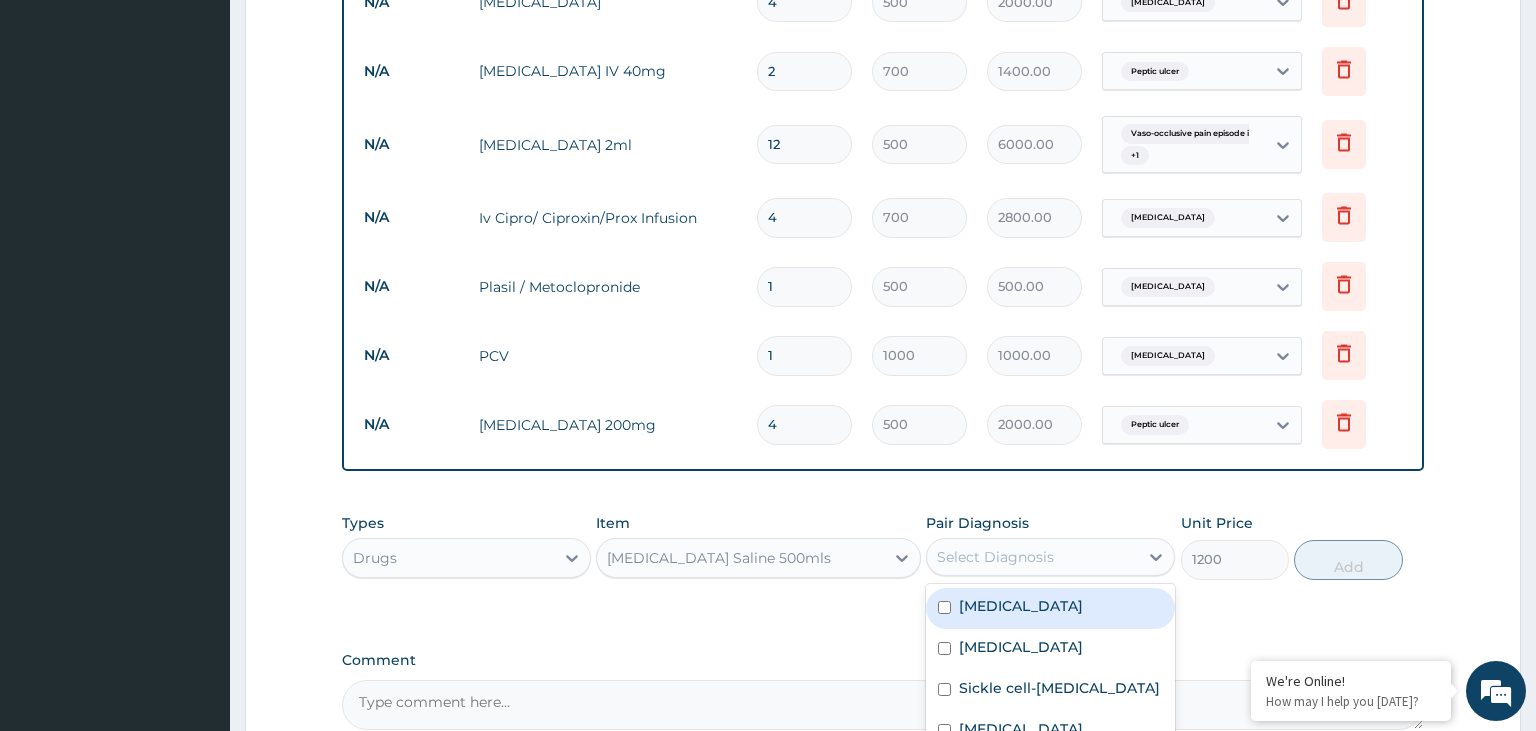 click on "Select Diagnosis" at bounding box center [1032, 557] 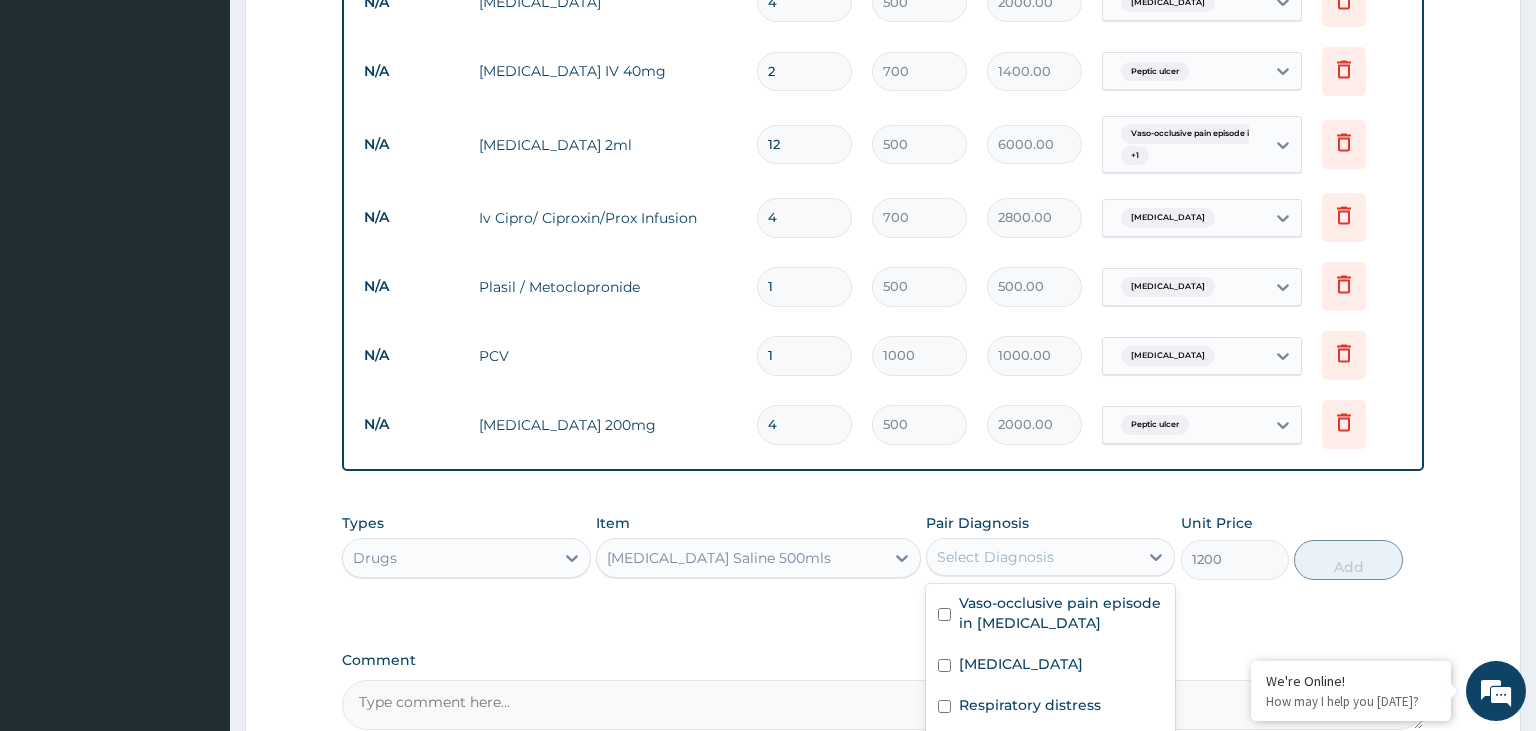 scroll, scrollTop: 179, scrollLeft: 0, axis: vertical 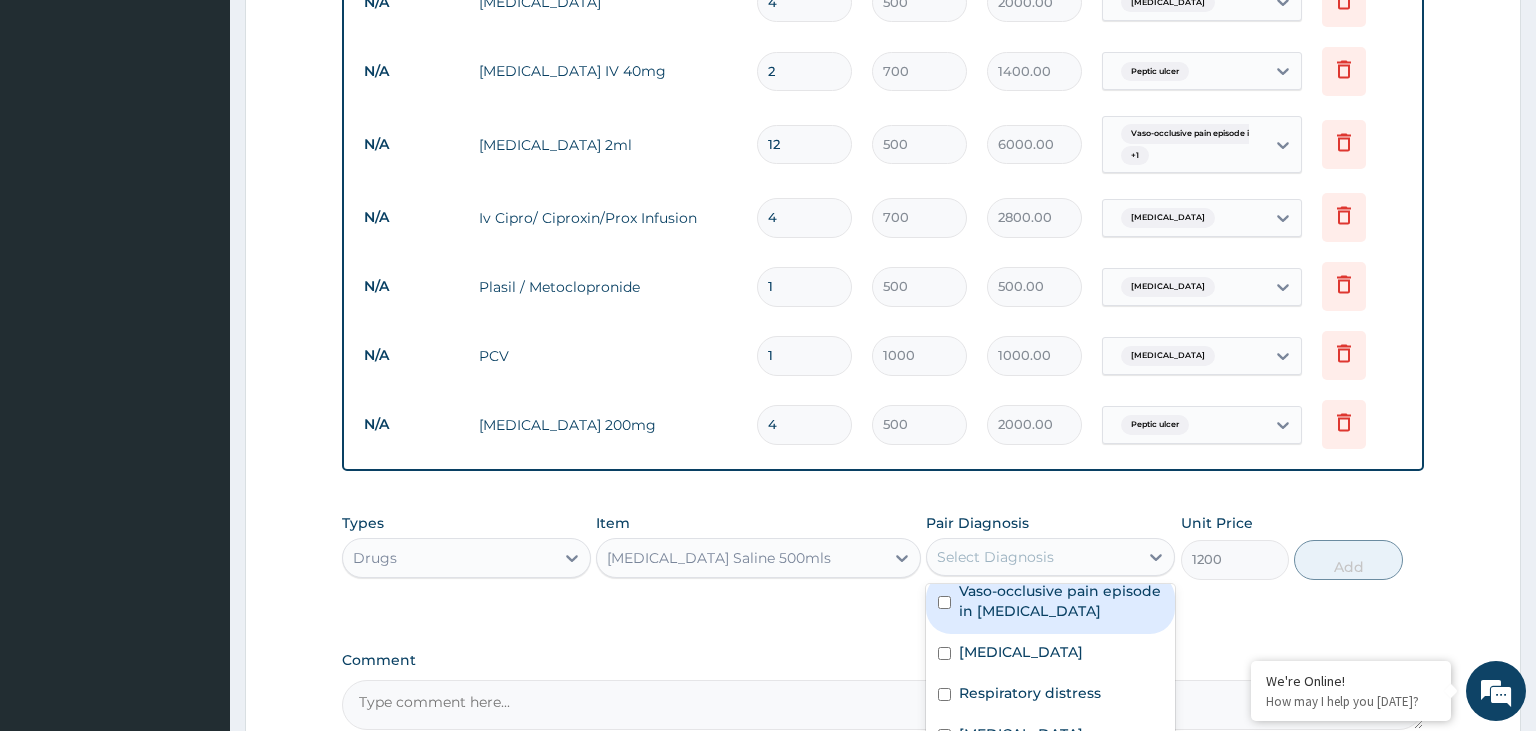 click on "Vaso-occlusive pain episode in sickle cell disease" at bounding box center (1061, 601) 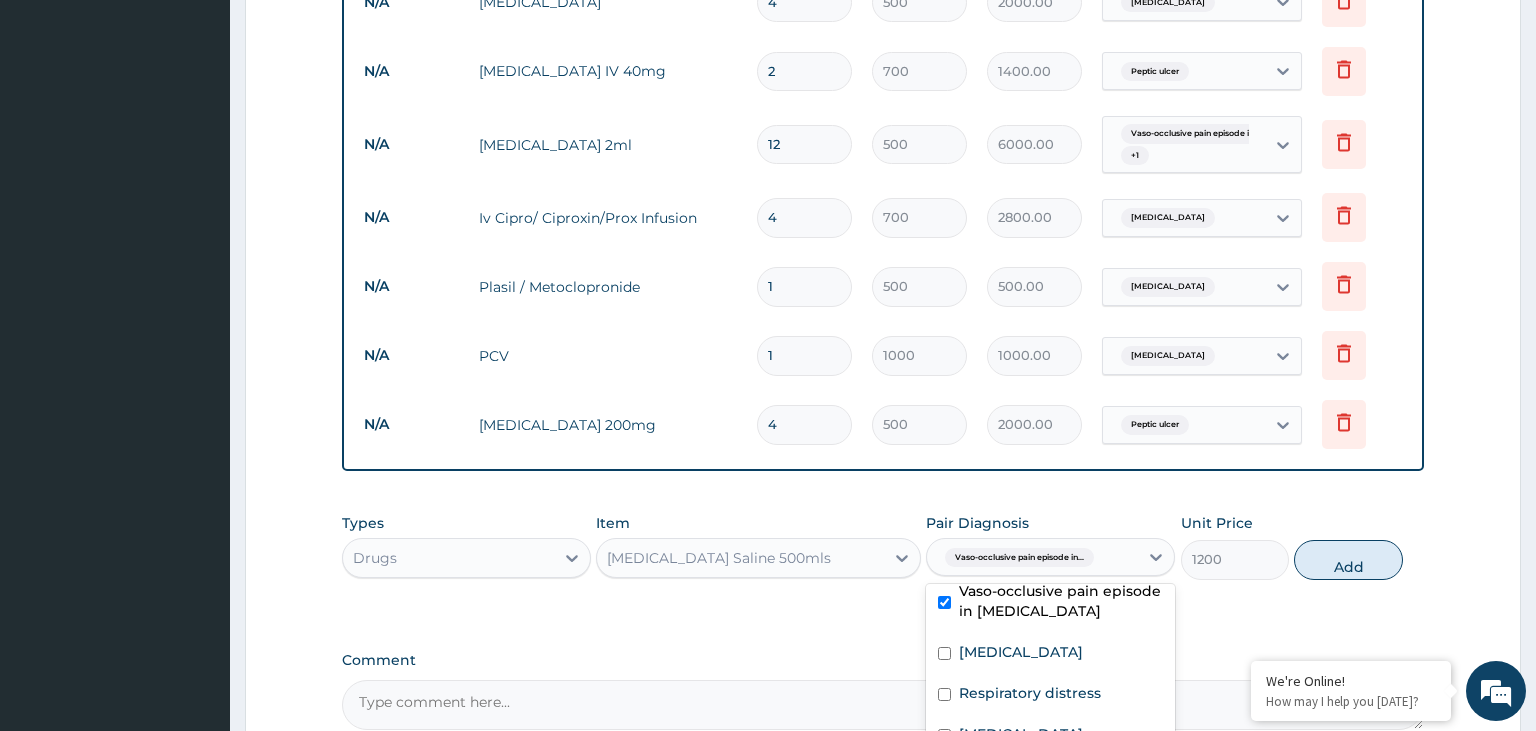 checkbox on "true" 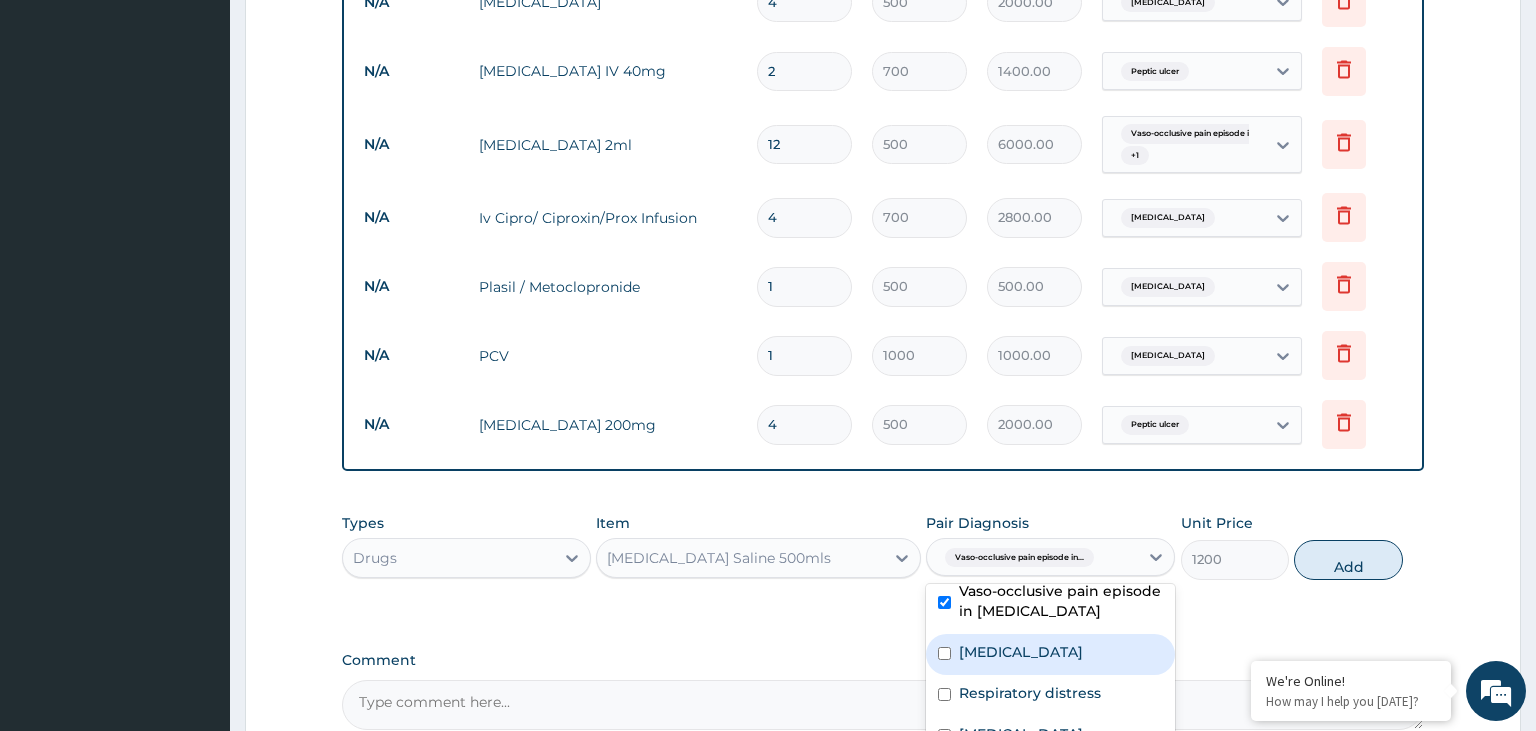click on "Sepsis" at bounding box center (1050, 654) 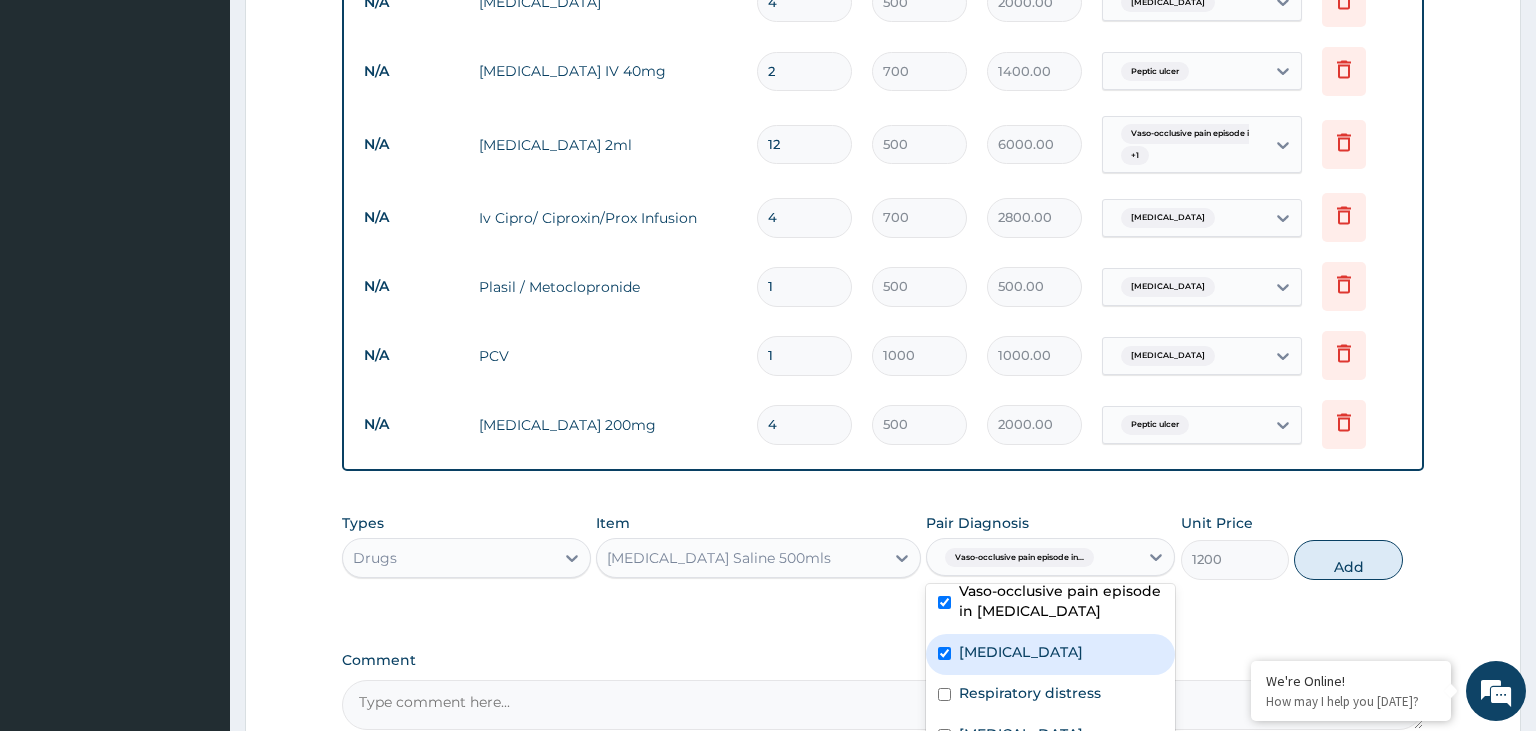 checkbox on "true" 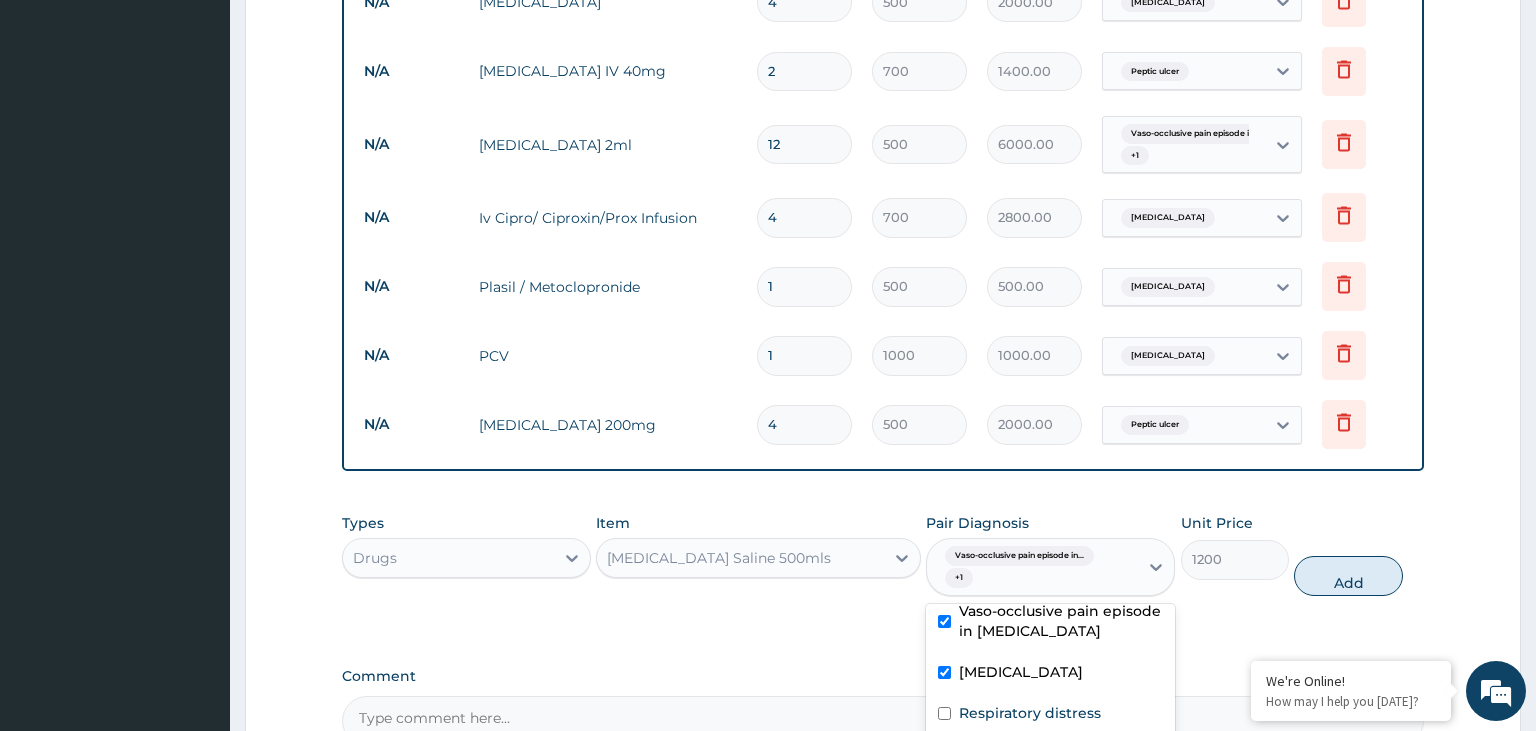 scroll, scrollTop: 78, scrollLeft: 0, axis: vertical 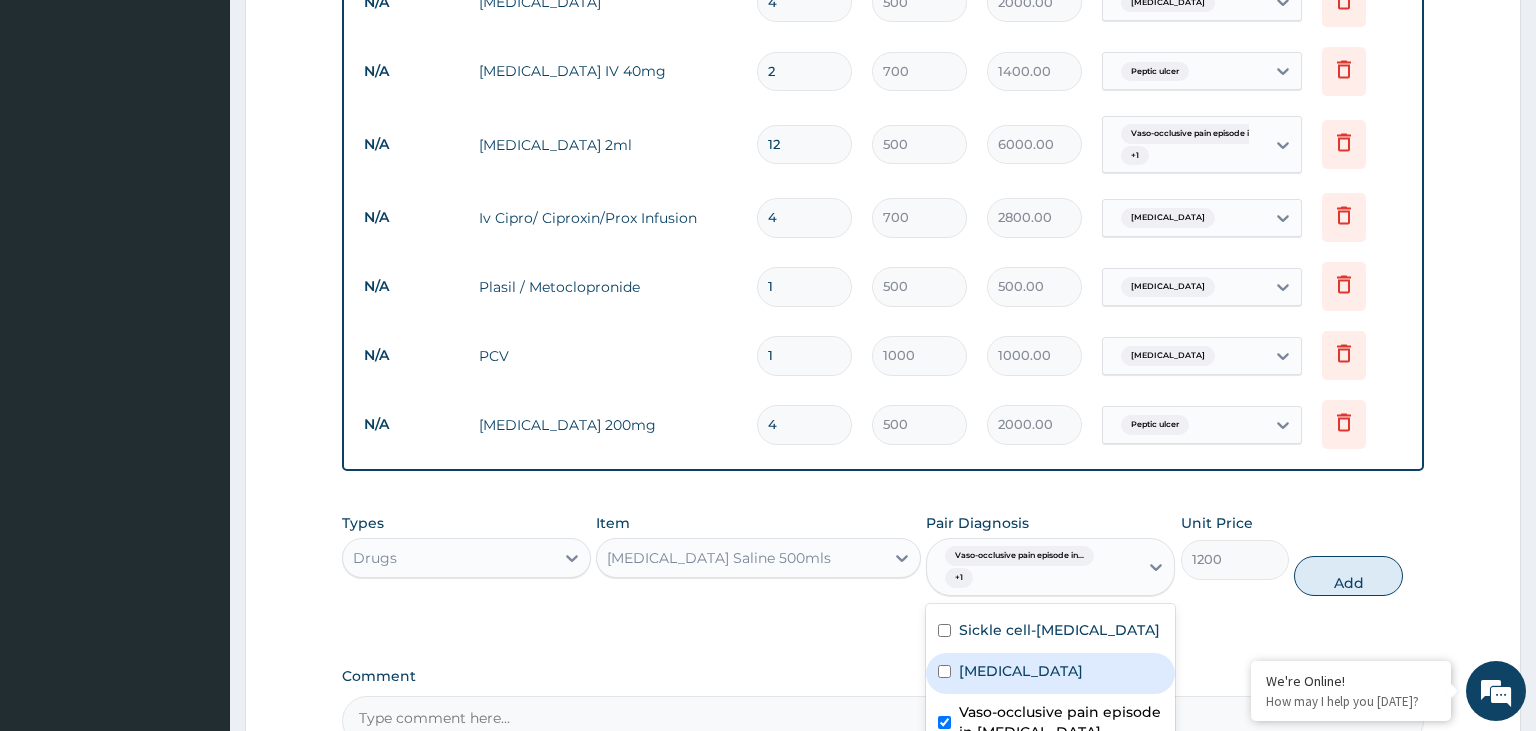 click on "Malaria" at bounding box center (1050, 673) 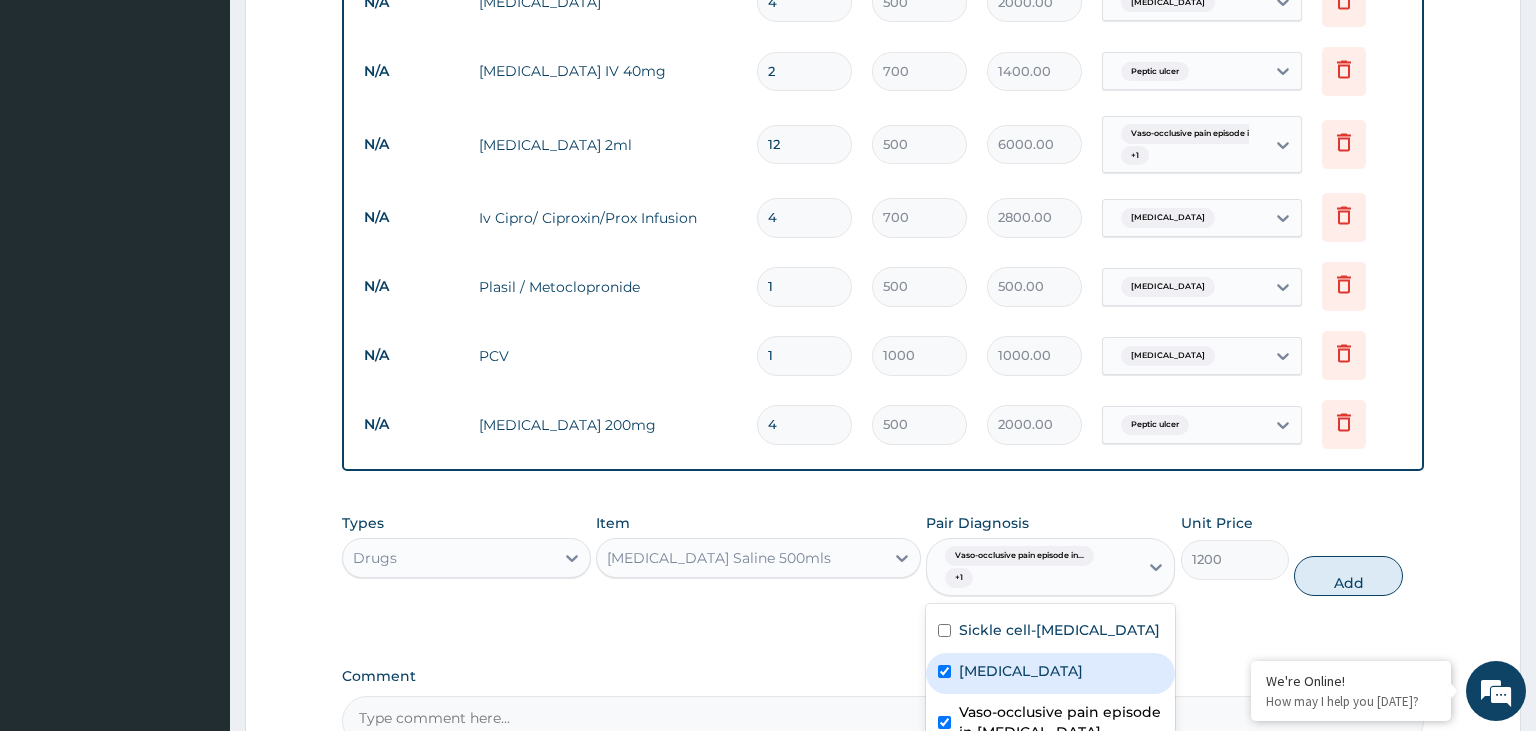 checkbox on "true" 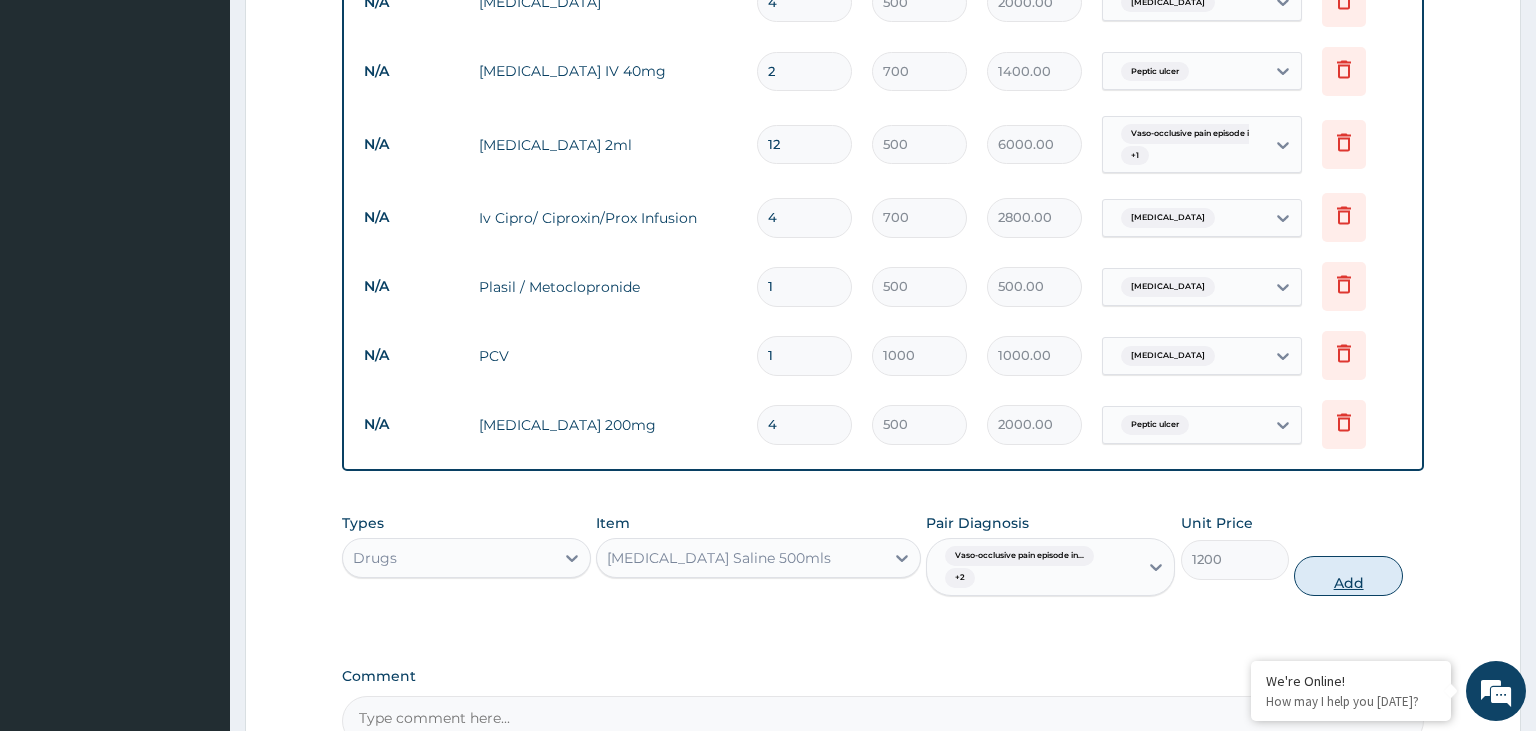 click on "Add" at bounding box center [1348, 576] 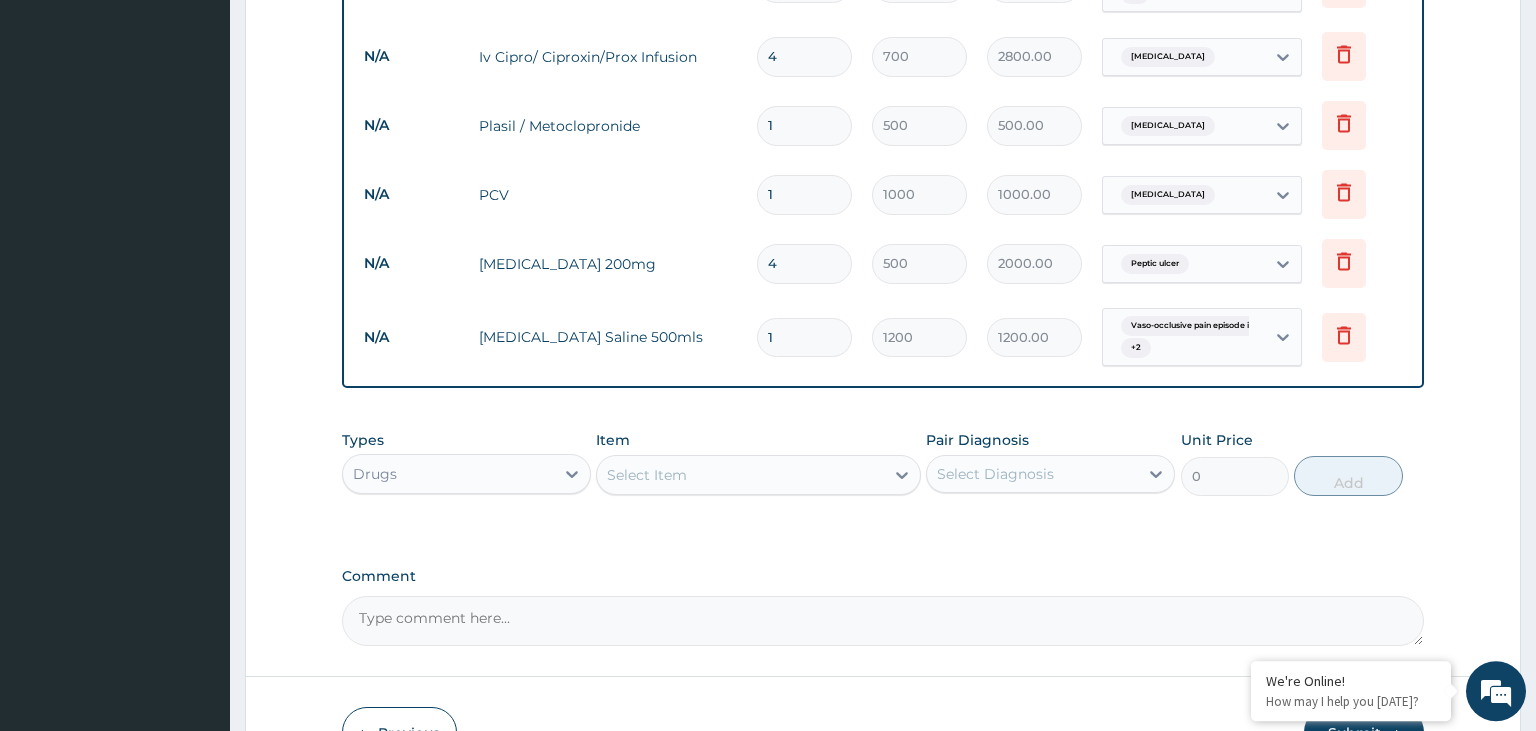 scroll, scrollTop: 2196, scrollLeft: 0, axis: vertical 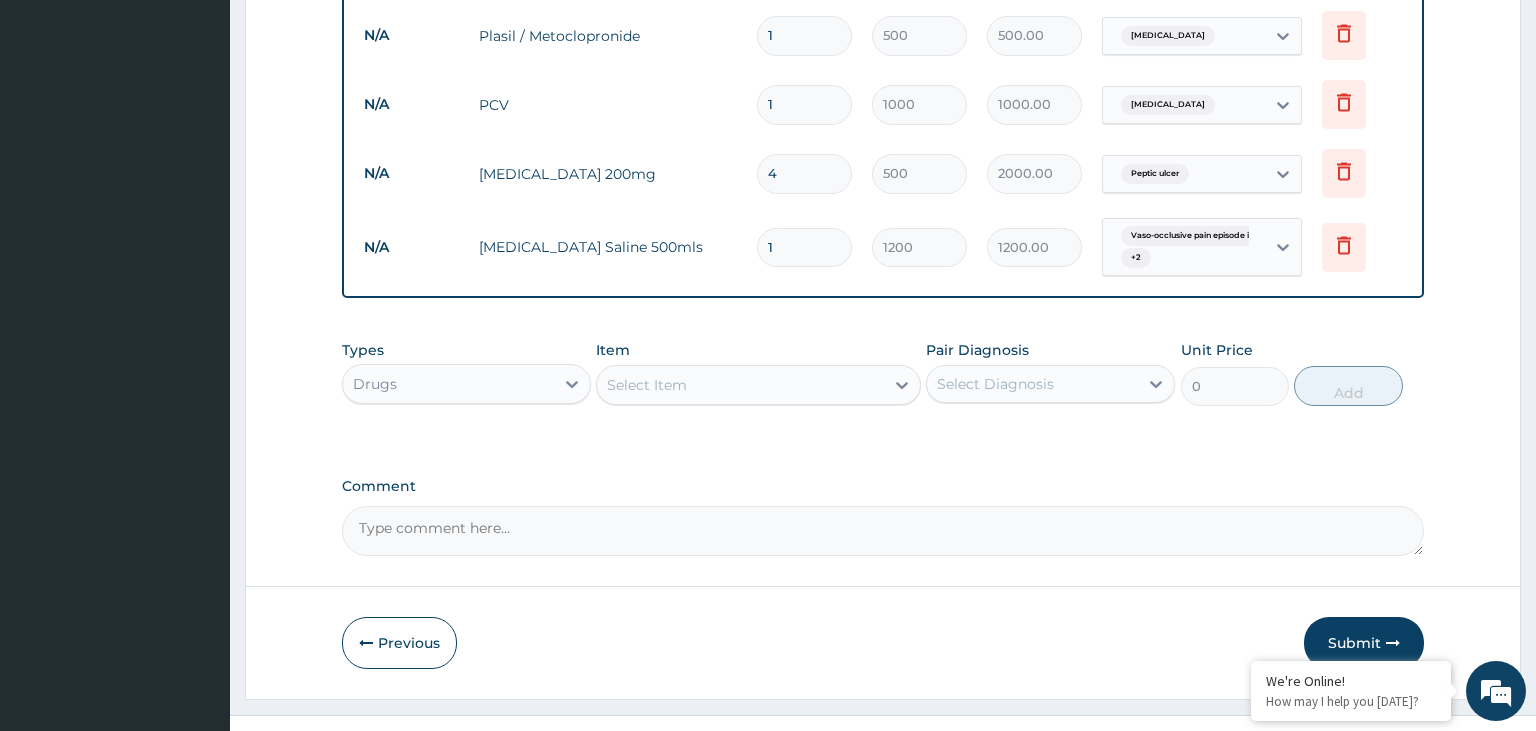 click on "Select Item" at bounding box center [740, 385] 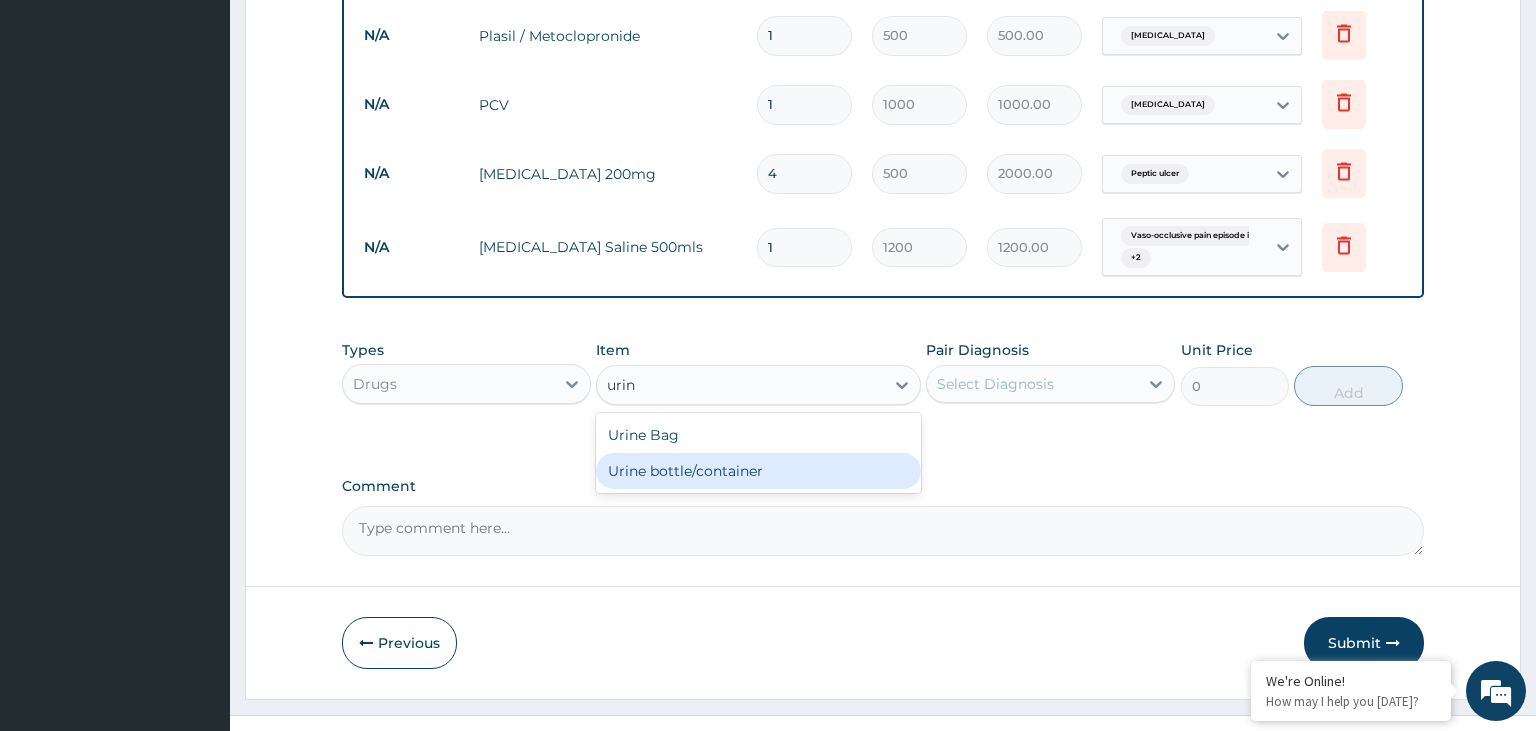 type on "urin" 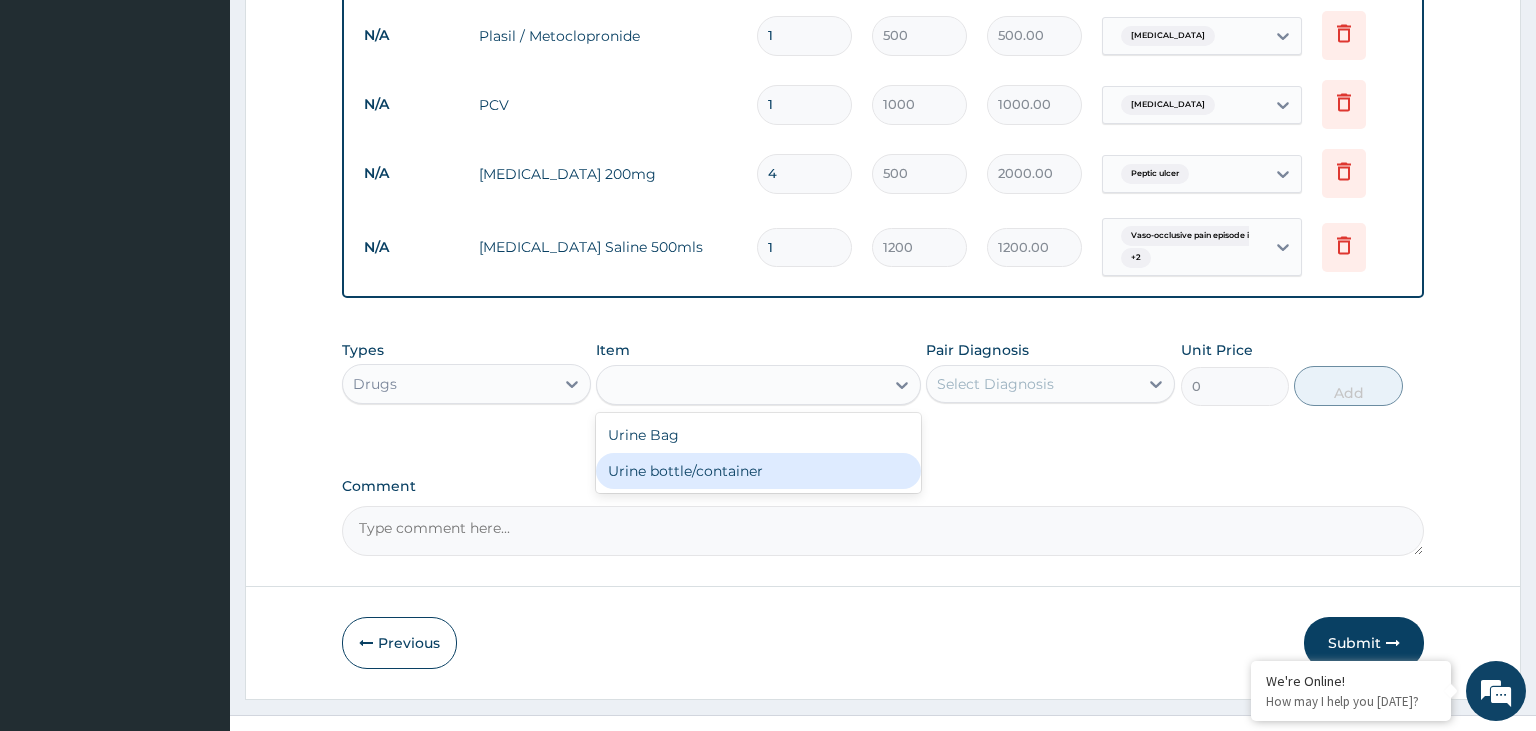 click on "Drugs" at bounding box center (448, 384) 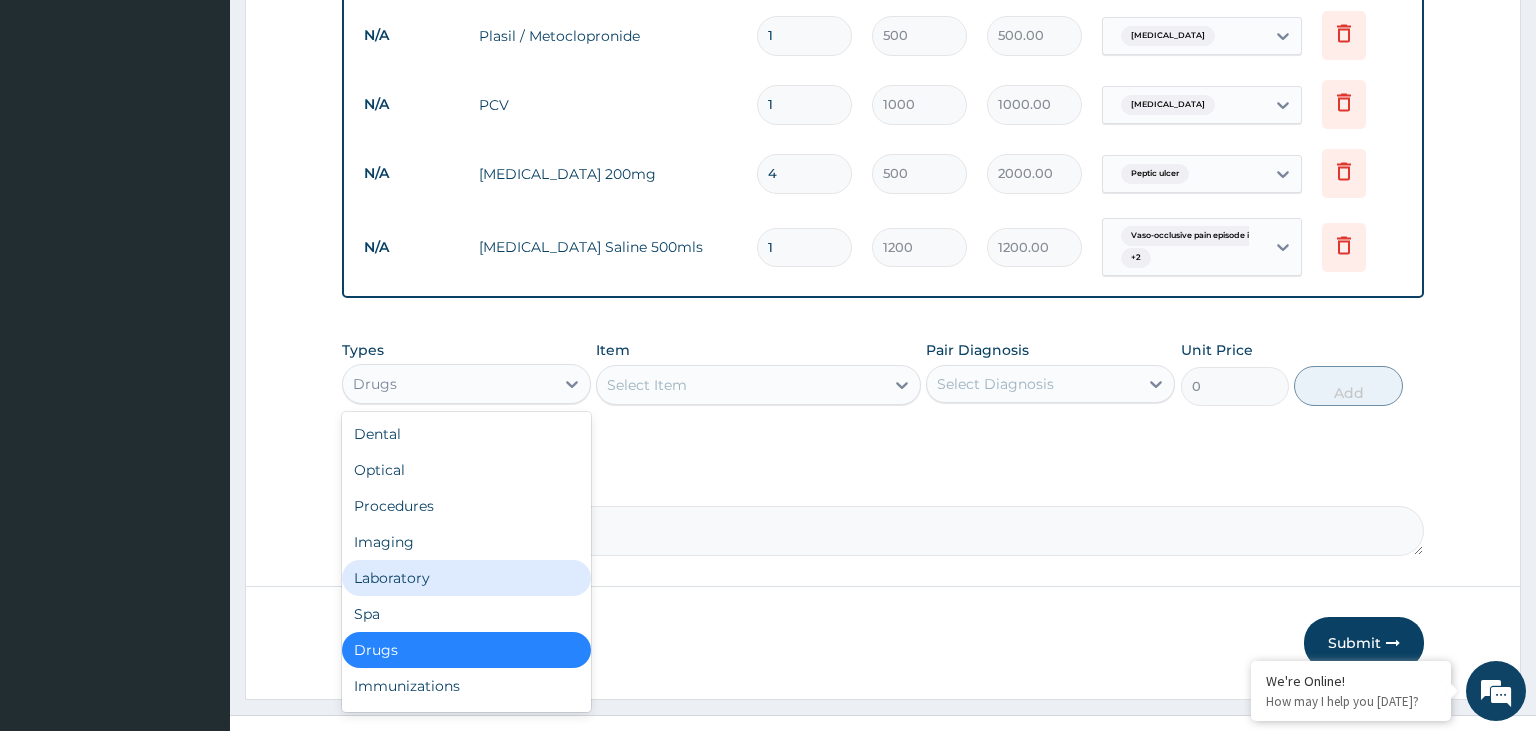 click on "Laboratory" at bounding box center [466, 578] 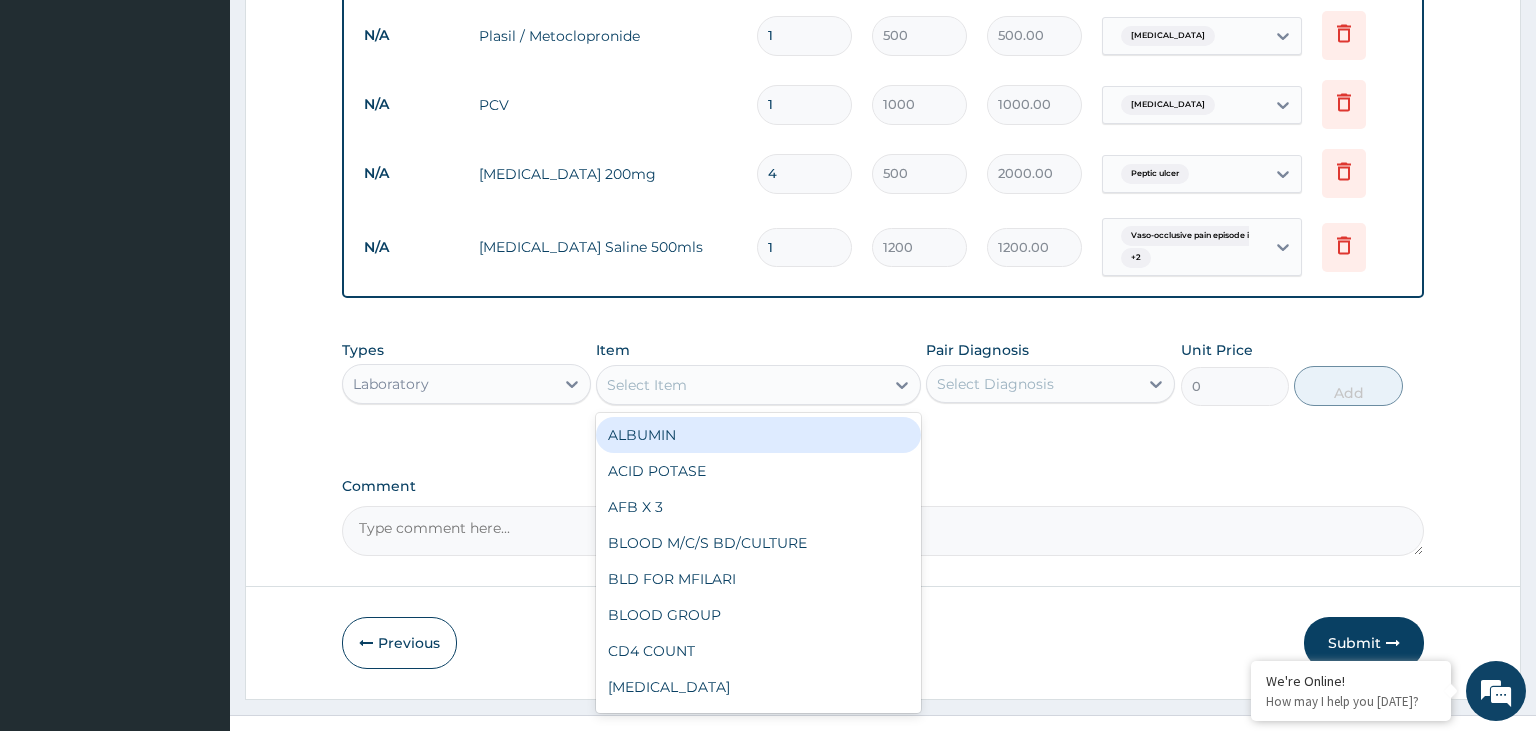 click on "Select Item" at bounding box center [740, 385] 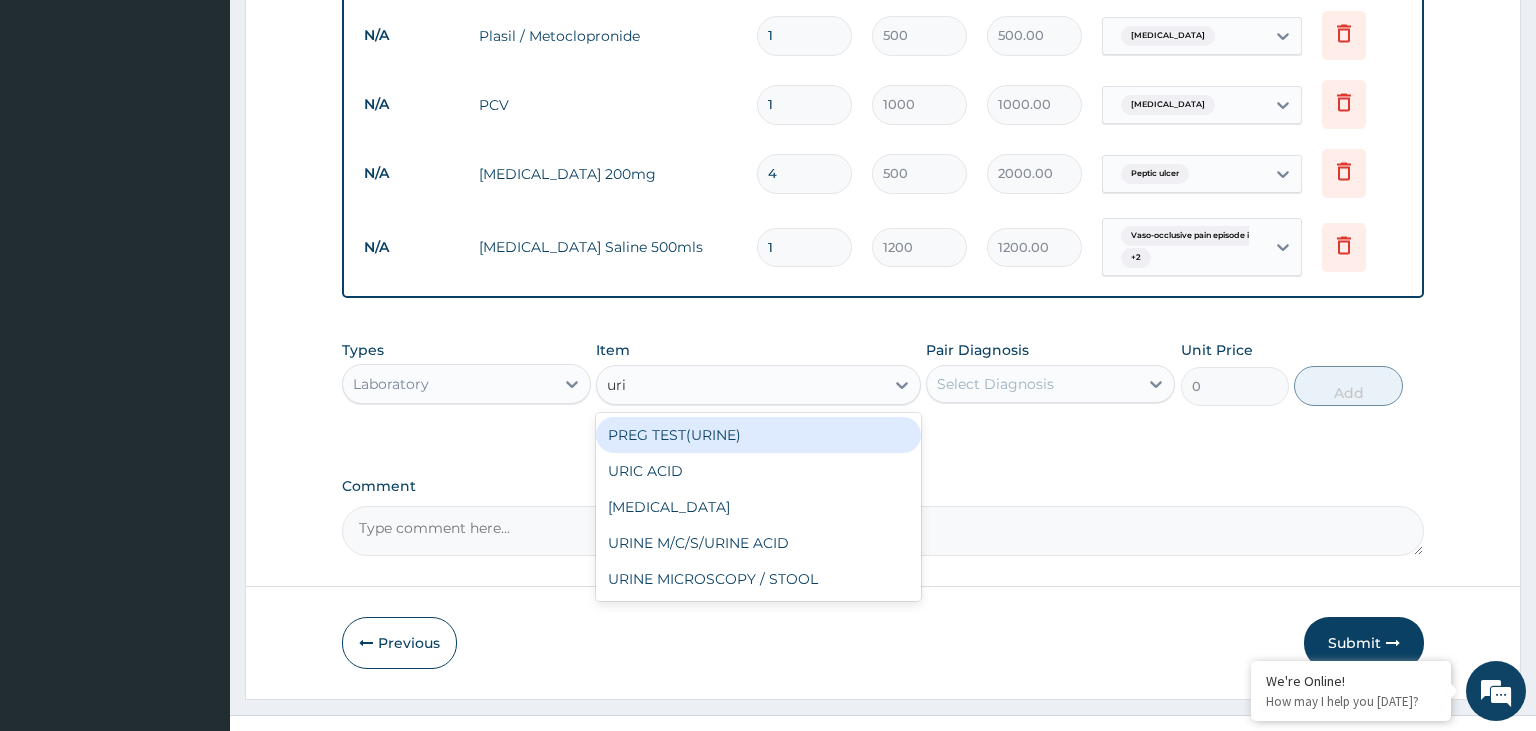 type on "urin" 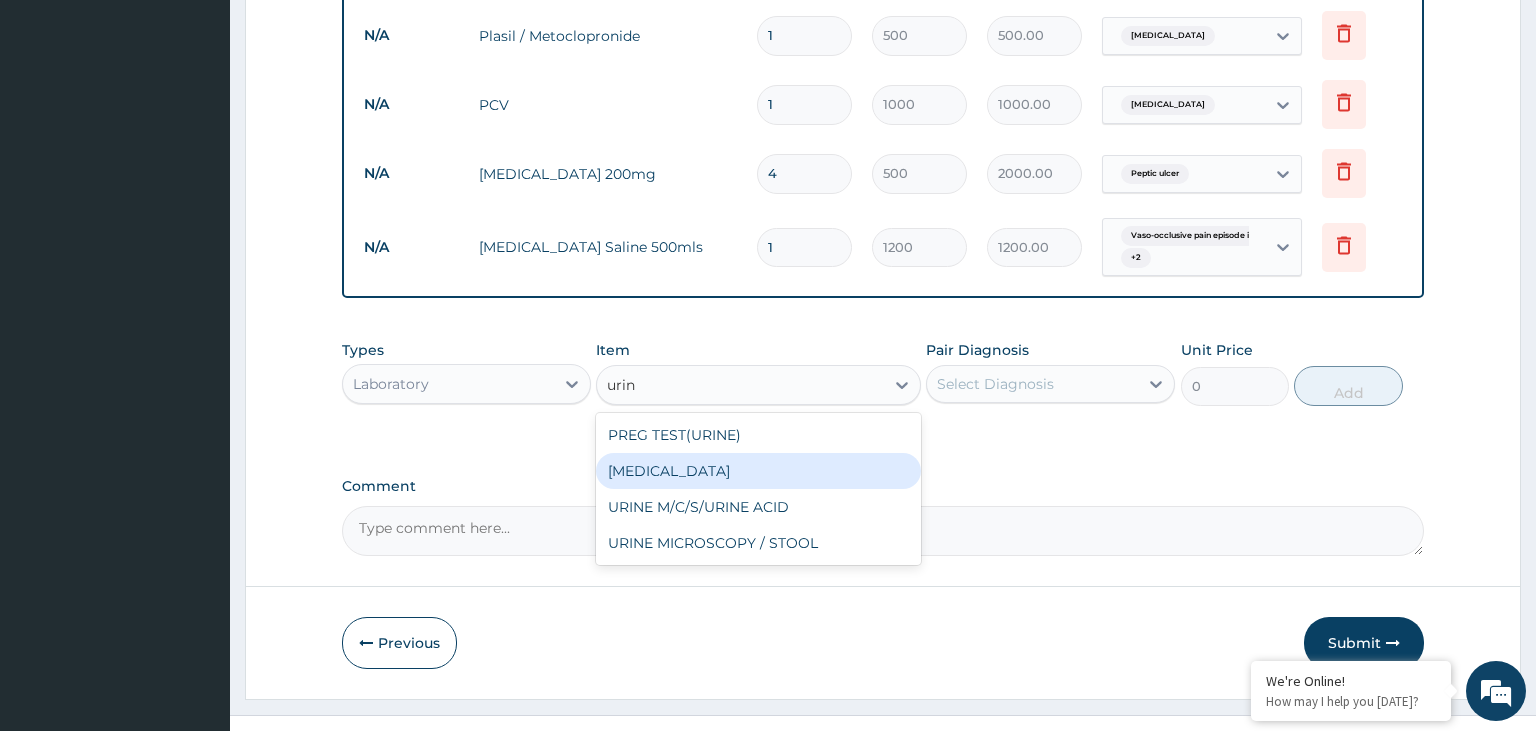 drag, startPoint x: 686, startPoint y: 433, endPoint x: 982, endPoint y: 426, distance: 296.08276 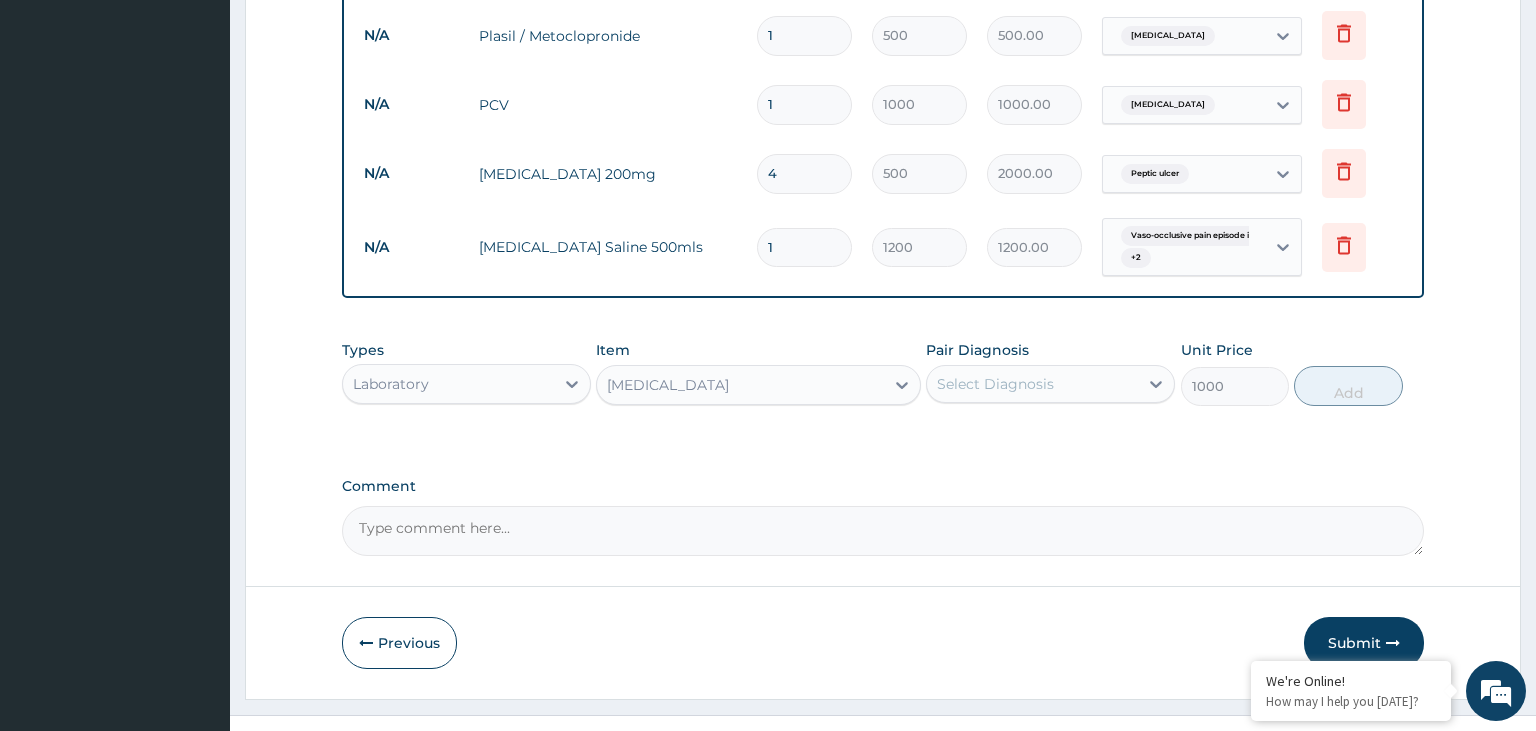 click on "Select Diagnosis" at bounding box center (1032, 384) 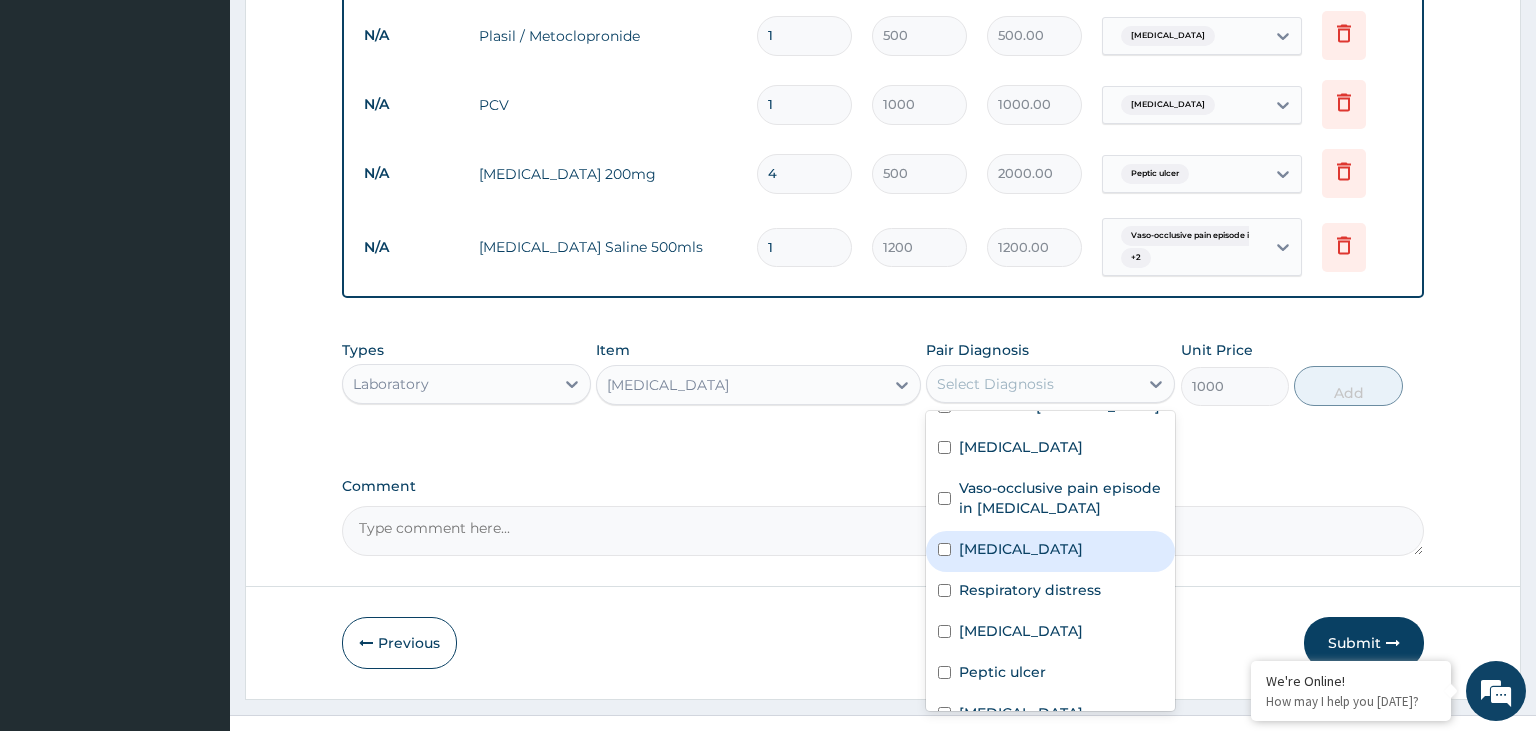 scroll, scrollTop: 179, scrollLeft: 0, axis: vertical 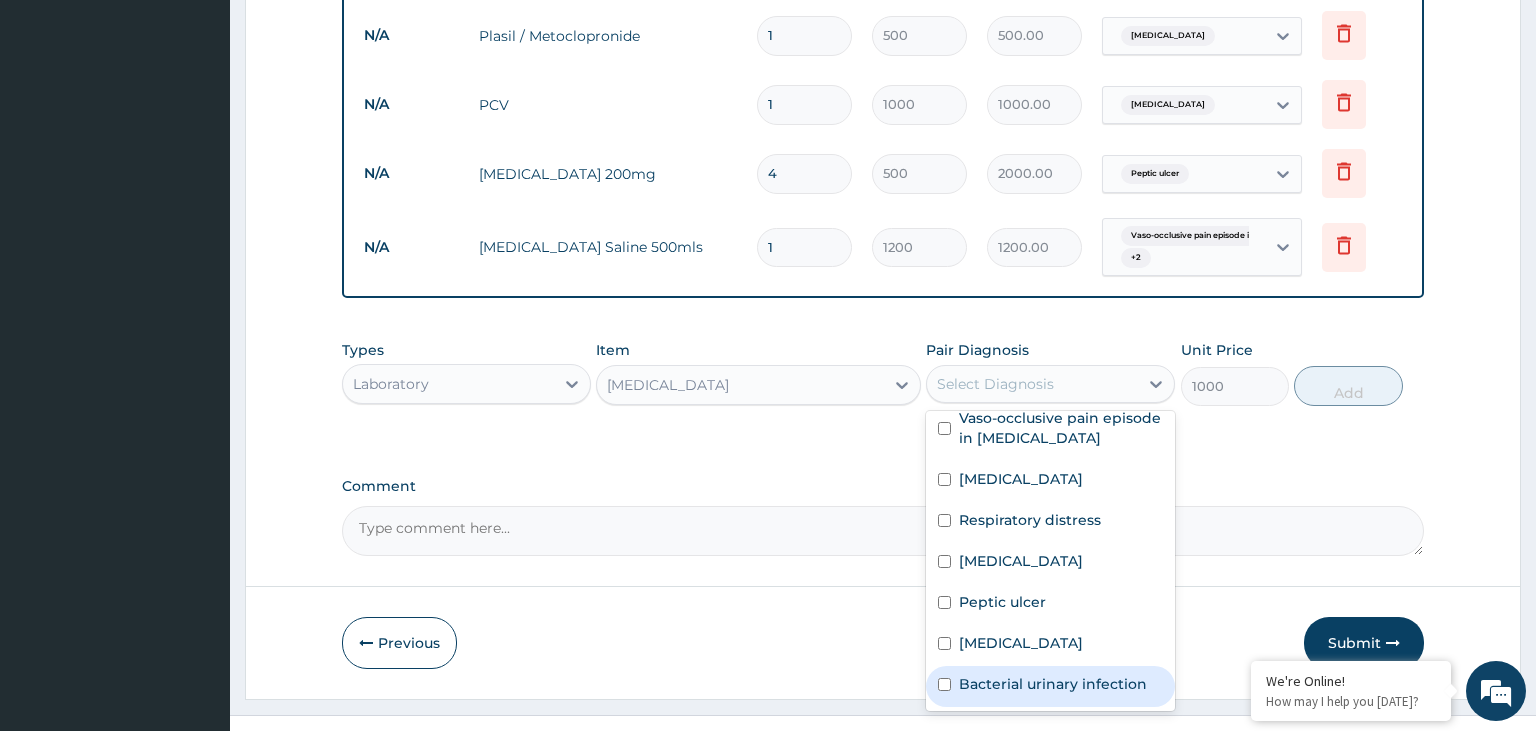 click on "Bacterial urinary infection" at bounding box center [1053, 684] 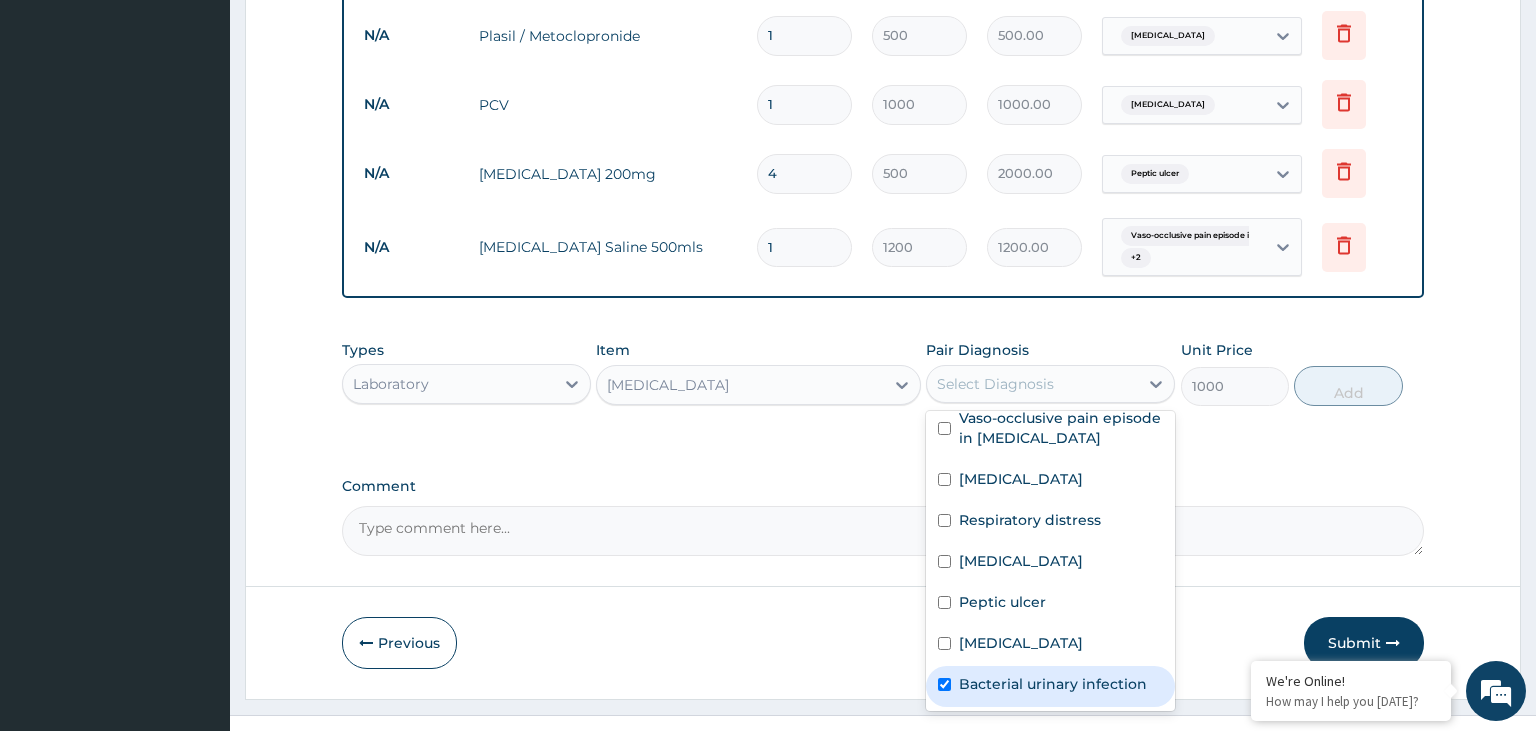 checkbox on "true" 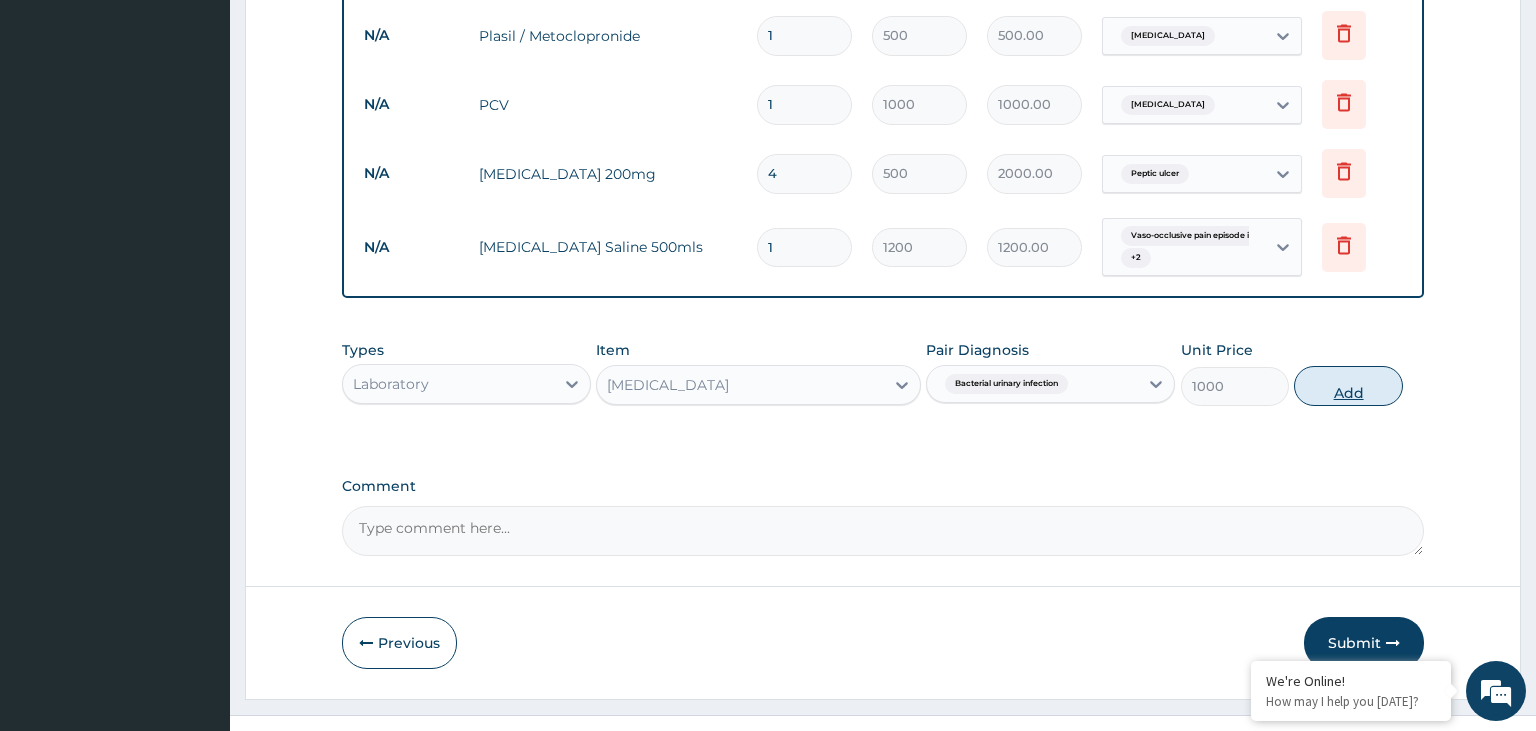 click on "Add" at bounding box center [1348, 386] 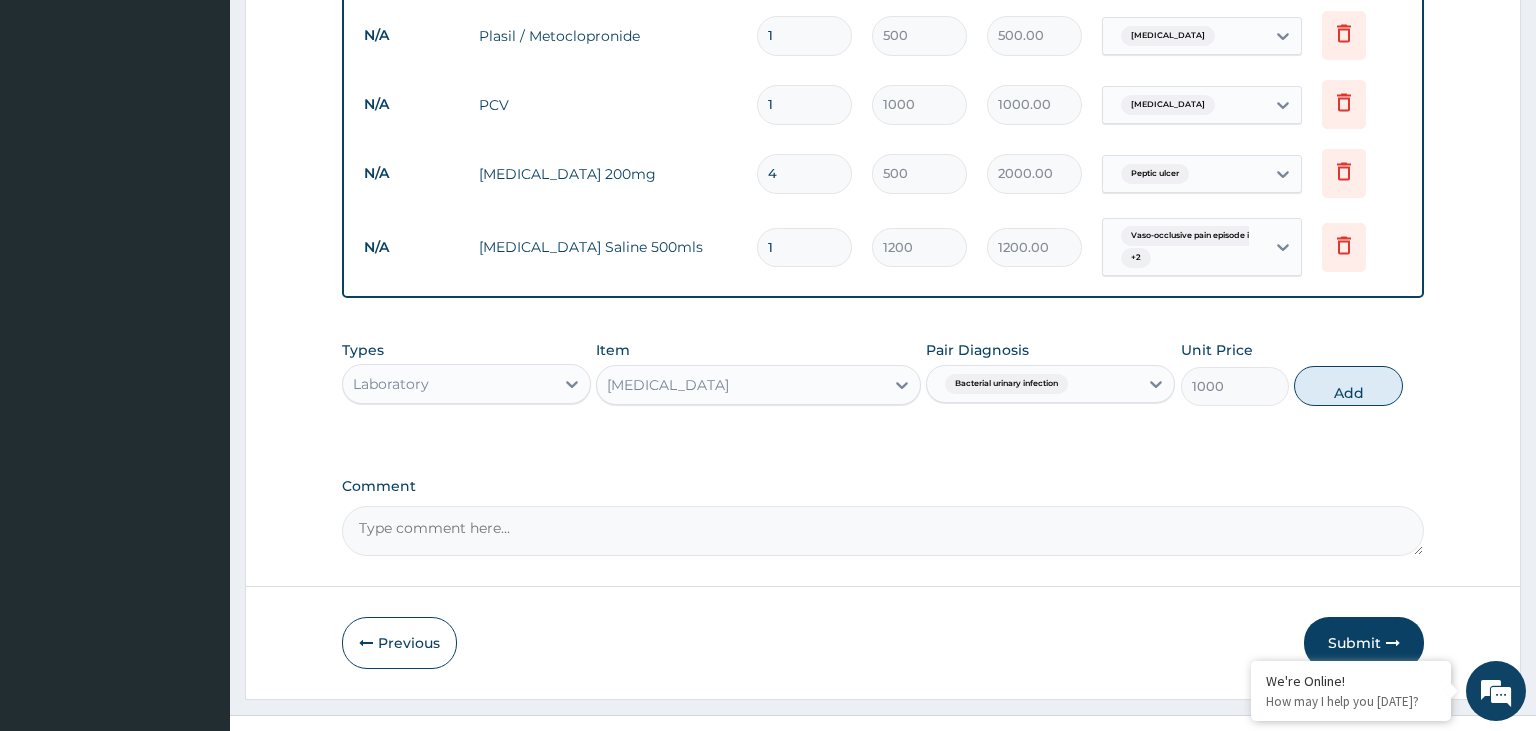 type on "0" 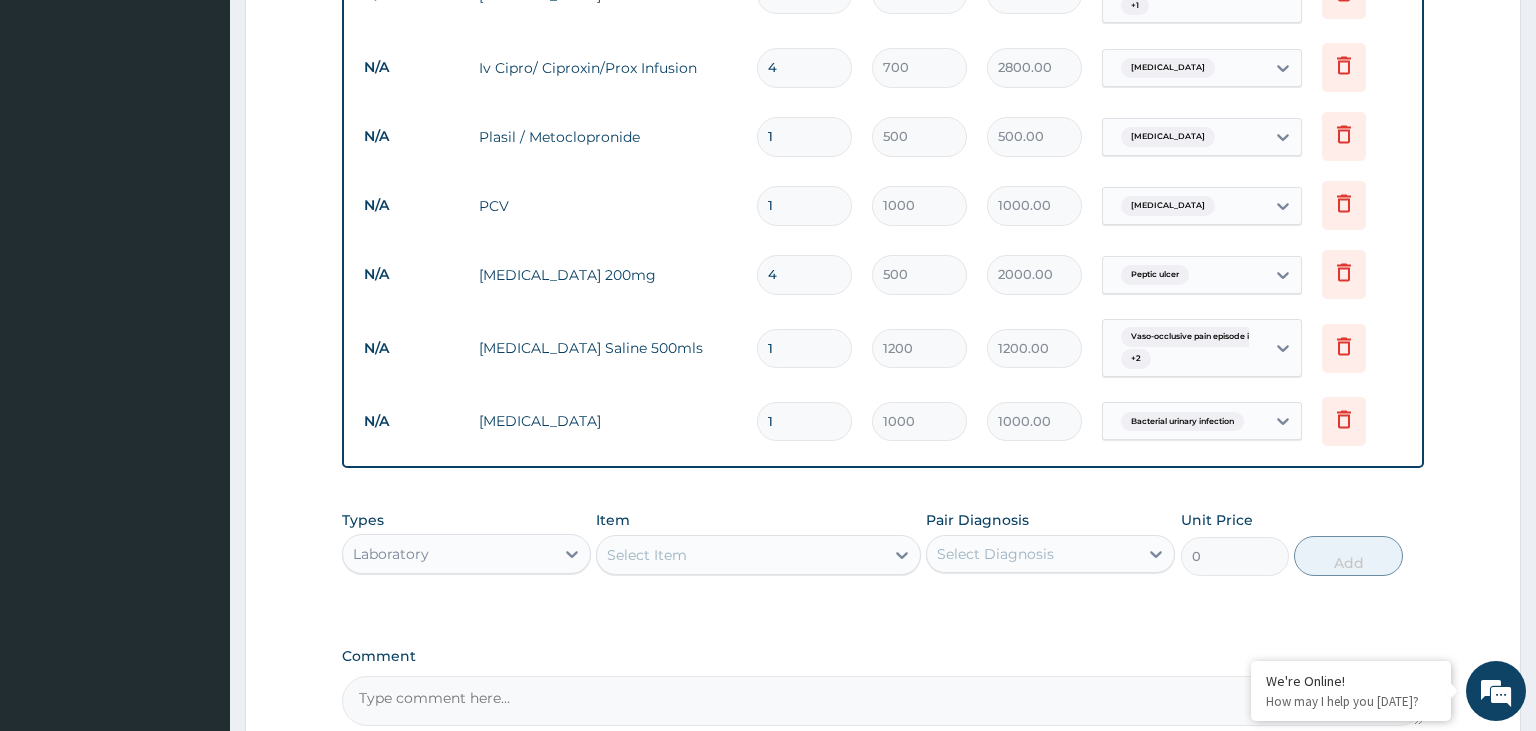 scroll, scrollTop: 1985, scrollLeft: 0, axis: vertical 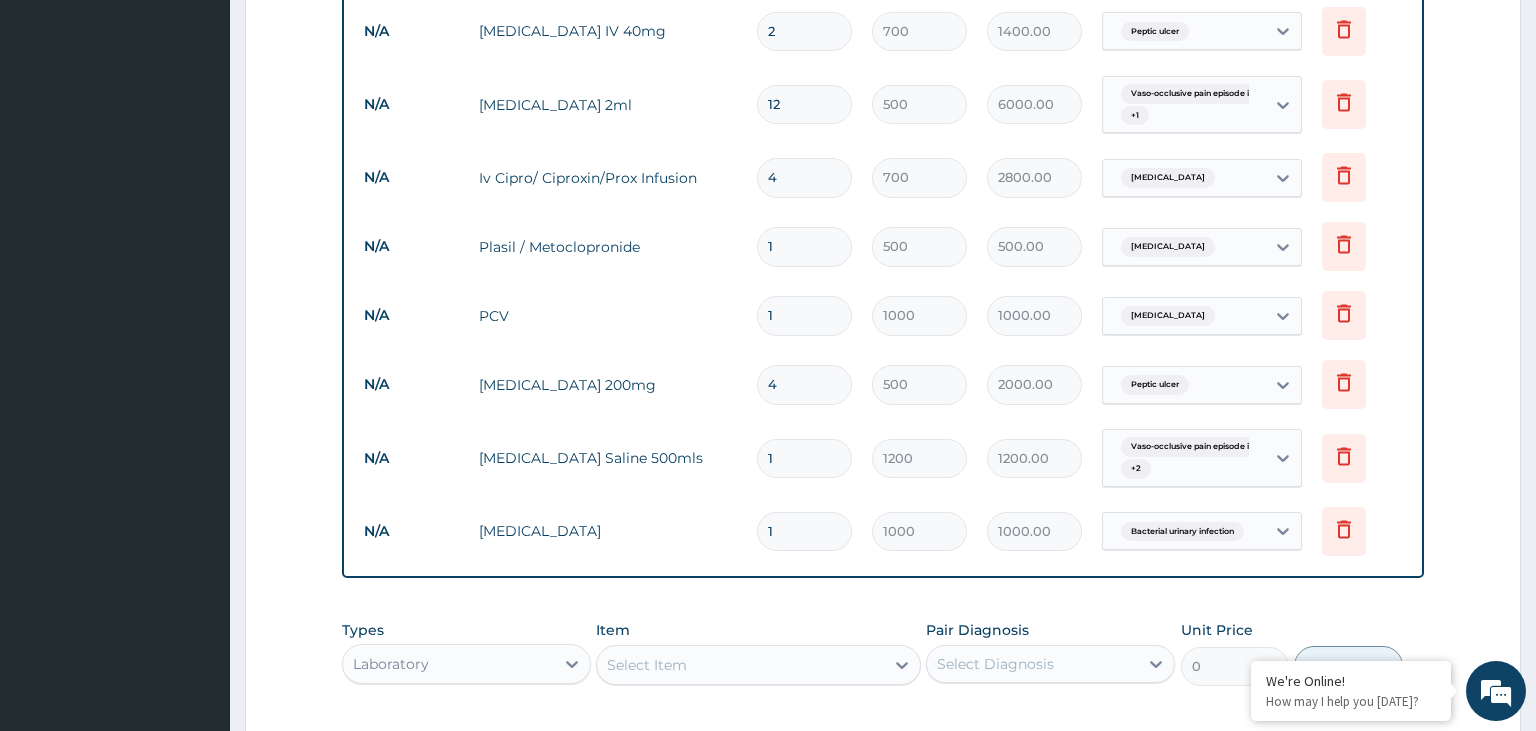 drag, startPoint x: 792, startPoint y: 286, endPoint x: 734, endPoint y: 285, distance: 58.00862 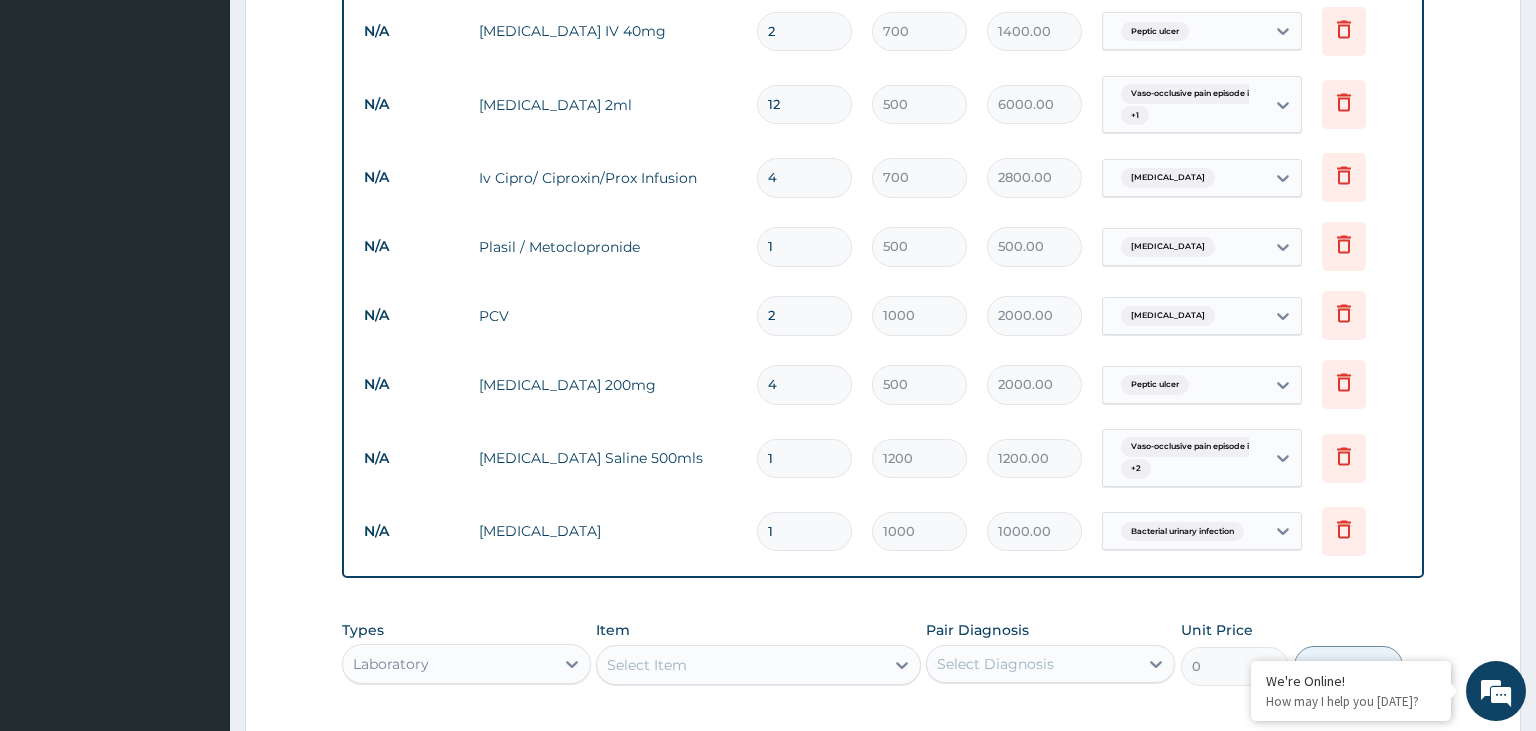 type on "2" 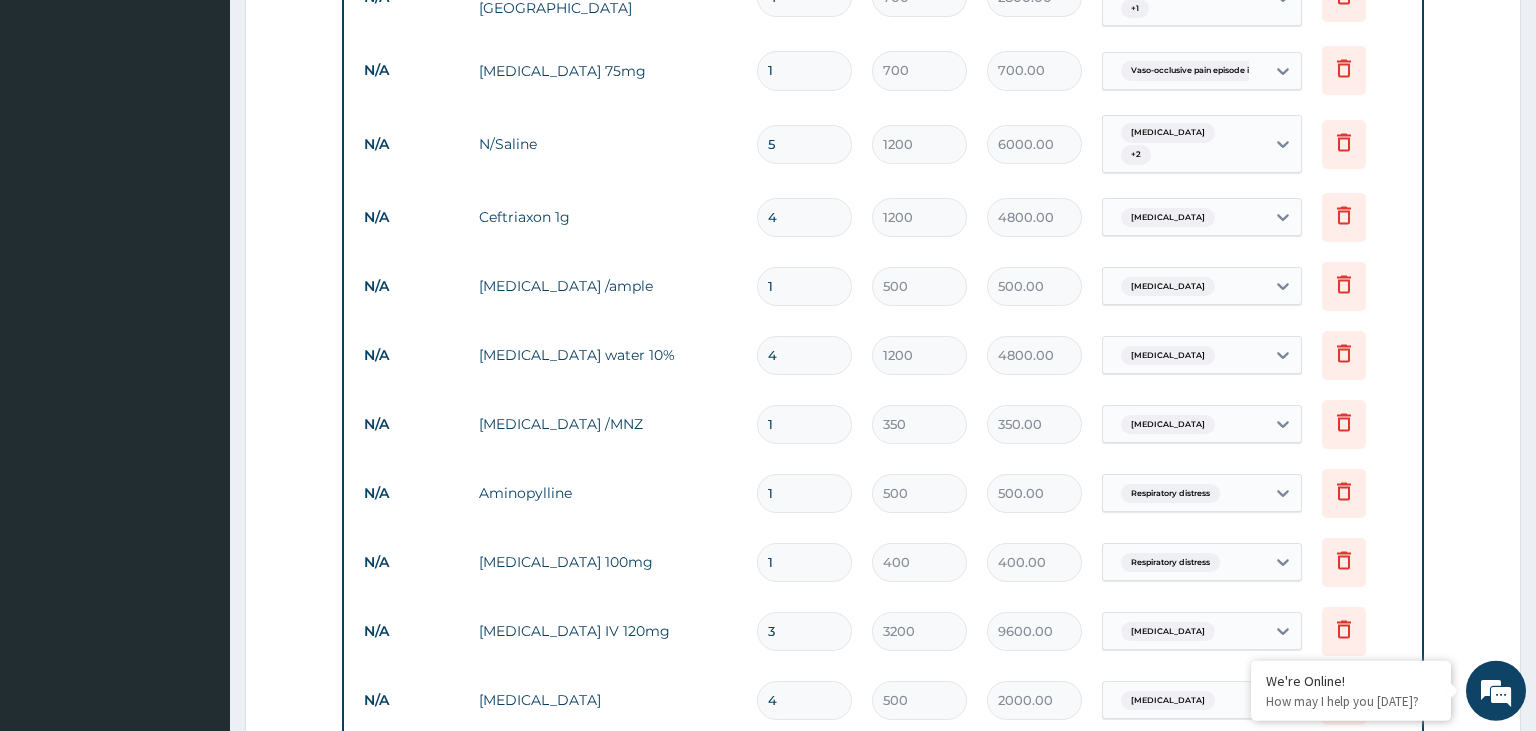 scroll, scrollTop: 1246, scrollLeft: 0, axis: vertical 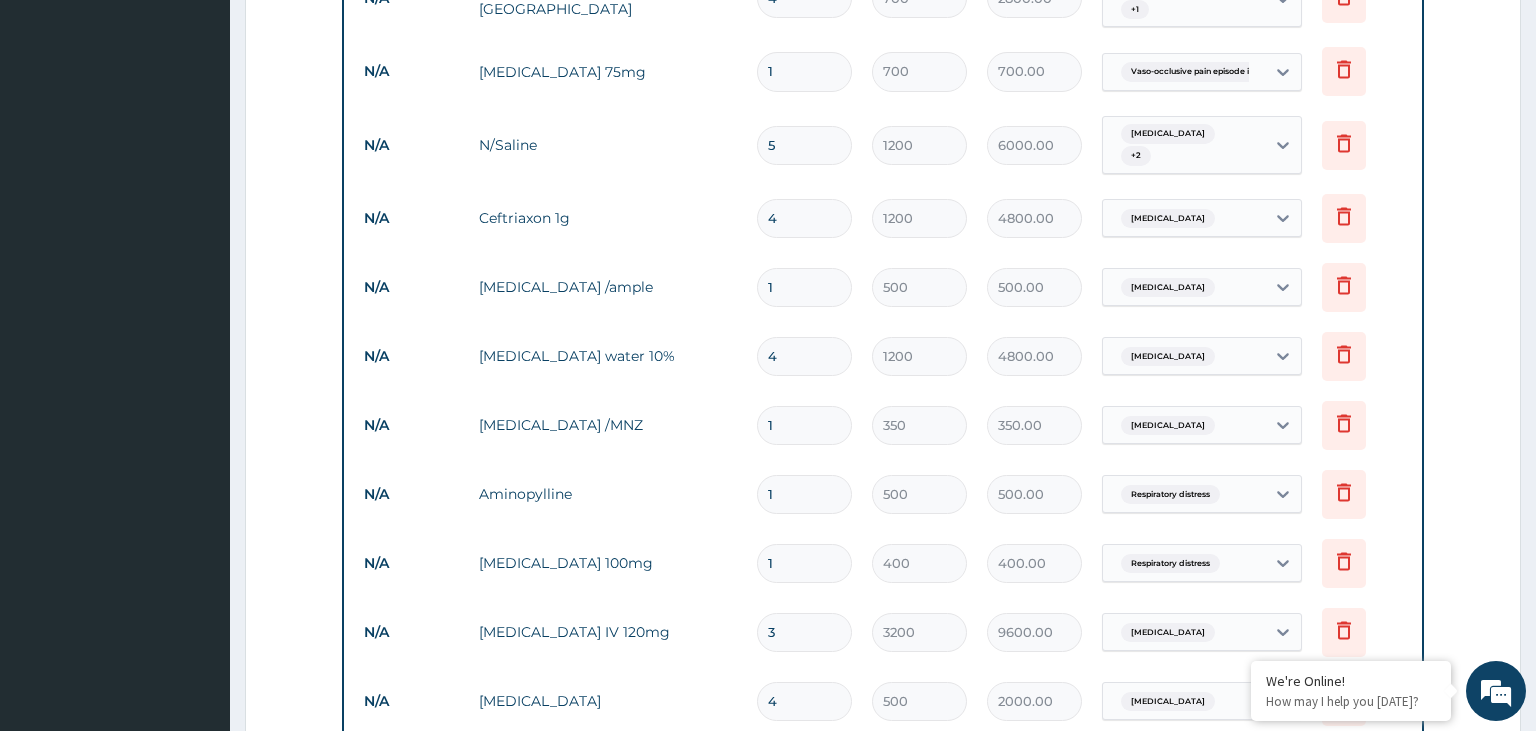 drag, startPoint x: 772, startPoint y: 130, endPoint x: 747, endPoint y: 138, distance: 26.24881 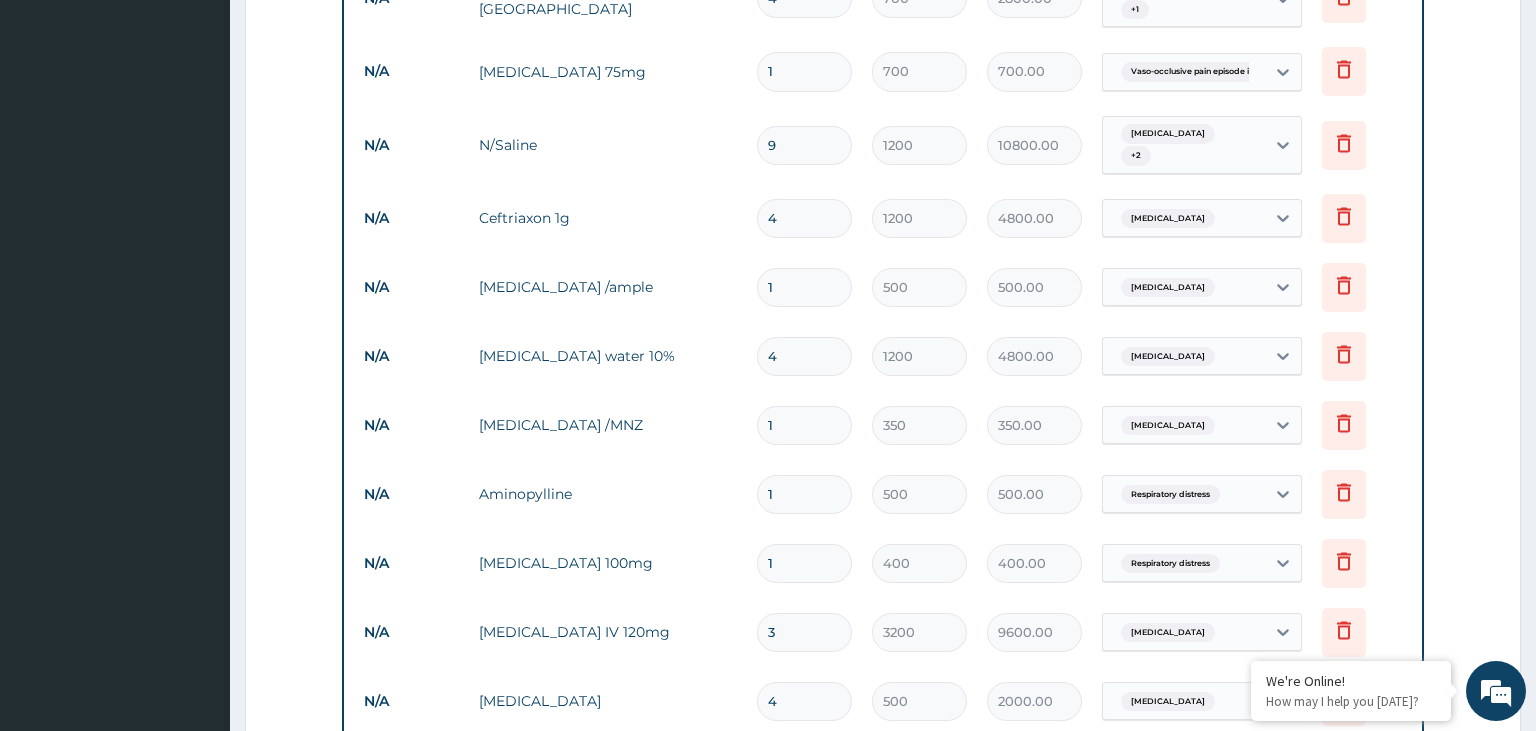 type on "9" 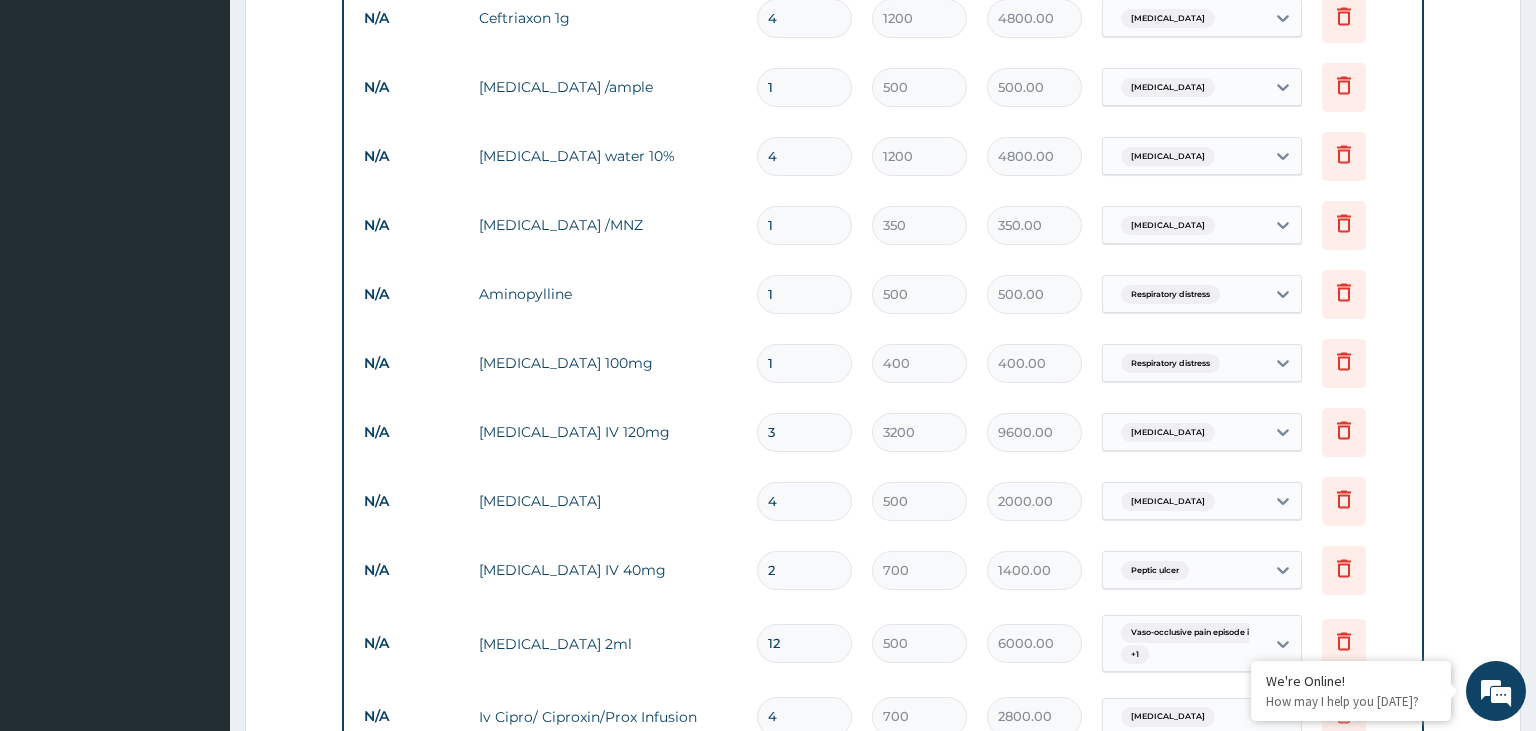 scroll, scrollTop: 1457, scrollLeft: 0, axis: vertical 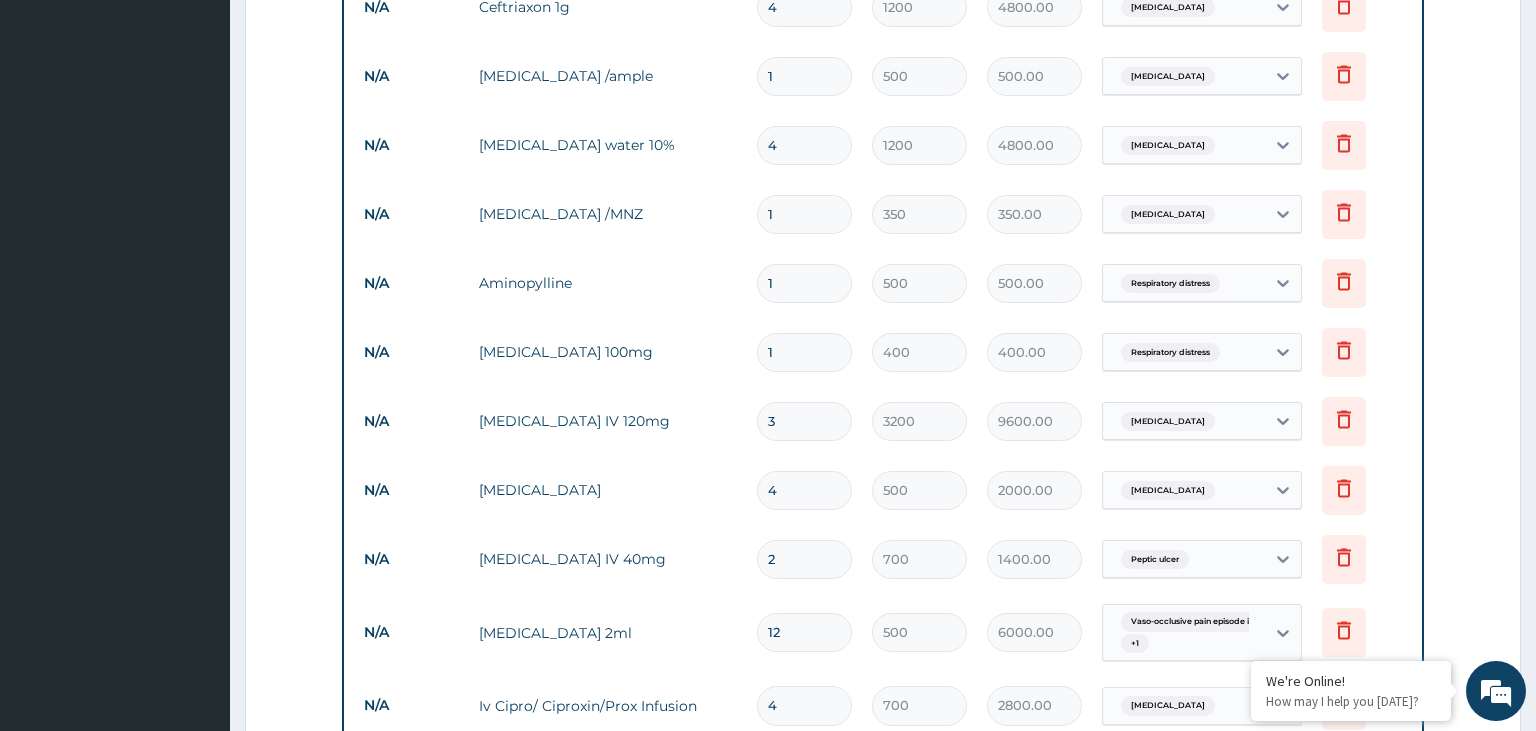 click on "12" at bounding box center (804, 632) 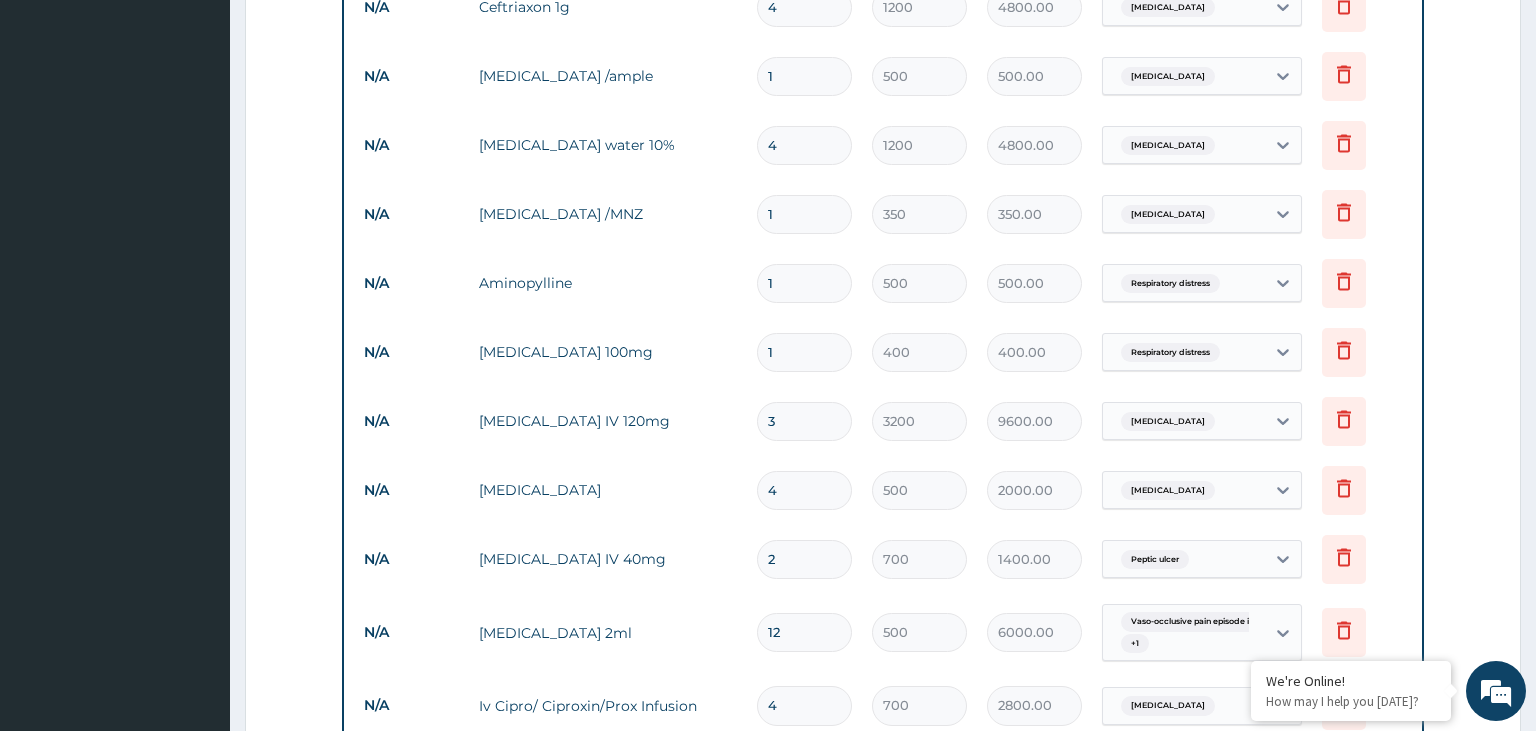 type on "1" 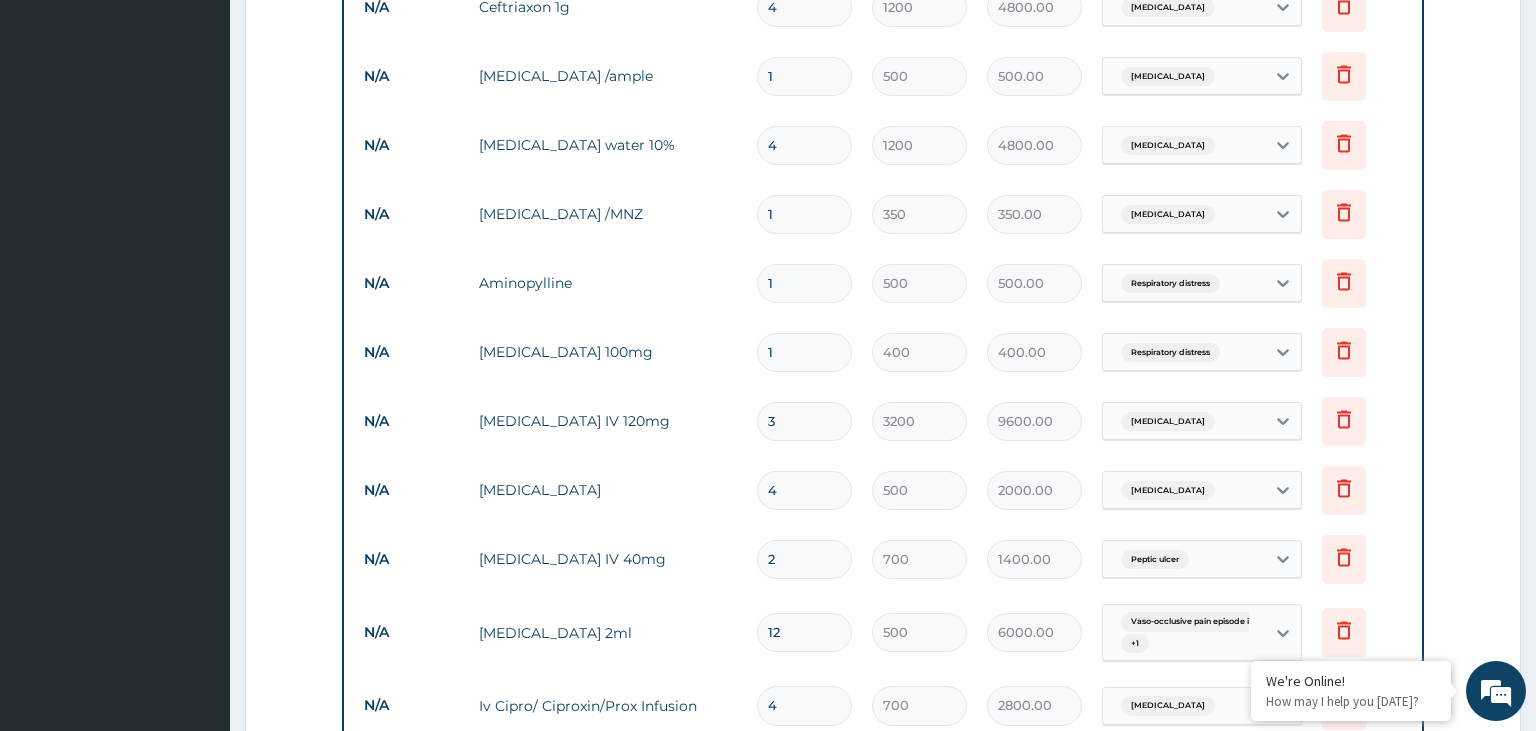 type on "500.00" 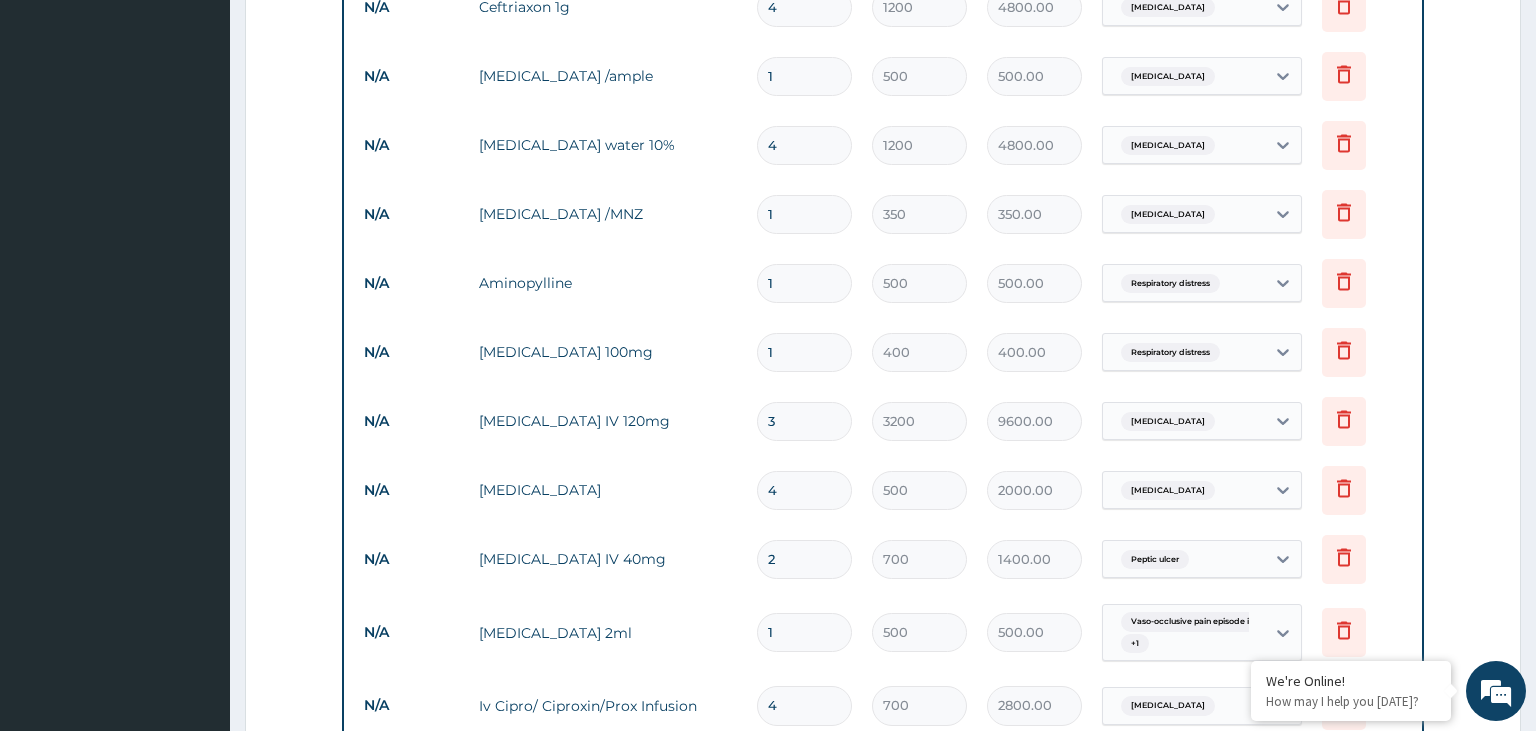type on "18" 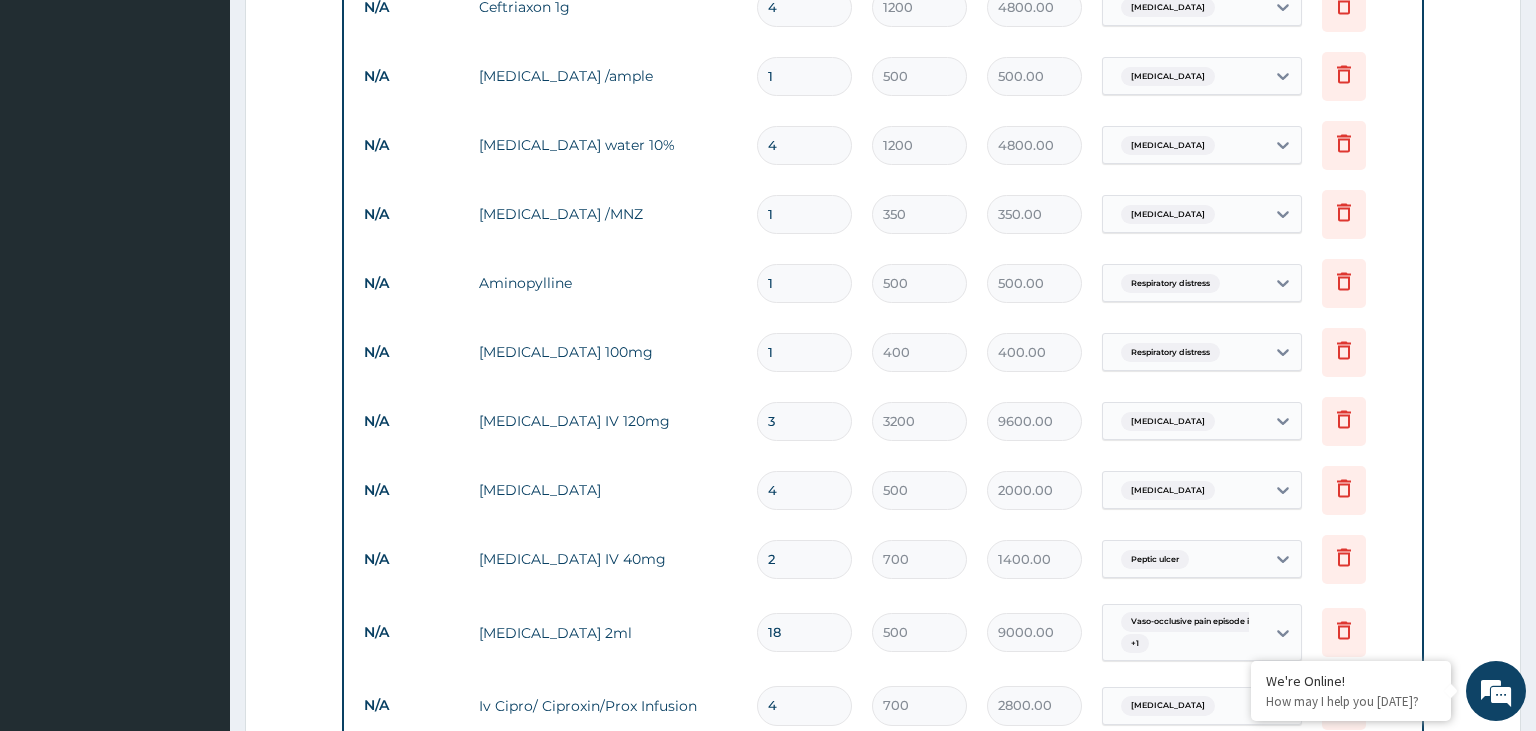 type on "18" 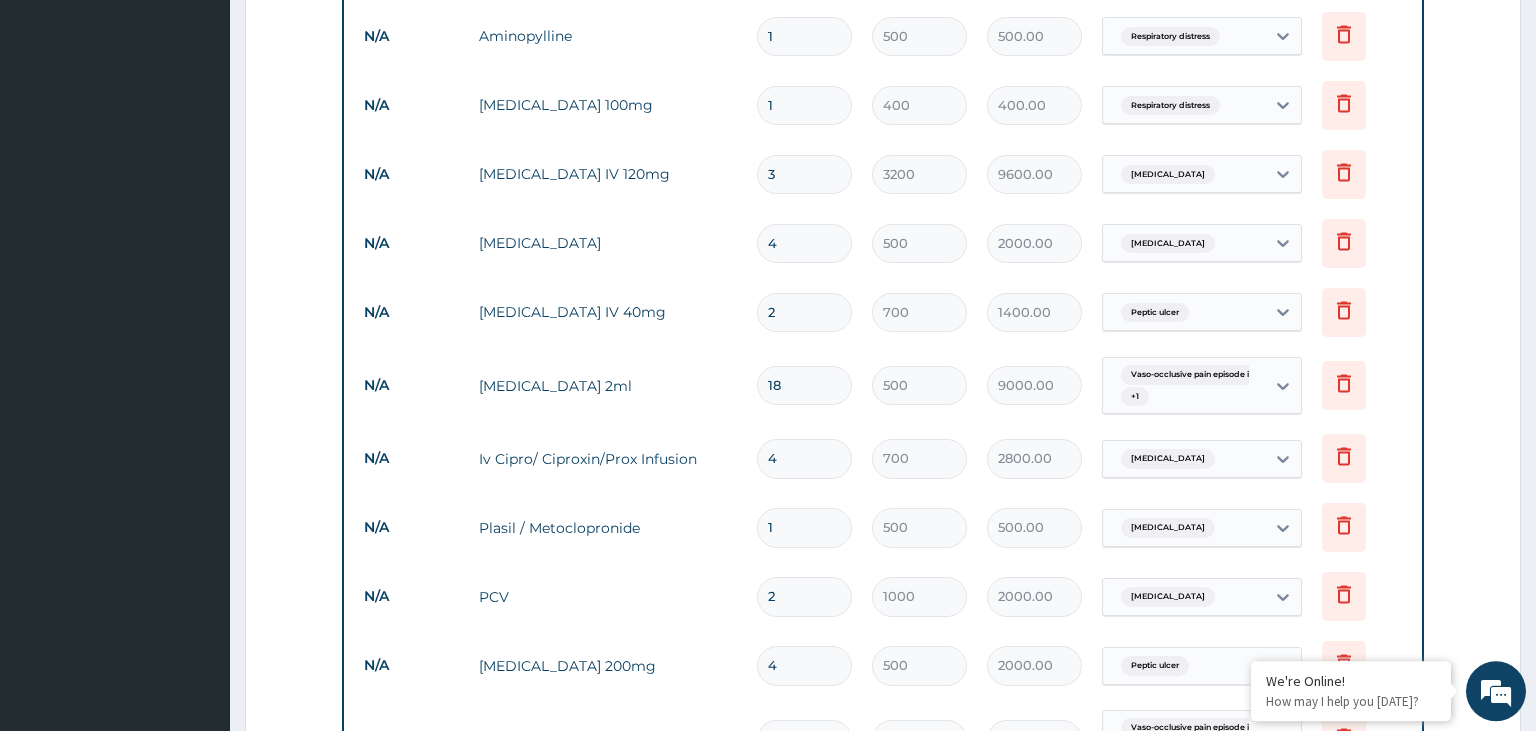 scroll, scrollTop: 1774, scrollLeft: 0, axis: vertical 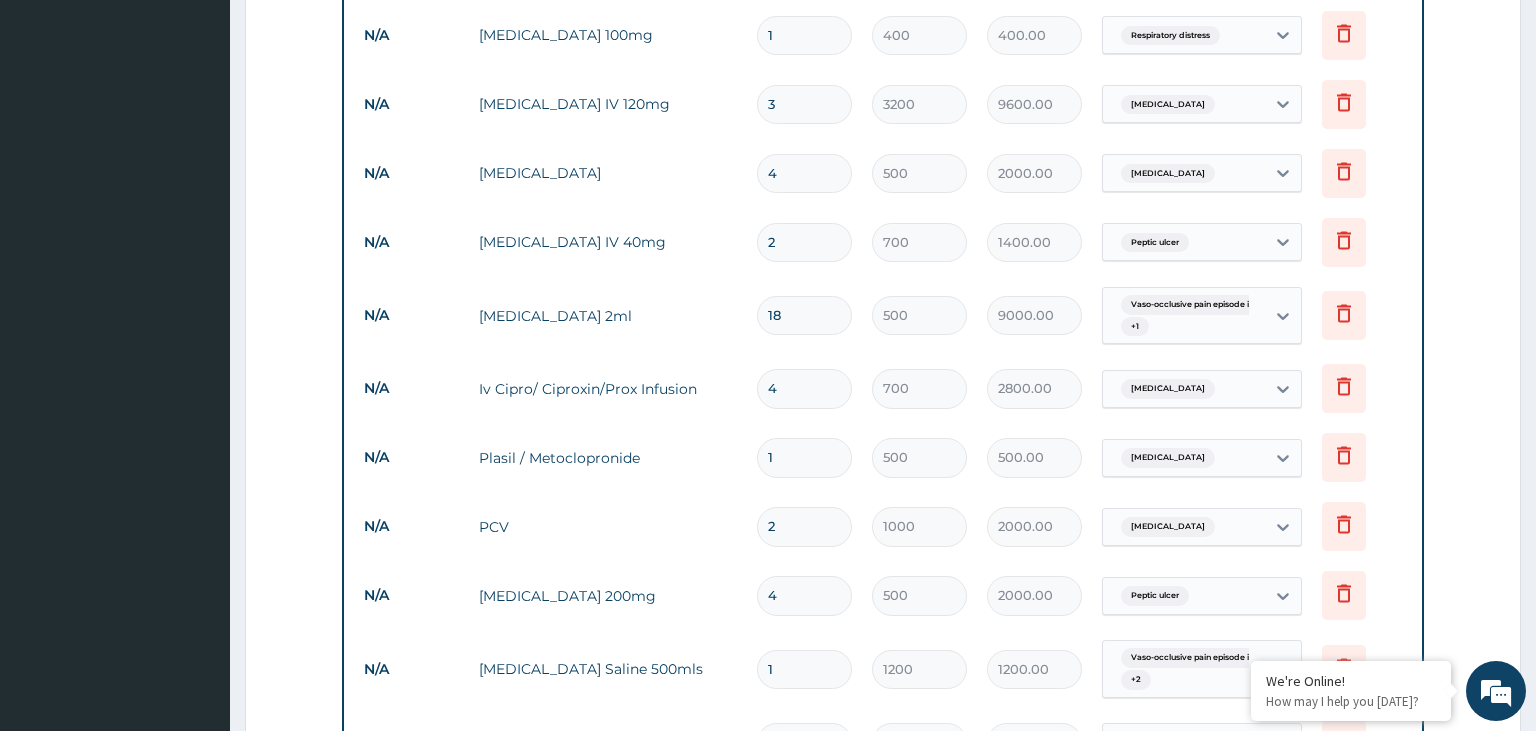 drag, startPoint x: 794, startPoint y: 502, endPoint x: 726, endPoint y: 510, distance: 68.46897 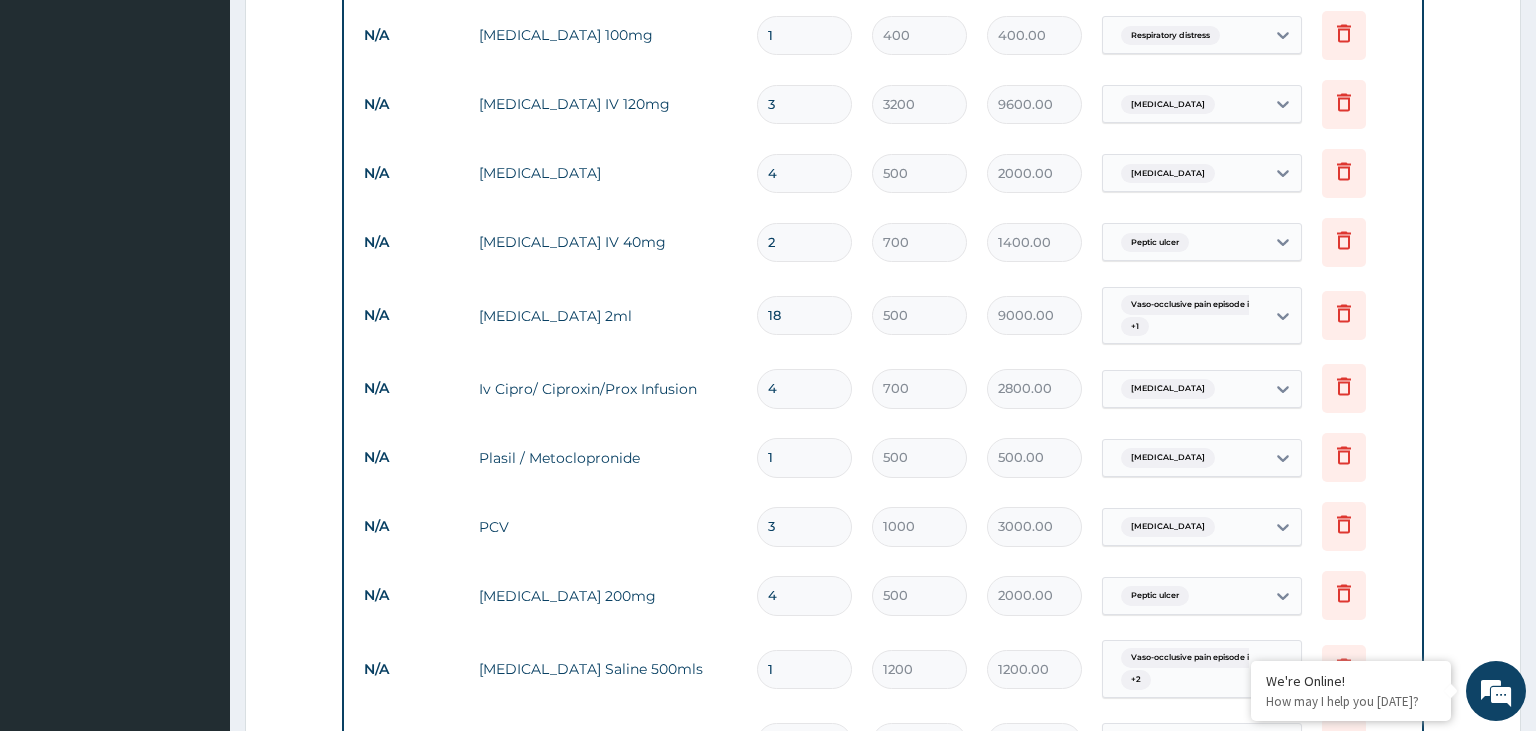 type on "3" 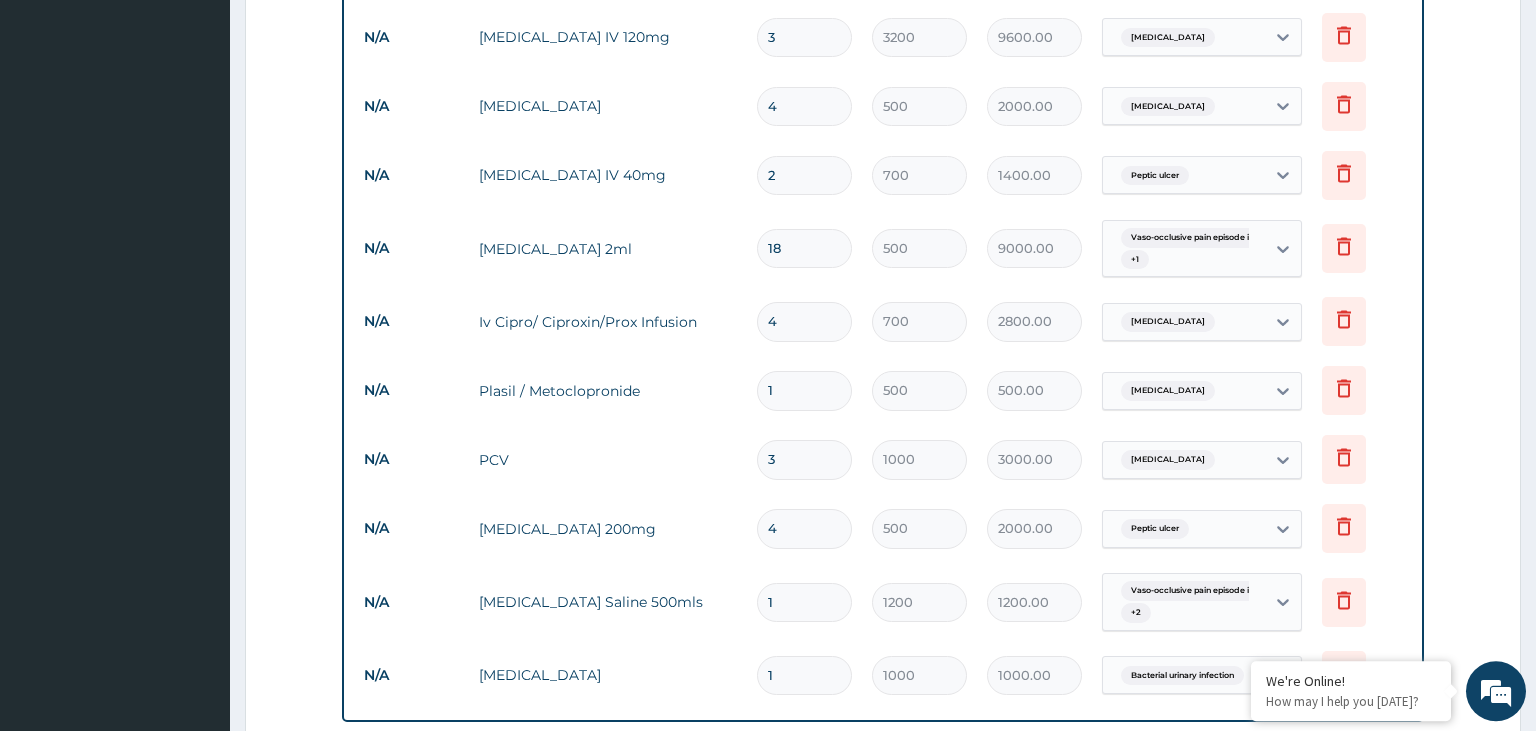 scroll, scrollTop: 1880, scrollLeft: 0, axis: vertical 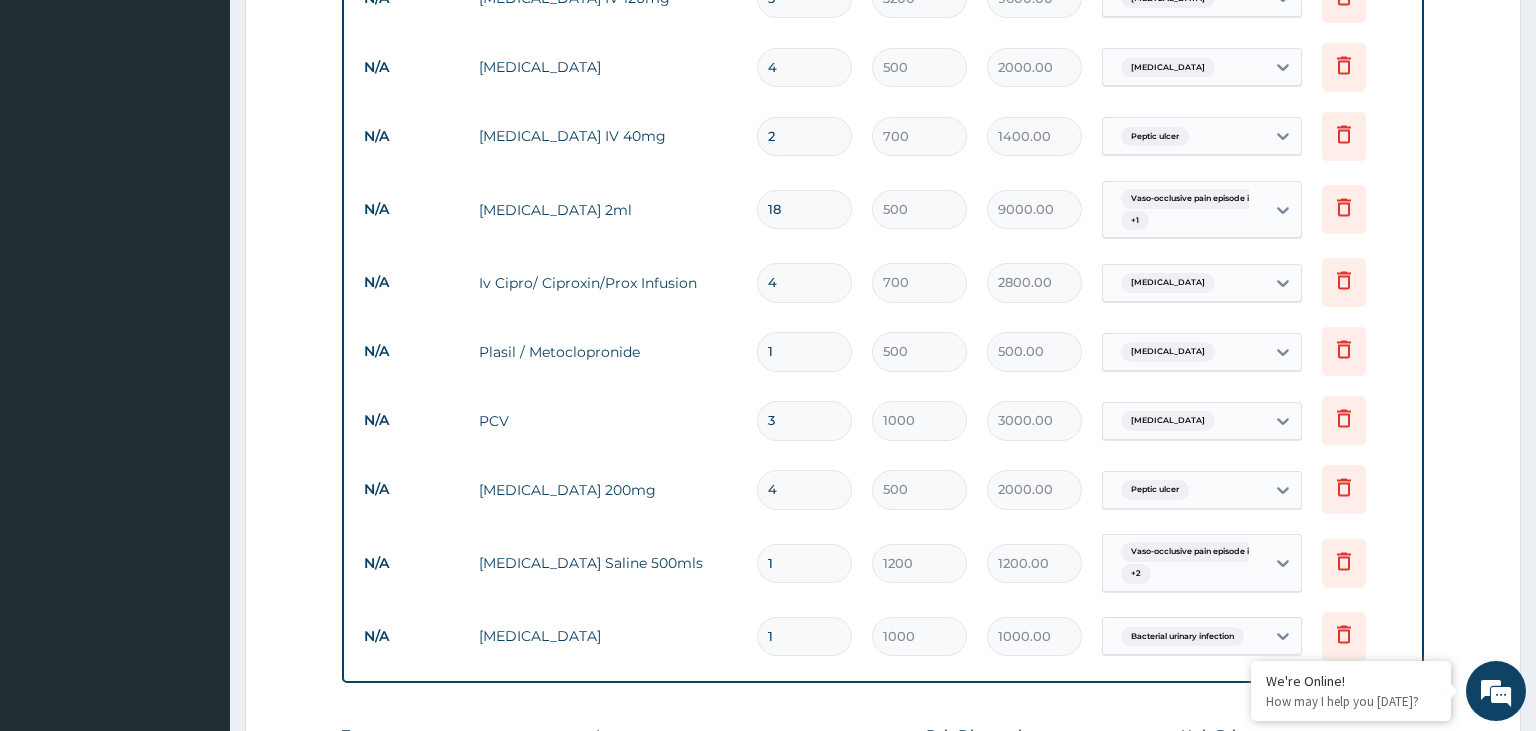 drag, startPoint x: 783, startPoint y: 462, endPoint x: 721, endPoint y: 468, distance: 62.289646 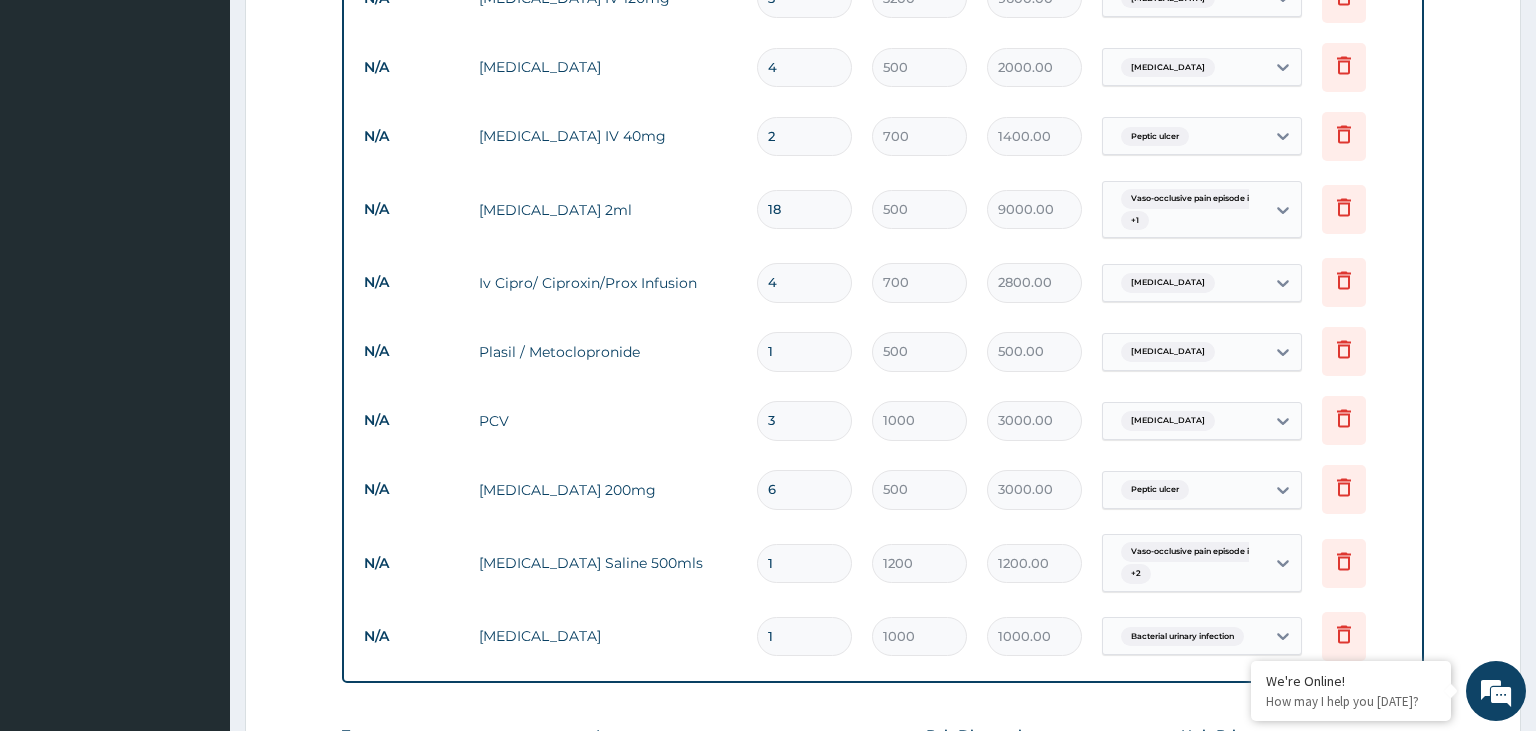 type on "6" 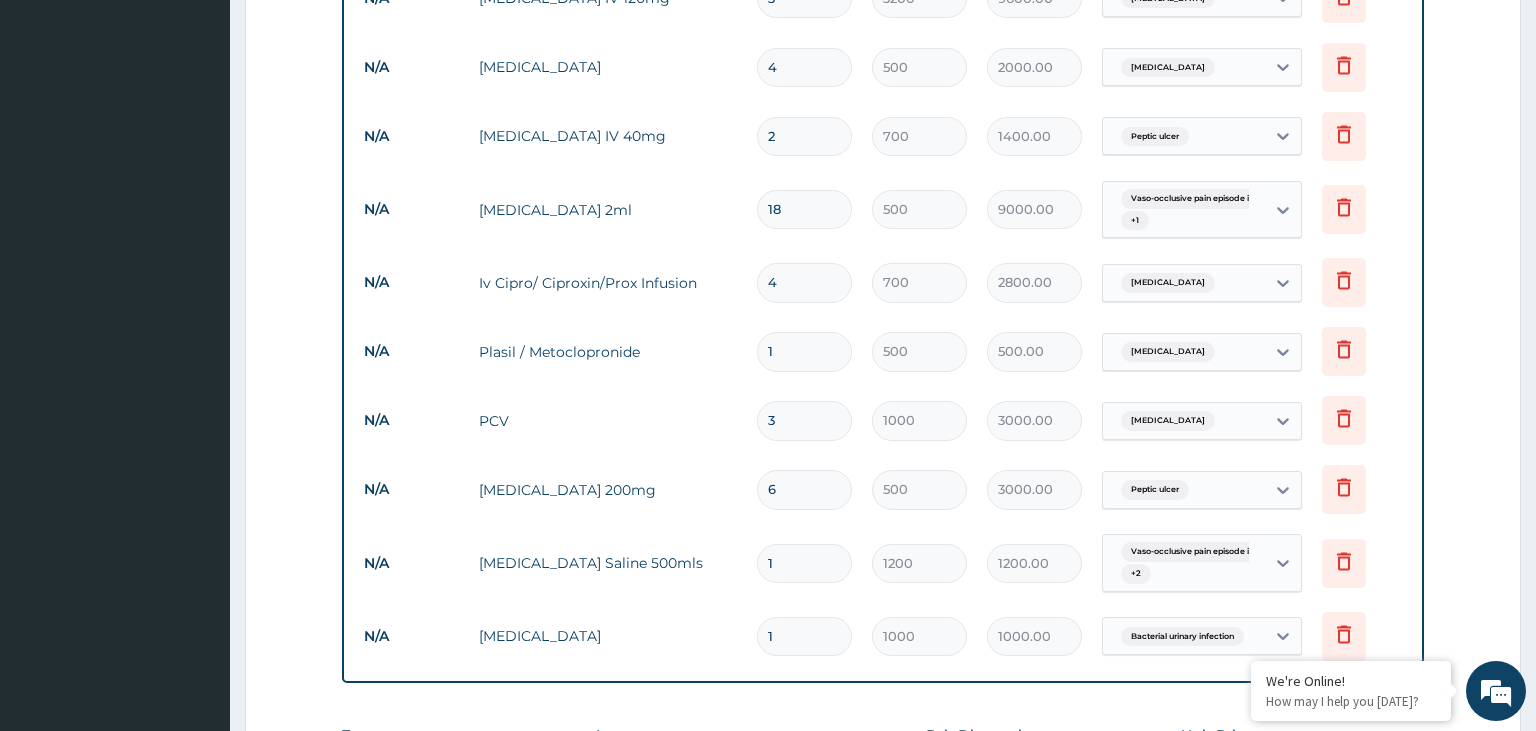 click on "18" at bounding box center [804, 209] 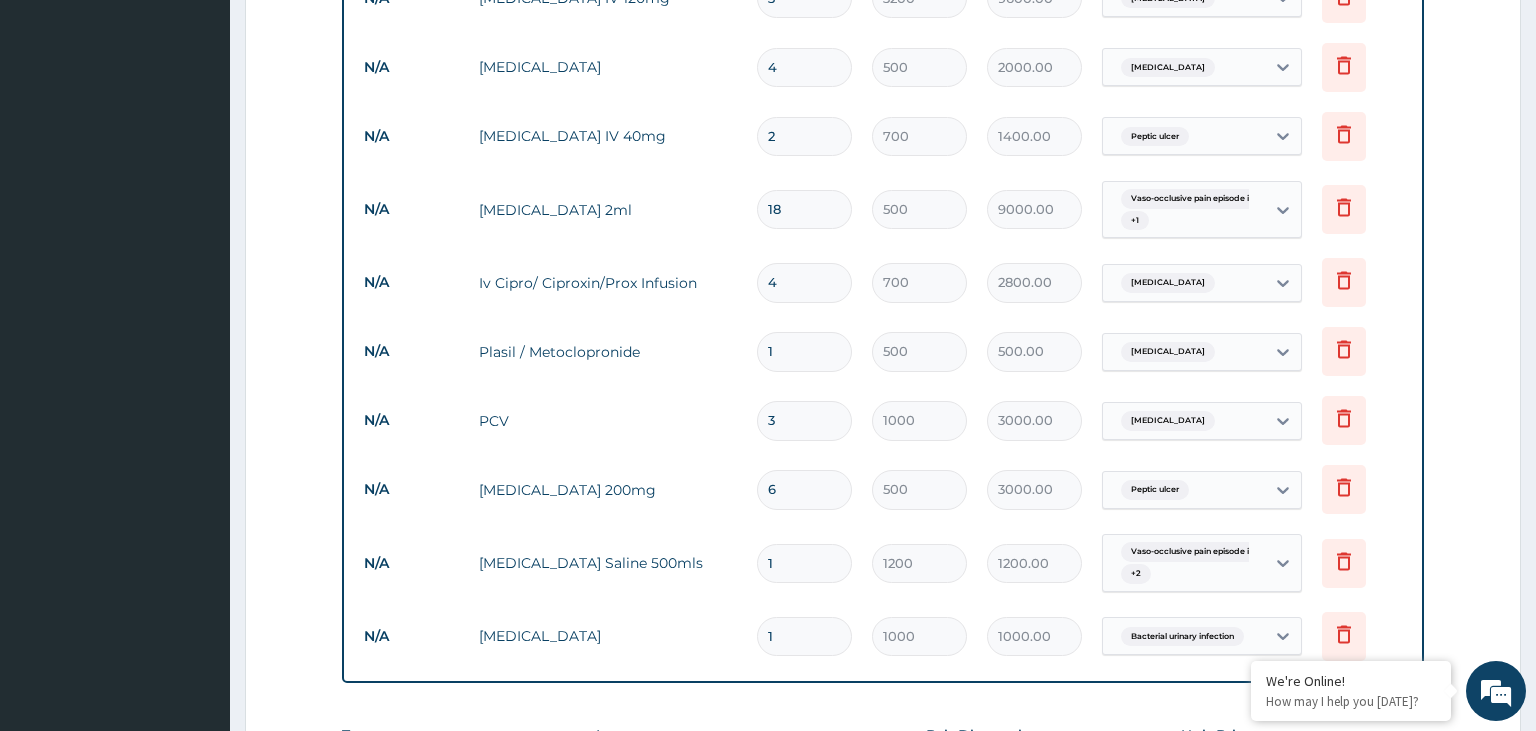 type on "2" 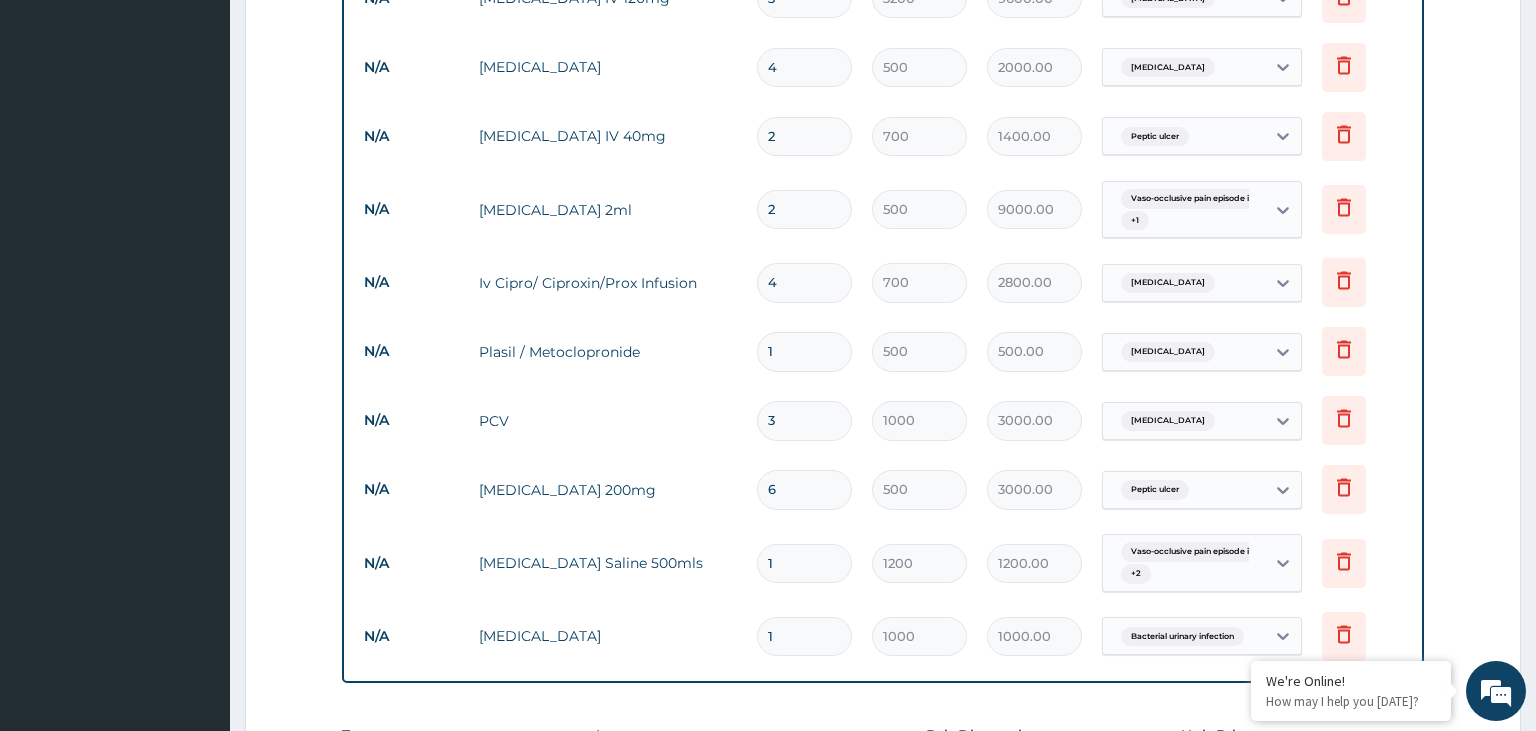 type on "1000.00" 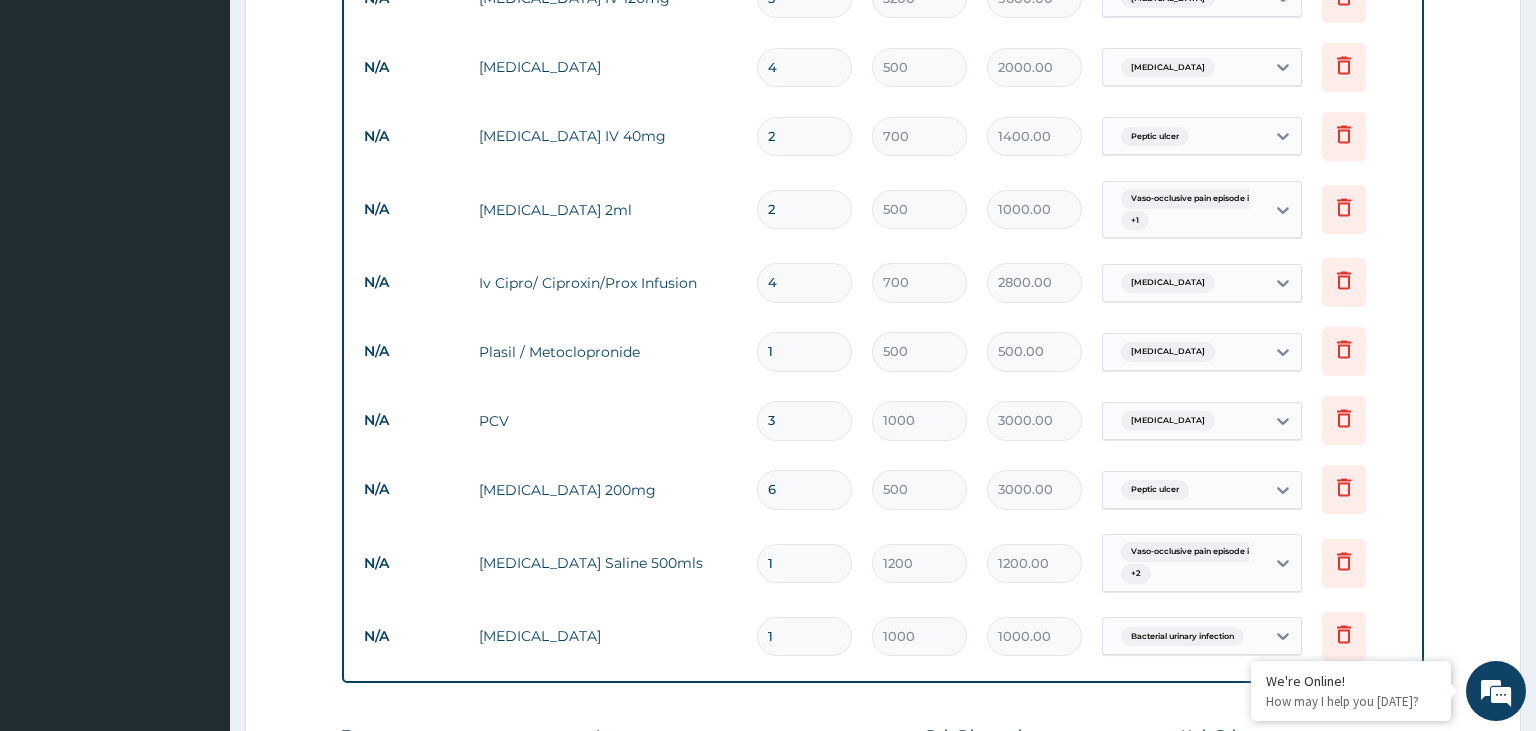 type on "20" 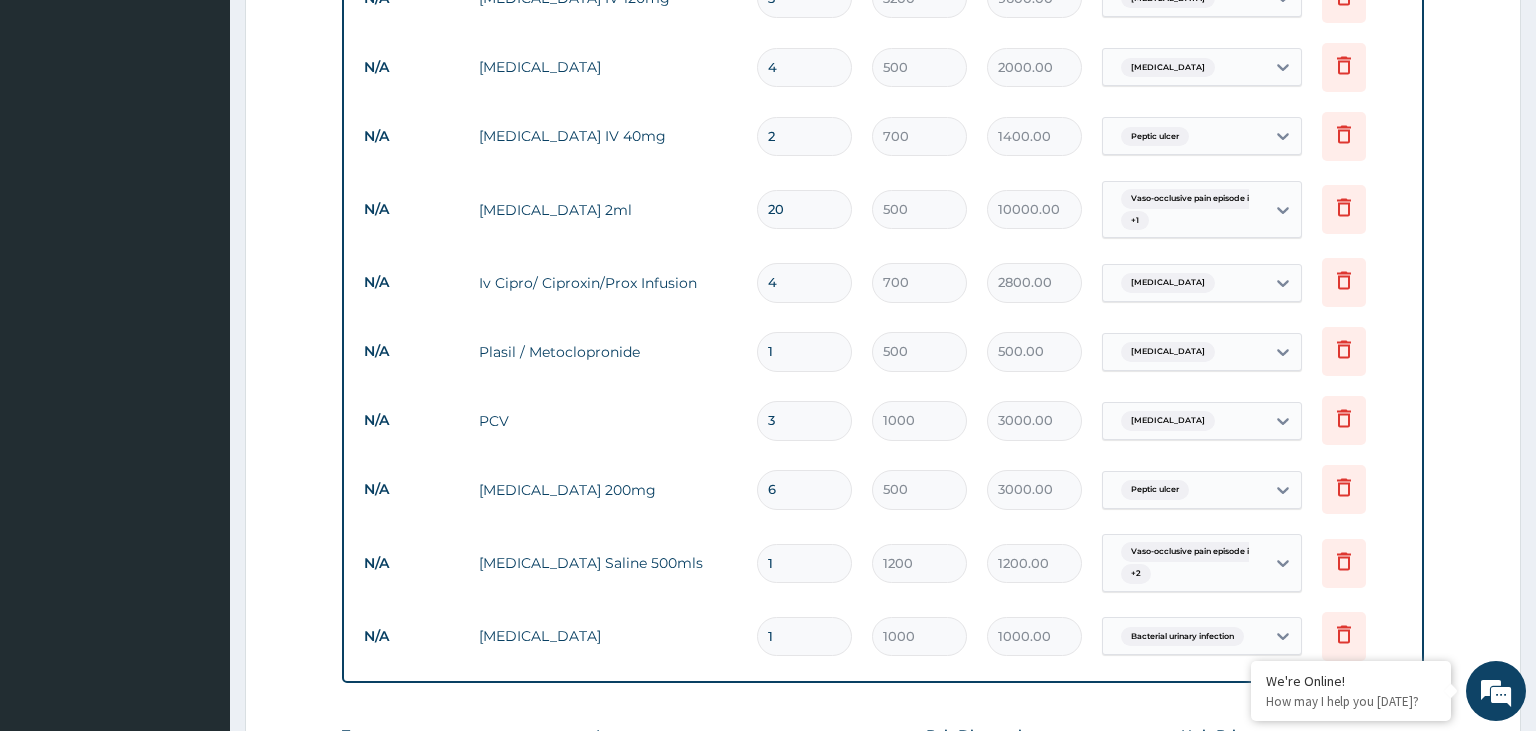 type on "20" 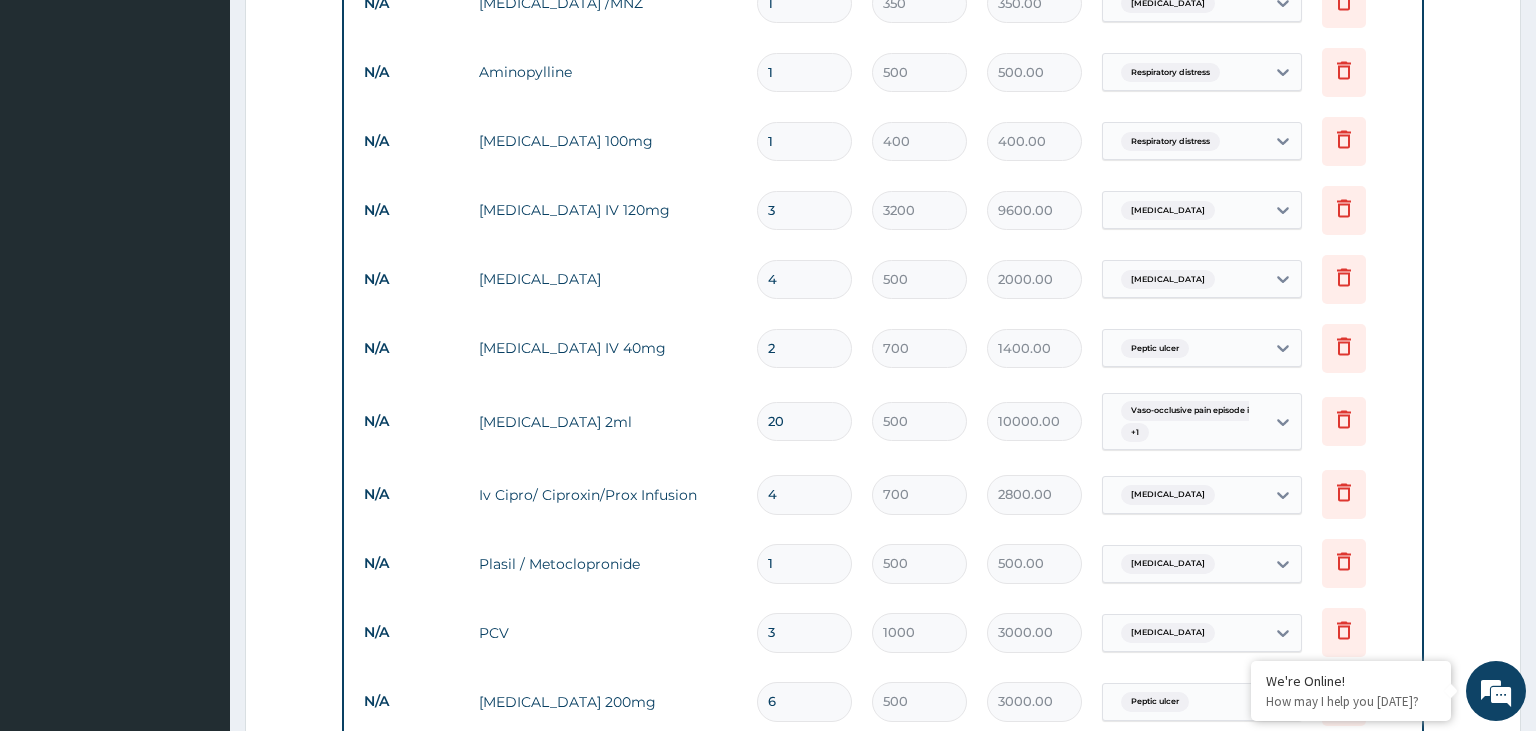 scroll, scrollTop: 1563, scrollLeft: 0, axis: vertical 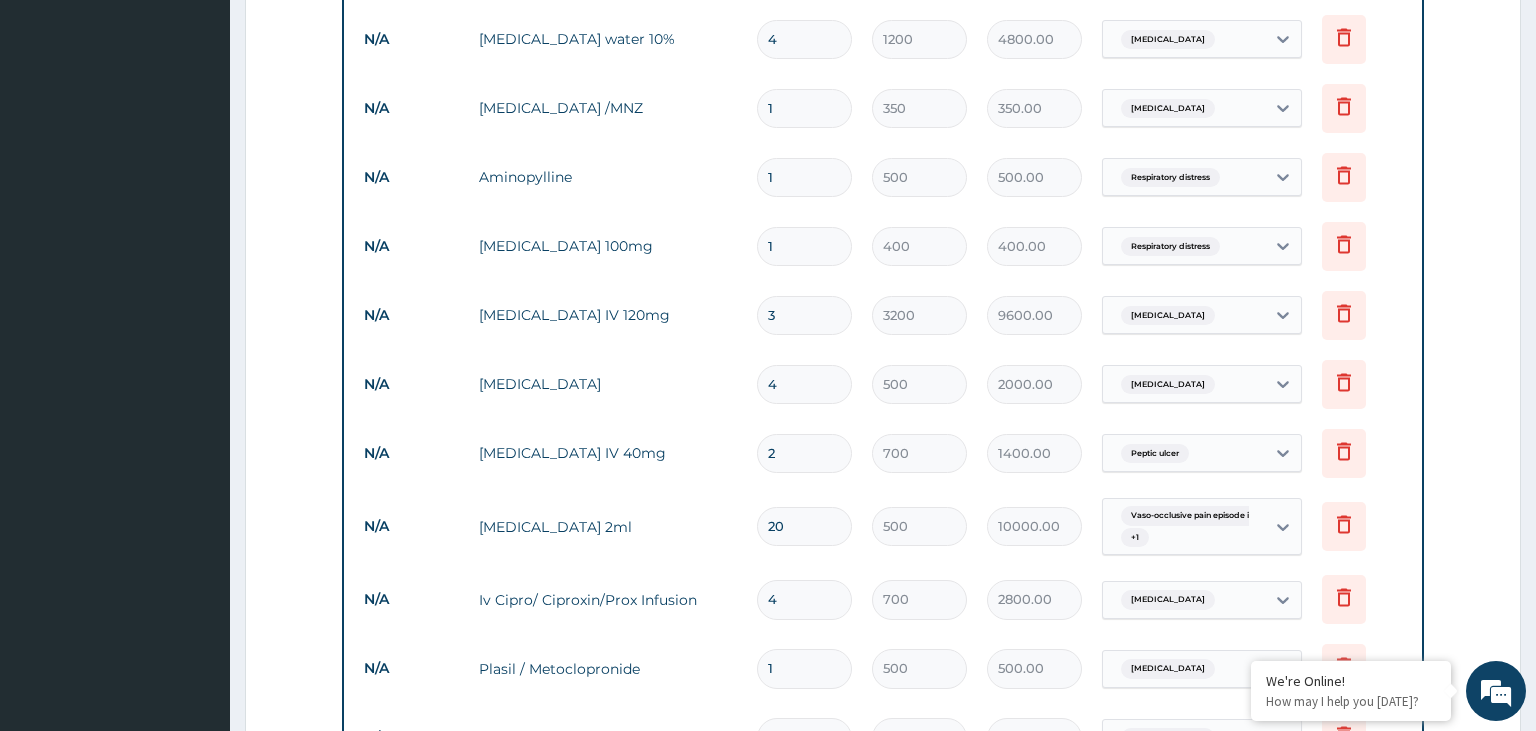 drag, startPoint x: 782, startPoint y: 233, endPoint x: 751, endPoint y: 245, distance: 33.24154 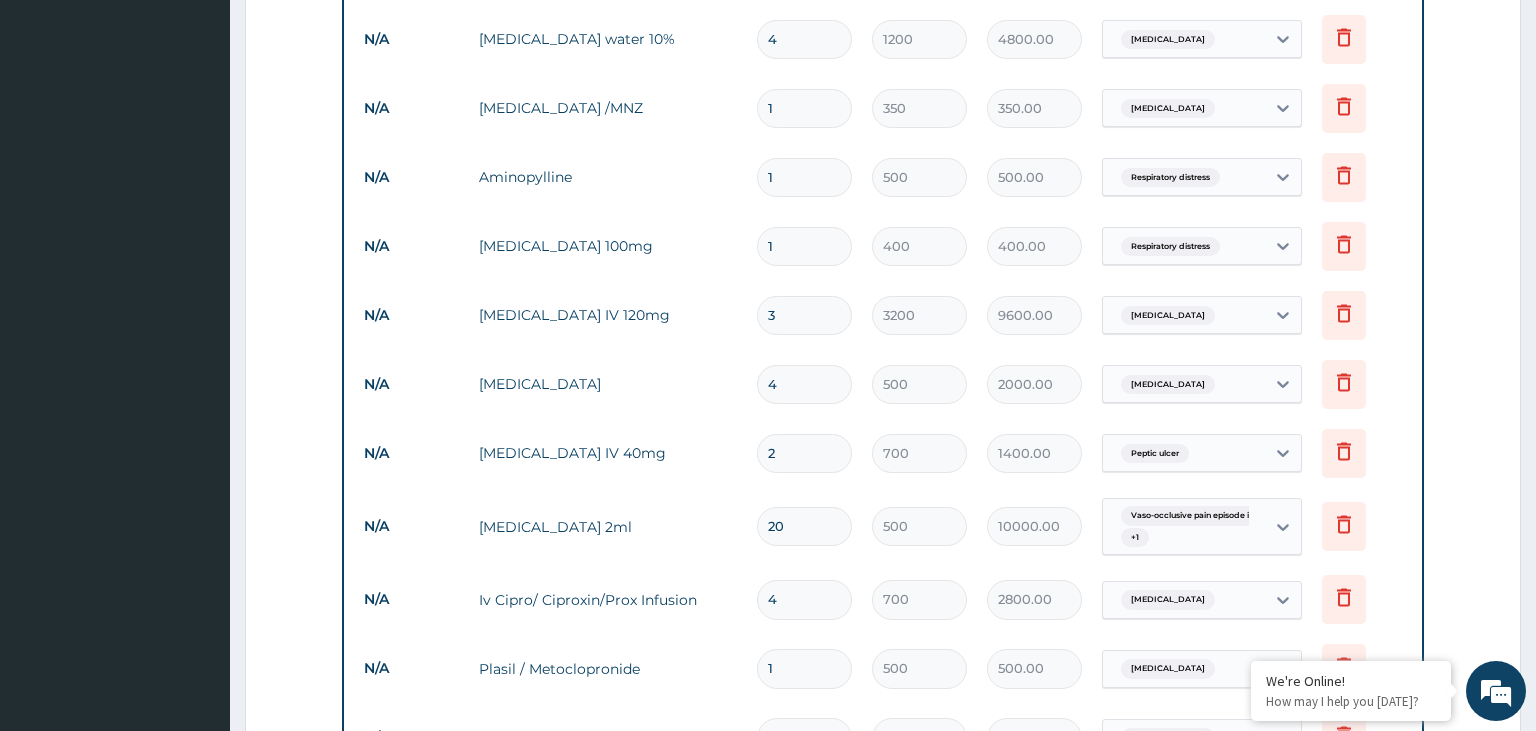 type on "3" 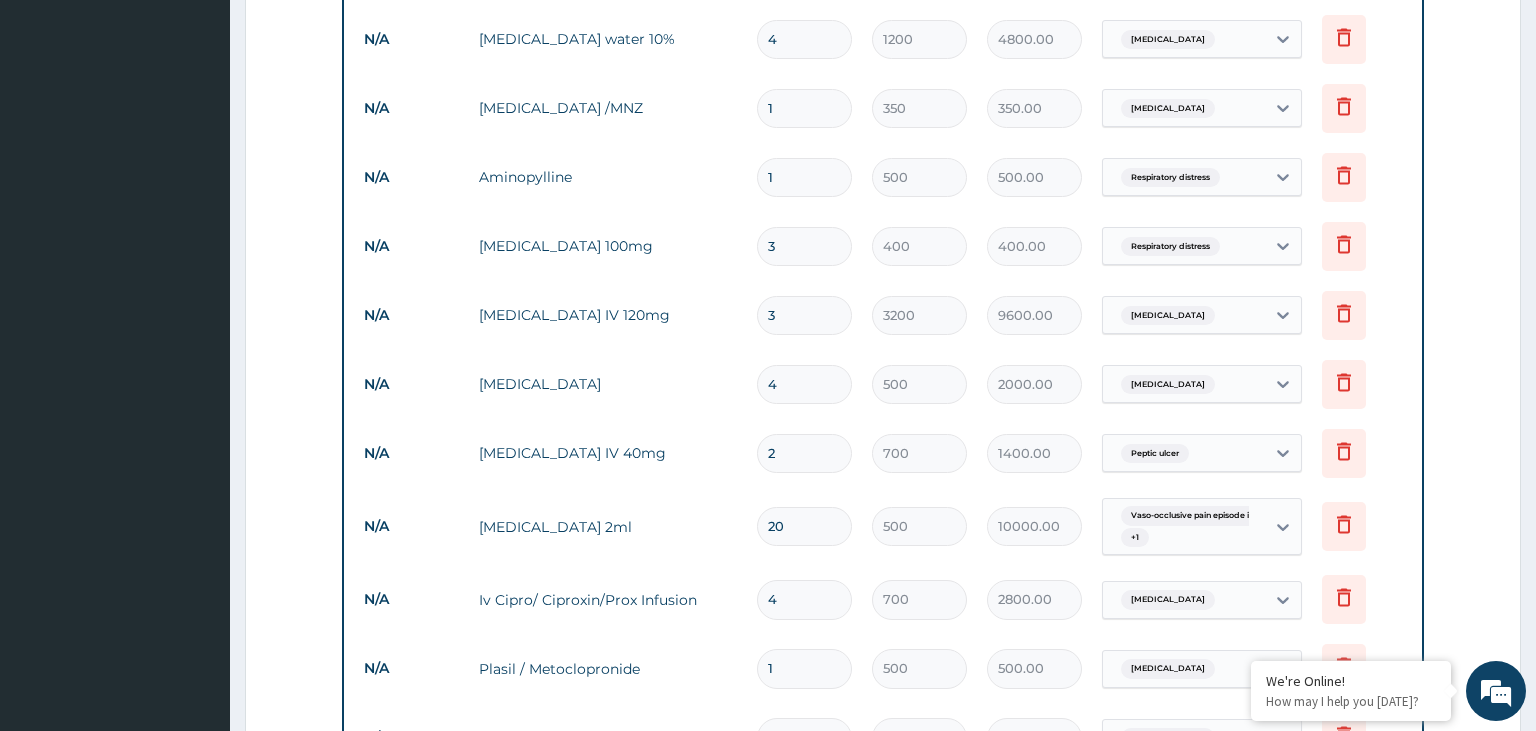 type on "1200.00" 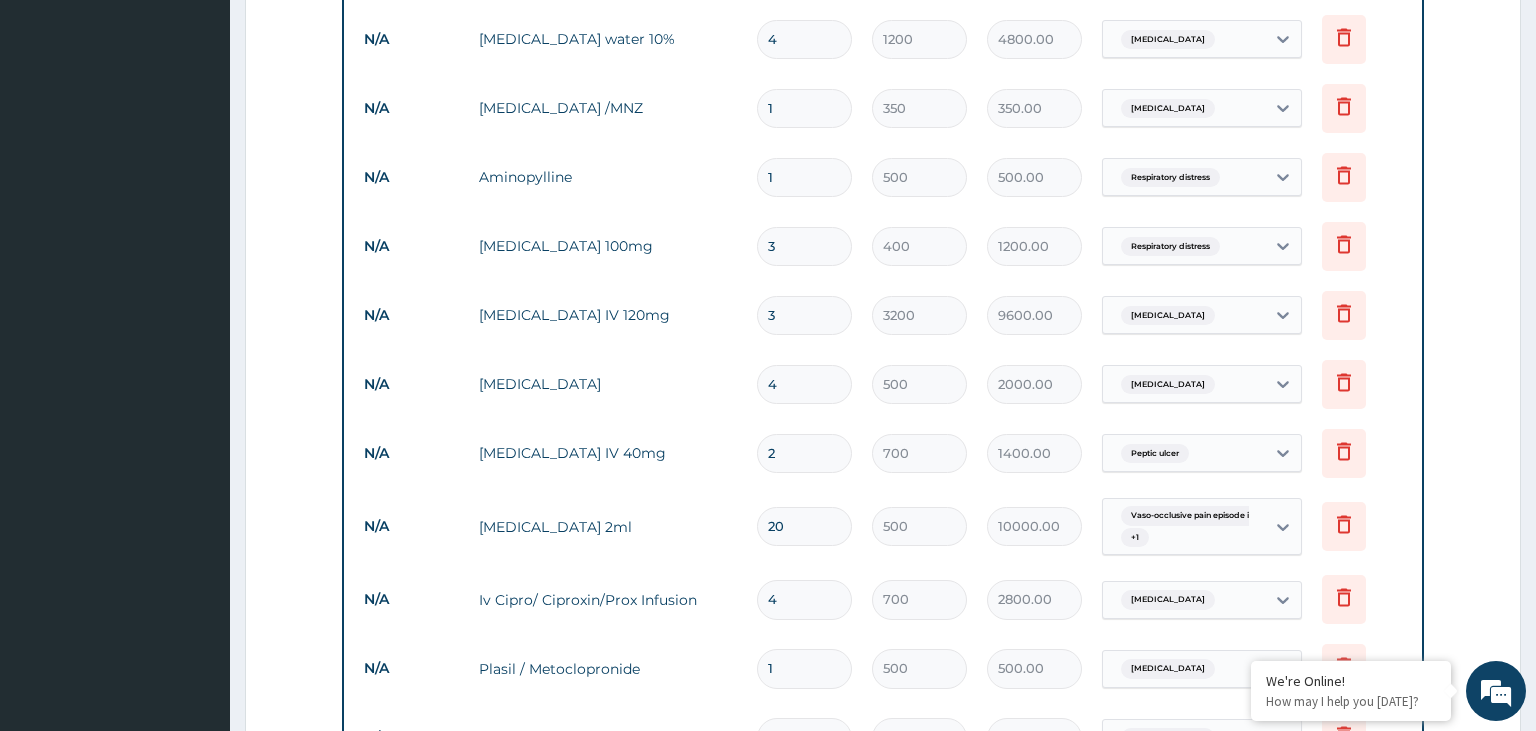 type on "3" 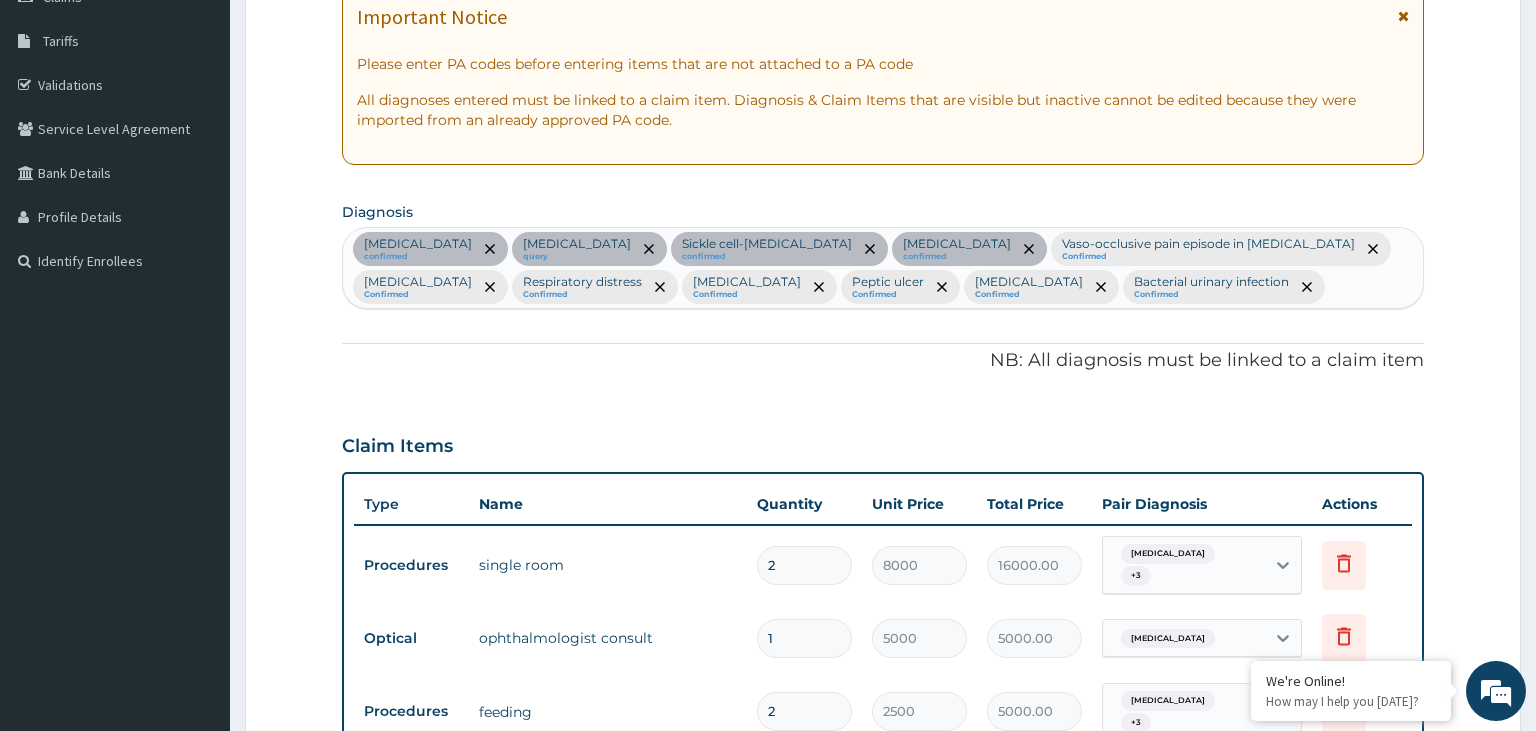 scroll, scrollTop: 296, scrollLeft: 0, axis: vertical 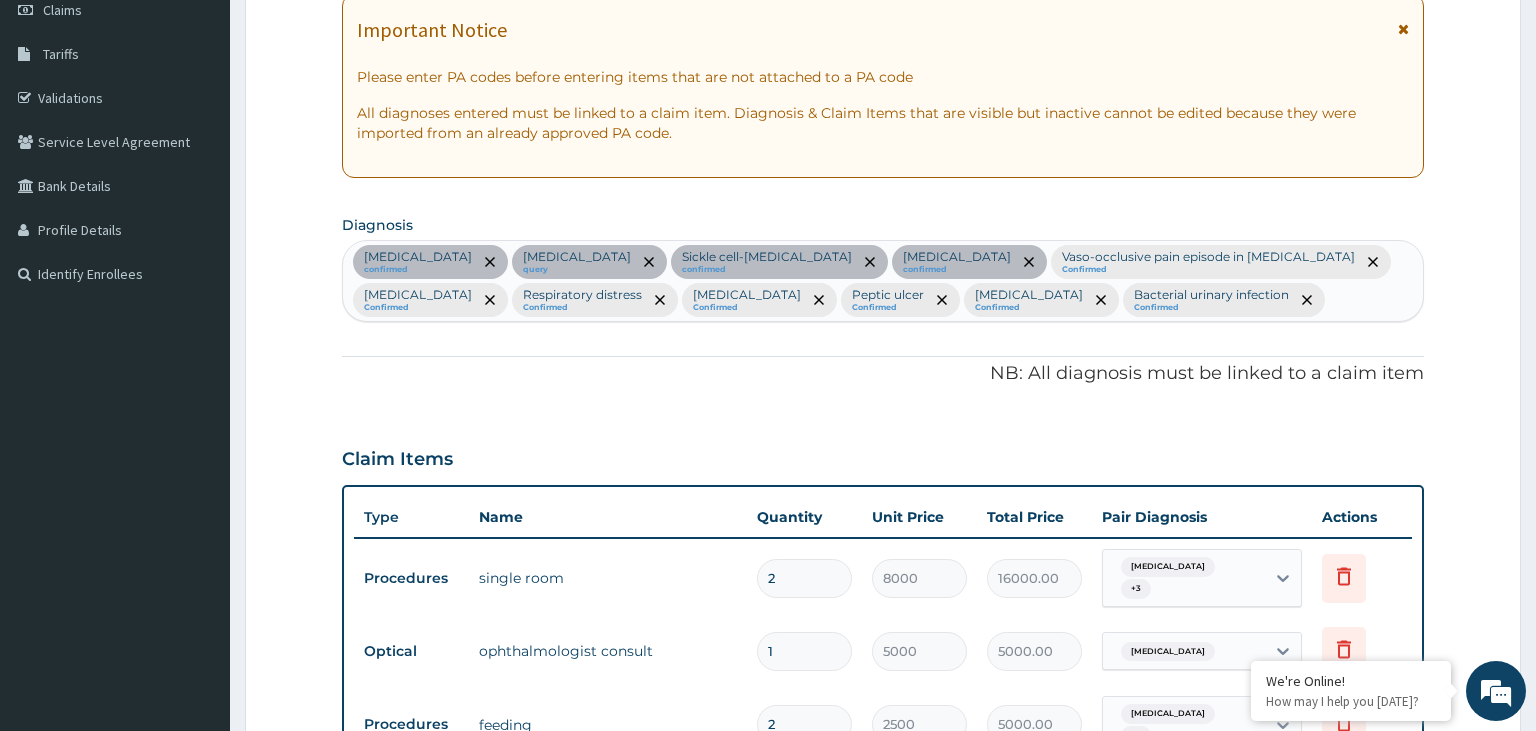 click on "Anemia confirmed Presbyopia query Sickle cell-beta-thalassemia confirmed Malaria confirmed Vaso-occlusive pain episode in sickle cell disease Confirmed Sepsis Confirmed Respiratory distress Confirmed Acute abdomen Confirmed Peptic ulcer Confirmed Nausea and vomiting Confirmed Bacterial urinary infection Confirmed" at bounding box center [883, 281] 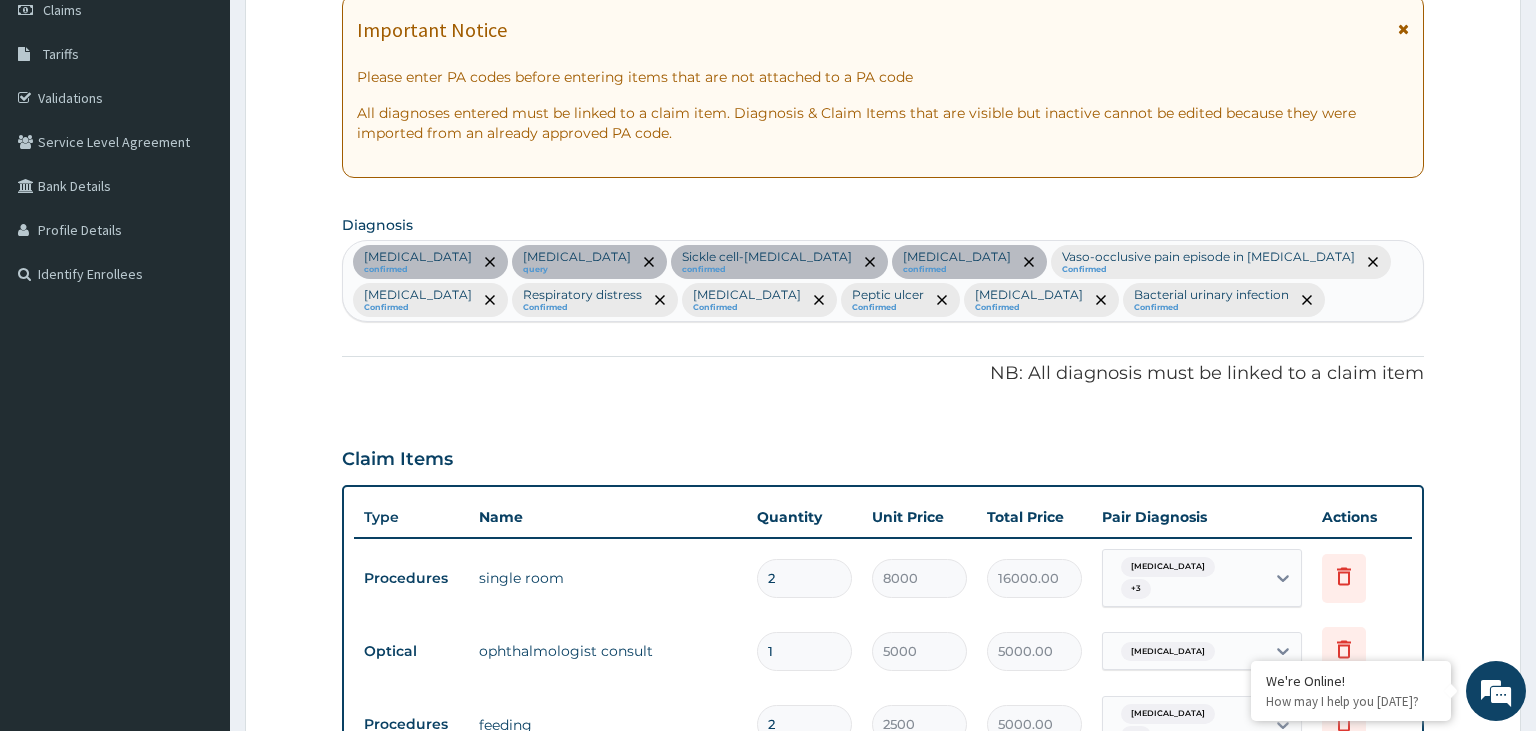 type on "n" 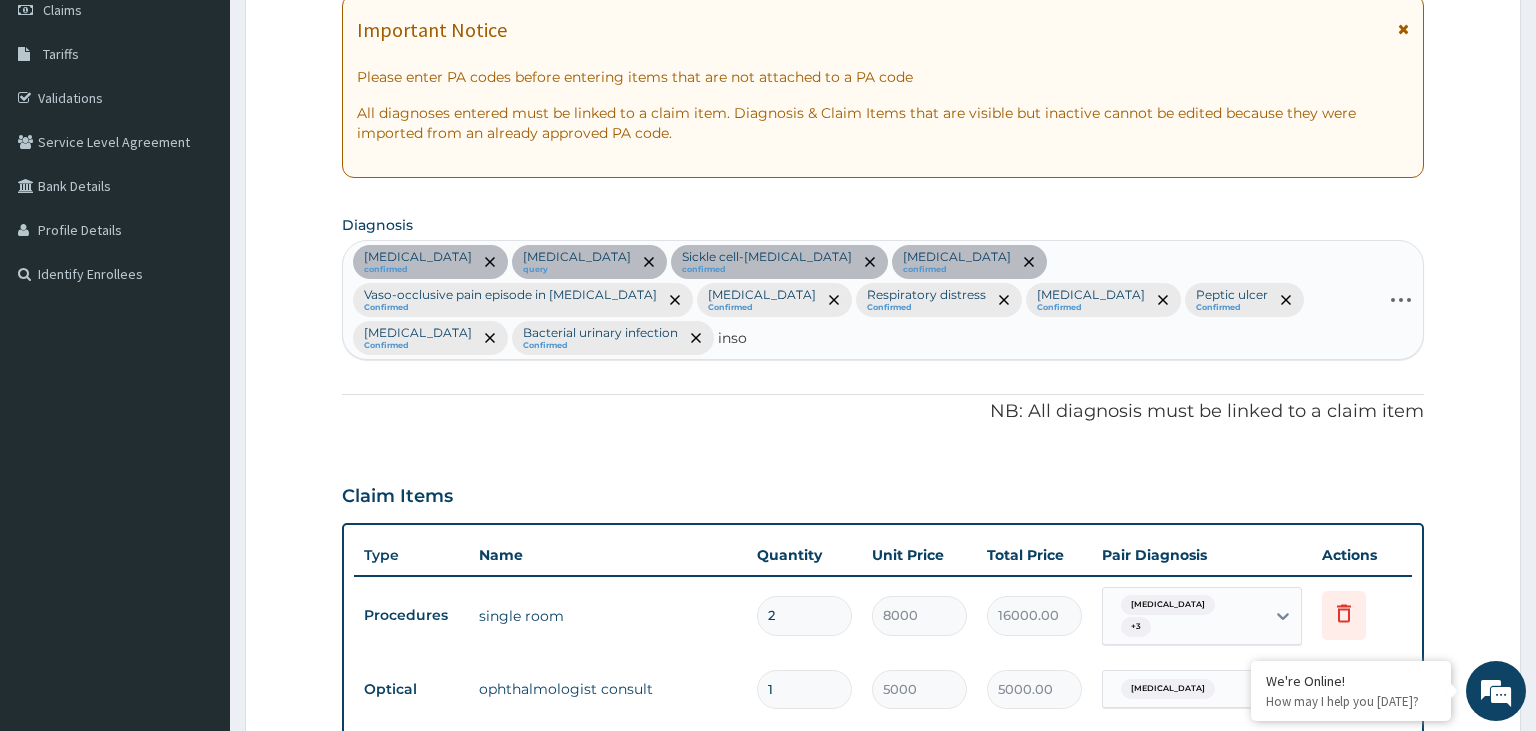 type on "insom" 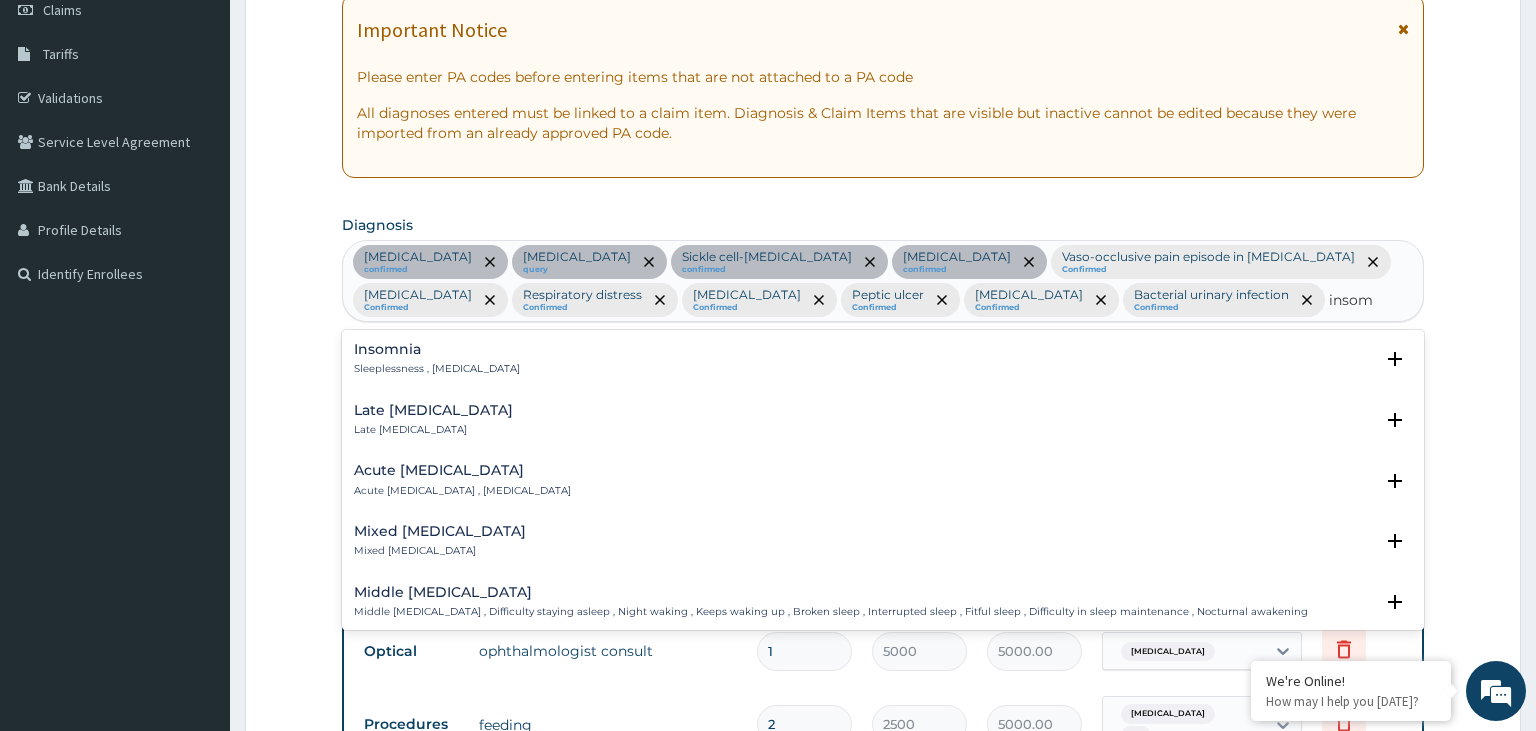 click on "Sleeplessness , Insomnia" at bounding box center [437, 369] 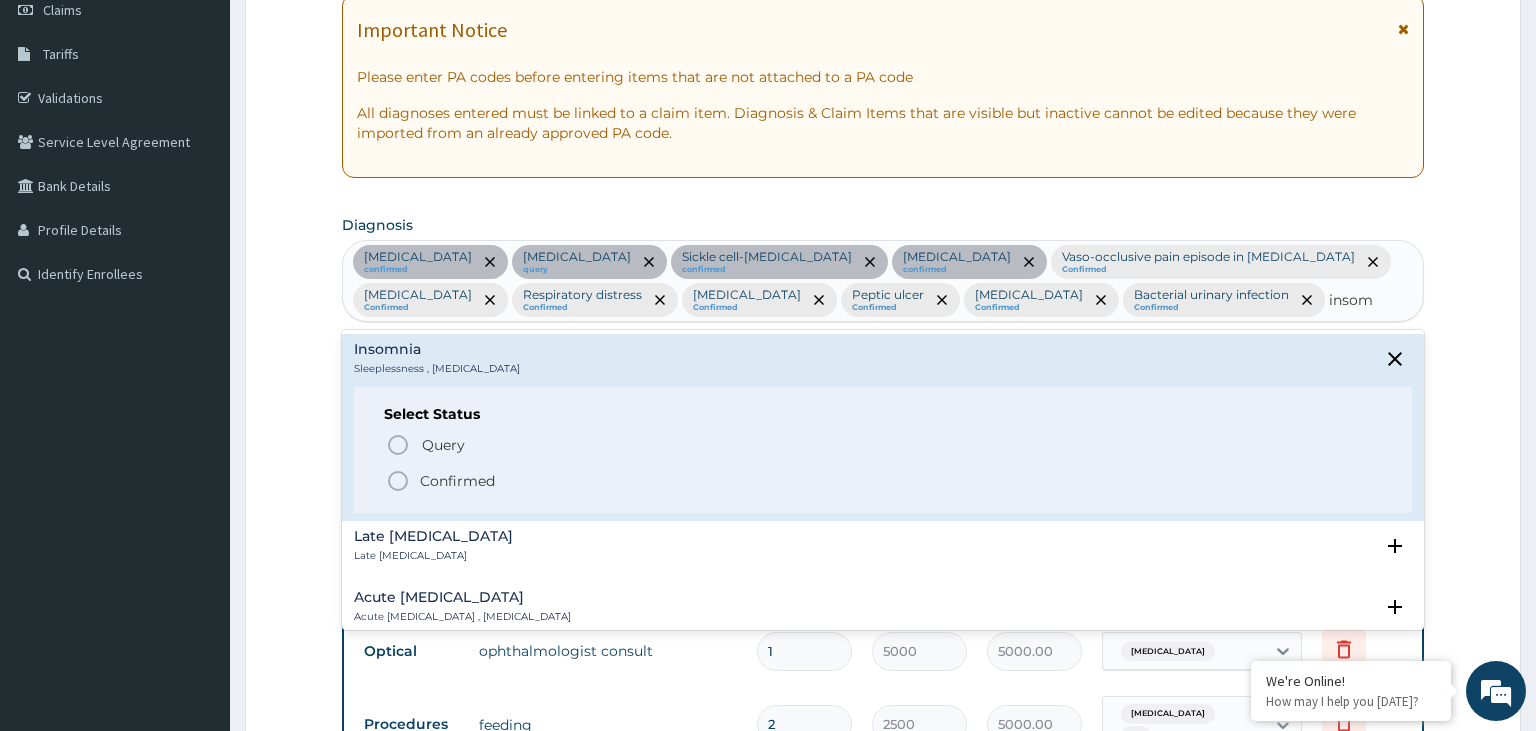 click on "Confirmed" at bounding box center [457, 481] 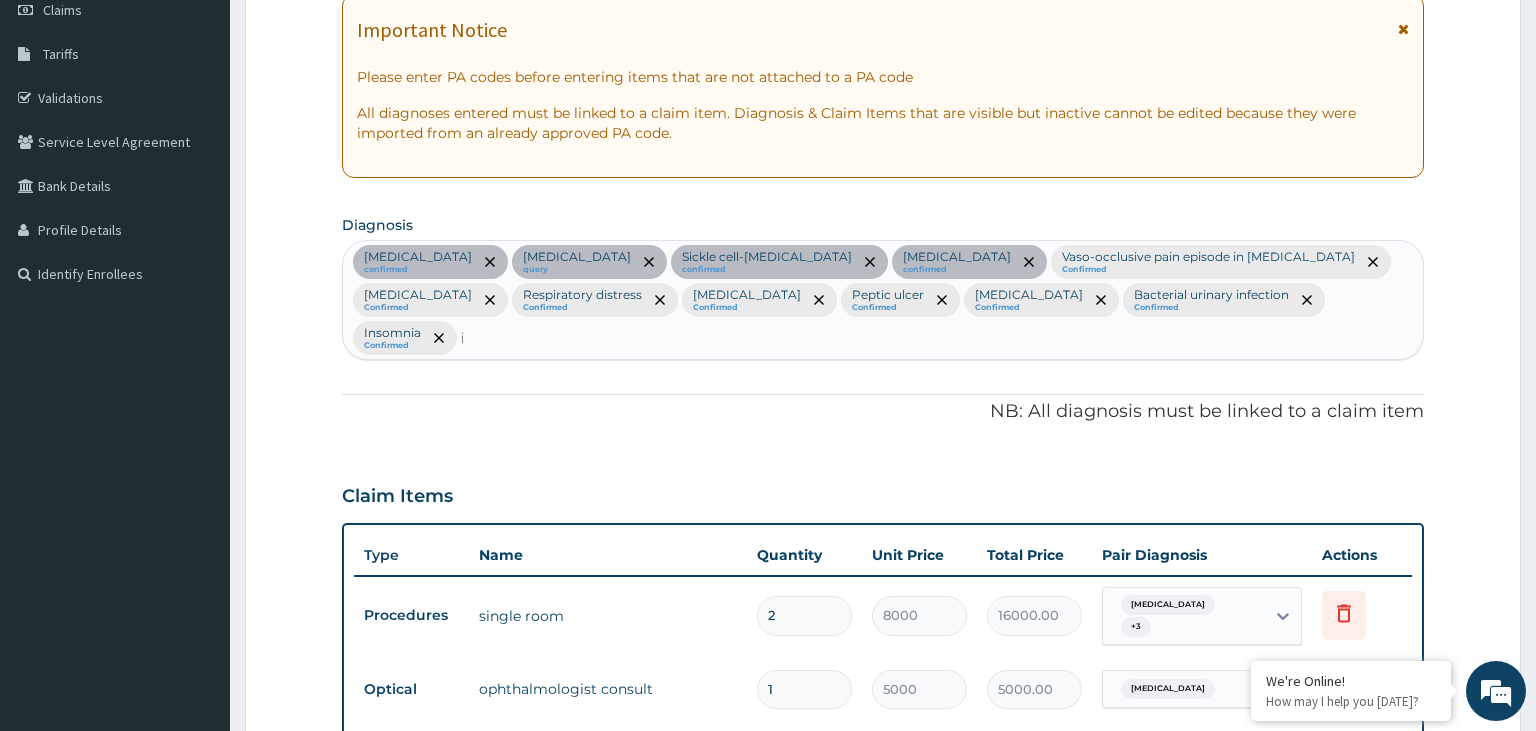 type 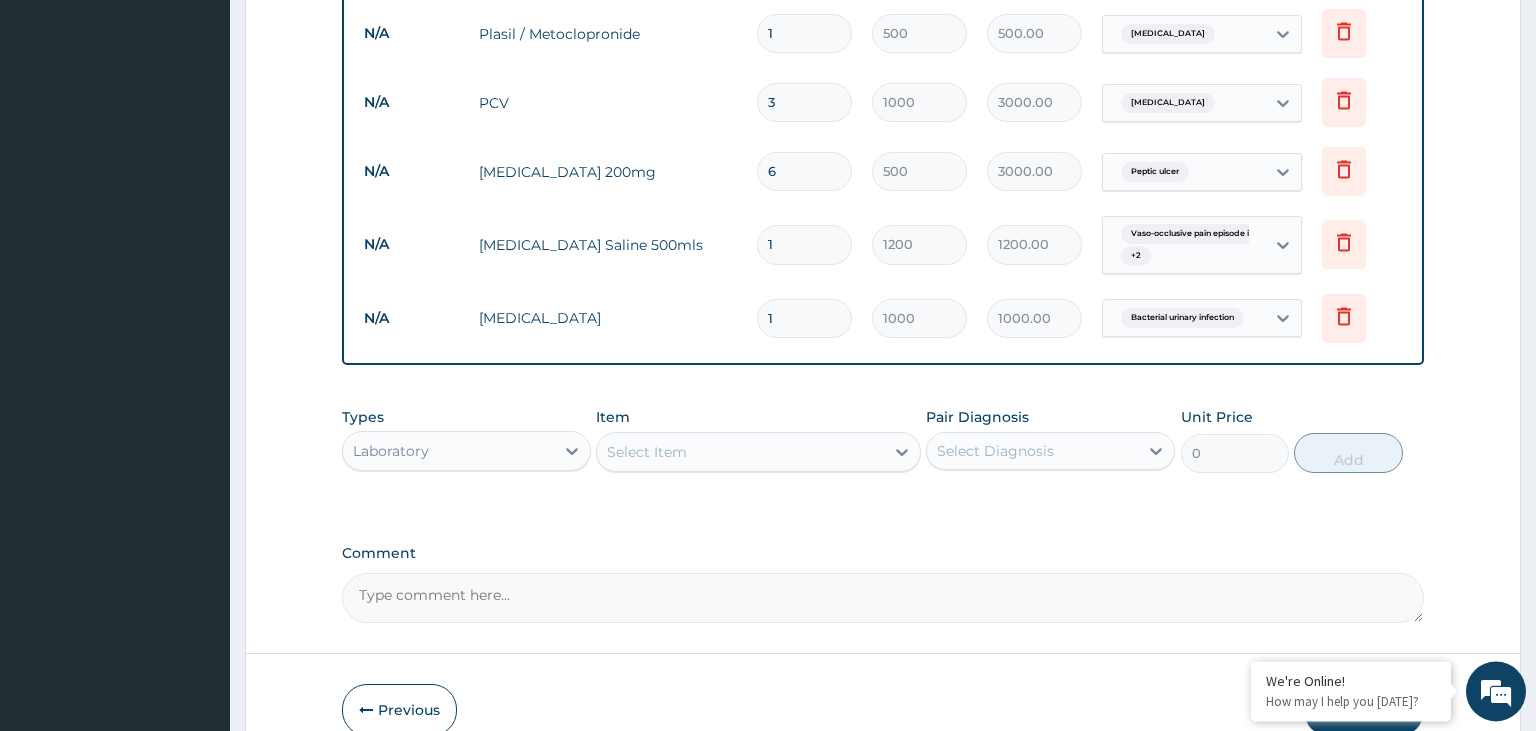 scroll, scrollTop: 2265, scrollLeft: 0, axis: vertical 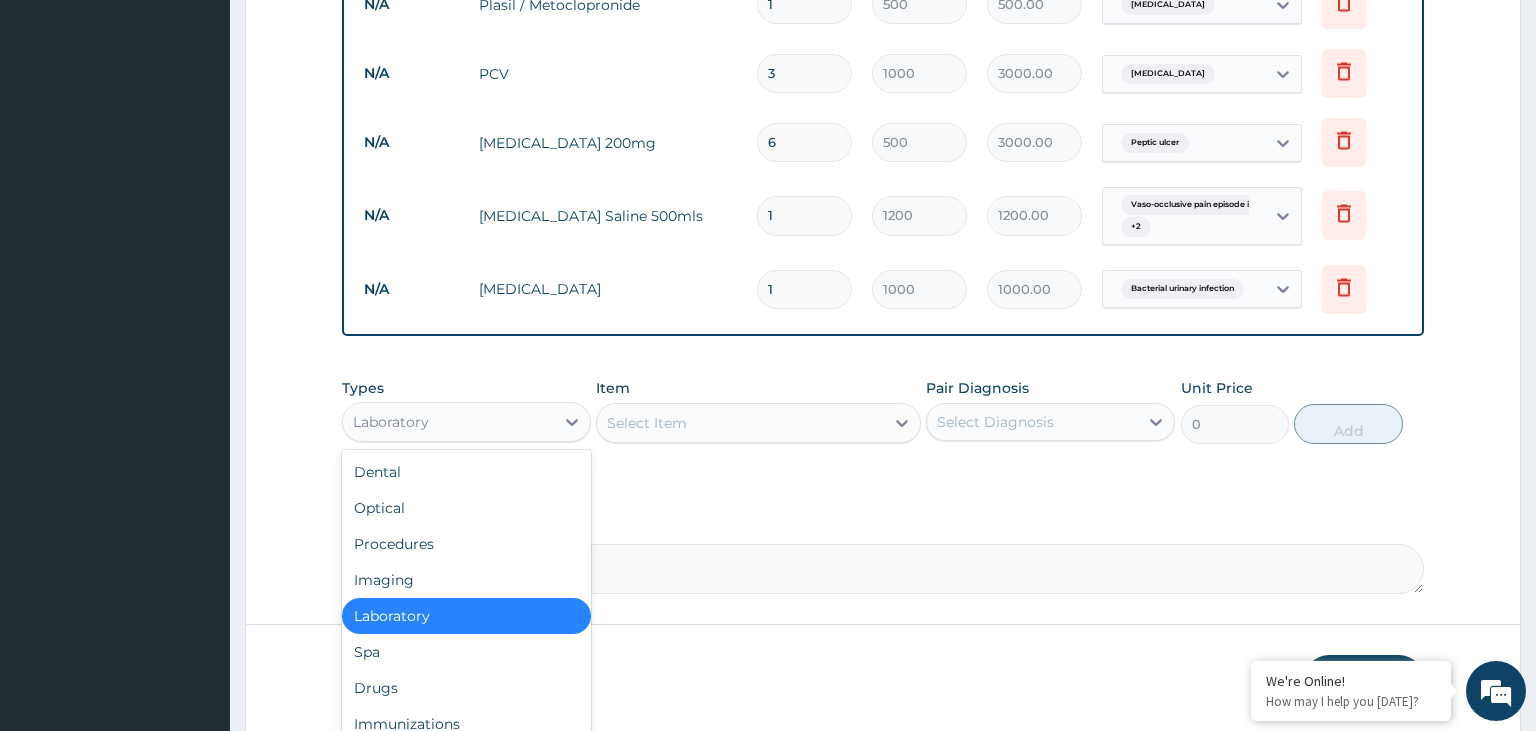 click on "Laboratory" at bounding box center [448, 422] 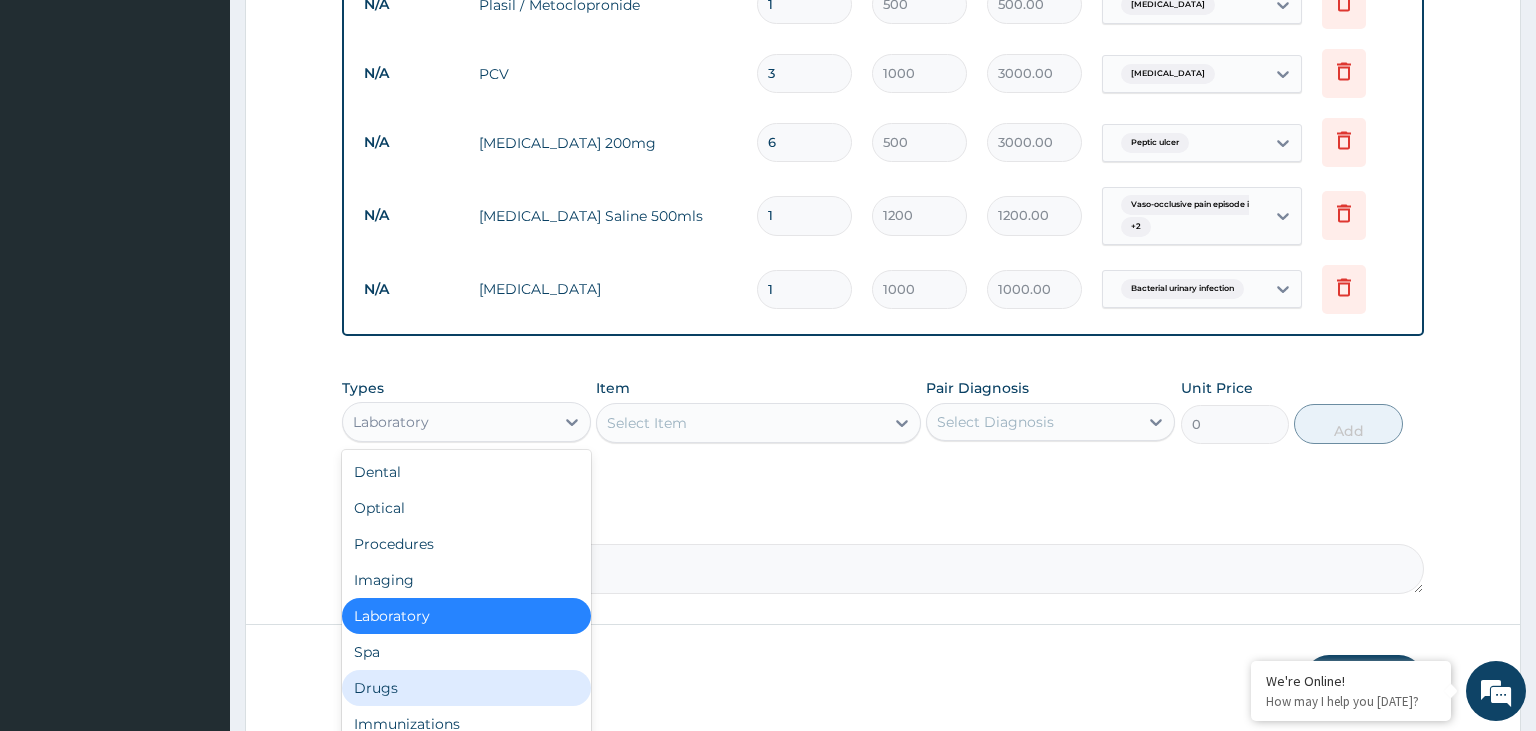 click on "Drugs" at bounding box center (466, 688) 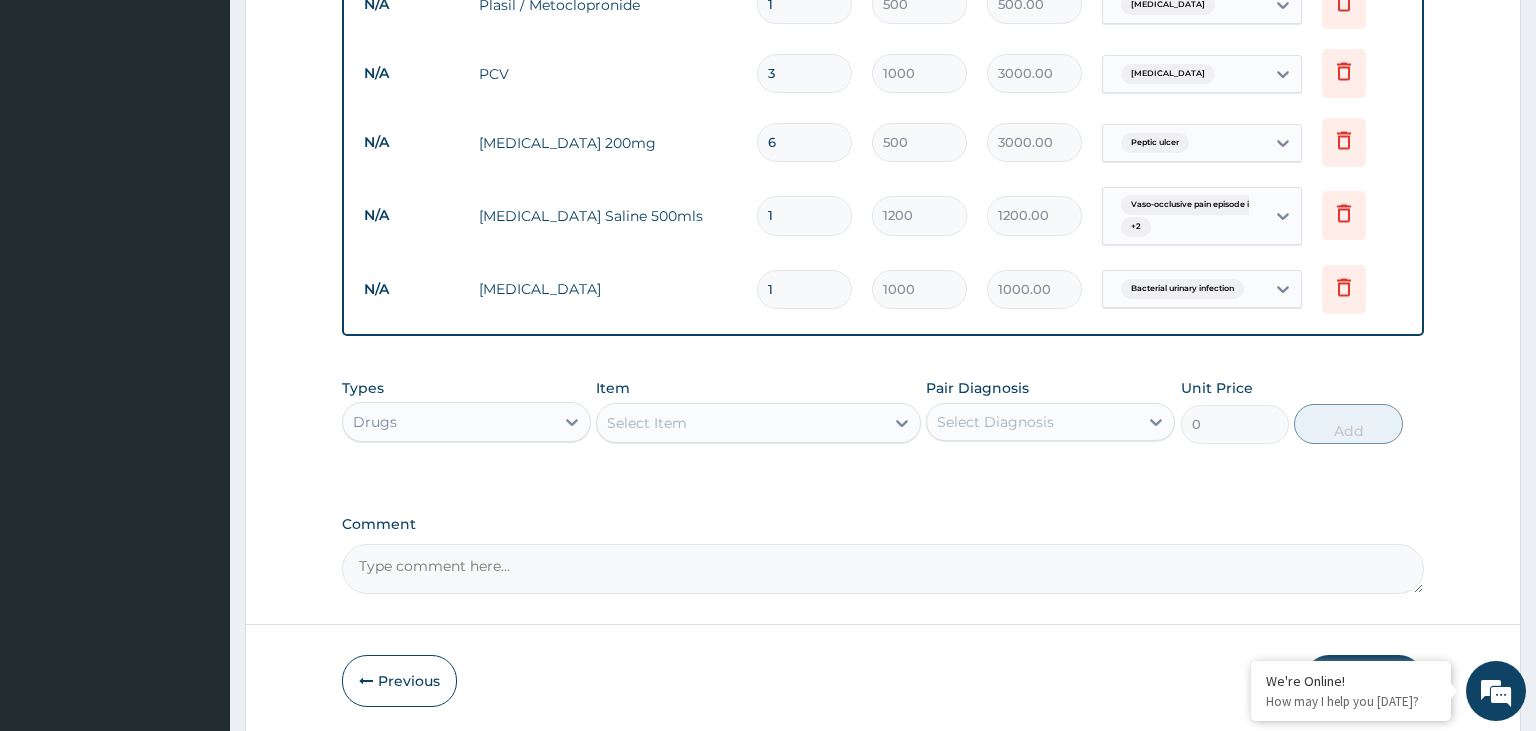 click on "Select Item" at bounding box center (740, 423) 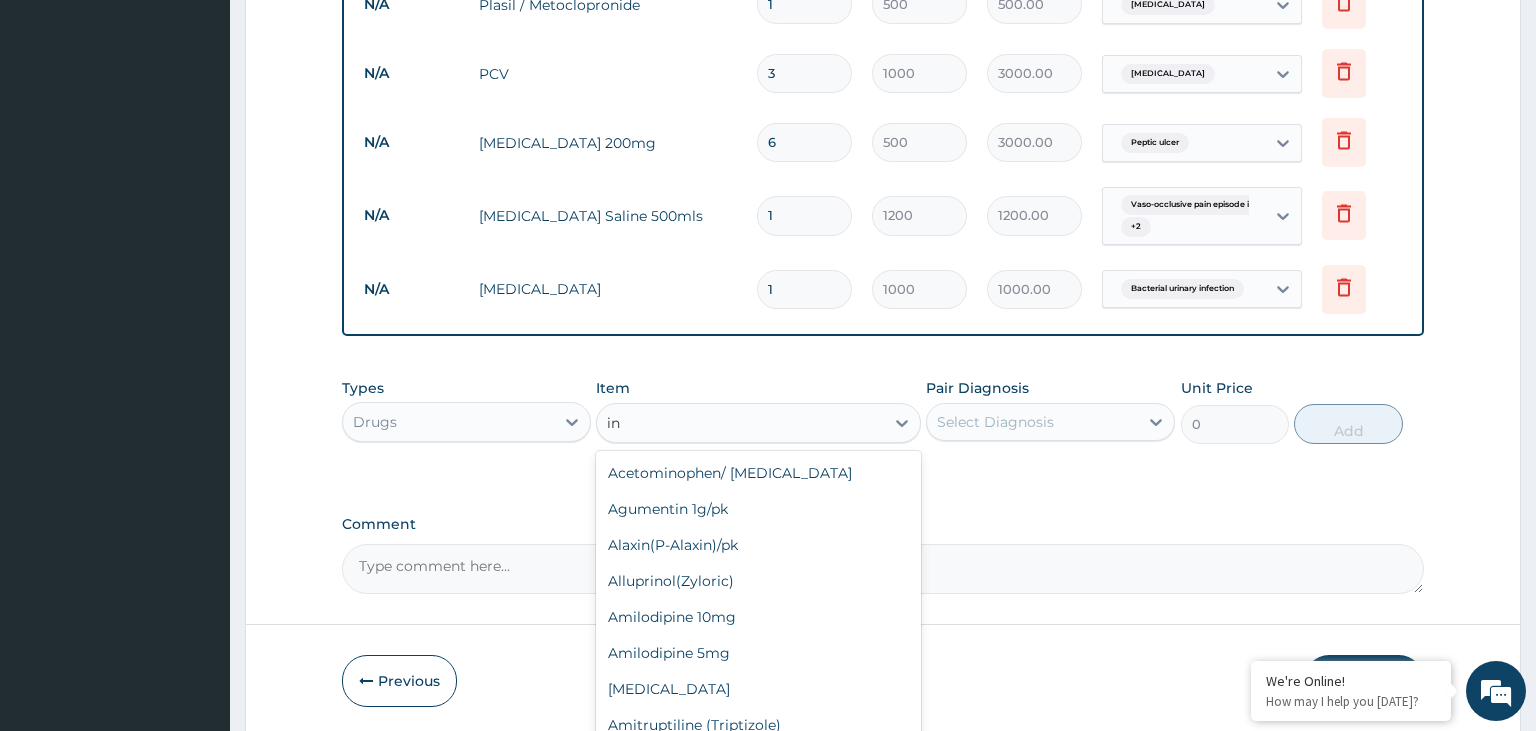 type on "in" 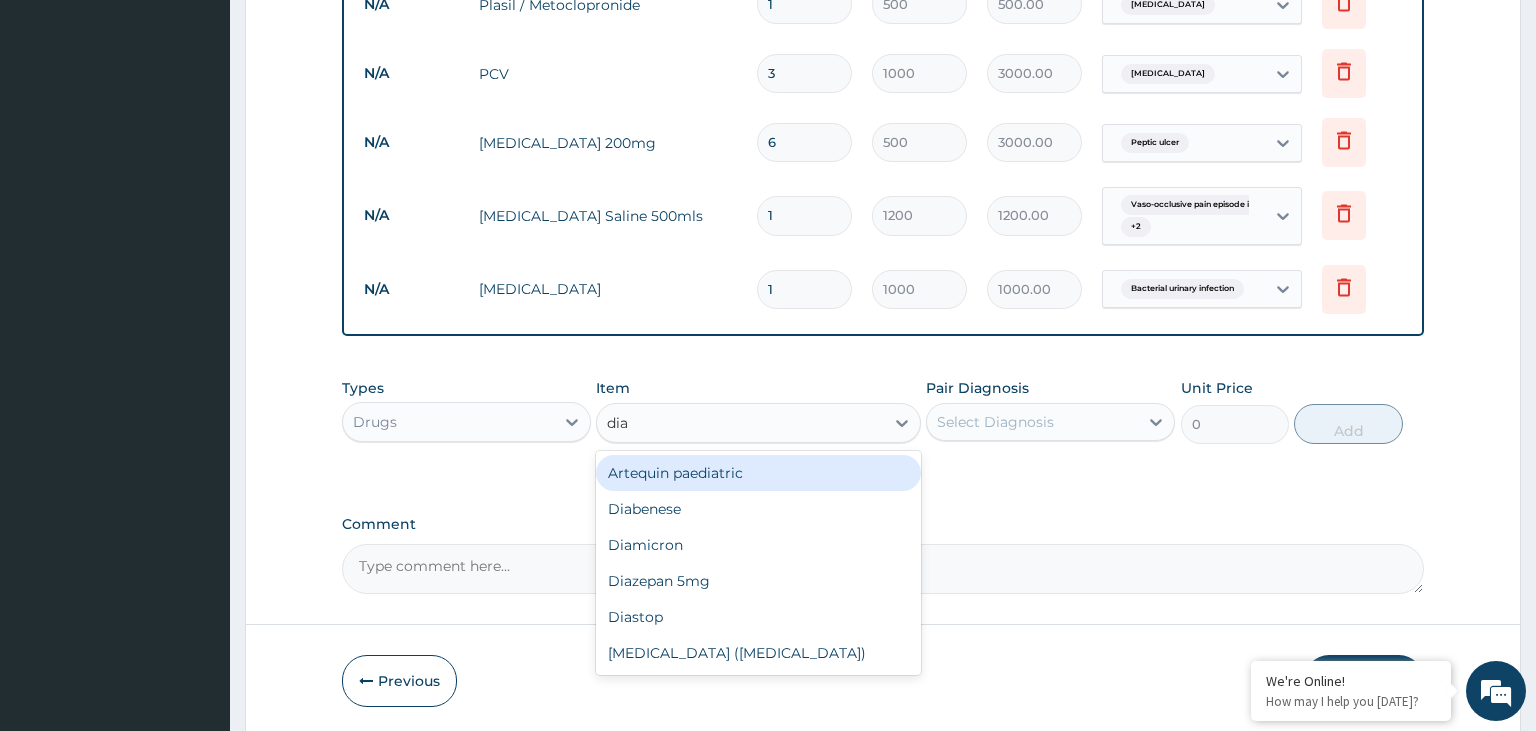 type on "diaz" 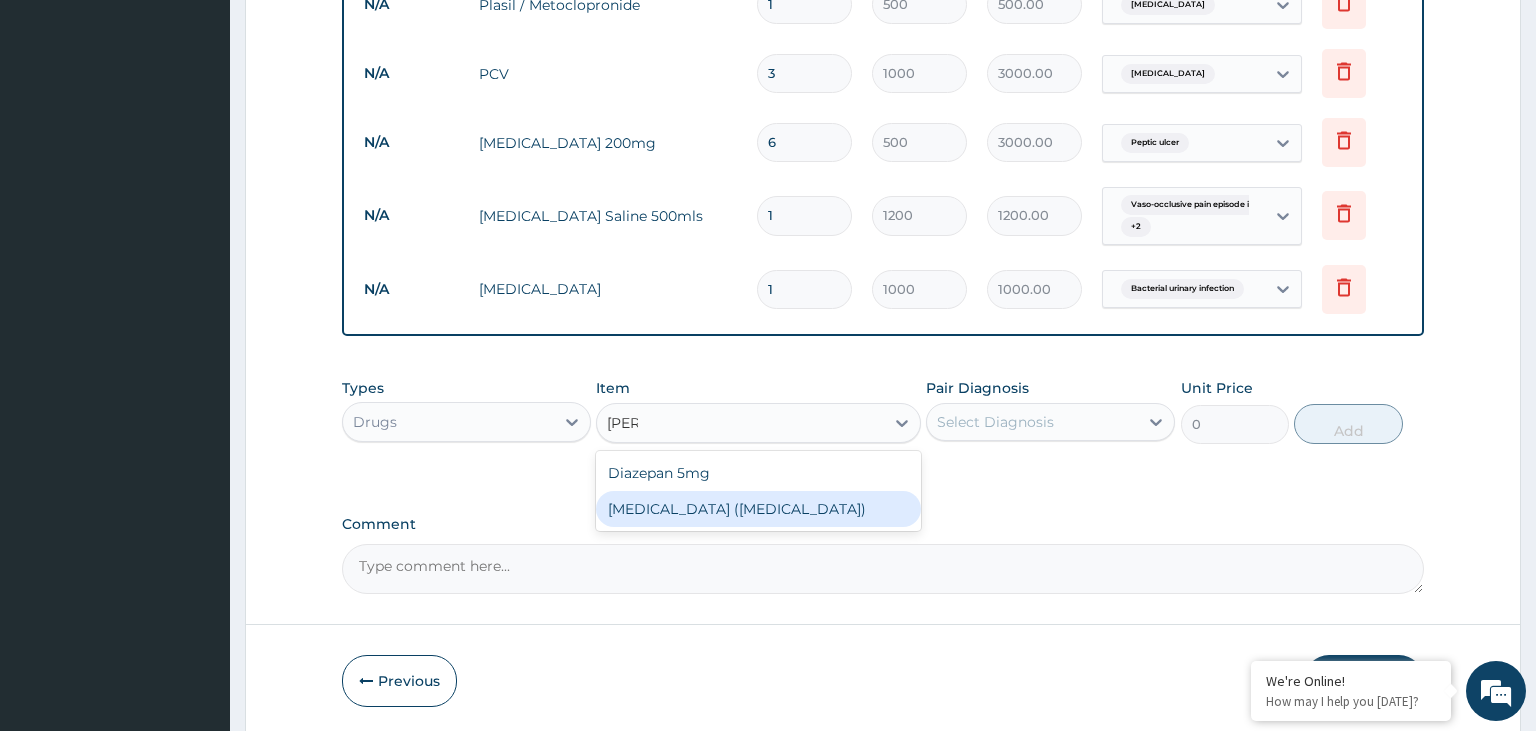 drag, startPoint x: 706, startPoint y: 408, endPoint x: 706, endPoint y: 426, distance: 18 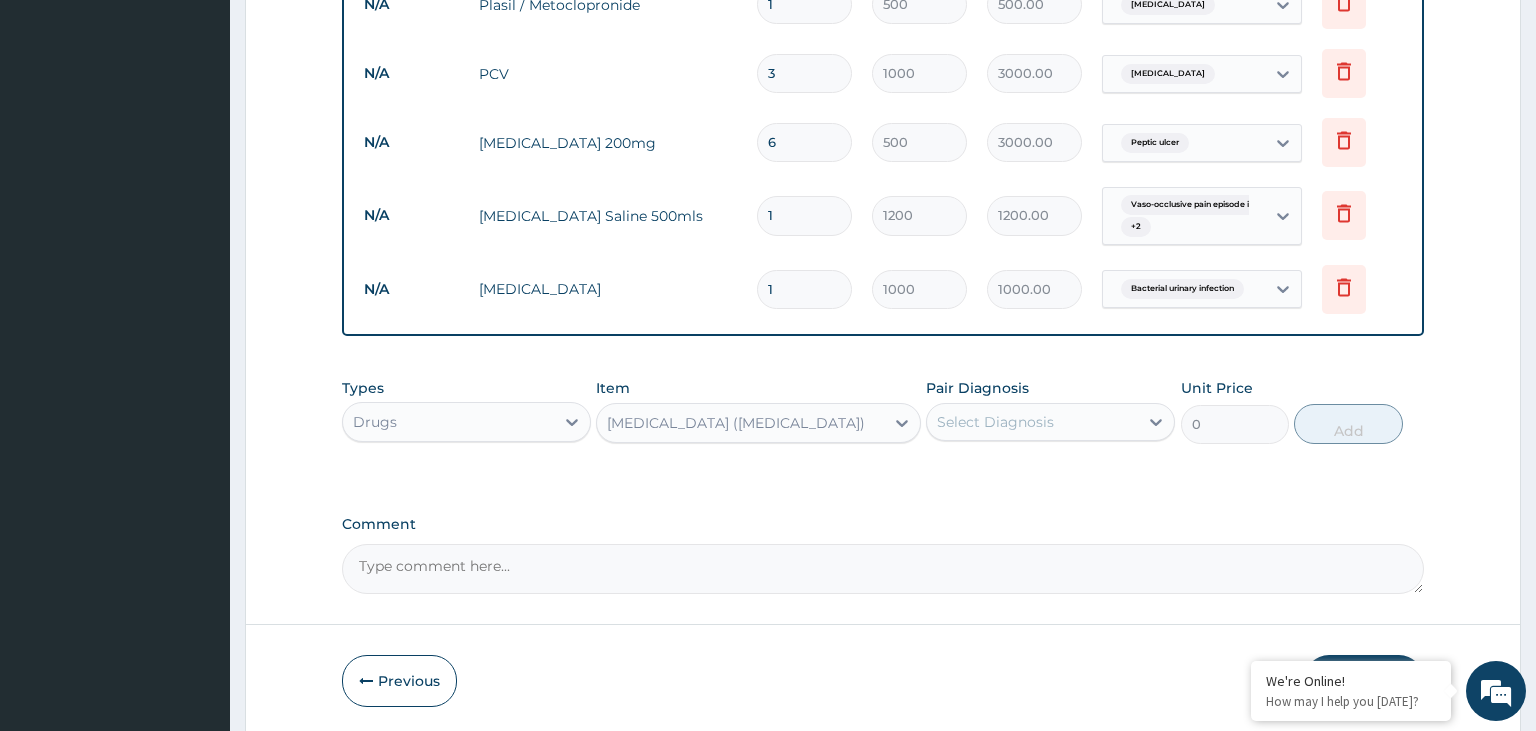 type 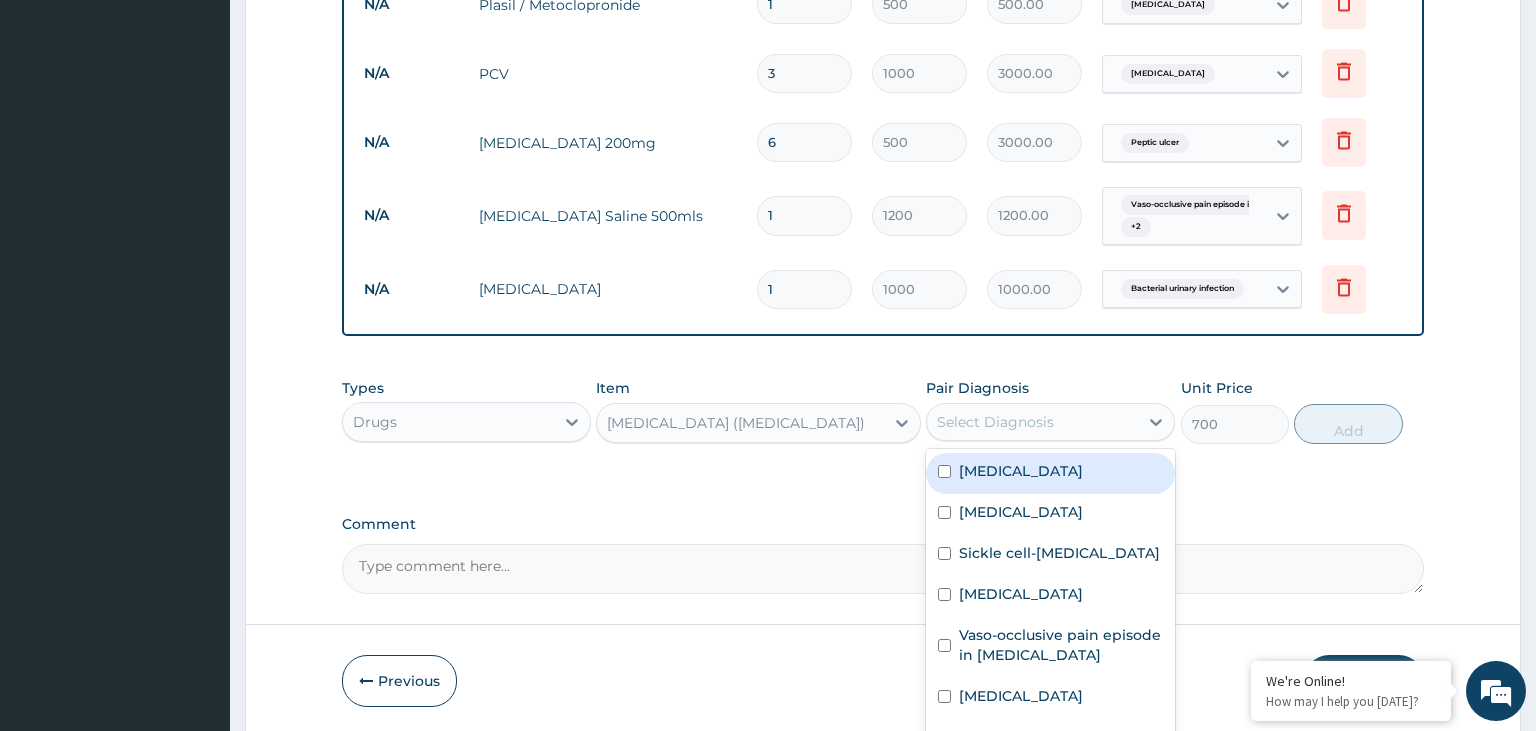 click on "Select Diagnosis" at bounding box center (1032, 422) 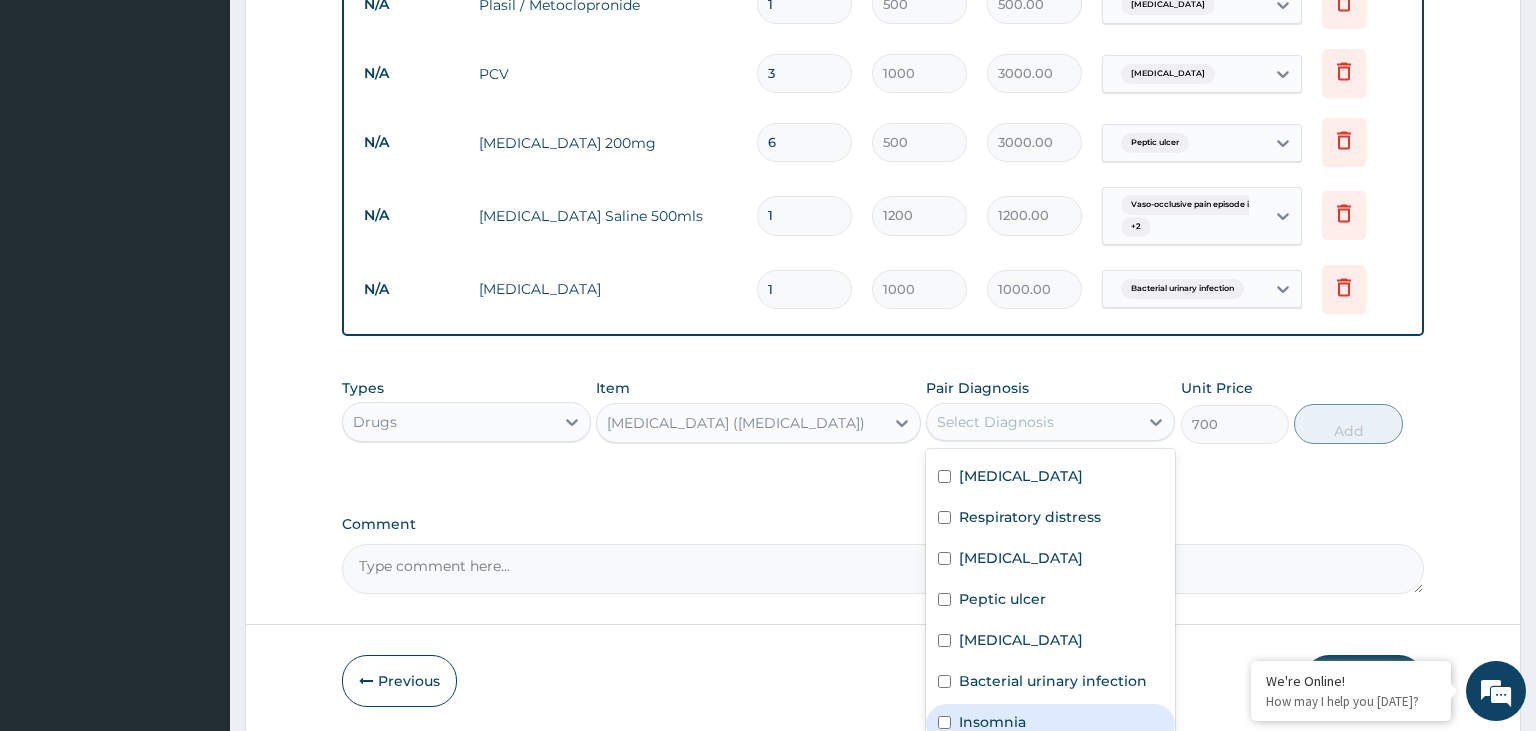click on "Insomnia" at bounding box center (1050, 724) 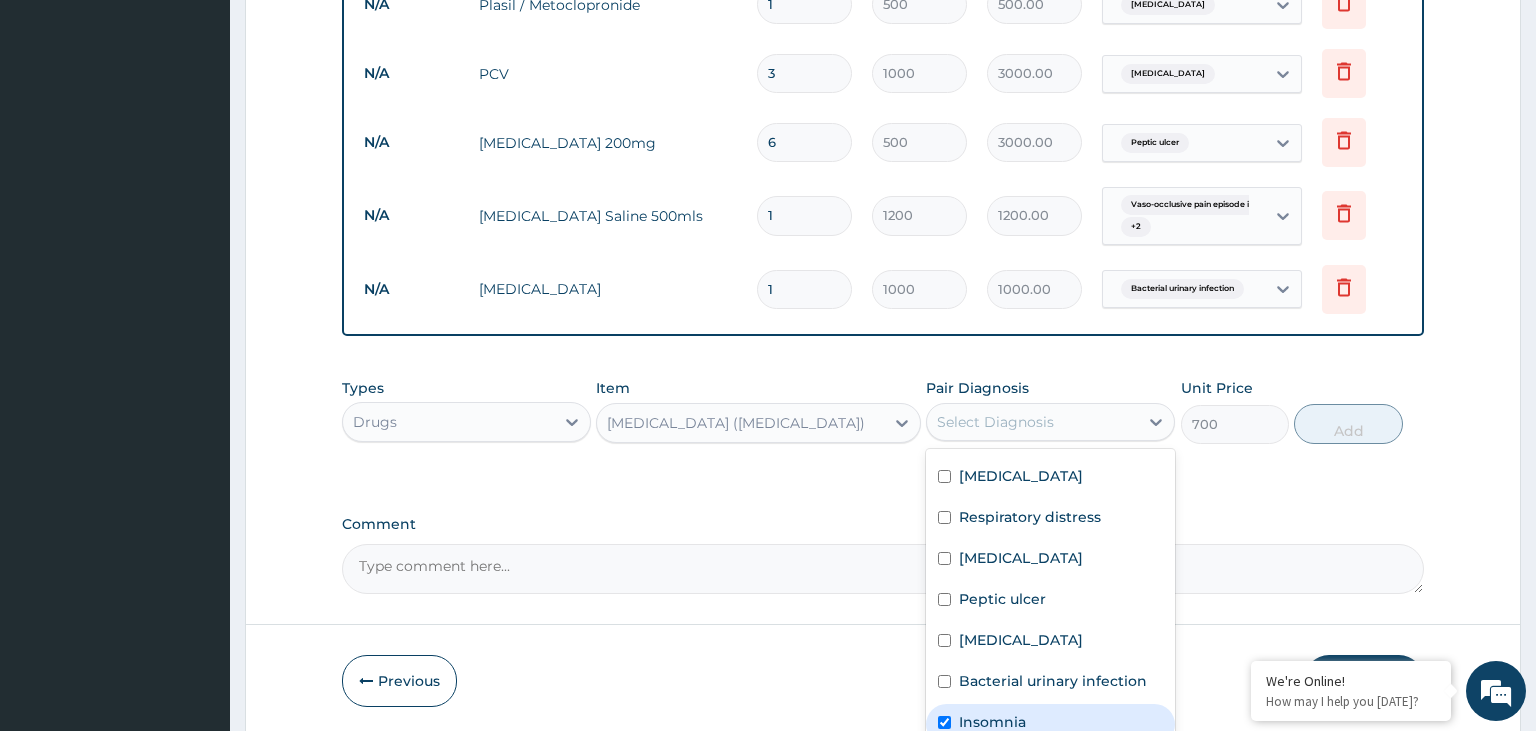 checkbox on "true" 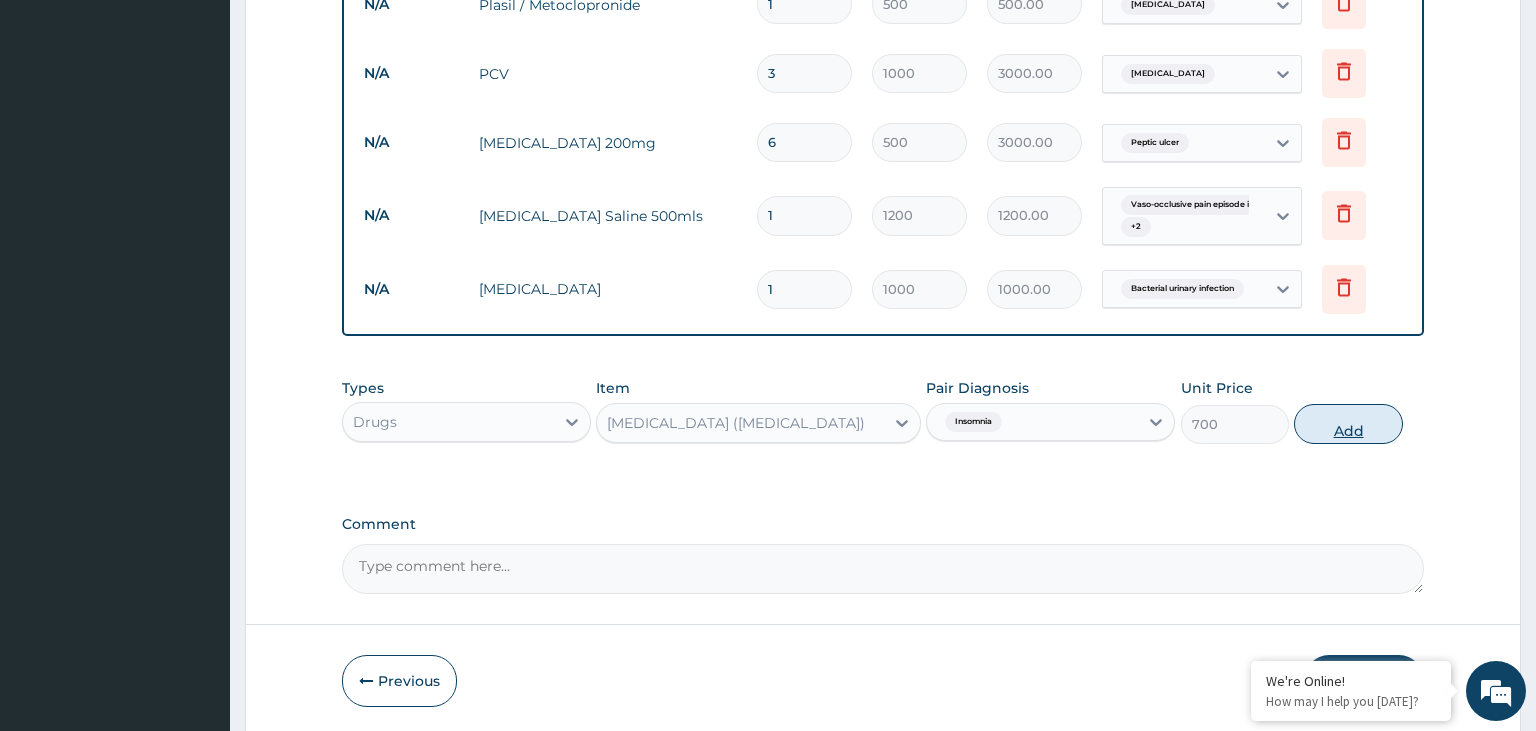 click on "Add" at bounding box center (1348, 424) 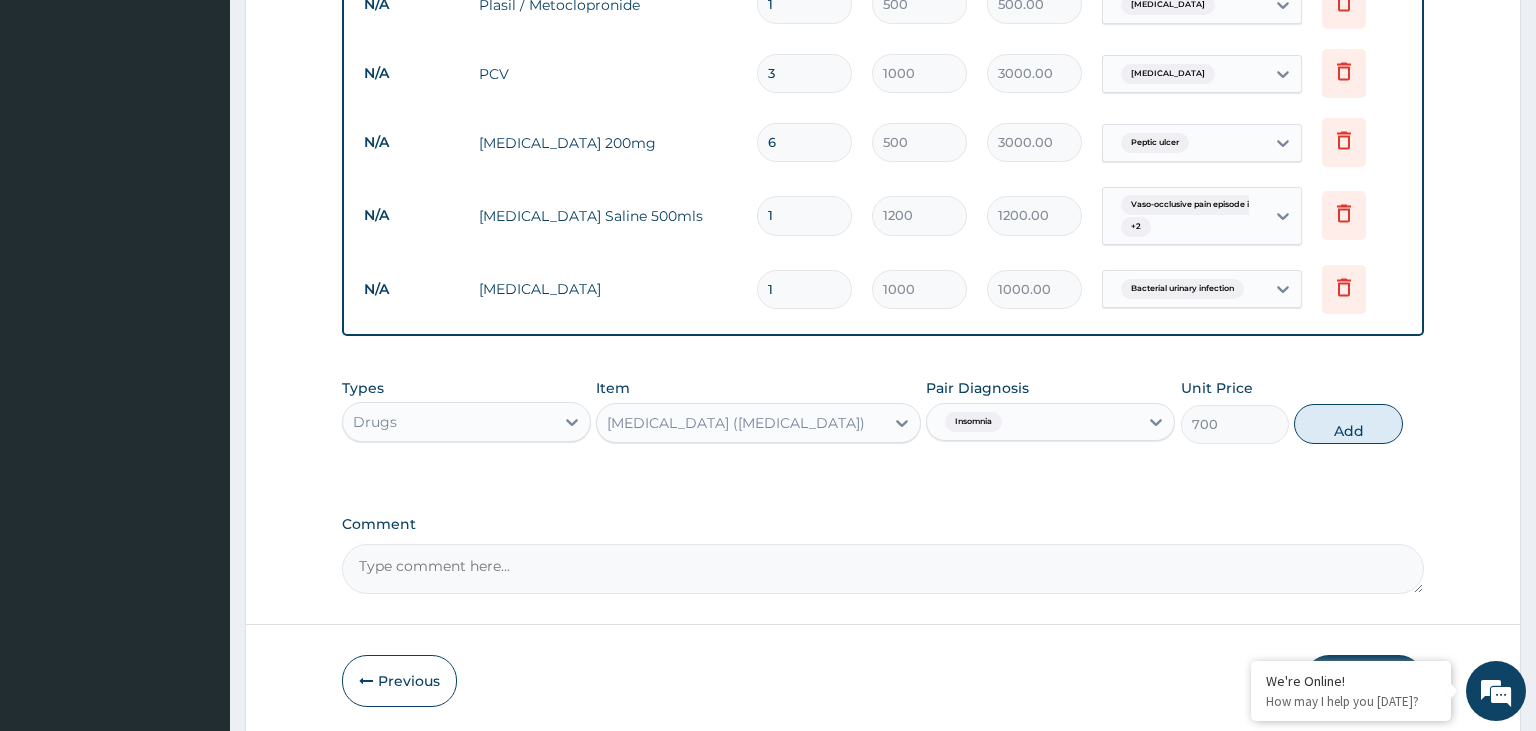 type on "0" 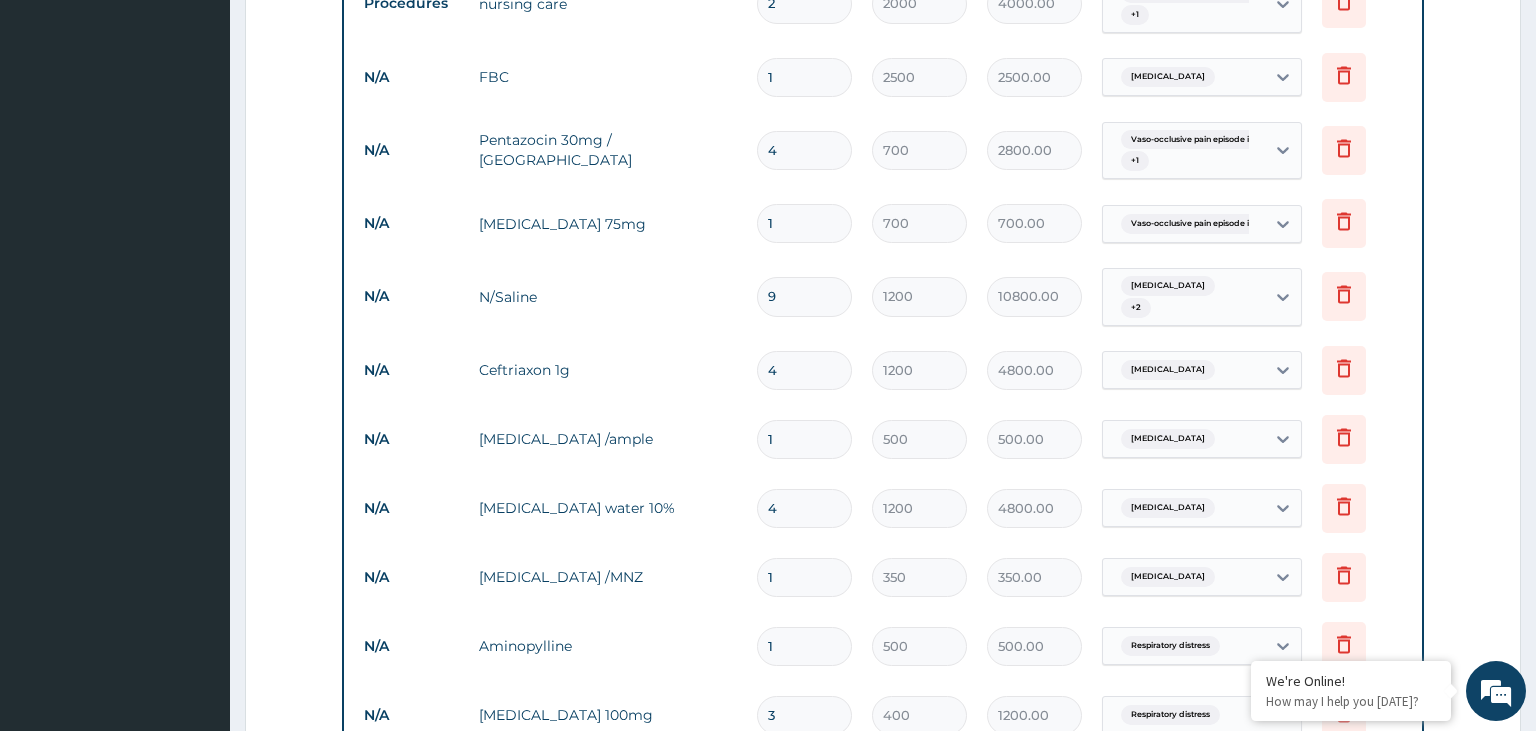 scroll, scrollTop: 1104, scrollLeft: 0, axis: vertical 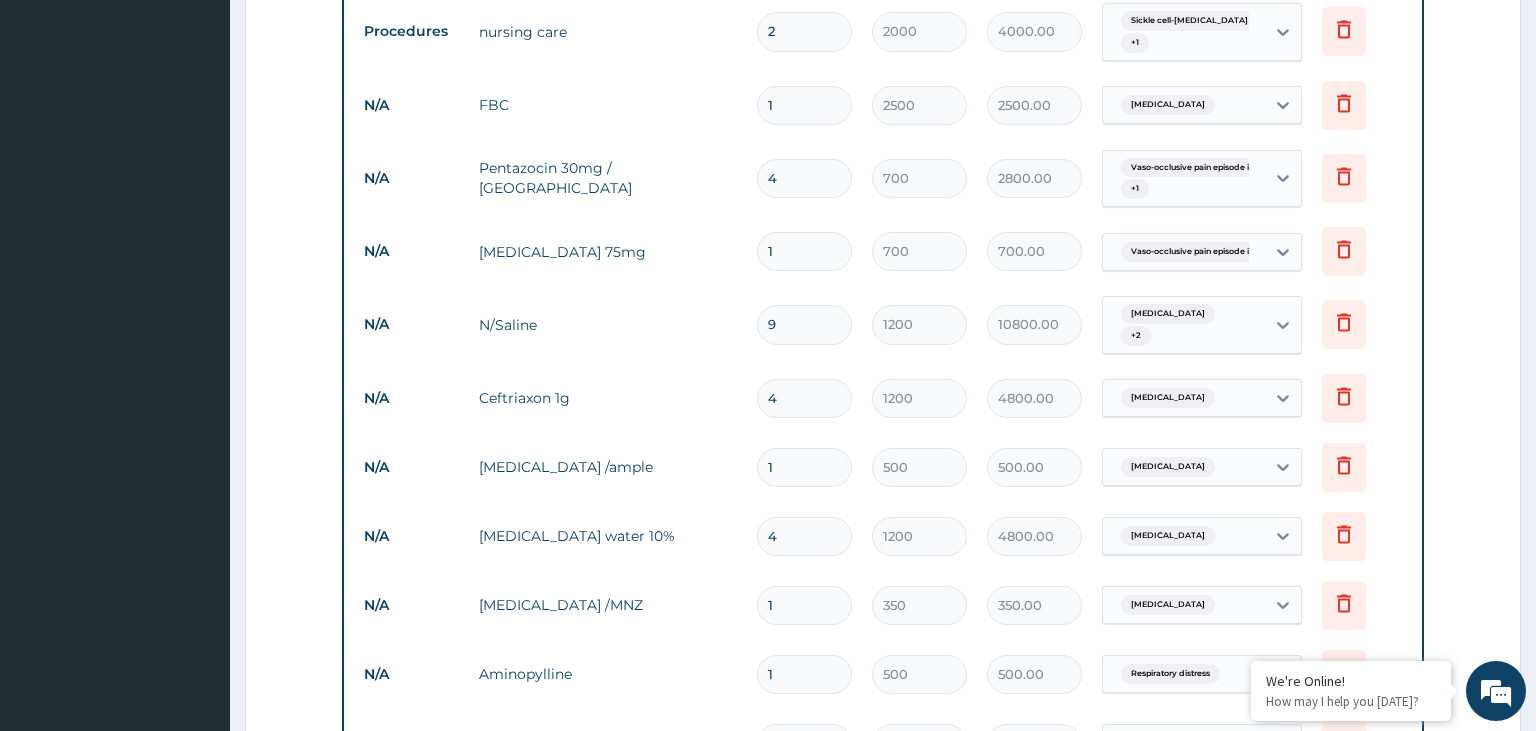 drag, startPoint x: 814, startPoint y: 261, endPoint x: 718, endPoint y: 263, distance: 96.02083 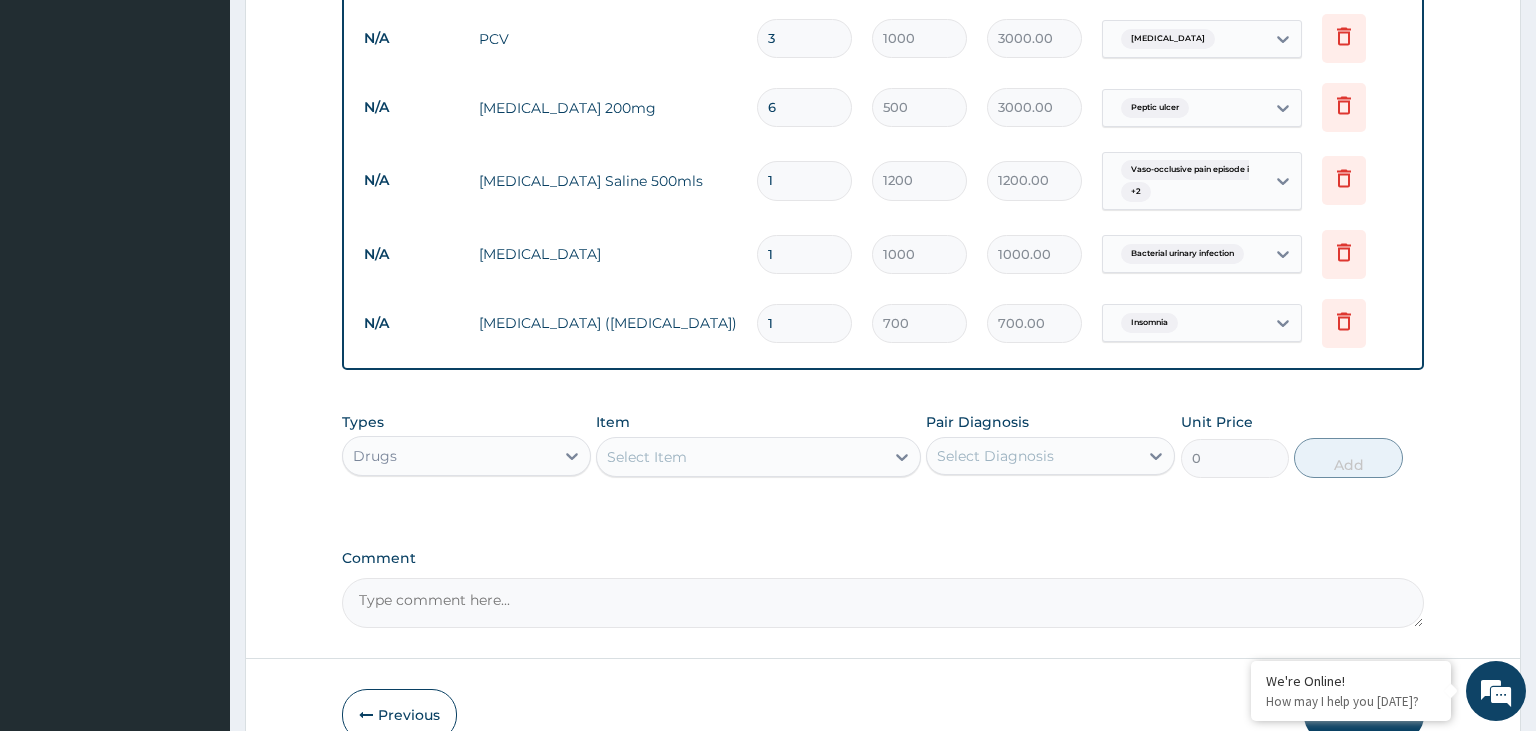 scroll, scrollTop: 2334, scrollLeft: 0, axis: vertical 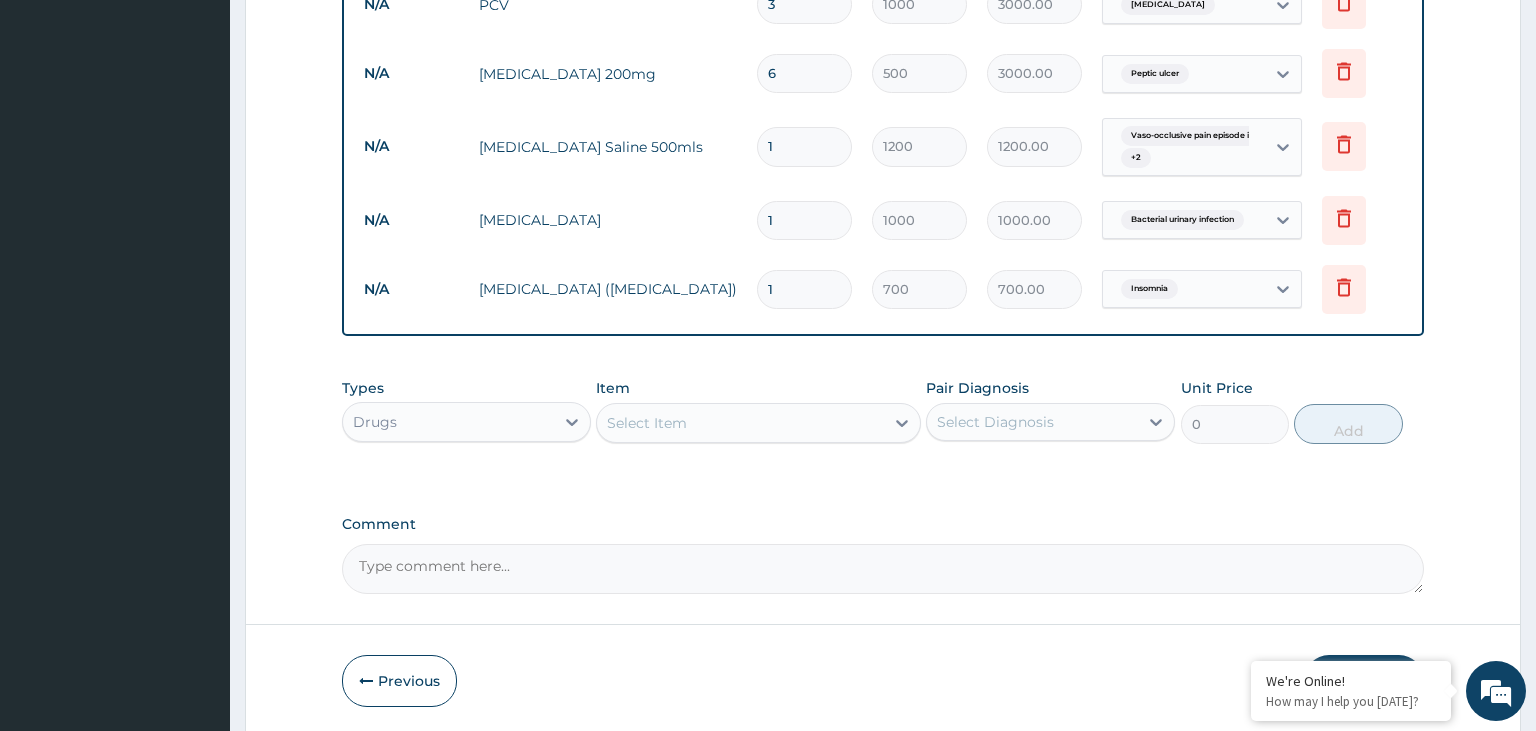 click on "Select Item" at bounding box center [740, 423] 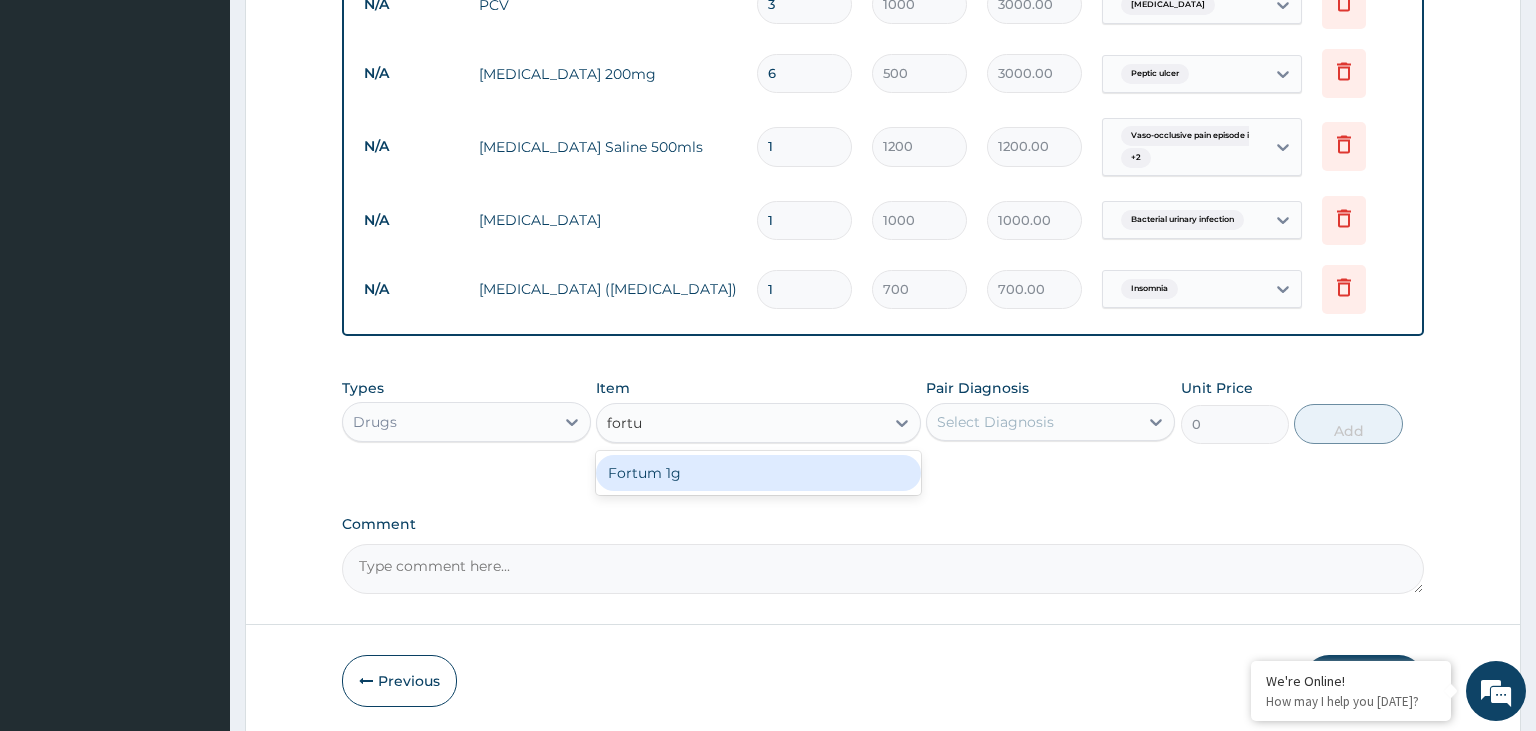 click on "Fortum 1g" at bounding box center (758, 473) 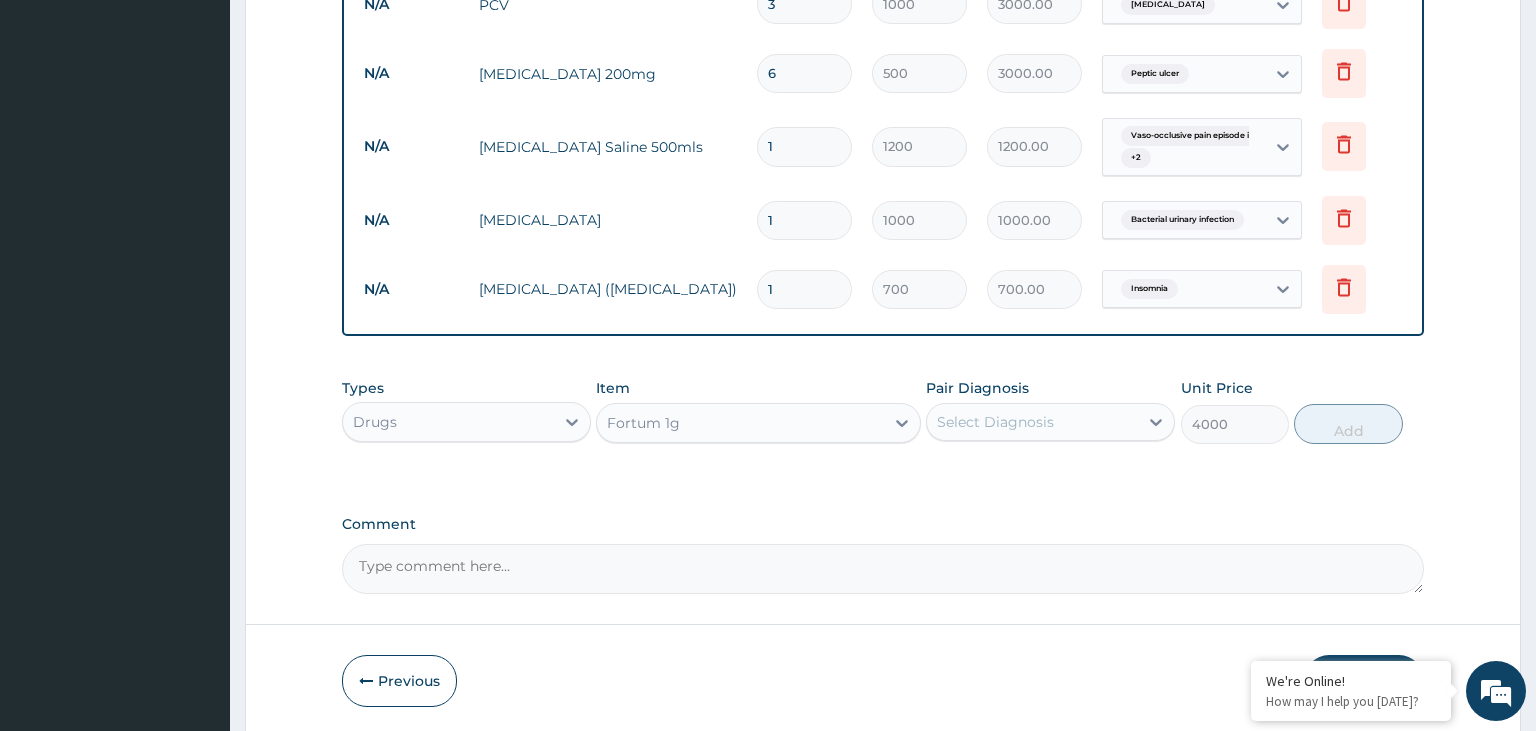 click on "Select Diagnosis" at bounding box center [995, 422] 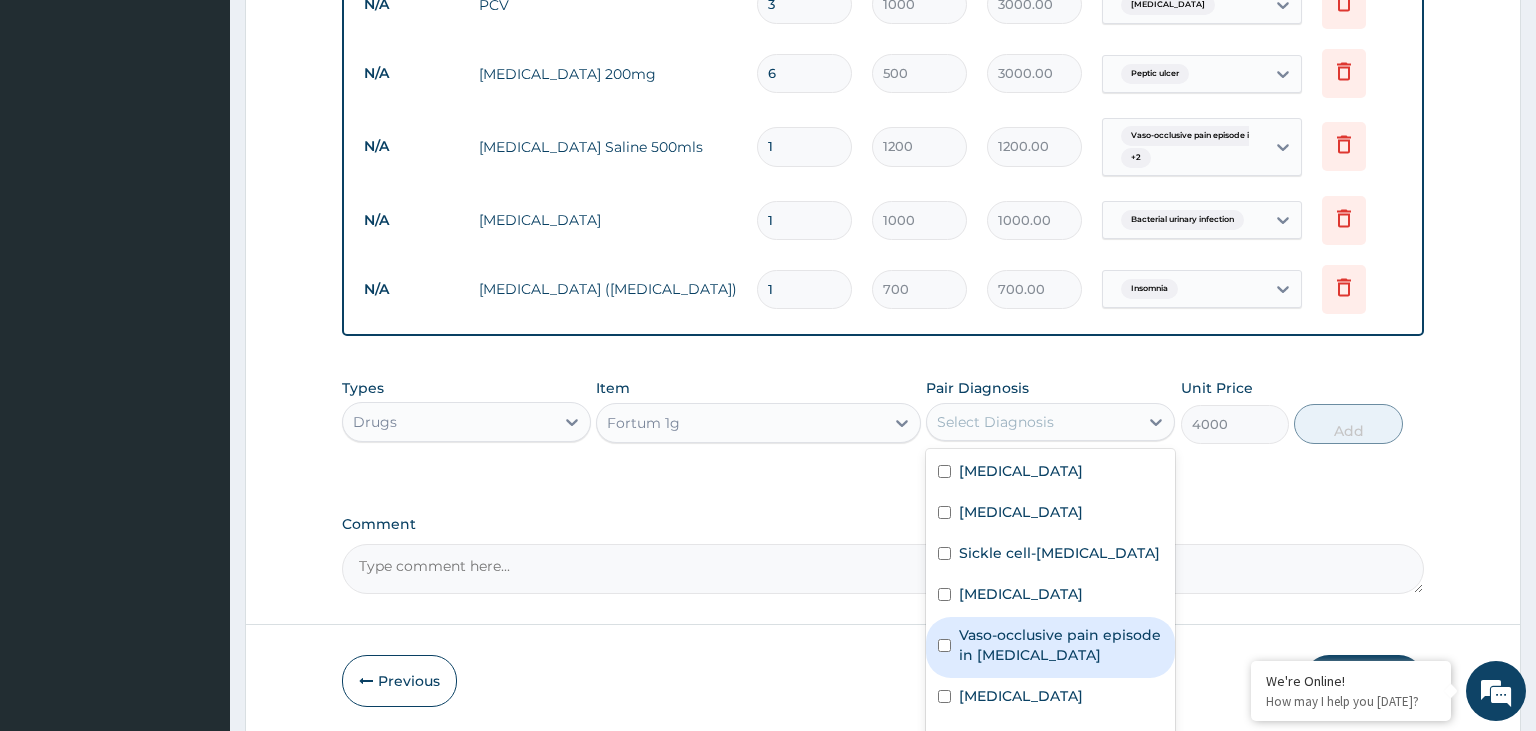scroll, scrollTop: 101, scrollLeft: 0, axis: vertical 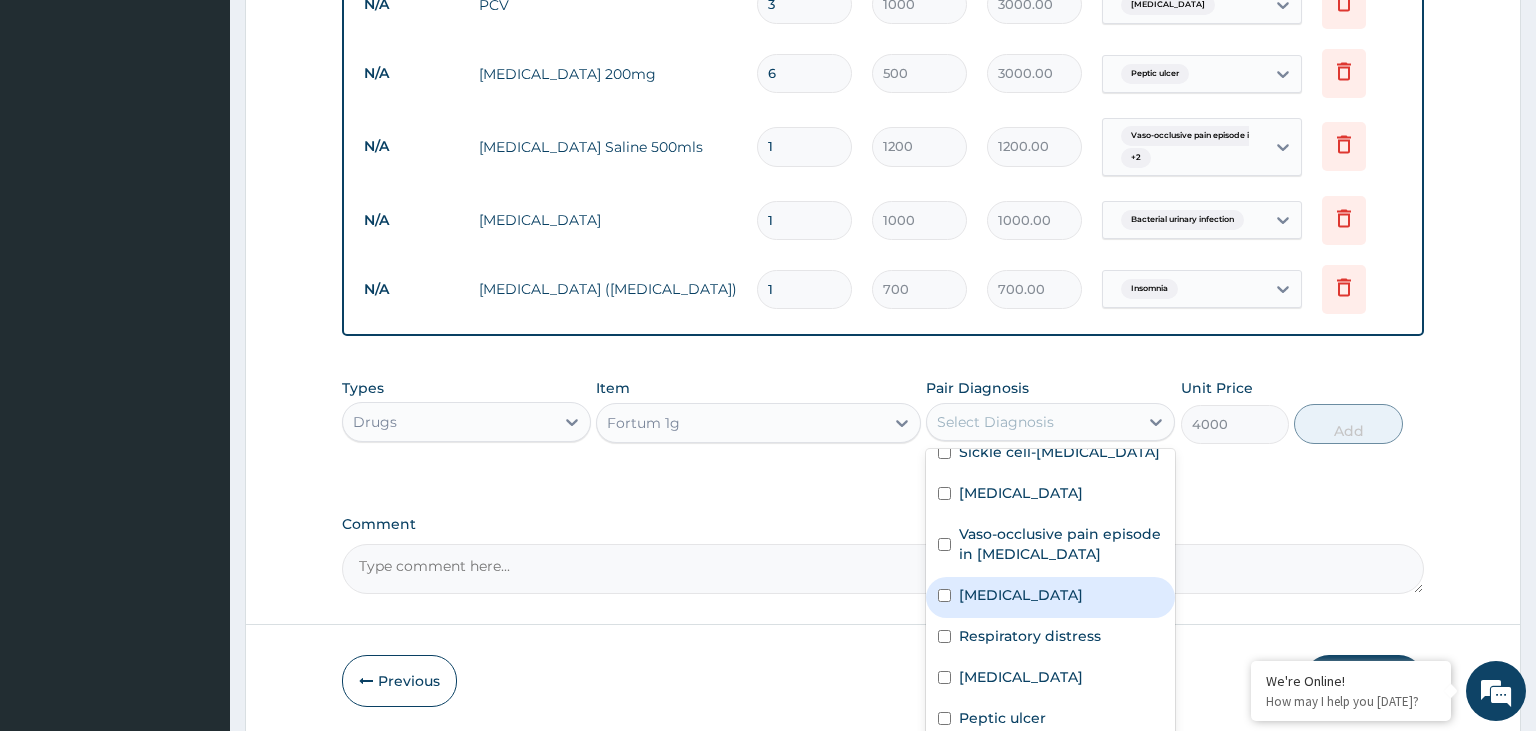 click on "Sepsis" at bounding box center [1050, 597] 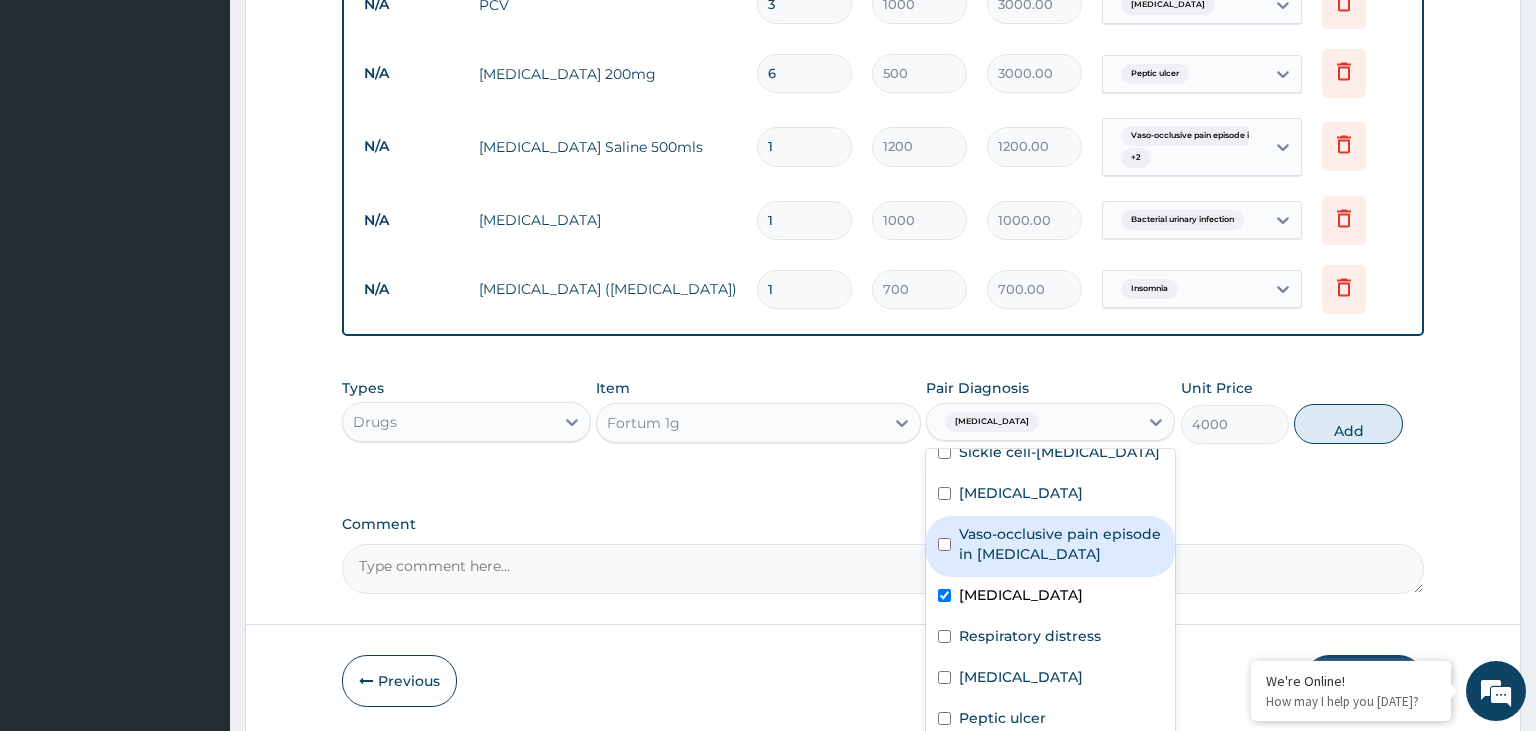 click on "Vaso-occlusive pain episode in sickle cell disease" at bounding box center [1061, 544] 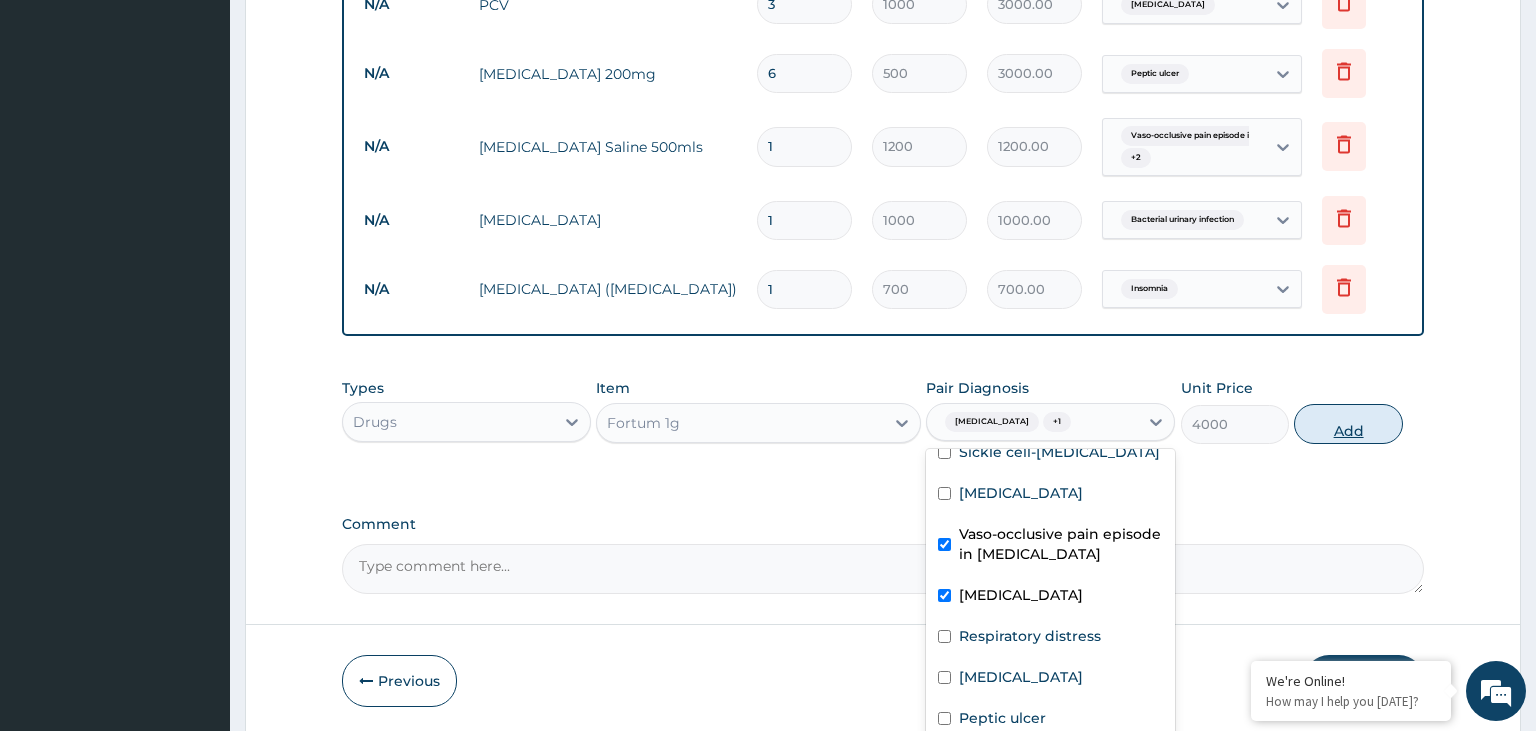 click on "Add" at bounding box center [1348, 424] 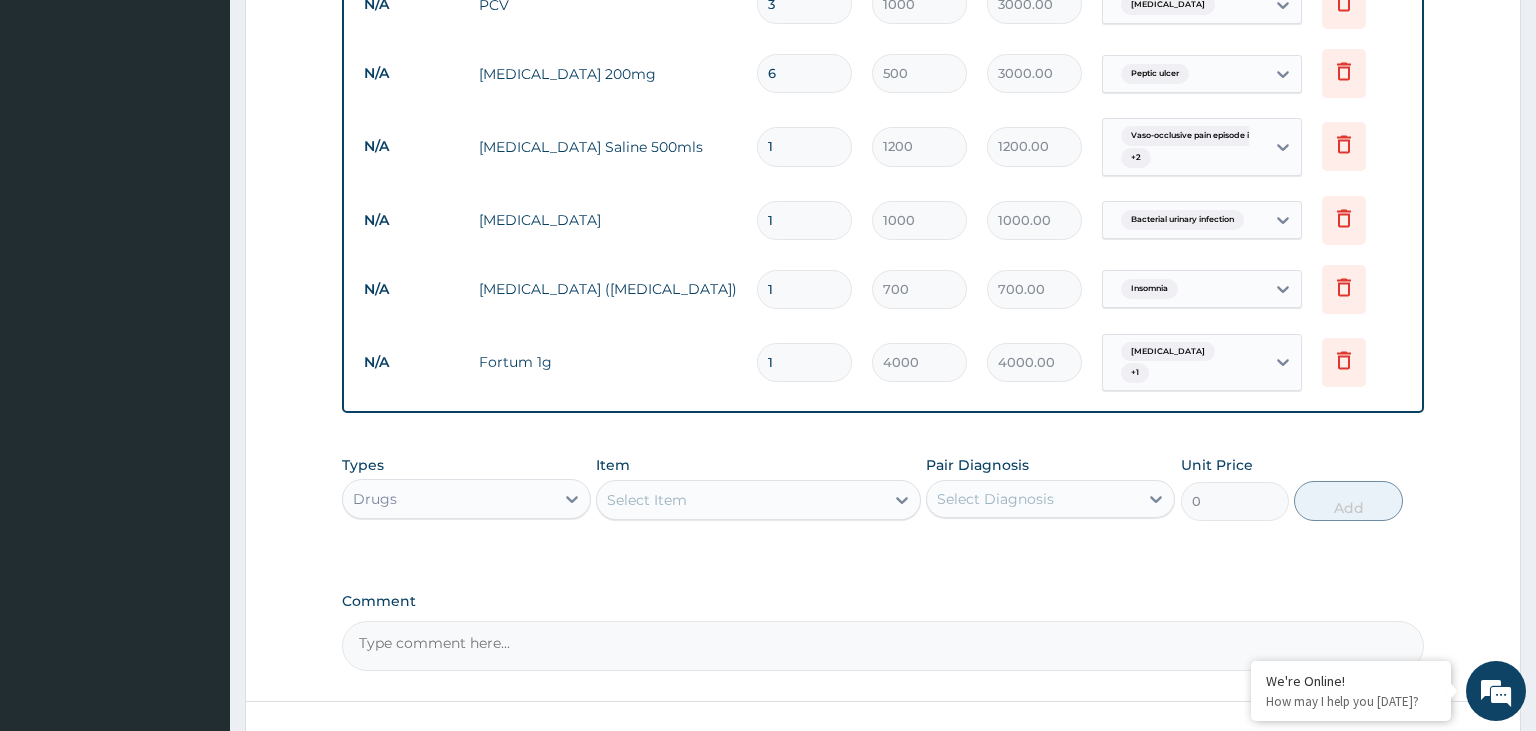 drag, startPoint x: 773, startPoint y: 294, endPoint x: 751, endPoint y: 300, distance: 22.803509 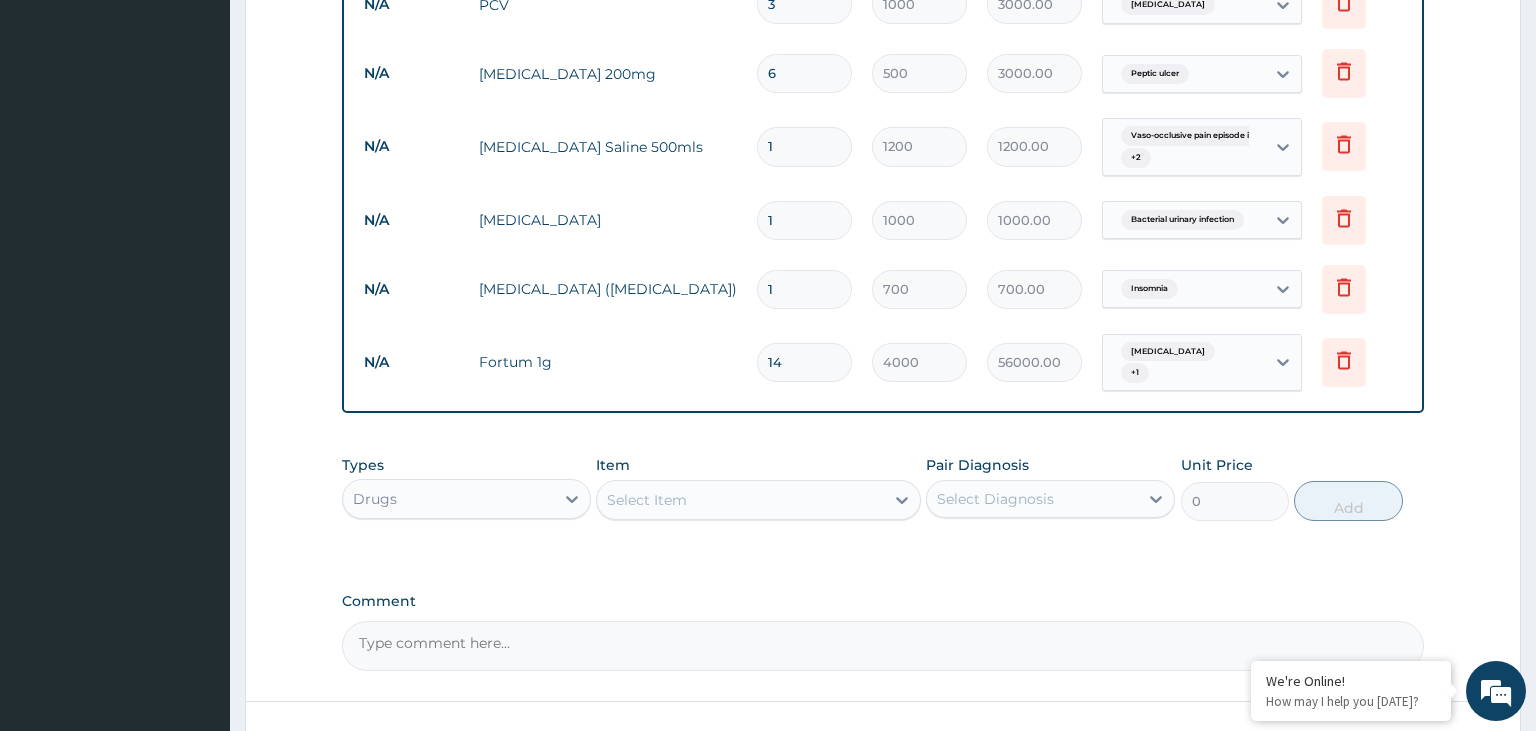 click on "14" at bounding box center (804, 362) 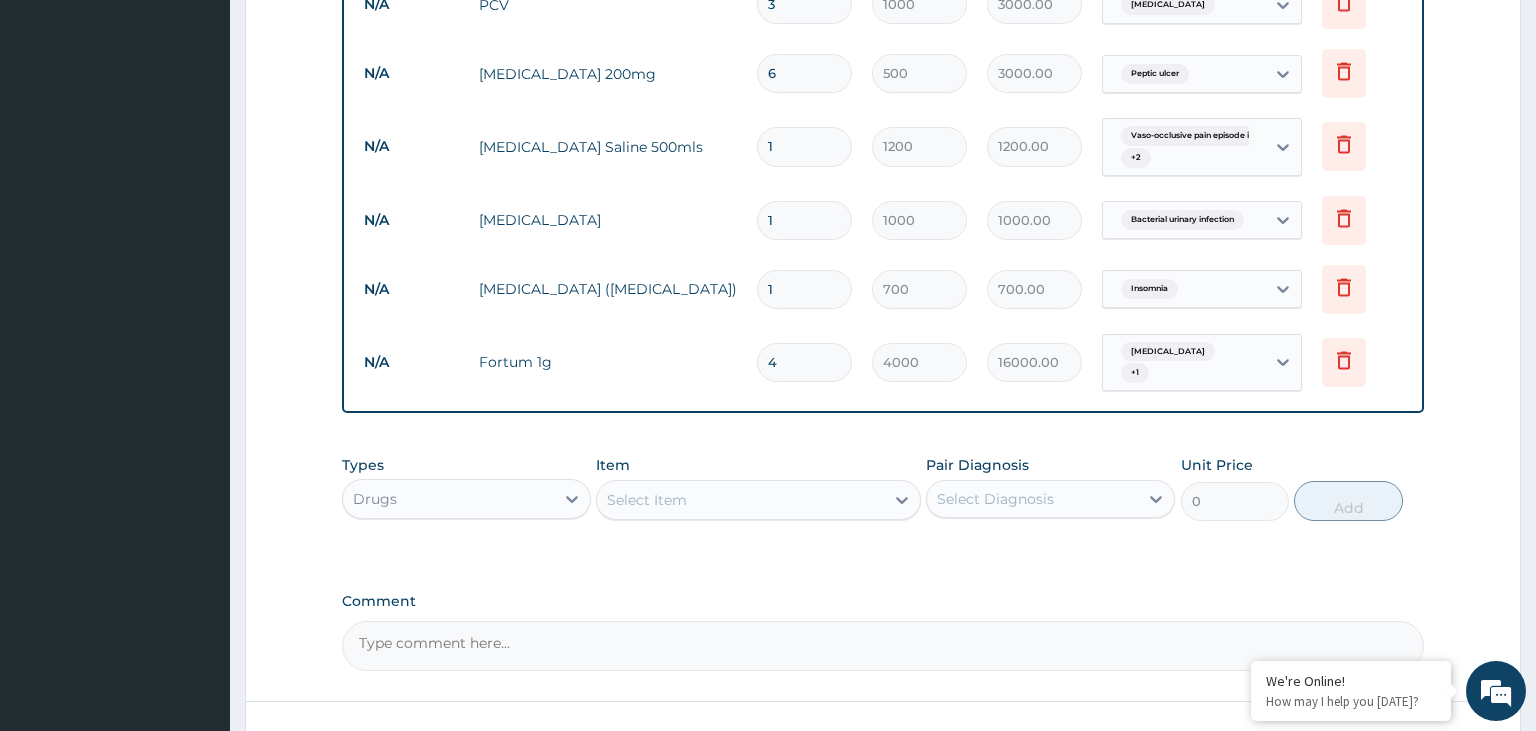 drag, startPoint x: 773, startPoint y: 293, endPoint x: 761, endPoint y: 294, distance: 12.0415945 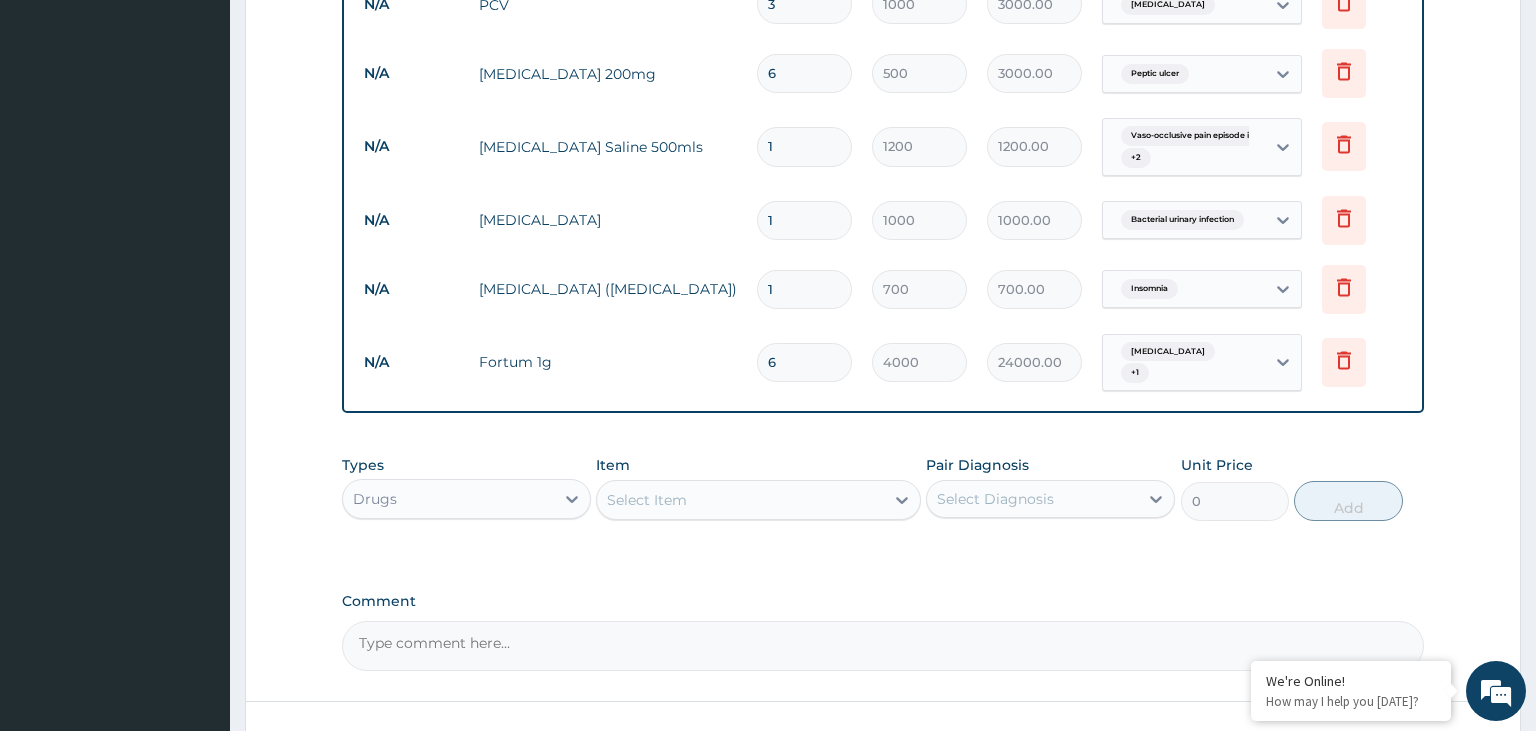 drag, startPoint x: 781, startPoint y: 222, endPoint x: 752, endPoint y: 232, distance: 30.675724 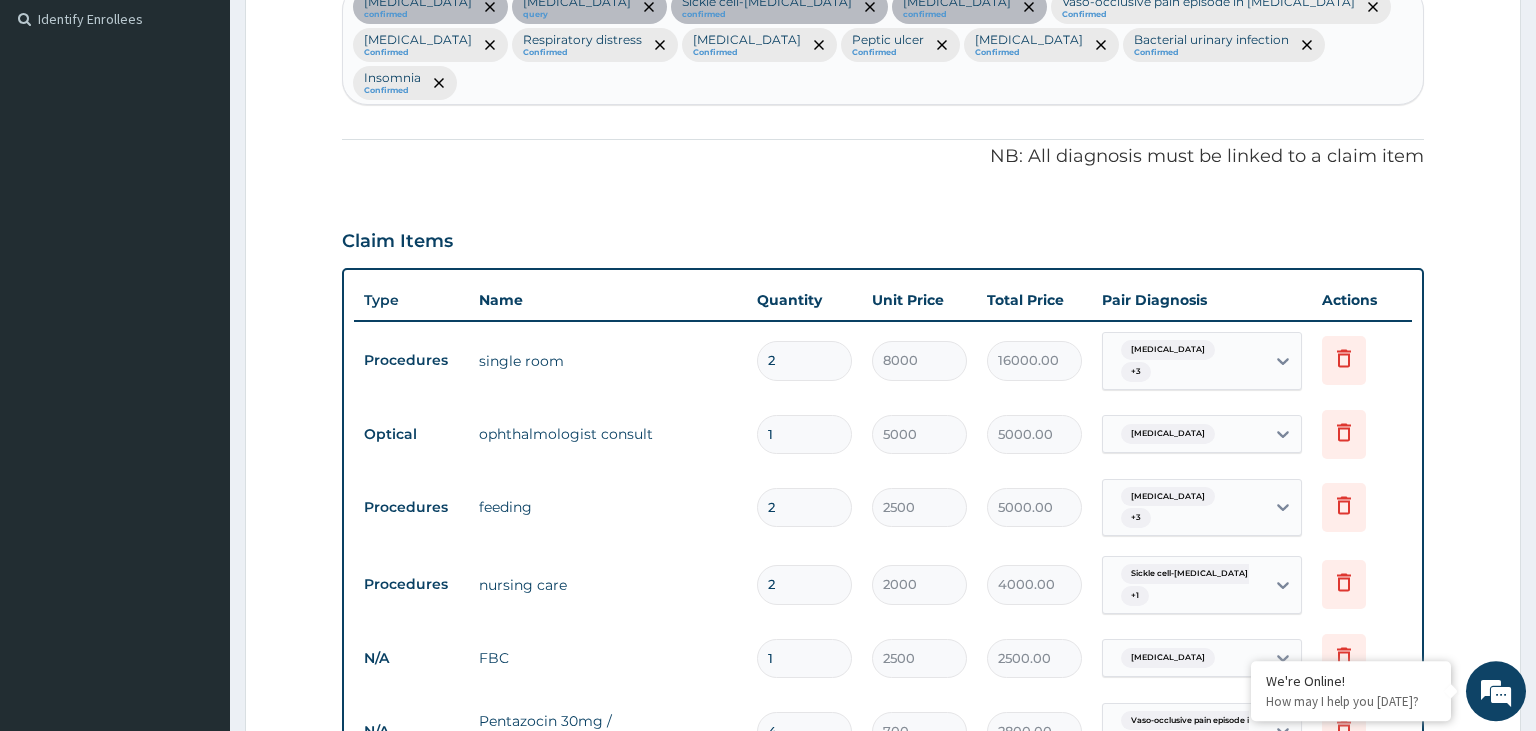 scroll, scrollTop: 433, scrollLeft: 0, axis: vertical 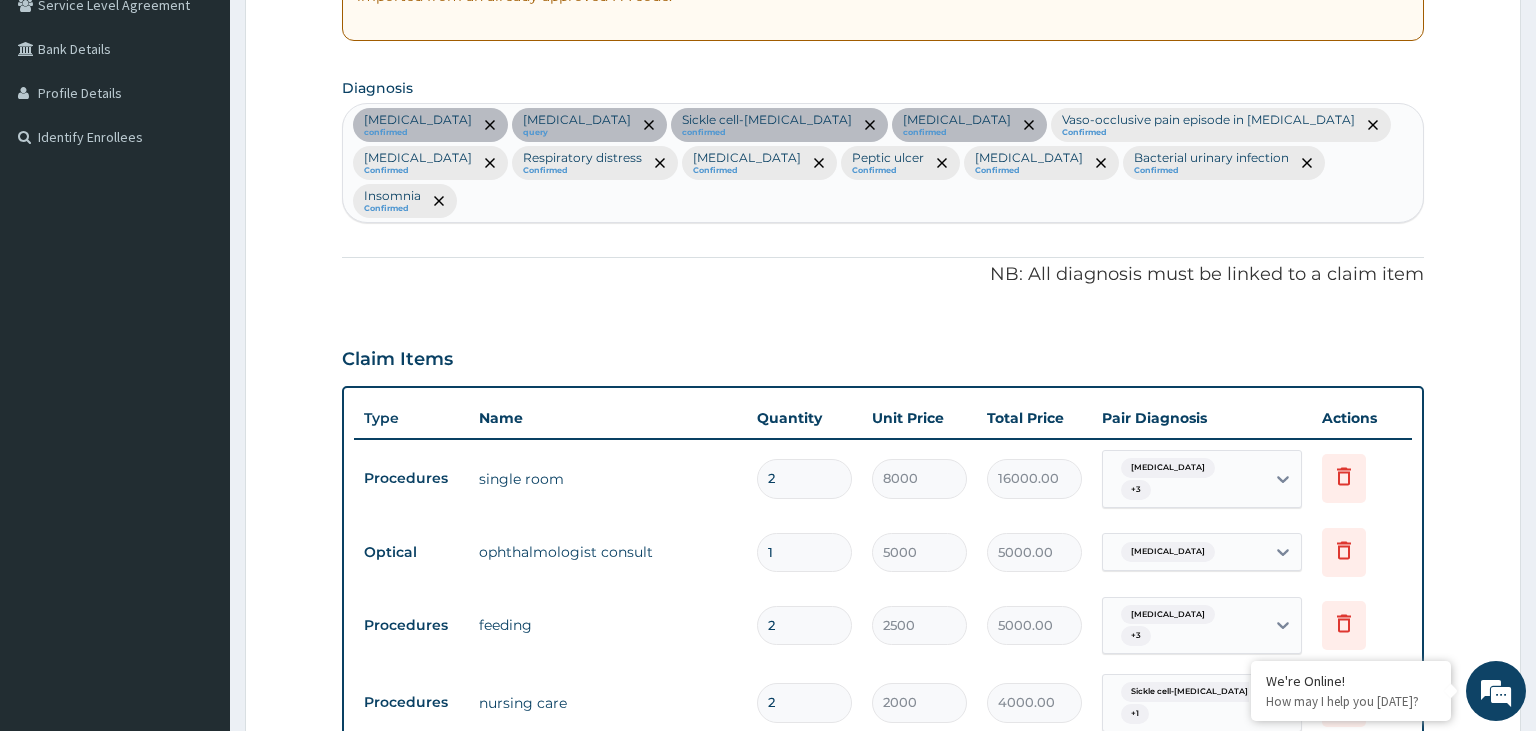 click on "Anemia confirmed Presbyopia query Sickle cell-beta-thalassemia confirmed Malaria confirmed Vaso-occlusive pain episode in sickle cell disease Confirmed Sepsis Confirmed Respiratory distress Confirmed Acute abdomen Confirmed Peptic ulcer Confirmed Nausea and vomiting Confirmed Bacterial urinary infection Confirmed Insomnia Confirmed" at bounding box center (883, 162) 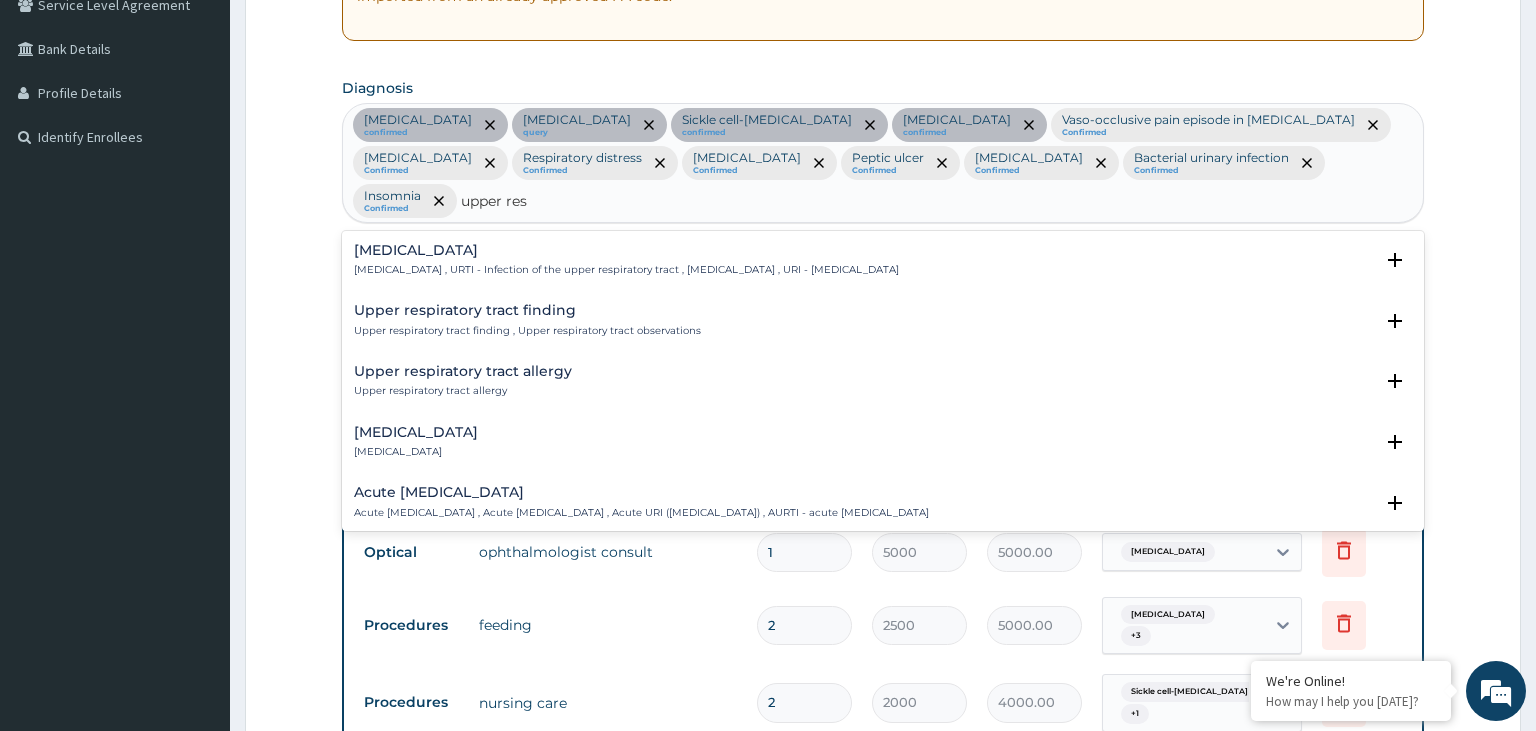 click on "Upper respiratory infection" at bounding box center (626, 250) 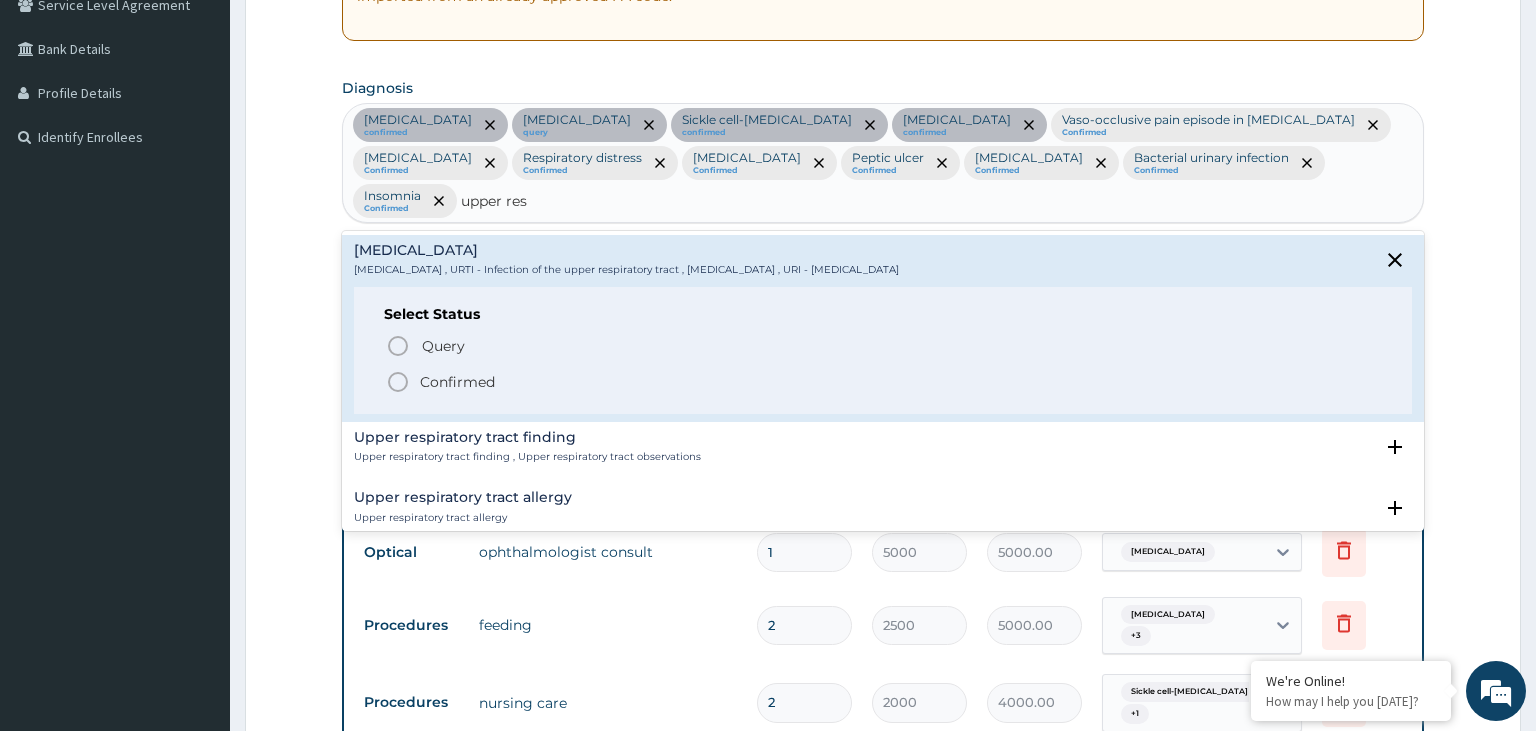 click on "Select Status Query Query covers suspected (?), Keep in view (kiv), Ruled out (r/o) Confirmed" at bounding box center [883, 350] 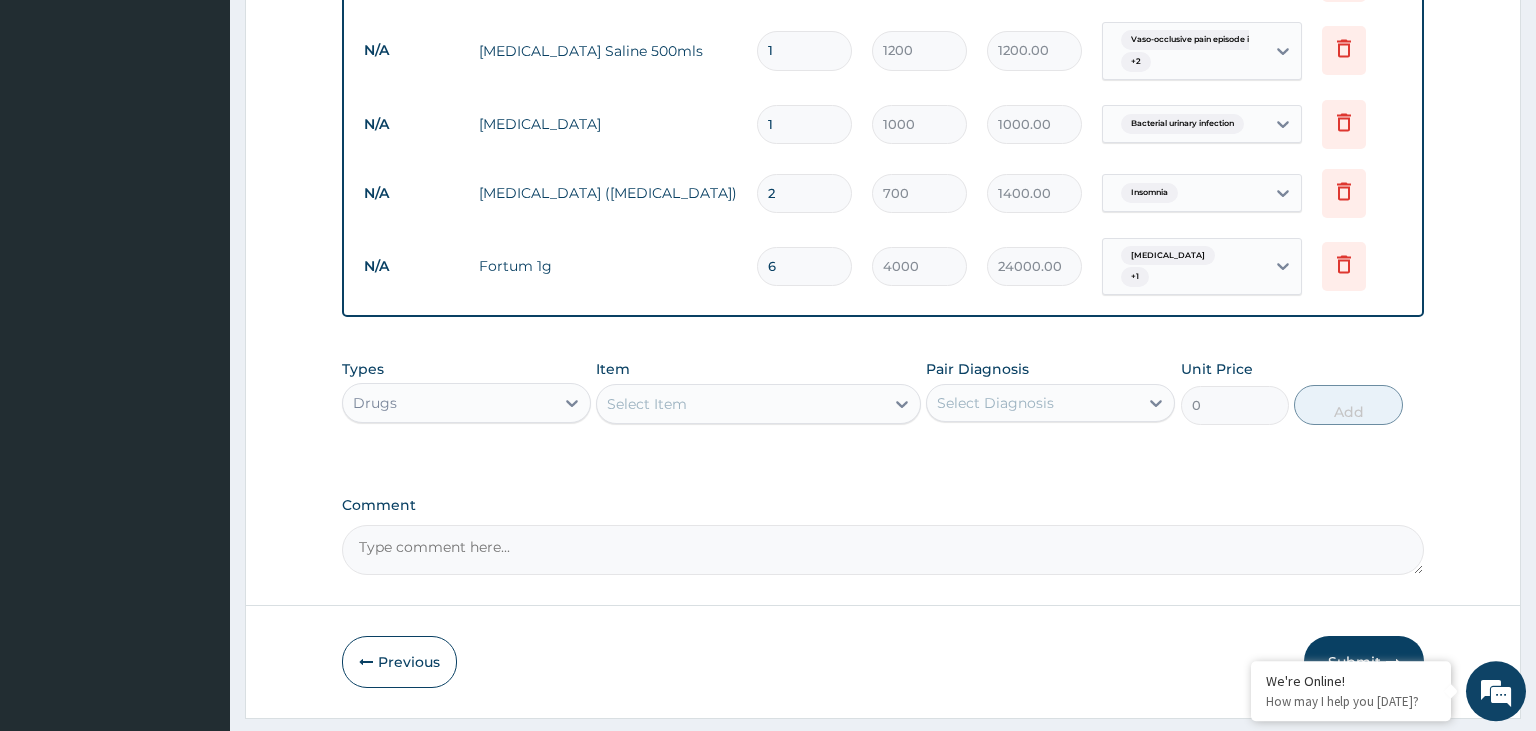 scroll, scrollTop: 2440, scrollLeft: 0, axis: vertical 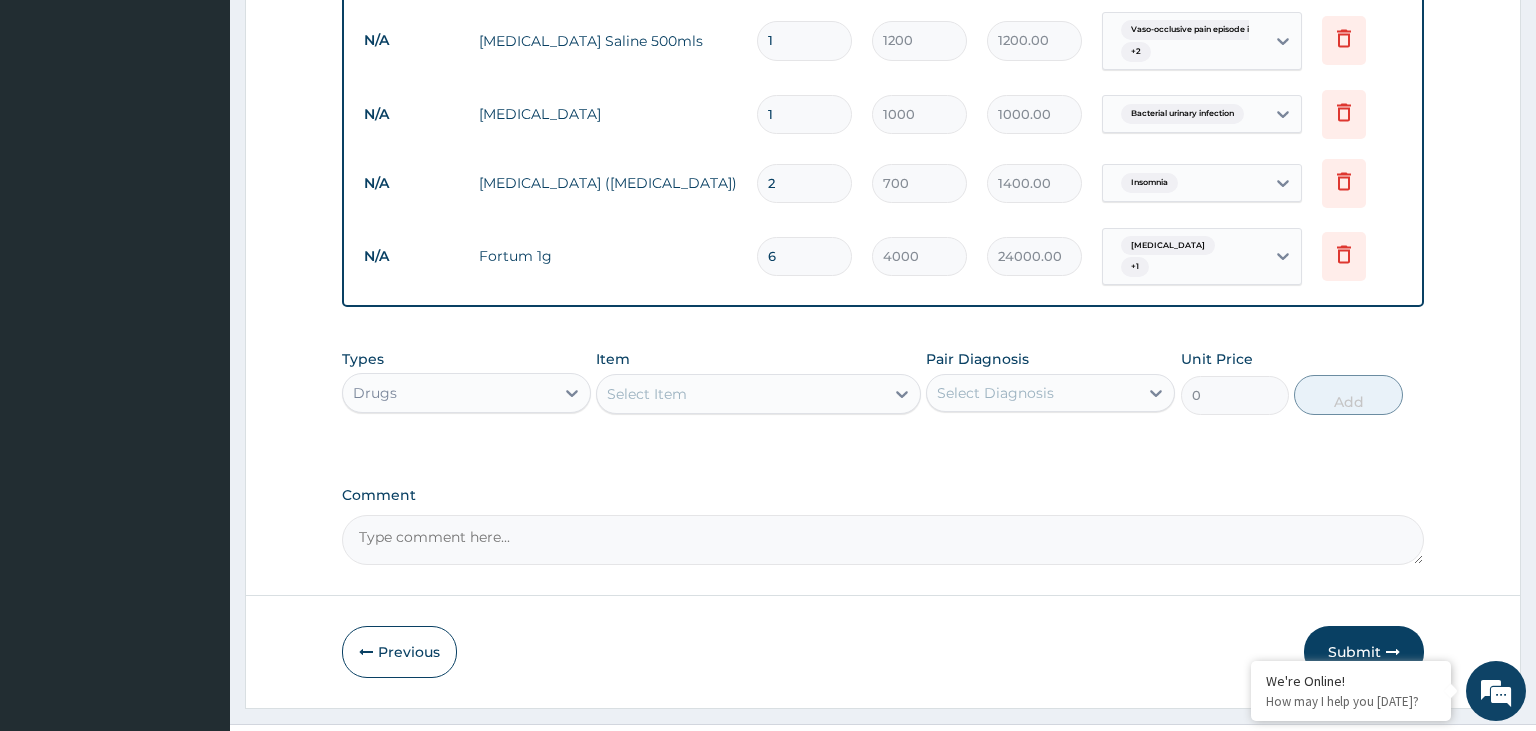 click on "Select Item" at bounding box center [740, 394] 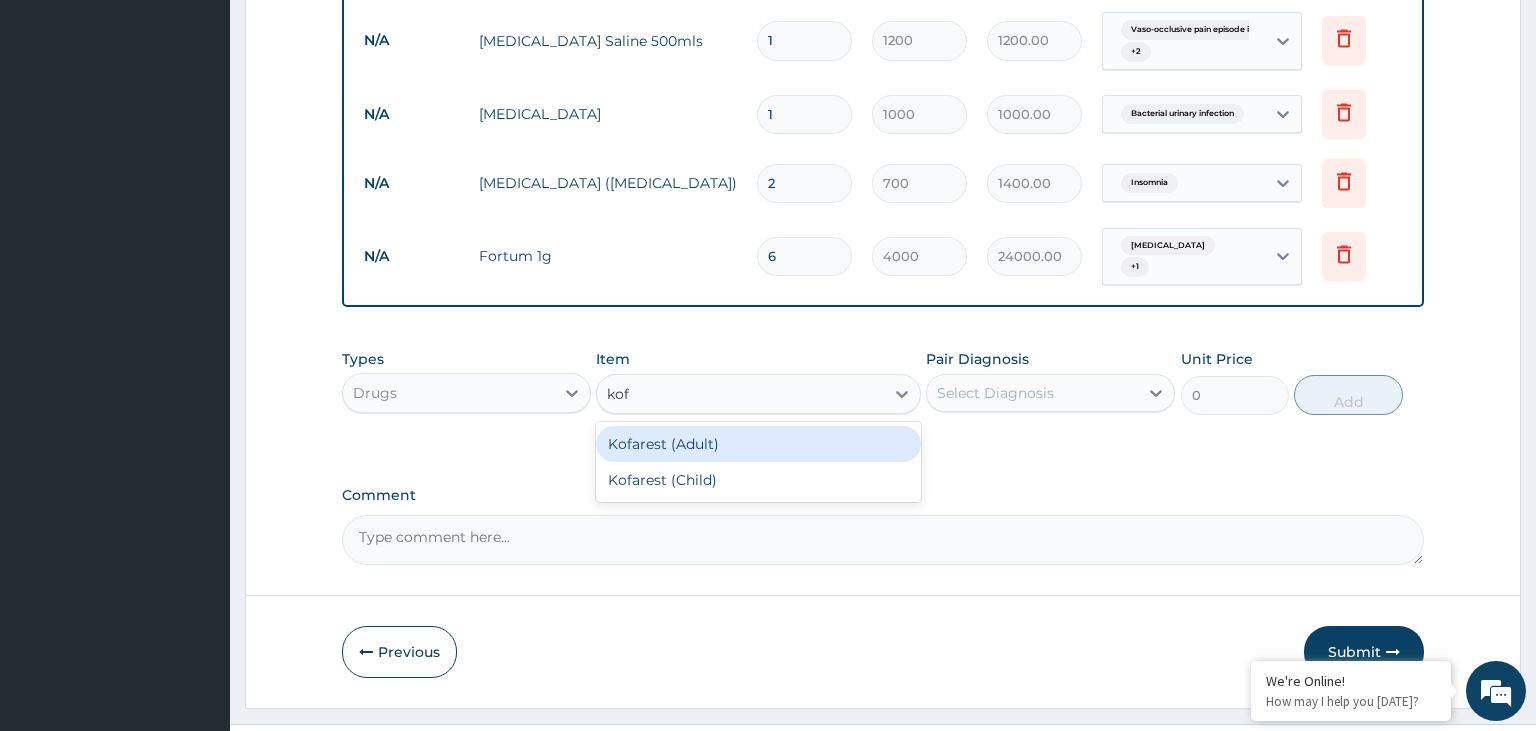 click on "Kofarest (Adult)" at bounding box center [758, 444] 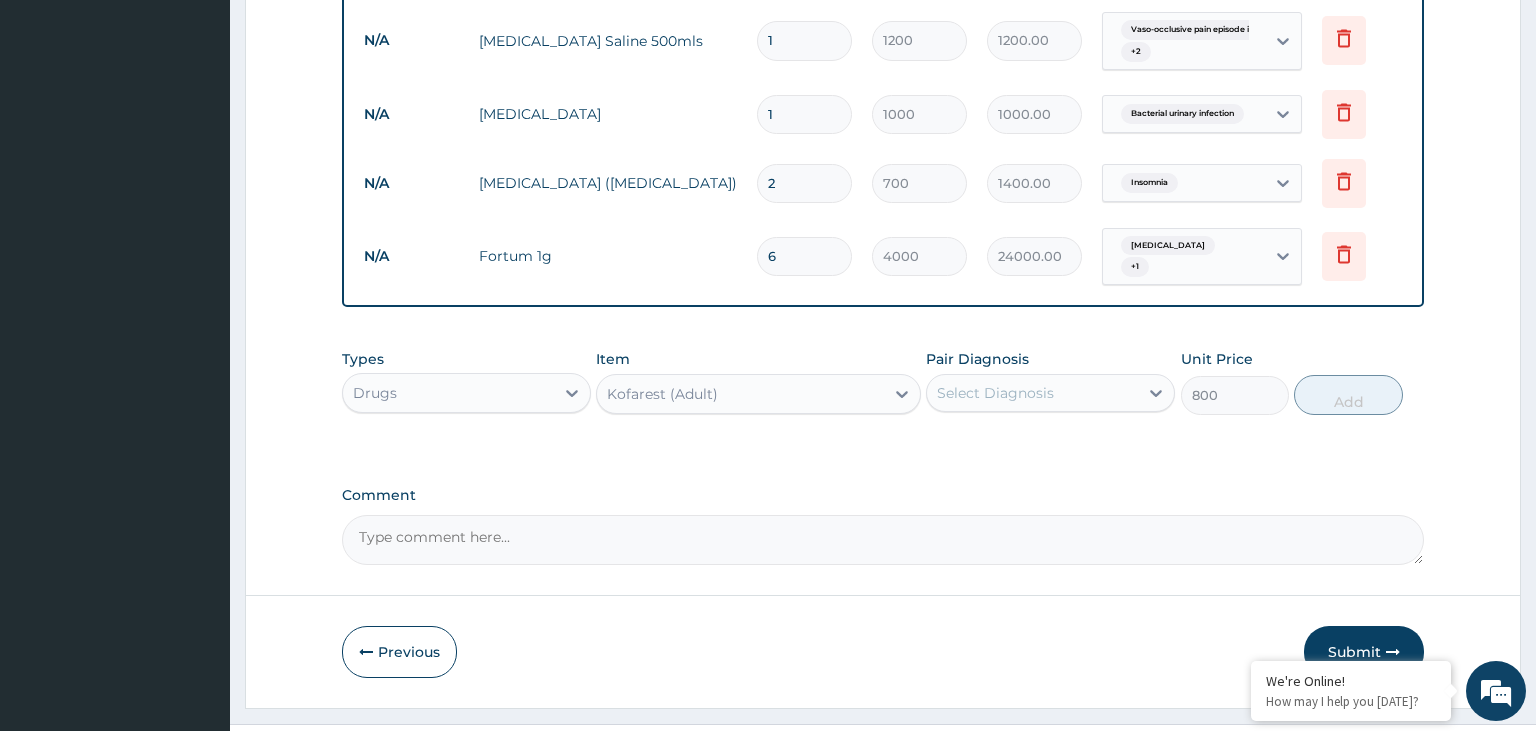 click on "Select Diagnosis" at bounding box center [995, 393] 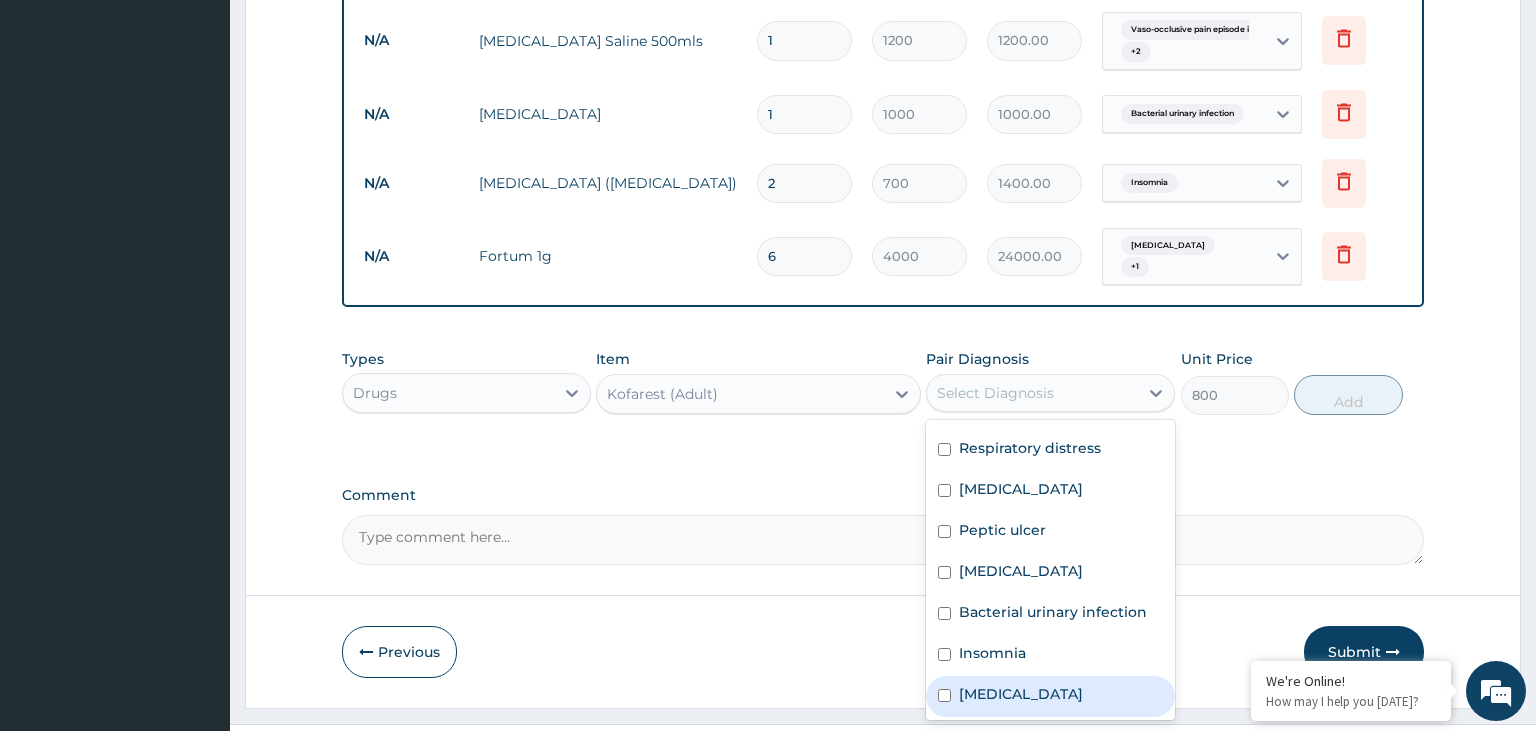 scroll, scrollTop: 261, scrollLeft: 0, axis: vertical 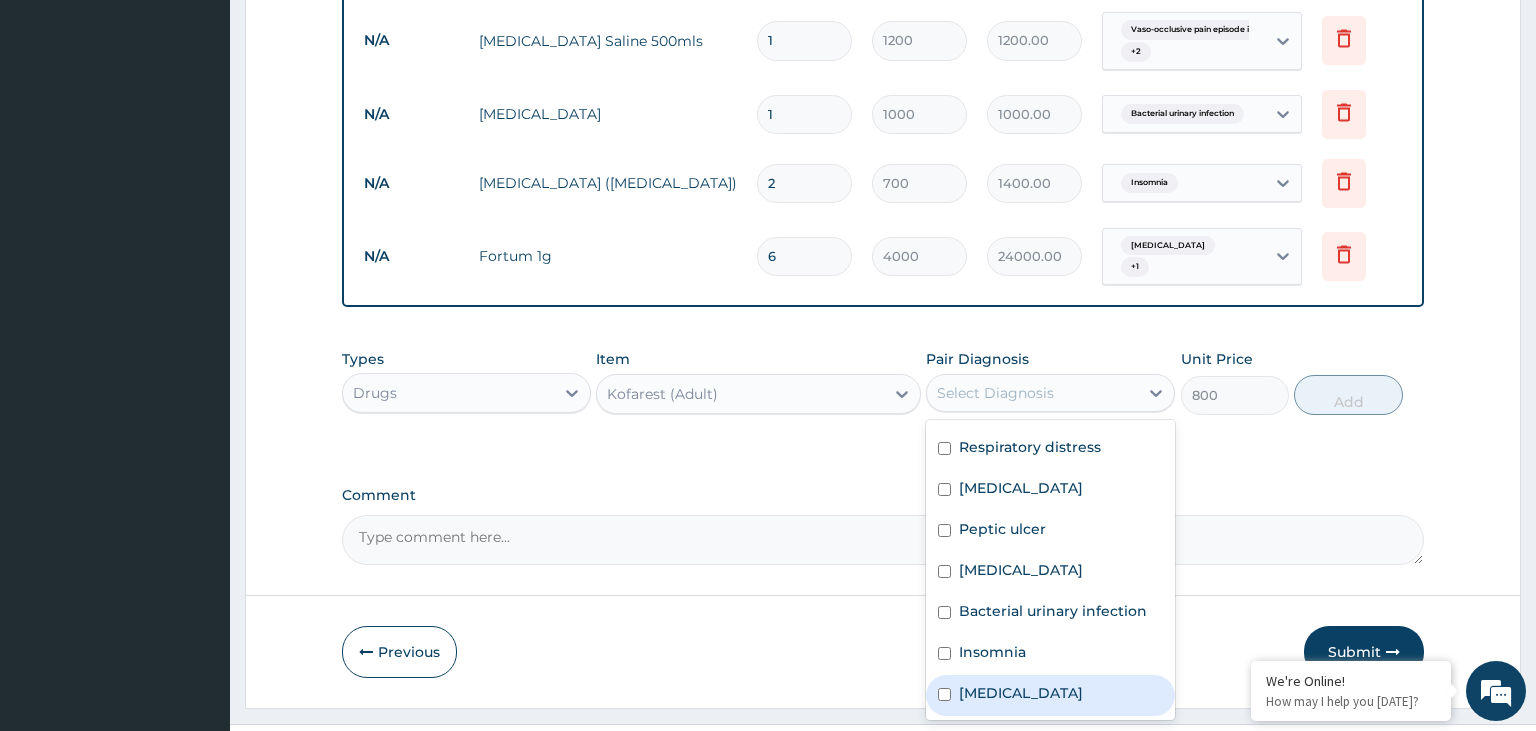 click on "Upper respiratory infection" at bounding box center (1021, 693) 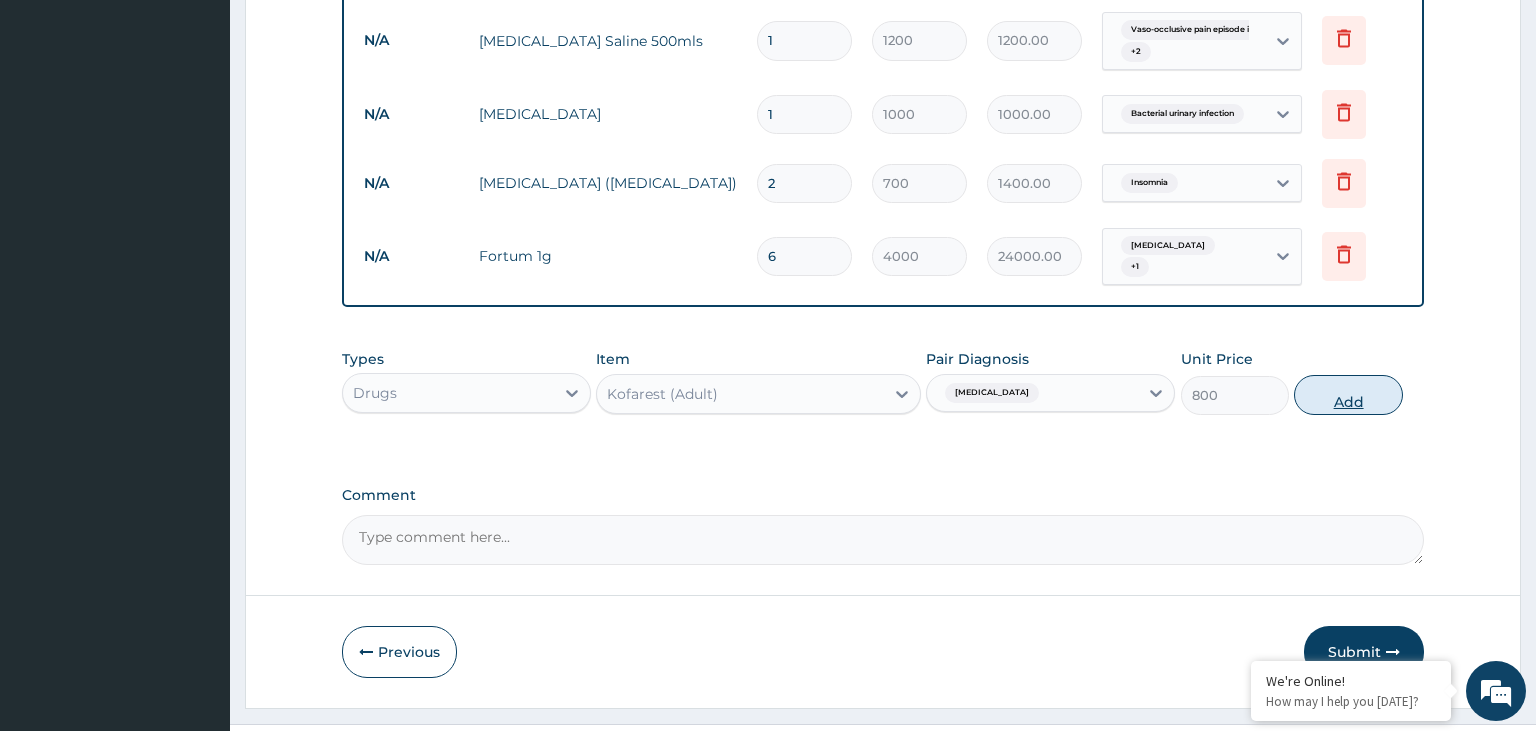 click on "Add" at bounding box center [1348, 395] 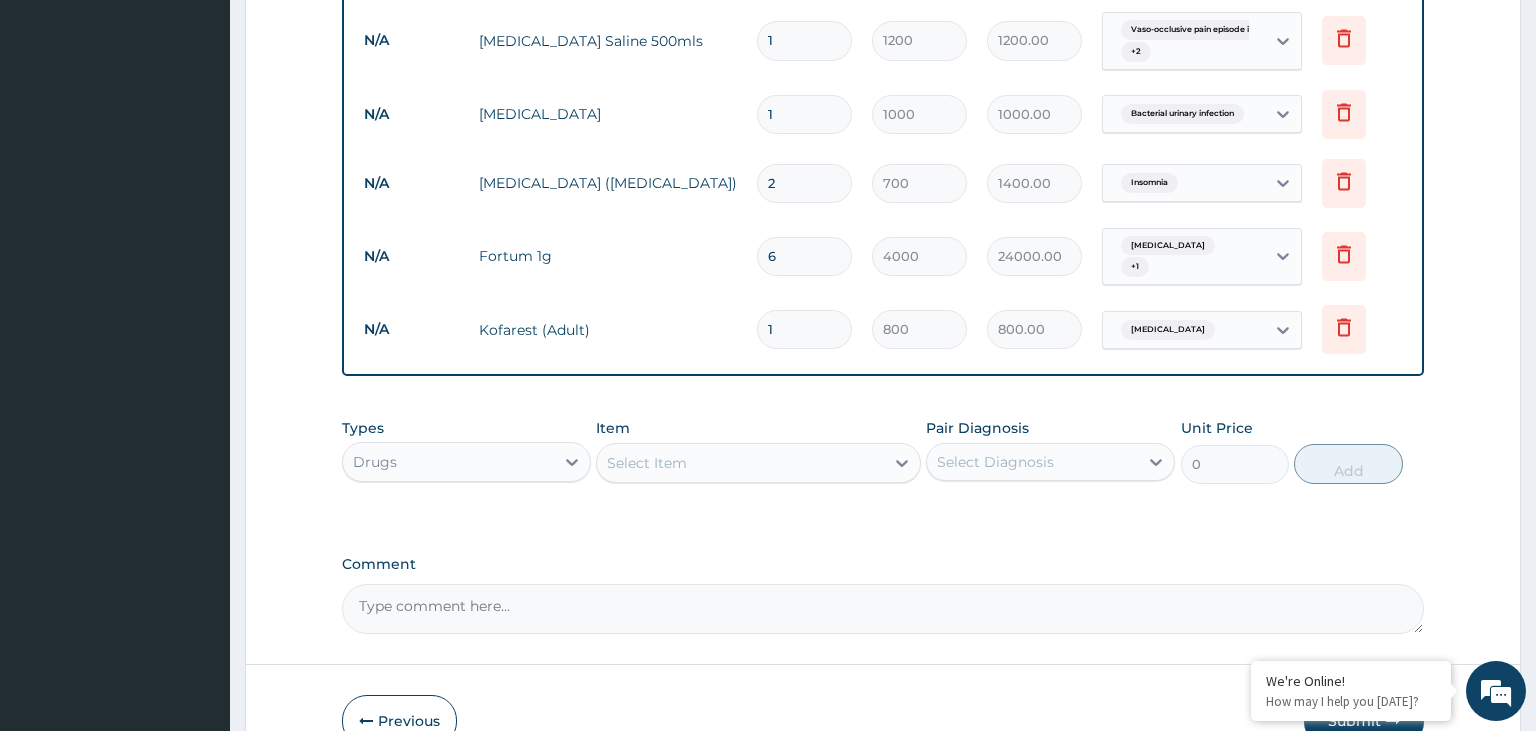 click on "Select Item" at bounding box center [758, 463] 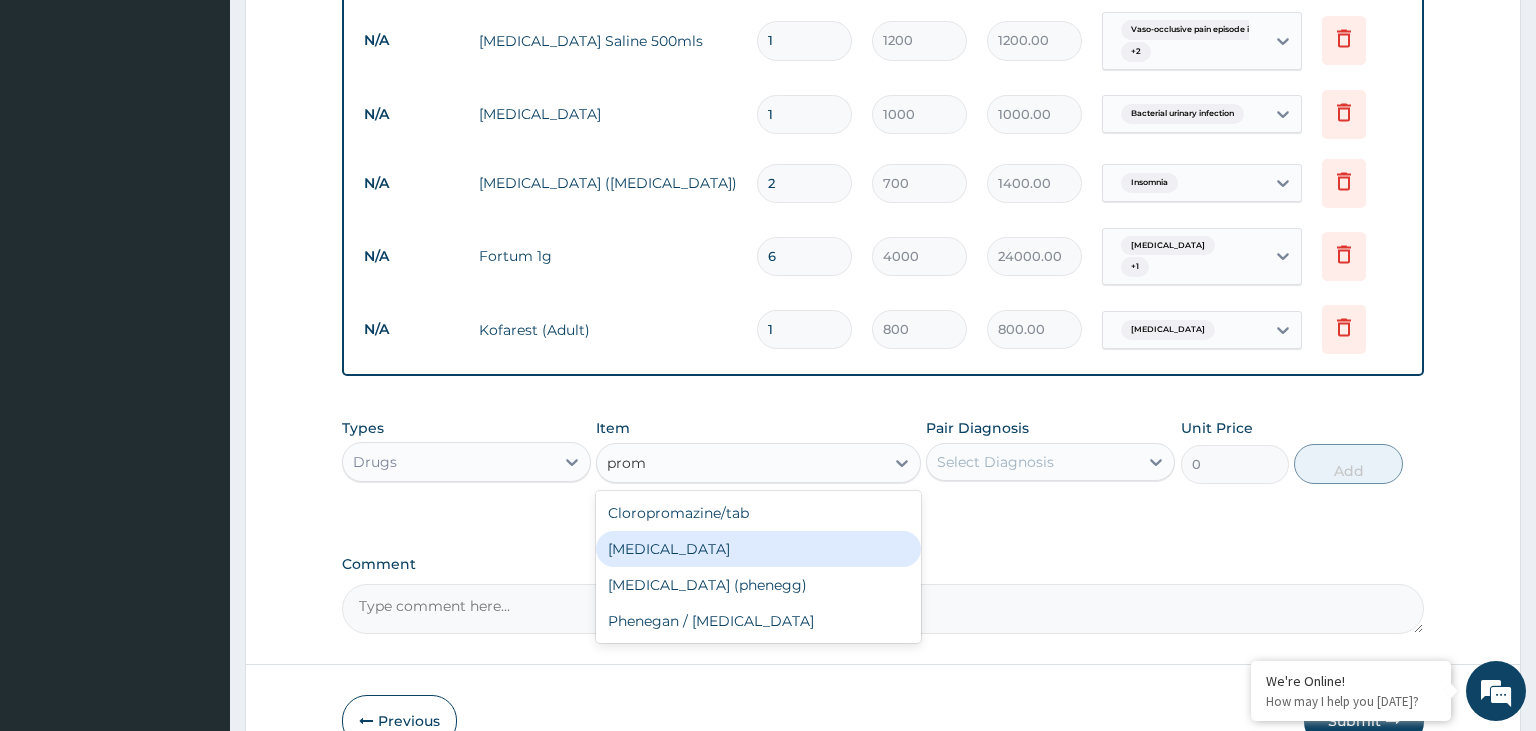 click on "Promethazine" at bounding box center [758, 549] 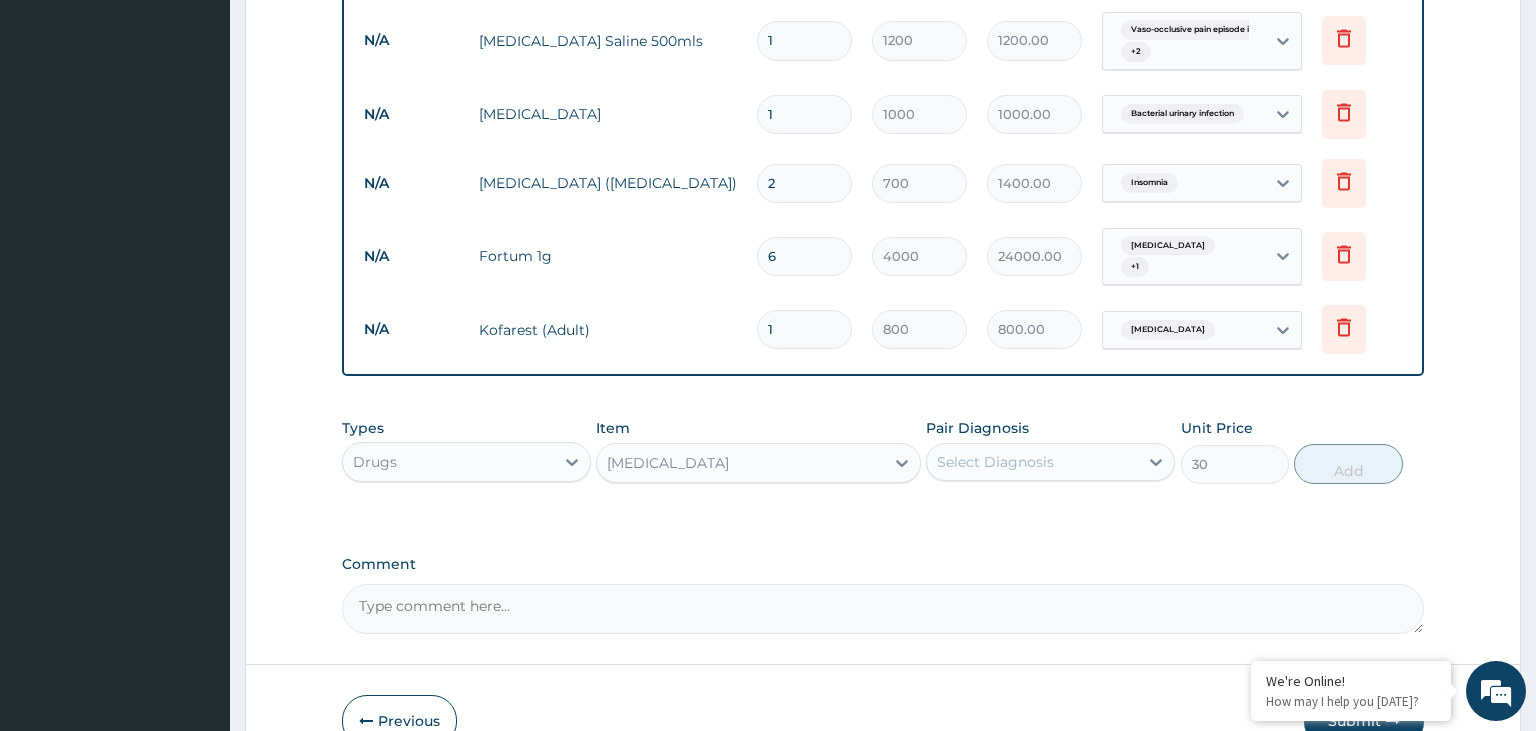 click on "Select Diagnosis" at bounding box center [1032, 462] 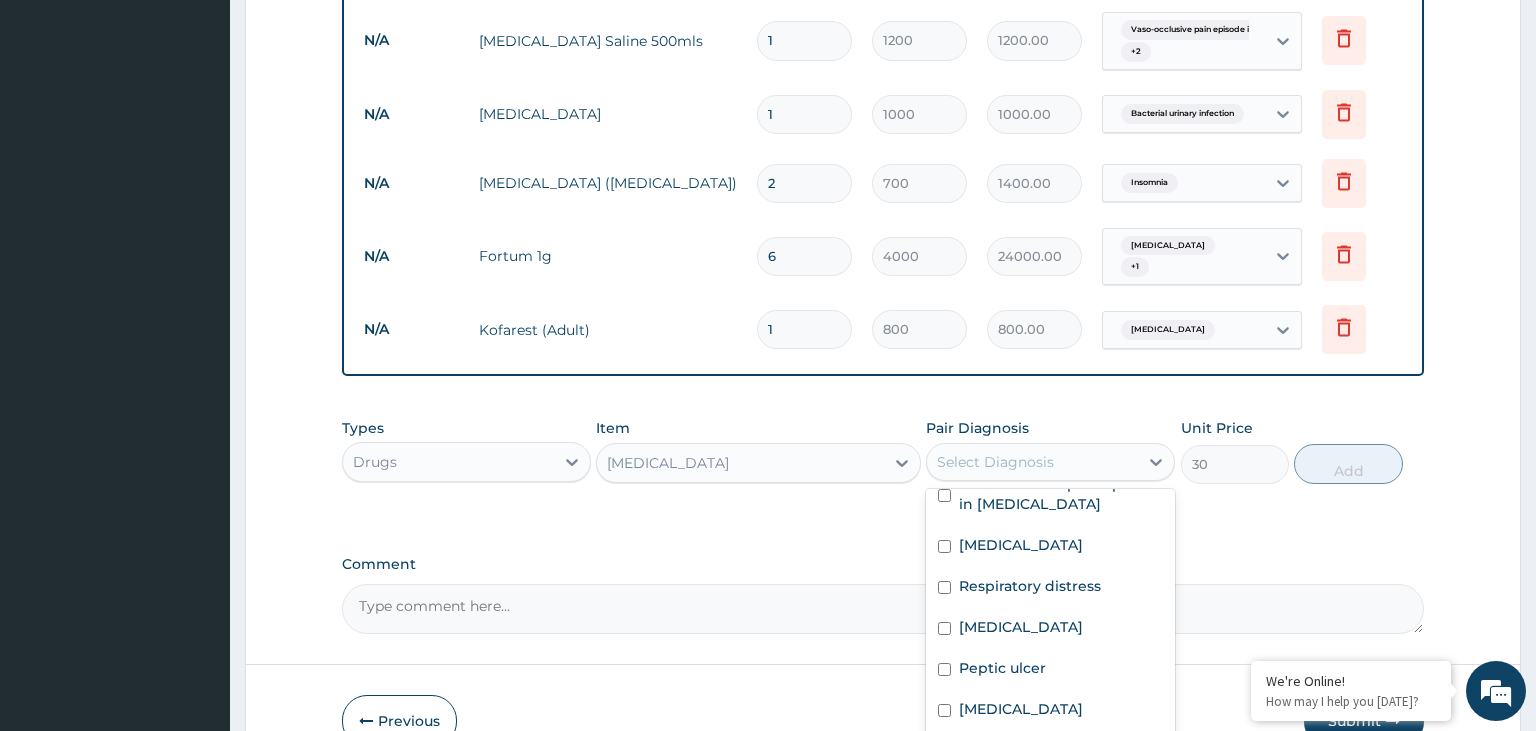 scroll, scrollTop: 261, scrollLeft: 0, axis: vertical 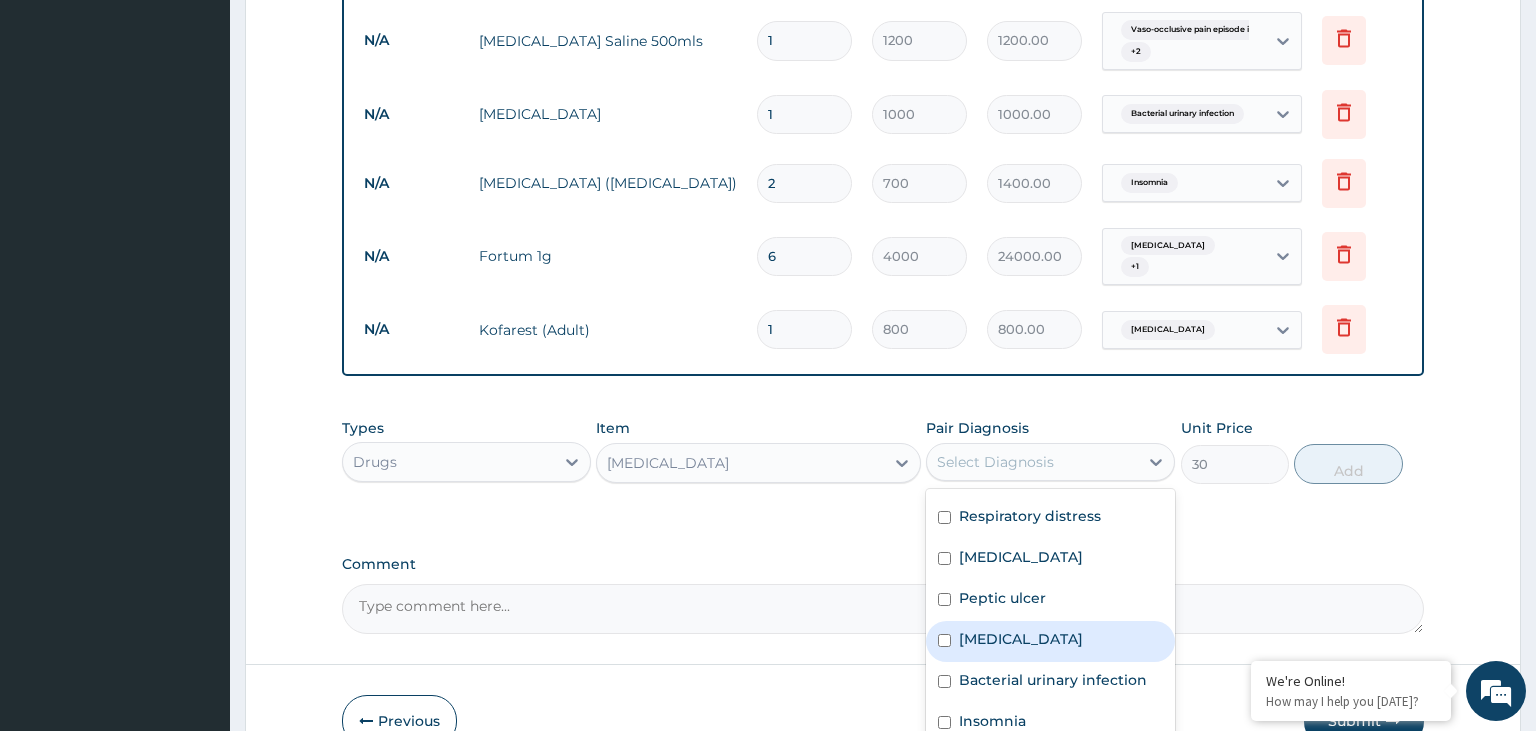 click on "Nausea and vomiting" at bounding box center [1050, 641] 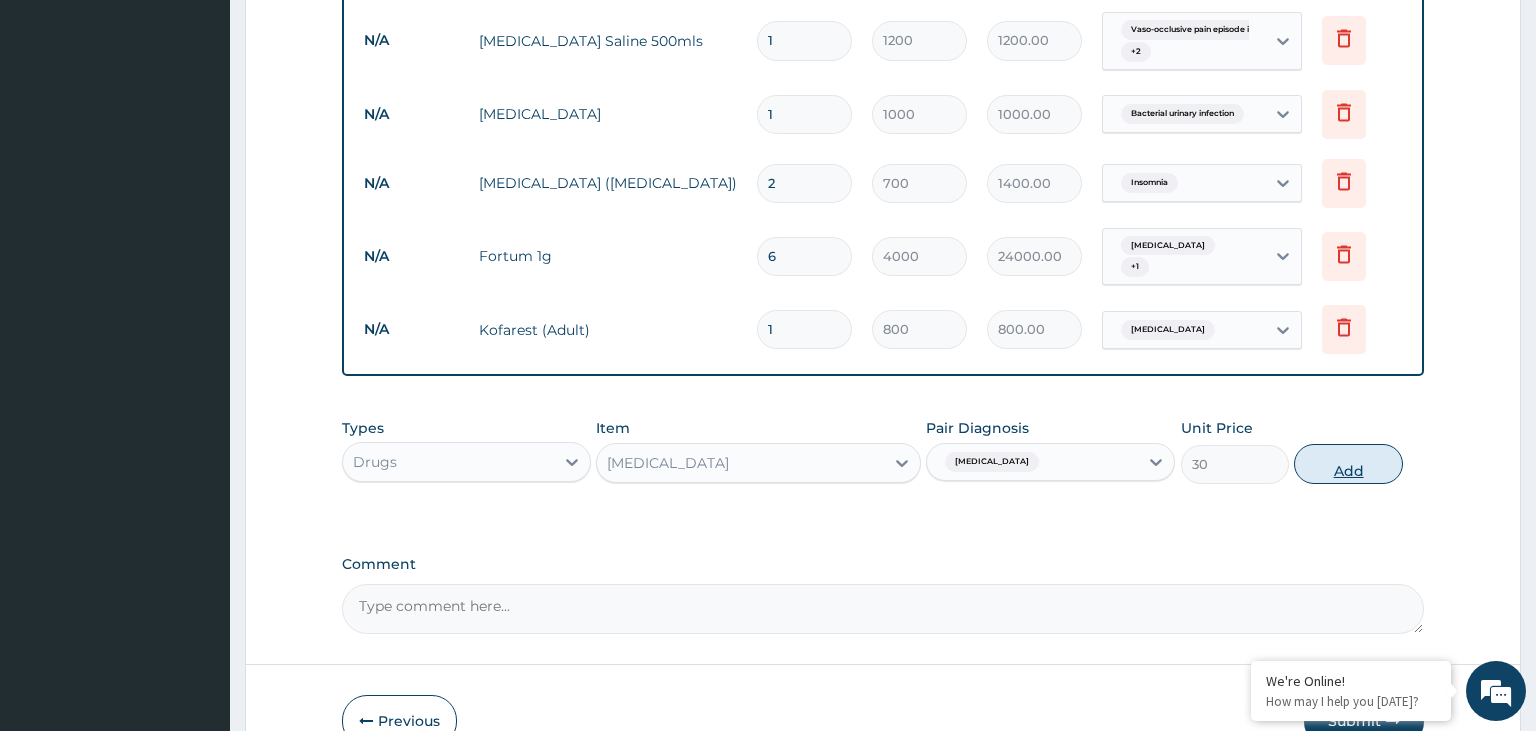 click on "Add" at bounding box center (1348, 464) 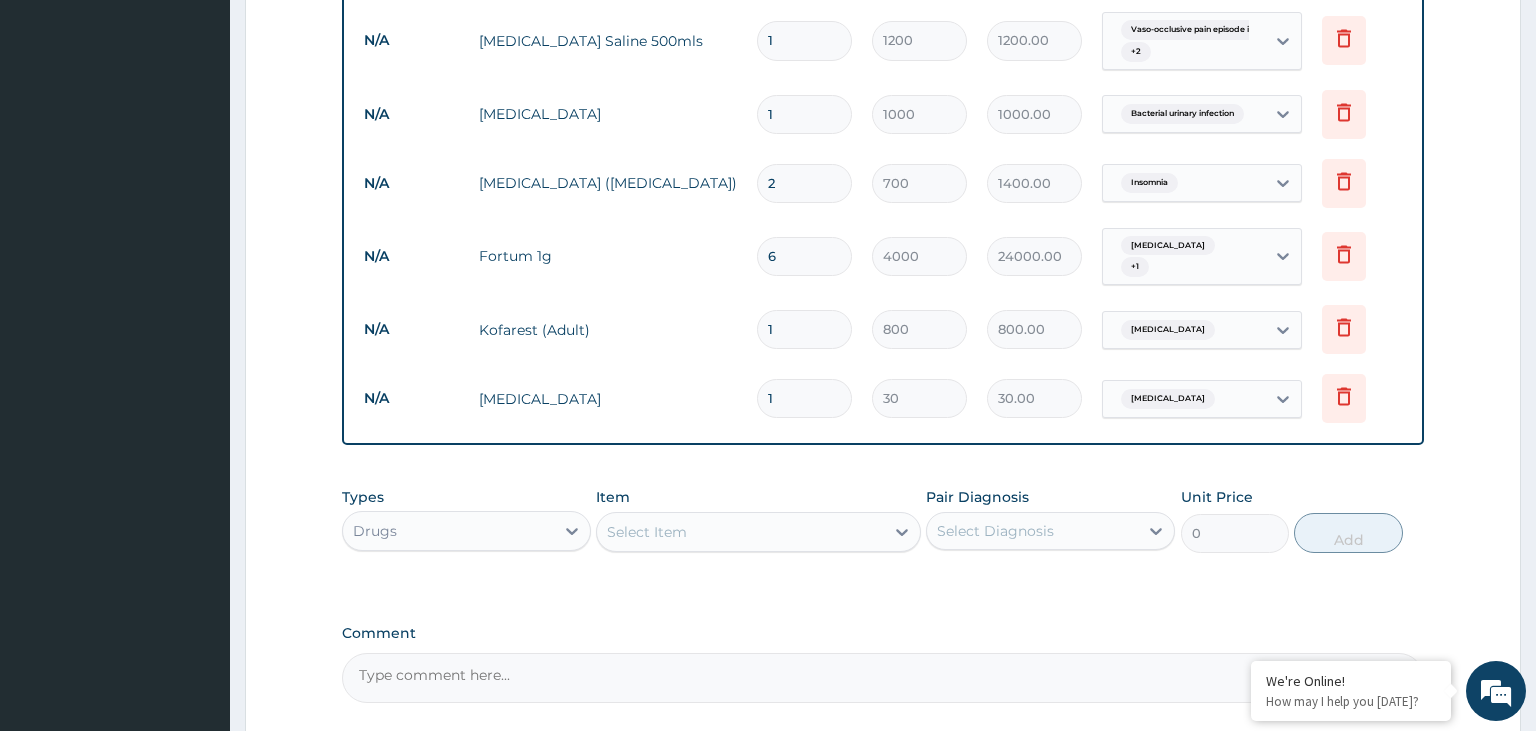 drag, startPoint x: 784, startPoint y: 353, endPoint x: 694, endPoint y: 364, distance: 90.66973 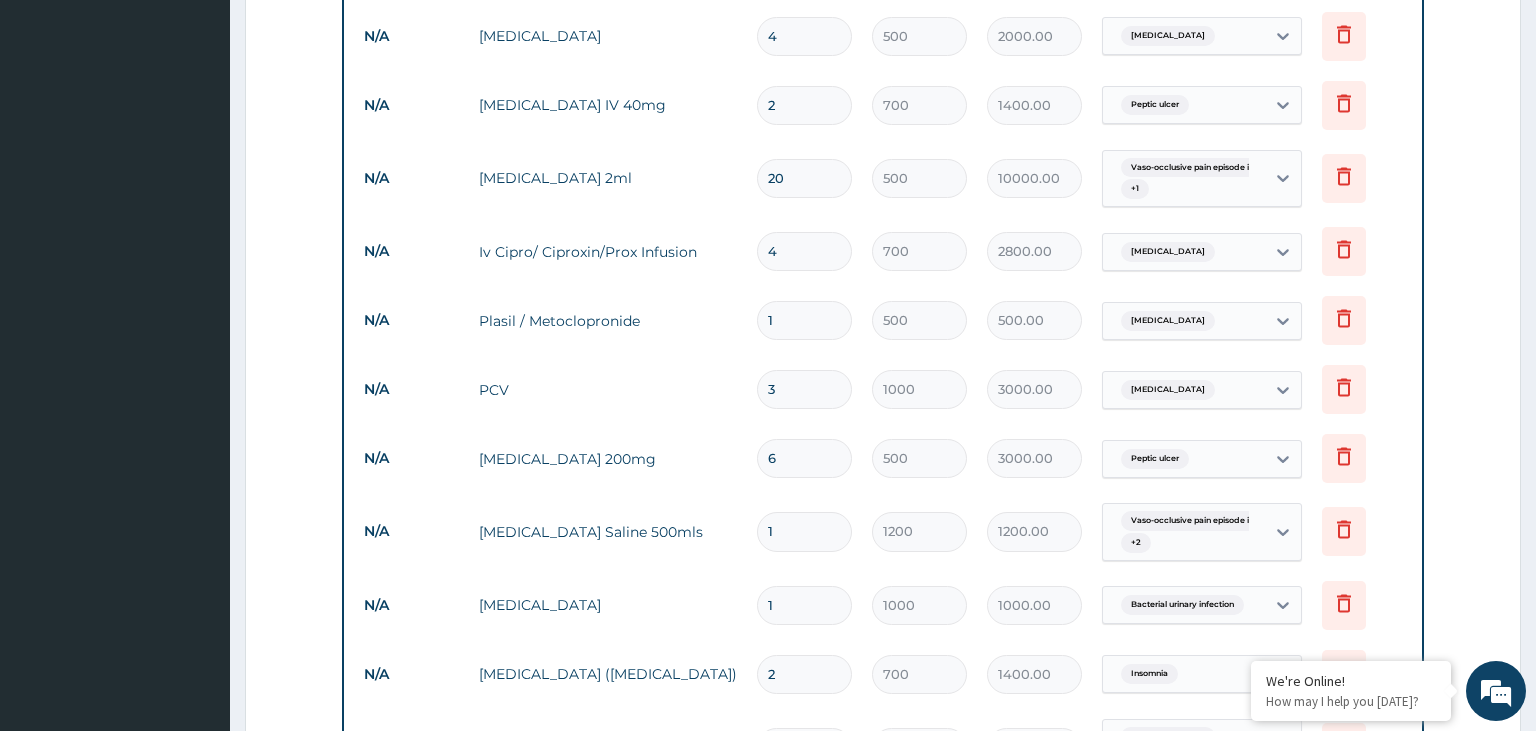 scroll, scrollTop: 1912, scrollLeft: 0, axis: vertical 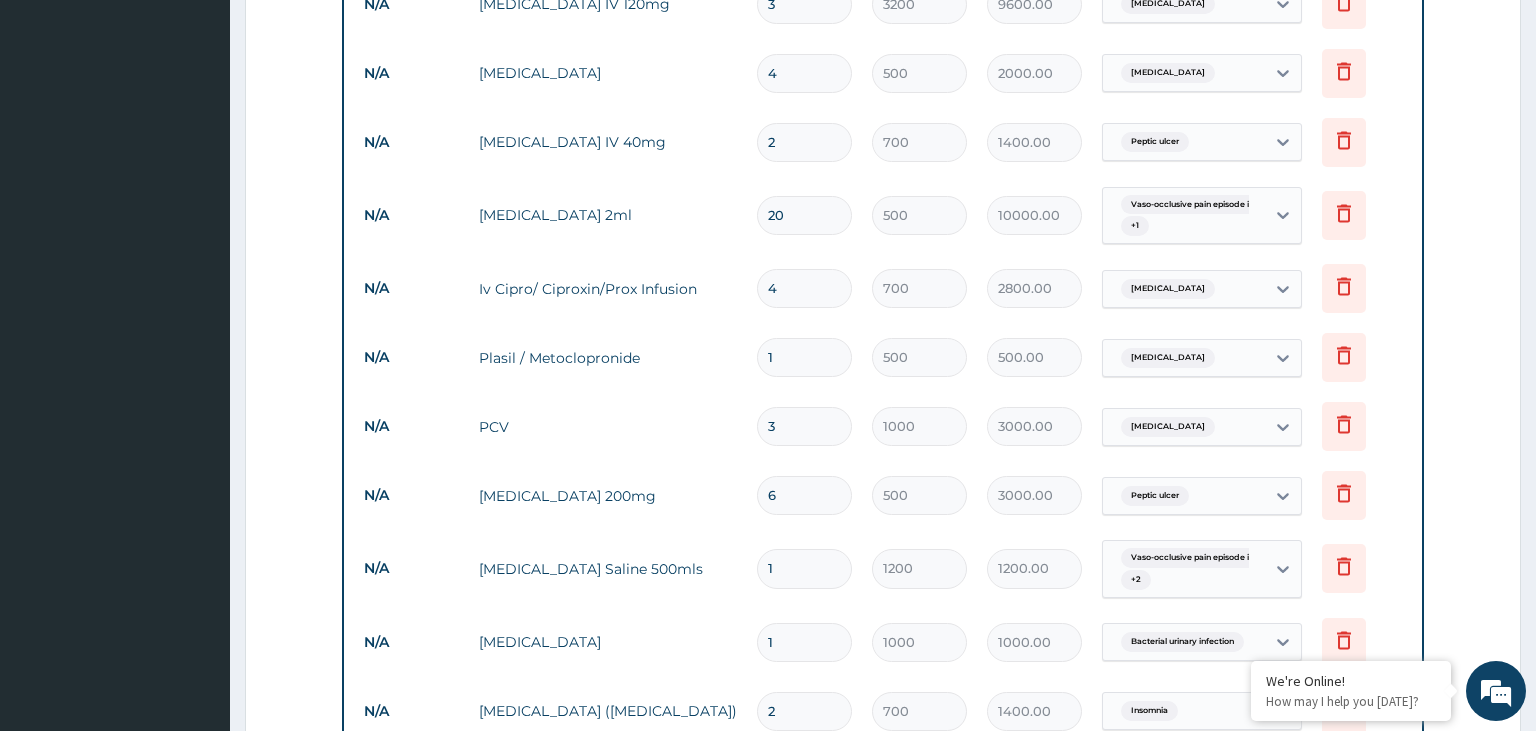 click on "20" at bounding box center [804, 215] 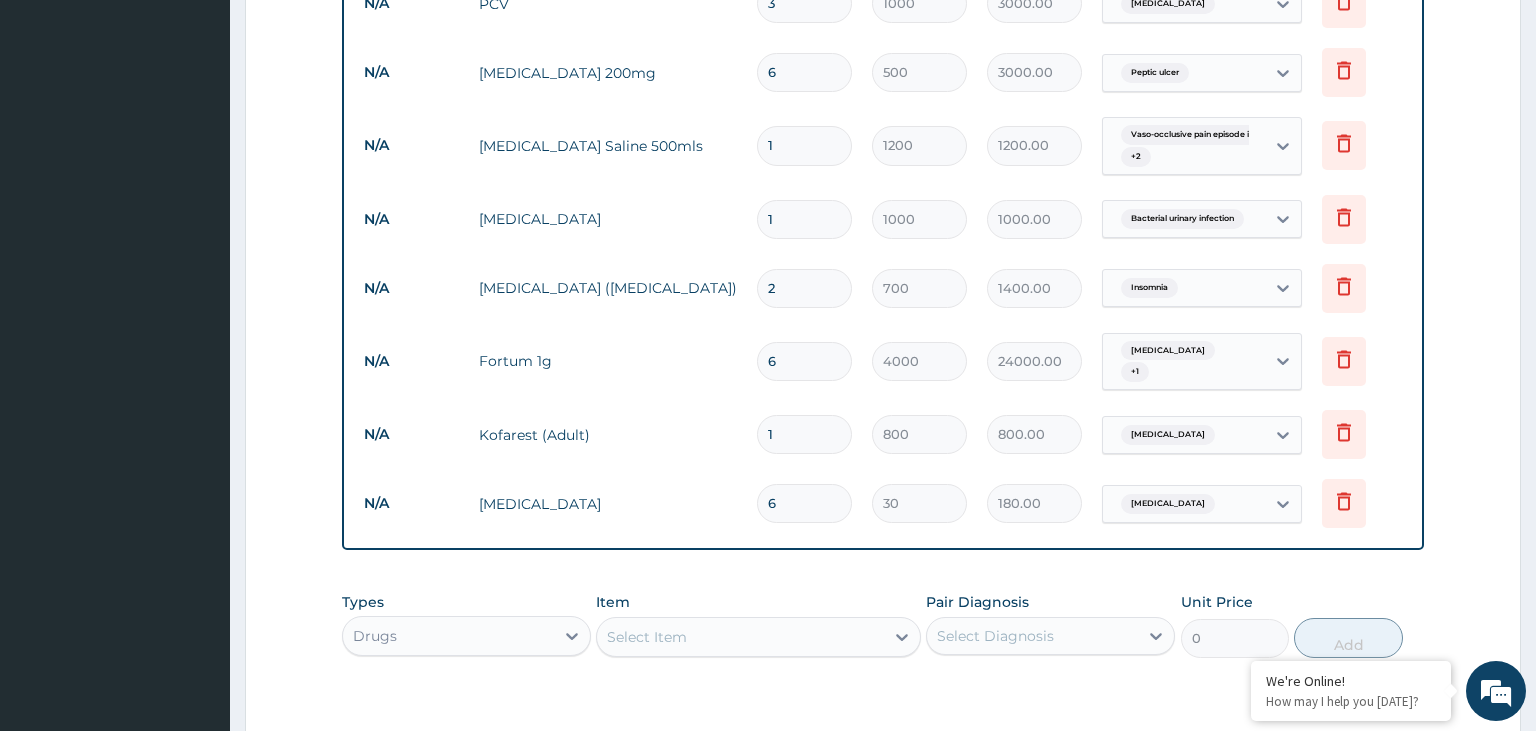 scroll, scrollTop: 2578, scrollLeft: 0, axis: vertical 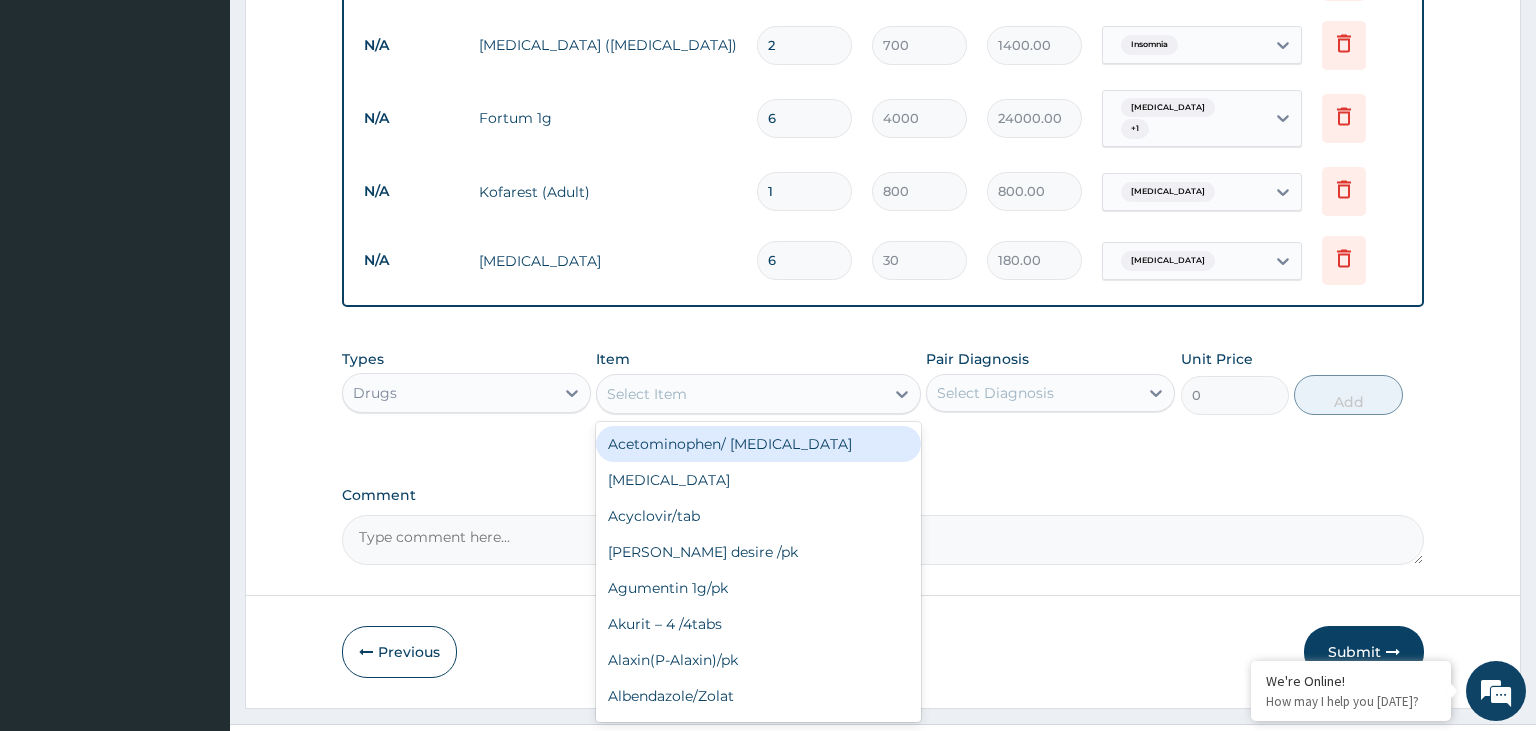 click on "Select Item" at bounding box center (647, 394) 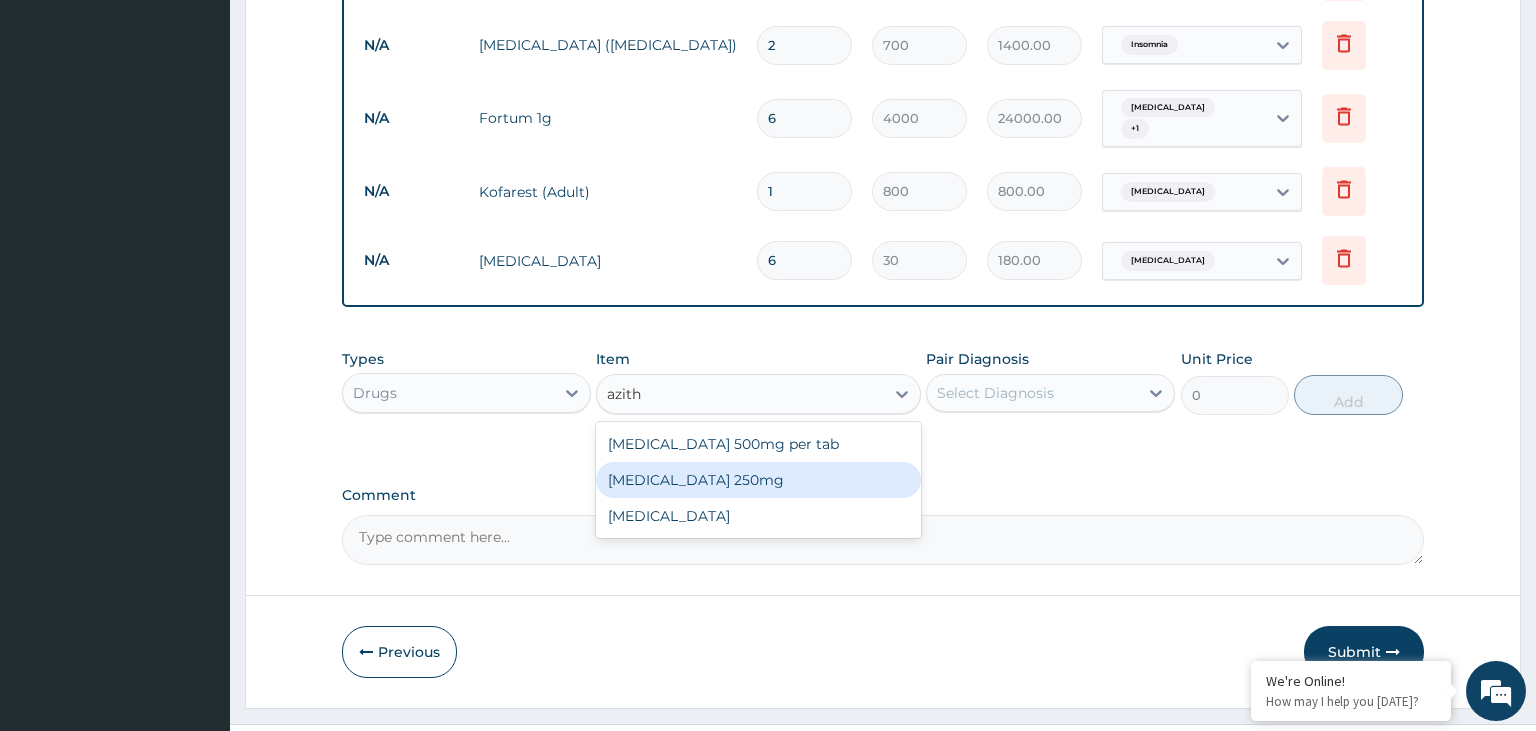 click on "Azithromycin  250mg" at bounding box center [758, 480] 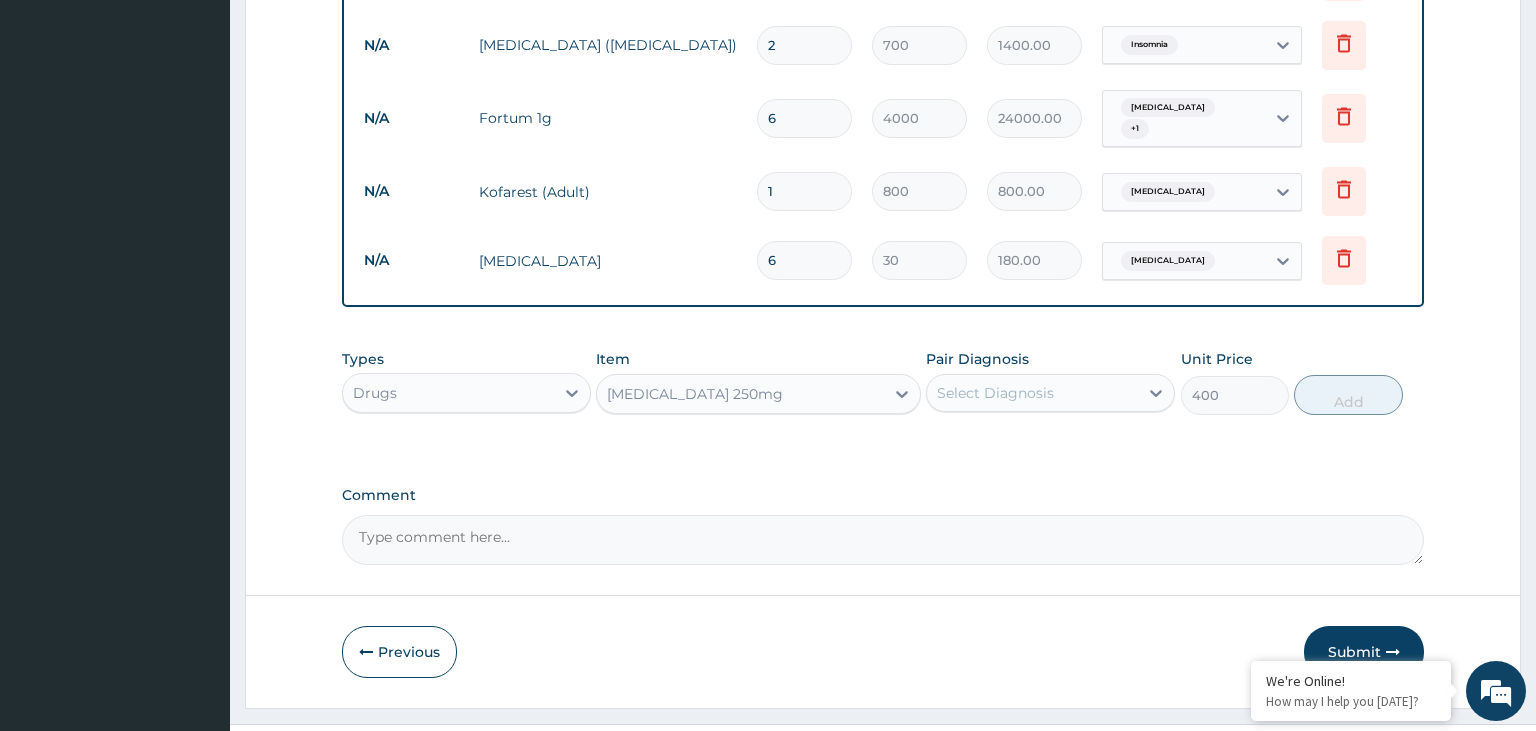 click on "Select Diagnosis" at bounding box center (1032, 393) 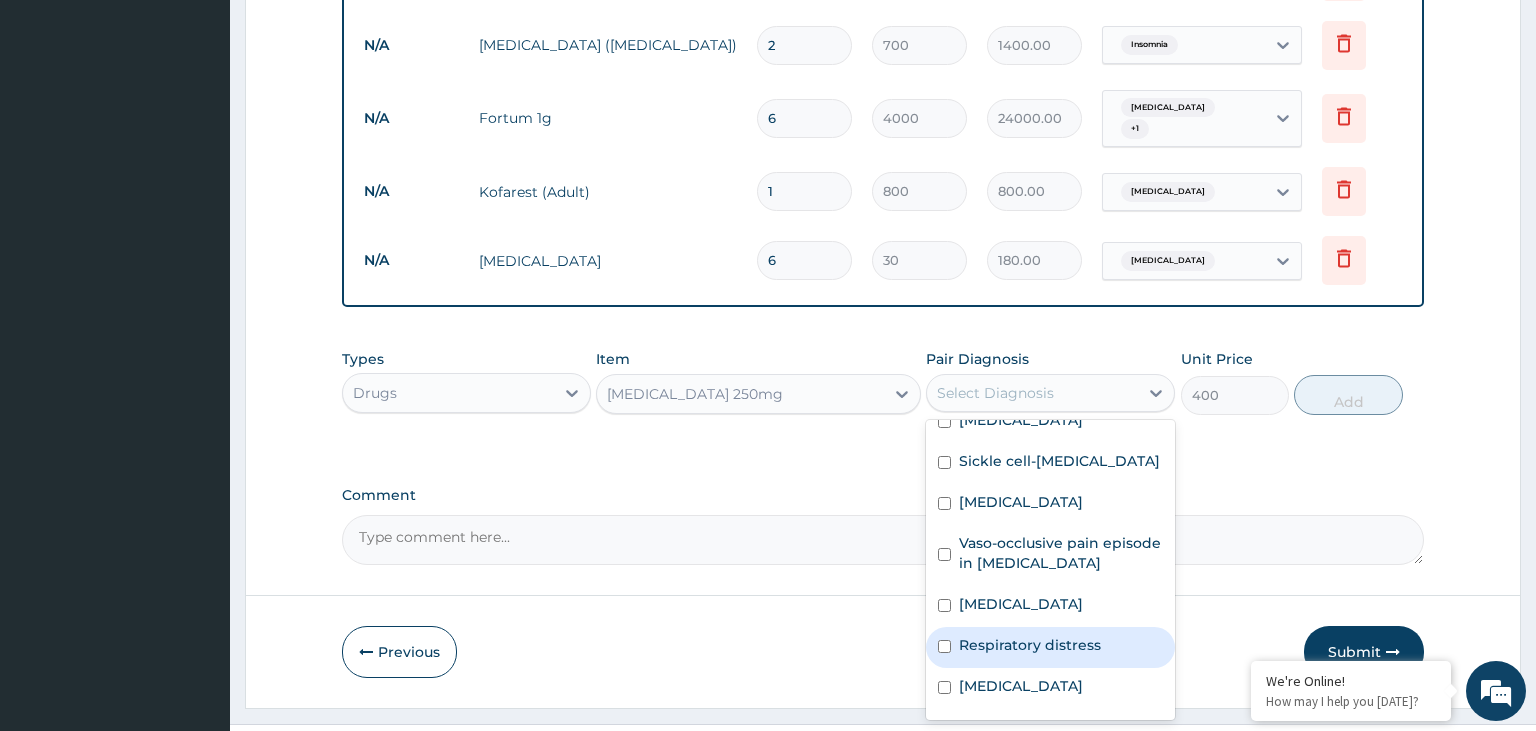 scroll, scrollTop: 101, scrollLeft: 0, axis: vertical 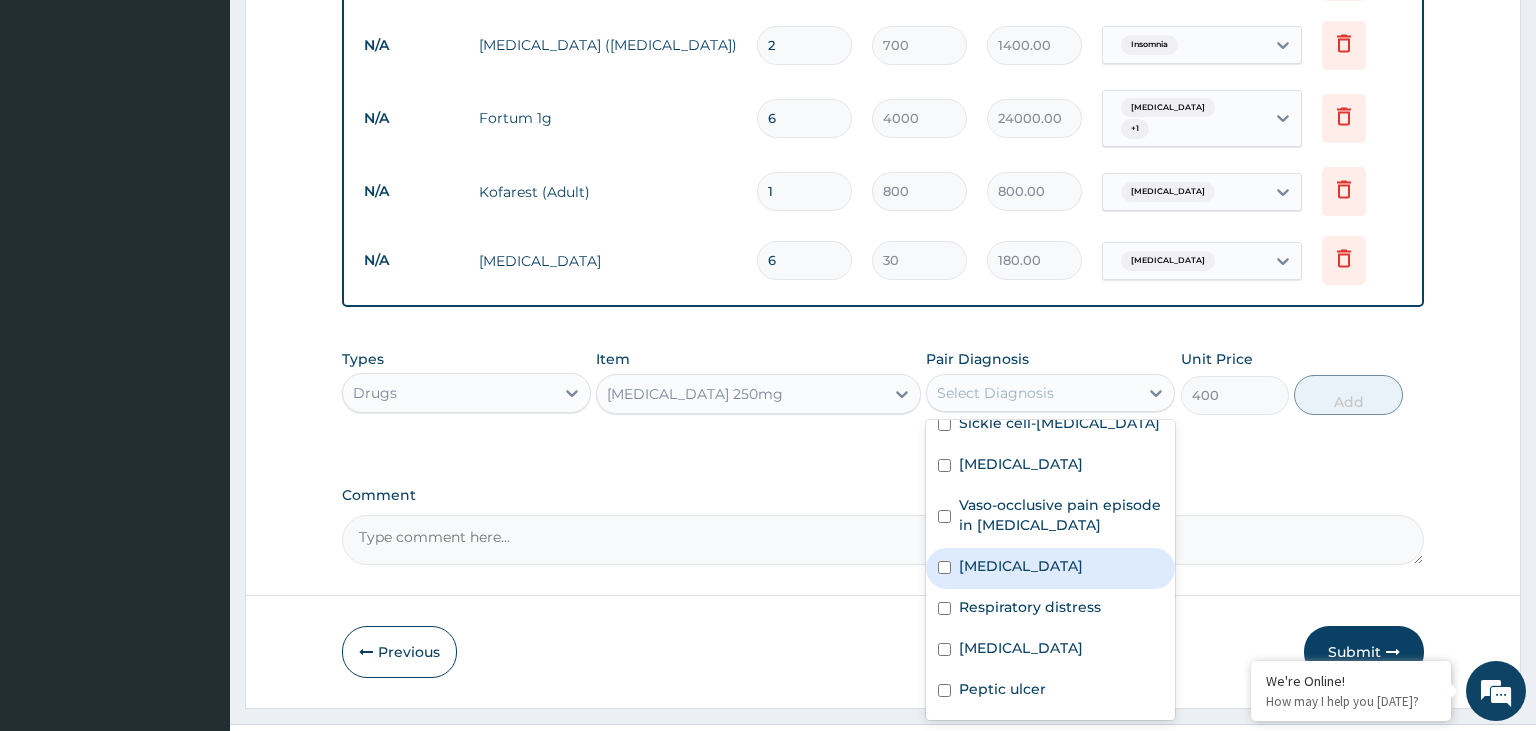 click on "Sepsis" at bounding box center (1050, 568) 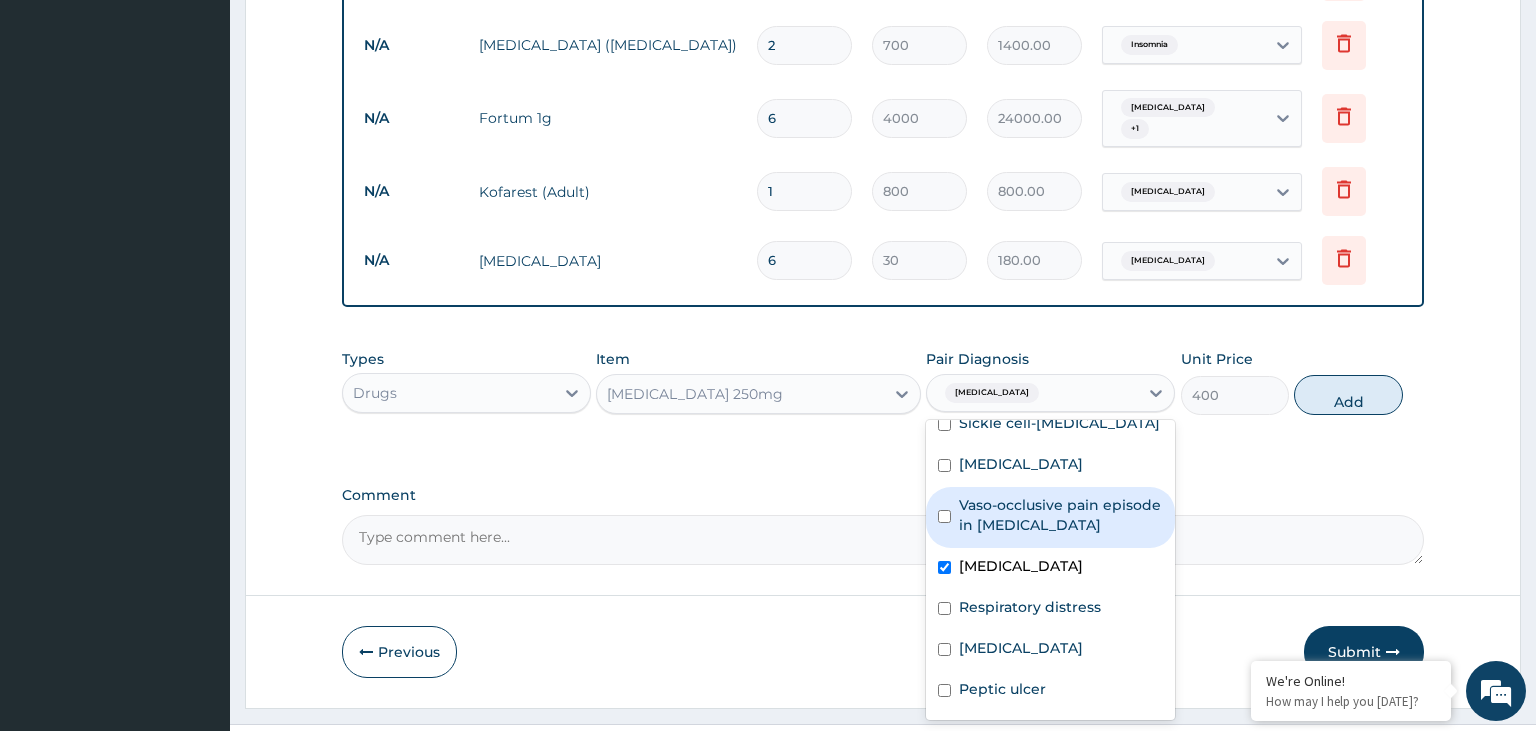 click on "Vaso-occlusive pain episode in sickle cell disease" at bounding box center (1061, 515) 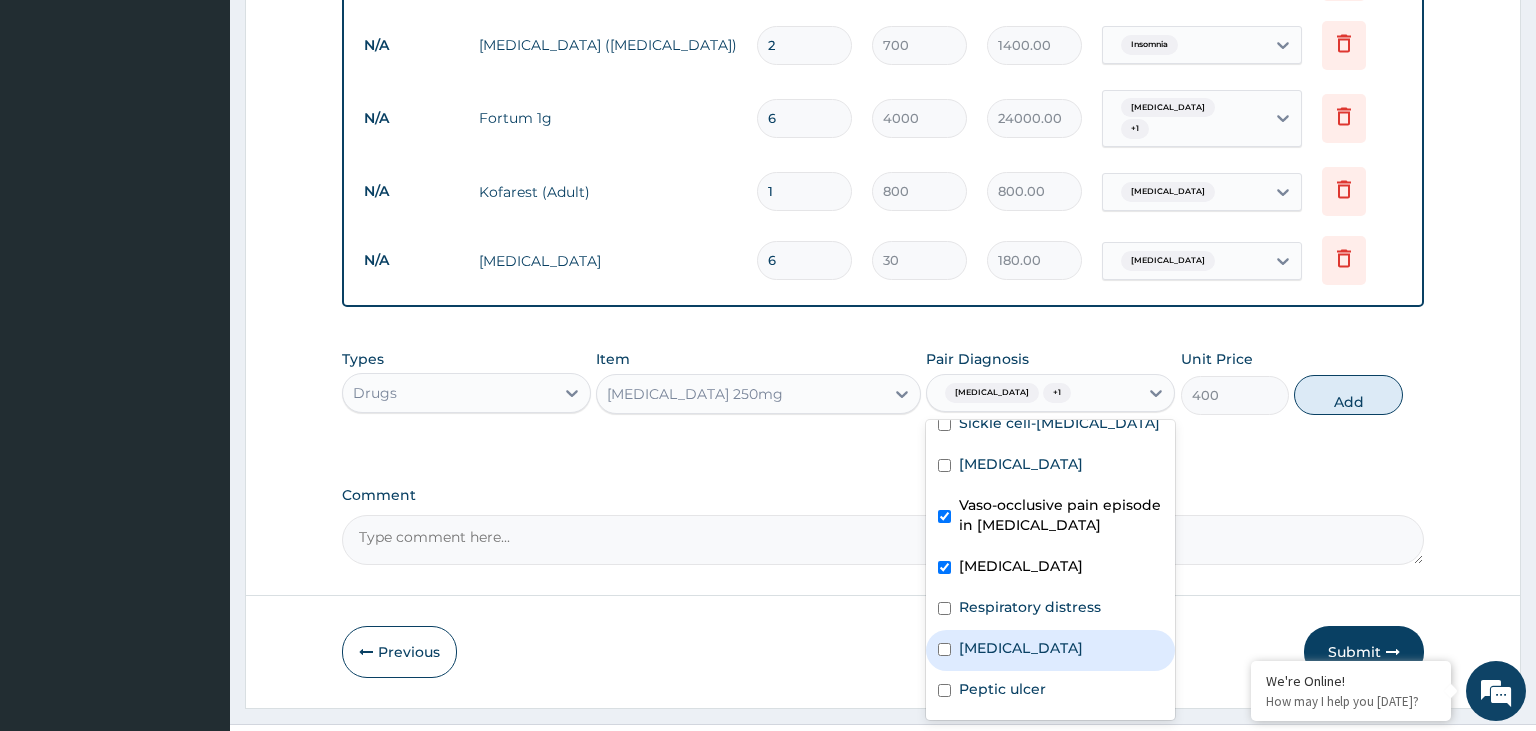 click on "Acute abdomen" at bounding box center (1021, 648) 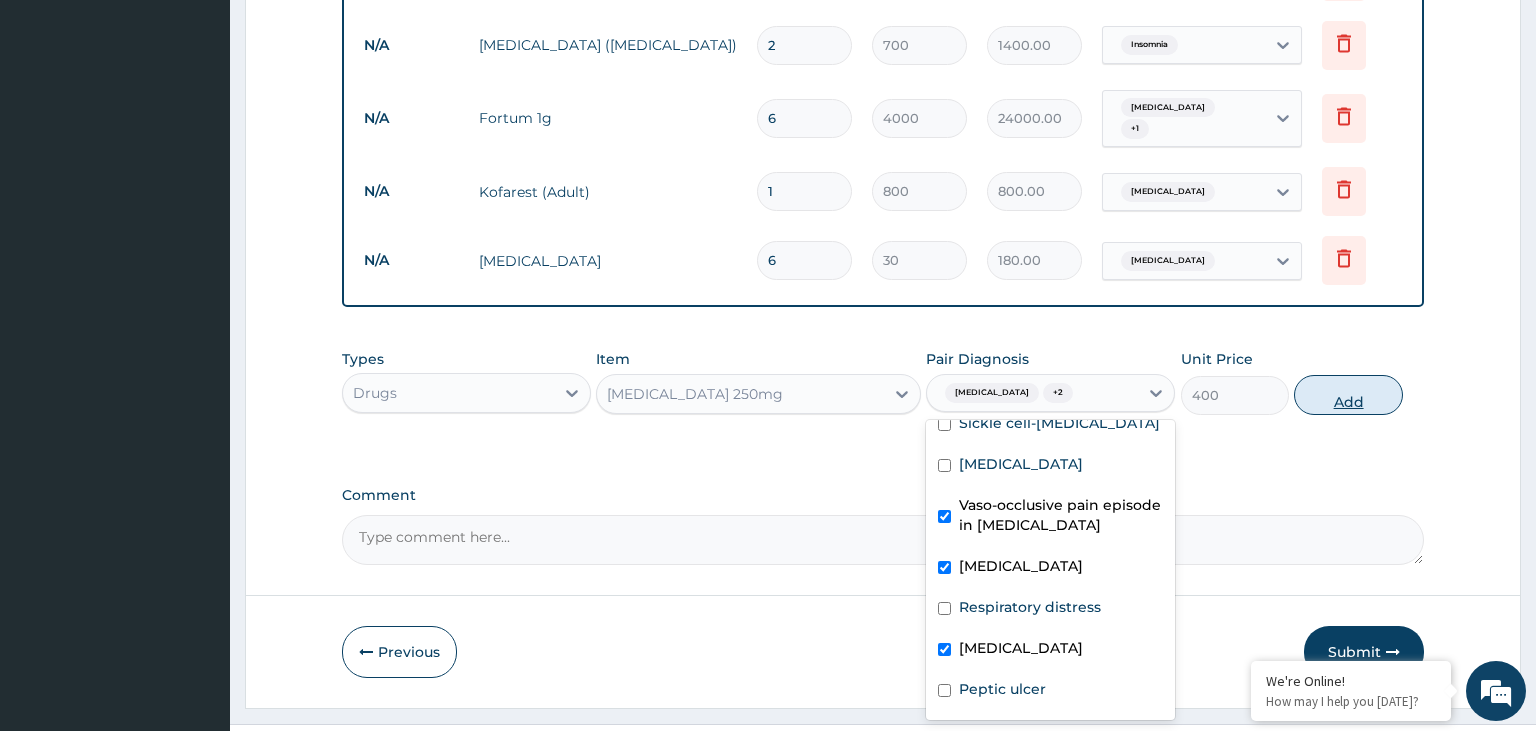 click on "Add" at bounding box center [1348, 395] 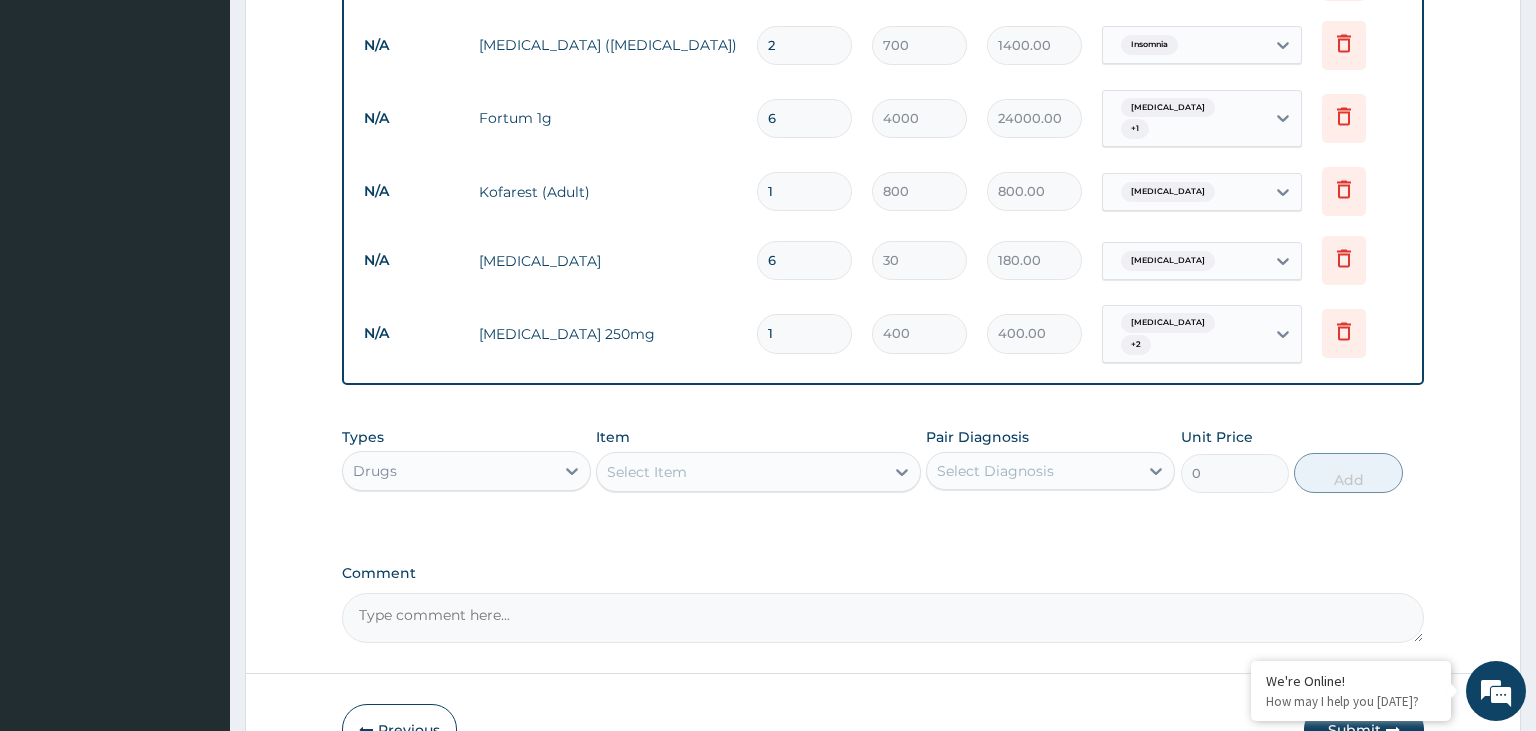 drag, startPoint x: 787, startPoint y: 286, endPoint x: 739, endPoint y: 304, distance: 51.264023 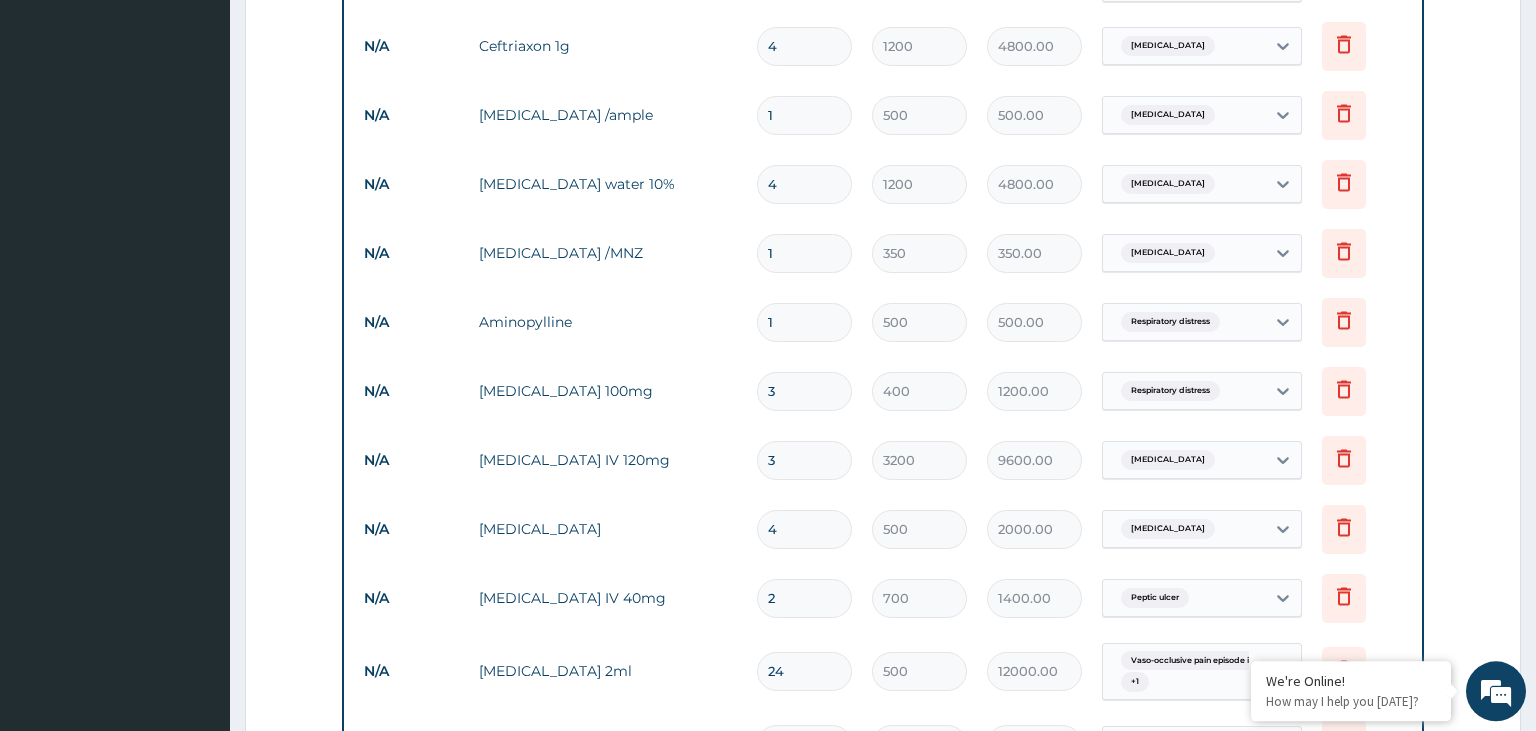 scroll, scrollTop: 1416, scrollLeft: 0, axis: vertical 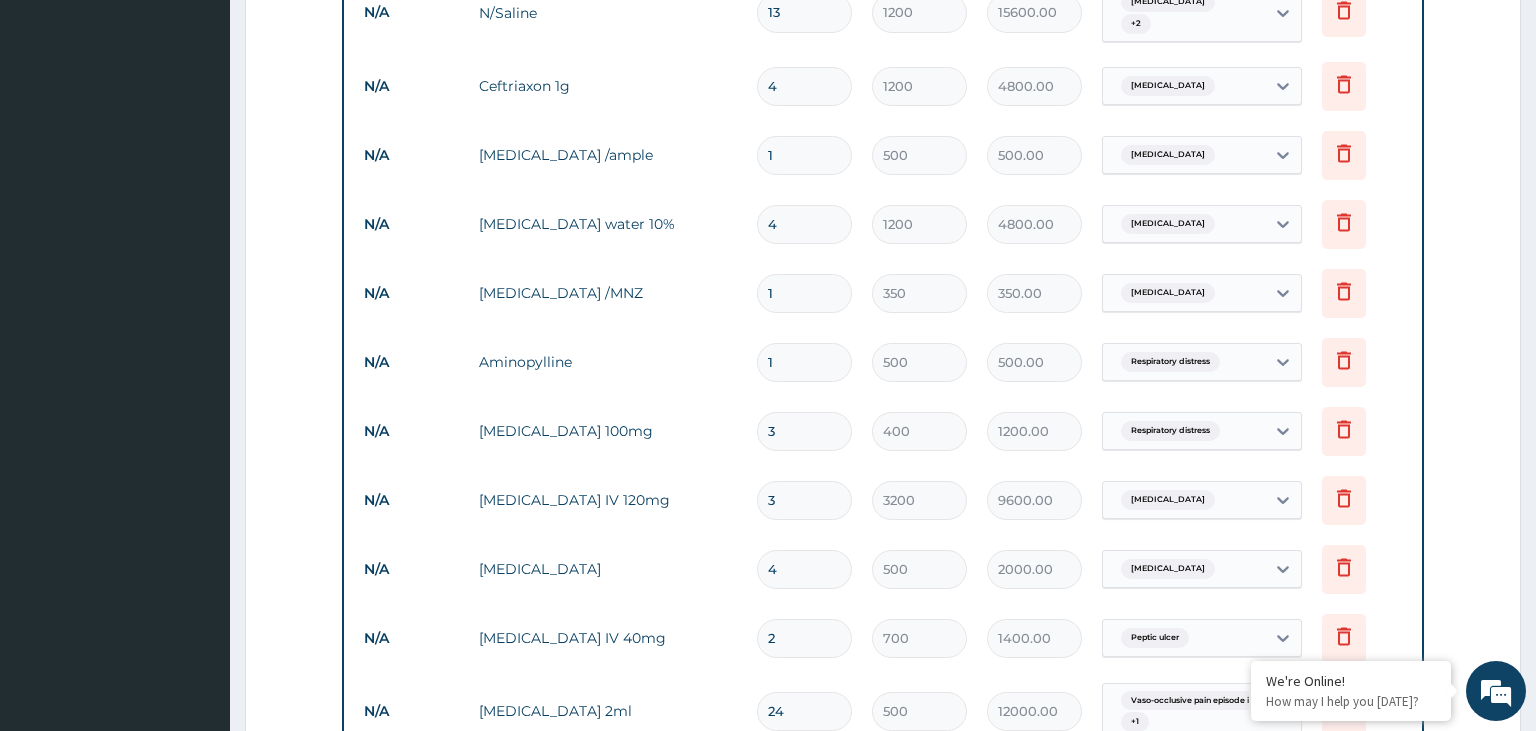 drag, startPoint x: 806, startPoint y: 266, endPoint x: 763, endPoint y: 269, distance: 43.104523 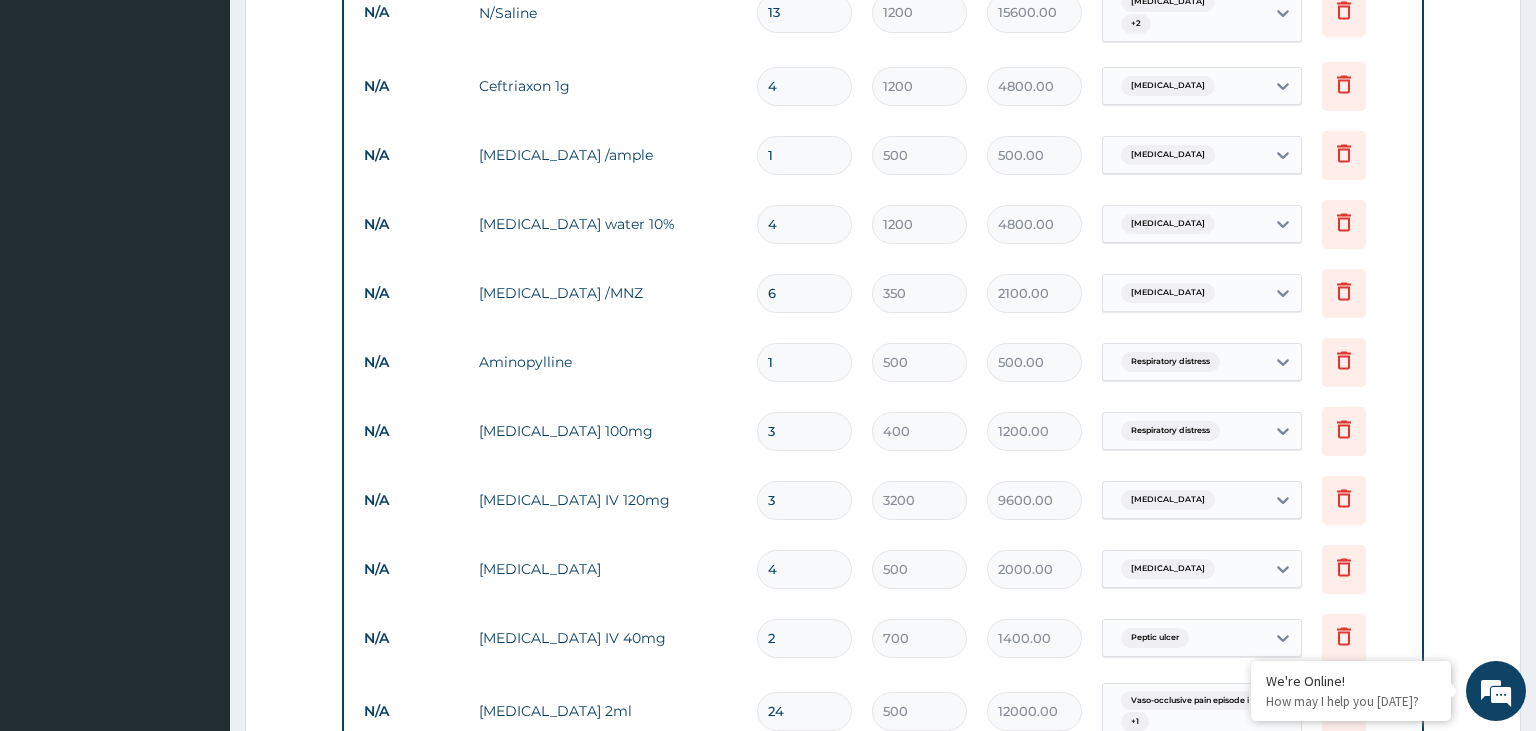 drag, startPoint x: 769, startPoint y: 332, endPoint x: 757, endPoint y: 332, distance: 12 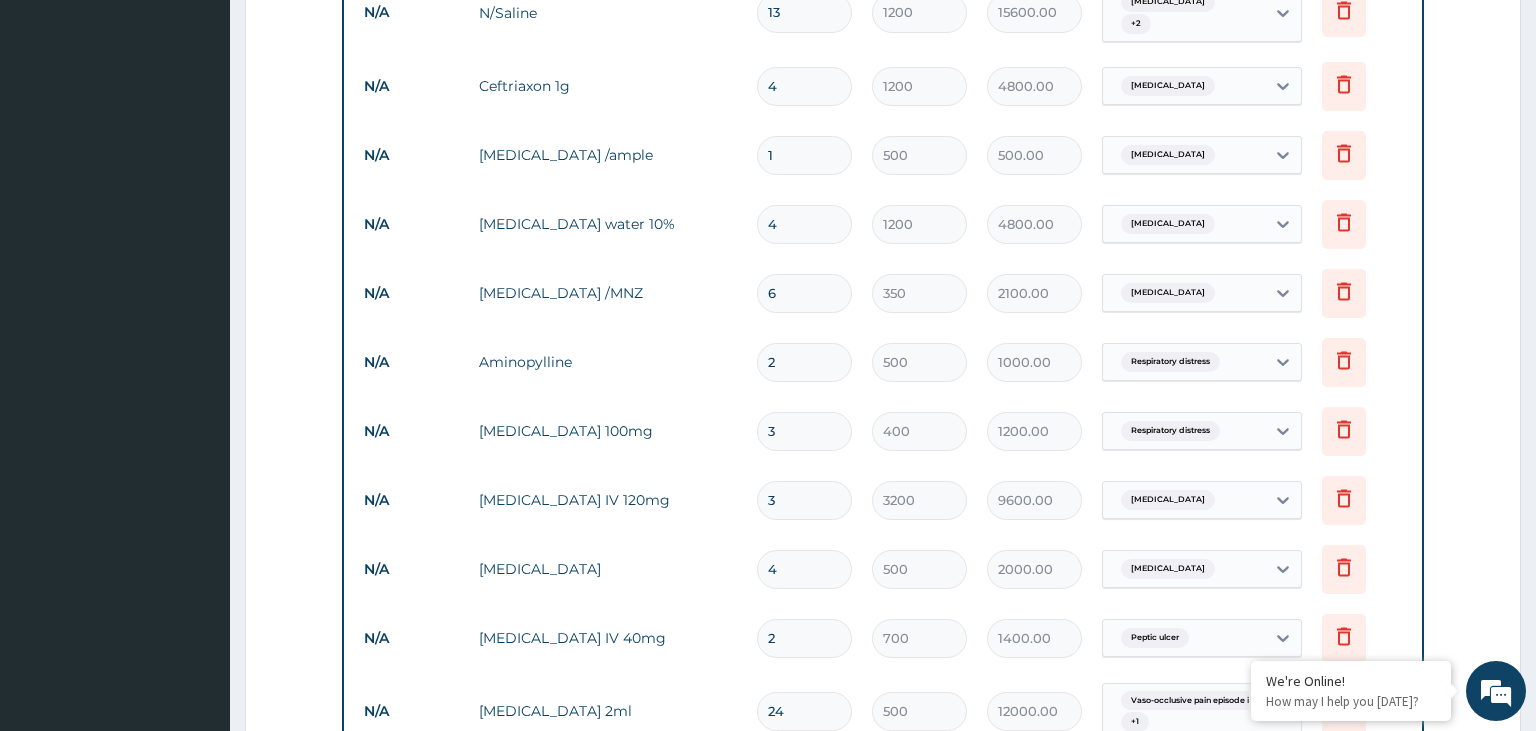 scroll, scrollTop: 1205, scrollLeft: 0, axis: vertical 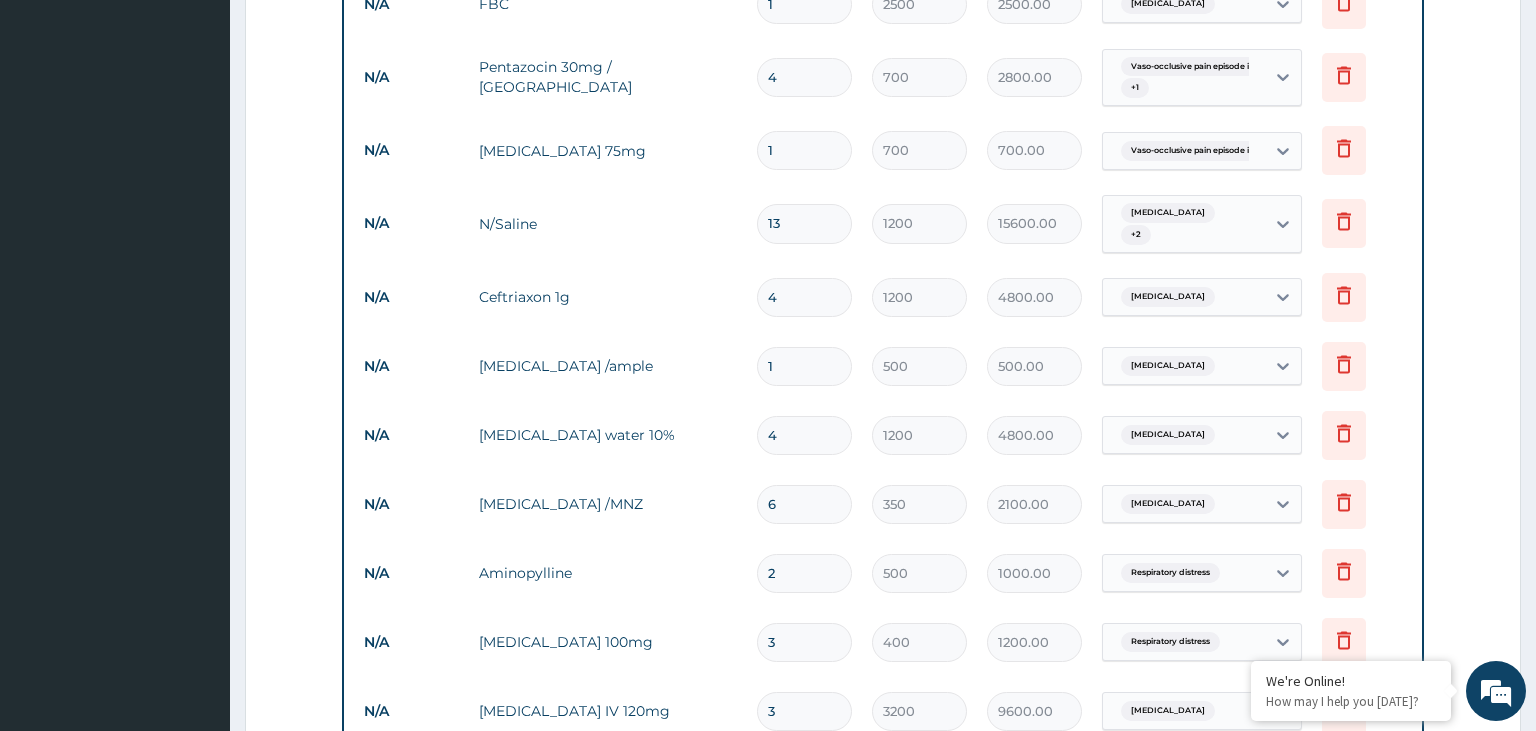 click on "13" at bounding box center [804, 223] 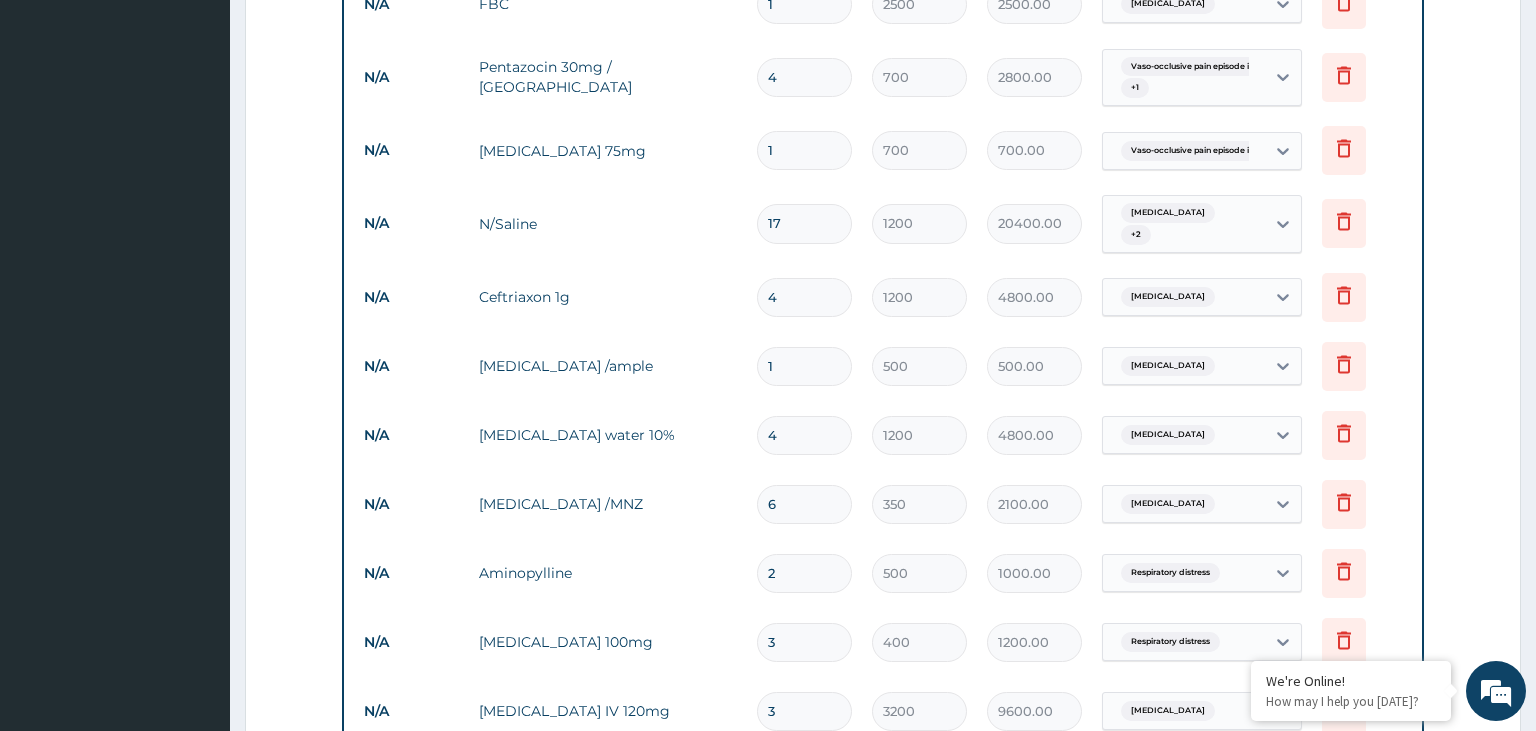 click on "17" at bounding box center (804, 223) 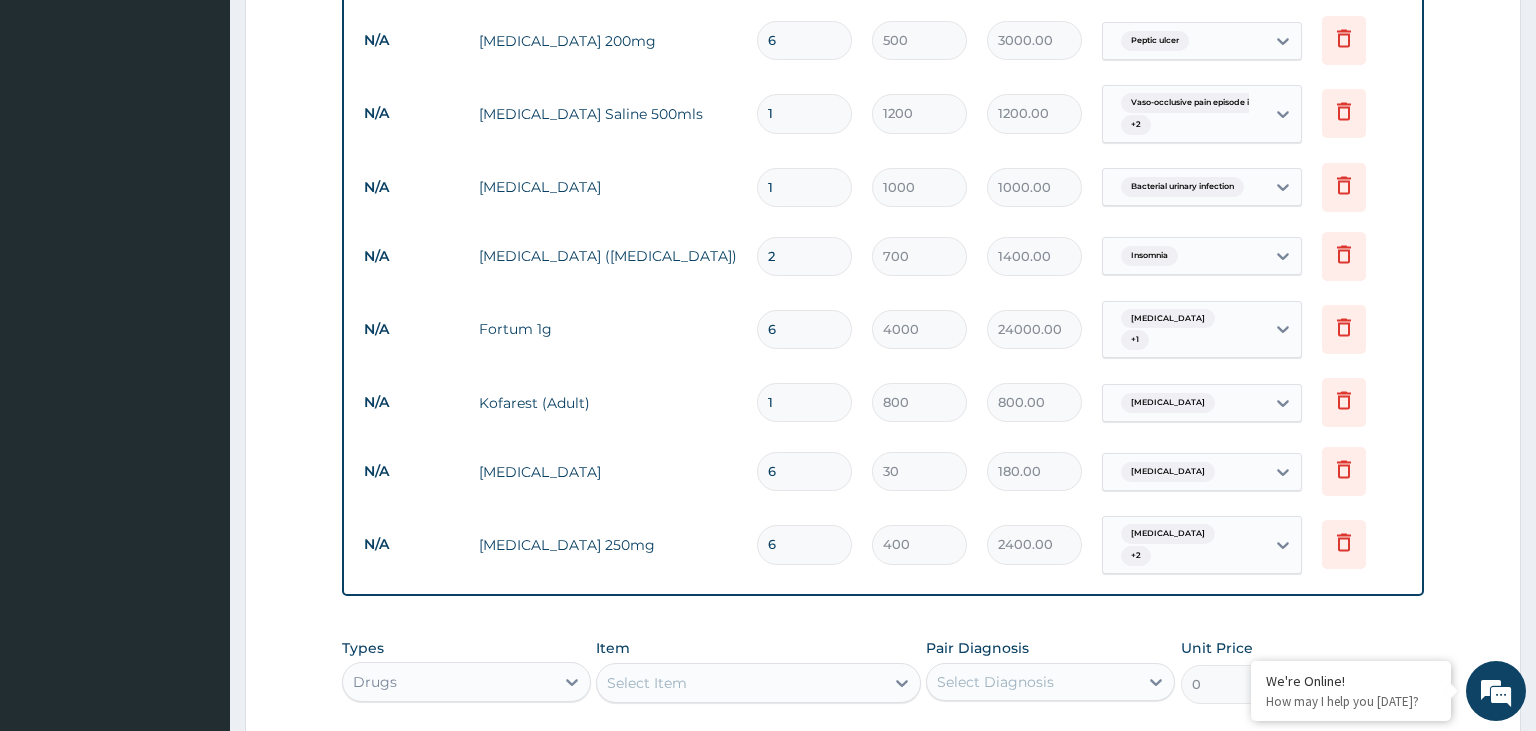 scroll, scrollTop: 2647, scrollLeft: 0, axis: vertical 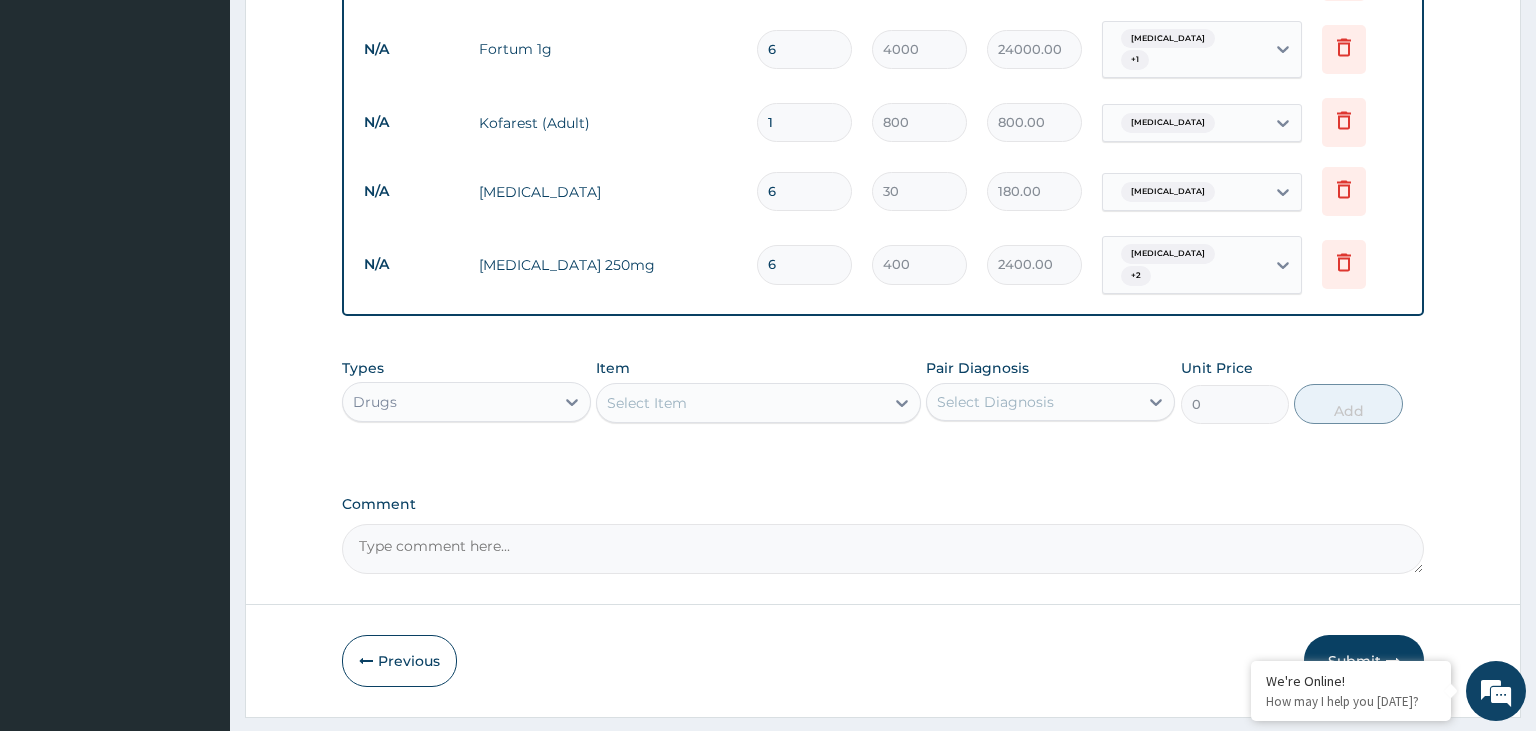 click on "Select Item" at bounding box center (740, 403) 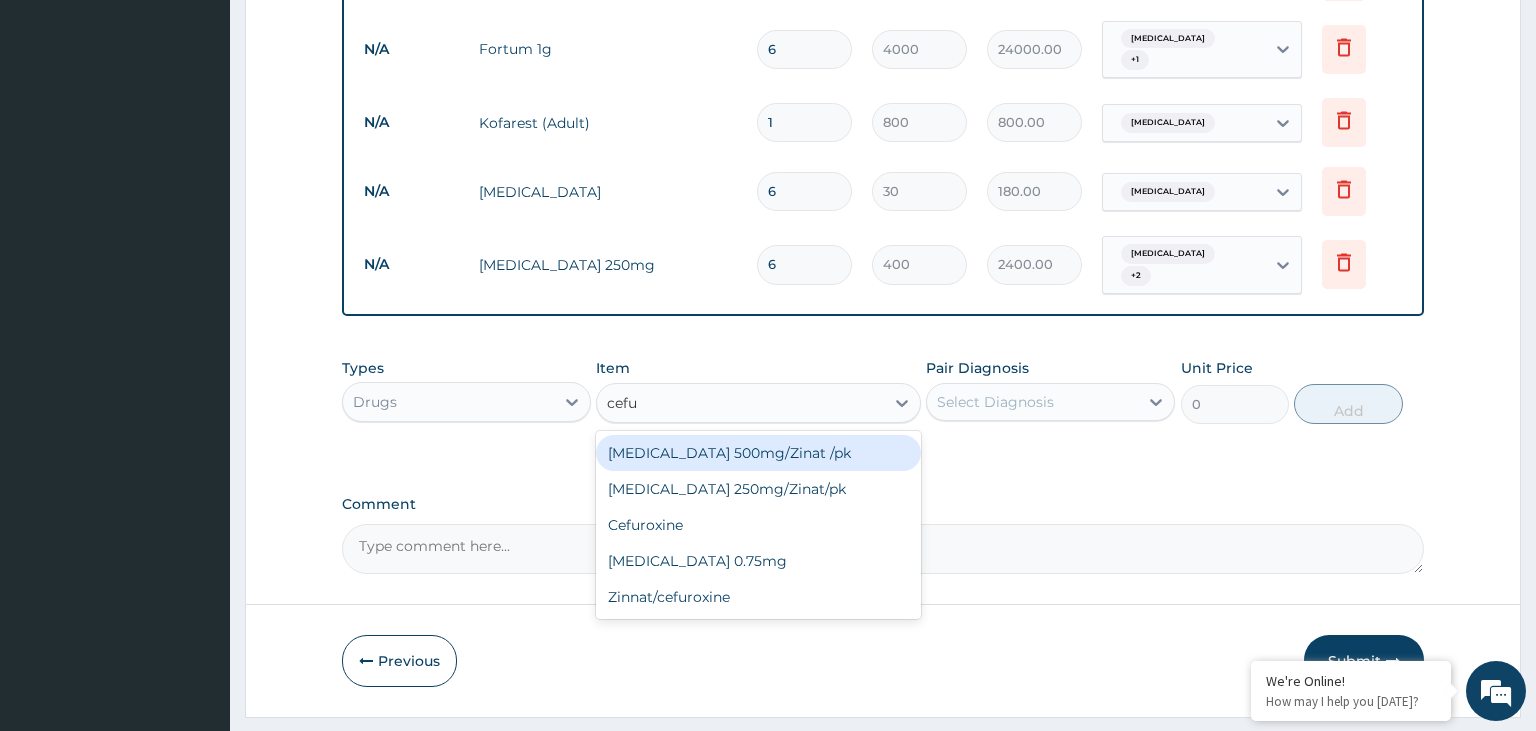 click on "Cefuroxime  500mg/Zinat /pk" at bounding box center (758, 453) 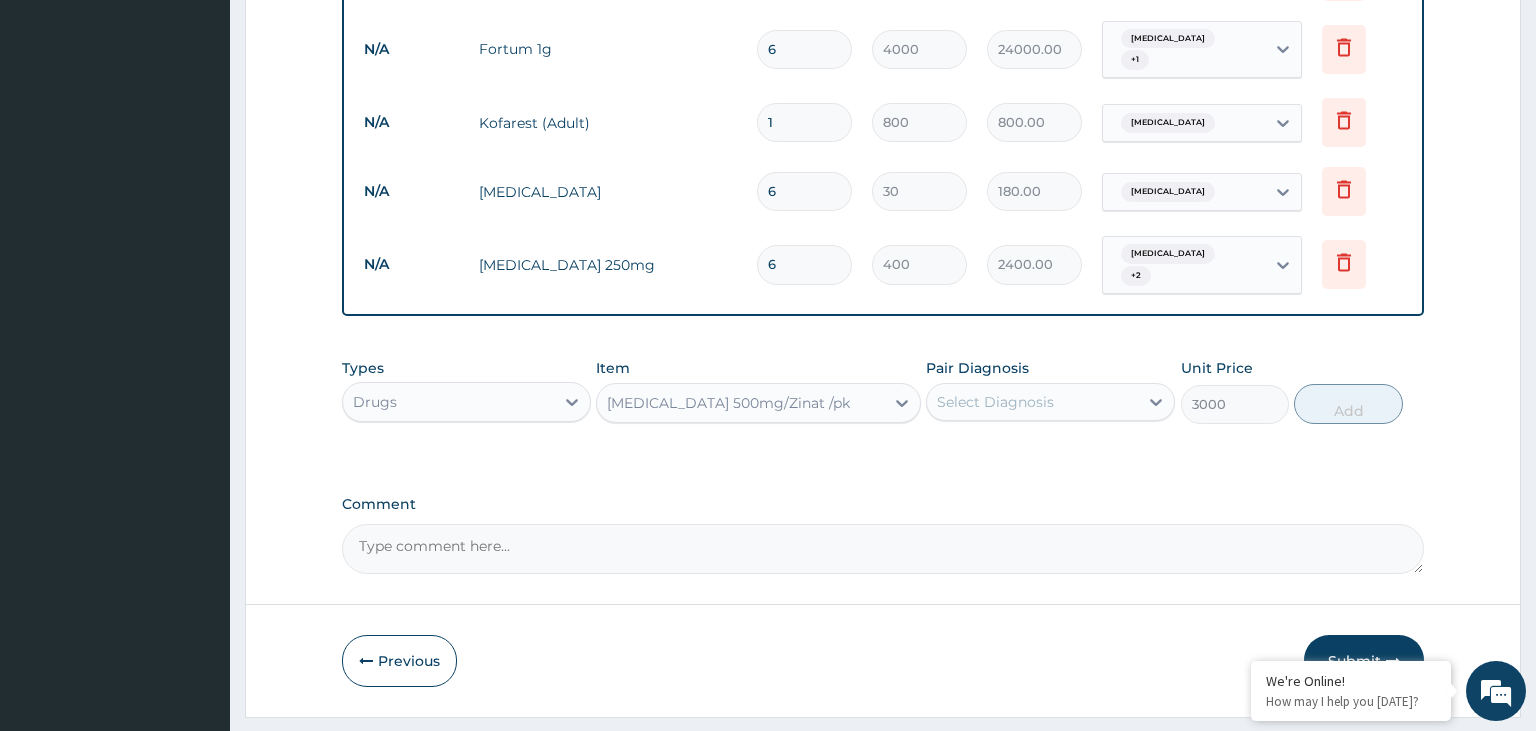 click on "Select Diagnosis" at bounding box center (1032, 402) 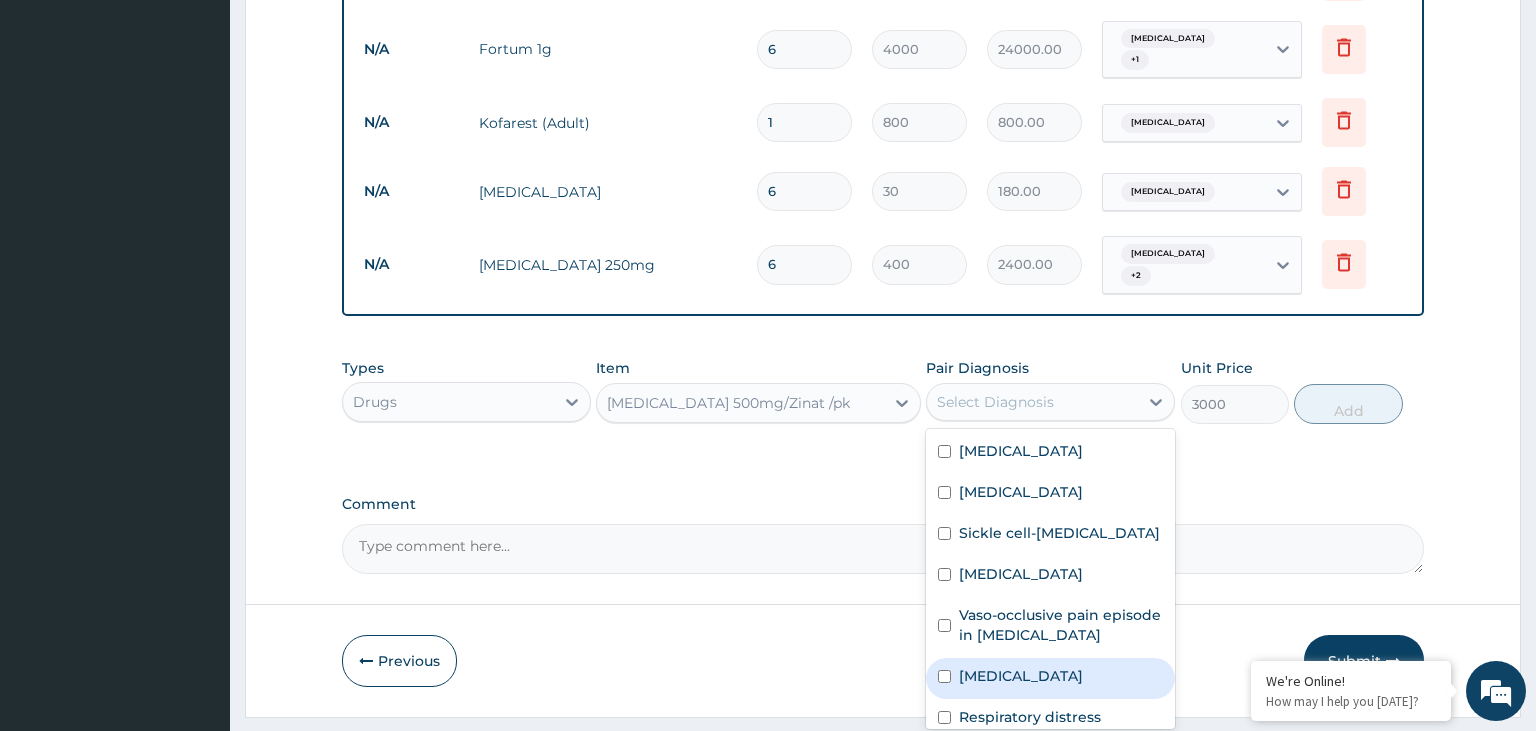 click on "Sepsis" at bounding box center [1050, 678] 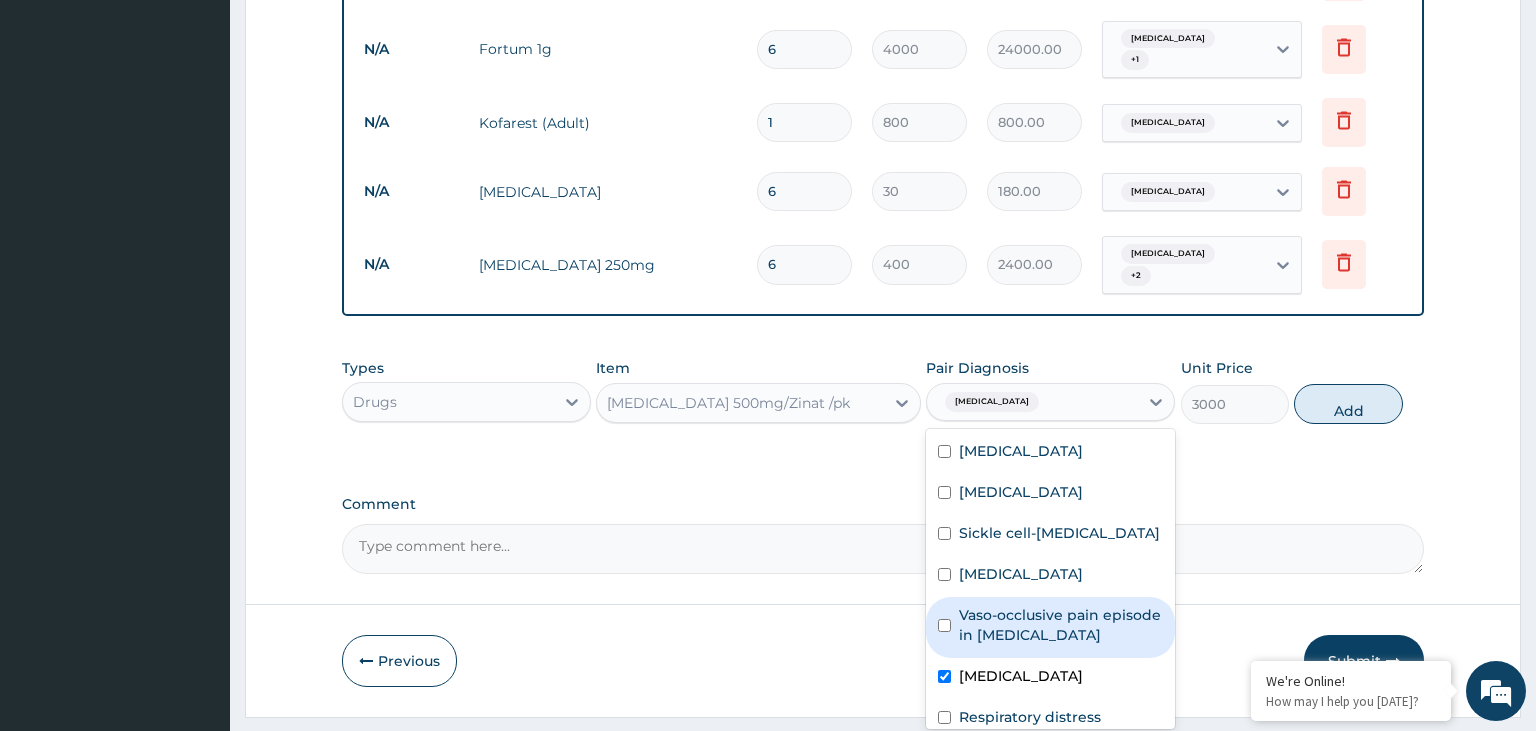 click on "Vaso-occlusive pain episode in sickle cell disease" at bounding box center (1061, 625) 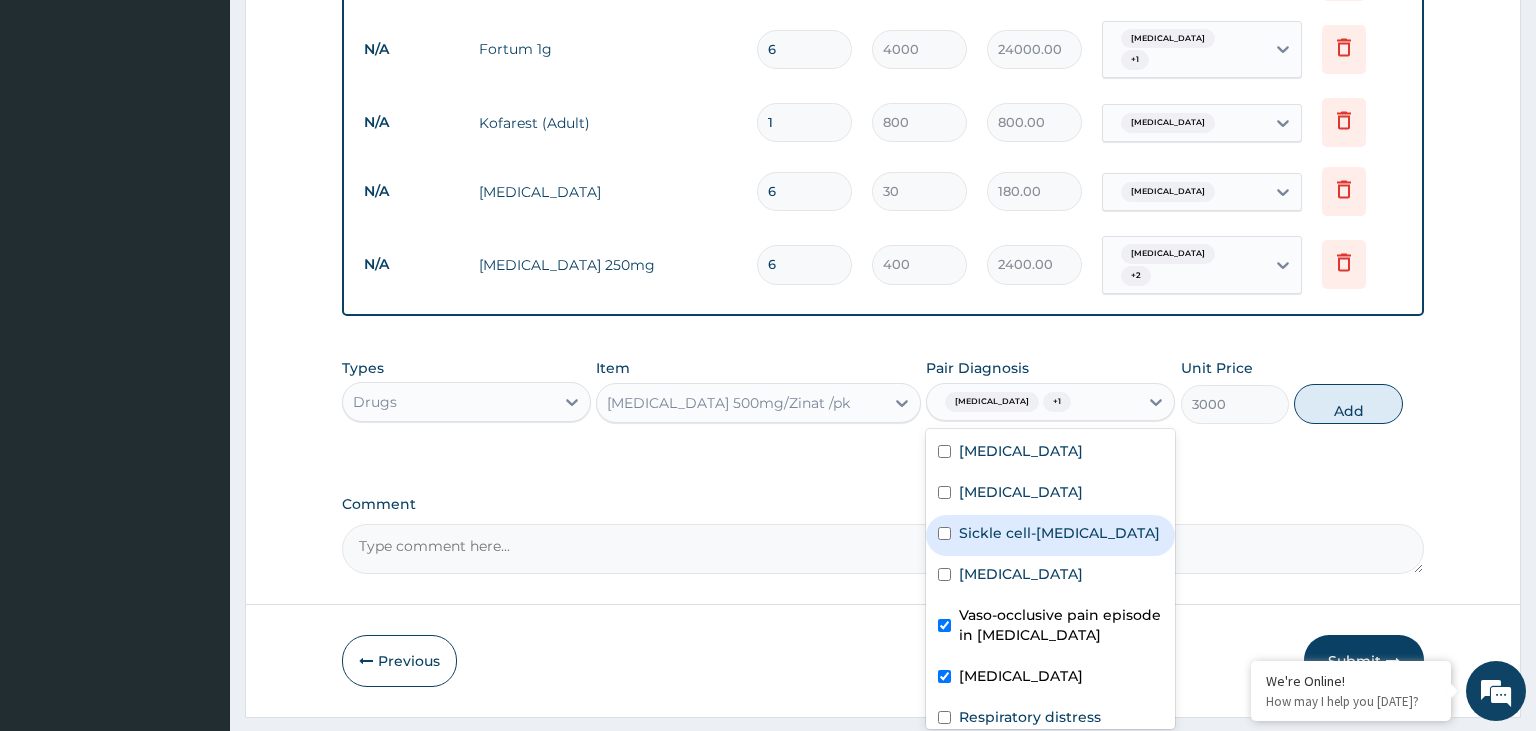 click on "Sickle cell-beta-thalassemia" at bounding box center [1050, 535] 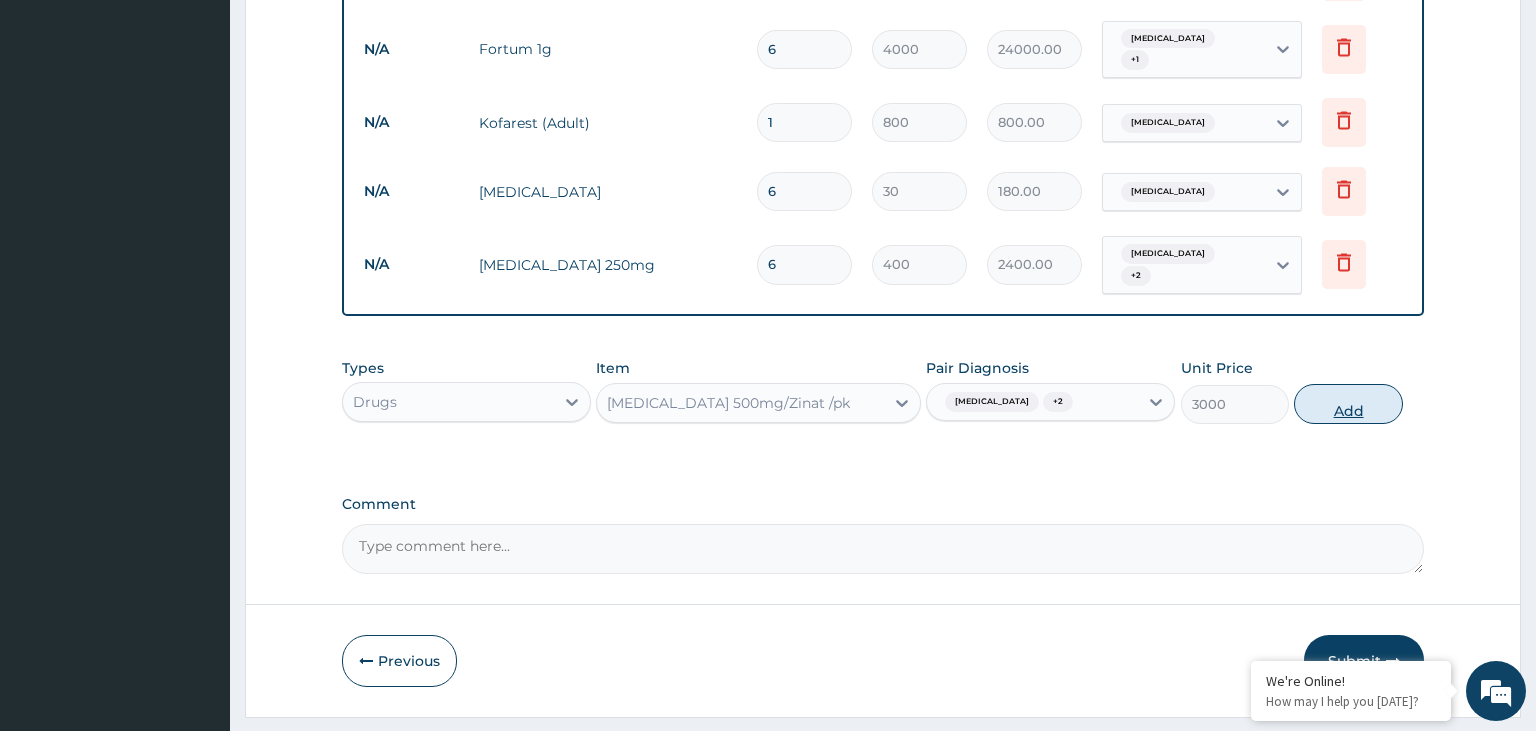 click on "Add" at bounding box center (1348, 404) 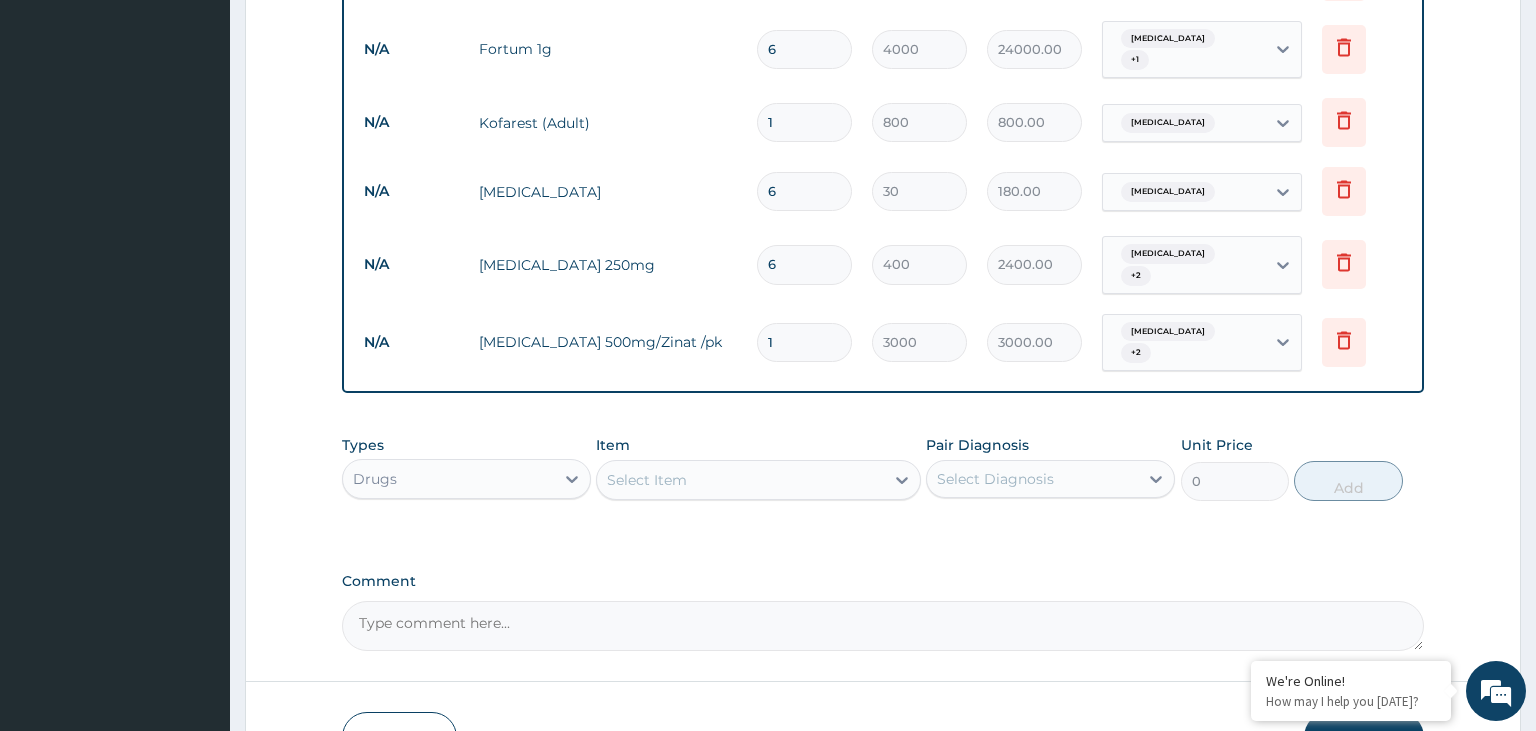 click on "Select Item" at bounding box center (740, 480) 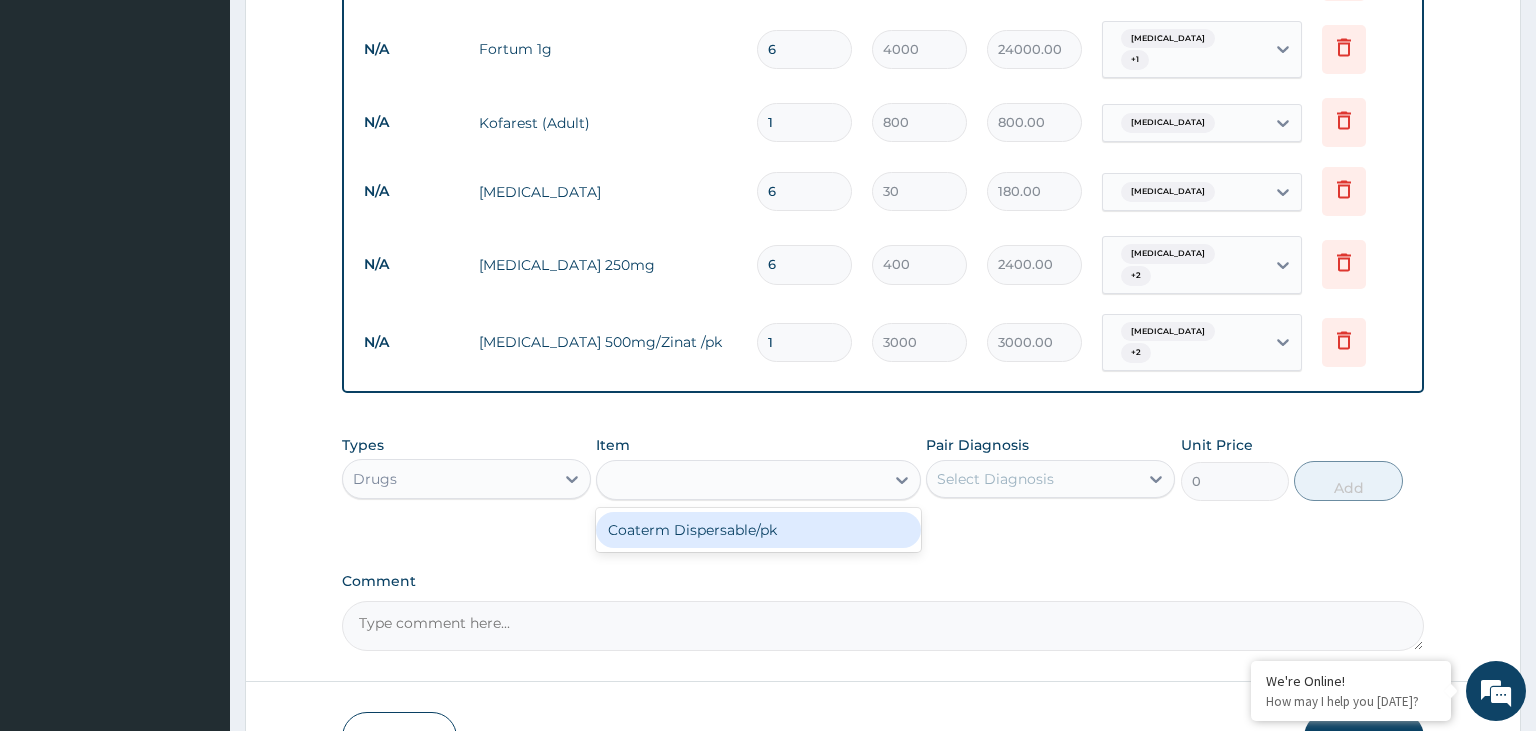 click on "coa" at bounding box center [740, 480] 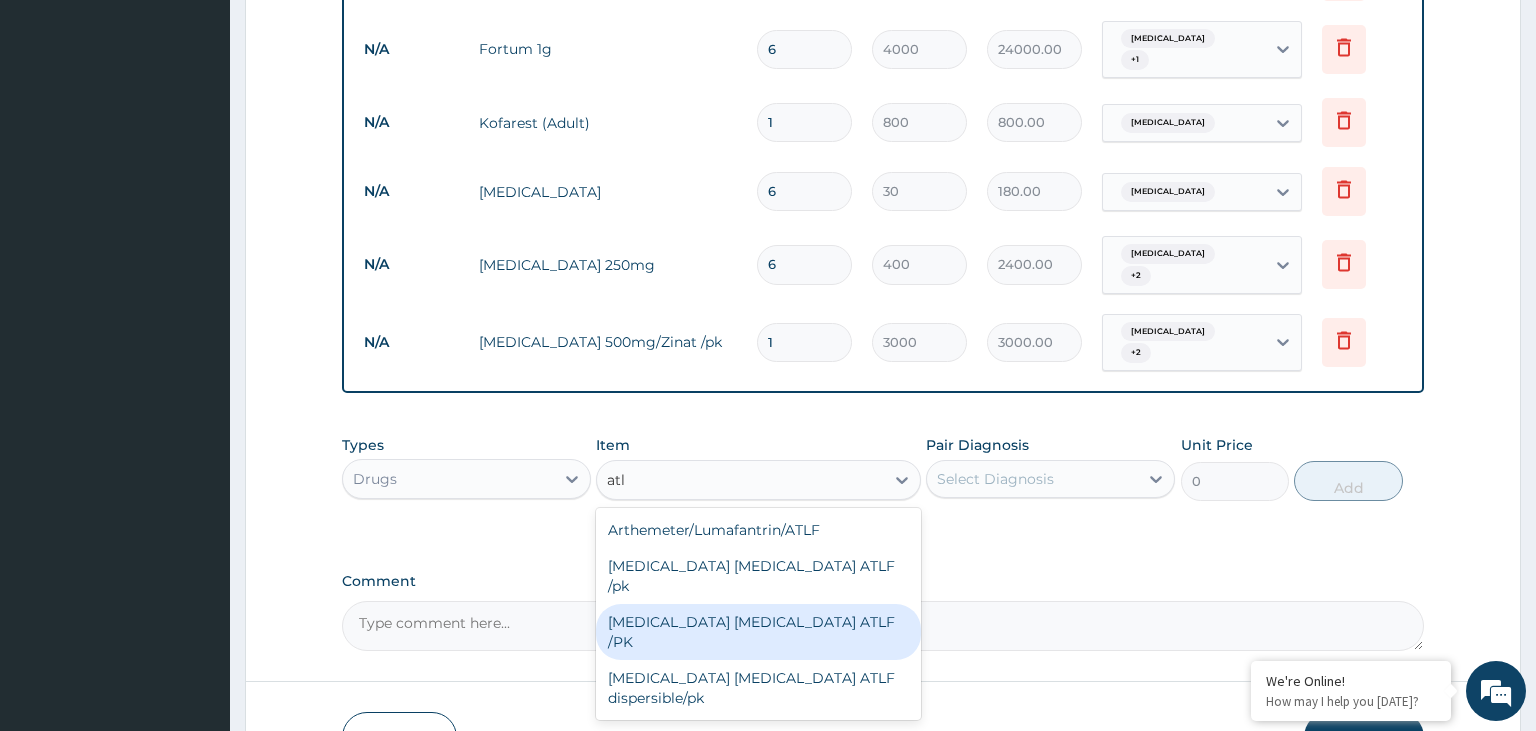 click on "Artemether Lumefantrine ATLF /PK" at bounding box center [758, 632] 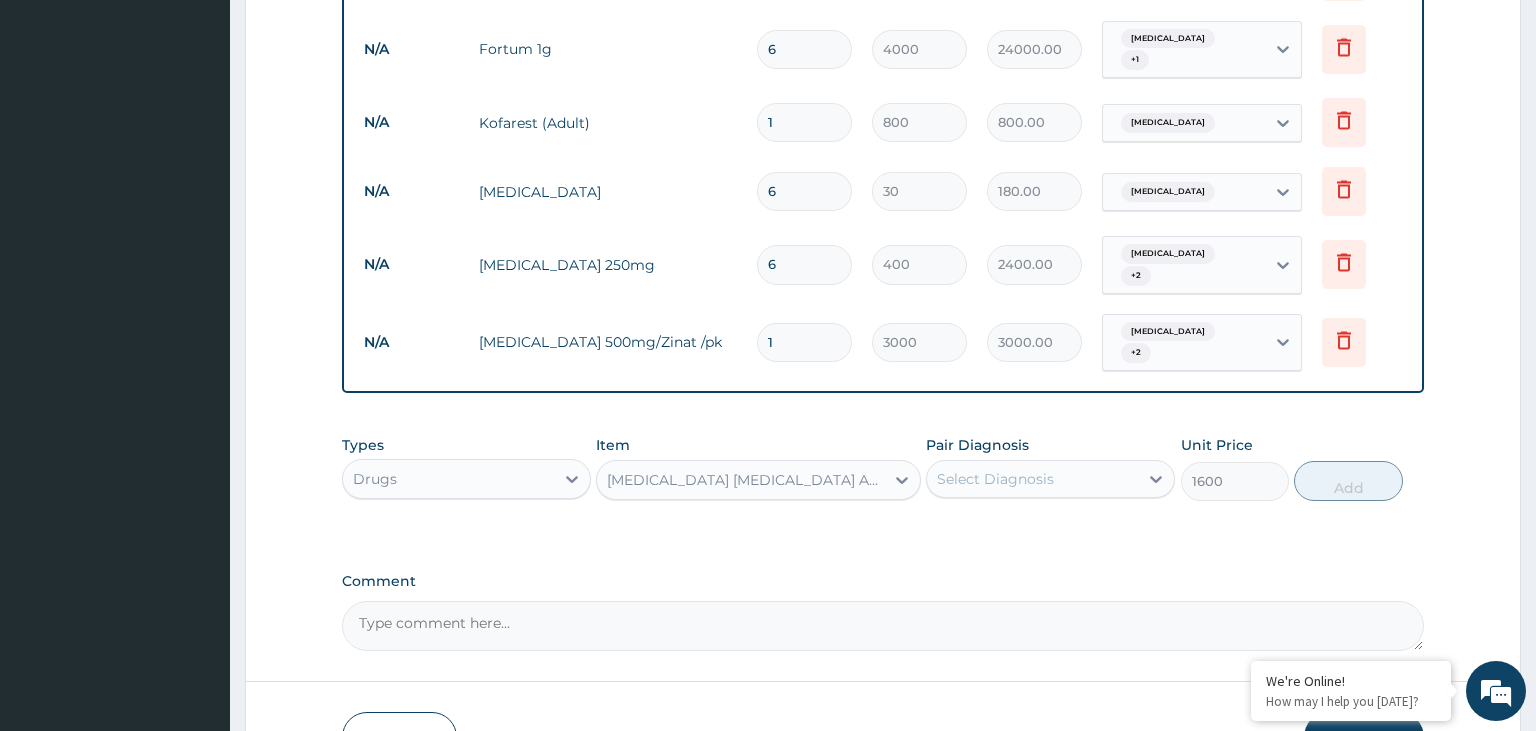 click on "Select Diagnosis" at bounding box center (995, 479) 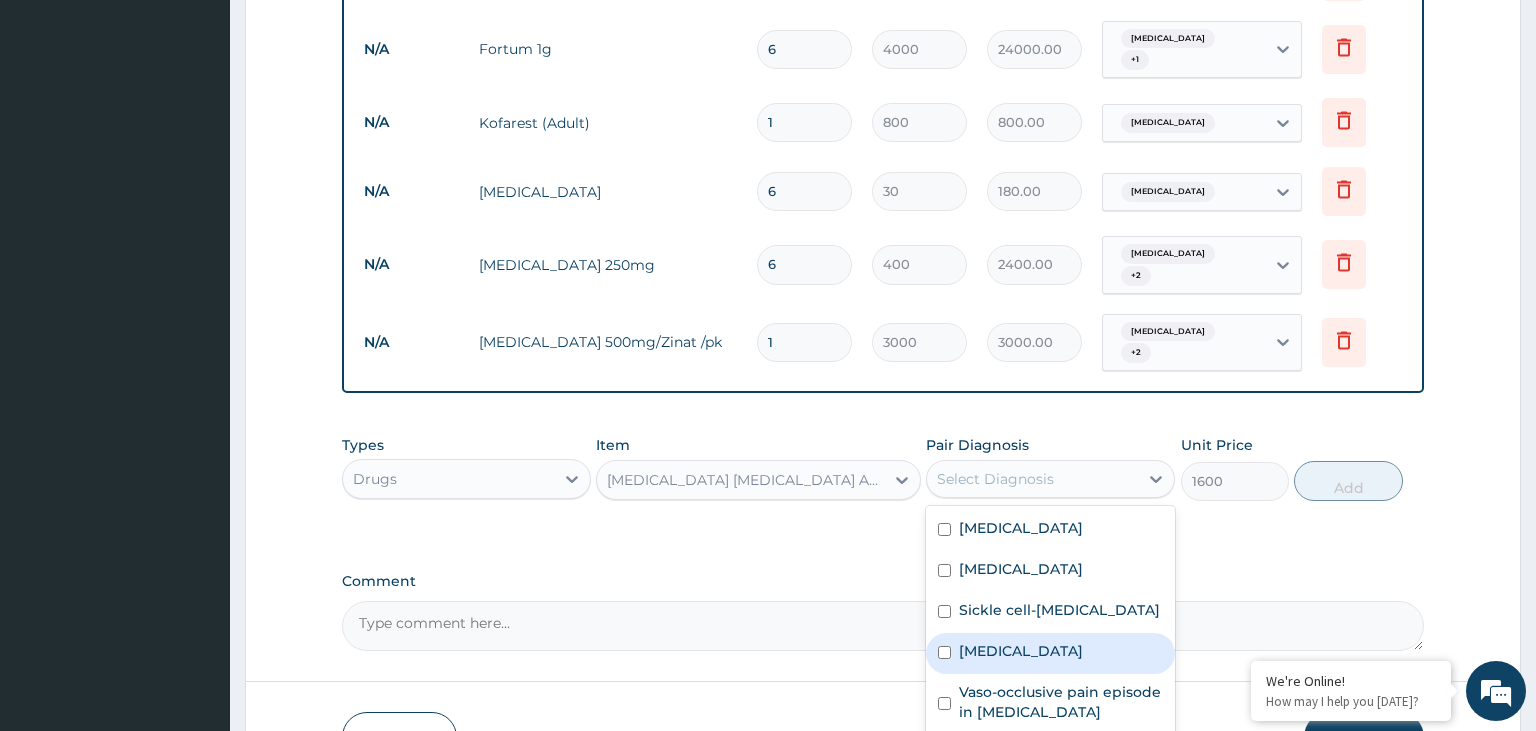 click on "Malaria" at bounding box center [1021, 651] 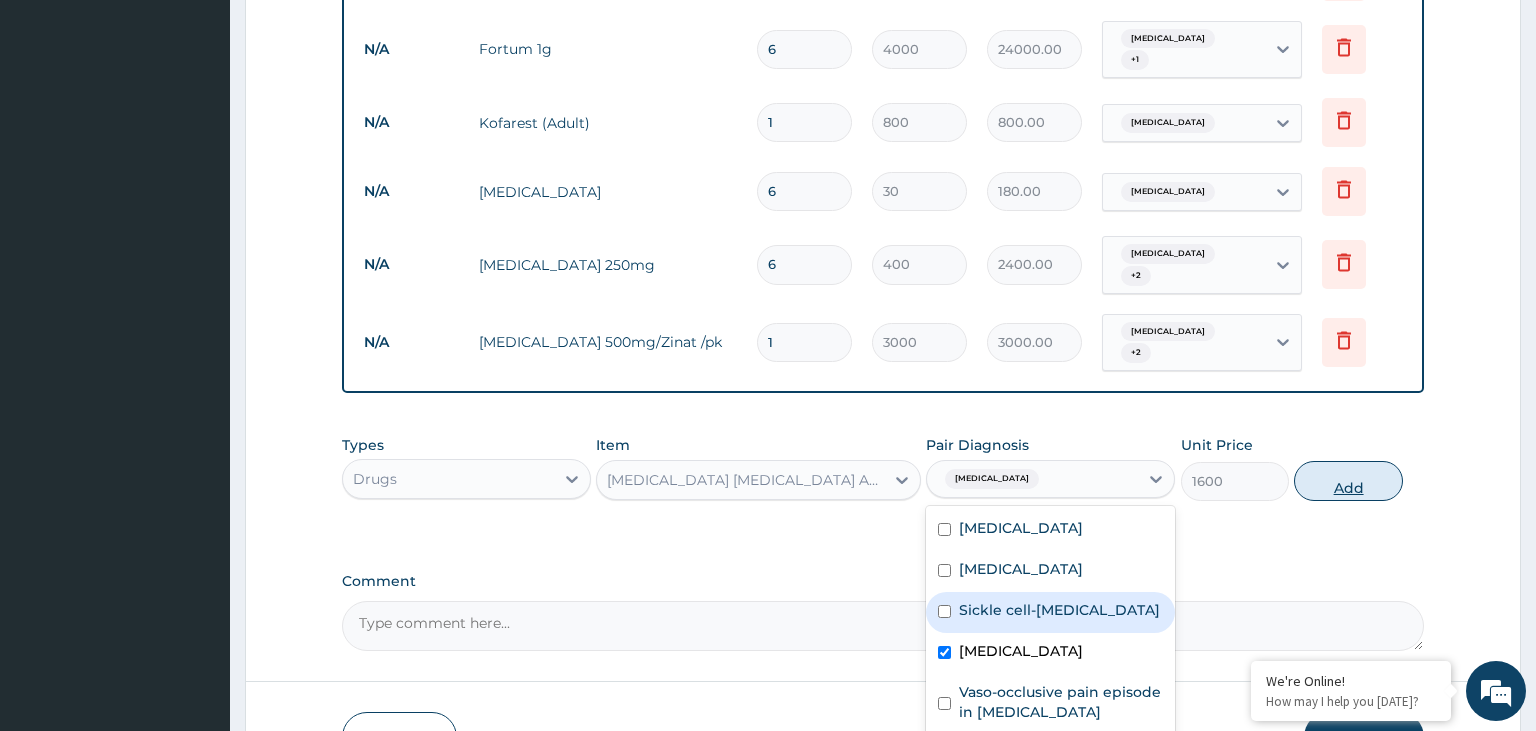 click on "Add" at bounding box center [1348, 481] 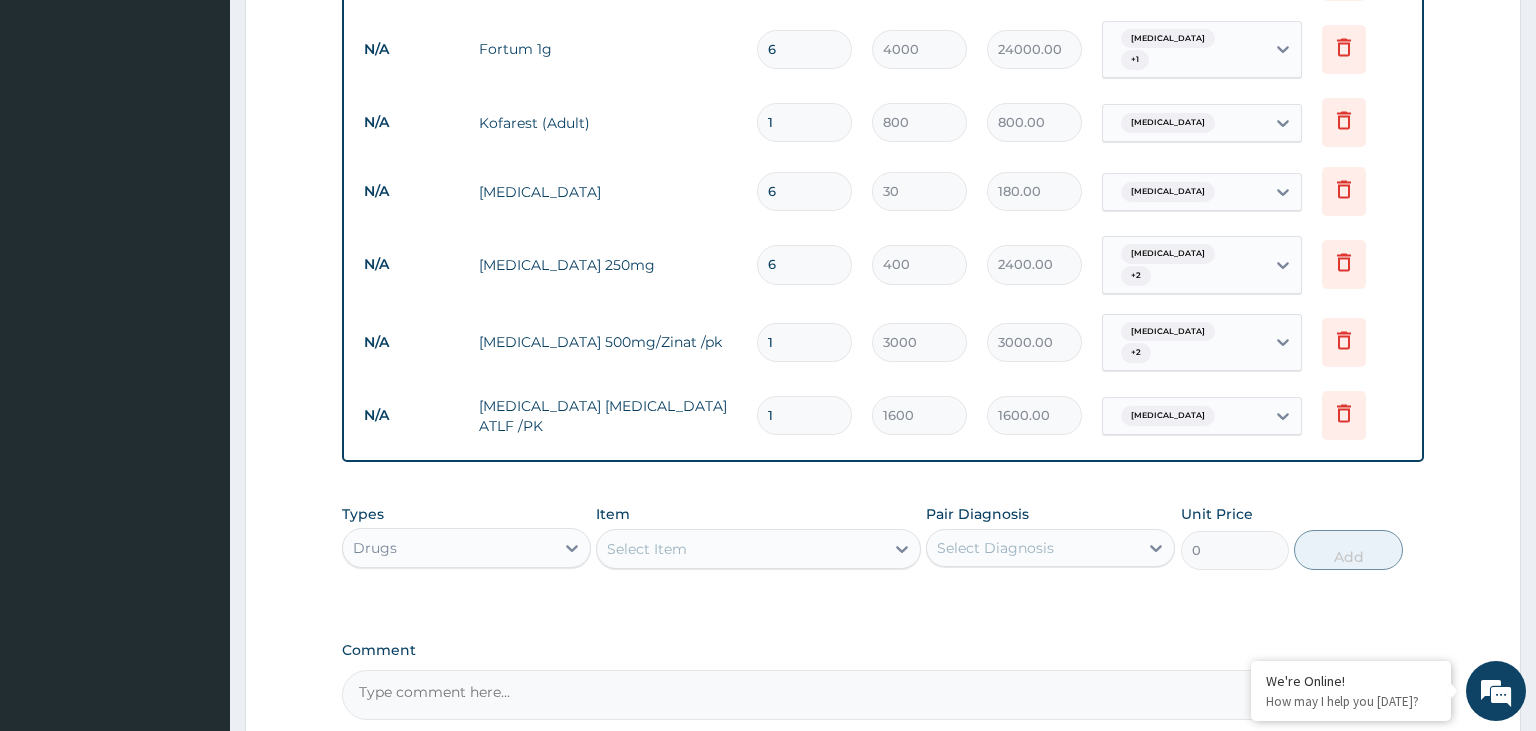 click on "Select Item" at bounding box center (740, 549) 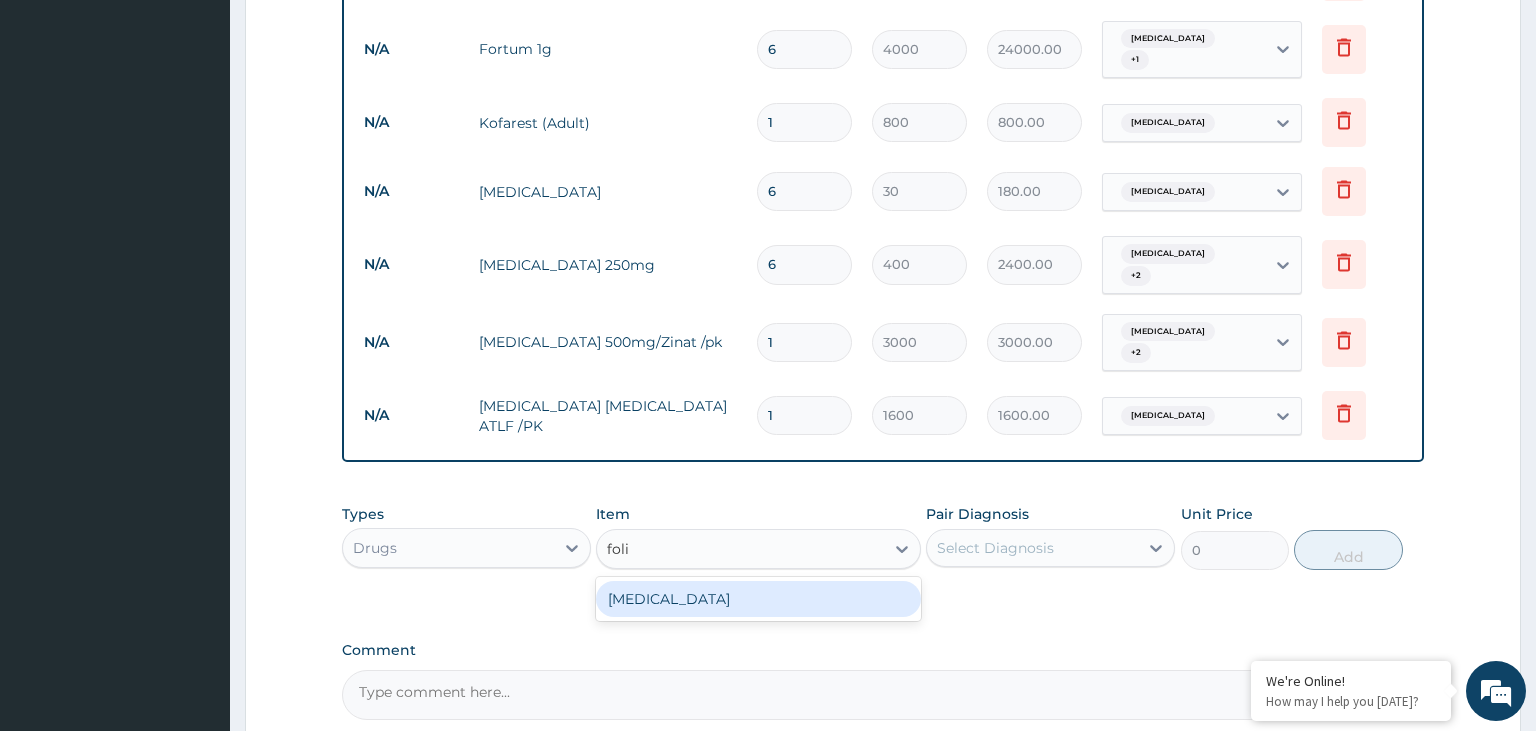 click on "Folic Acid" at bounding box center (758, 599) 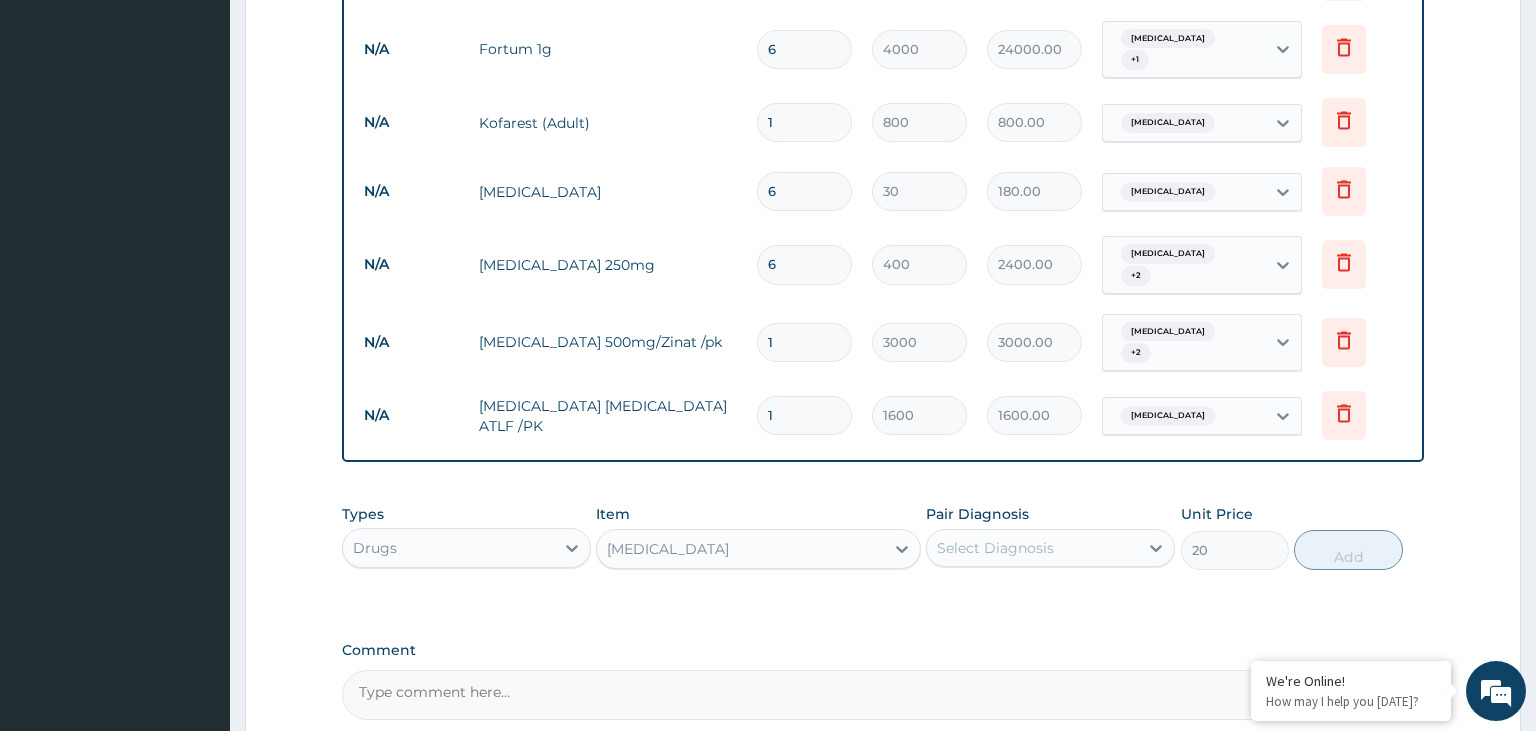 click on "Select Diagnosis" at bounding box center (1032, 548) 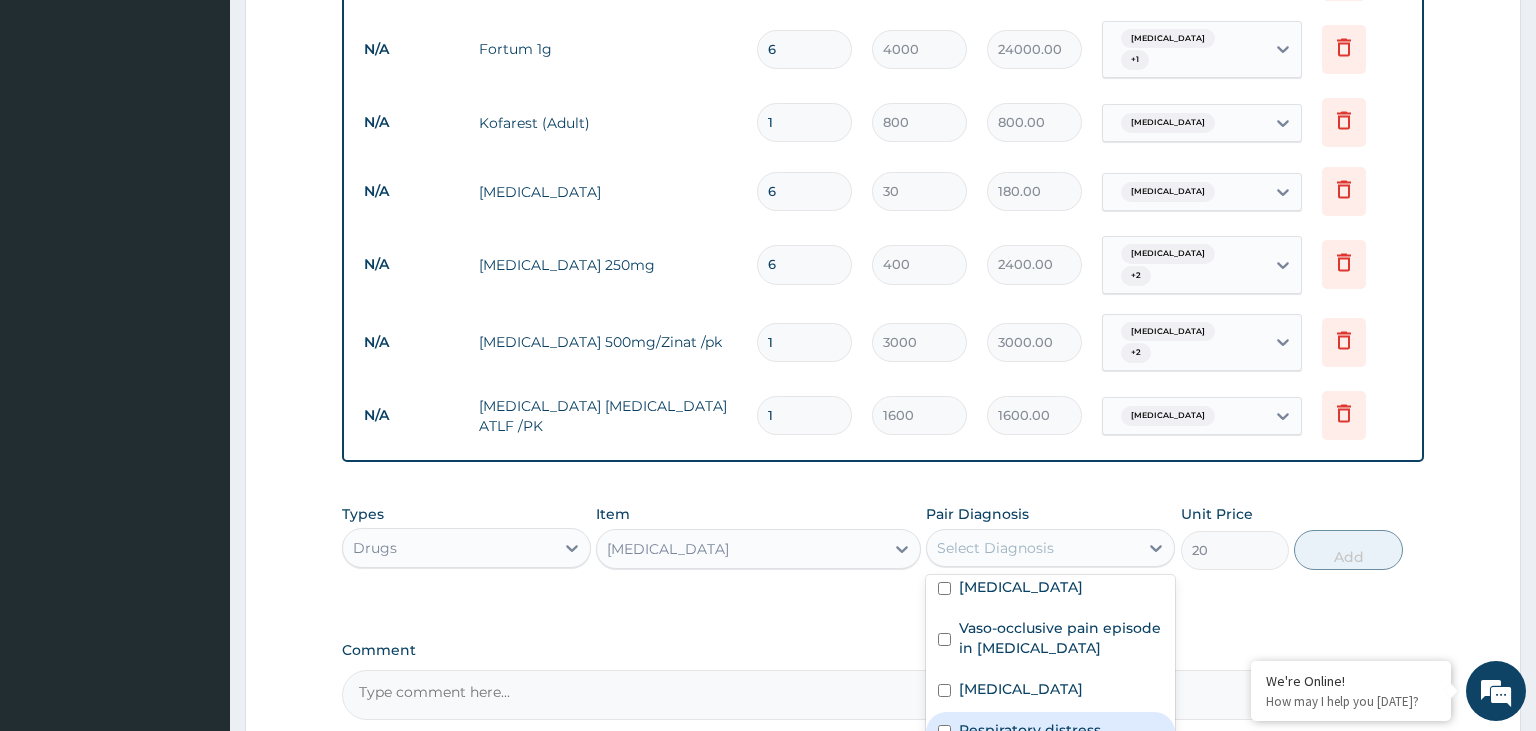 scroll, scrollTop: 0, scrollLeft: 0, axis: both 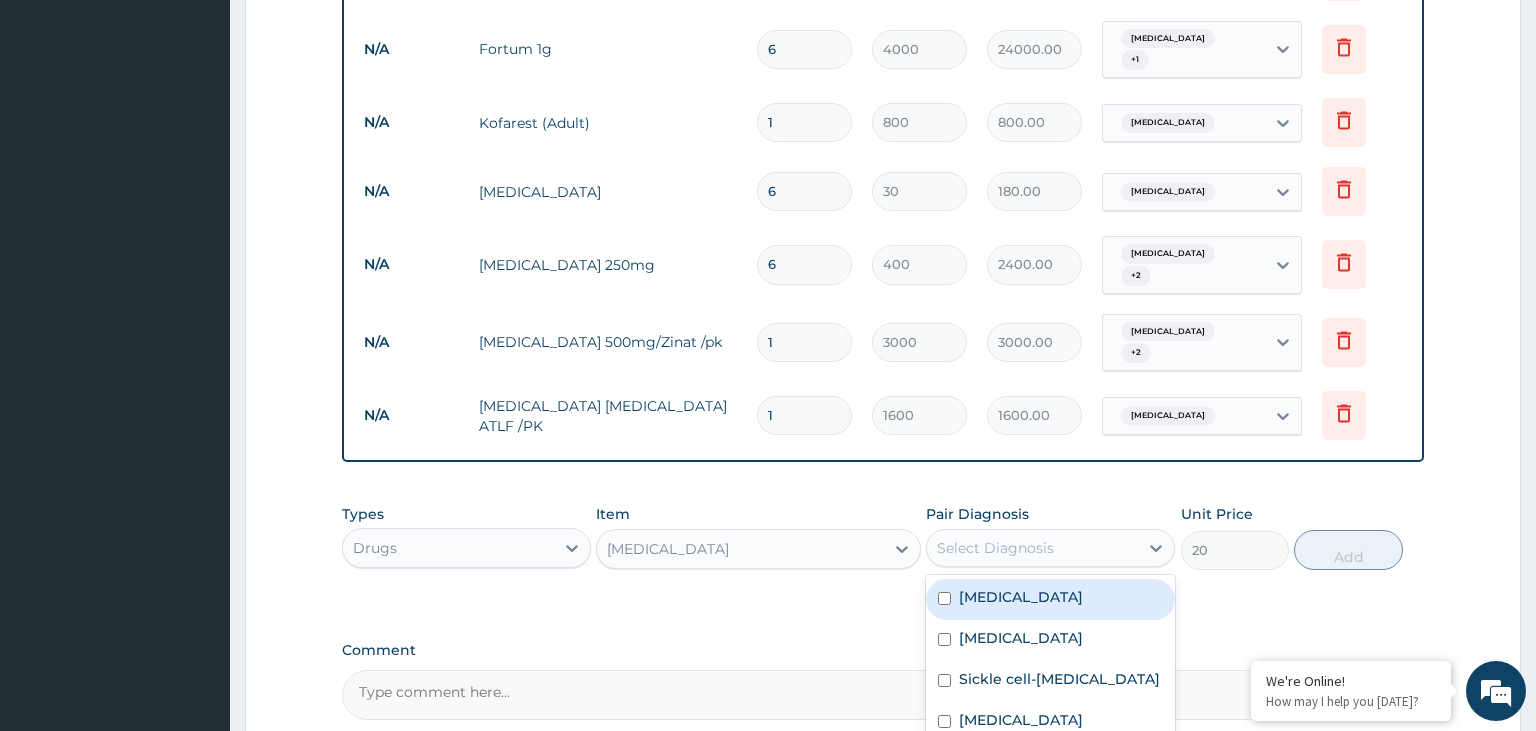 click on "Anemia" at bounding box center [1050, 599] 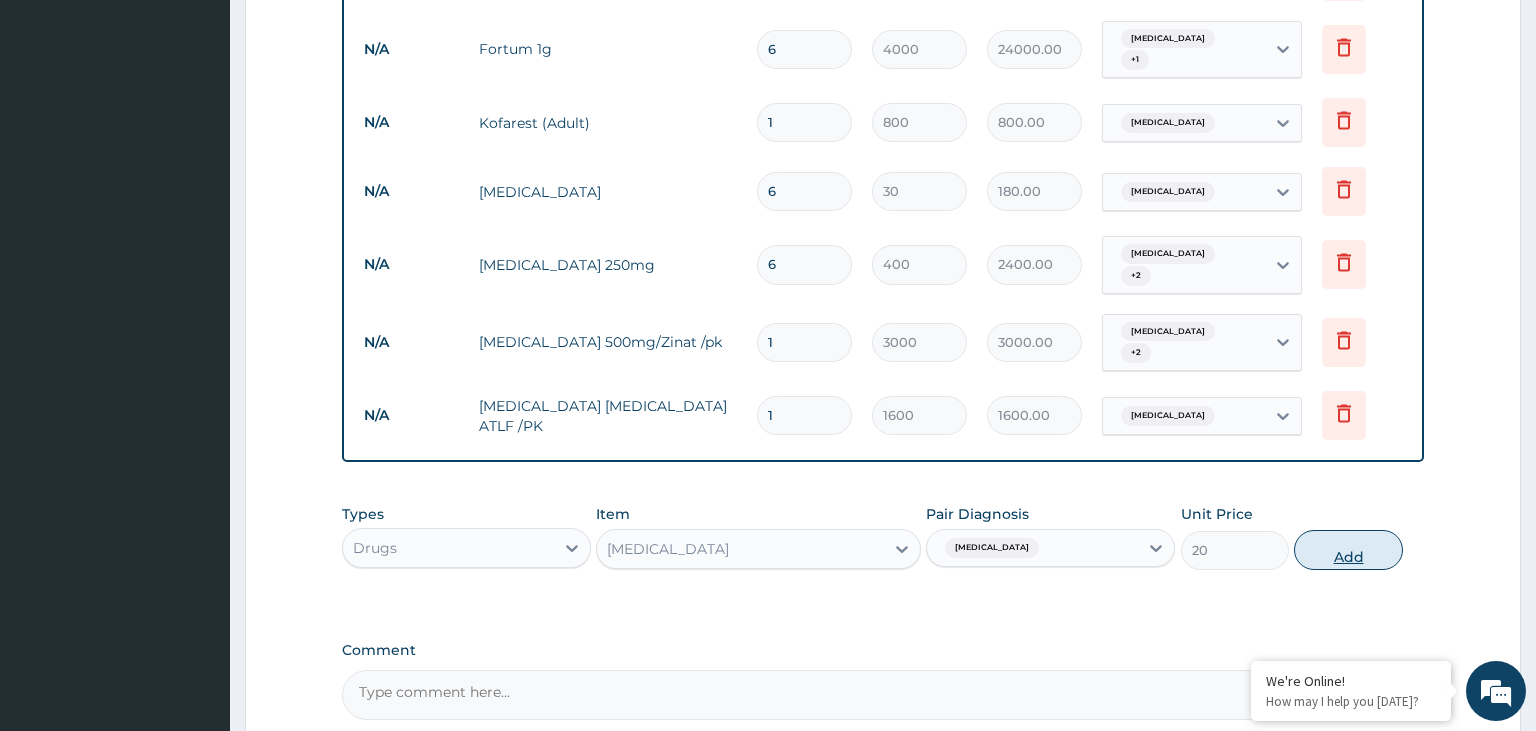 click on "Add" at bounding box center (1348, 550) 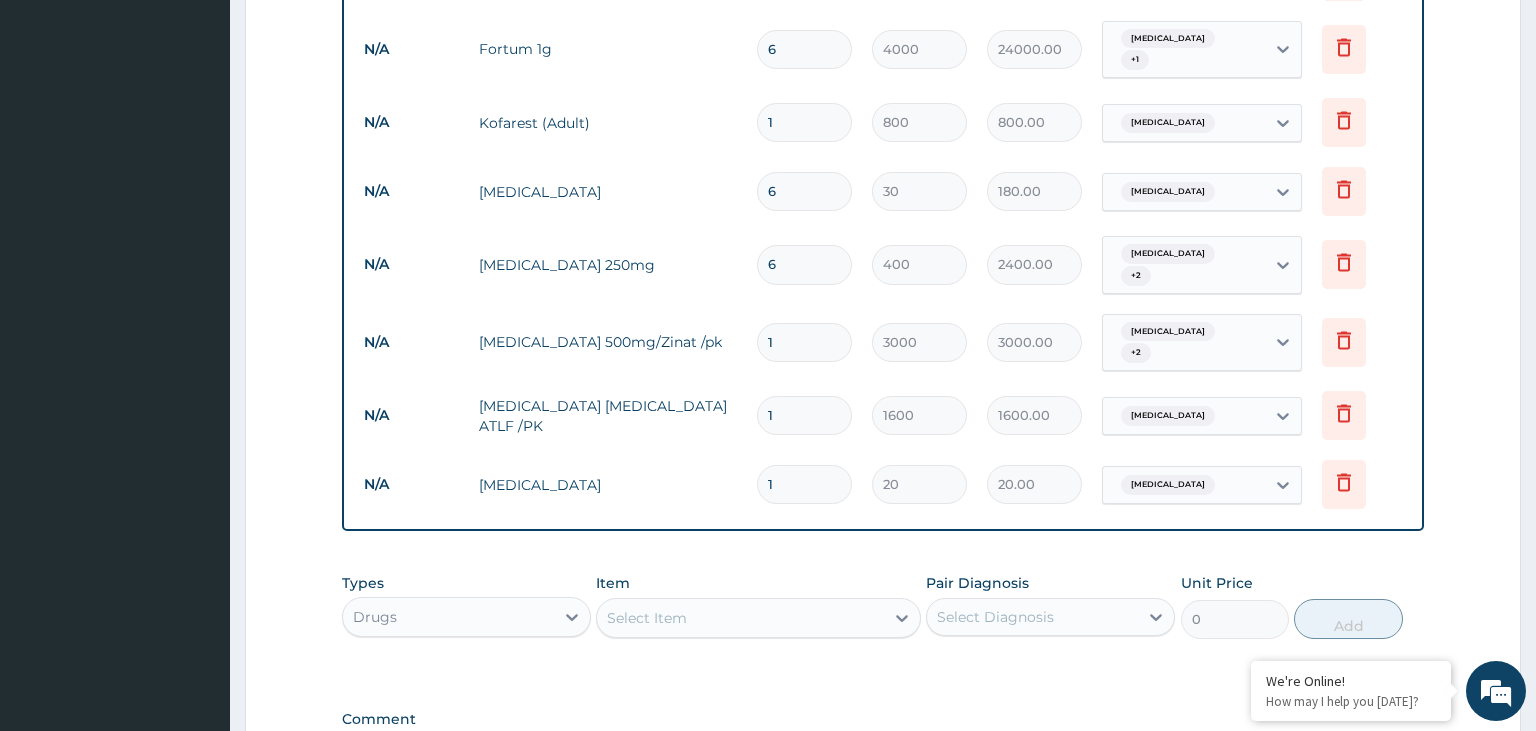 drag, startPoint x: 771, startPoint y: 426, endPoint x: 759, endPoint y: 423, distance: 12.369317 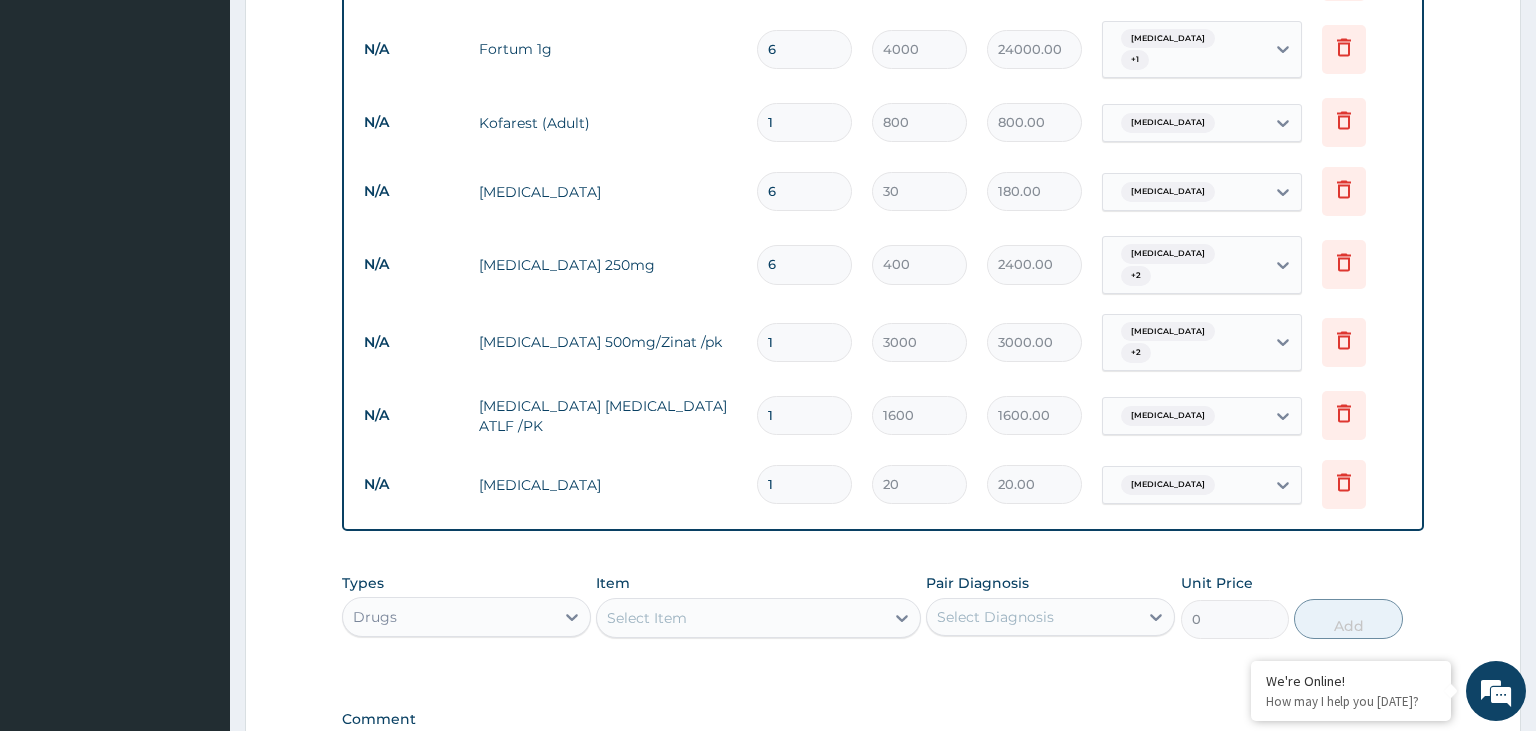 click on "1" at bounding box center (804, 484) 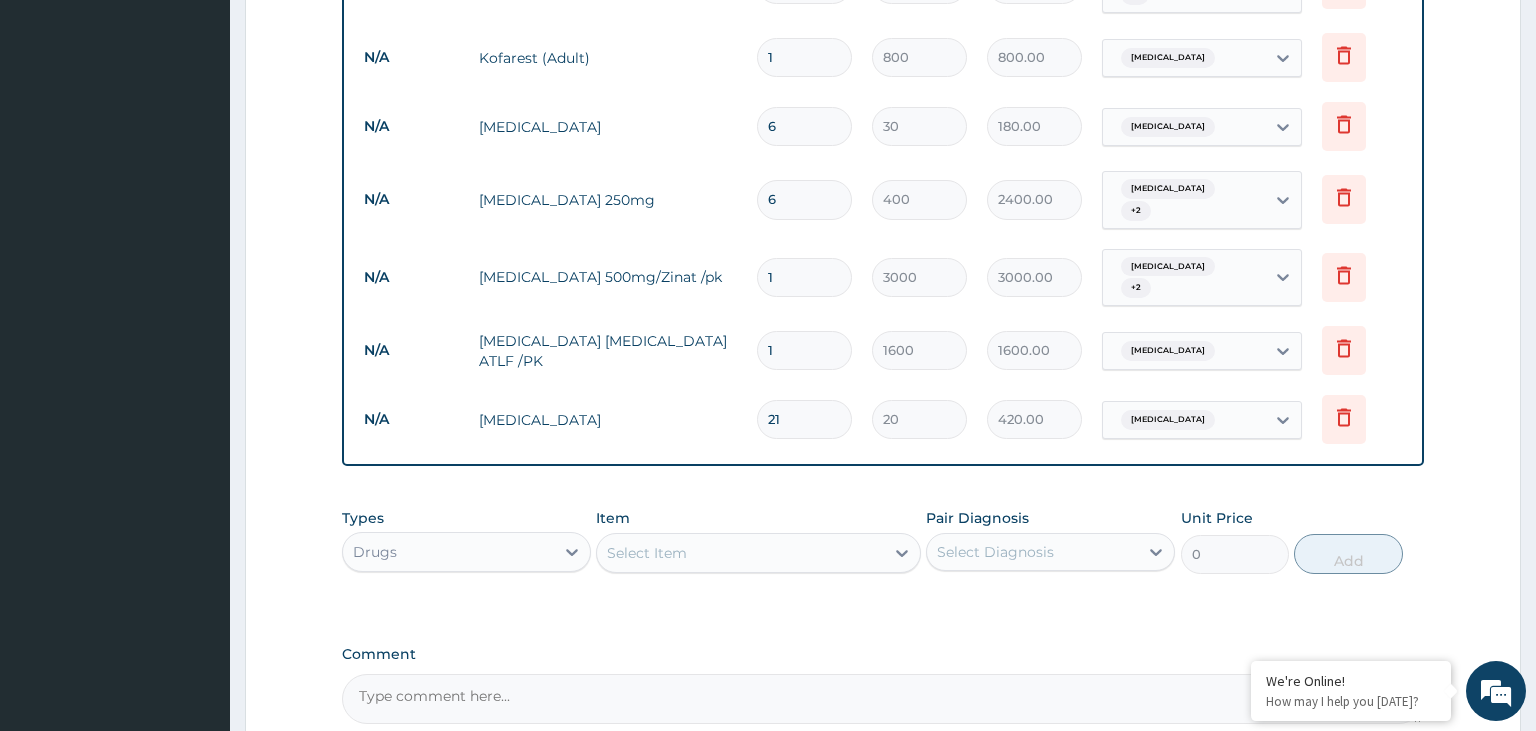 scroll, scrollTop: 2752, scrollLeft: 0, axis: vertical 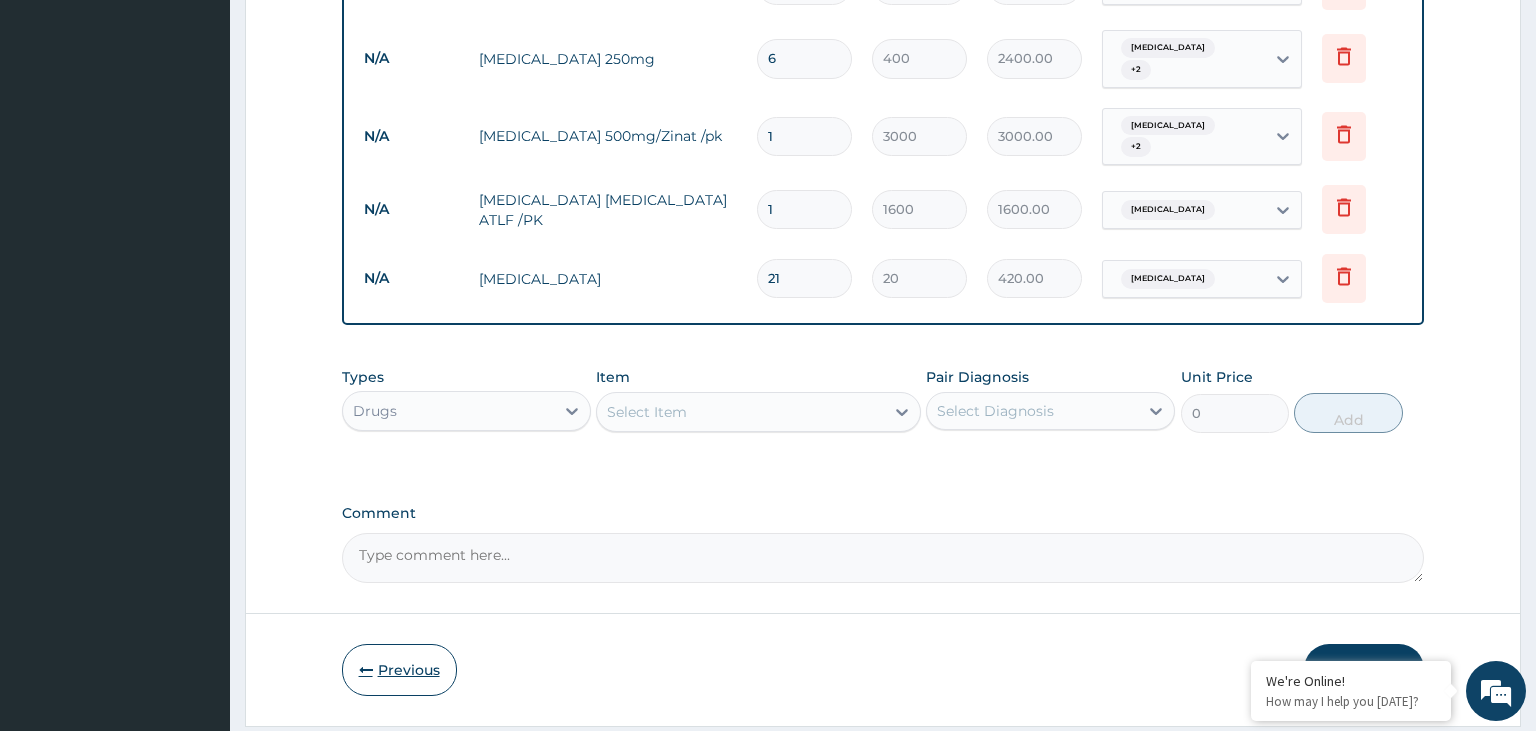 click on "Previous" at bounding box center [399, 670] 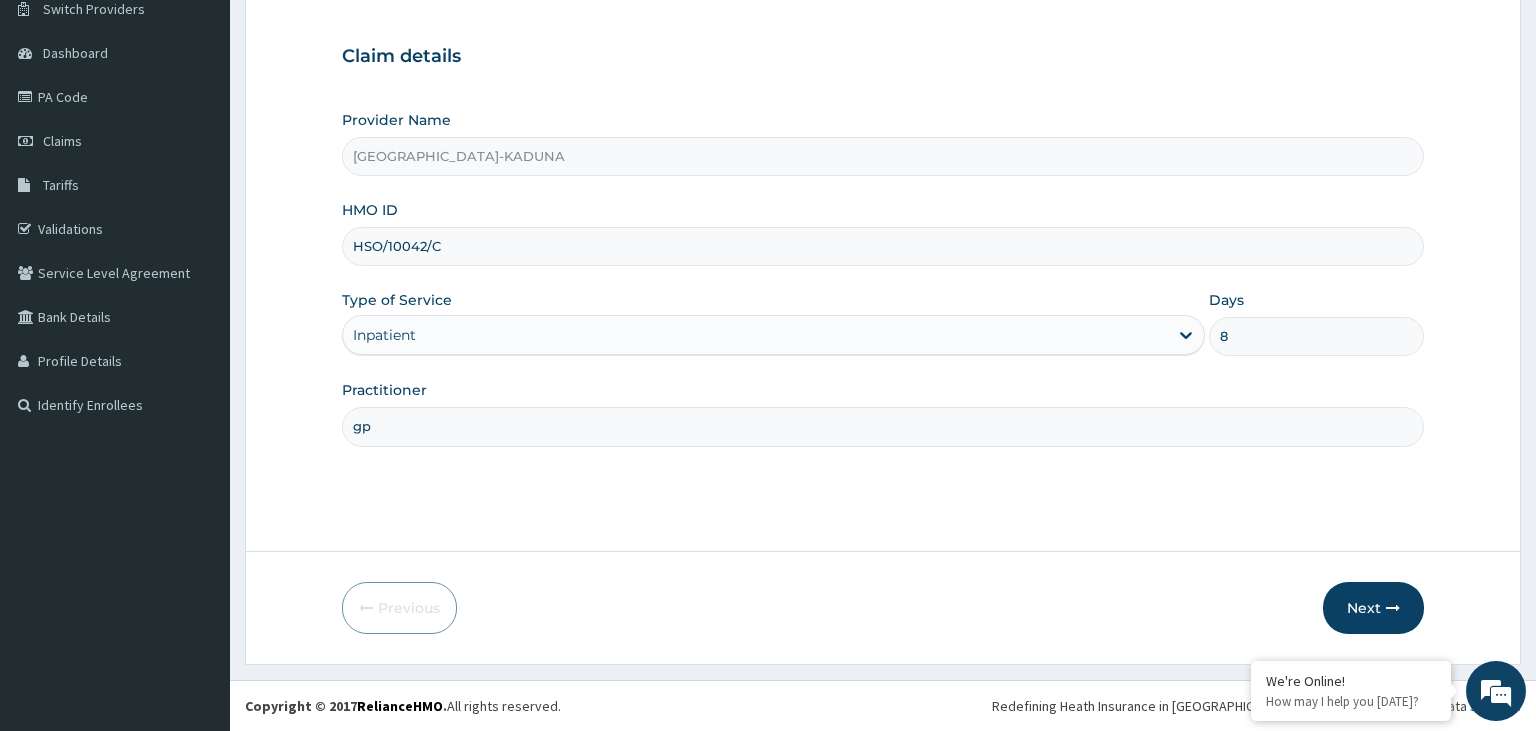 scroll, scrollTop: 164, scrollLeft: 0, axis: vertical 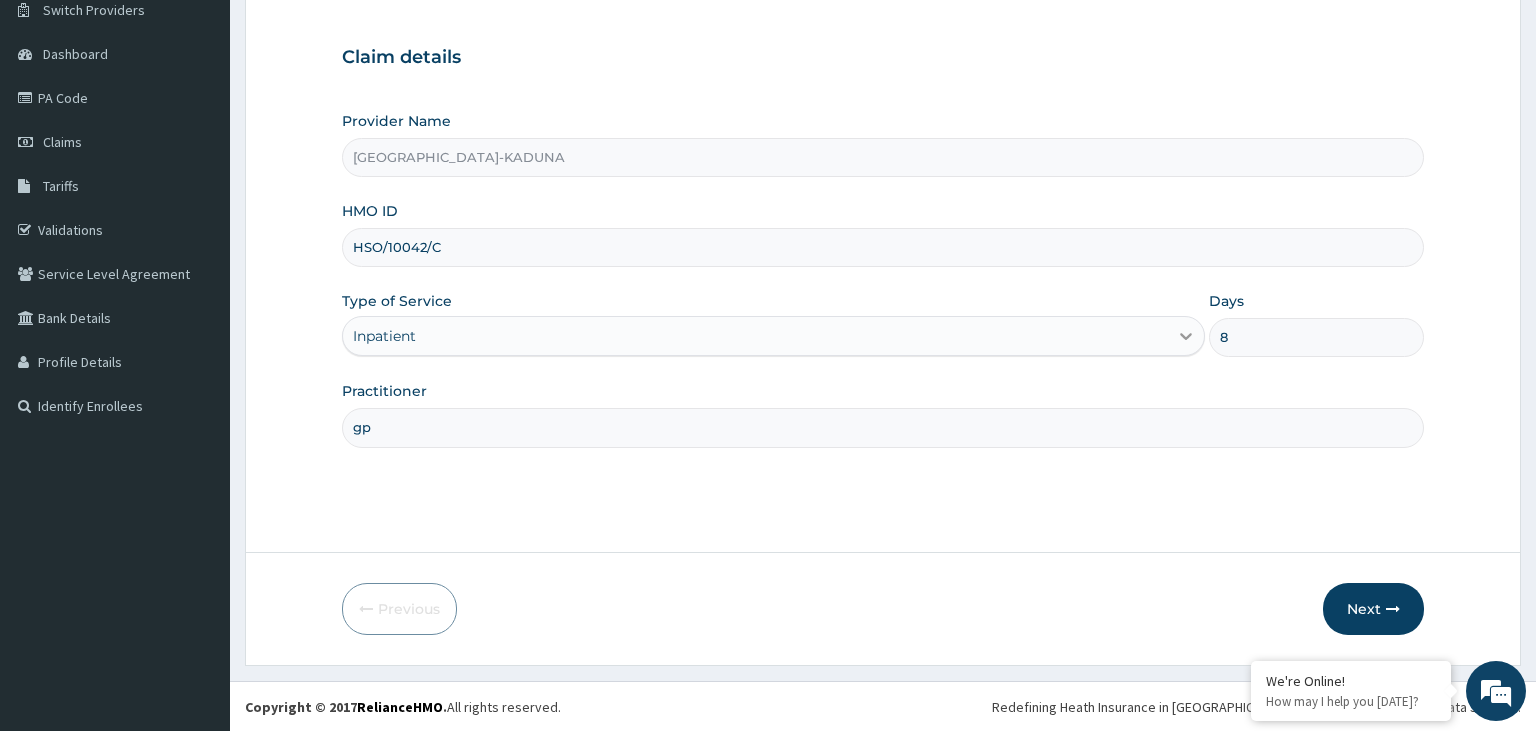 click on "8" at bounding box center [1317, 337] 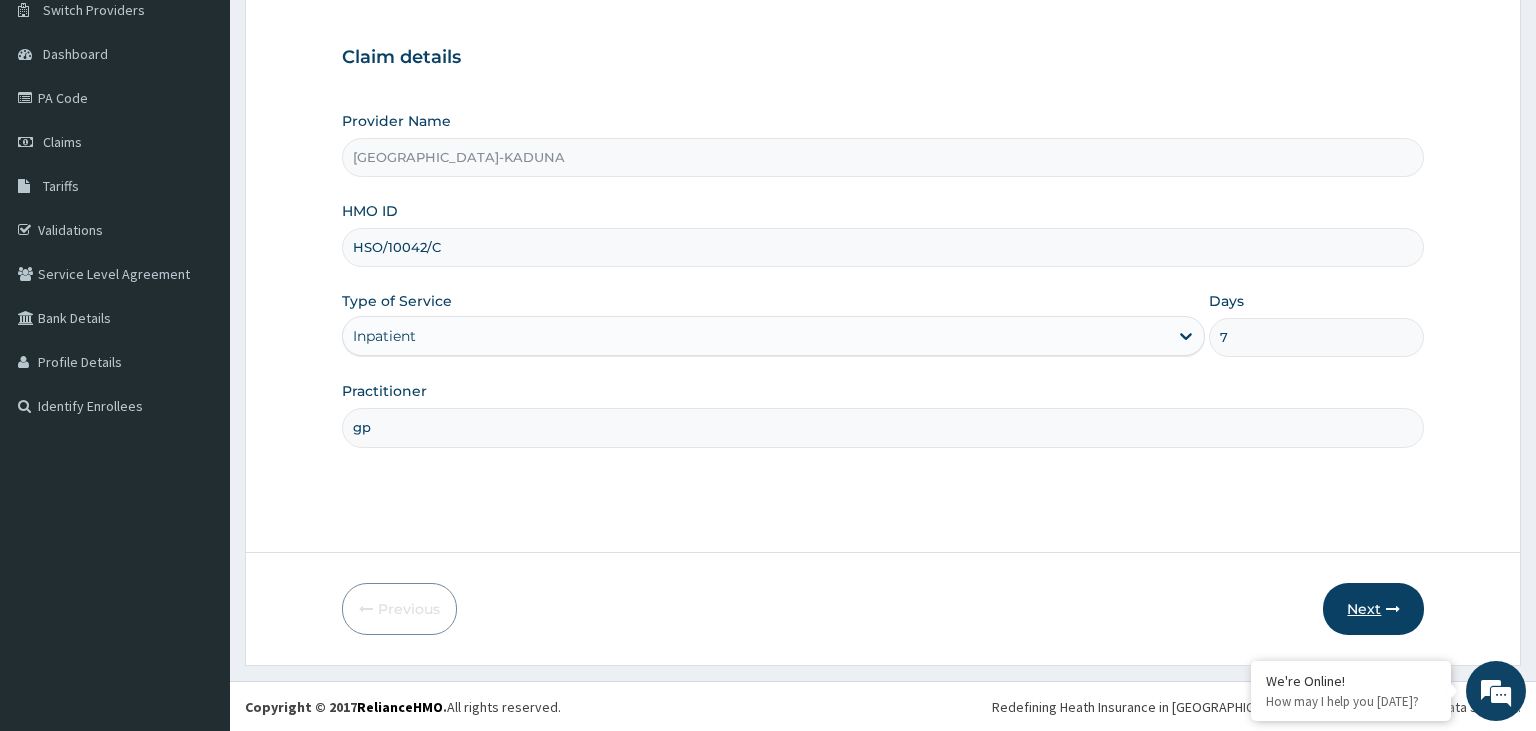 click on "Next" at bounding box center [1373, 609] 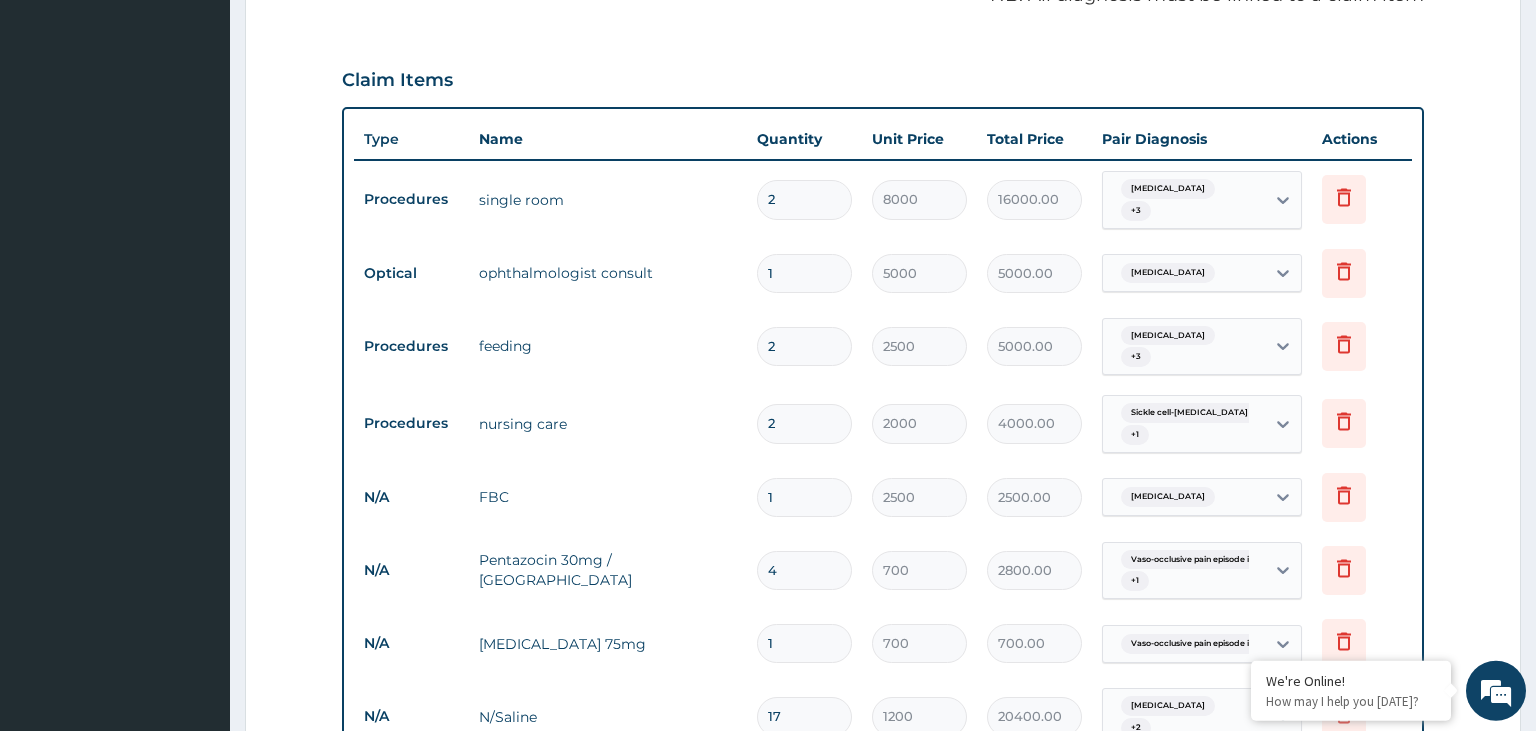 scroll, scrollTop: 797, scrollLeft: 0, axis: vertical 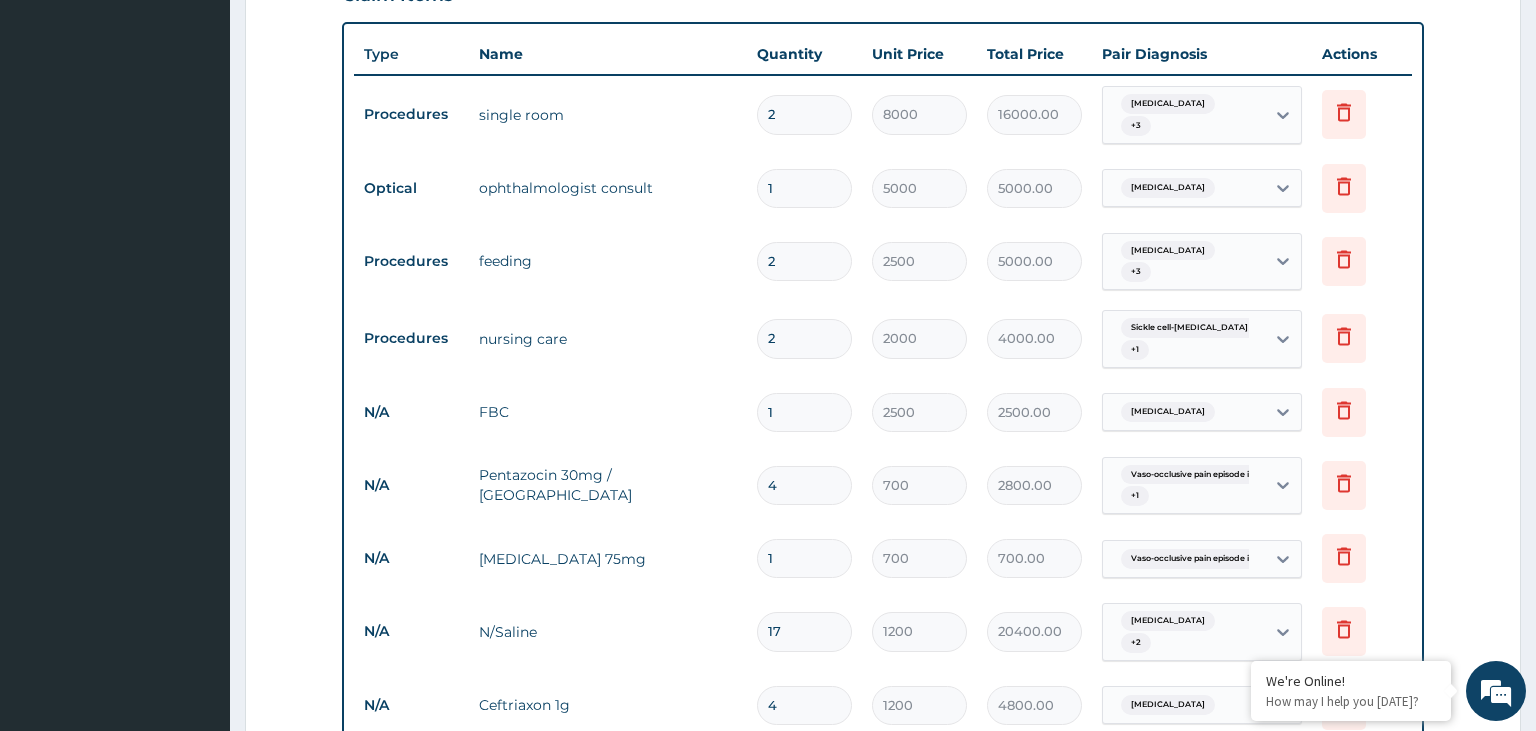 drag, startPoint x: 798, startPoint y: 550, endPoint x: 757, endPoint y: 558, distance: 41.773197 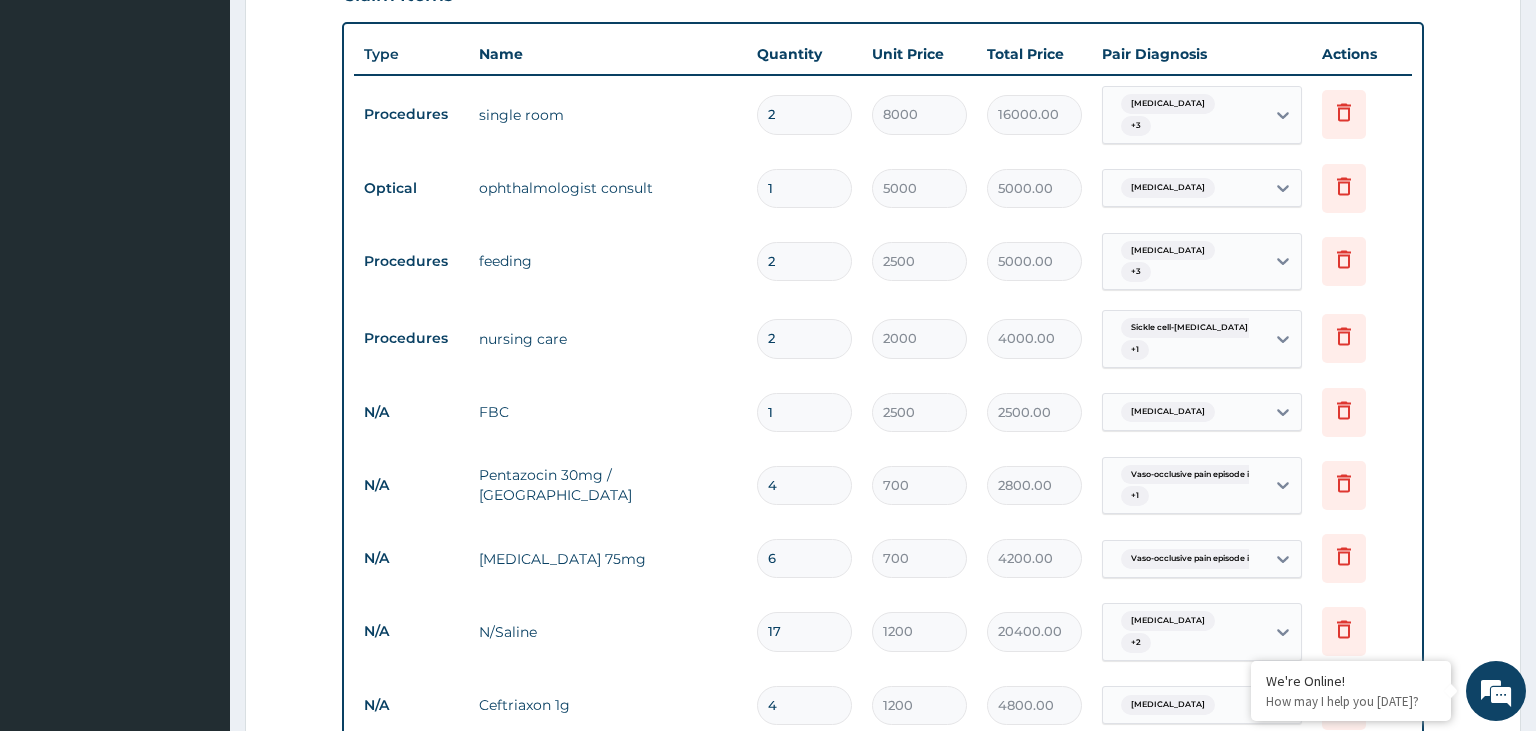 drag, startPoint x: 794, startPoint y: 541, endPoint x: 771, endPoint y: 548, distance: 24.04163 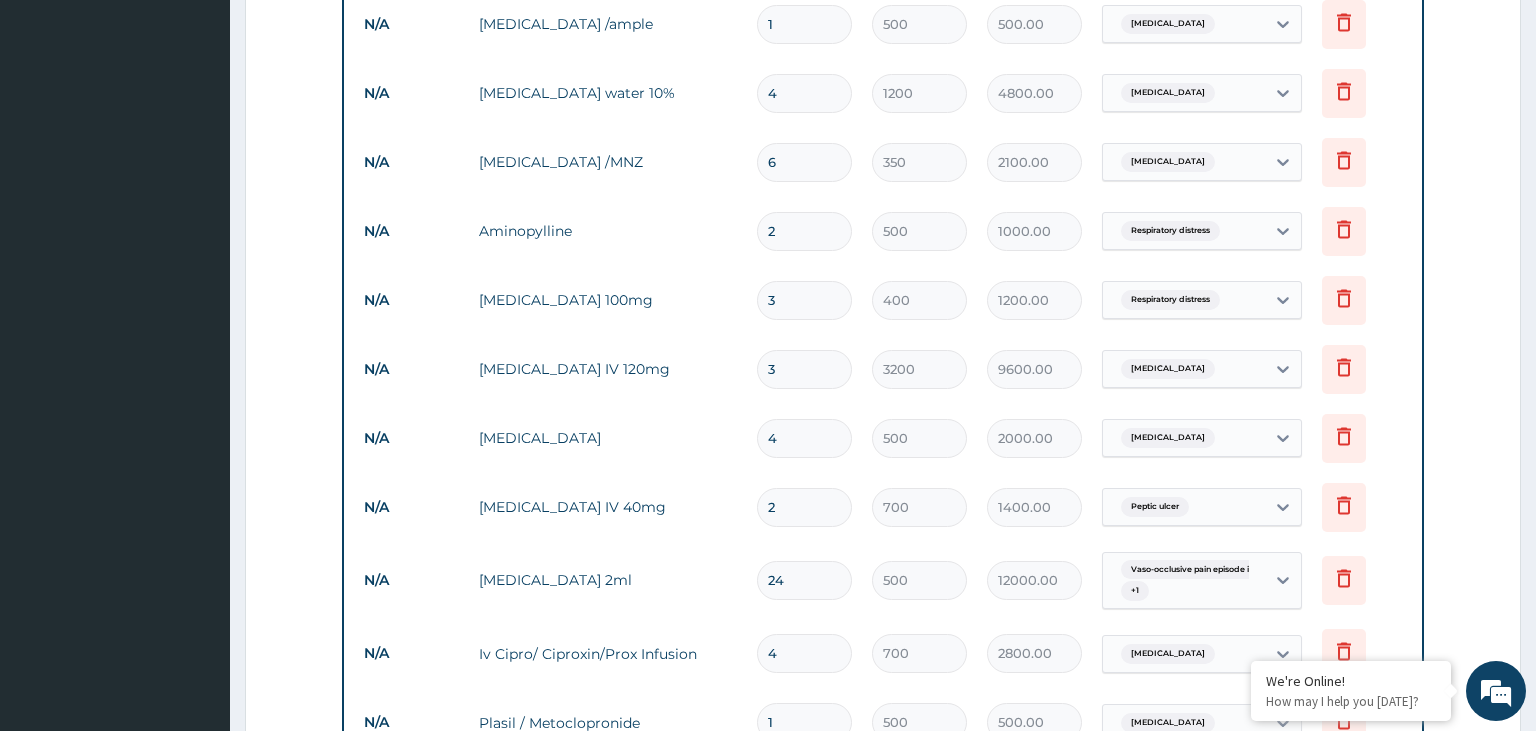 scroll, scrollTop: 1642, scrollLeft: 0, axis: vertical 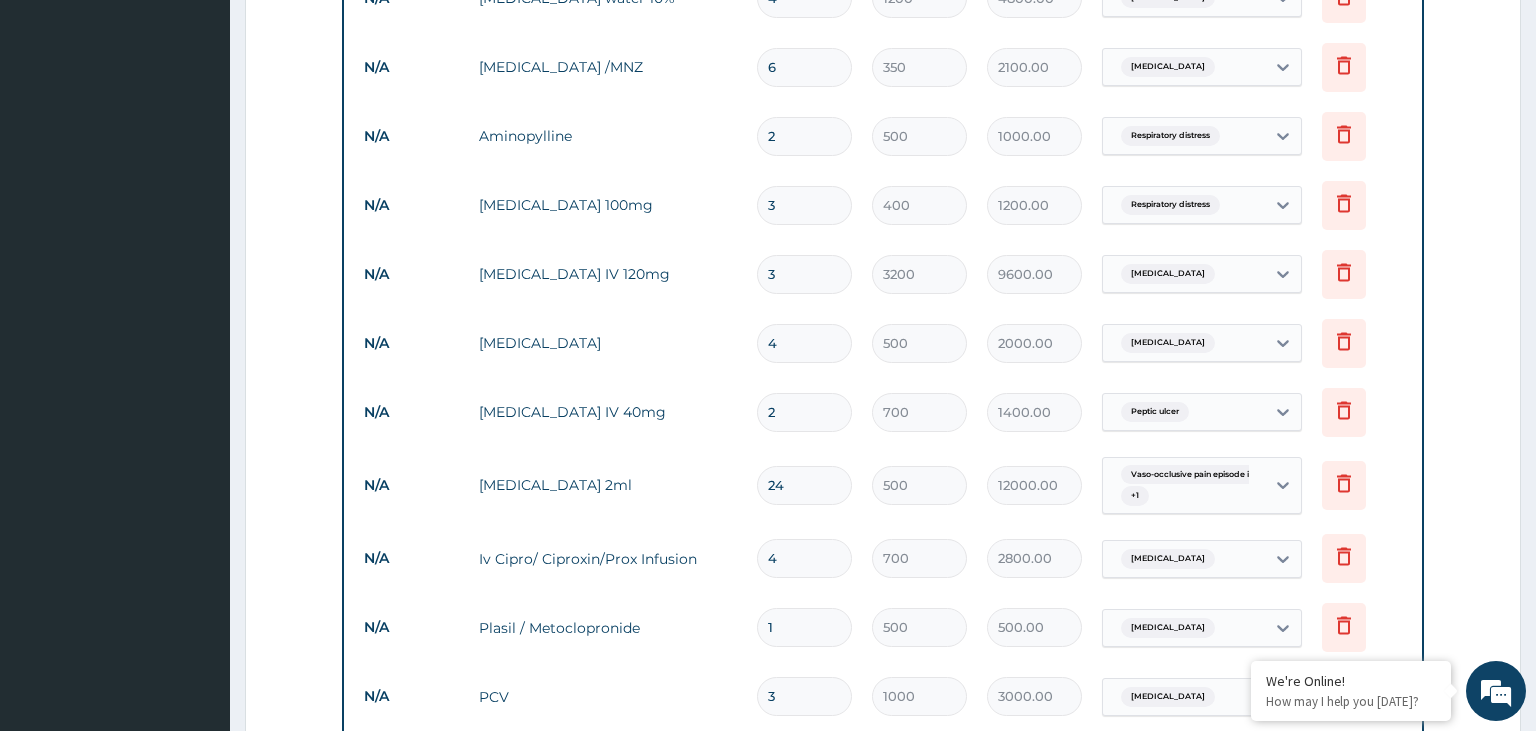 drag, startPoint x: 781, startPoint y: 390, endPoint x: 766, endPoint y: 392, distance: 15.132746 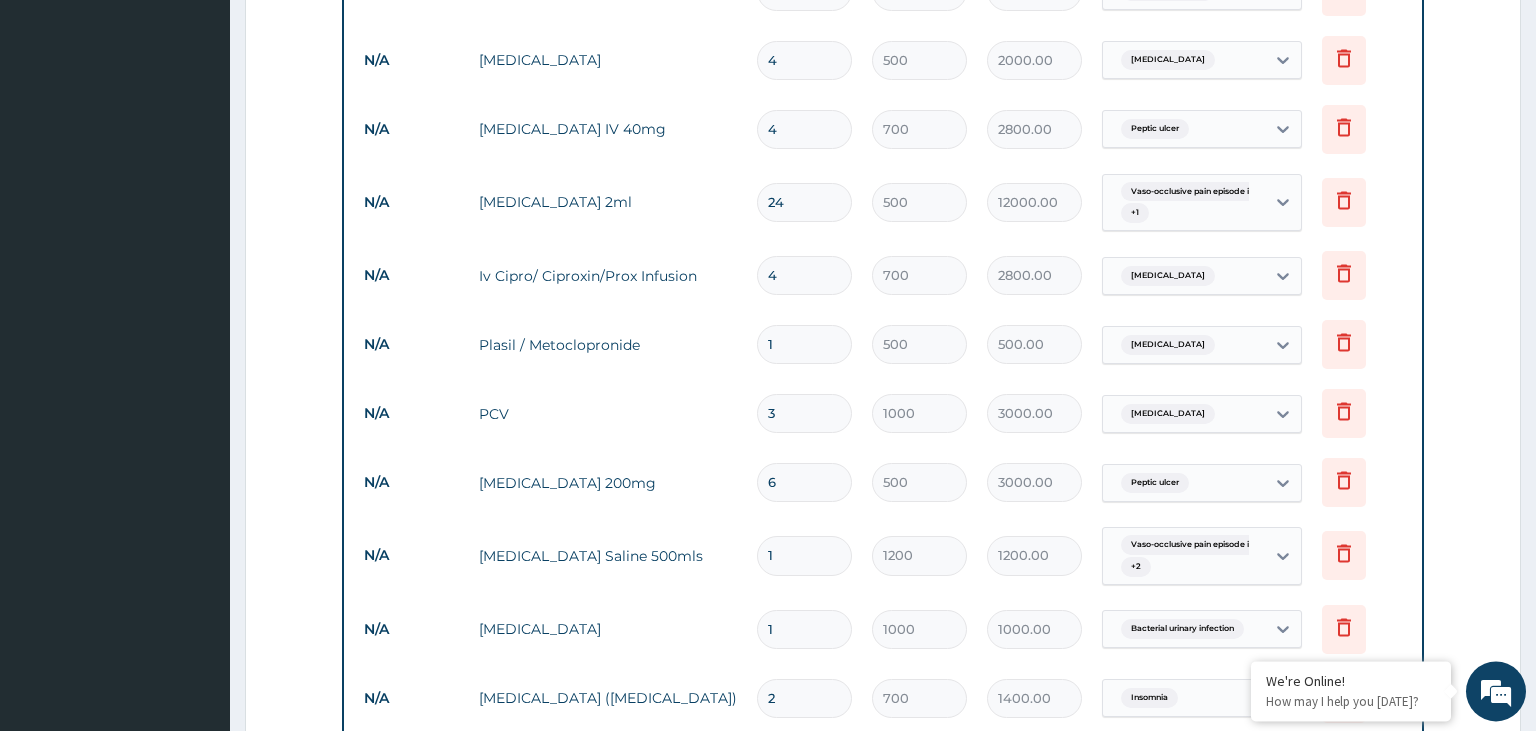 scroll, scrollTop: 1959, scrollLeft: 0, axis: vertical 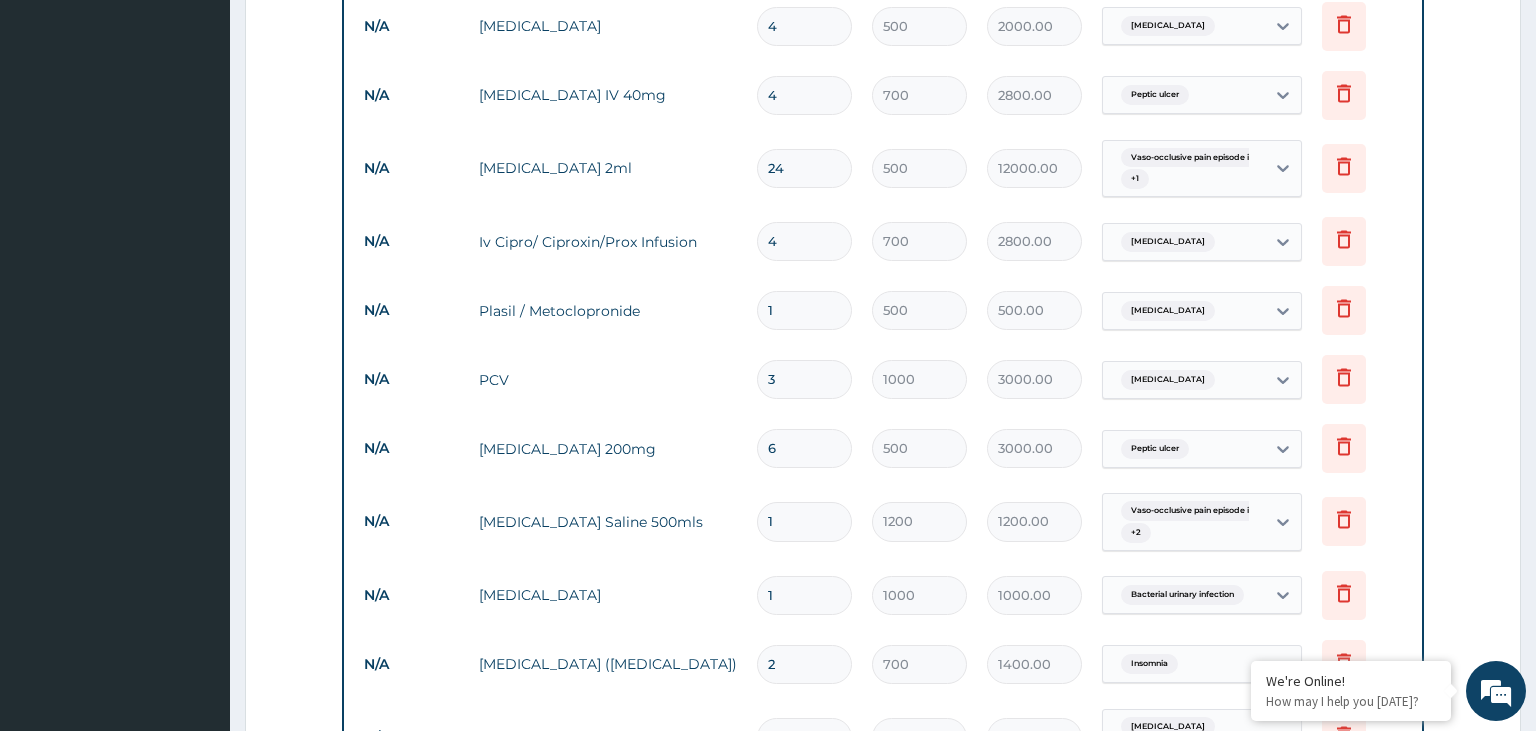 drag, startPoint x: 785, startPoint y: 496, endPoint x: 758, endPoint y: 500, distance: 27.294687 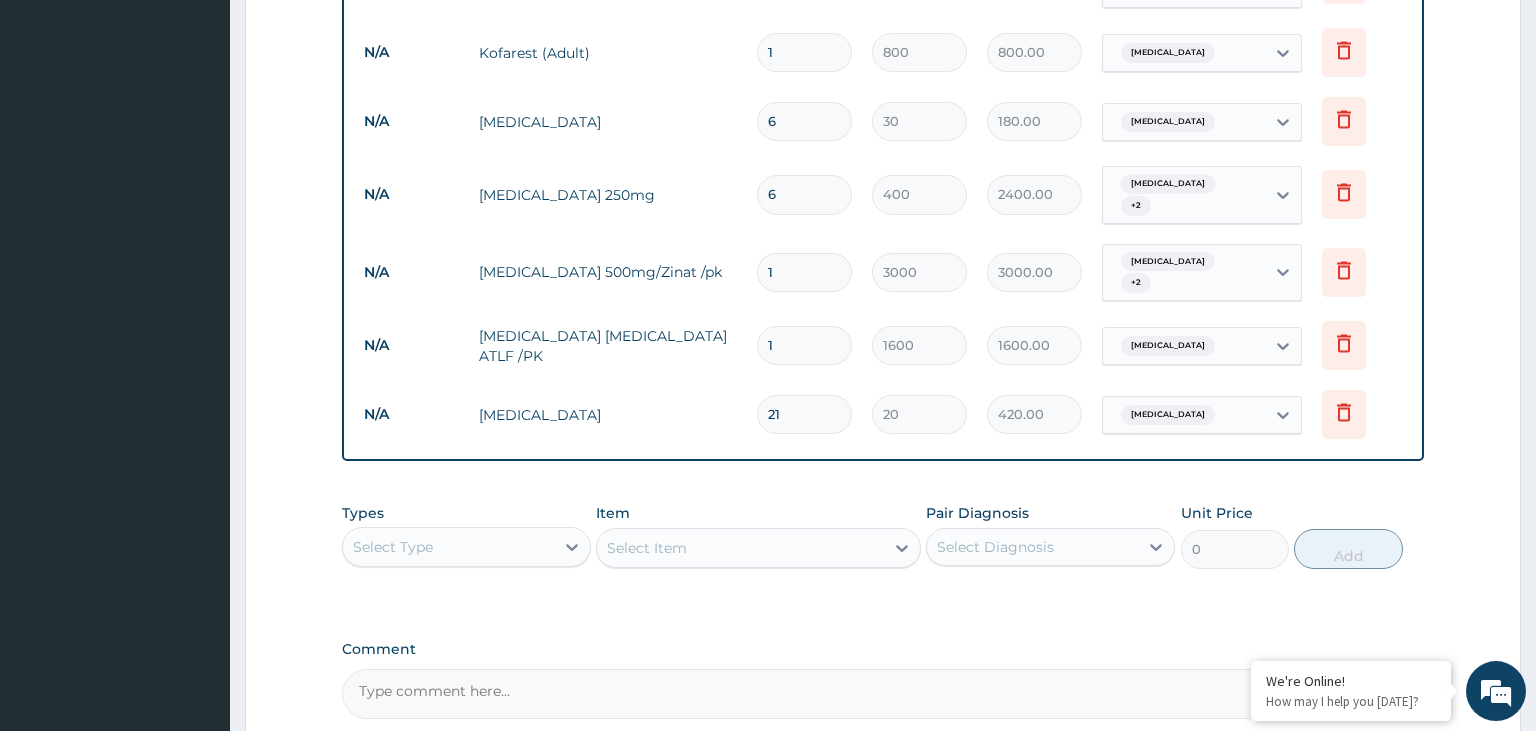 scroll, scrollTop: 2853, scrollLeft: 0, axis: vertical 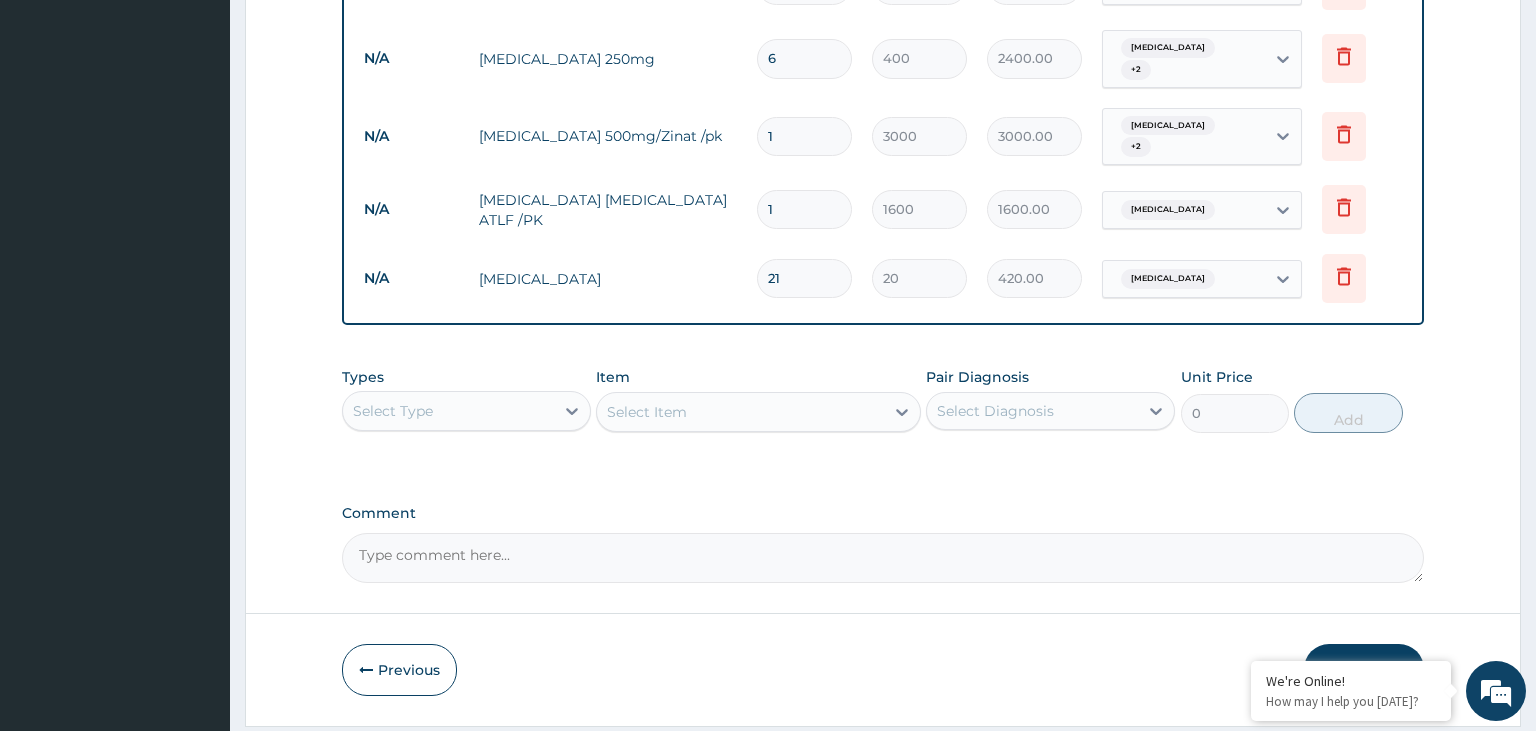 click on "Submit" at bounding box center (1364, 670) 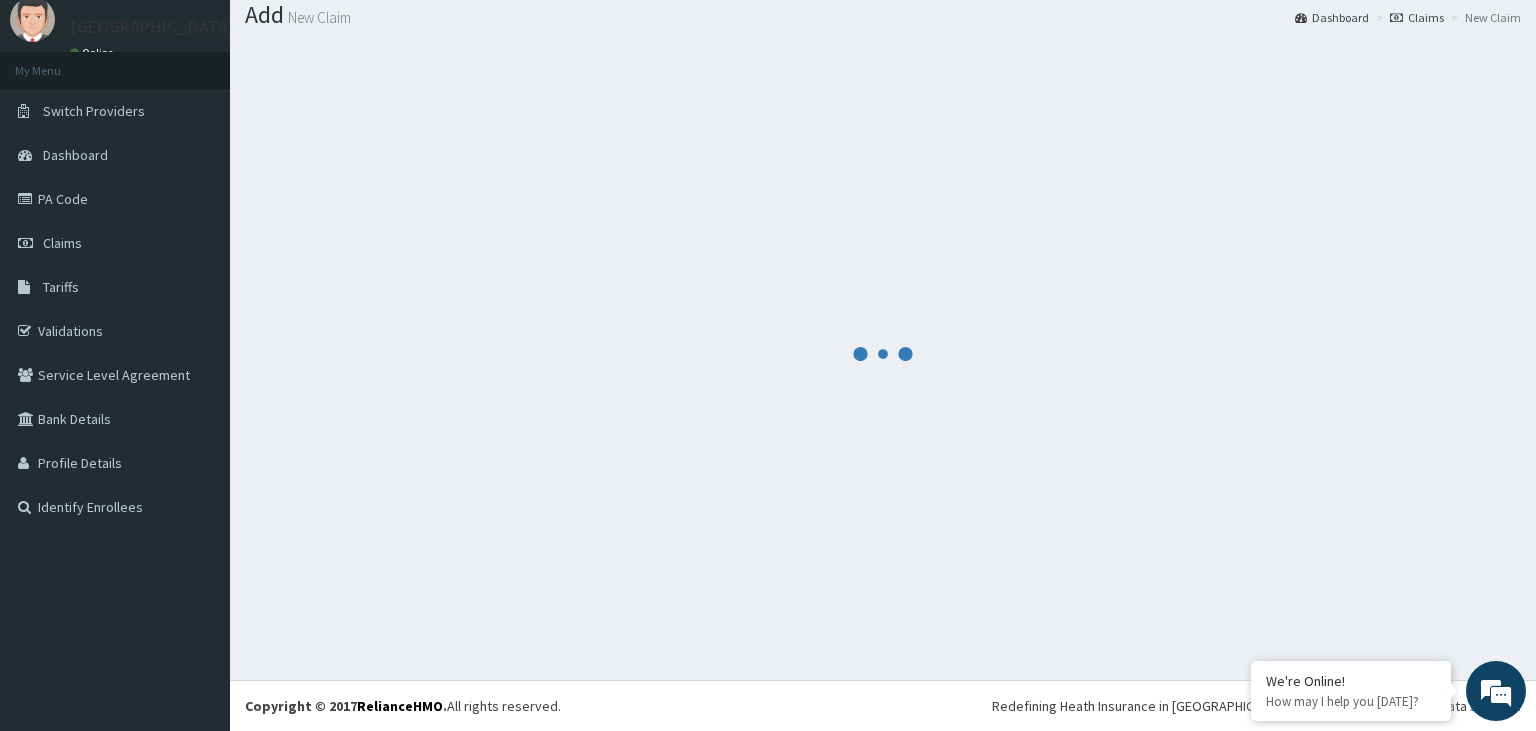 scroll, scrollTop: 62, scrollLeft: 0, axis: vertical 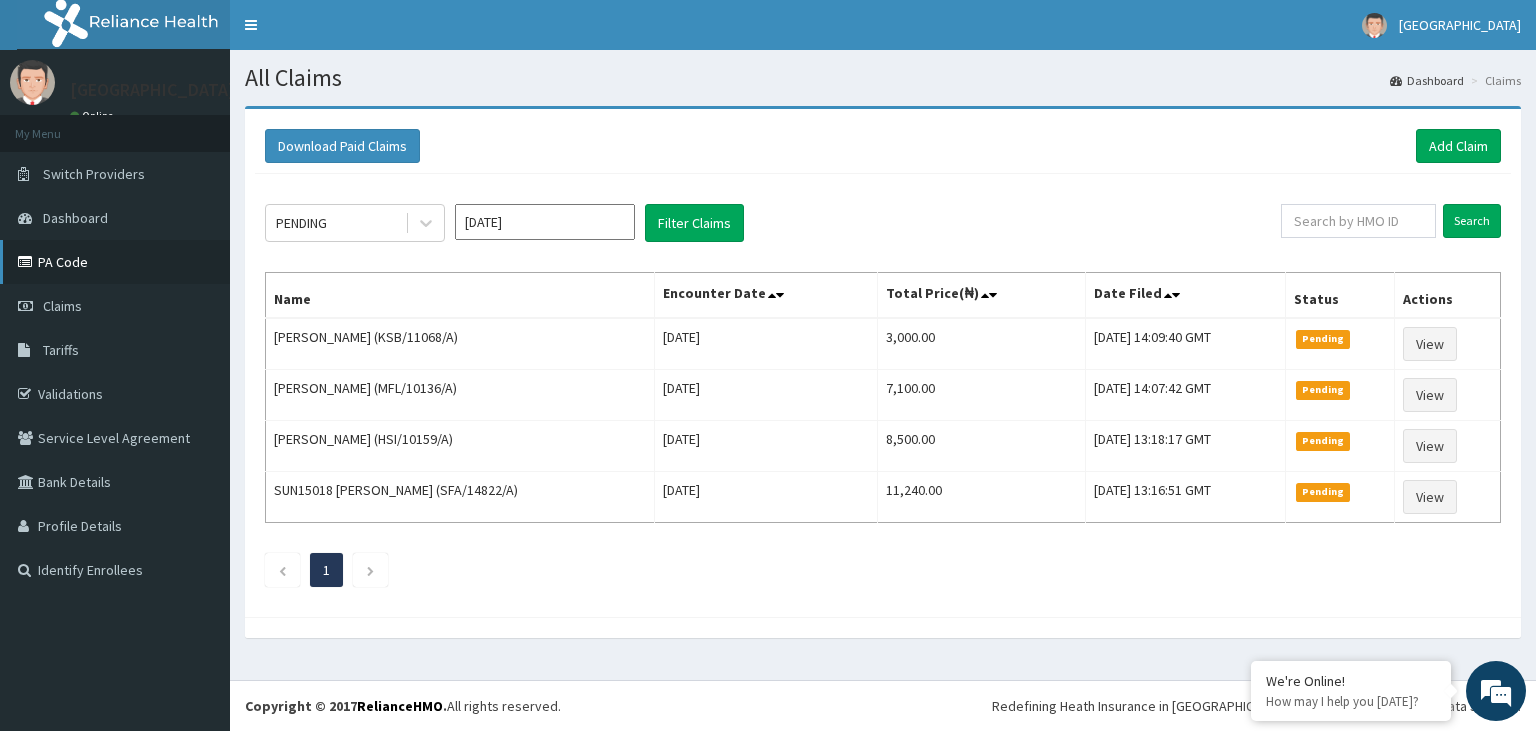 click on "PA Code" at bounding box center (115, 262) 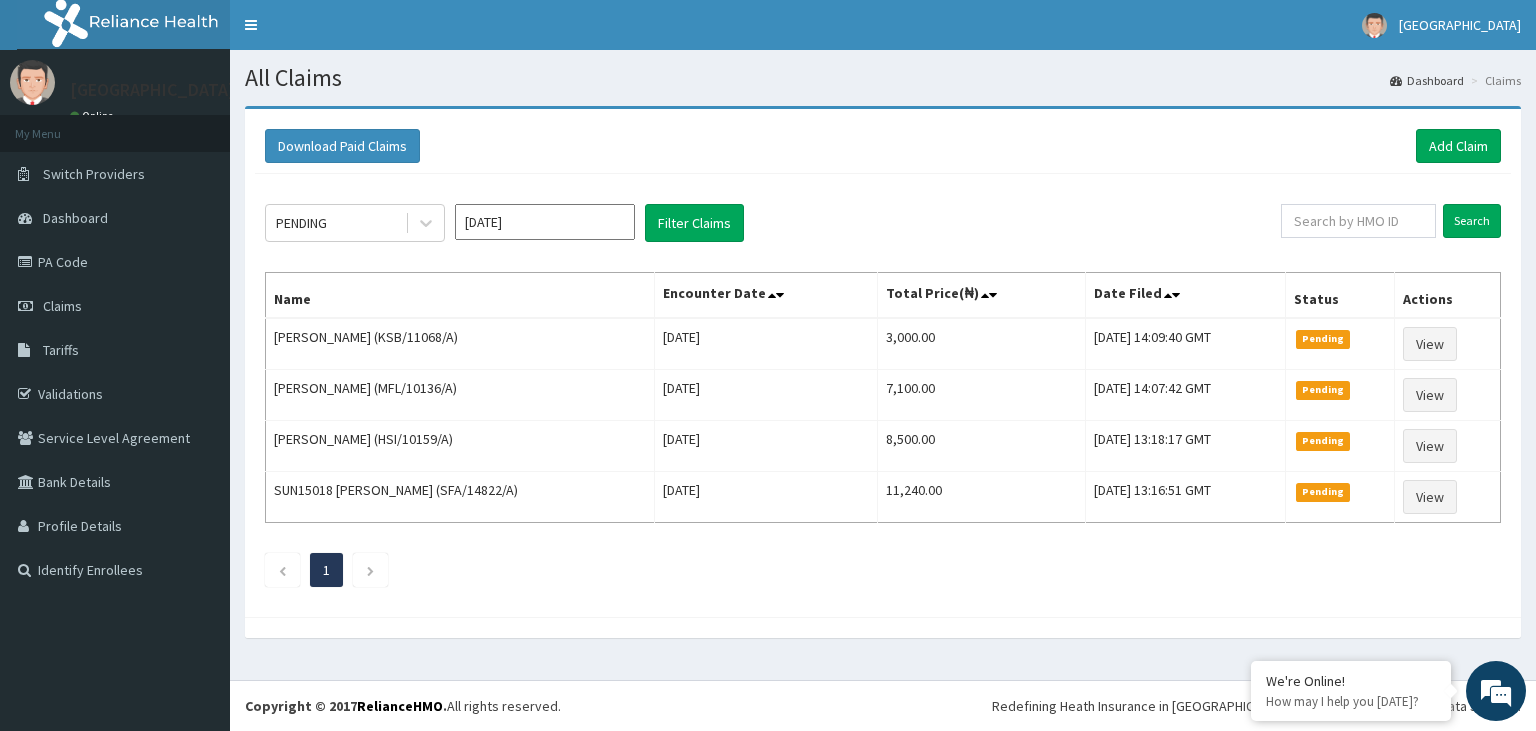 scroll, scrollTop: 0, scrollLeft: 0, axis: both 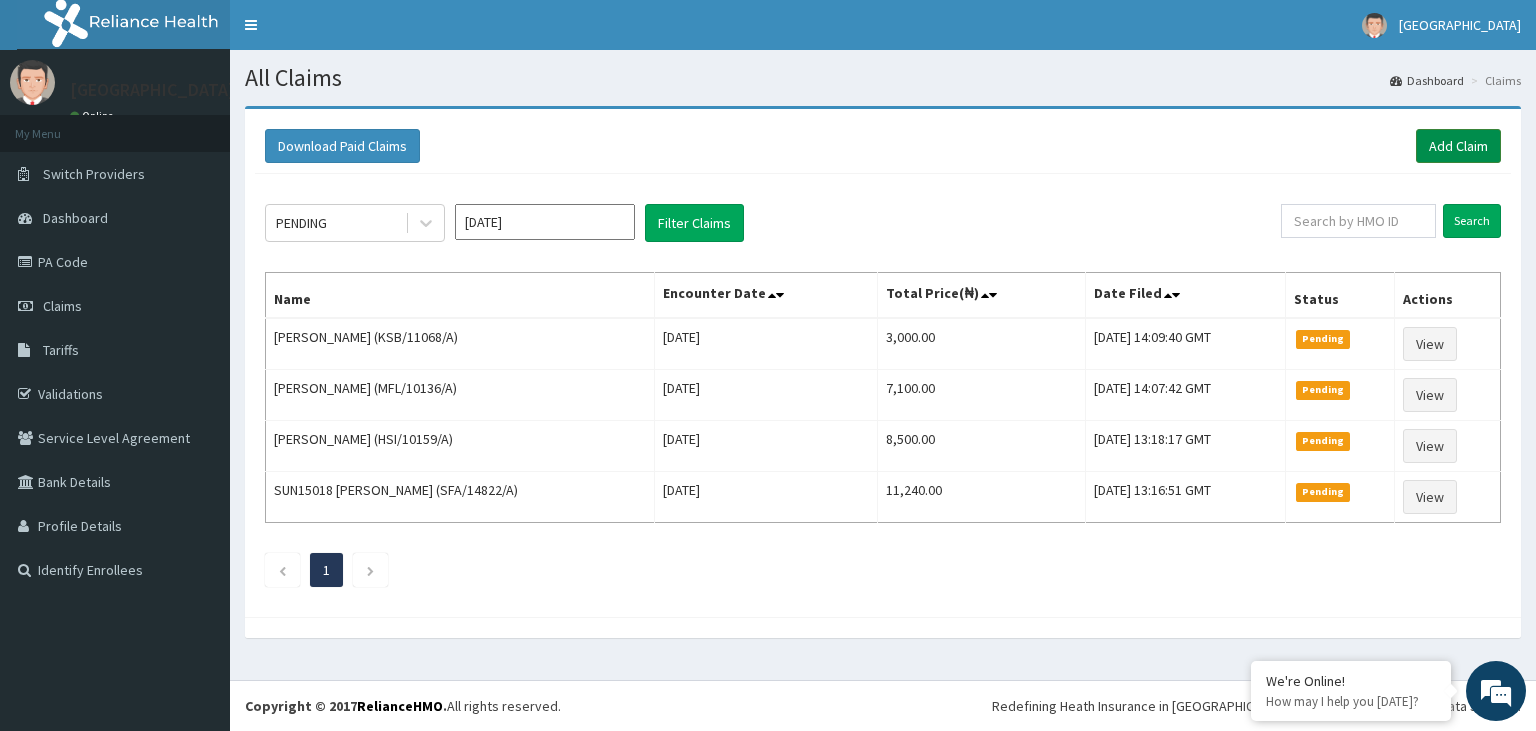 click on "Add Claim" at bounding box center (1458, 146) 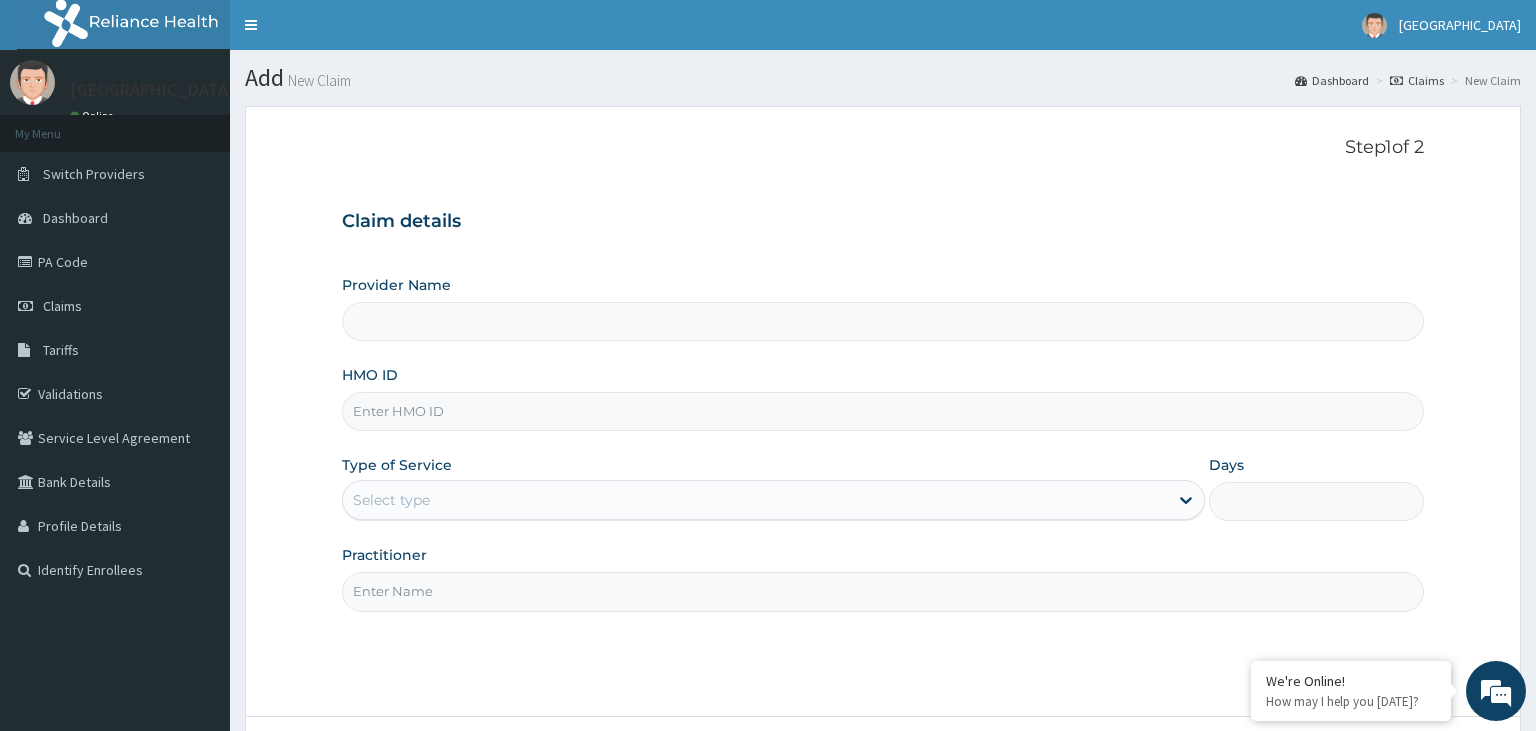 scroll, scrollTop: 164, scrollLeft: 0, axis: vertical 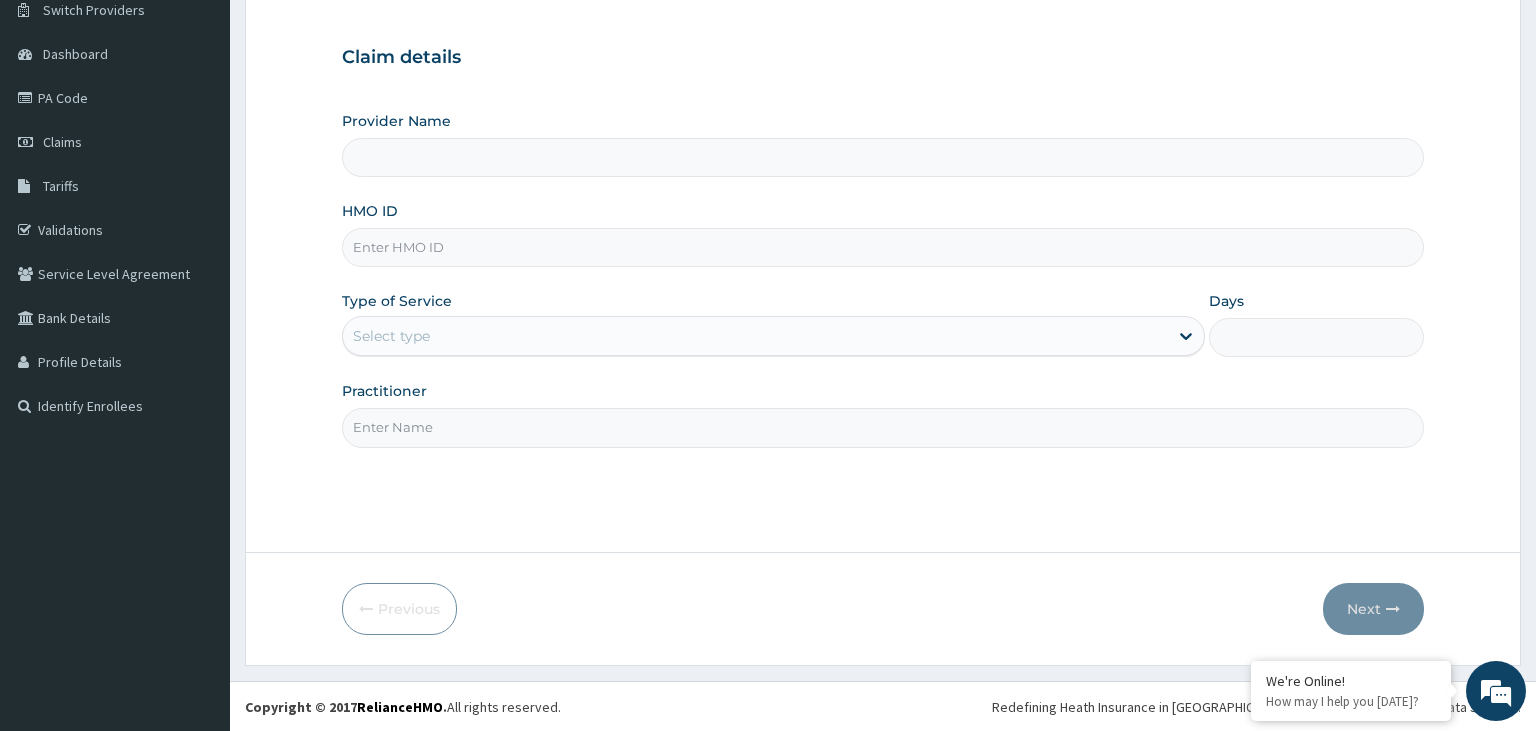 type on "HSO/10042/C" 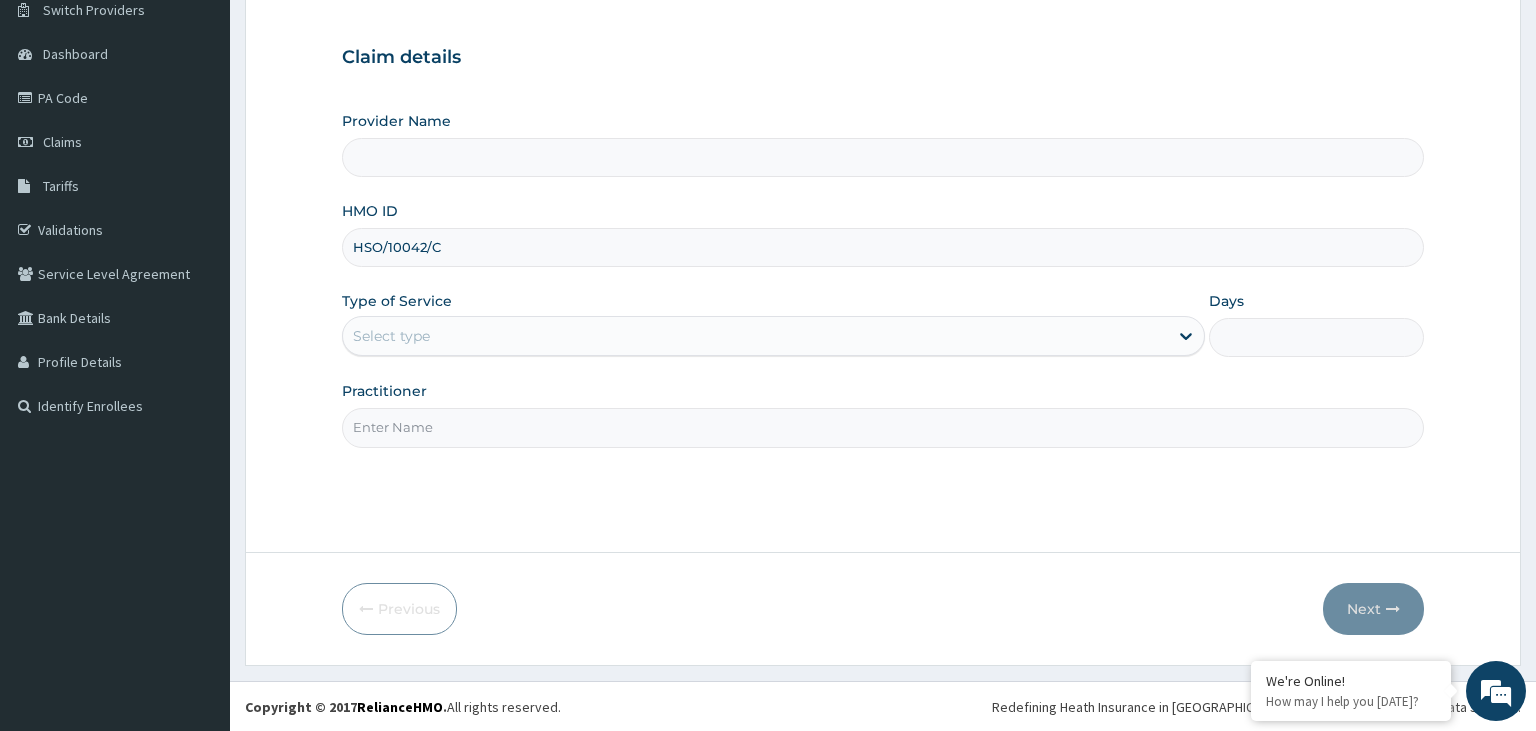 type on "[GEOGRAPHIC_DATA]-KADUNA" 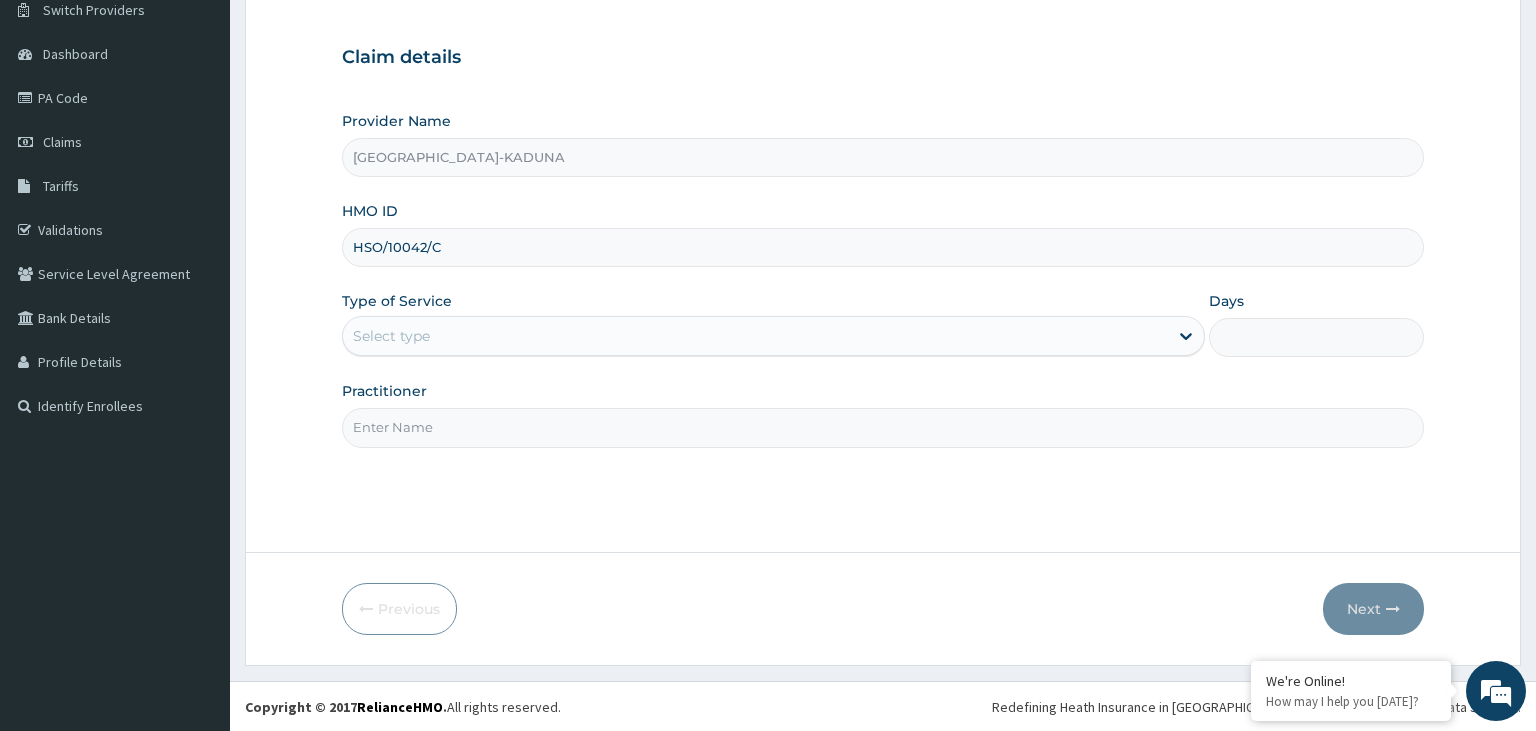 type on "HSO/10042/C" 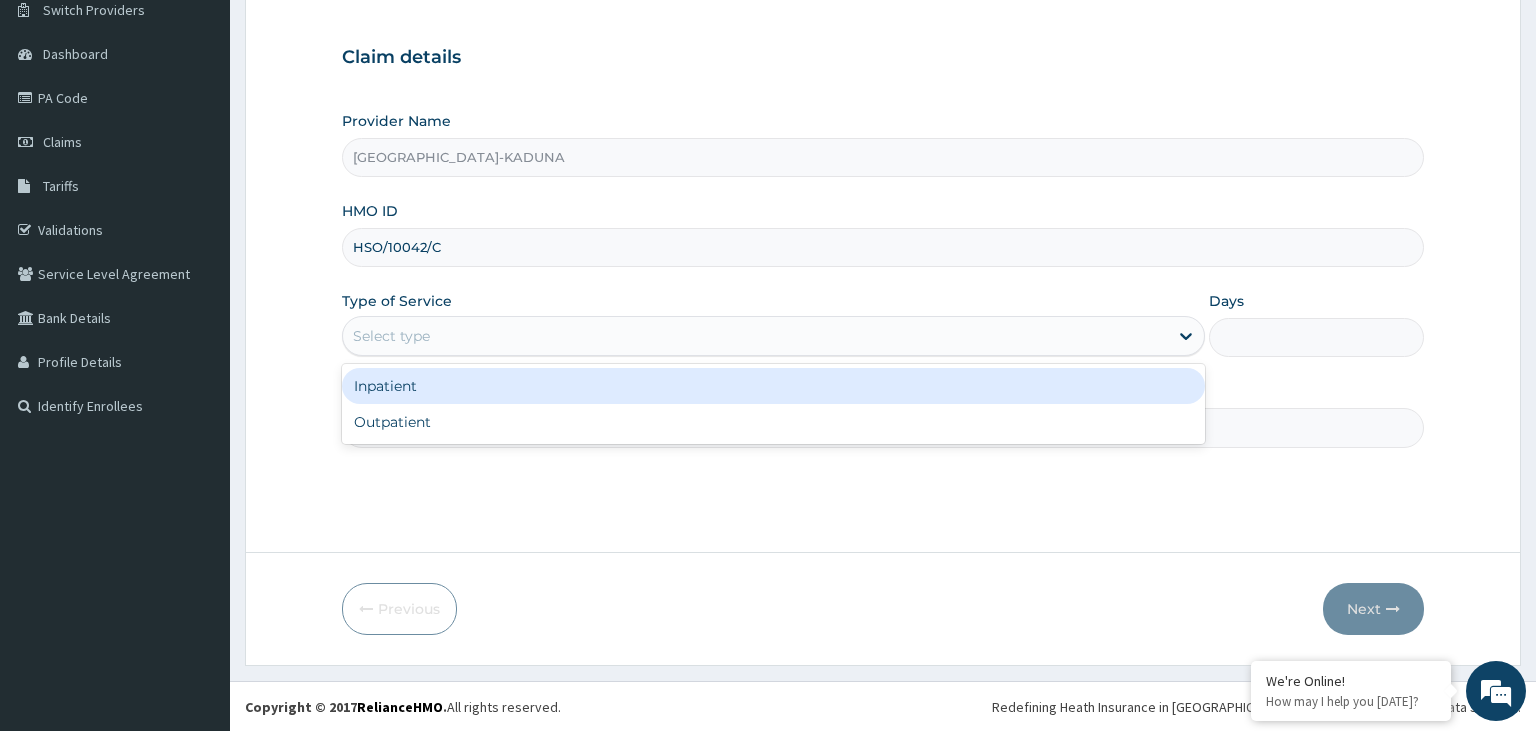 click on "Select type" at bounding box center [755, 336] 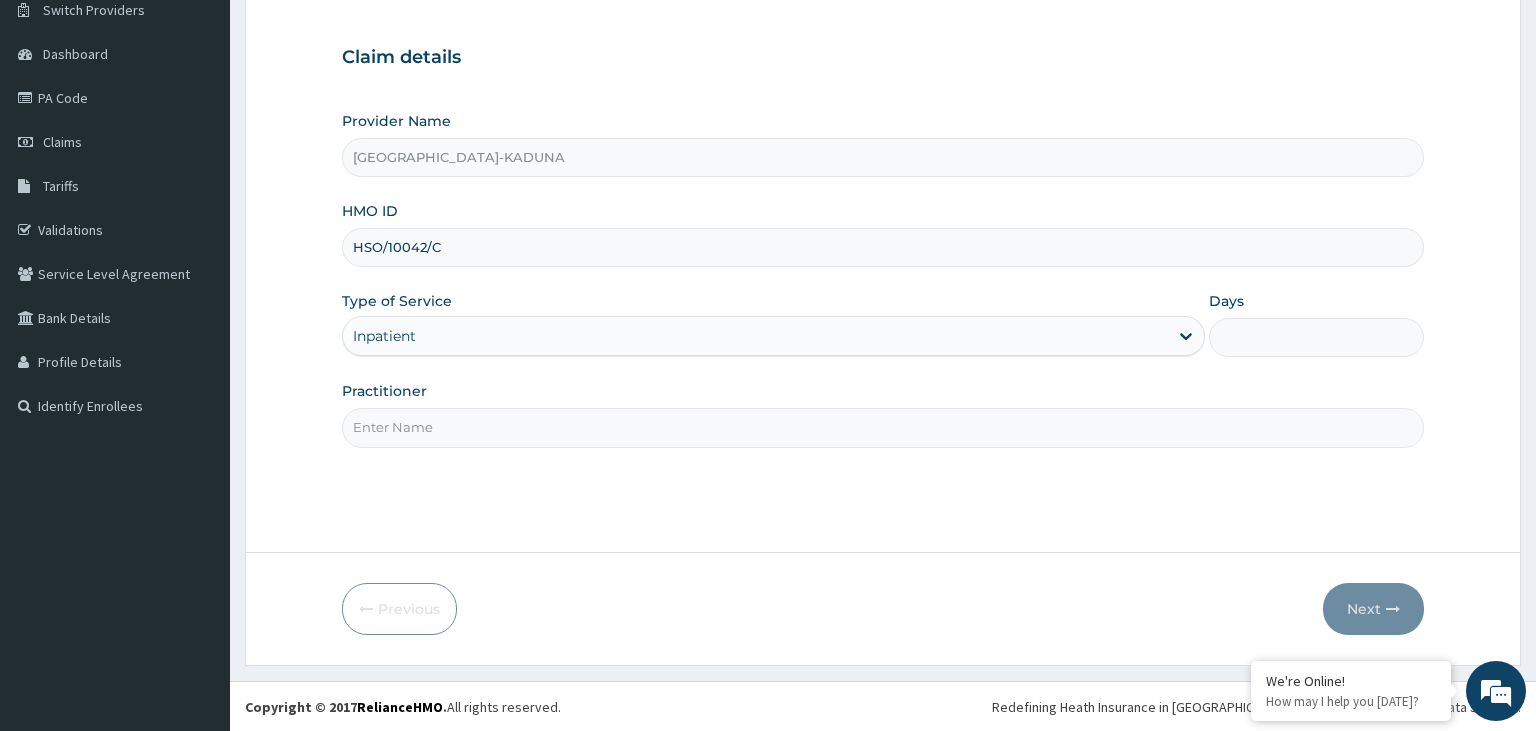 click on "Practitioner" at bounding box center [883, 427] 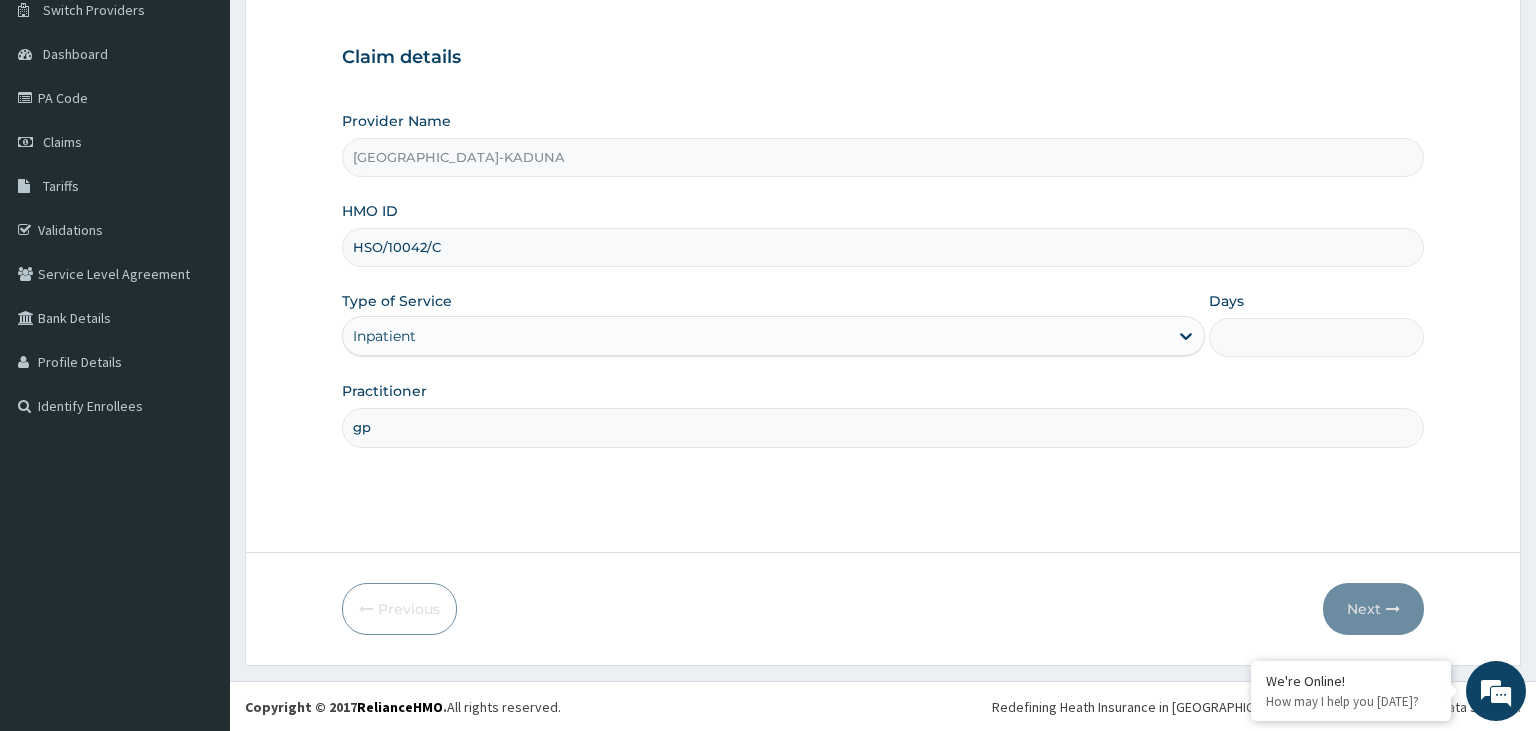 type on "gp" 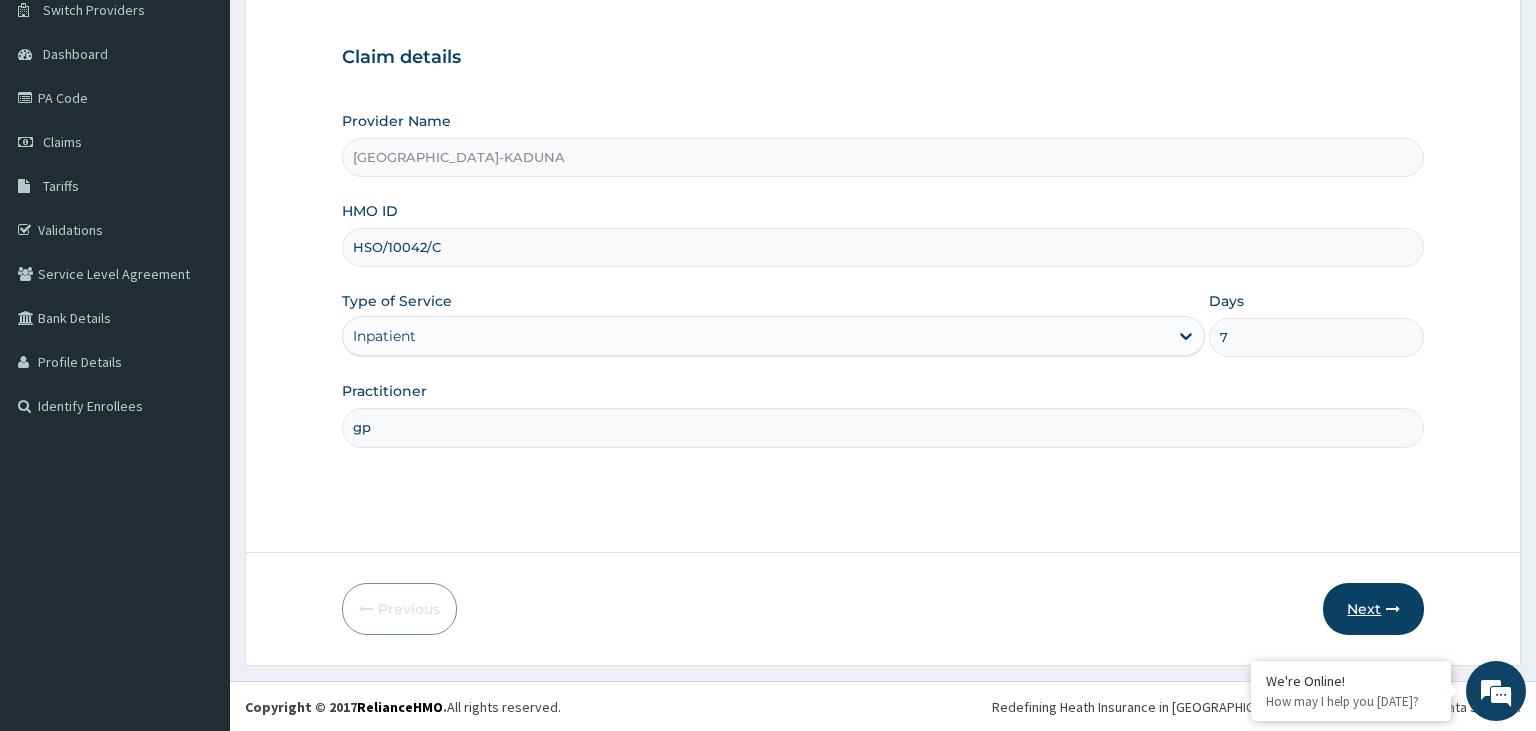 type on "7" 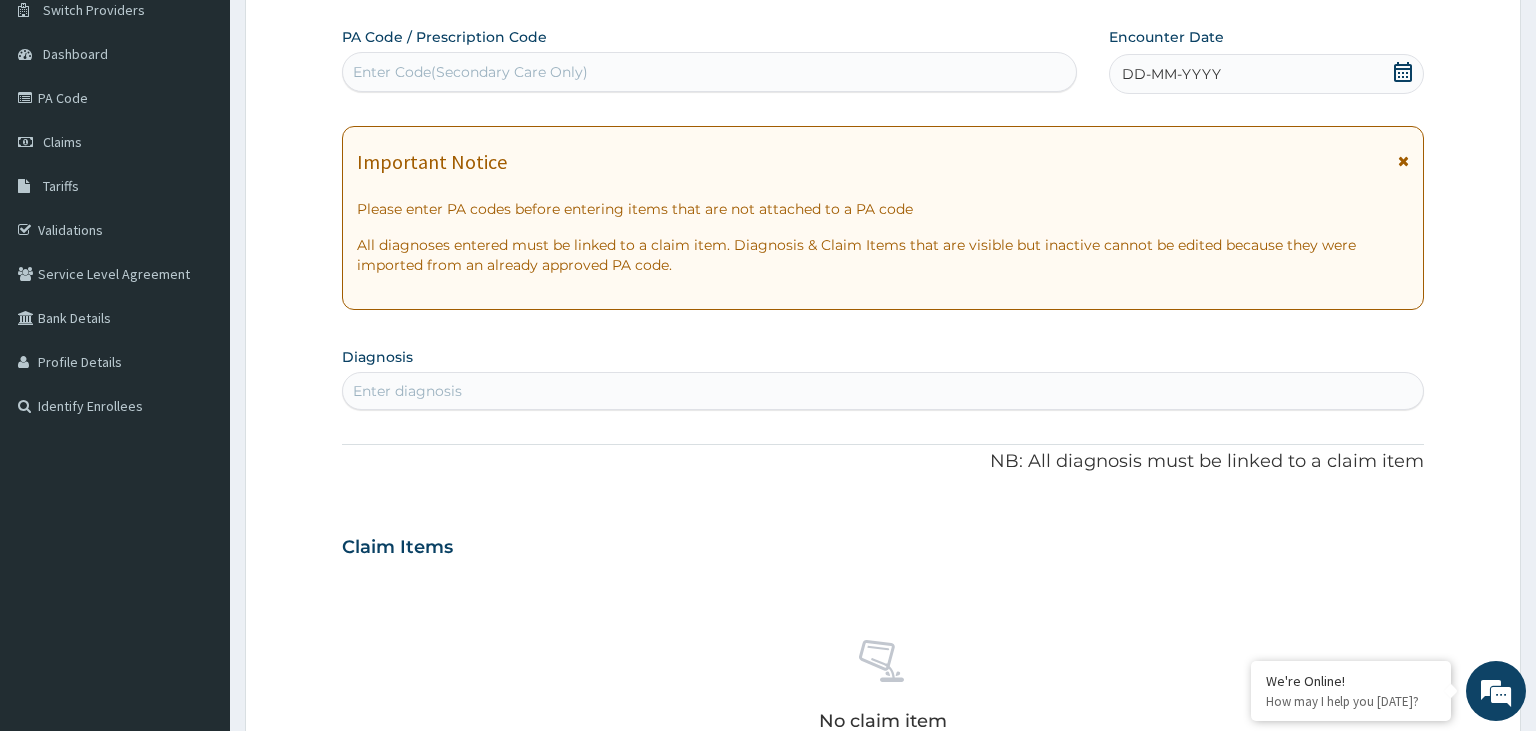 scroll, scrollTop: 0, scrollLeft: 0, axis: both 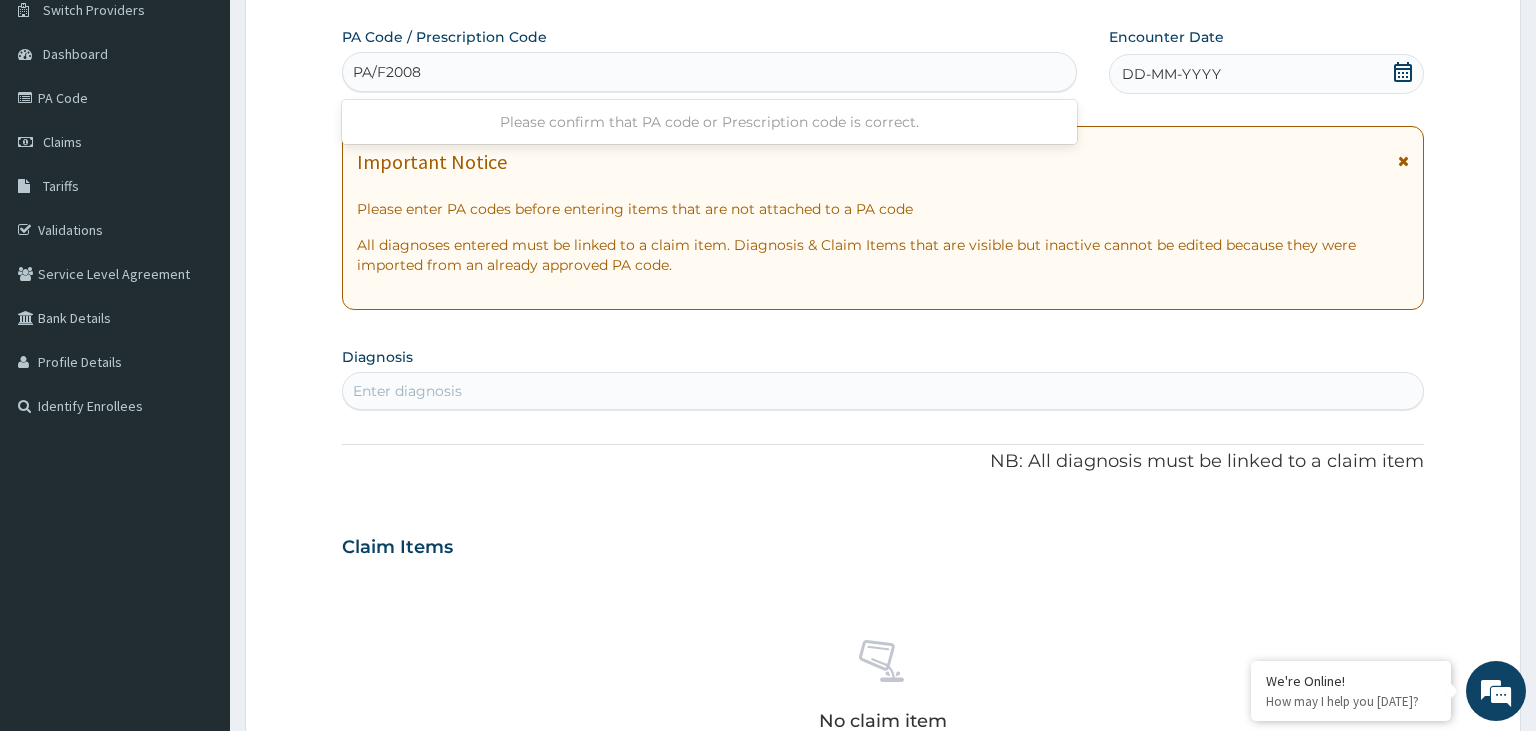 type on "PA/F20085" 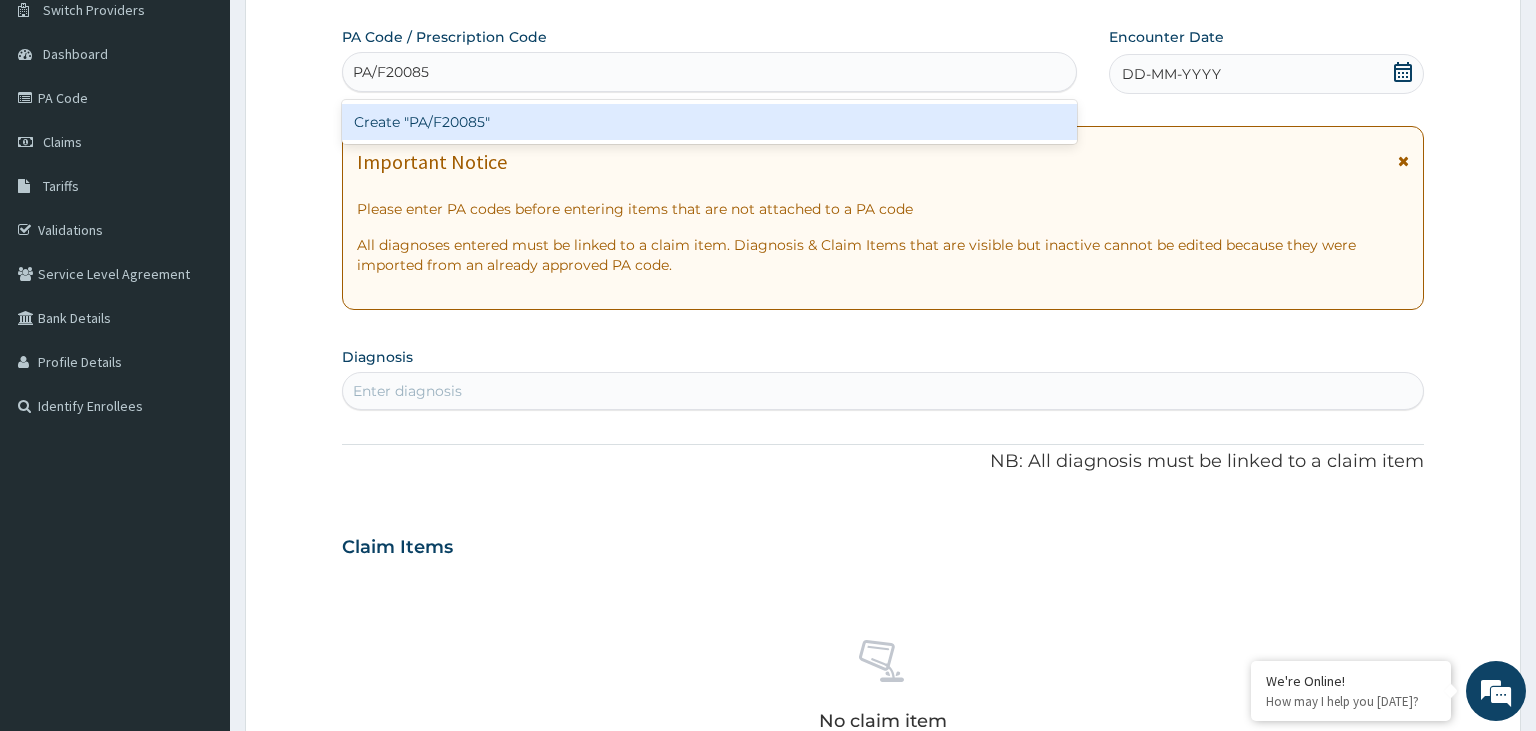 click on "Create "PA/F20085"" at bounding box center [710, 122] 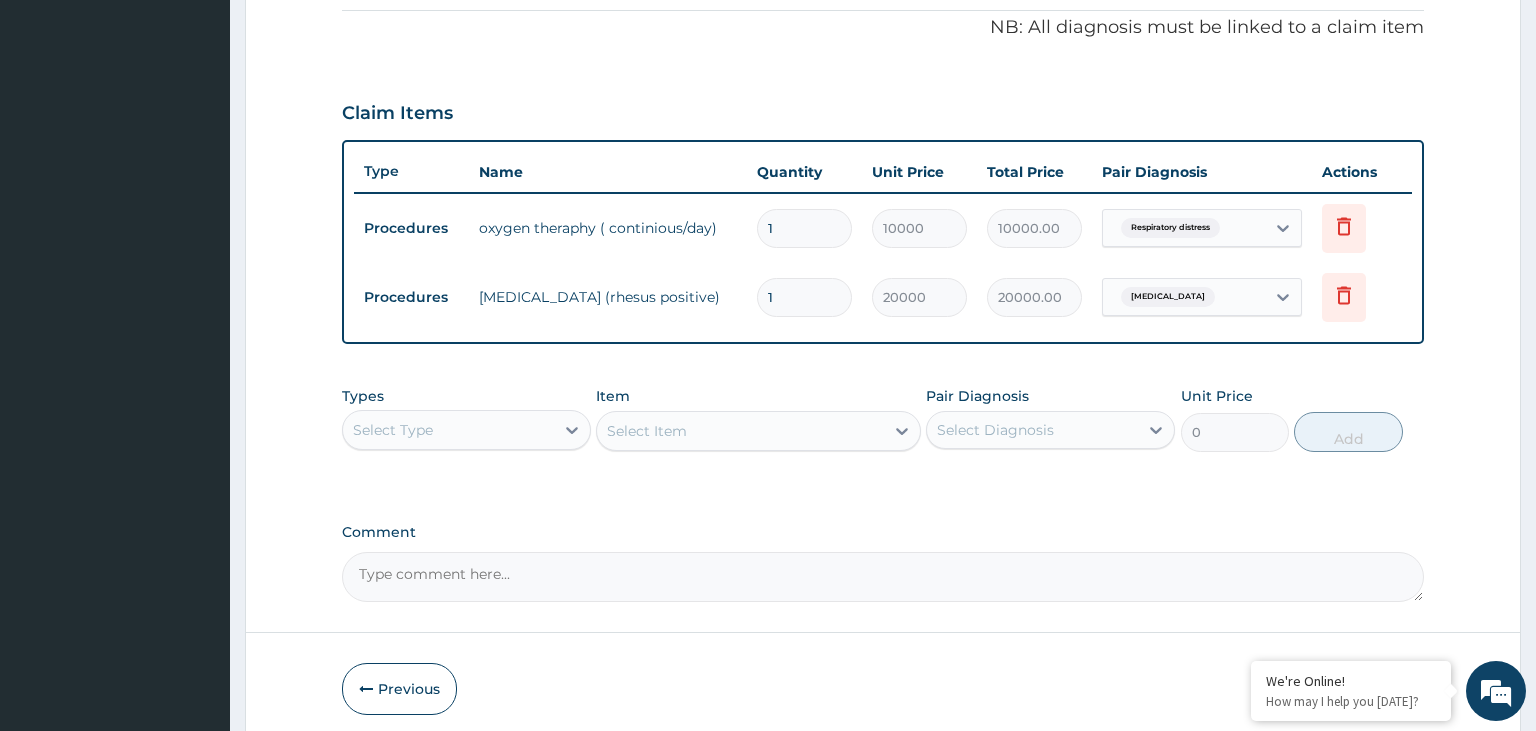 scroll, scrollTop: 681, scrollLeft: 0, axis: vertical 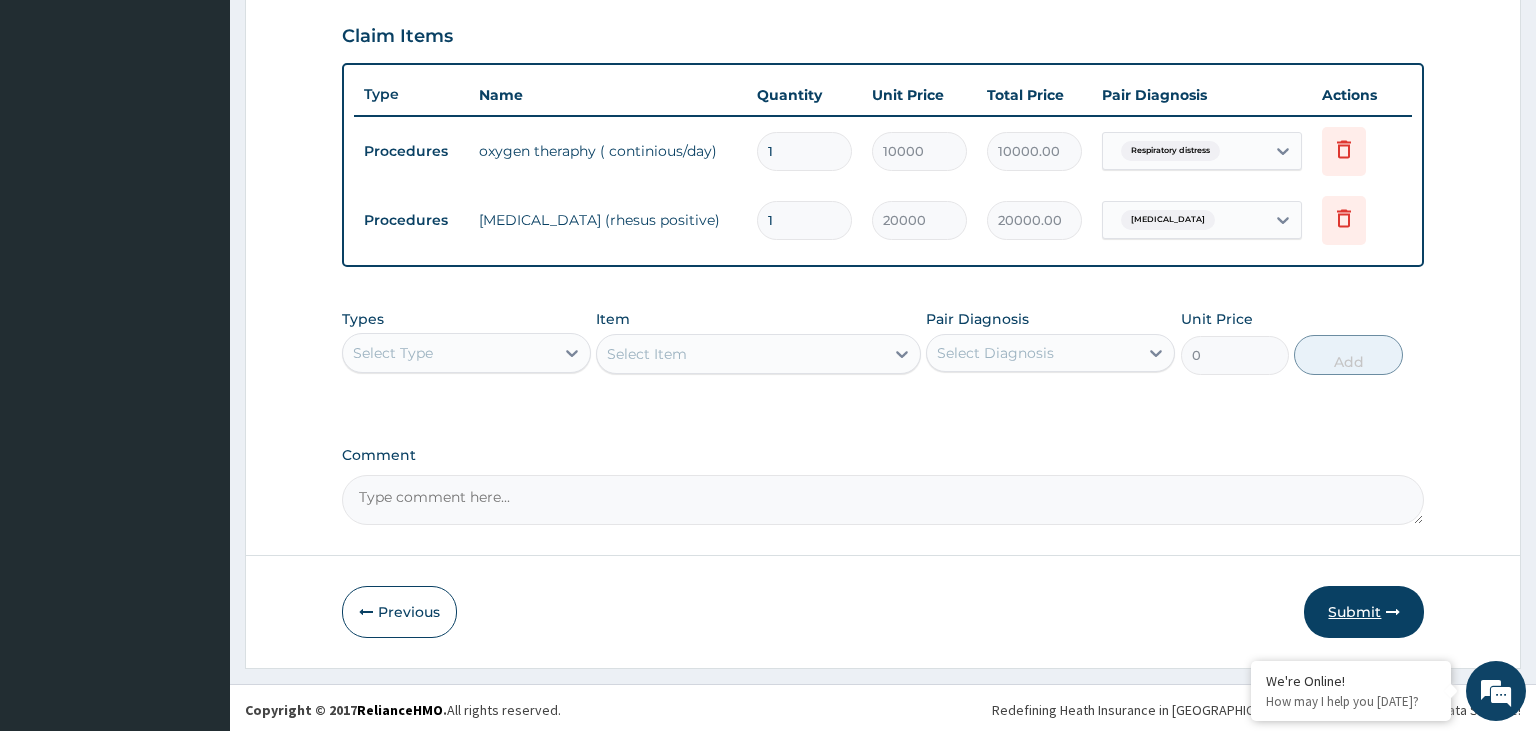 click on "Submit" at bounding box center (1364, 612) 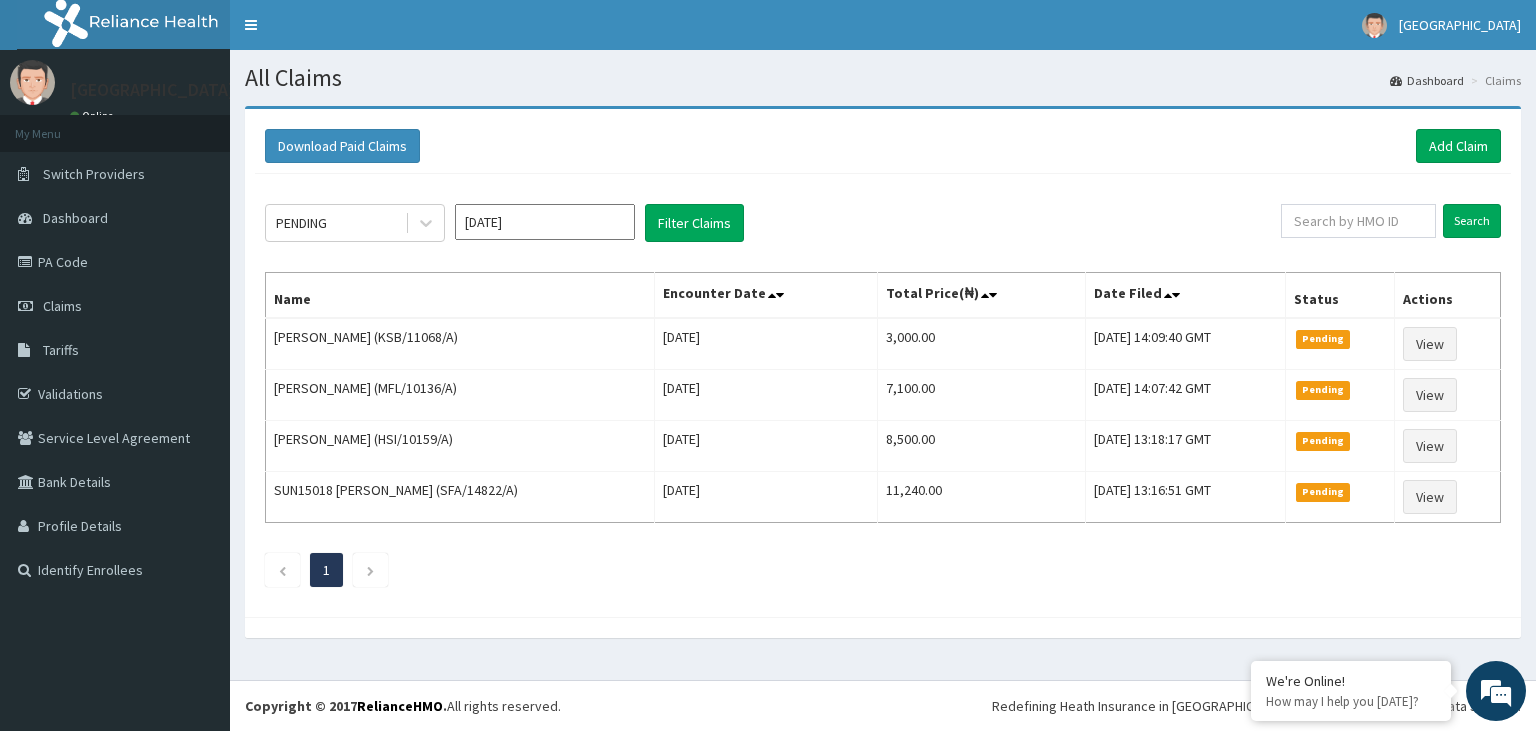 scroll, scrollTop: 0, scrollLeft: 0, axis: both 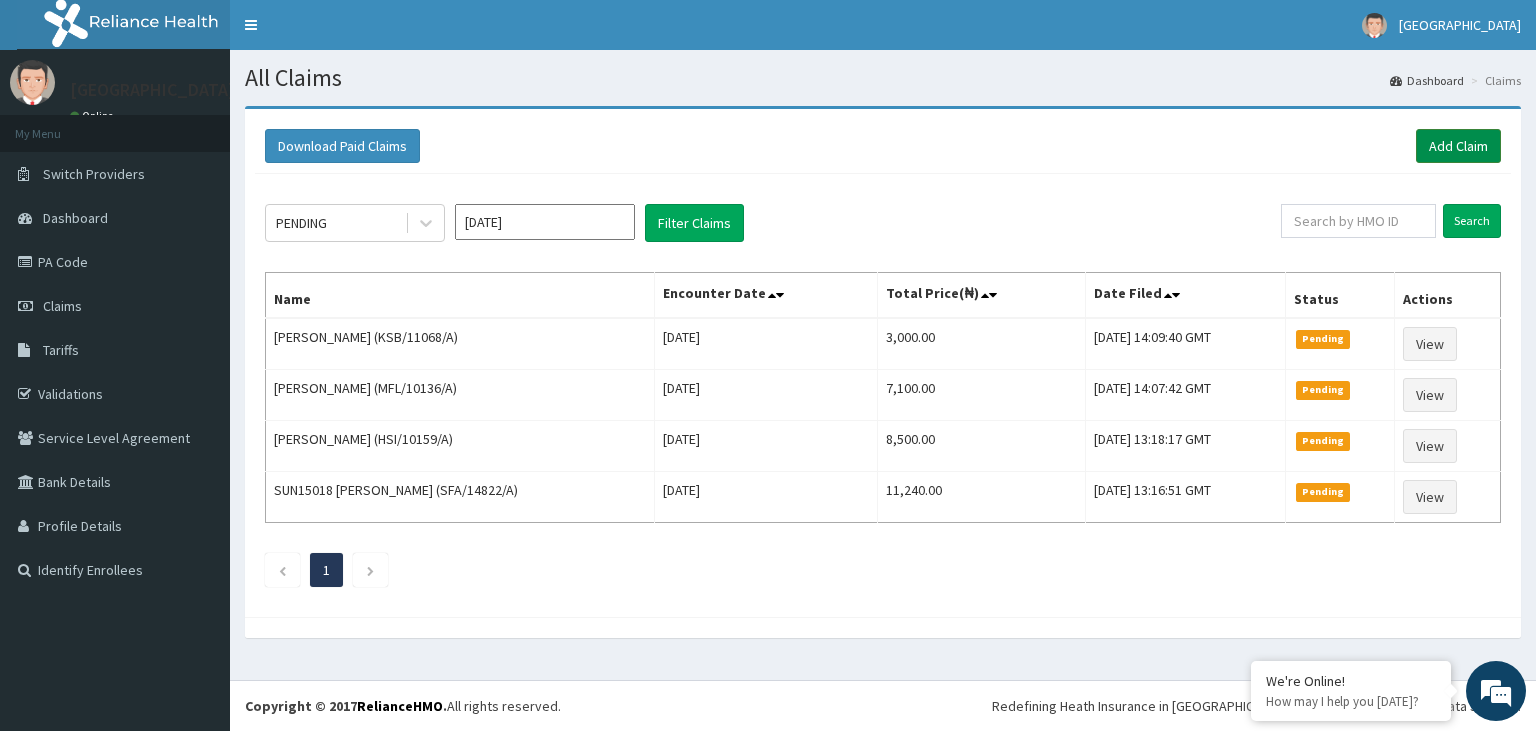 click on "Add Claim" at bounding box center (1458, 146) 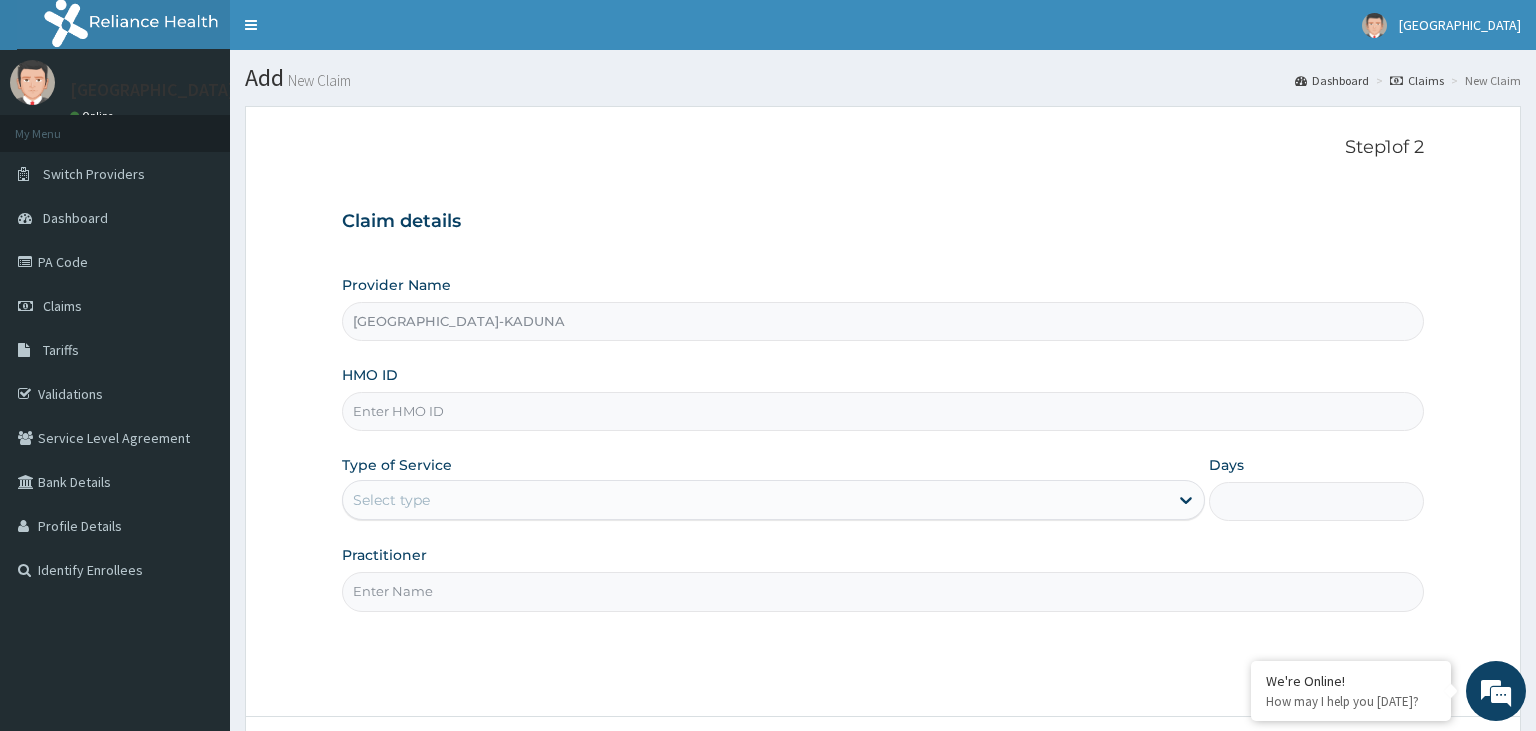 scroll, scrollTop: 0, scrollLeft: 0, axis: both 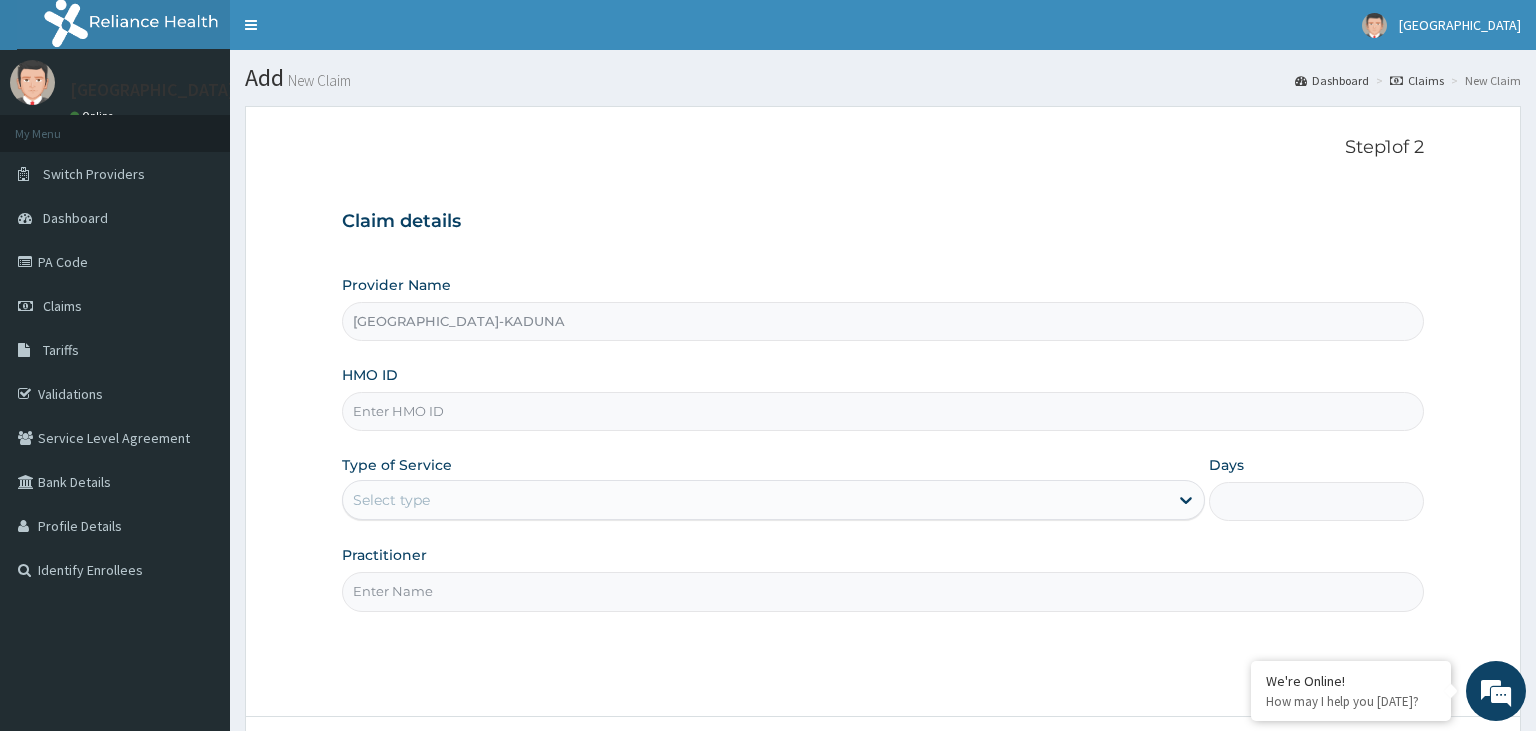 paste on "HSO/10042/C" 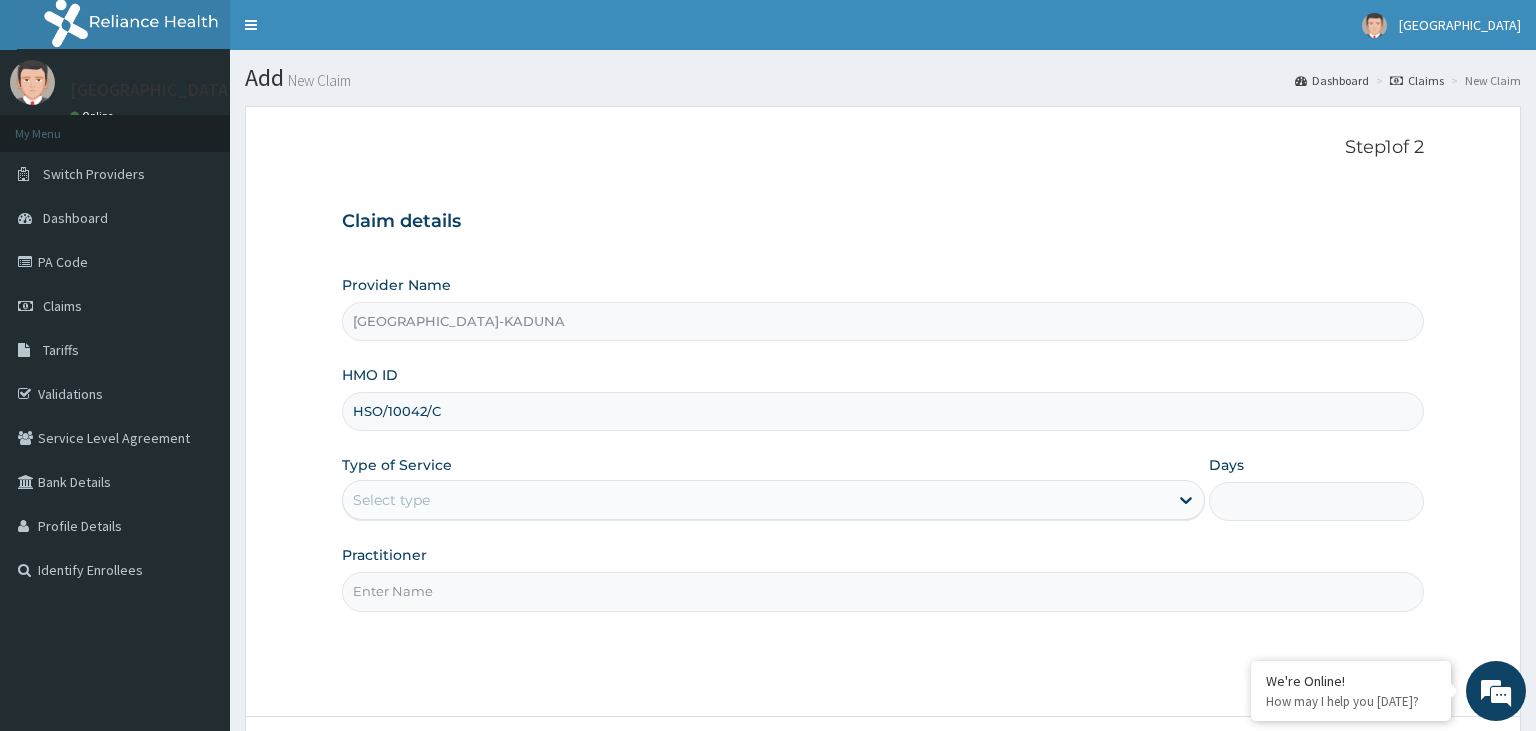 type on "HSO/10042/C" 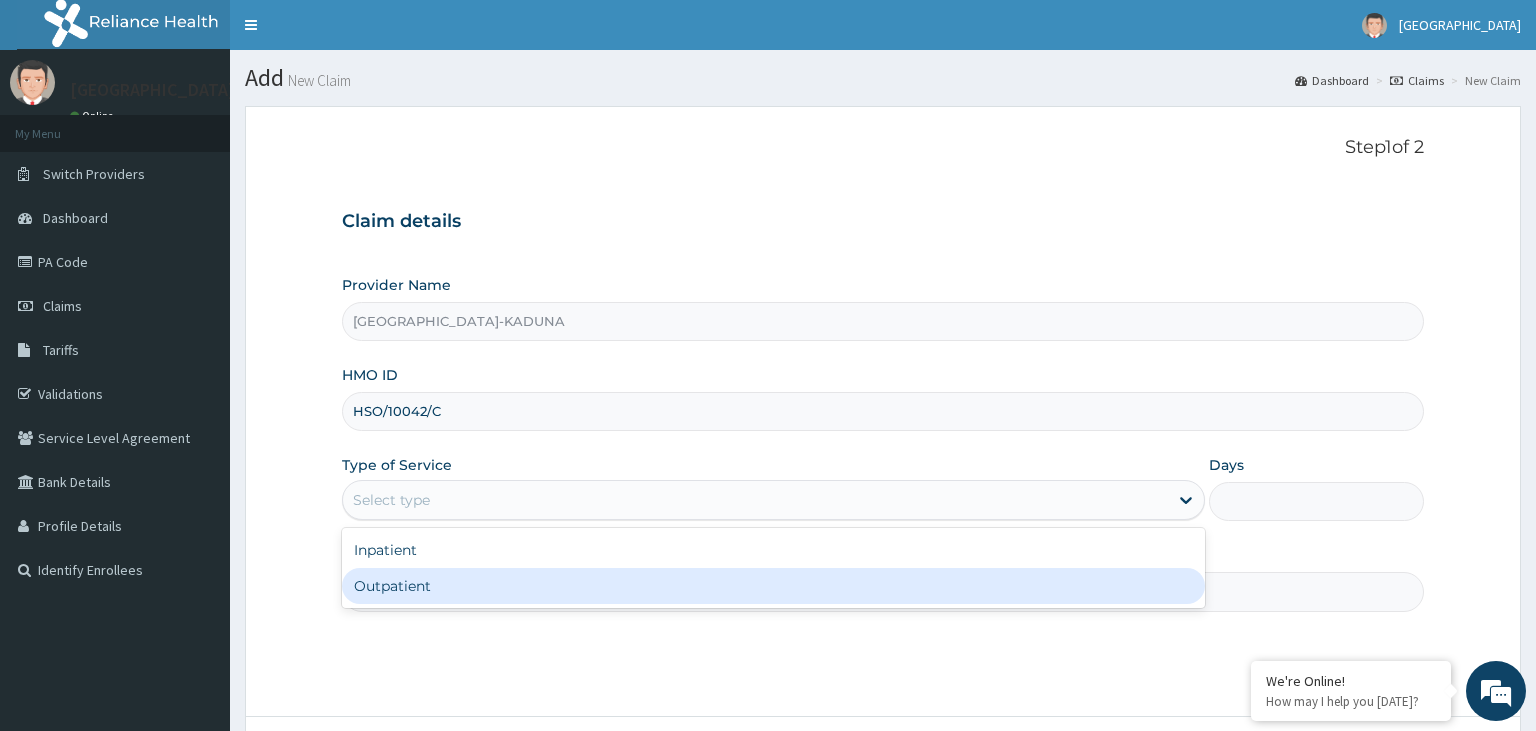 click on "Inpatient" at bounding box center (773, 550) 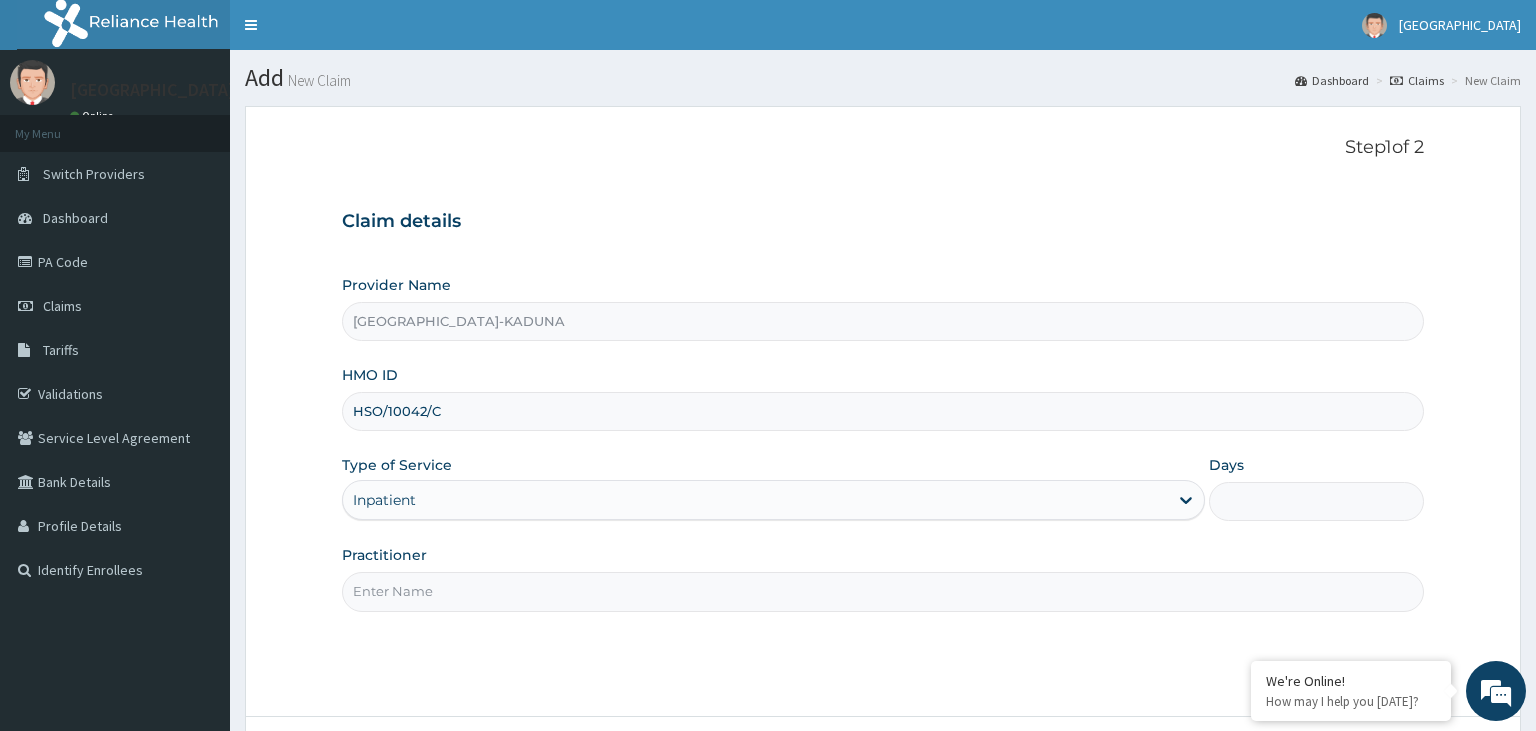 click on "Days" at bounding box center (1317, 501) 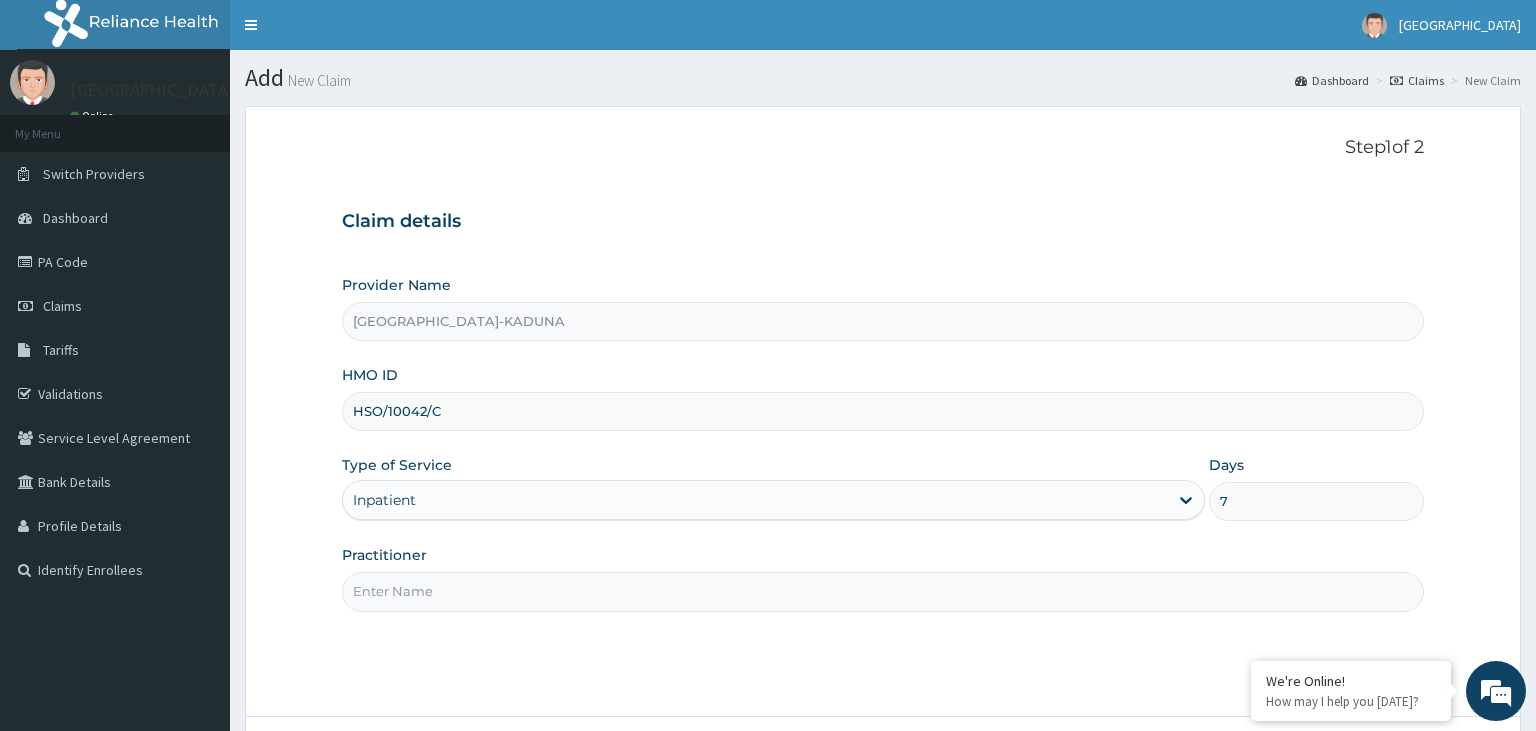 type on "7" 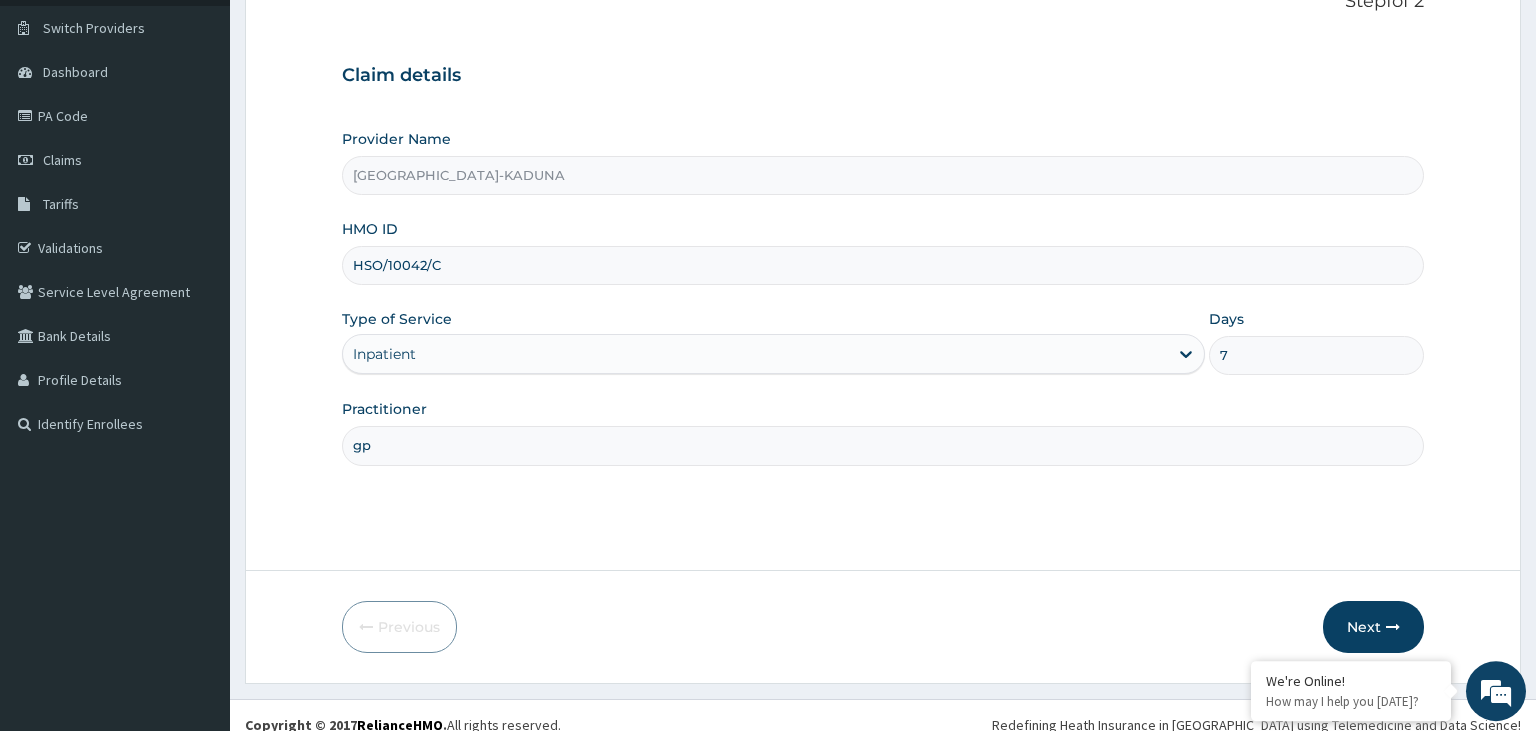 scroll, scrollTop: 164, scrollLeft: 0, axis: vertical 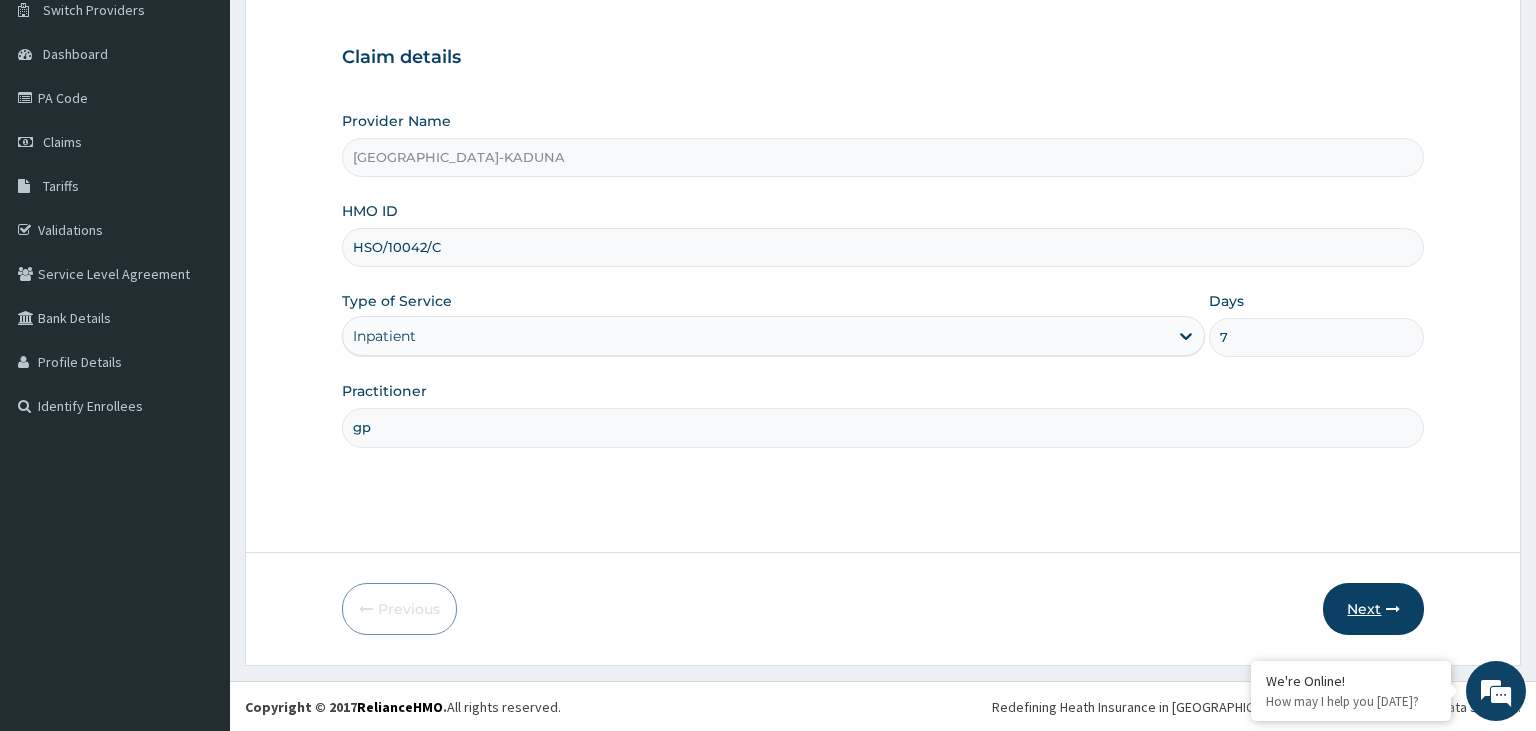 type on "gp" 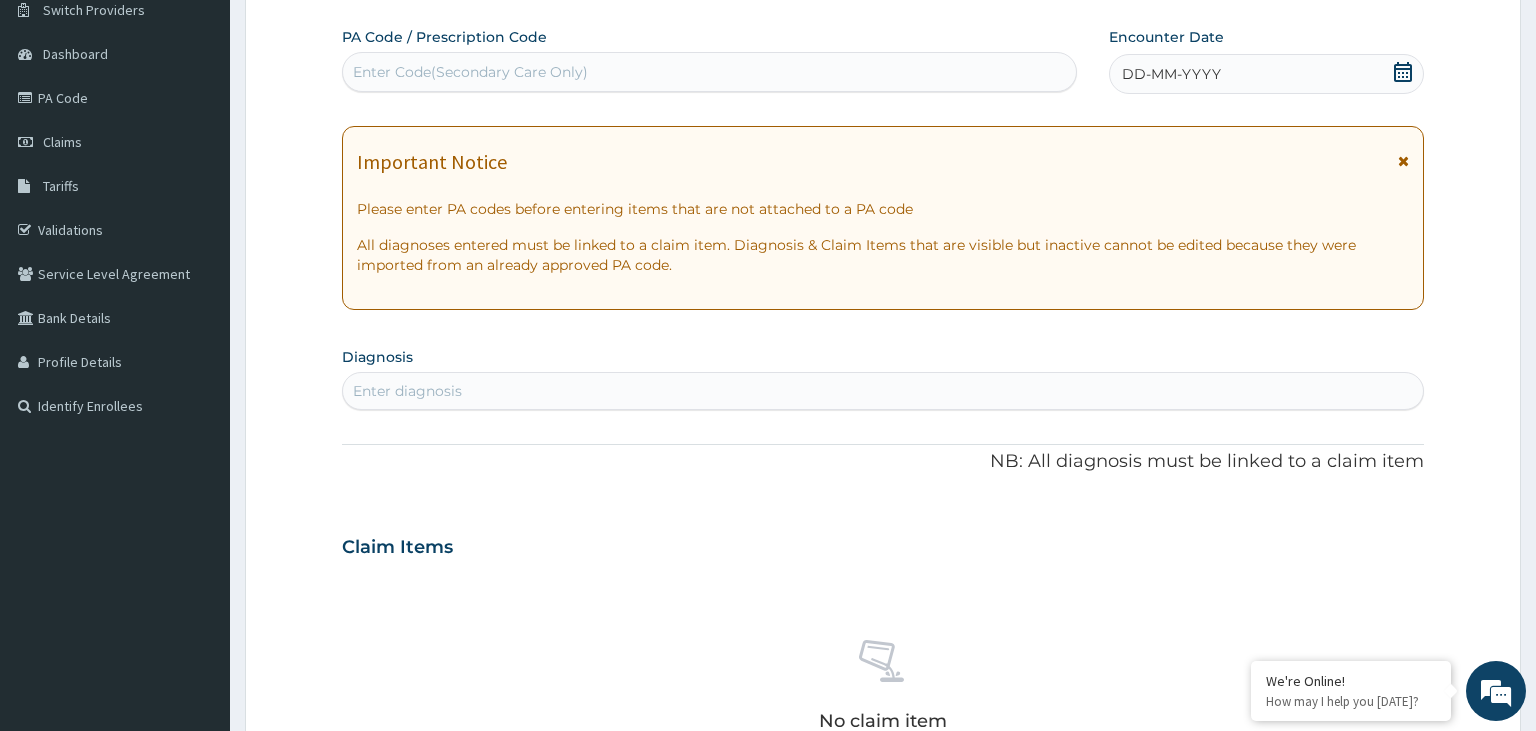 click on "Enter Code(Secondary Care Only)" at bounding box center [470, 72] 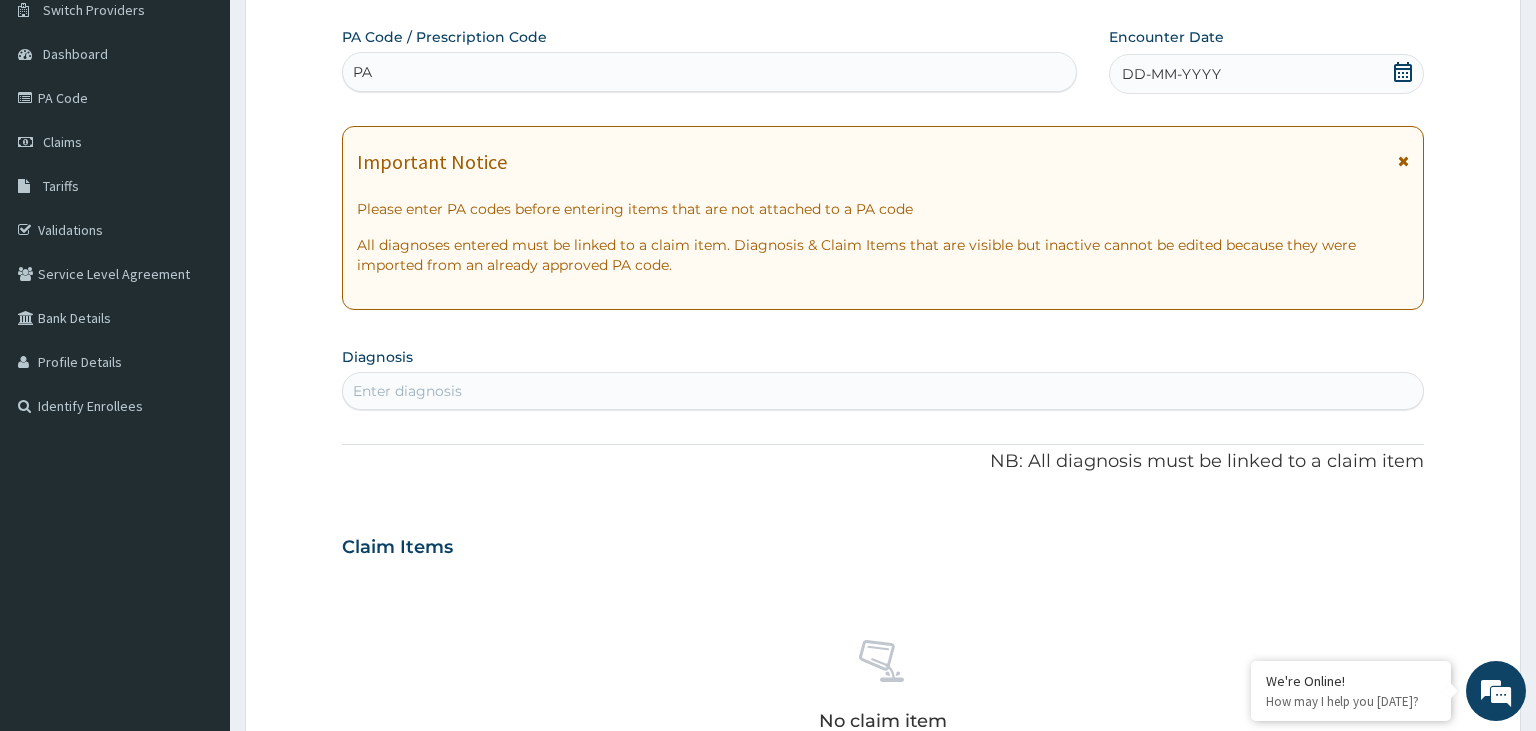 scroll, scrollTop: 0, scrollLeft: 0, axis: both 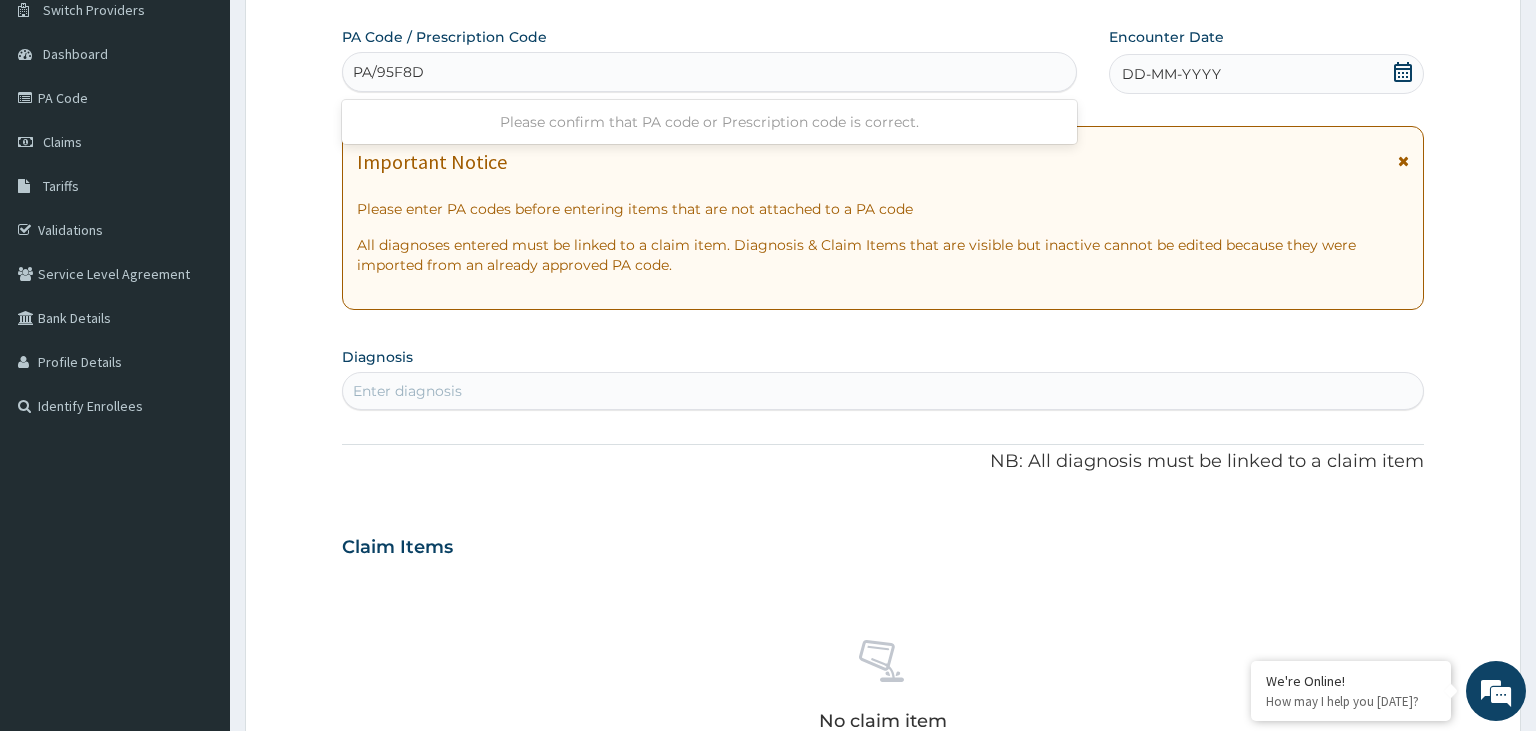 type on "PA/95F8D7" 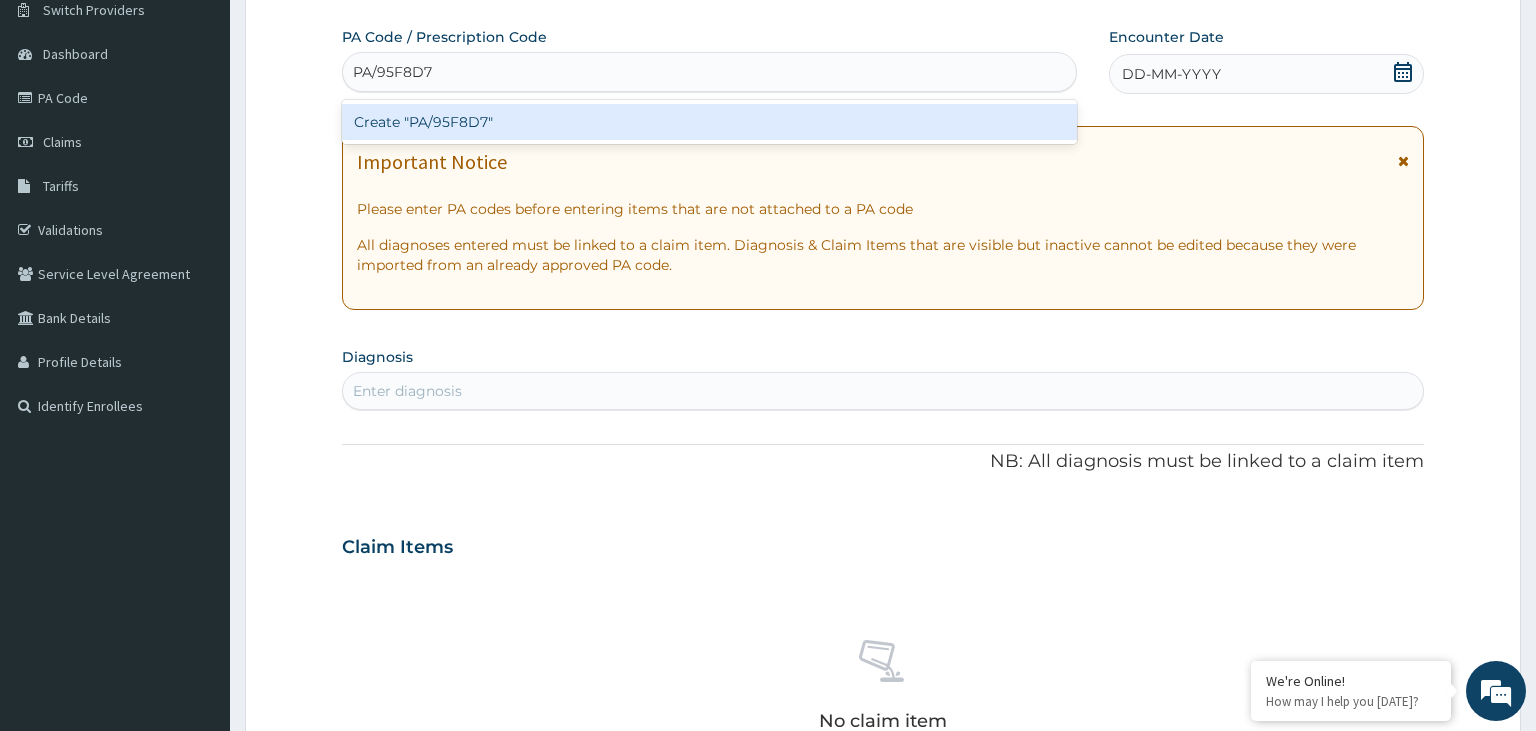 click on "Create "PA/95F8D7"" at bounding box center [710, 122] 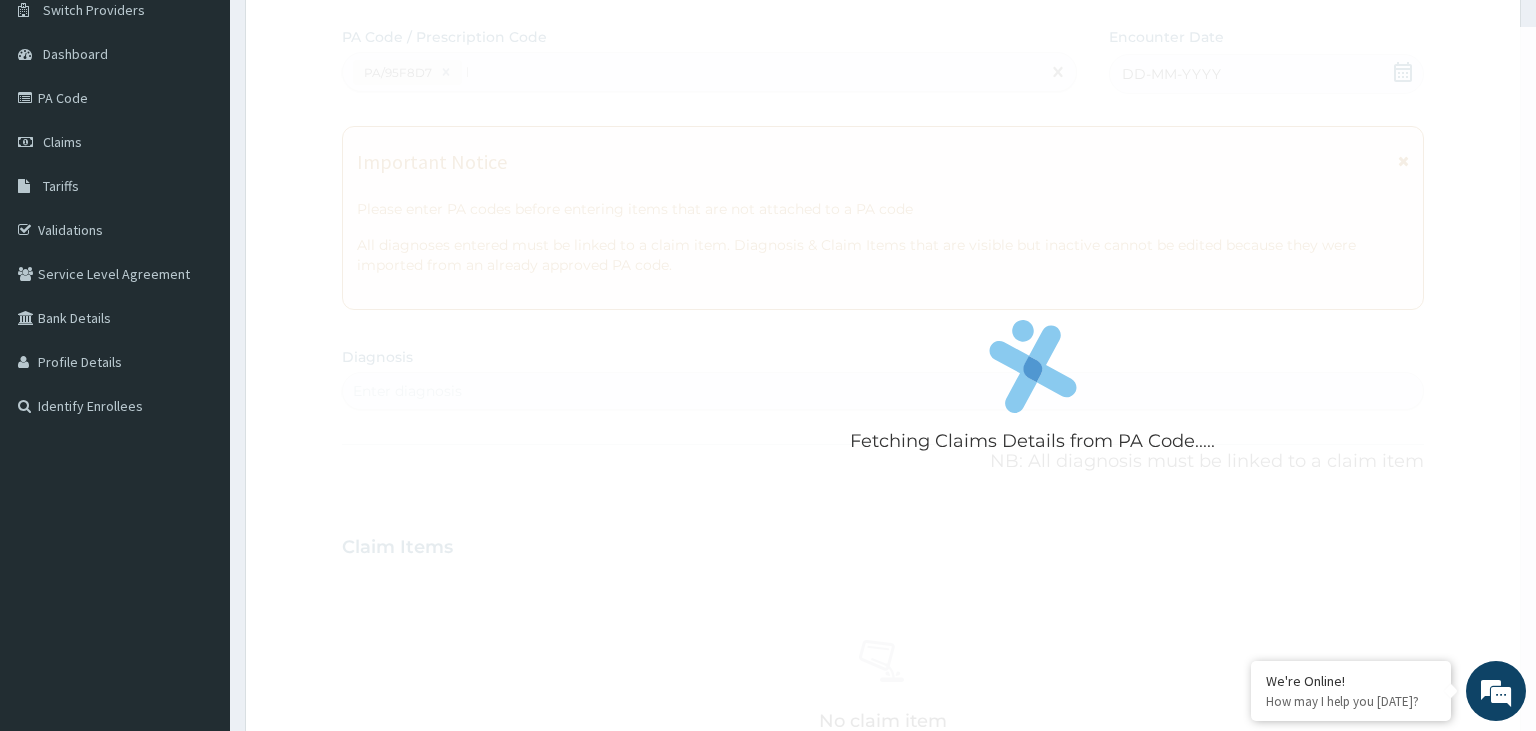 type 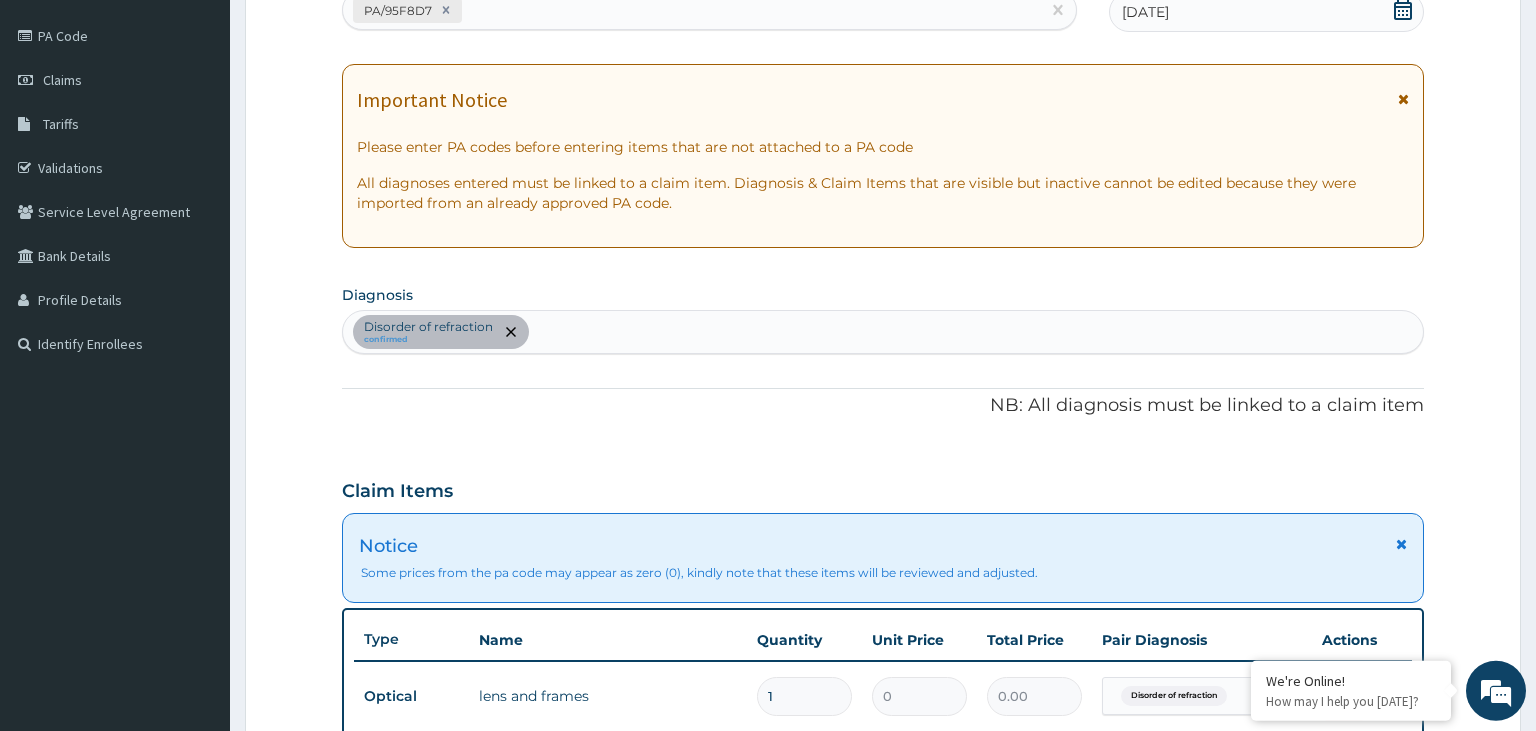 scroll, scrollTop: 196, scrollLeft: 0, axis: vertical 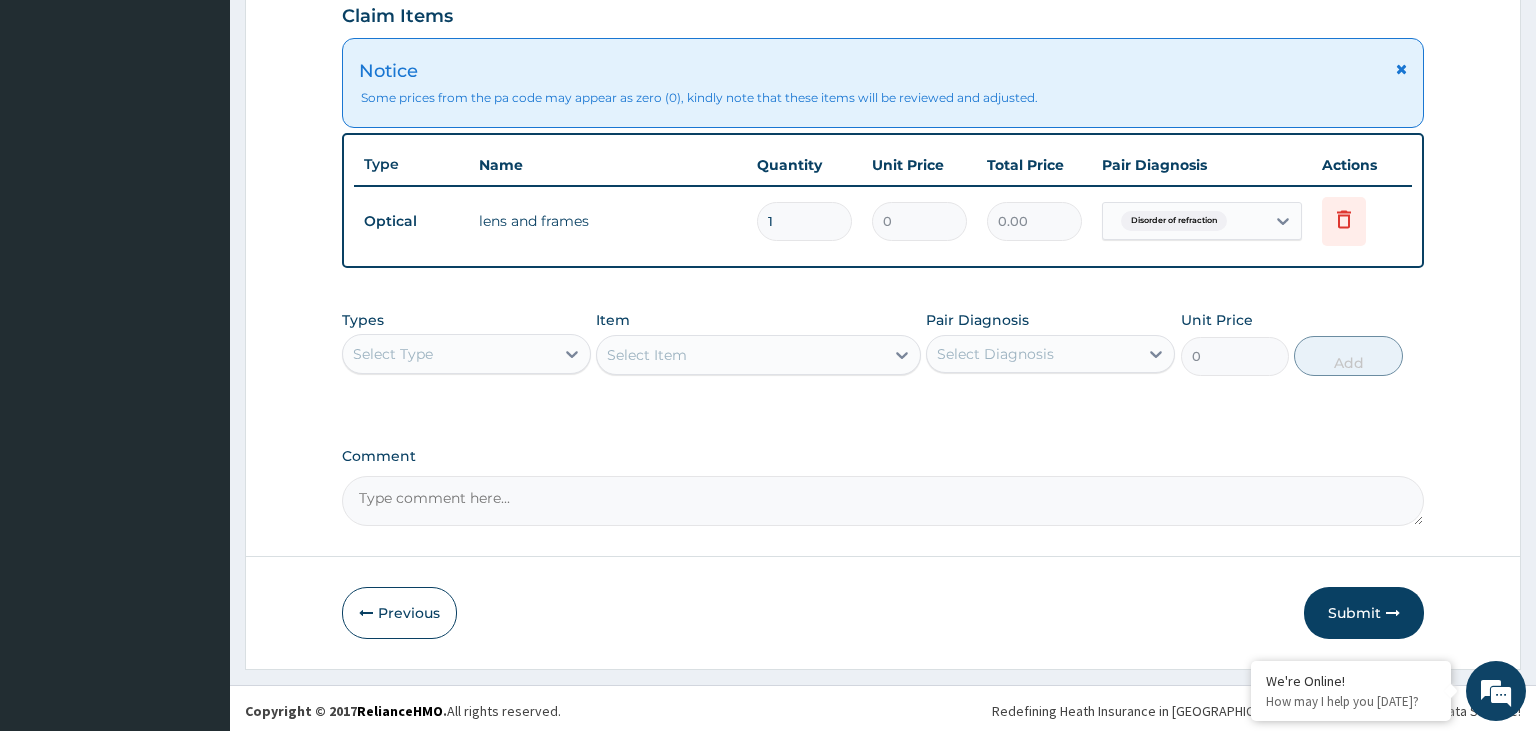 click on "Comment" at bounding box center (883, 501) 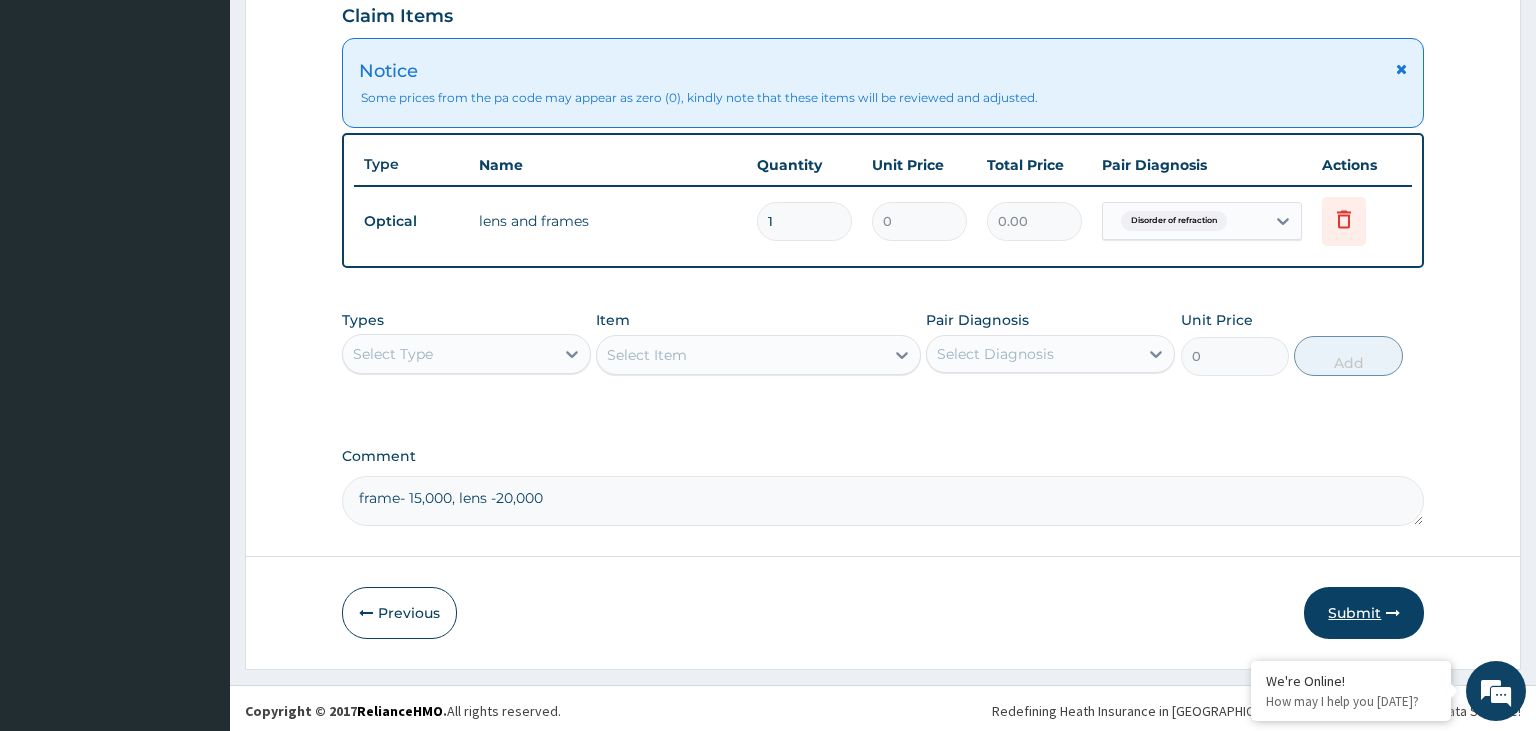 type on "frame- 15,000, lens -20,000" 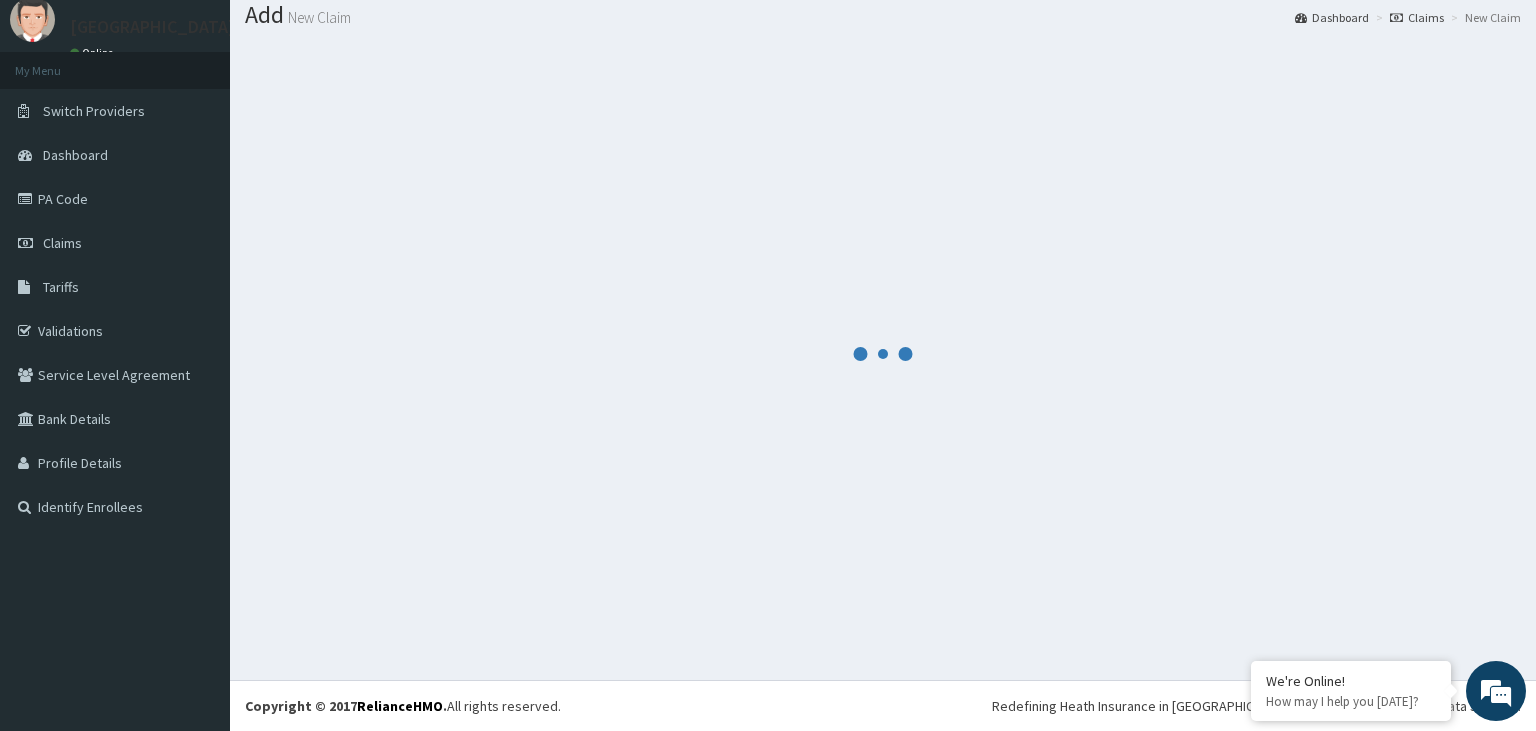 scroll, scrollTop: 62, scrollLeft: 0, axis: vertical 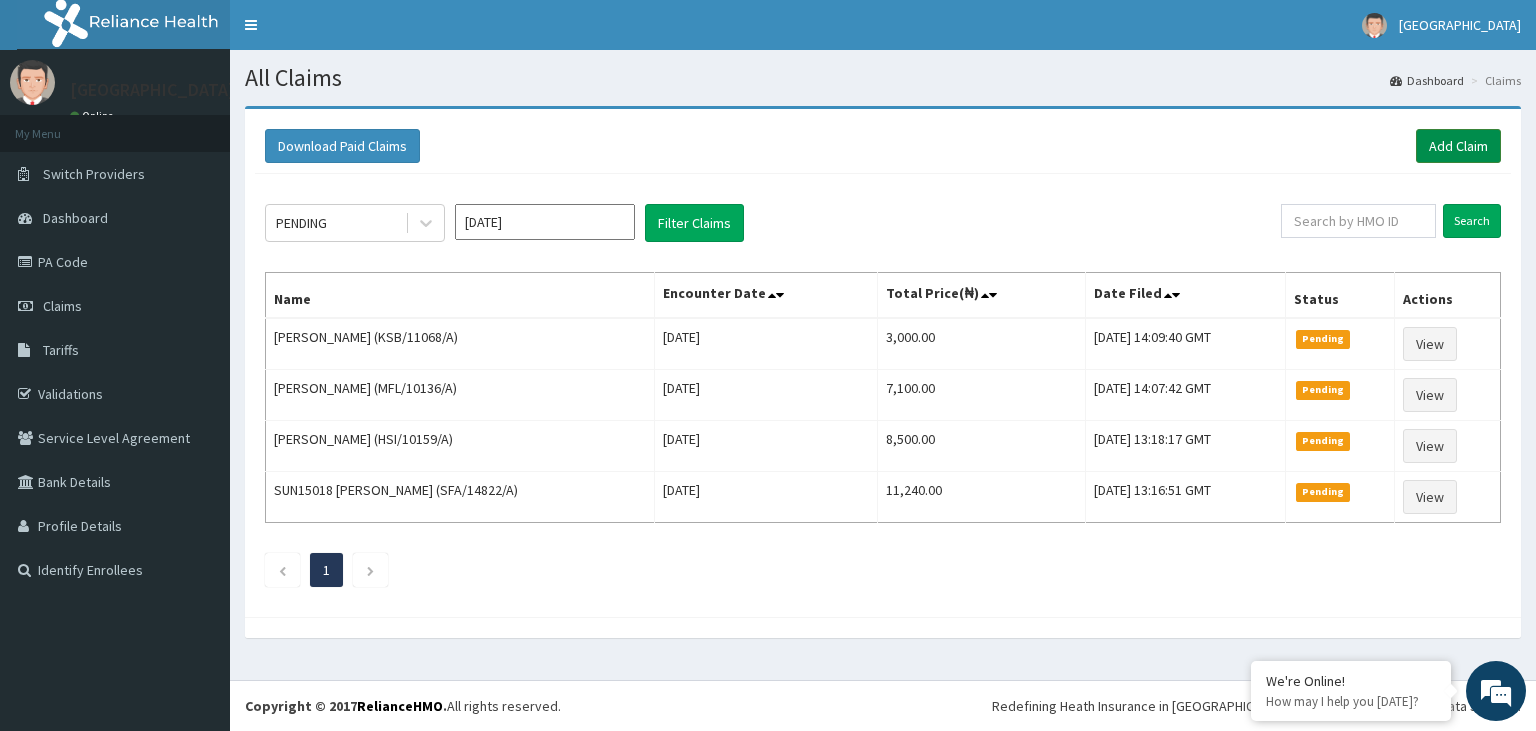 click on "Add Claim" at bounding box center (1458, 146) 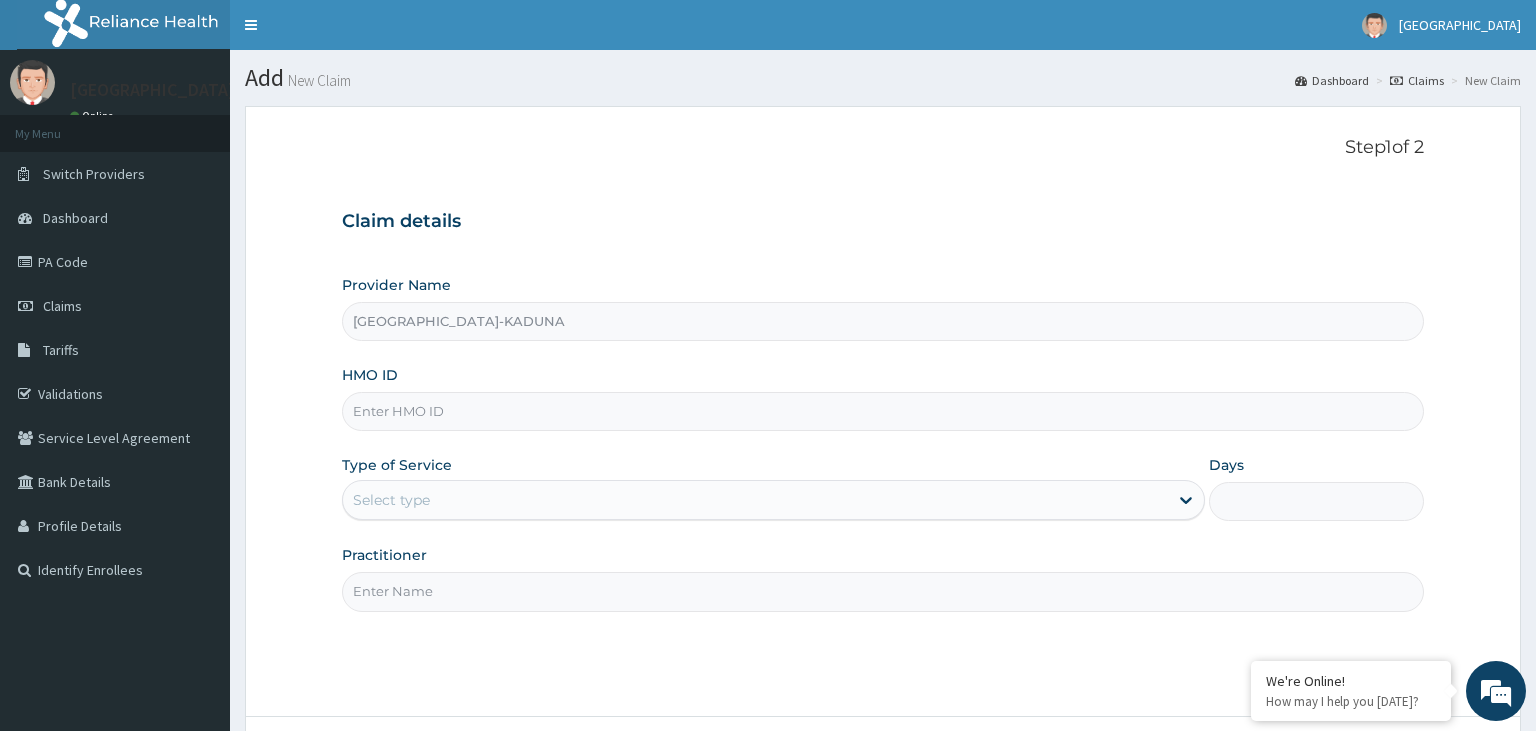 scroll, scrollTop: 0, scrollLeft: 0, axis: both 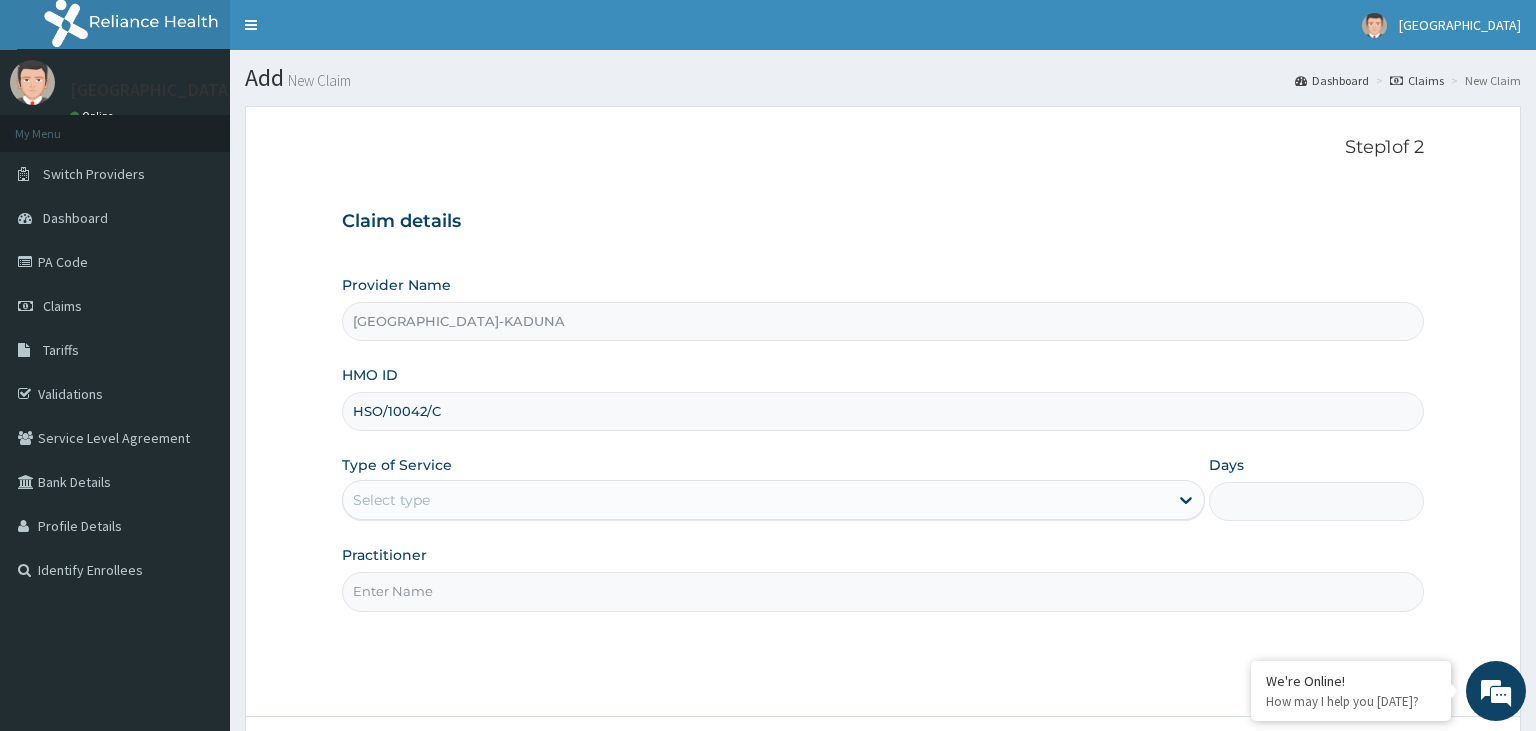type on "HSO/10042/C" 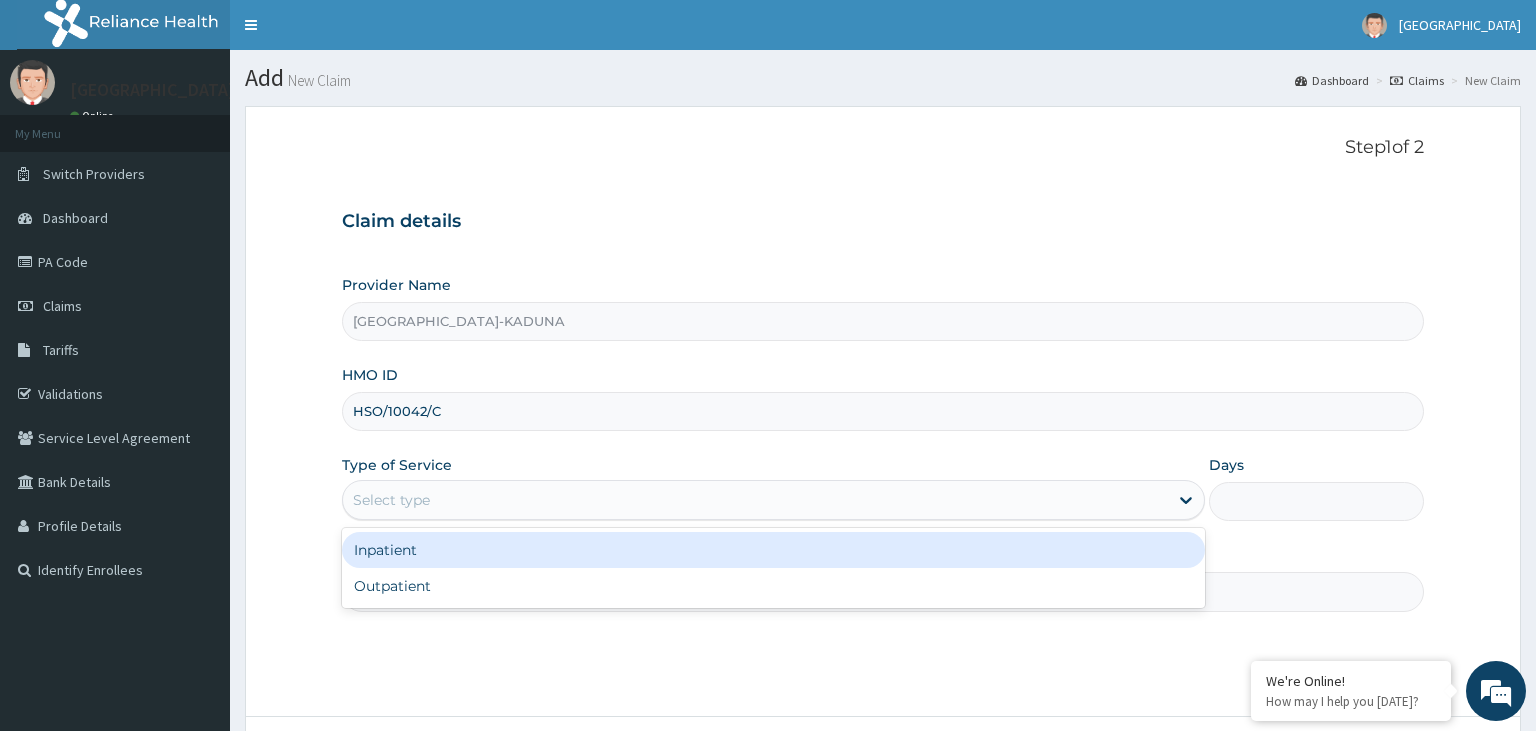 click on "Select type" at bounding box center [755, 500] 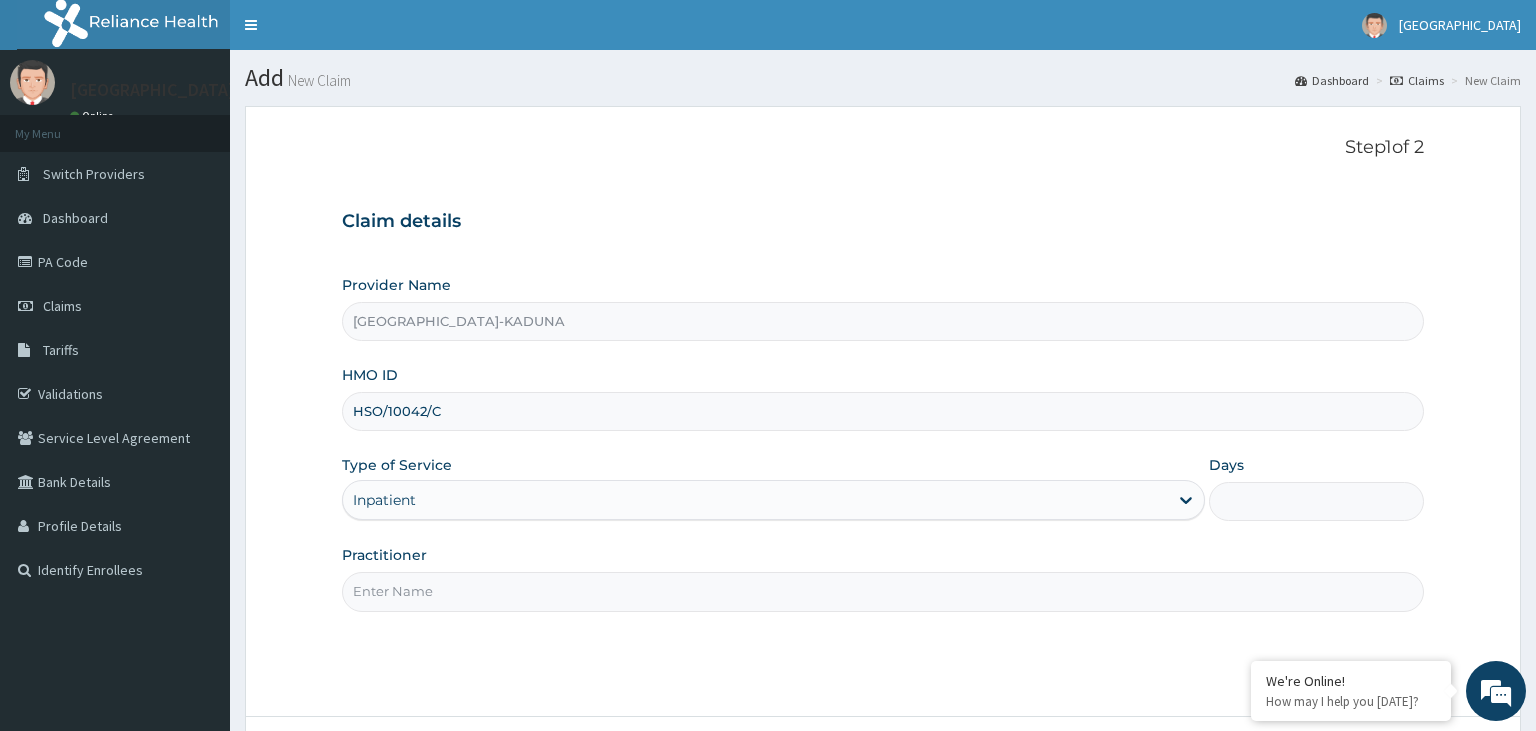 click on "Practitioner" at bounding box center [883, 591] 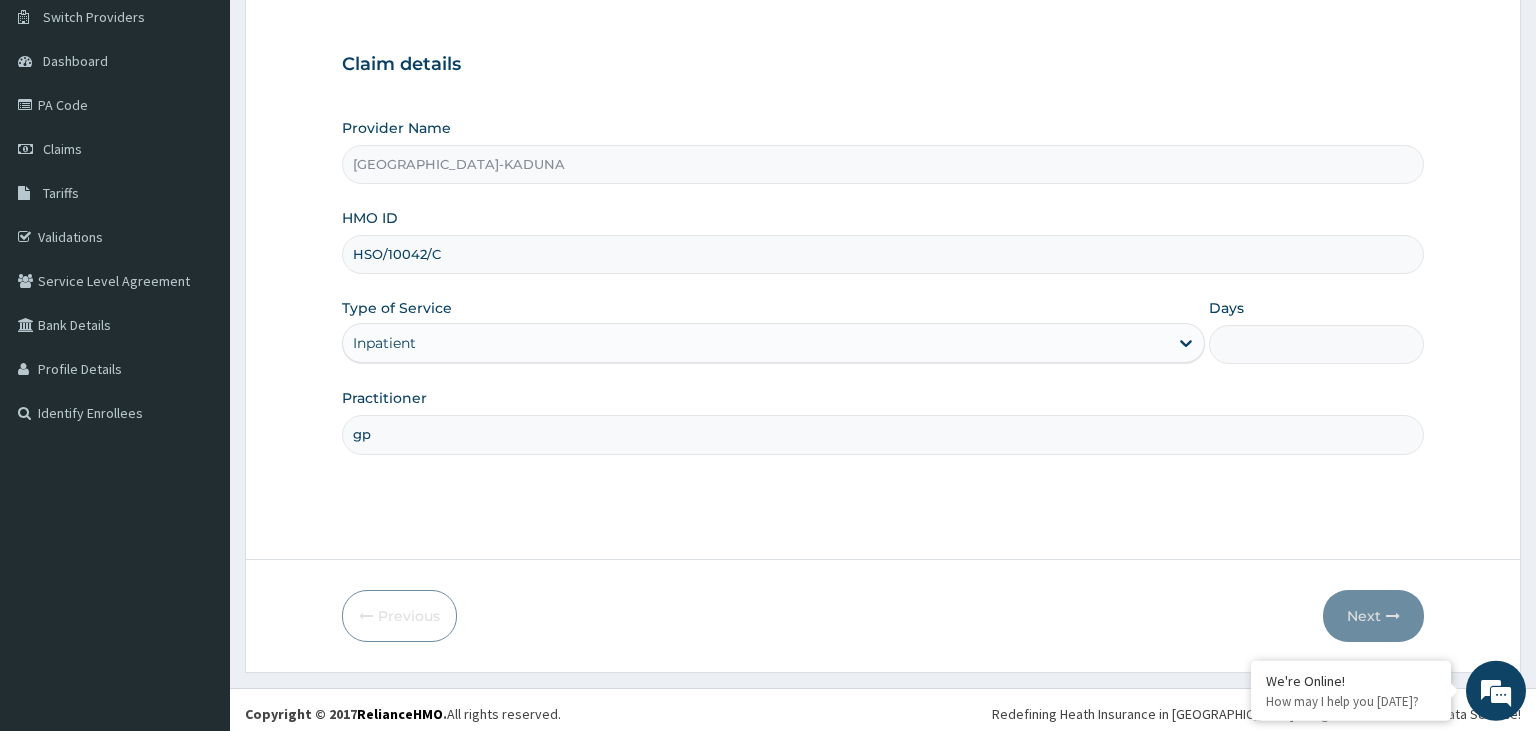 scroll, scrollTop: 164, scrollLeft: 0, axis: vertical 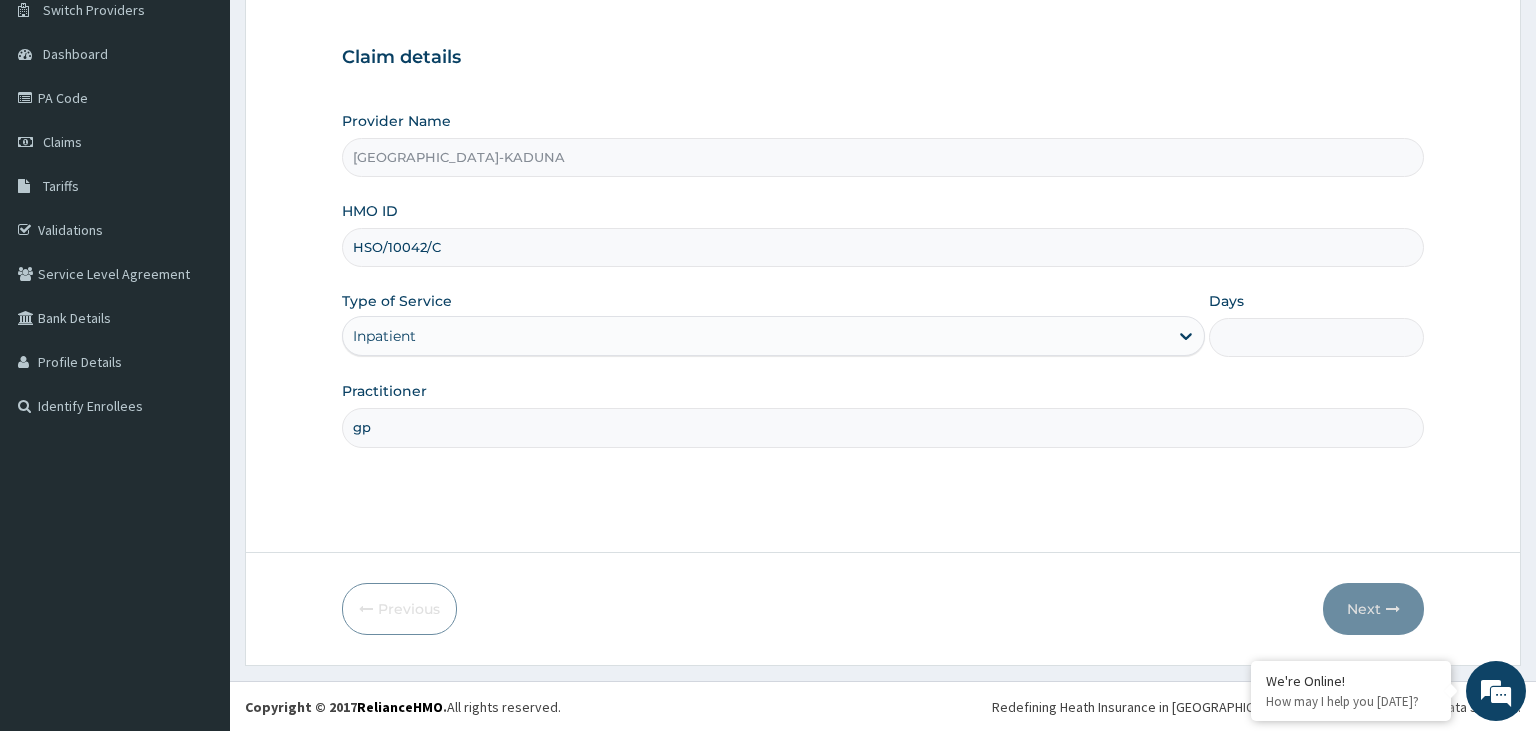 type on "gp" 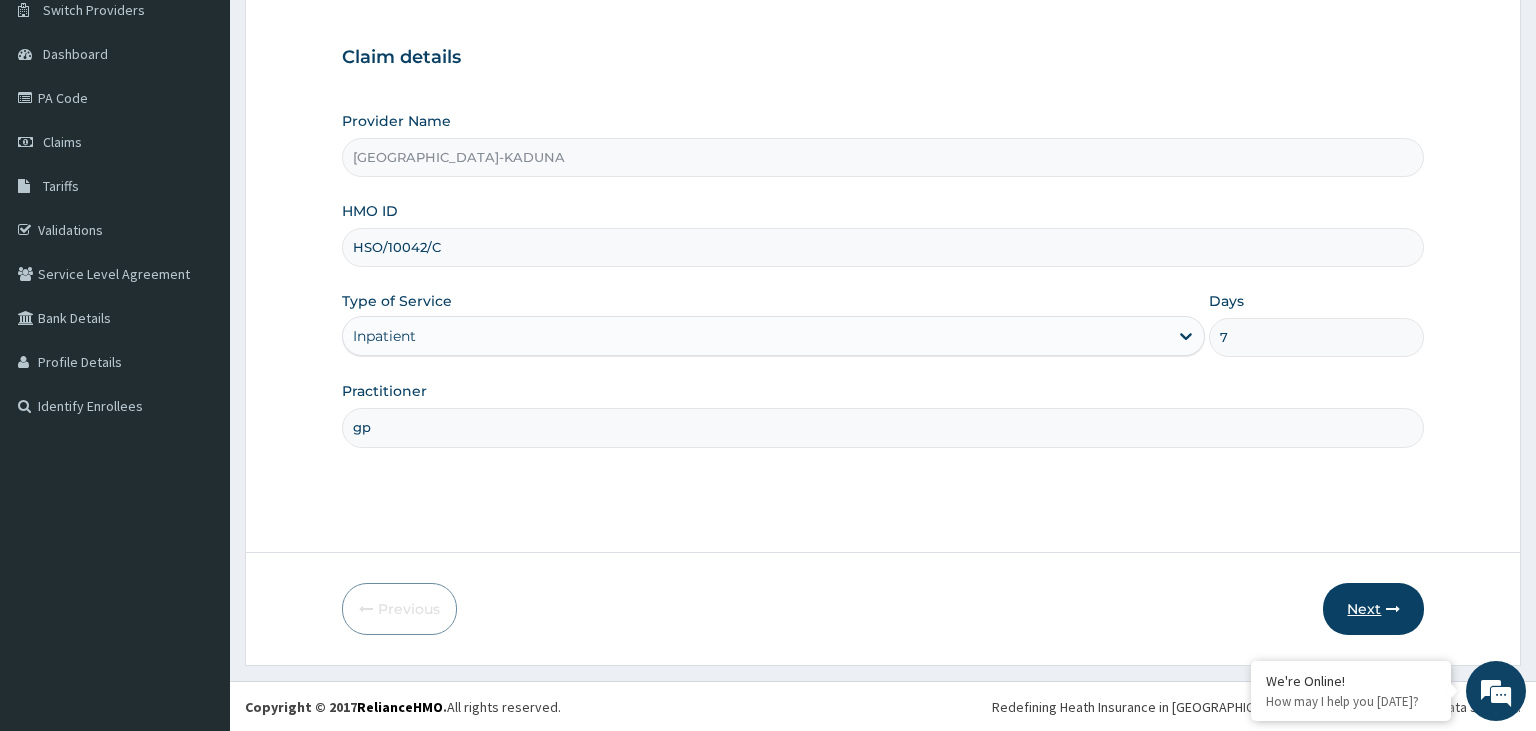 type on "7" 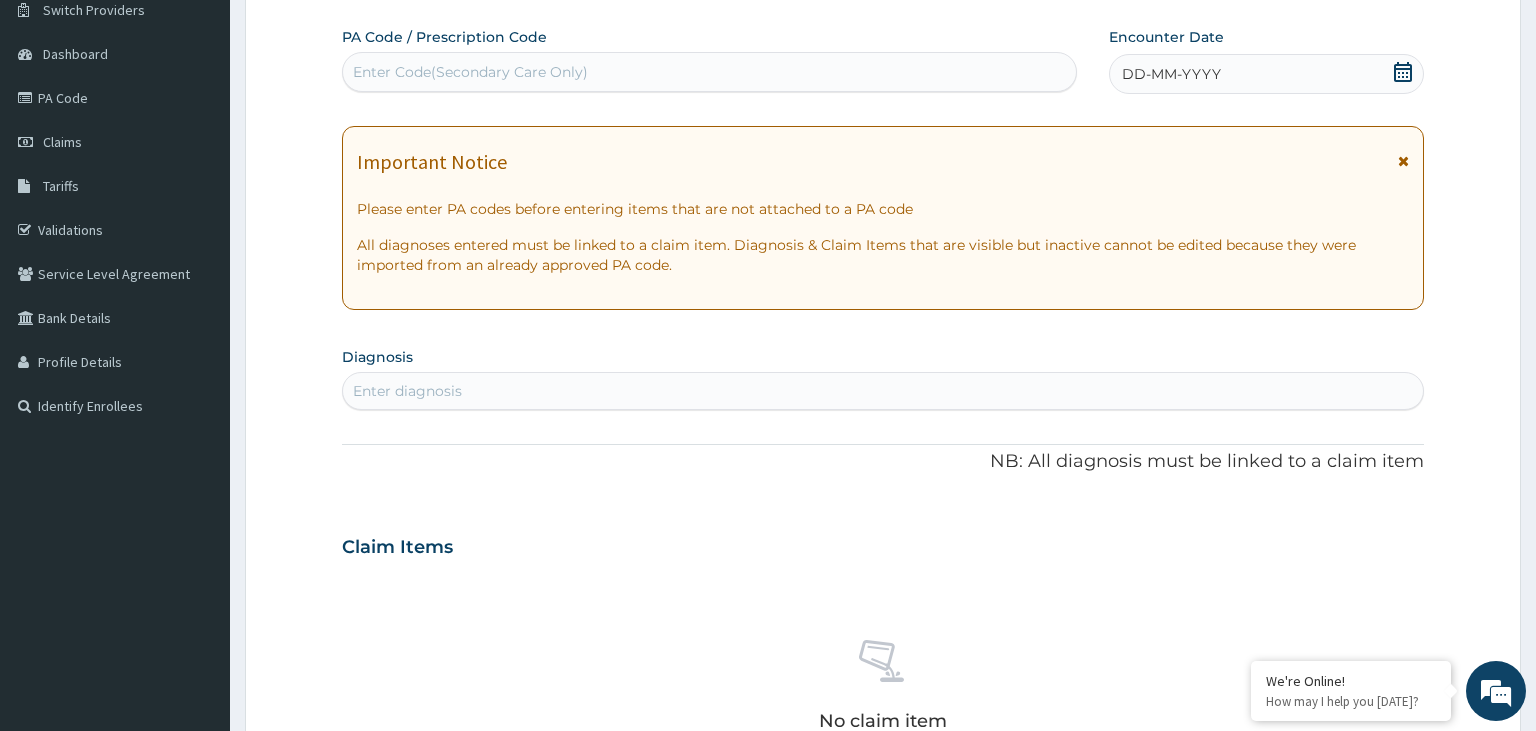 scroll, scrollTop: 0, scrollLeft: 0, axis: both 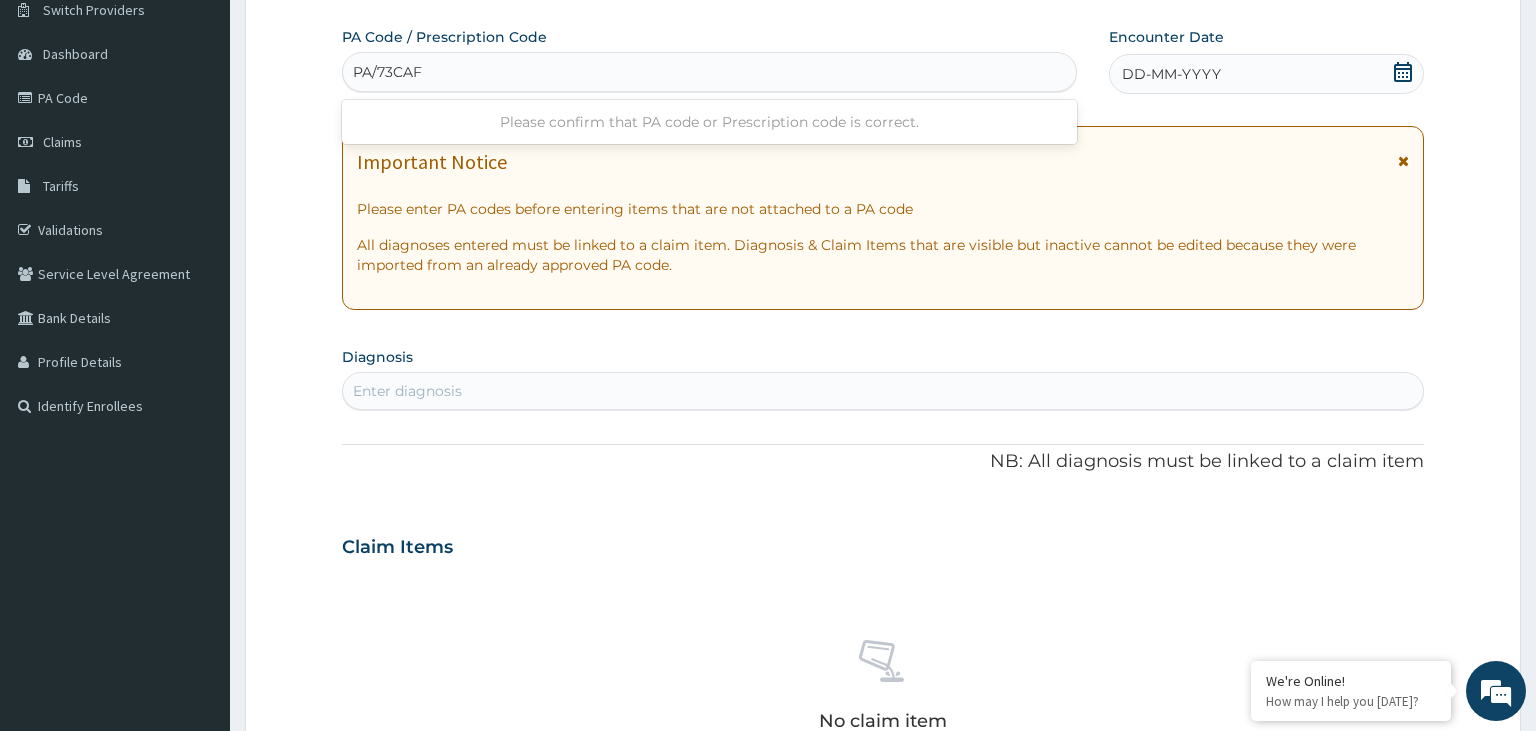 type on "PA/73CAFE" 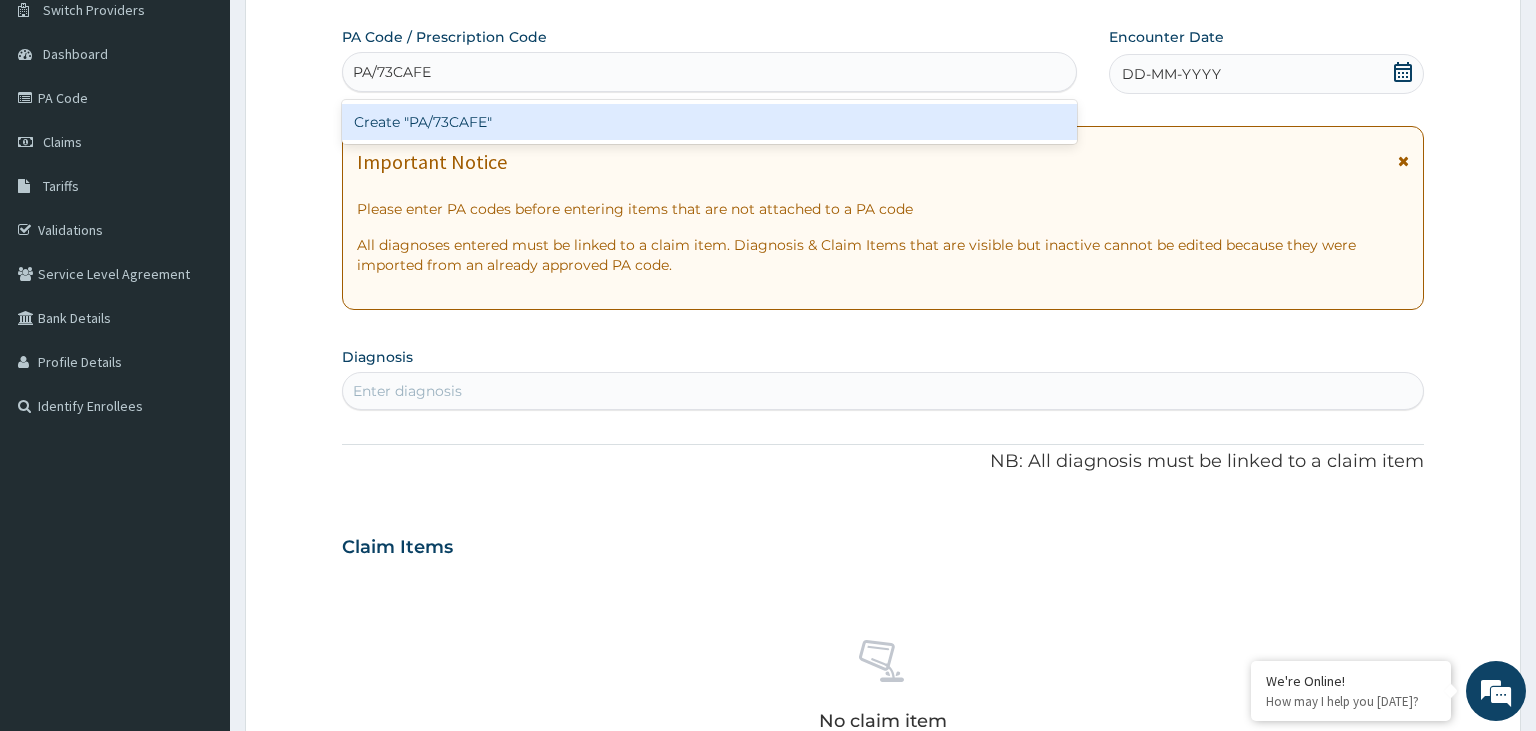click on "Create "PA/73CAFE"" at bounding box center (710, 122) 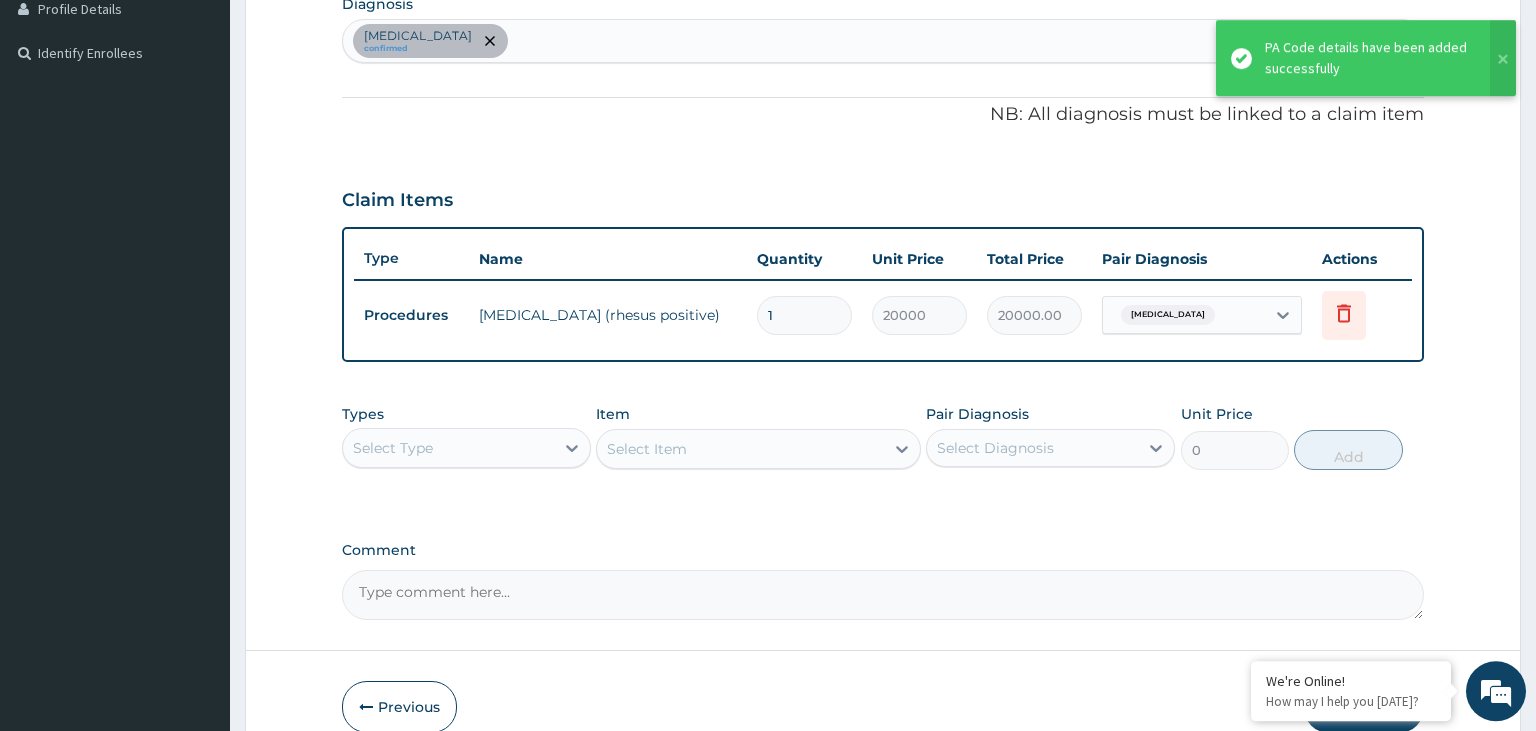 scroll, scrollTop: 612, scrollLeft: 0, axis: vertical 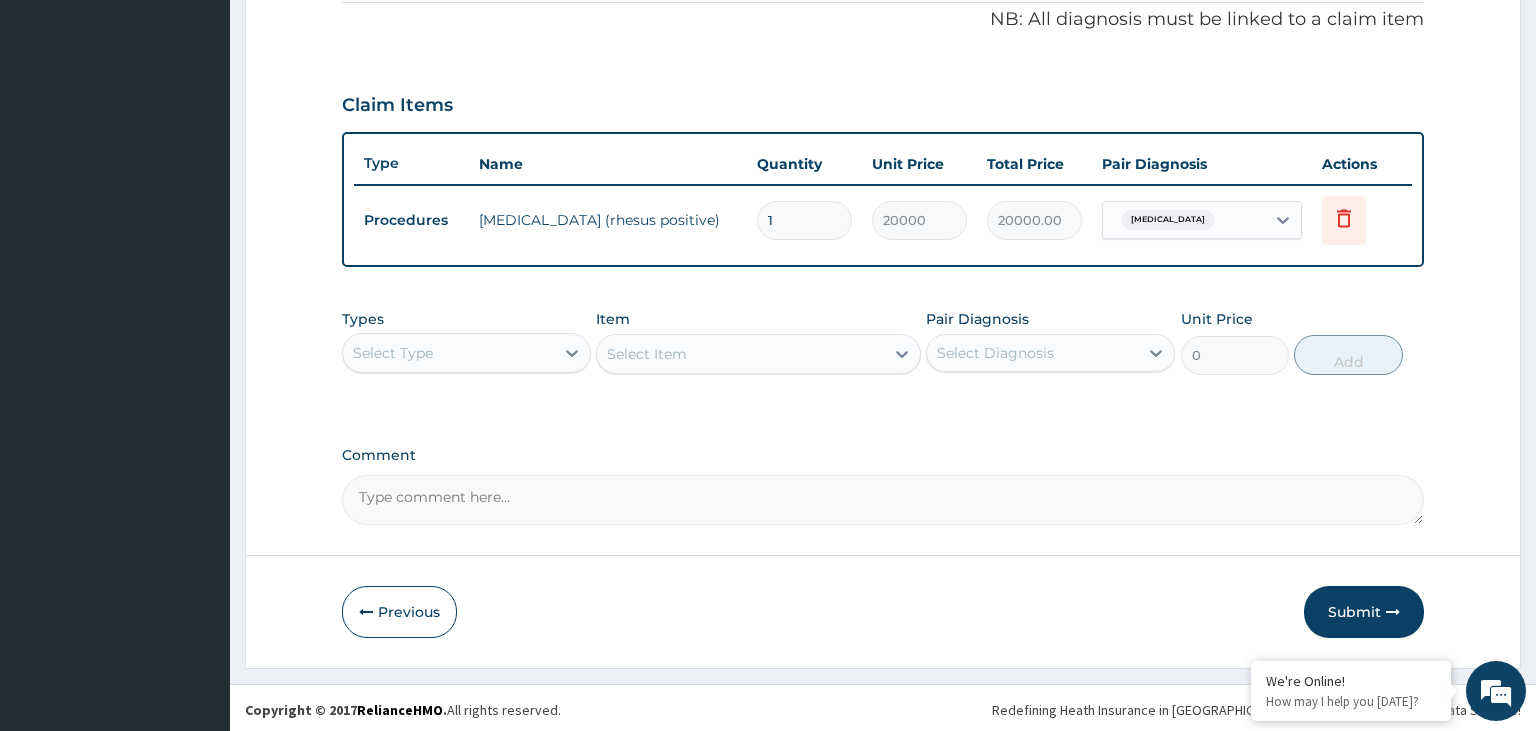 drag, startPoint x: 1338, startPoint y: 600, endPoint x: 906, endPoint y: 637, distance: 433.5816 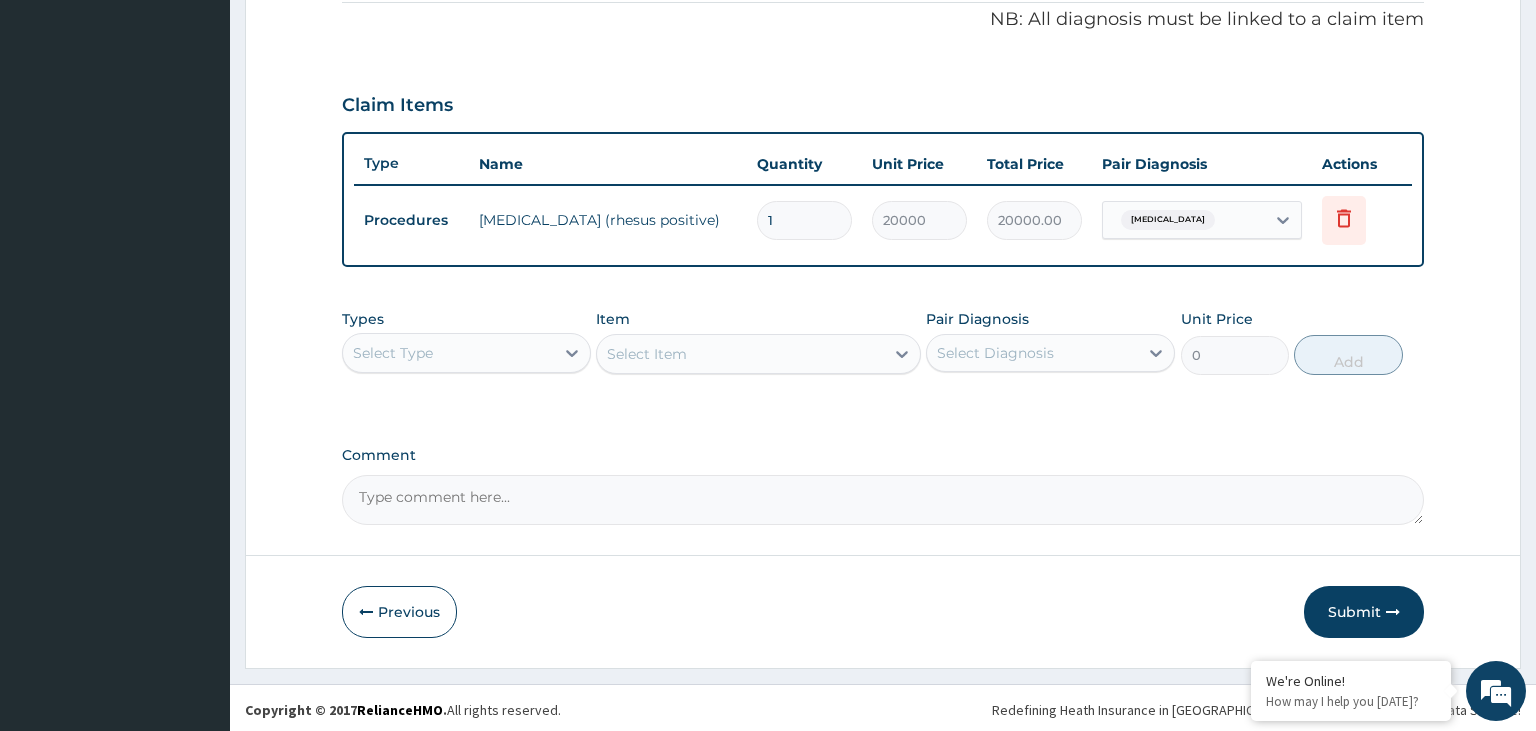 click on "Step  2  of 2 PA Code / Prescription Code PA/73CAFE Encounter Date 30-06-2025 Important Notice Please enter PA codes before entering items that are not attached to a PA code   All diagnoses entered must be linked to a claim item. Diagnosis & Claim Items that are visible but inactive cannot be edited because they were imported from an already approved PA code. Diagnosis Anemia confirmed NB: All diagnosis must be linked to a claim item Claim Items Type Name Quantity Unit Price Total Price Pair Diagnosis Actions Procedures blood transfusion (rhesus positive) 1 20000 20000.00 Anemia Delete Types Select Type Item Select Item Pair Diagnosis Select Diagnosis Unit Price 0 Add Comment     Previous   Submit" at bounding box center [883, 81] 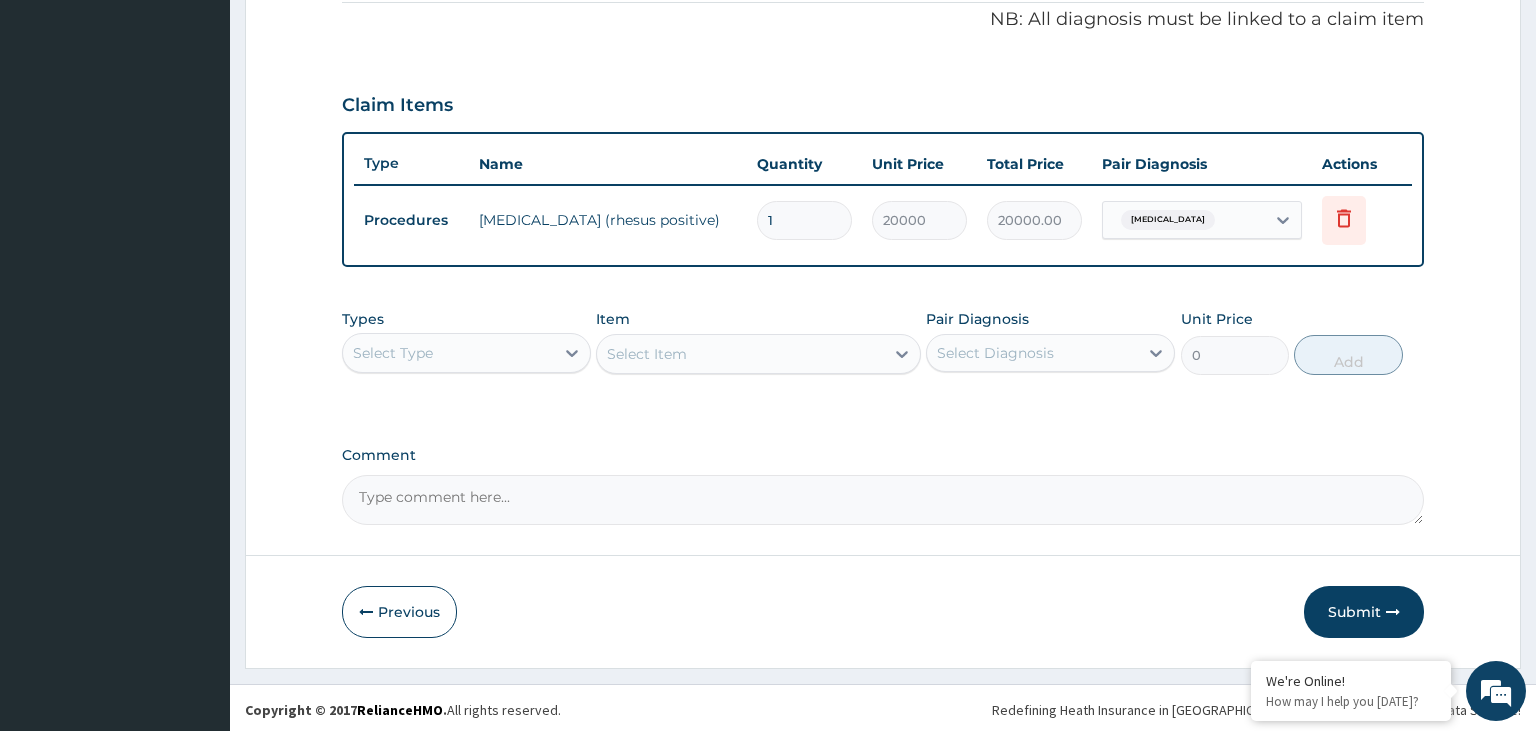 type on "2" 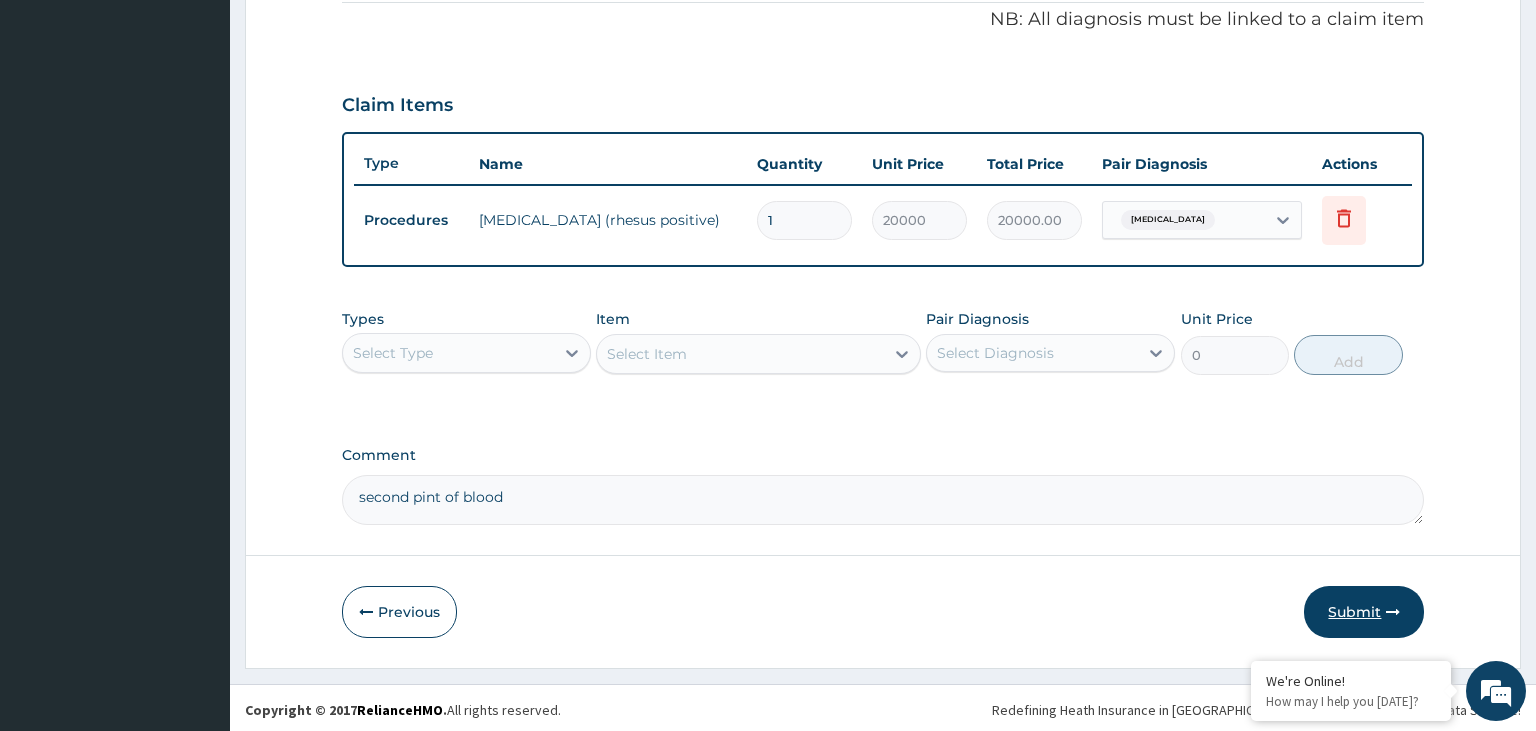 type on "second pint of blood" 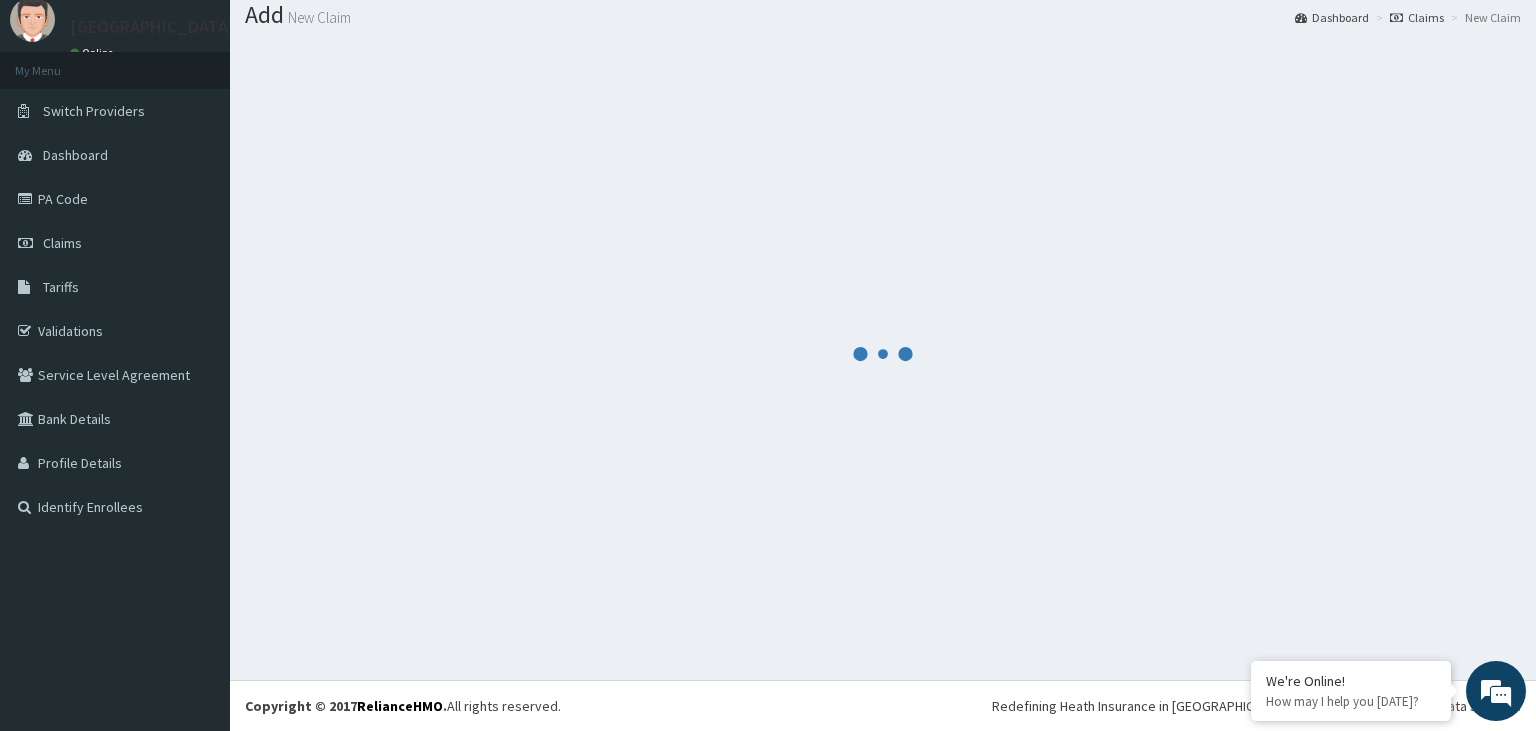 scroll, scrollTop: 62, scrollLeft: 0, axis: vertical 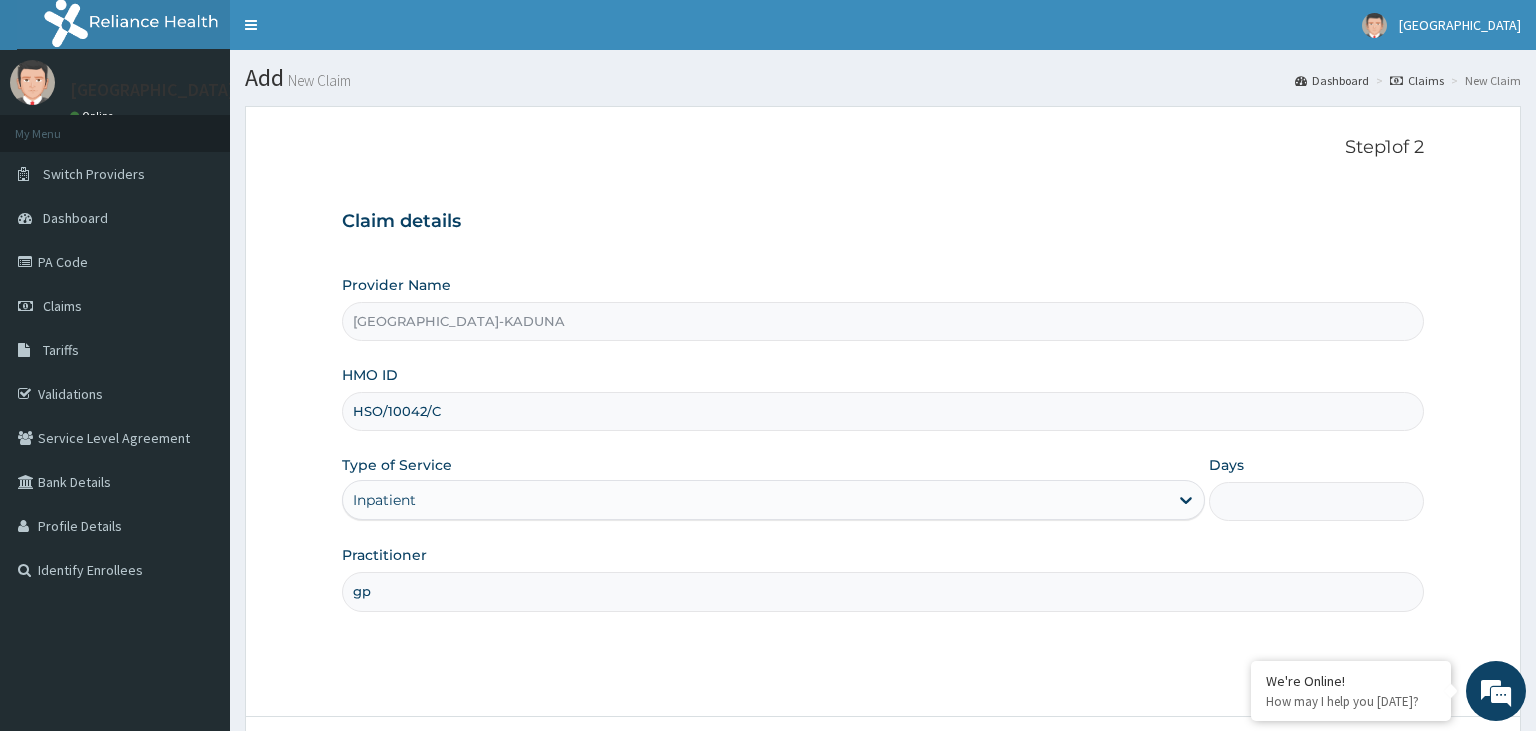 type on "gp" 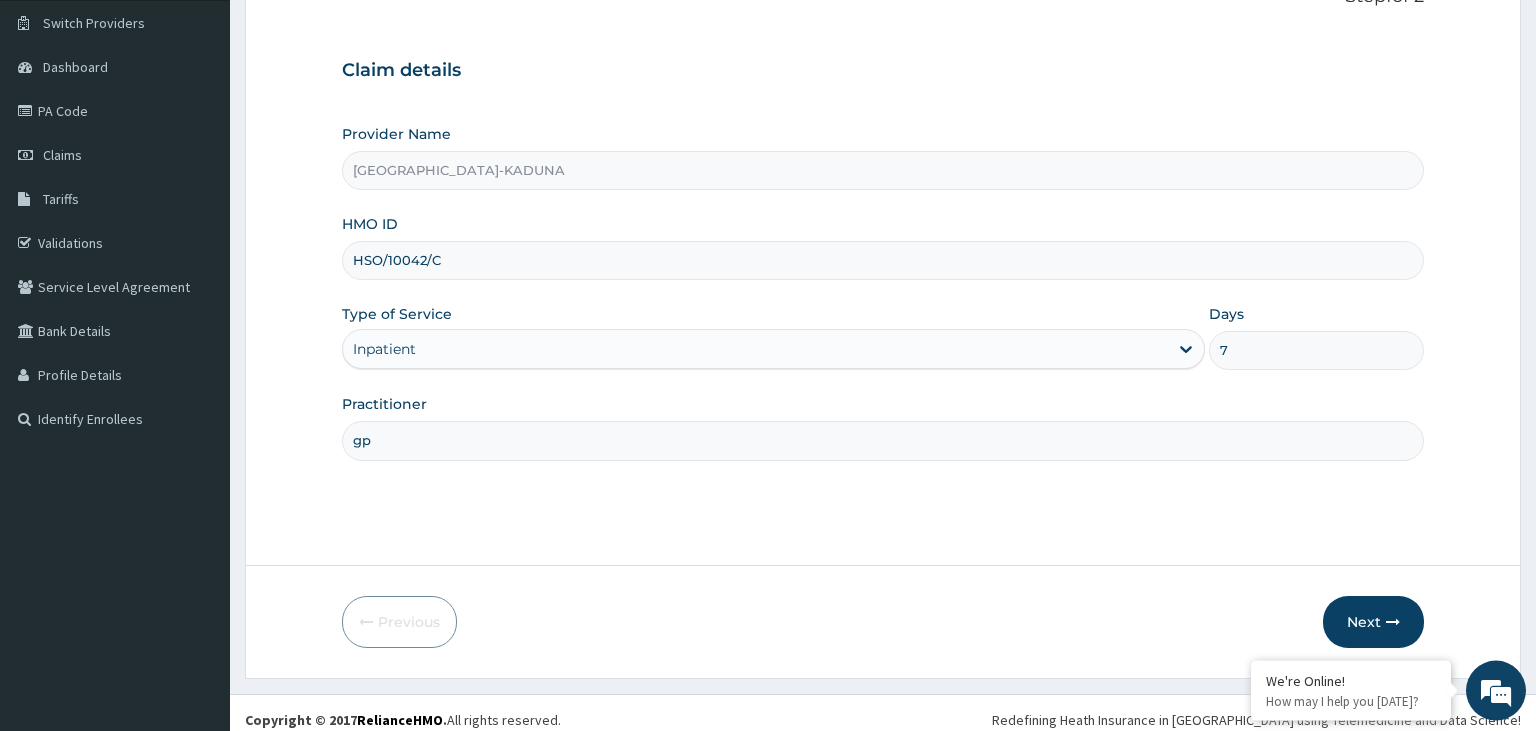 scroll, scrollTop: 164, scrollLeft: 0, axis: vertical 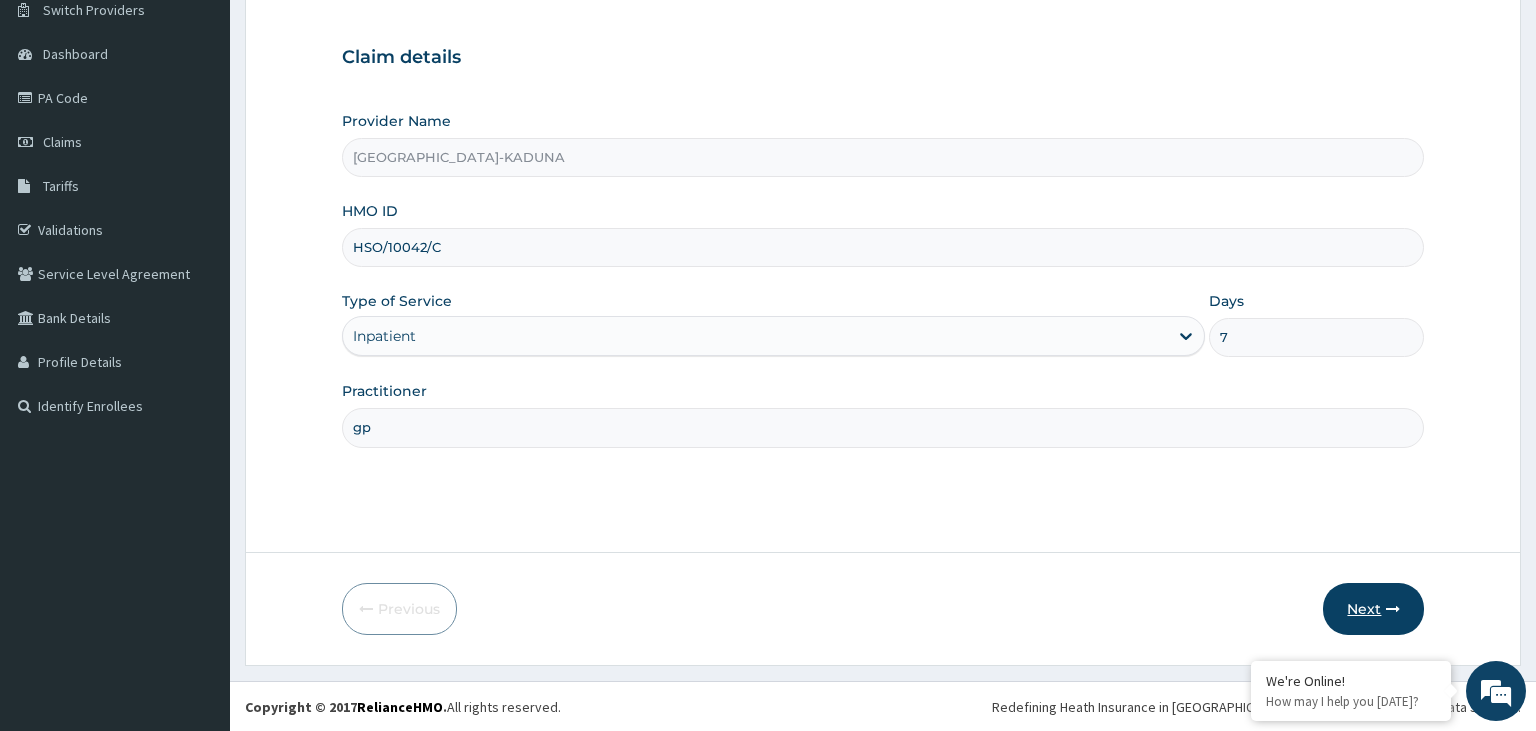type on "7" 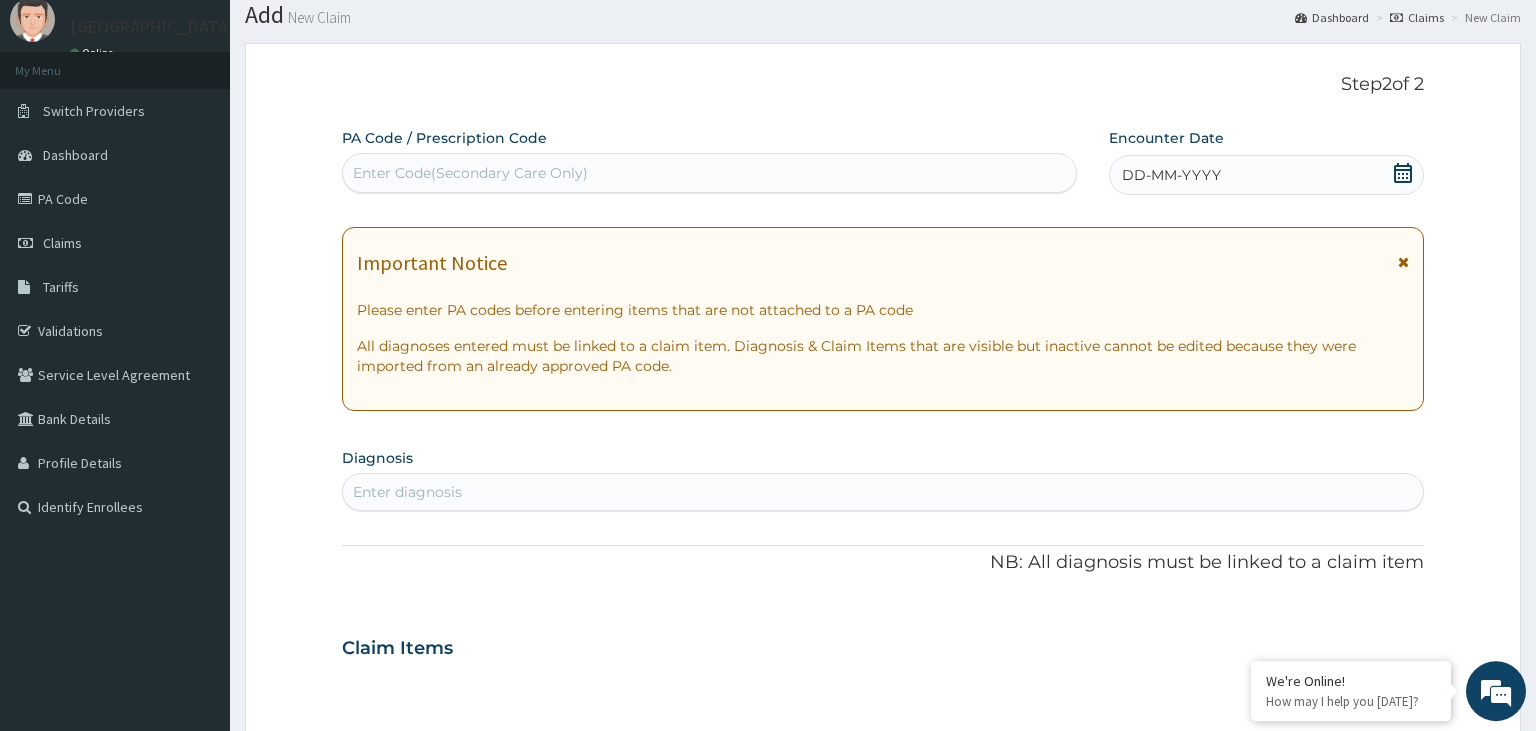 scroll, scrollTop: 0, scrollLeft: 0, axis: both 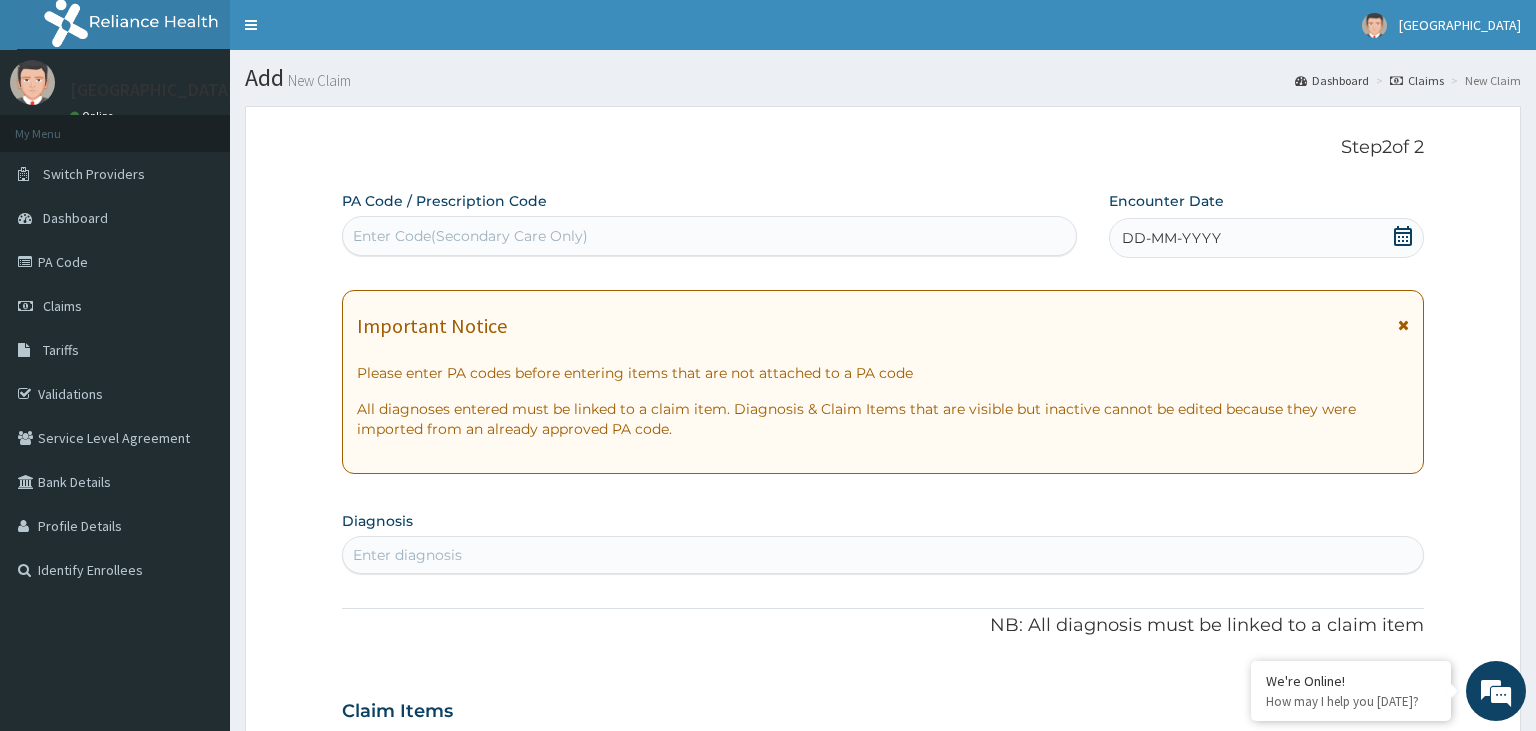 click on "Enter Code(Secondary Care Only)" at bounding box center [470, 236] 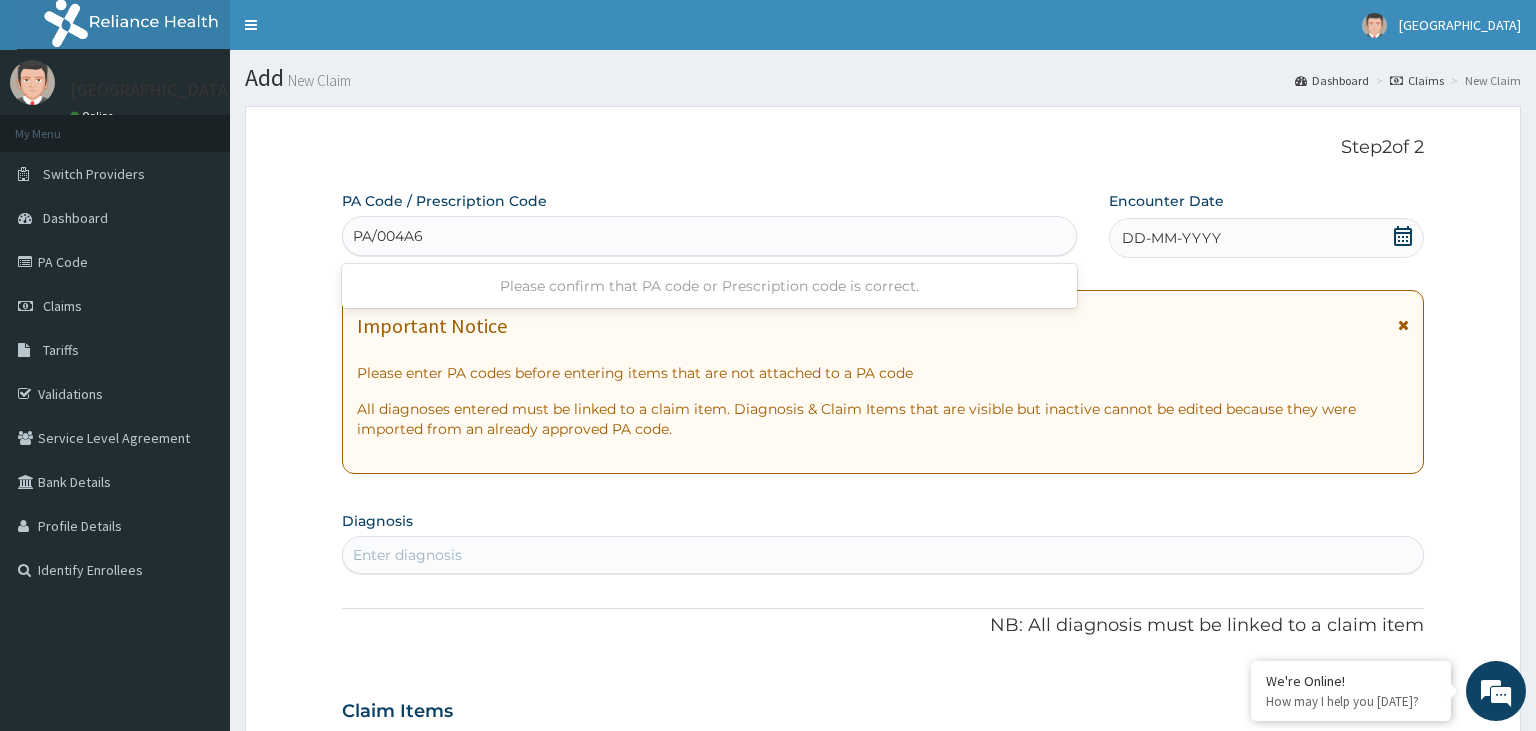 type on "PA/004A62" 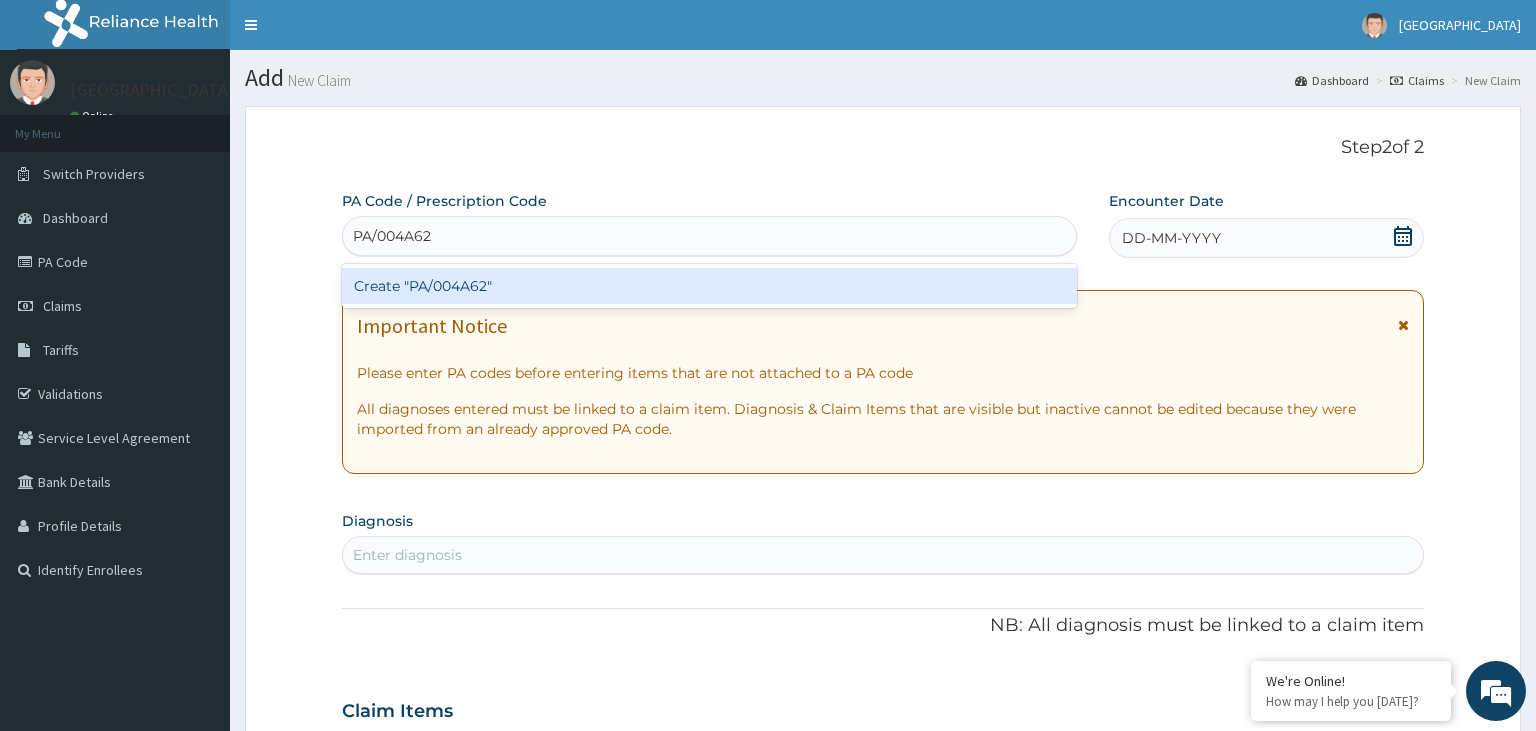 click on "Create "PA/004A62"" at bounding box center [710, 286] 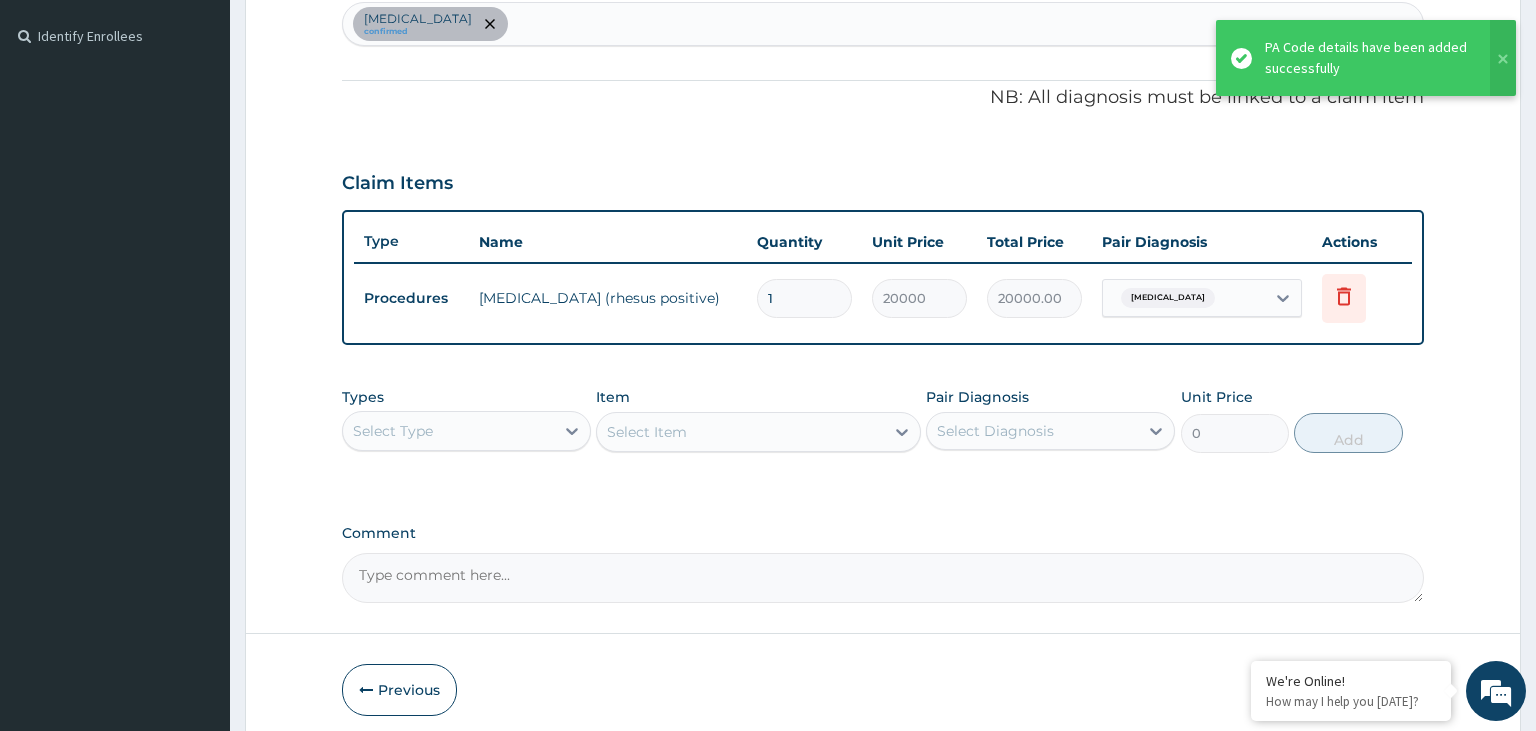 scroll, scrollTop: 570, scrollLeft: 0, axis: vertical 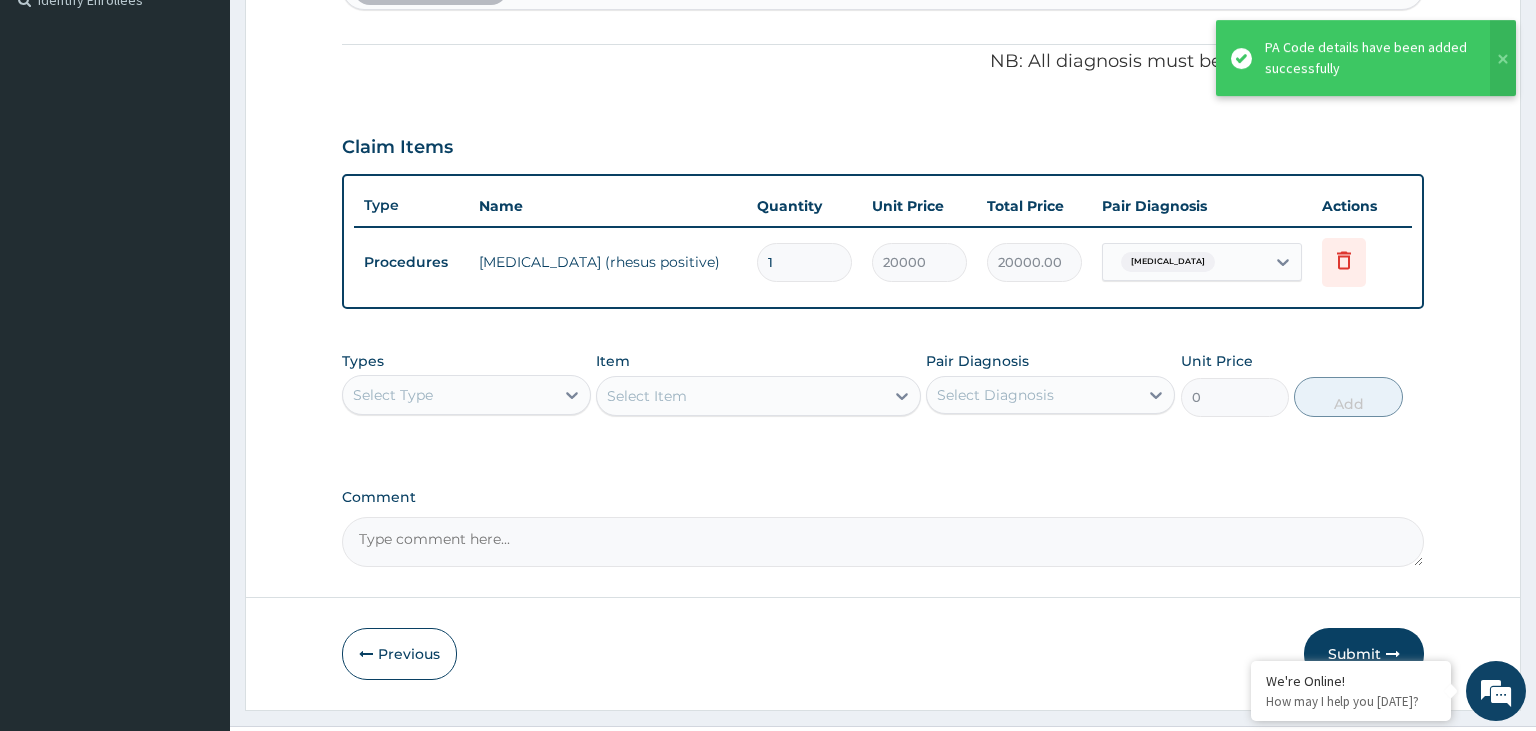 click on "Comment" at bounding box center (883, 542) 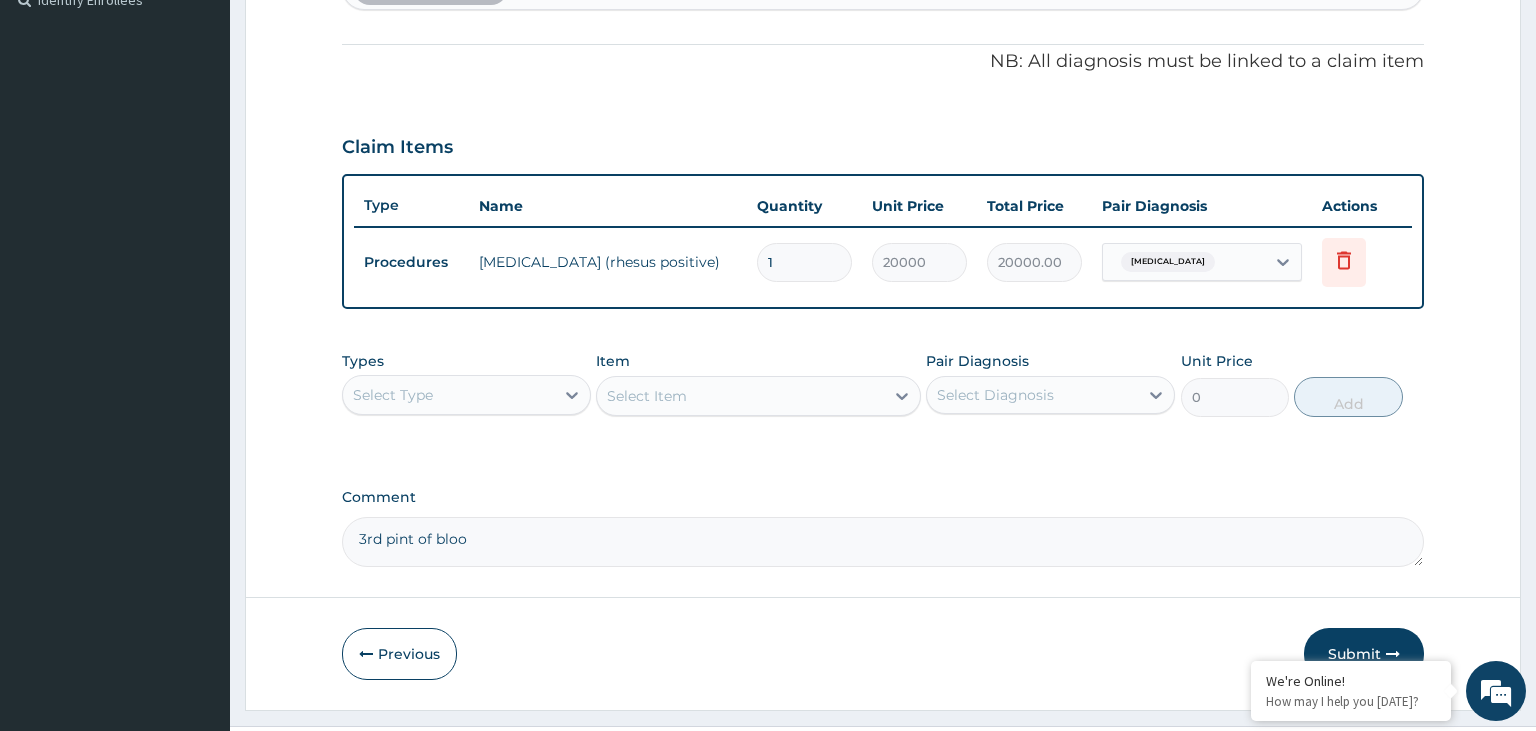 type on "3rd pint of blood" 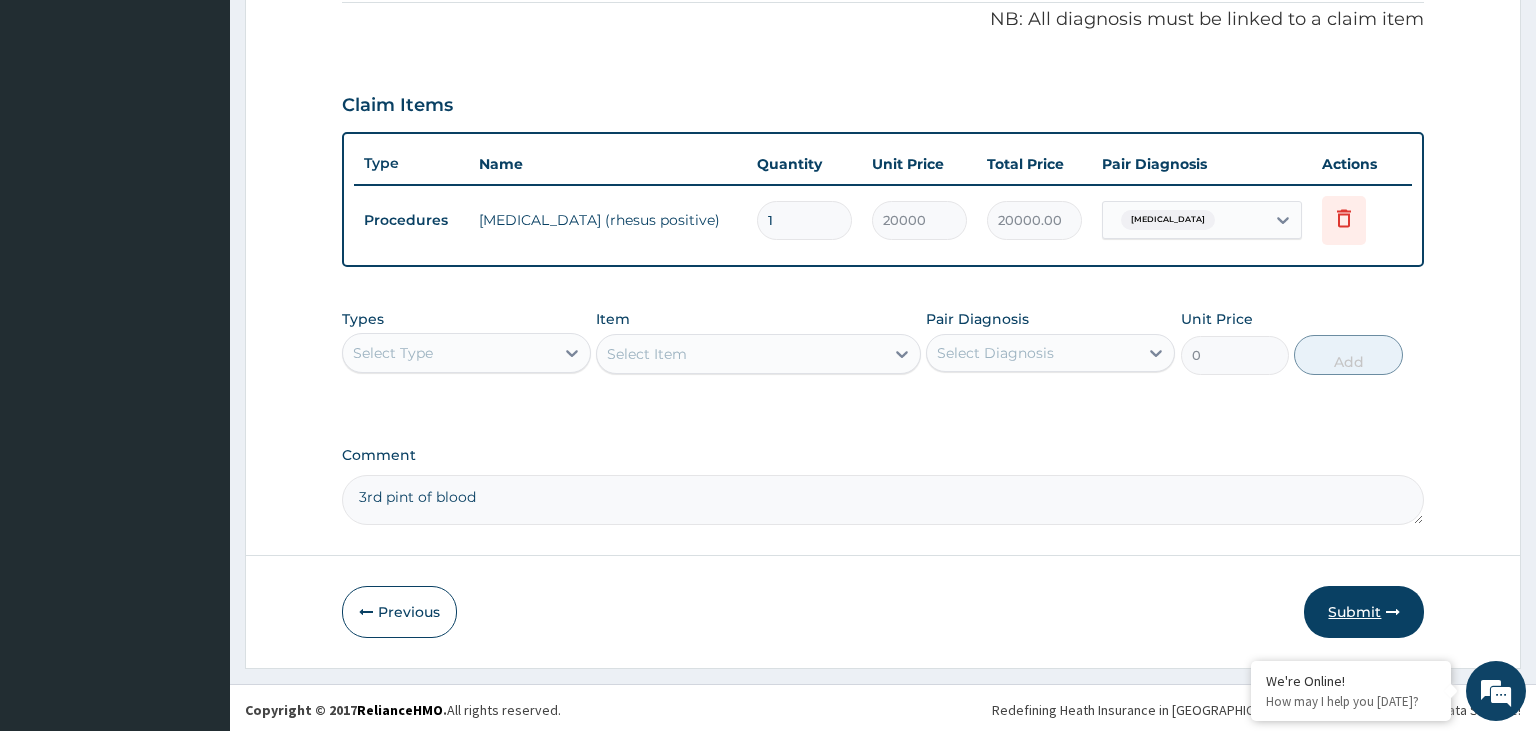 click on "Submit" at bounding box center (1364, 612) 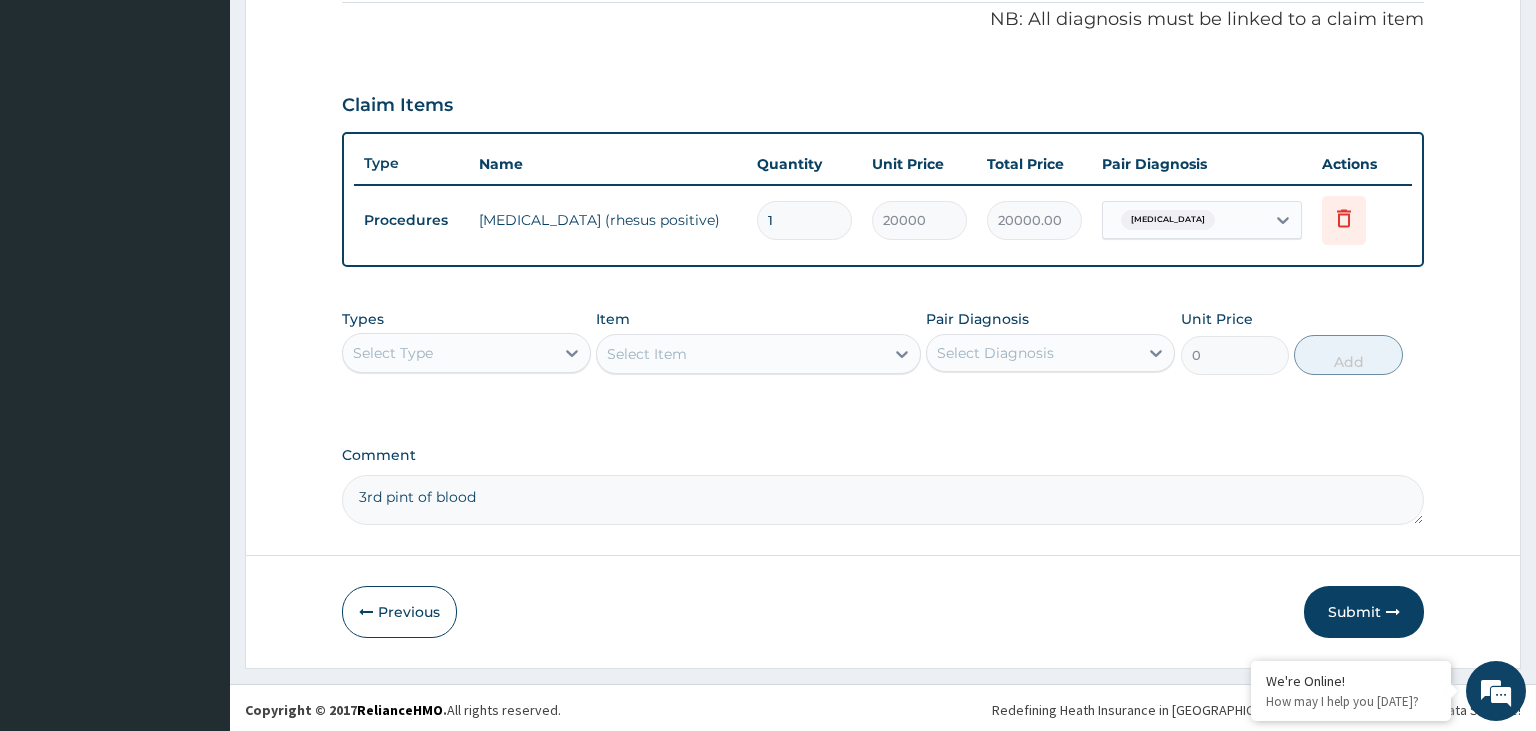 scroll, scrollTop: 62, scrollLeft: 0, axis: vertical 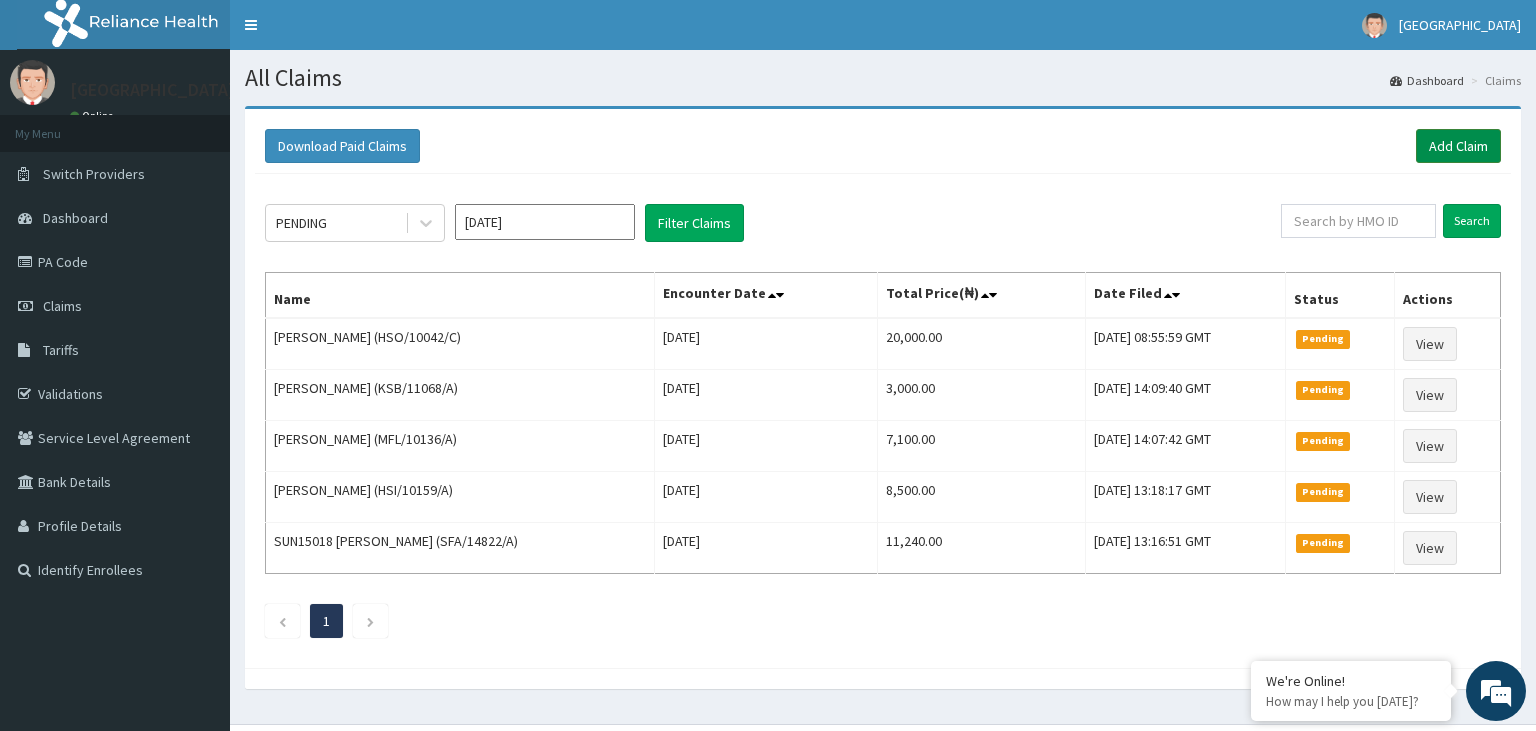 click on "Add Claim" at bounding box center [1458, 146] 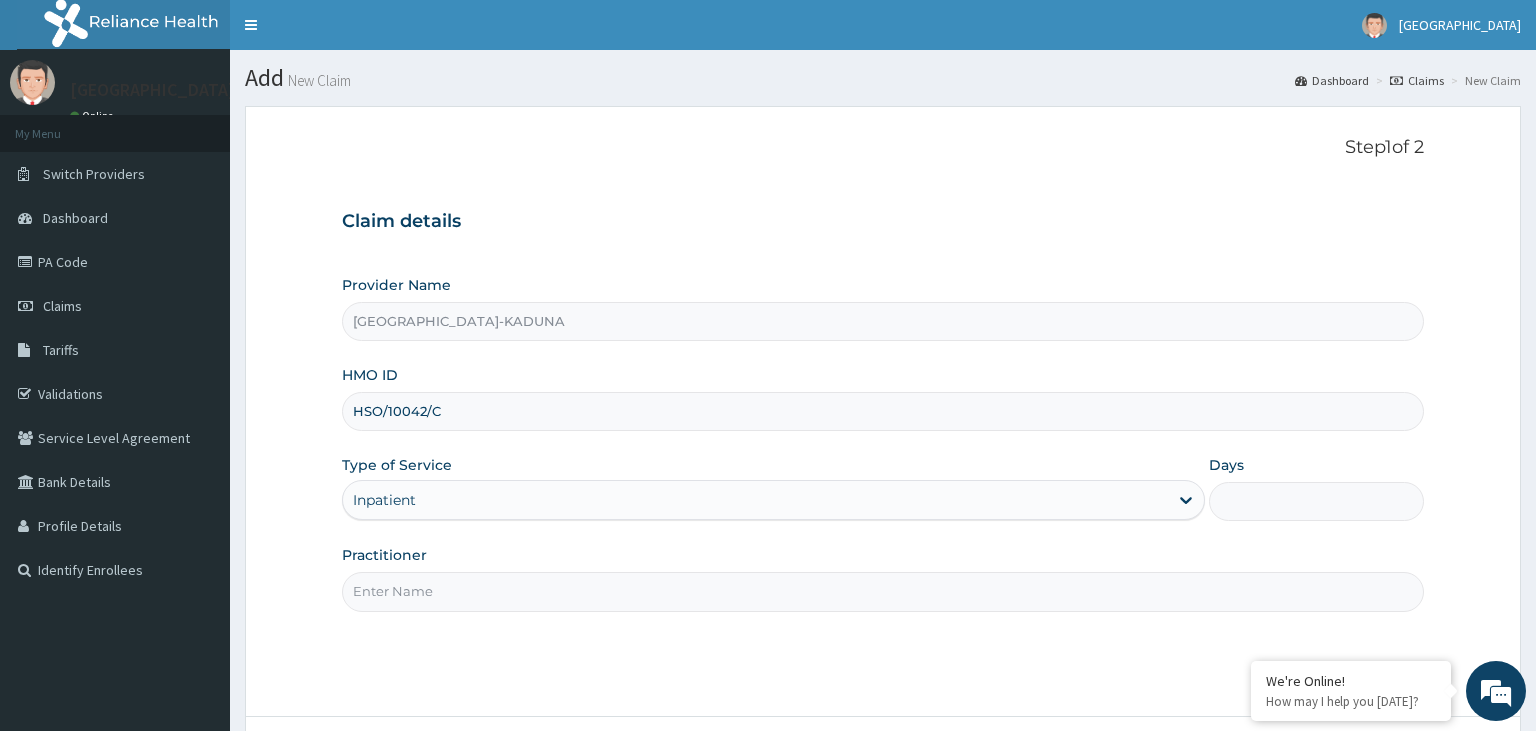 scroll, scrollTop: 0, scrollLeft: 0, axis: both 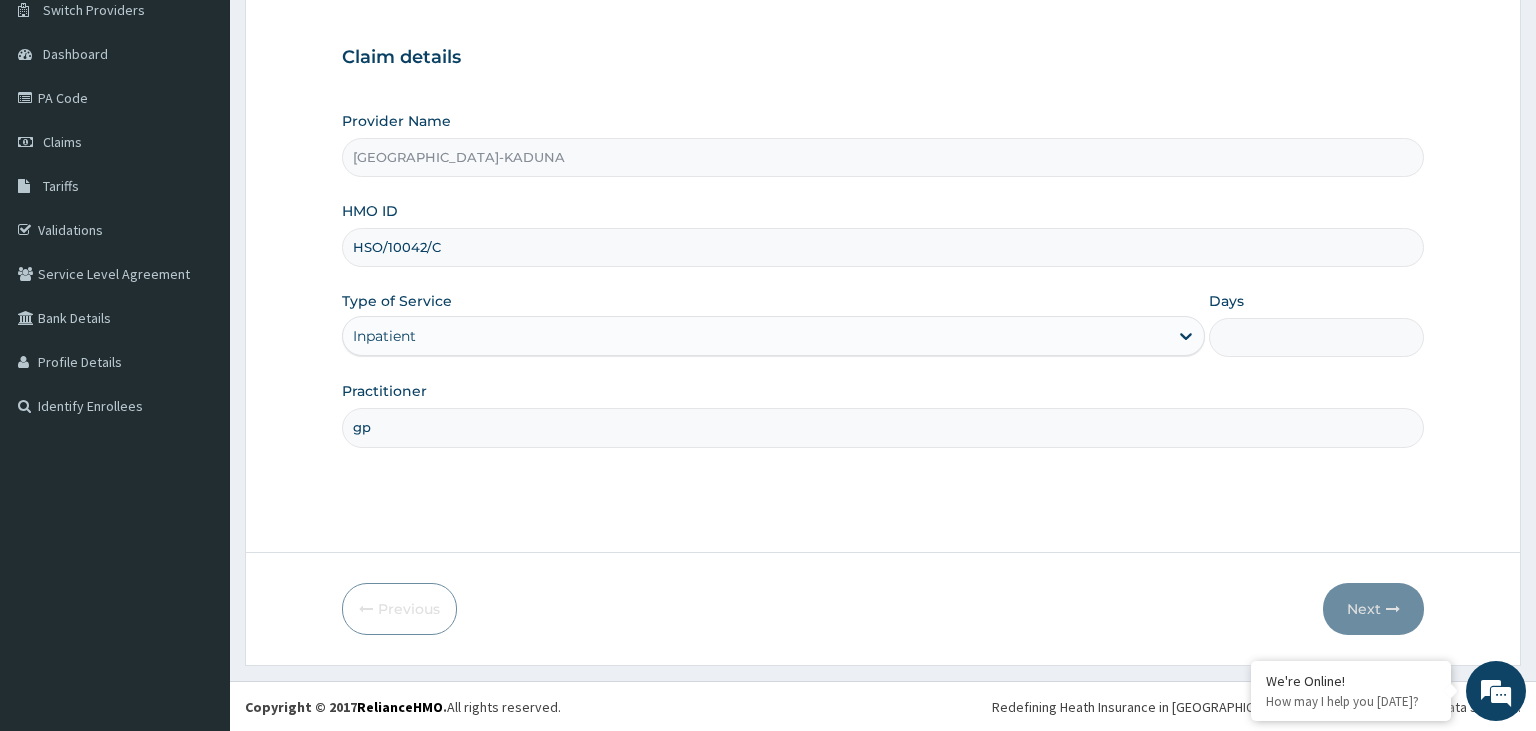 type on "gp" 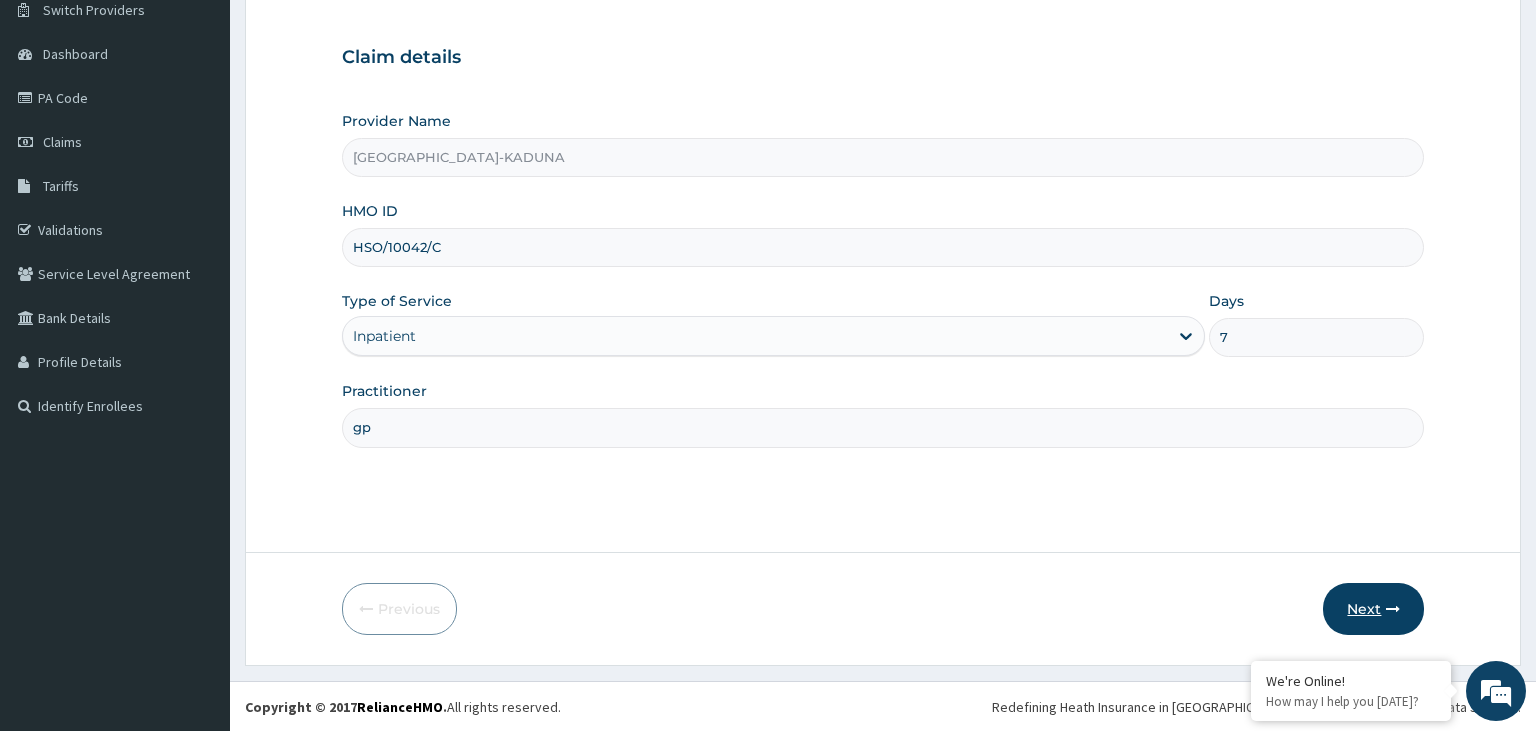type on "7" 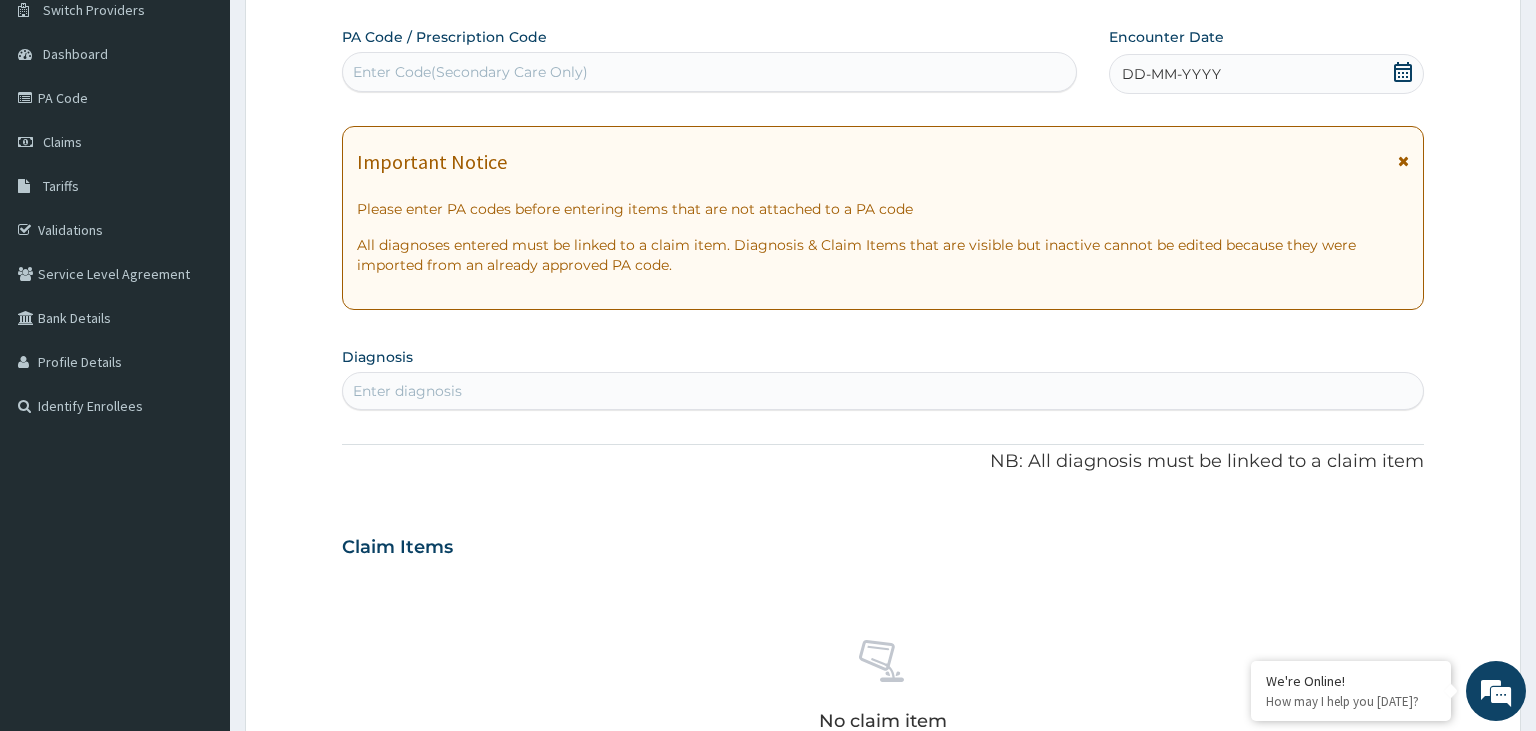 scroll, scrollTop: 0, scrollLeft: 0, axis: both 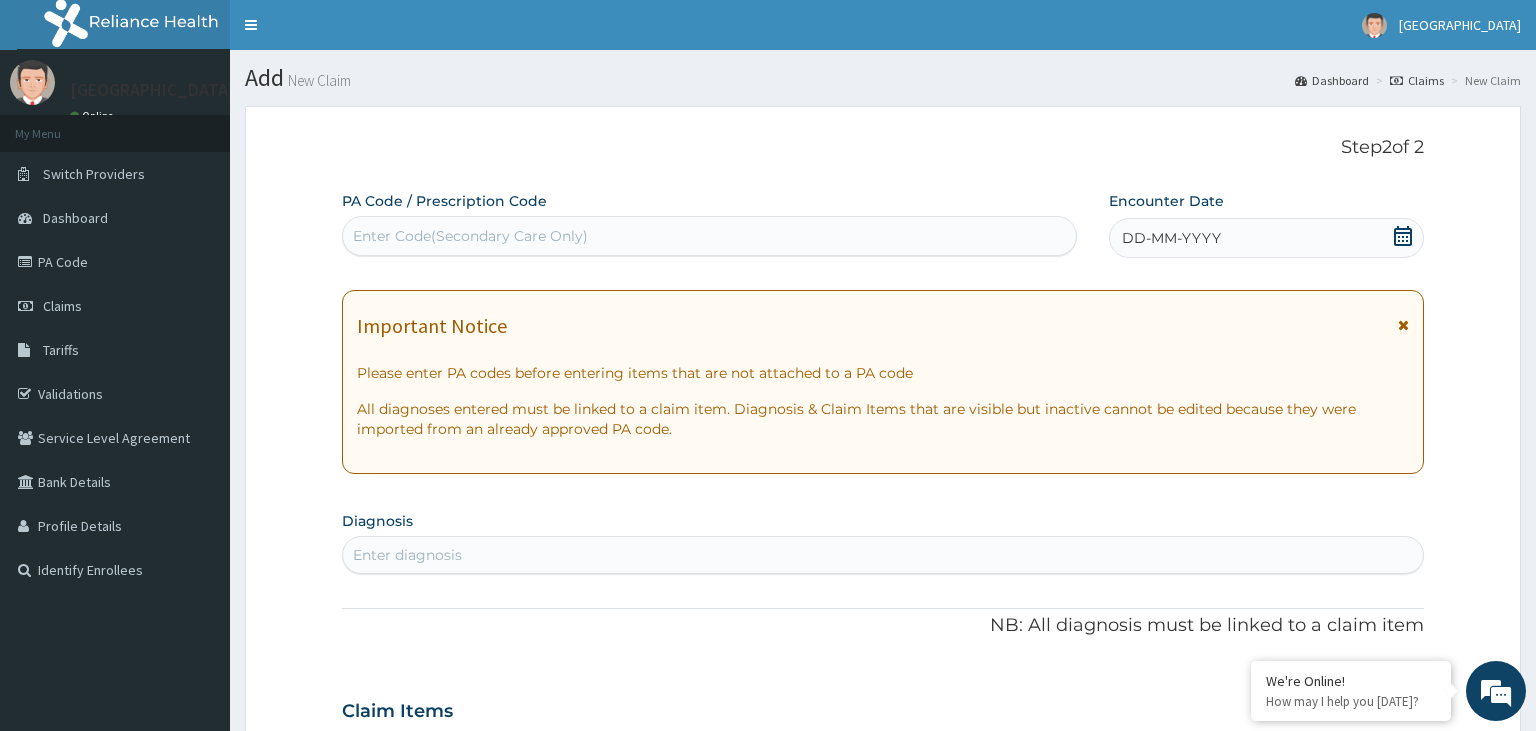 click on "Enter Code(Secondary Care Only)" at bounding box center (470, 236) 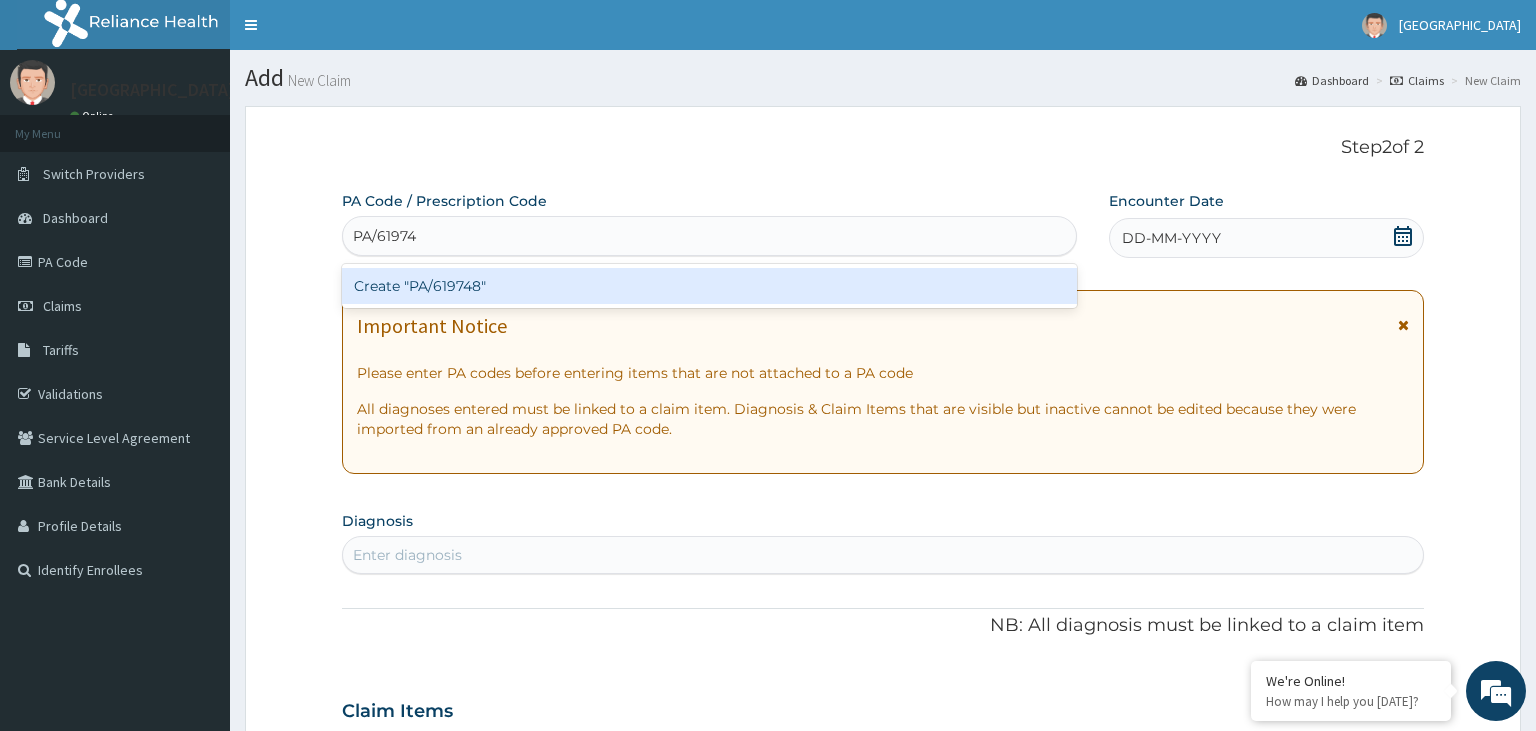 type on "PA/619748" 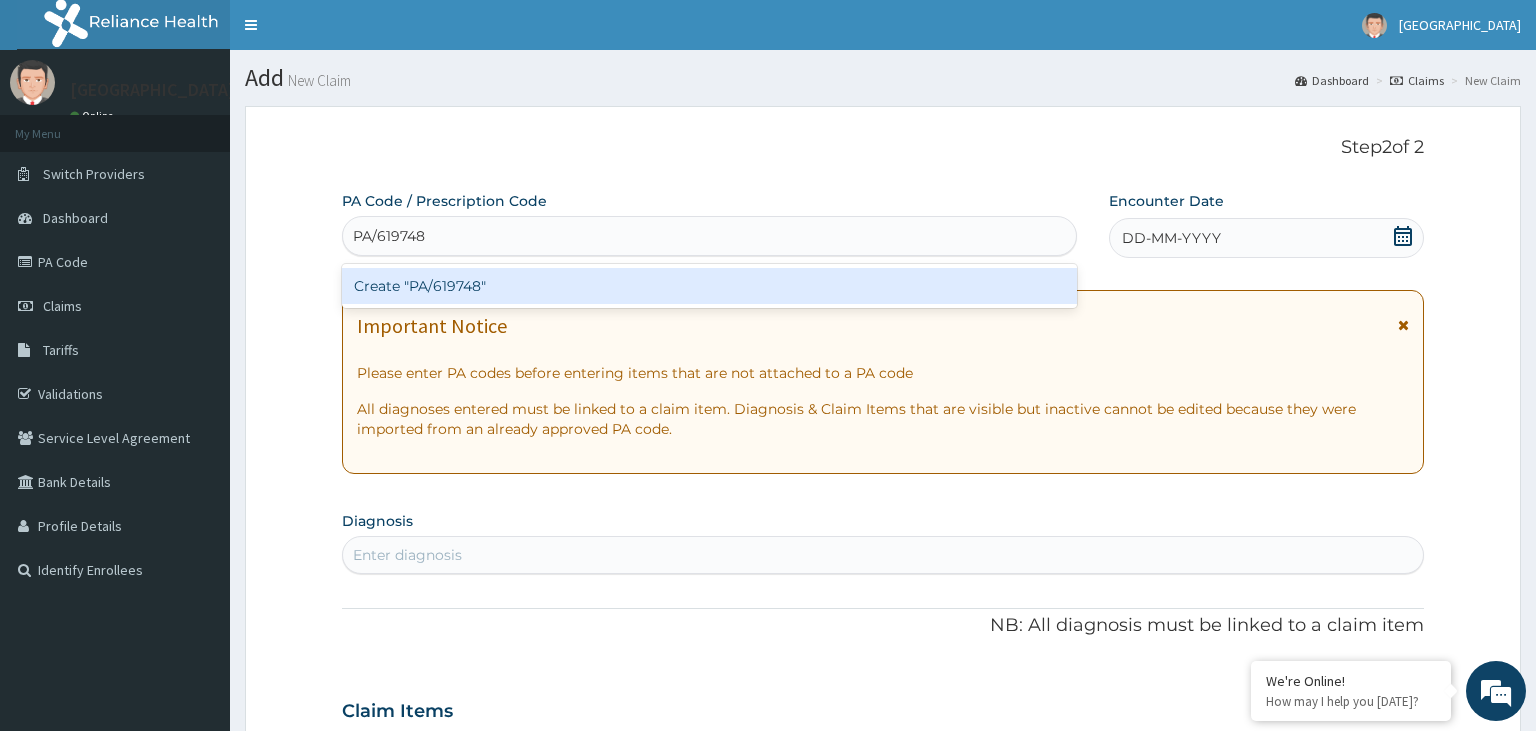 click on "Create "PA/619748"" at bounding box center (710, 286) 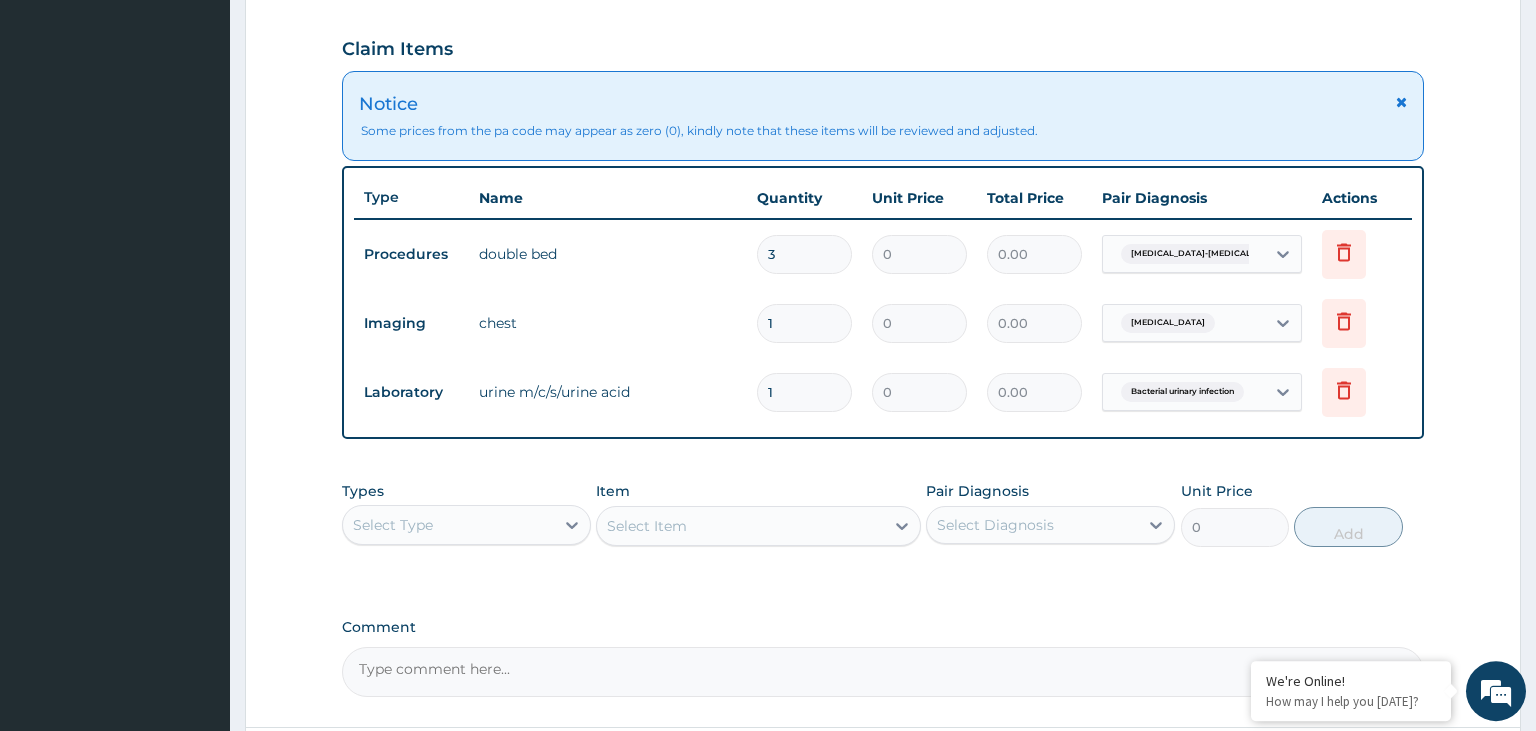 scroll, scrollTop: 708, scrollLeft: 0, axis: vertical 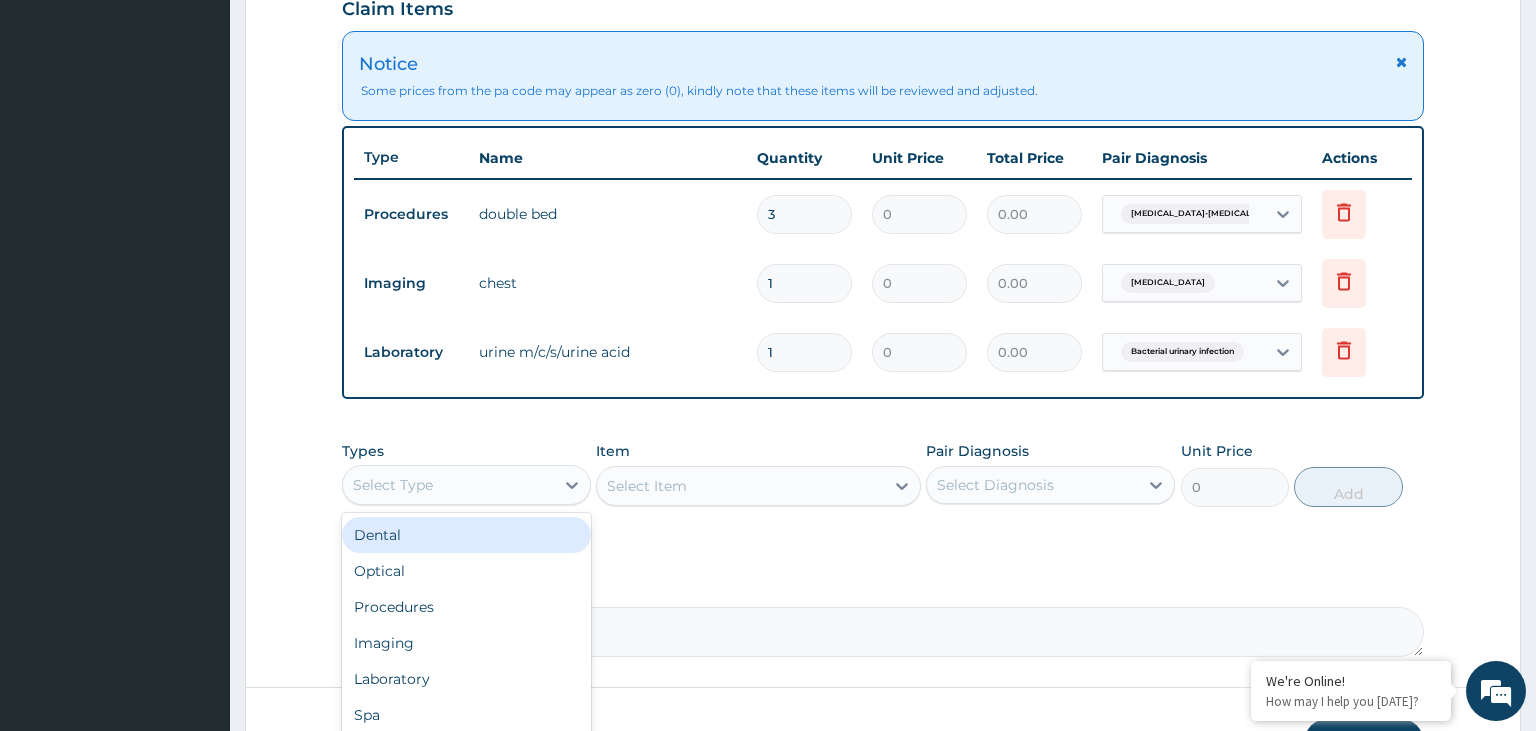 click on "Select Type" at bounding box center [448, 485] 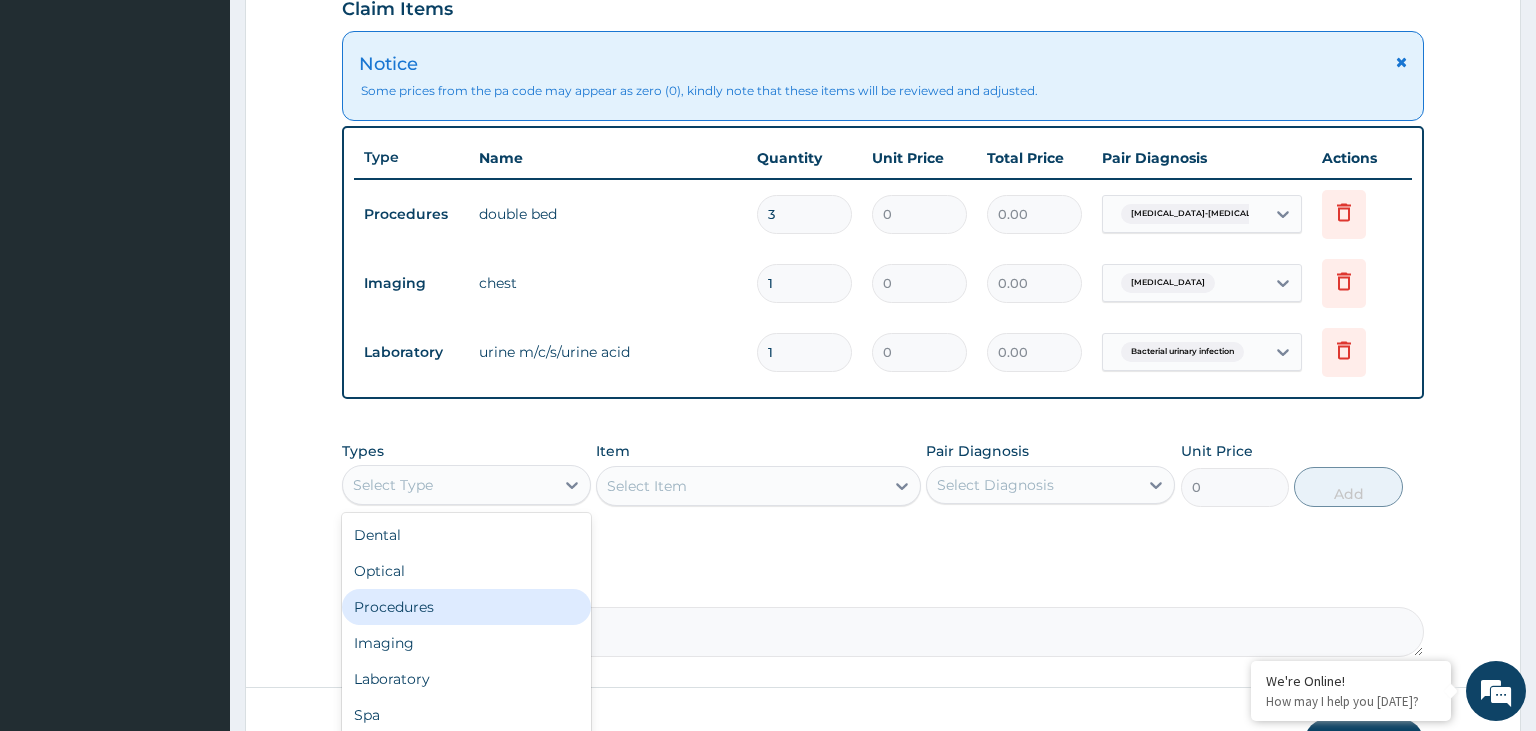 click on "Procedures" at bounding box center (466, 607) 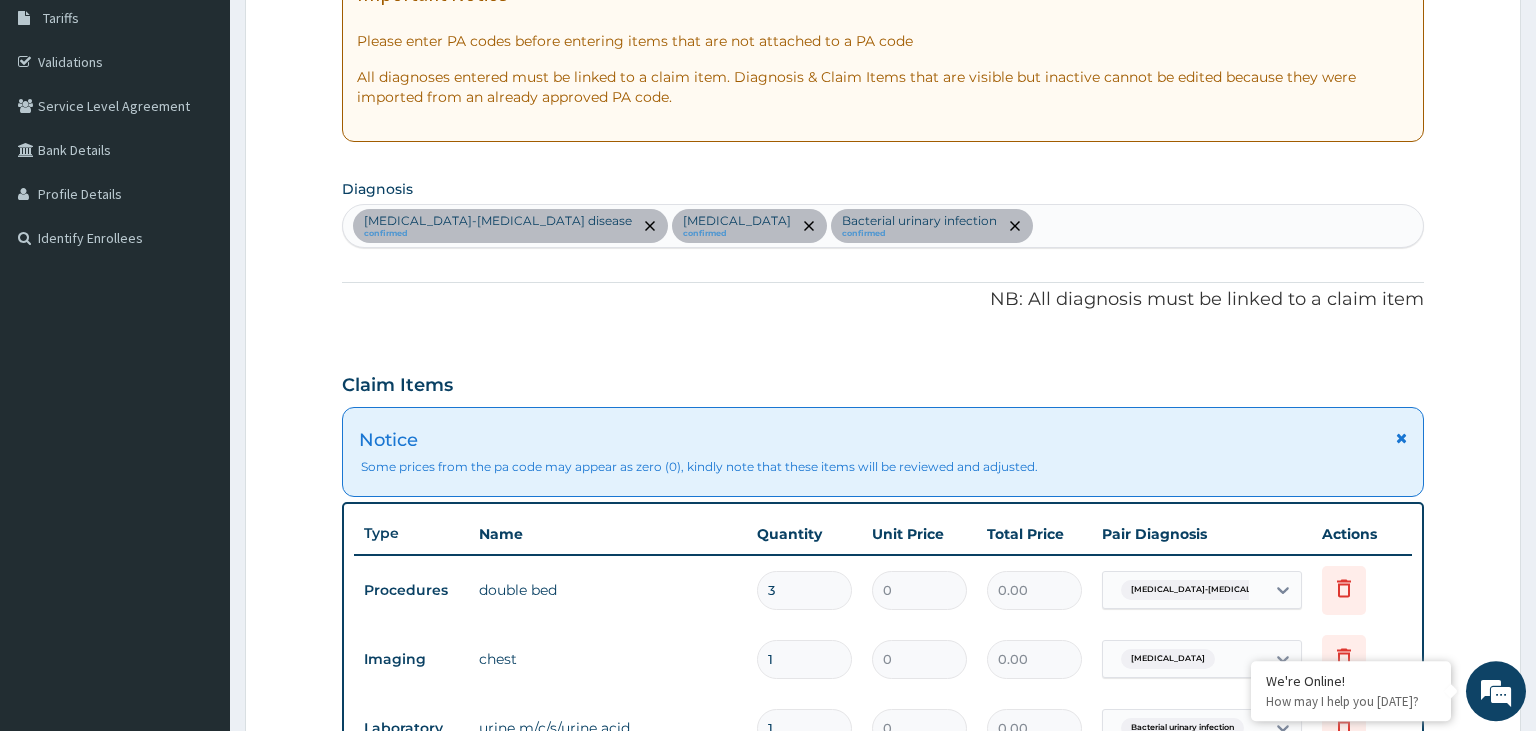 scroll, scrollTop: 708, scrollLeft: 0, axis: vertical 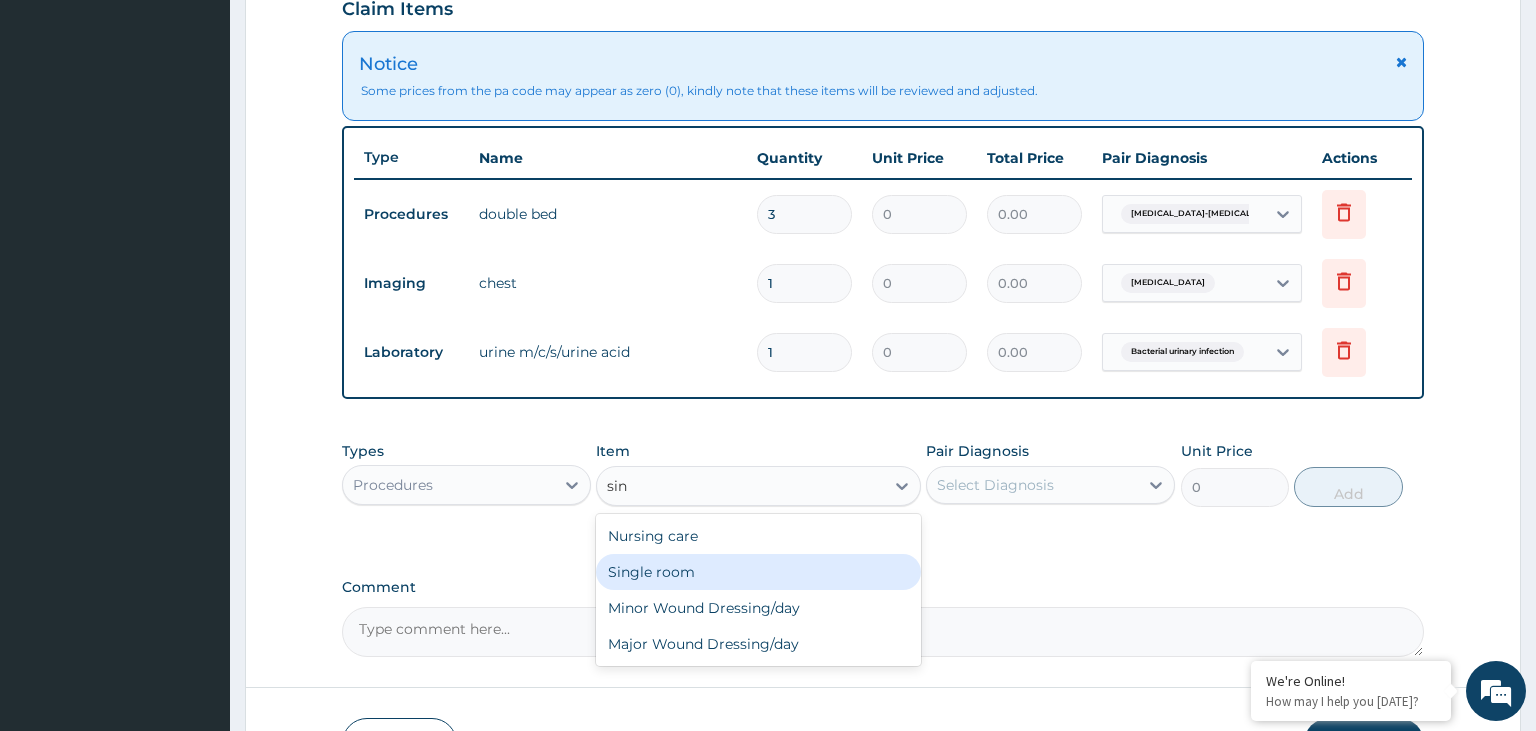 click on "Single room" at bounding box center (758, 572) 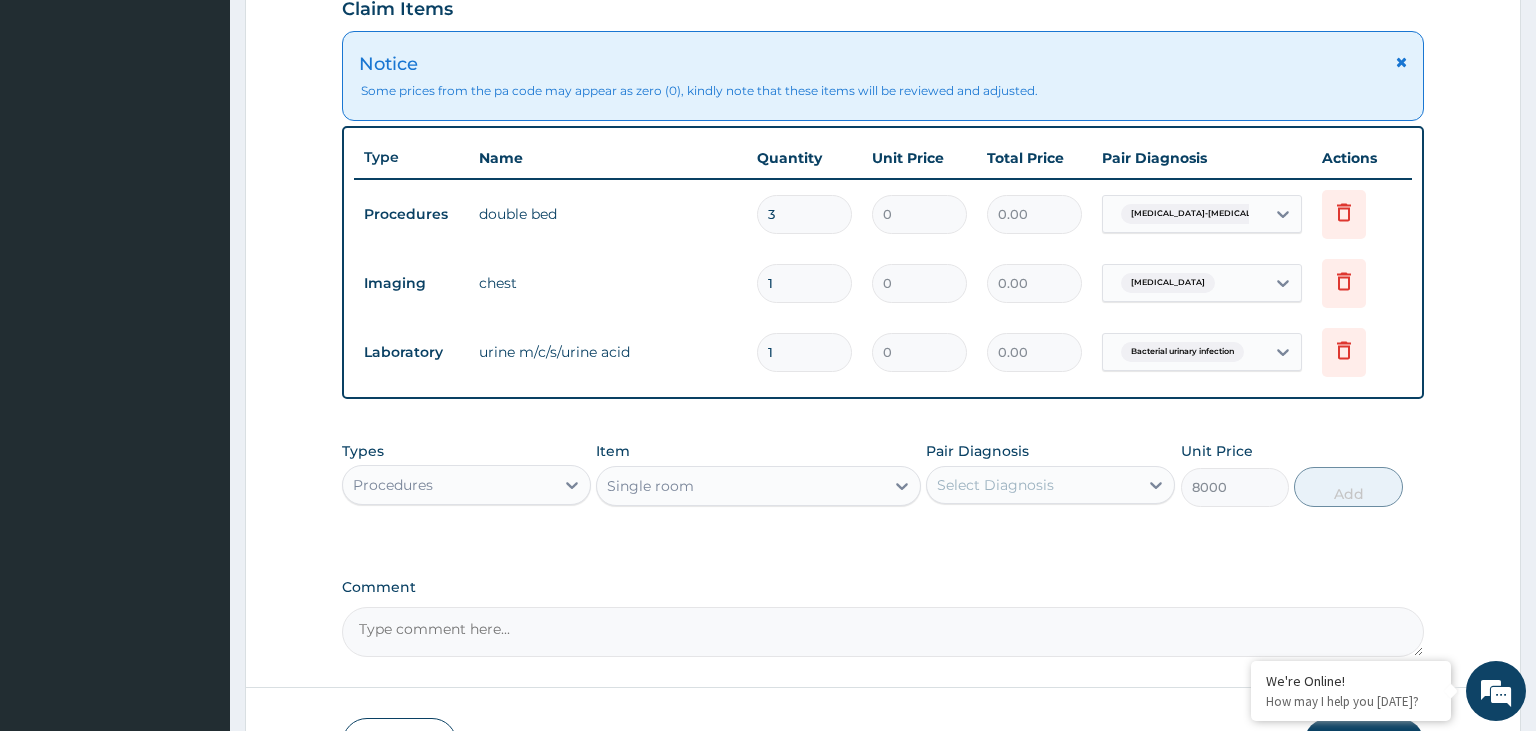 click on "Select Diagnosis" at bounding box center (995, 485) 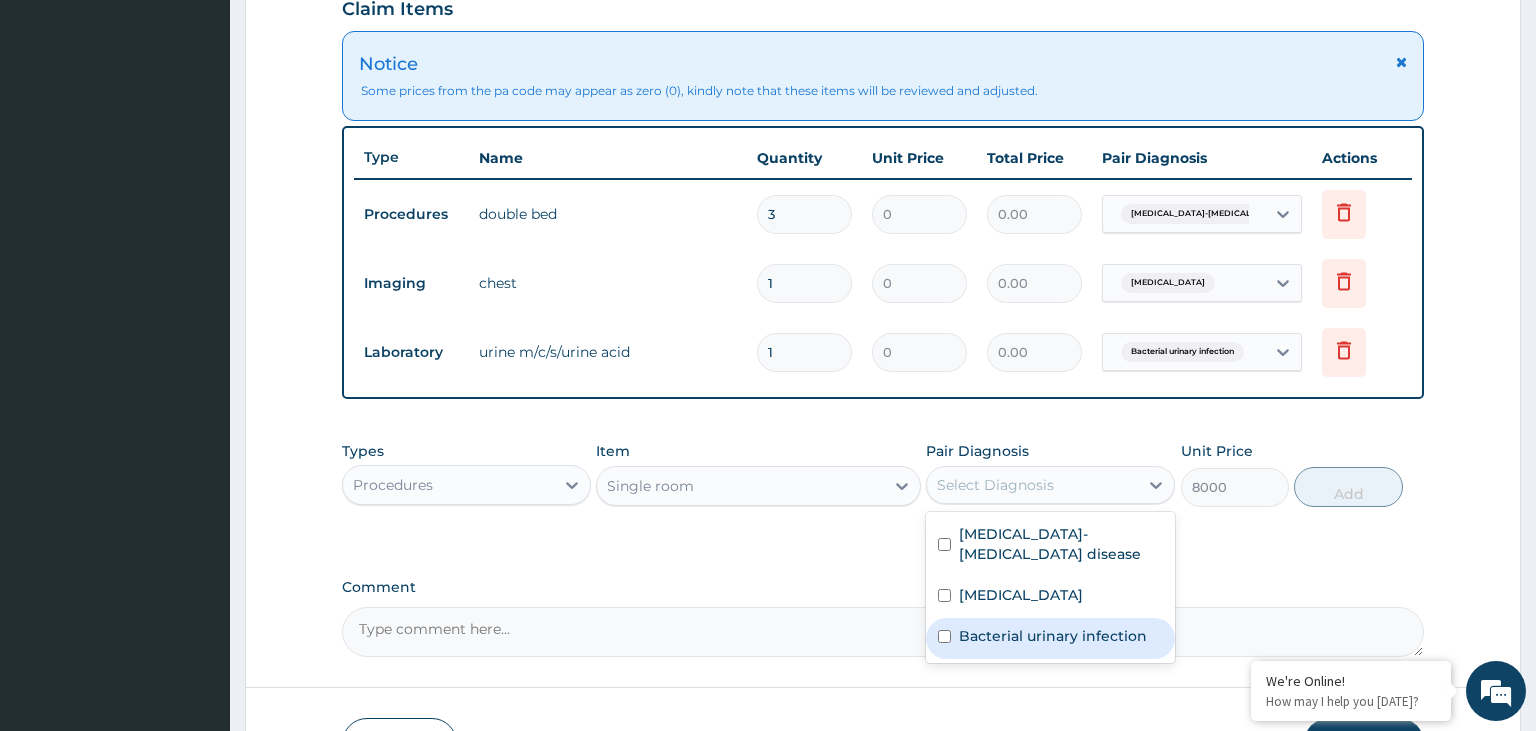 click on "Bacterial urinary infection" at bounding box center [1053, 636] 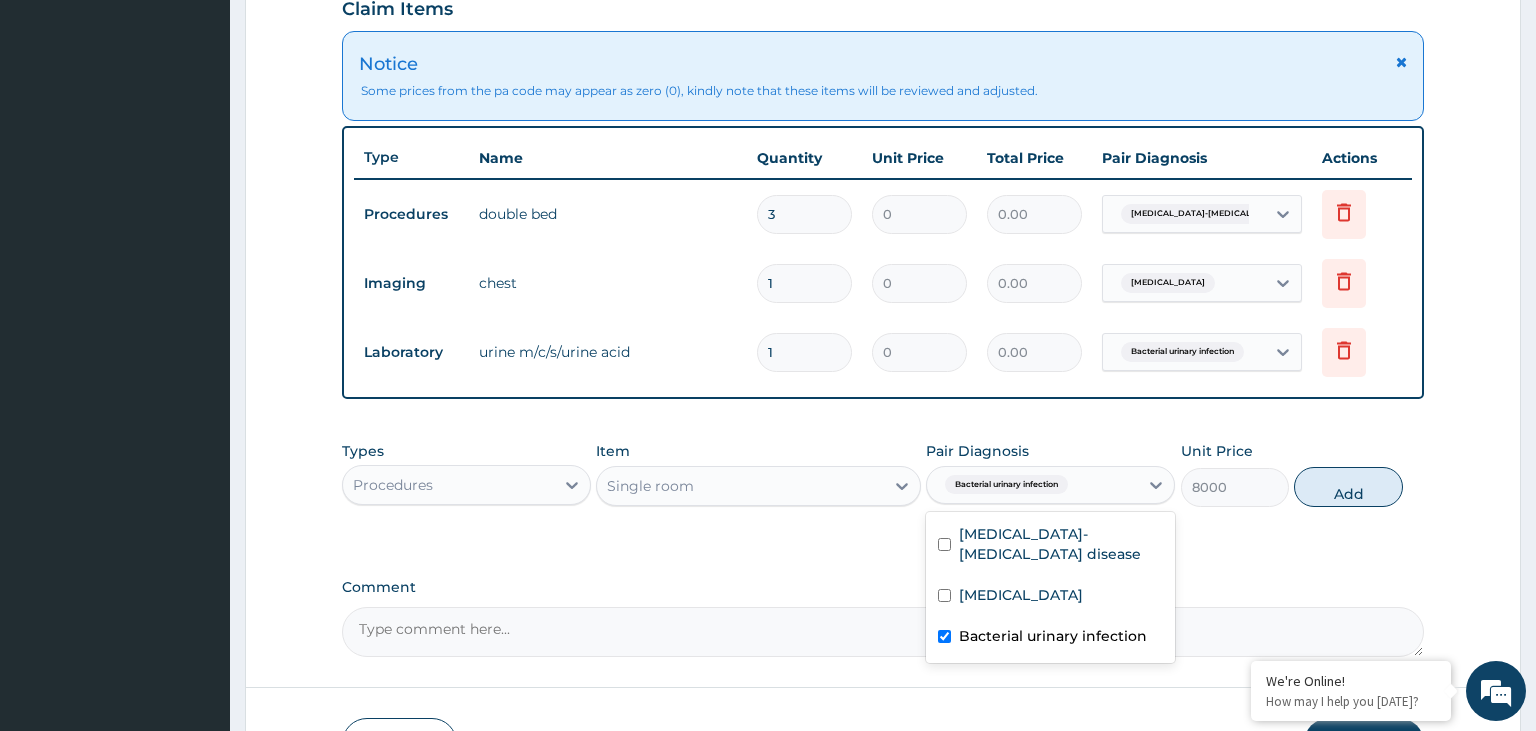 checkbox on "true" 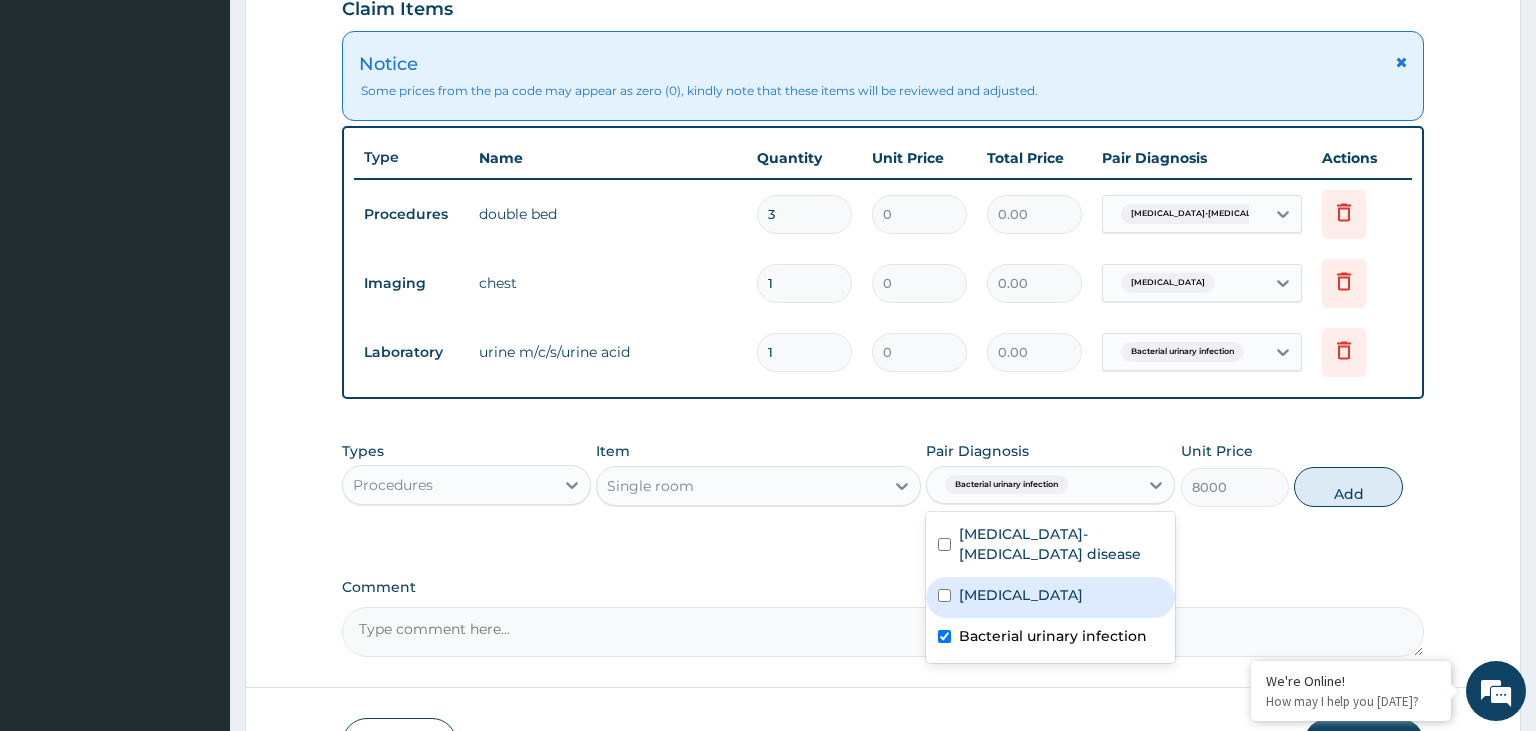 click on "Chest pain" at bounding box center [1050, 597] 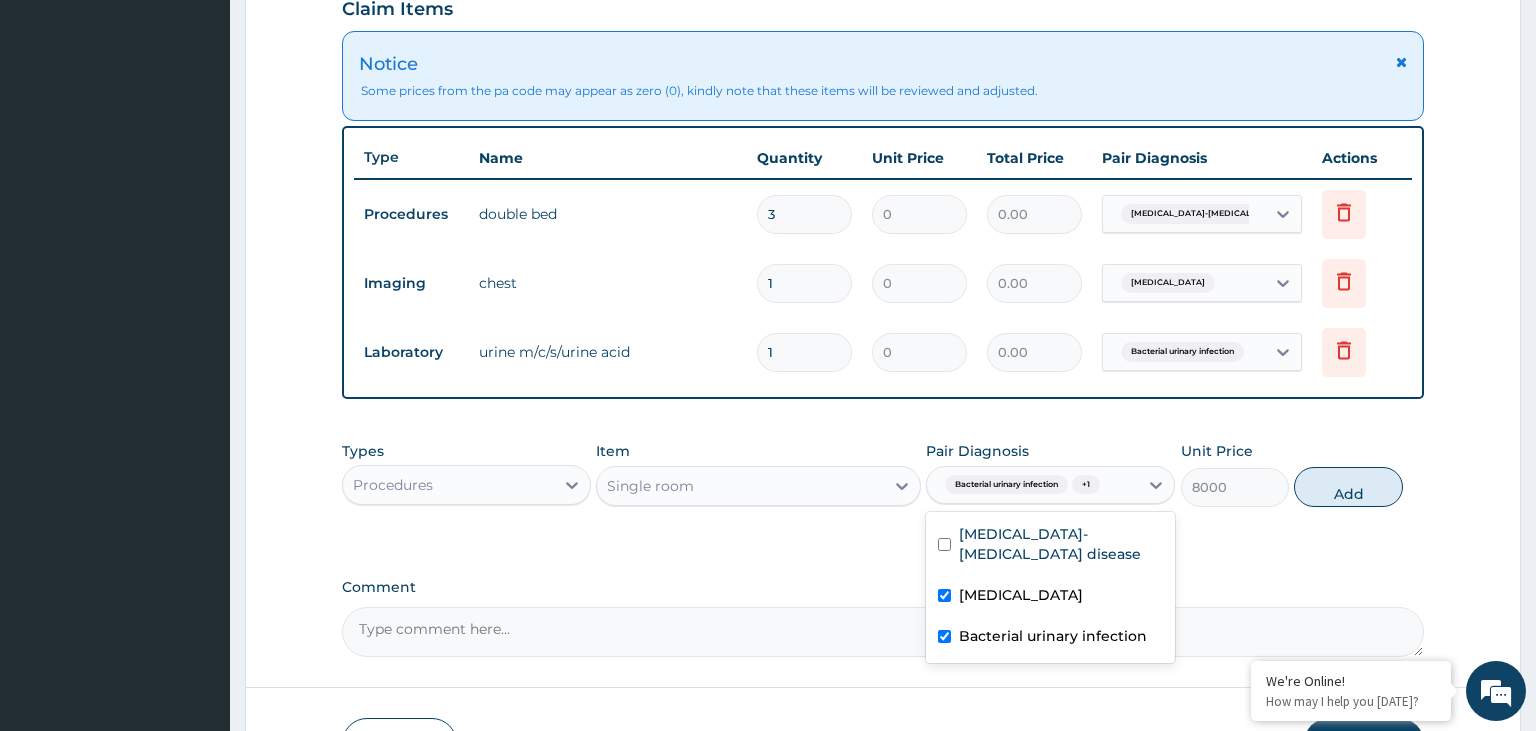 checkbox on "true" 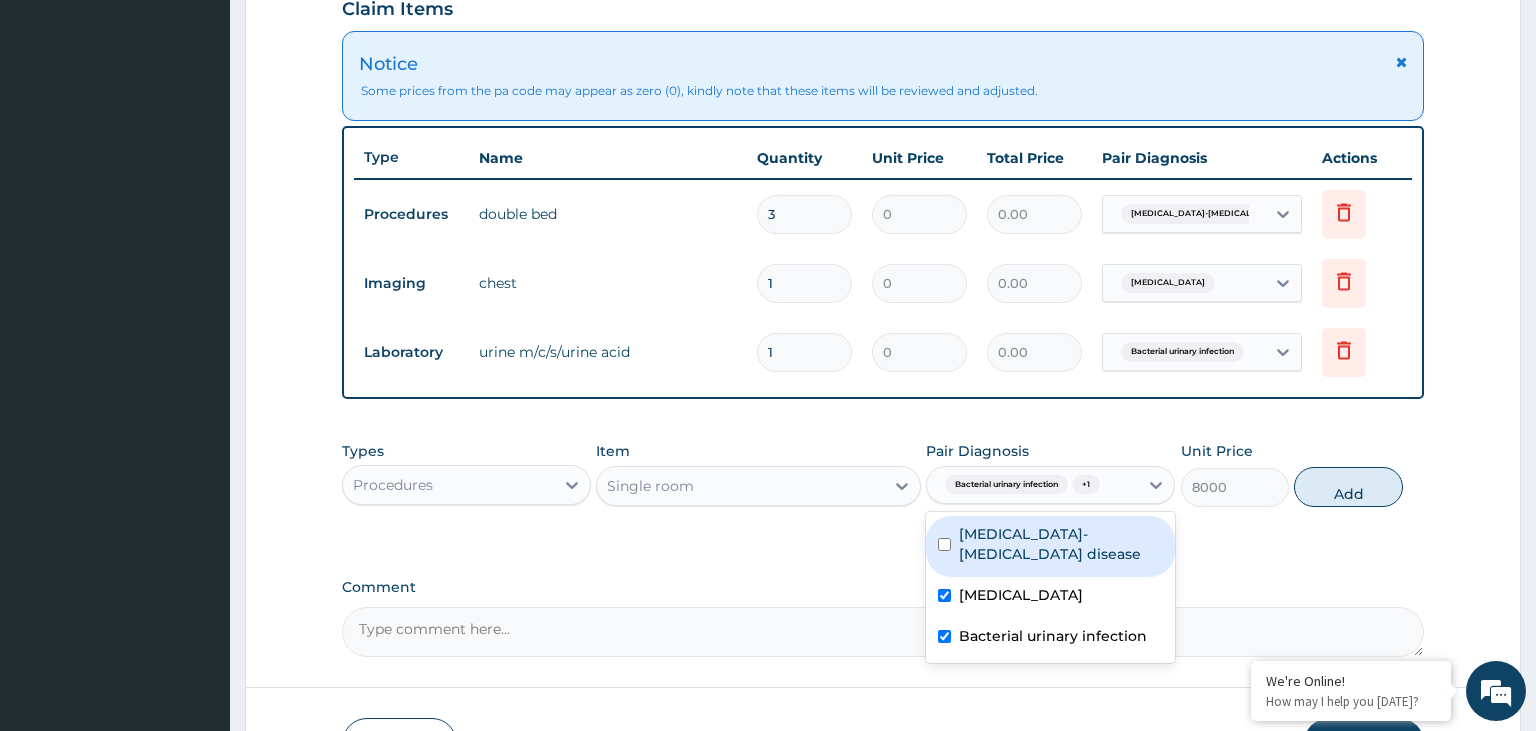 click on "Sickle cell-thalassemia disease" at bounding box center [1061, 544] 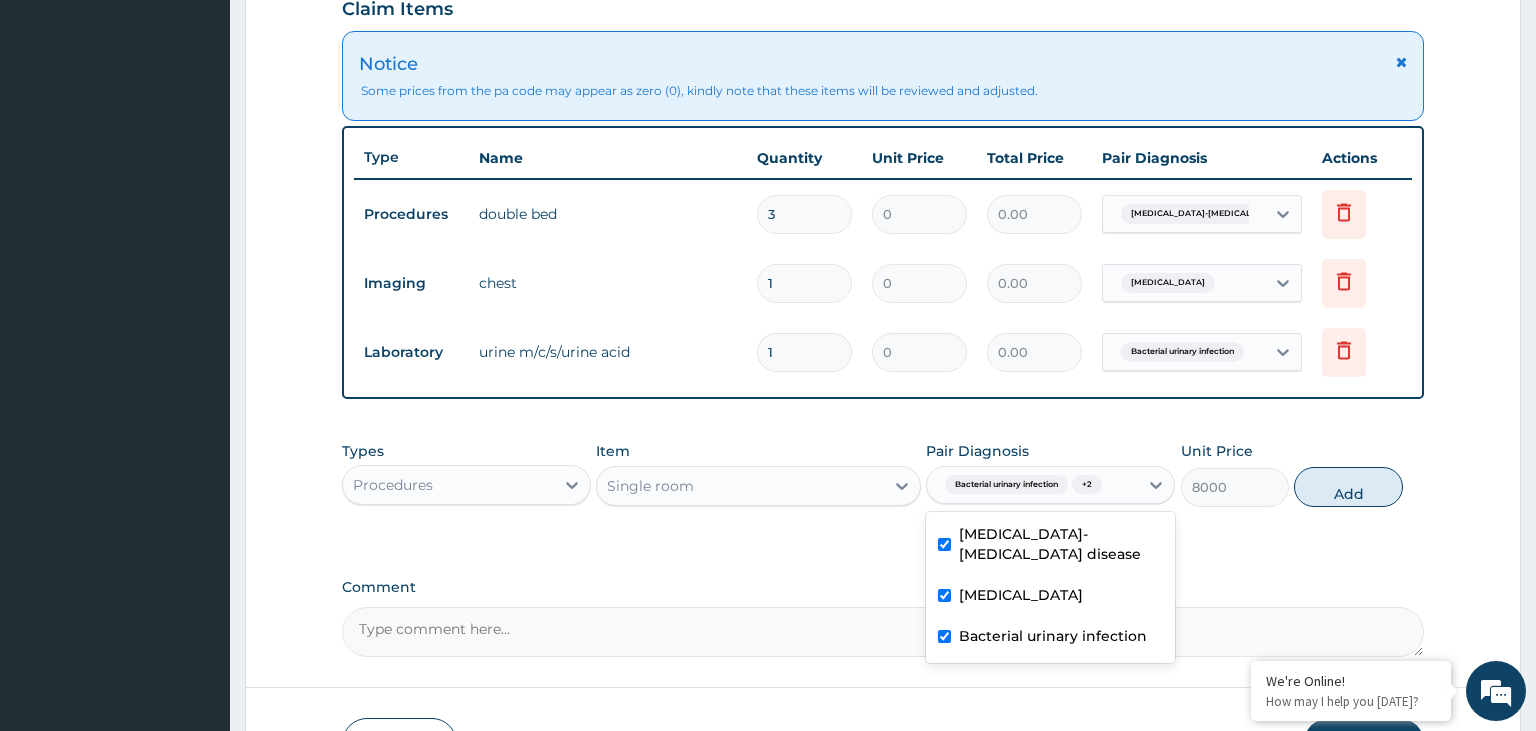 checkbox on "true" 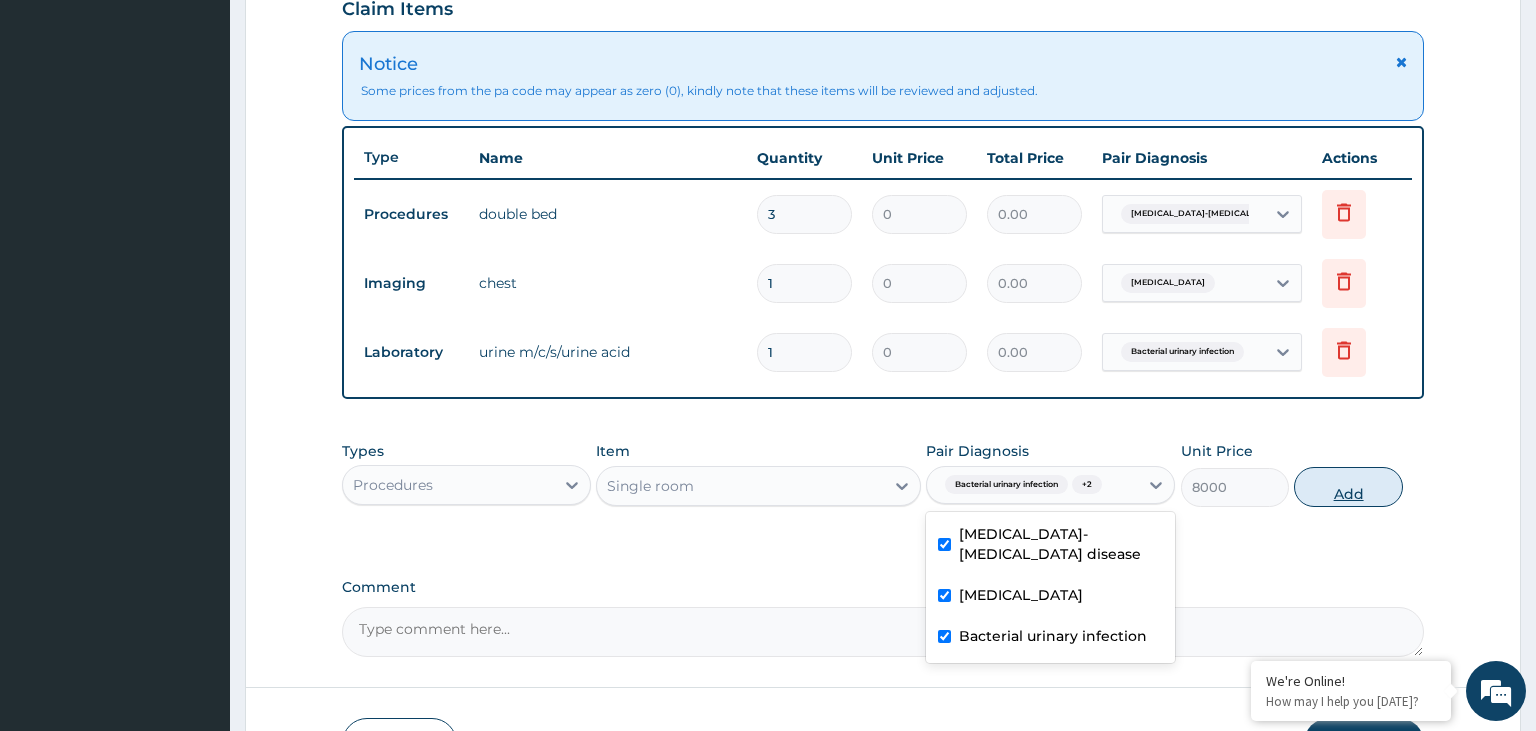 click on "Add" at bounding box center (1348, 487) 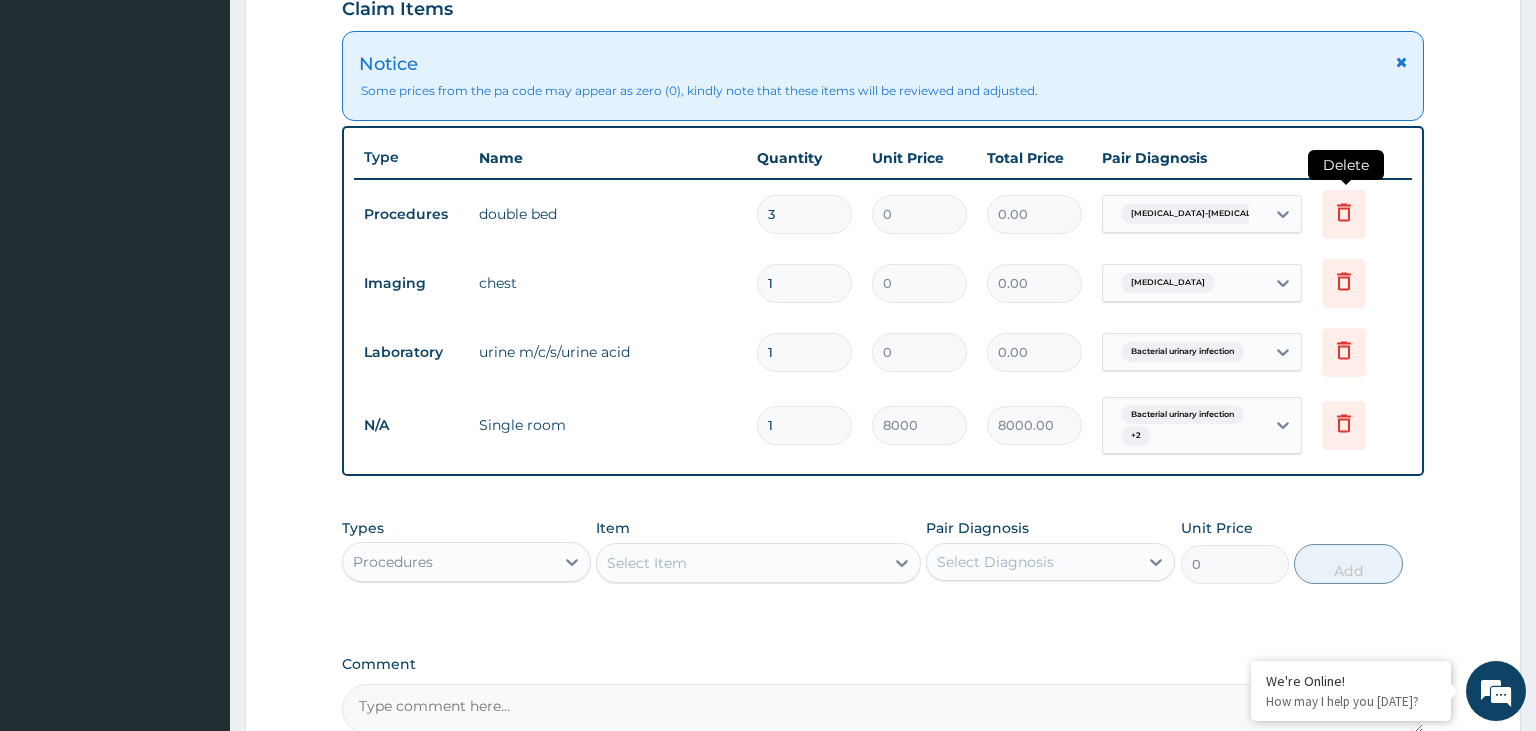 click 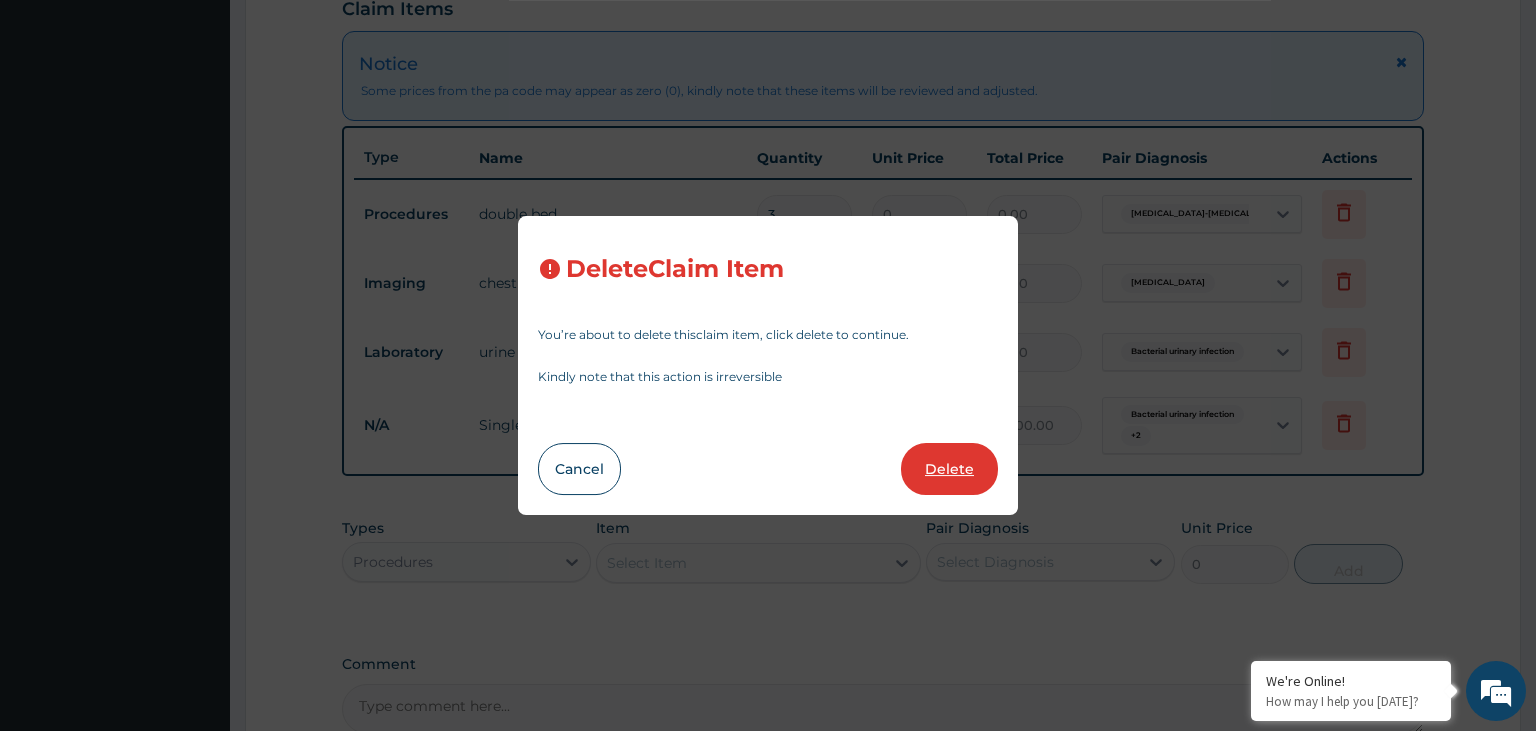 click on "Delete" at bounding box center [949, 469] 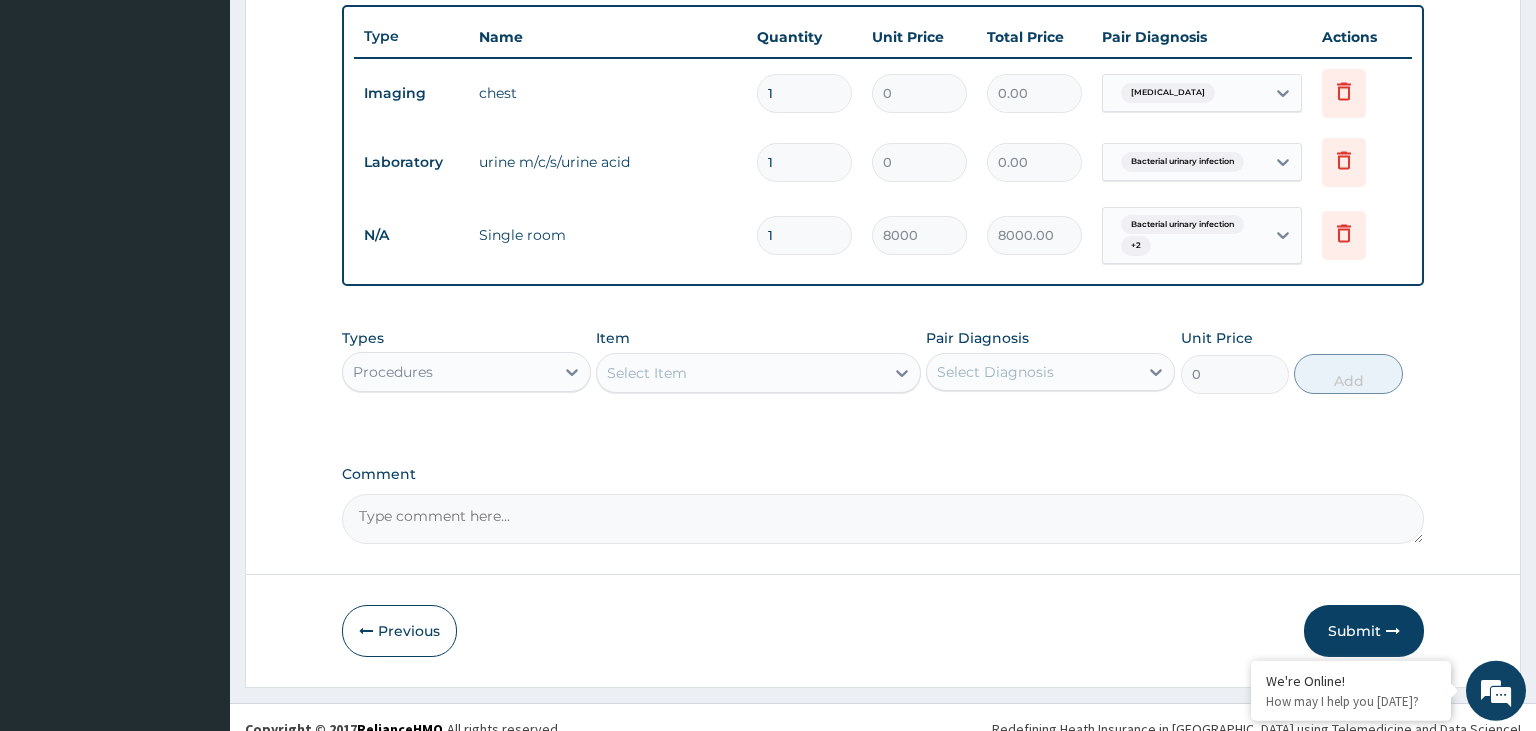 scroll, scrollTop: 848, scrollLeft: 0, axis: vertical 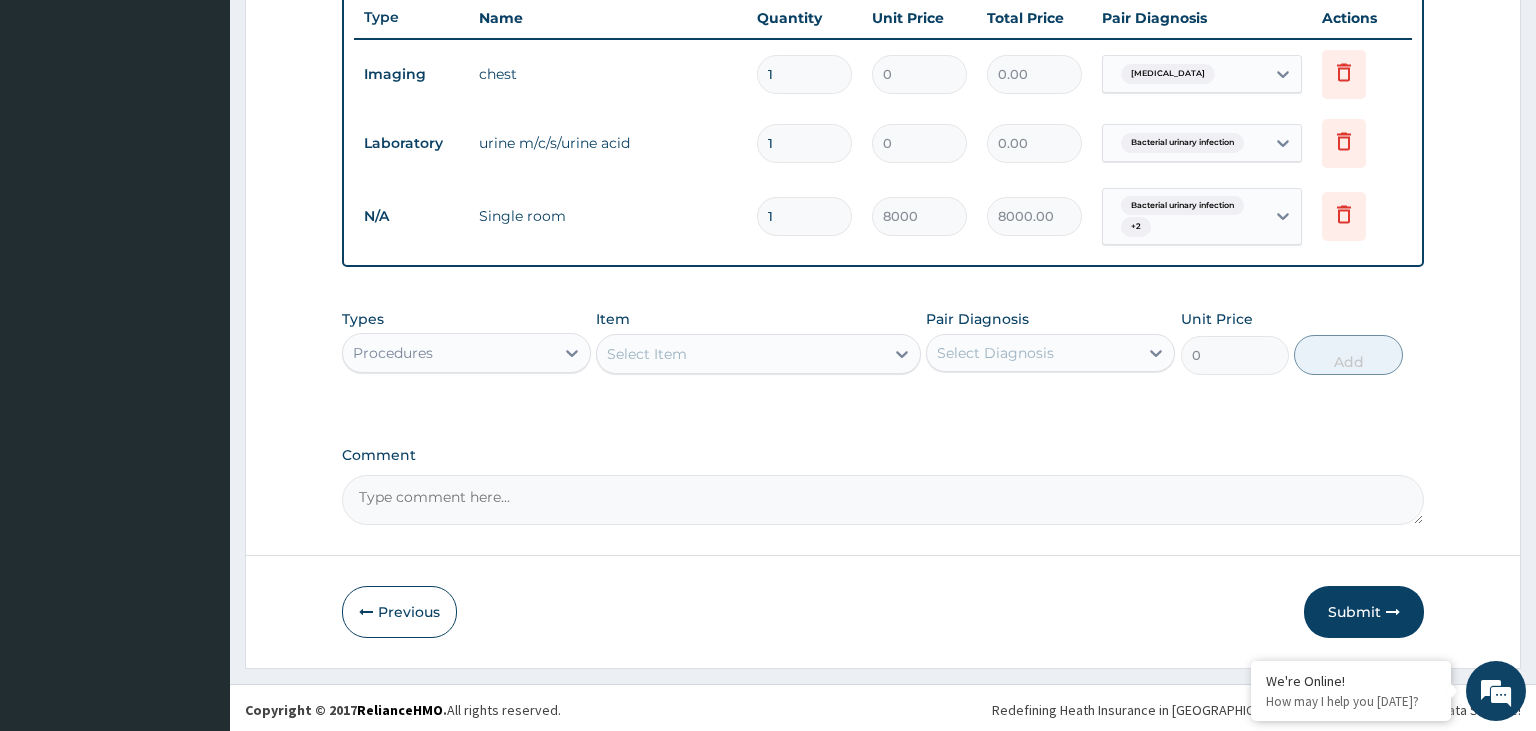 click on "Procedures" at bounding box center [448, 353] 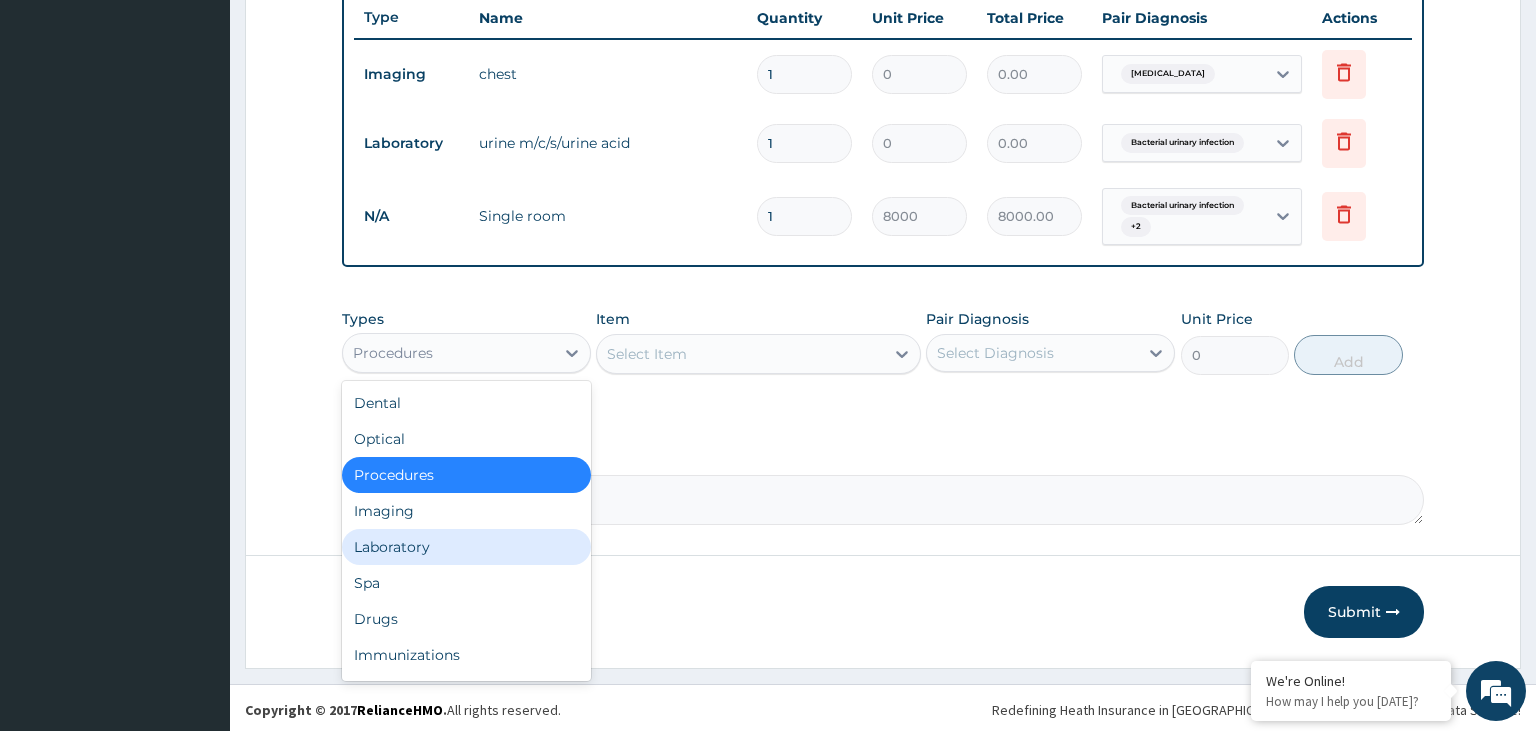 click on "Laboratory" at bounding box center (466, 547) 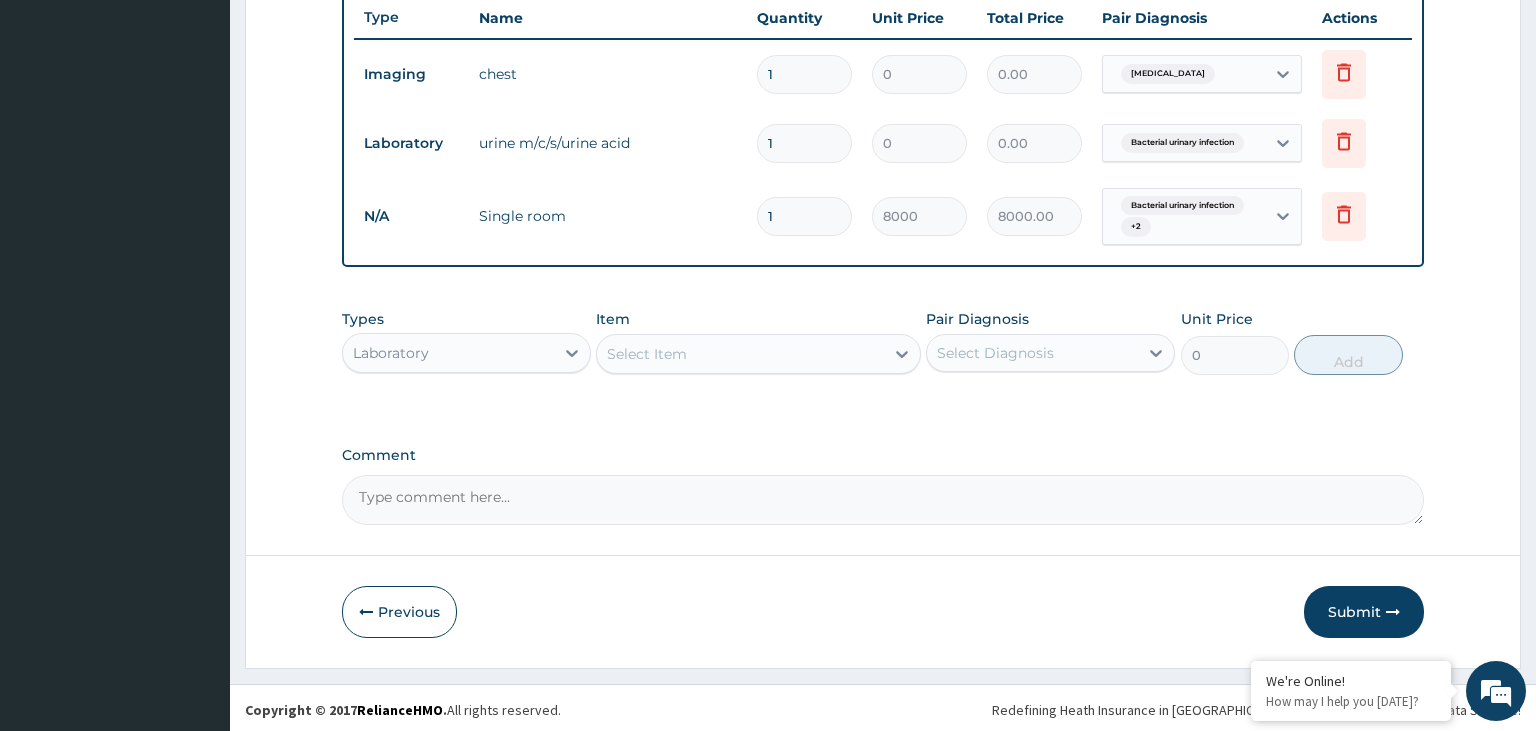 click on "Select Item" at bounding box center [740, 354] 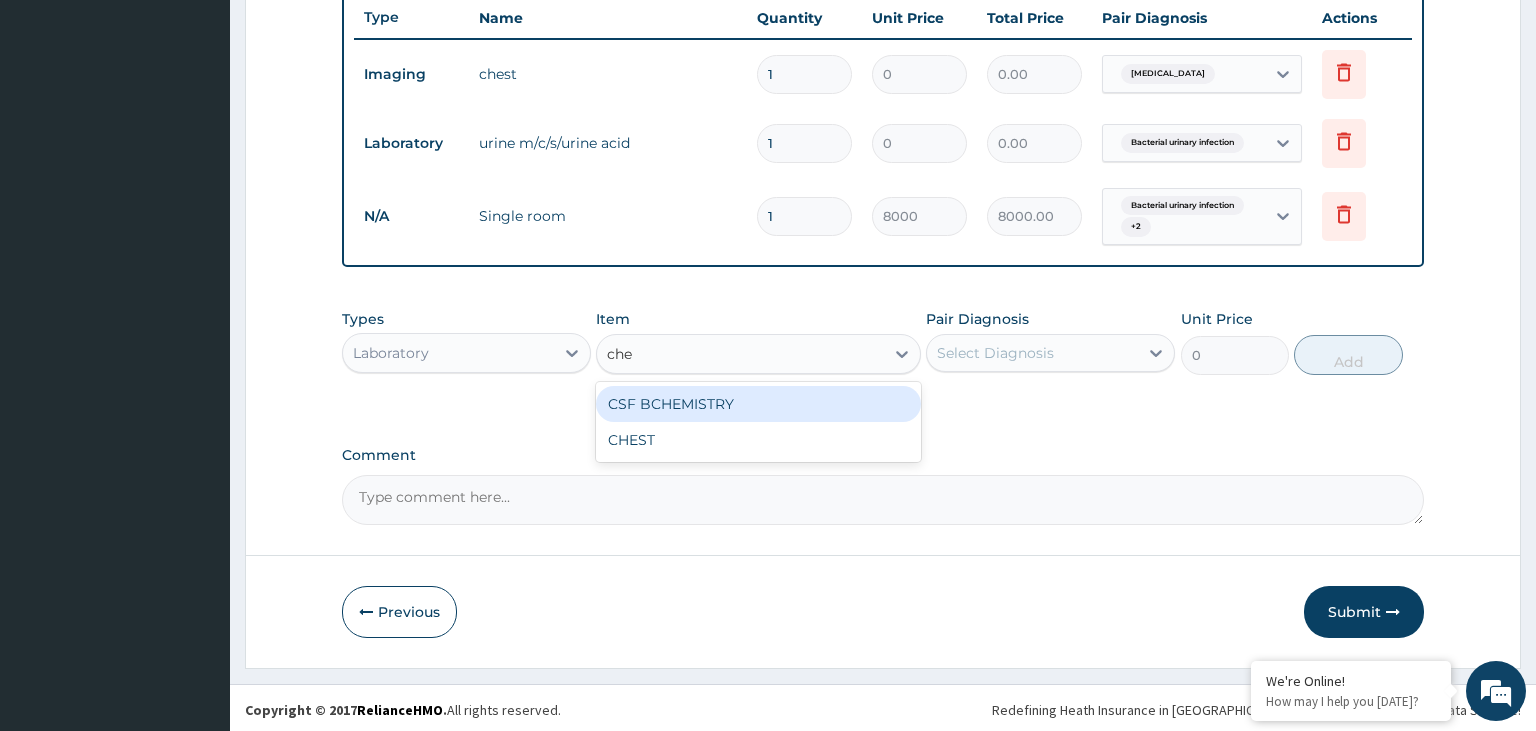 type on "ches" 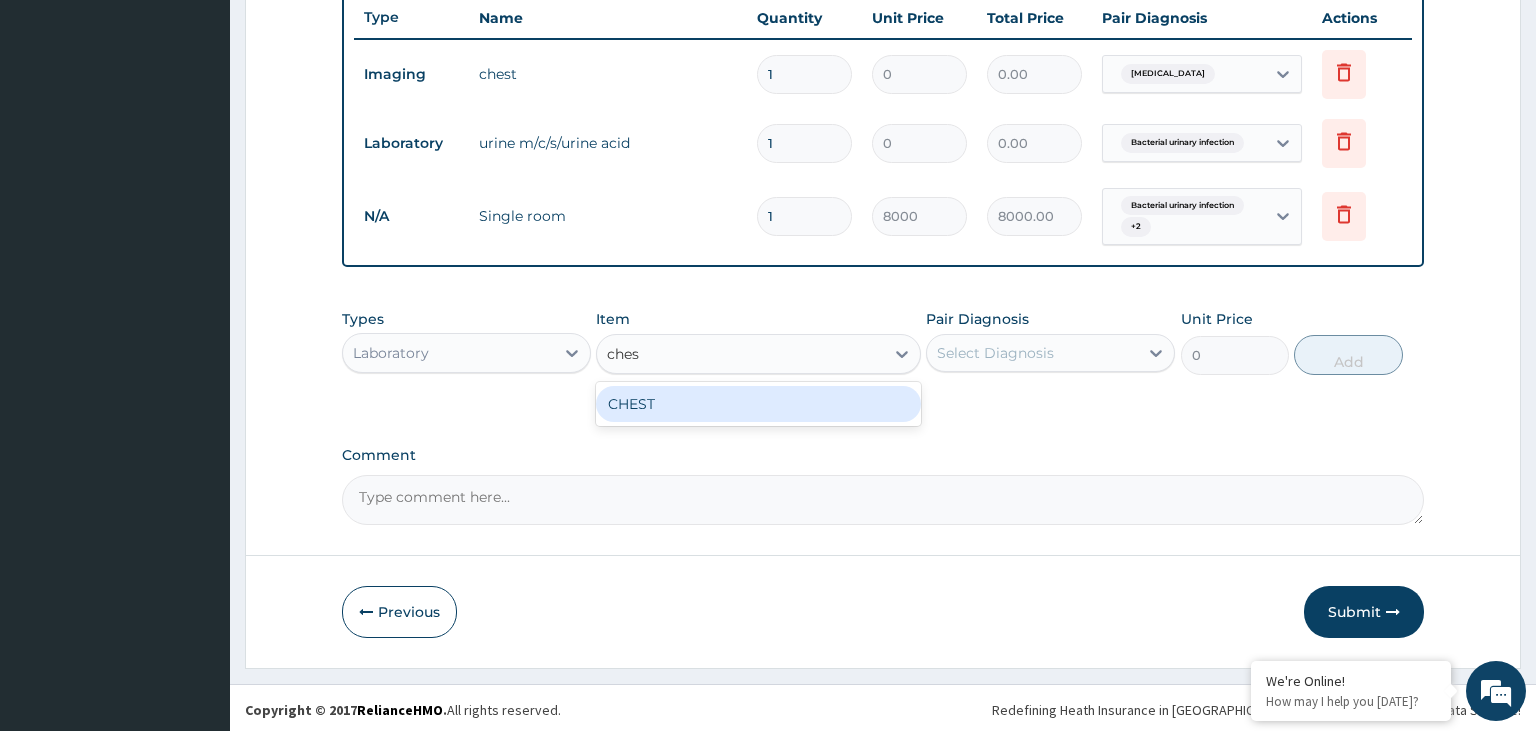 click on "CHEST" at bounding box center [758, 404] 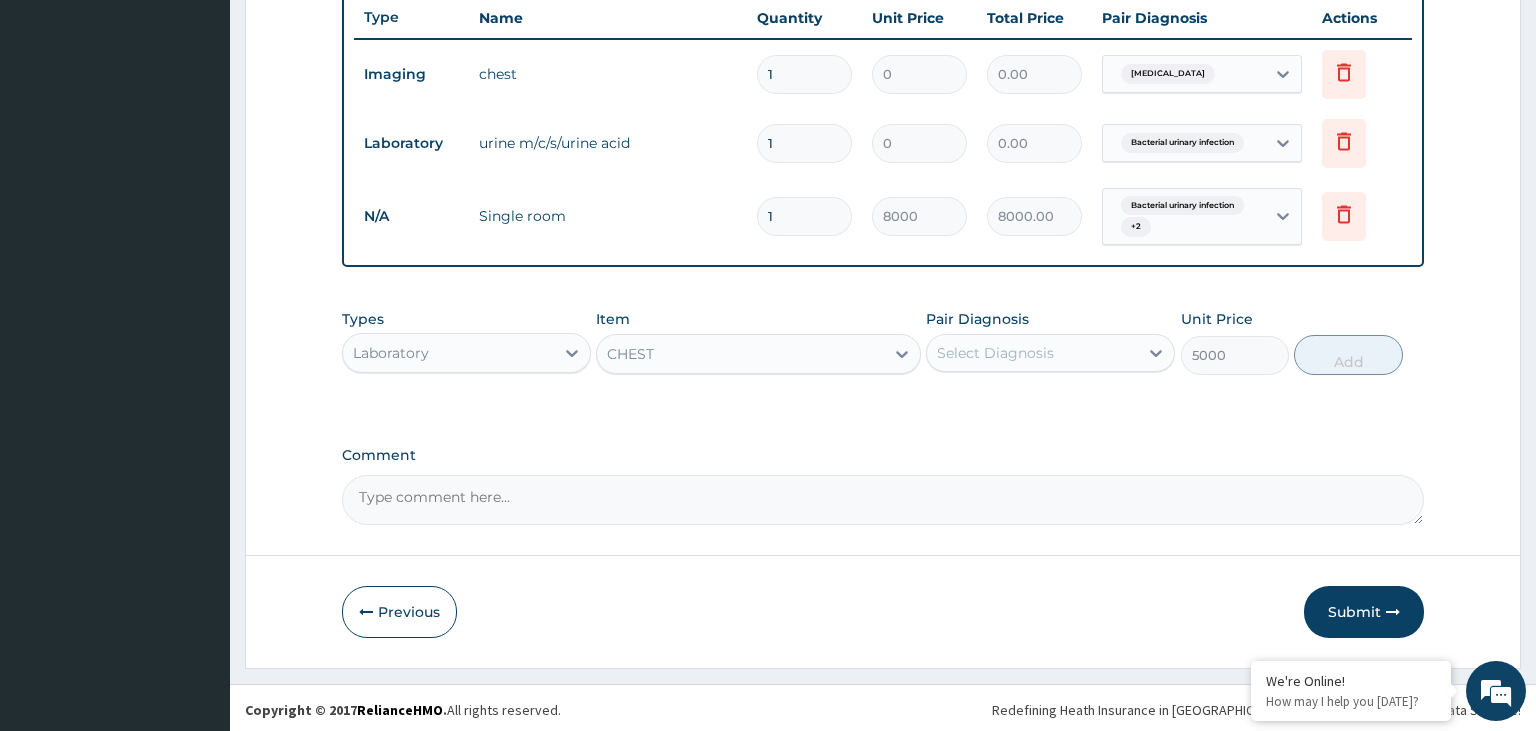 click on "Select Diagnosis" at bounding box center (1032, 353) 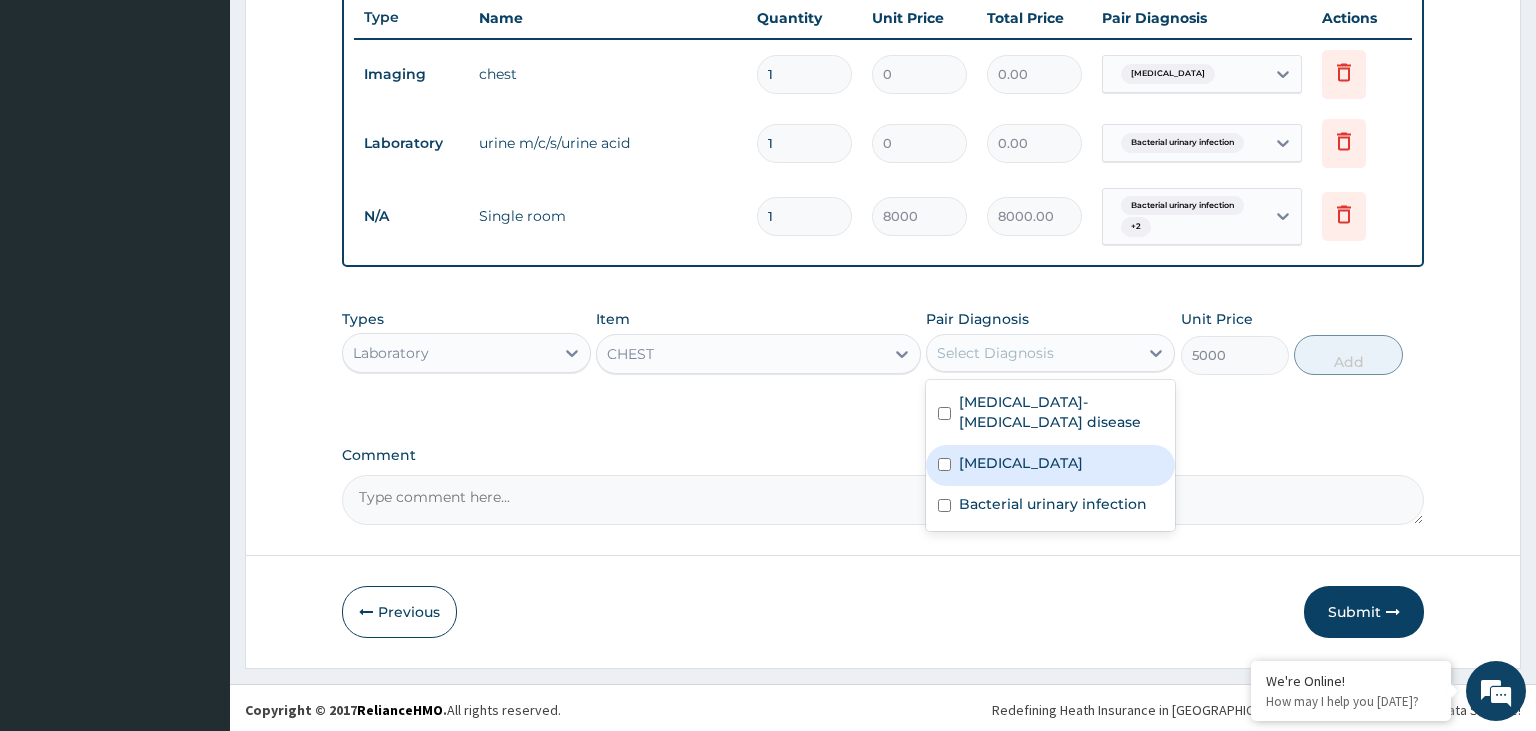 click on "Chest pain" at bounding box center [1021, 463] 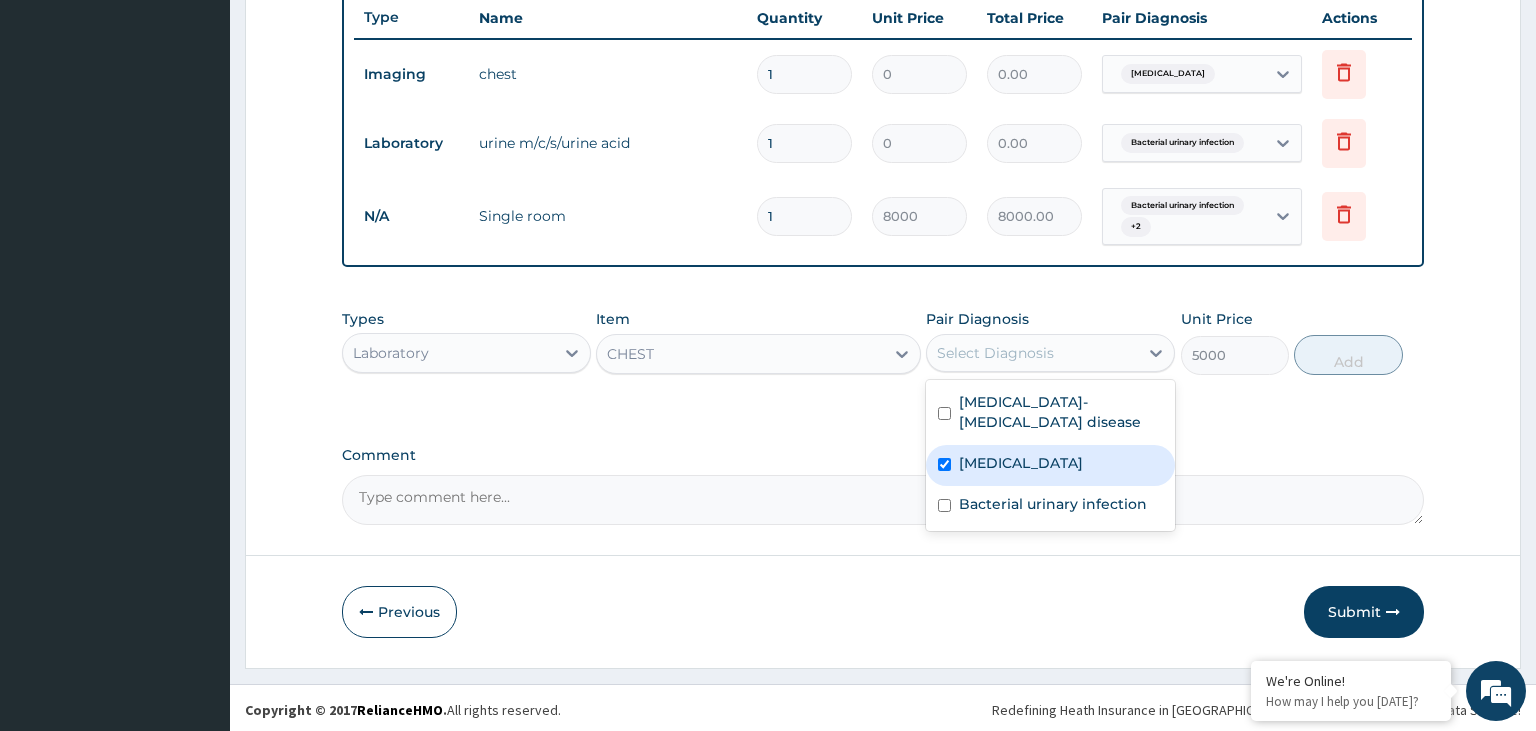 checkbox on "true" 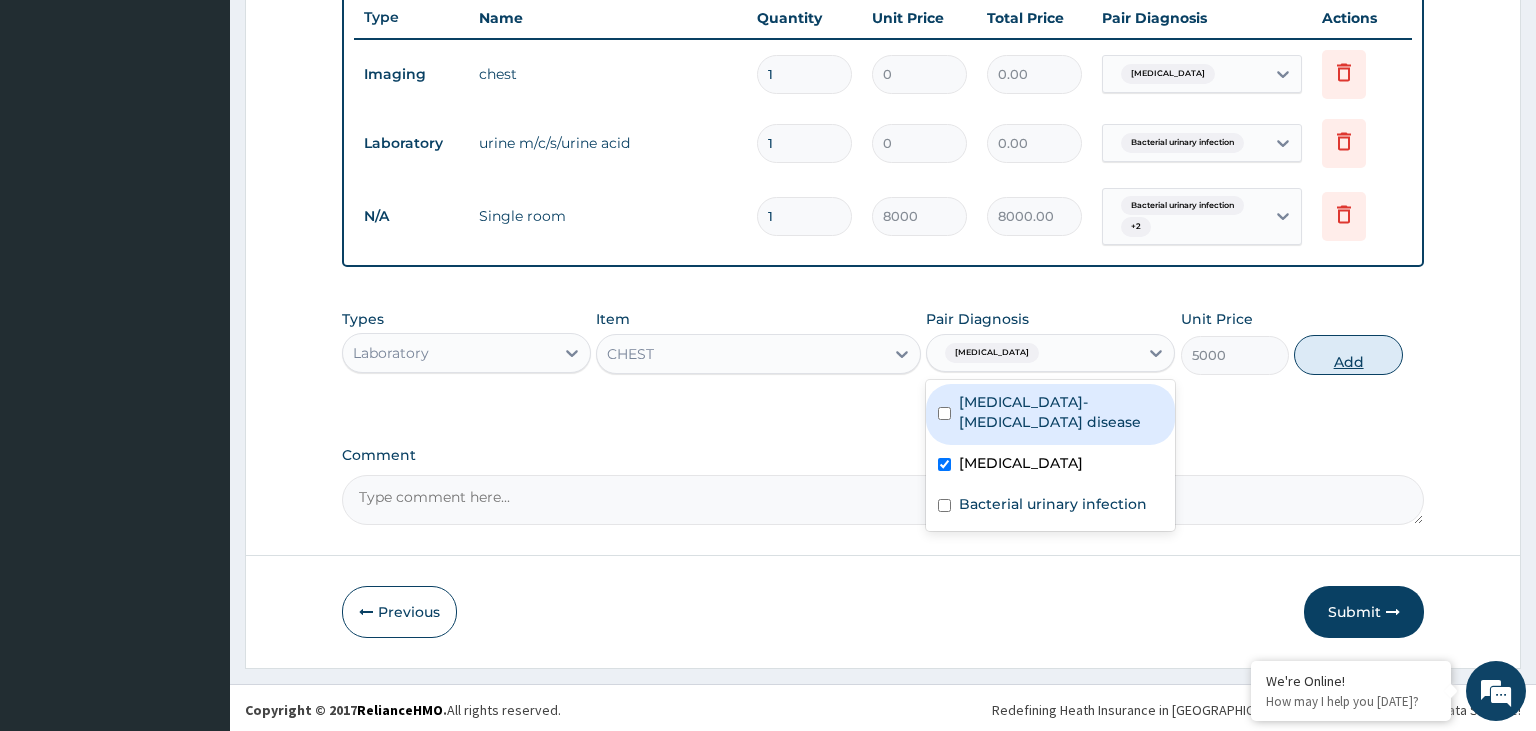 click on "Add" at bounding box center (1348, 355) 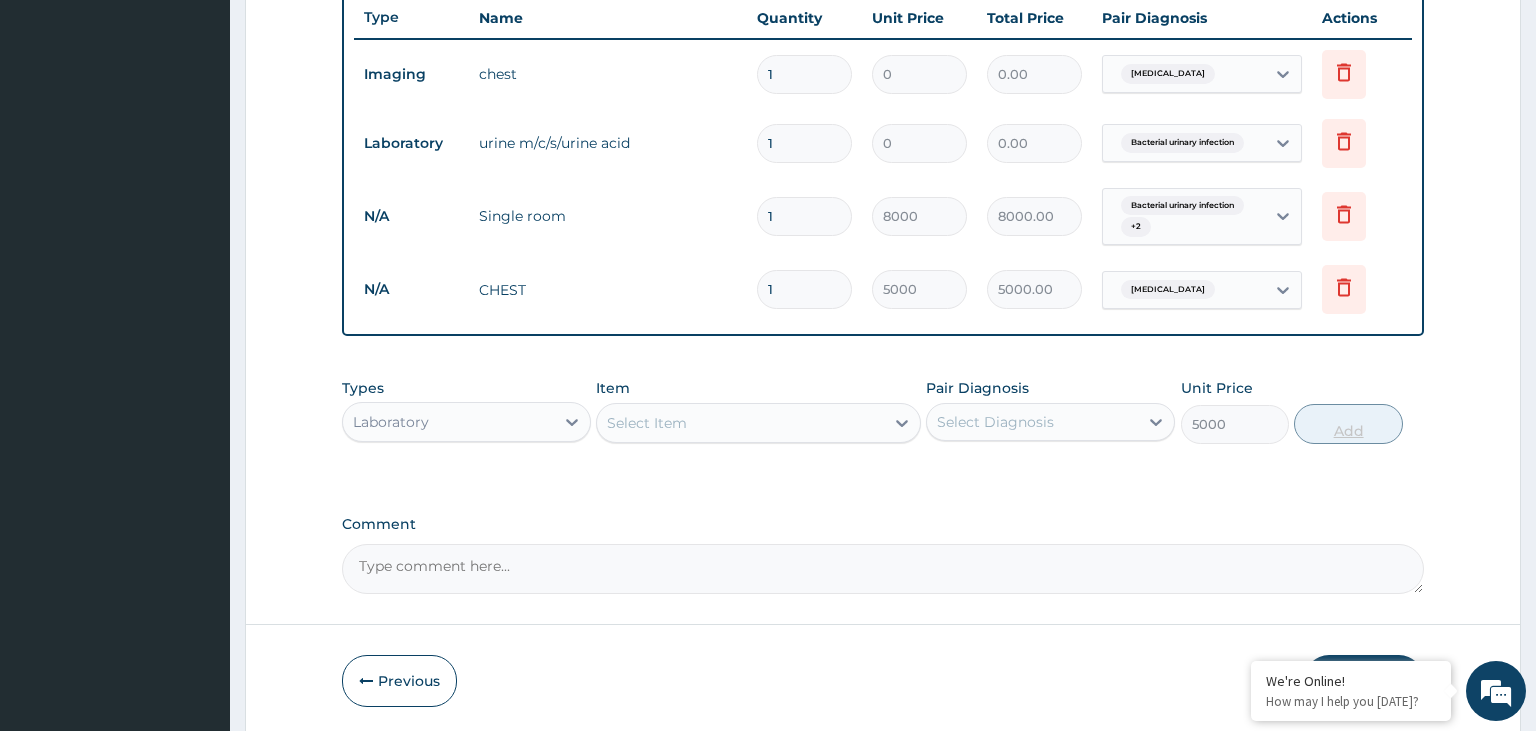 type on "0" 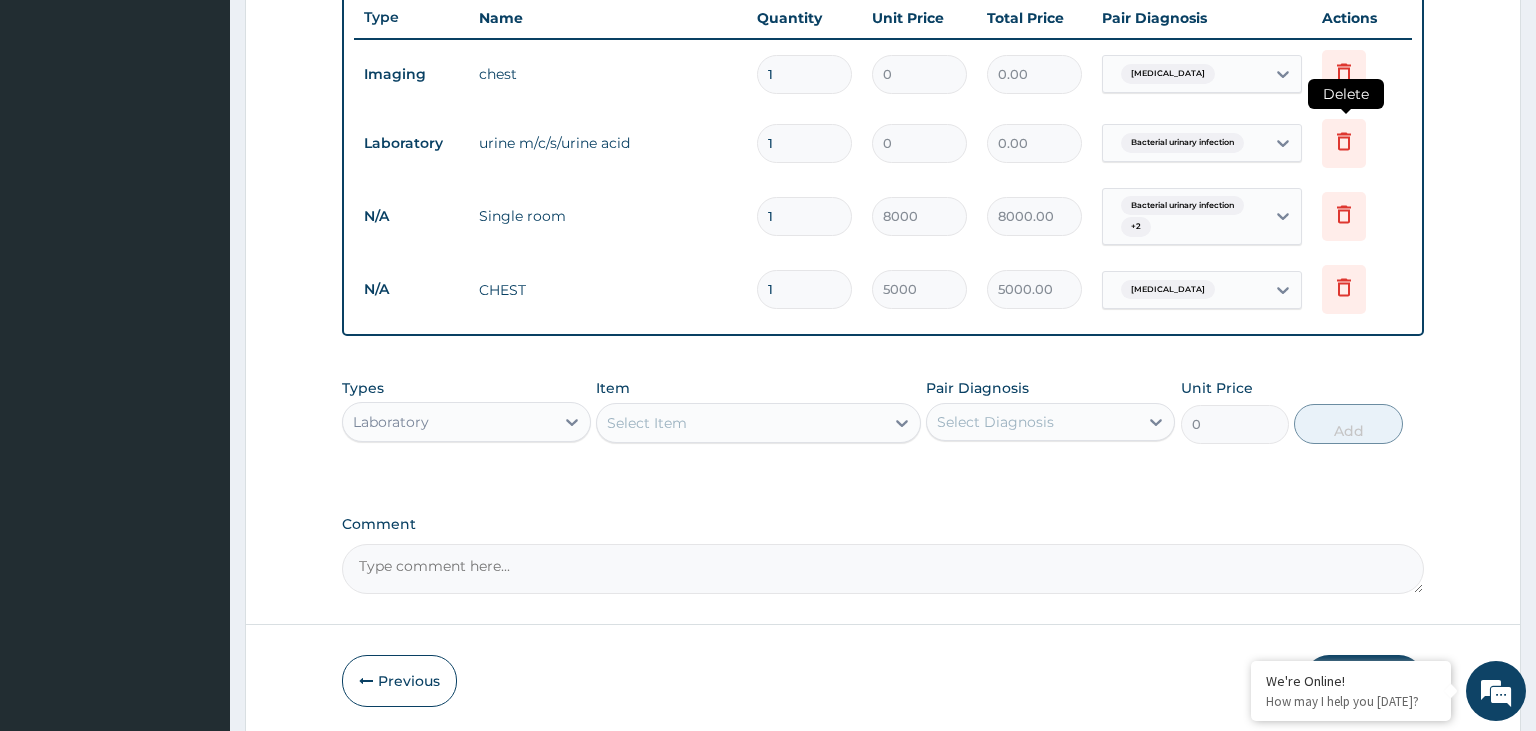 click 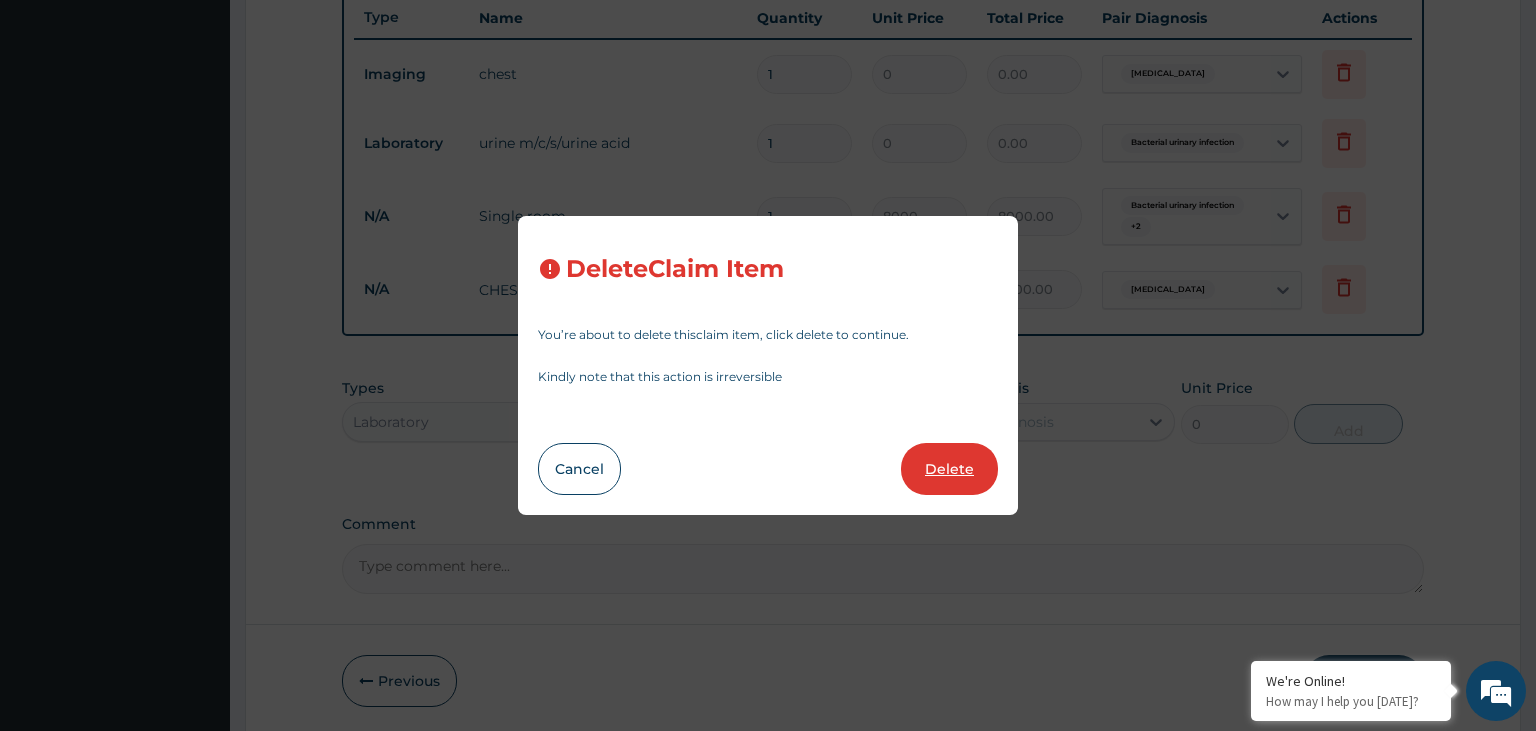 click on "Delete" at bounding box center (949, 469) 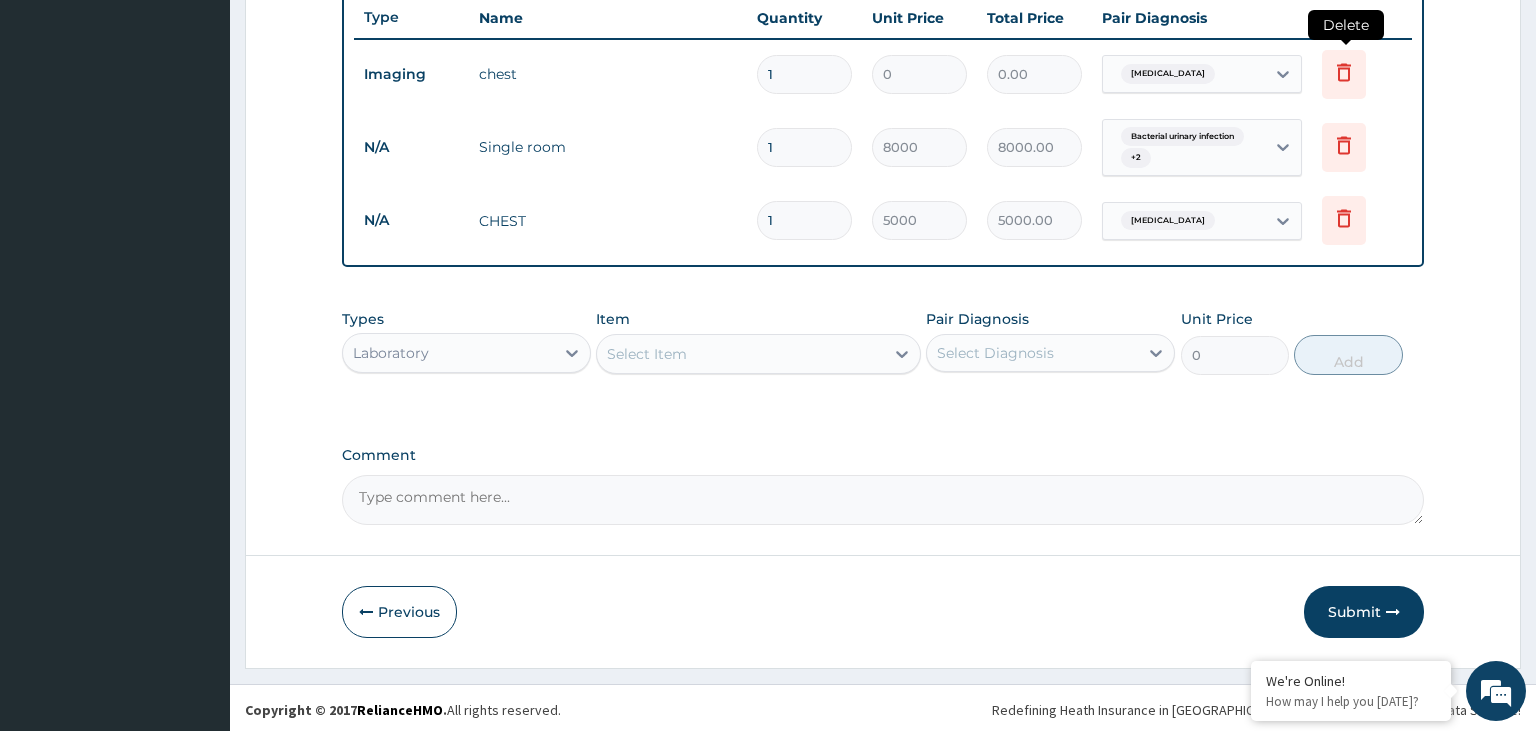click 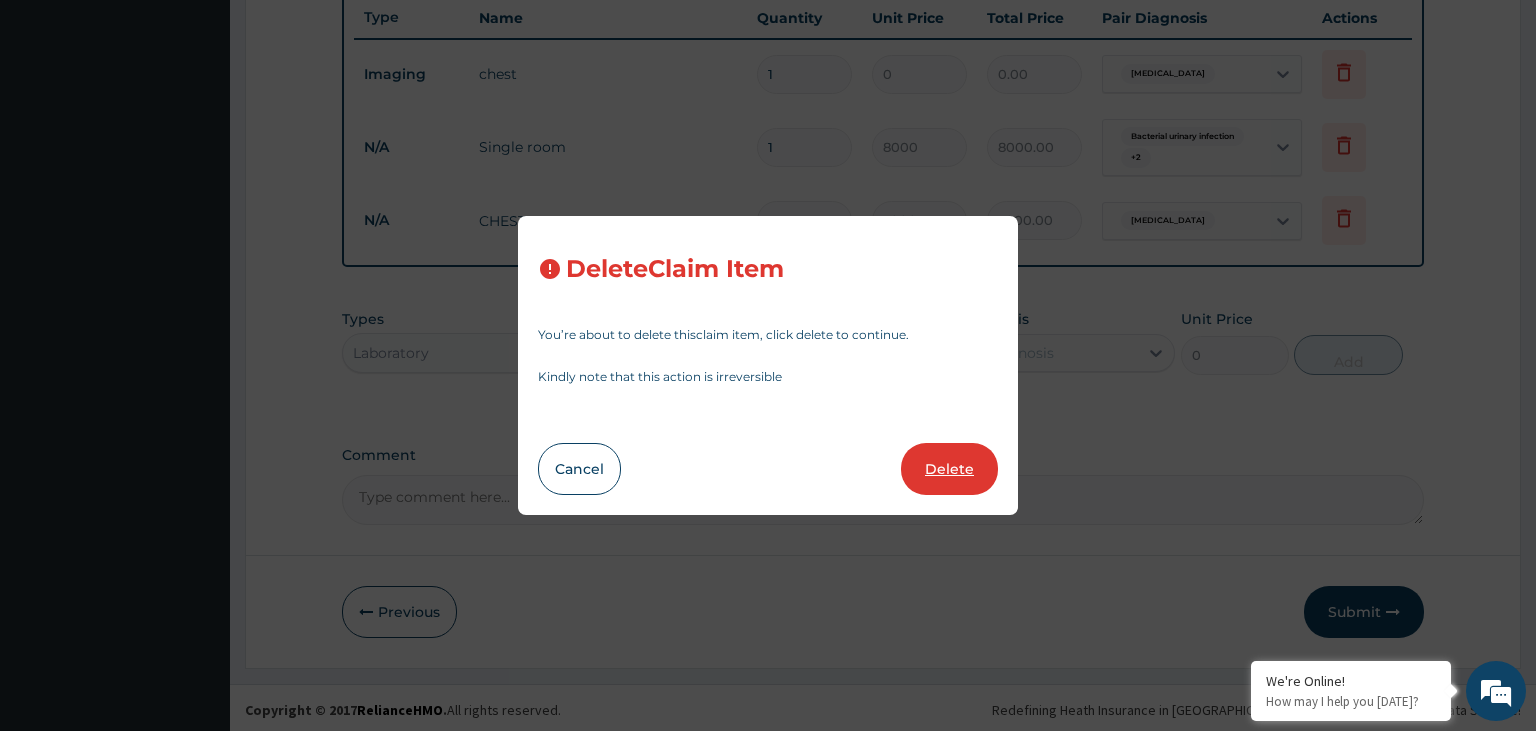 click on "Delete" at bounding box center (949, 469) 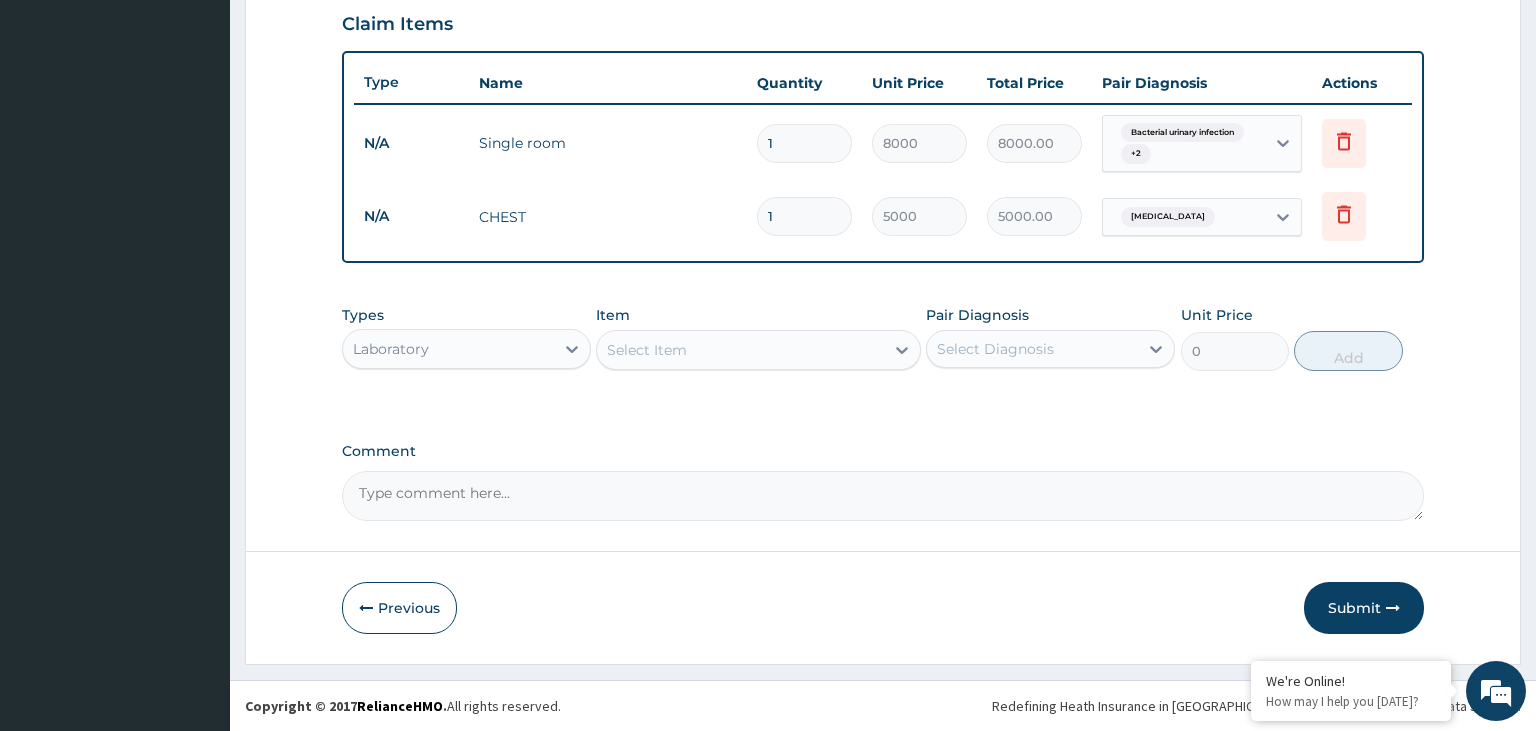 scroll, scrollTop: 689, scrollLeft: 0, axis: vertical 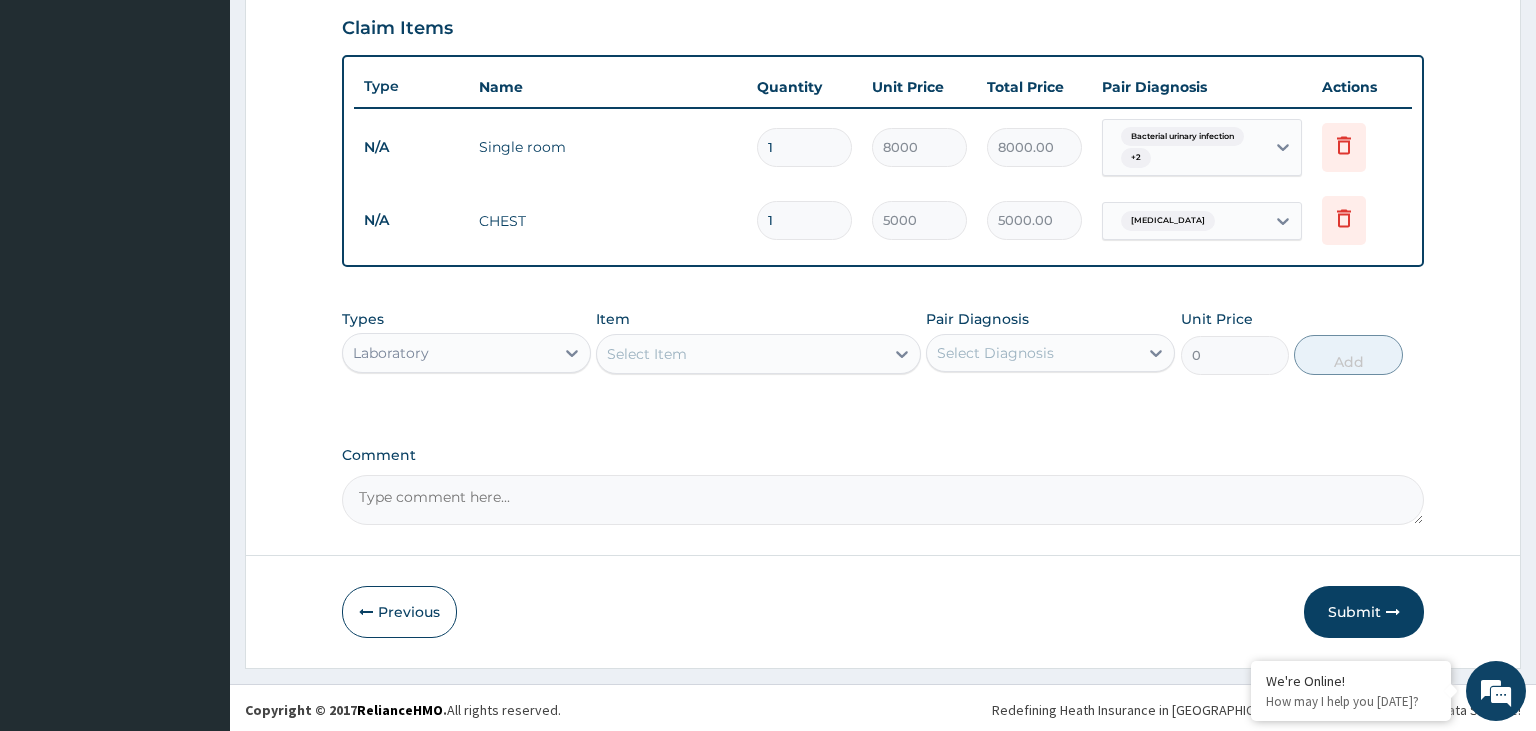 click on "Select Item" at bounding box center (740, 354) 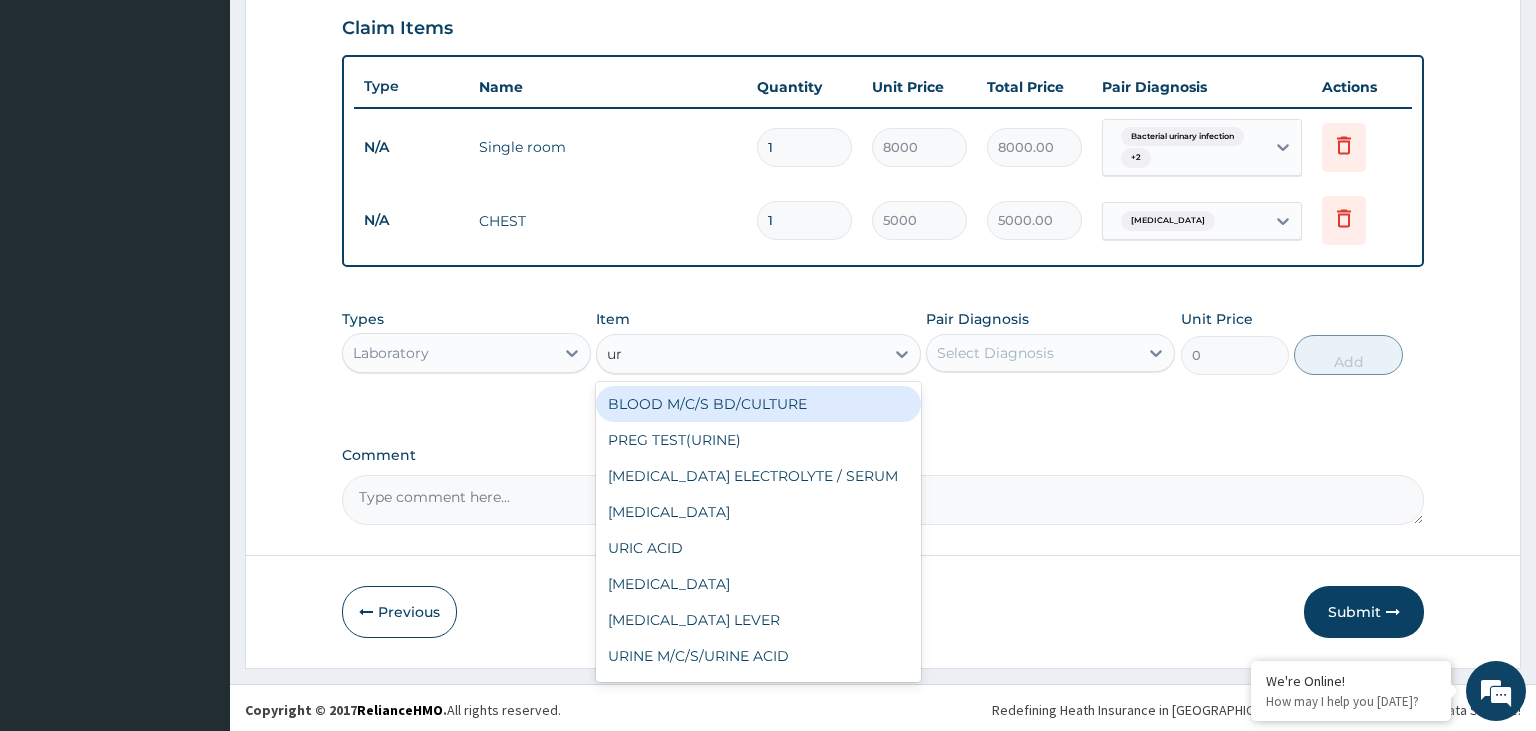 type on "uri" 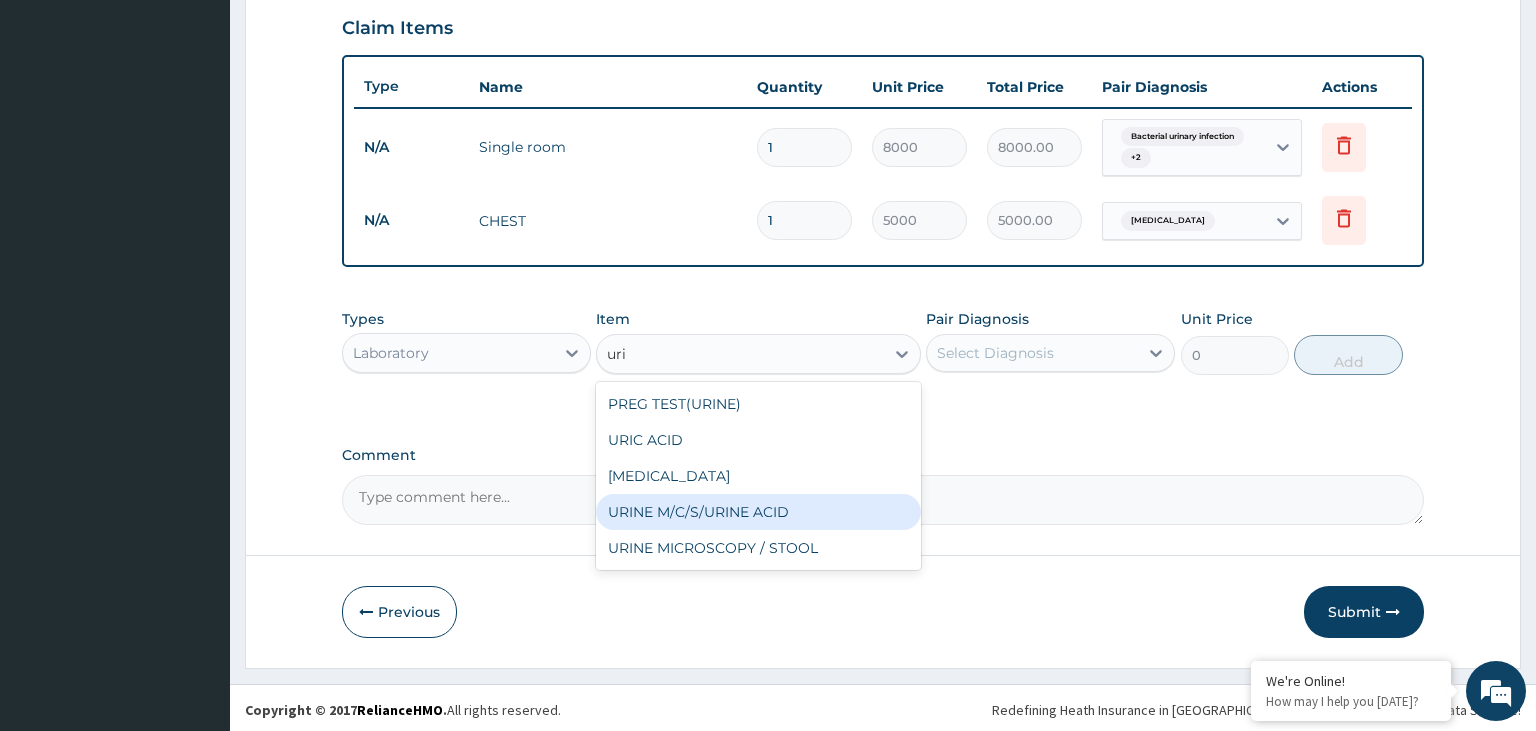 click on "URINE  M/C/S/URINE ACID" at bounding box center (758, 512) 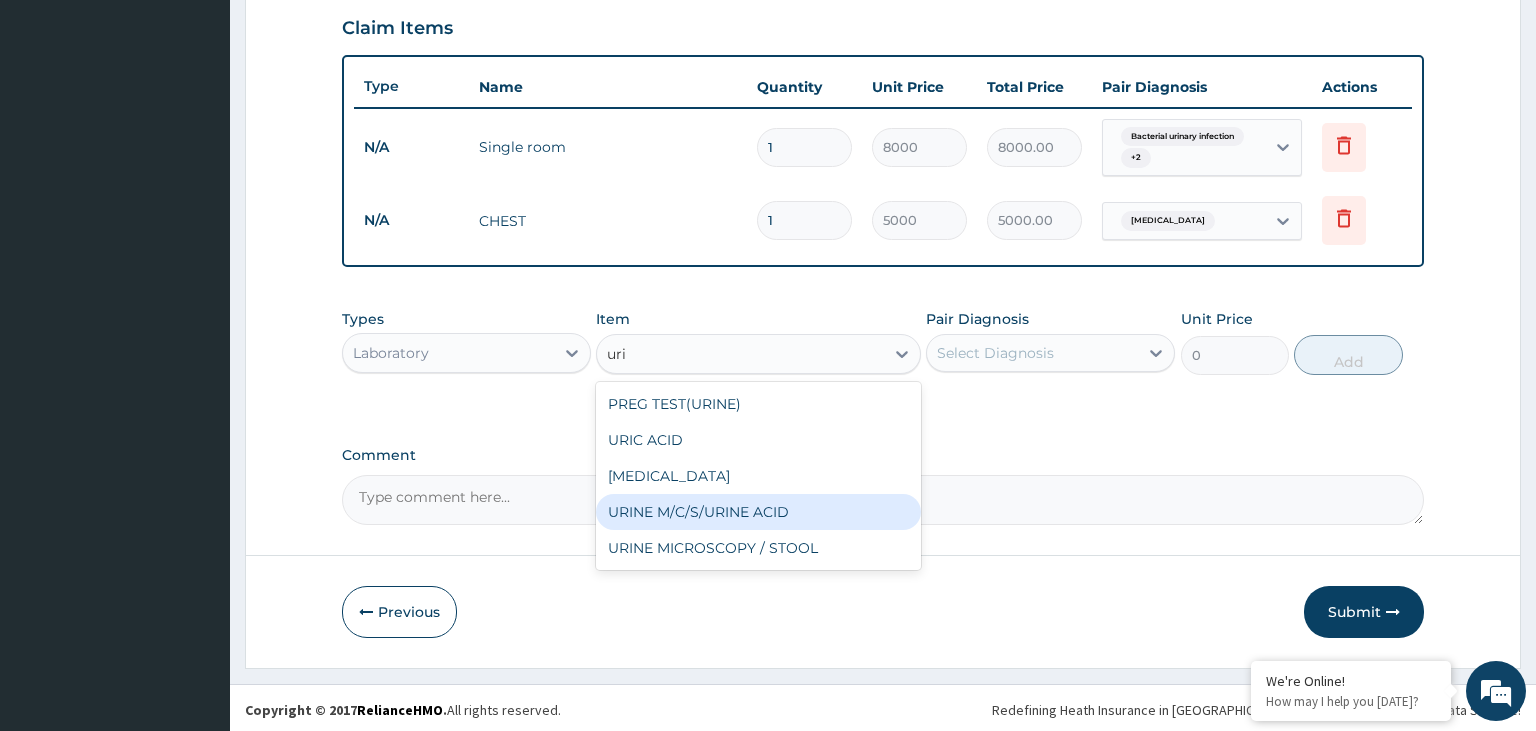 type 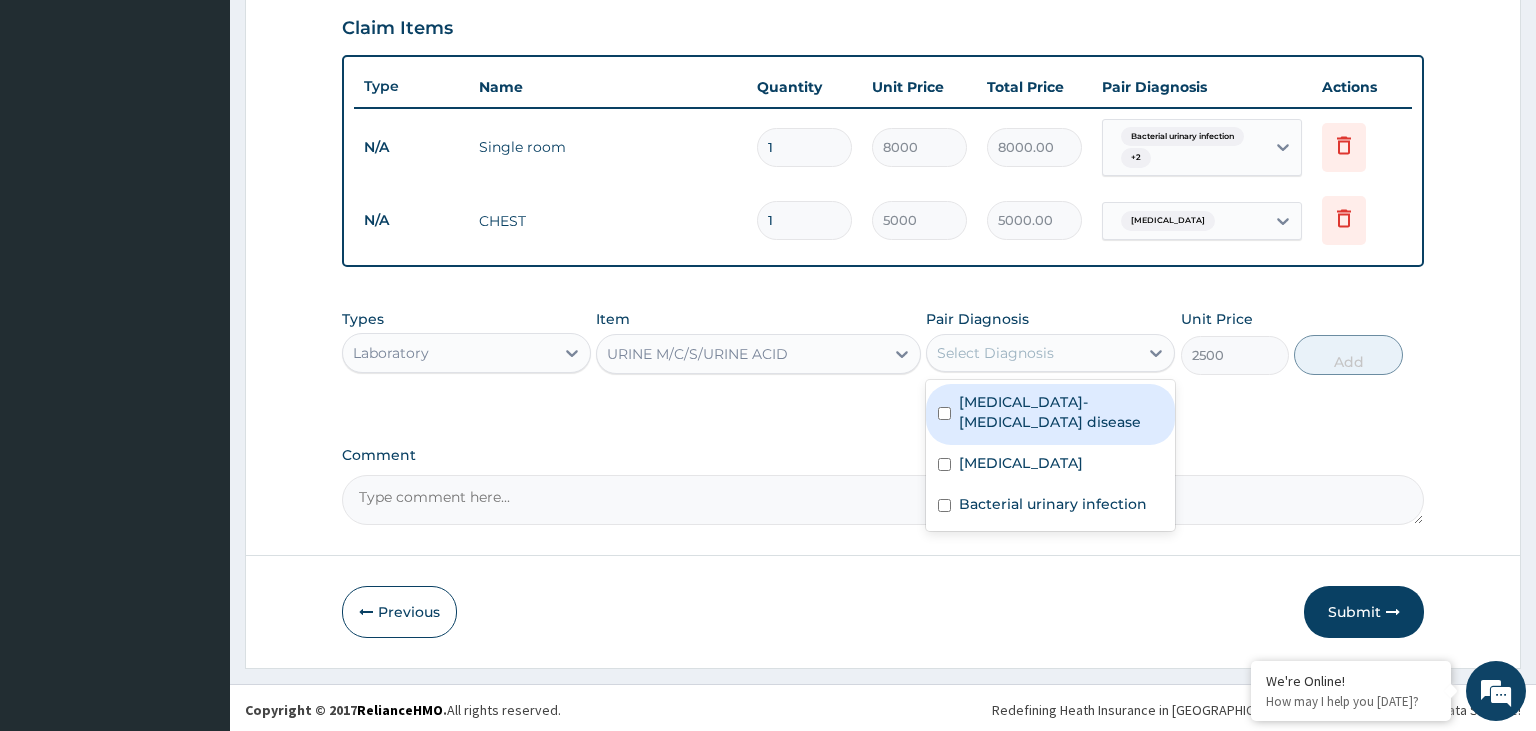 click on "Select Diagnosis" at bounding box center (1032, 353) 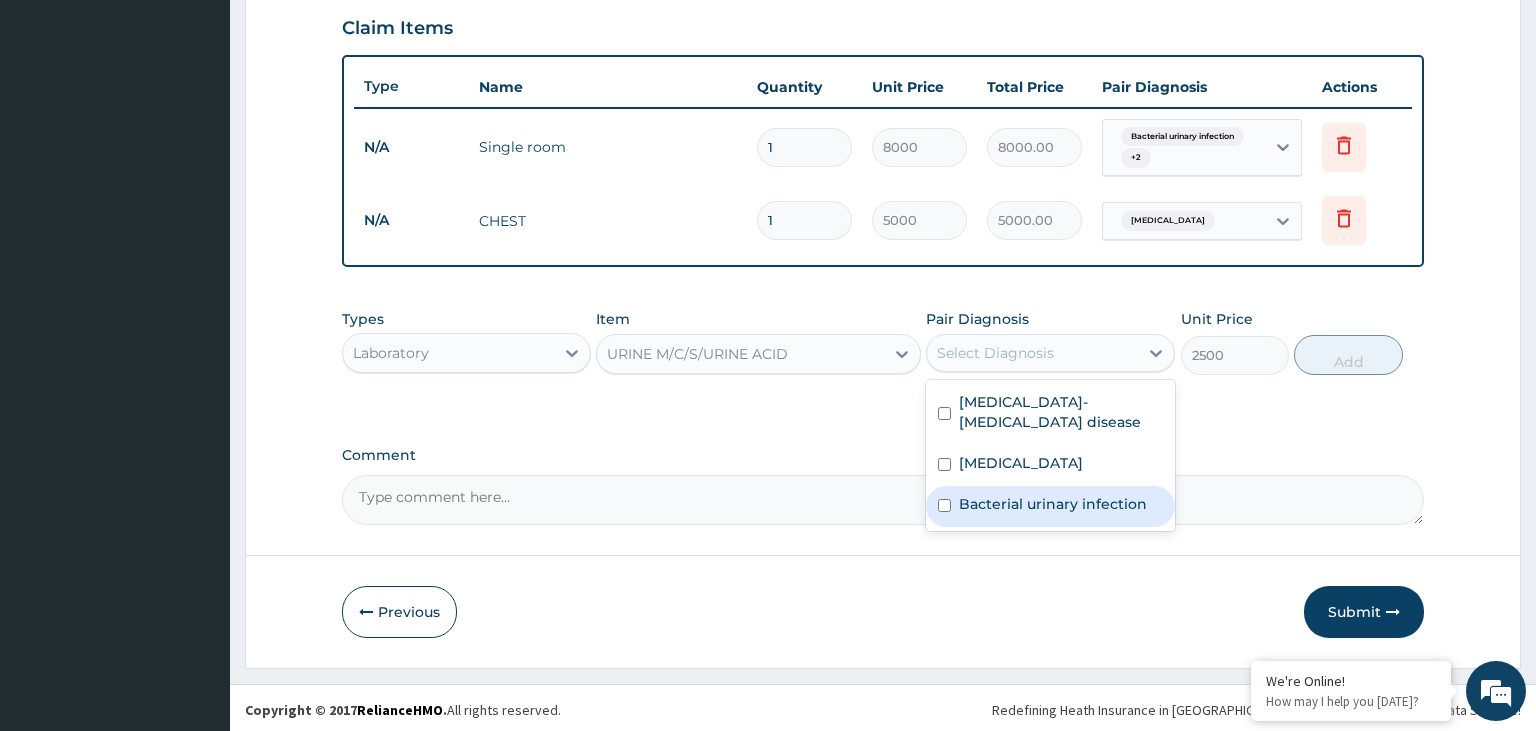 click on "Bacterial urinary infection" at bounding box center [1053, 504] 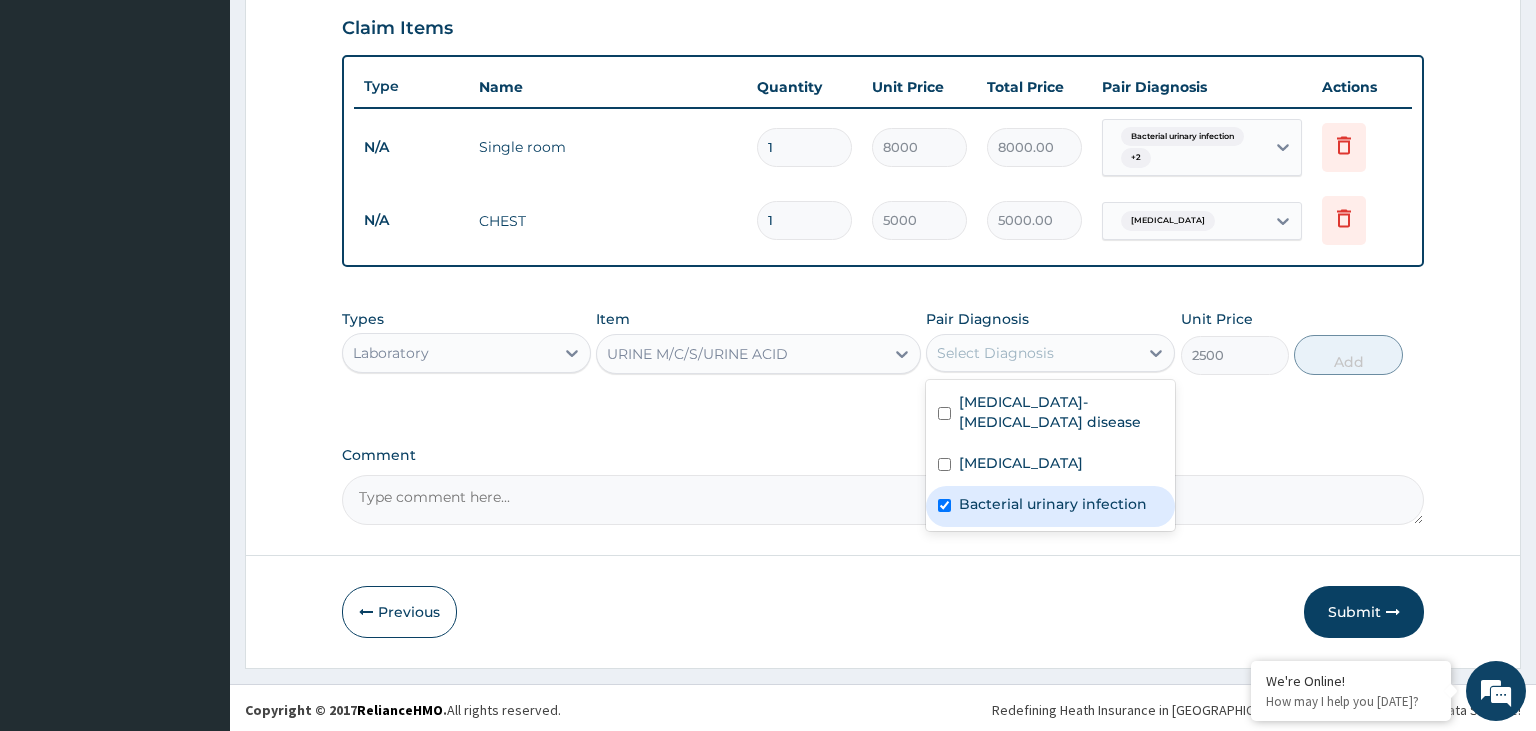 checkbox on "true" 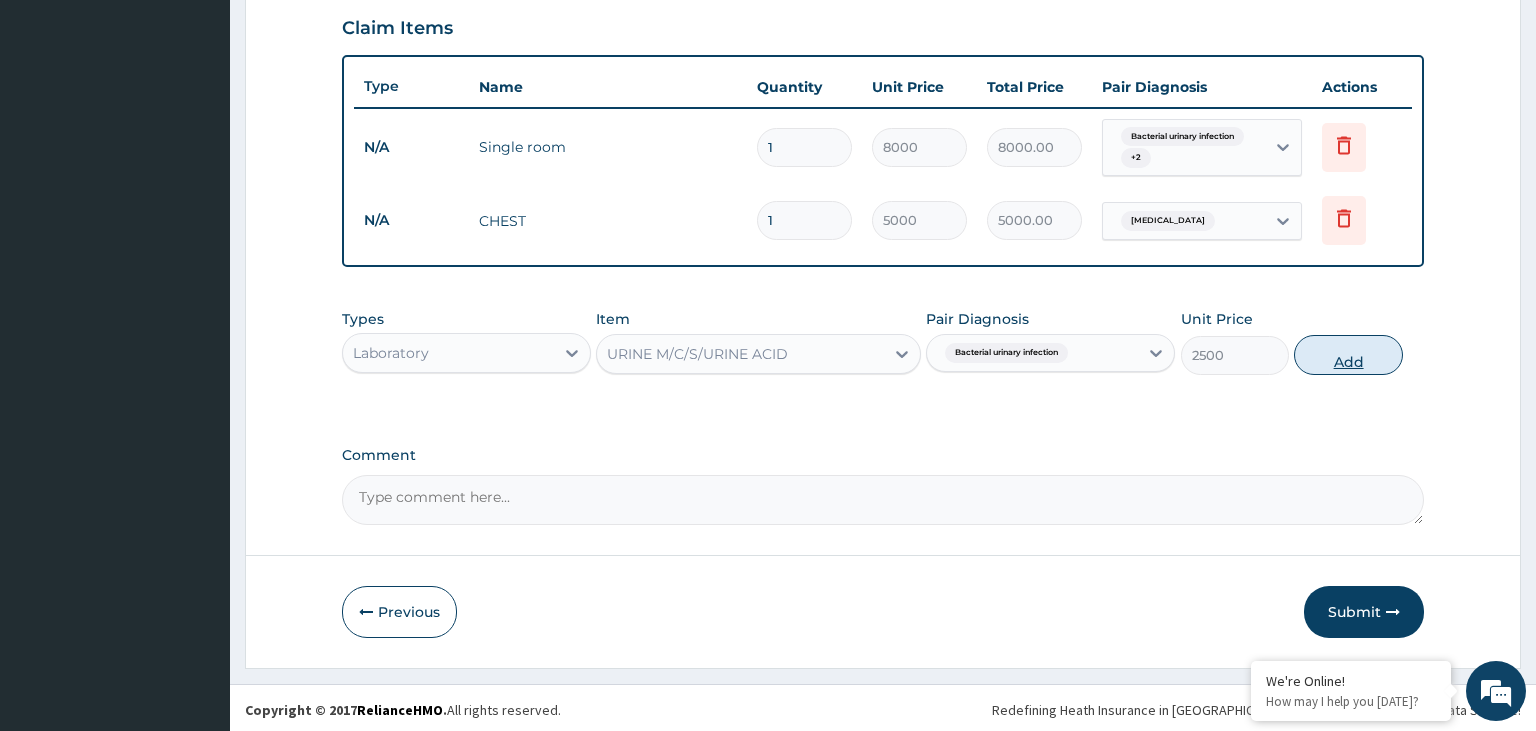 click on "Add" at bounding box center [1348, 355] 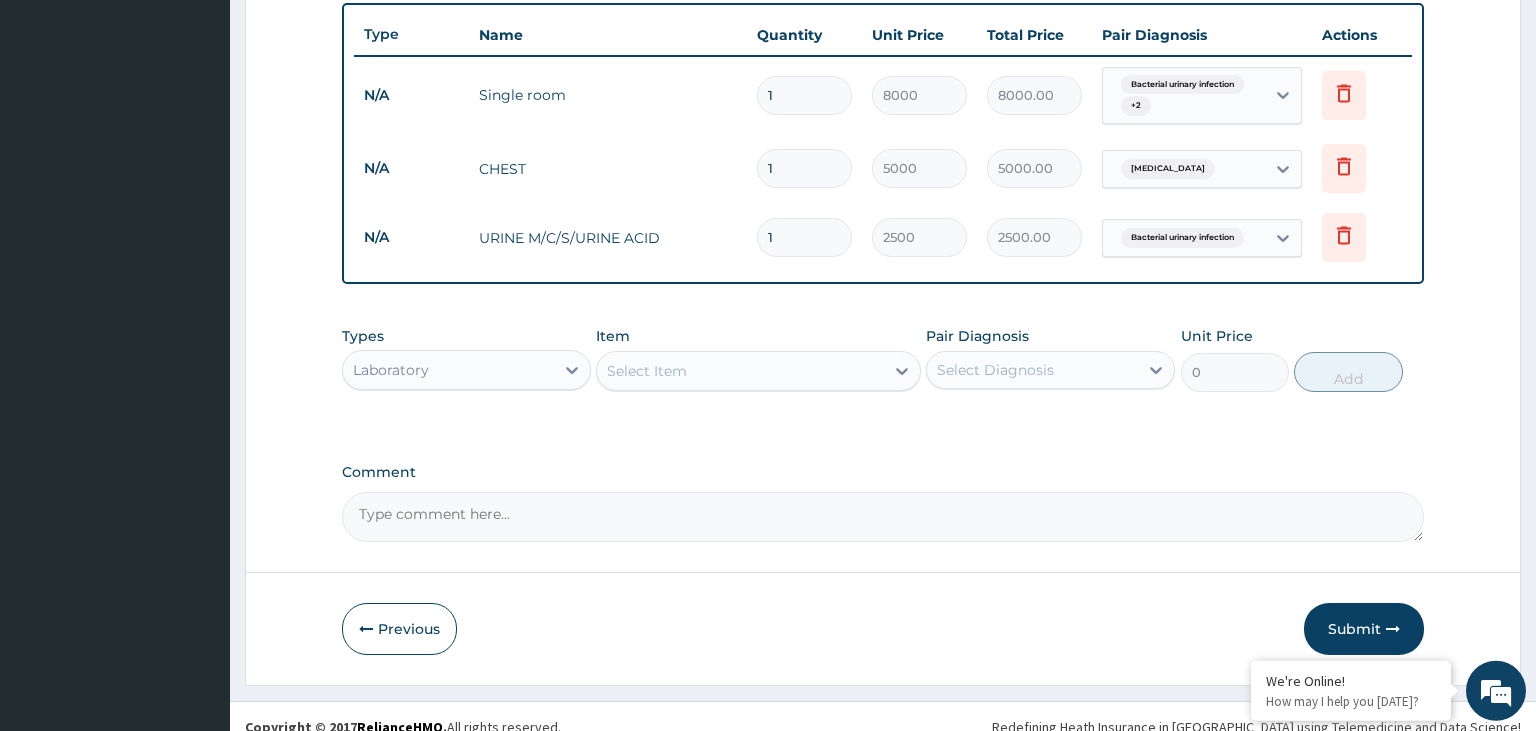 scroll, scrollTop: 758, scrollLeft: 0, axis: vertical 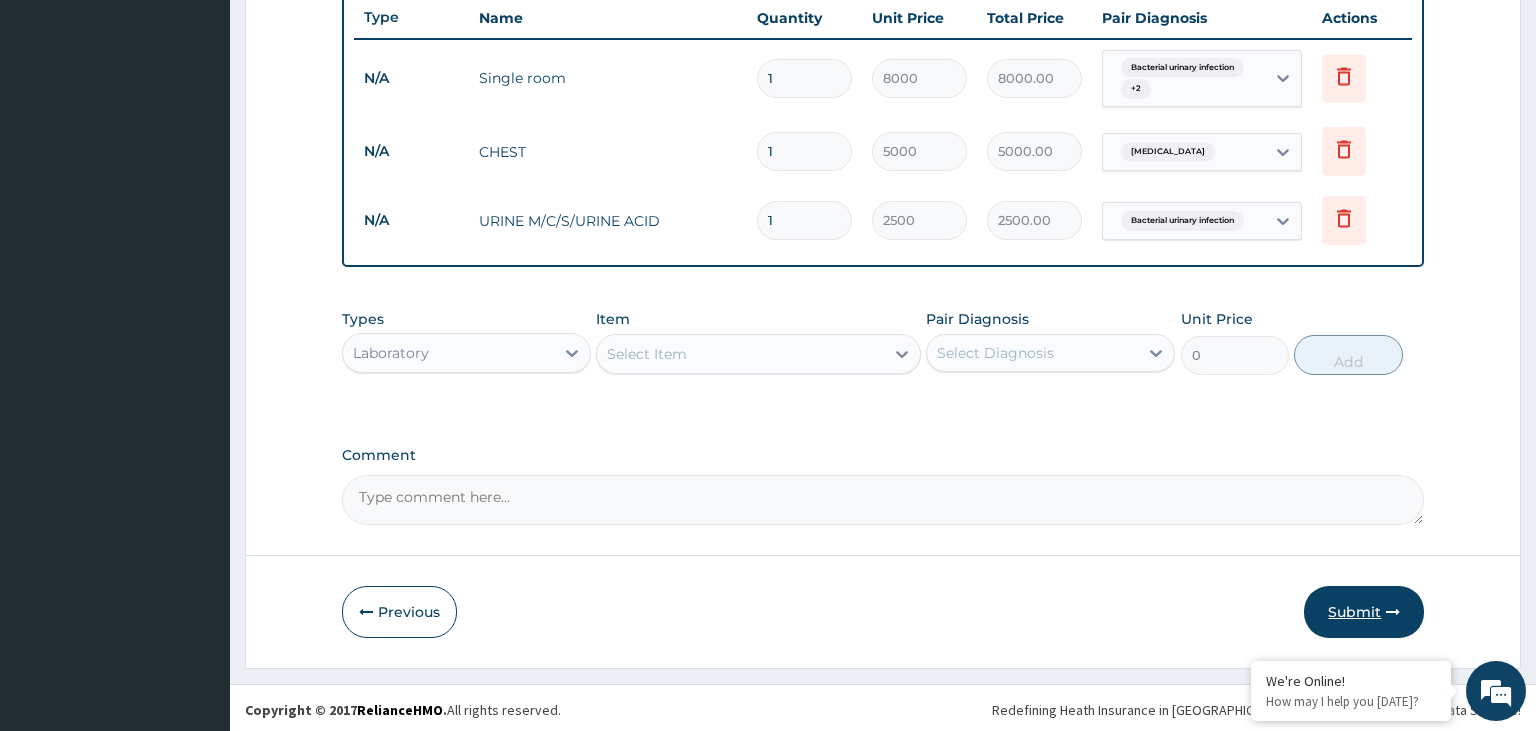 click on "Submit" at bounding box center (1364, 612) 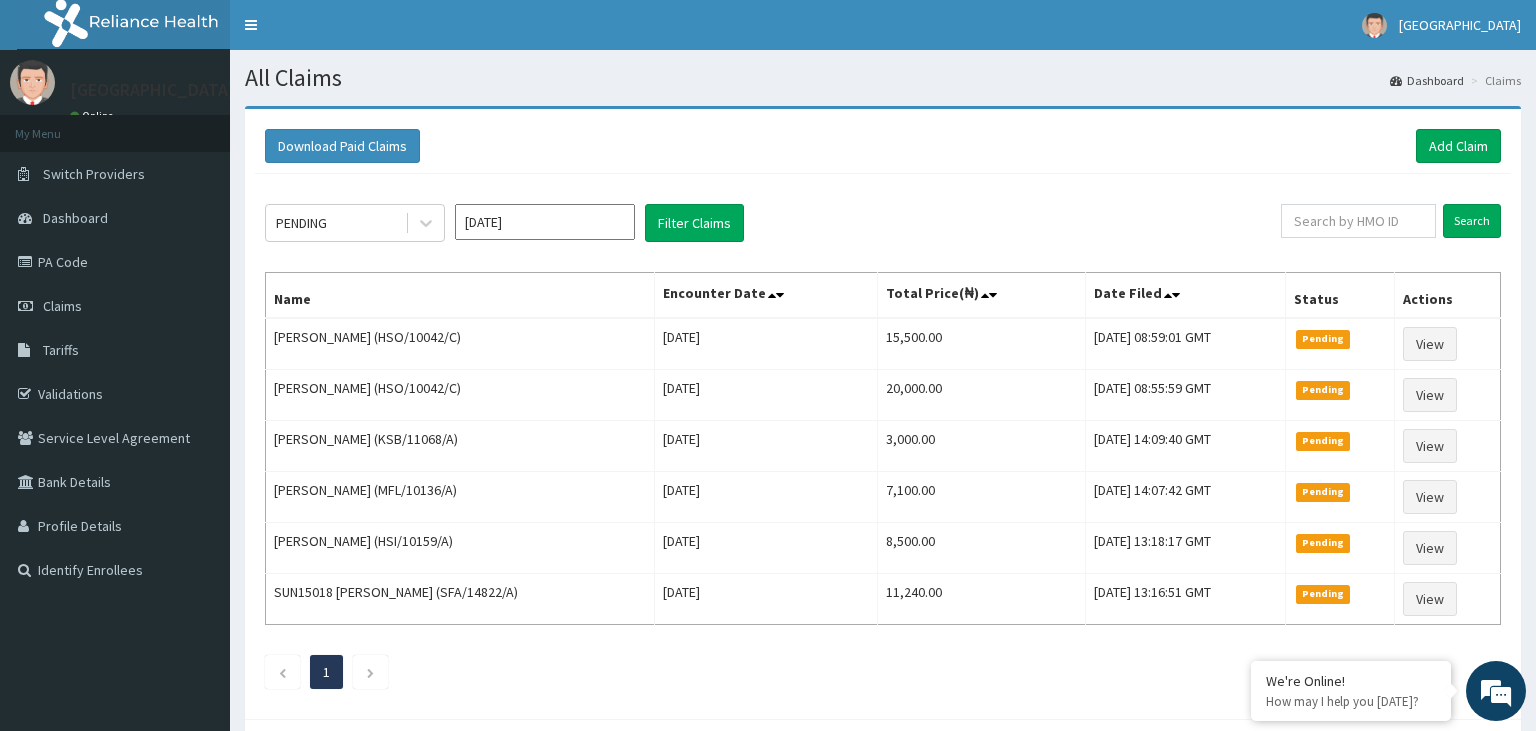 scroll, scrollTop: 0, scrollLeft: 0, axis: both 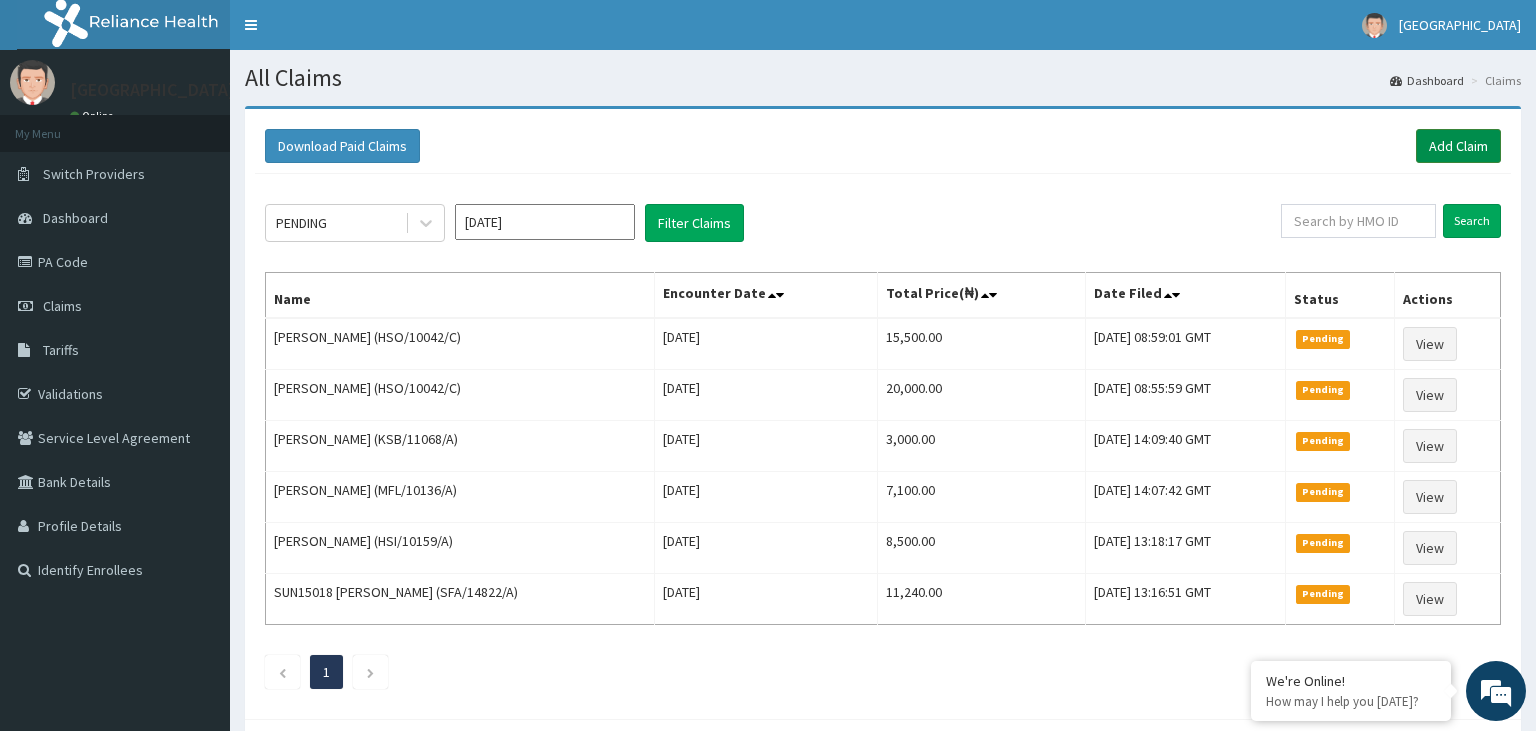 click on "Add Claim" at bounding box center (1458, 146) 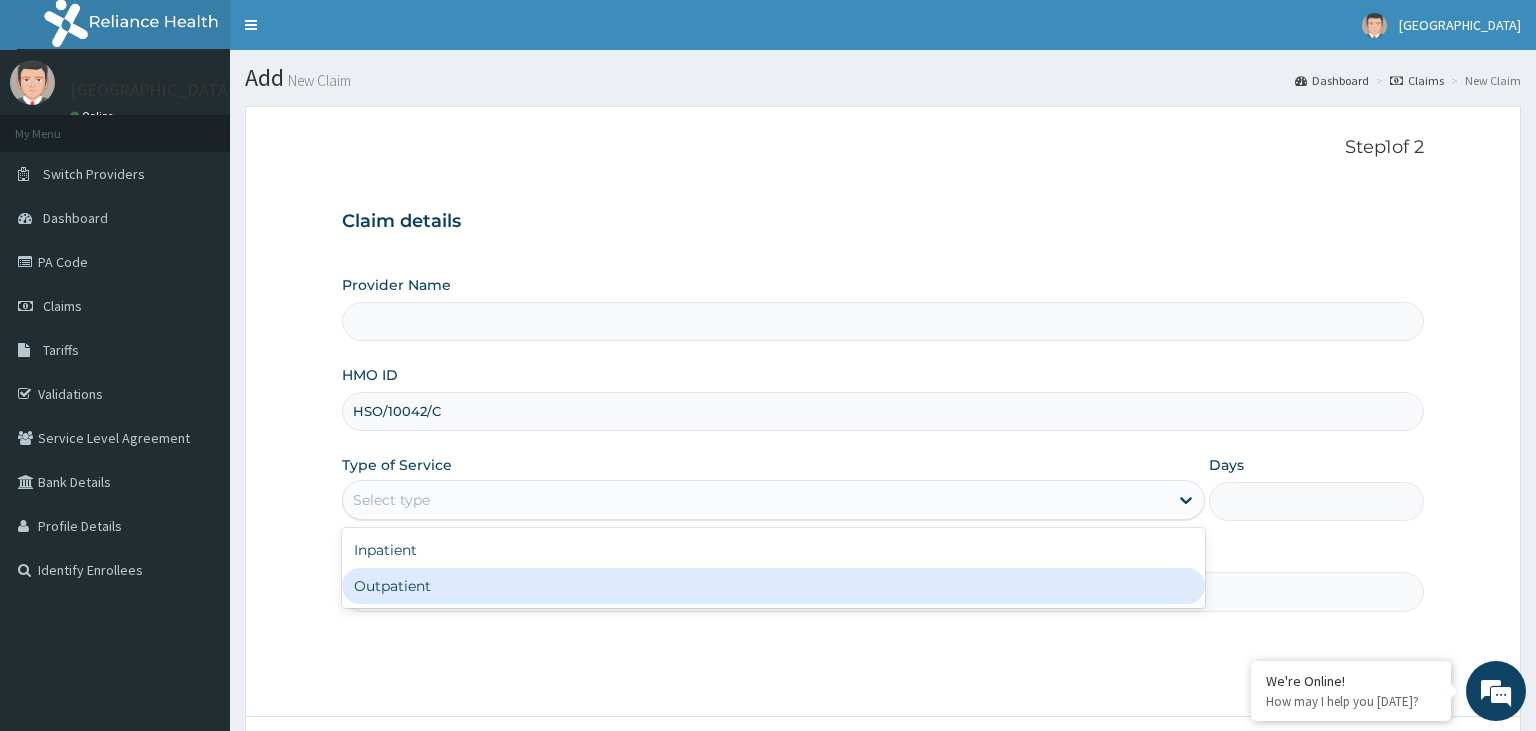 type on "[GEOGRAPHIC_DATA]-KADUNA" 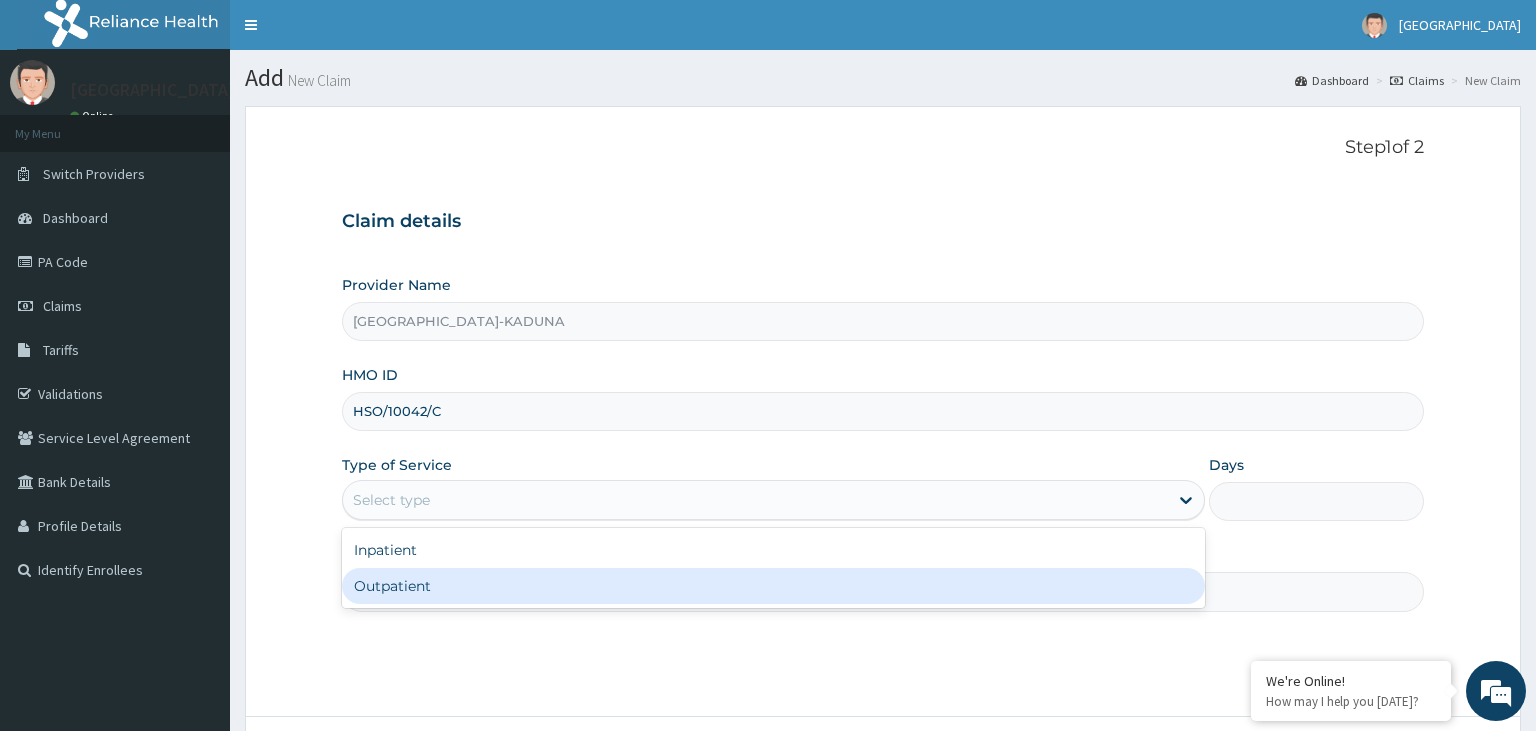 scroll, scrollTop: 0, scrollLeft: 0, axis: both 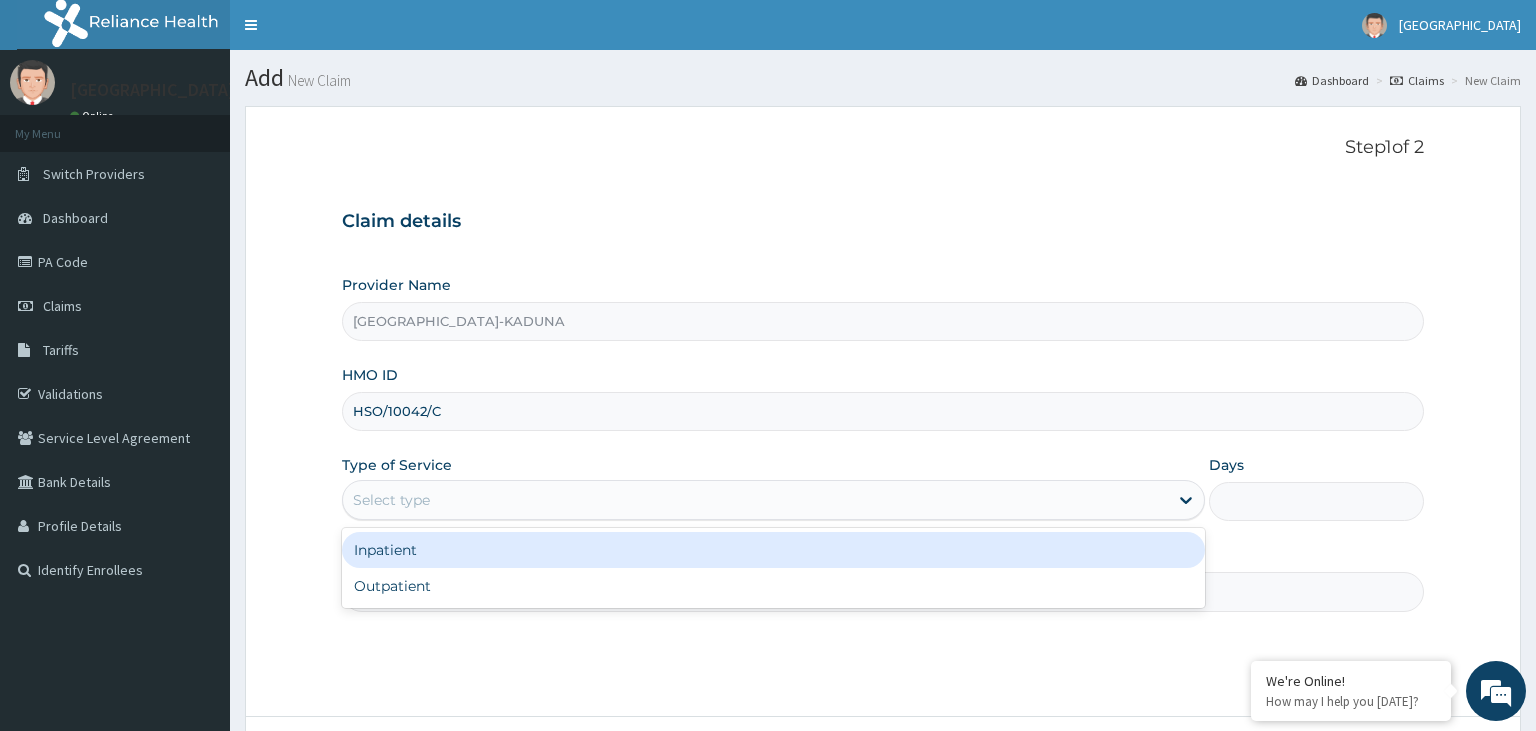 click on "Inpatient" at bounding box center (773, 550) 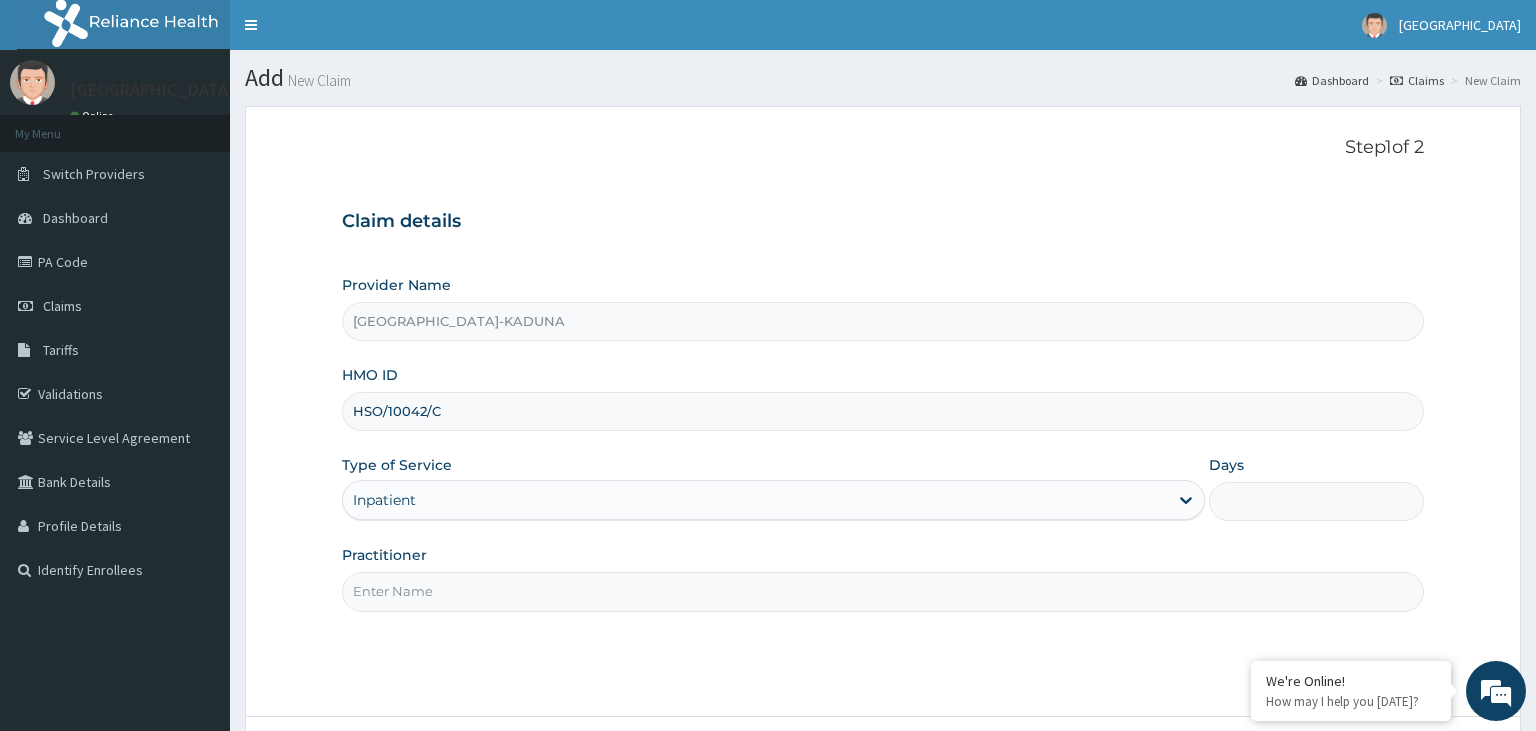 click on "Practitioner" at bounding box center [883, 591] 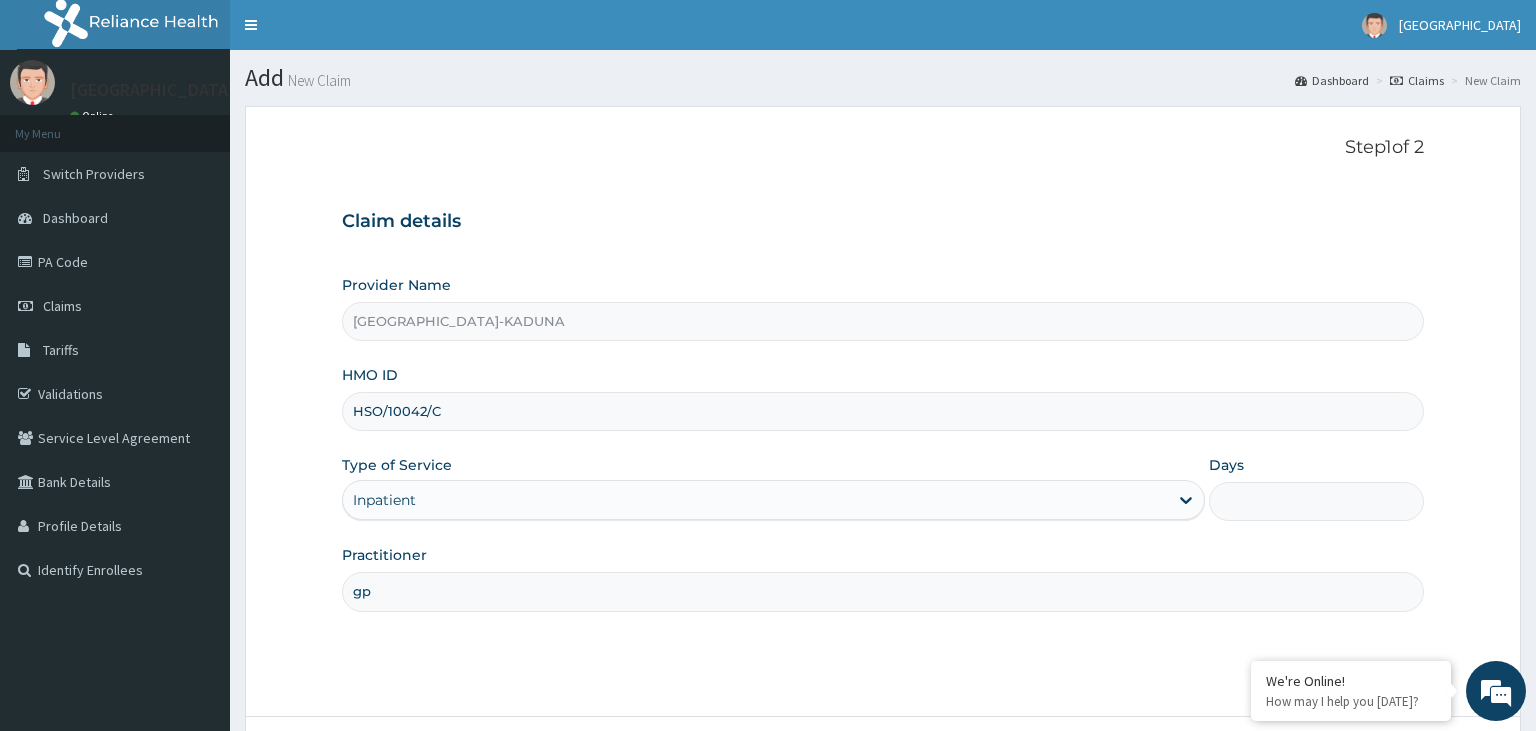type on "gp" 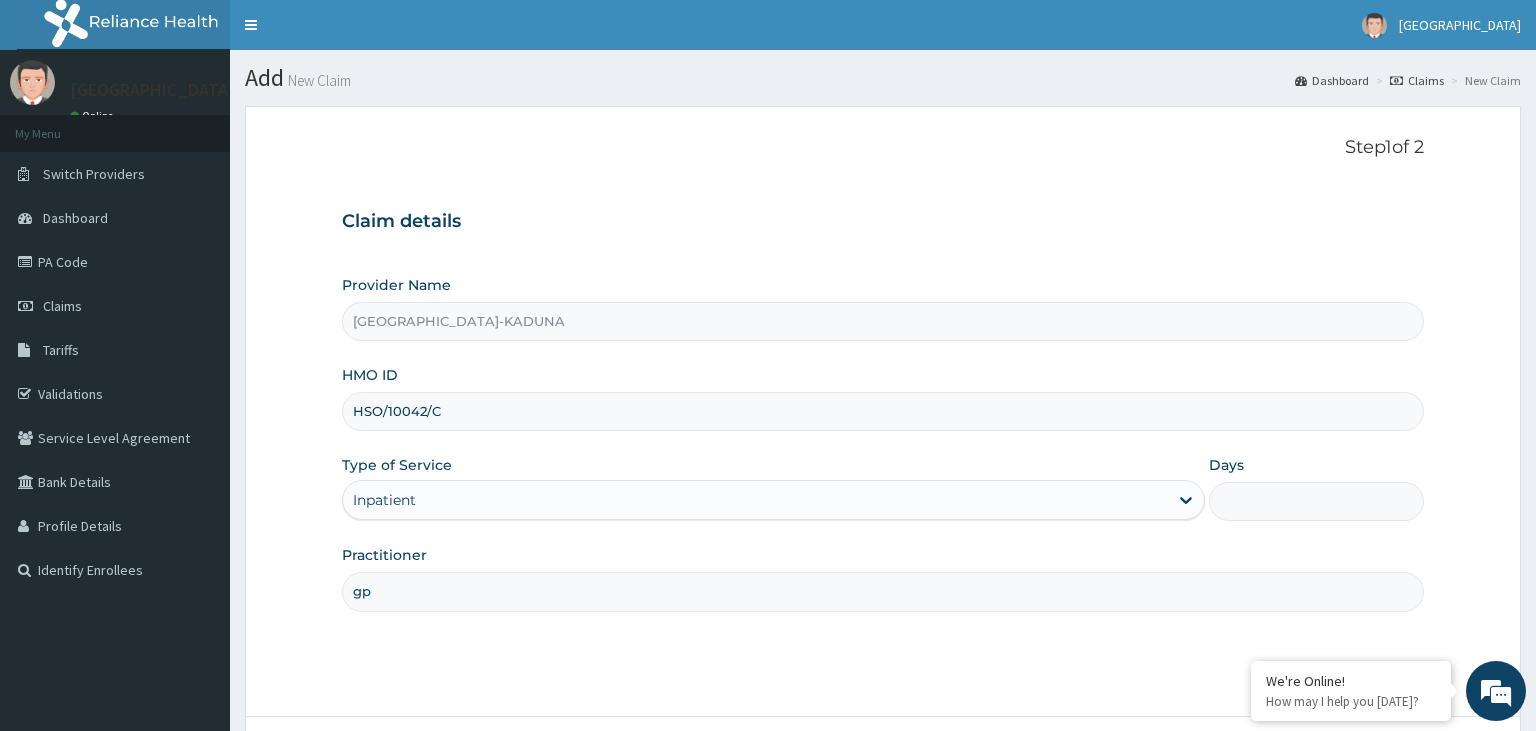 type on "7" 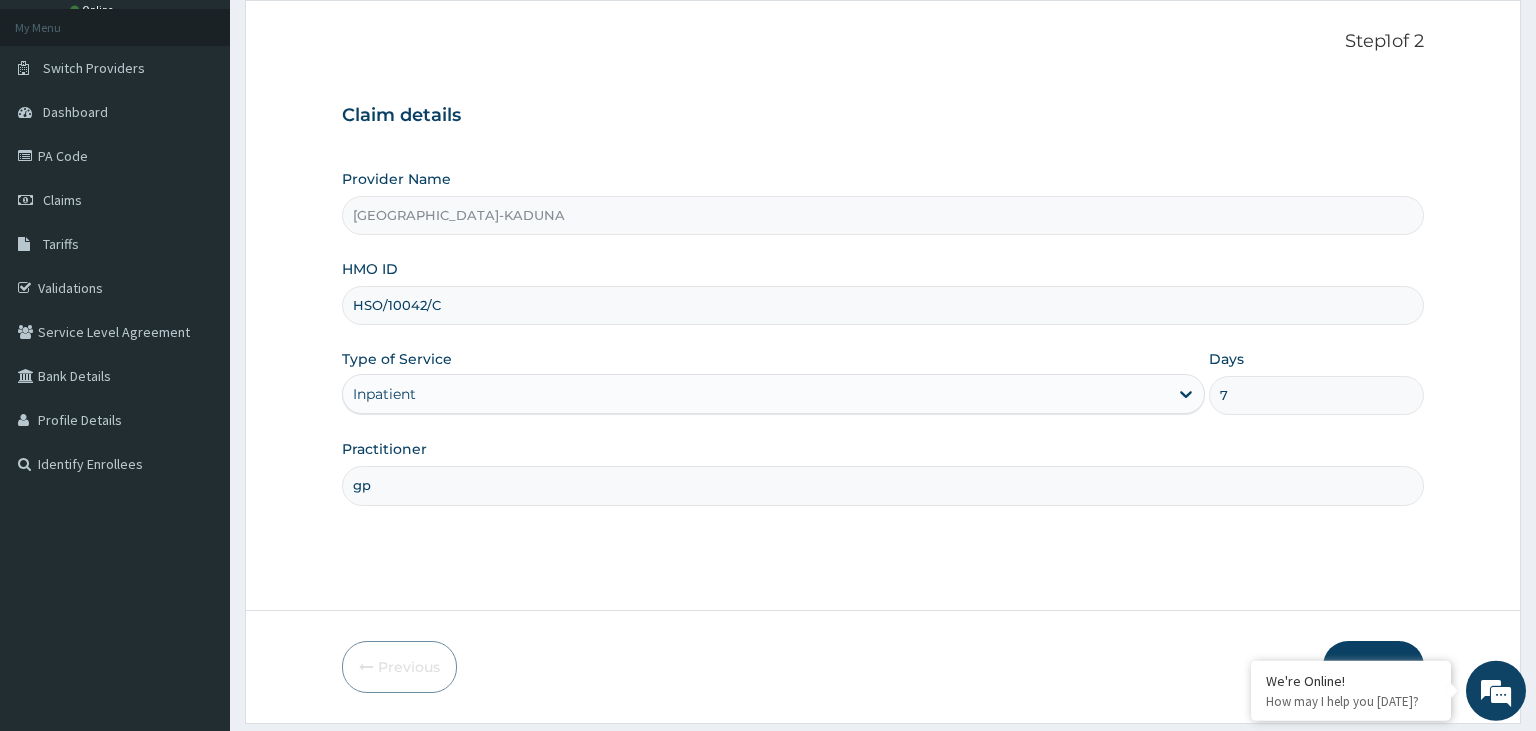 scroll, scrollTop: 164, scrollLeft: 0, axis: vertical 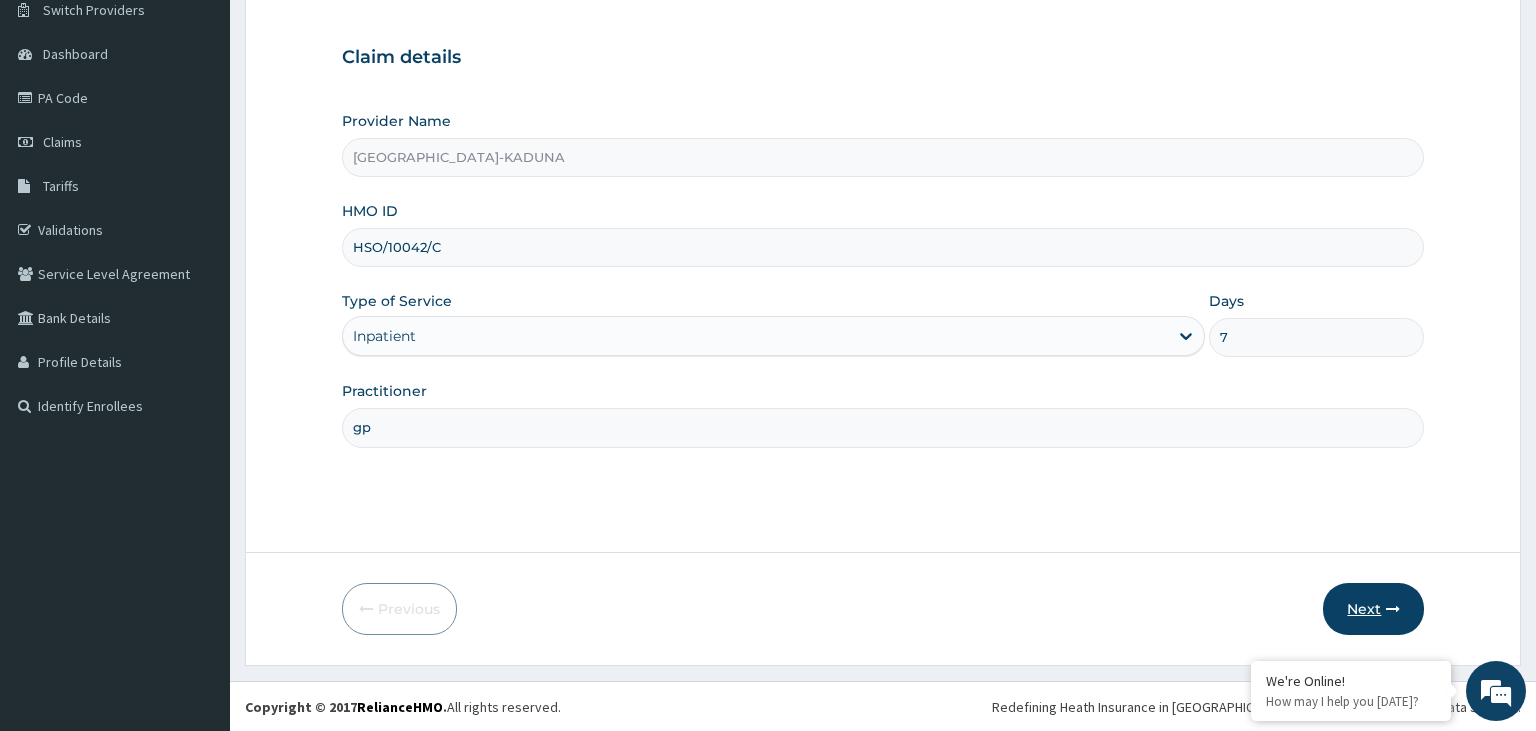click on "Next" at bounding box center (1373, 609) 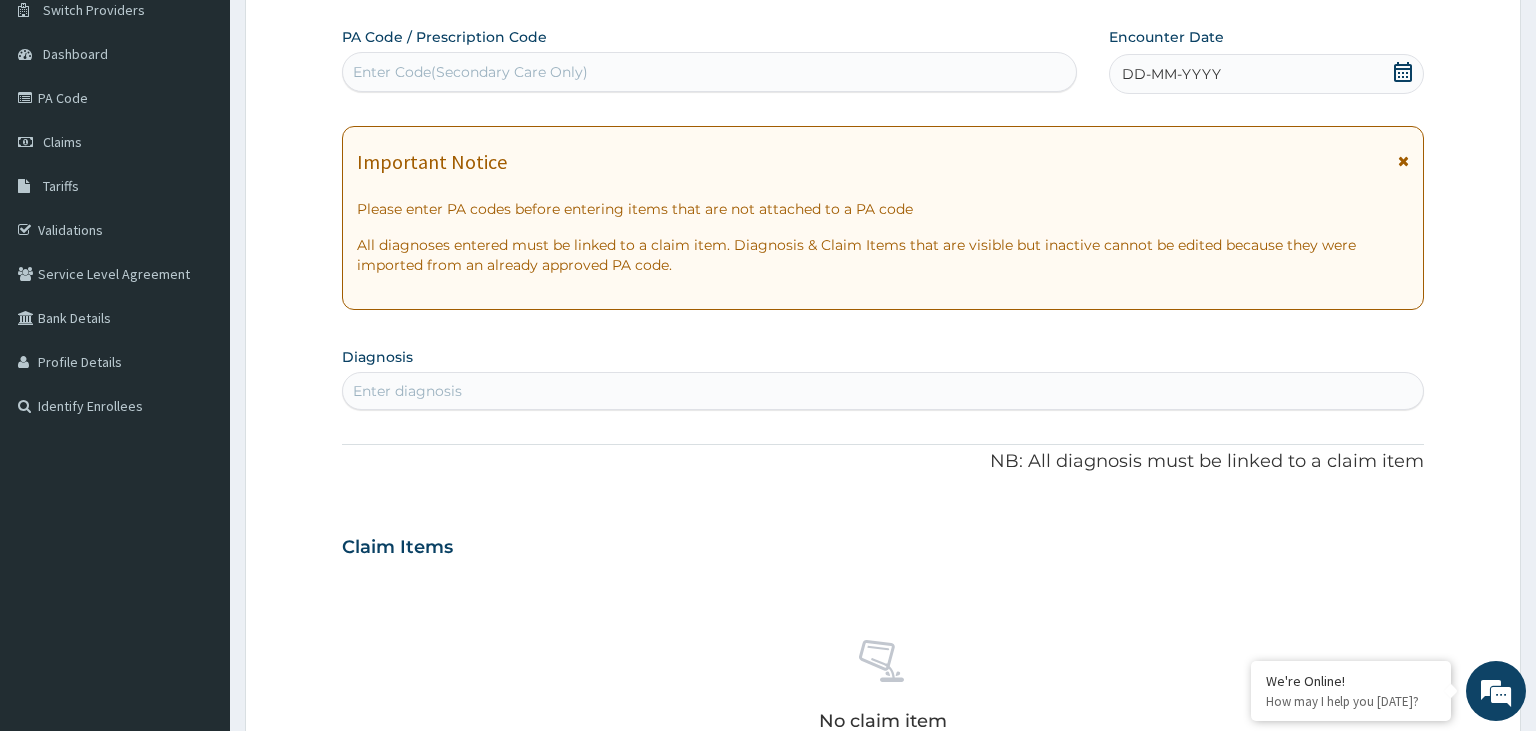 click on "Enter Code(Secondary Care Only)" at bounding box center [470, 72] 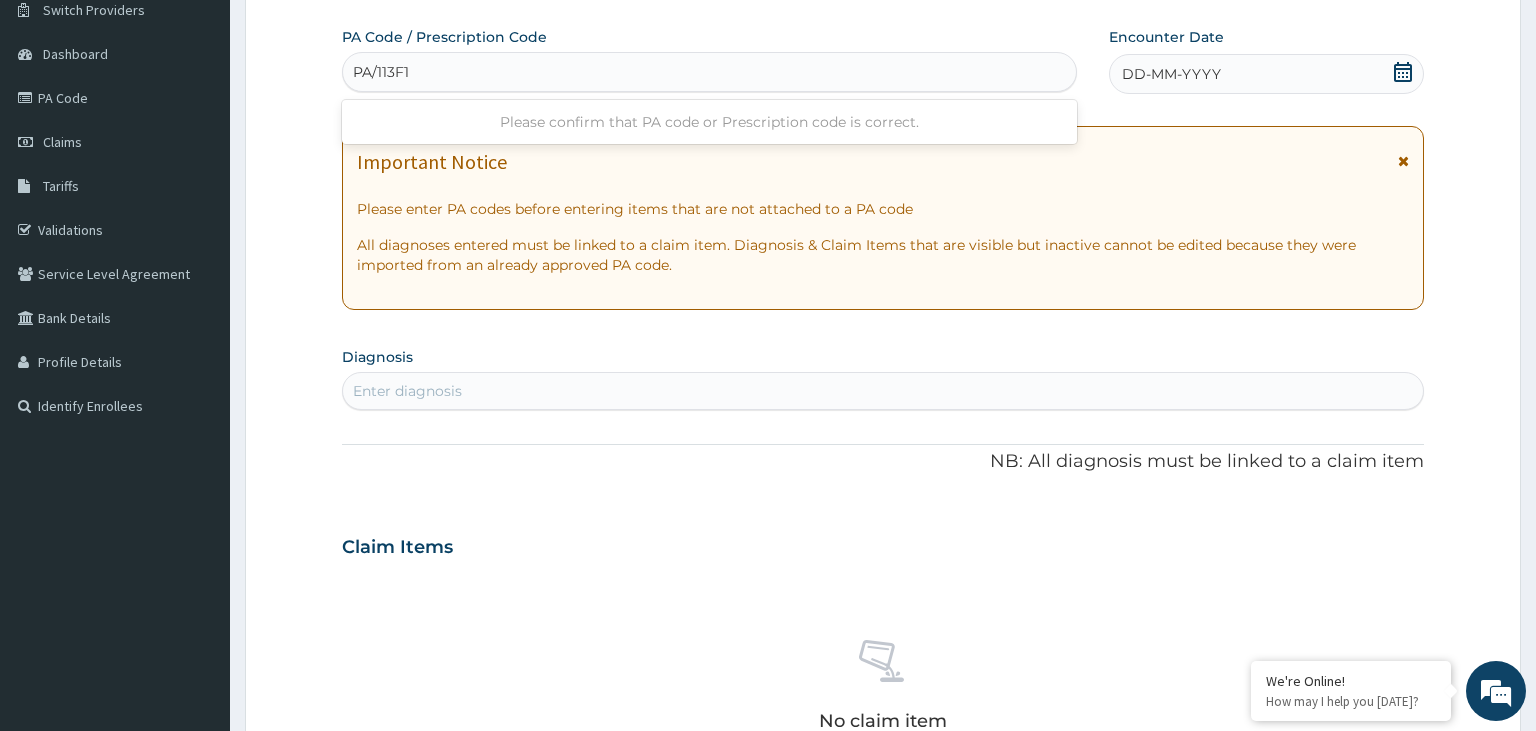 type on "PA/113F10" 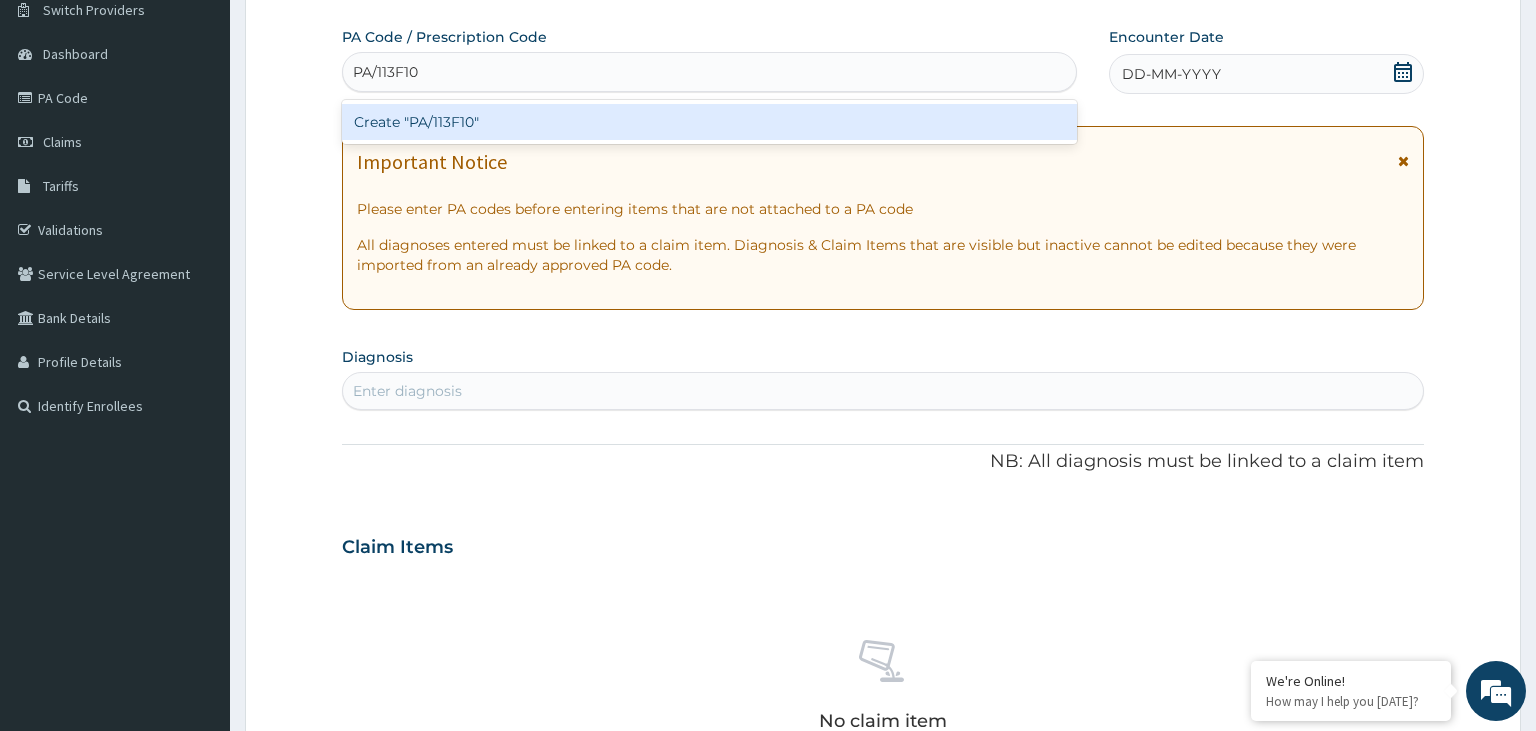 click on "Create "PA/113F10"" at bounding box center (710, 122) 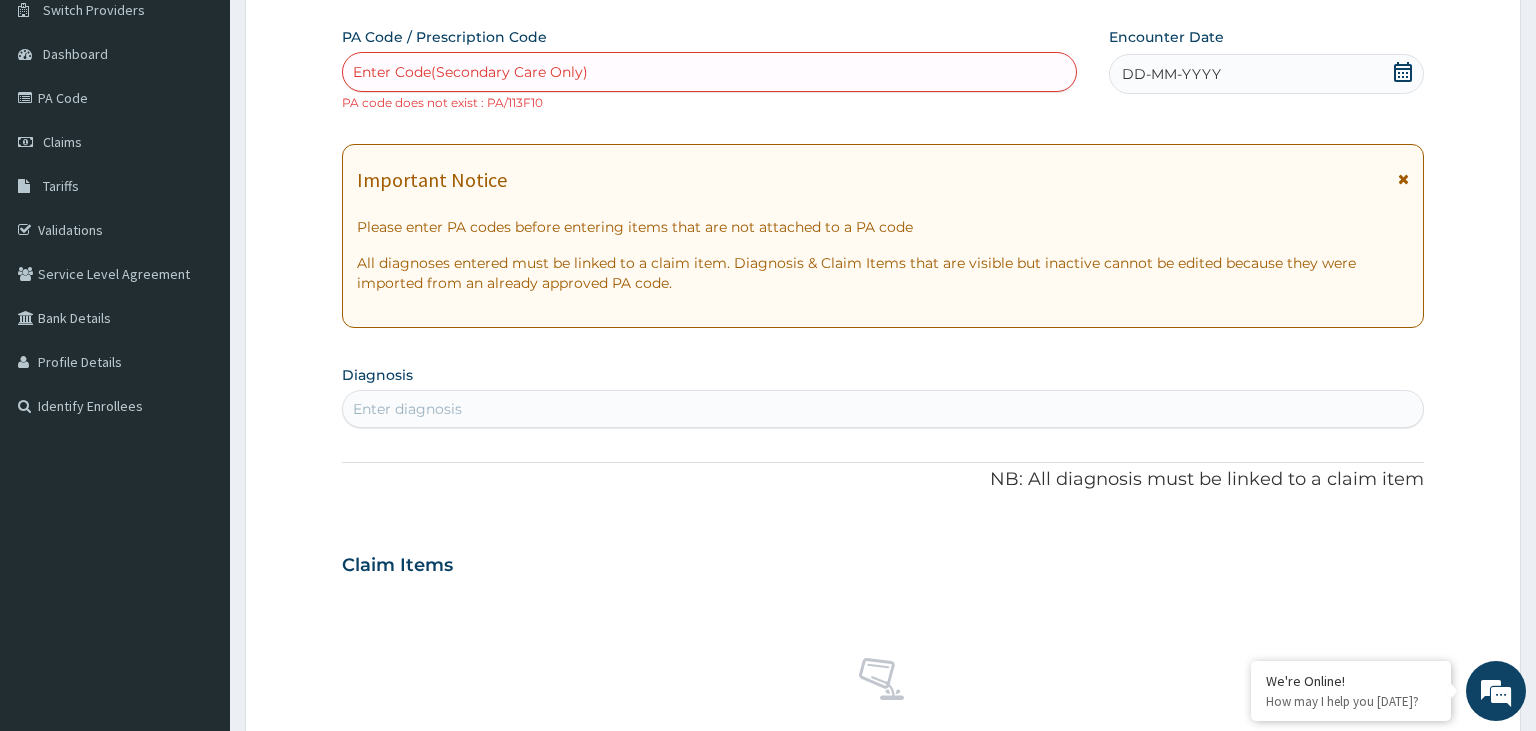 click on "Enter Code(Secondary Care Only)" at bounding box center (470, 72) 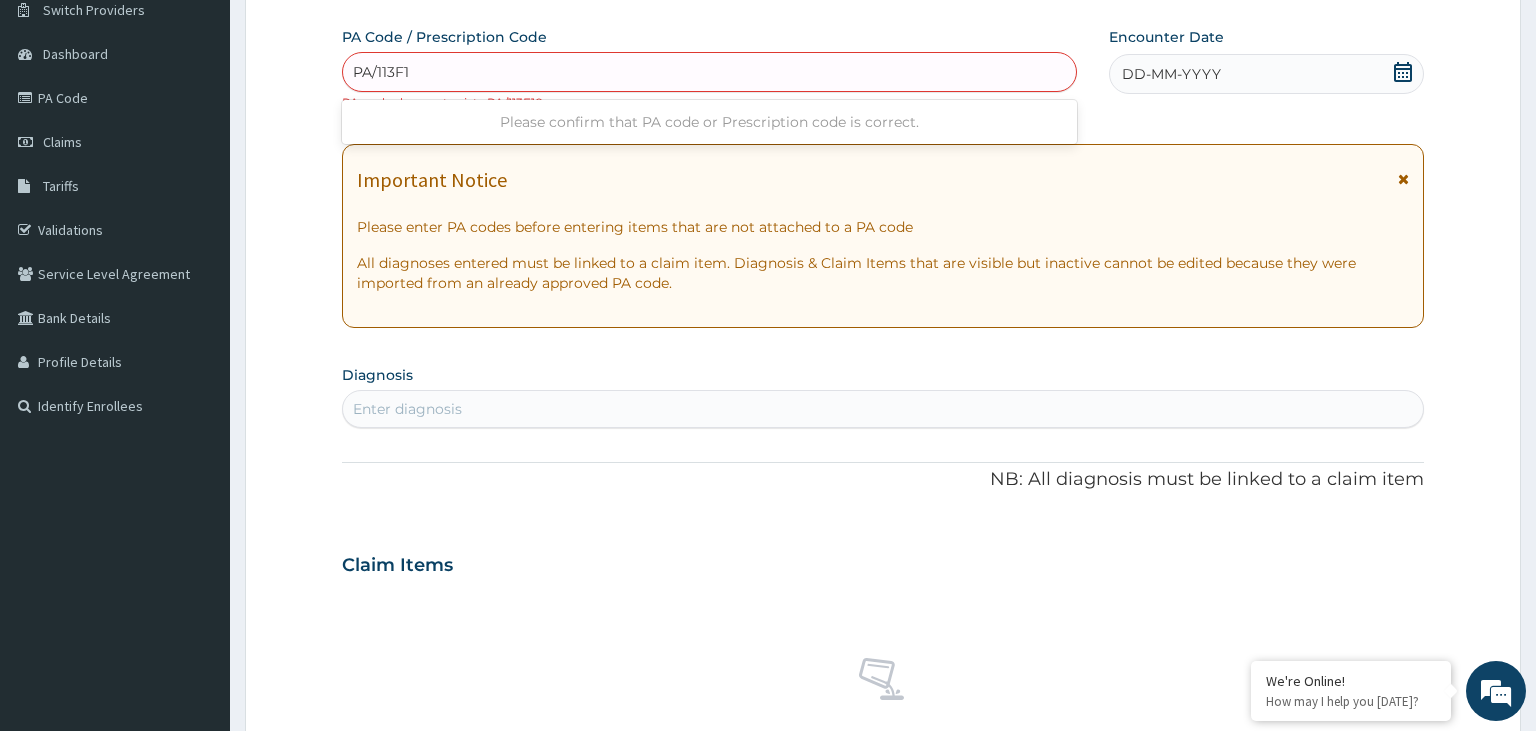 type on "PA/113F1O" 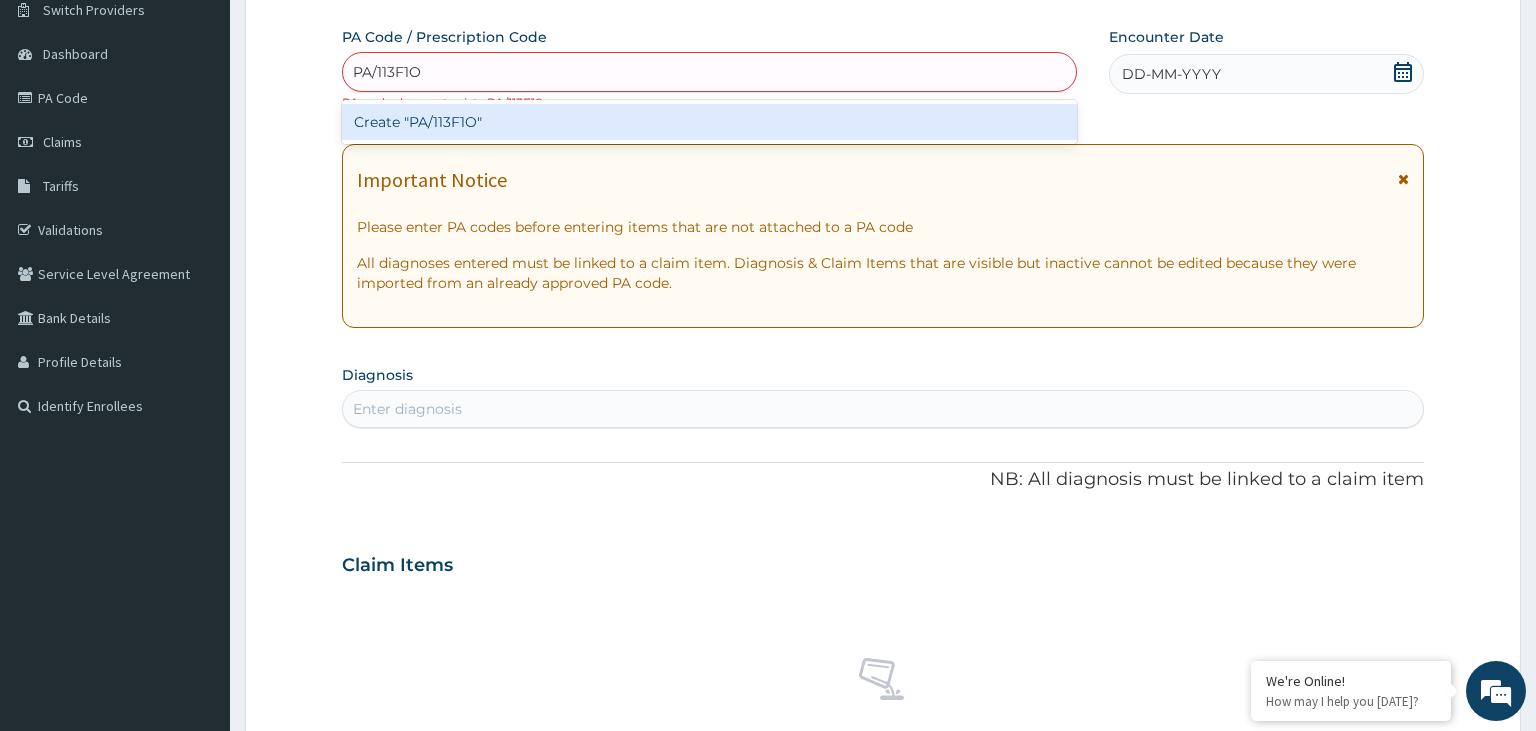 click on "Create "PA/113F1O"" at bounding box center [710, 122] 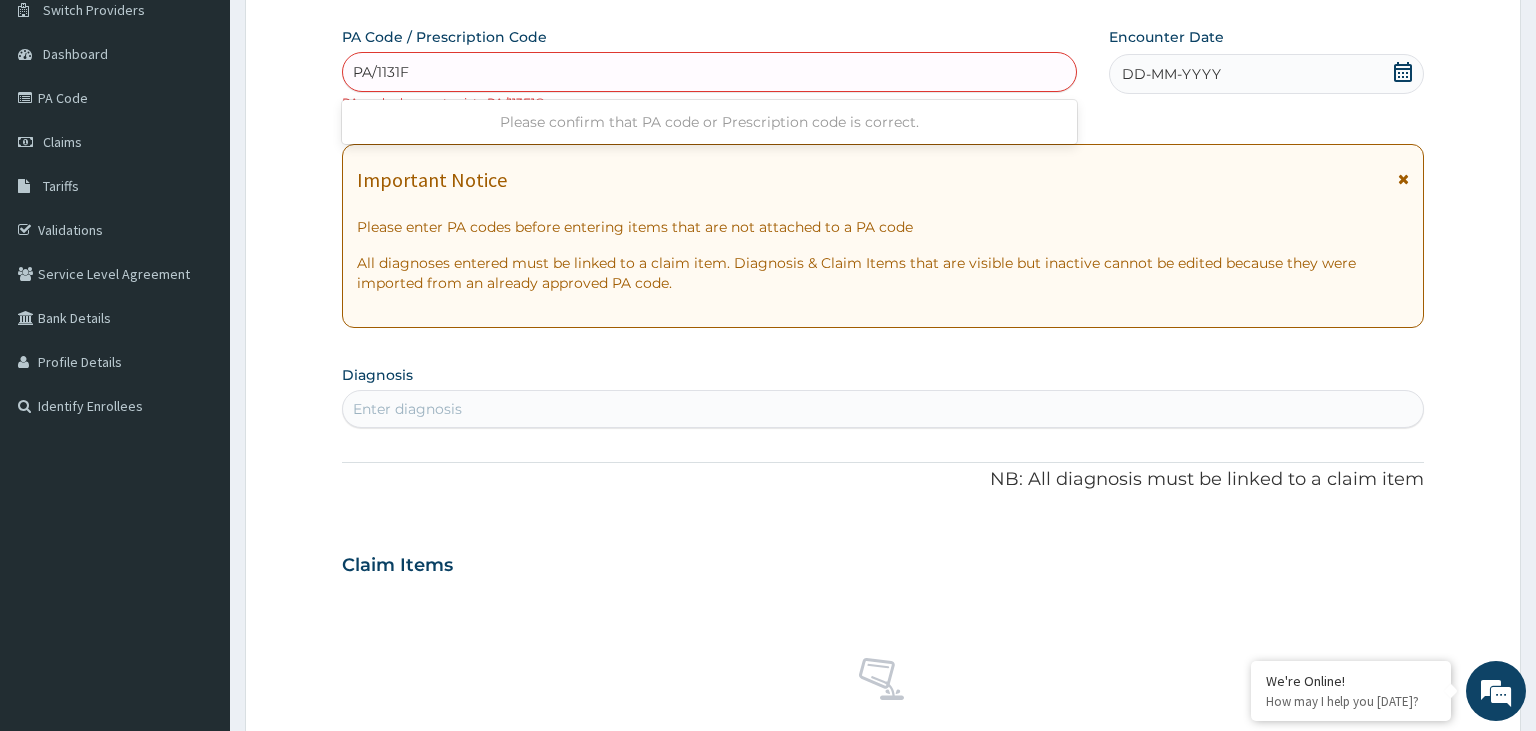 type on "PA/1131F0" 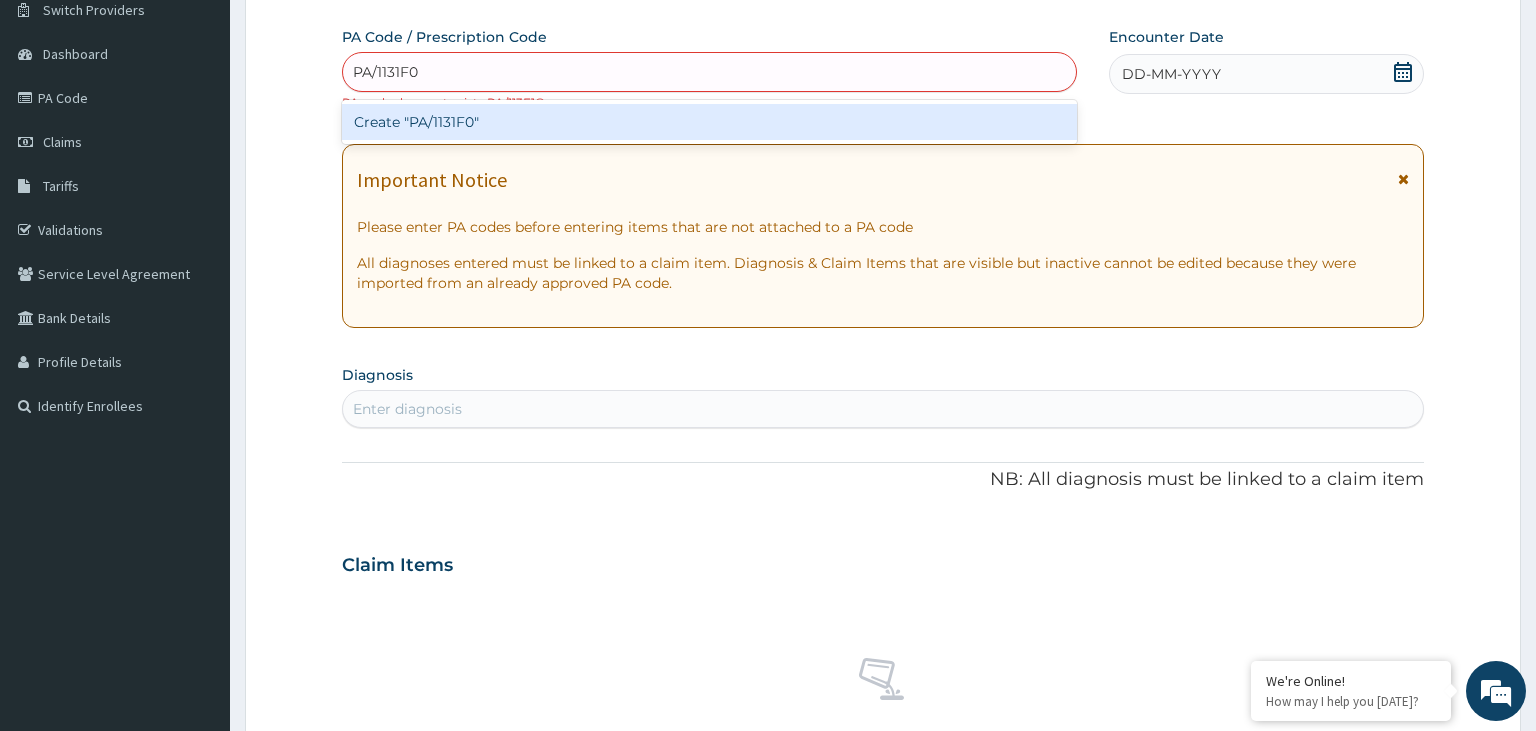 click on "Create "PA/1131F0"" at bounding box center [710, 122] 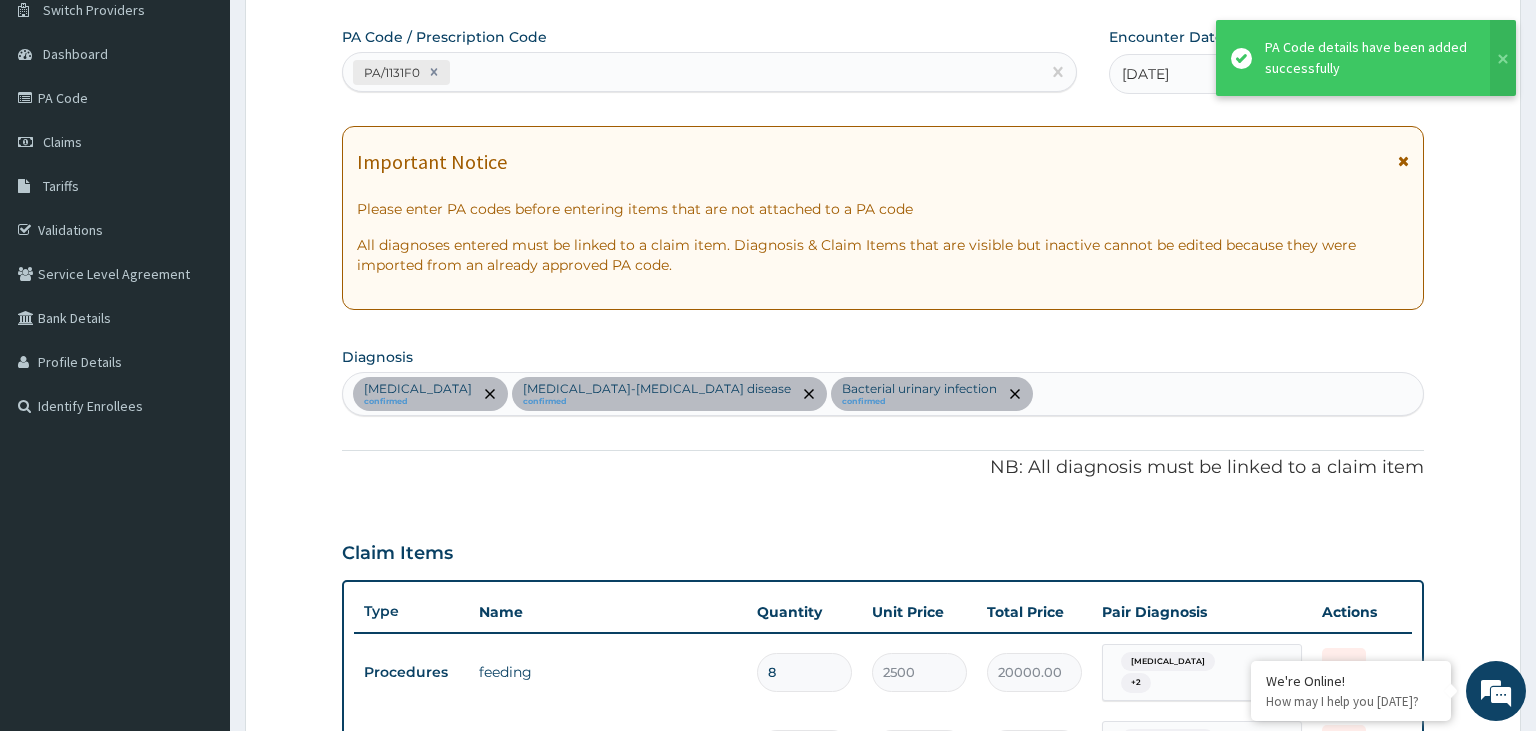 scroll, scrollTop: 533, scrollLeft: 0, axis: vertical 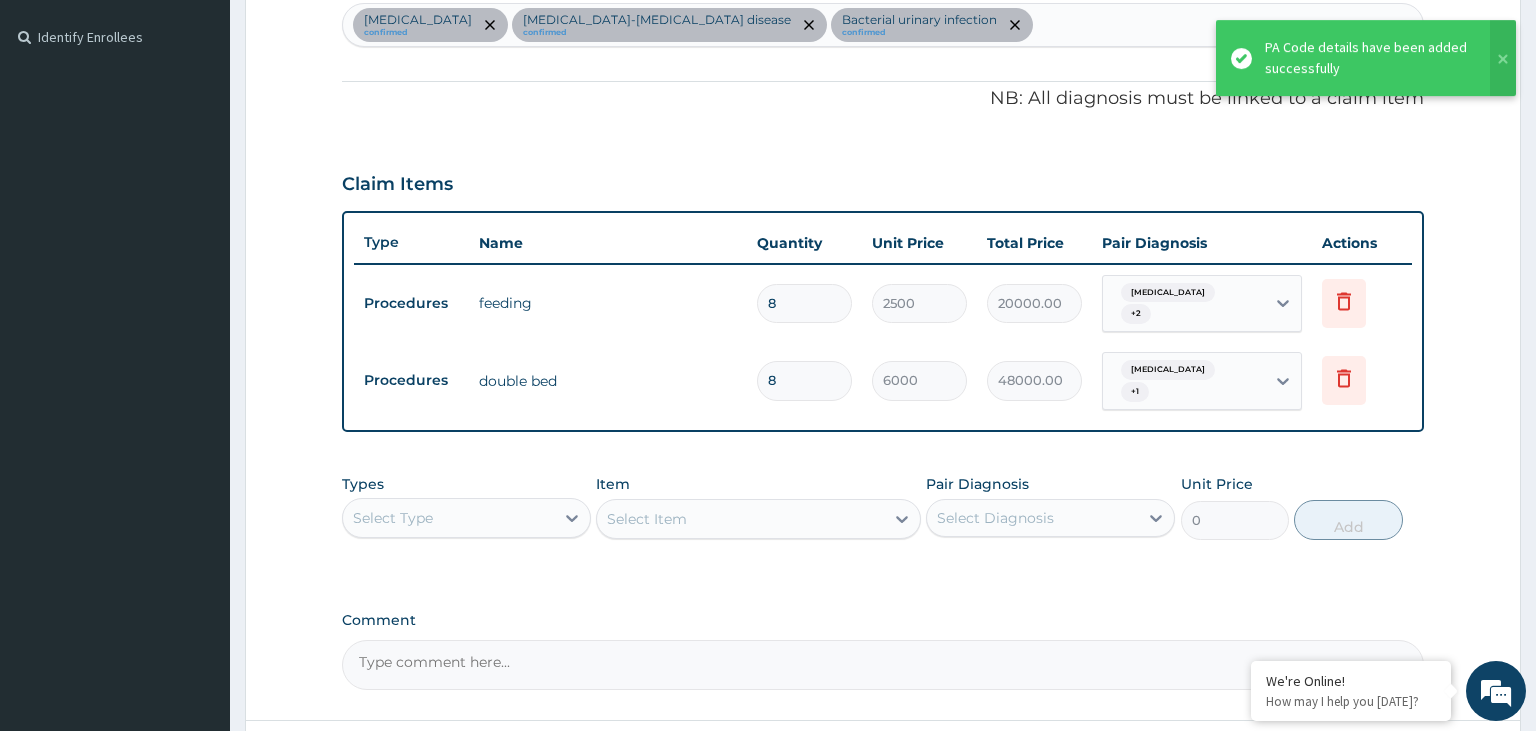 click on "Select Type" at bounding box center [448, 518] 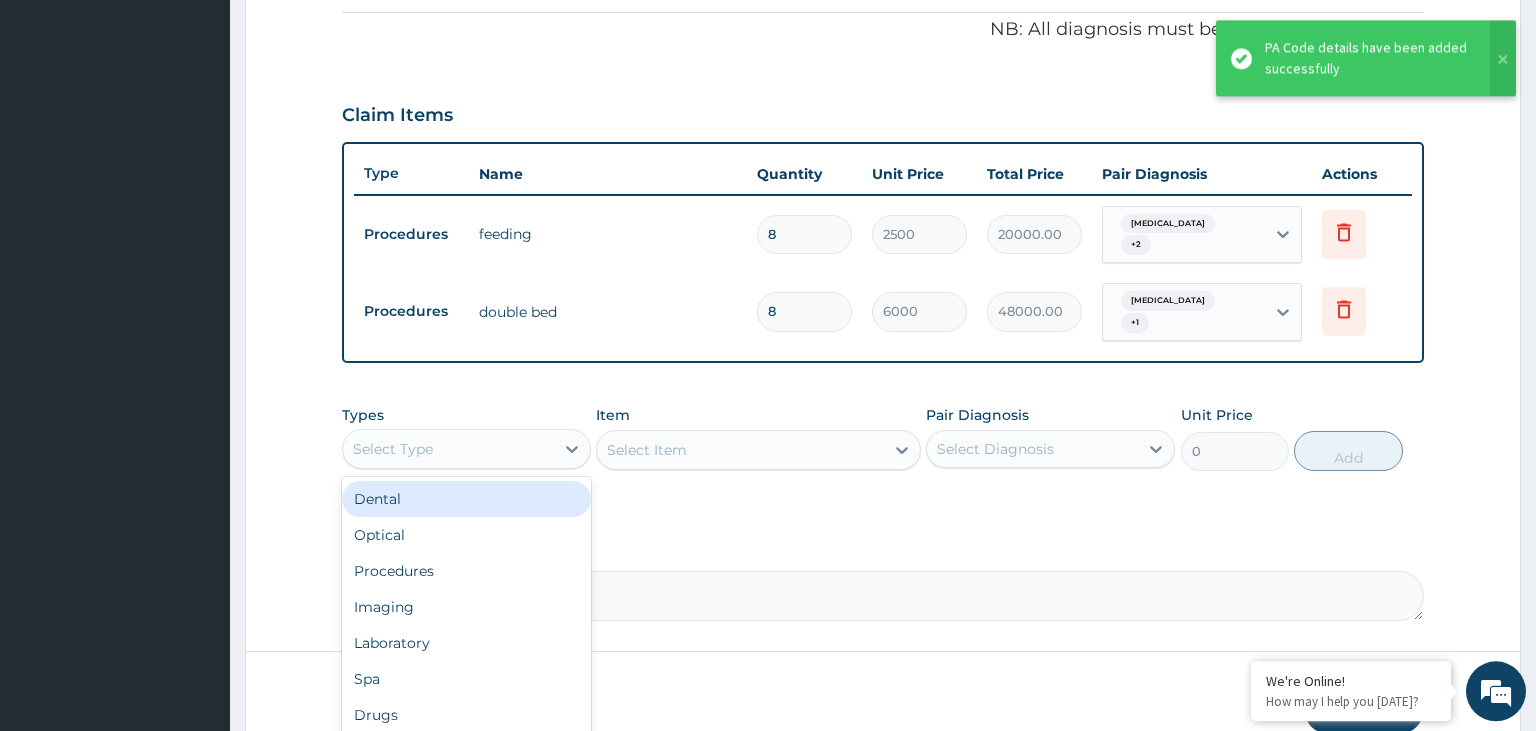 scroll, scrollTop: 639, scrollLeft: 0, axis: vertical 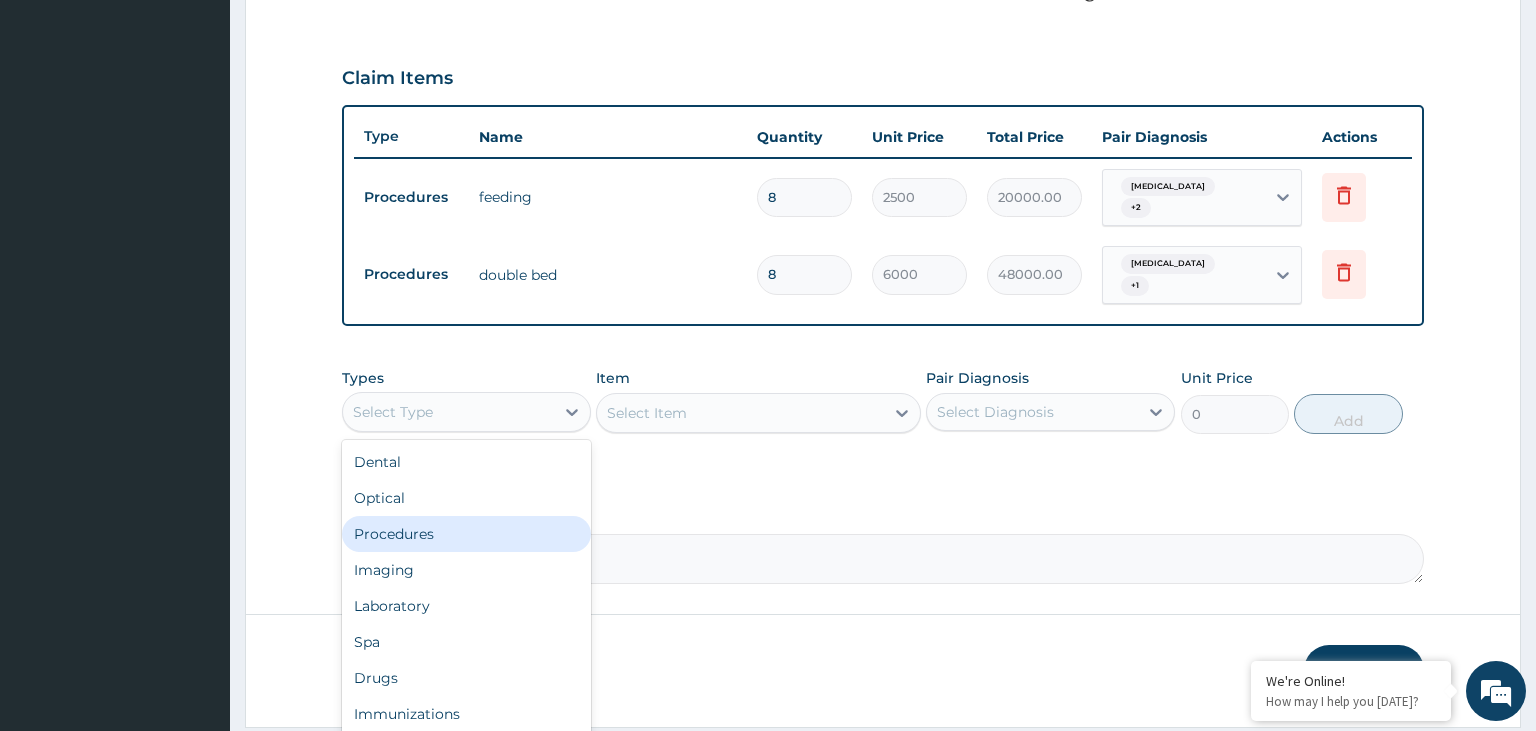 click on "Procedures" at bounding box center (466, 534) 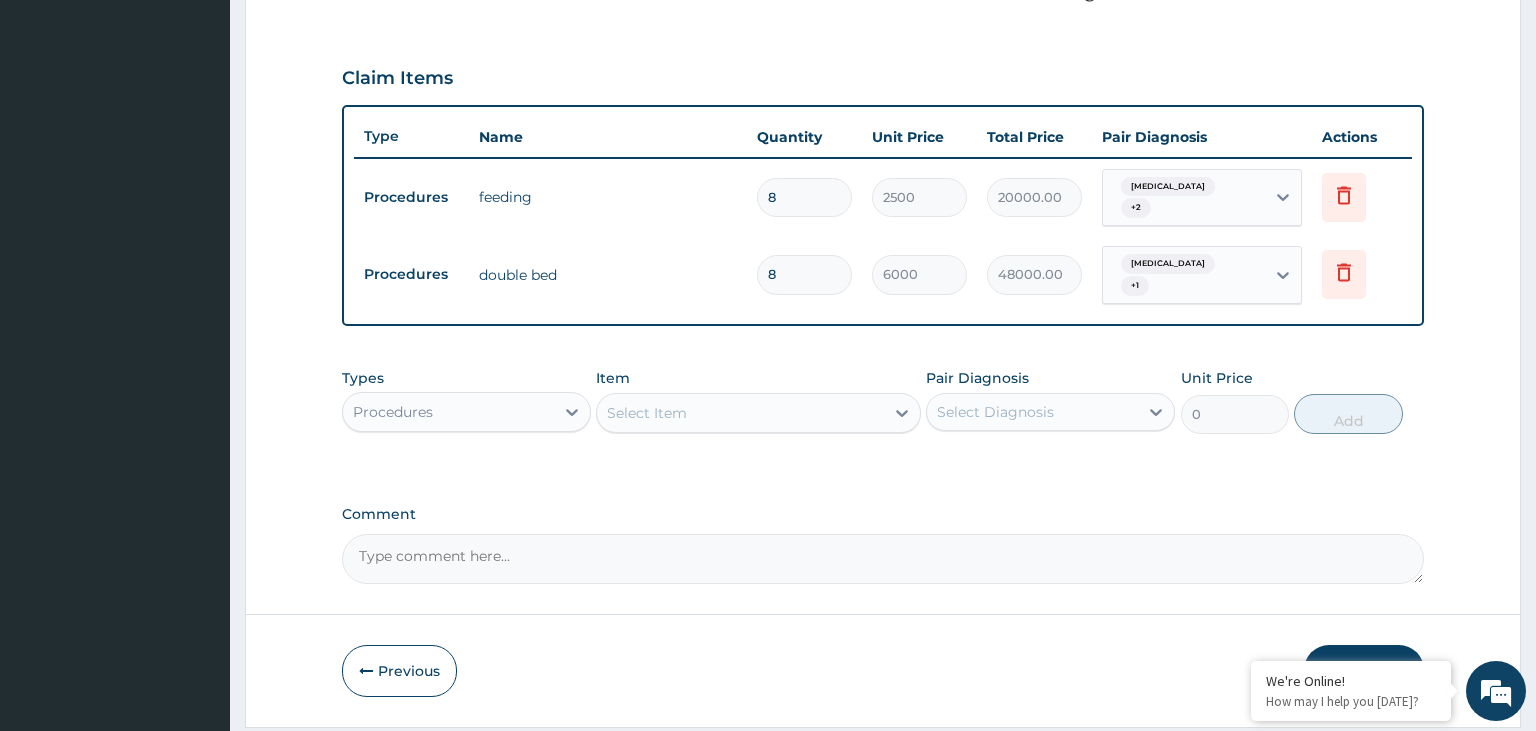 click on "Select Item" at bounding box center [740, 413] 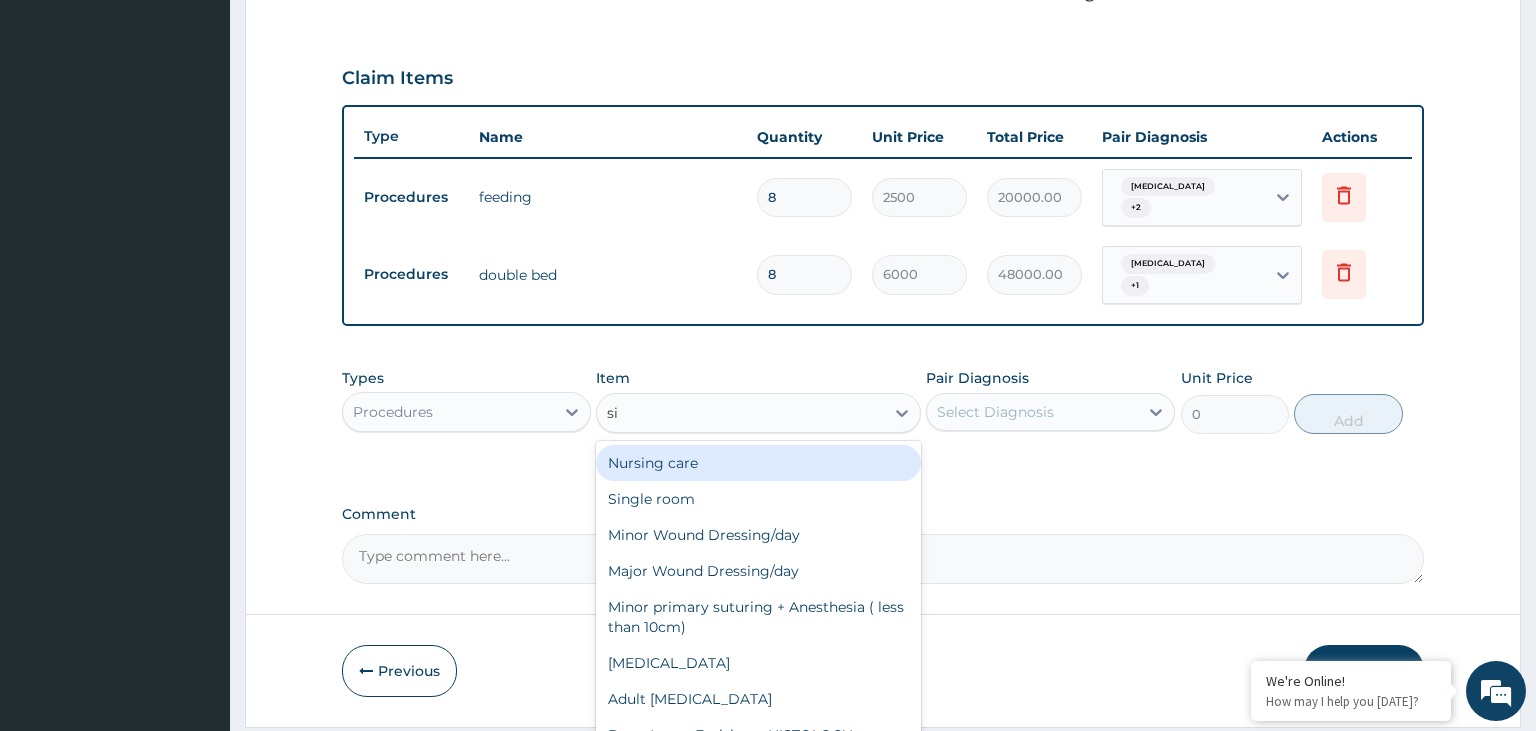 type on "sin" 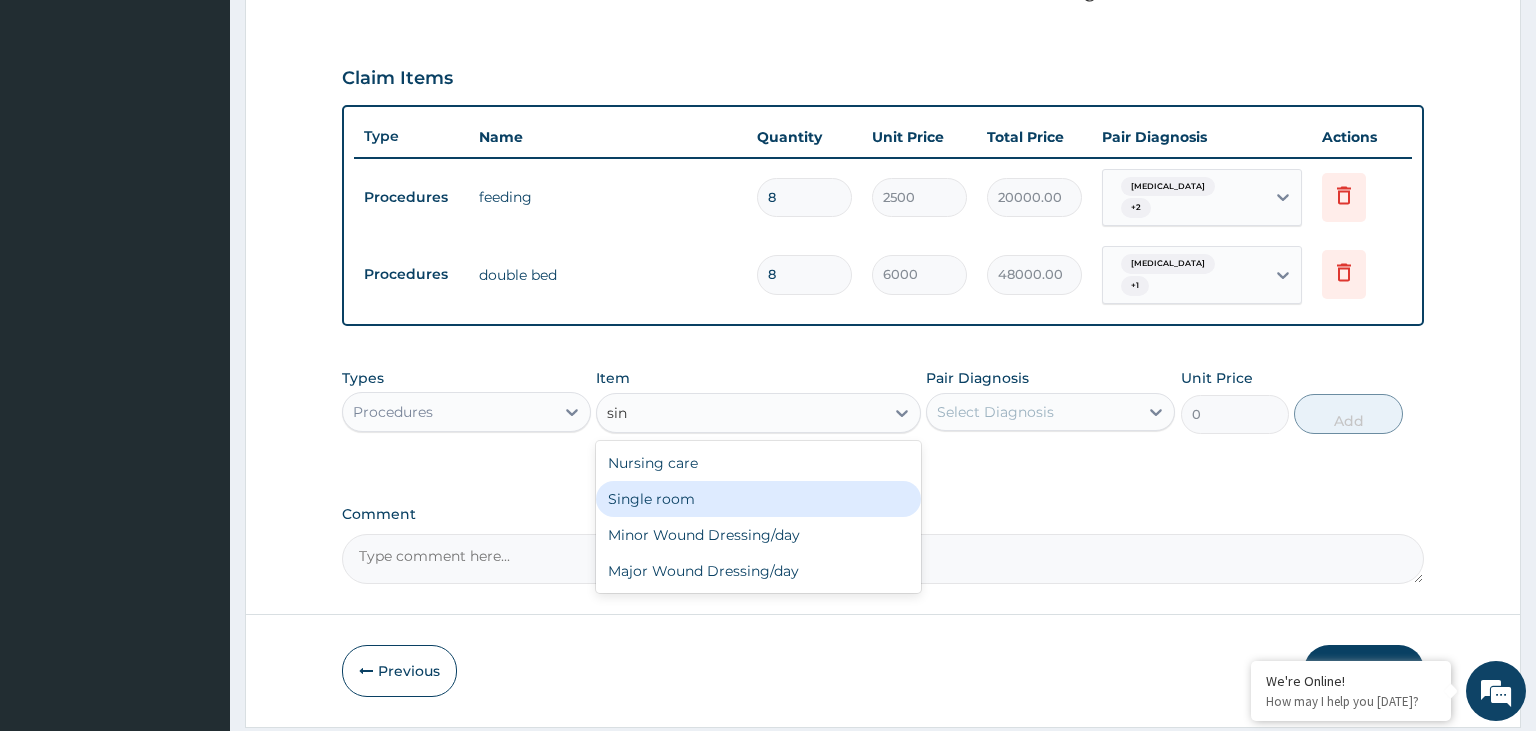 click on "Single room" at bounding box center [758, 499] 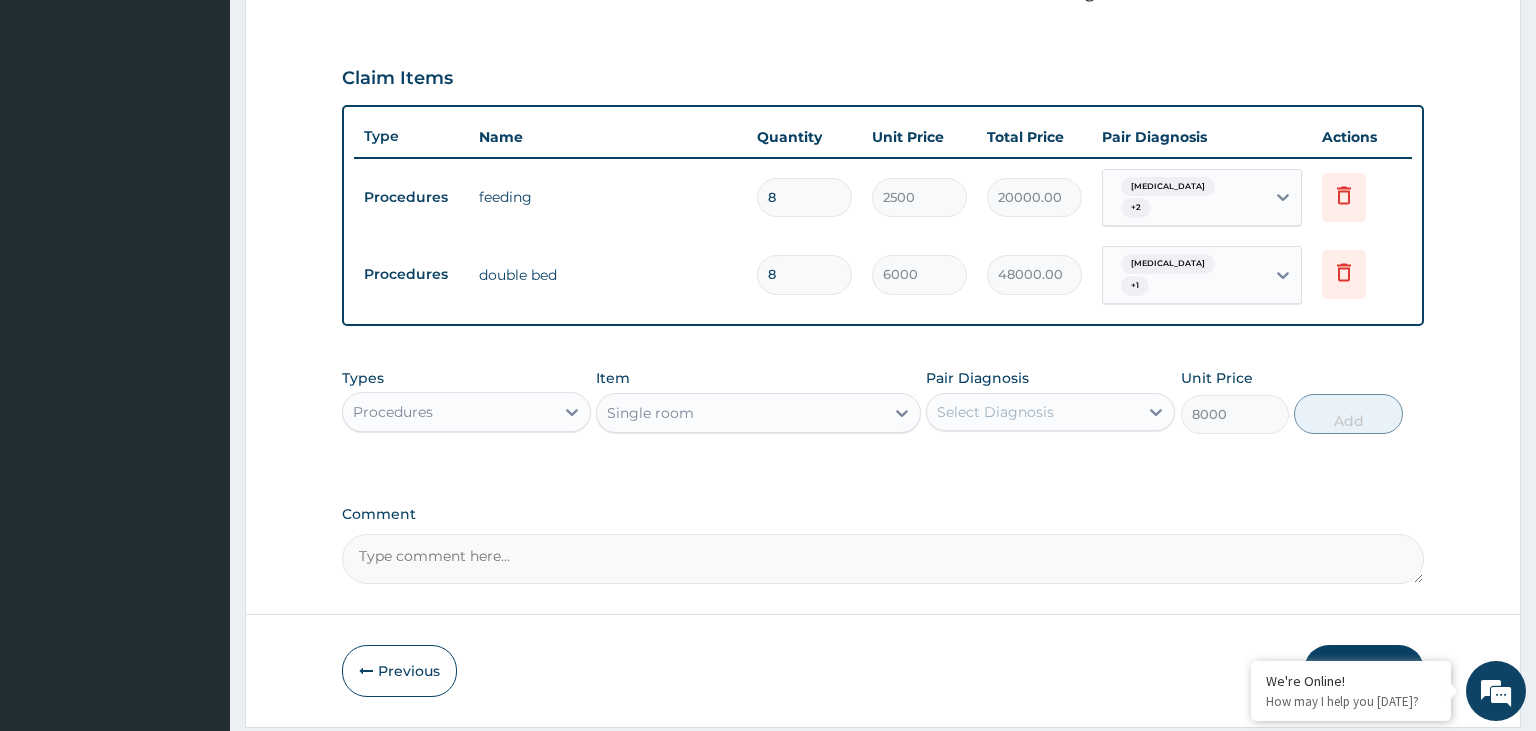 click on "Select Diagnosis" at bounding box center [995, 412] 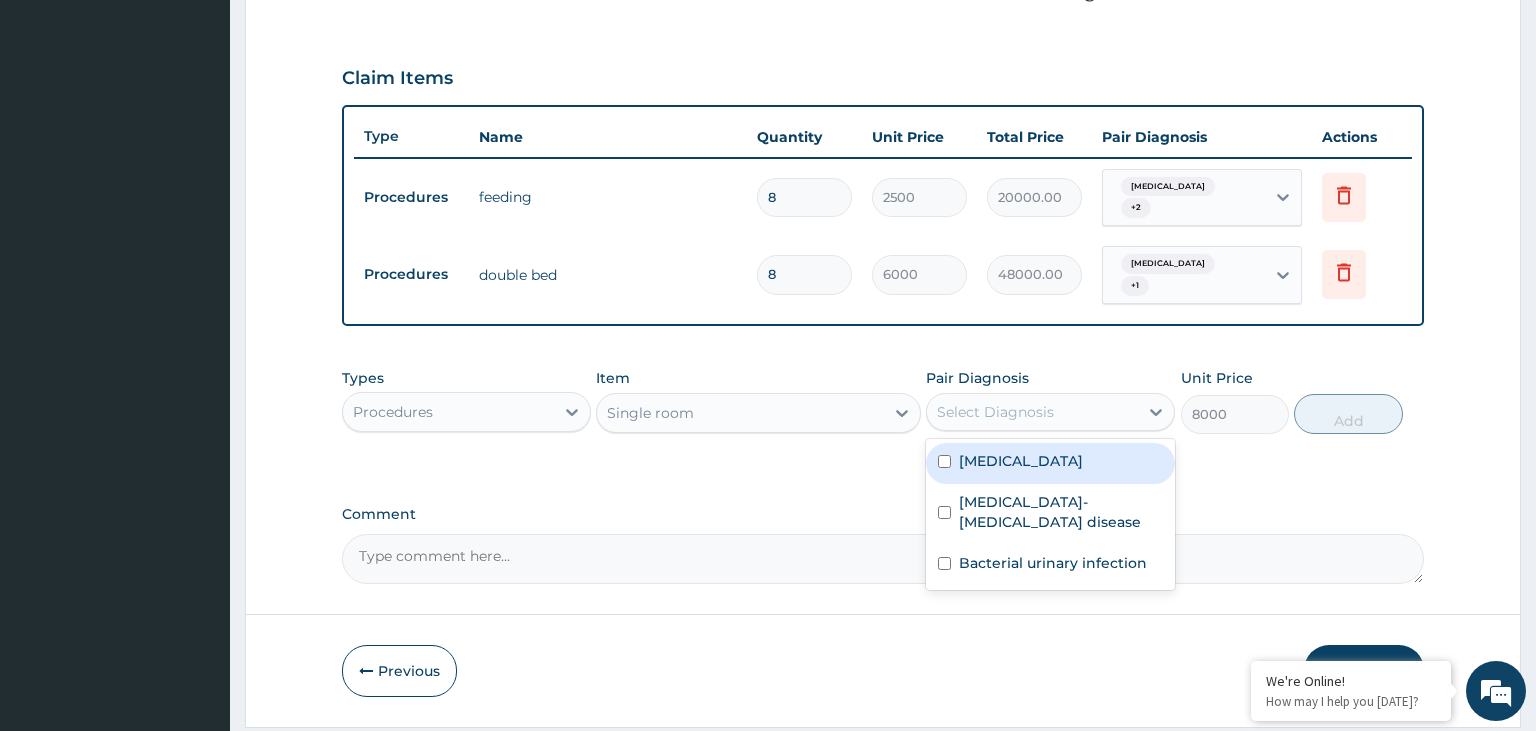 click on "Hypersplenism" at bounding box center (1050, 463) 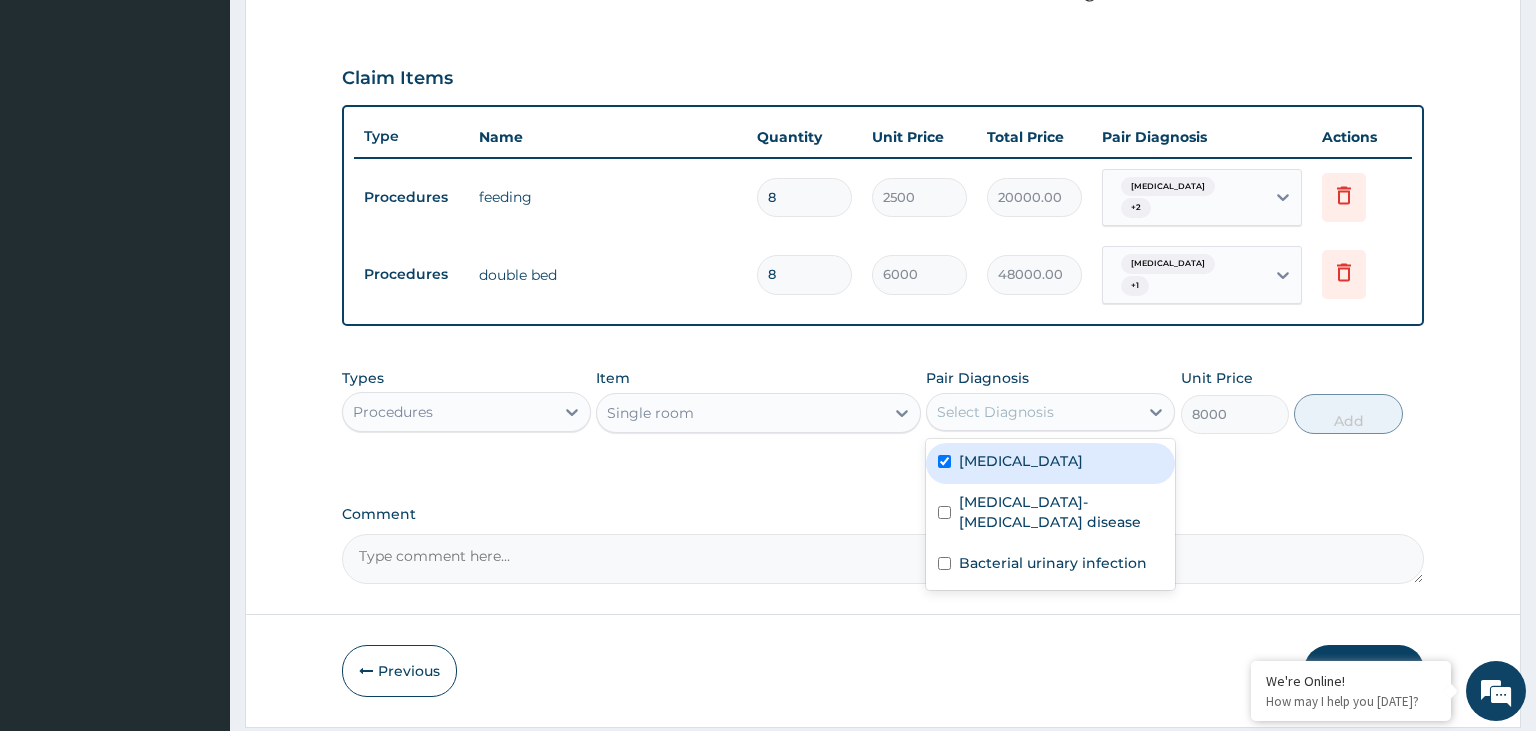 checkbox on "true" 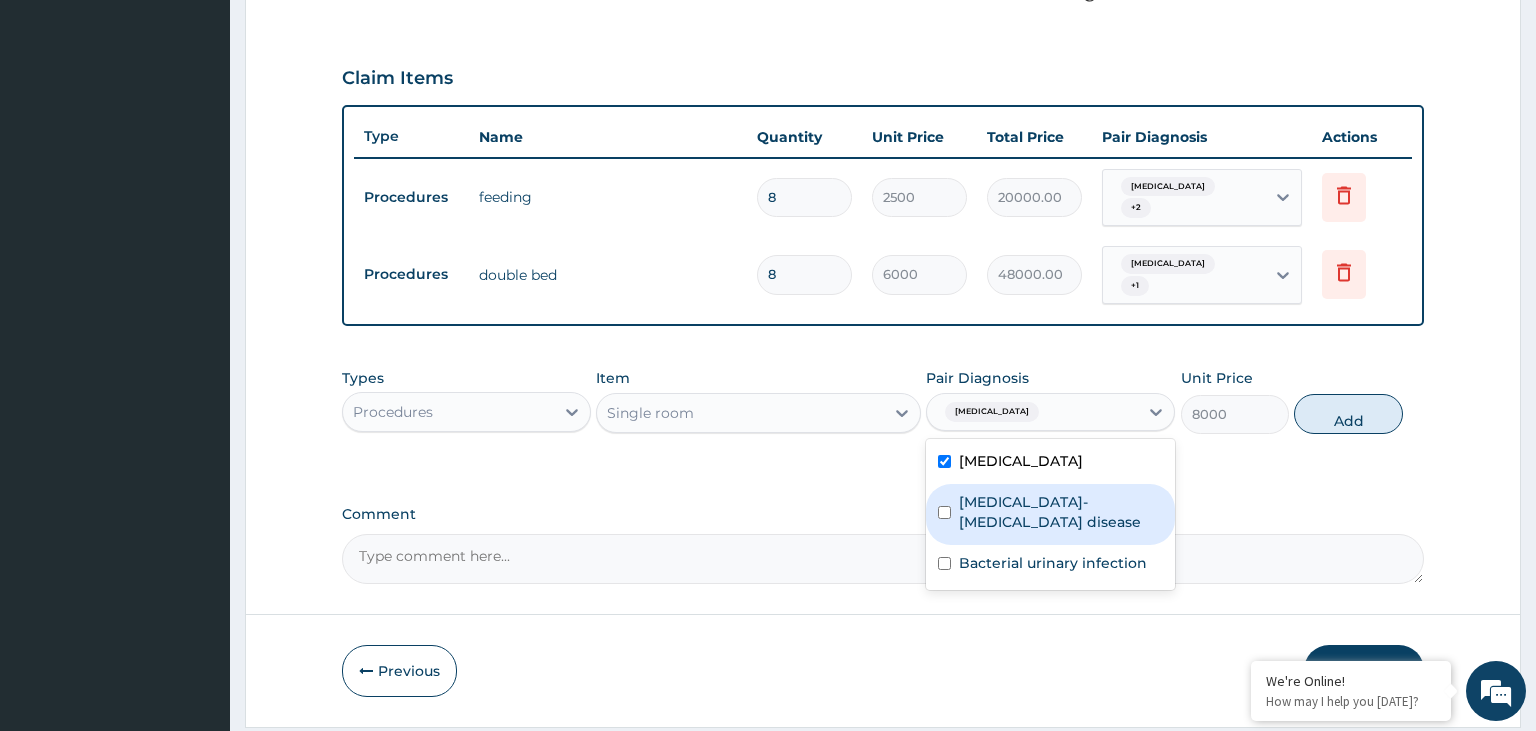 click on "[MEDICAL_DATA]-[MEDICAL_DATA] disease" at bounding box center (1061, 512) 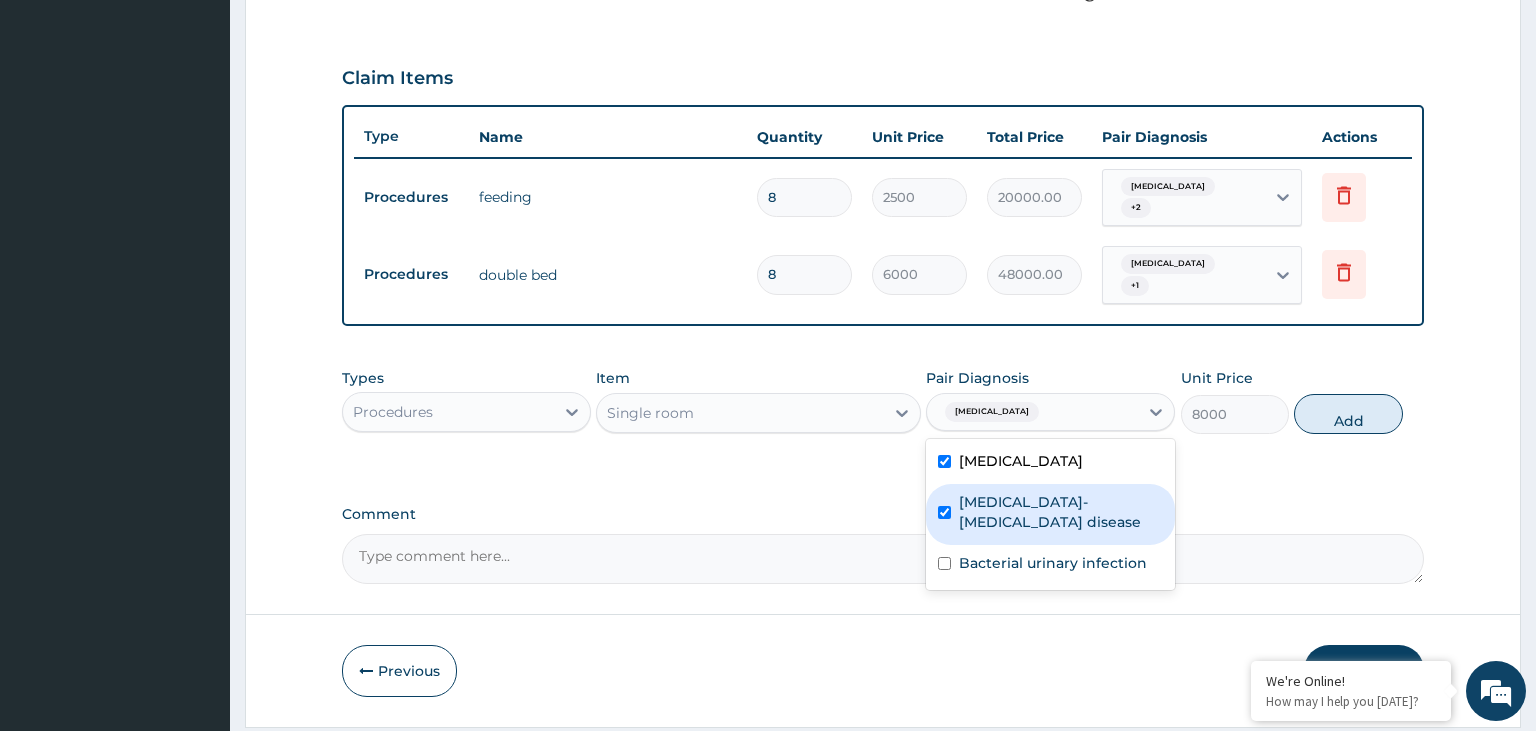 checkbox on "true" 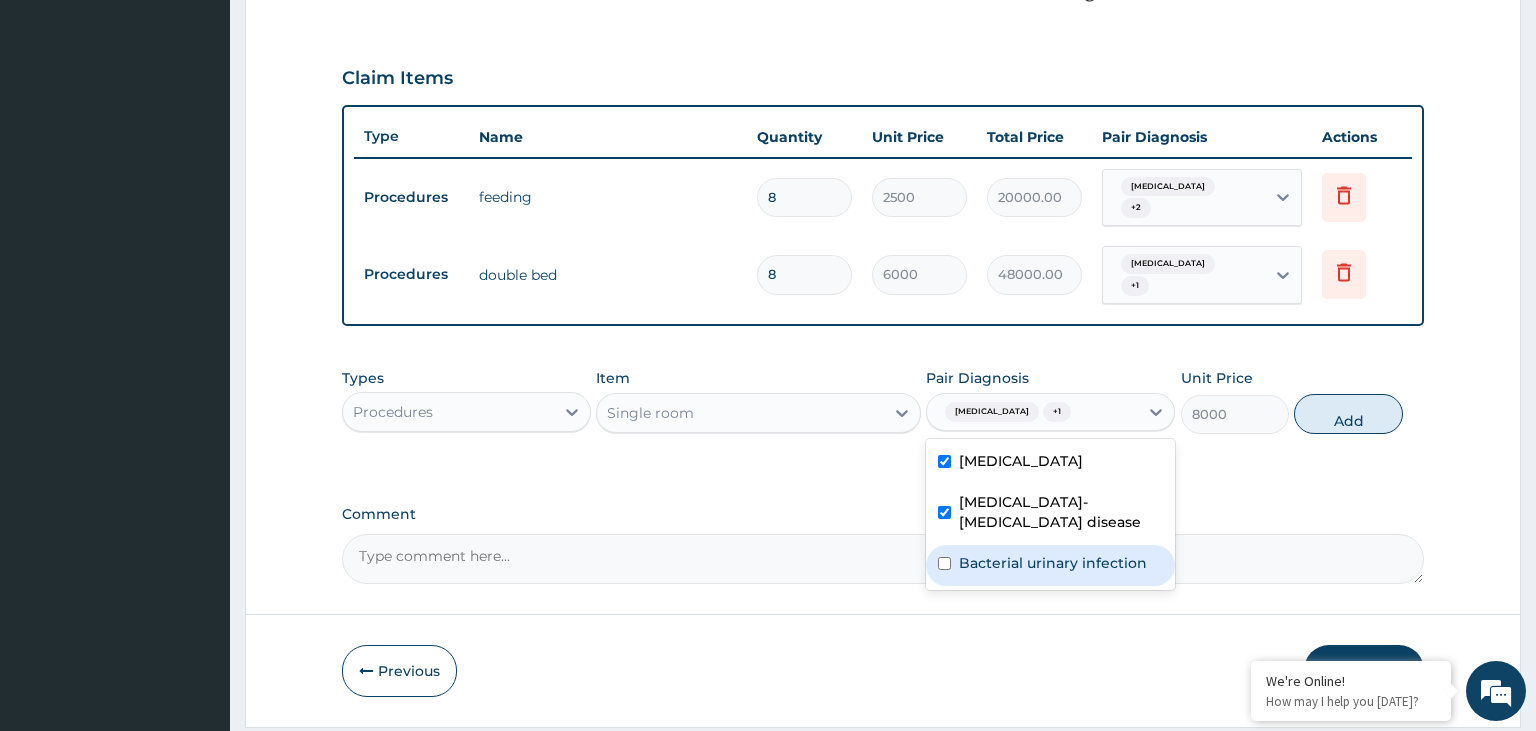 click on "Bacterial urinary infection" at bounding box center (1050, 565) 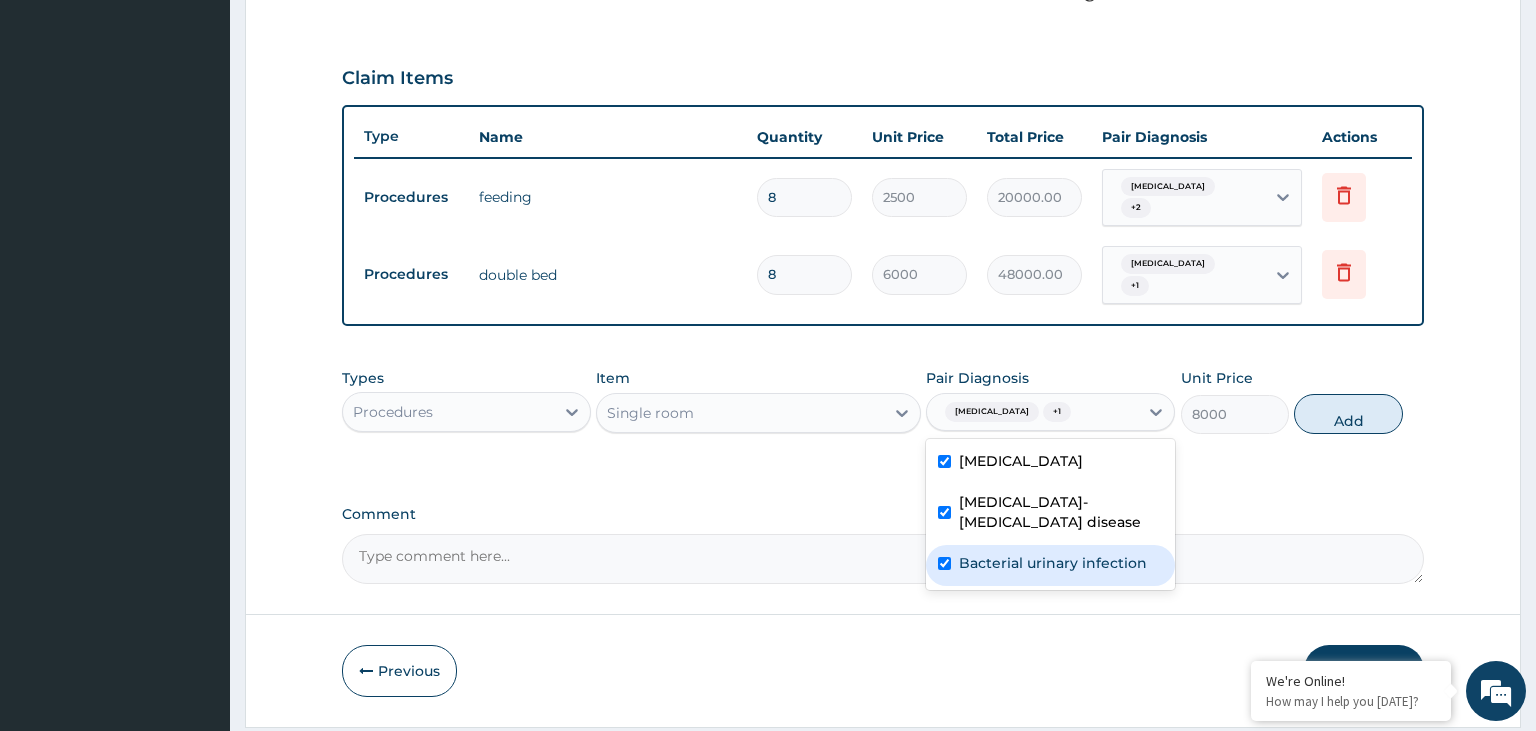 checkbox on "true" 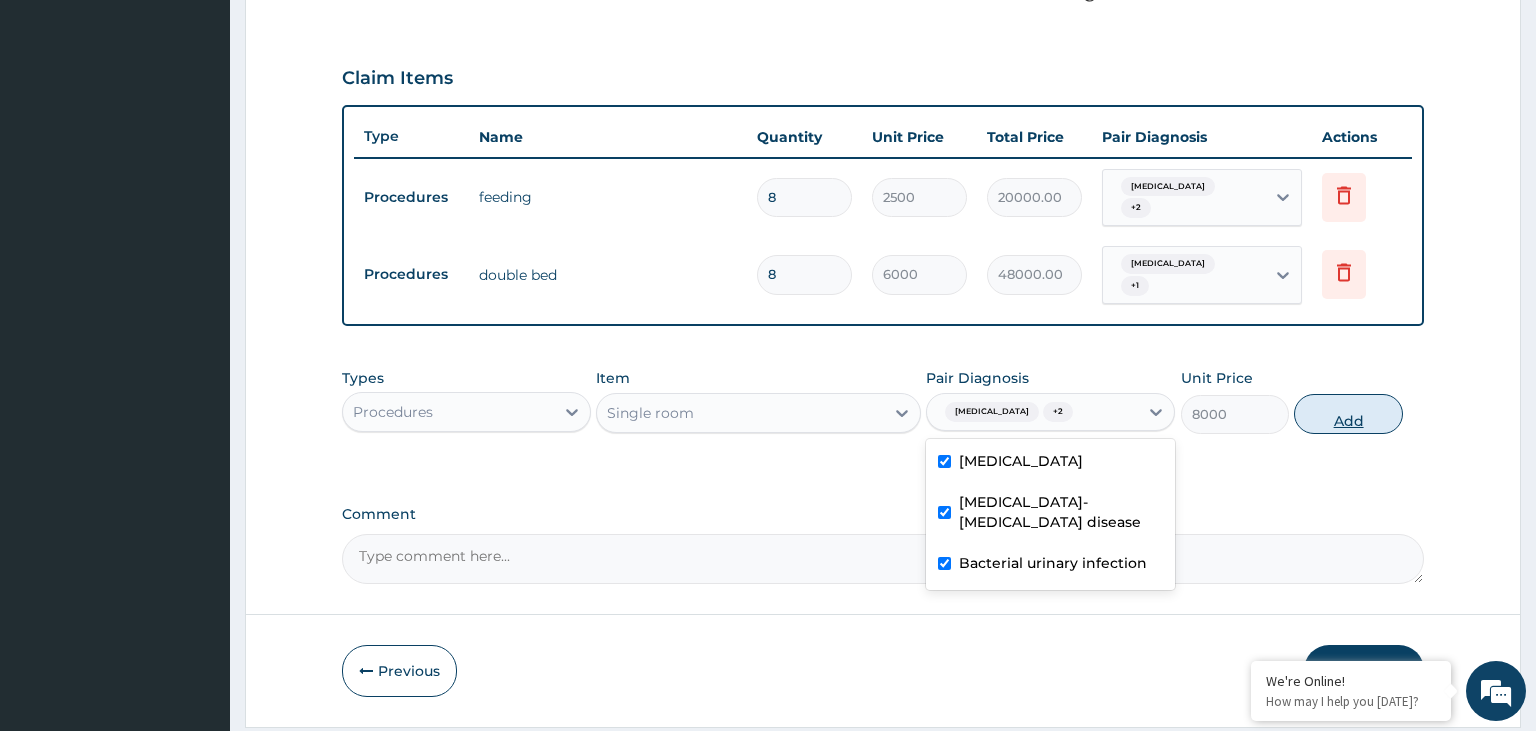 click on "Add" at bounding box center [1348, 414] 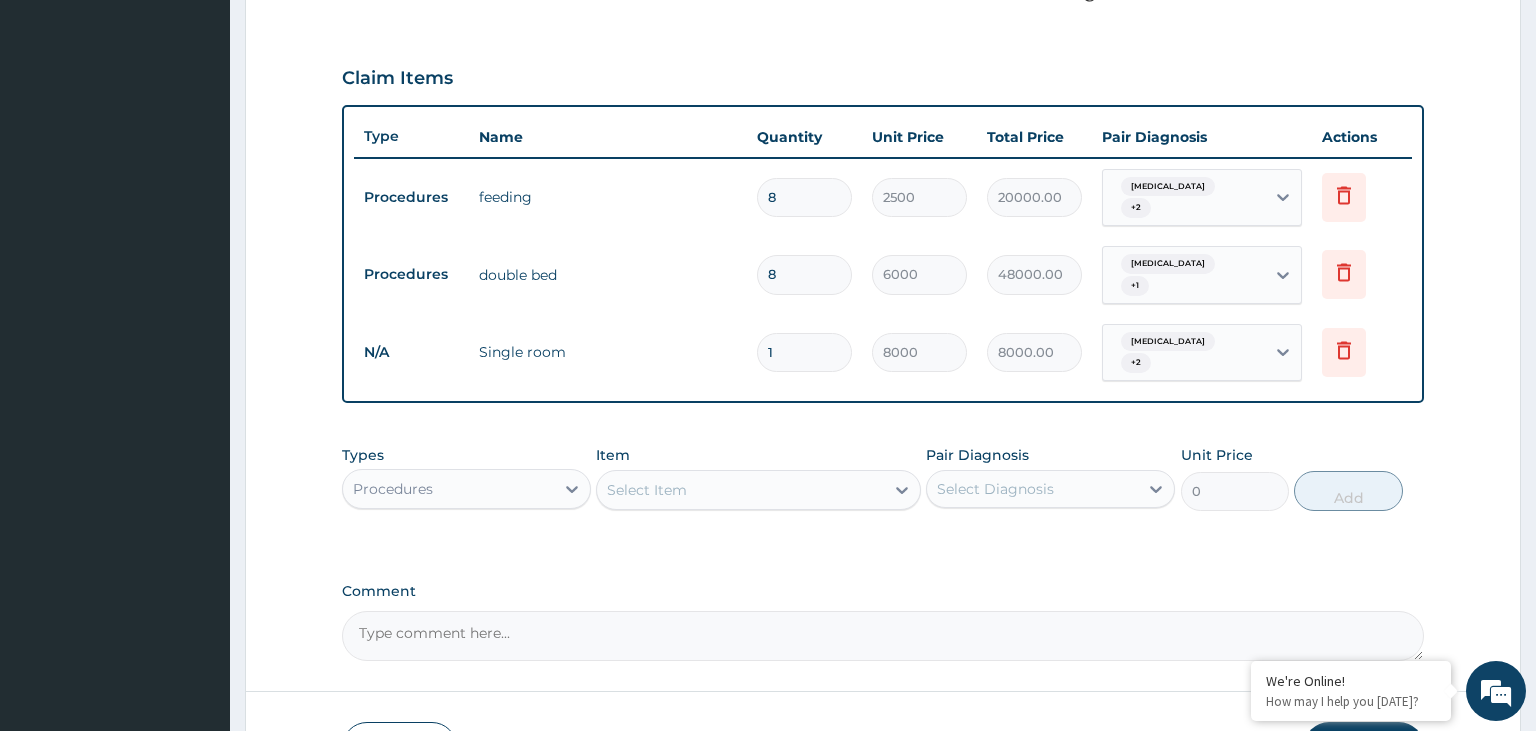 drag, startPoint x: 786, startPoint y: 264, endPoint x: 769, endPoint y: 264, distance: 17 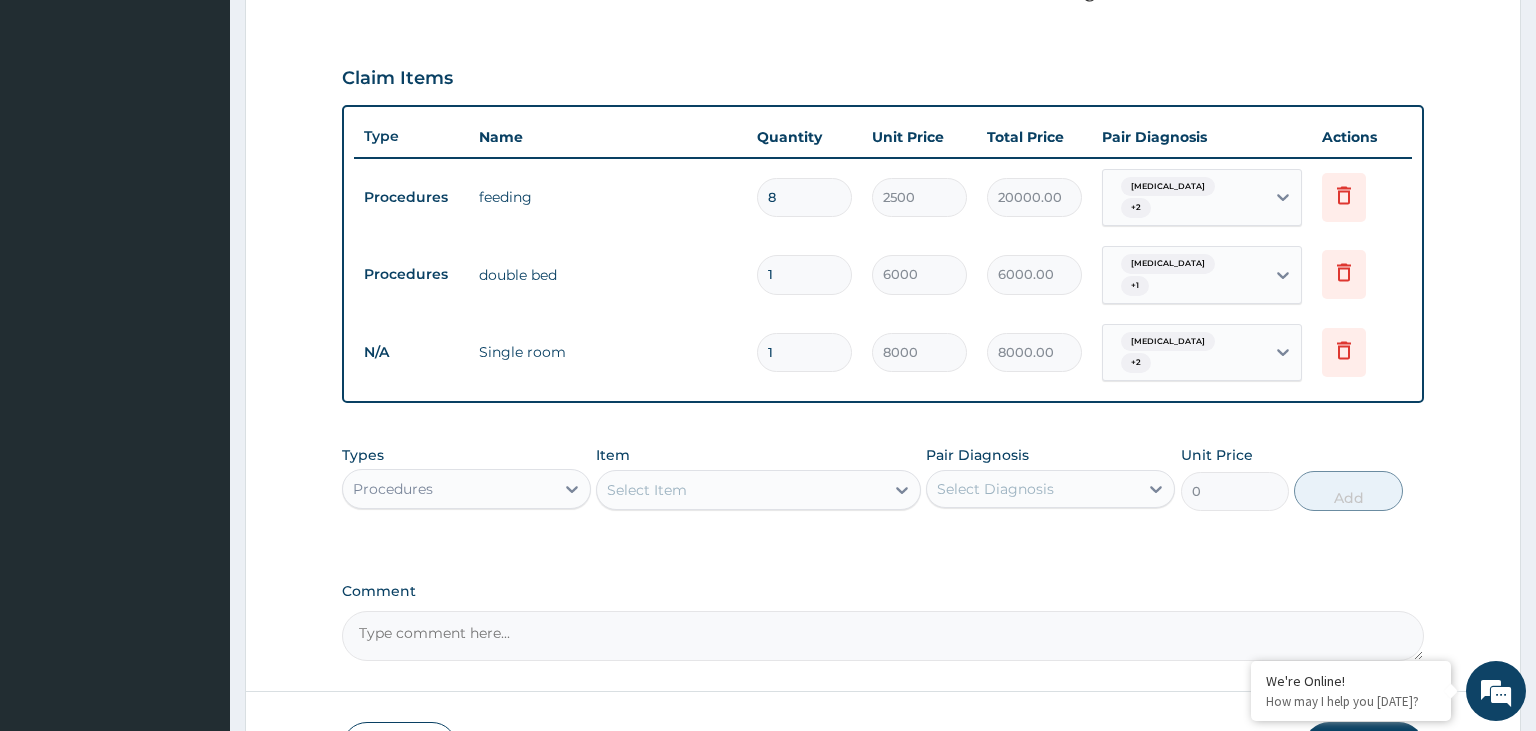 type on "1" 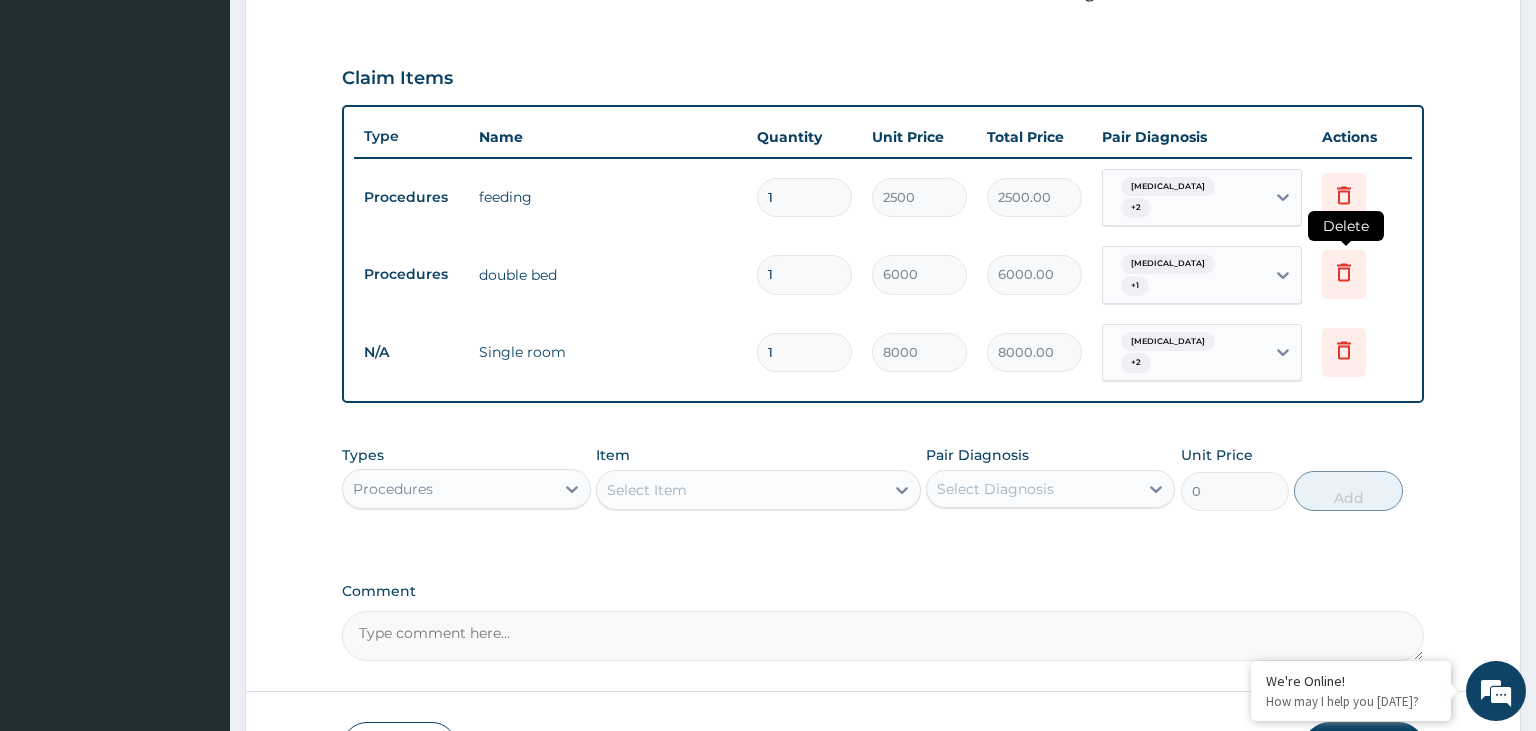 type on "1" 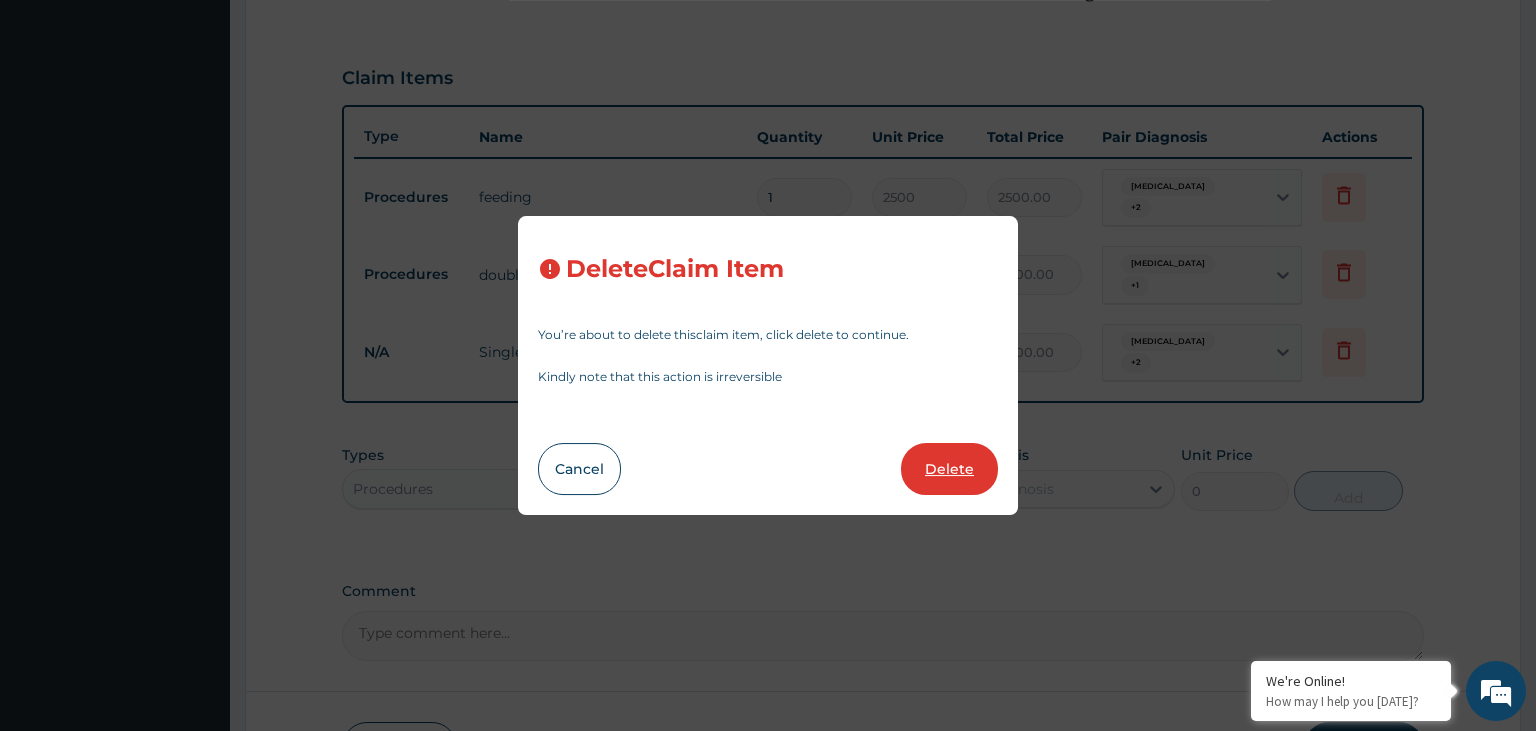 click on "Delete" at bounding box center [949, 469] 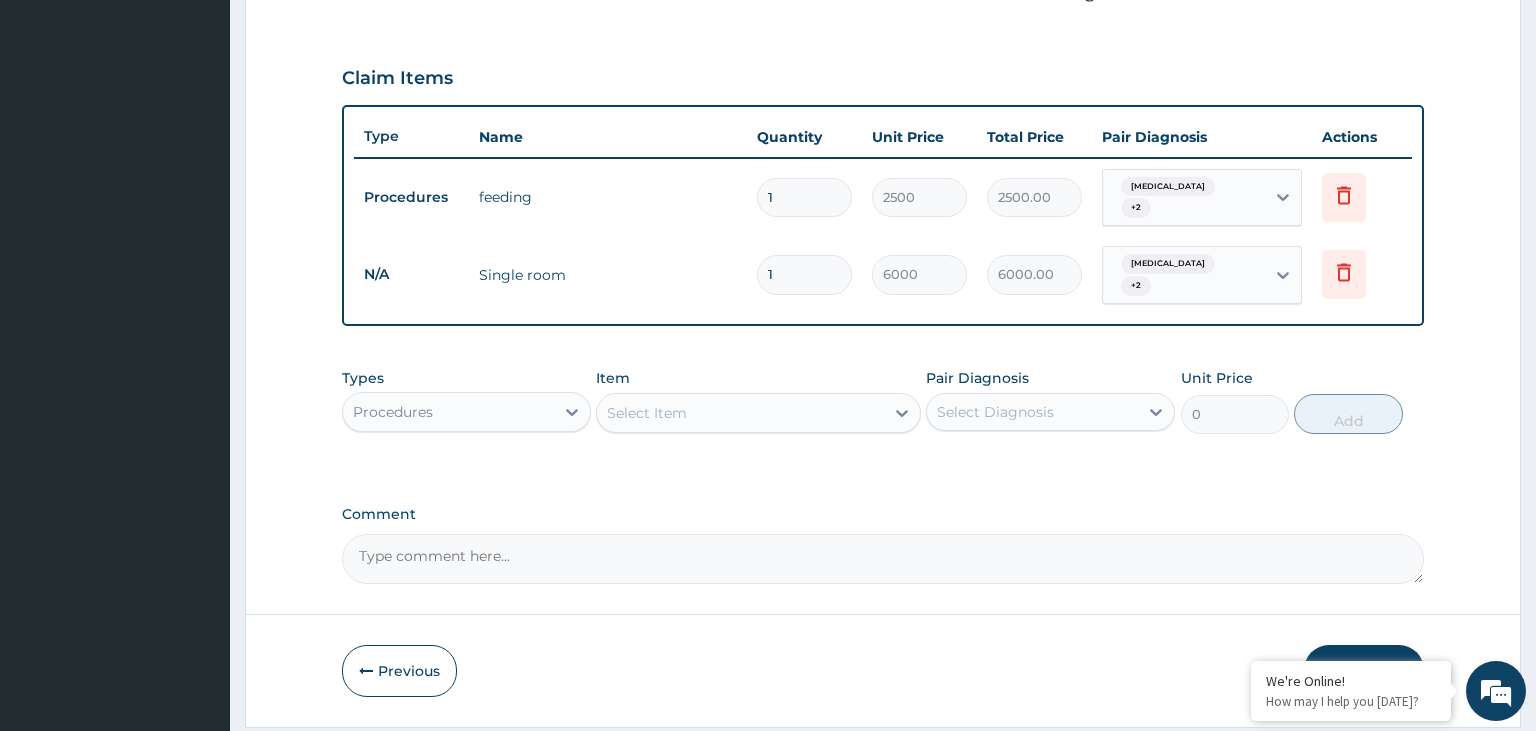type on "8000" 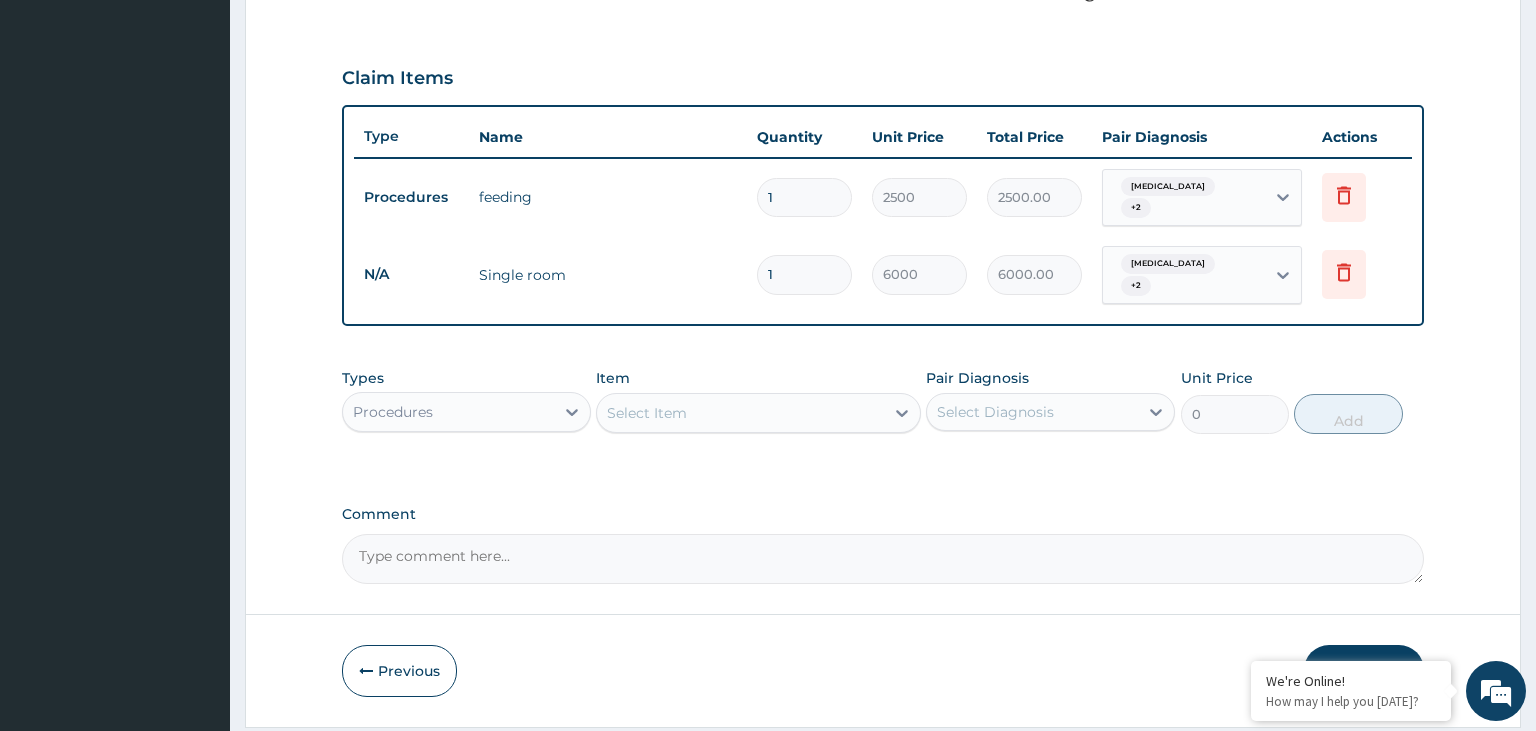 type on "8000.00" 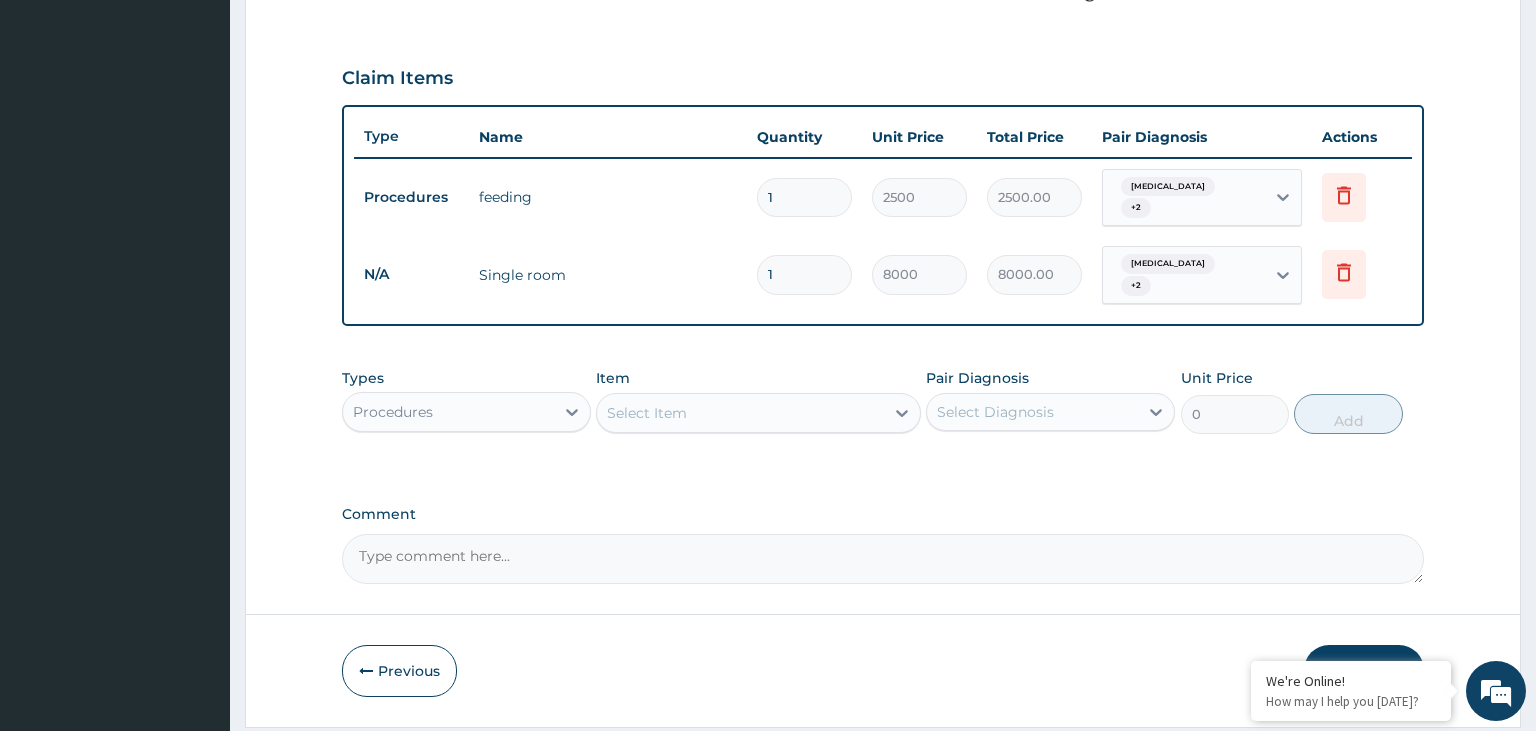 scroll, scrollTop: 681, scrollLeft: 0, axis: vertical 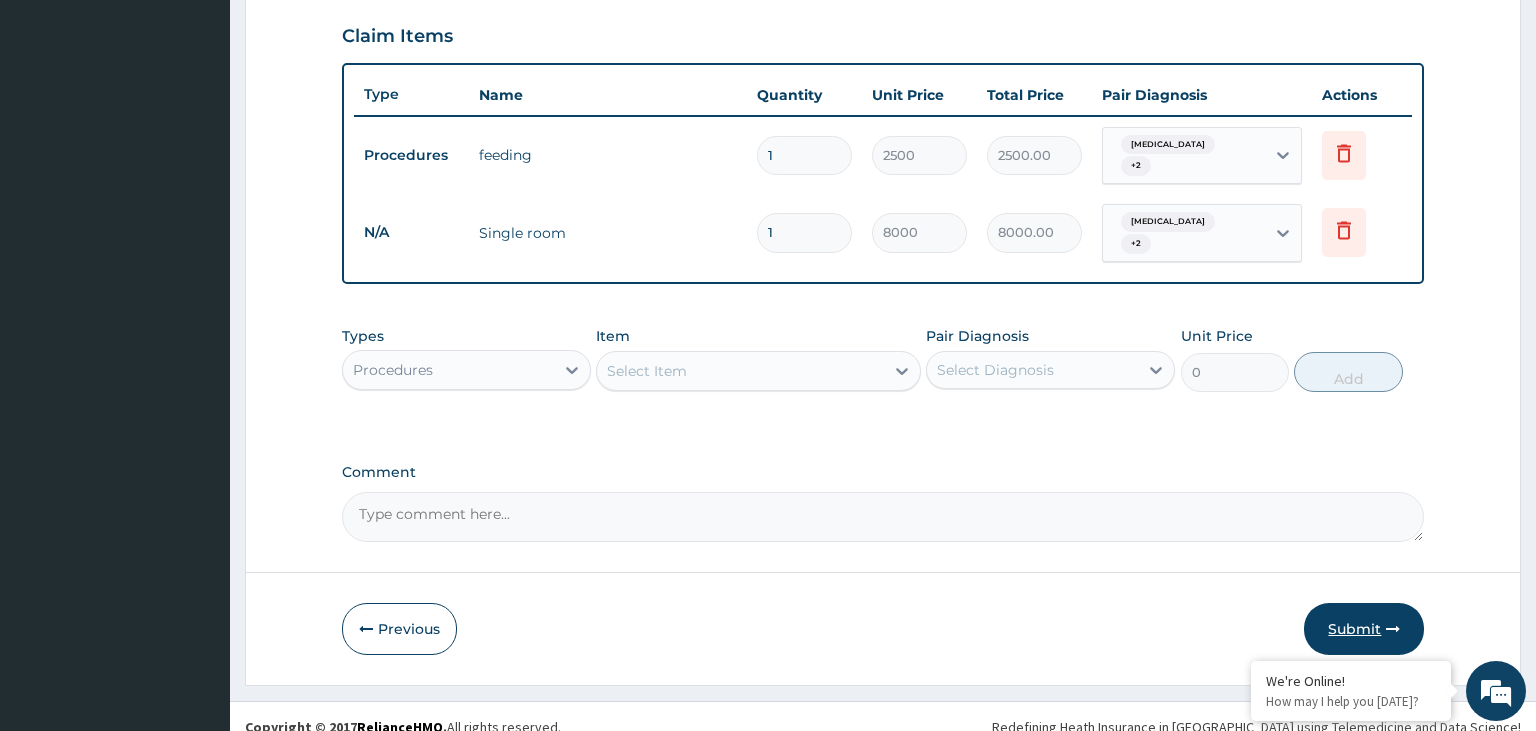 click on "Submit" at bounding box center [1364, 629] 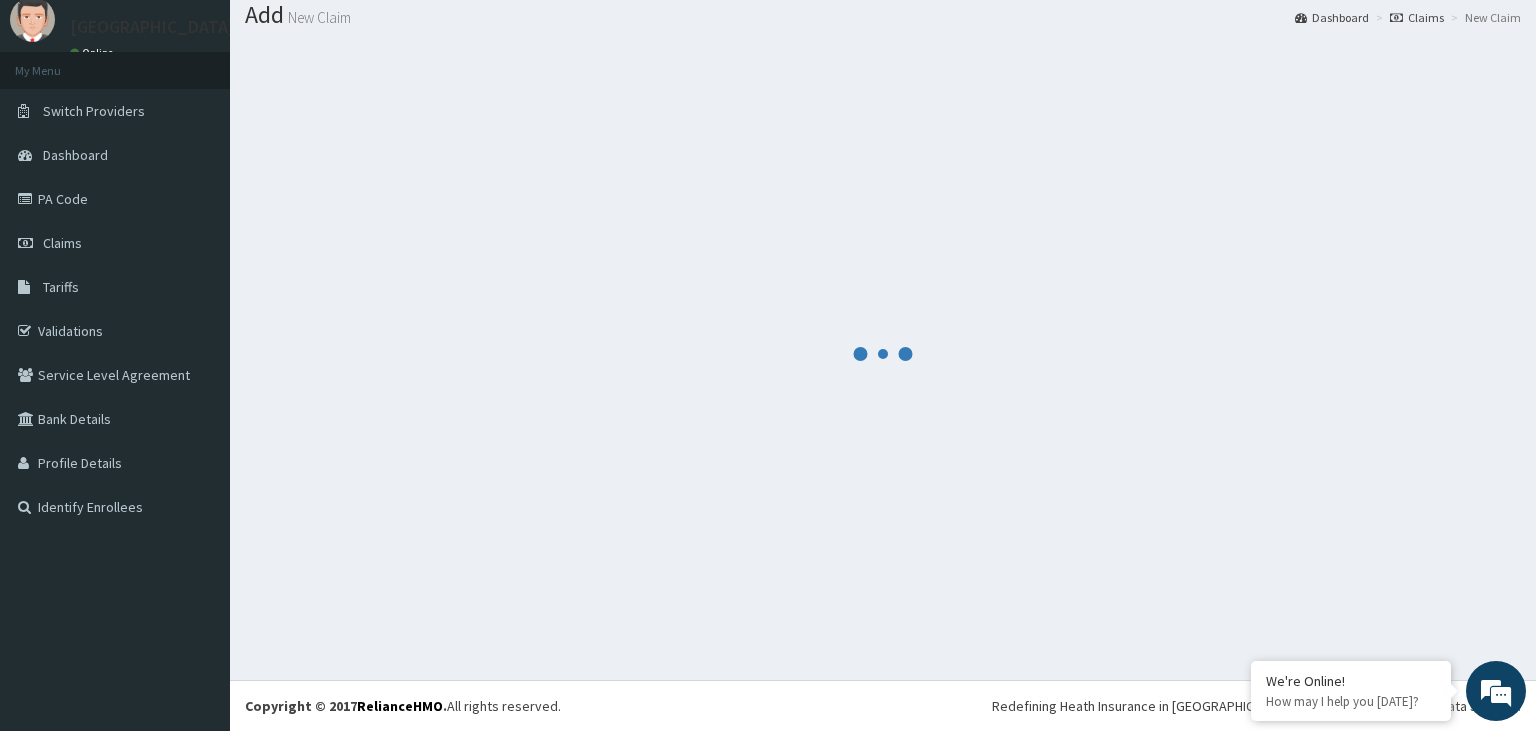 scroll, scrollTop: 62, scrollLeft: 0, axis: vertical 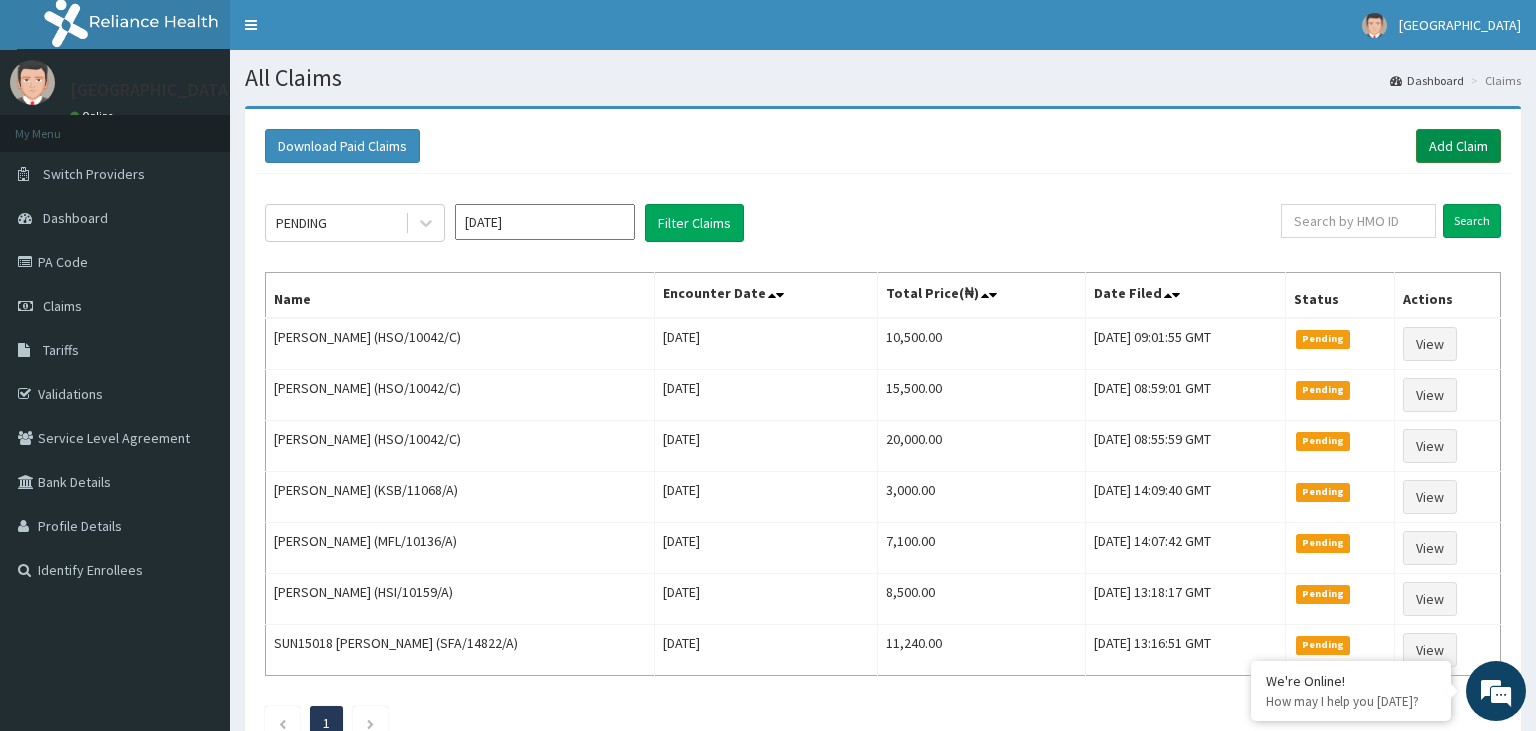 click on "Add Claim" at bounding box center (1458, 146) 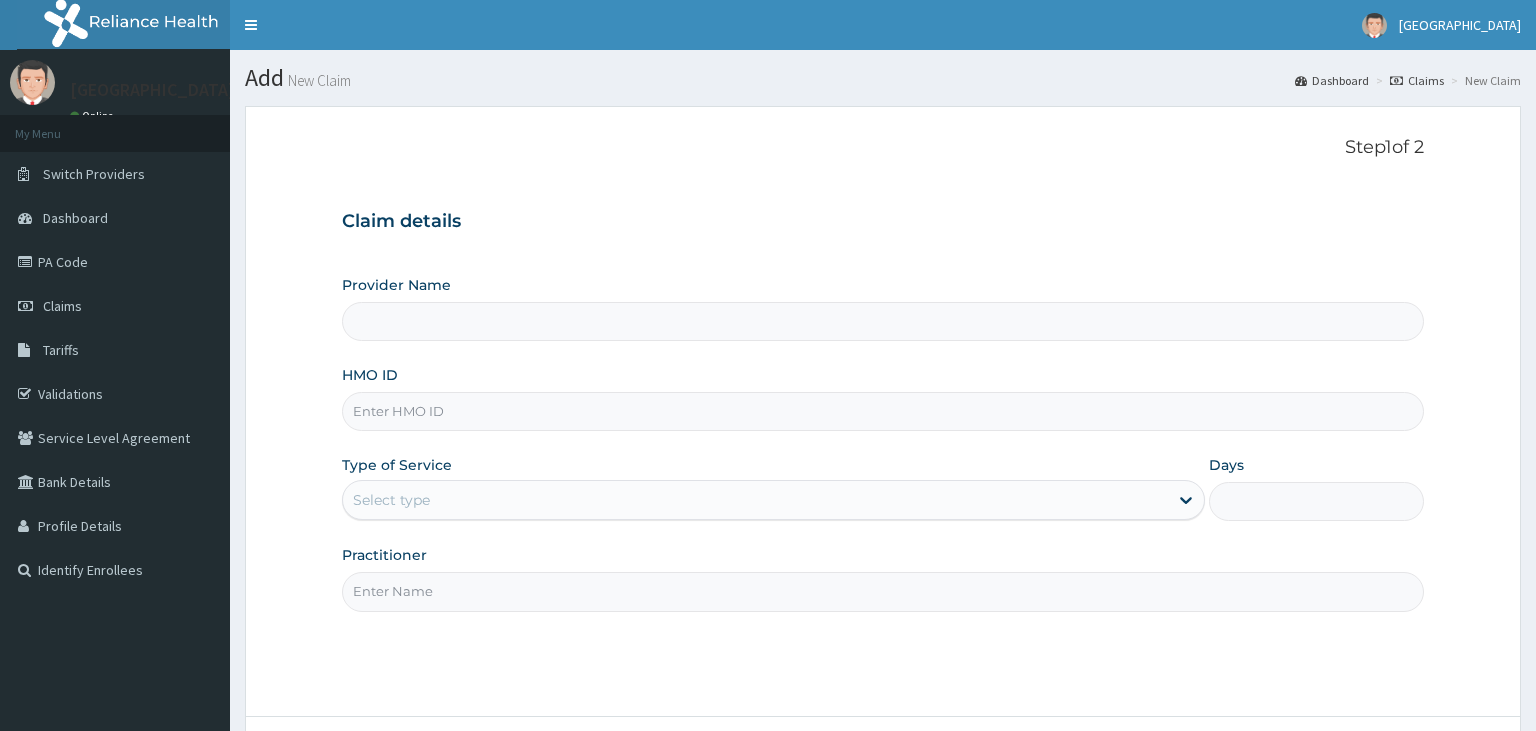 scroll, scrollTop: 0, scrollLeft: 0, axis: both 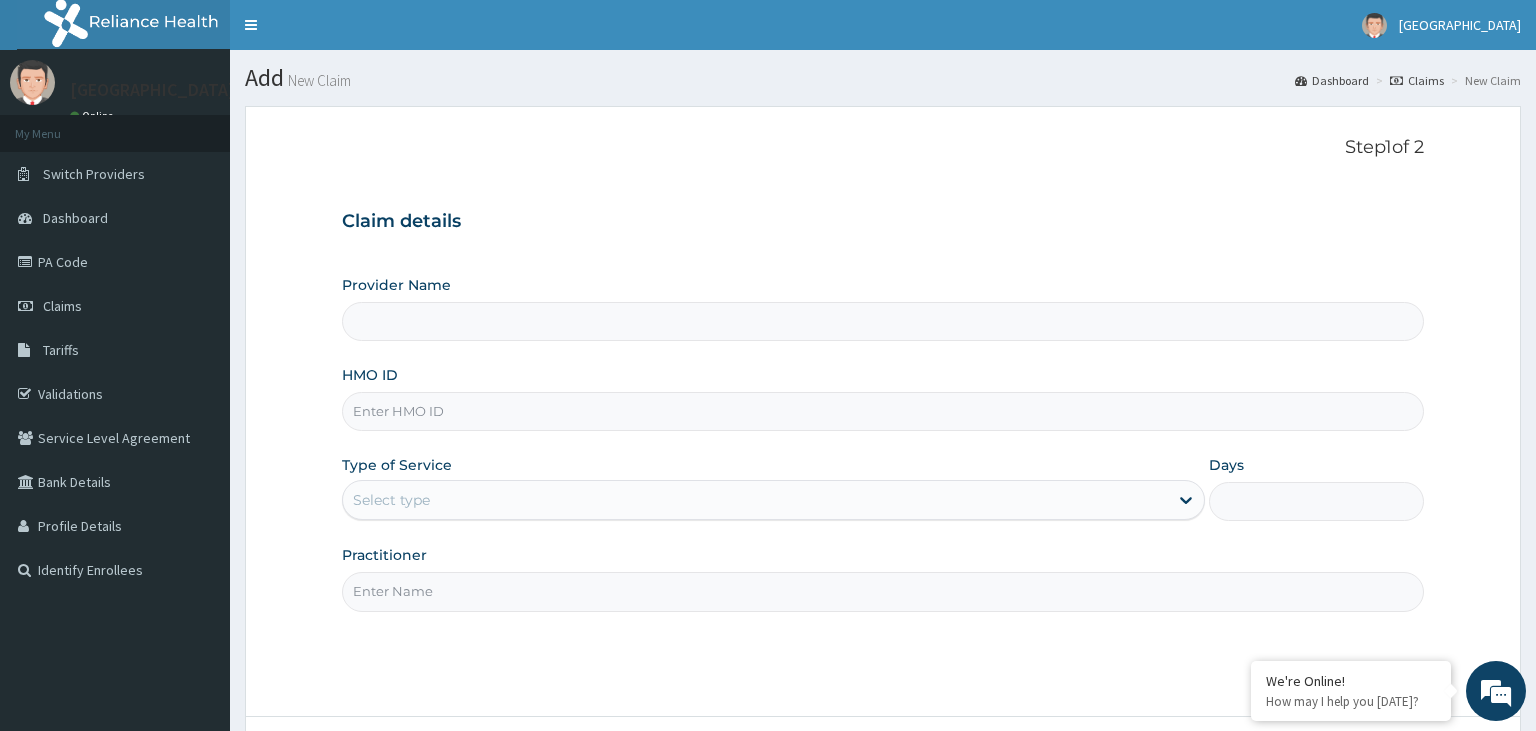 type on "[GEOGRAPHIC_DATA]-KADUNA" 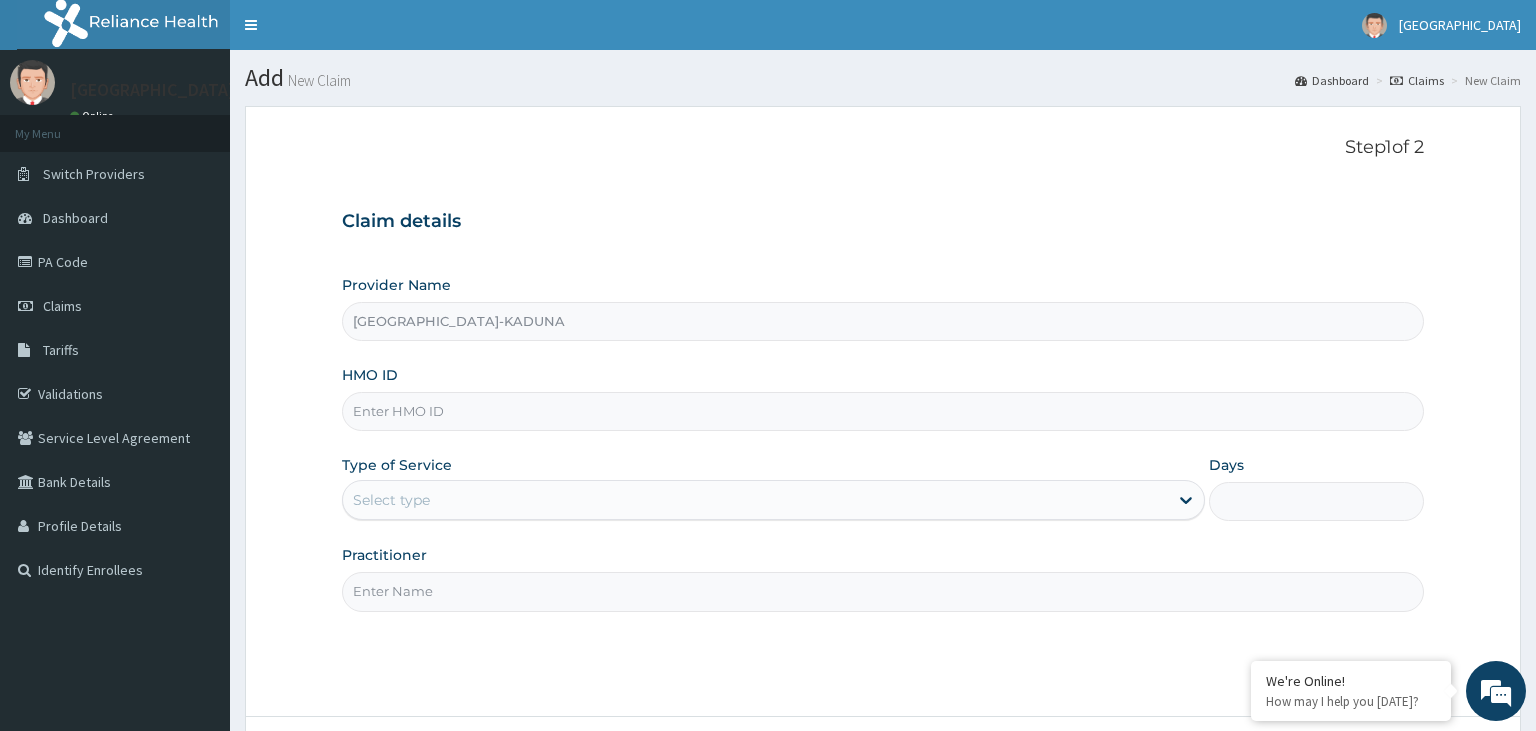 paste on "HSO/10042/C" 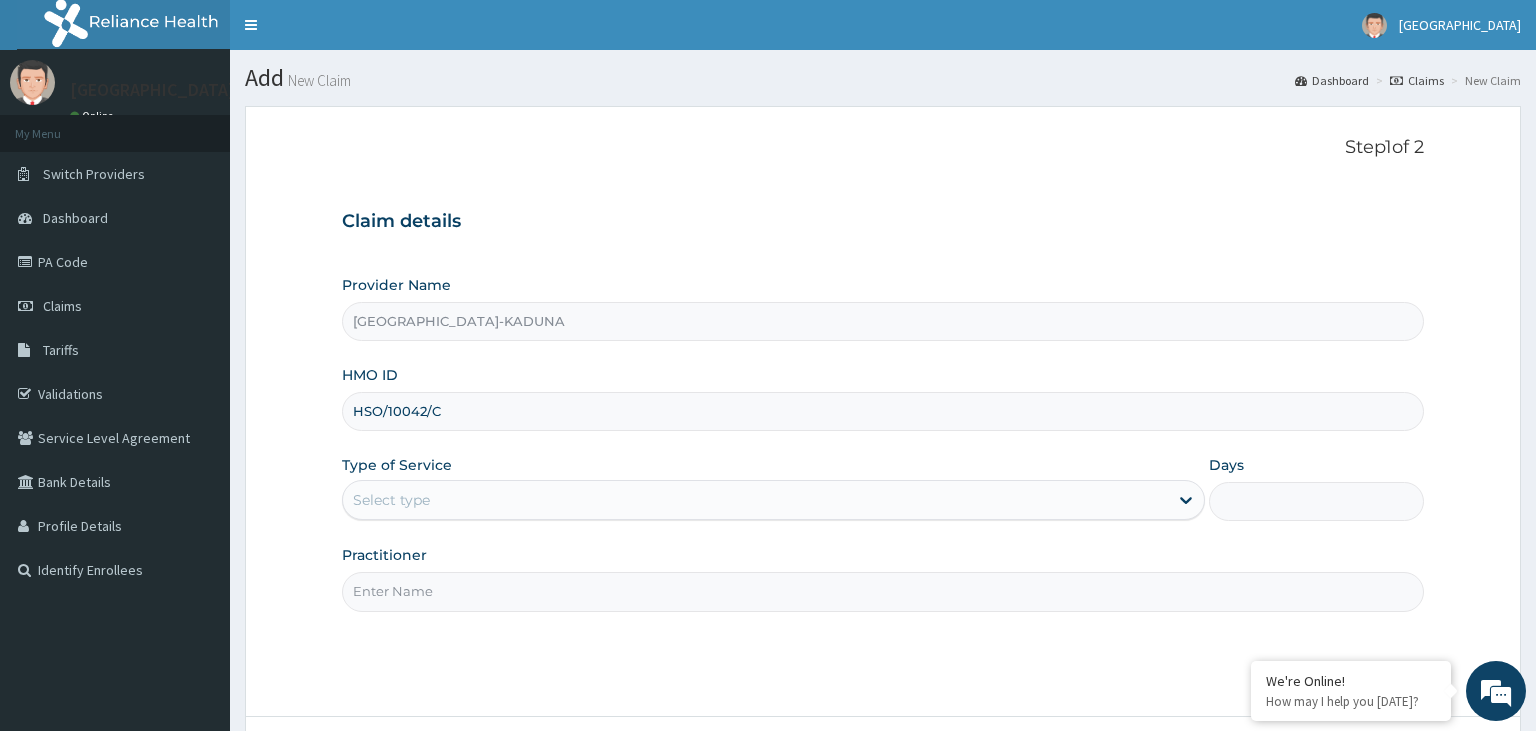 type on "HSO/10042/C" 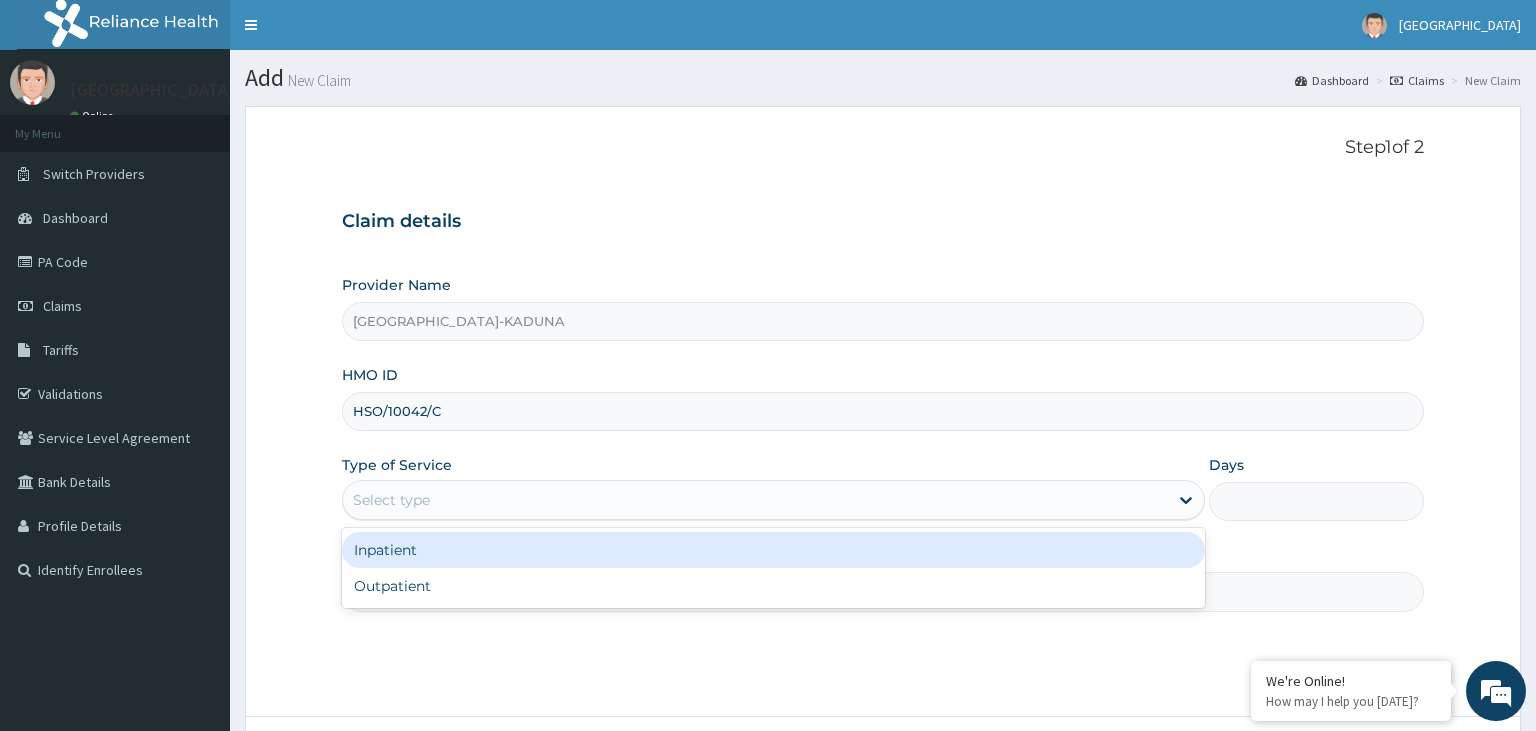 click on "Select type" at bounding box center [391, 500] 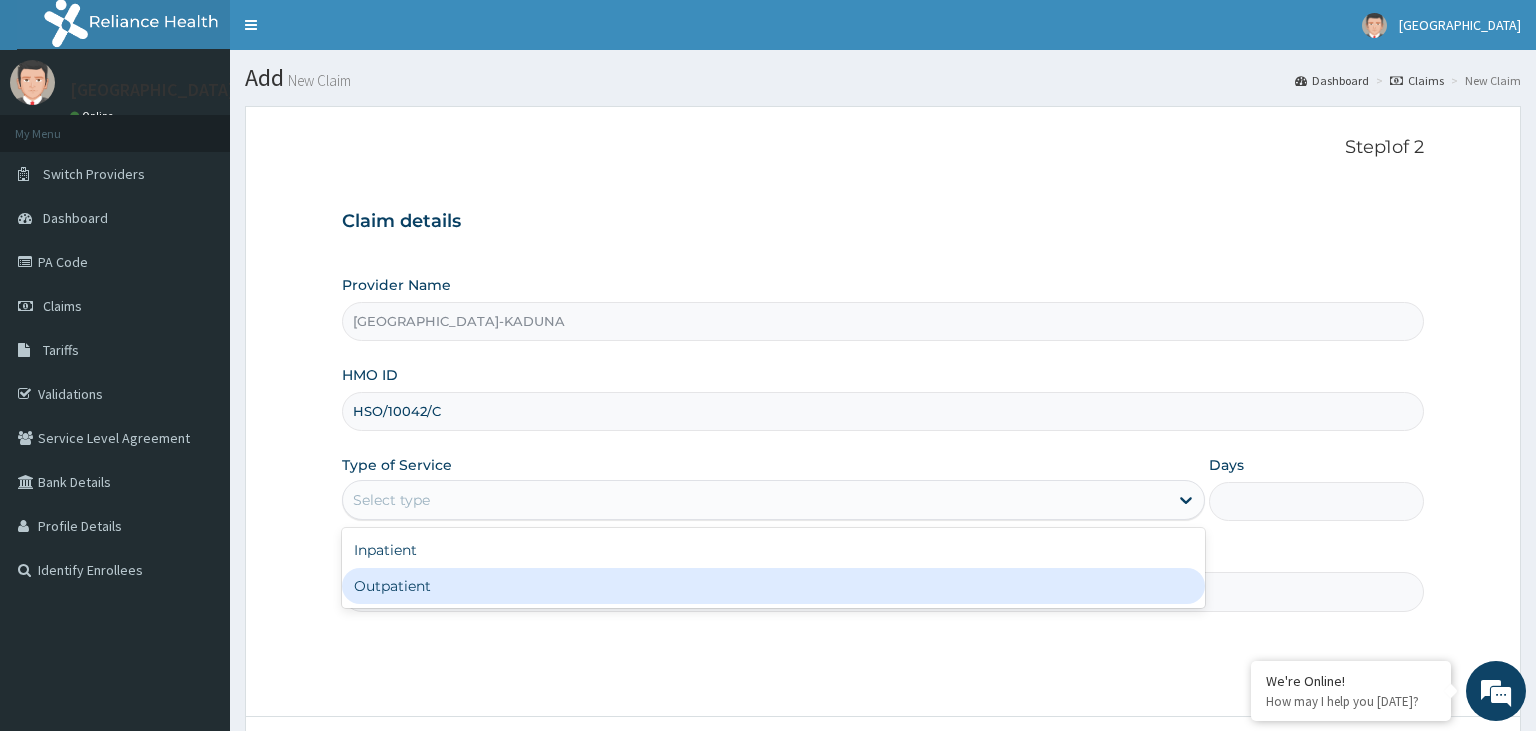 click on "Outpatient" at bounding box center [773, 586] 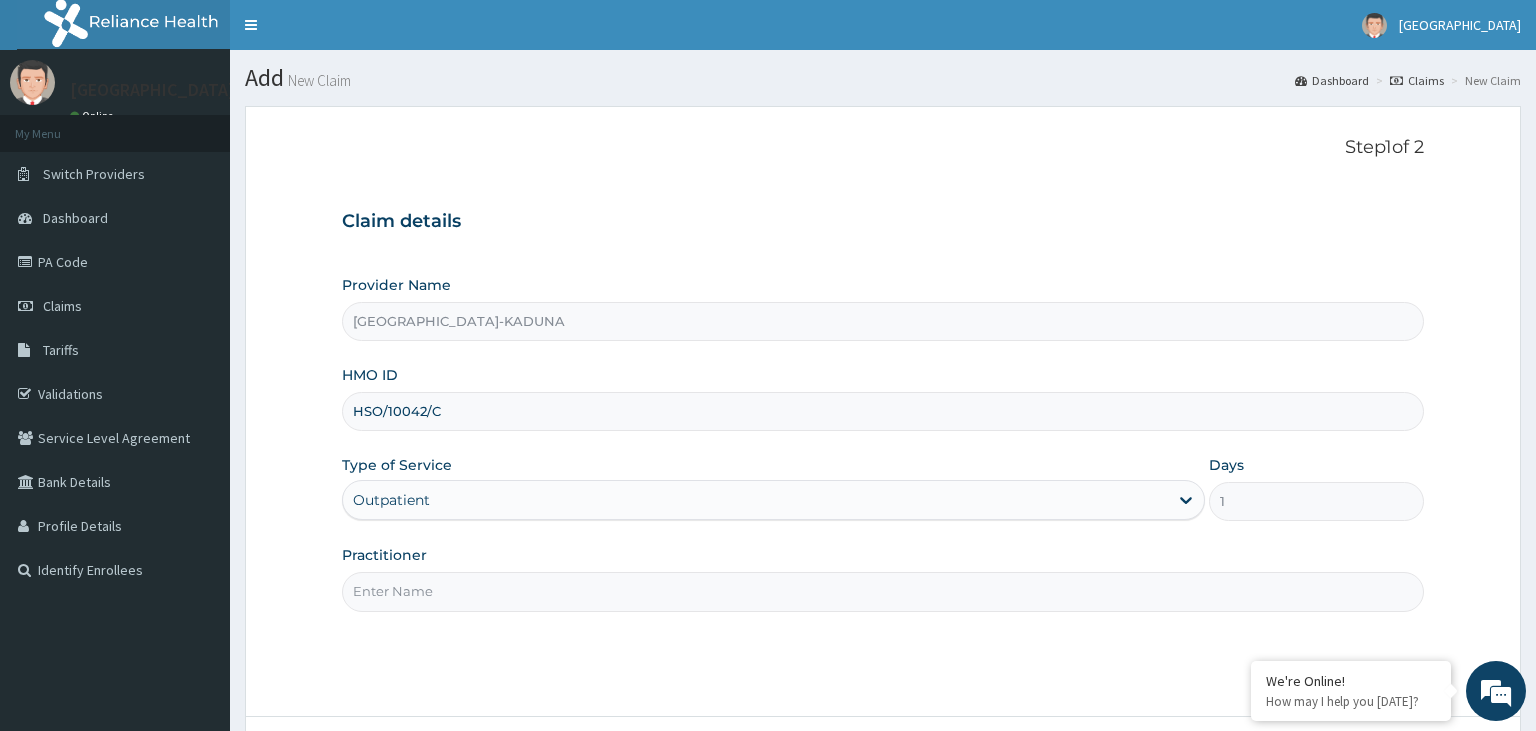 click on "Outpatient" at bounding box center (755, 500) 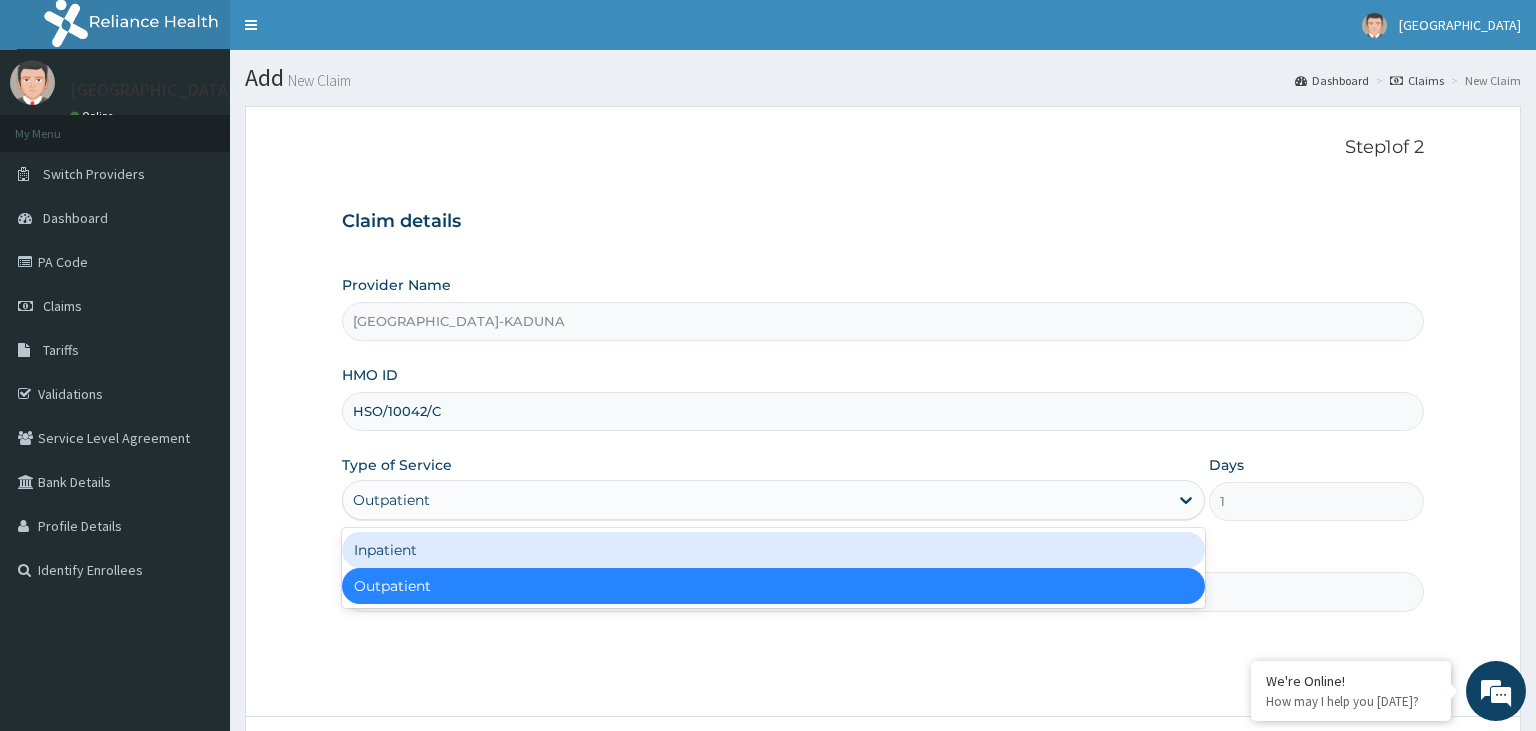 click on "Inpatient" at bounding box center [773, 550] 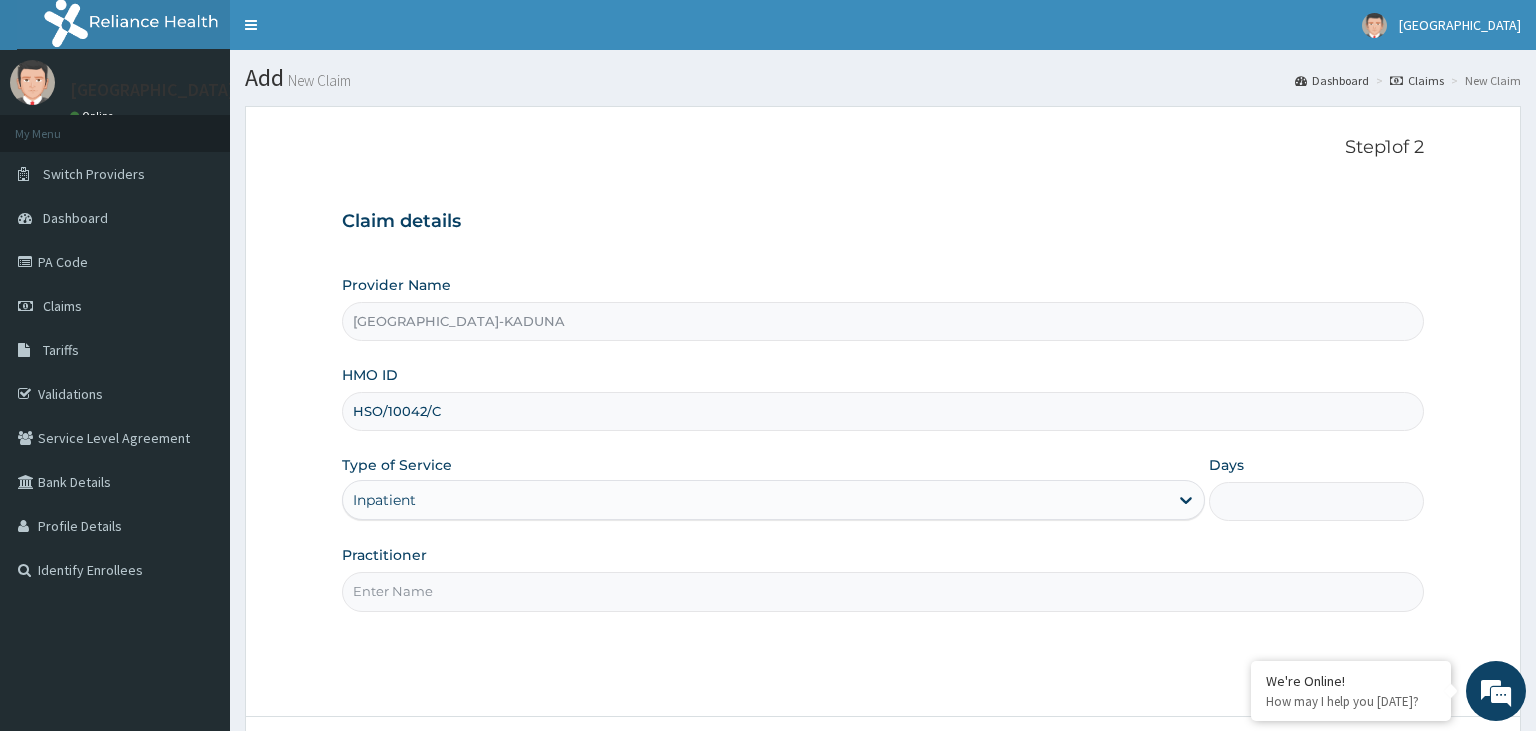 click on "Days" at bounding box center [1317, 501] 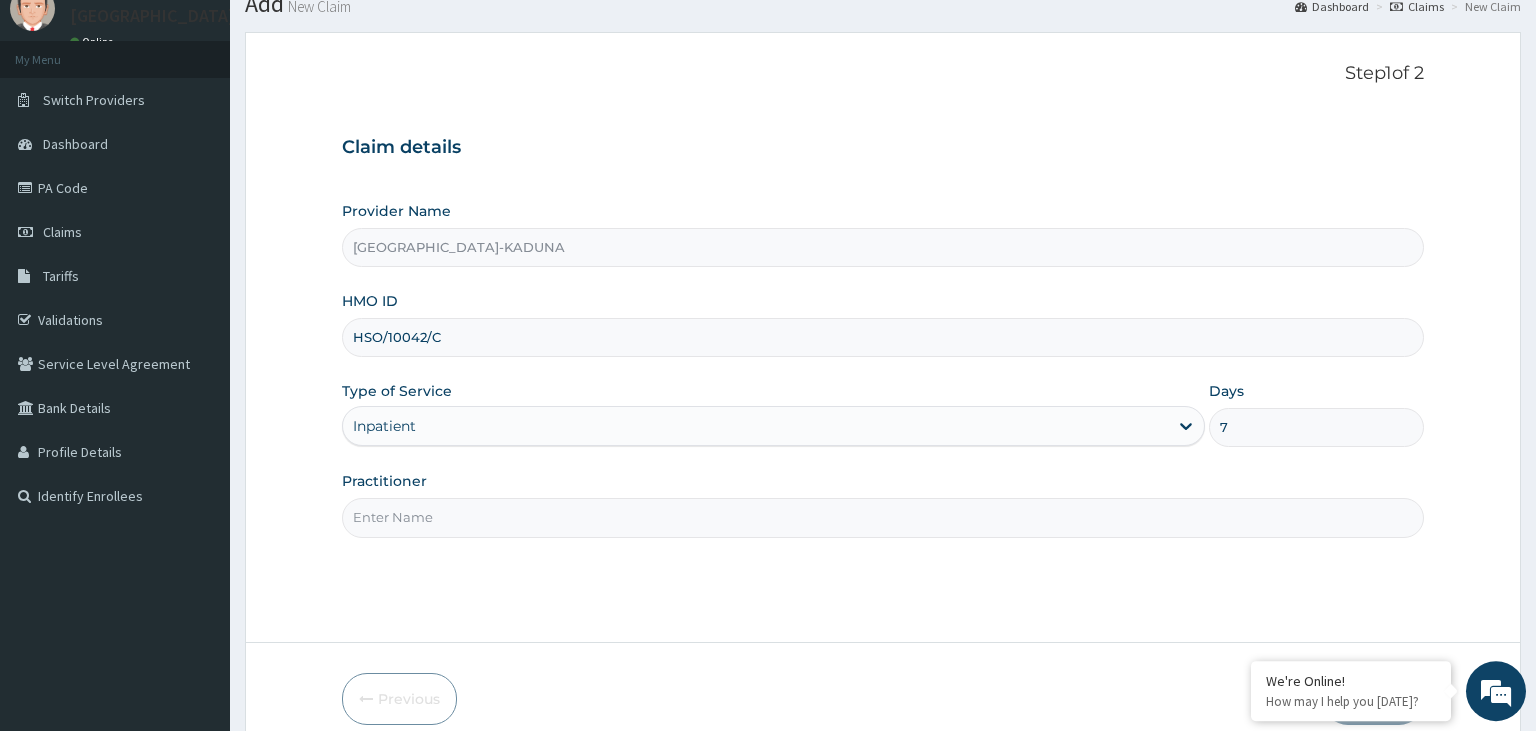 scroll, scrollTop: 164, scrollLeft: 0, axis: vertical 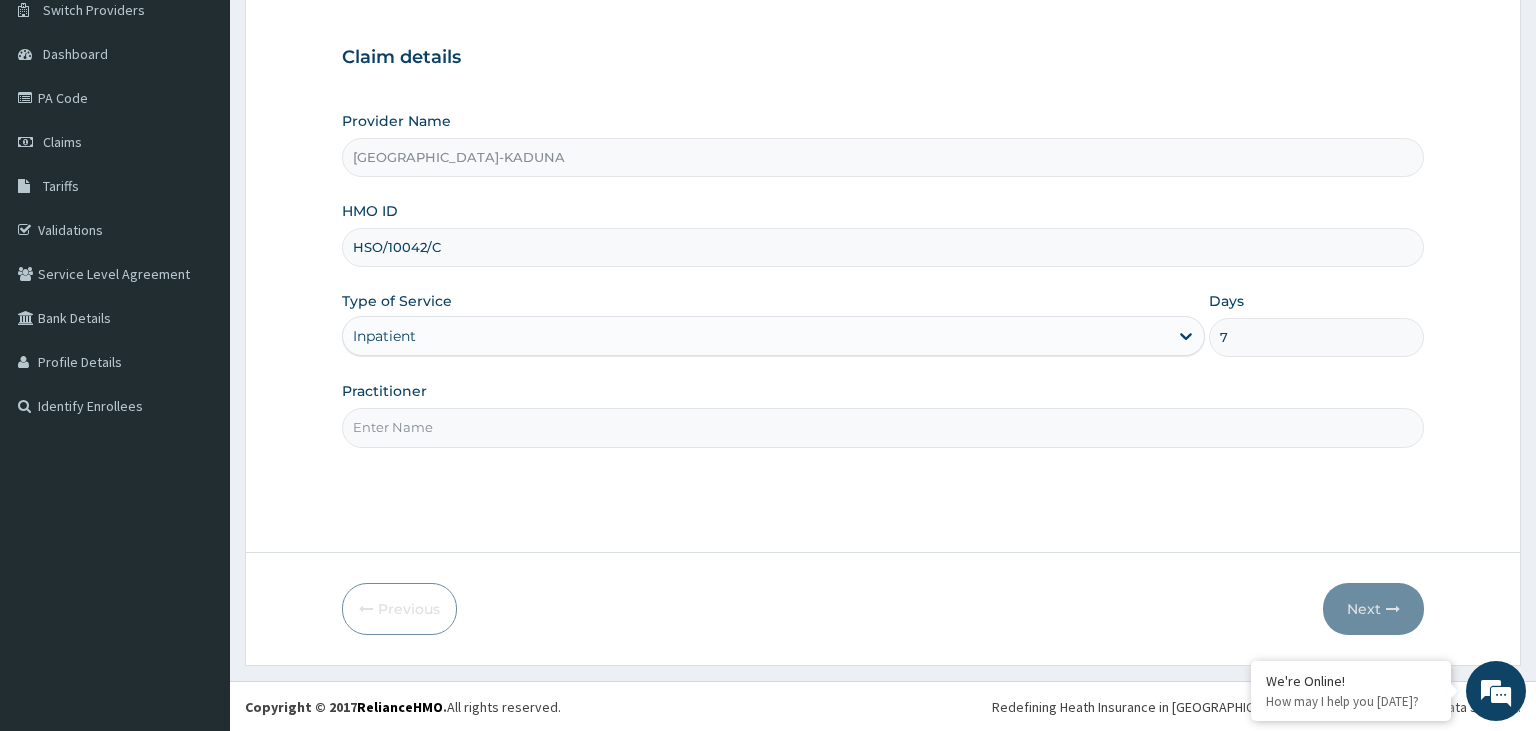 type on "7" 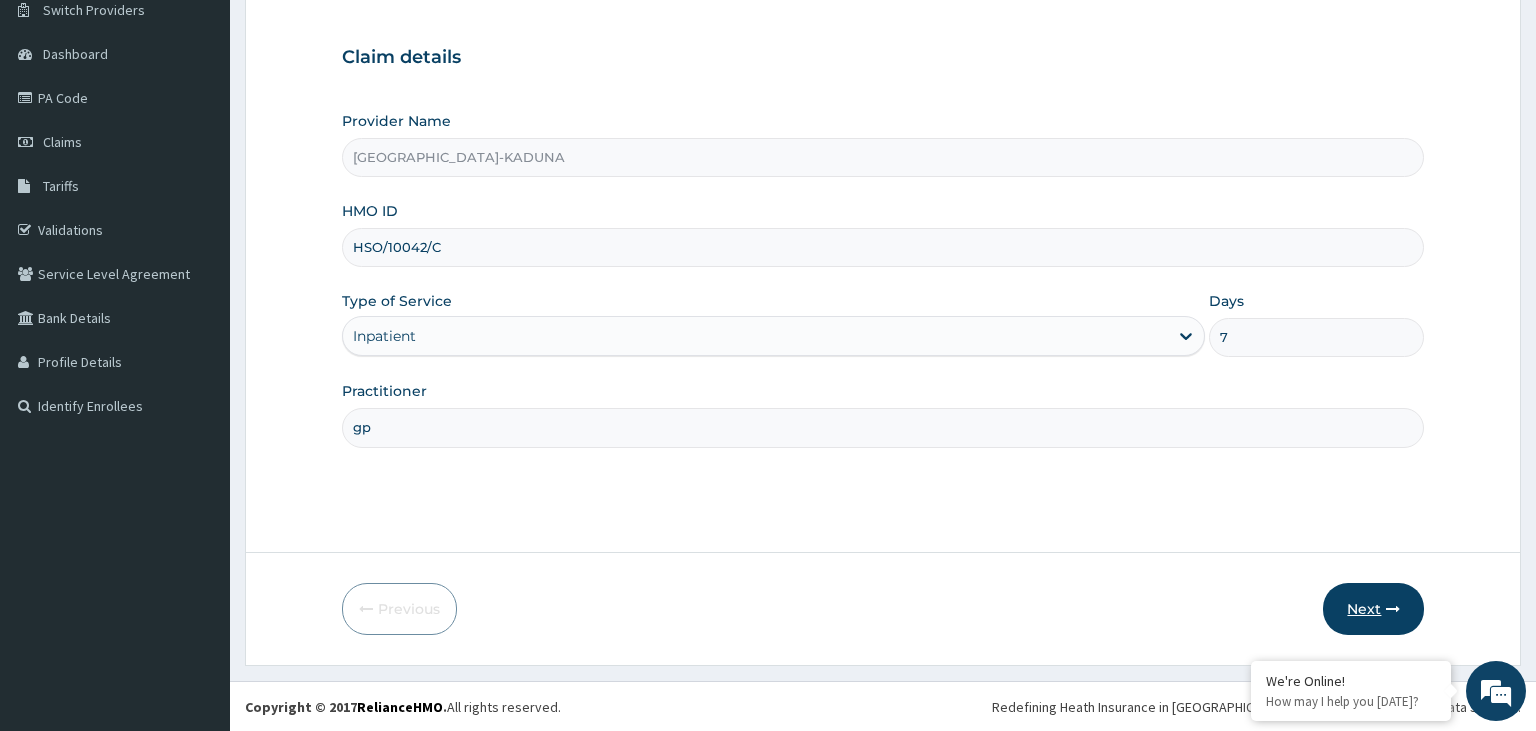 type on "gp" 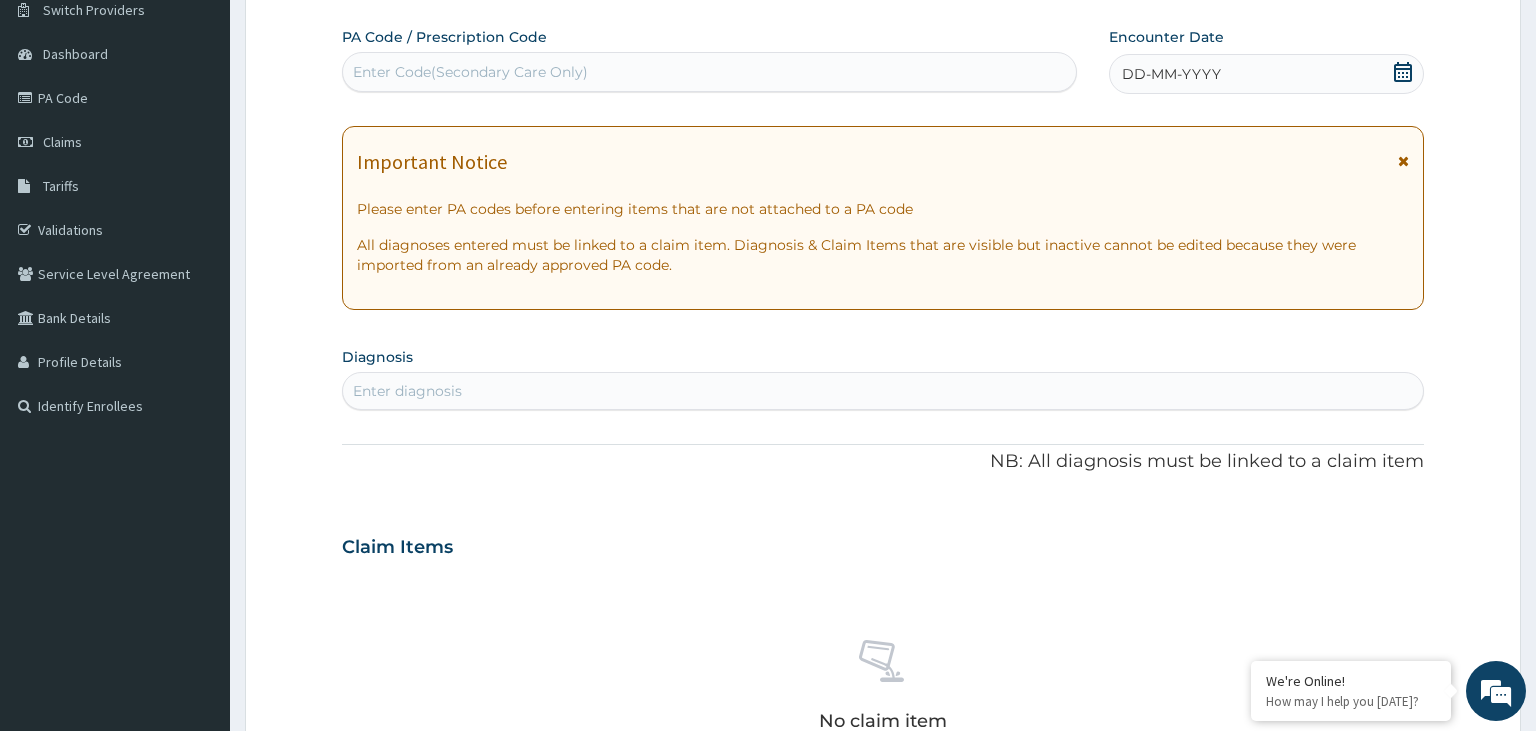 scroll, scrollTop: 0, scrollLeft: 0, axis: both 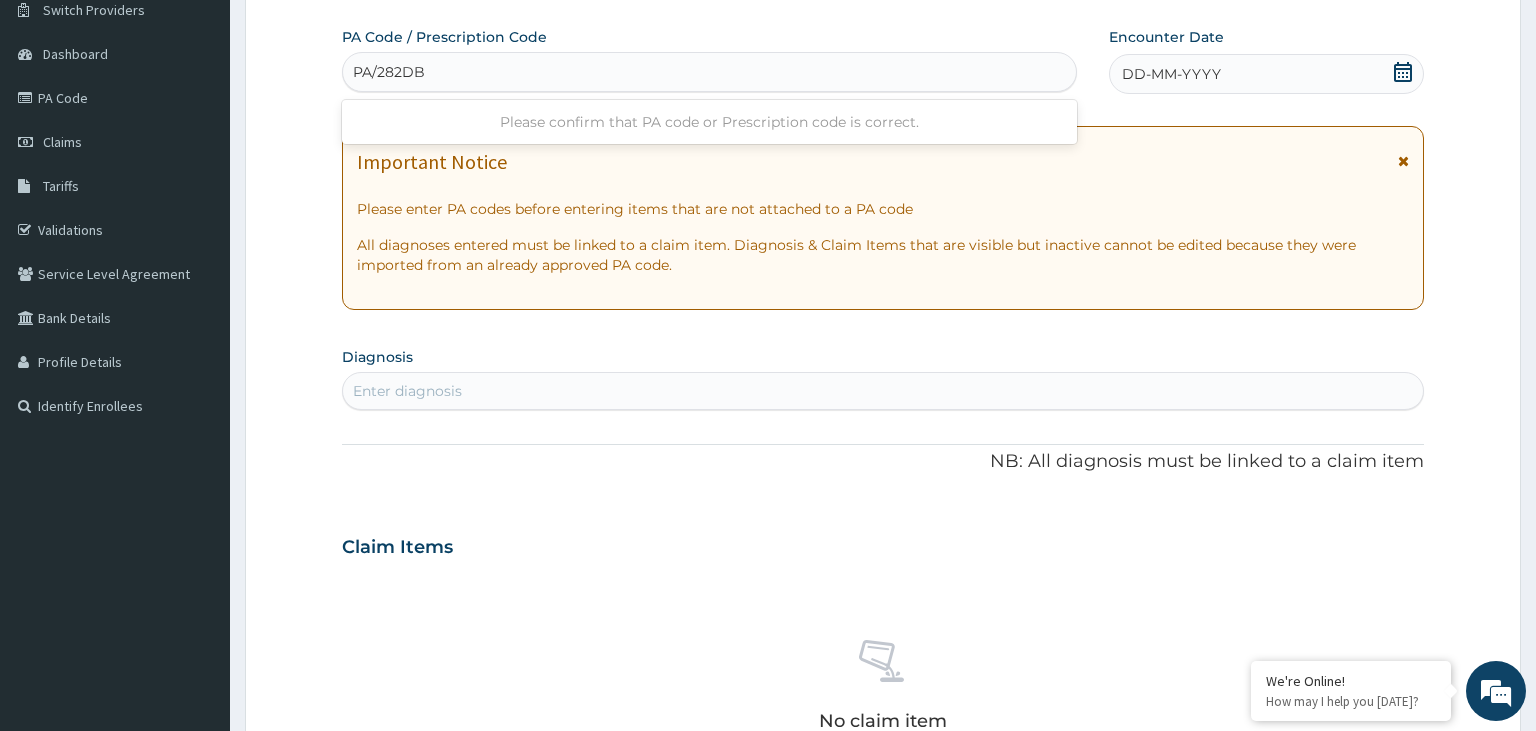 type on "PA/282DBC" 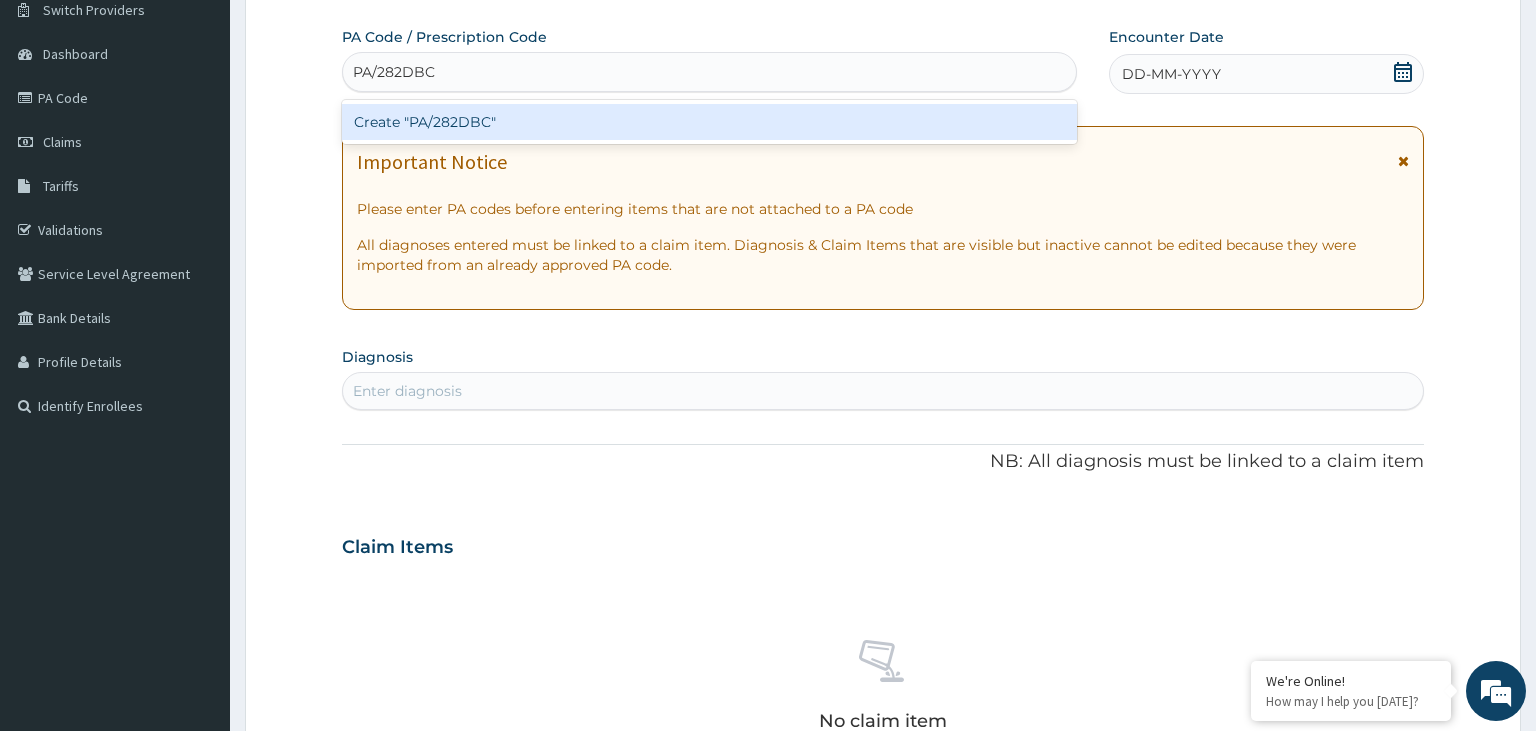 click on "Create "PA/282DBC"" at bounding box center (710, 122) 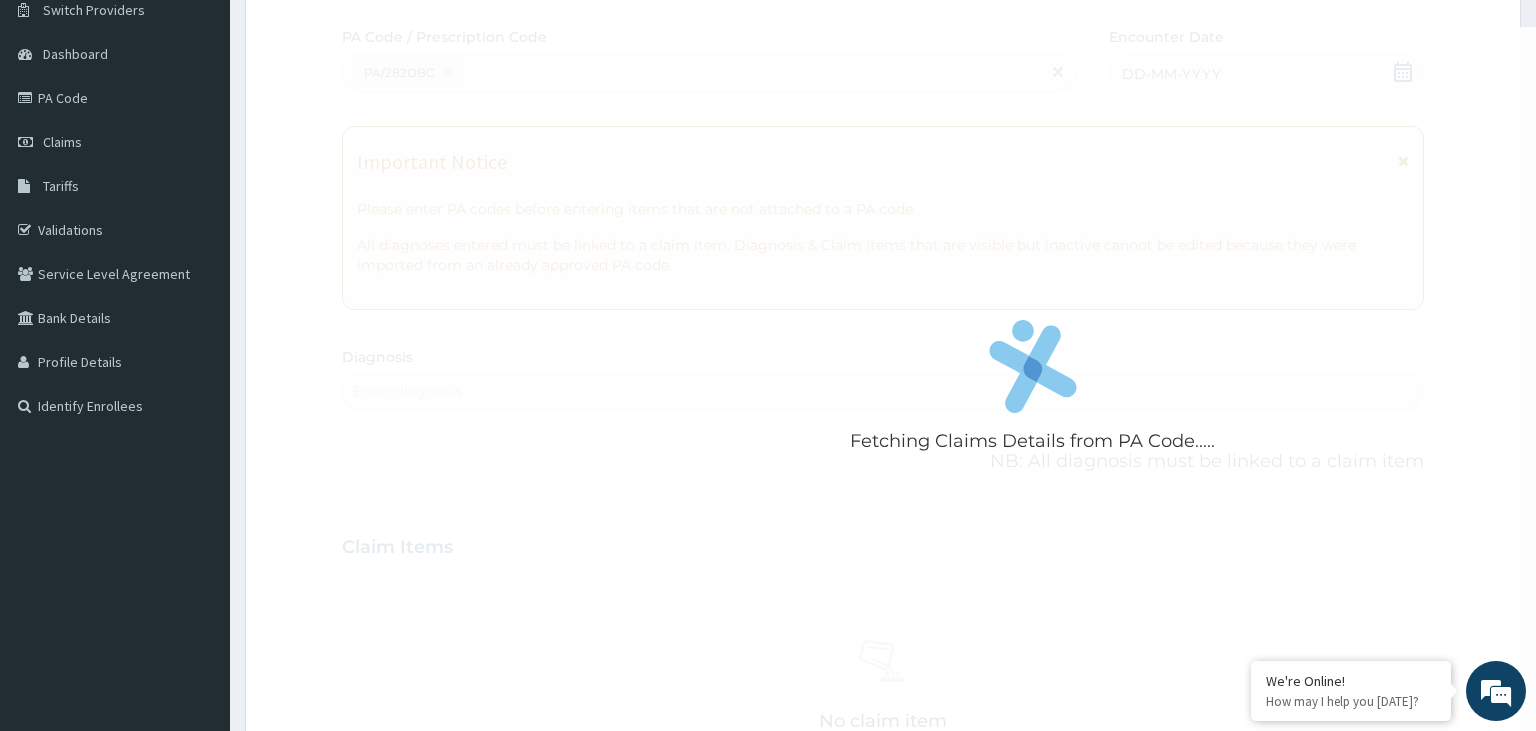 scroll, scrollTop: 533, scrollLeft: 0, axis: vertical 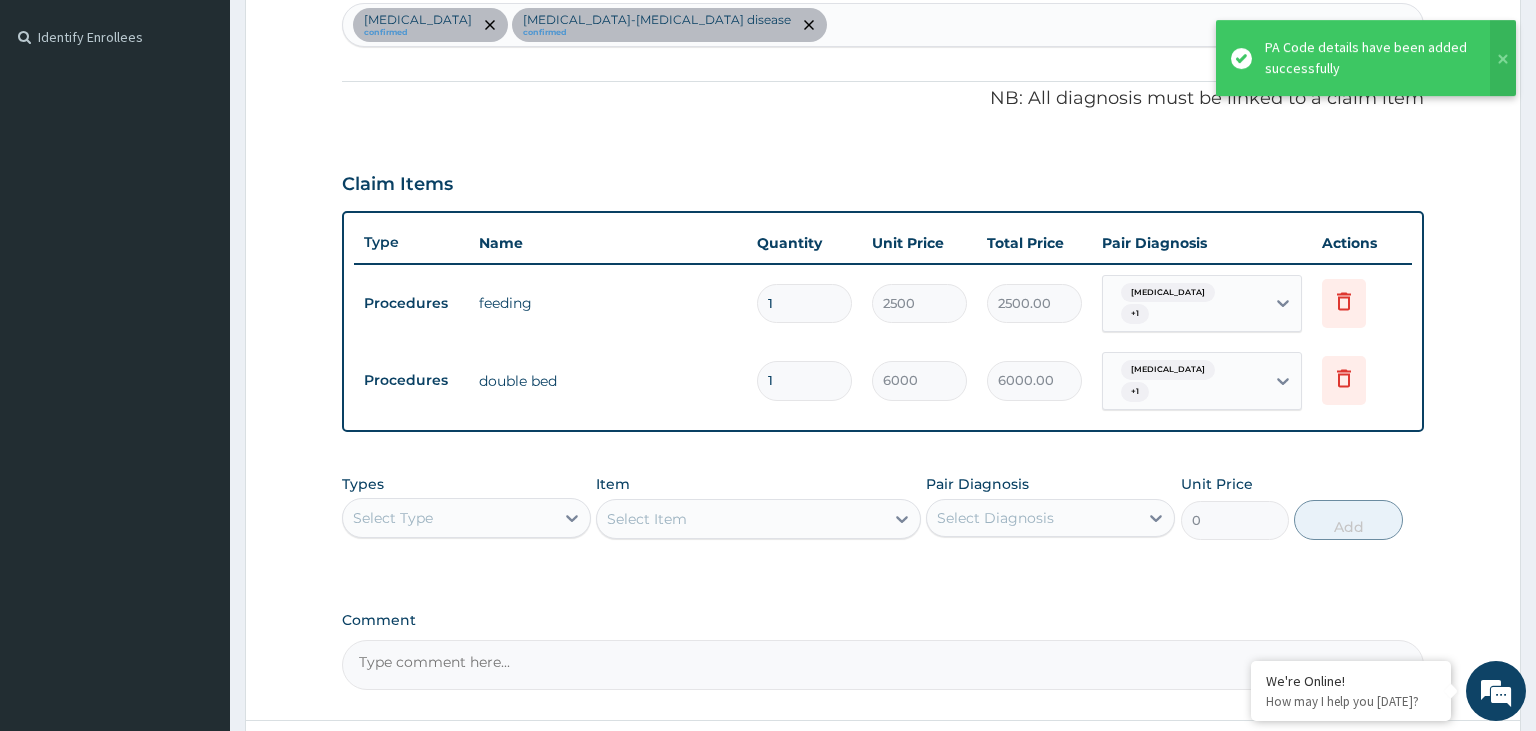 click on "Select Type" at bounding box center [448, 518] 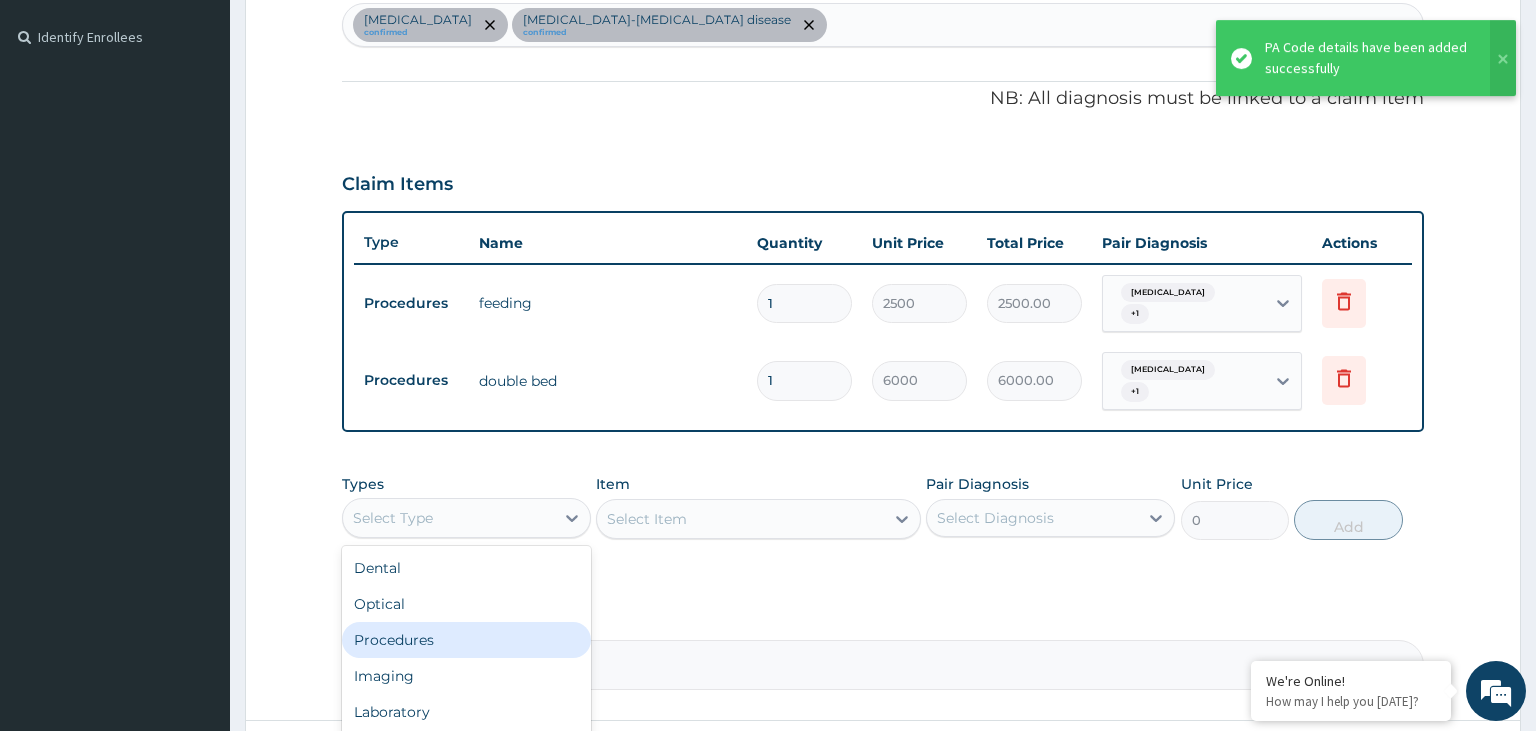 click on "Procedures" at bounding box center (466, 640) 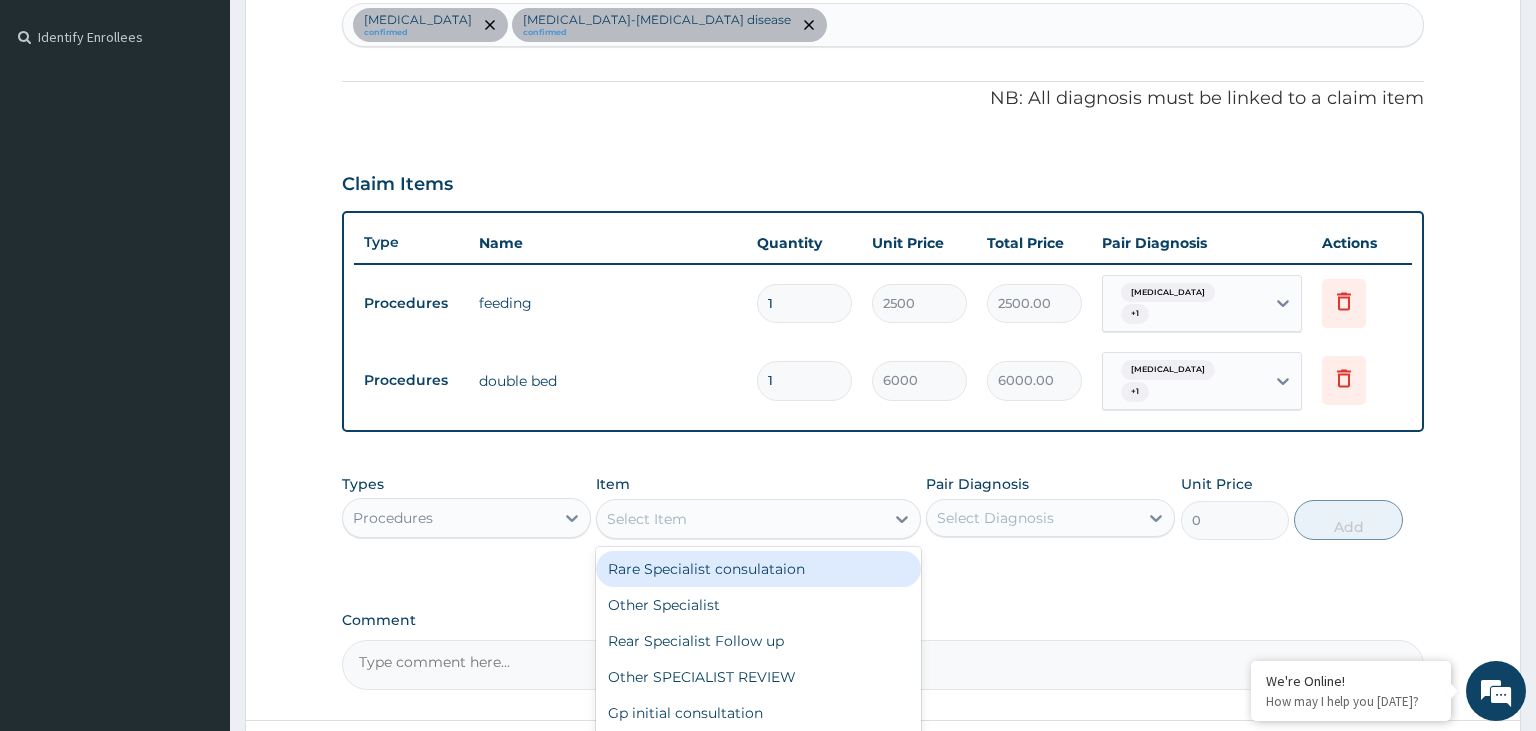 click on "Select Item" at bounding box center [740, 519] 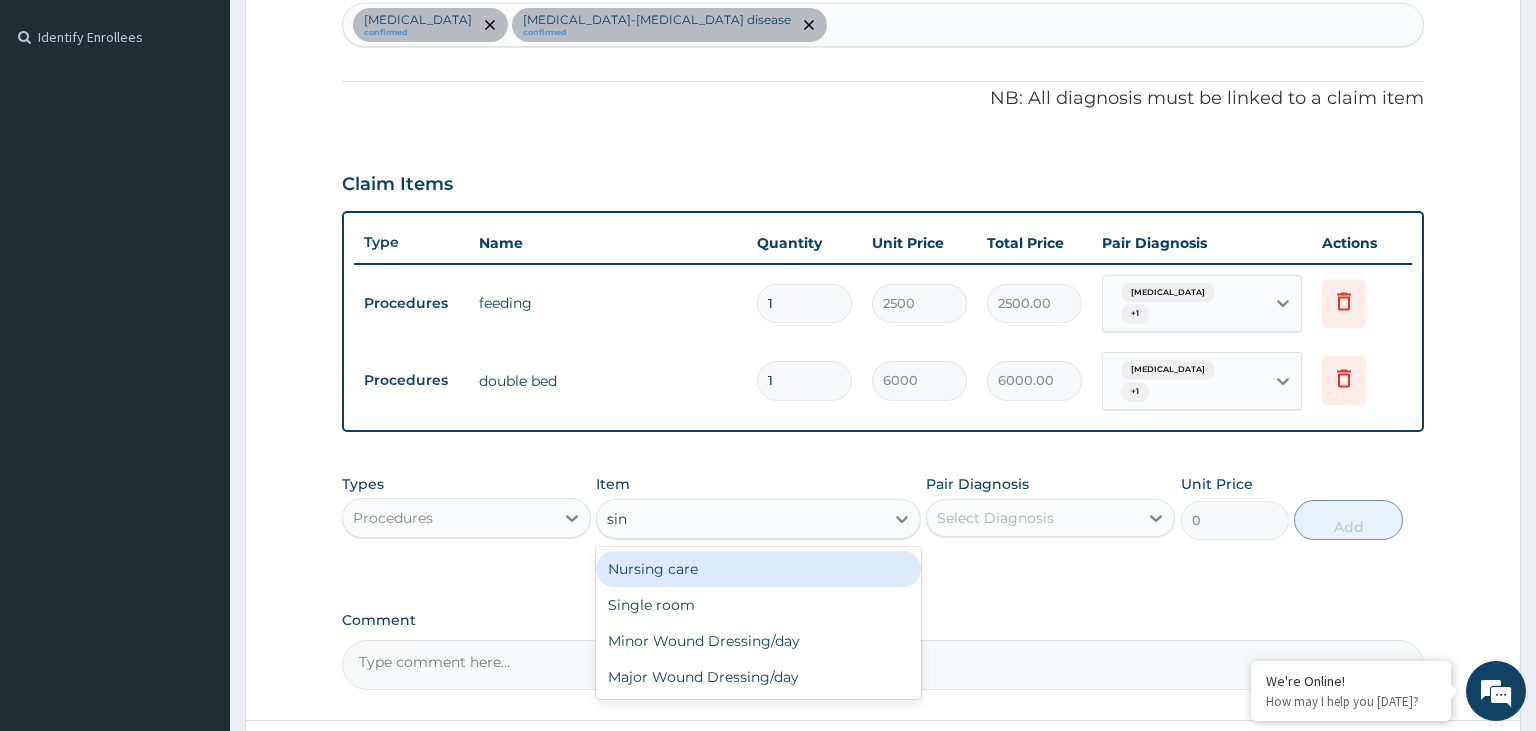 type on "sing" 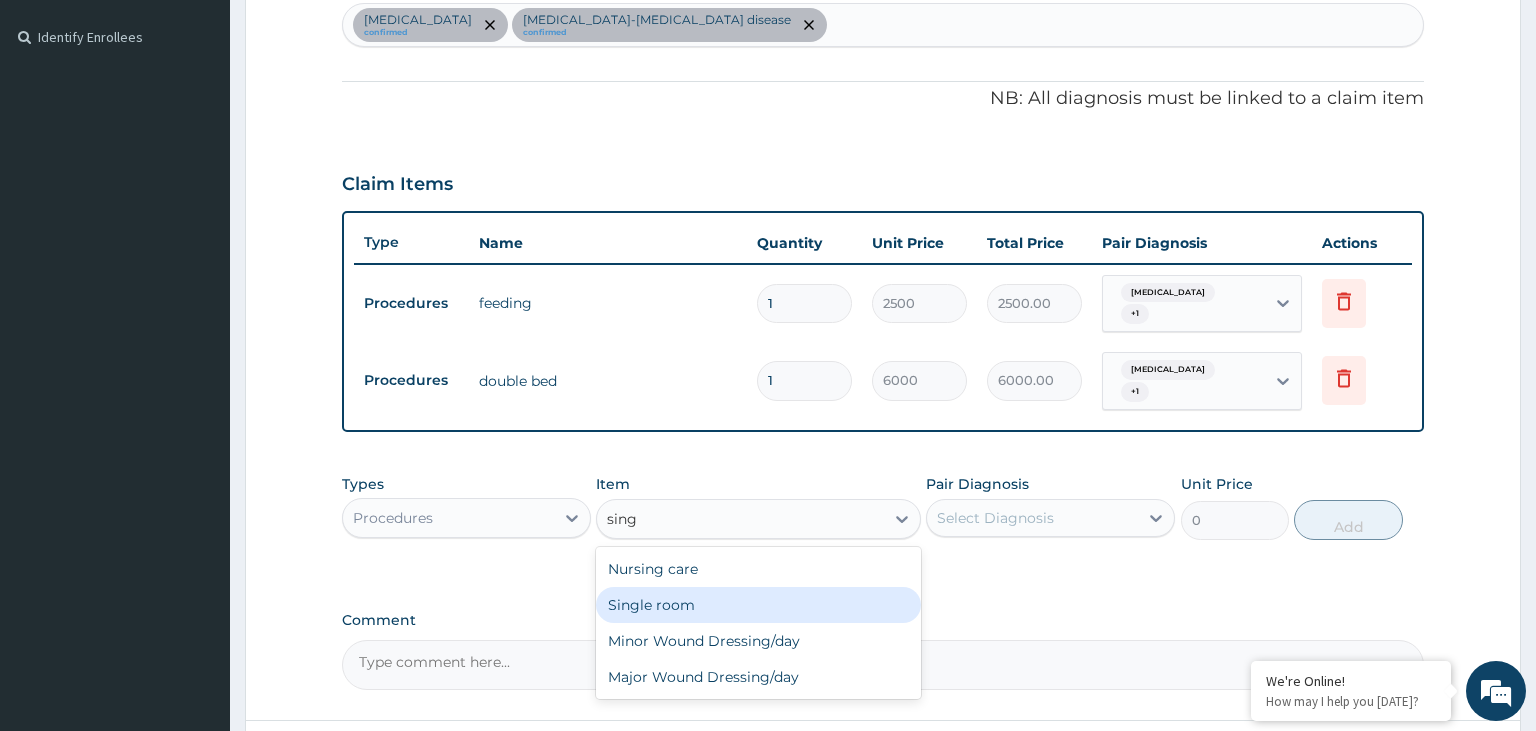 click on "Single room" at bounding box center (758, 605) 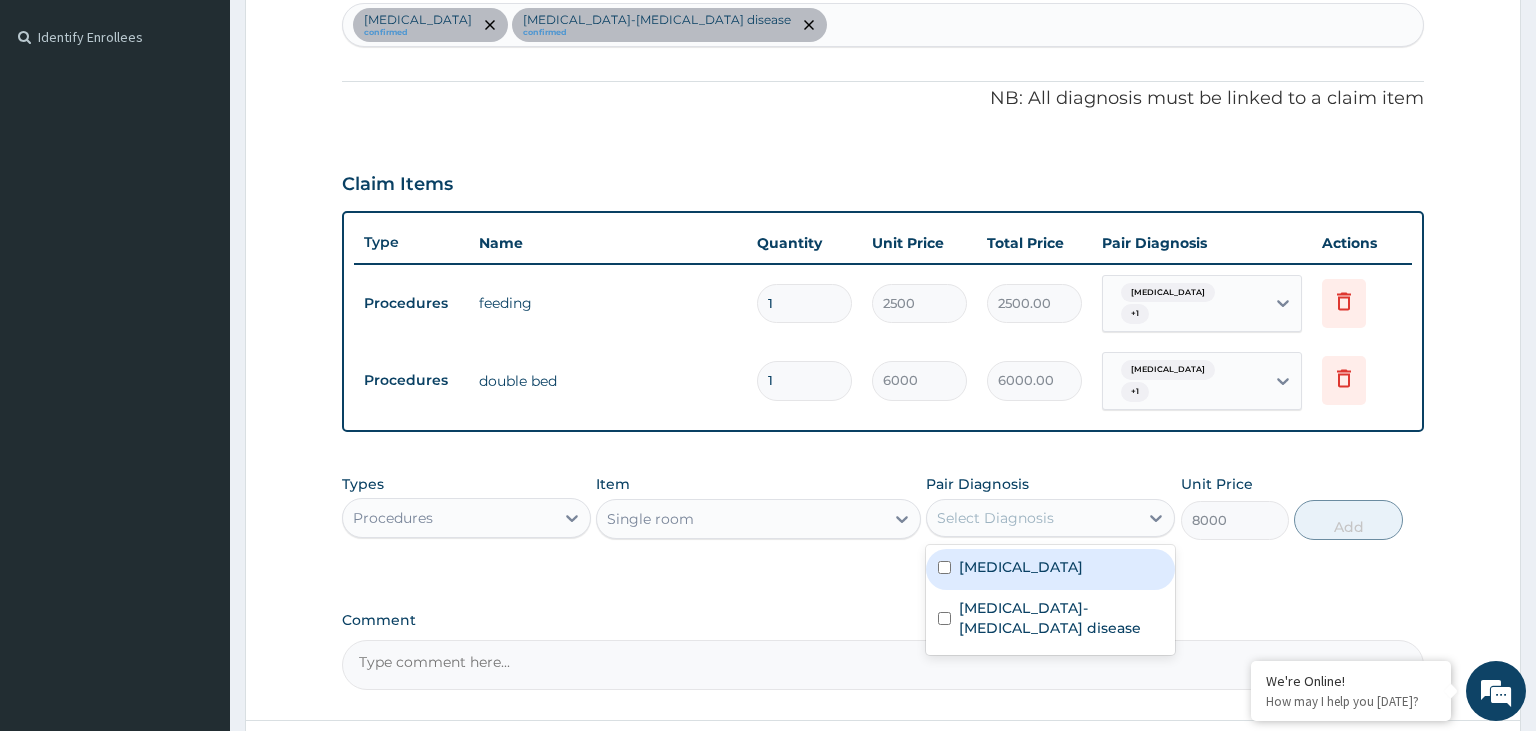 click on "Select Diagnosis" at bounding box center [1032, 518] 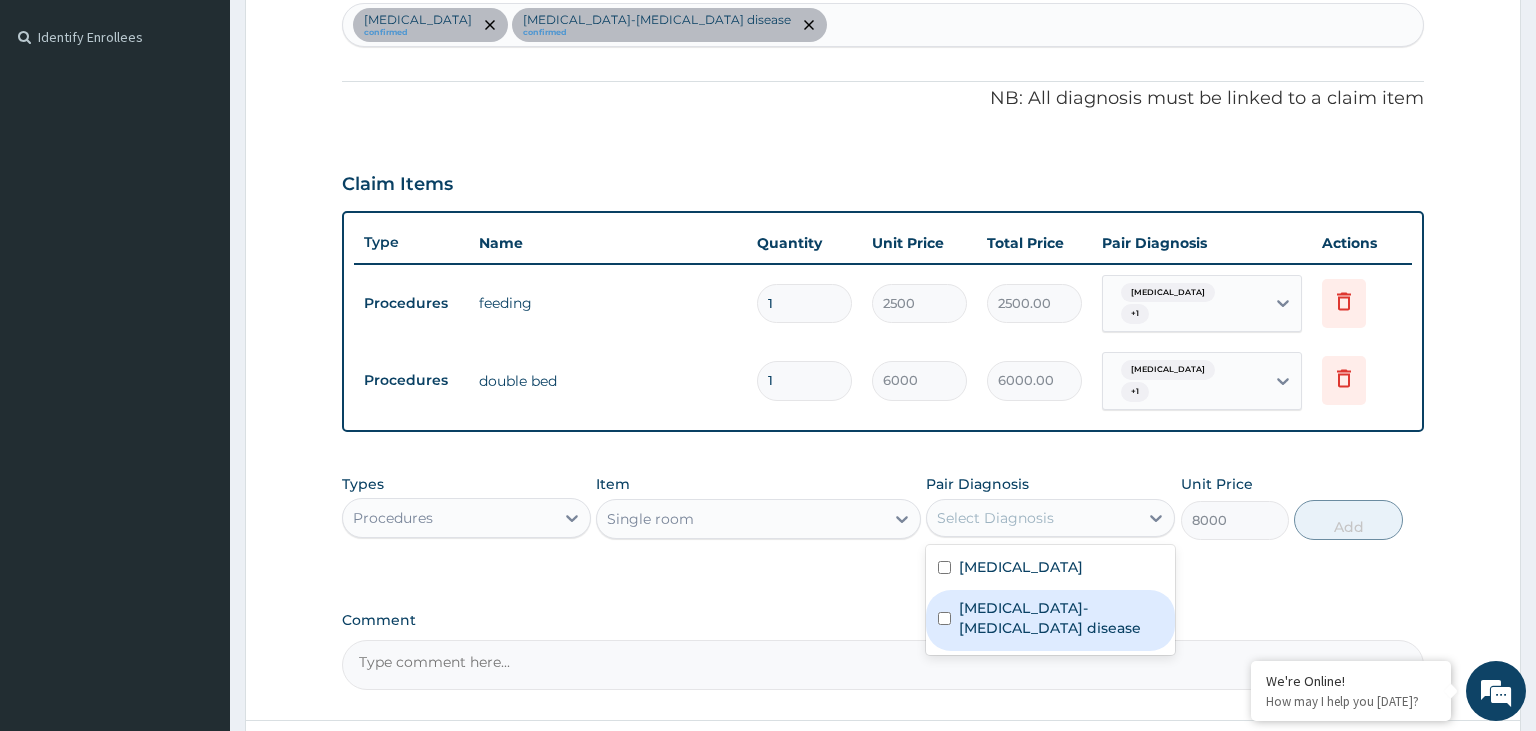click on "[MEDICAL_DATA]-[MEDICAL_DATA] disease" at bounding box center (1061, 618) 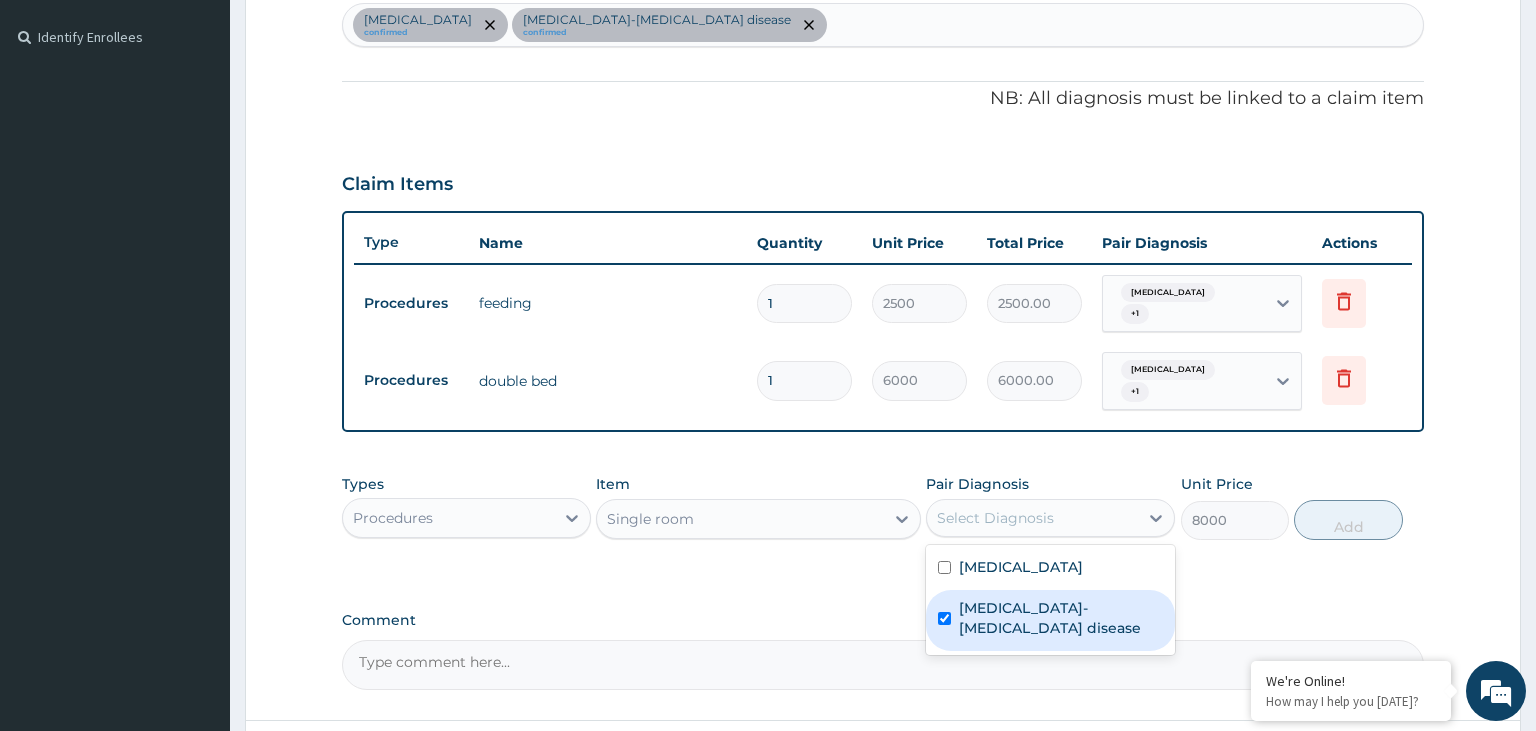 checkbox on "true" 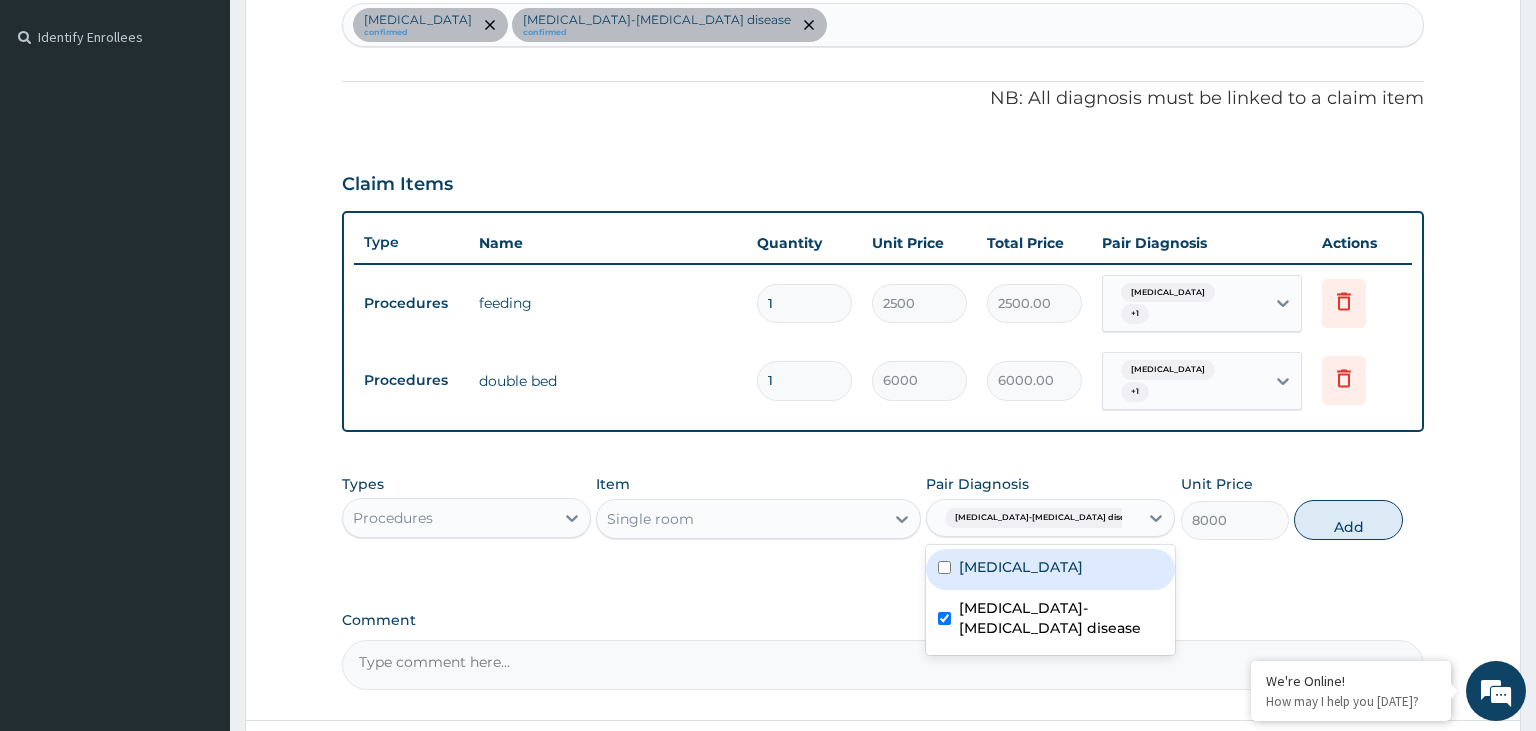 click on "Malaria" at bounding box center (1050, 569) 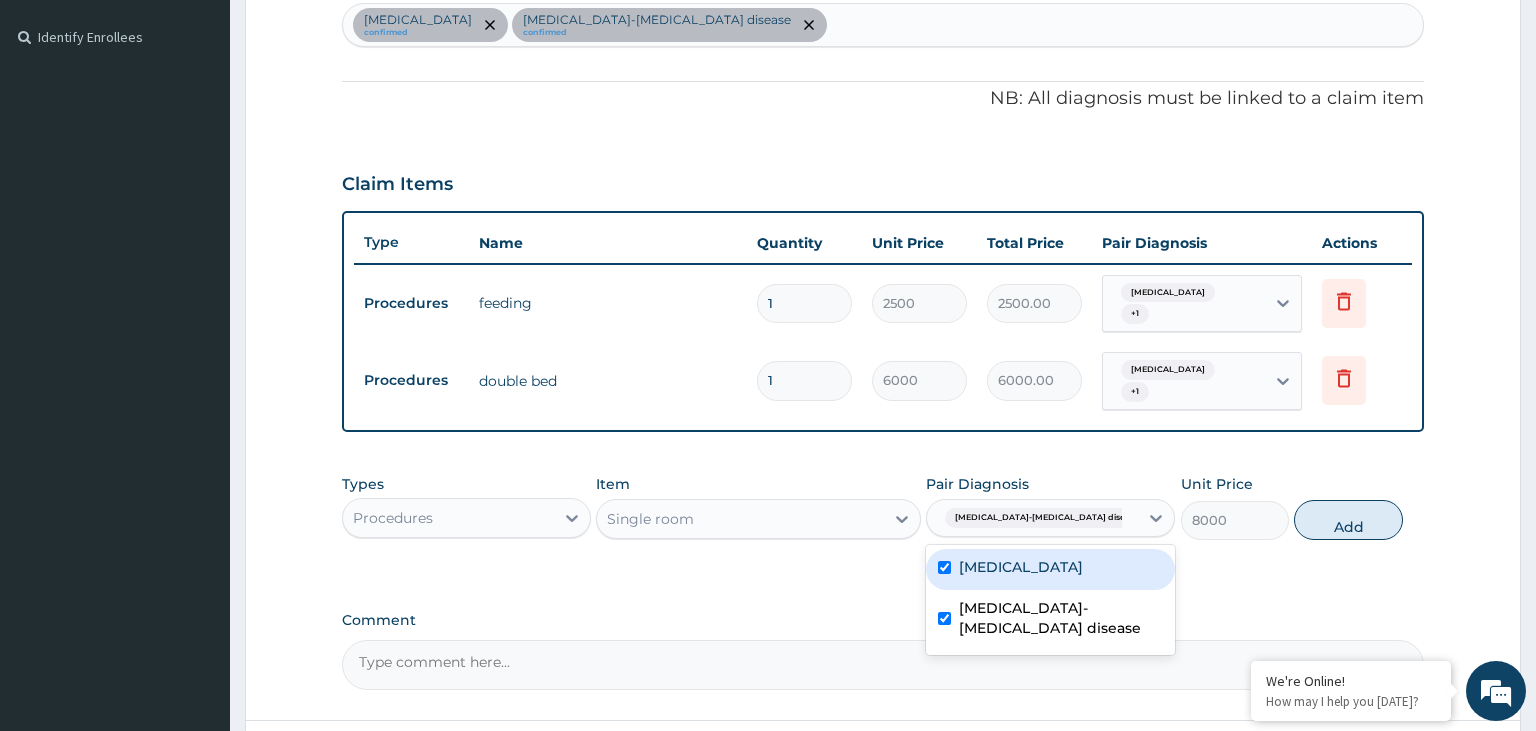 checkbox on "true" 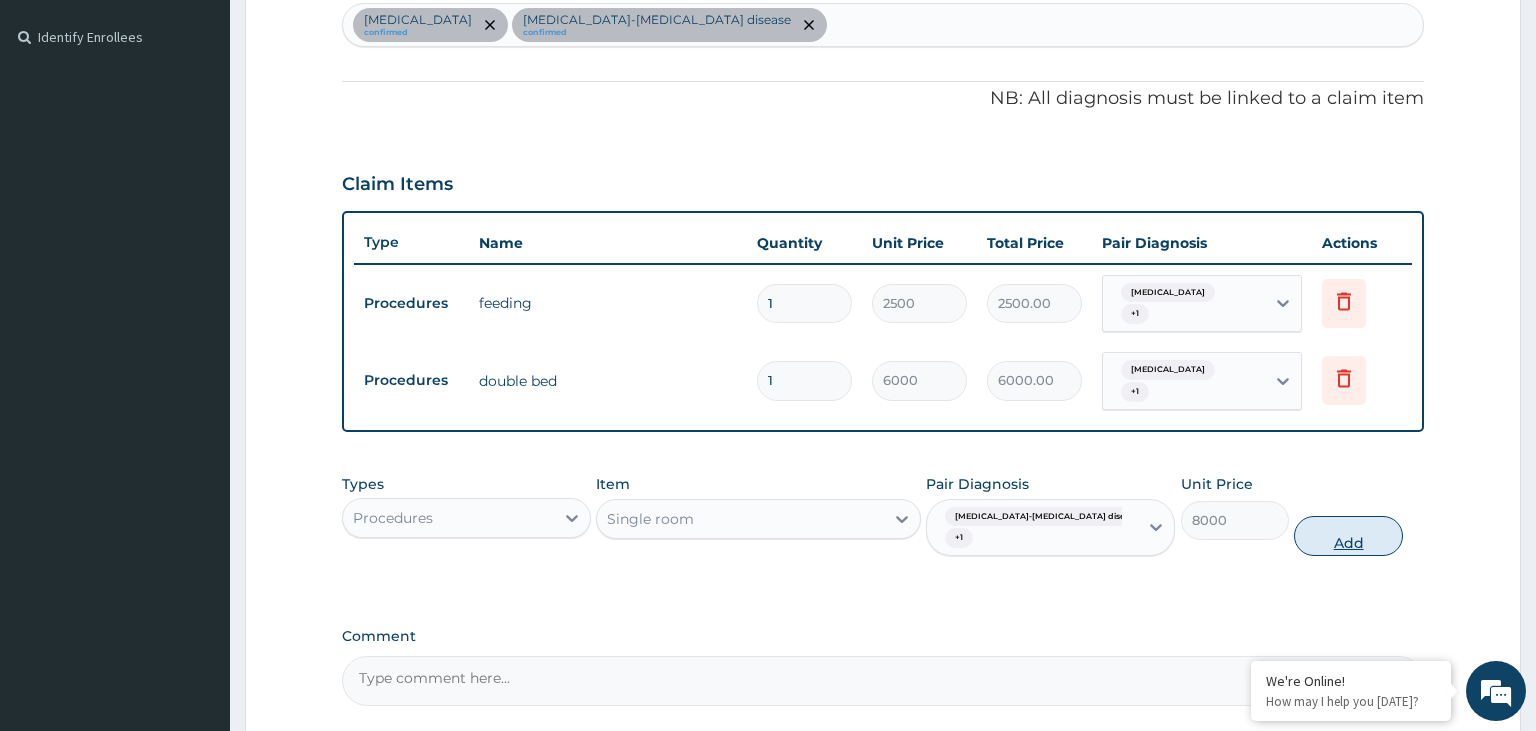 click on "Add" at bounding box center [1348, 536] 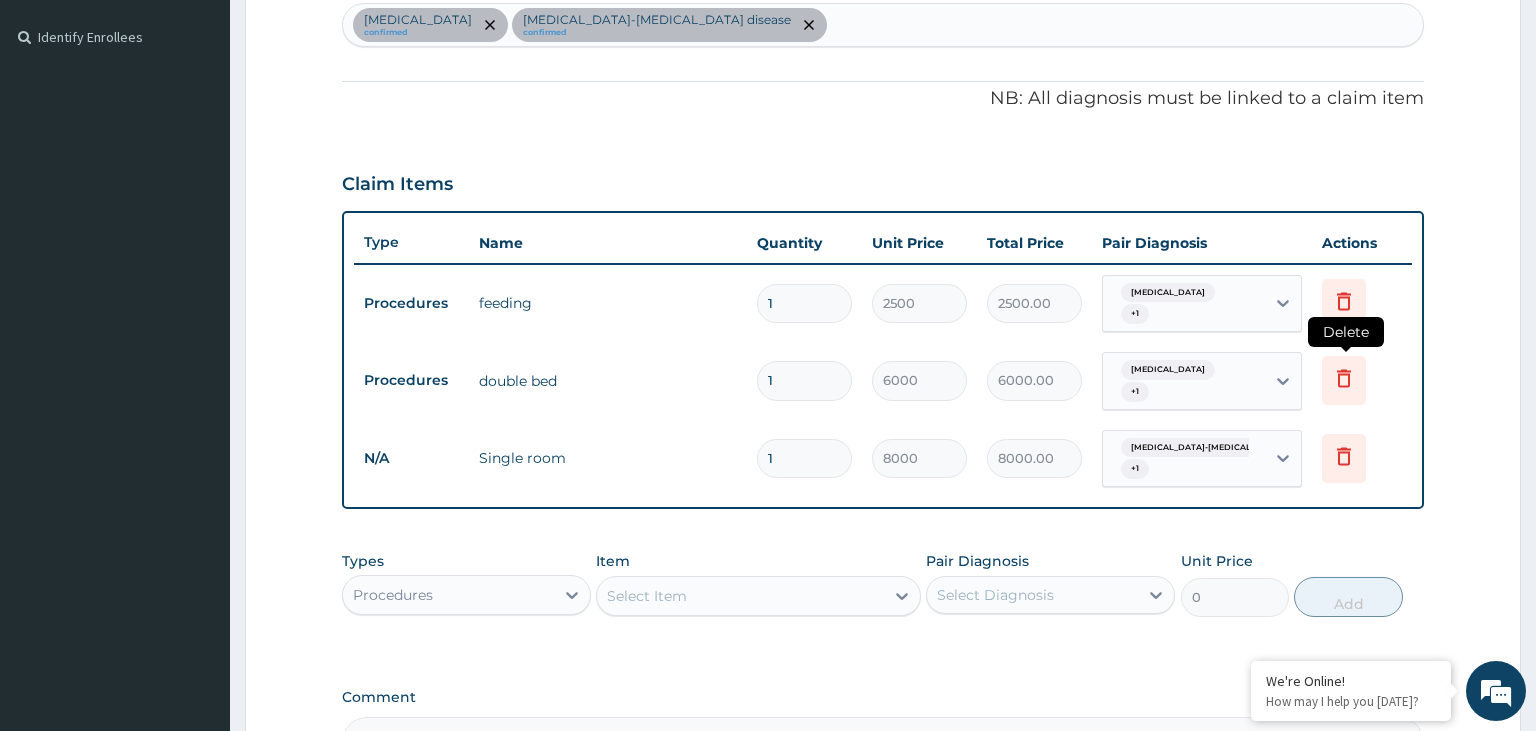 click 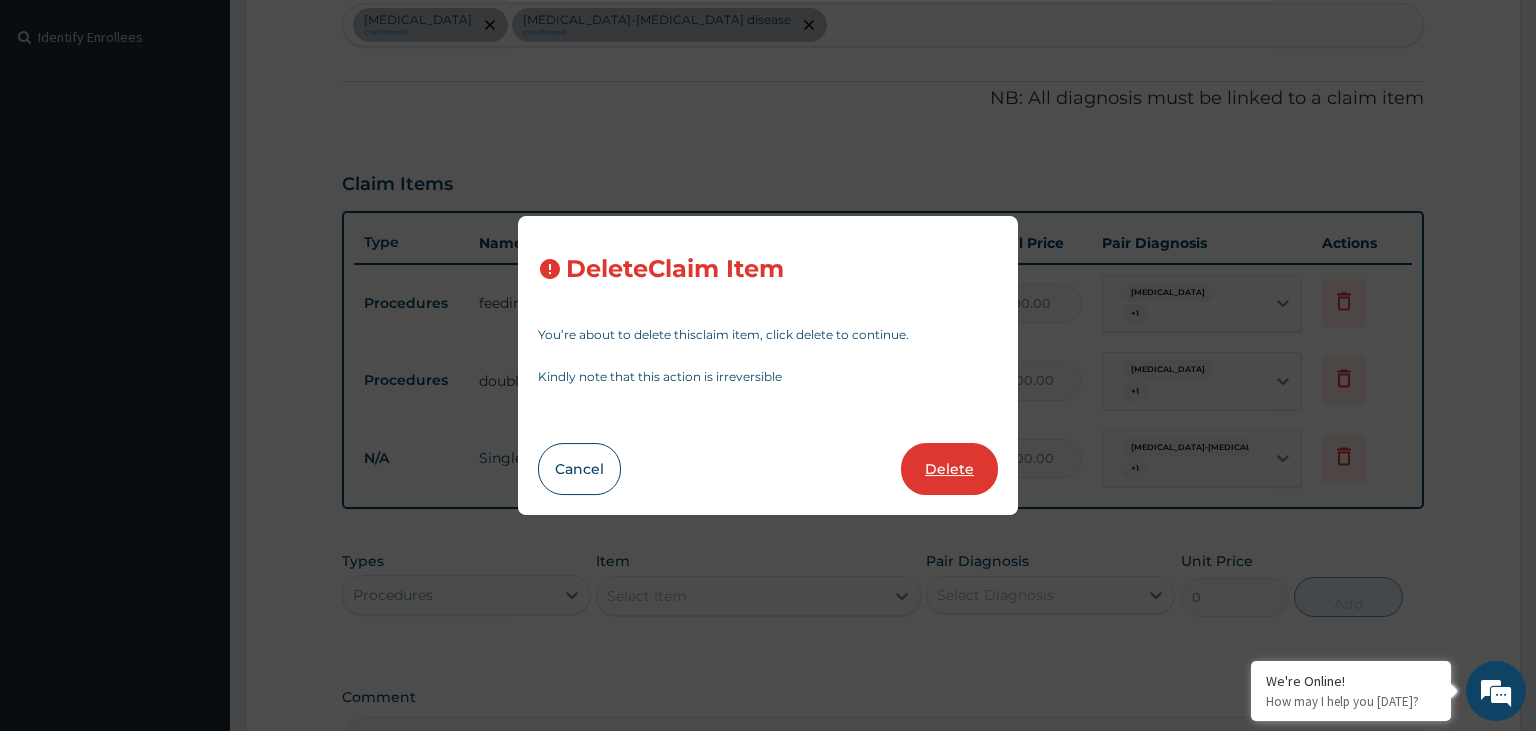 click on "Delete" at bounding box center (949, 469) 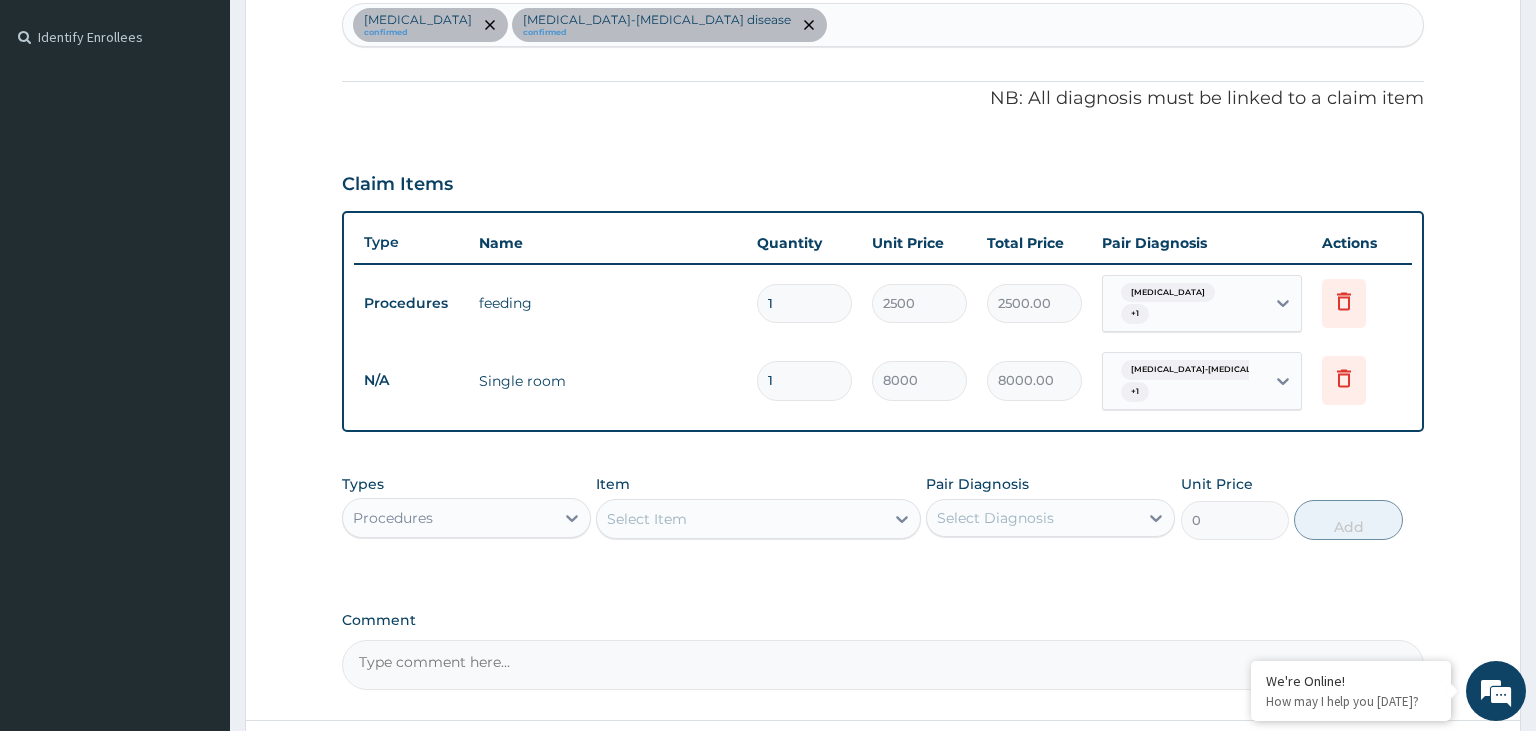 scroll, scrollTop: 689, scrollLeft: 0, axis: vertical 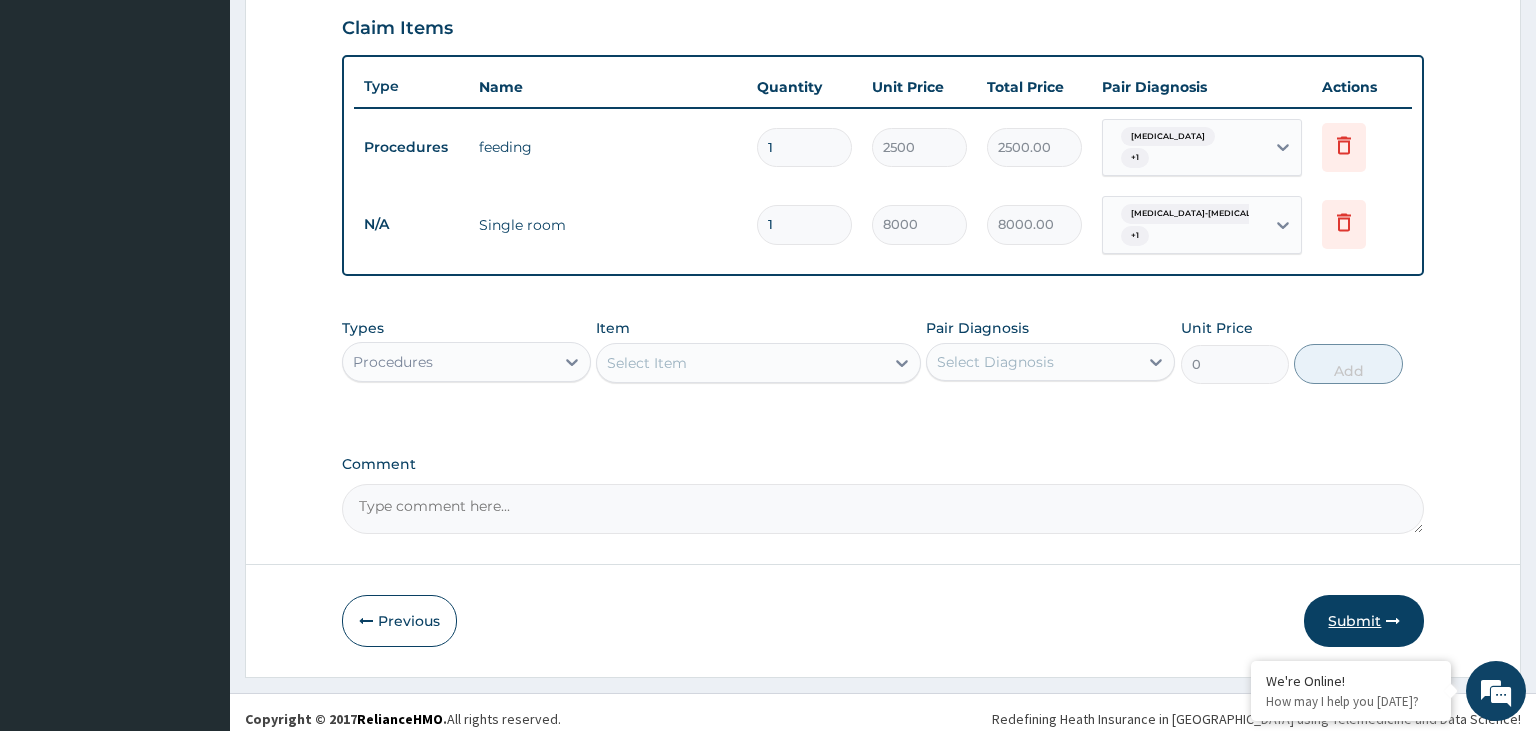 click on "Submit" at bounding box center (1364, 621) 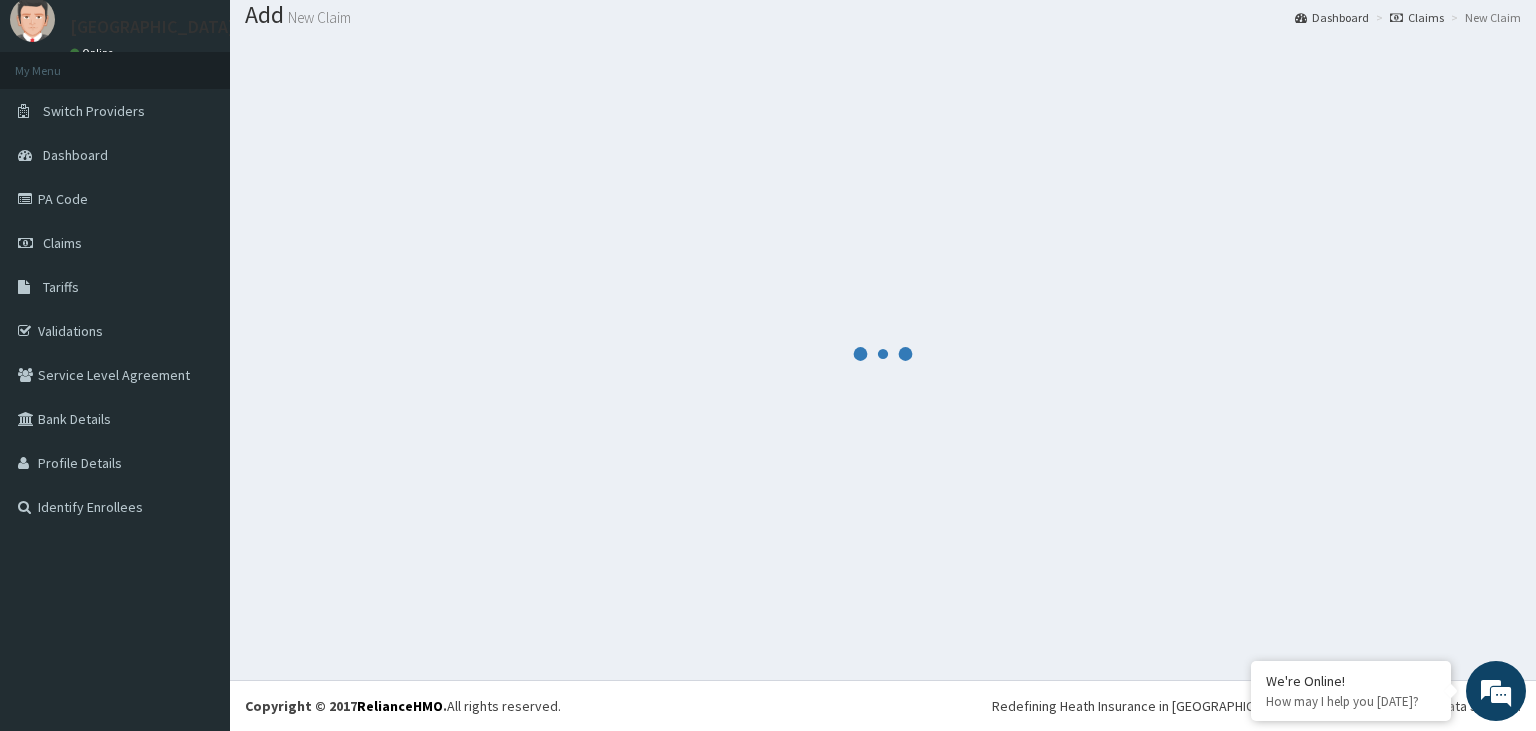 scroll, scrollTop: 62, scrollLeft: 0, axis: vertical 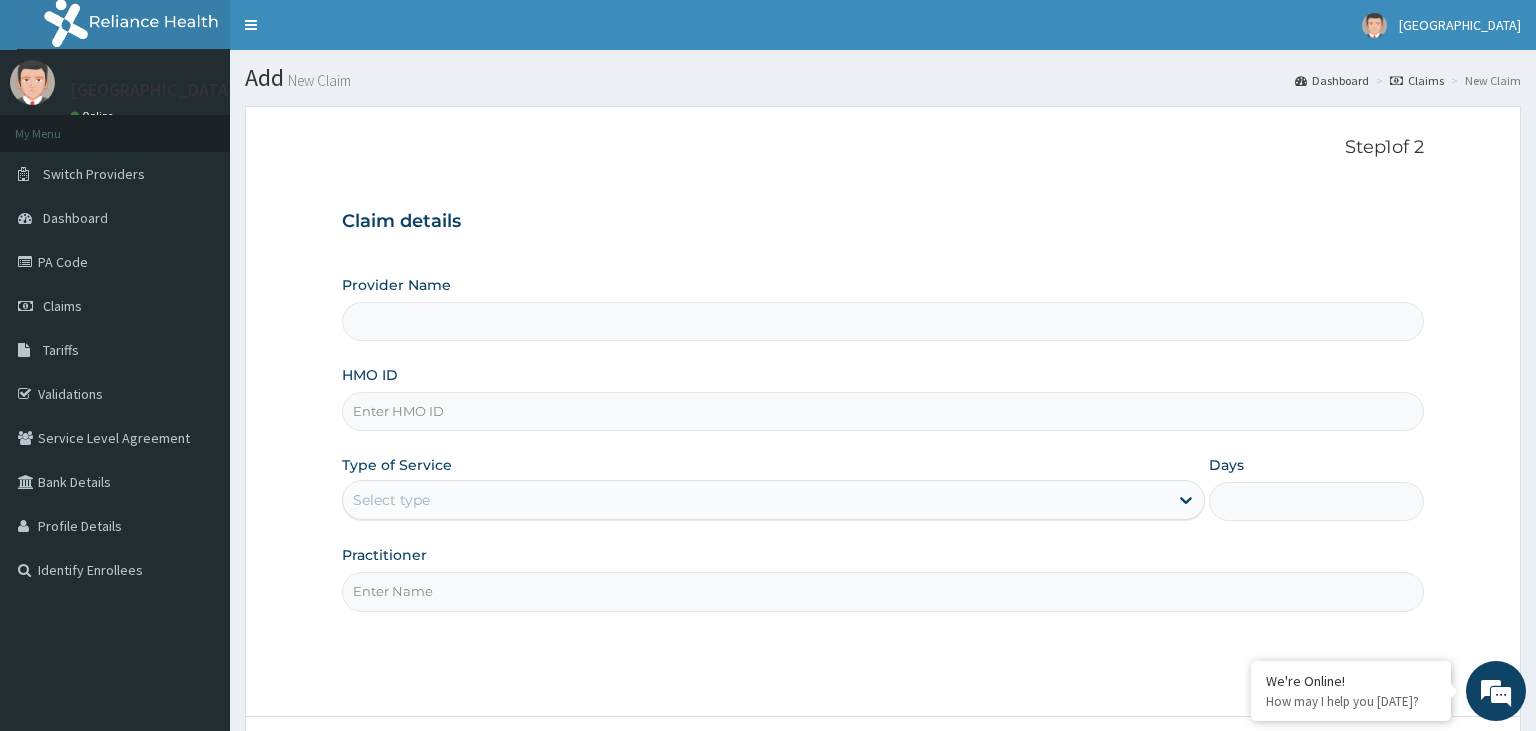 type on "[GEOGRAPHIC_DATA]-KADUNA" 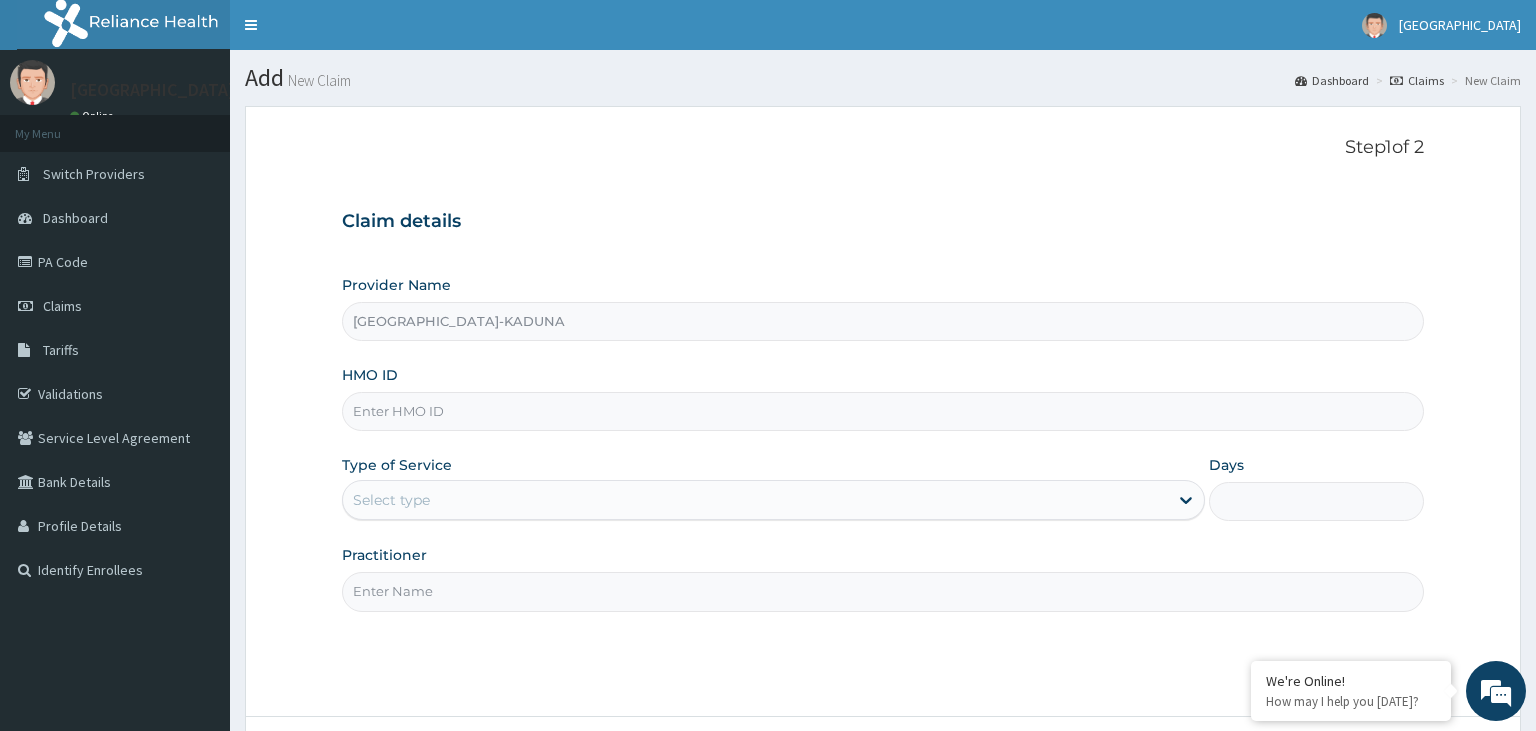 paste on "HSO/10042/C" 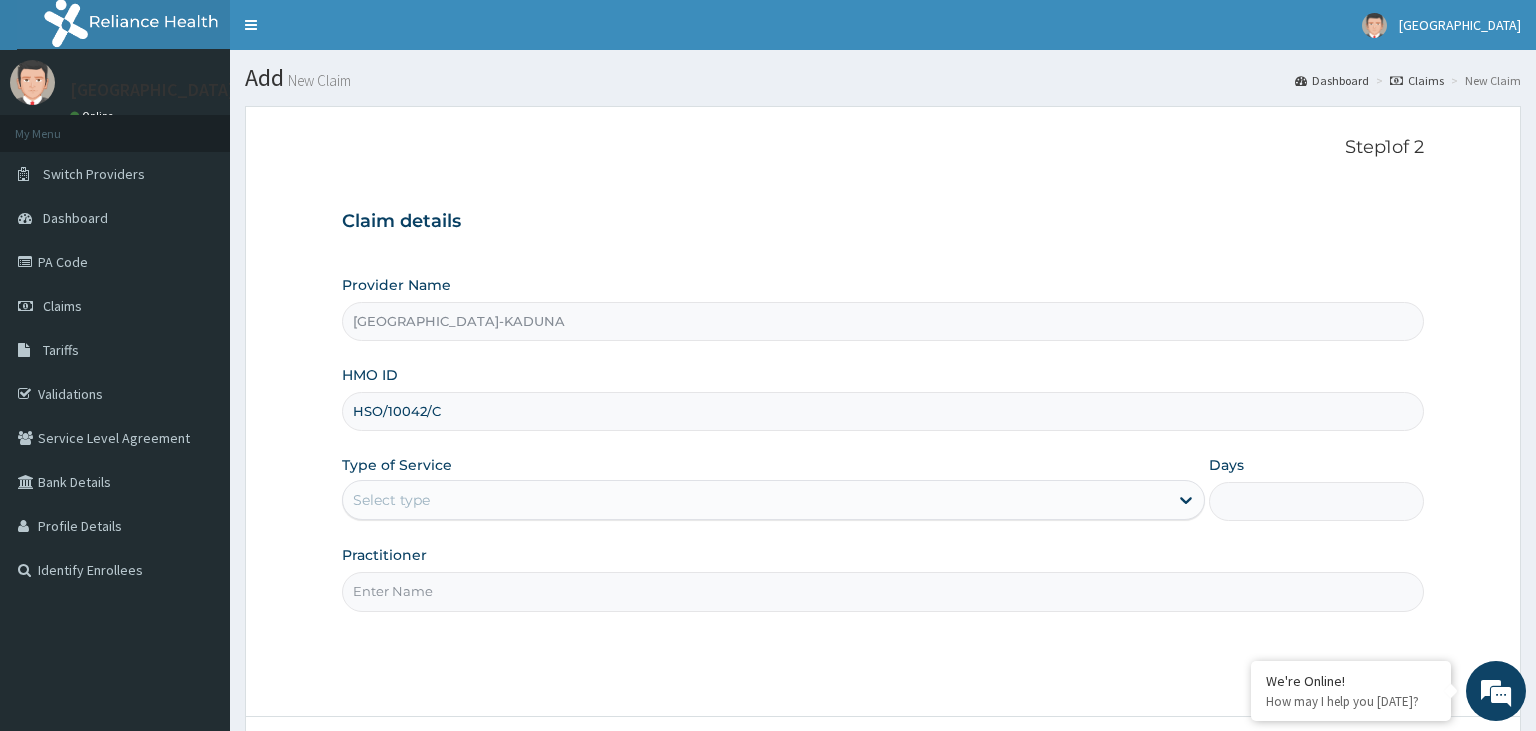 type on "HSO/10042/C" 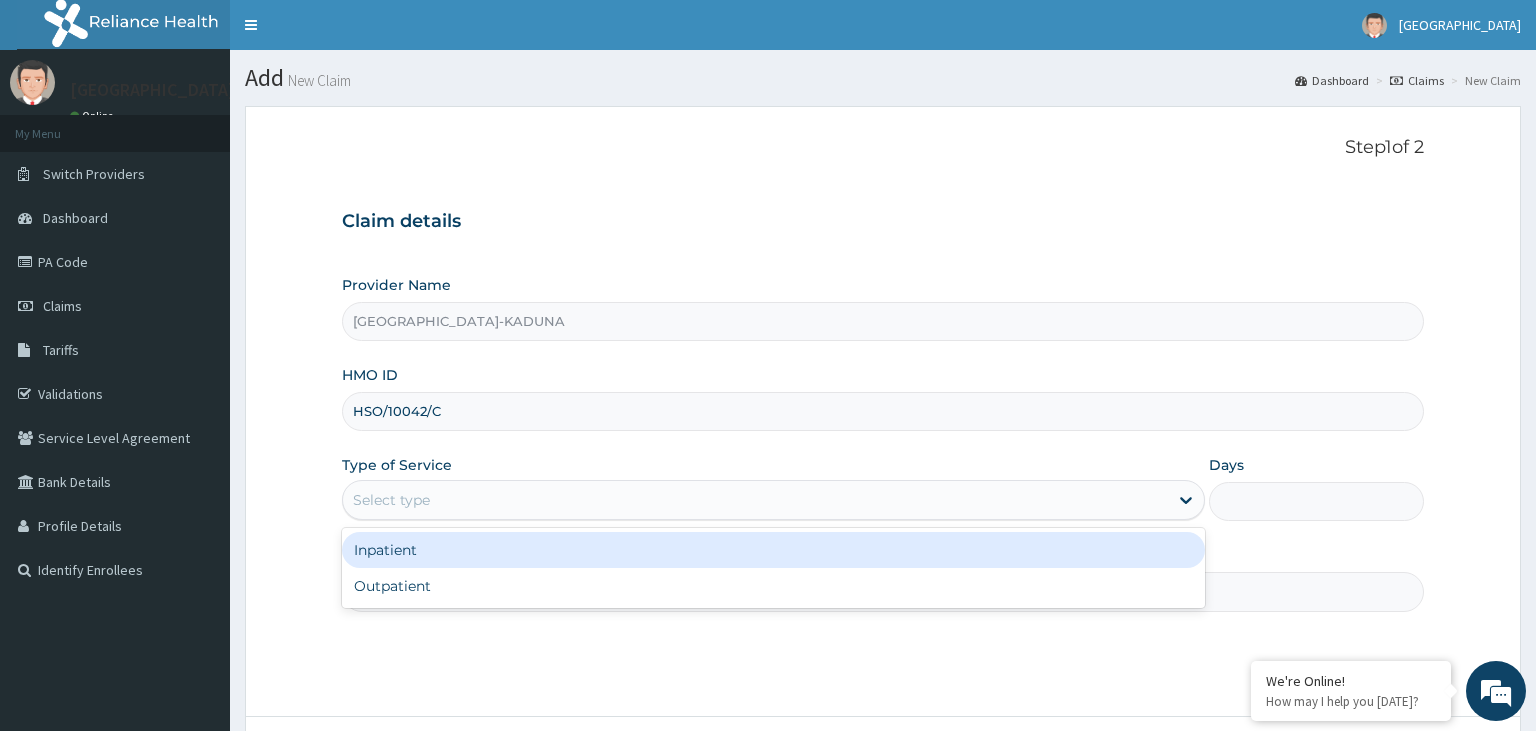 click on "Inpatient" at bounding box center (773, 550) 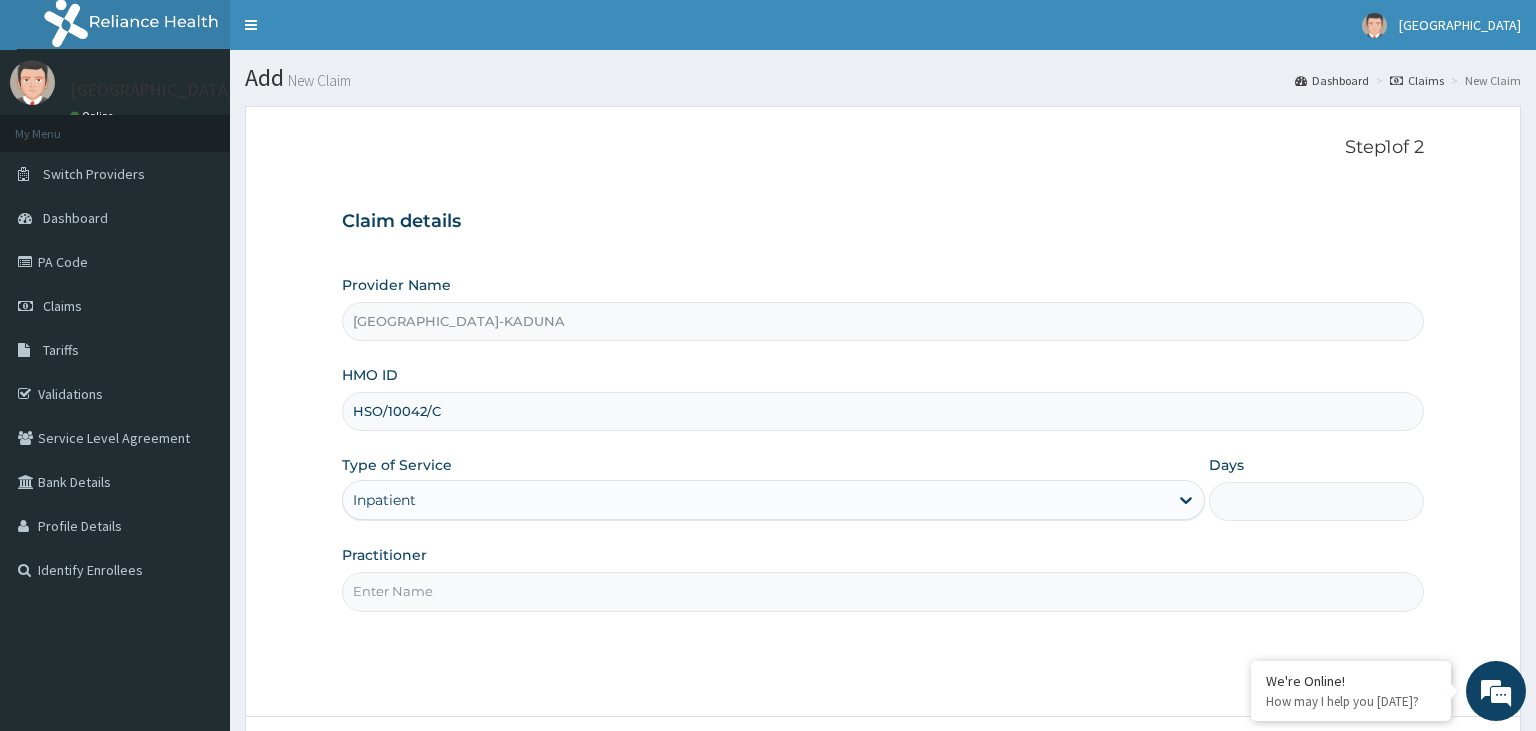 click on "Days" at bounding box center (1317, 501) 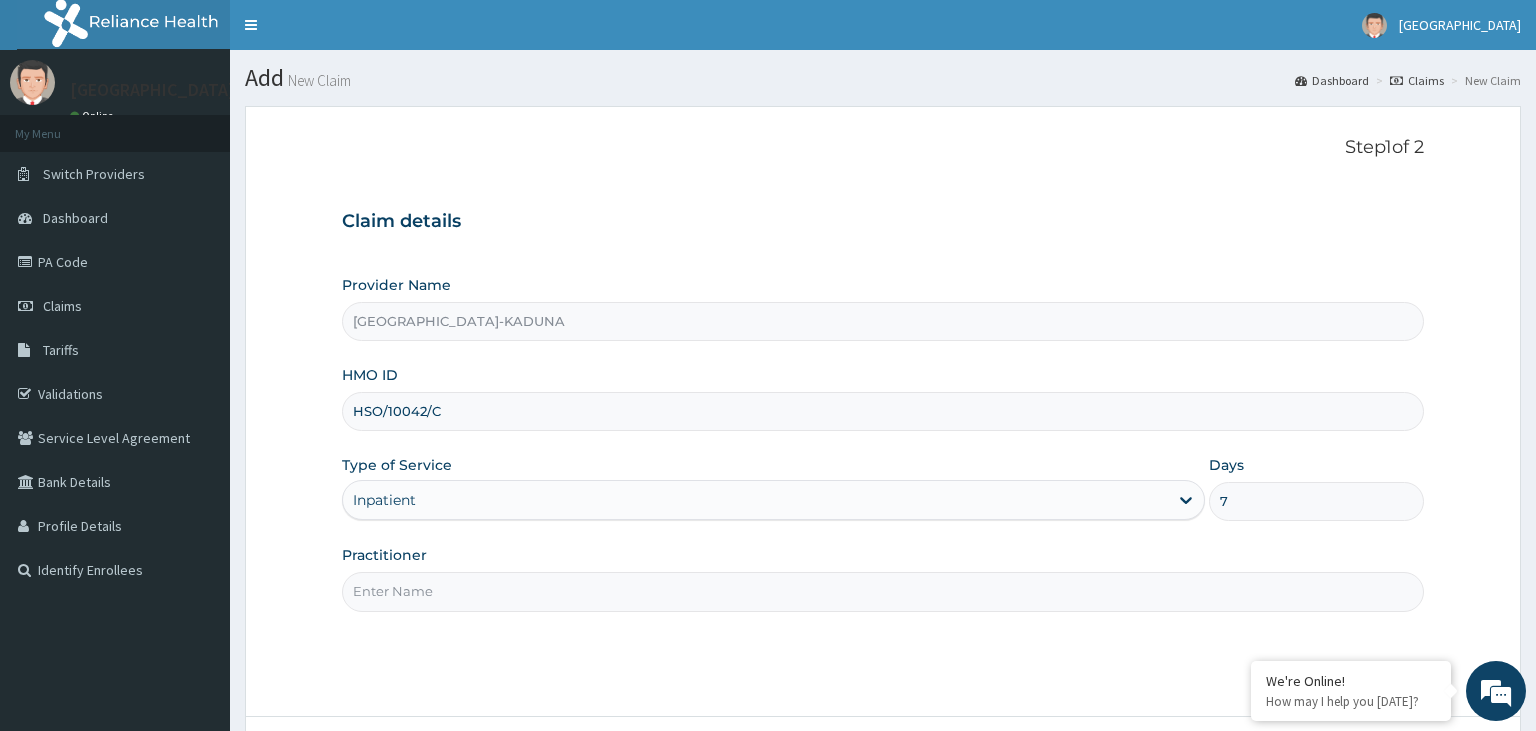 type on "7" 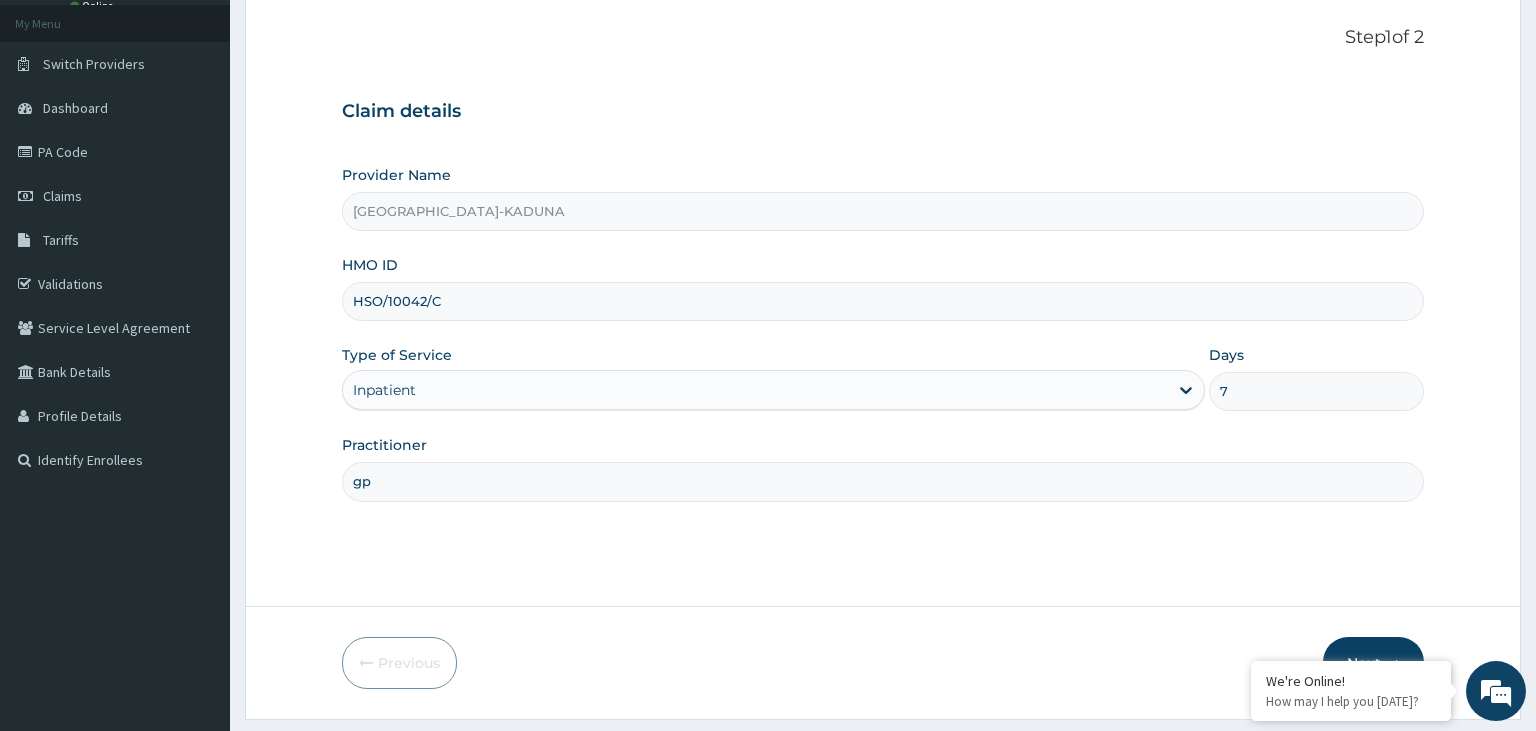 scroll, scrollTop: 164, scrollLeft: 0, axis: vertical 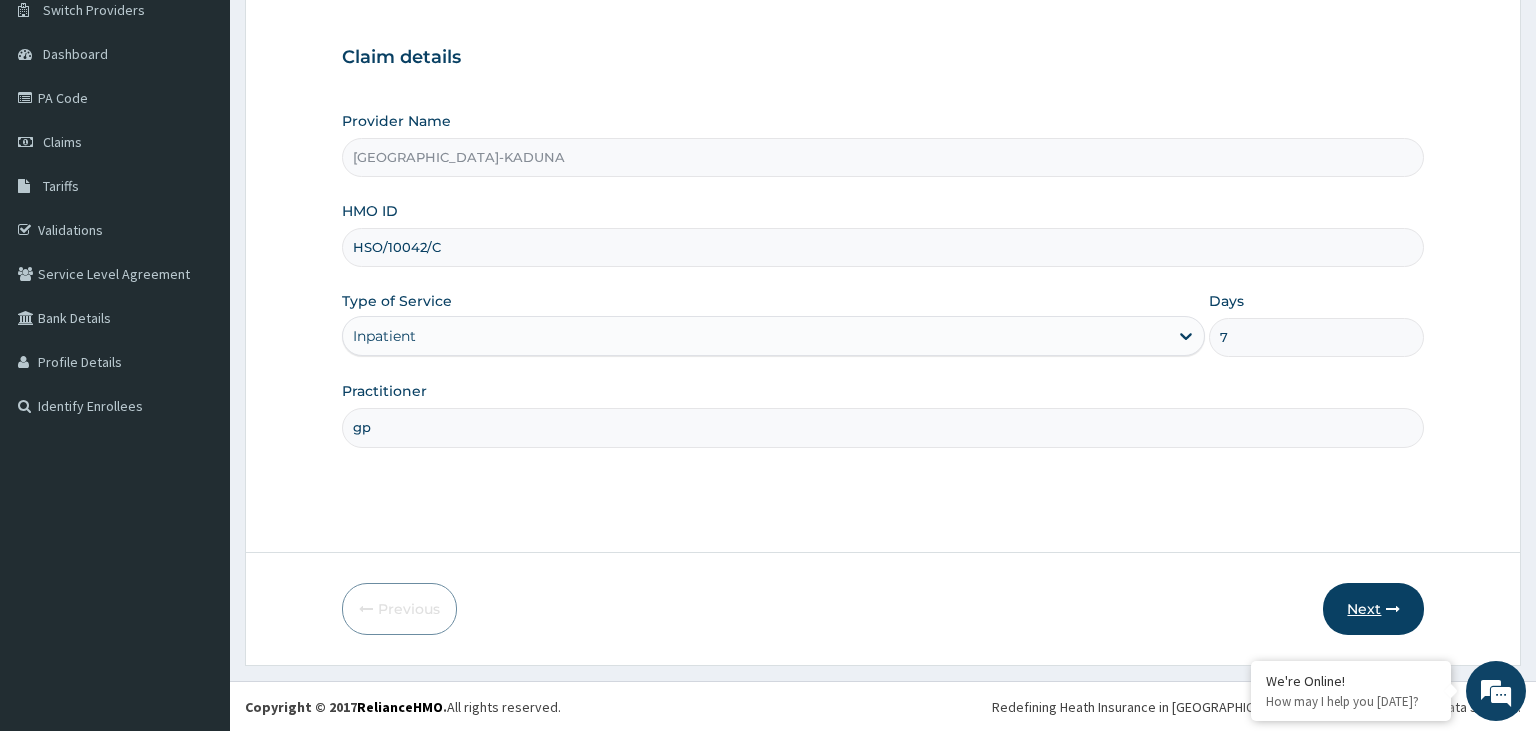 type on "gp" 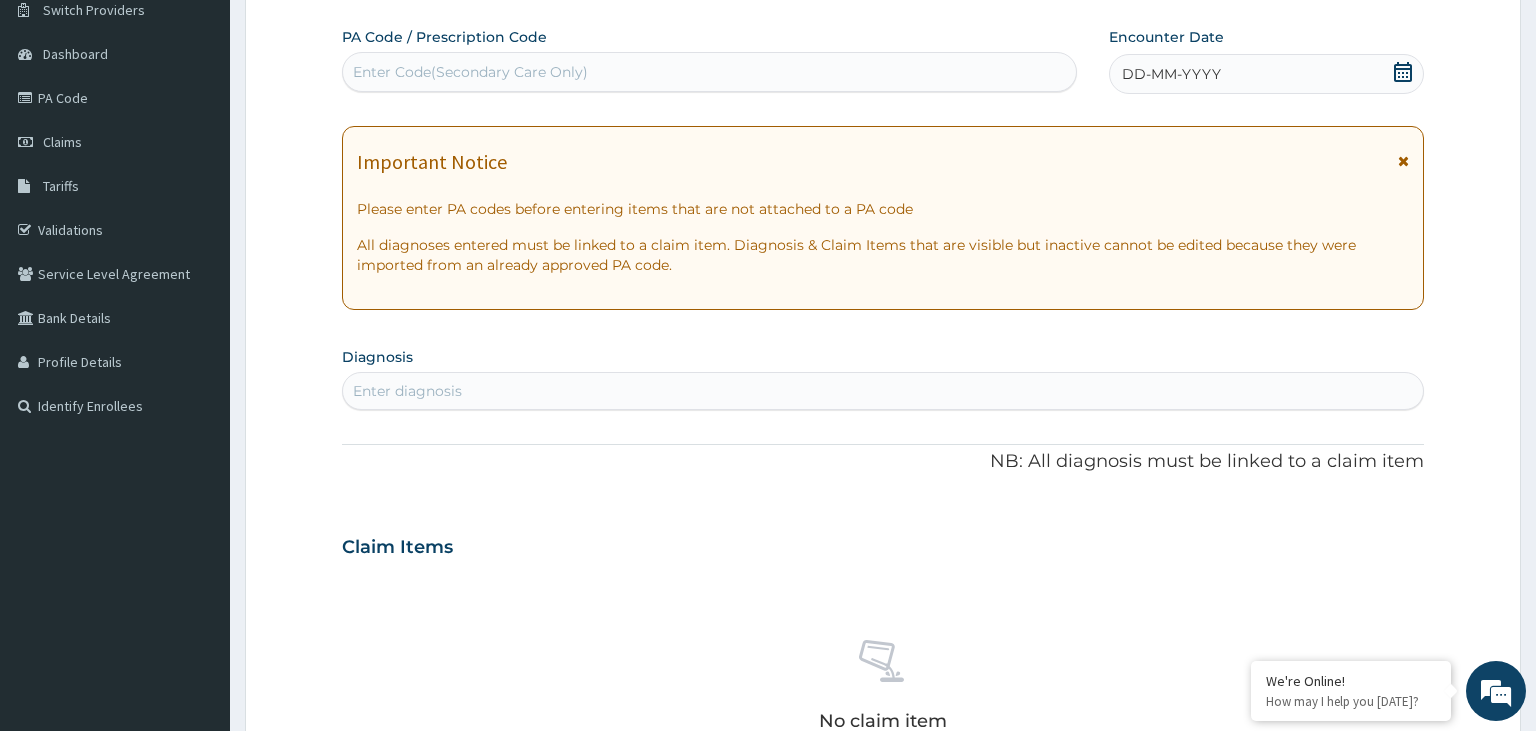 click on "Enter Code(Secondary Care Only)" at bounding box center (710, 72) 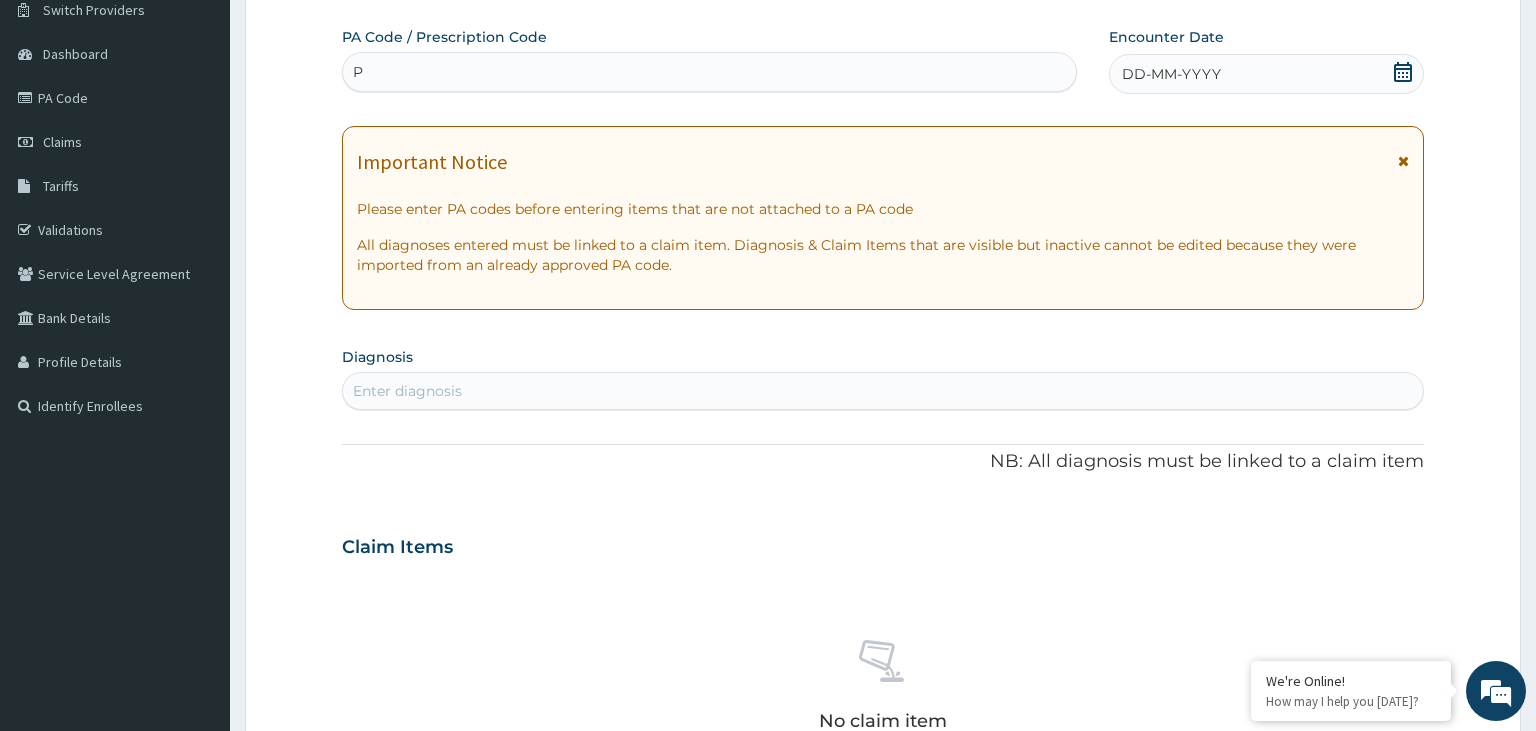 scroll, scrollTop: 0, scrollLeft: 0, axis: both 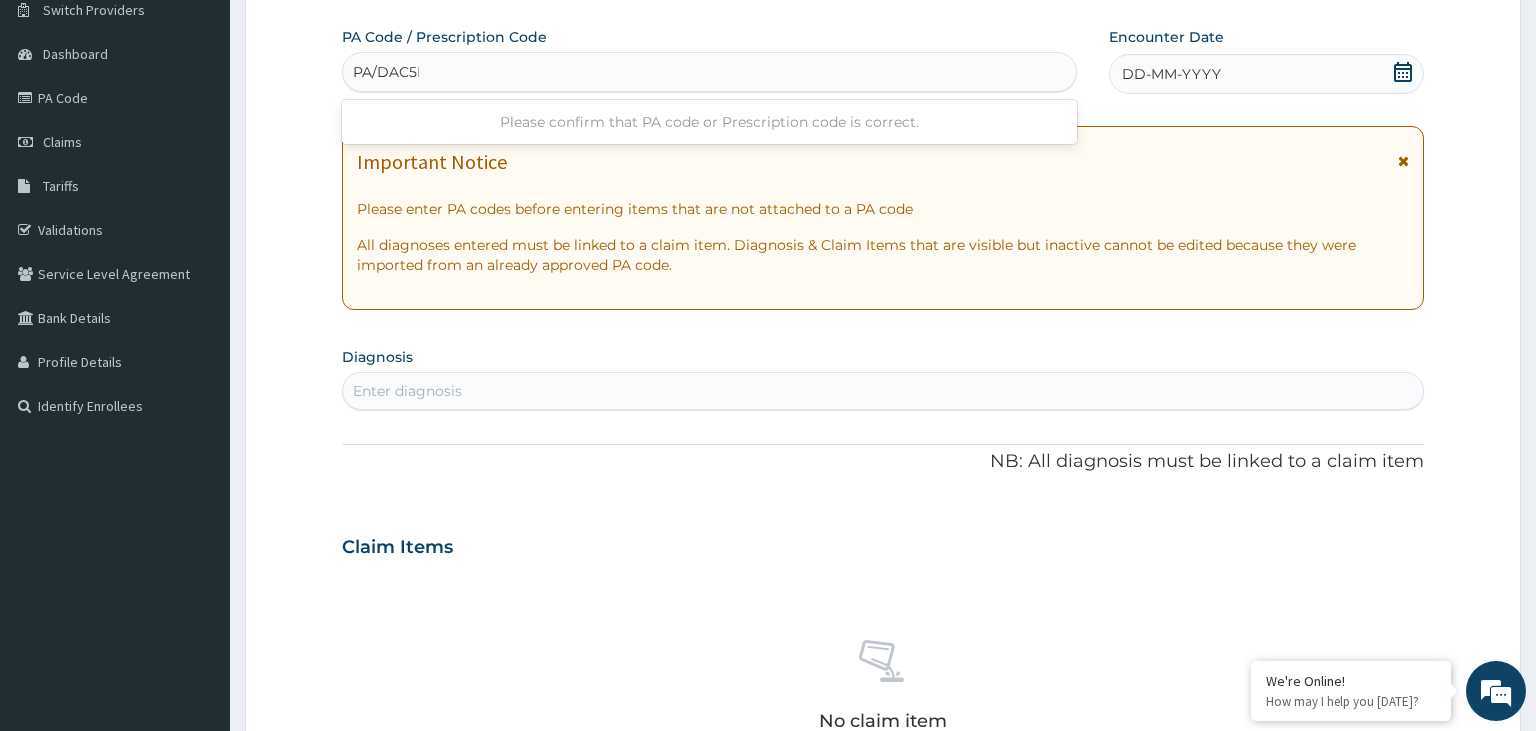 type on "PA/DAC5EE" 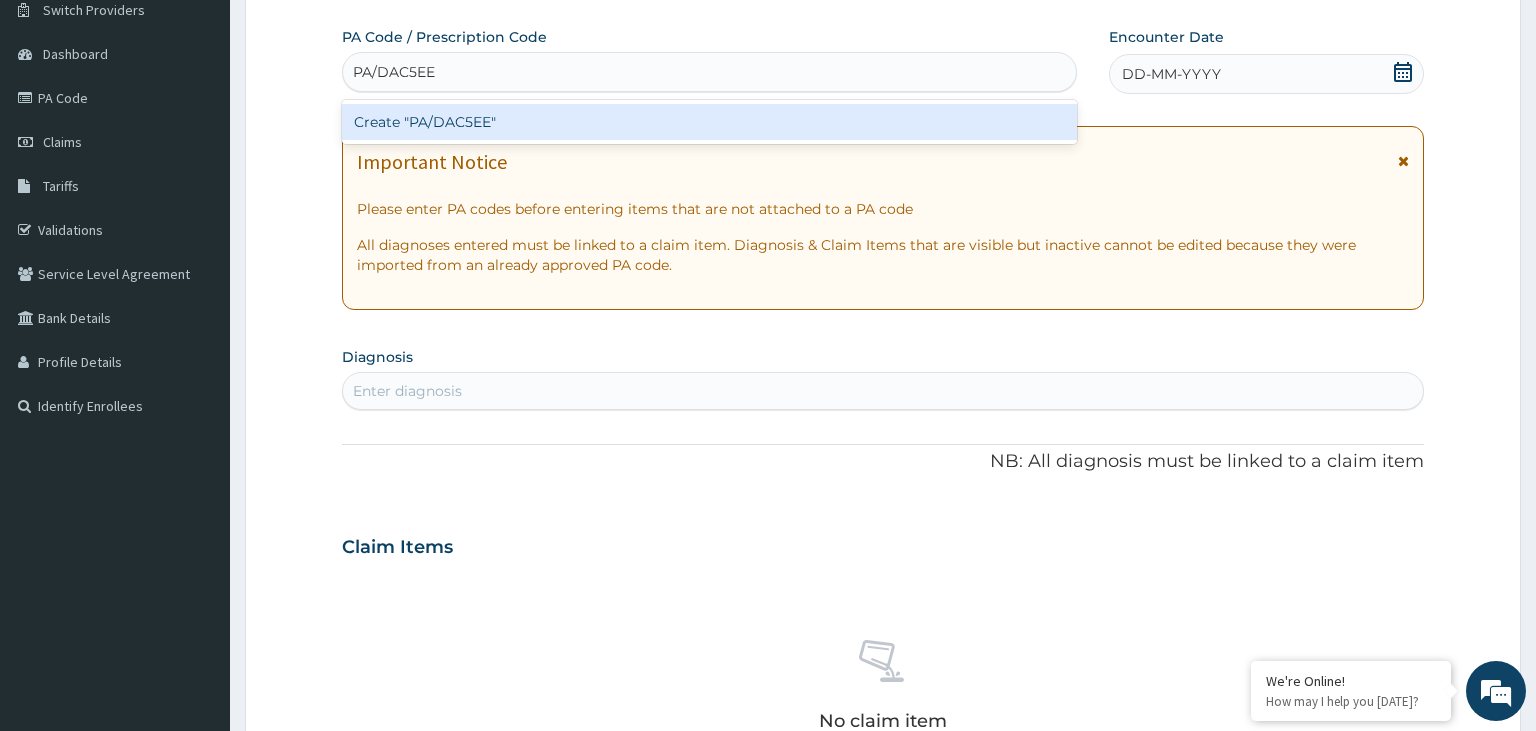 click on "Create "PA/DAC5EE"" at bounding box center (710, 122) 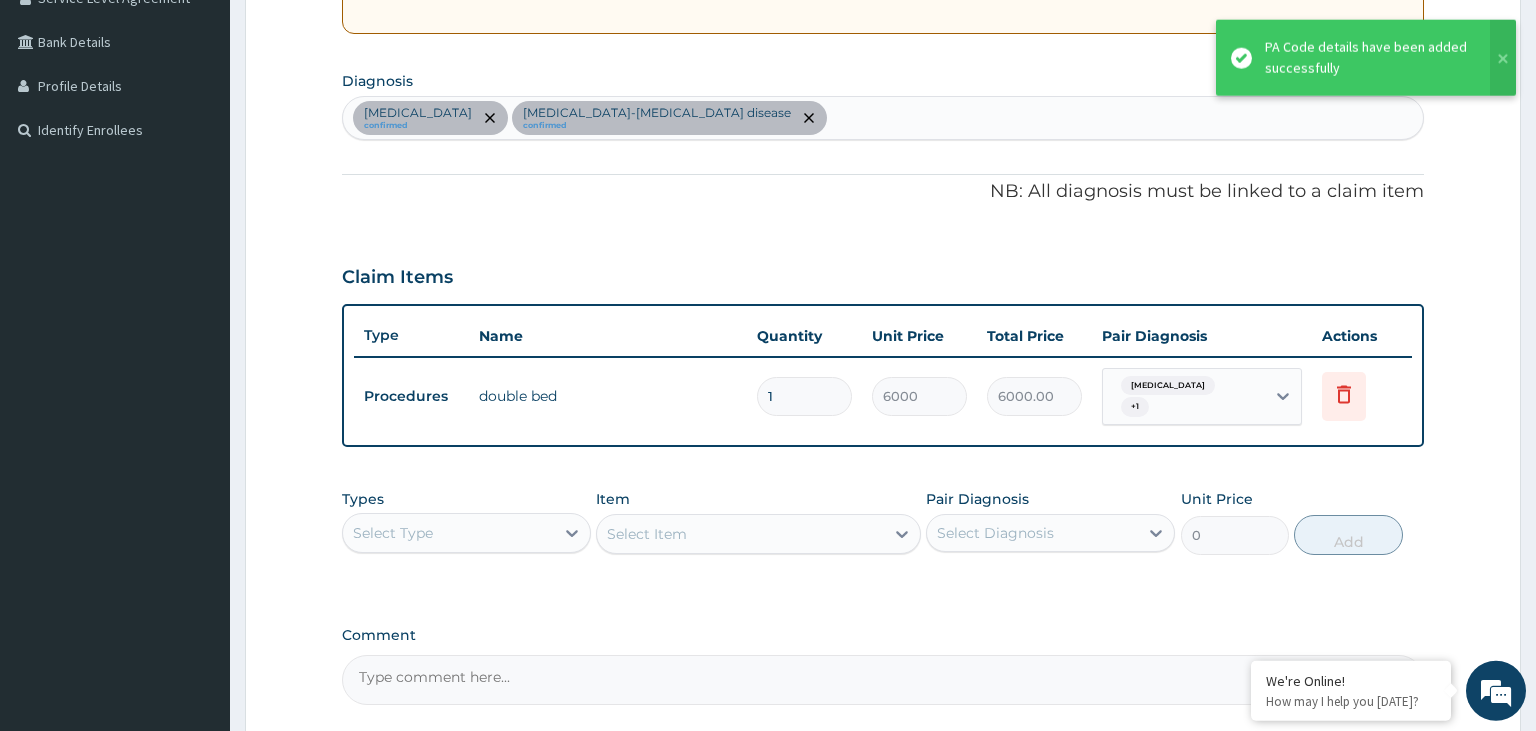scroll, scrollTop: 480, scrollLeft: 0, axis: vertical 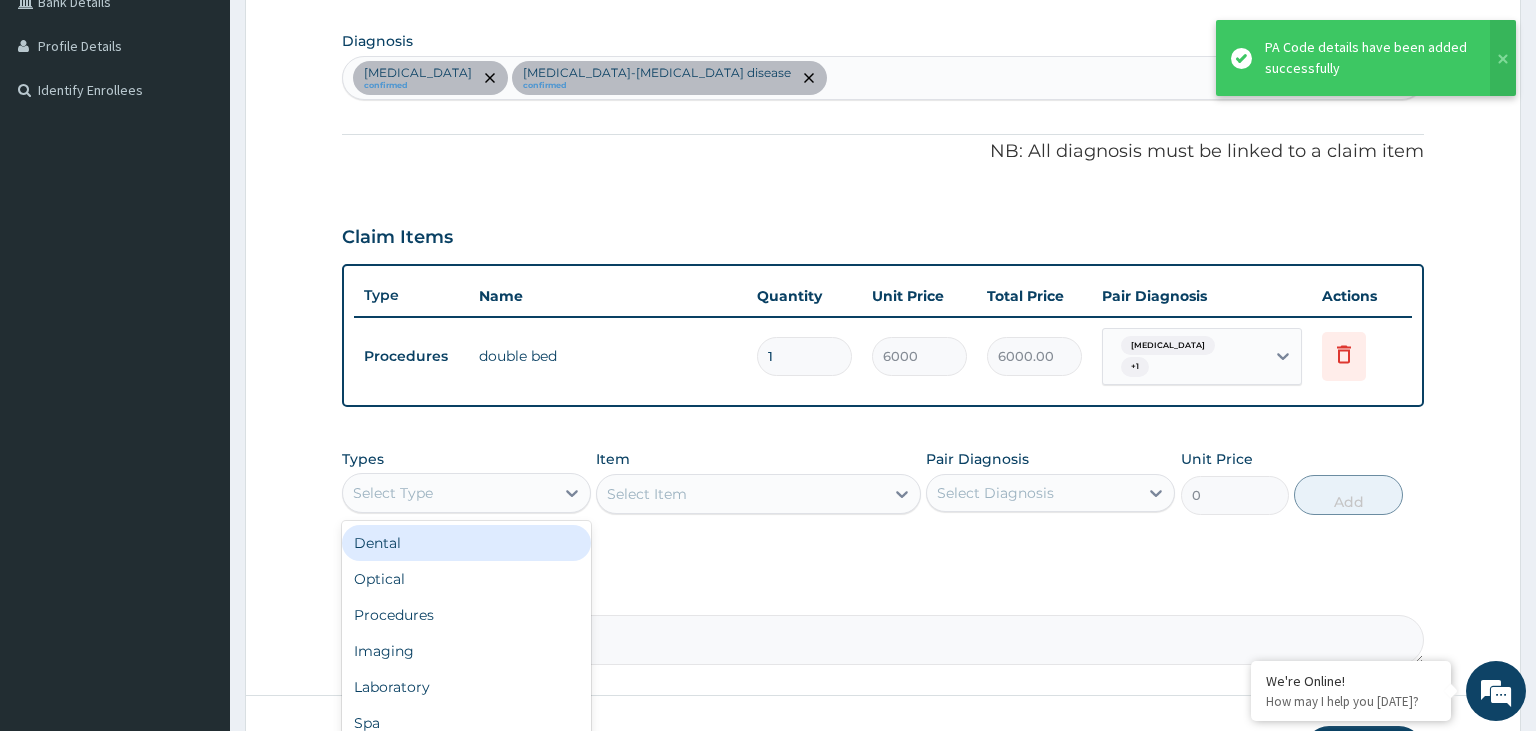 click on "Select Type" at bounding box center [466, 493] 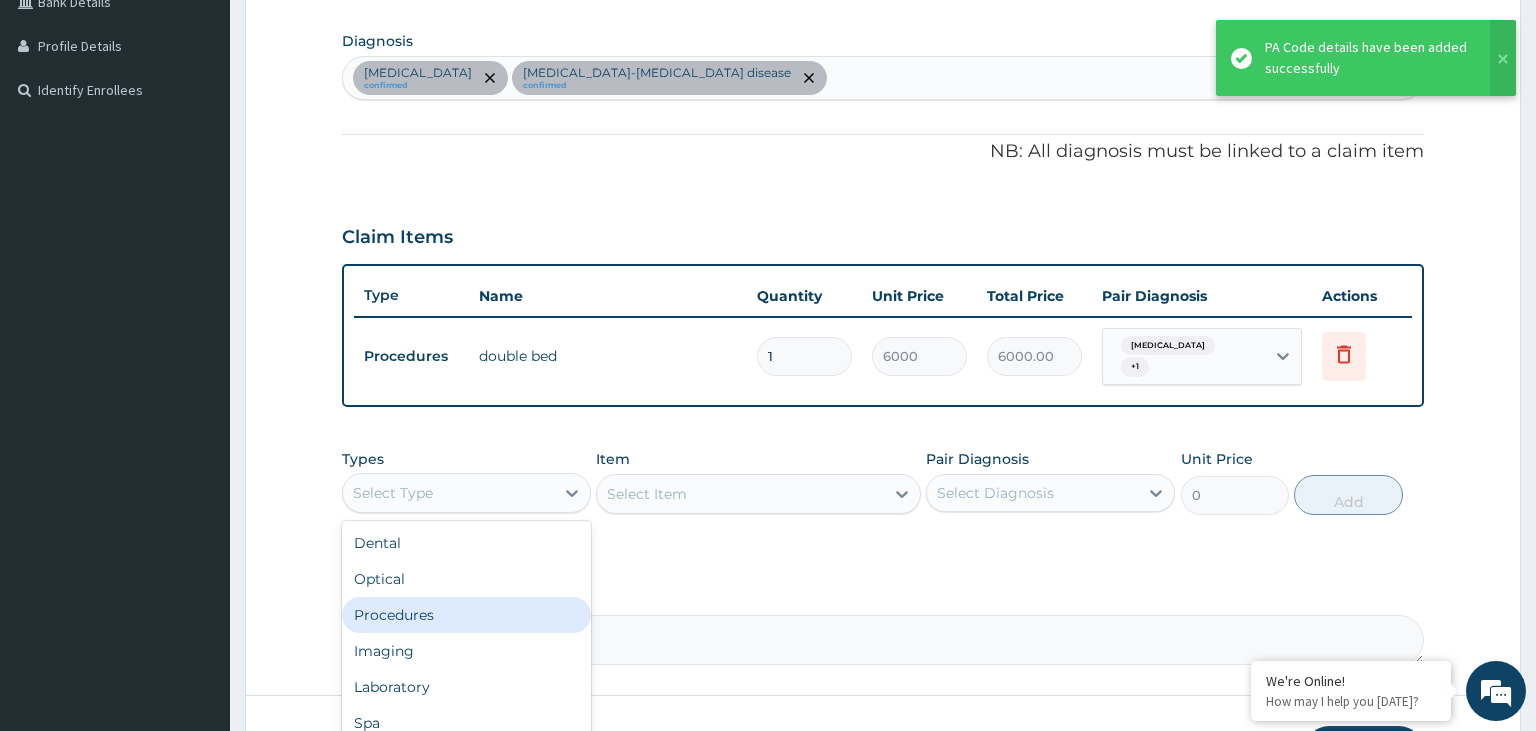 click on "Procedures" at bounding box center (466, 615) 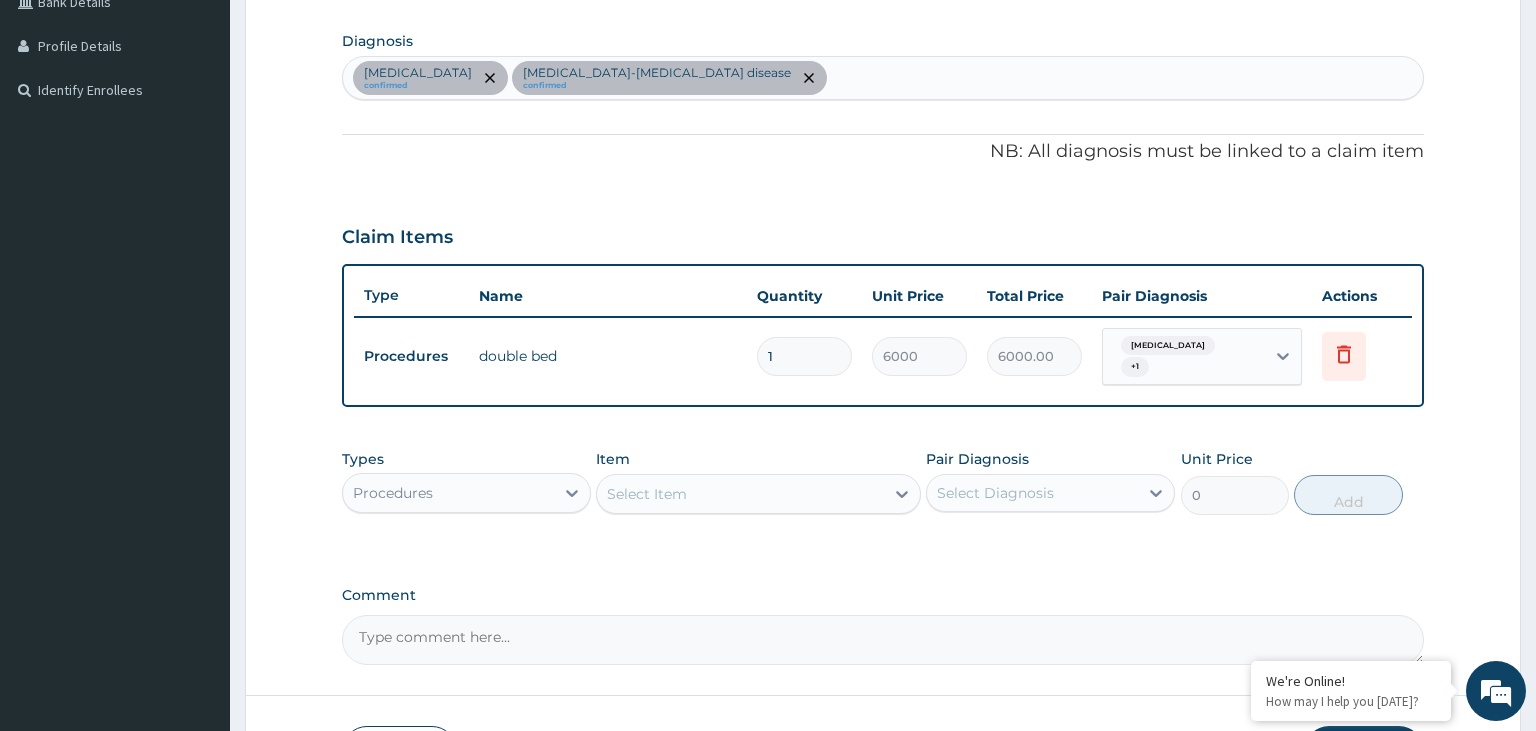 click on "Select Item" at bounding box center [740, 494] 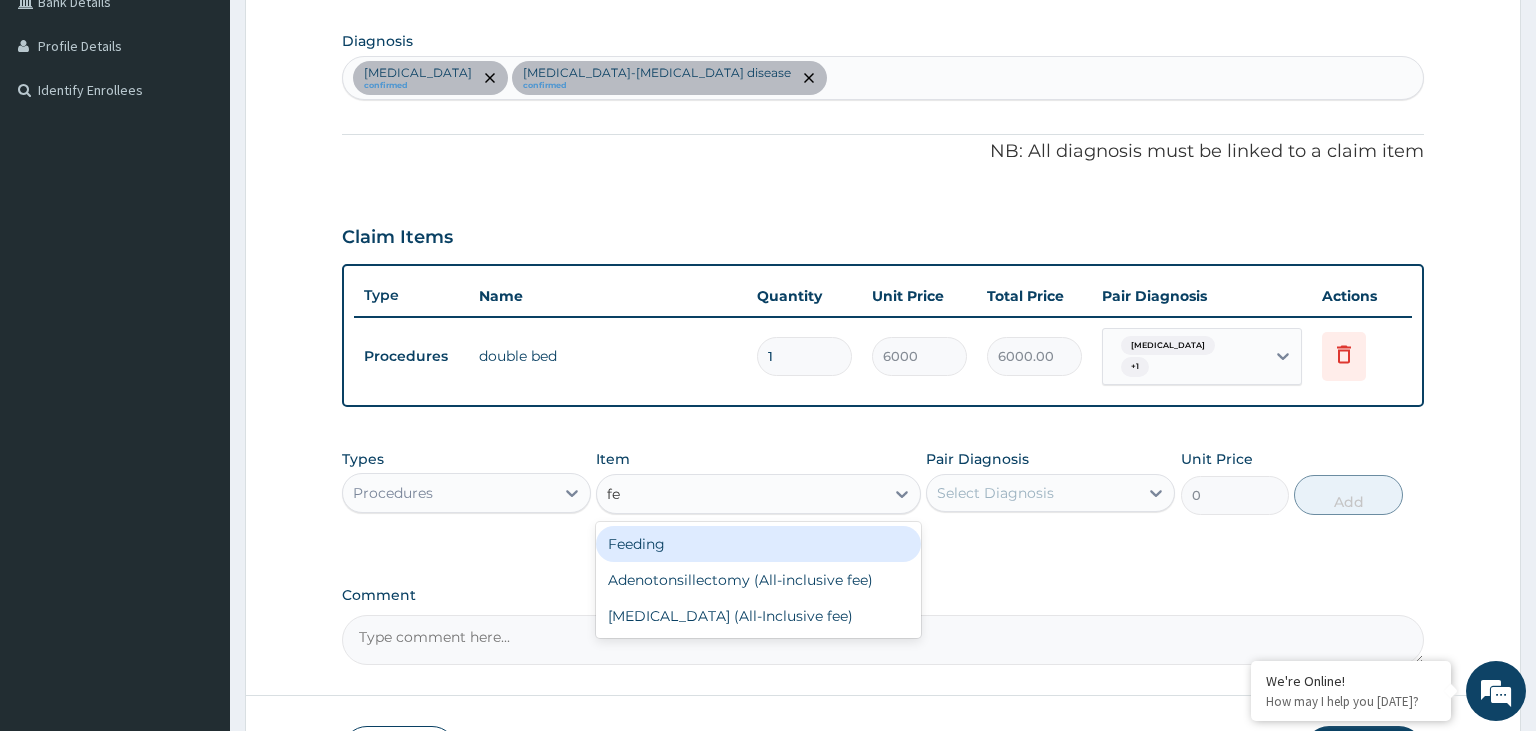 type on "fee" 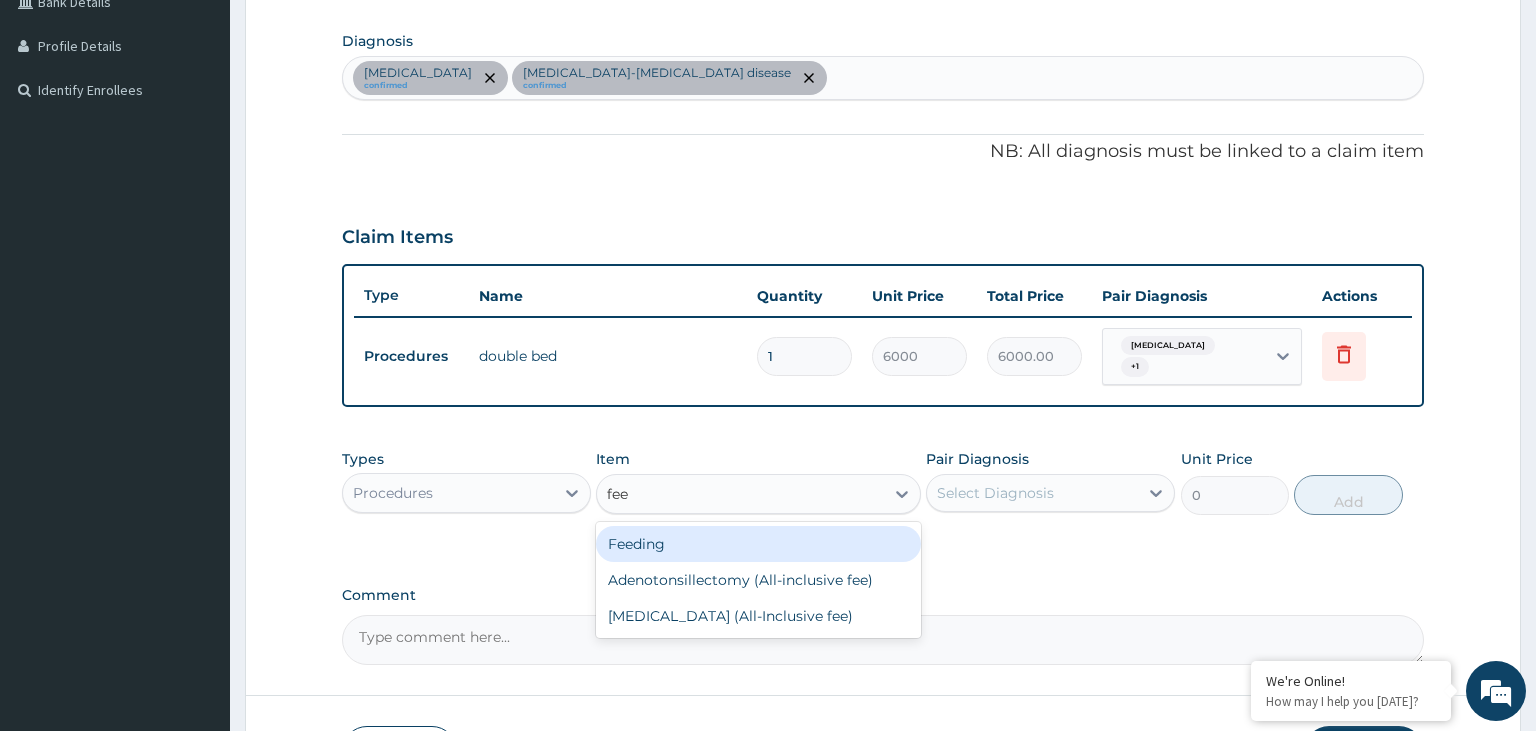 click on "Feeding" at bounding box center [758, 544] 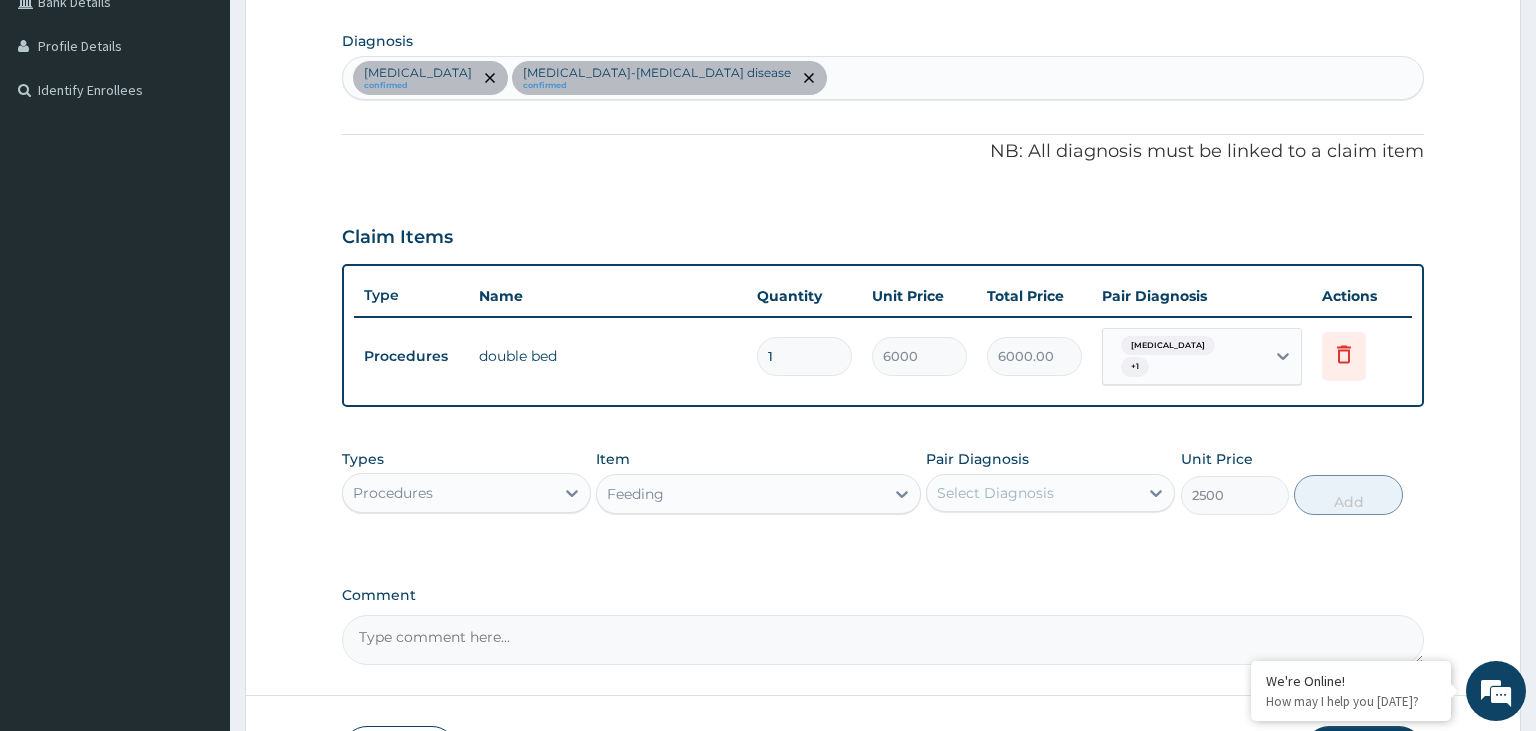 click on "Select Diagnosis" at bounding box center [1032, 493] 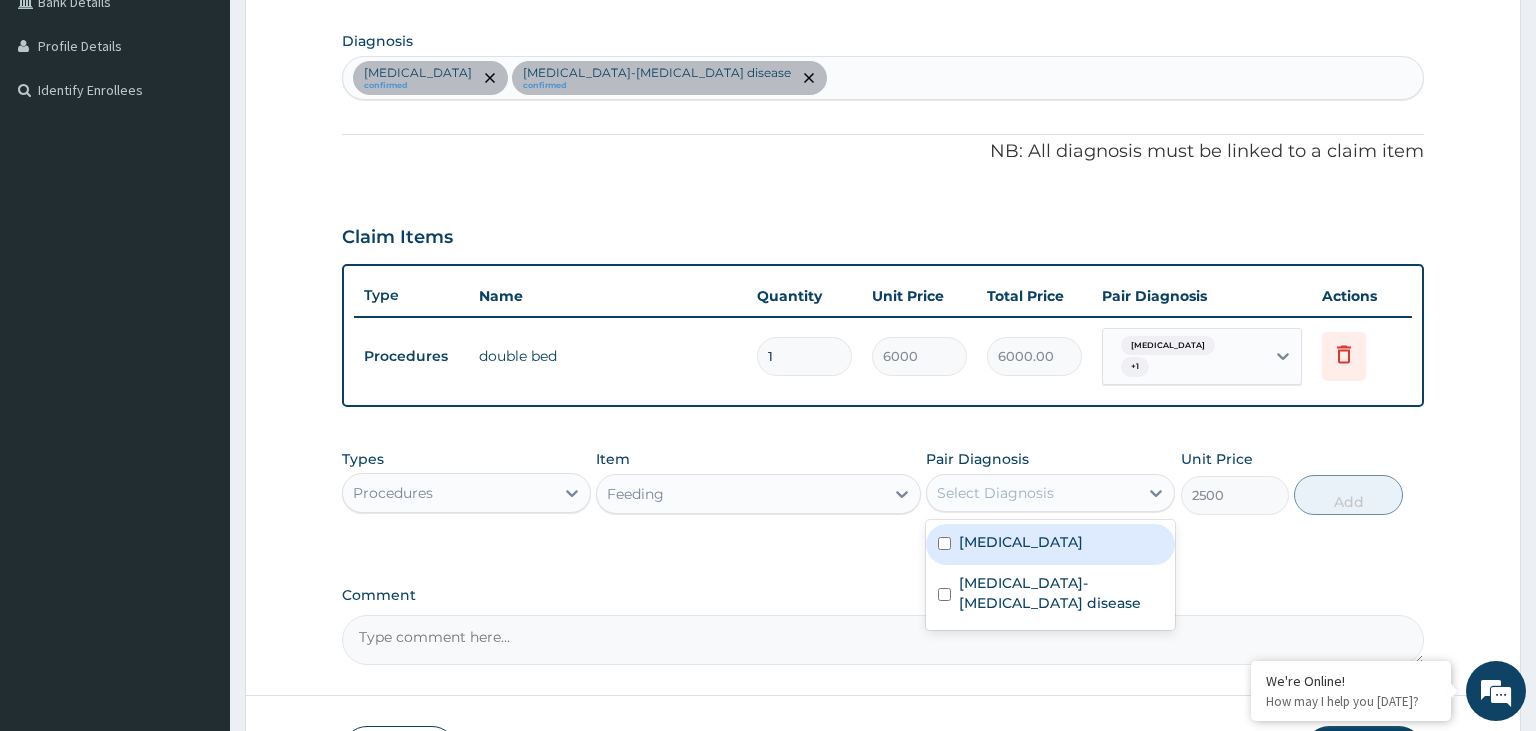 click on "Malaria" at bounding box center (1050, 544) 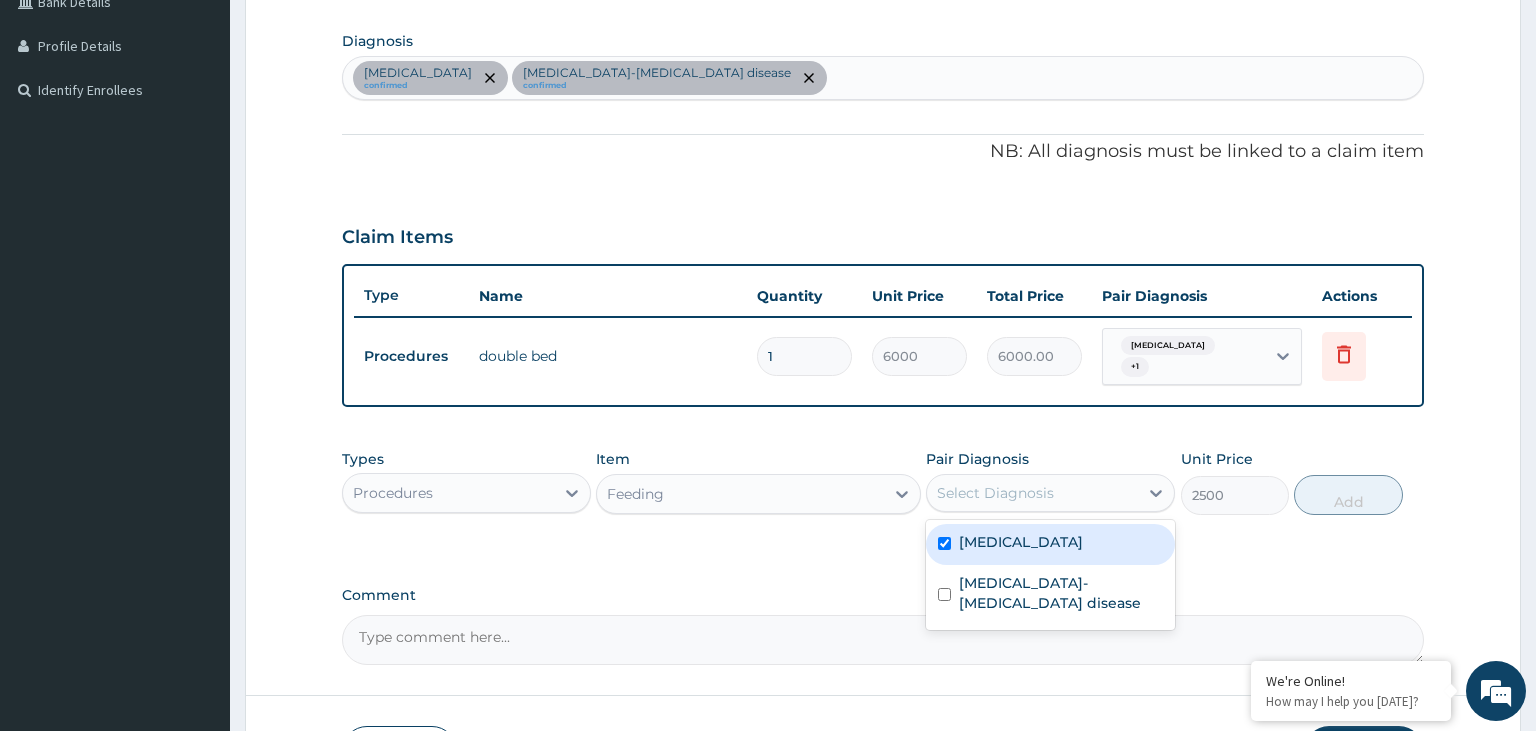 checkbox on "true" 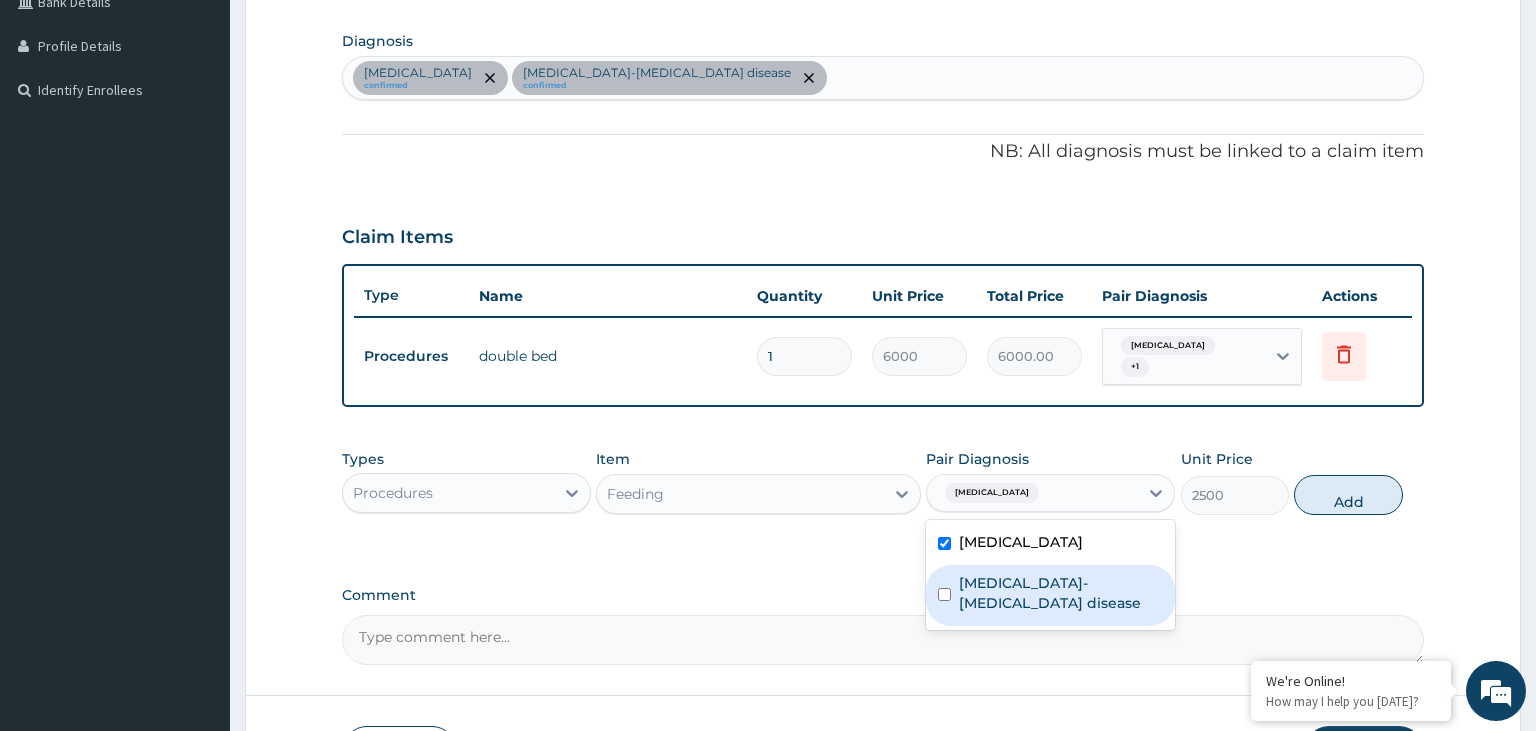 click on "[MEDICAL_DATA]-[MEDICAL_DATA] disease" at bounding box center (1061, 593) 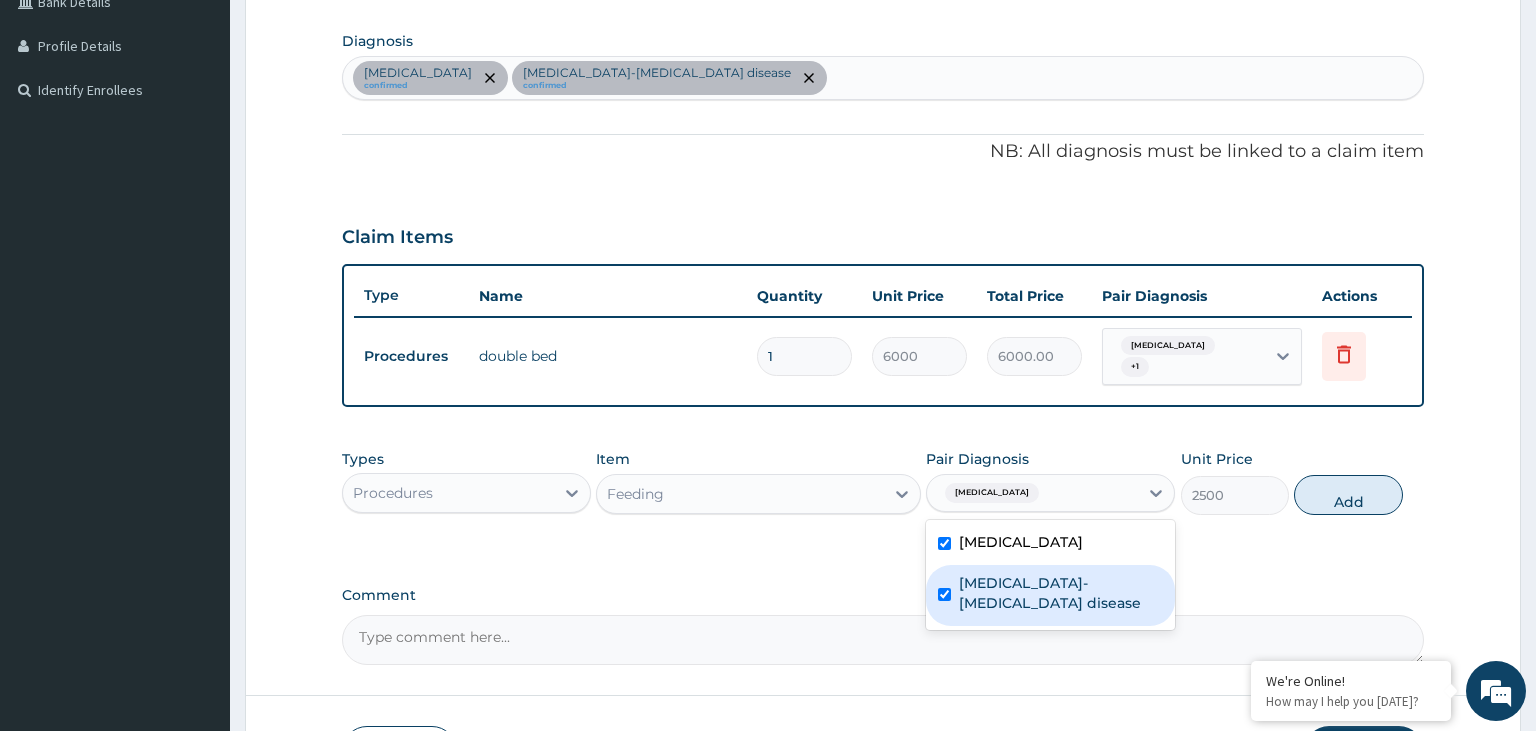 checkbox on "true" 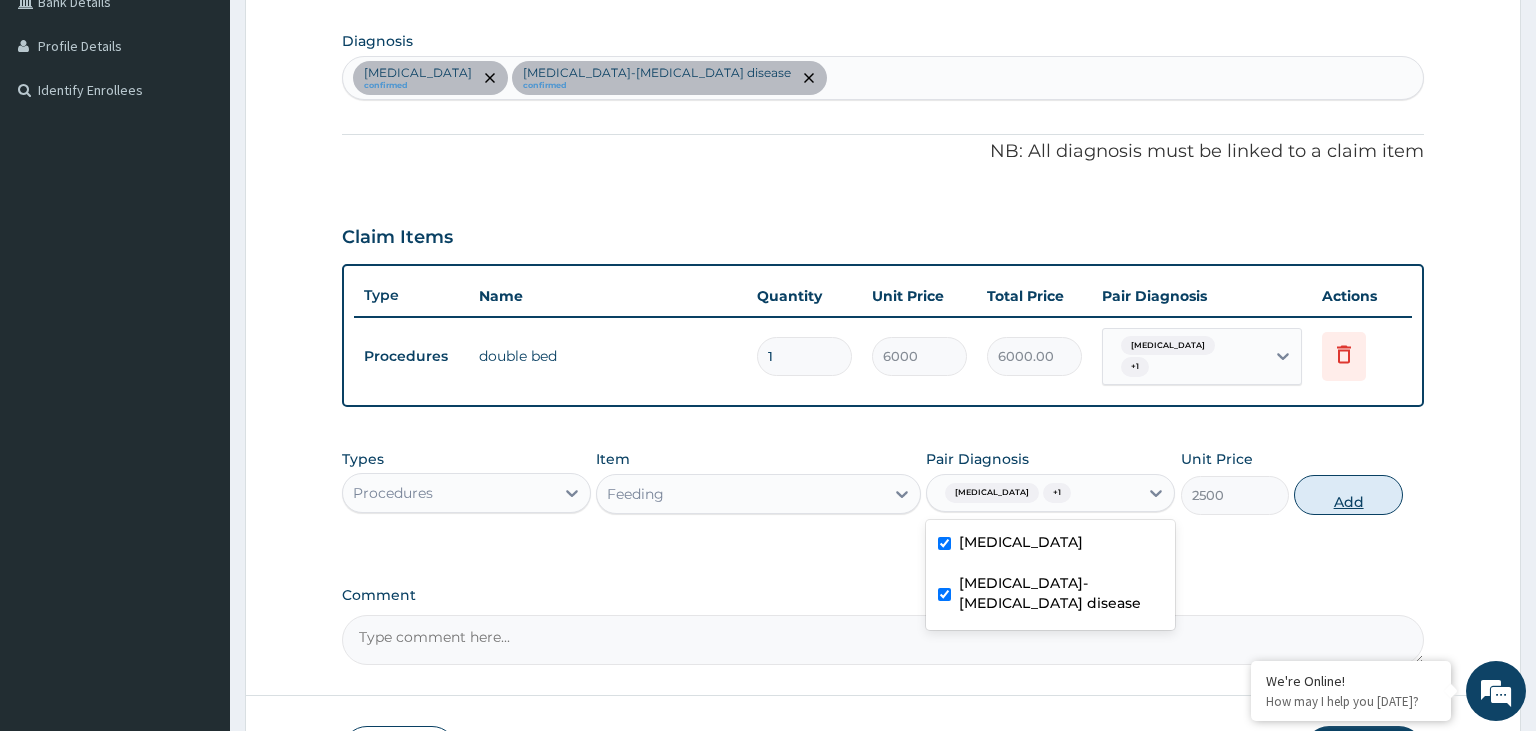 click on "Add" at bounding box center [1348, 495] 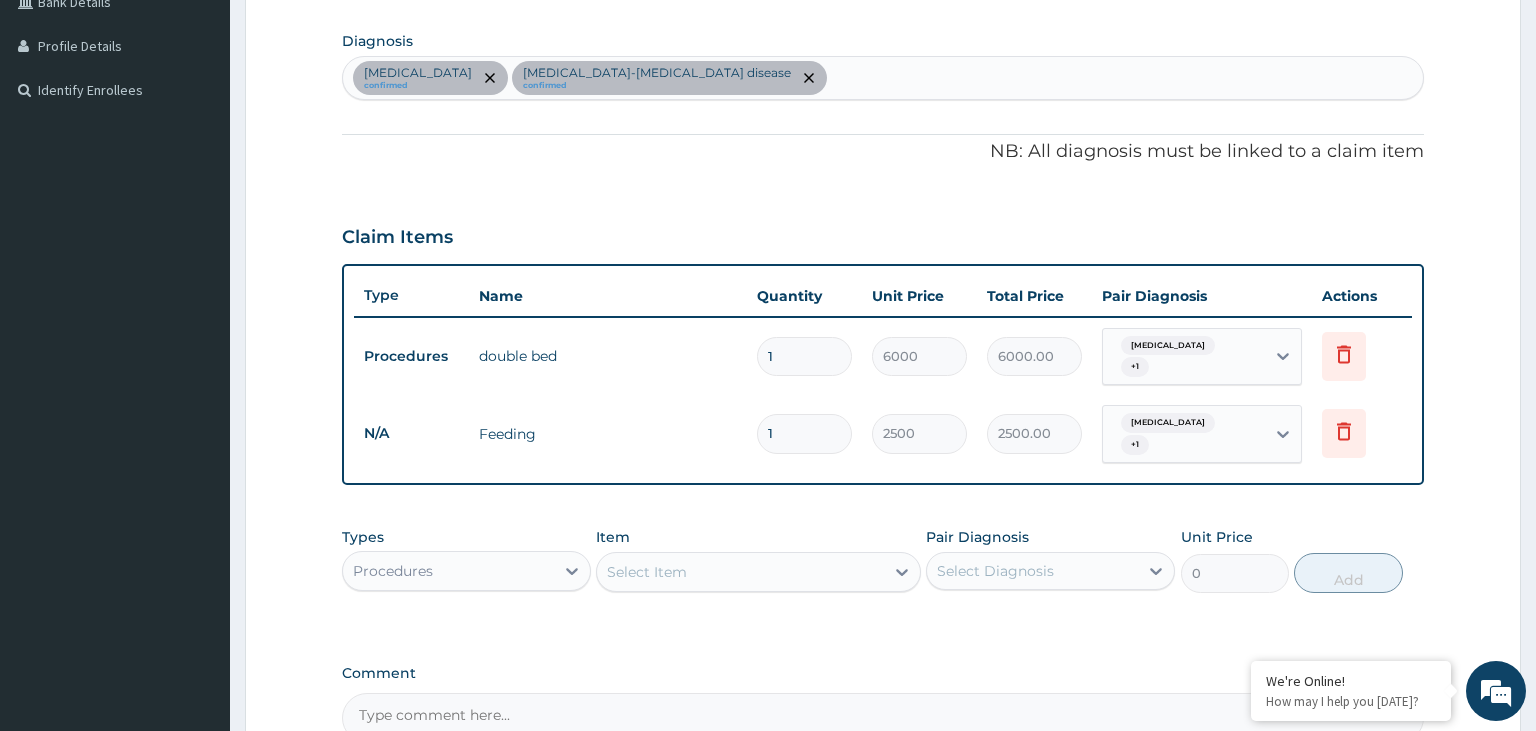 click on "Select Item" at bounding box center (758, 572) 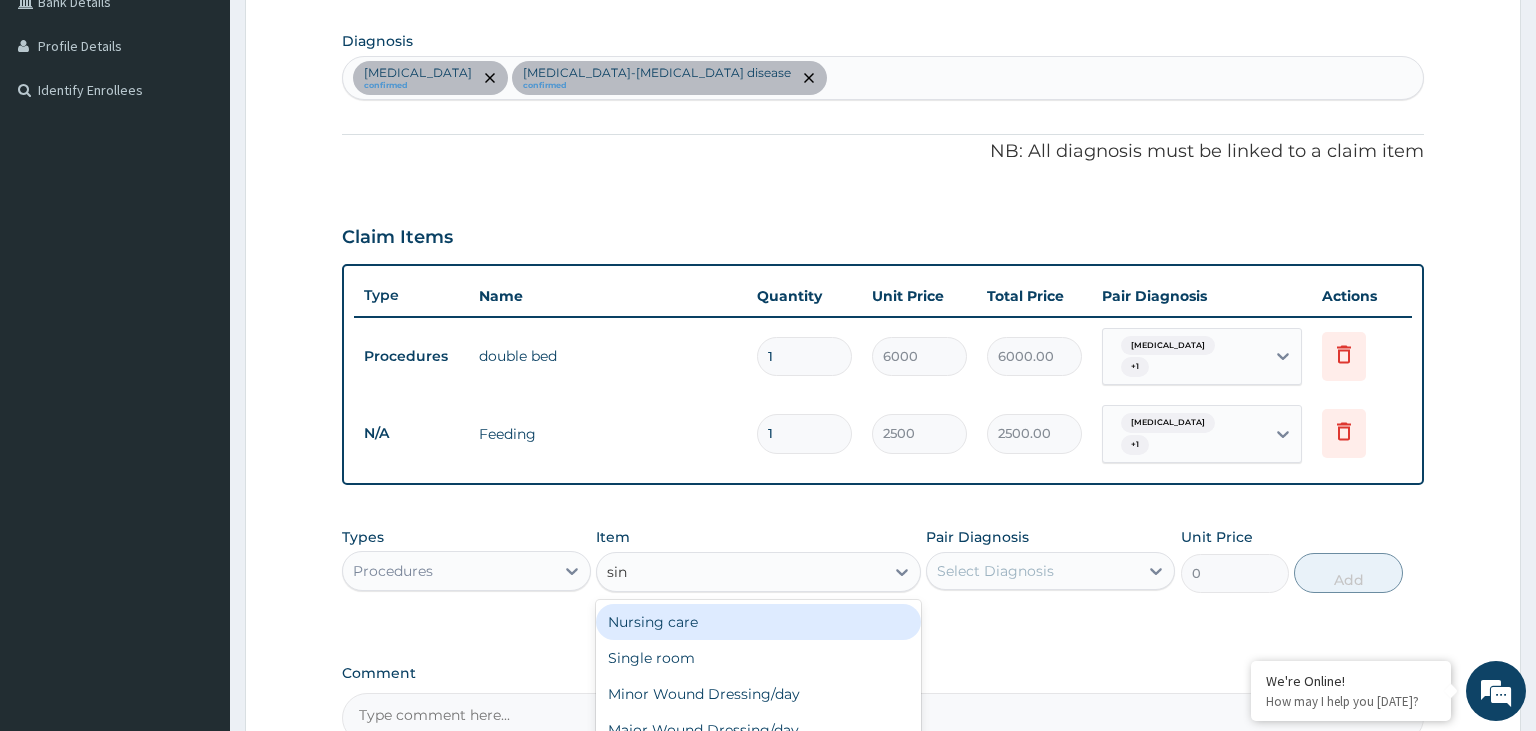 type on "sing" 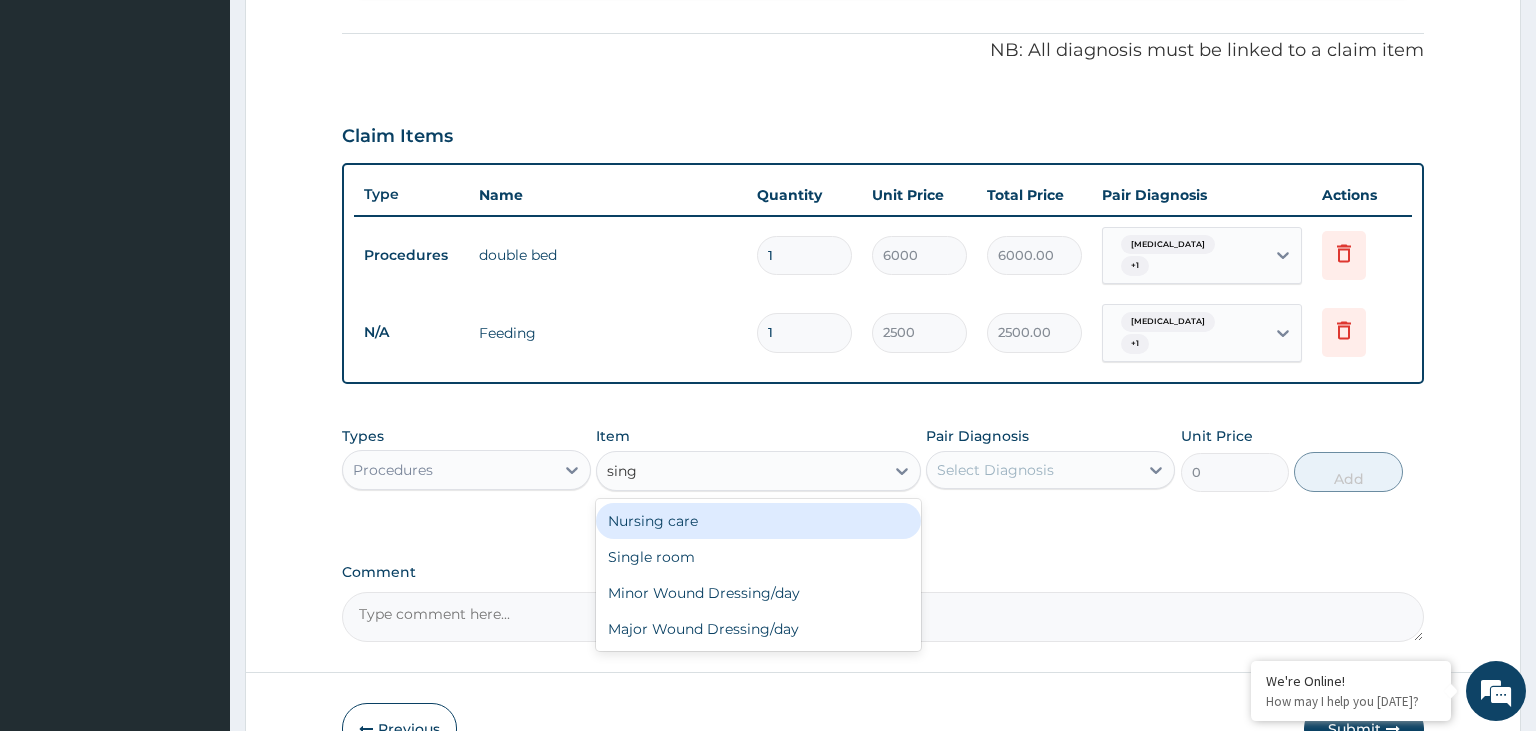 scroll, scrollTop: 681, scrollLeft: 0, axis: vertical 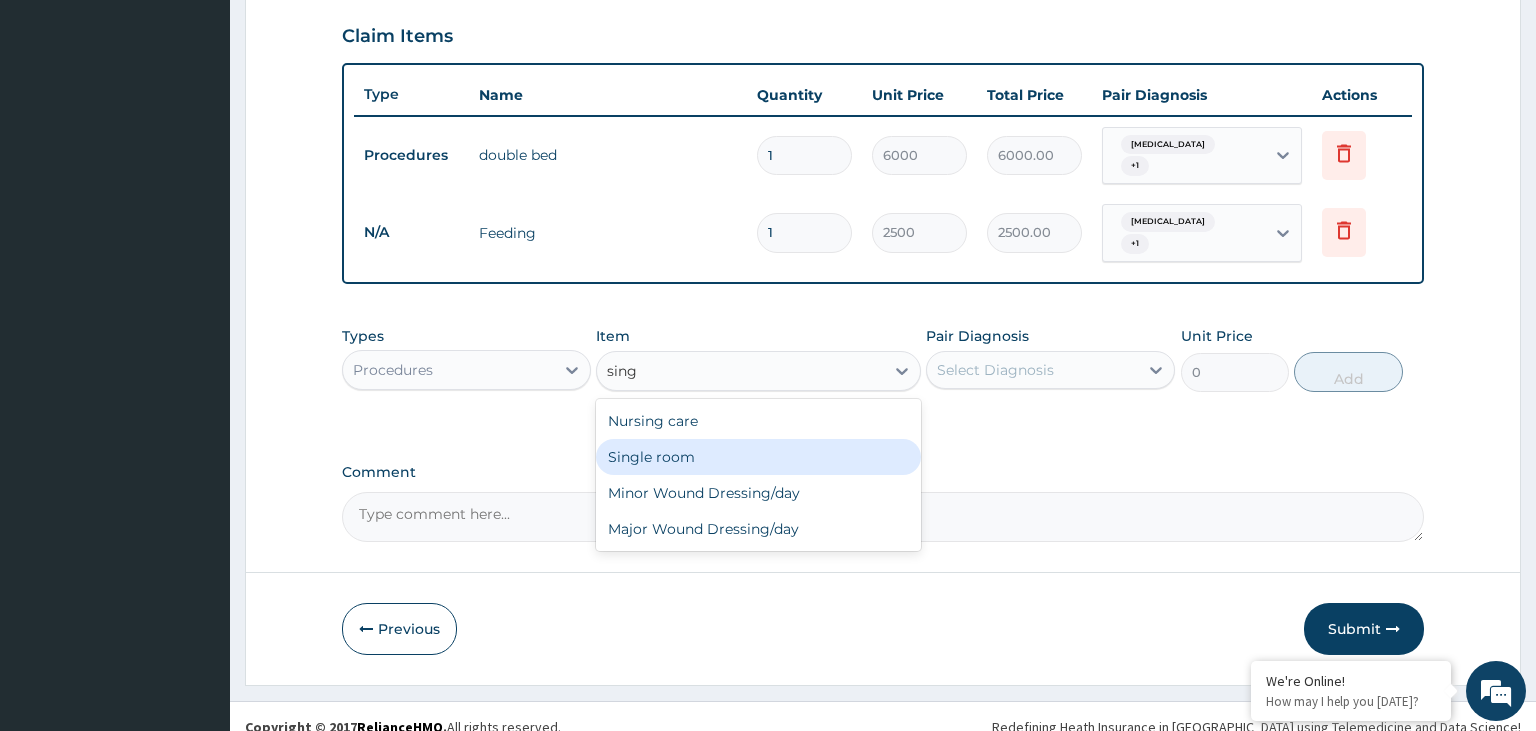 click on "Single room" at bounding box center [758, 457] 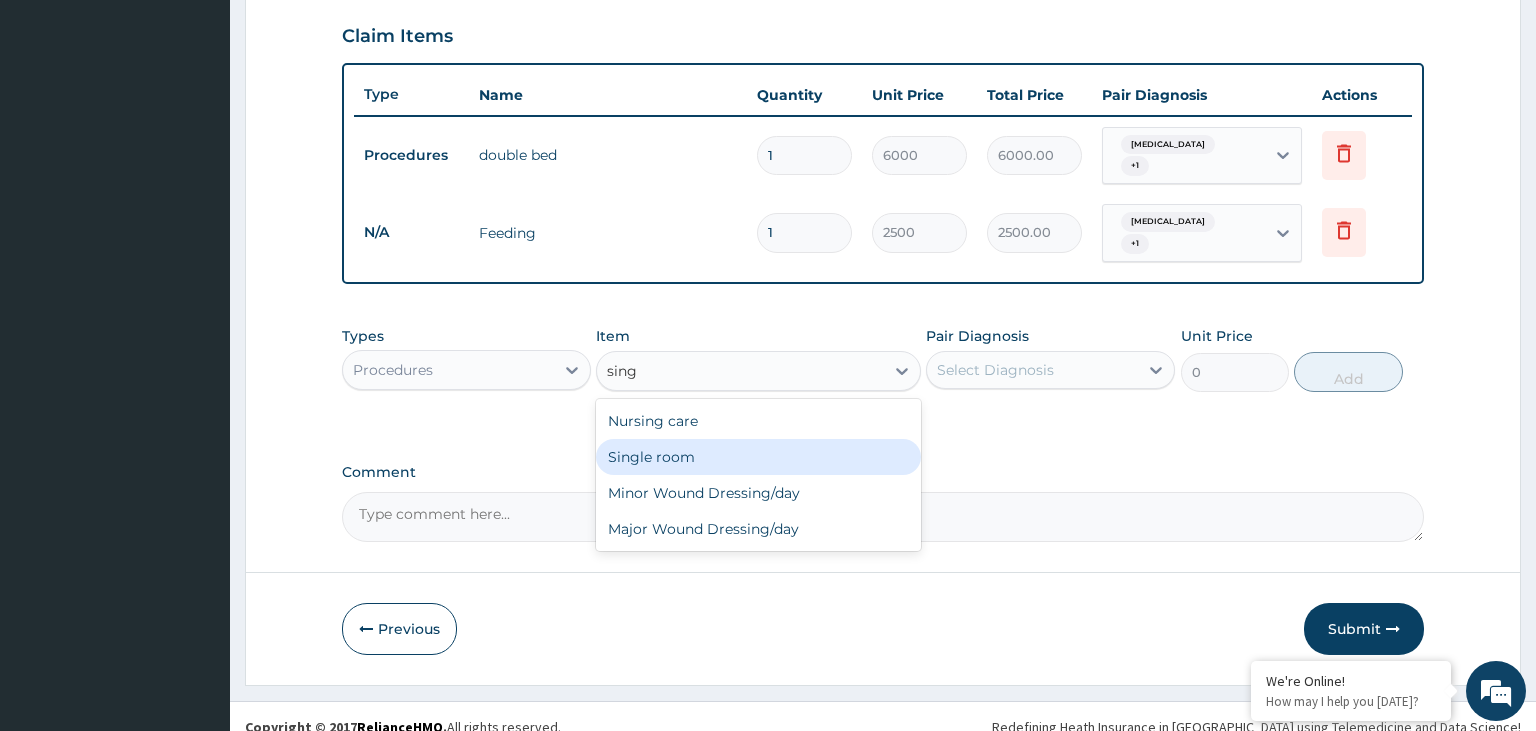 type 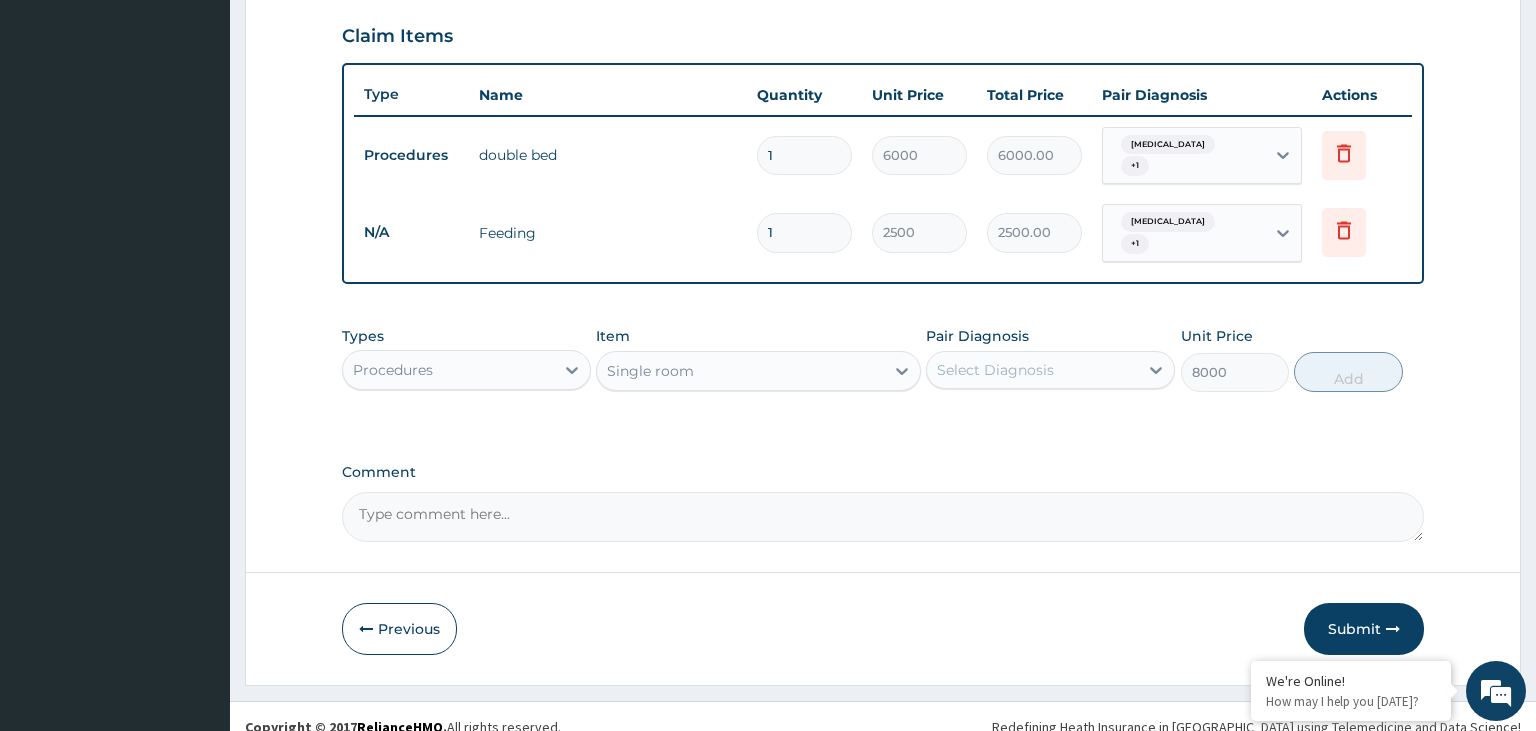 click on "Select Diagnosis" at bounding box center (1032, 370) 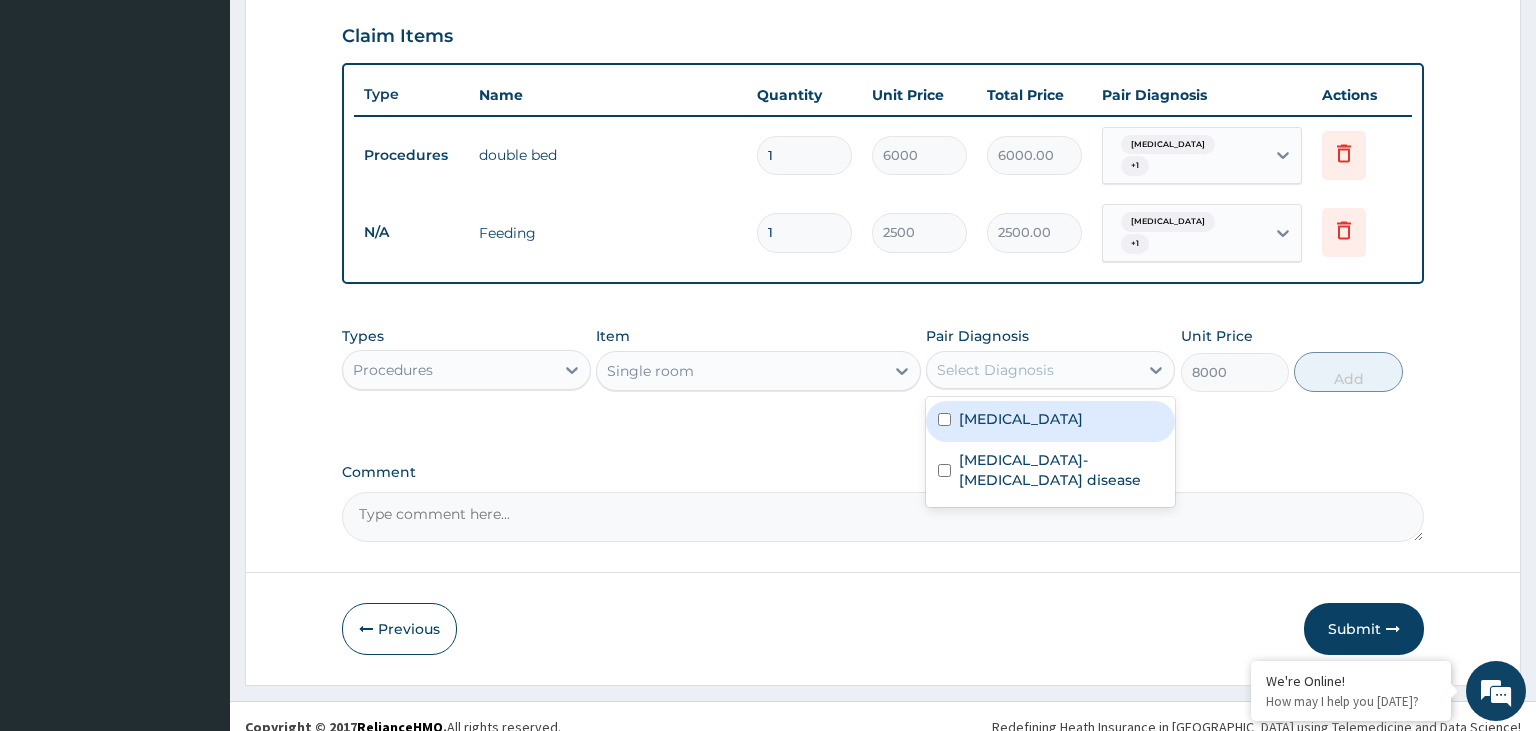 click on "Malaria" at bounding box center [1050, 421] 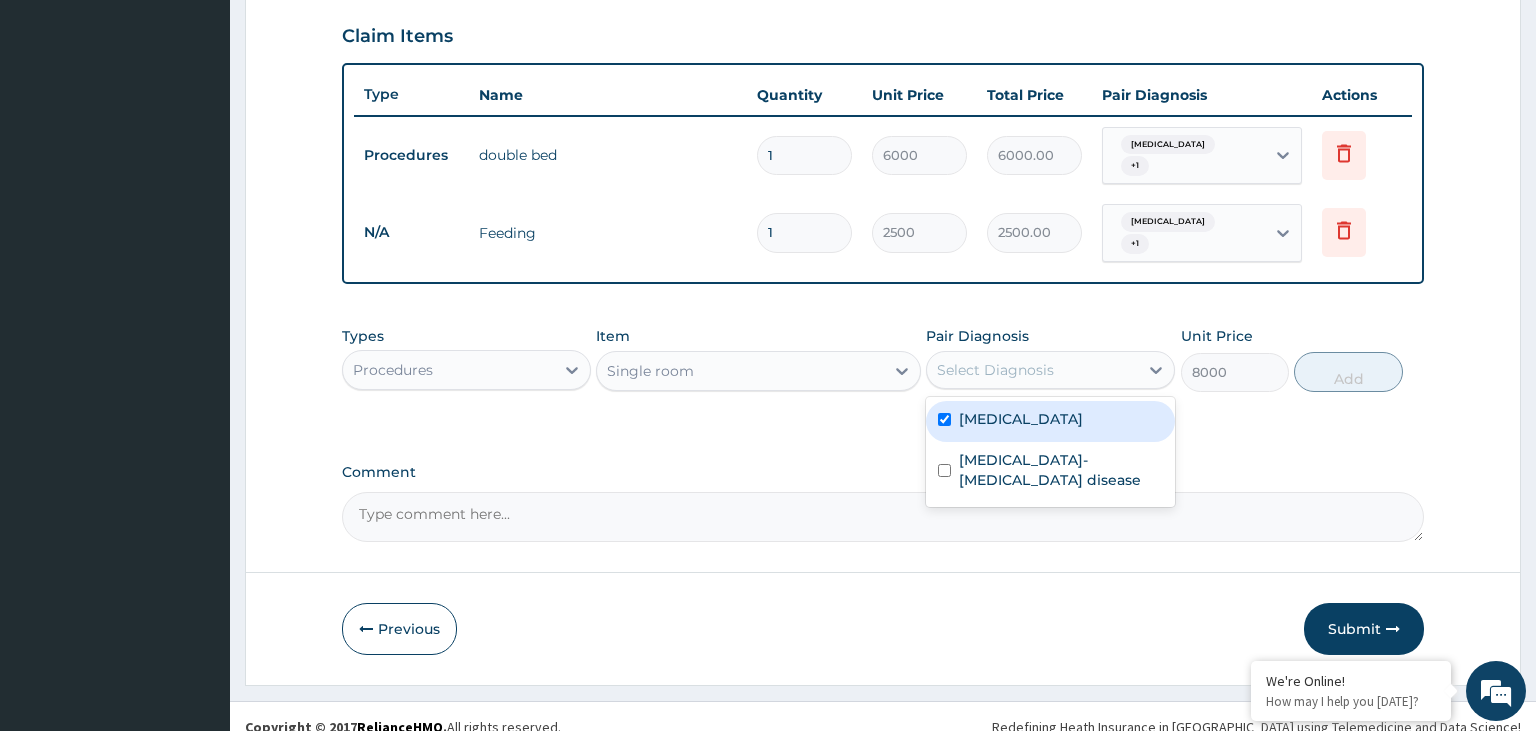 checkbox on "true" 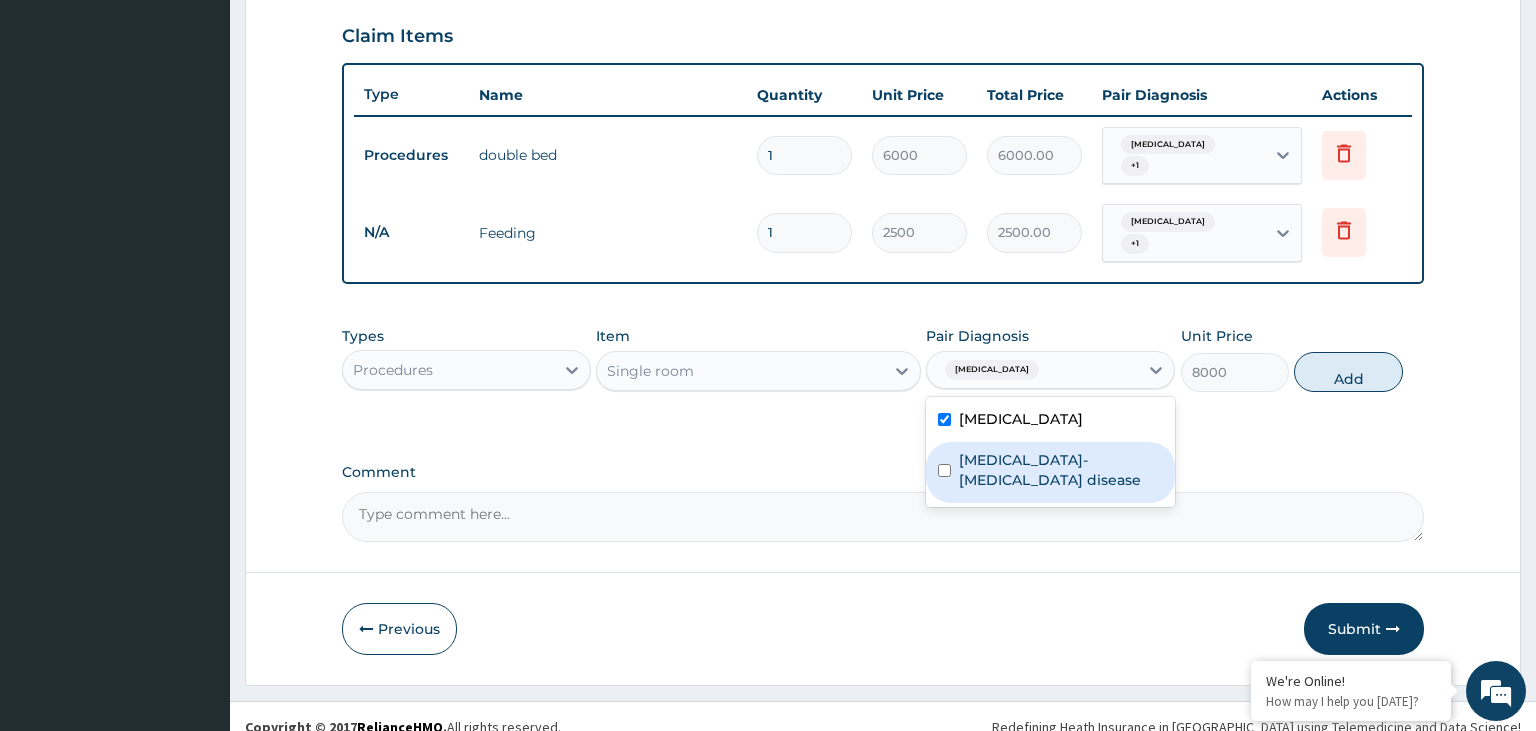 click on "Sickle cell-thalassemia disease" at bounding box center (1061, 470) 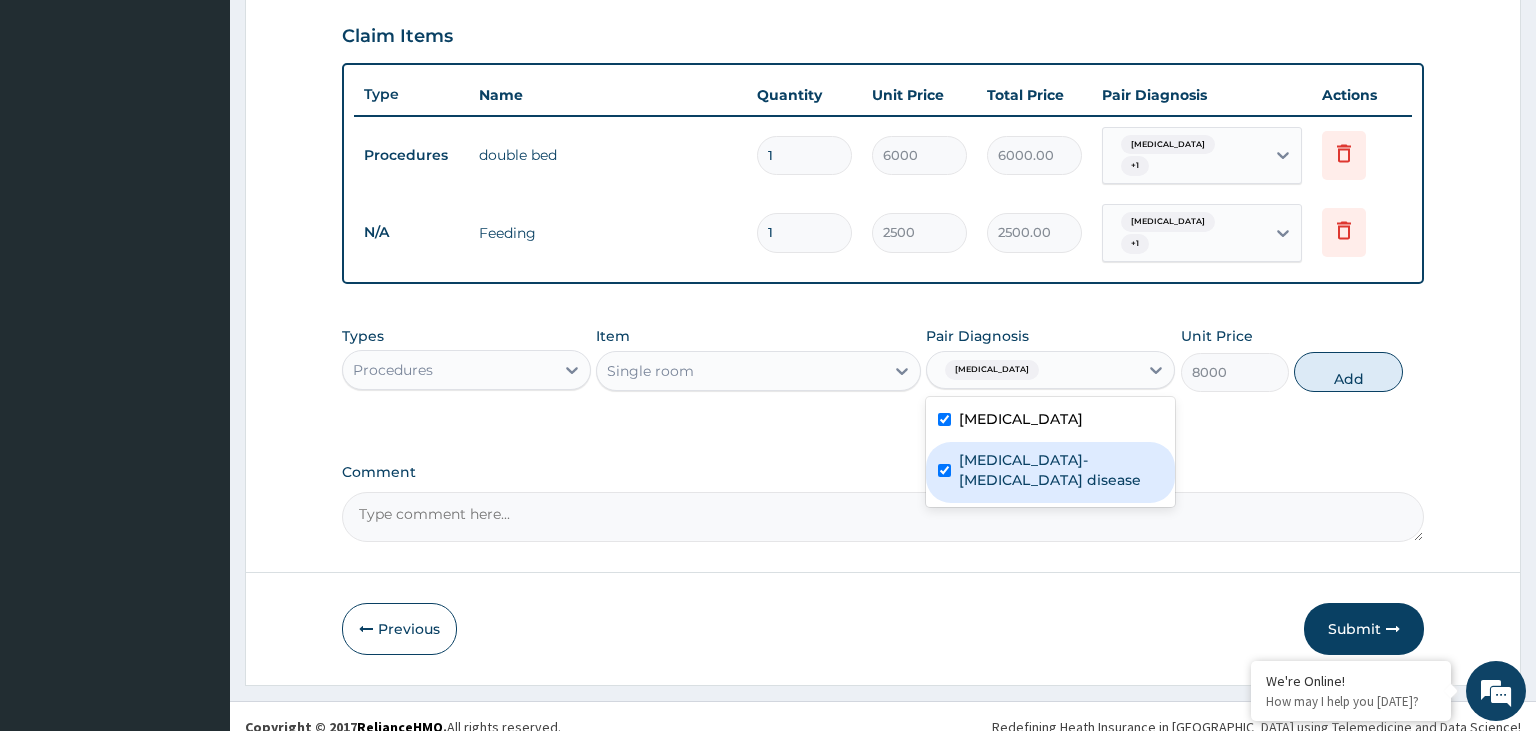 checkbox on "true" 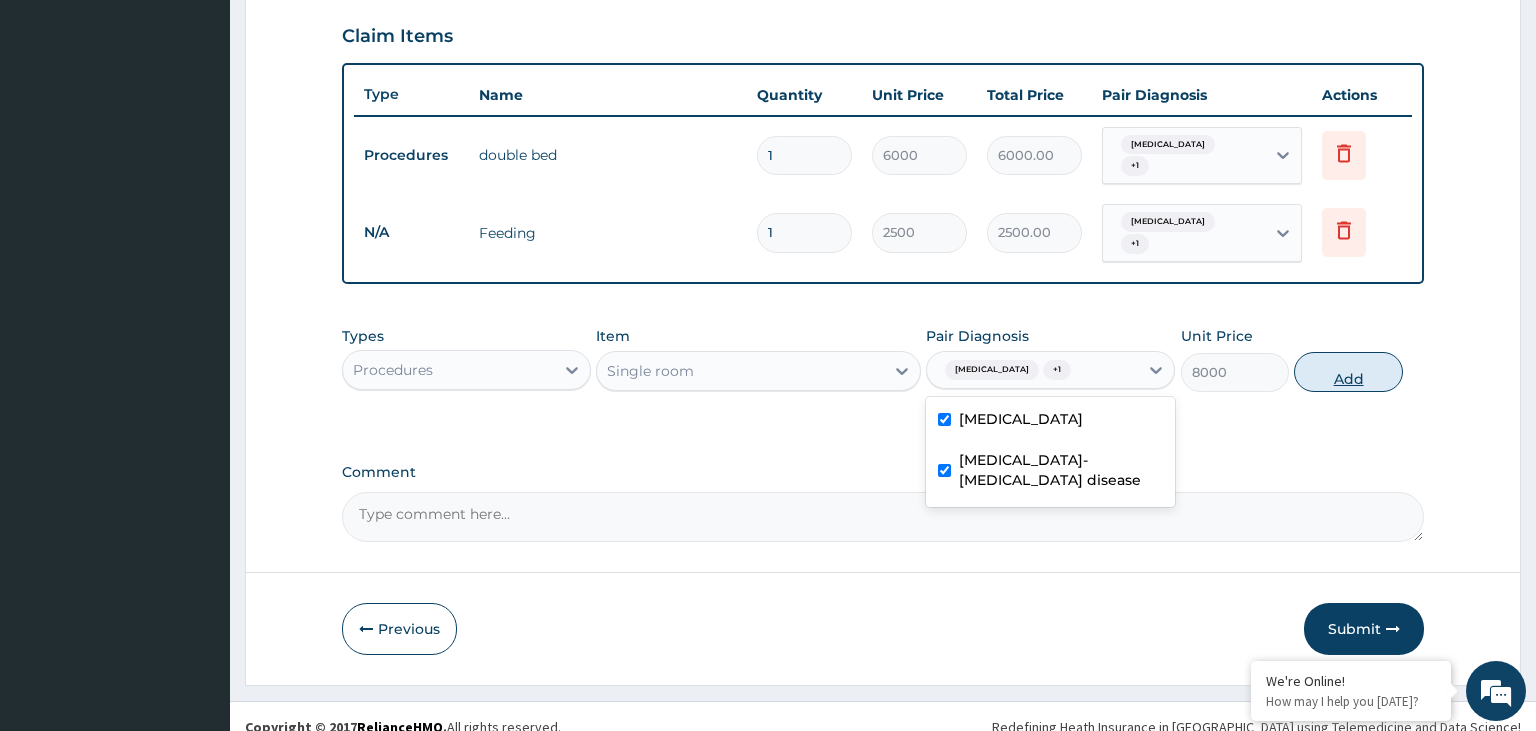 click on "Add" at bounding box center (1348, 372) 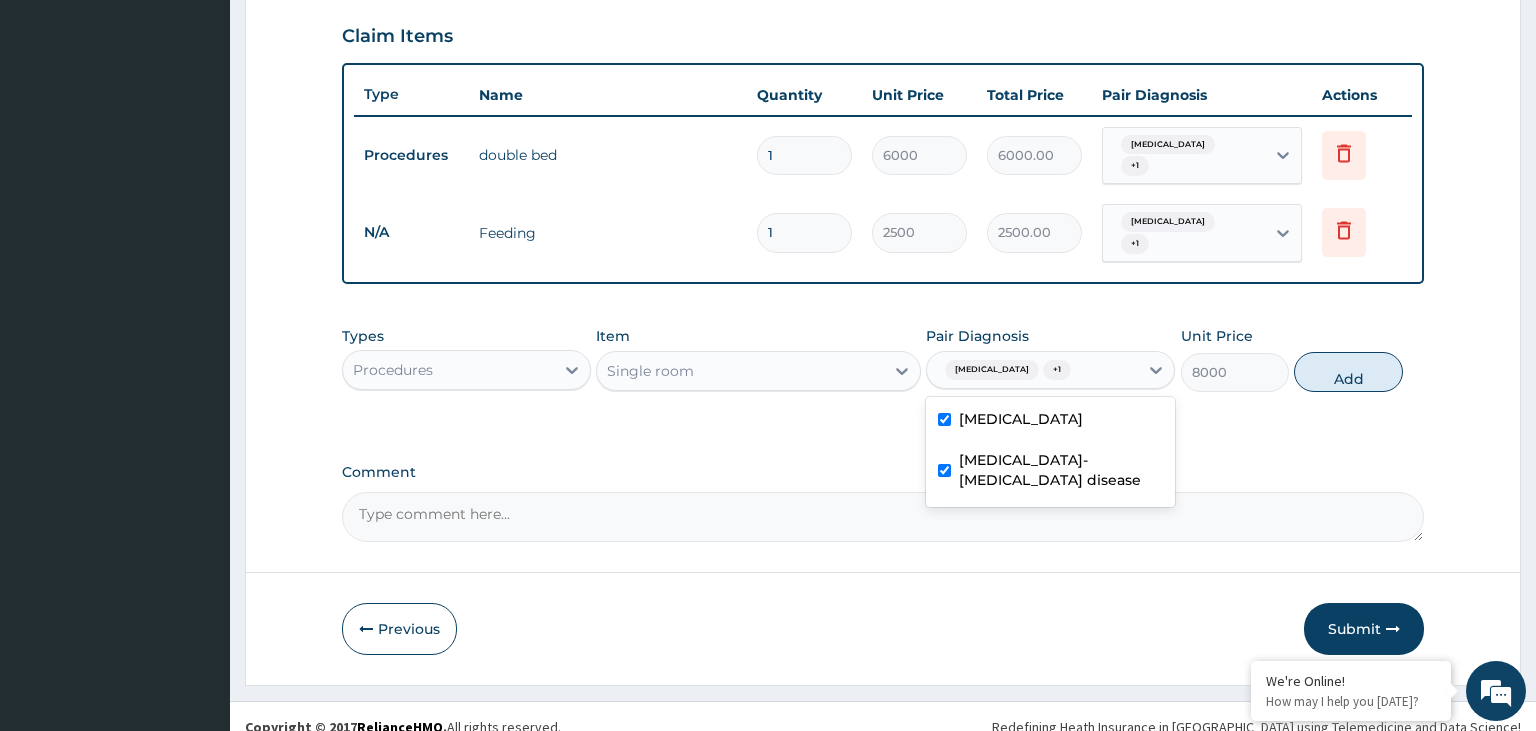 type on "0" 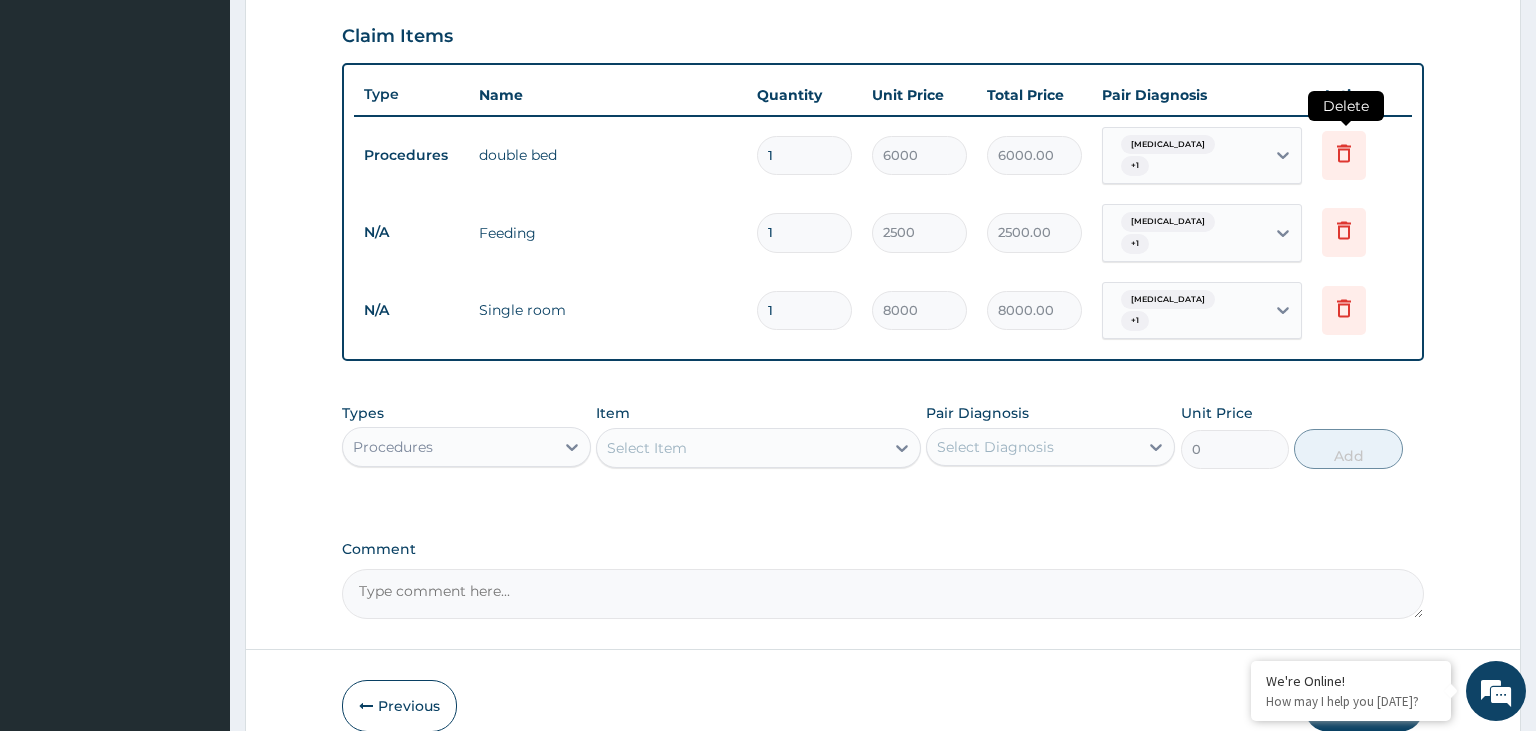 click 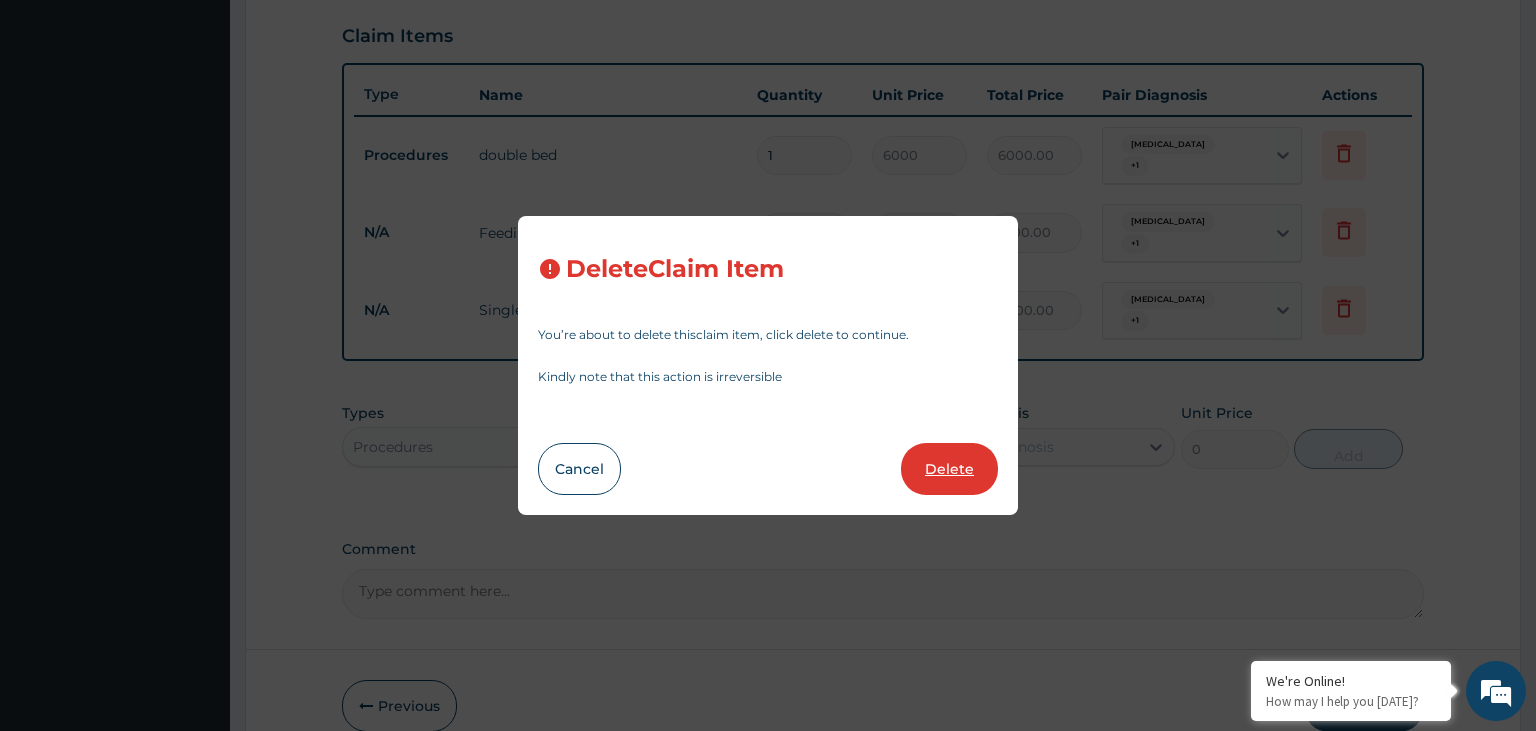 click on "Delete" at bounding box center (949, 469) 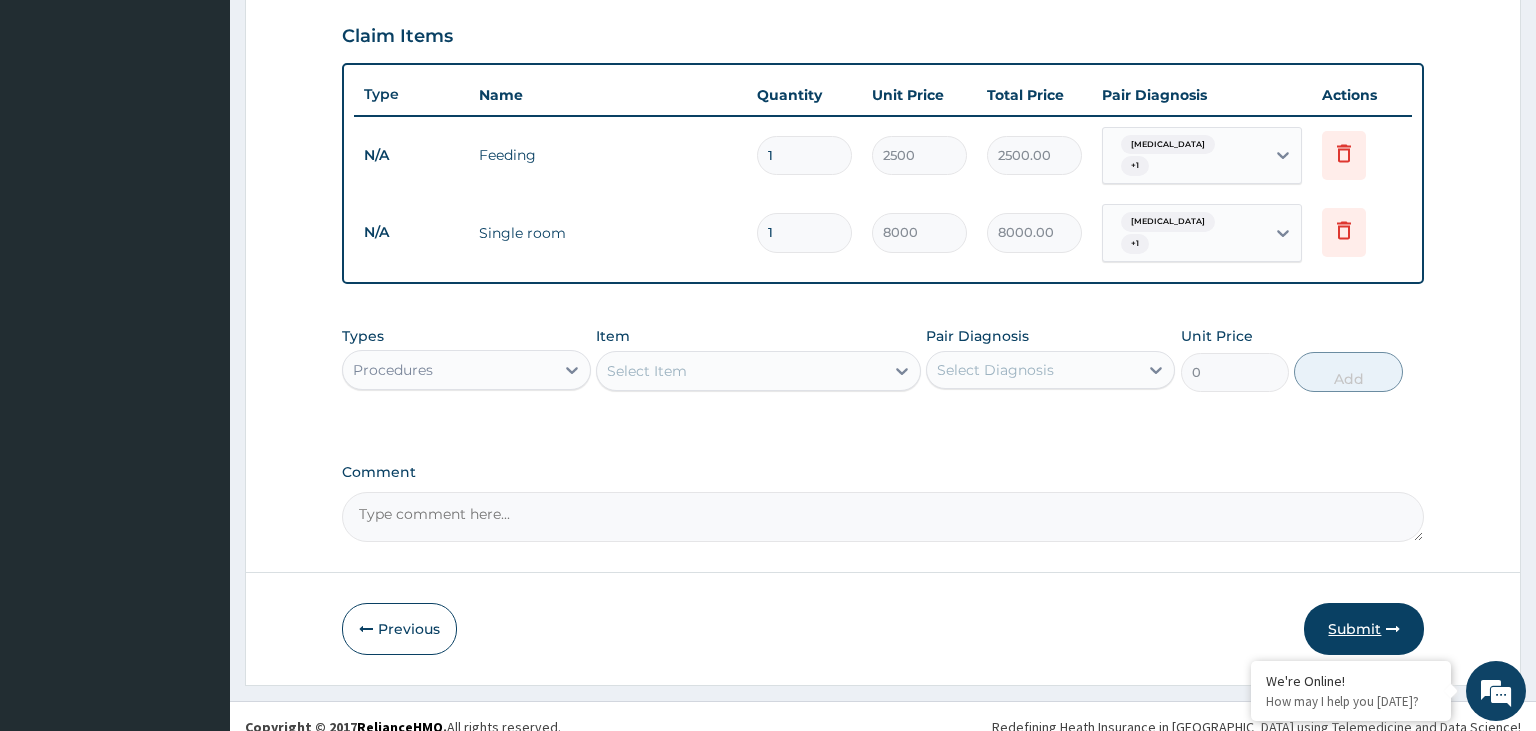 click on "Submit" at bounding box center (1364, 629) 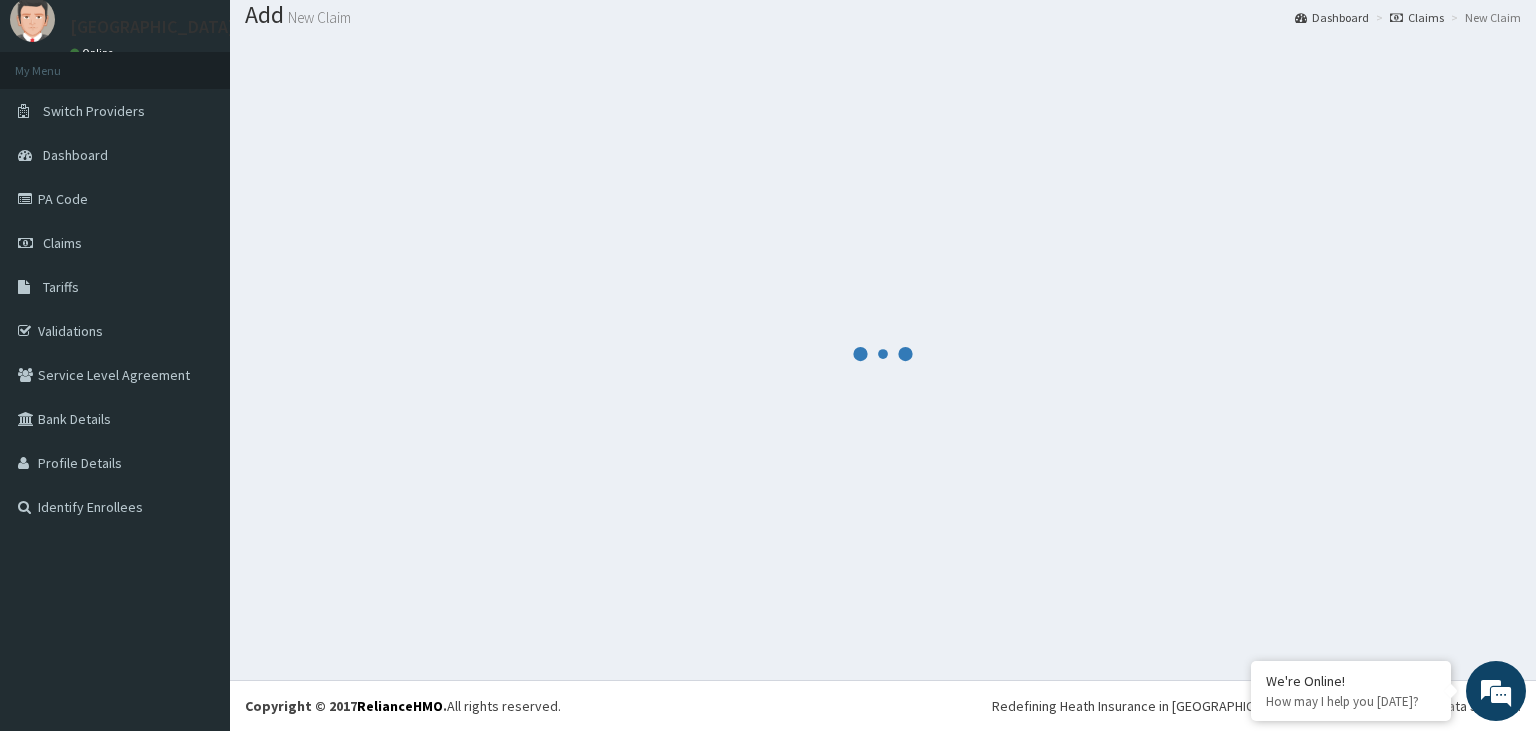scroll, scrollTop: 62, scrollLeft: 0, axis: vertical 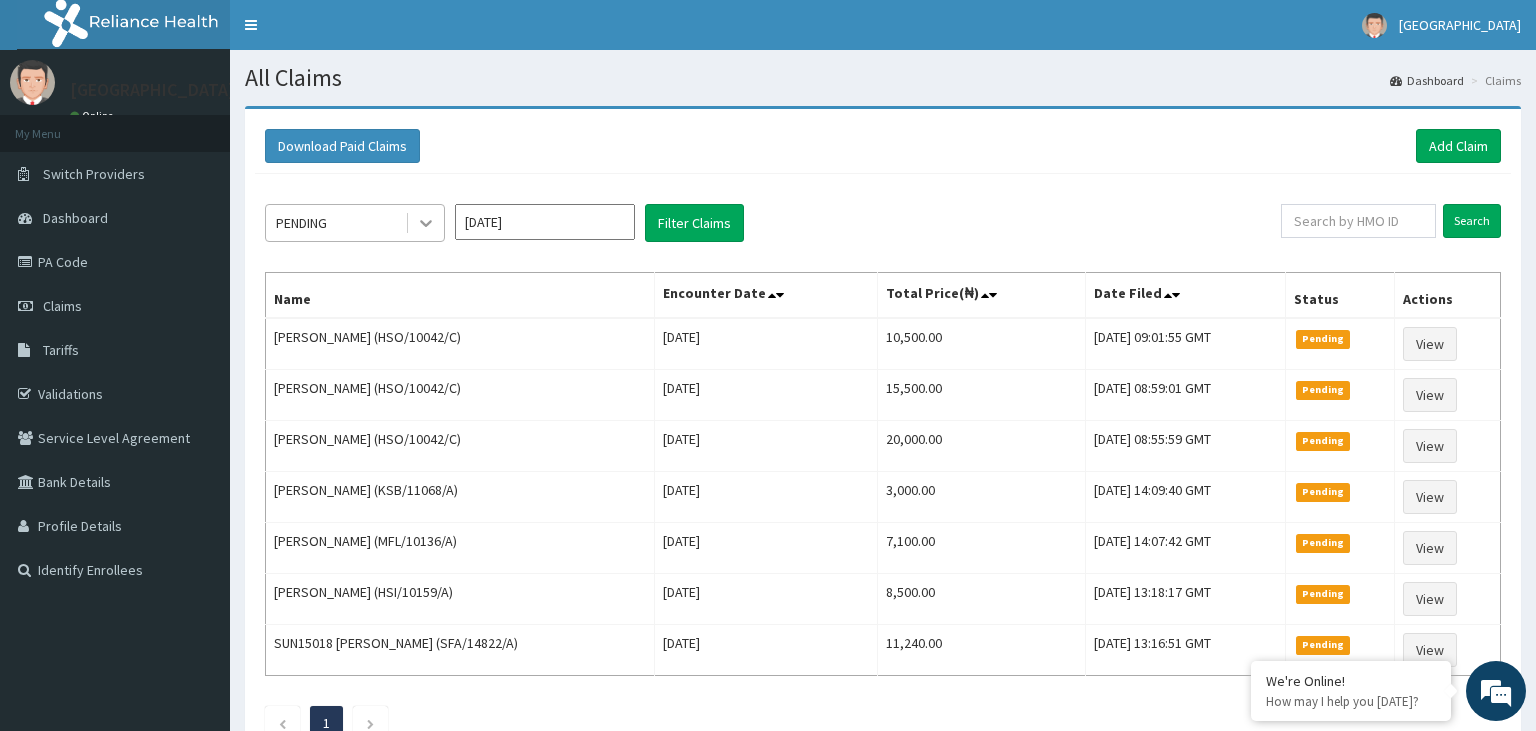 click 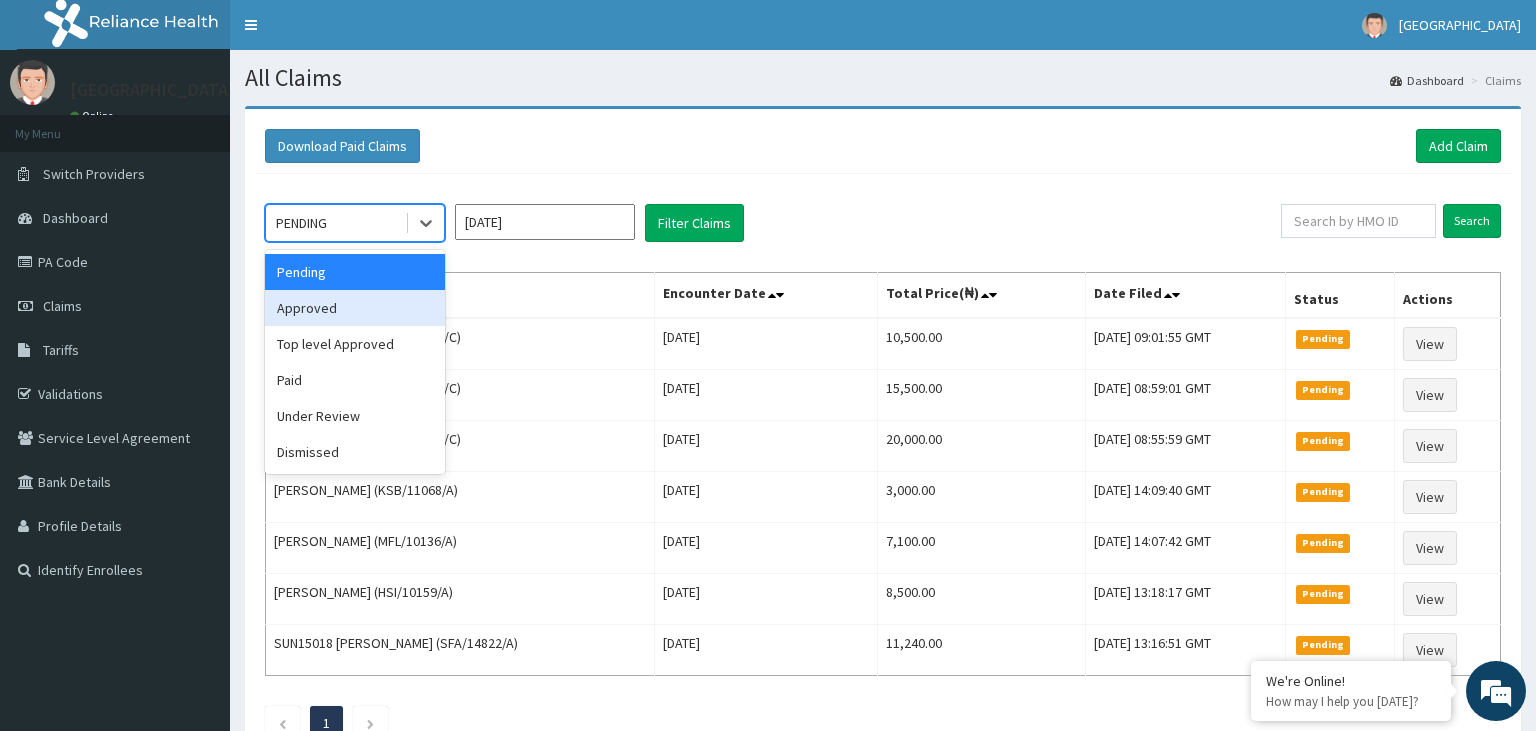 click on "Approved" at bounding box center (355, 308) 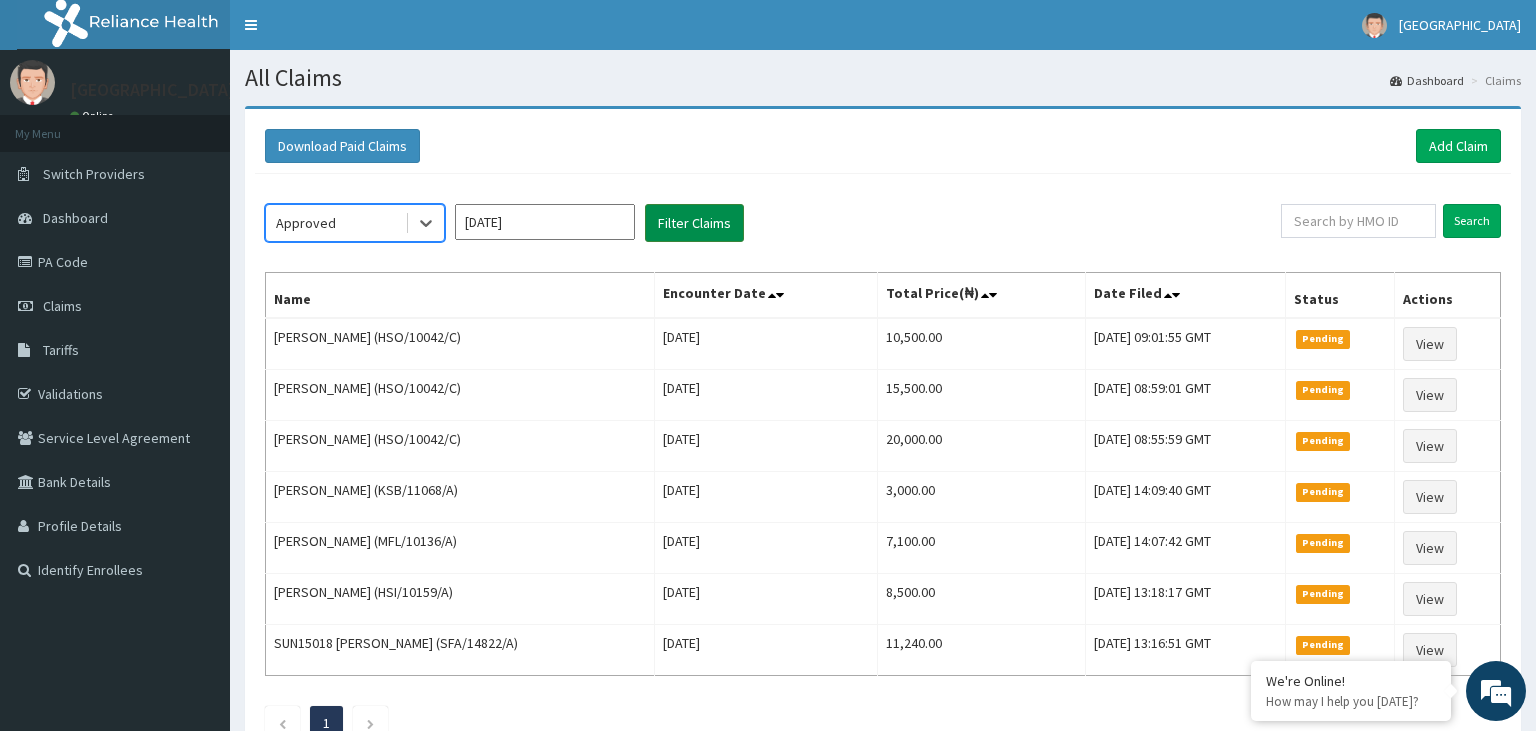 click on "Filter Claims" at bounding box center [694, 223] 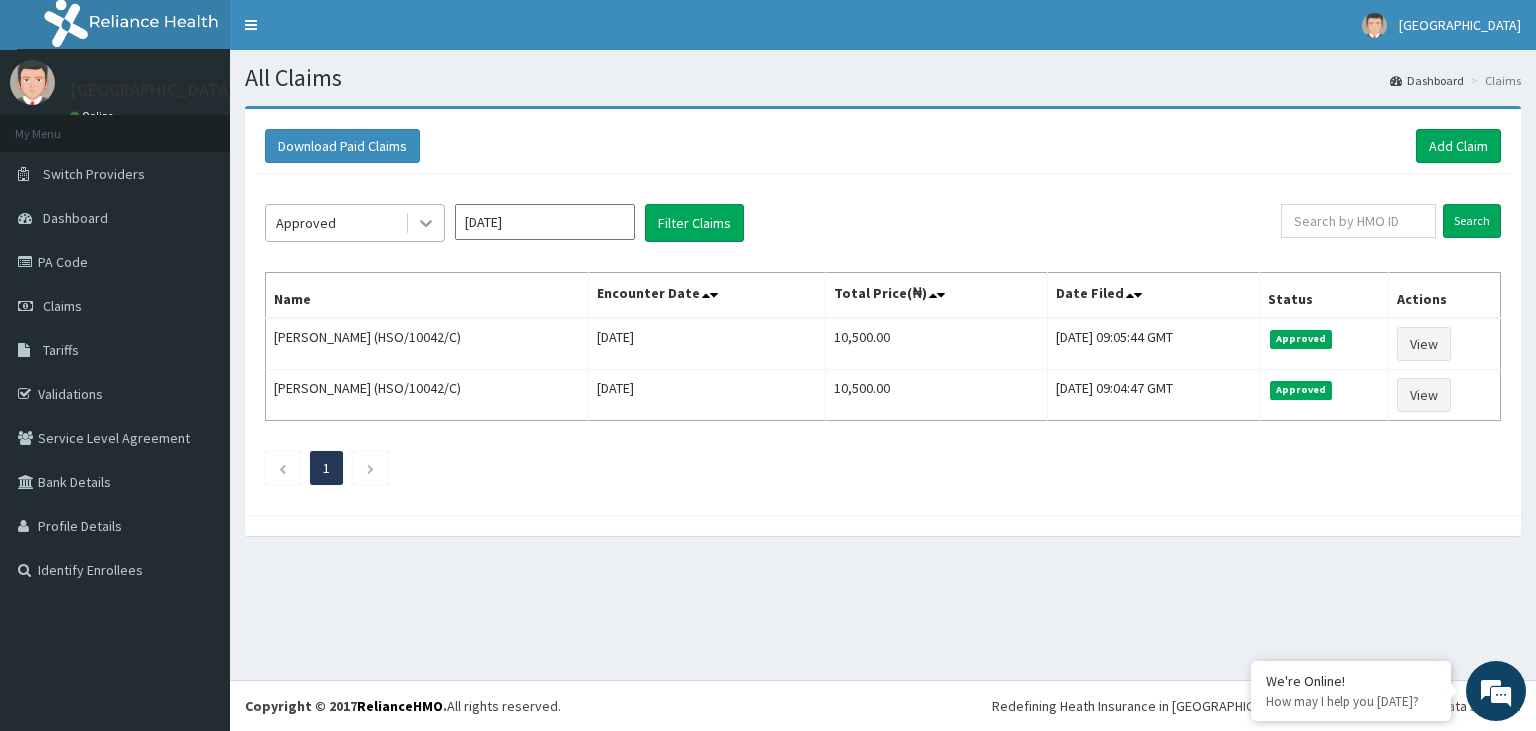 scroll, scrollTop: 0, scrollLeft: 0, axis: both 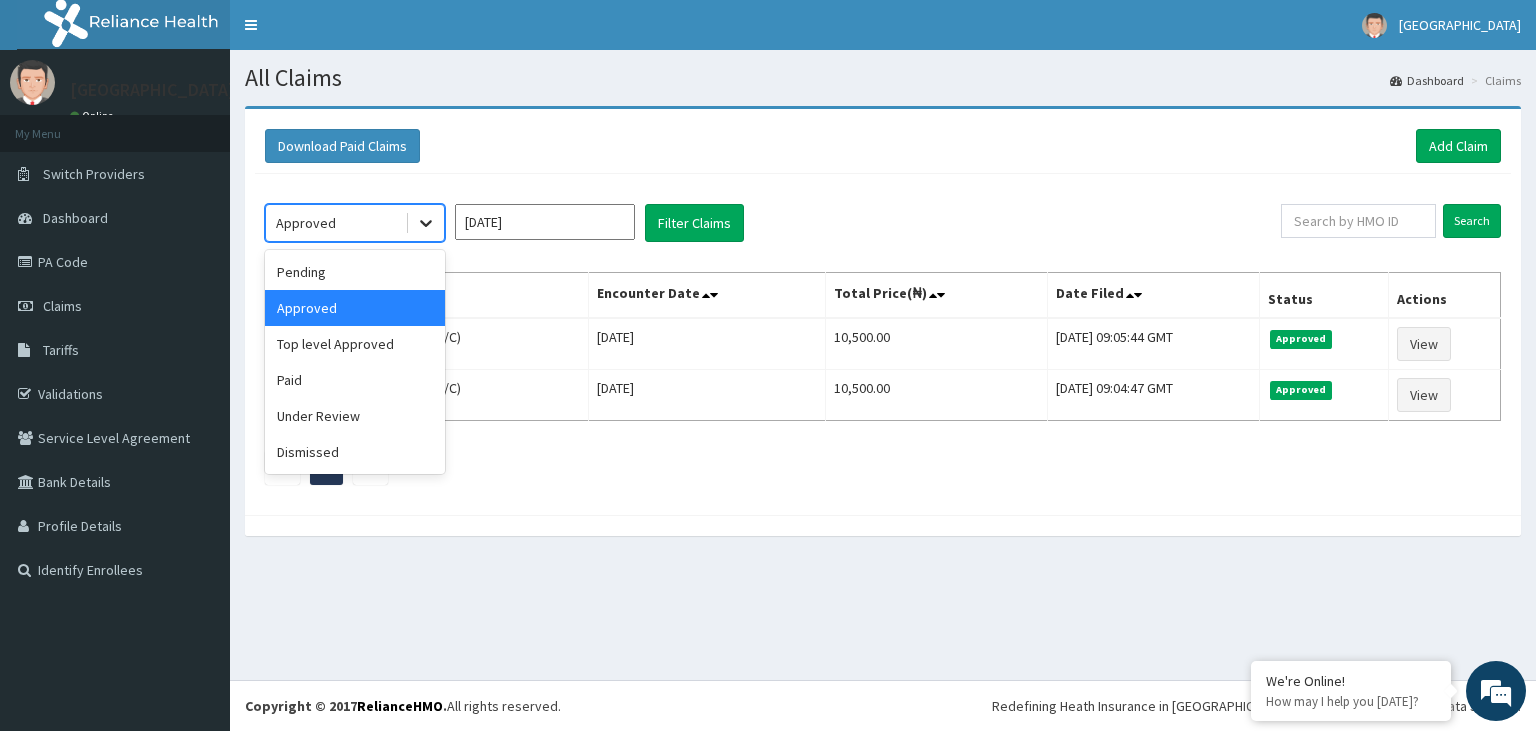 click 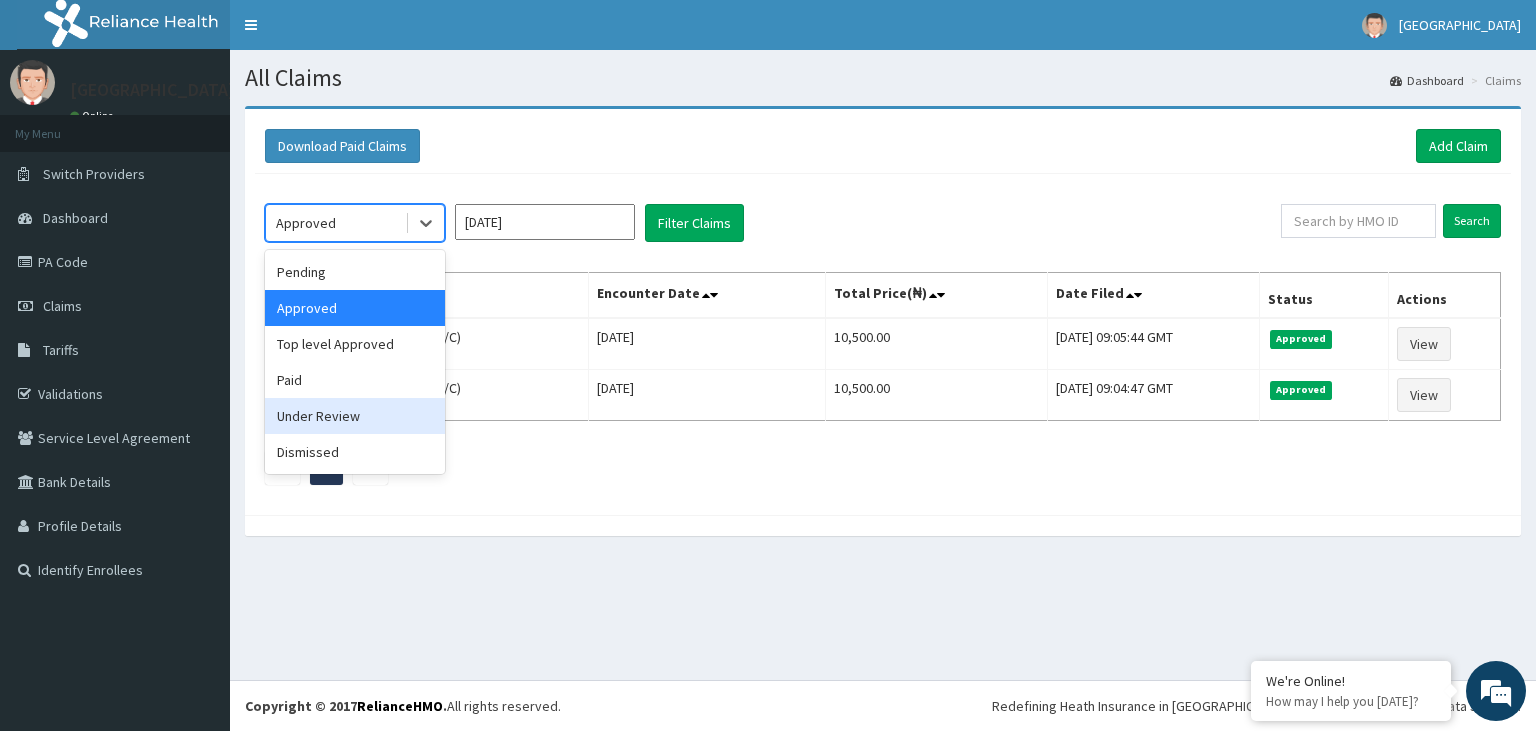 click on "Under Review" at bounding box center (355, 416) 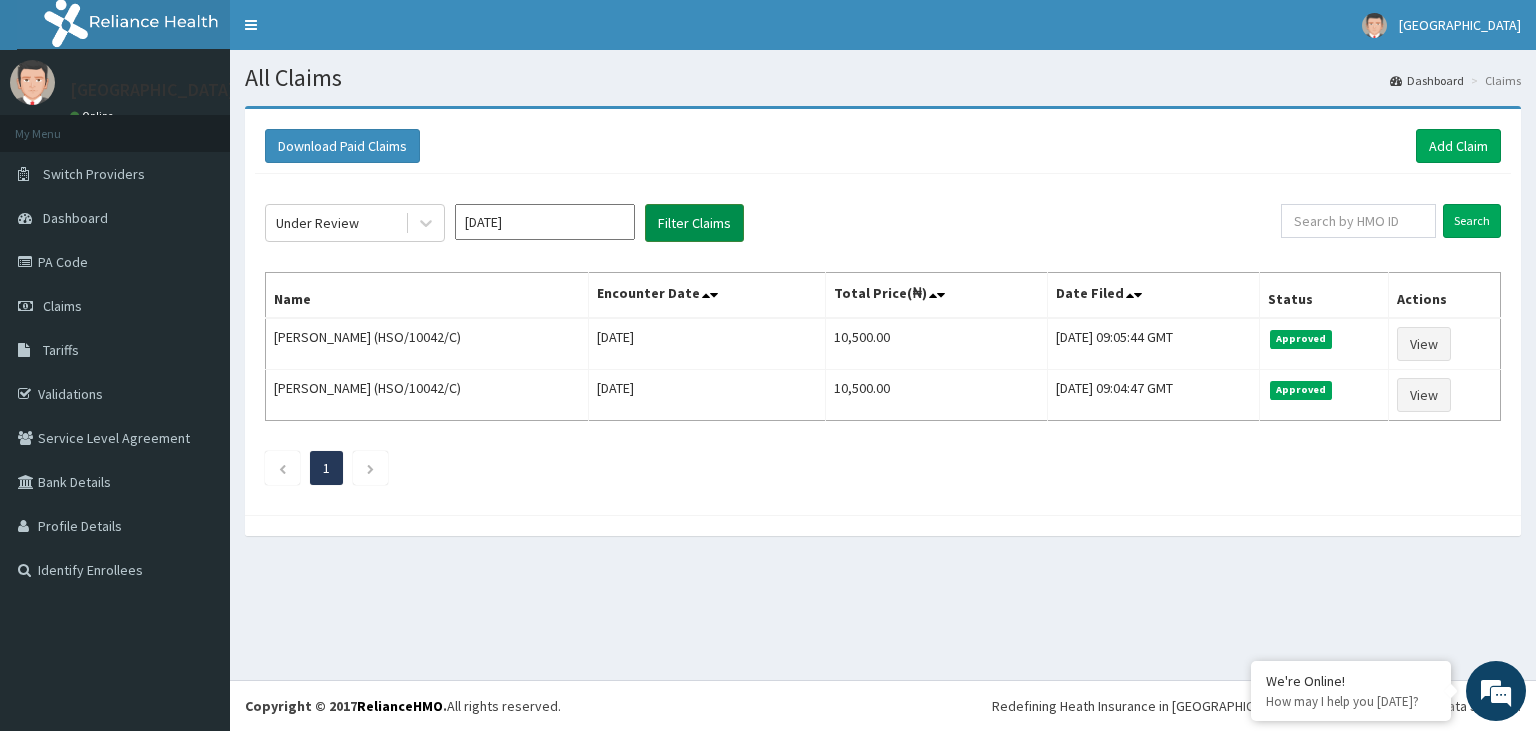 click on "Filter Claims" at bounding box center (694, 223) 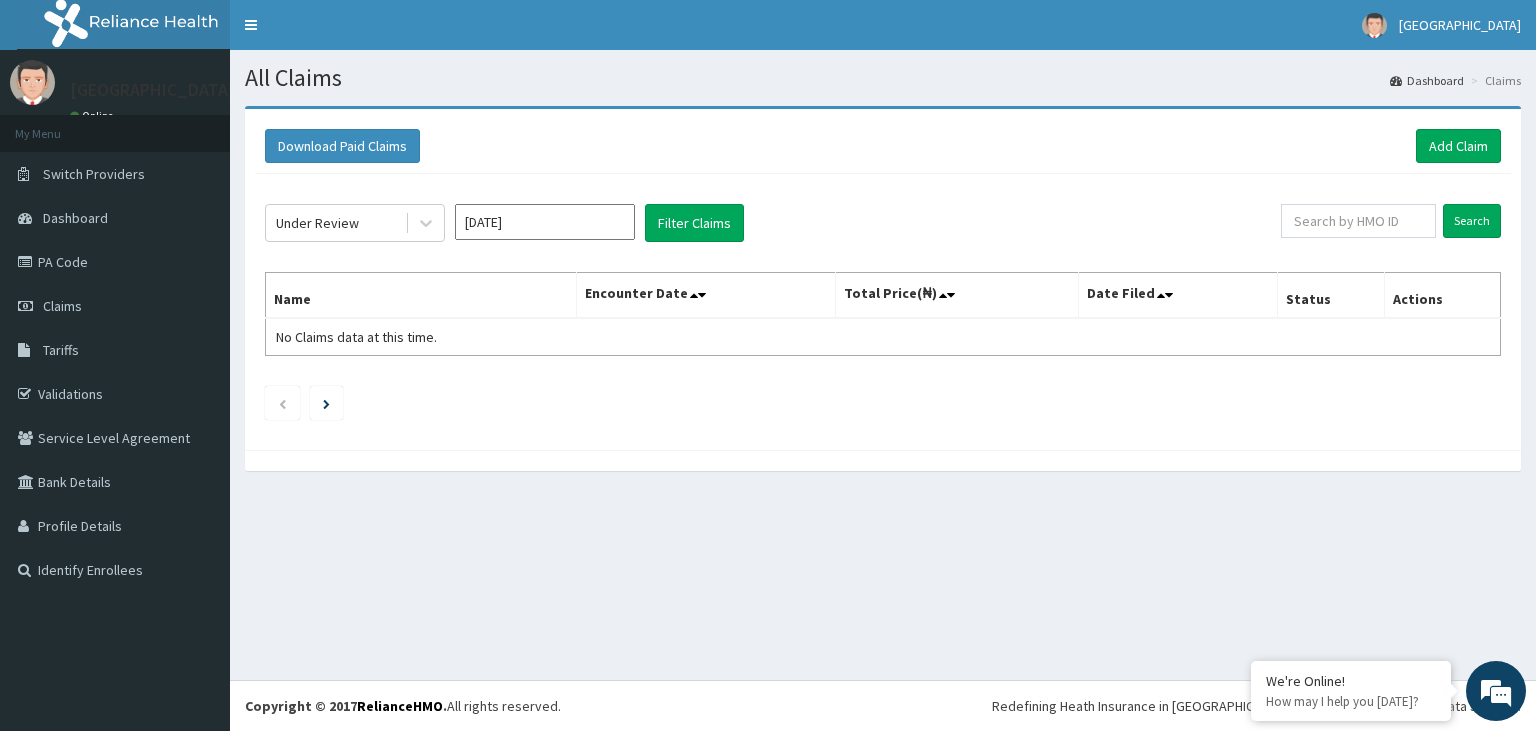 click on "Jul 2025" at bounding box center (545, 222) 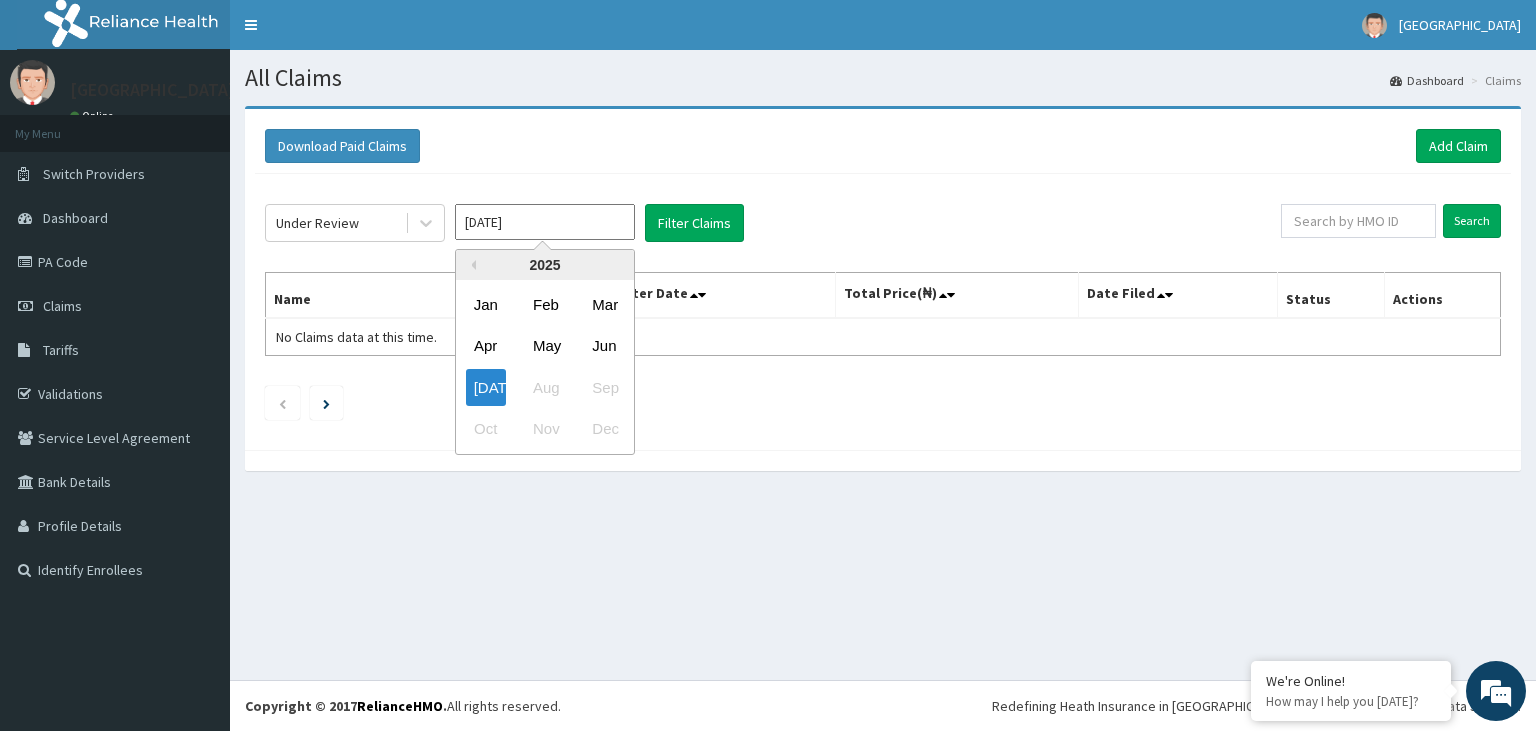 click on "Jun" at bounding box center (604, 346) 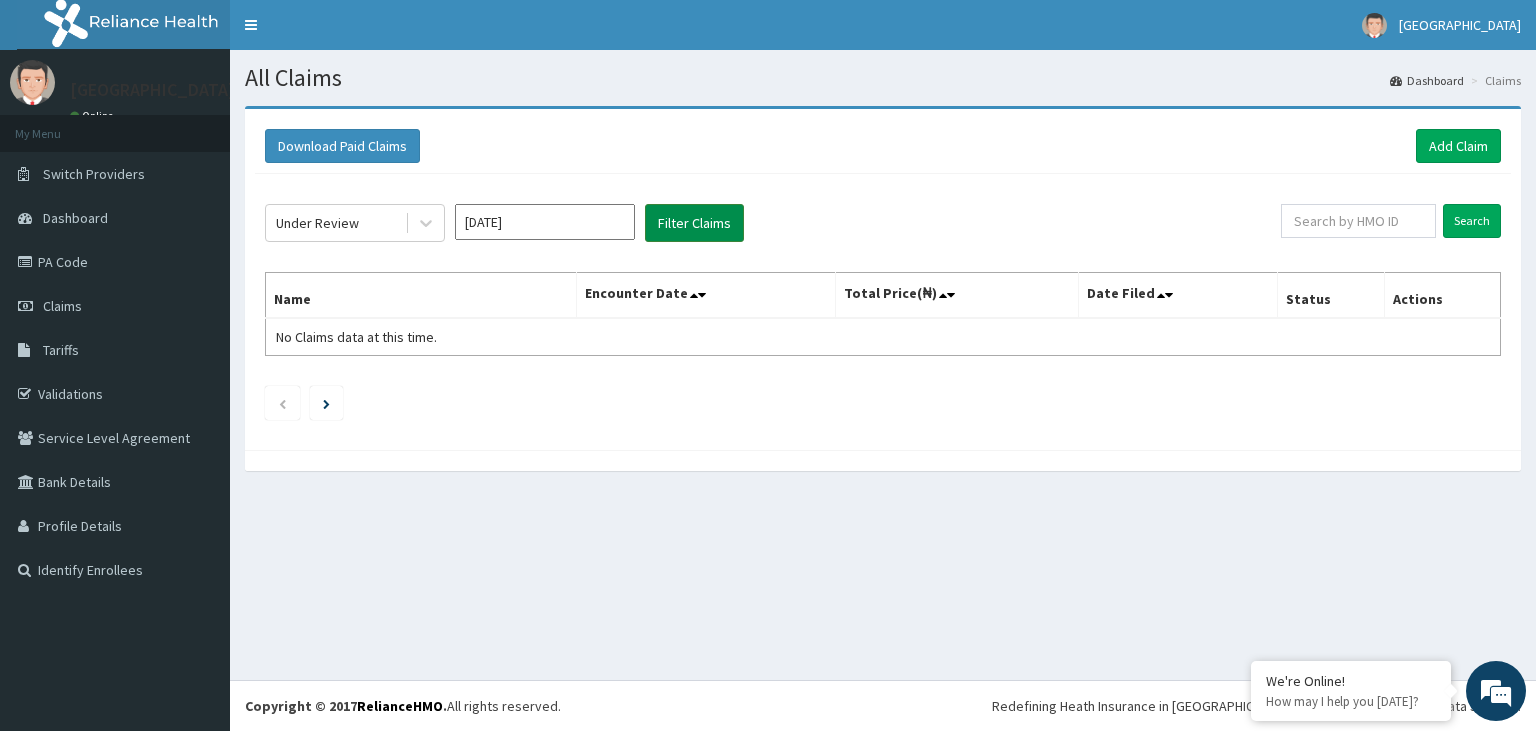 click on "Filter Claims" at bounding box center (694, 223) 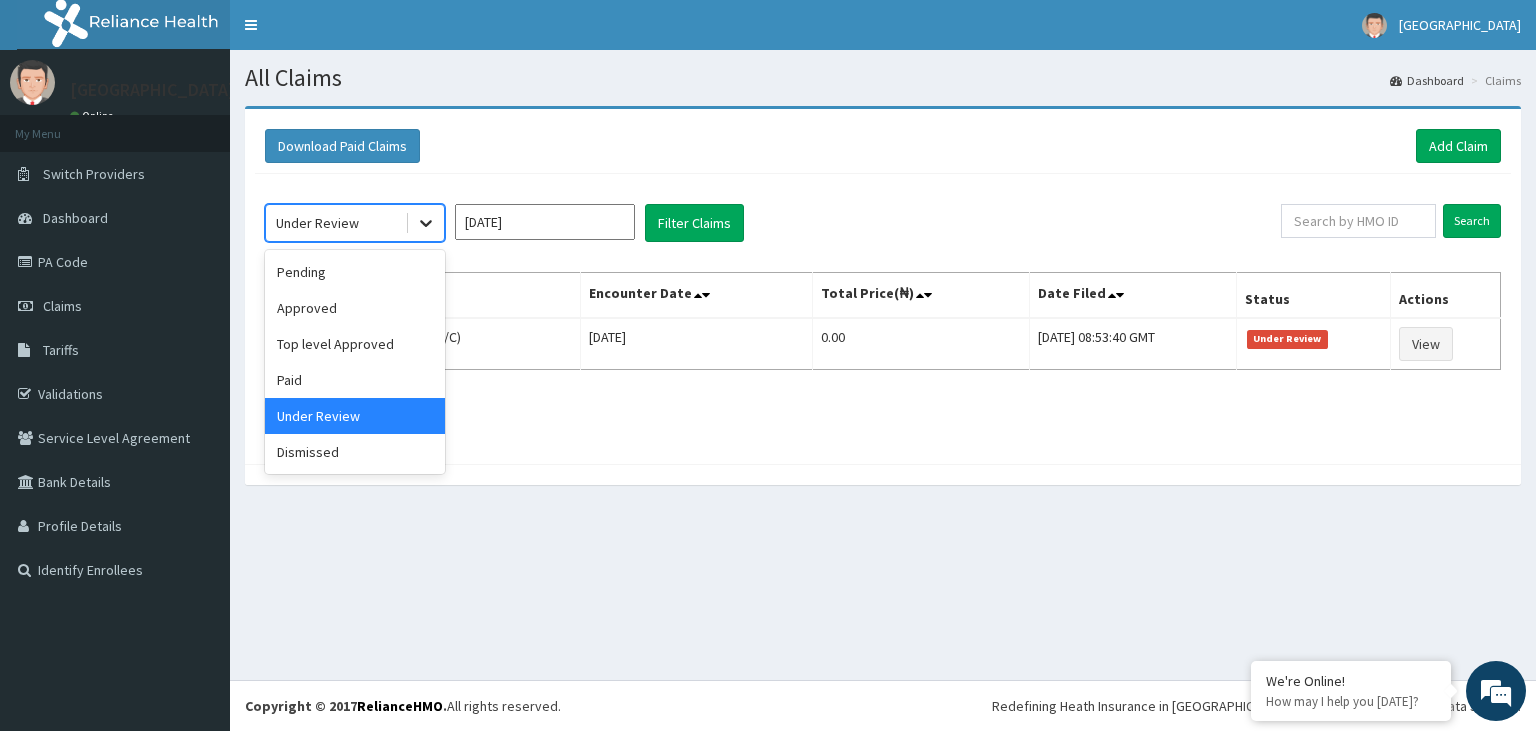 click 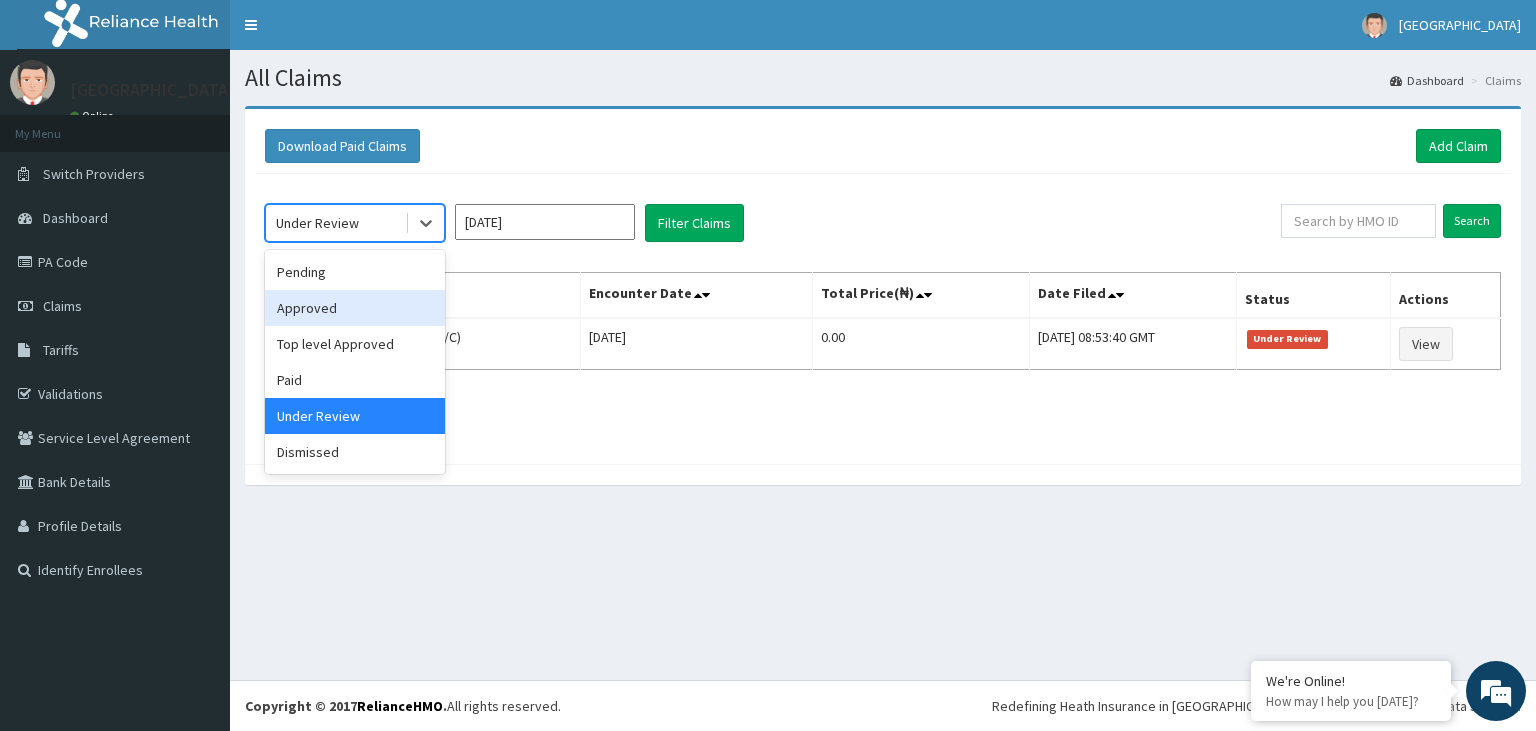 click on "Approved" at bounding box center (355, 308) 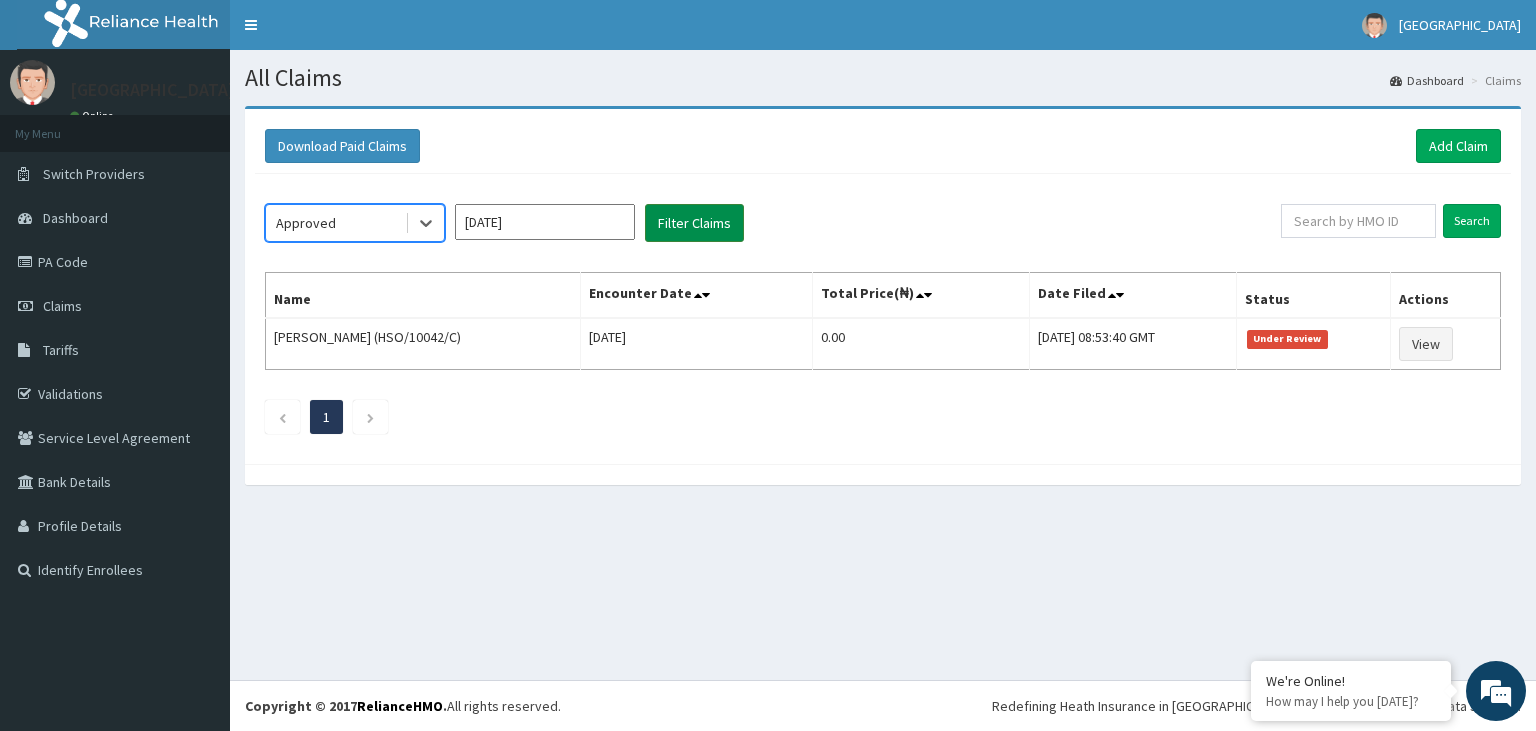 click on "Filter Claims" at bounding box center [694, 223] 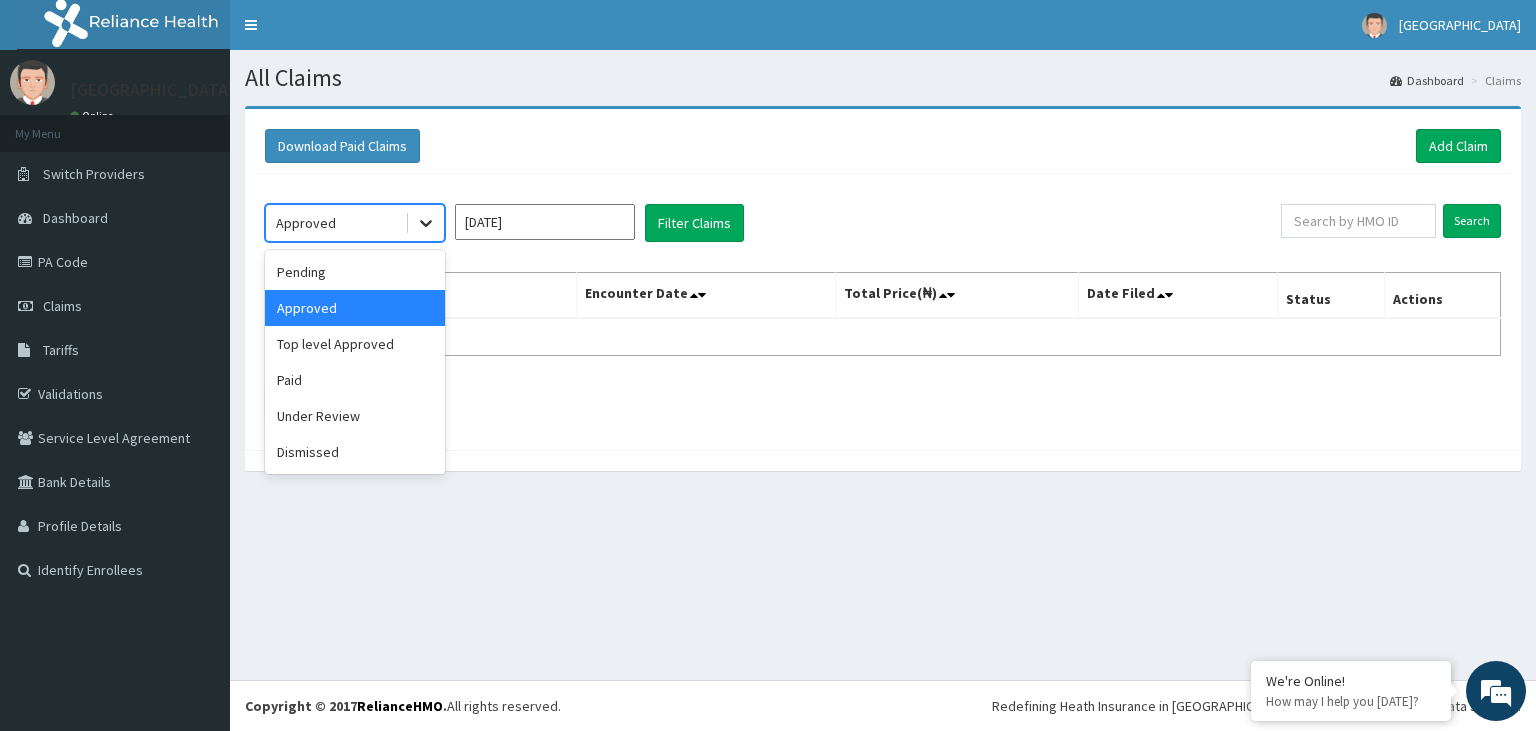 click 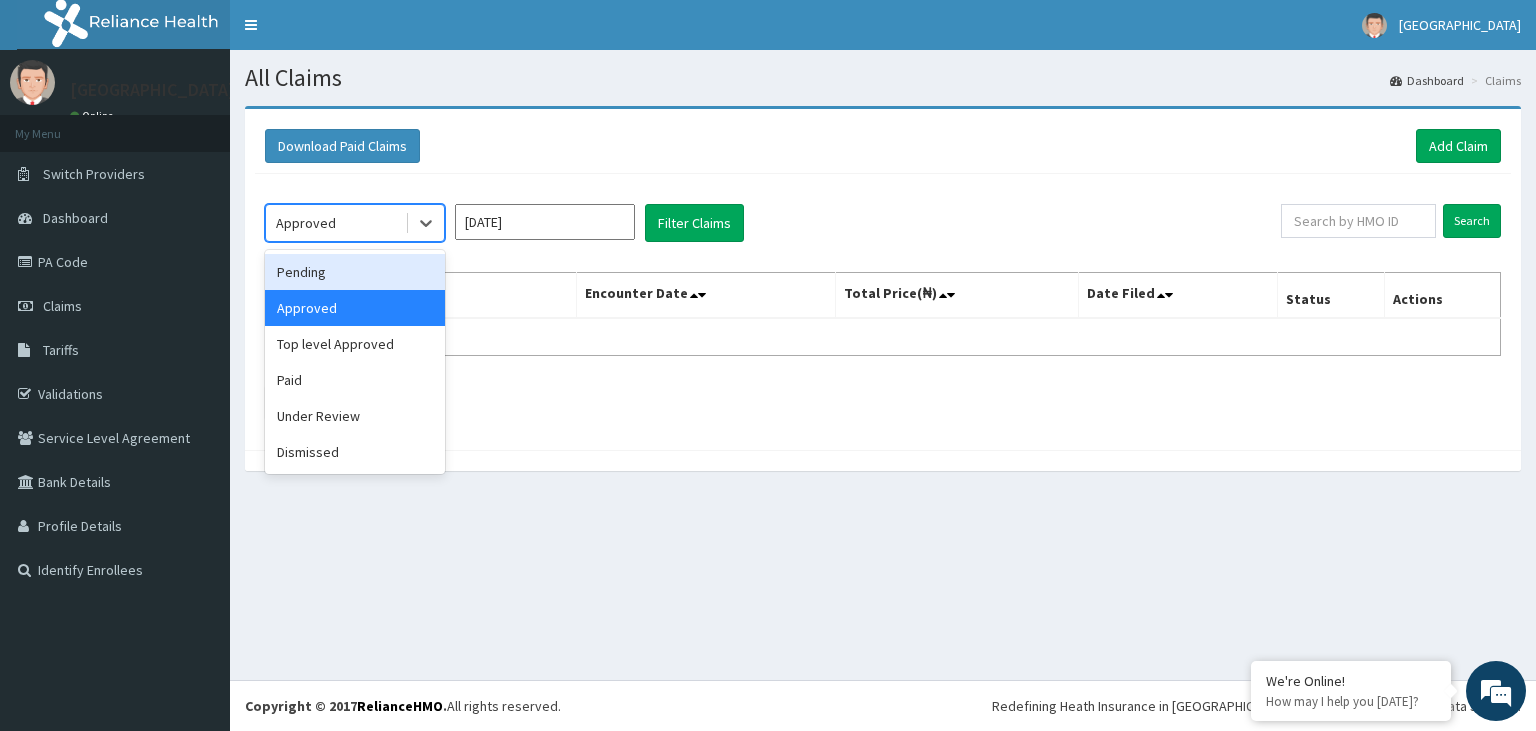 click on "Pending" at bounding box center [355, 272] 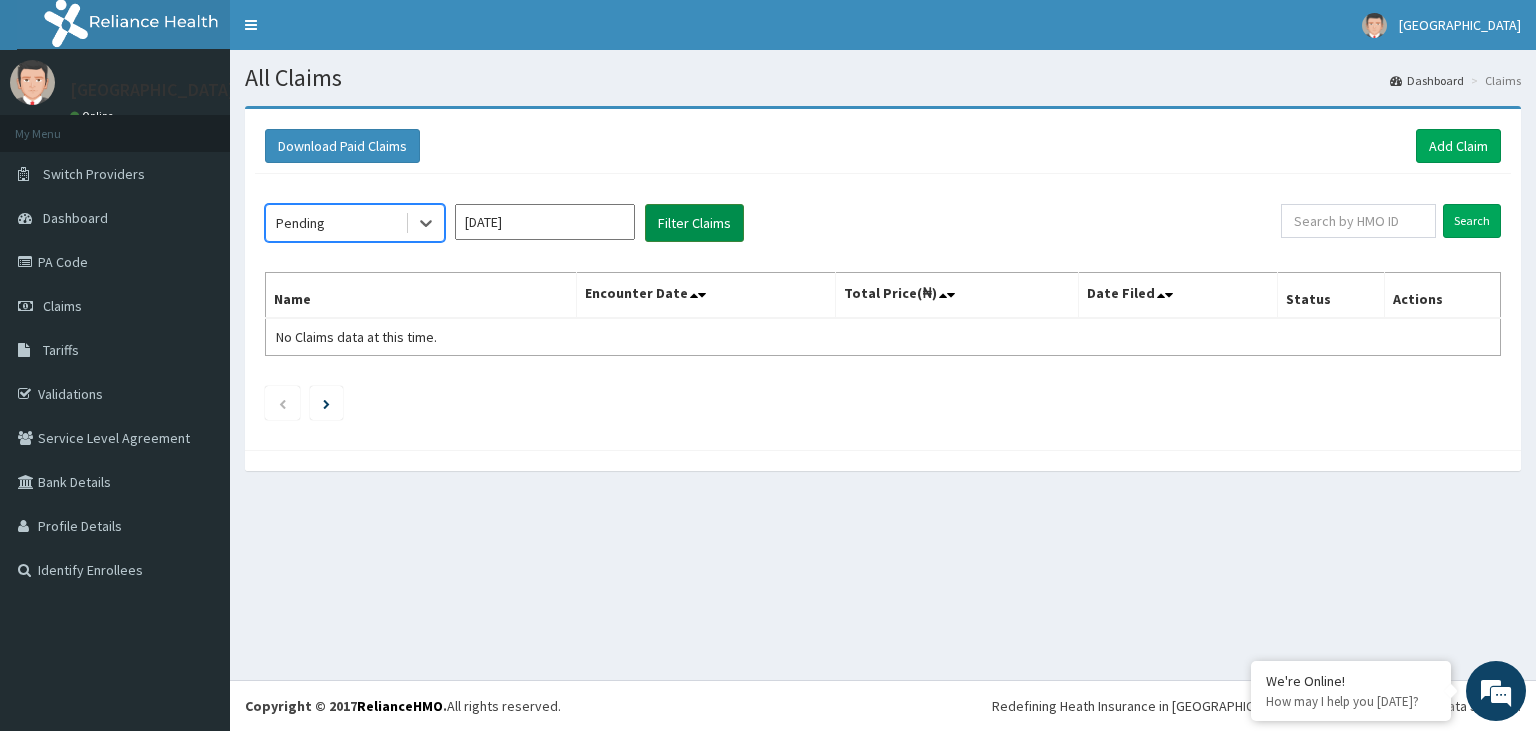 click on "Filter Claims" at bounding box center [694, 223] 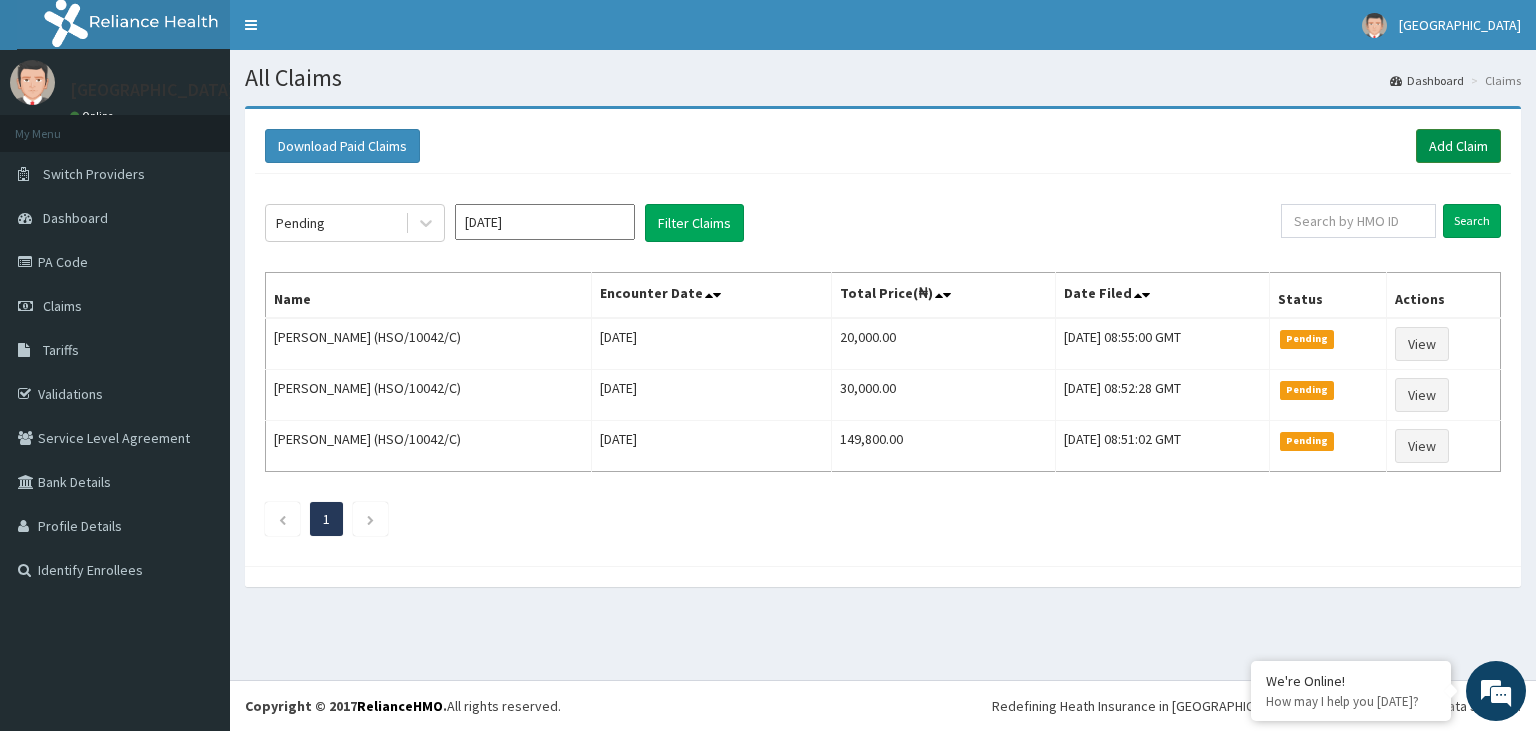 click on "Add Claim" at bounding box center [1458, 146] 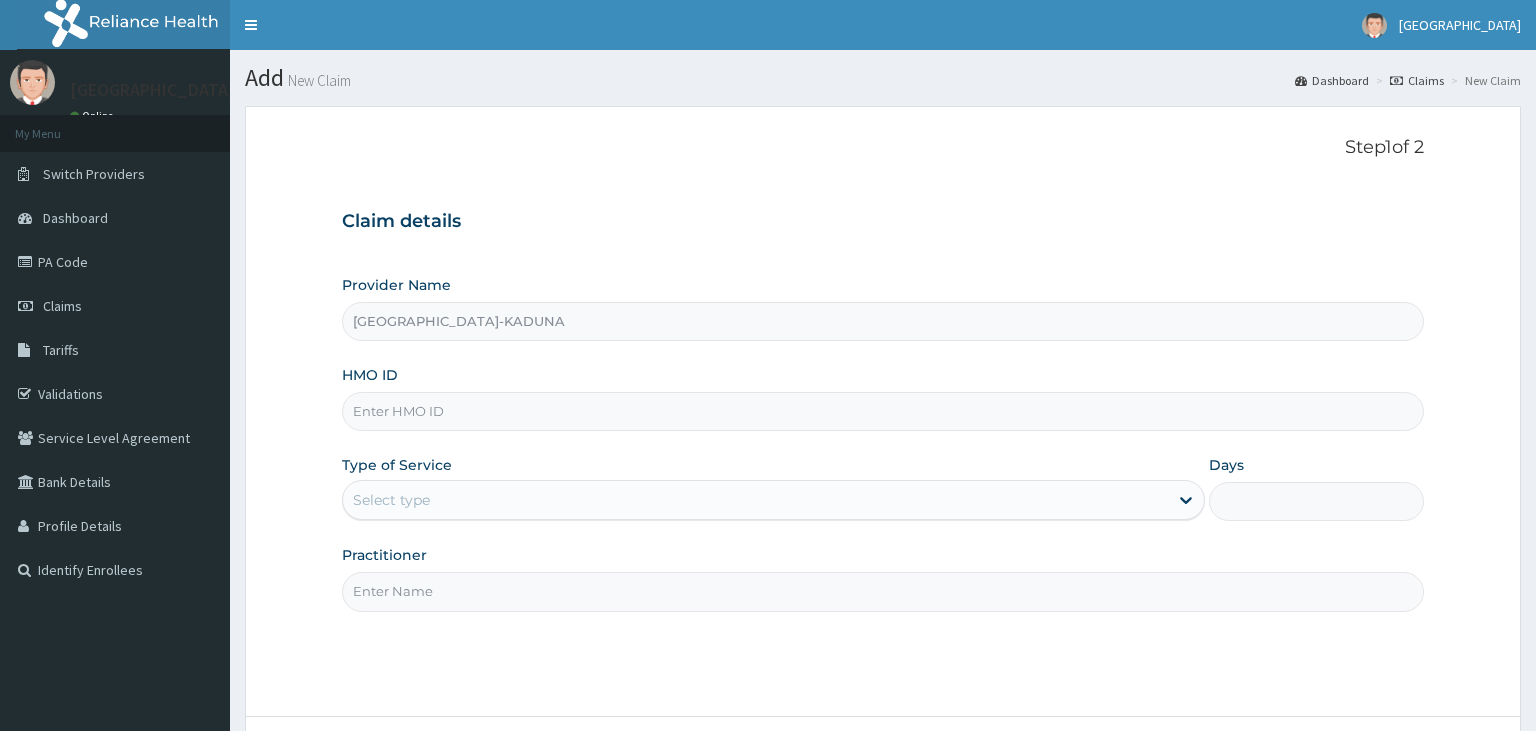 scroll, scrollTop: 164, scrollLeft: 0, axis: vertical 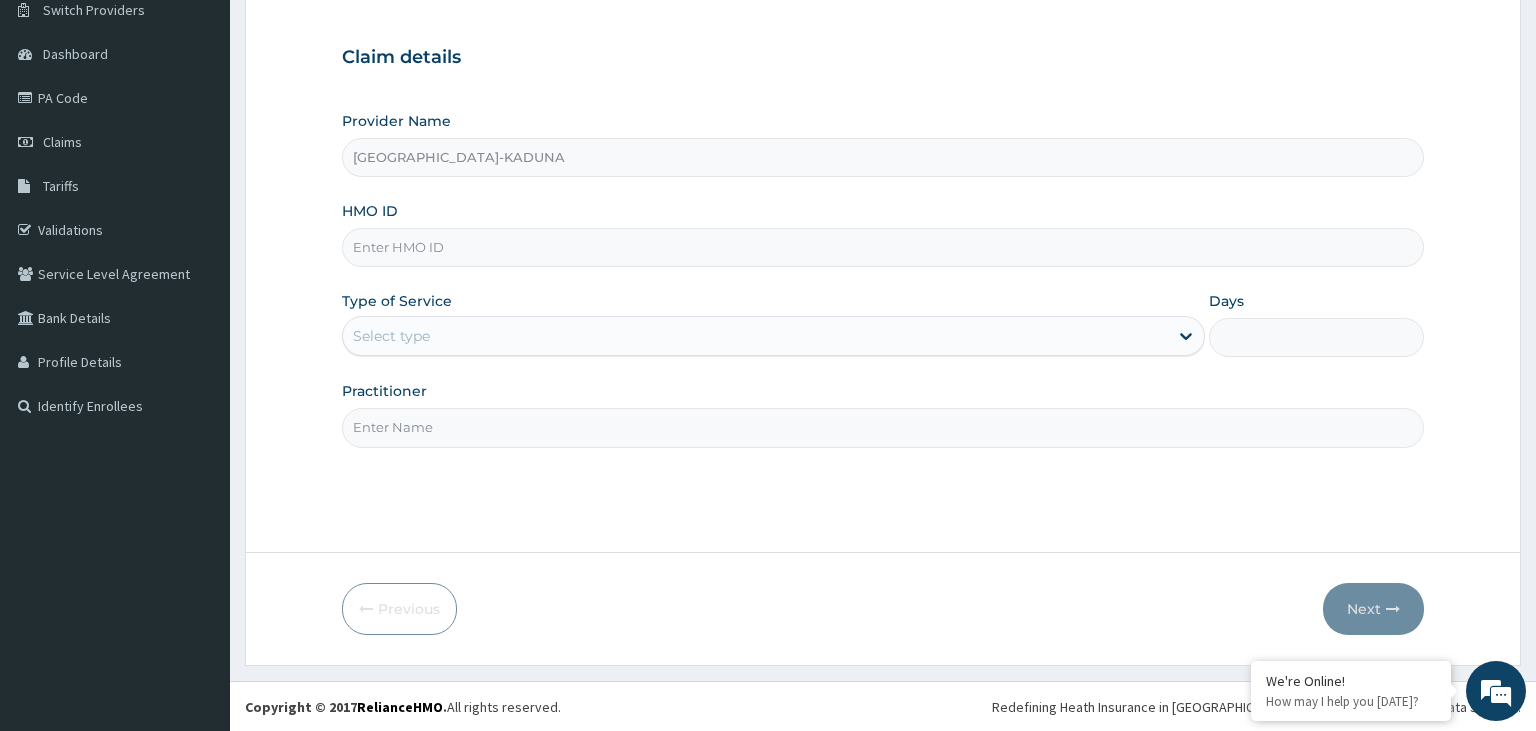 paste on "HSO/10042/C" 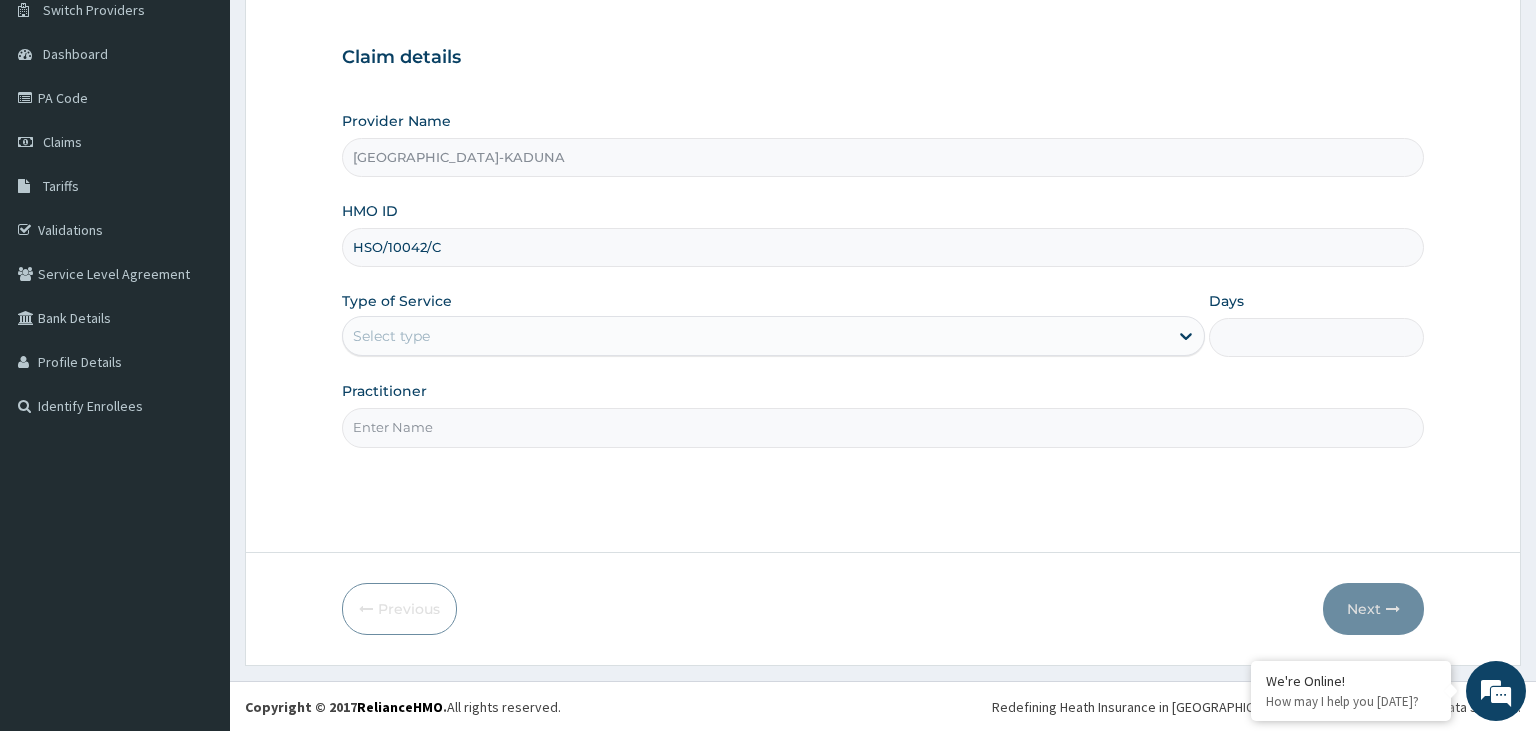 type on "HSO/10042/C" 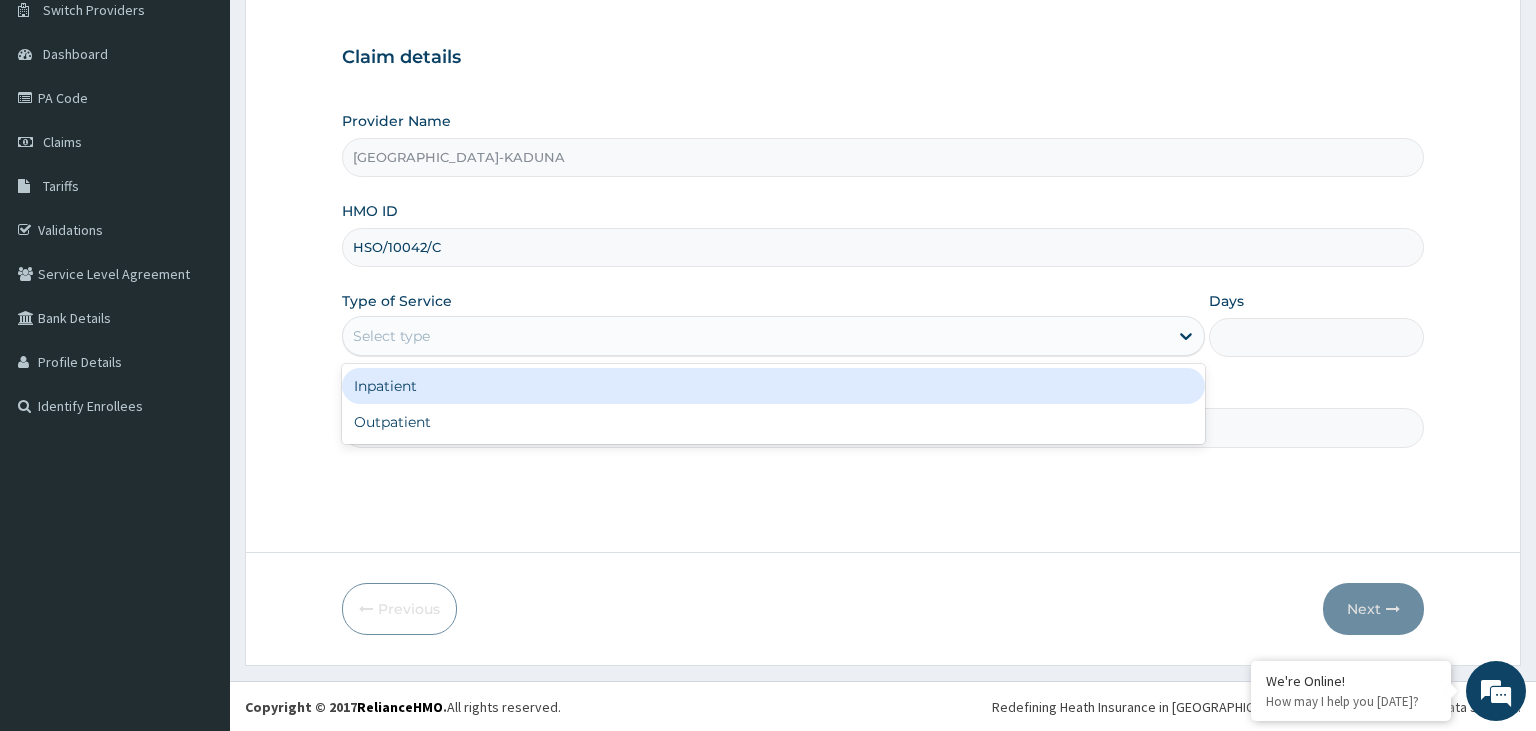 click on "Select type" at bounding box center [391, 336] 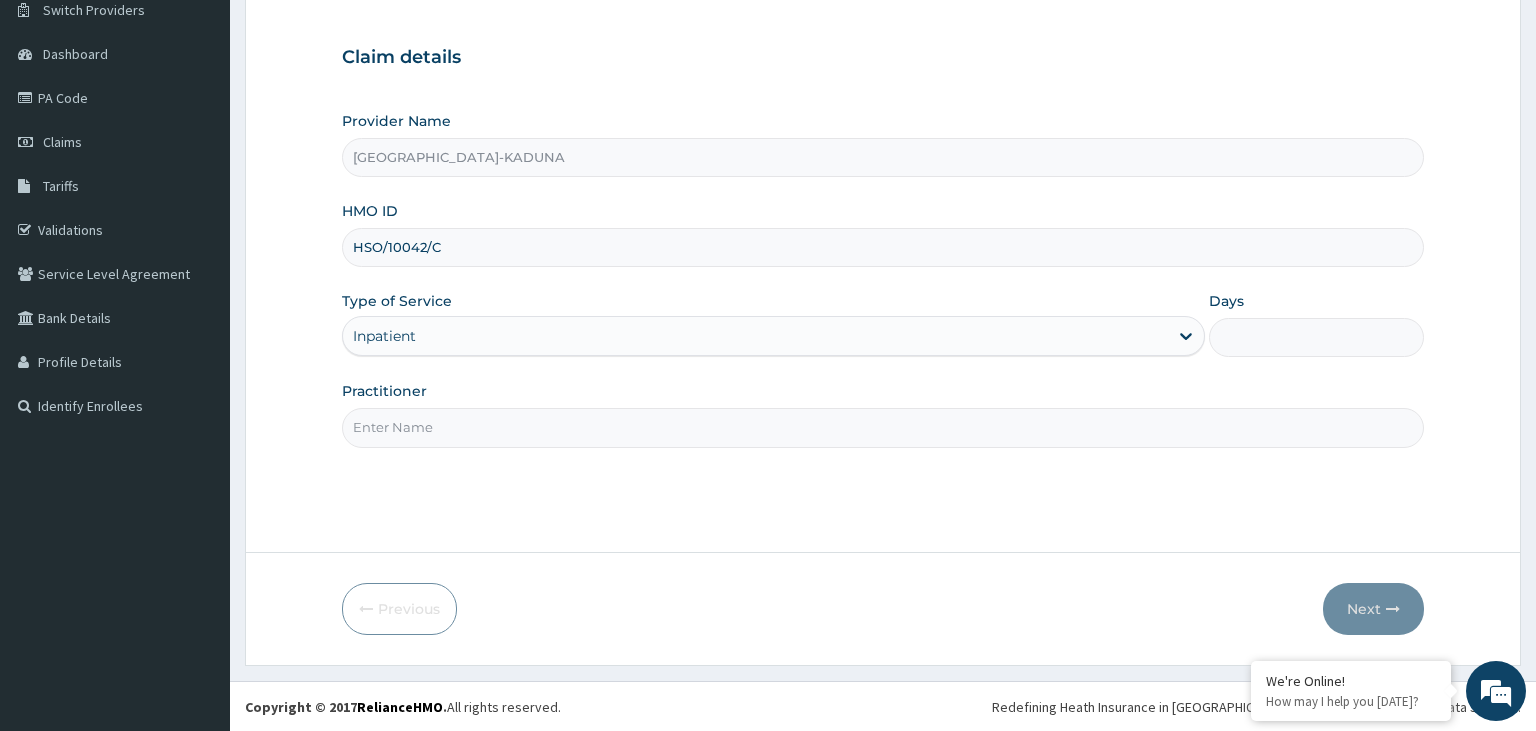 click on "Days" at bounding box center [1317, 337] 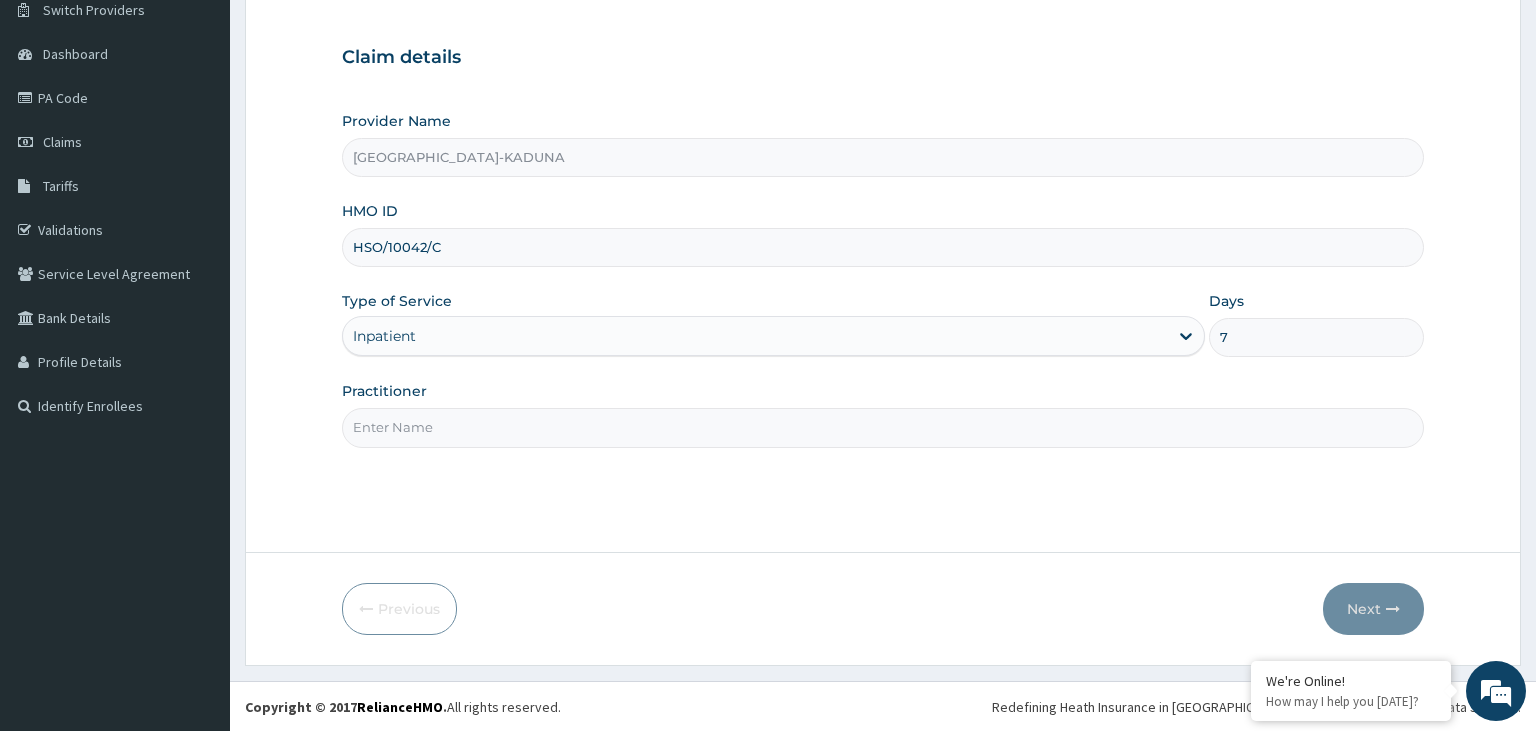 type on "7" 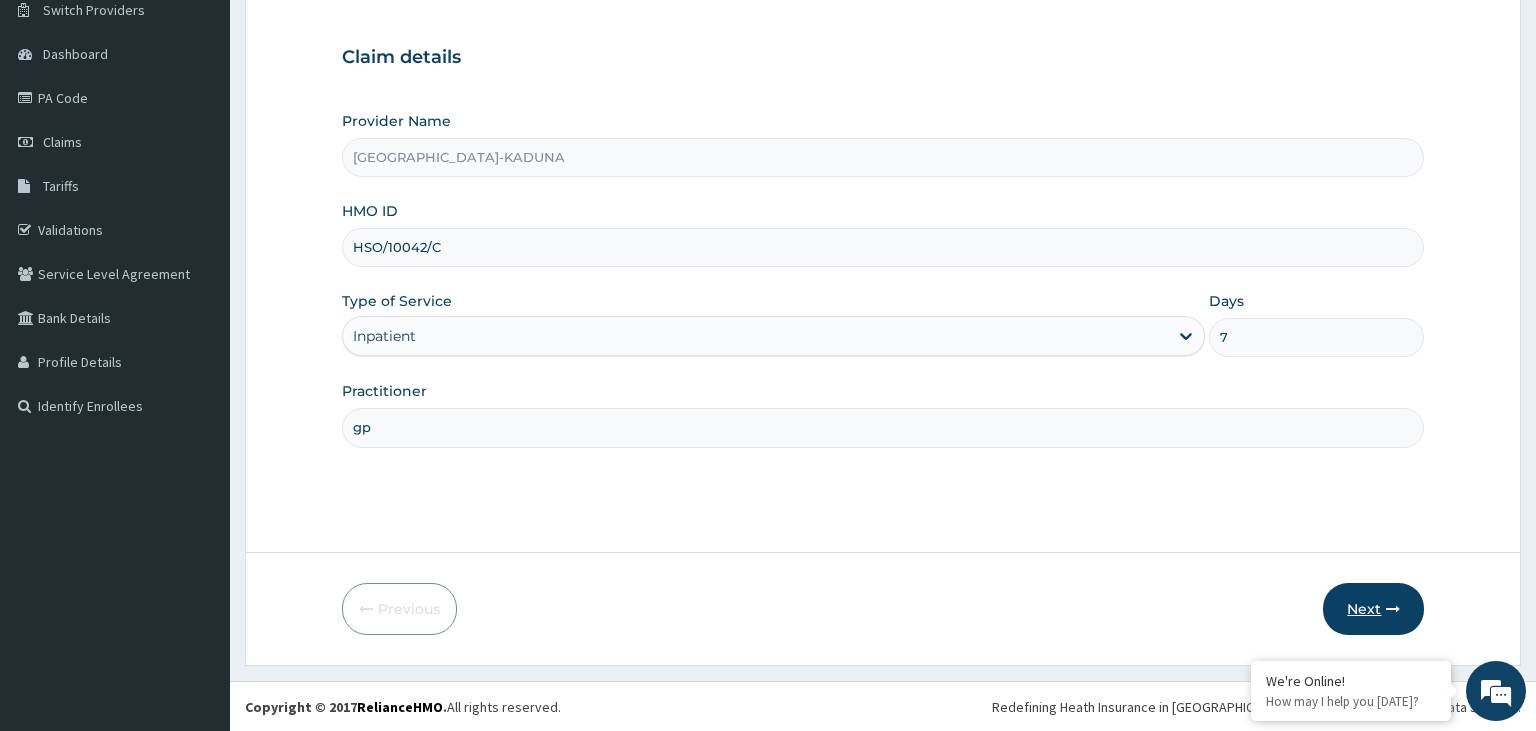 type on "gp" 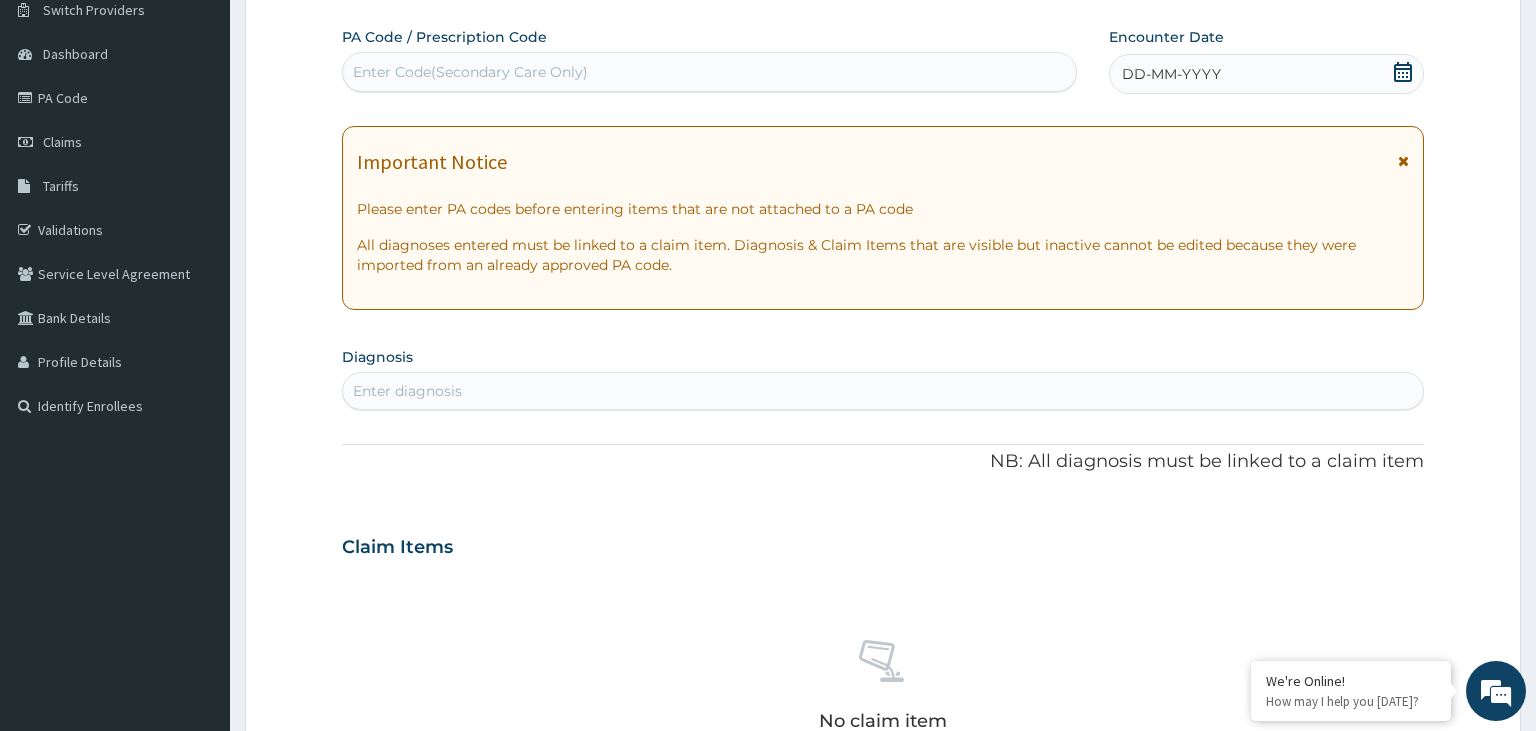 scroll, scrollTop: 0, scrollLeft: 0, axis: both 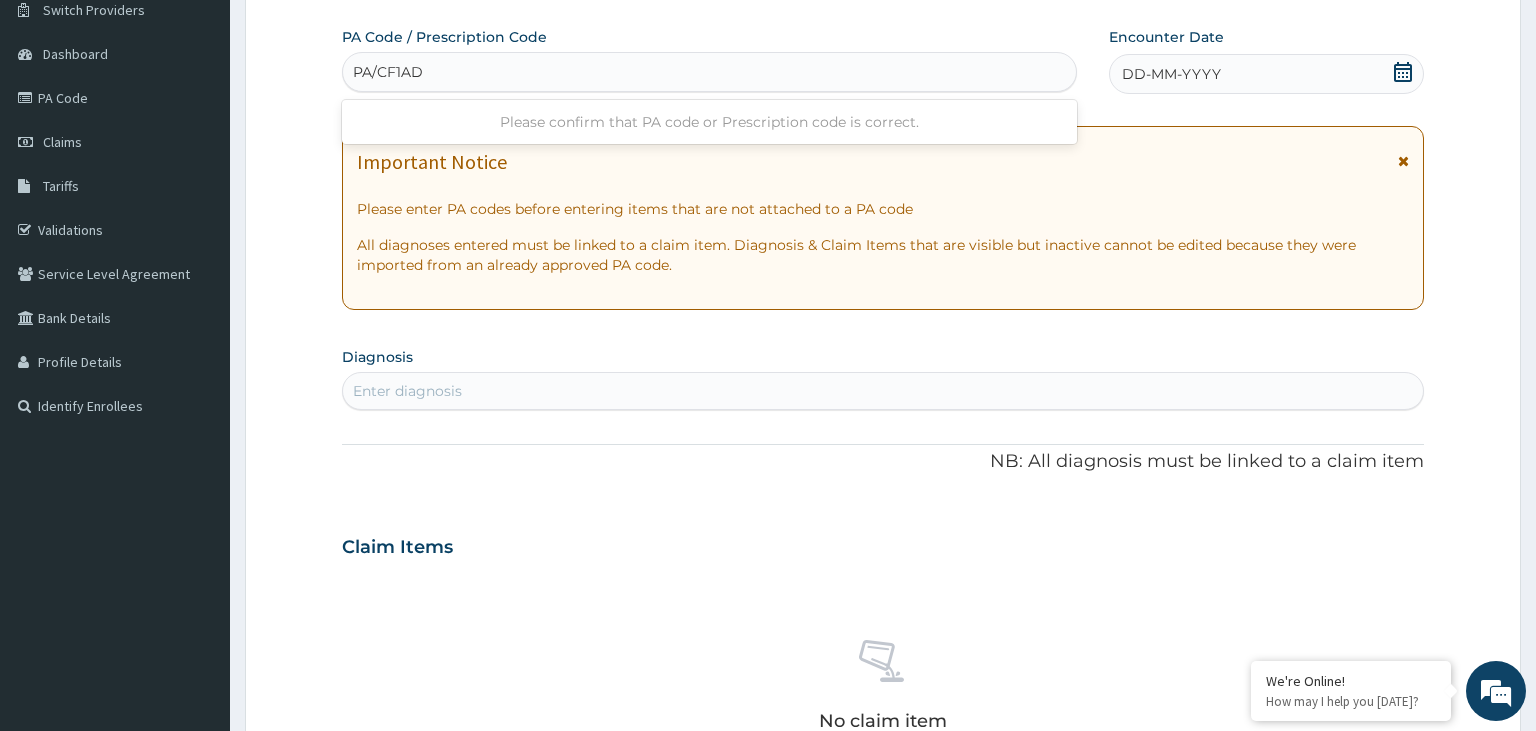 type on "PA/CF1AD7" 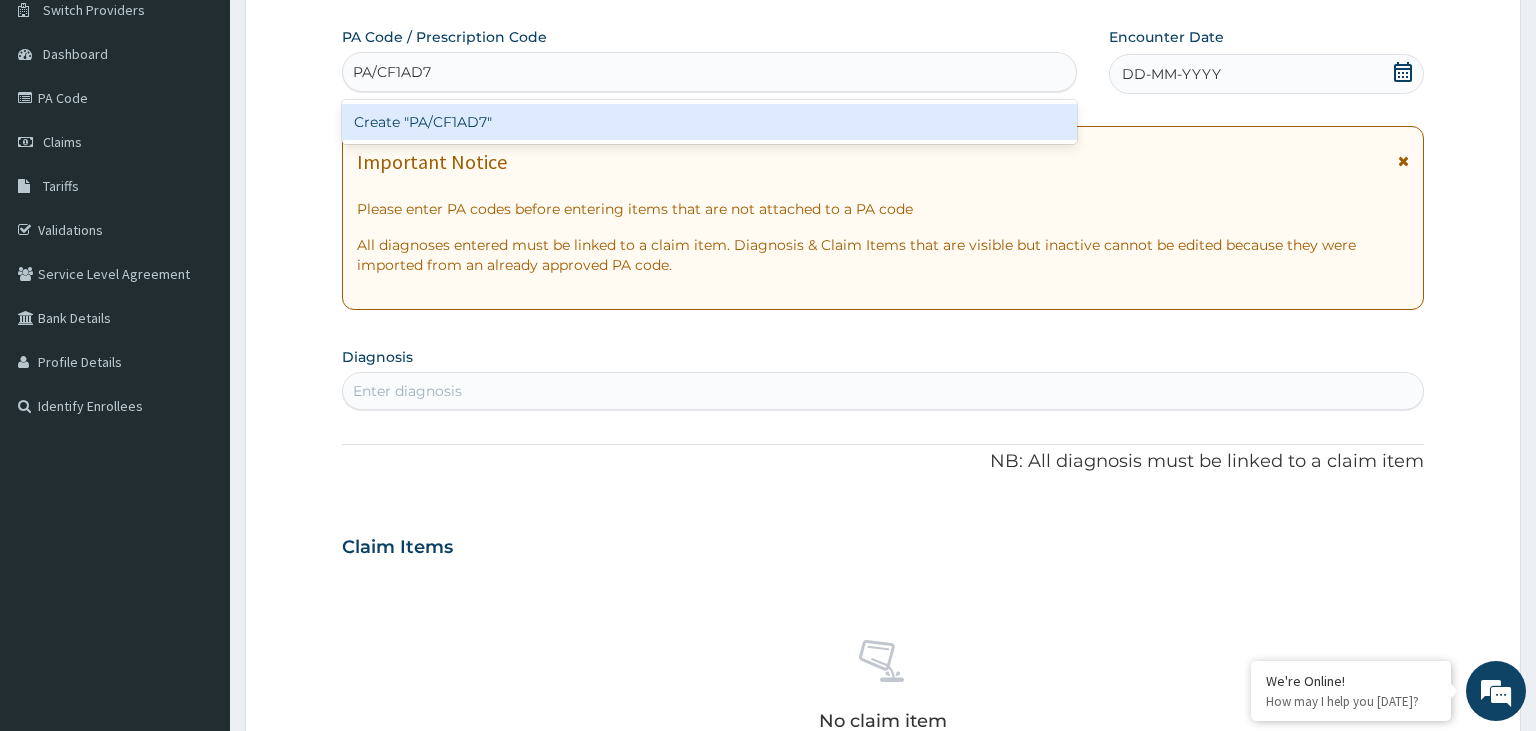 click on "Create "PA/CF1AD7"" at bounding box center (710, 122) 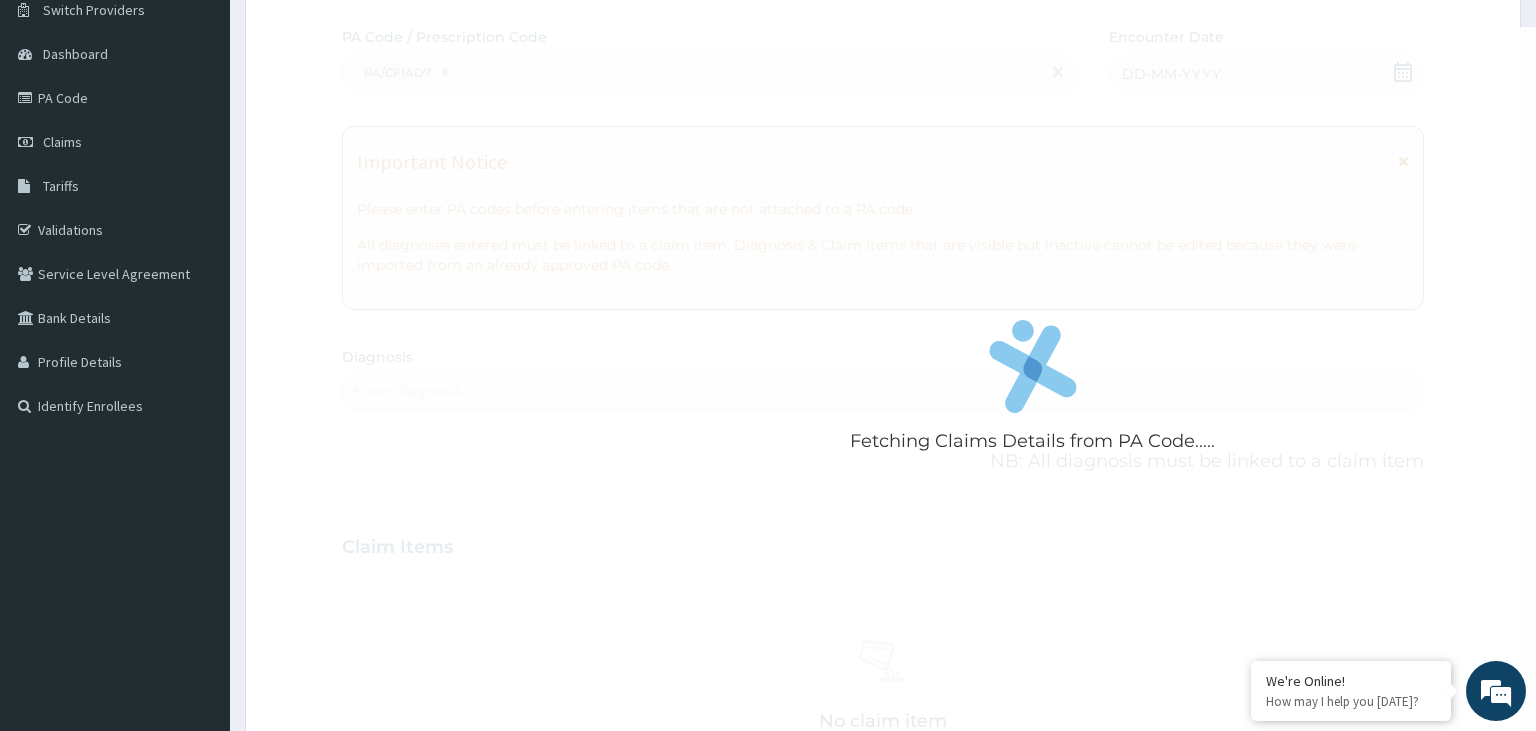 type 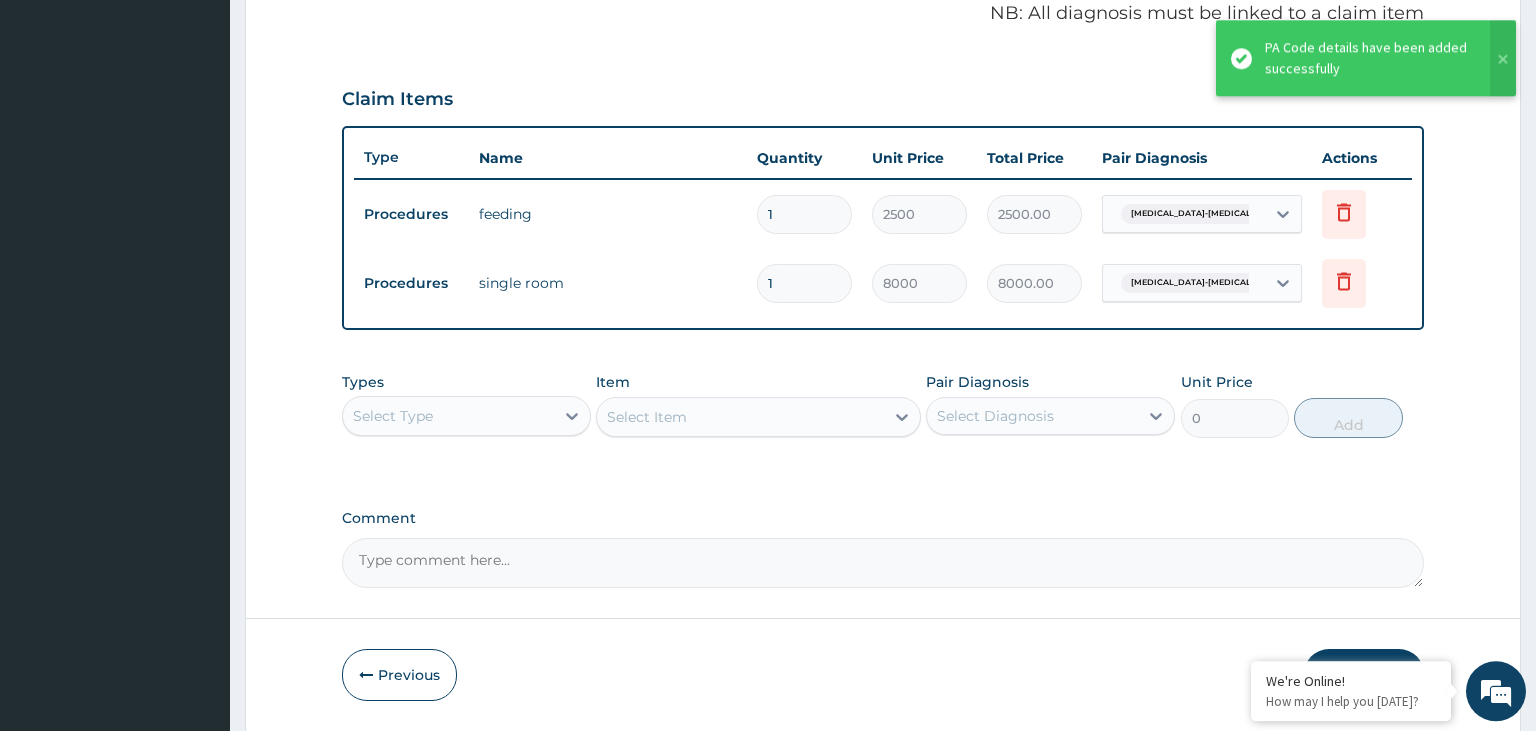 scroll, scrollTop: 681, scrollLeft: 0, axis: vertical 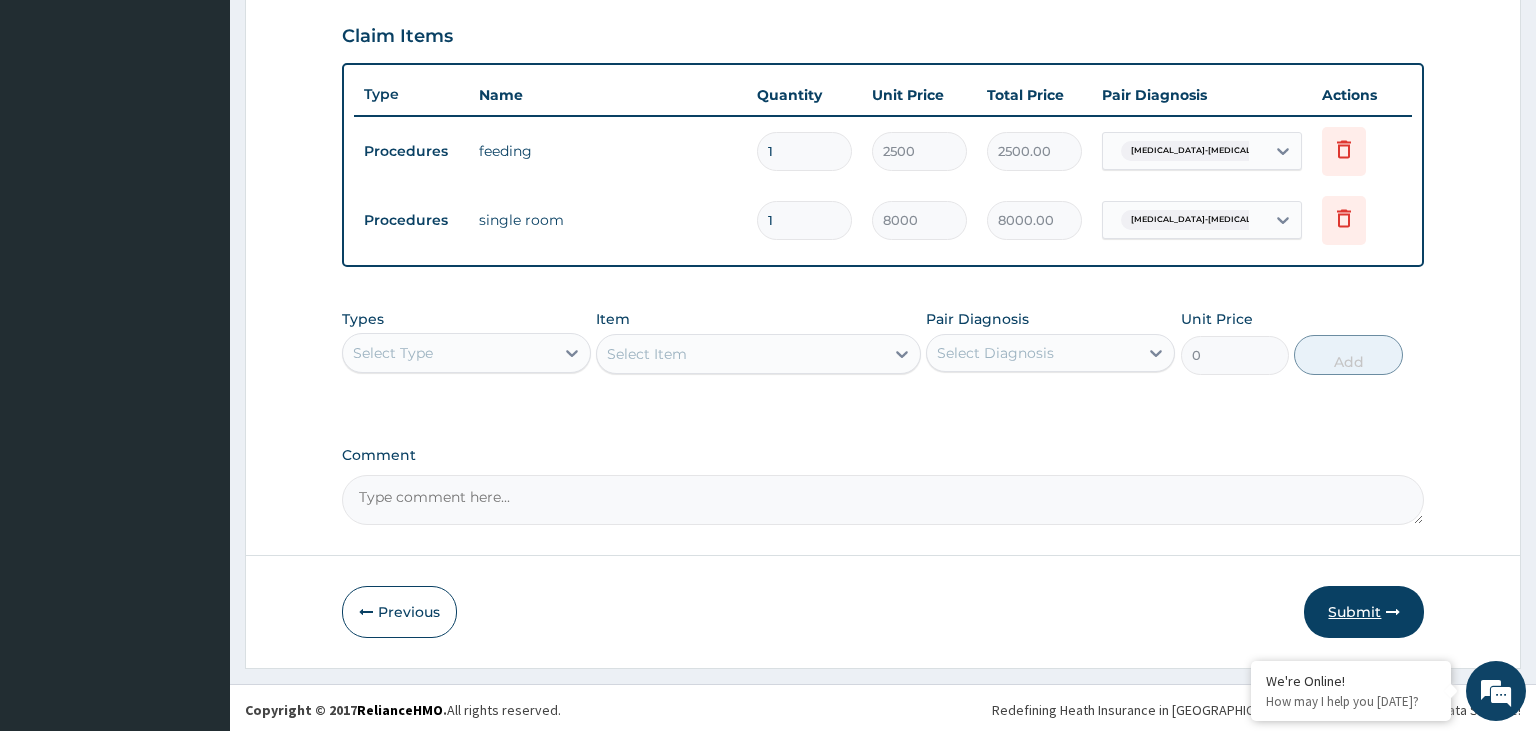 click on "Submit" at bounding box center [1364, 612] 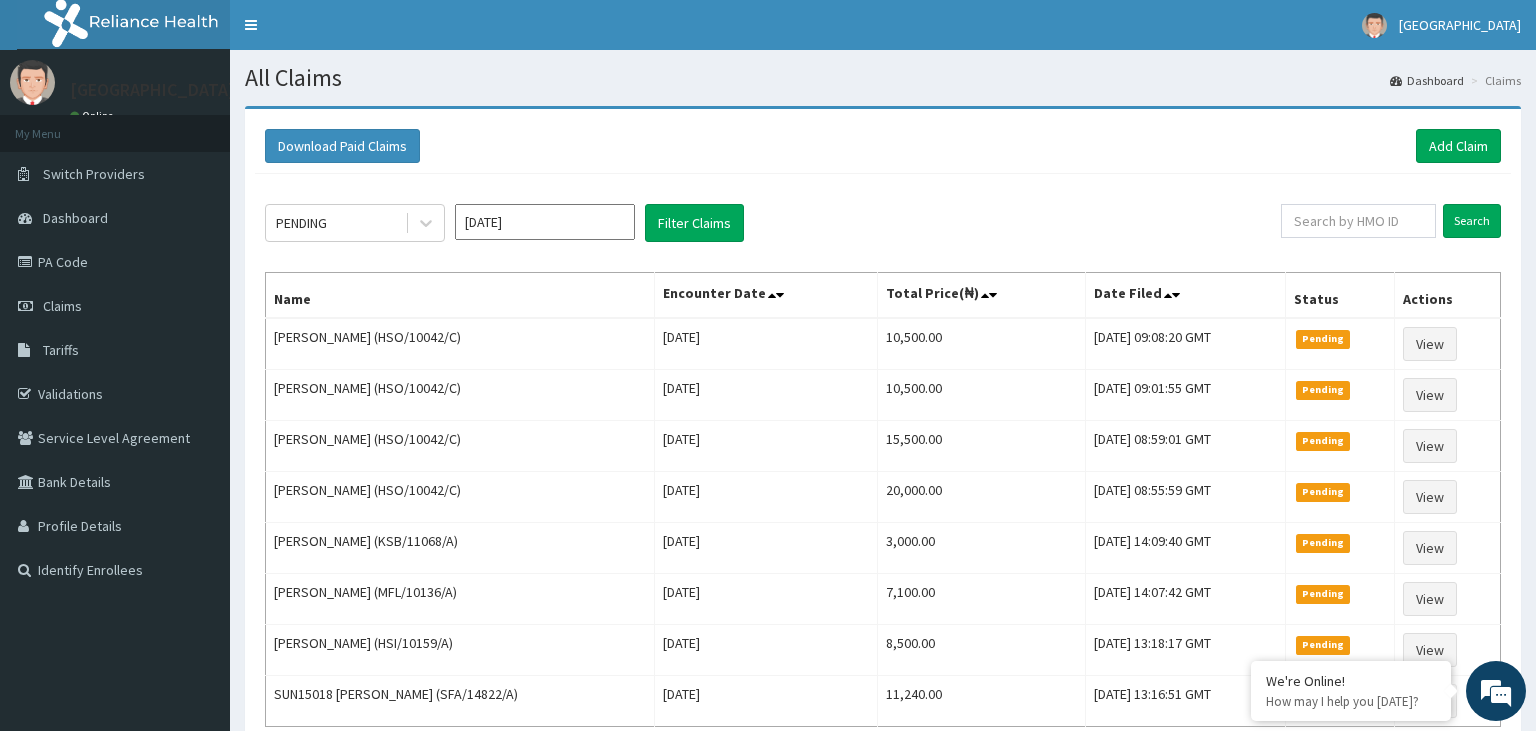 scroll, scrollTop: 0, scrollLeft: 0, axis: both 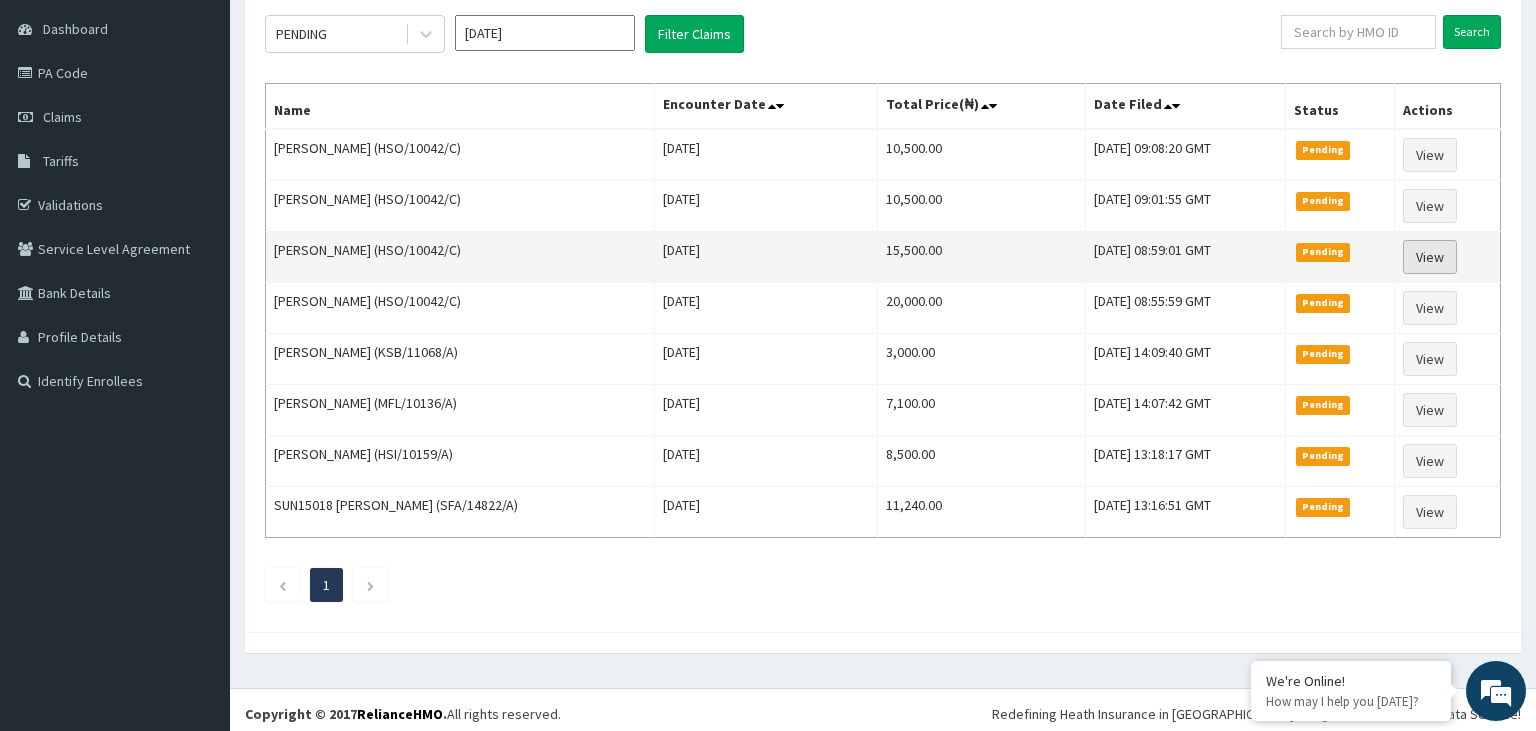 click on "View" at bounding box center [1430, 257] 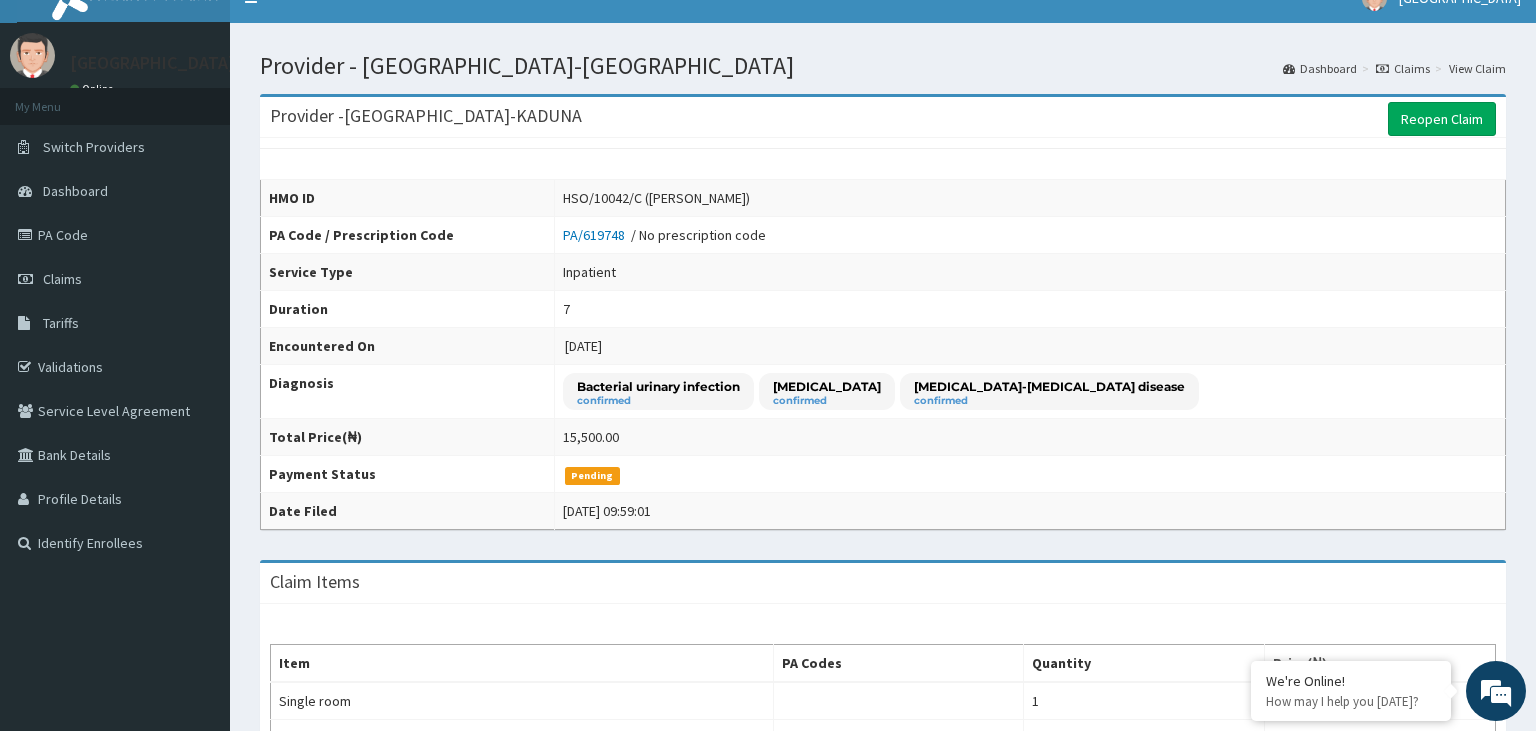 scroll, scrollTop: 0, scrollLeft: 0, axis: both 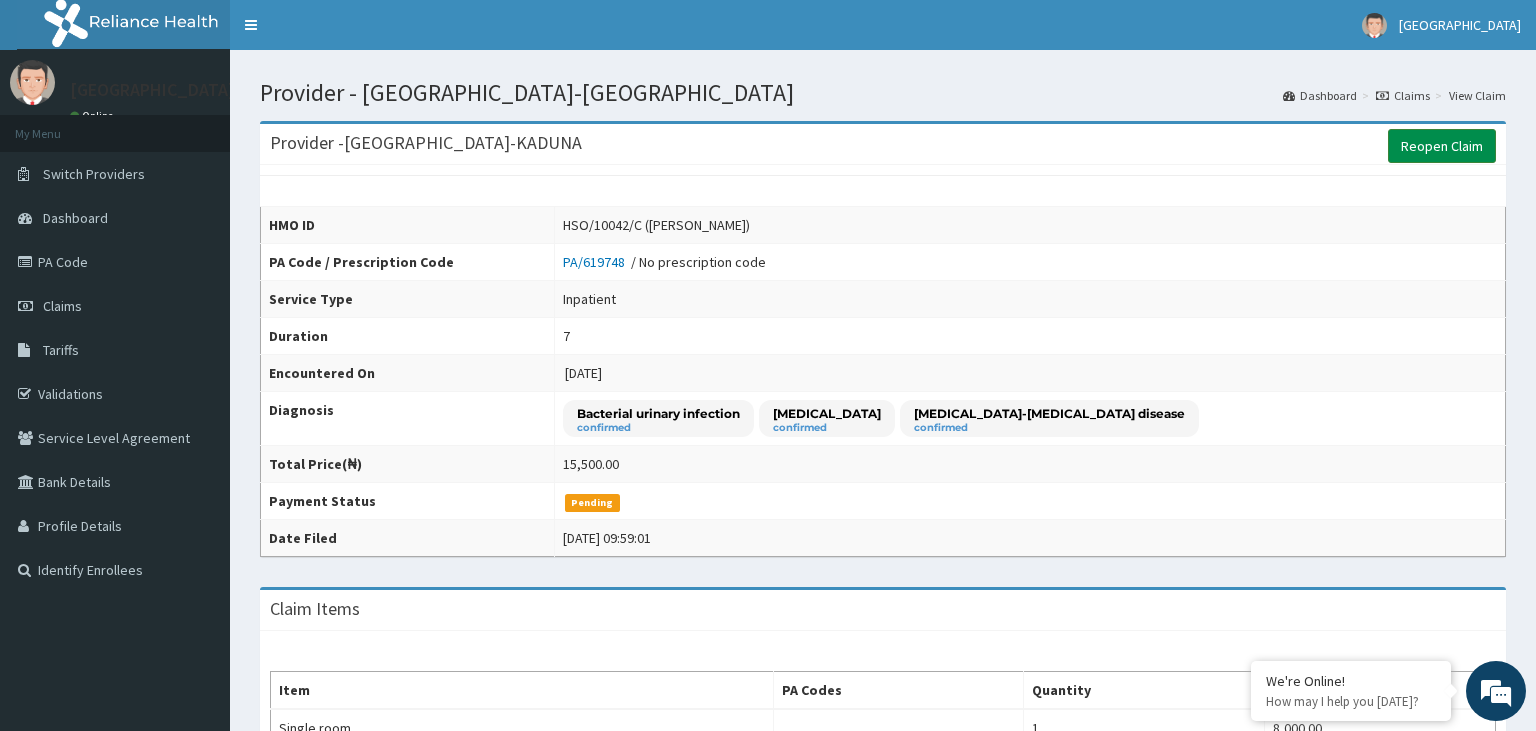click on "Reopen Claim" at bounding box center [1442, 146] 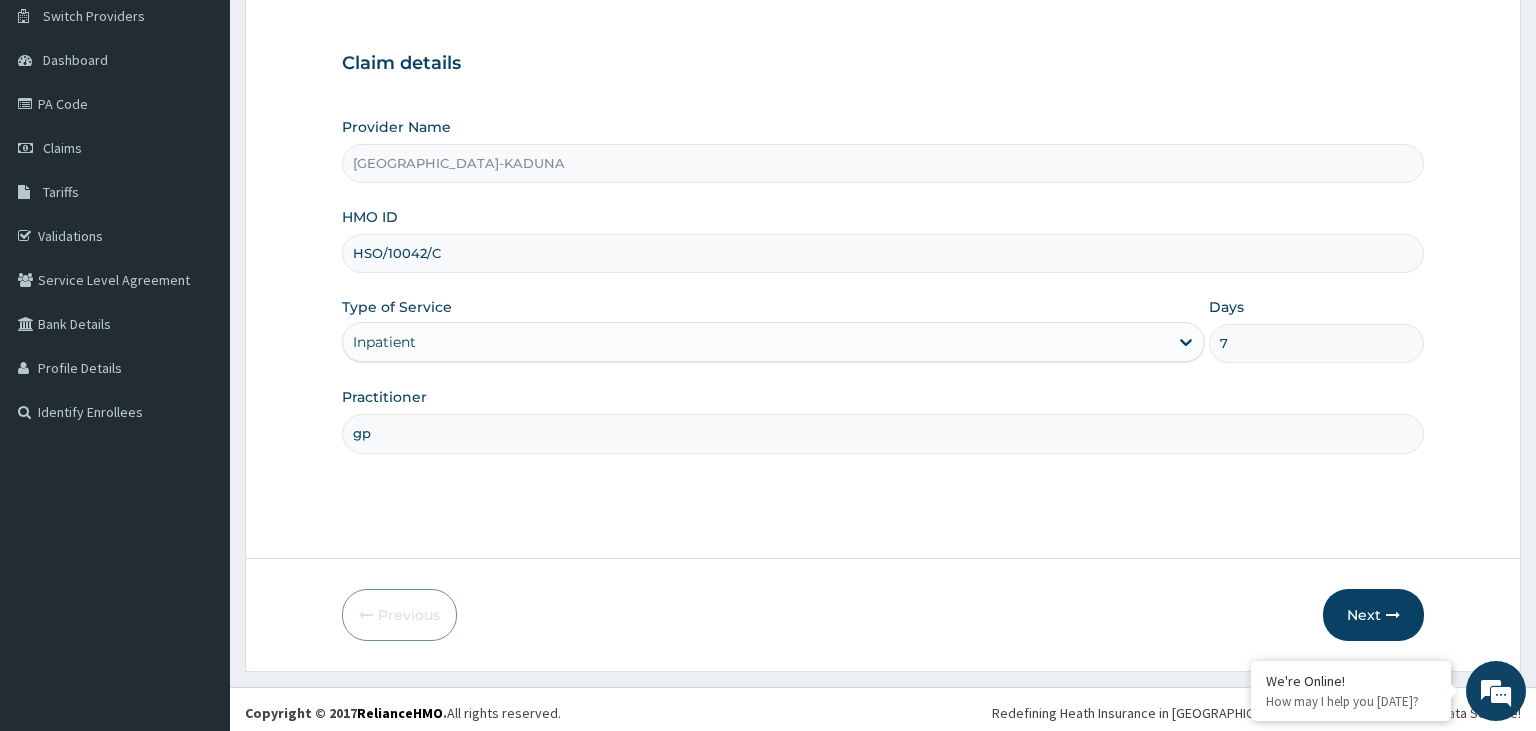 scroll, scrollTop: 164, scrollLeft: 0, axis: vertical 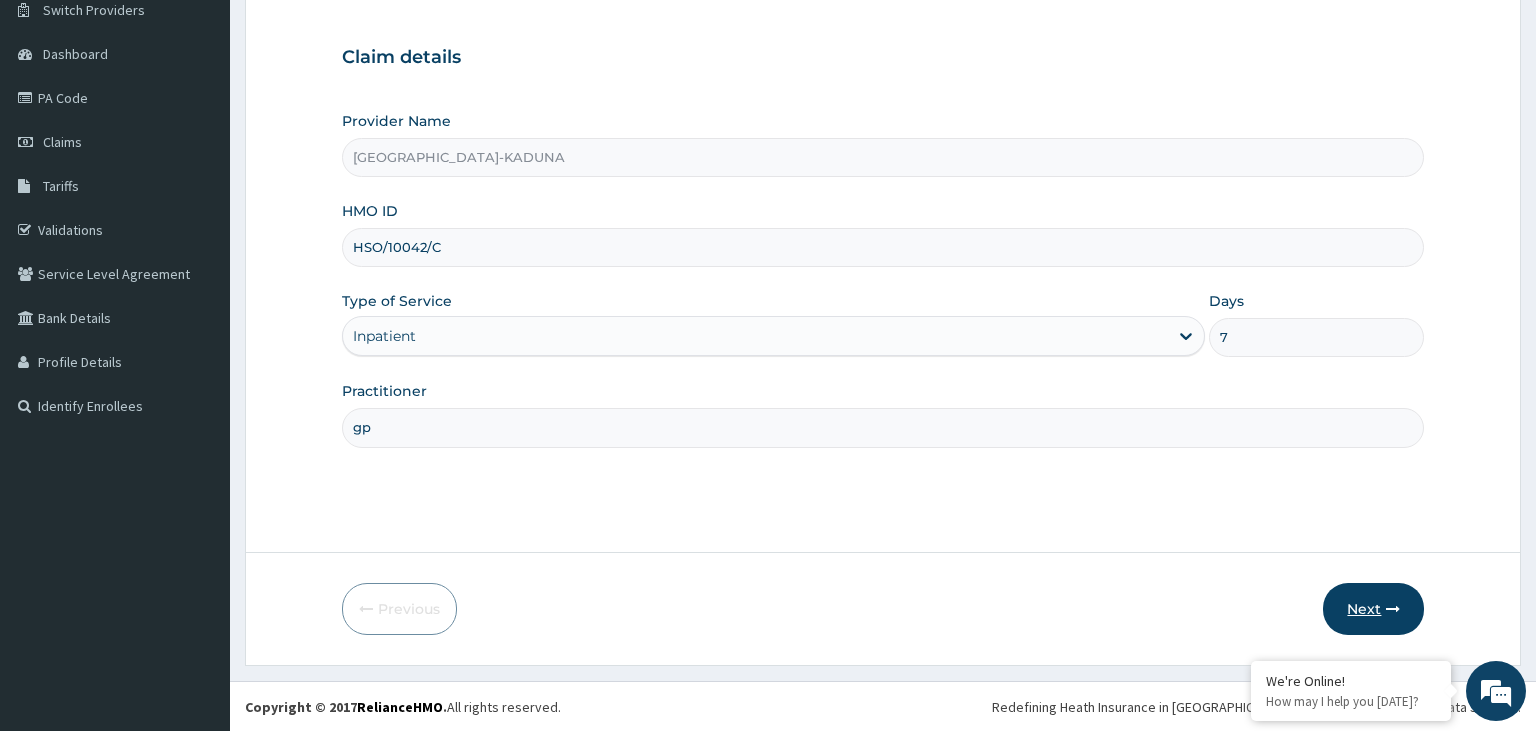 click on "Next" at bounding box center (1373, 609) 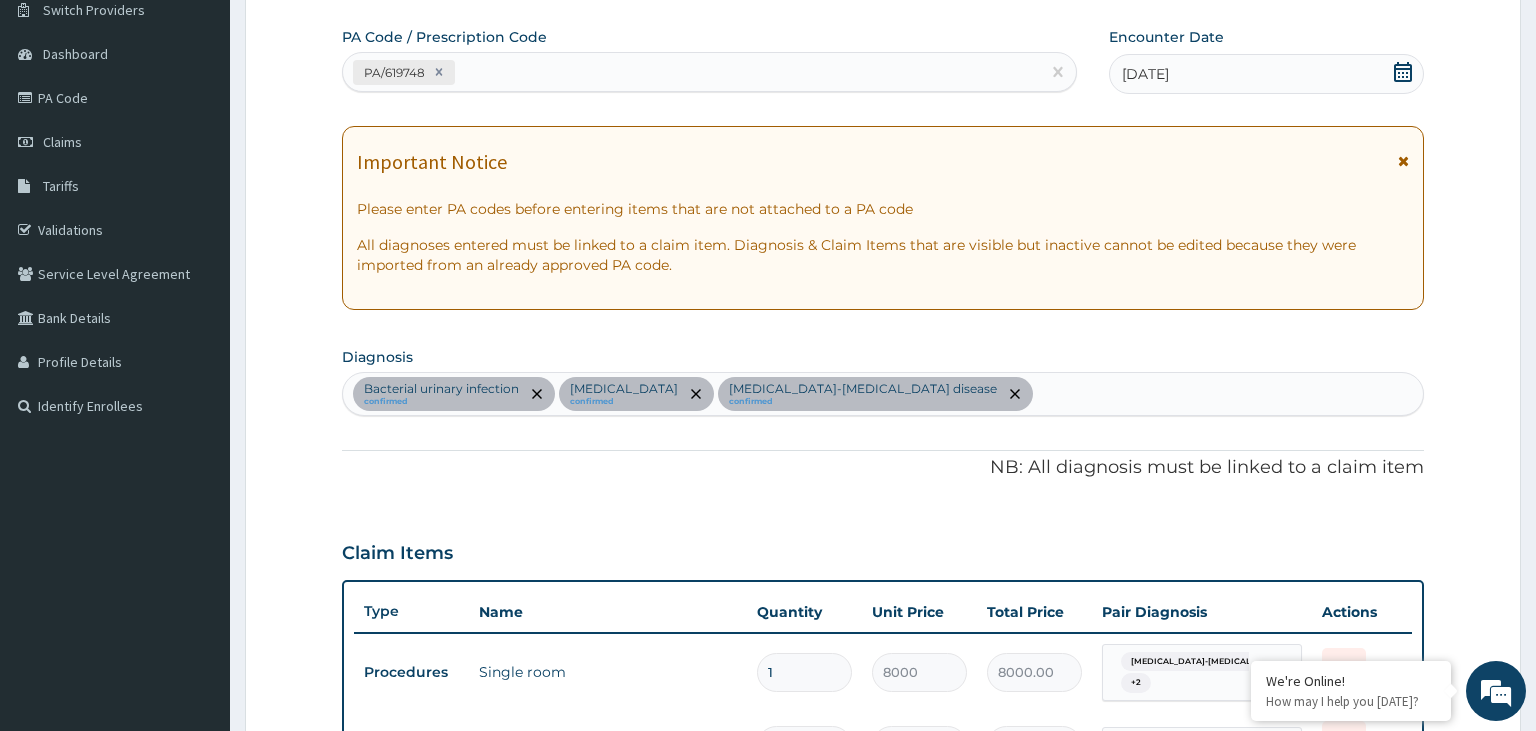 scroll, scrollTop: 586, scrollLeft: 0, axis: vertical 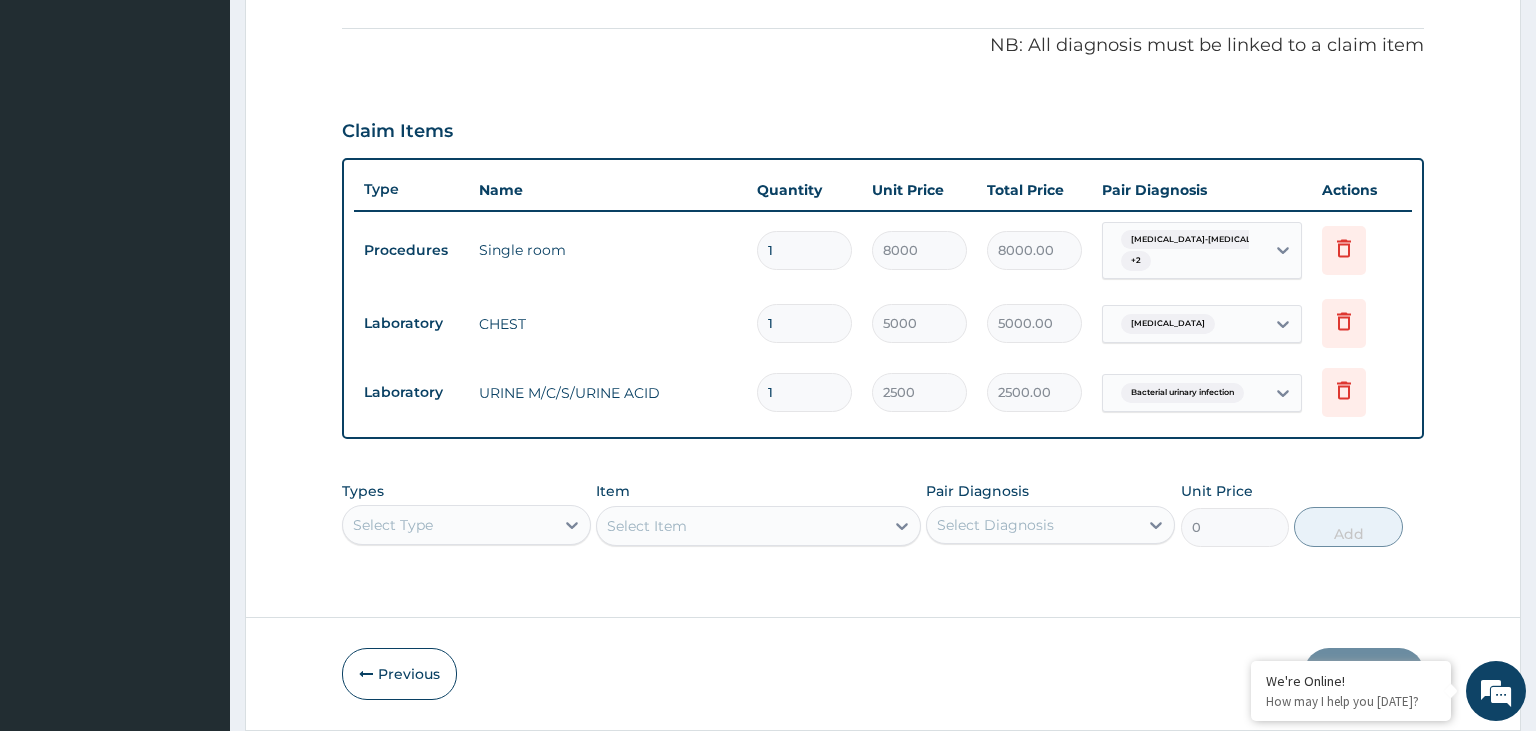 click on "Select Type" at bounding box center [448, 525] 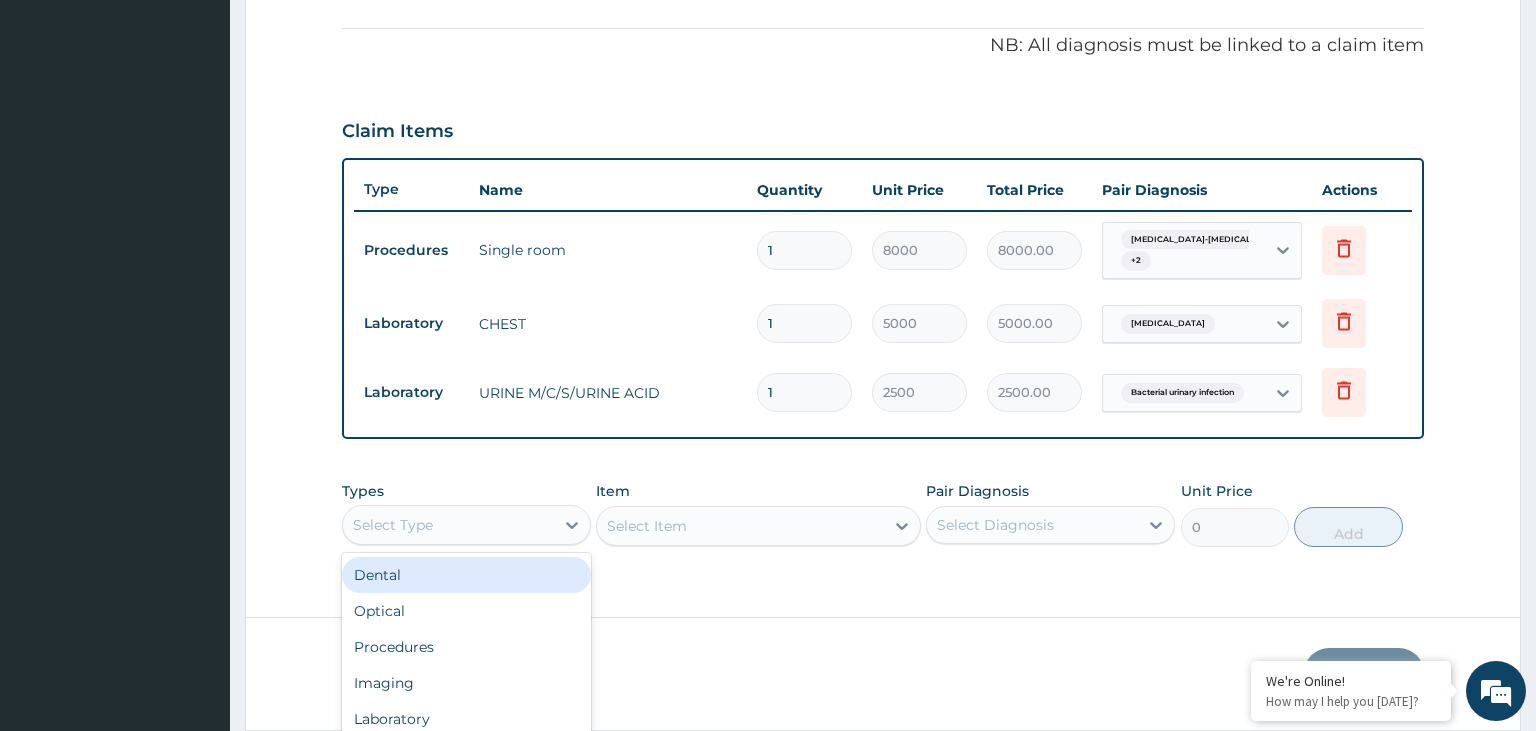 scroll, scrollTop: 57, scrollLeft: 0, axis: vertical 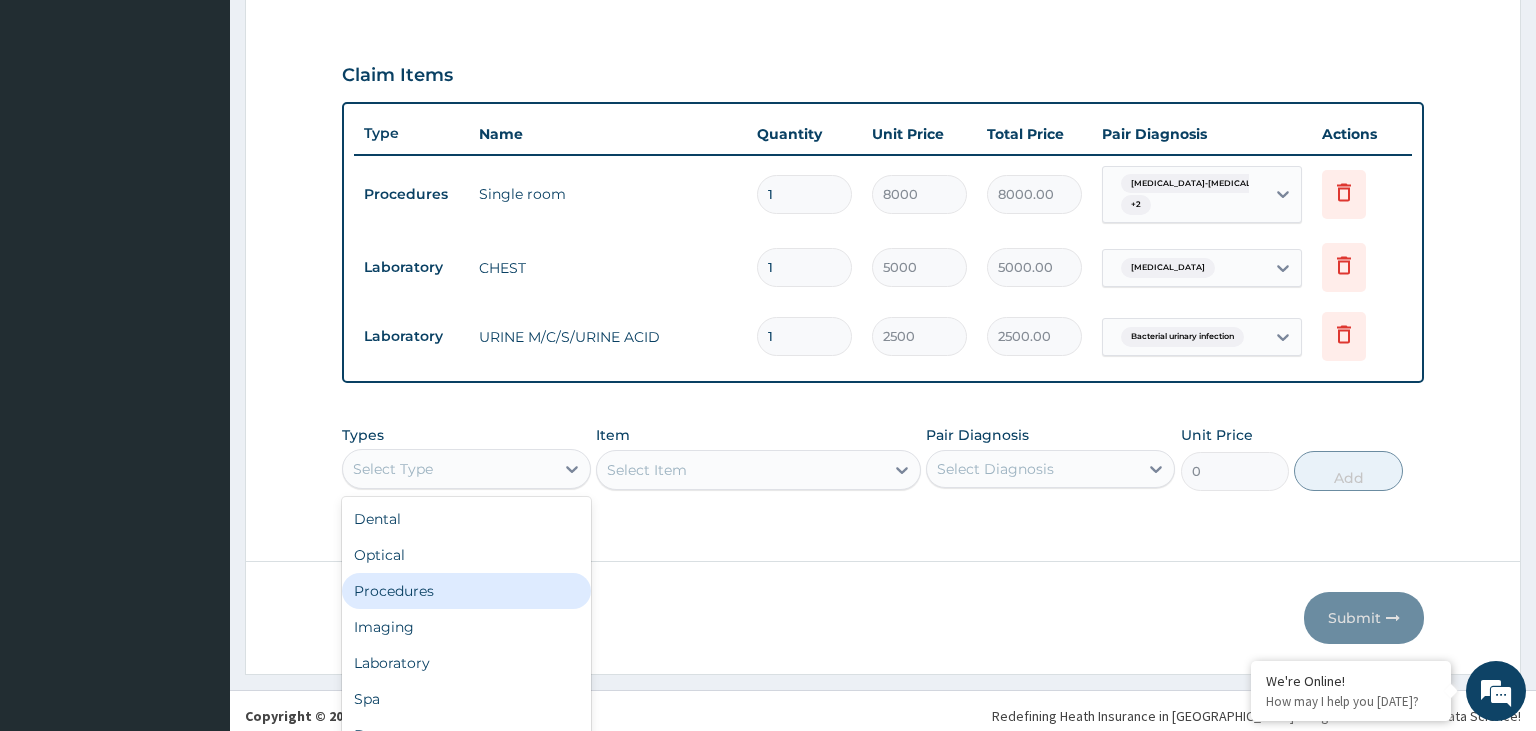 click on "Procedures" at bounding box center [466, 591] 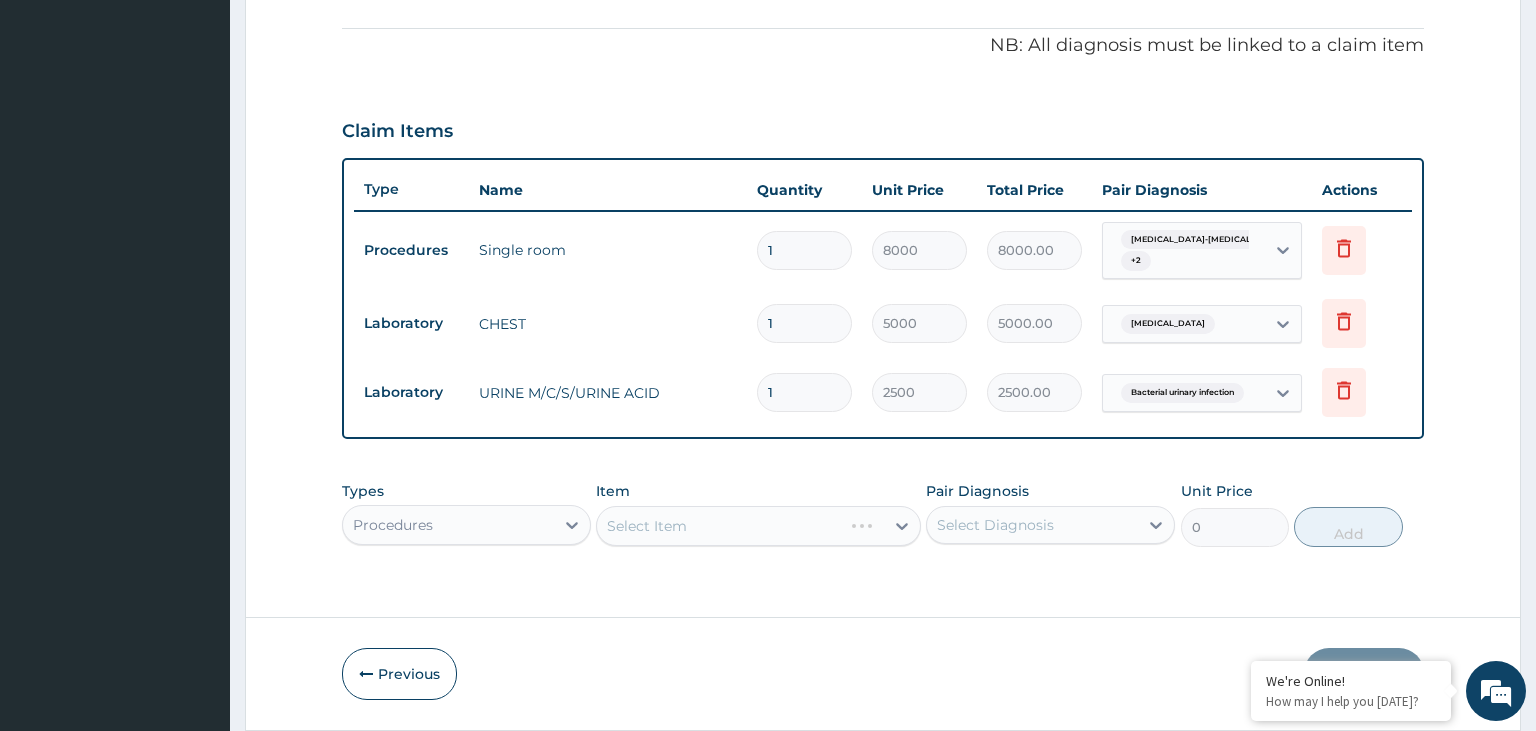 scroll, scrollTop: 0, scrollLeft: 0, axis: both 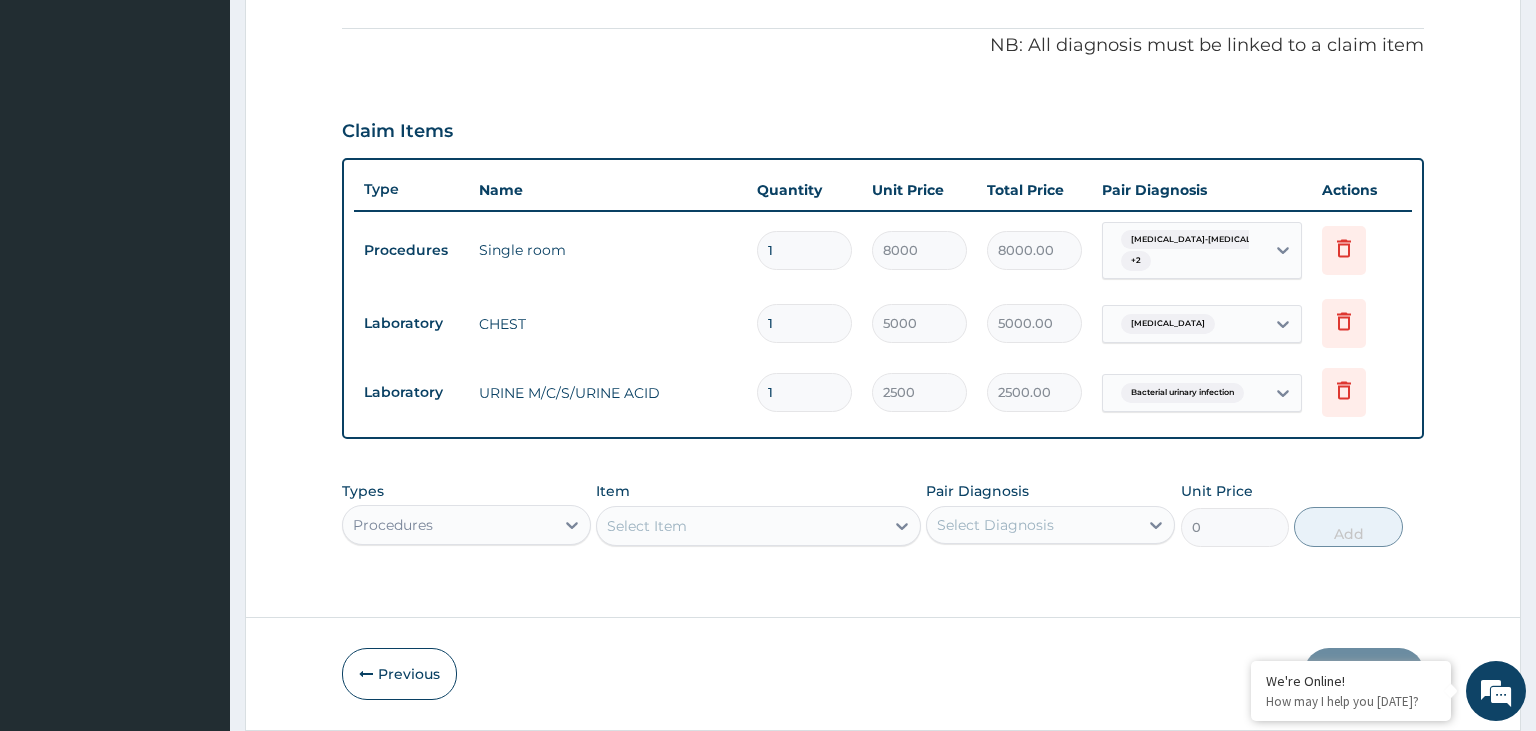 click on "Select Item" at bounding box center (758, 526) 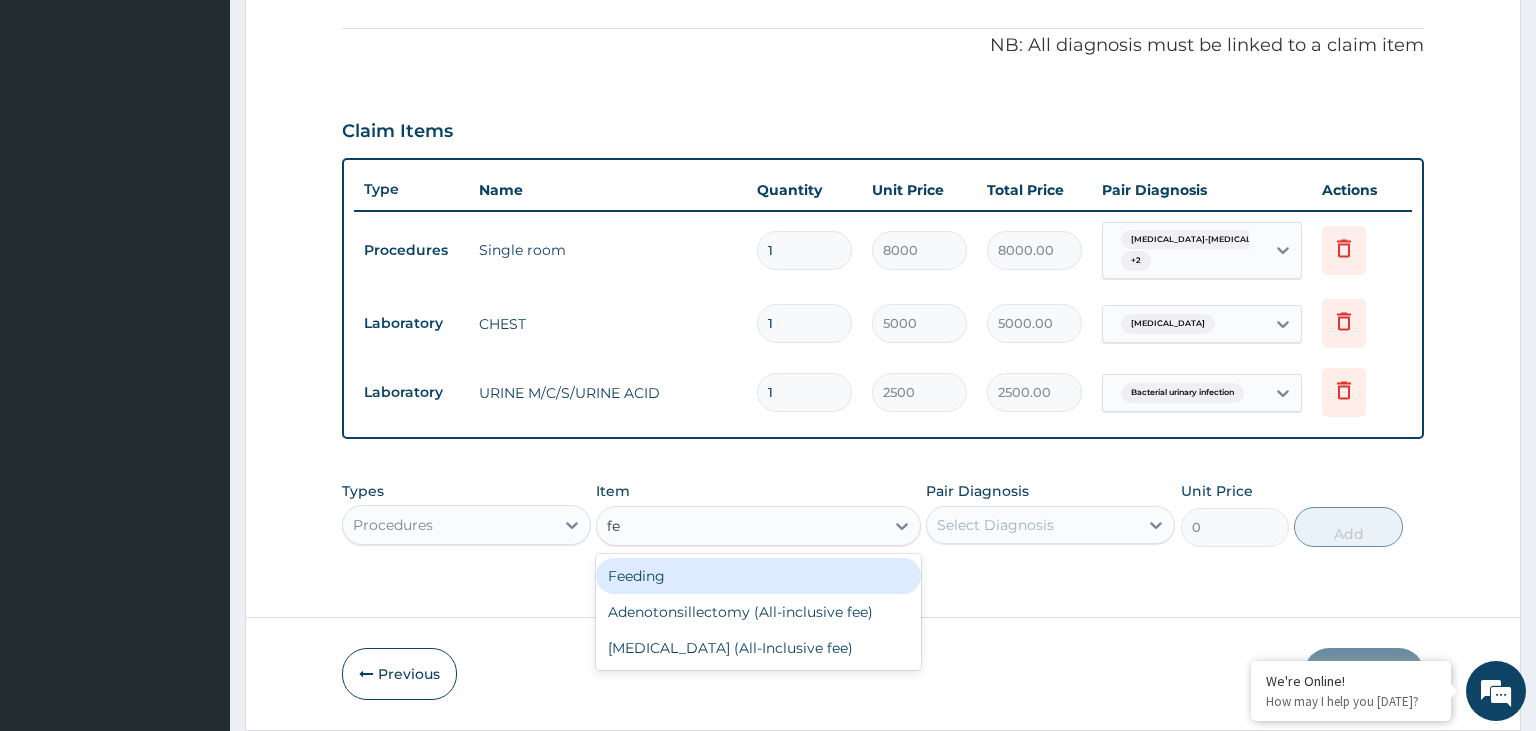 scroll, scrollTop: 0, scrollLeft: 0, axis: both 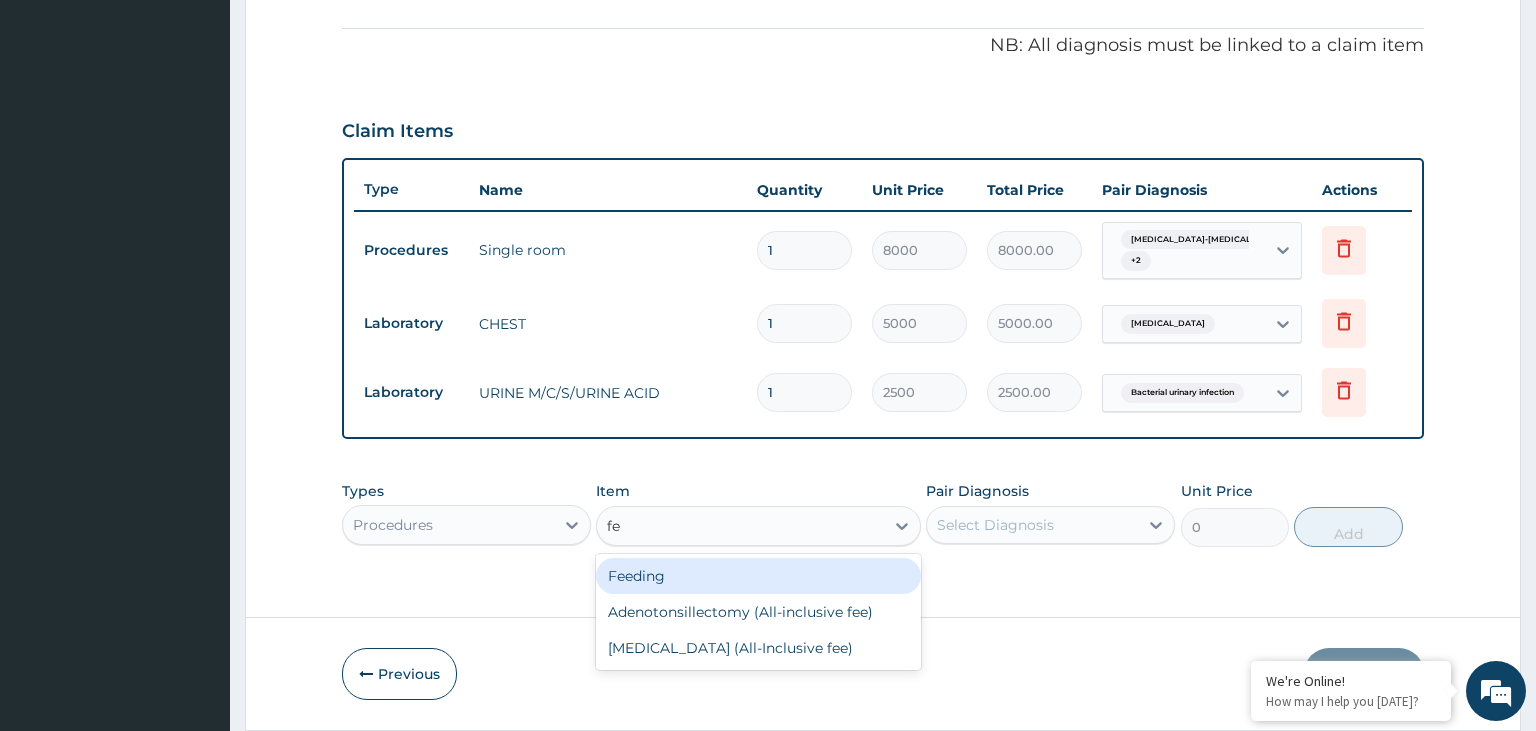 type on "fee" 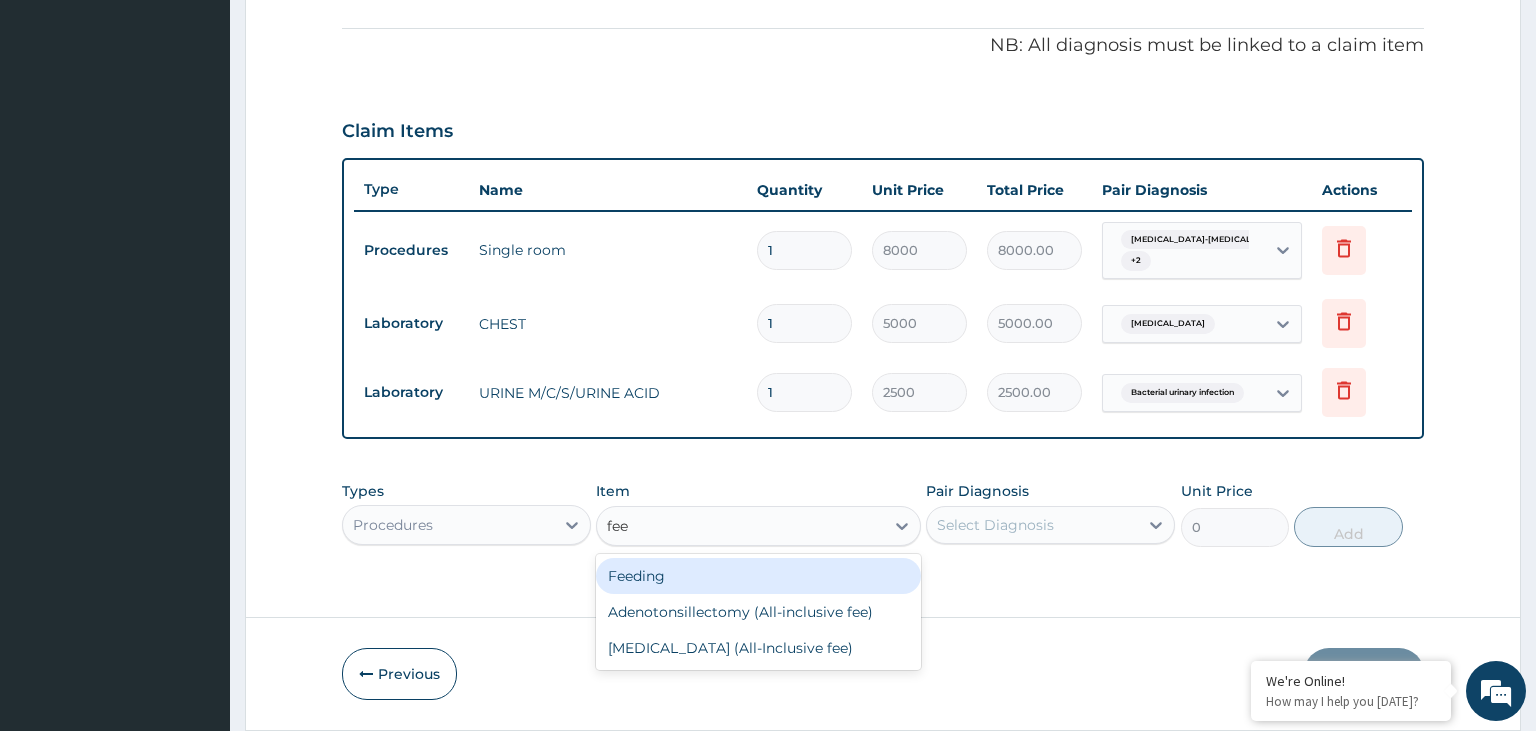 click on "Feeding" at bounding box center (758, 576) 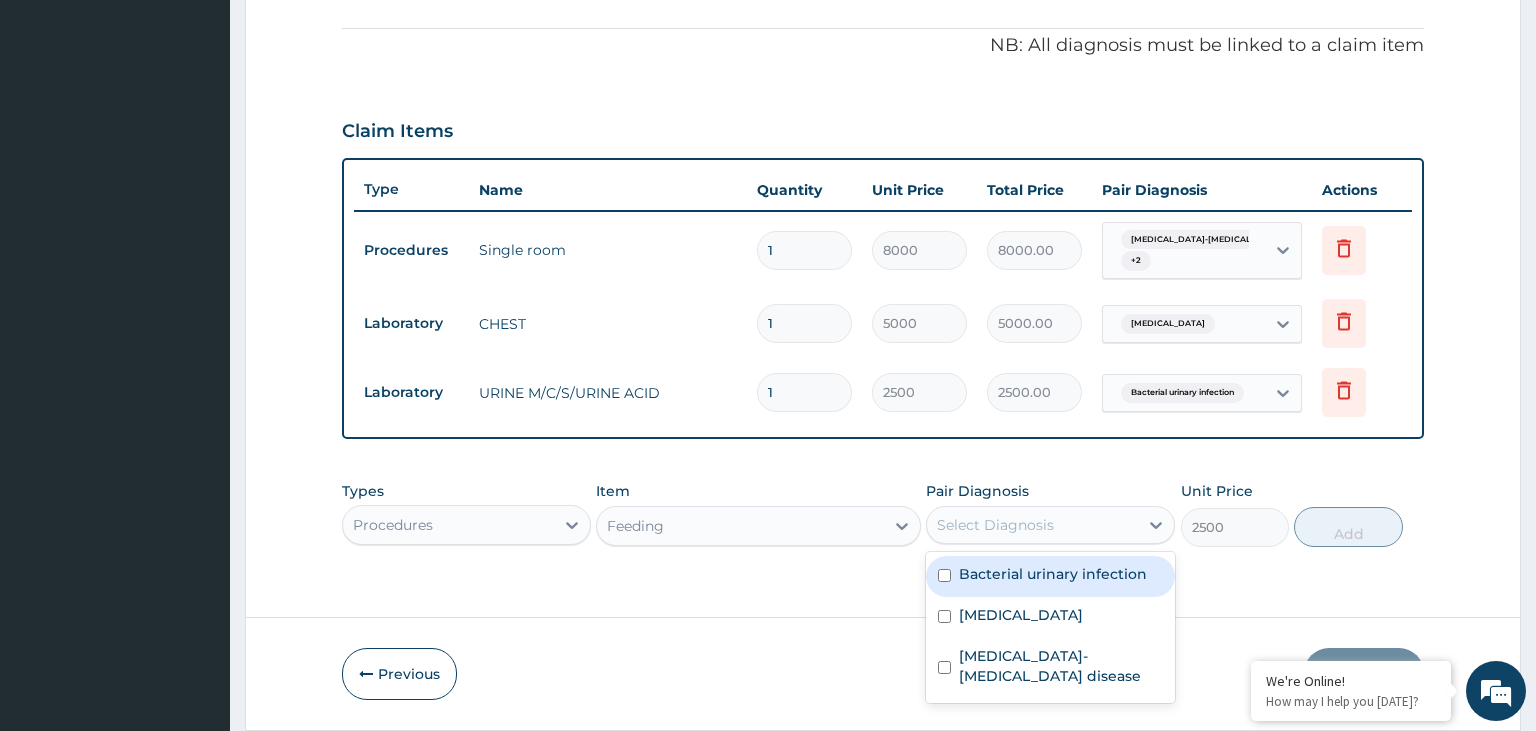 click on "Select Diagnosis" at bounding box center (995, 525) 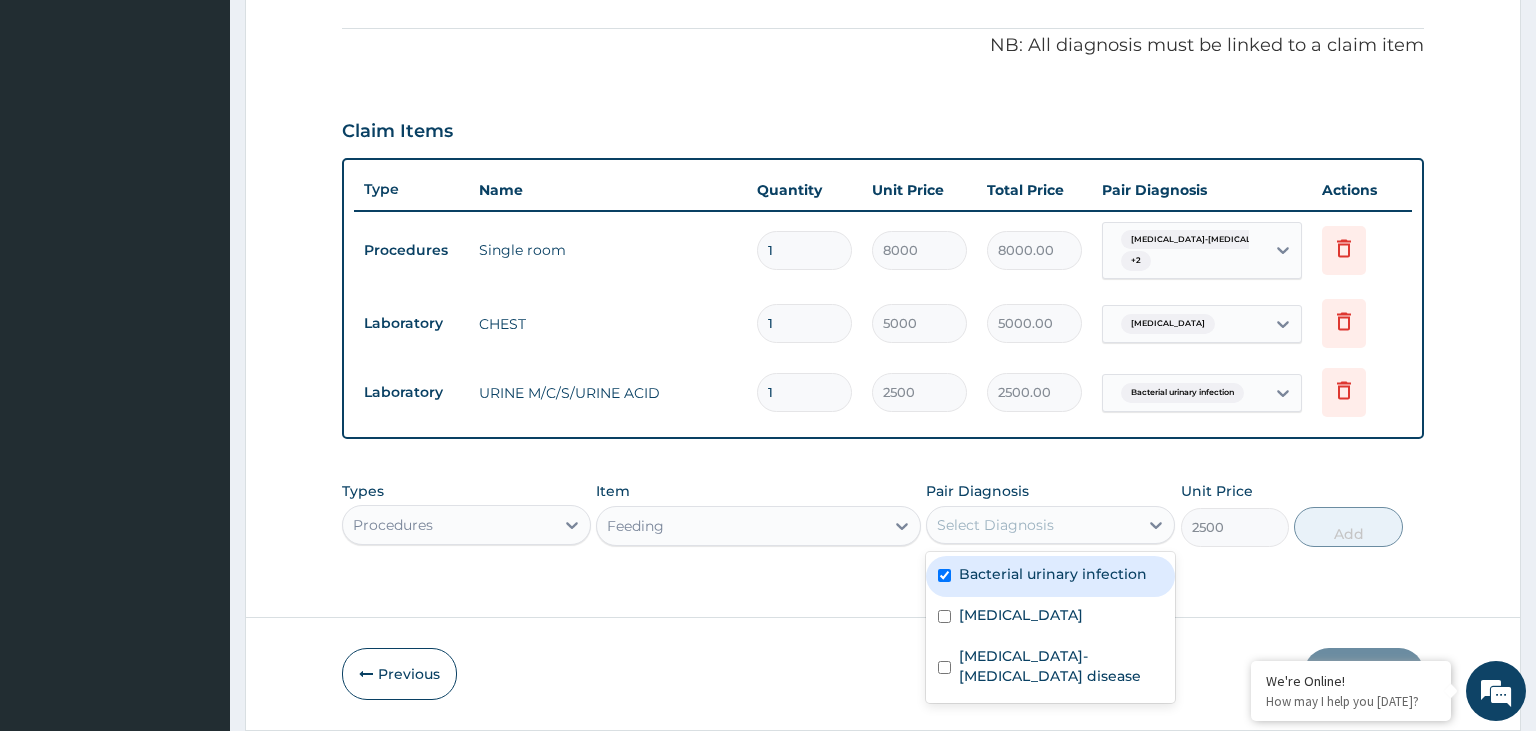 checkbox on "true" 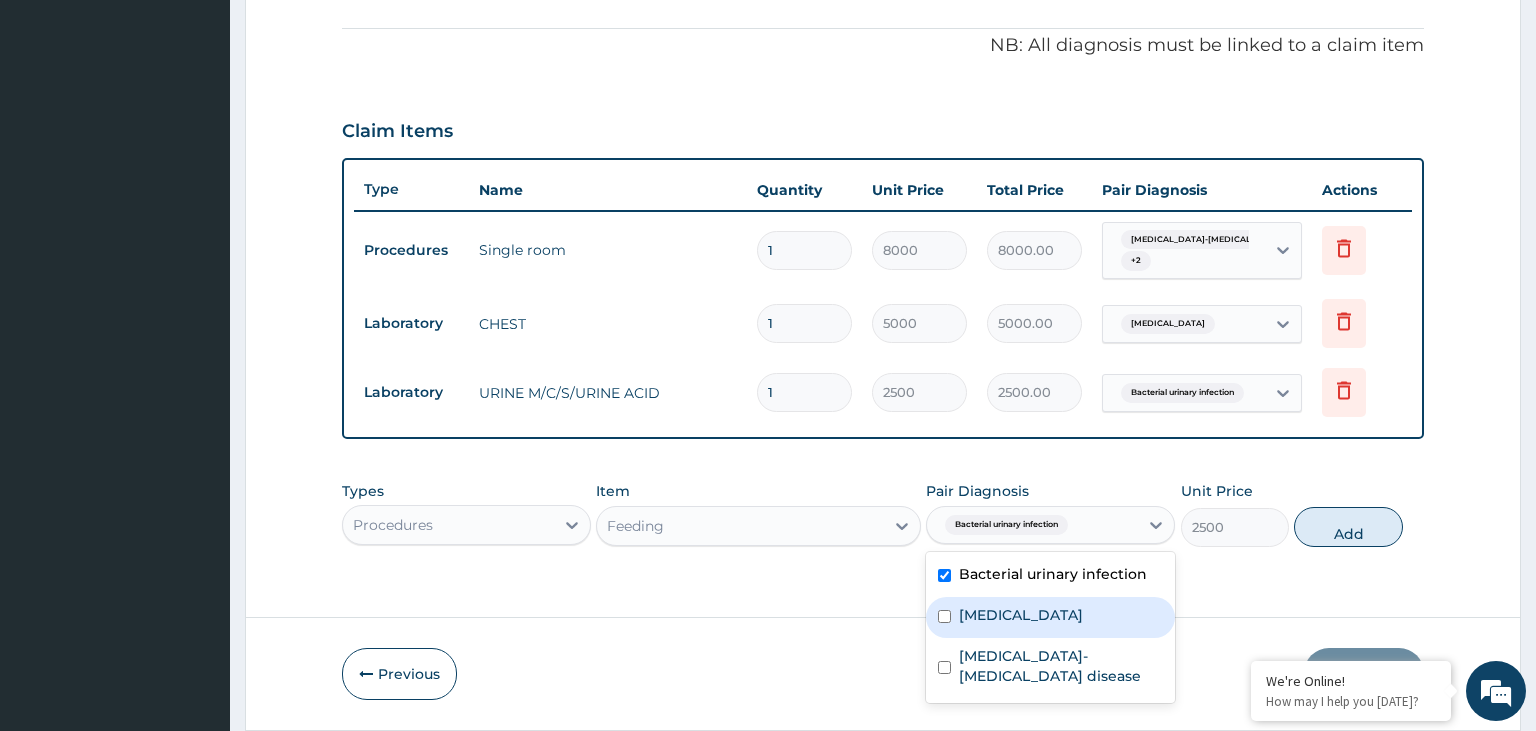 click on "Chest pain" at bounding box center (1021, 615) 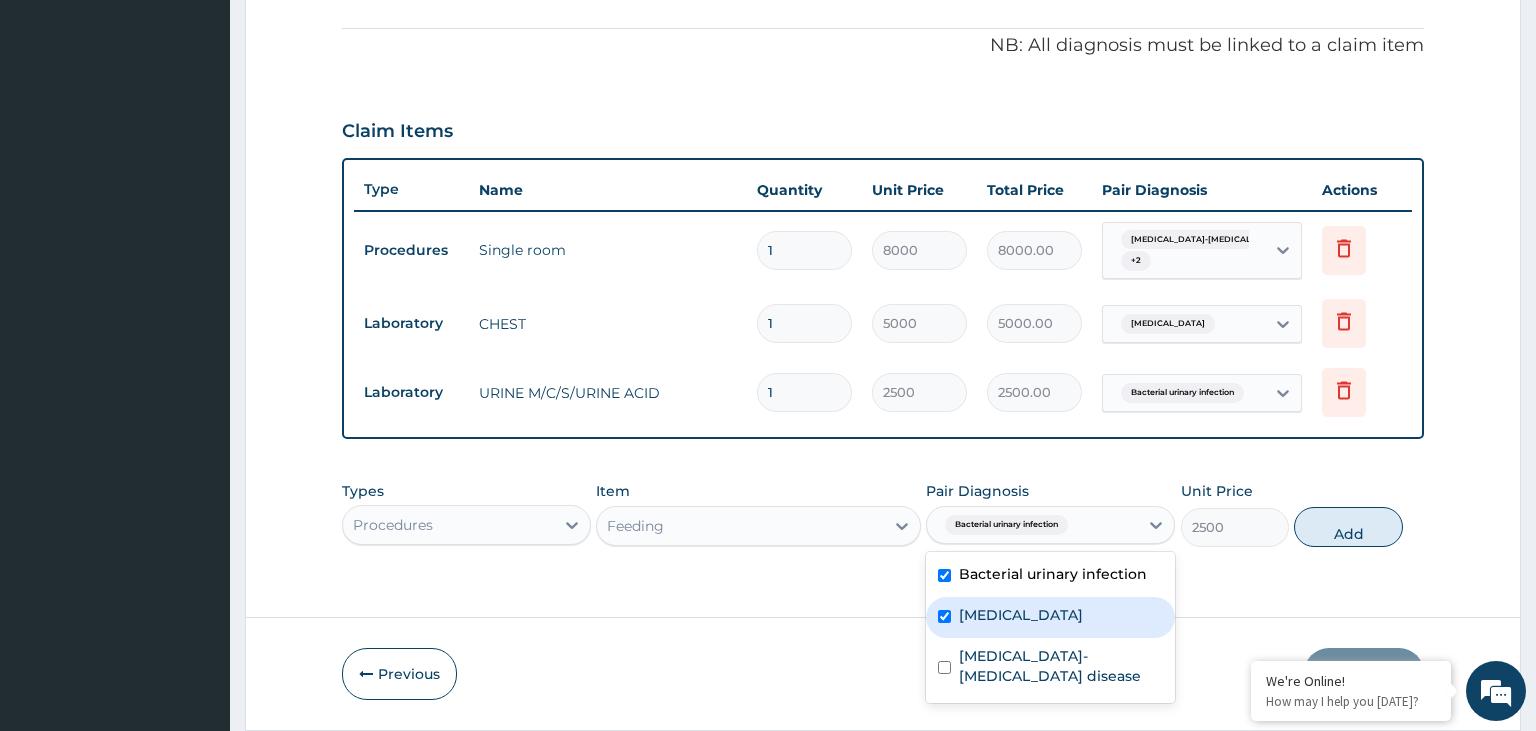 checkbox on "true" 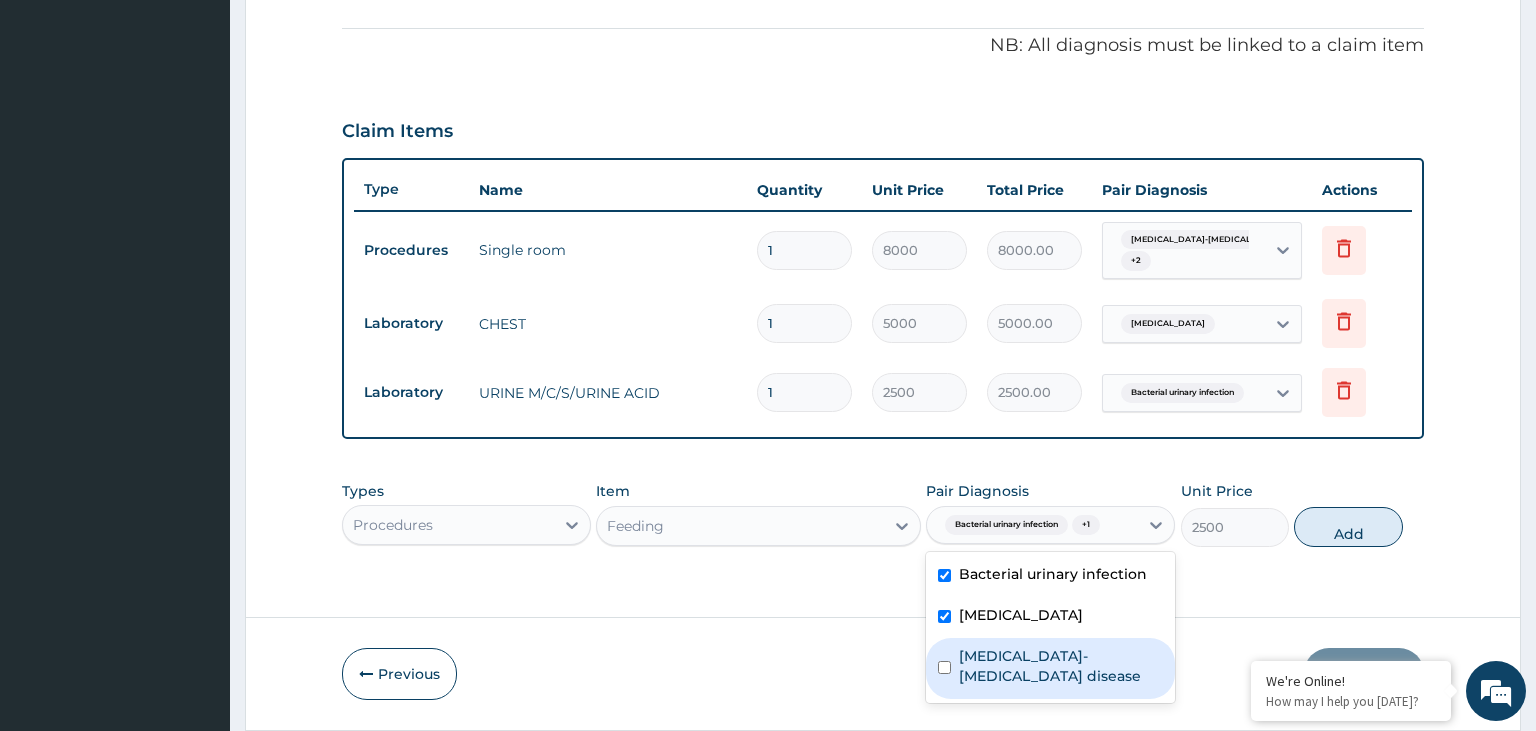 click on "[MEDICAL_DATA]-[MEDICAL_DATA] disease" at bounding box center (1050, 668) 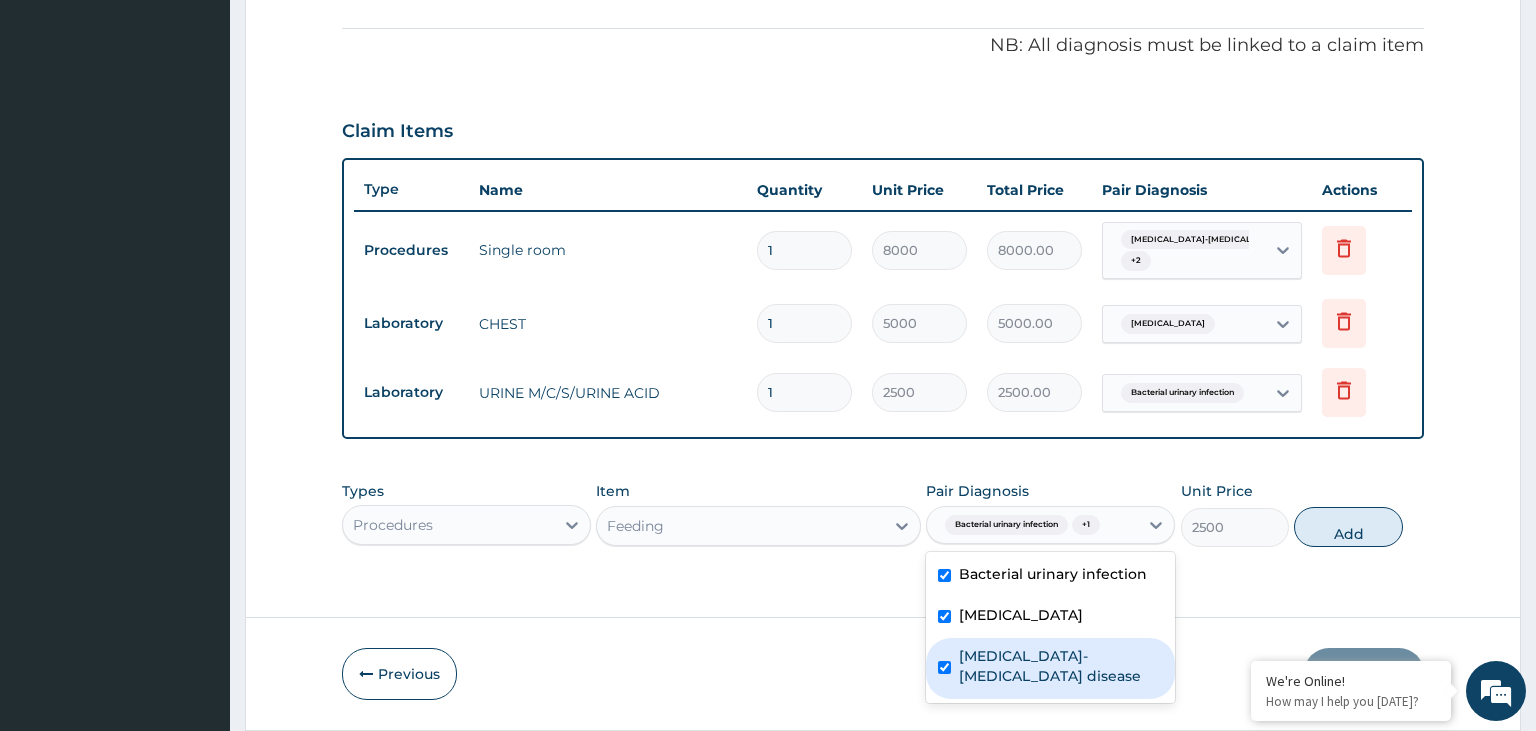 checkbox on "true" 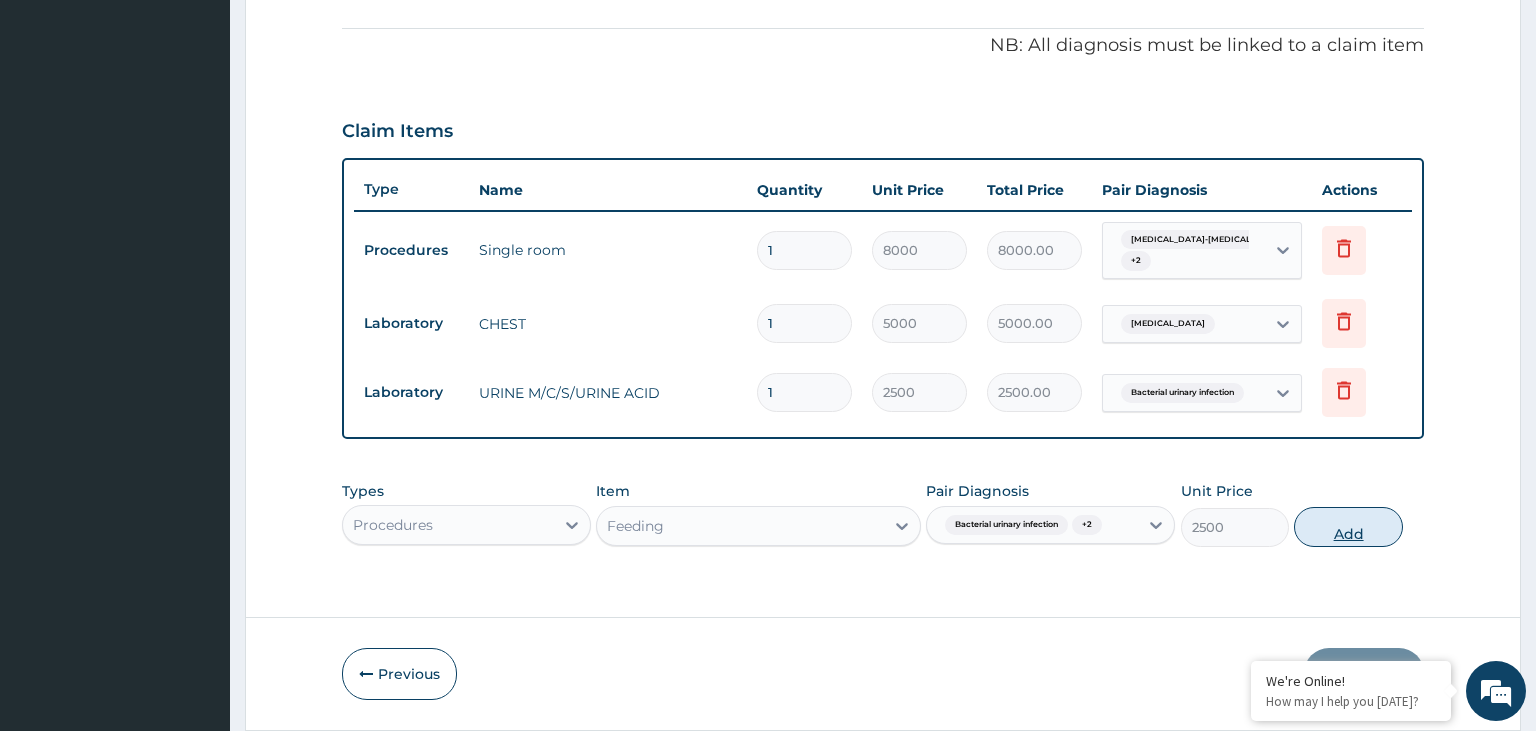 click on "Add" at bounding box center (1348, 527) 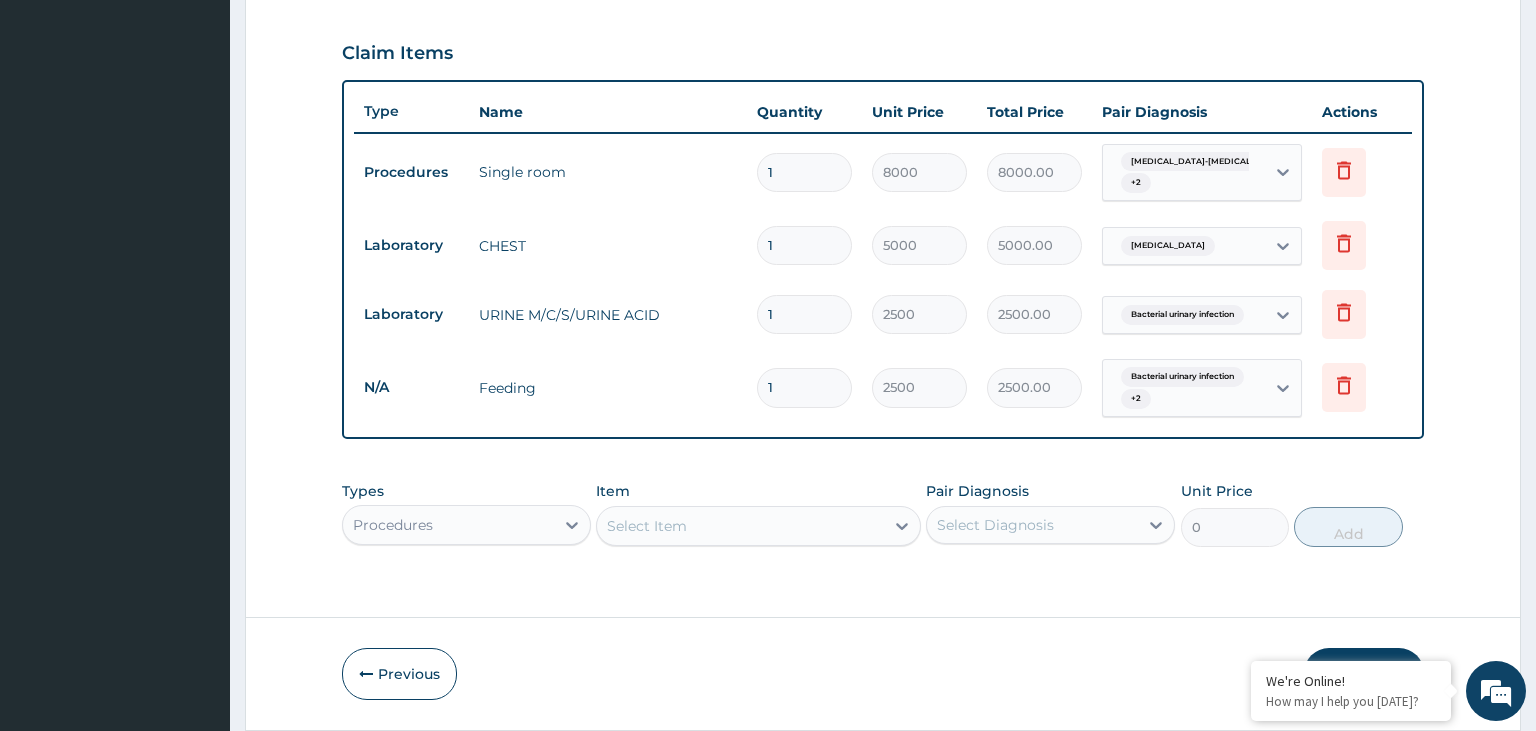 scroll, scrollTop: 692, scrollLeft: 0, axis: vertical 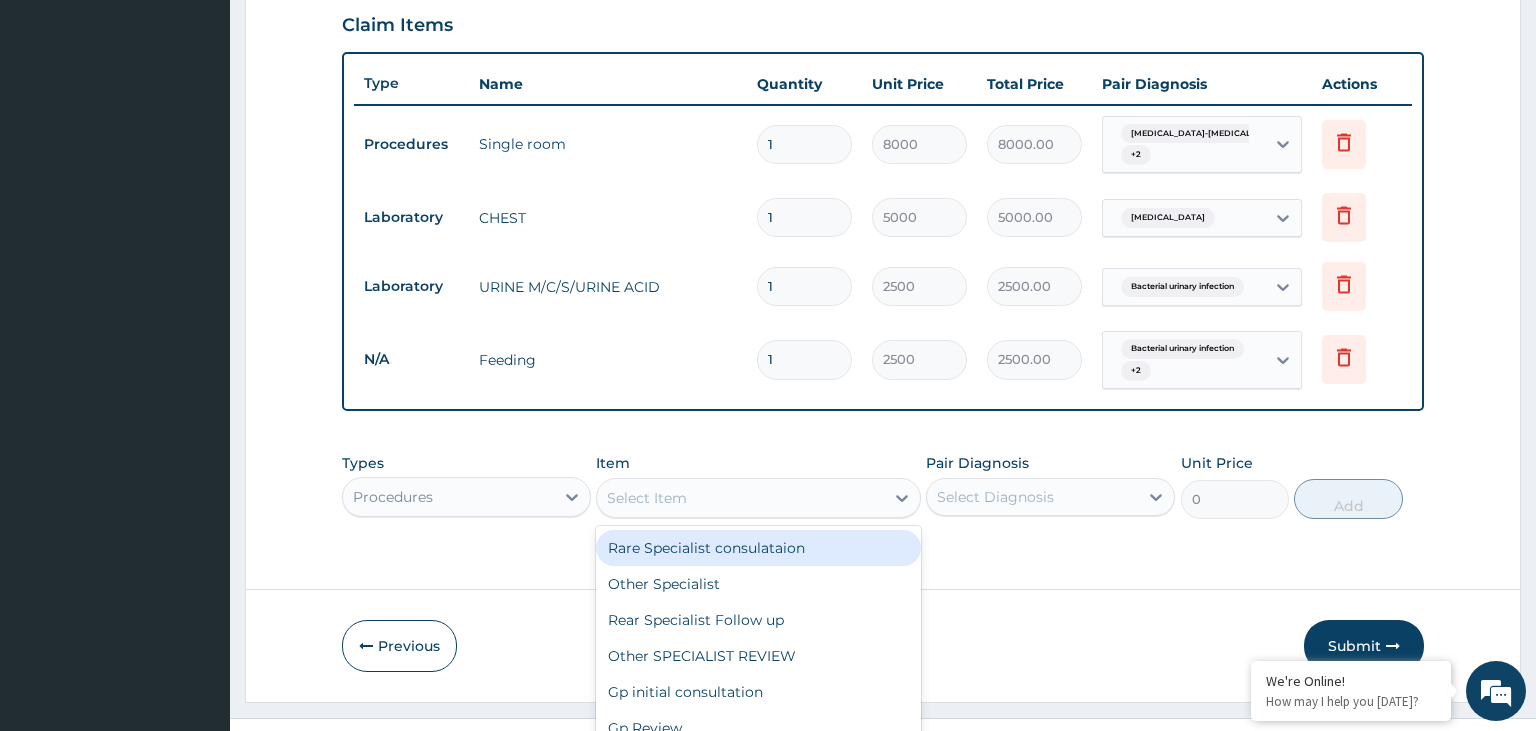 click on "option Feeding, selected. option Rare Specialist consulataion focused, 1 of 100. 100 results available. Use Up and Down to choose options, press Enter to select the currently focused option, press Escape to exit the menu, press Tab to select the option and exit the menu. Select Item Rare Specialist consulataion Other Specialist Rear Specialist  Follow up Other SPECIALIST REVIEW Gp initial consultation Gp Review Feeding Nursing care Single room Double bed Rh + Ve RH -Ne Minor Wound Dressing/day Major Wound Dressing/day Minor primary suturing + Anesthesia ( less than 10cm) Primary Suturing ( 10cm and above) Circumcision Adult Circumcision Ear Piercing Tongue Tie Release ICU Care/Day Phototheraphy/day Oxygen Theraphy ( intermittent/day) Oxygen Theraphy ( Continious/day) Nebulization + drug ( out -patient) Nebulization + drug ( IN-patient/day) Enema Saponis Gastric Lavege Evacuation of impacted faeces Lumber Puncture Incuator care/per day AMBULANCE USE ( WITHIN TOWN PER HOUR) Ear syringing (per ear) Lumpectomy" at bounding box center (758, 498) 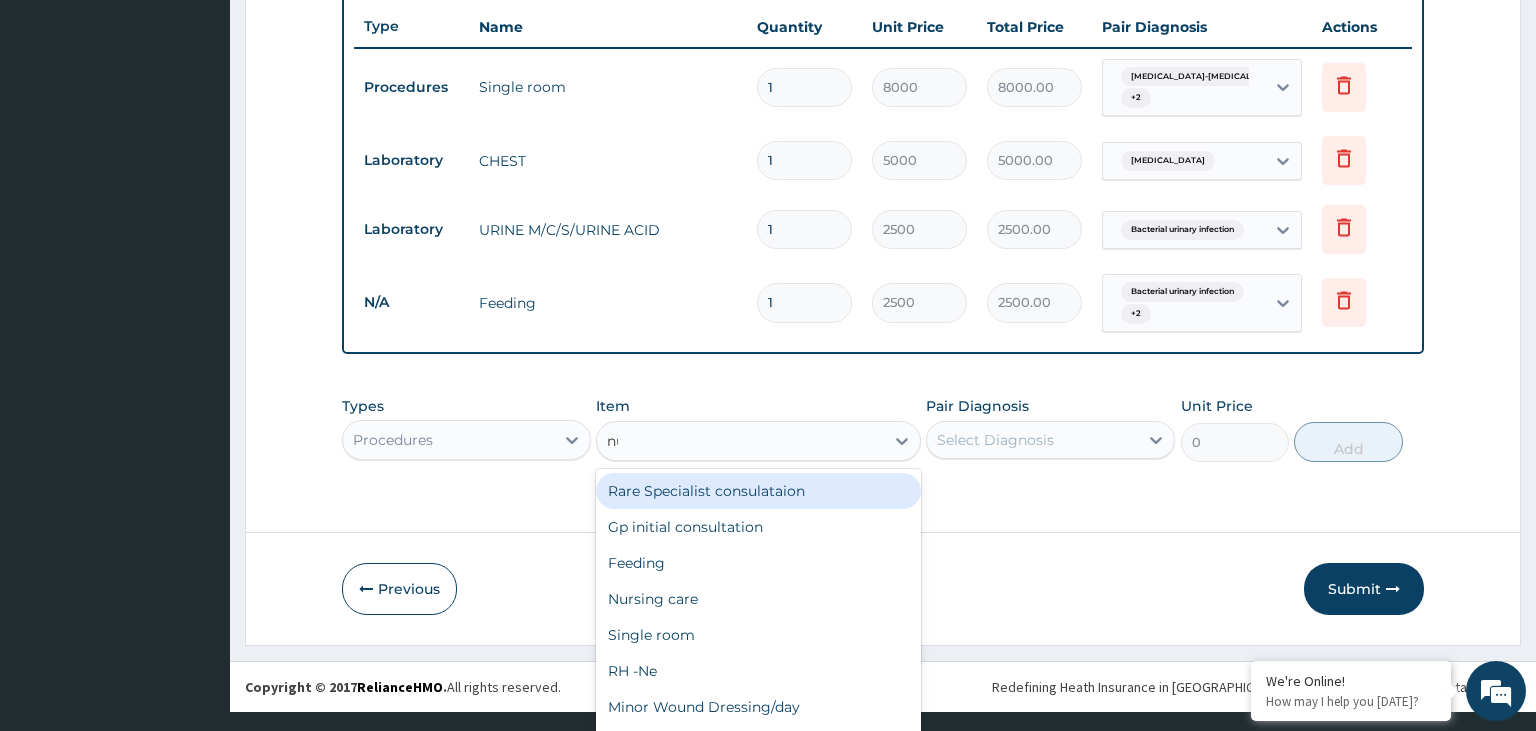 scroll, scrollTop: 0, scrollLeft: 0, axis: both 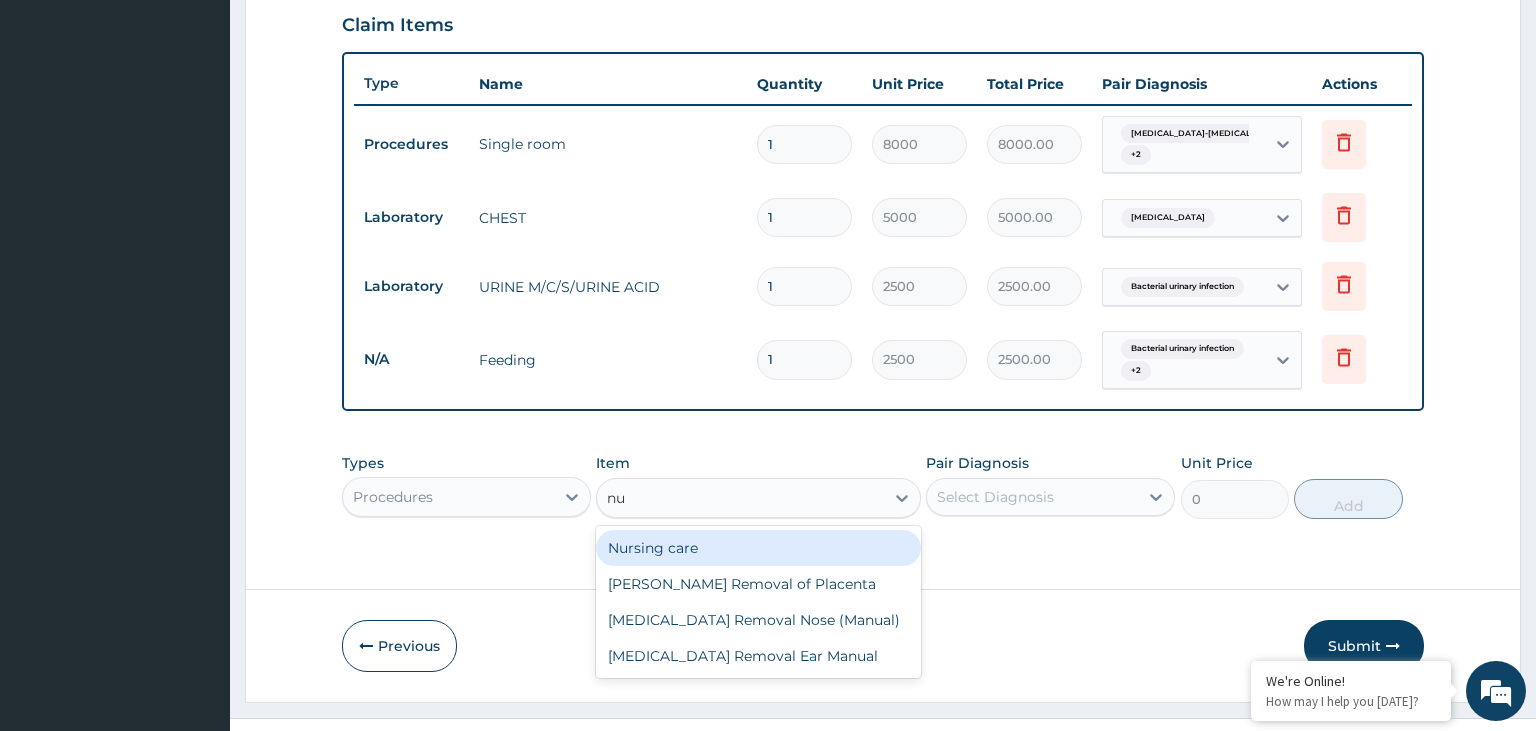 type on "nur" 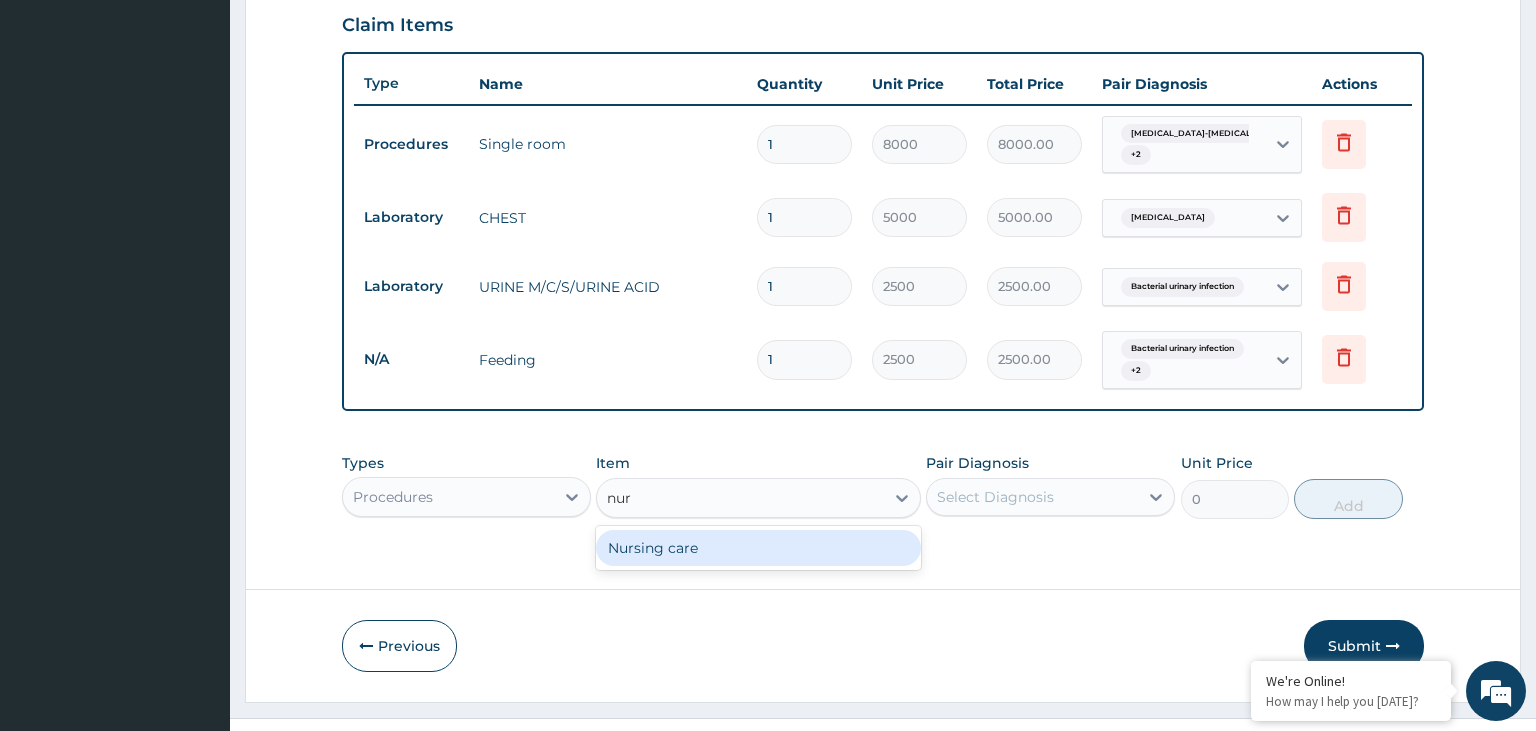 click on "Nursing care" at bounding box center (758, 548) 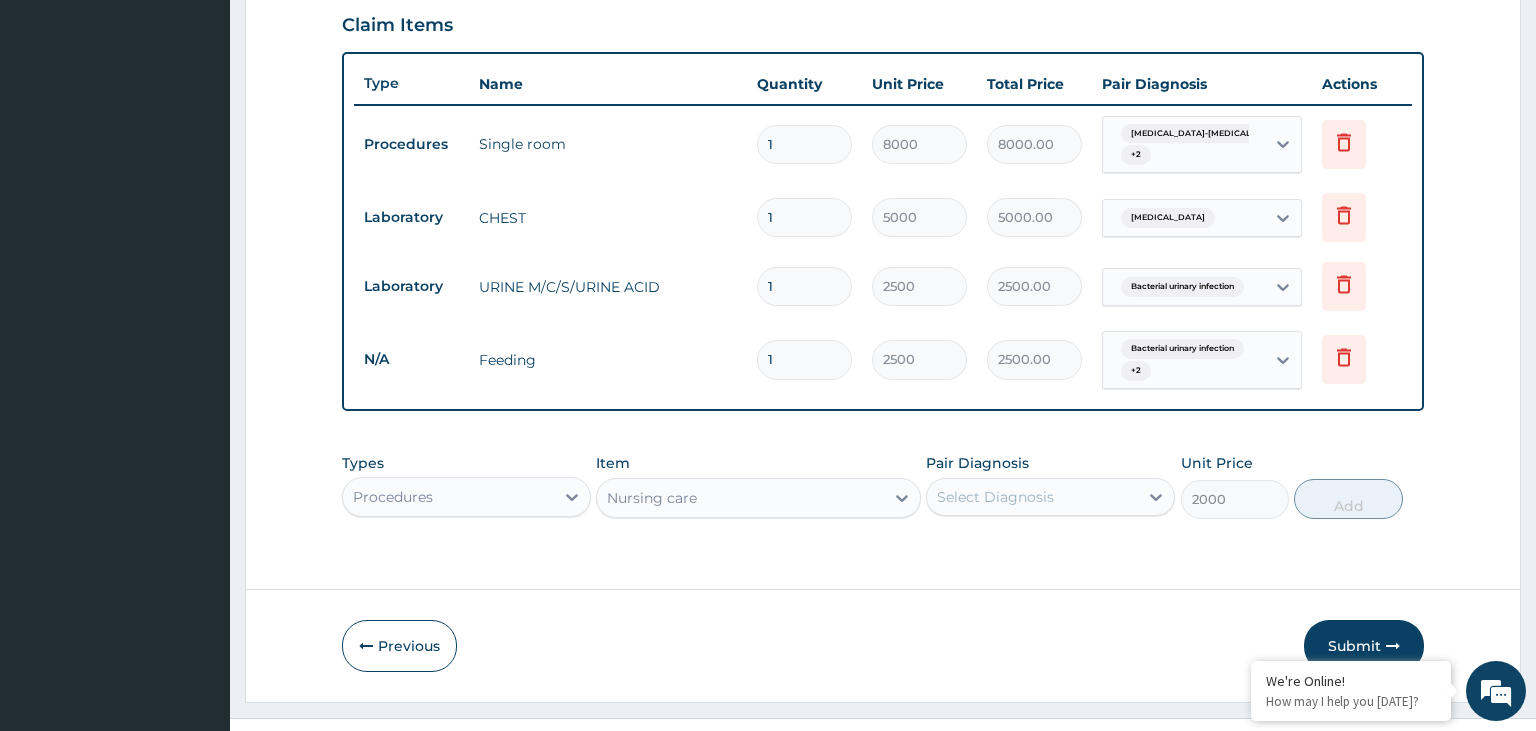 click on "Select Diagnosis" at bounding box center (1032, 497) 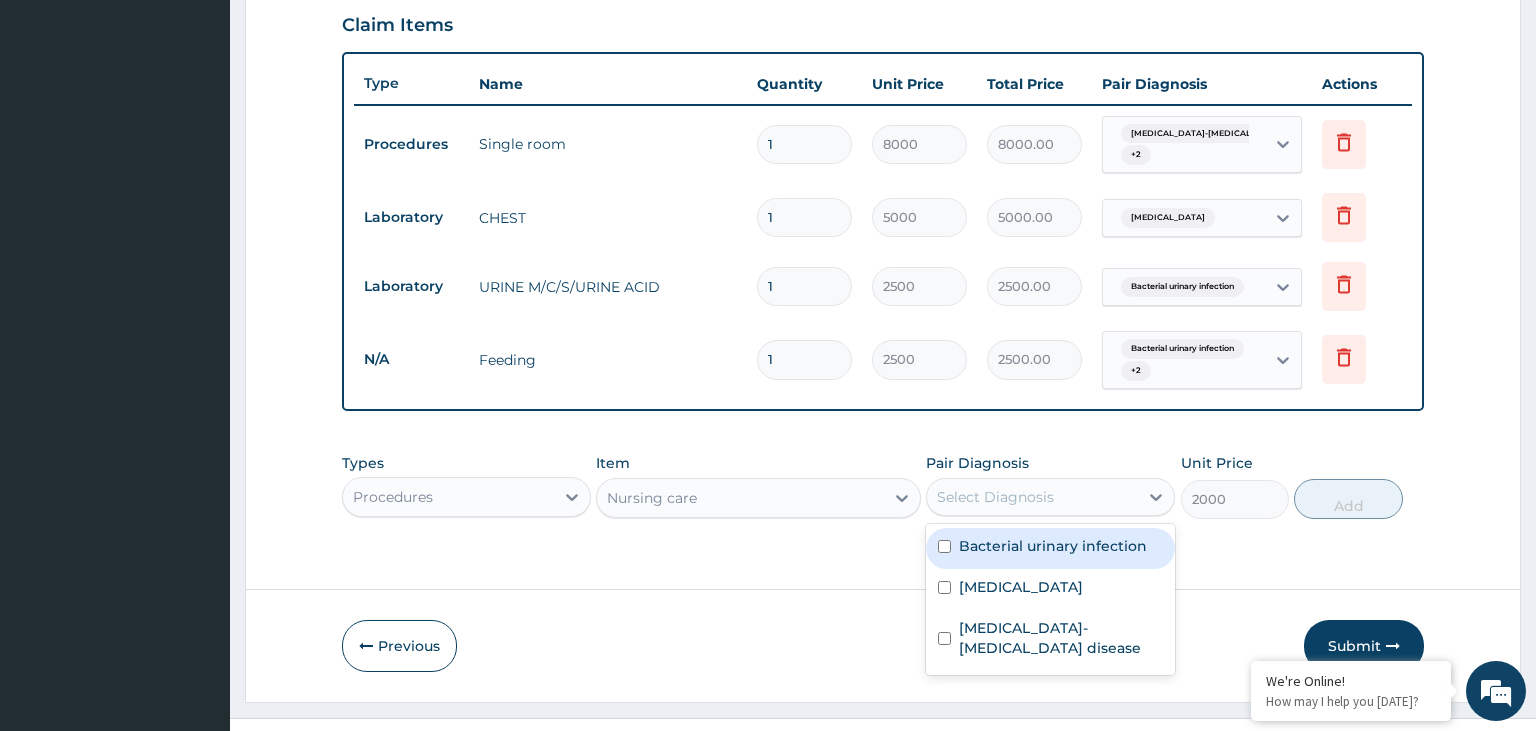 click on "Bacterial urinary infection" at bounding box center (1053, 546) 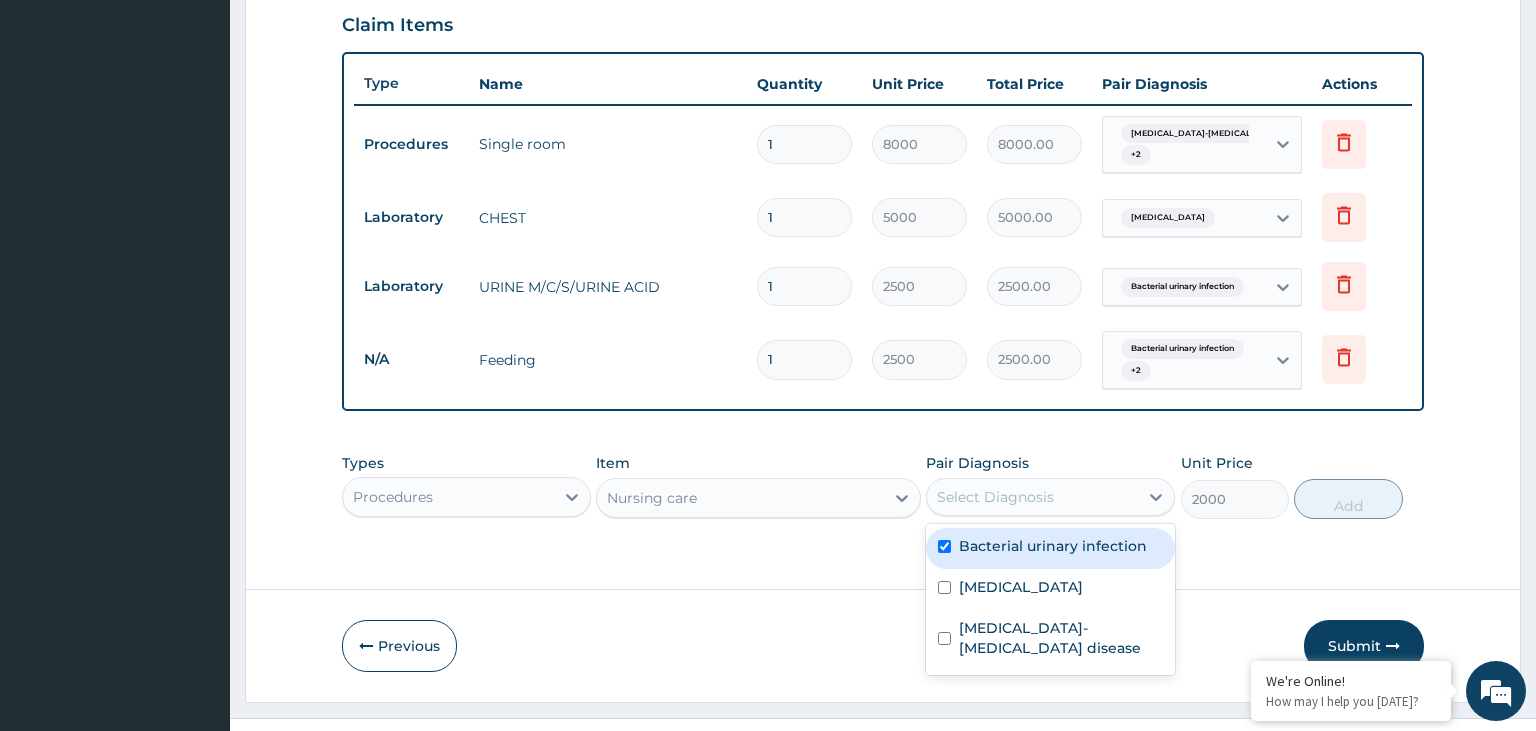 checkbox on "true" 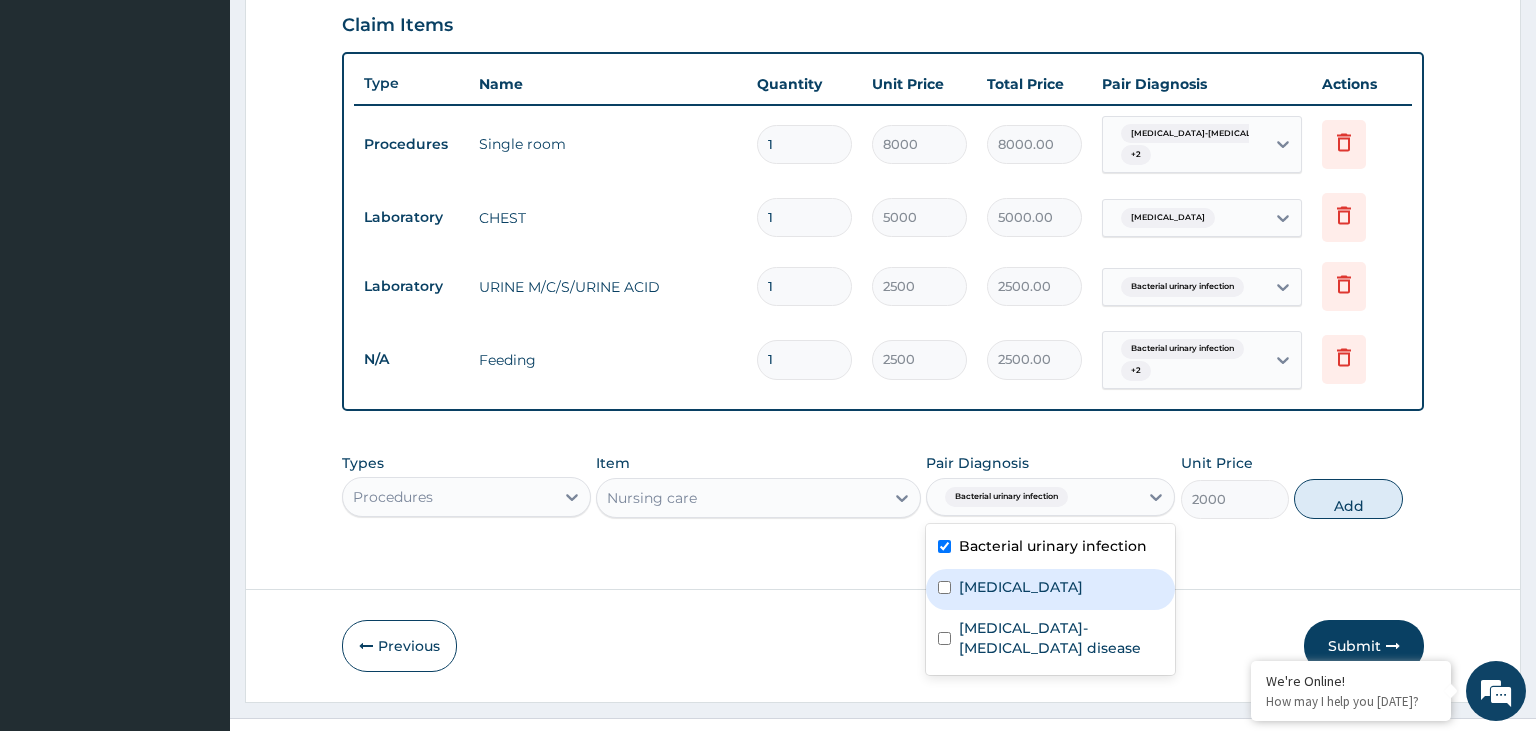 click on "Chest pain" at bounding box center [1021, 587] 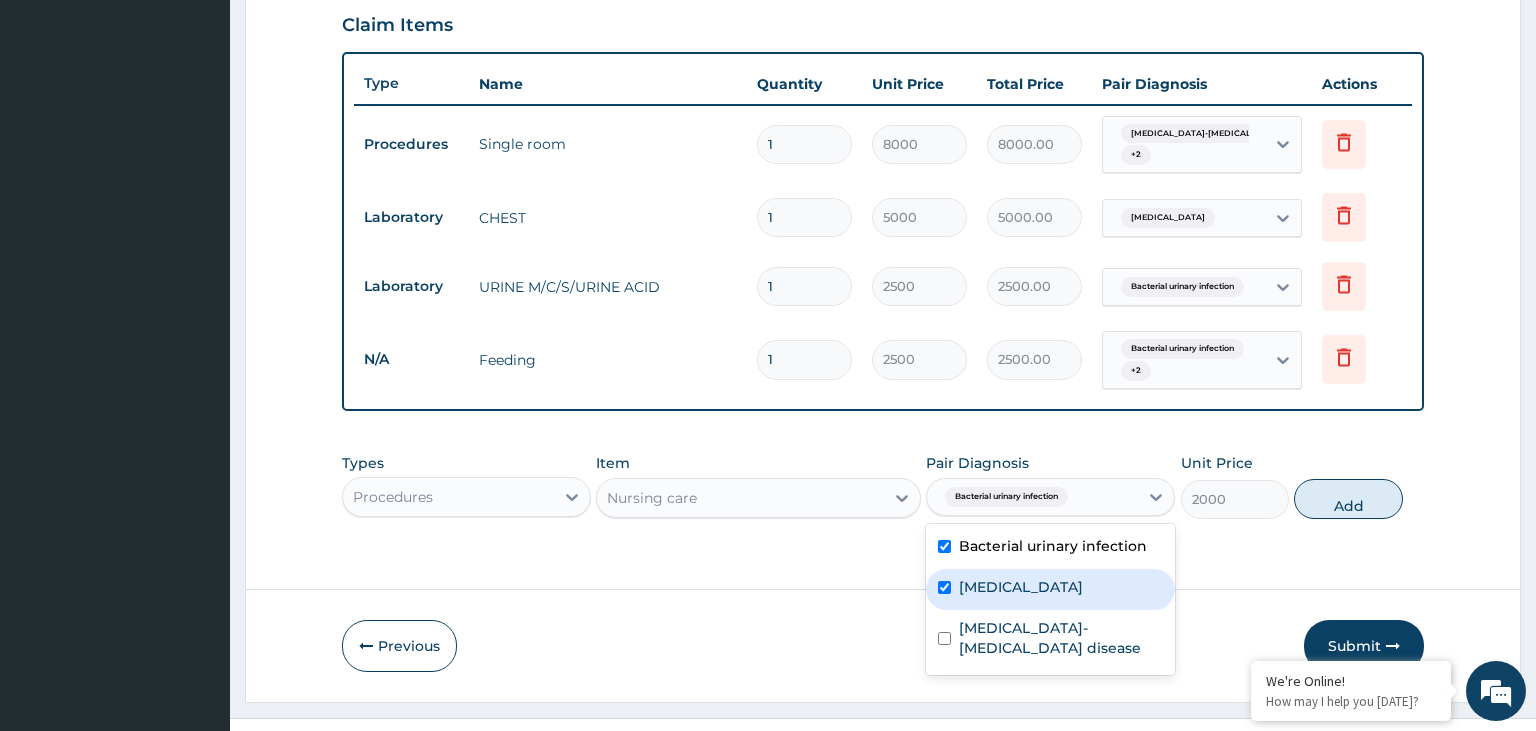 checkbox on "true" 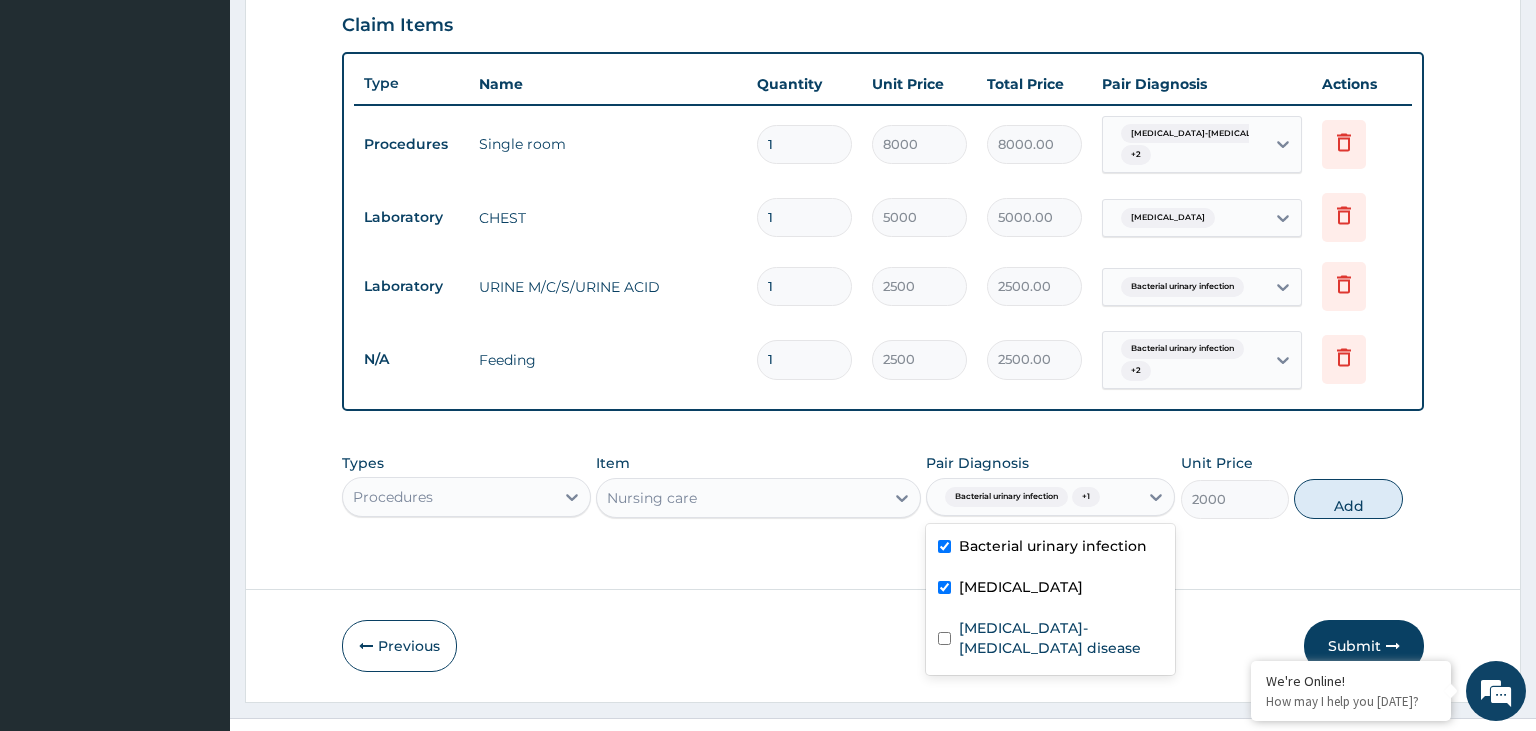 click on "[MEDICAL_DATA]-[MEDICAL_DATA] disease" at bounding box center (1061, 638) 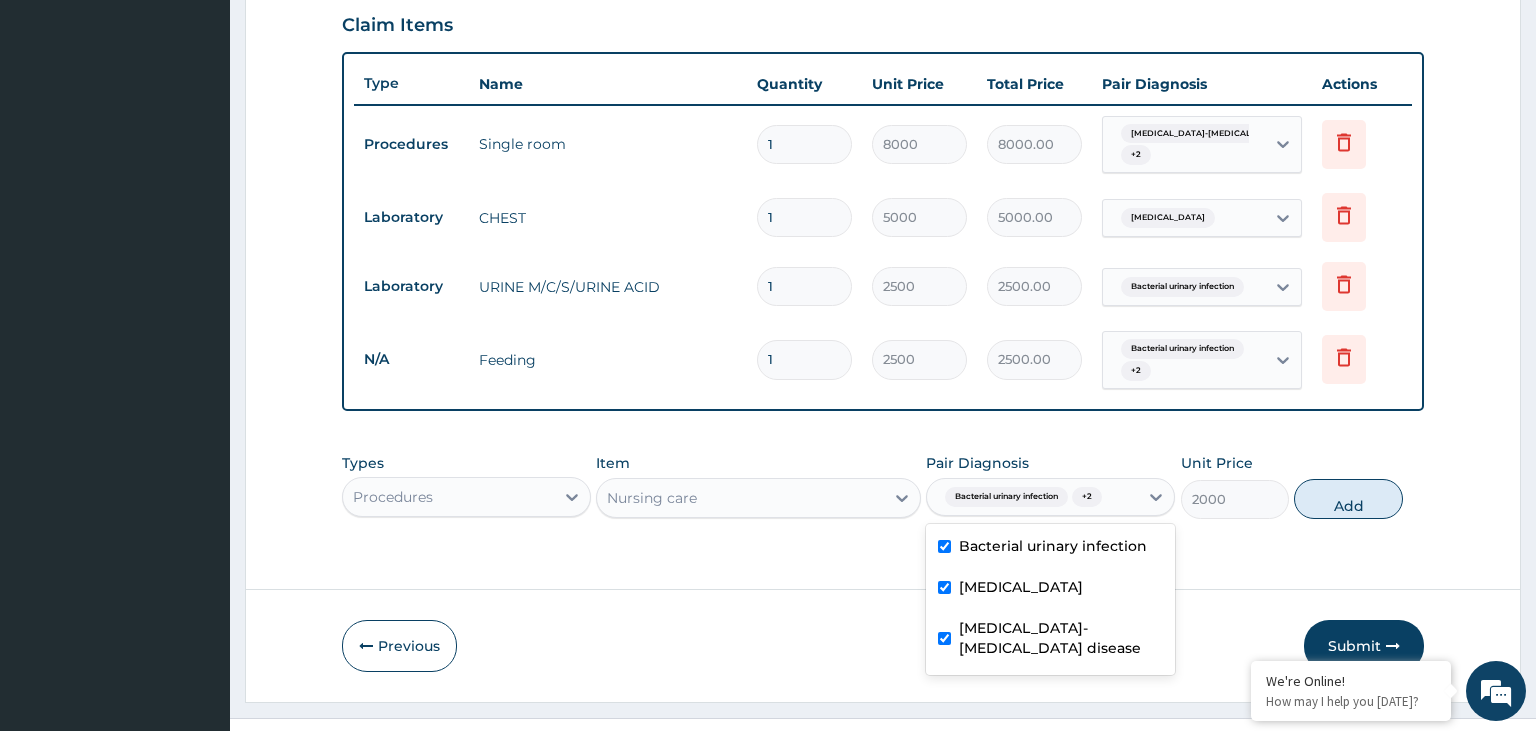 checkbox on "true" 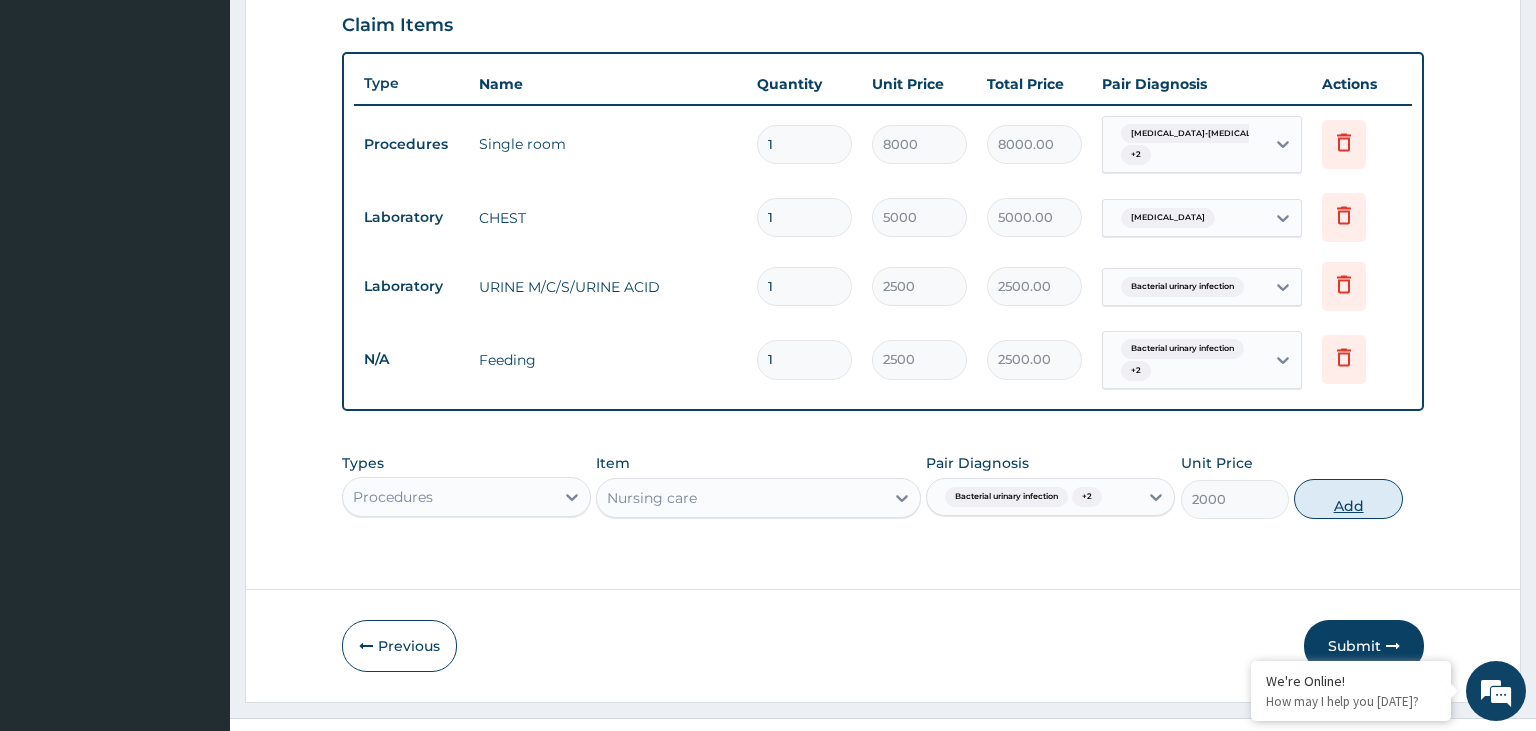 click on "Add" at bounding box center [1348, 499] 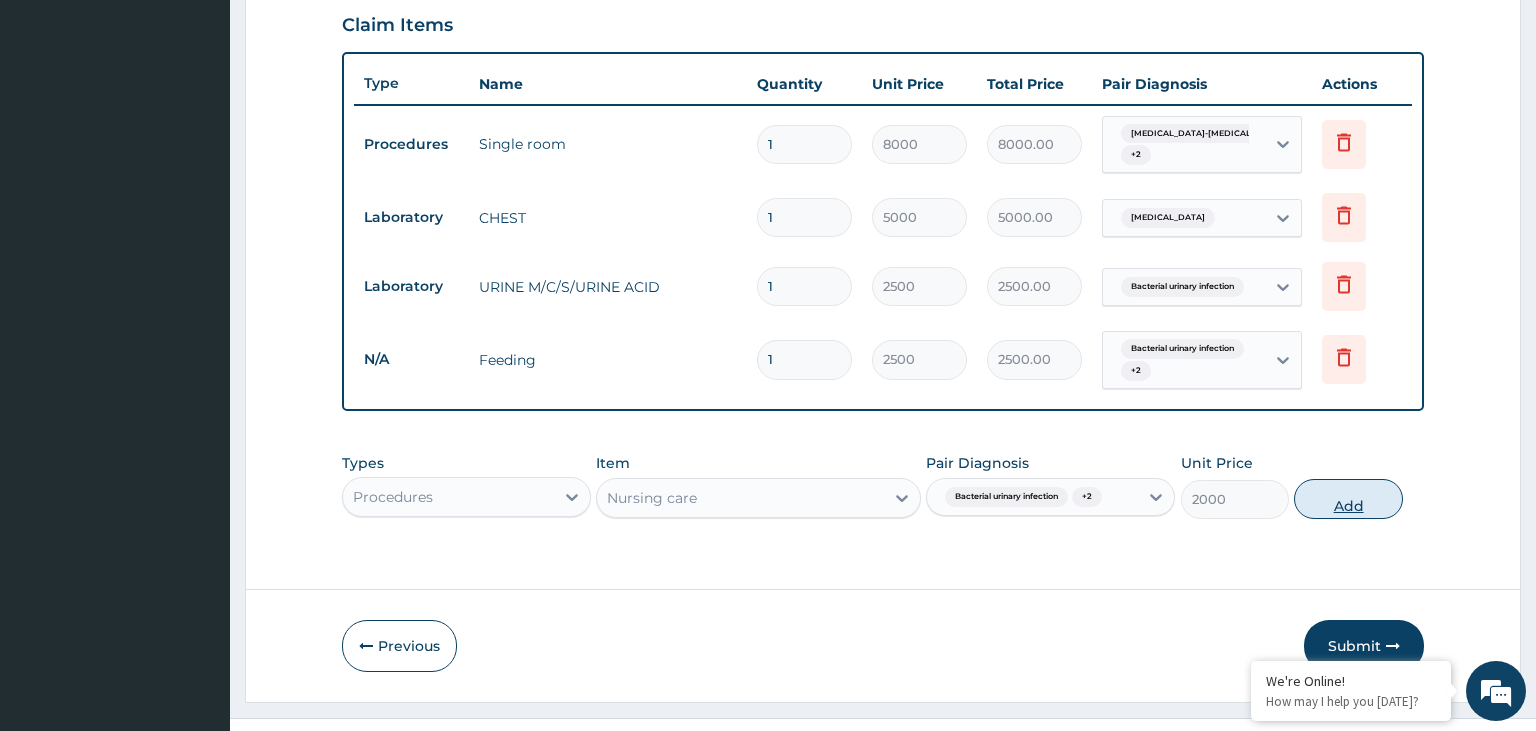 type on "0" 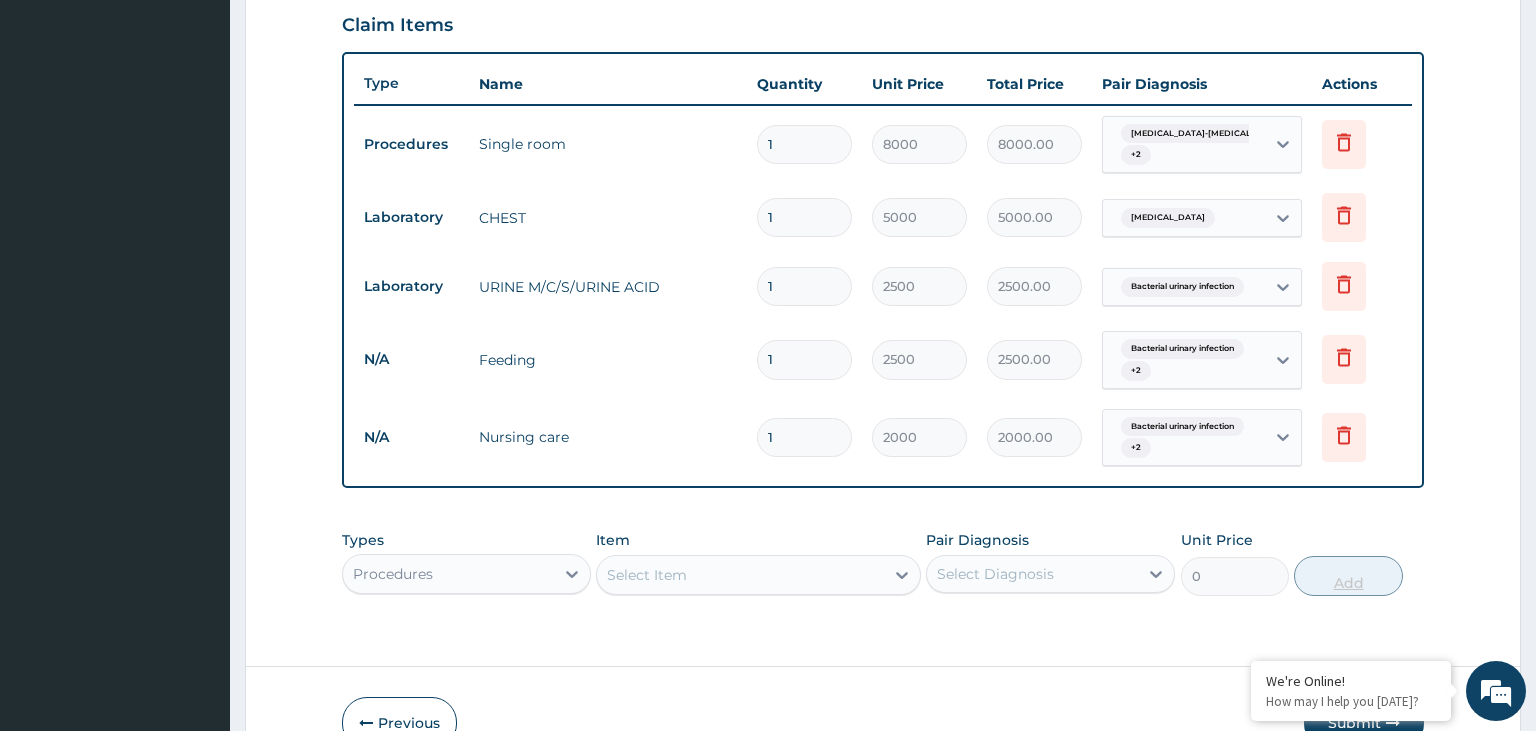 scroll, scrollTop: 802, scrollLeft: 0, axis: vertical 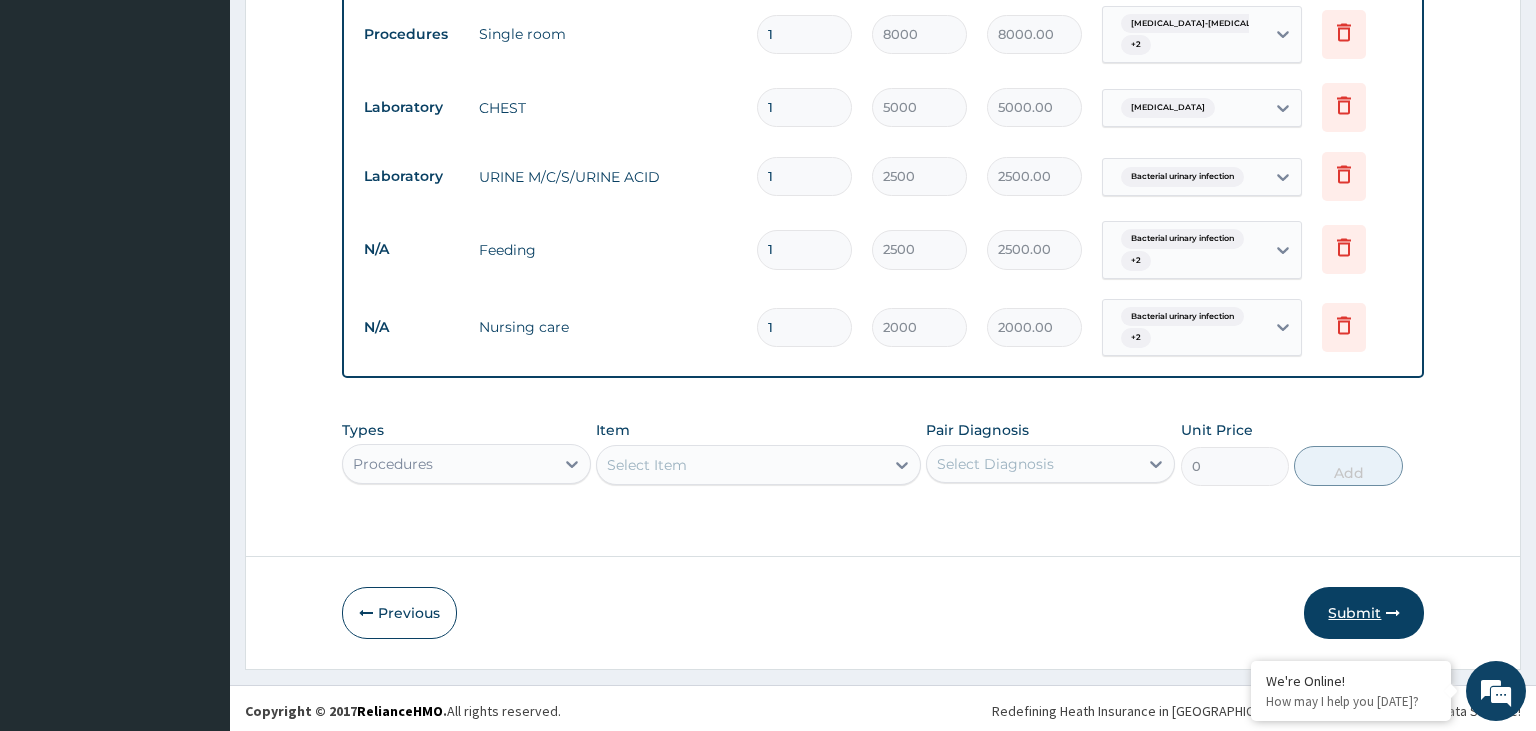 click on "Submit" at bounding box center [1364, 613] 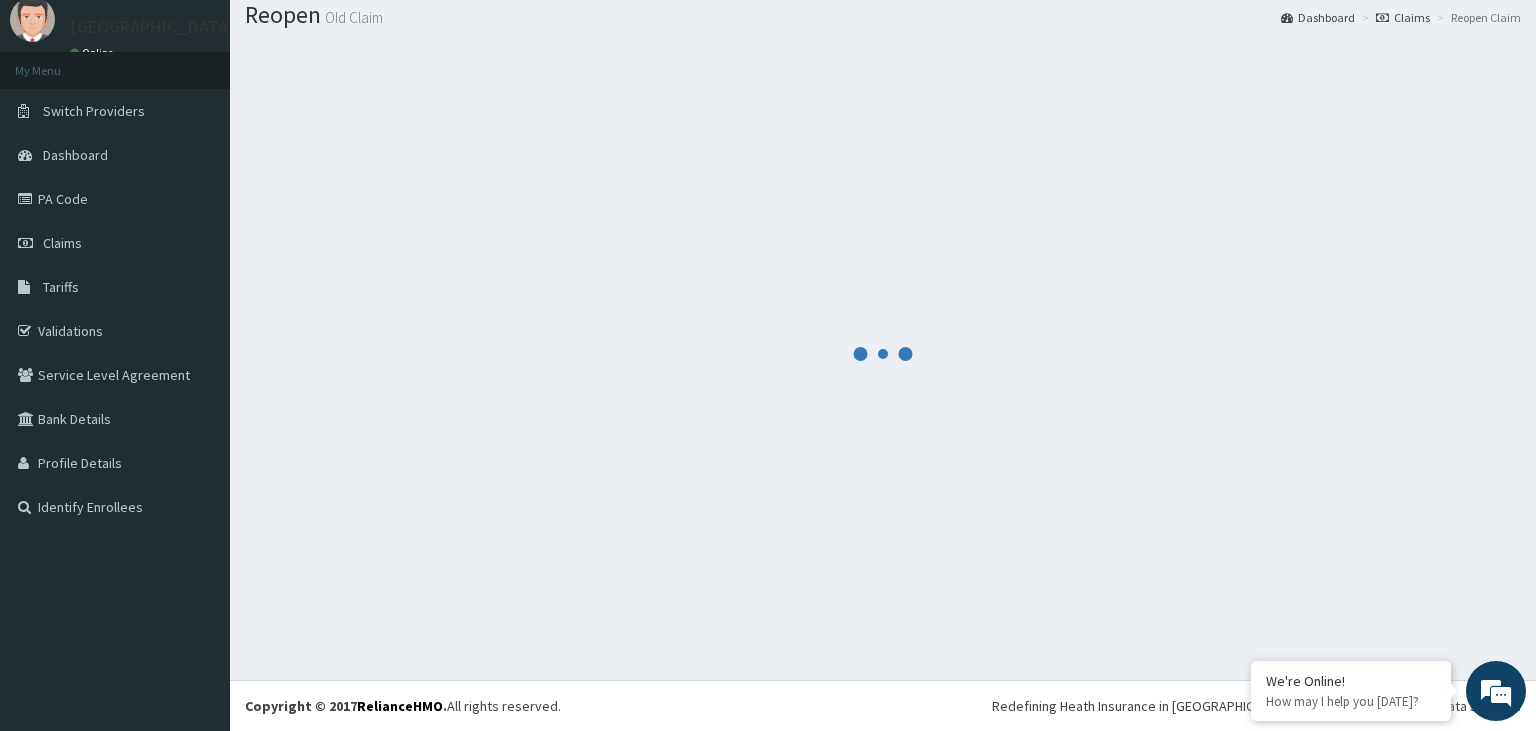 scroll, scrollTop: 62, scrollLeft: 0, axis: vertical 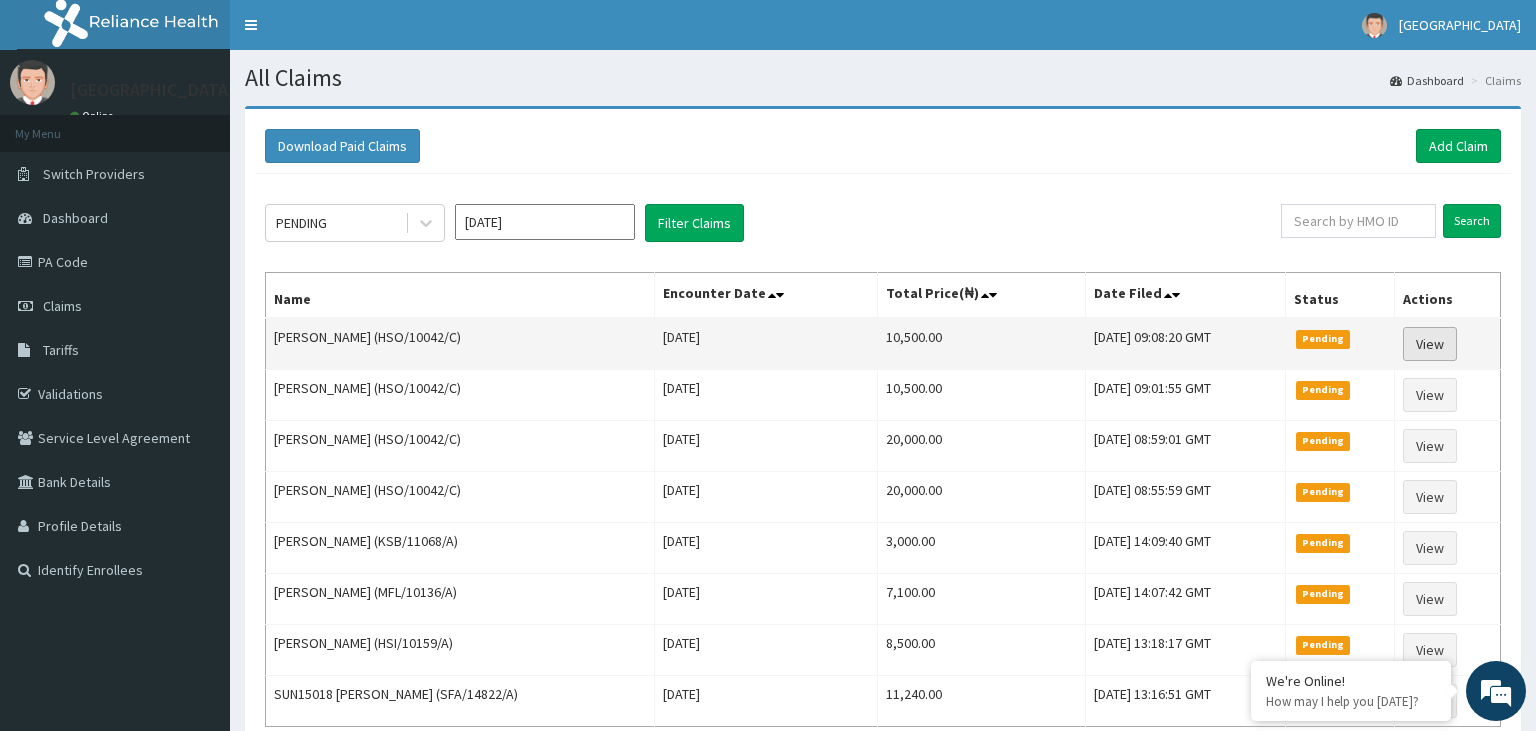 click on "View" at bounding box center (1430, 344) 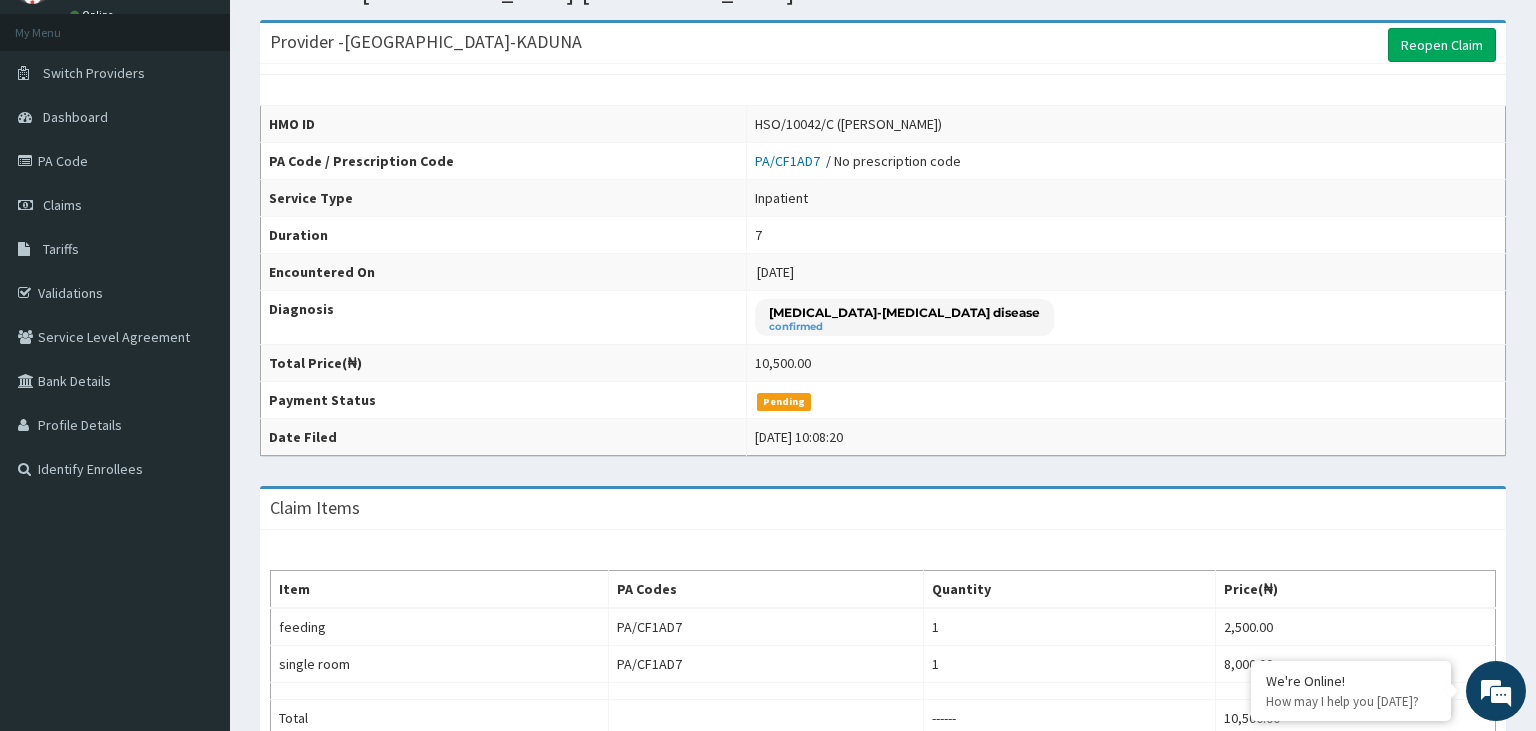 scroll, scrollTop: 0, scrollLeft: 0, axis: both 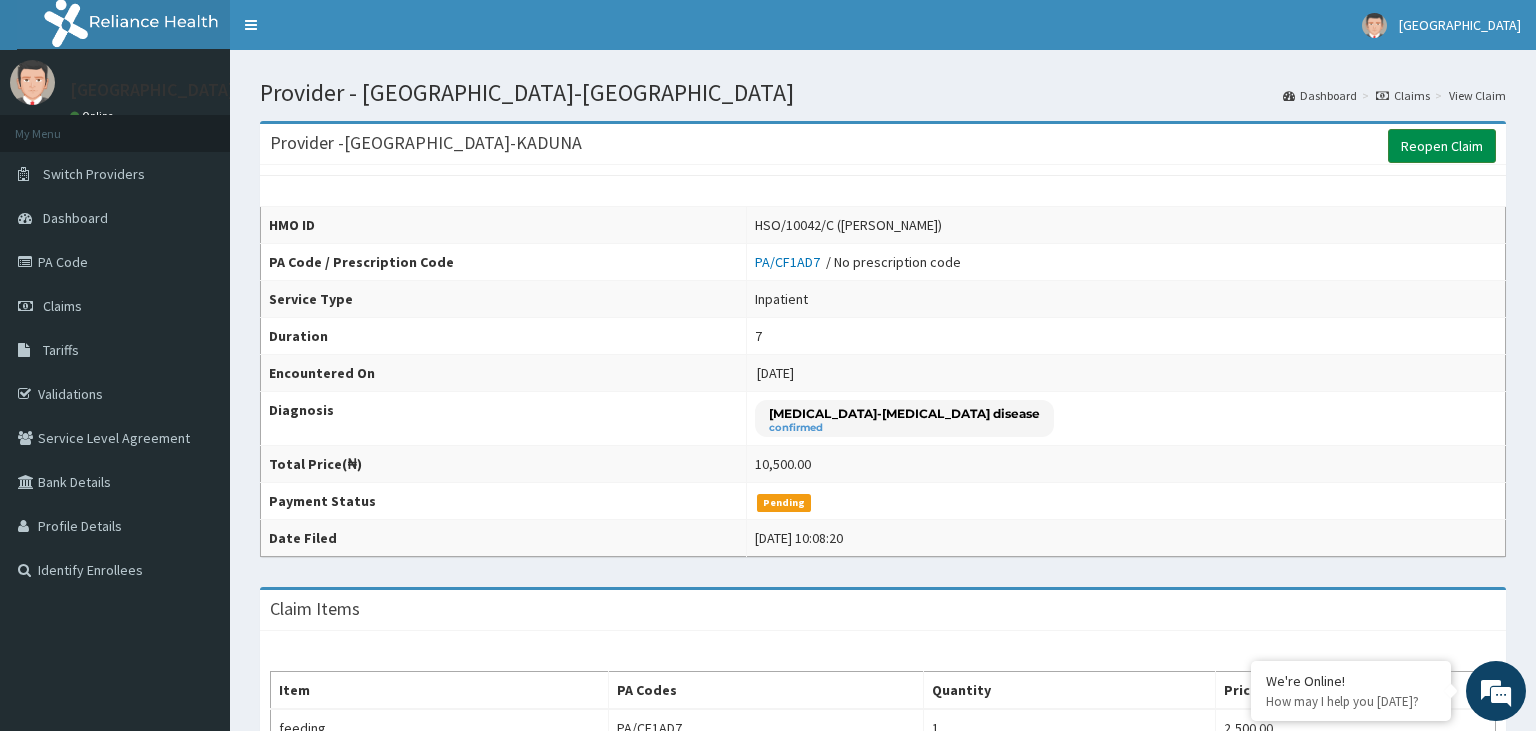 click on "Reopen Claim" at bounding box center [1442, 146] 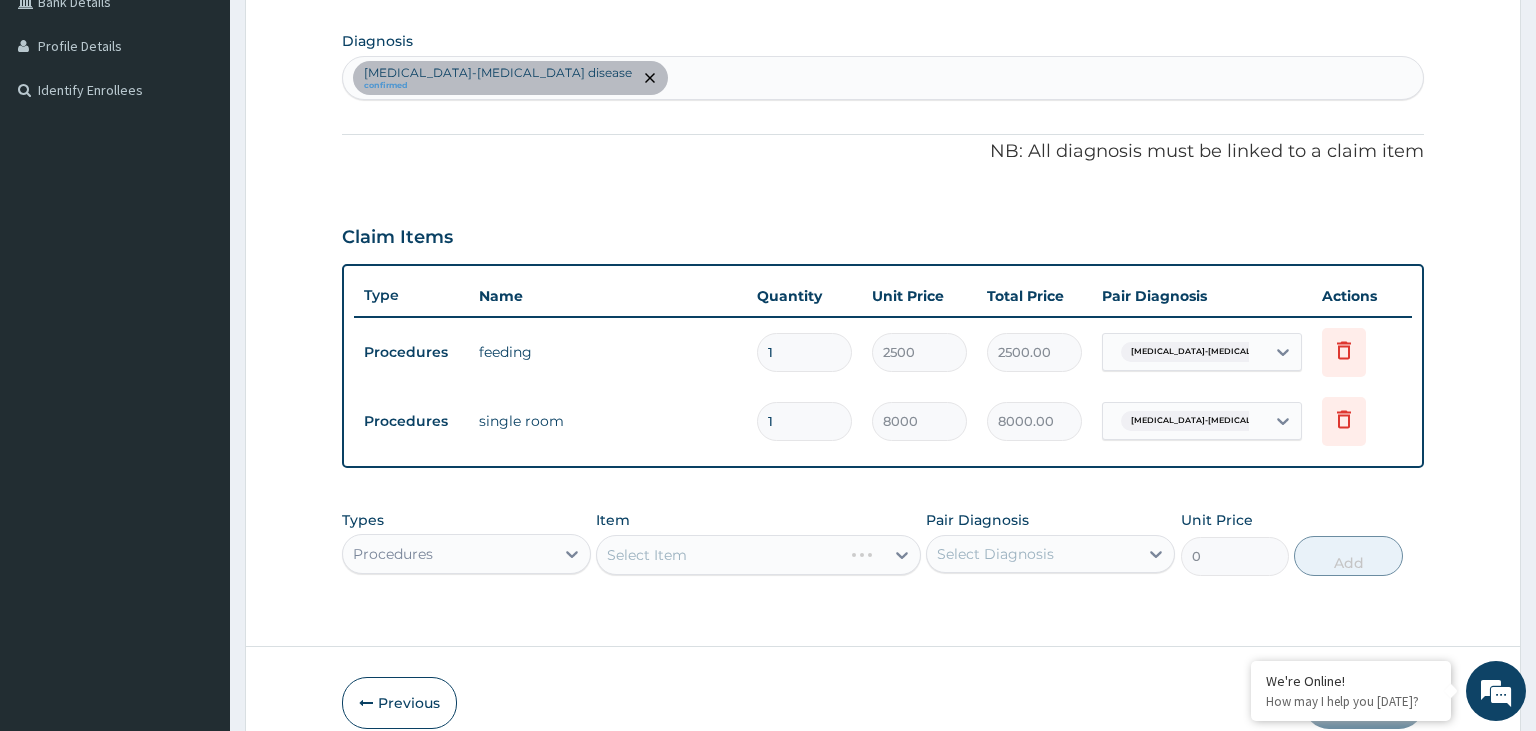 scroll, scrollTop: 481, scrollLeft: 0, axis: vertical 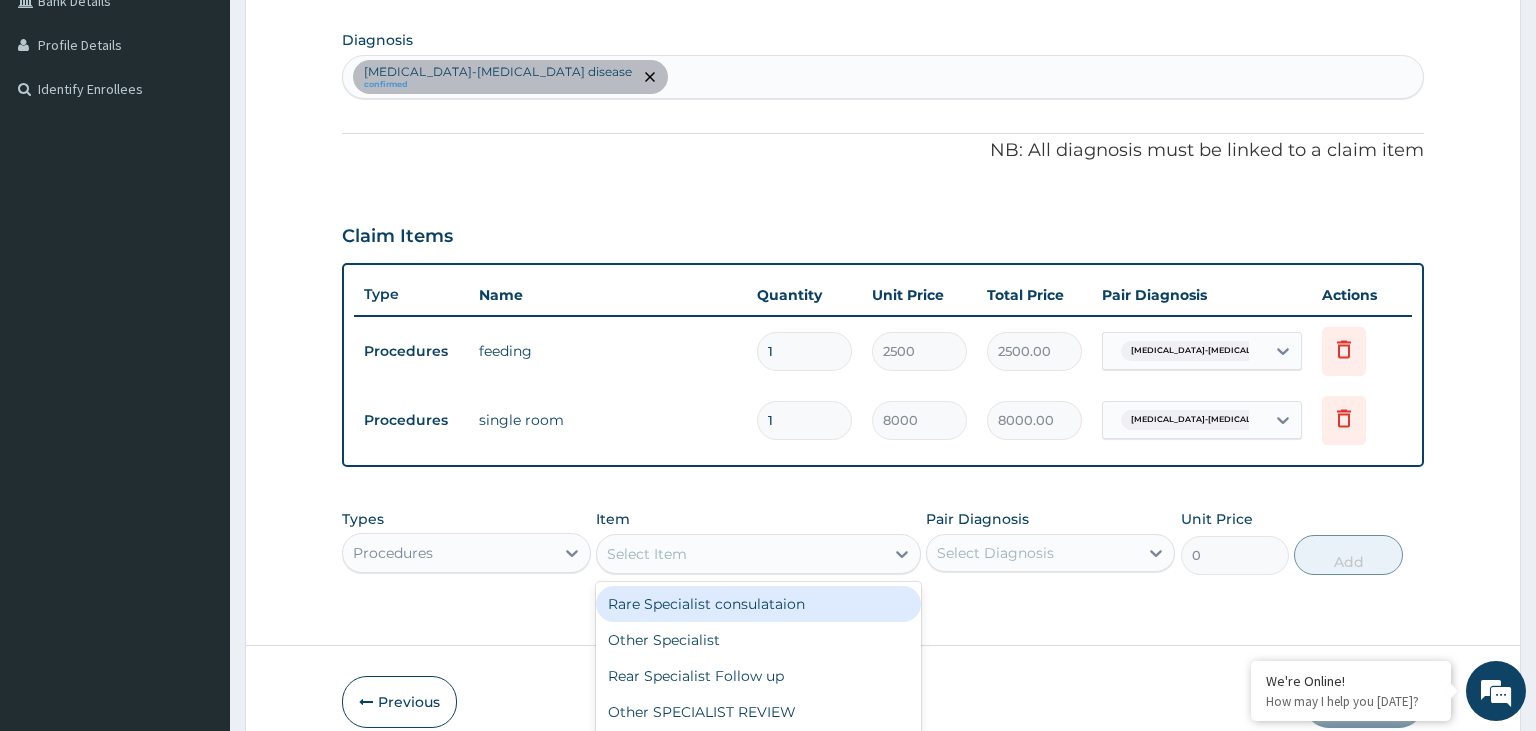 click on "option Rare Specialist consulataion focused, 1 of 100. 100 results available. Use Up and Down to choose options, press Enter to select the currently focused option, press Escape to exit the menu, press Tab to select the option and exit the menu. Select Item Rare Specialist consulataion Other Specialist Rear Specialist  Follow up Other SPECIALIST REVIEW Gp initial consultation Gp Review Feeding Nursing care Single room Double bed Rh + Ve RH -Ne Minor Wound Dressing/day Major Wound Dressing/day Minor primary suturing + Anesthesia ( less than 10cm) Primary Suturing ( 10cm and above) Circumcision Adult Circumcision Ear Piercing Tongue Tie Release ICU Care/Day Phototheraphy/day Oxygen Theraphy ( intermittent/day) Oxygen Theraphy ( Continious/day) Nebulization + drug ( out -patient) Nebulization + drug ( IN-patient/day) Enema Saponis Gastric Lavege Evacuation of impacted faeces Lumber Puncture Incuator care/per day AMBULANCE USE ( WITHIN TOWN PER HOUR) Ear syringing (per ear) Brest Lump Excision + HISTOLOGY ANC" at bounding box center [758, 554] 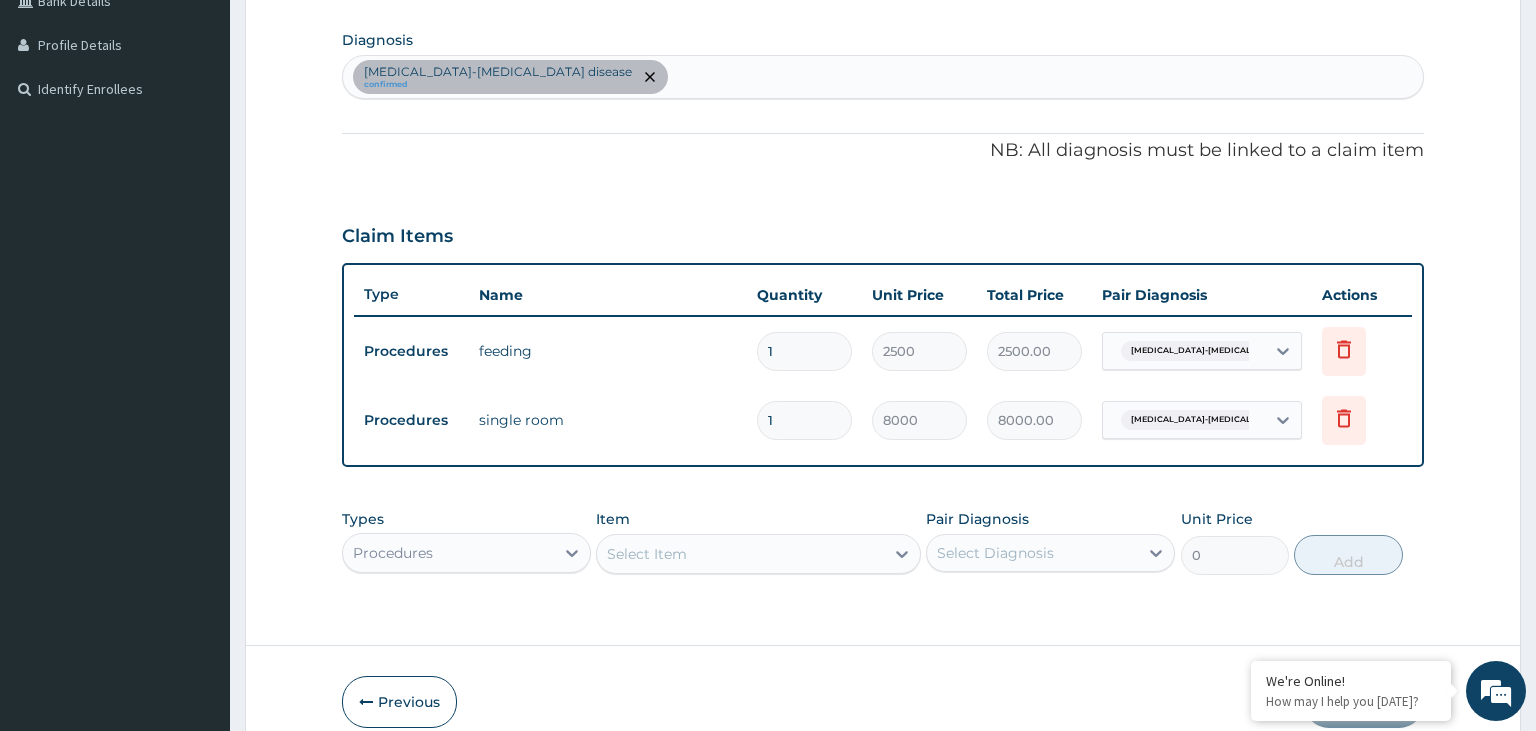 scroll, scrollTop: 0, scrollLeft: 0, axis: both 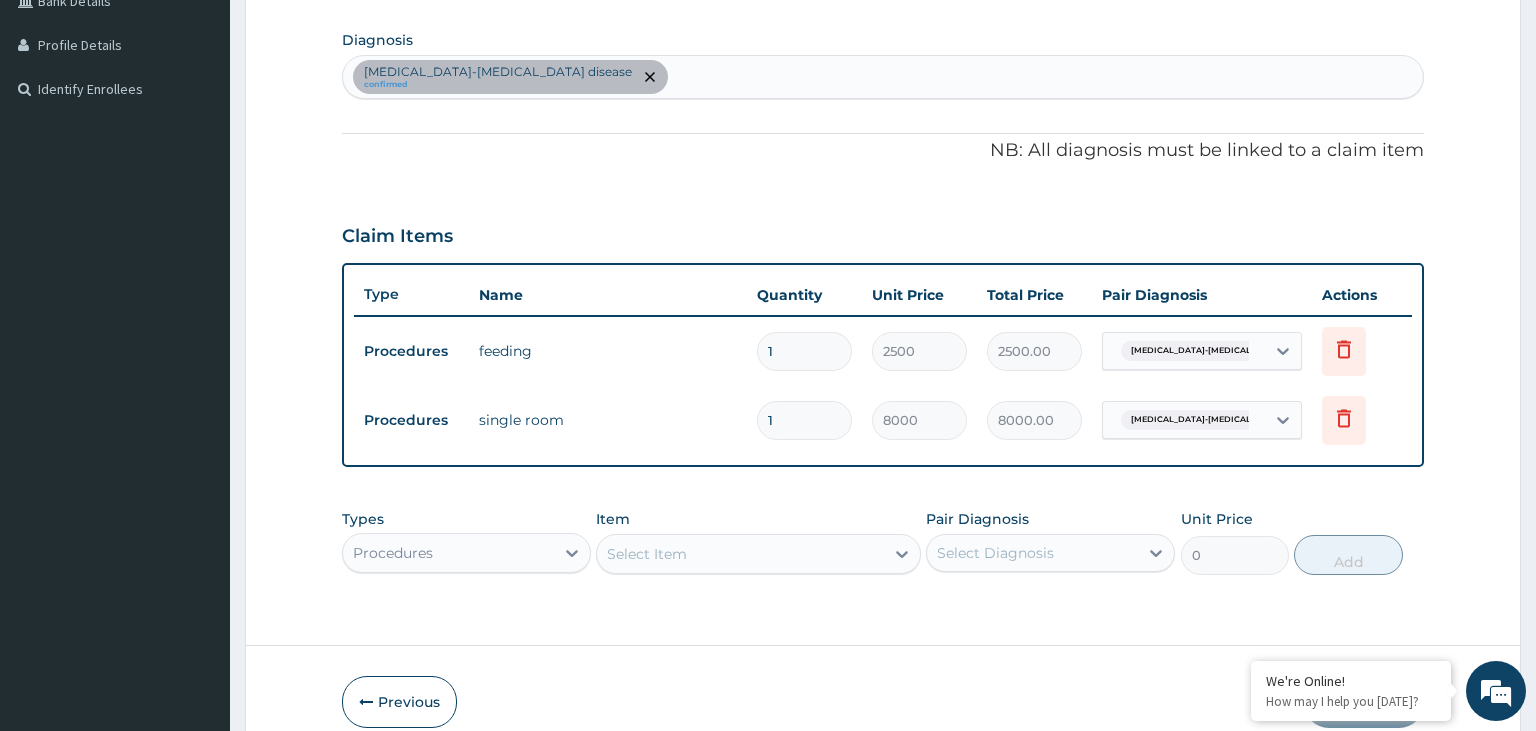 click on "Types Procedures Item   Select is focused ,type to refine list, press Down to open the menu,  Select Item Pair Diagnosis Select Diagnosis Unit Price 0 Add" at bounding box center [883, 542] 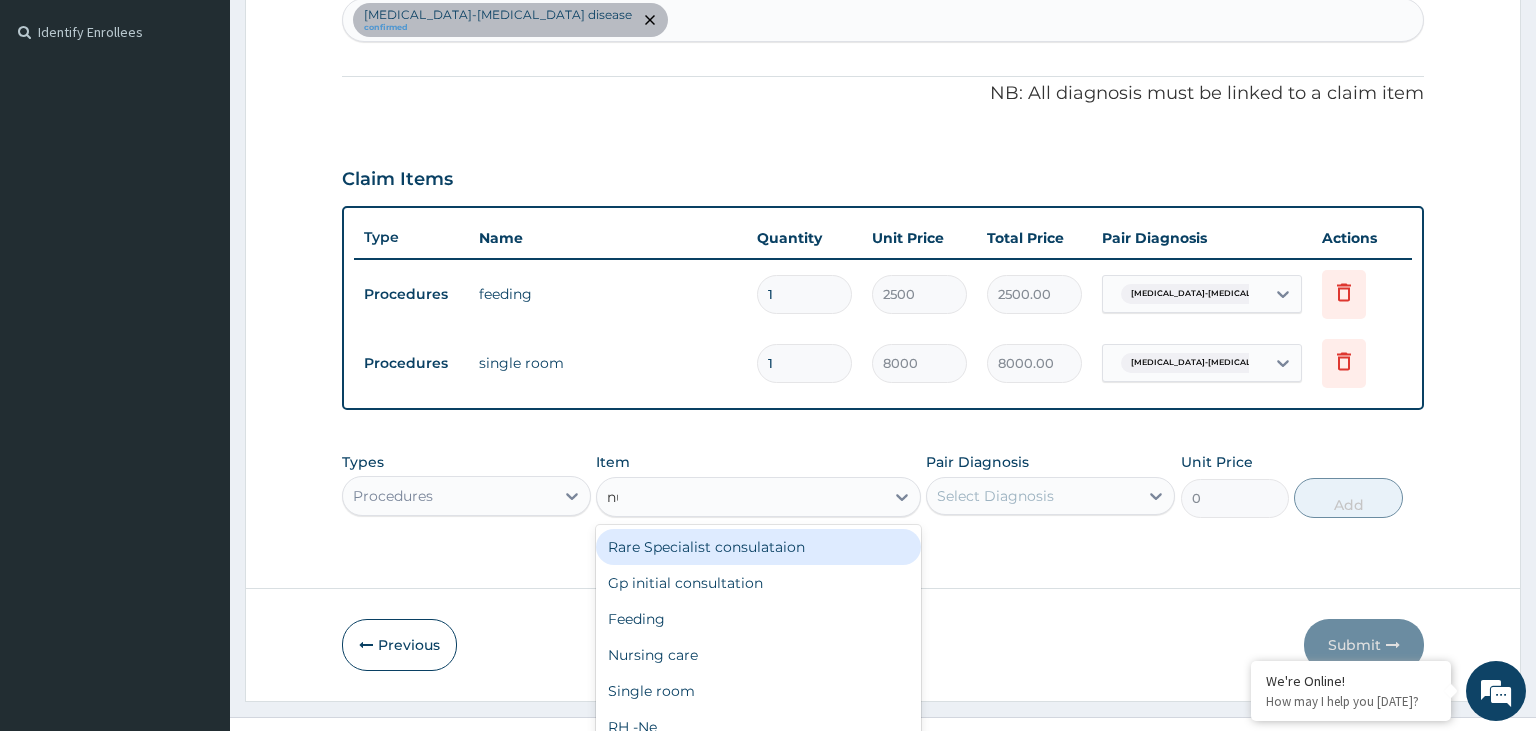 scroll, scrollTop: 0, scrollLeft: 0, axis: both 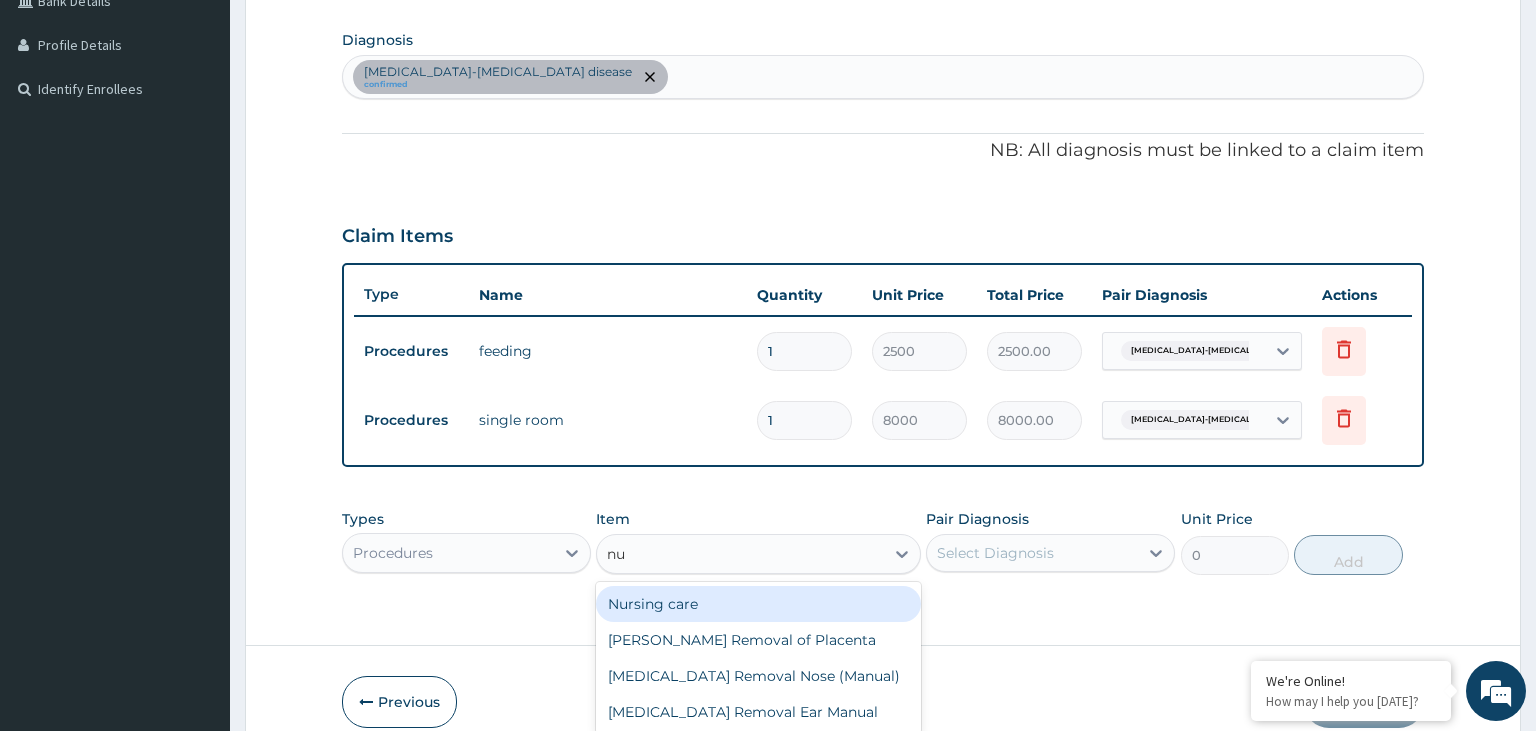 type on "nur" 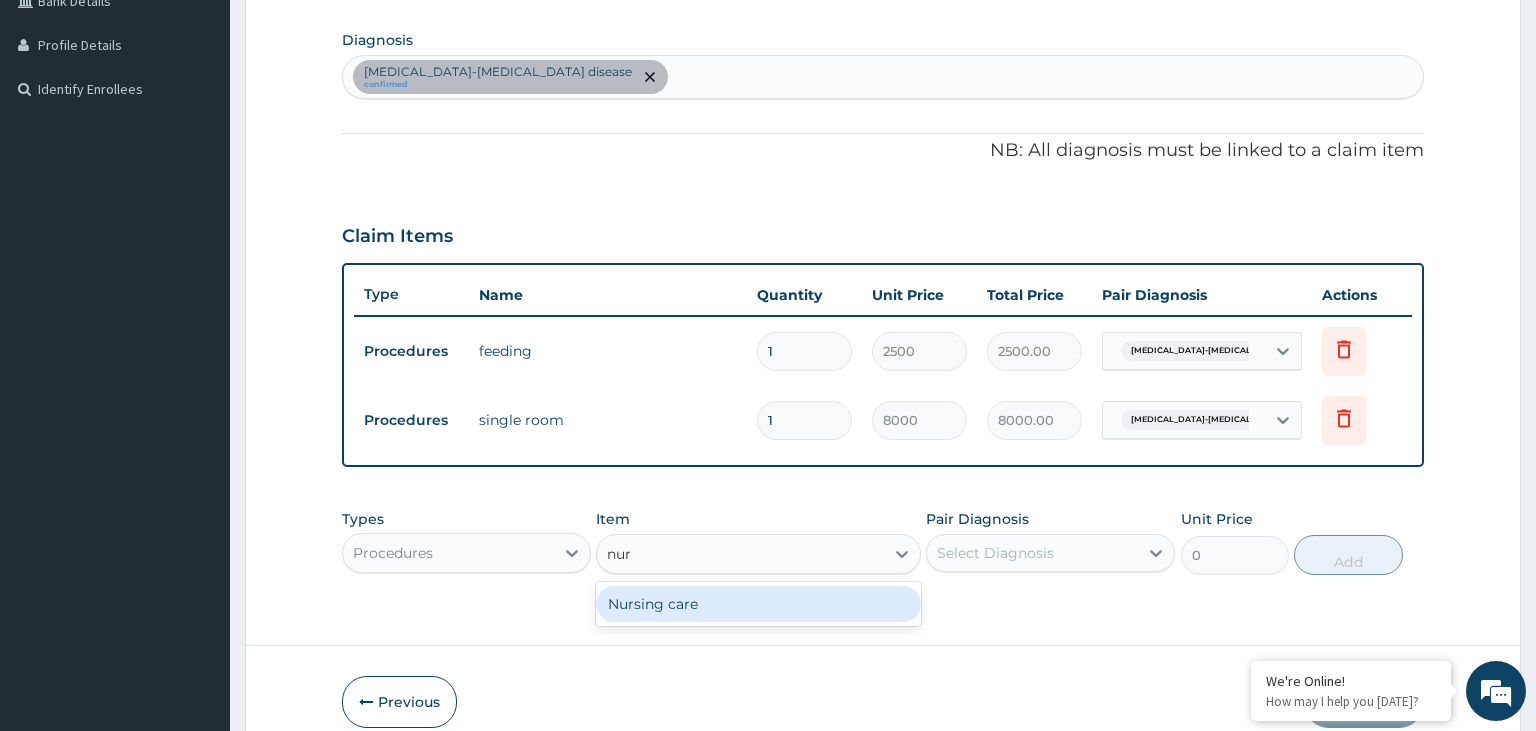 drag, startPoint x: 720, startPoint y: 593, endPoint x: 741, endPoint y: 600, distance: 22.135944 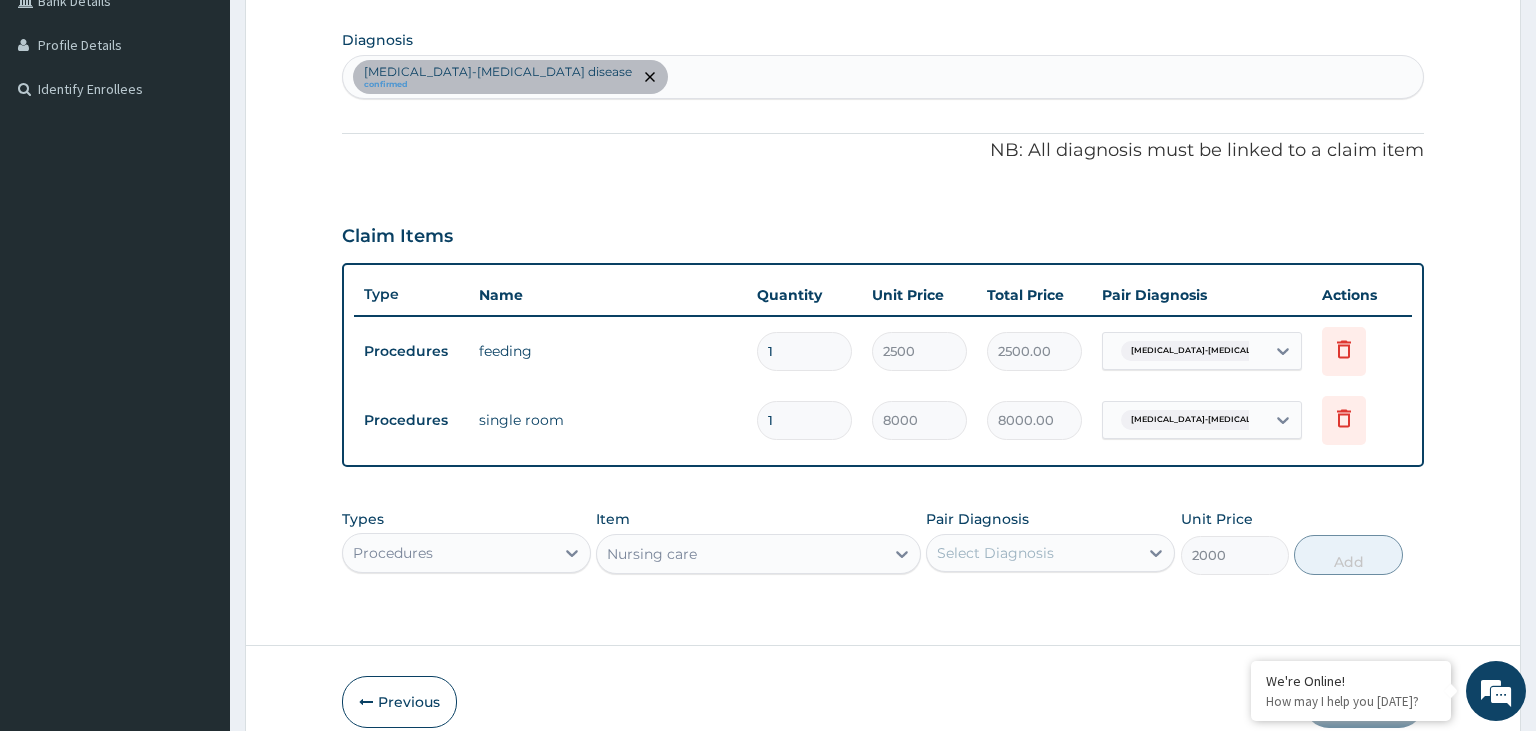 type 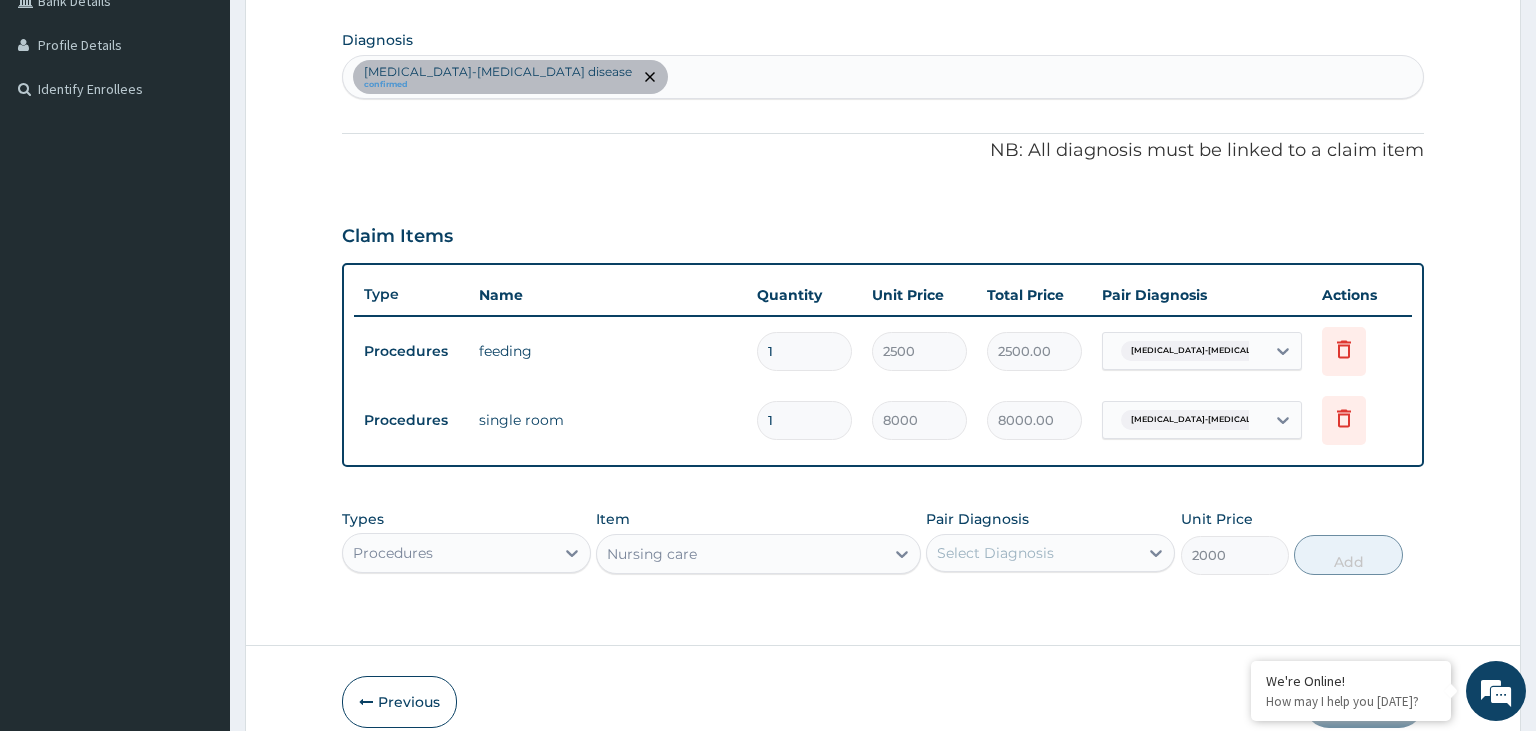 type on "2000" 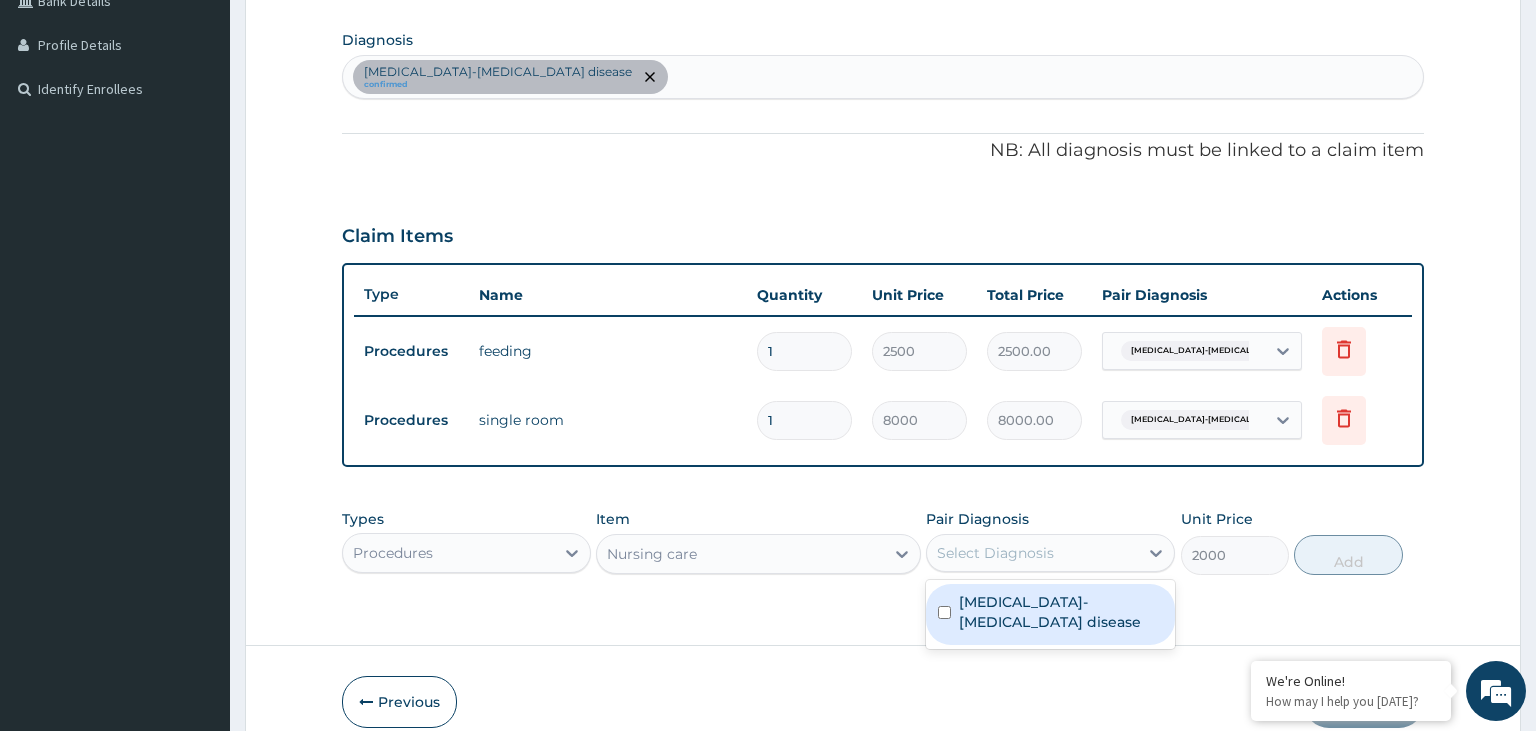 click on "[MEDICAL_DATA]-[MEDICAL_DATA] disease" at bounding box center (1061, 612) 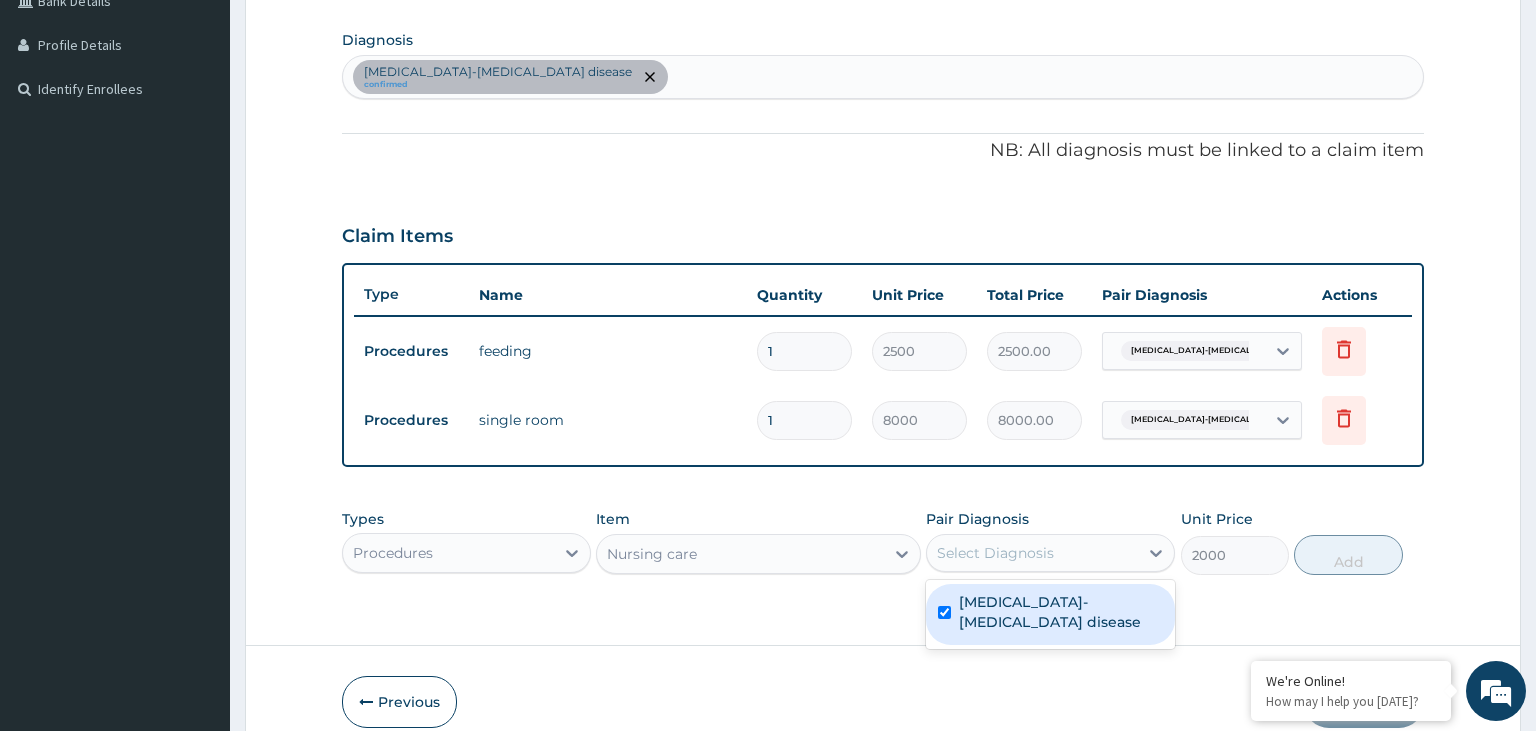checkbox on "true" 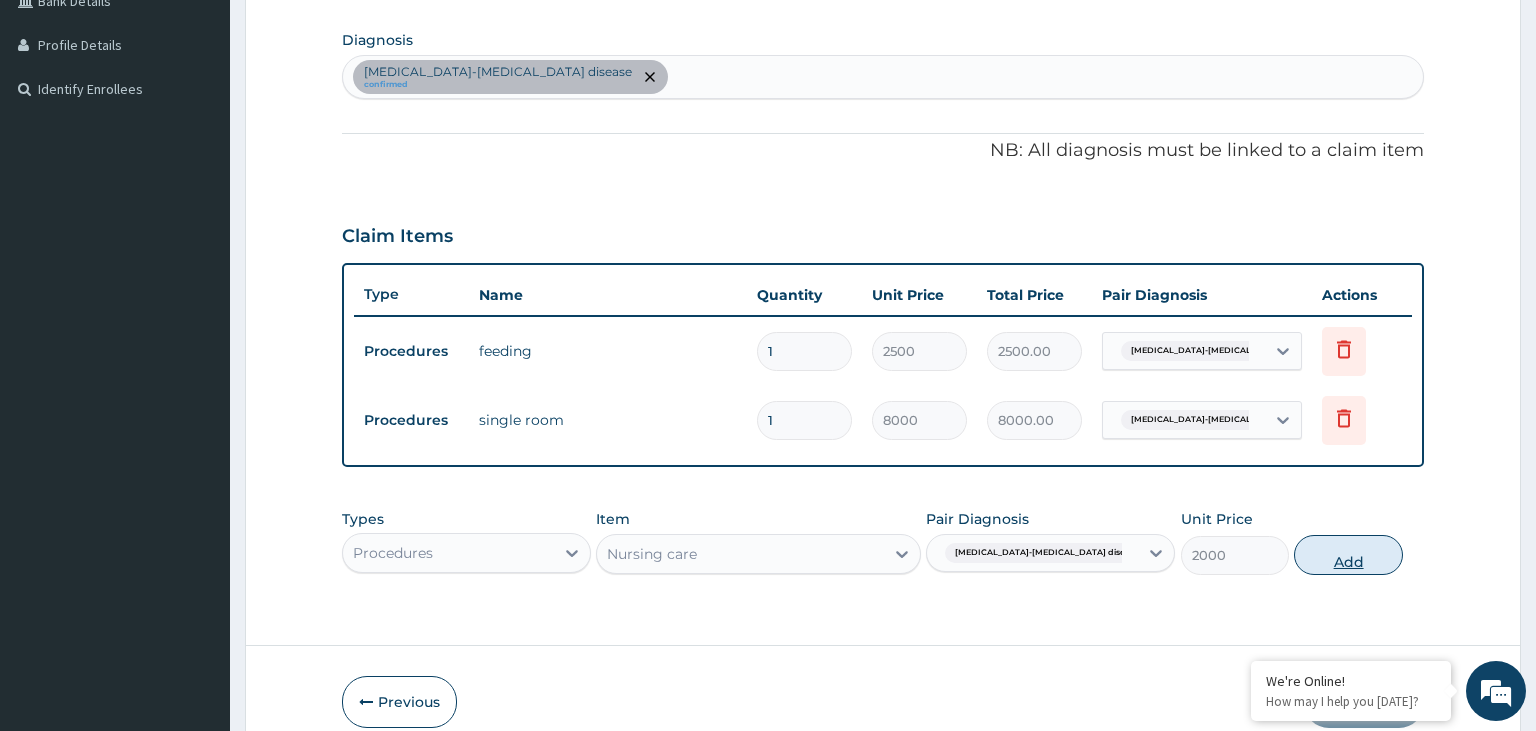 click on "Add" at bounding box center [1348, 555] 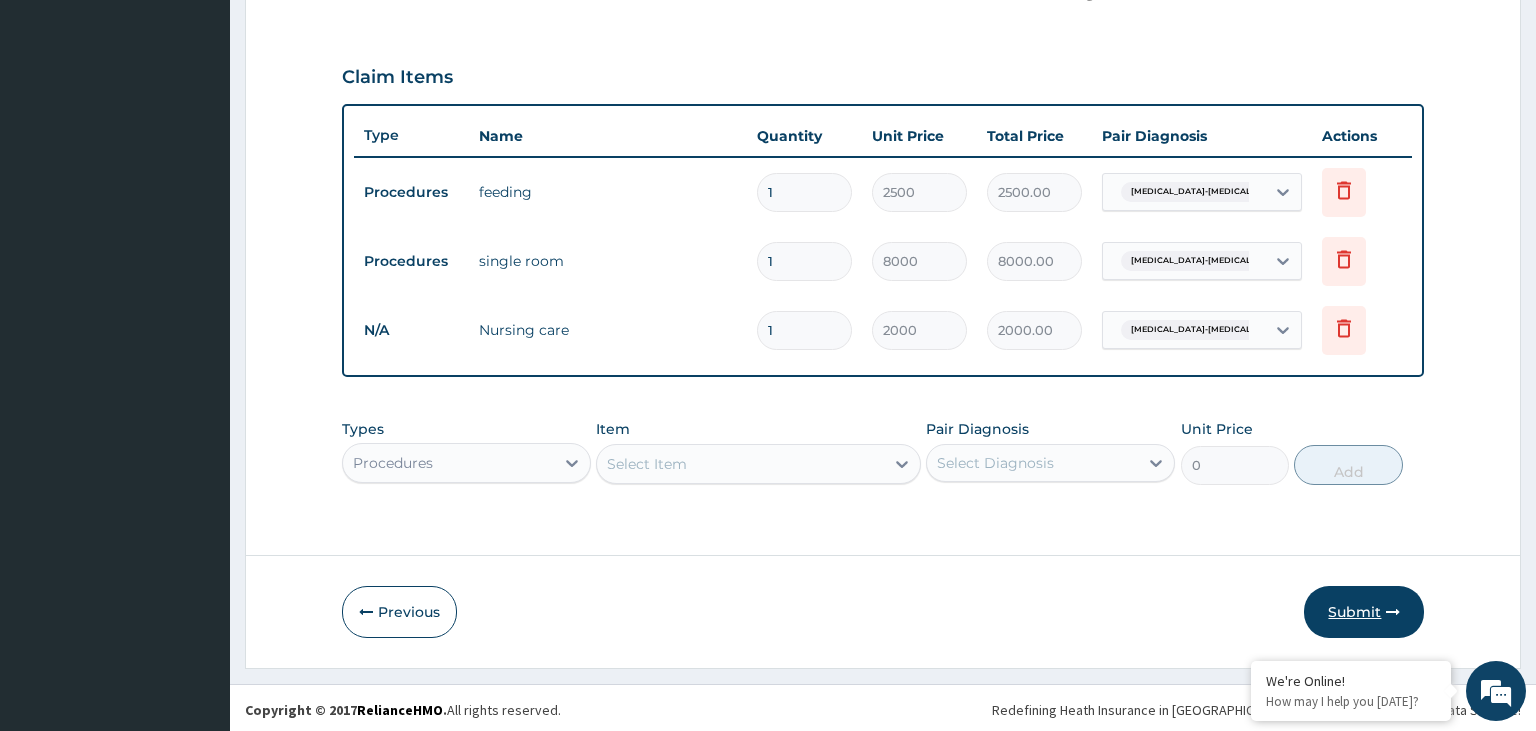 click on "Submit" at bounding box center (1364, 612) 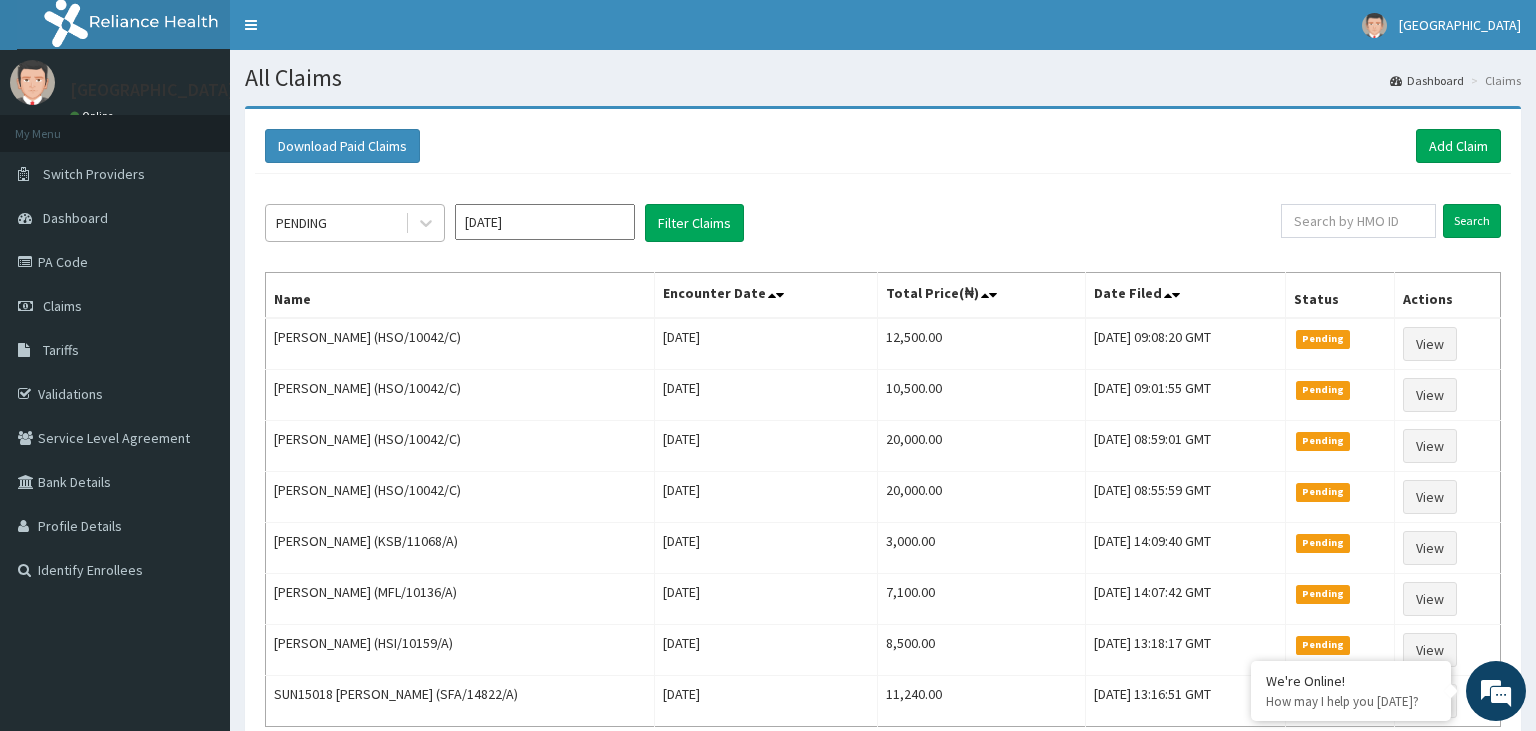 scroll, scrollTop: 0, scrollLeft: 0, axis: both 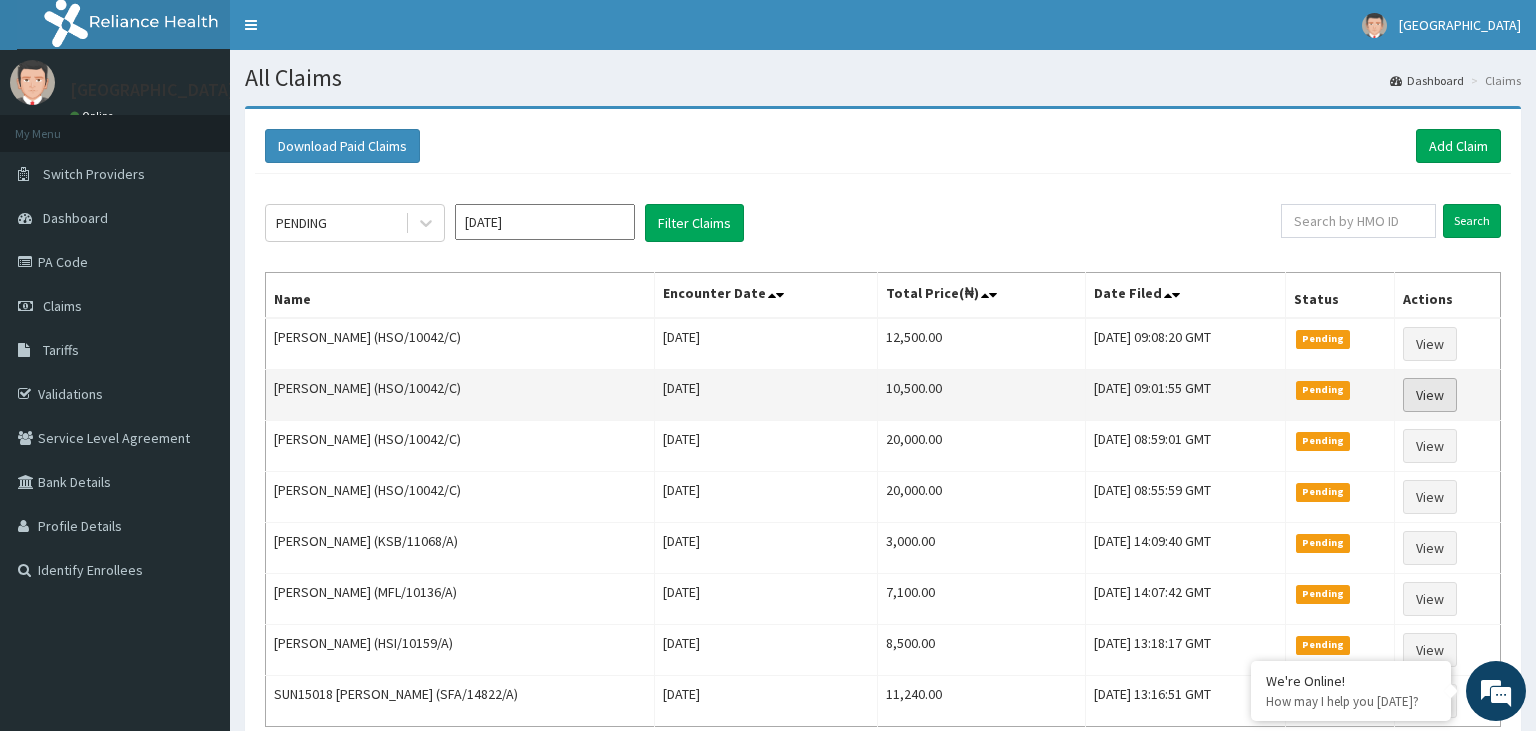 click on "View" at bounding box center [1430, 395] 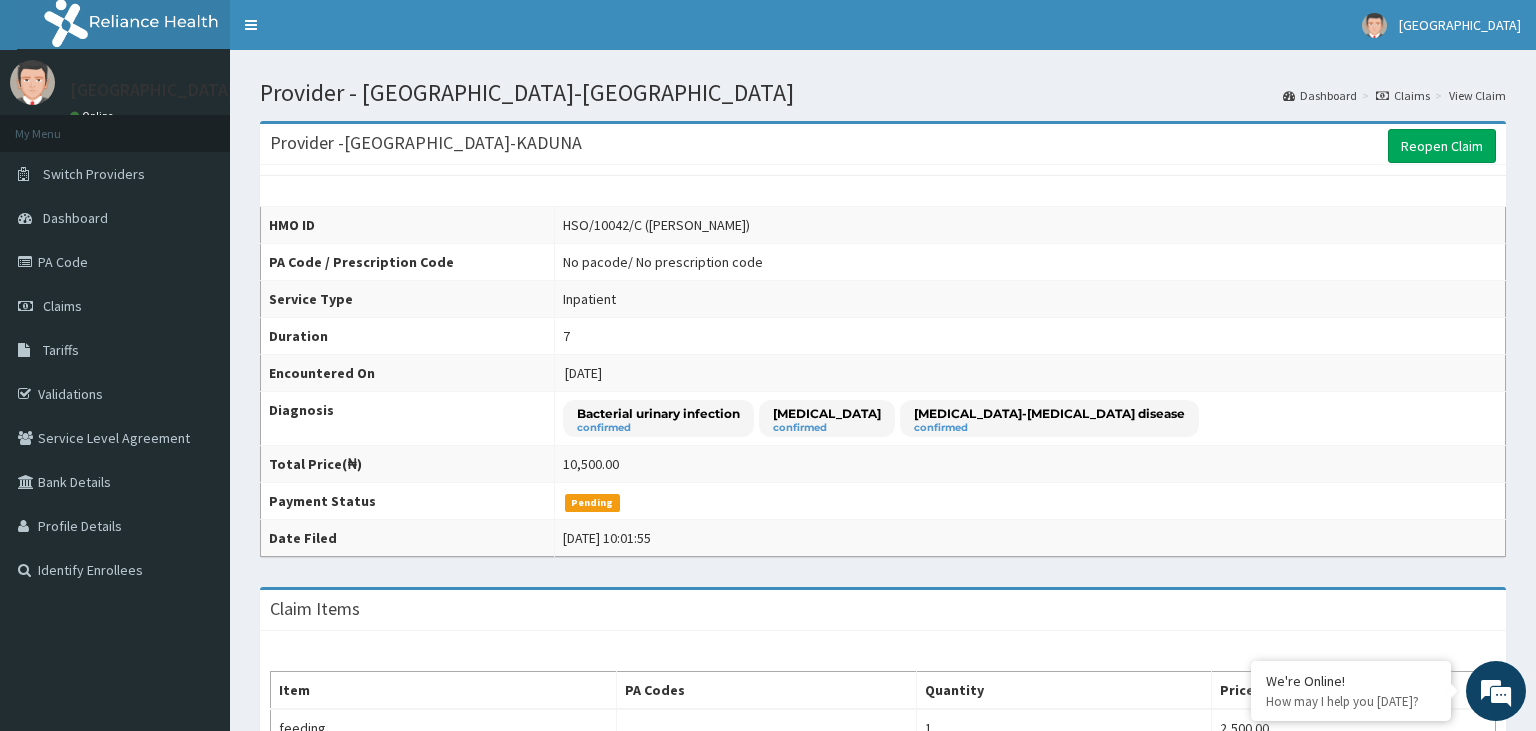 scroll, scrollTop: 0, scrollLeft: 0, axis: both 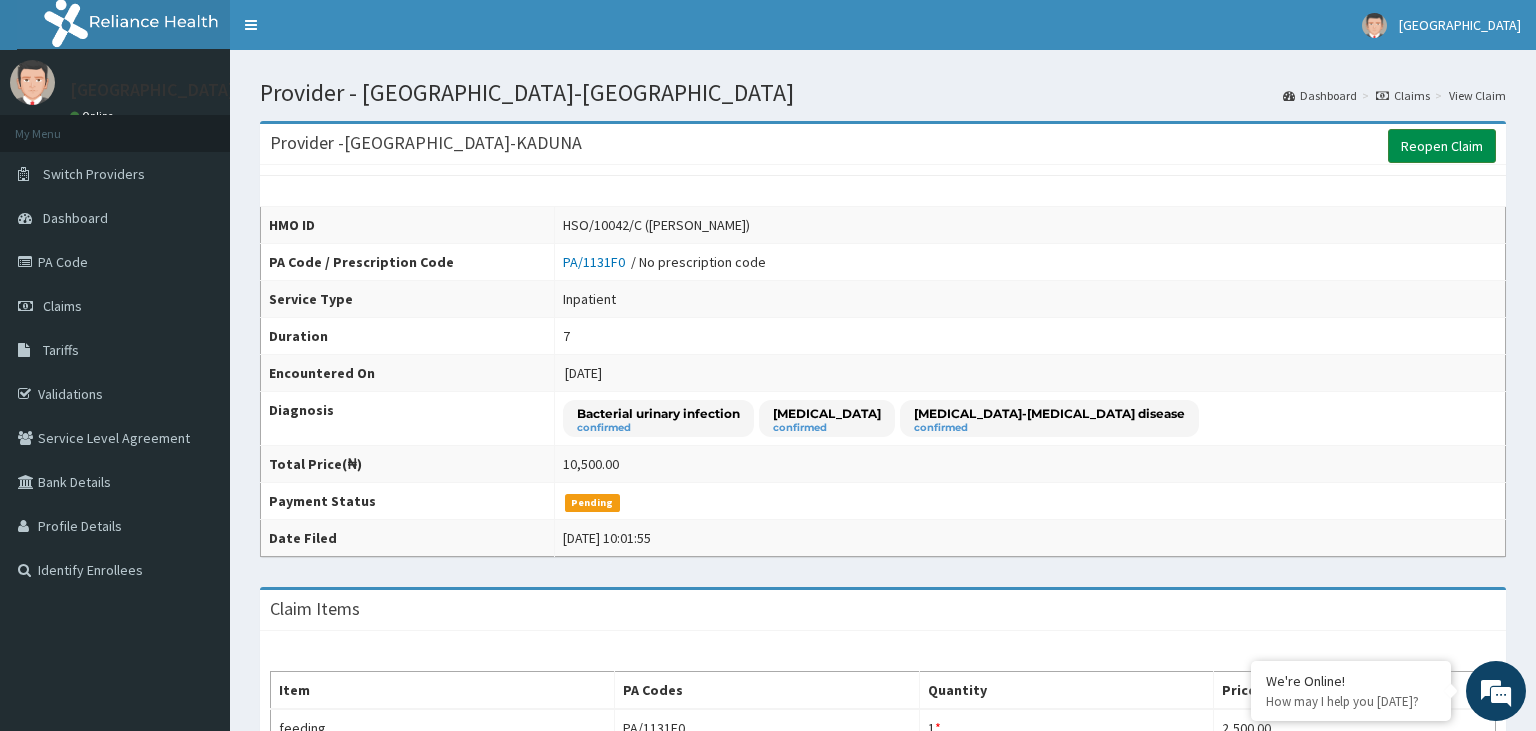 click on "Reopen Claim" at bounding box center [1442, 146] 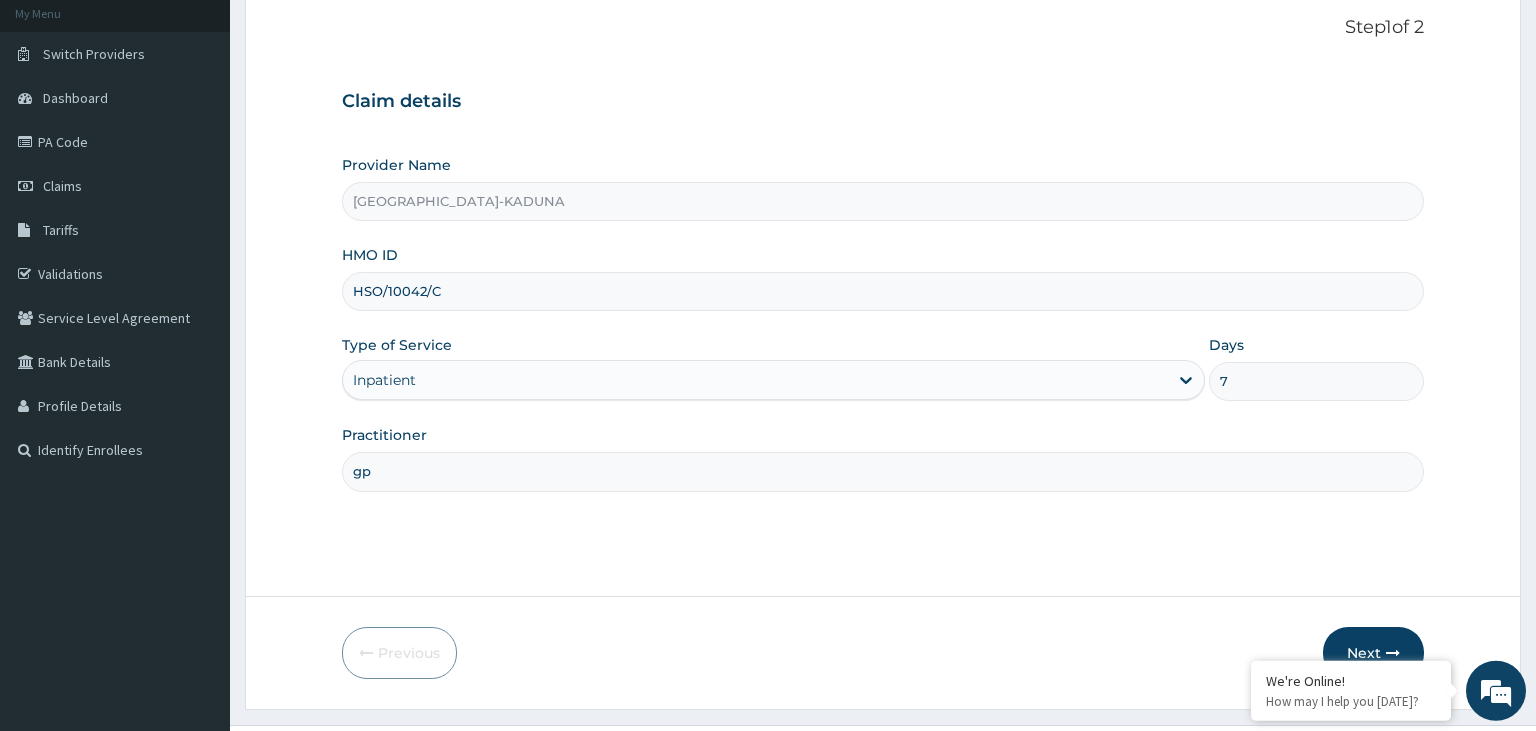 scroll, scrollTop: 164, scrollLeft: 0, axis: vertical 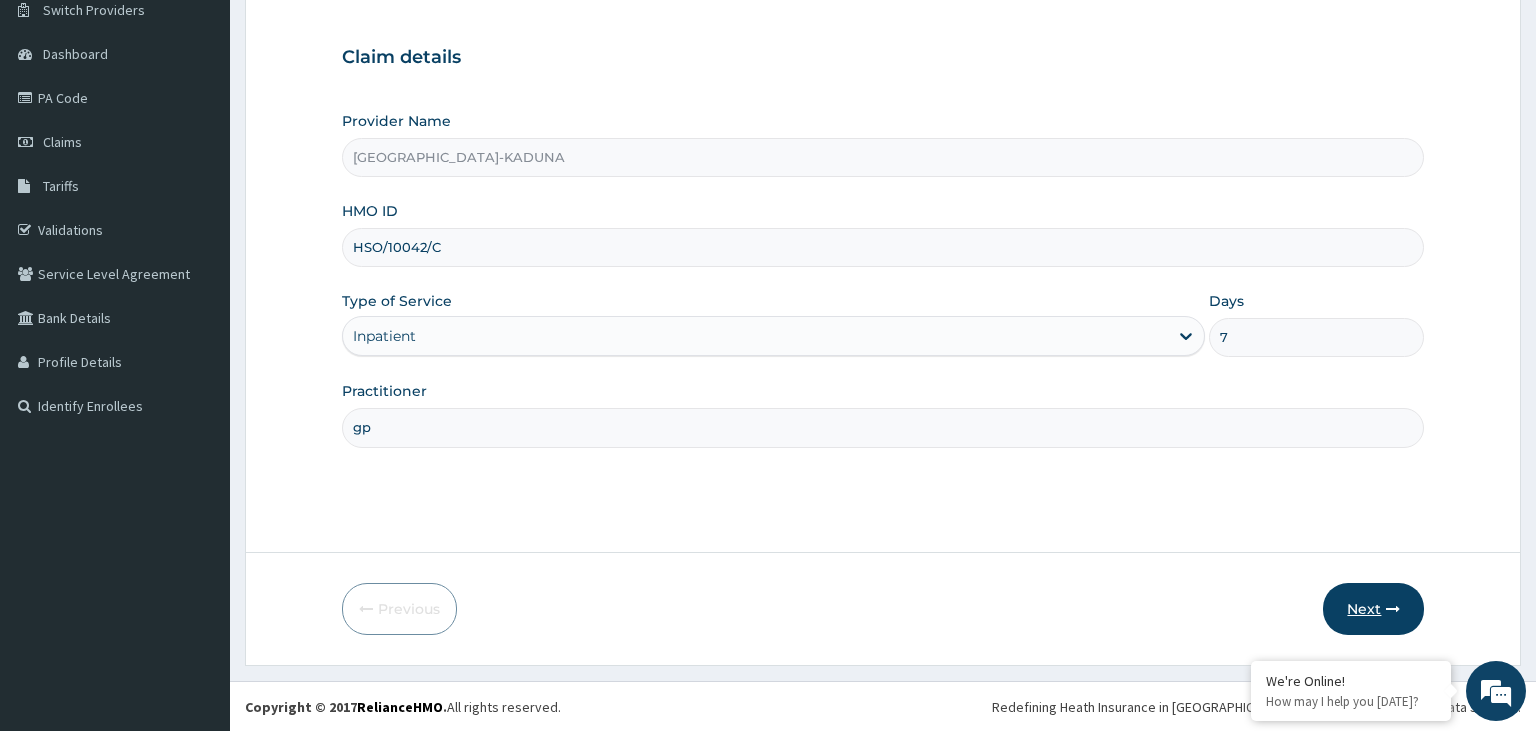 click on "Next" at bounding box center [1373, 609] 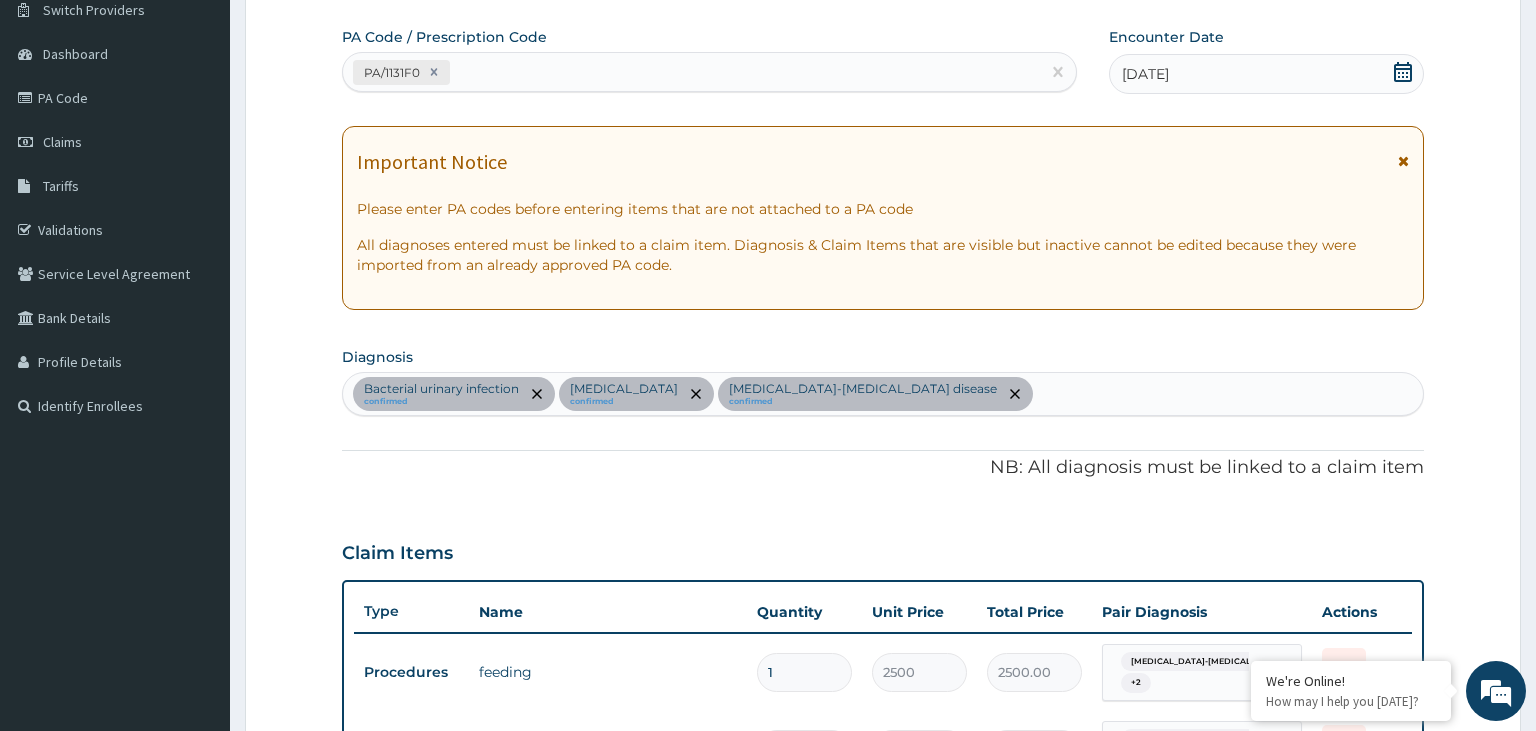 scroll, scrollTop: 480, scrollLeft: 0, axis: vertical 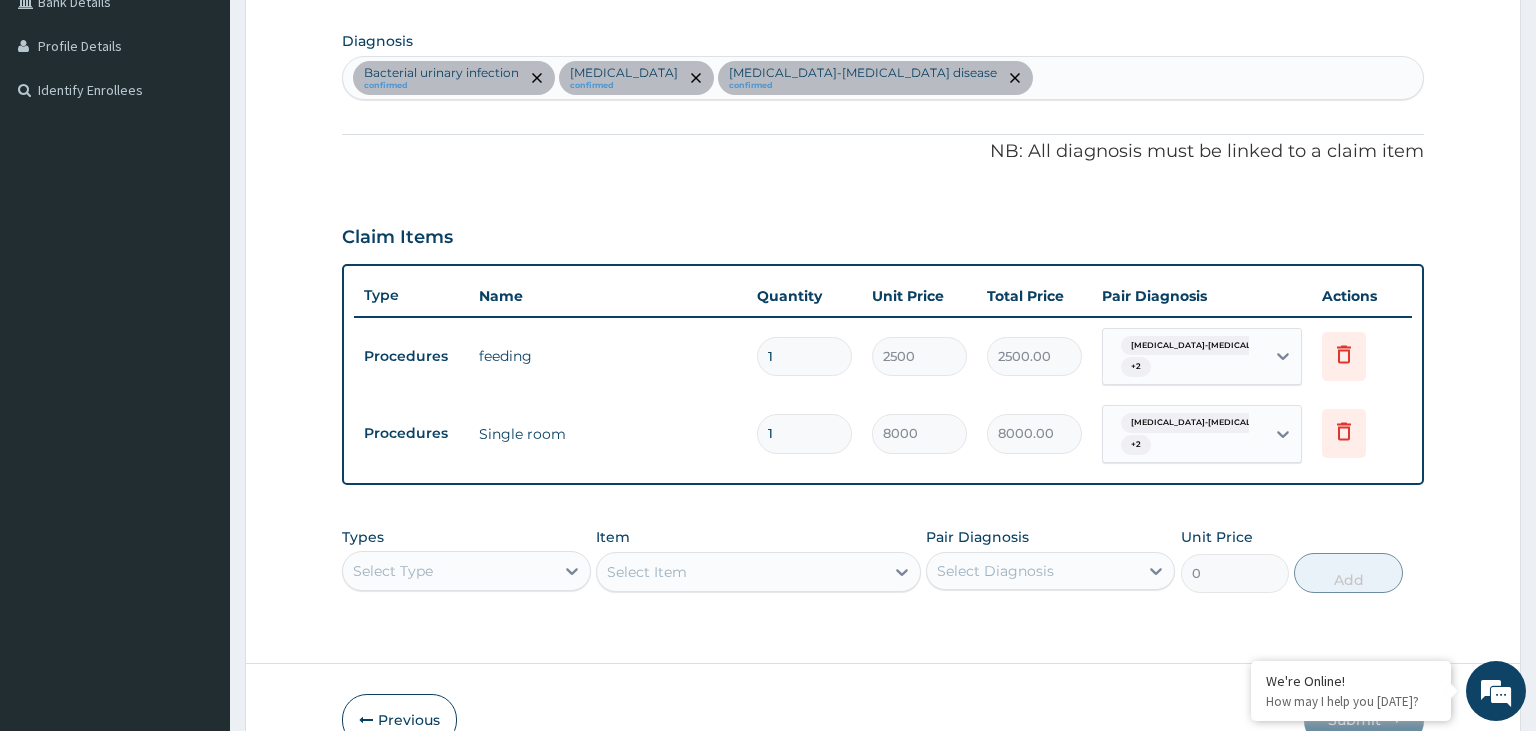 click on "Select Type" at bounding box center (466, 571) 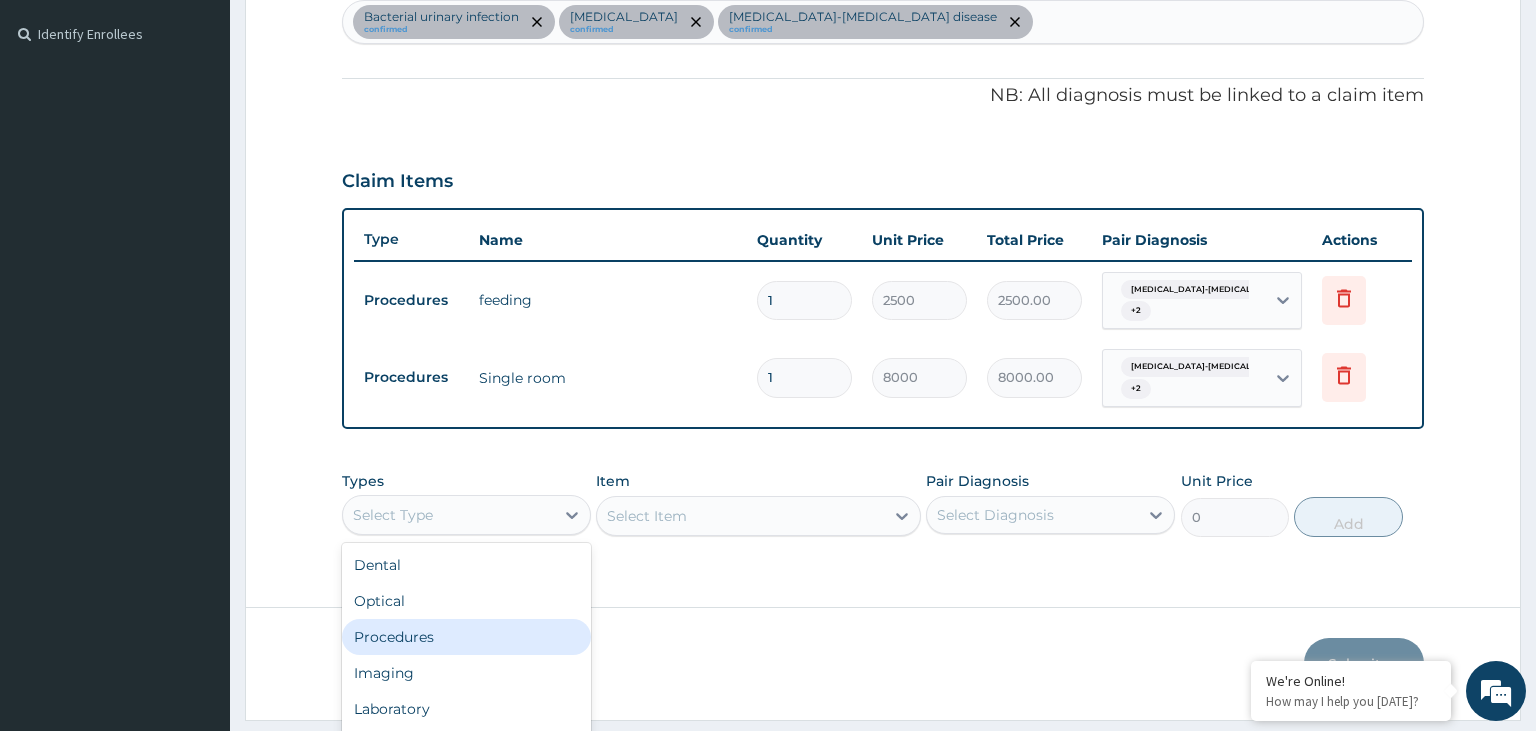 click on "Procedures" at bounding box center (466, 637) 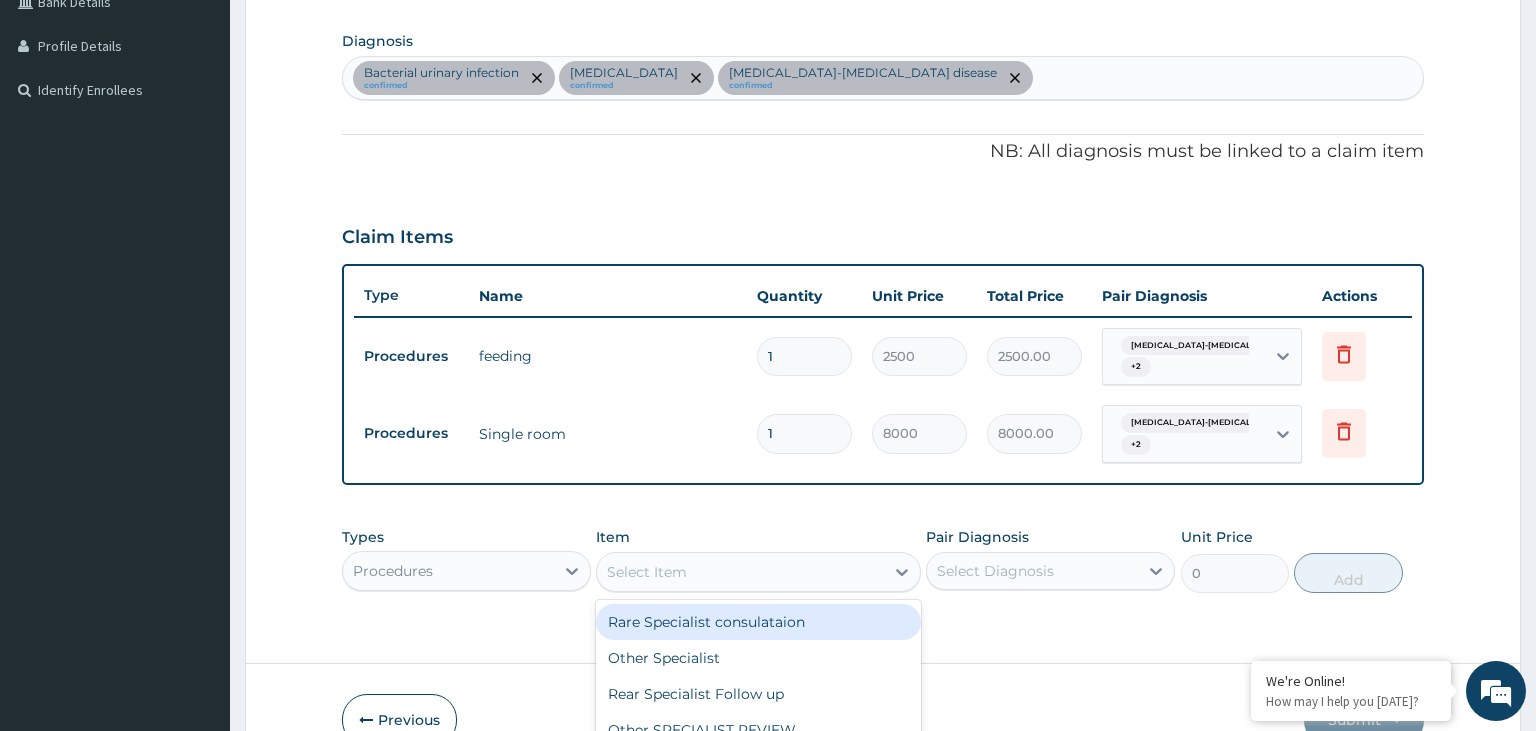 click on "option Rare Specialist consulataion focused, 1 of 100. 100 results available. Use Up and Down to choose options, press Enter to select the currently focused option, press Escape to exit the menu, press Tab to select the option and exit the menu. Select Item Rare Specialist consulataion Other Specialist Rear Specialist  Follow up Other SPECIALIST REVIEW Gp initial consultation Gp Review Feeding Nursing care Single room Double bed Rh + Ve RH -Ne Minor Wound Dressing/day Major Wound Dressing/day Minor primary suturing + Anesthesia ( less than 10cm) Primary Suturing ( 10cm and above) [MEDICAL_DATA] Adult [MEDICAL_DATA] [MEDICAL_DATA] [MEDICAL_DATA] Release ICU Care/Day Phototheraphy/day Oxygen Theraphy ( intermittent/day) Oxygen Theraphy ( Continious/day) Nebulization + drug ( out -patient) Nebulization + drug ( IN-patient/day) [MEDICAL_DATA] Saponis Gastric Lavege Evacuation of impacted faeces Lumber Puncture Incuator care/per day AMBULANCE USE ( WITHIN TOWN PER HOUR) Ear syringing (per ear) Brest Lump Excision + HISTOLOGY ANC" at bounding box center [758, 572] 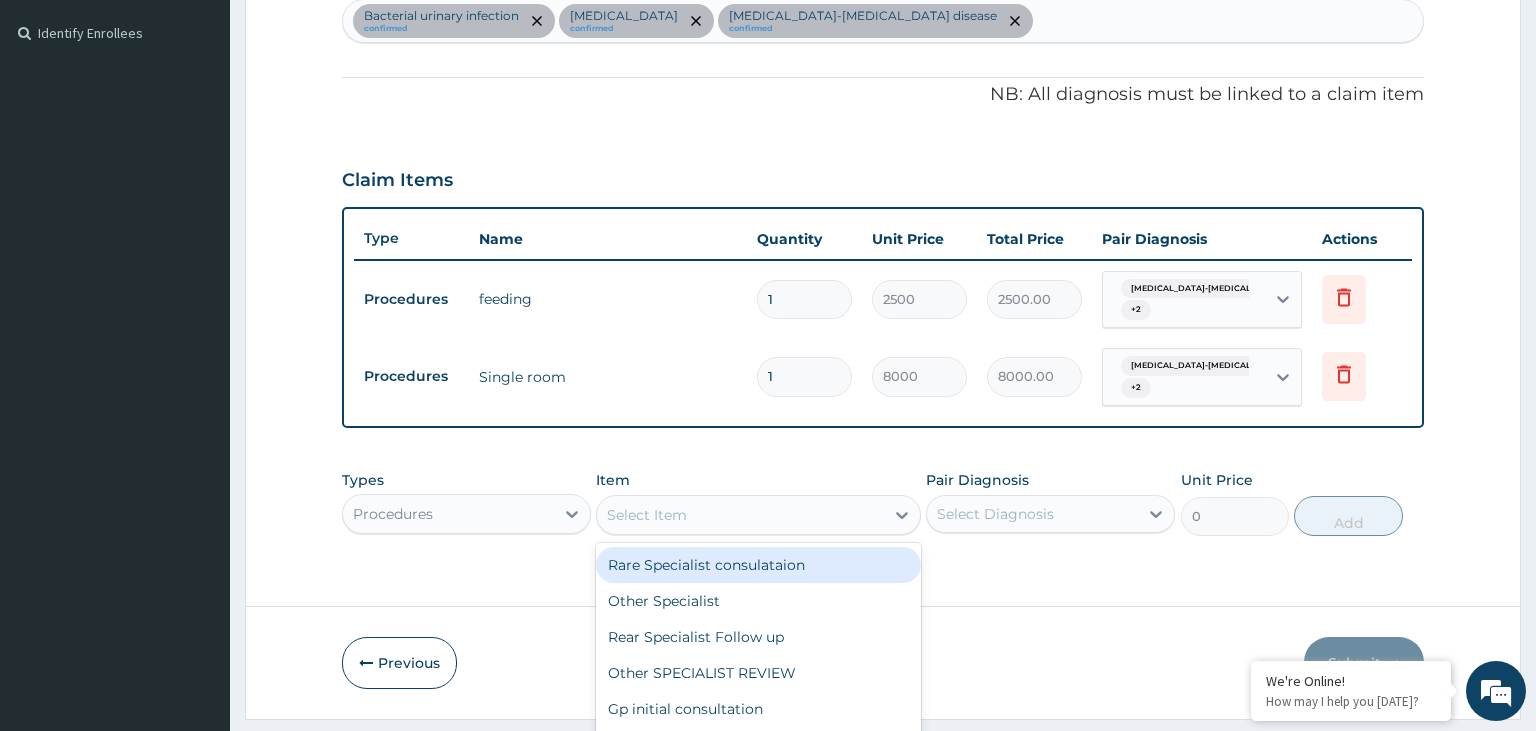 scroll, scrollTop: 0, scrollLeft: 0, axis: both 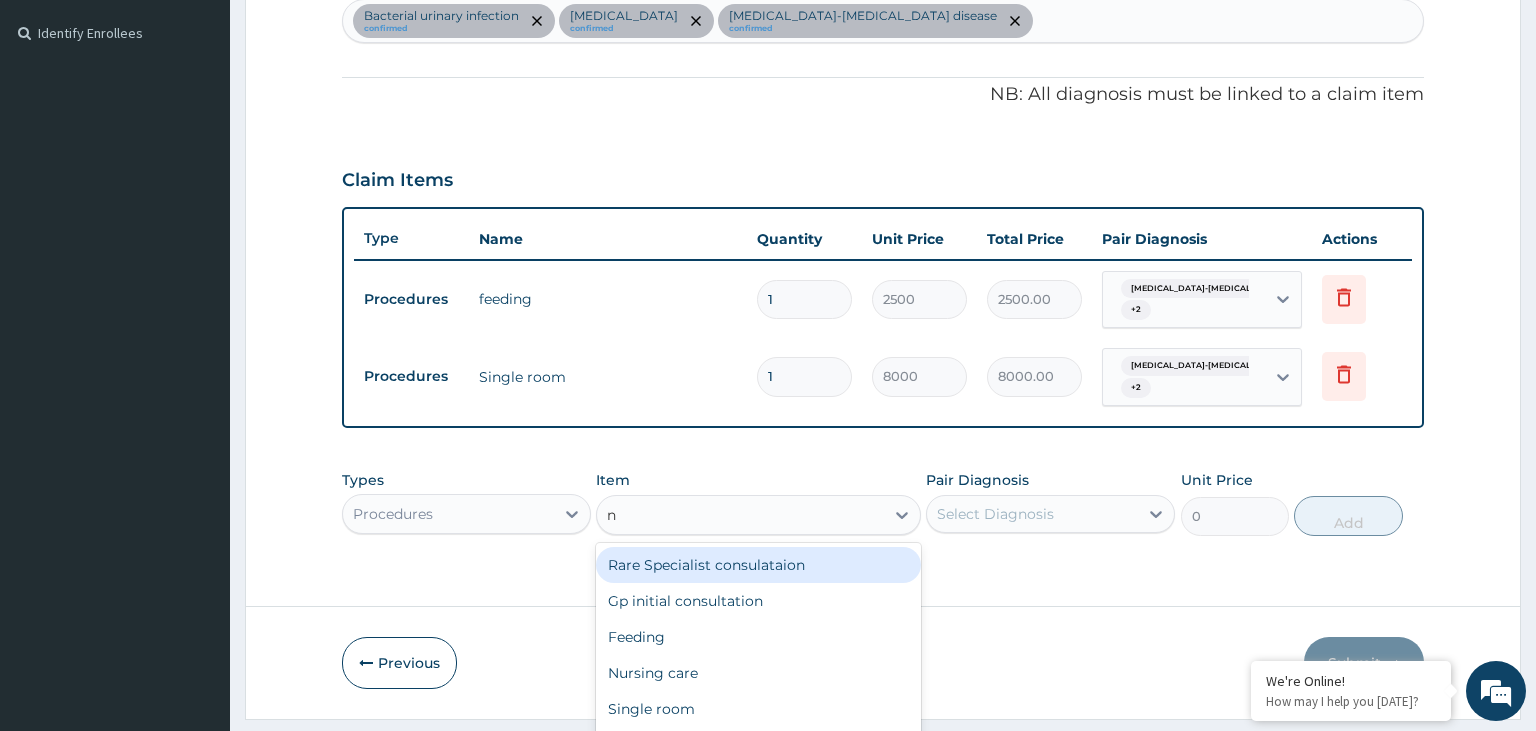 type on "nu" 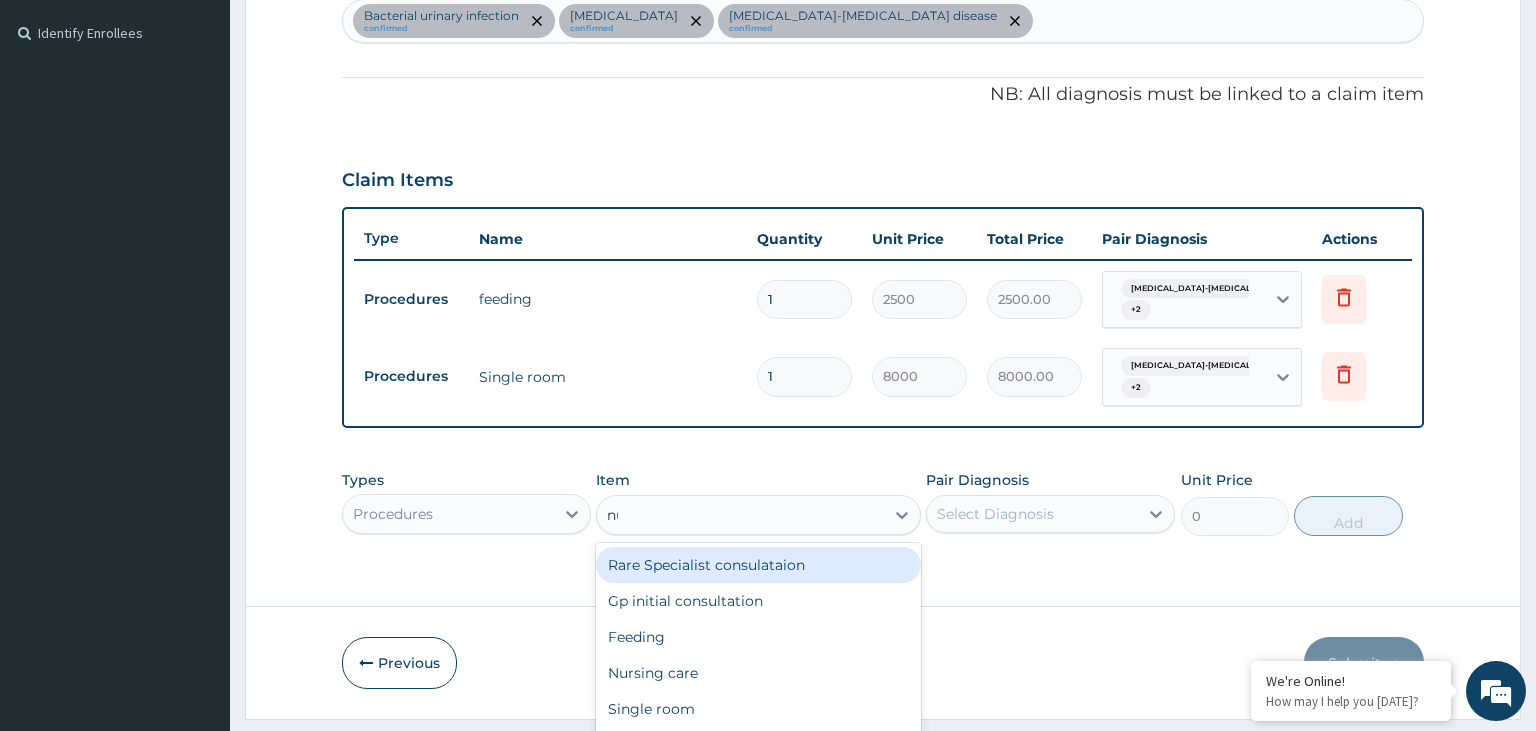 scroll, scrollTop: 0, scrollLeft: 0, axis: both 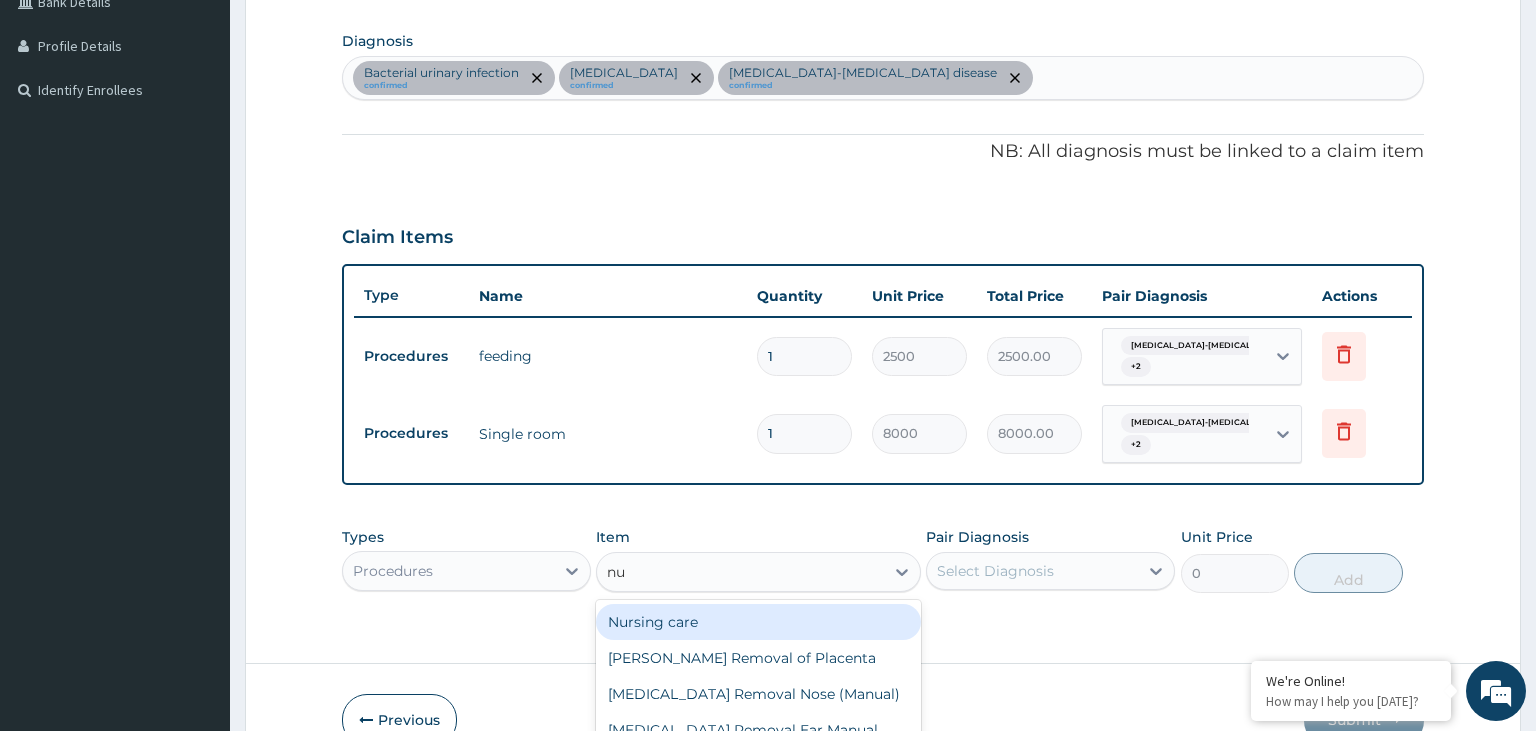 drag, startPoint x: 718, startPoint y: 622, endPoint x: 761, endPoint y: 620, distance: 43.046486 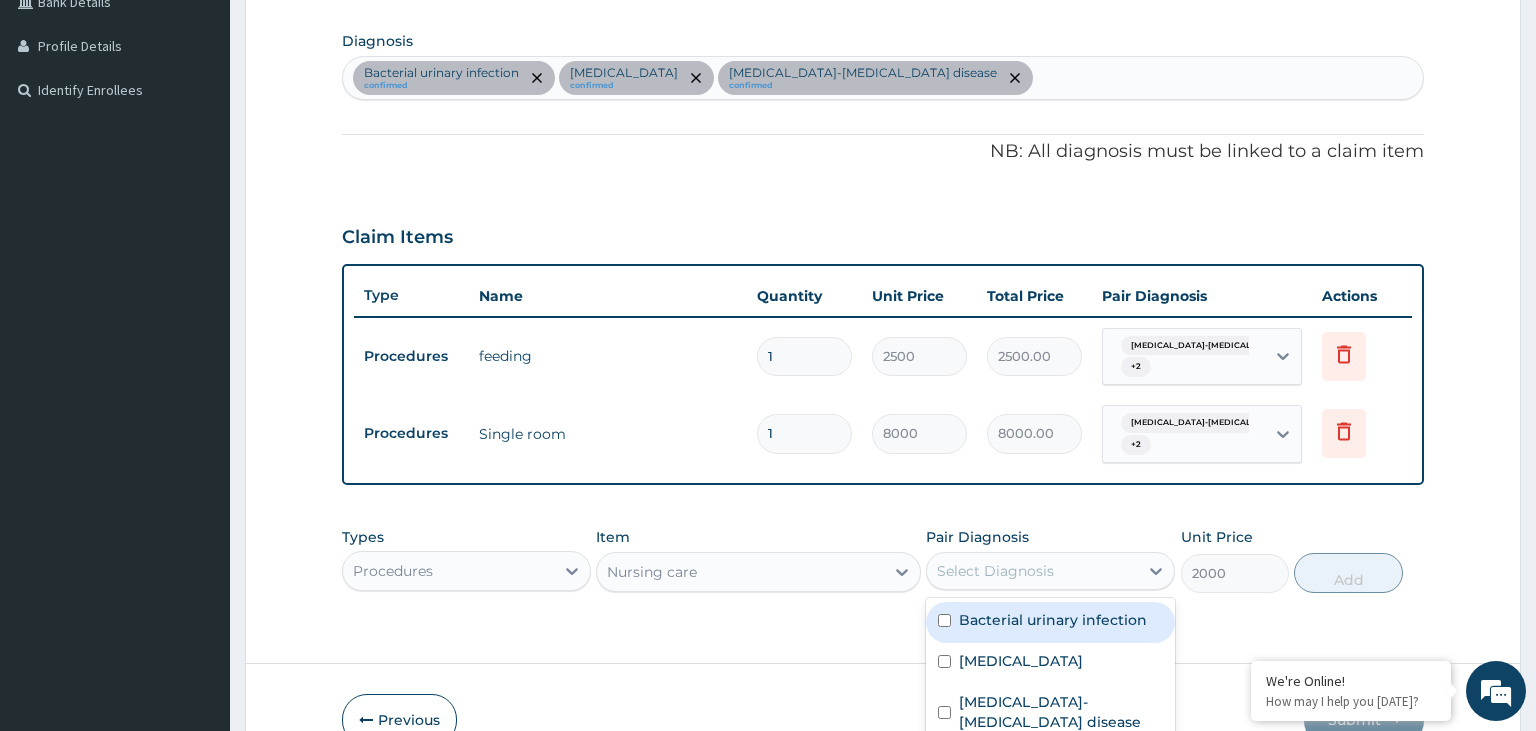click on "Select Diagnosis" at bounding box center [1032, 571] 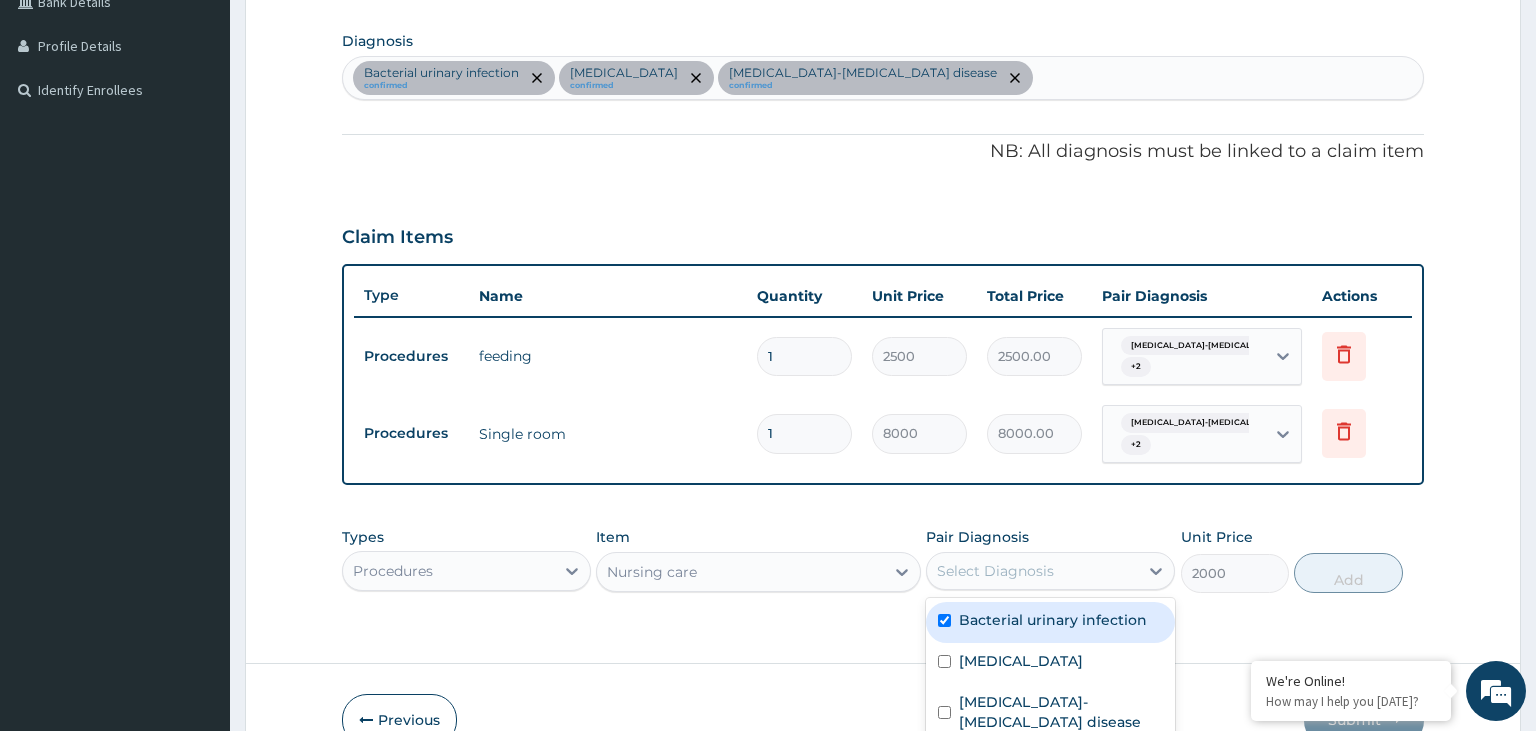 checkbox on "true" 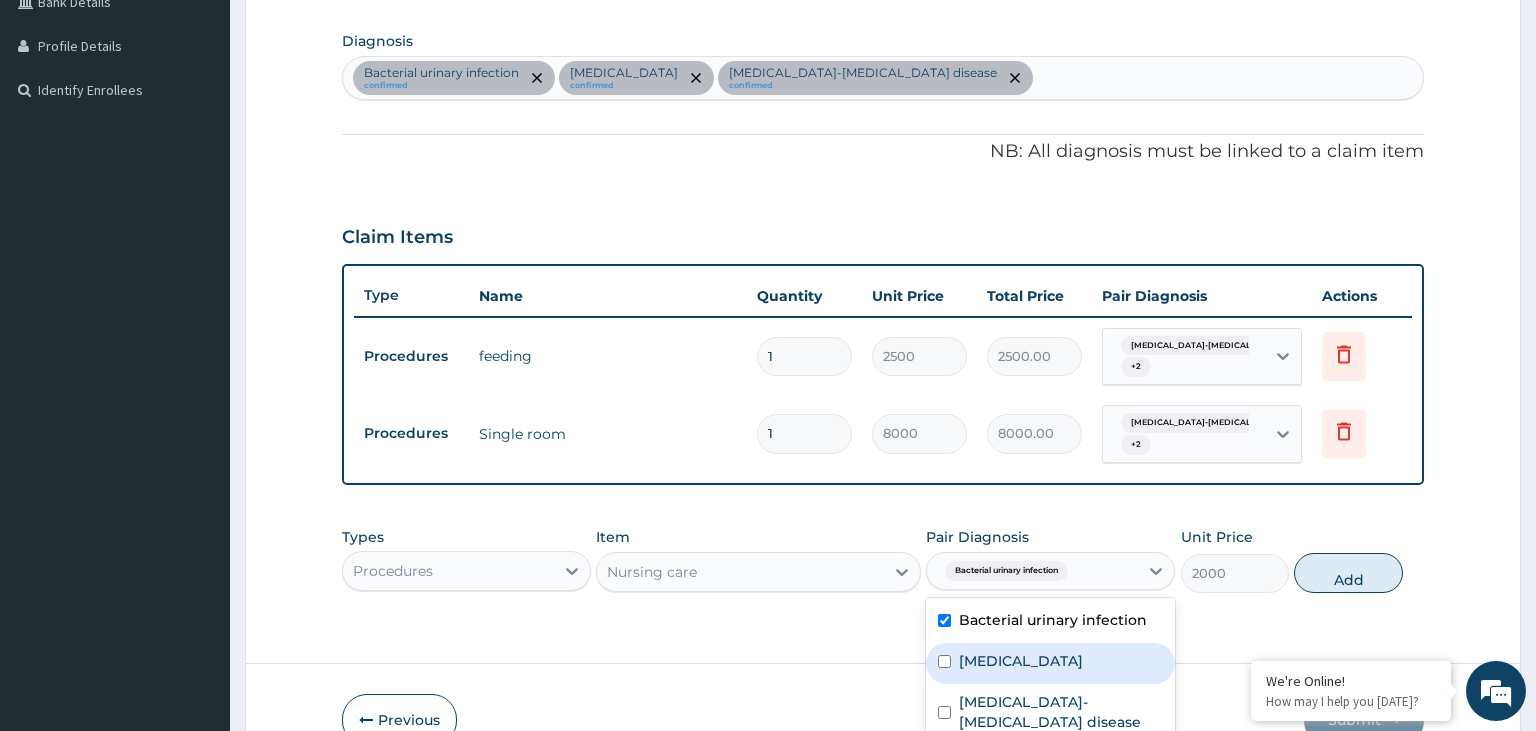 click on "[MEDICAL_DATA]" at bounding box center (1021, 661) 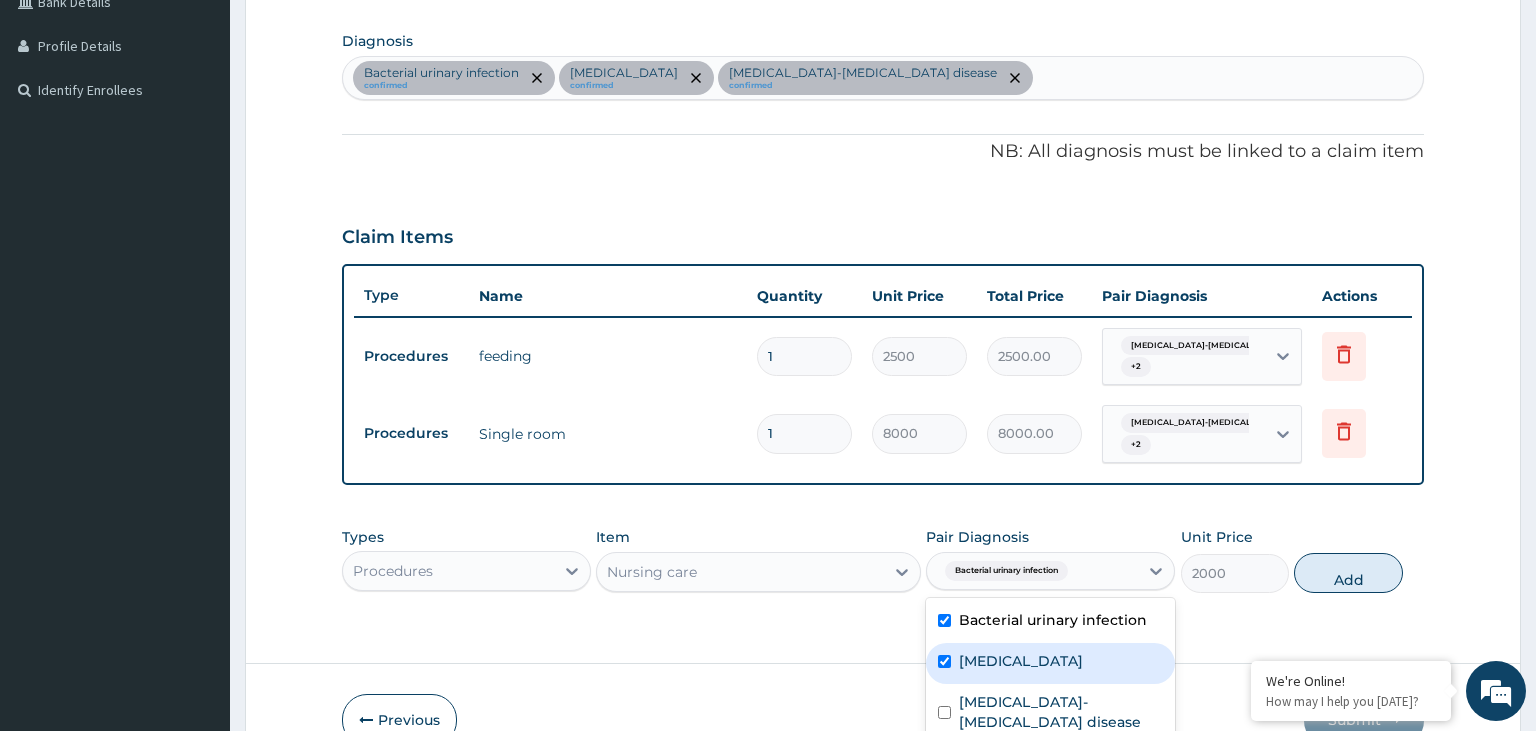 checkbox on "true" 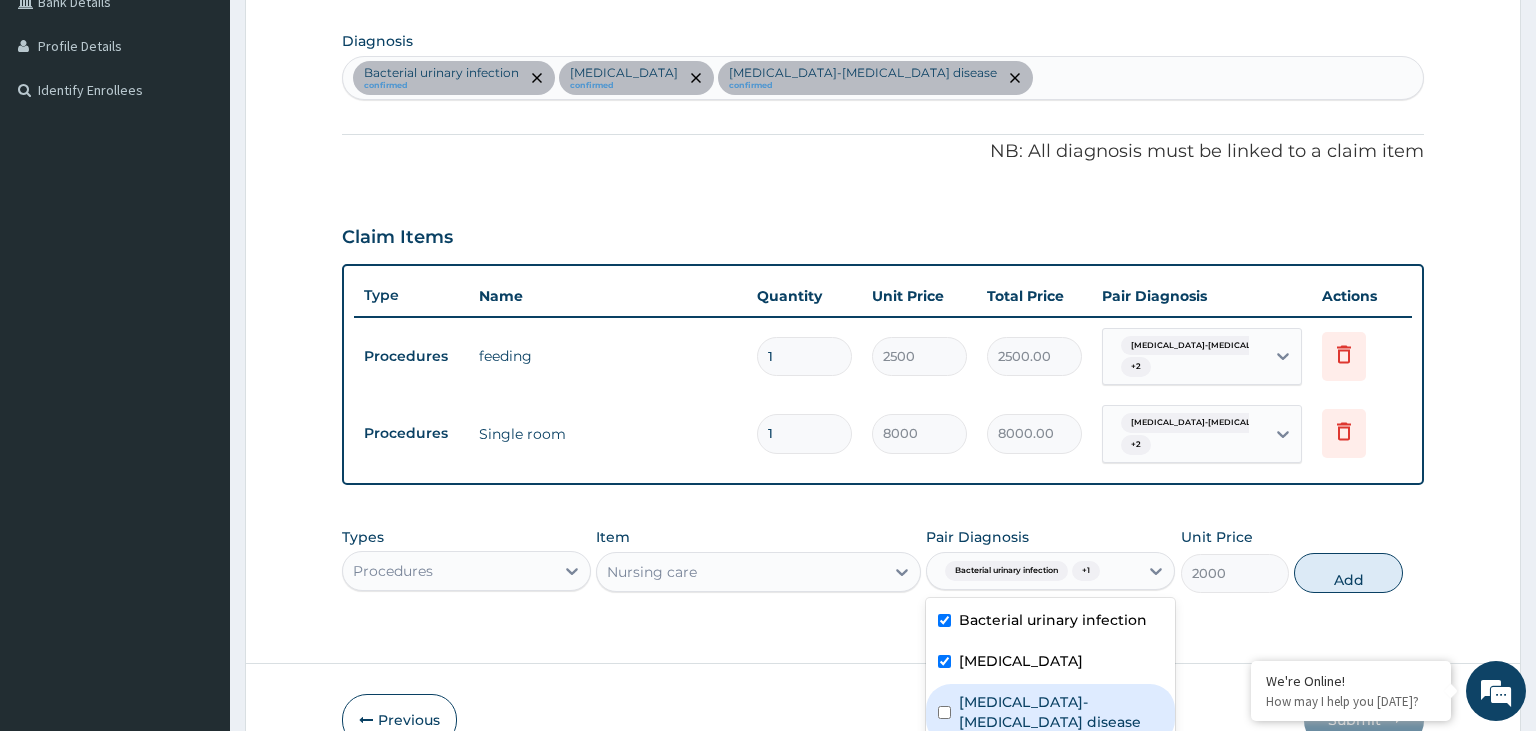 click on "Sickle cell-thalassemia disease" at bounding box center [1061, 712] 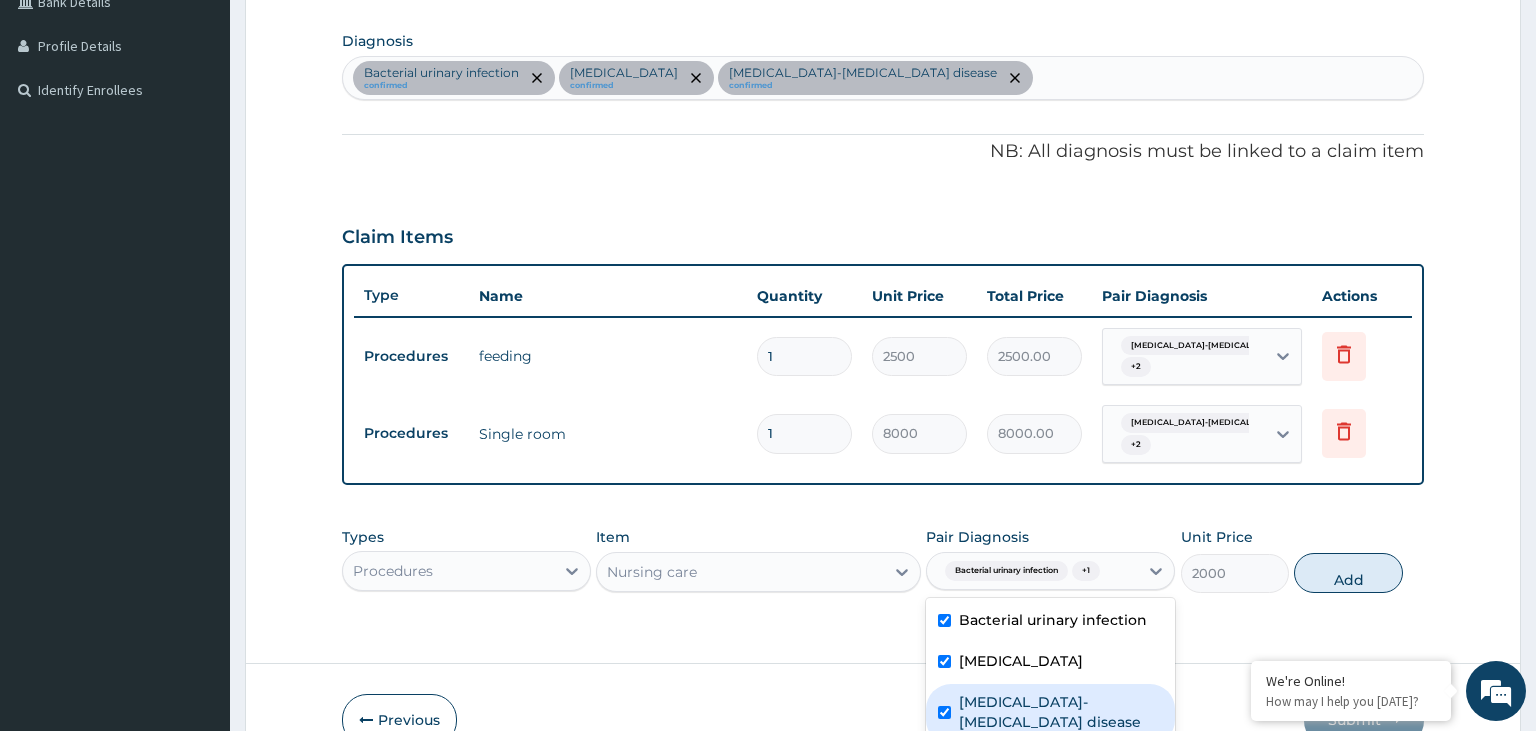 checkbox on "true" 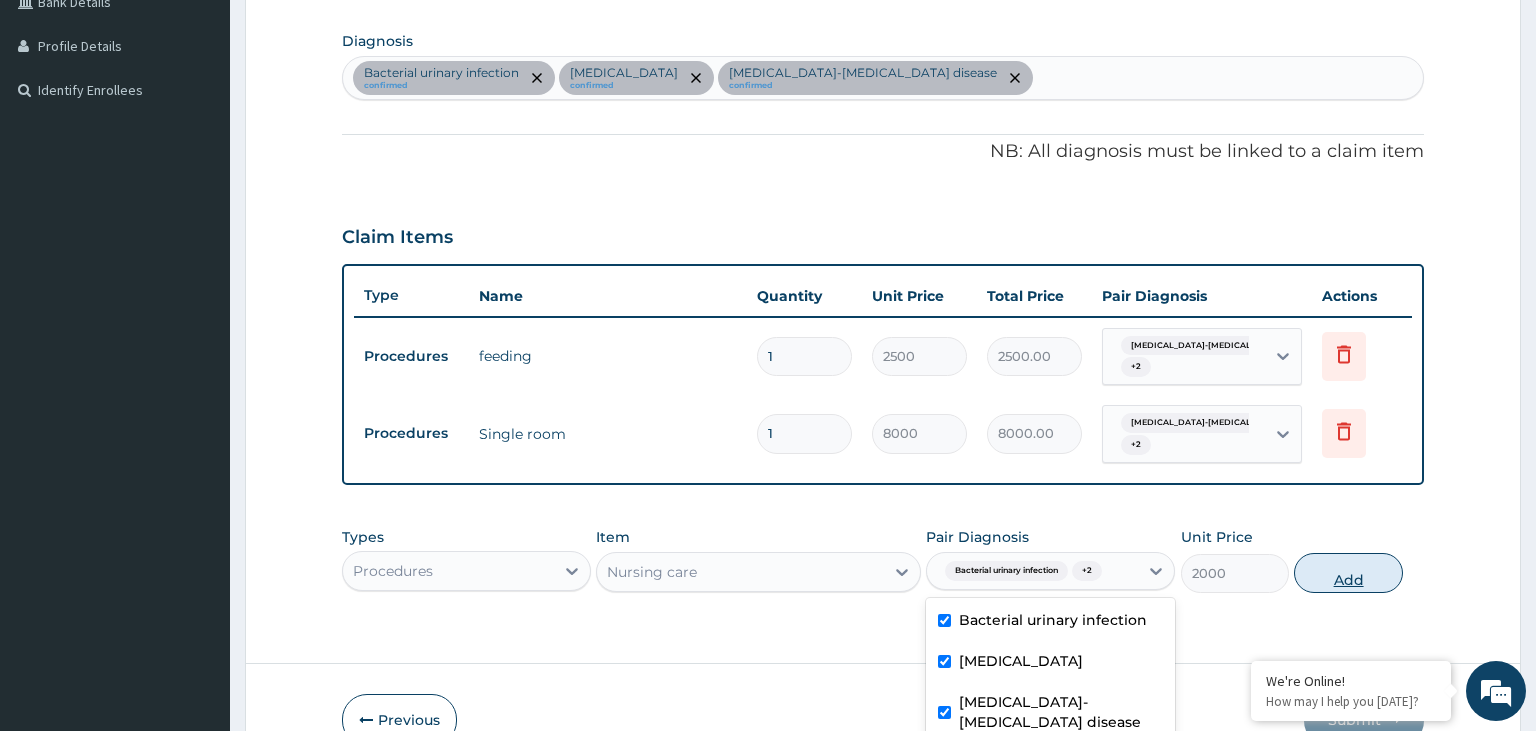 click on "Add" at bounding box center [1348, 573] 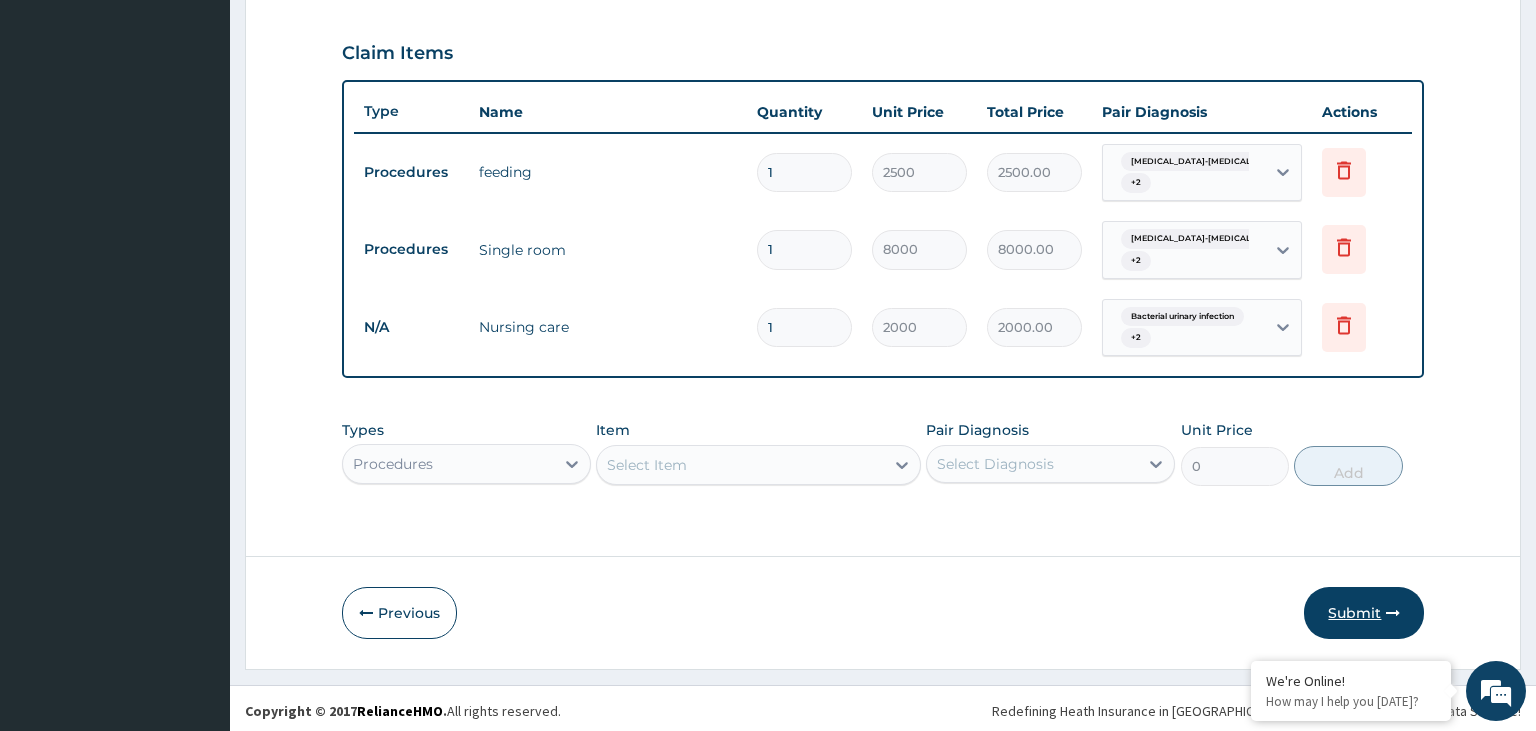 click on "Submit" at bounding box center [1364, 613] 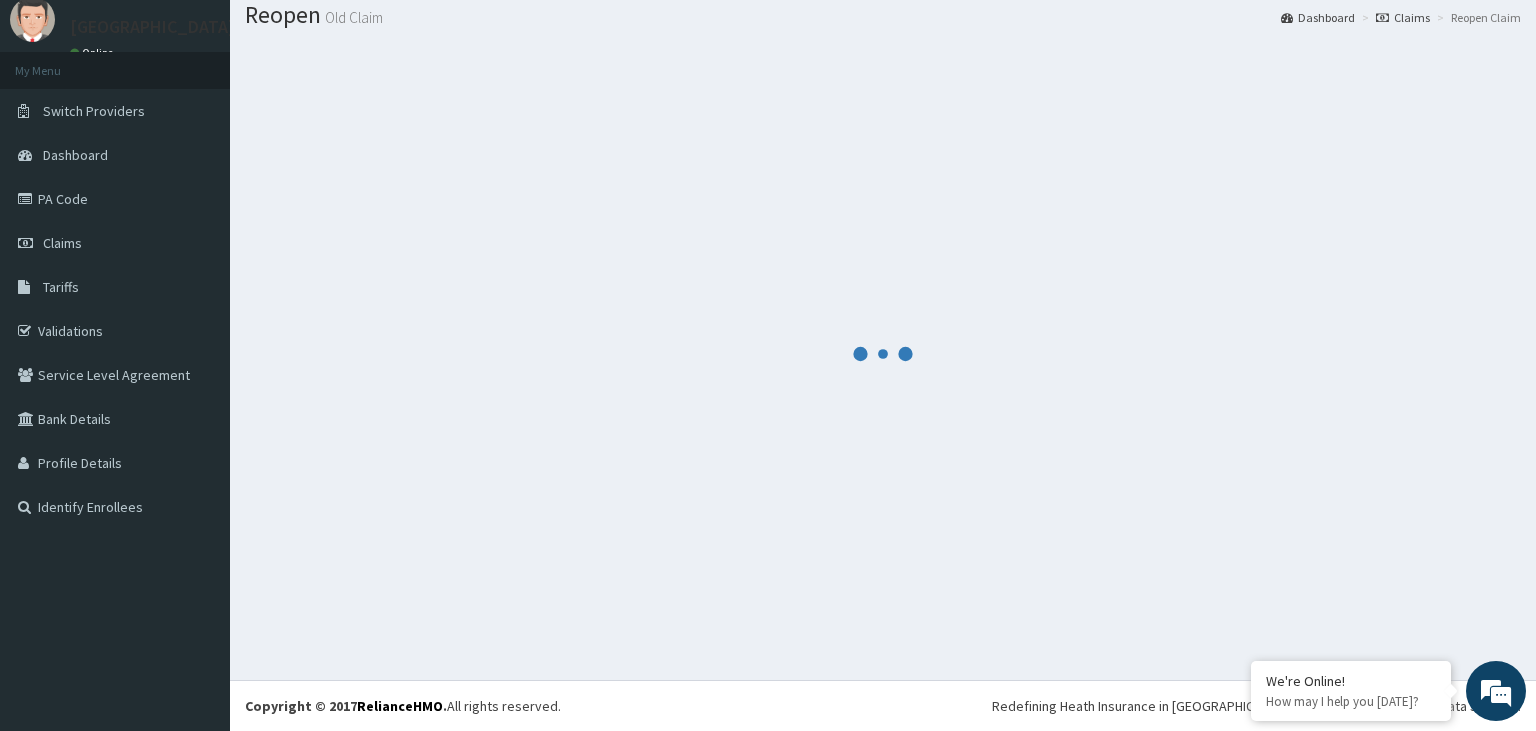 scroll, scrollTop: 62, scrollLeft: 0, axis: vertical 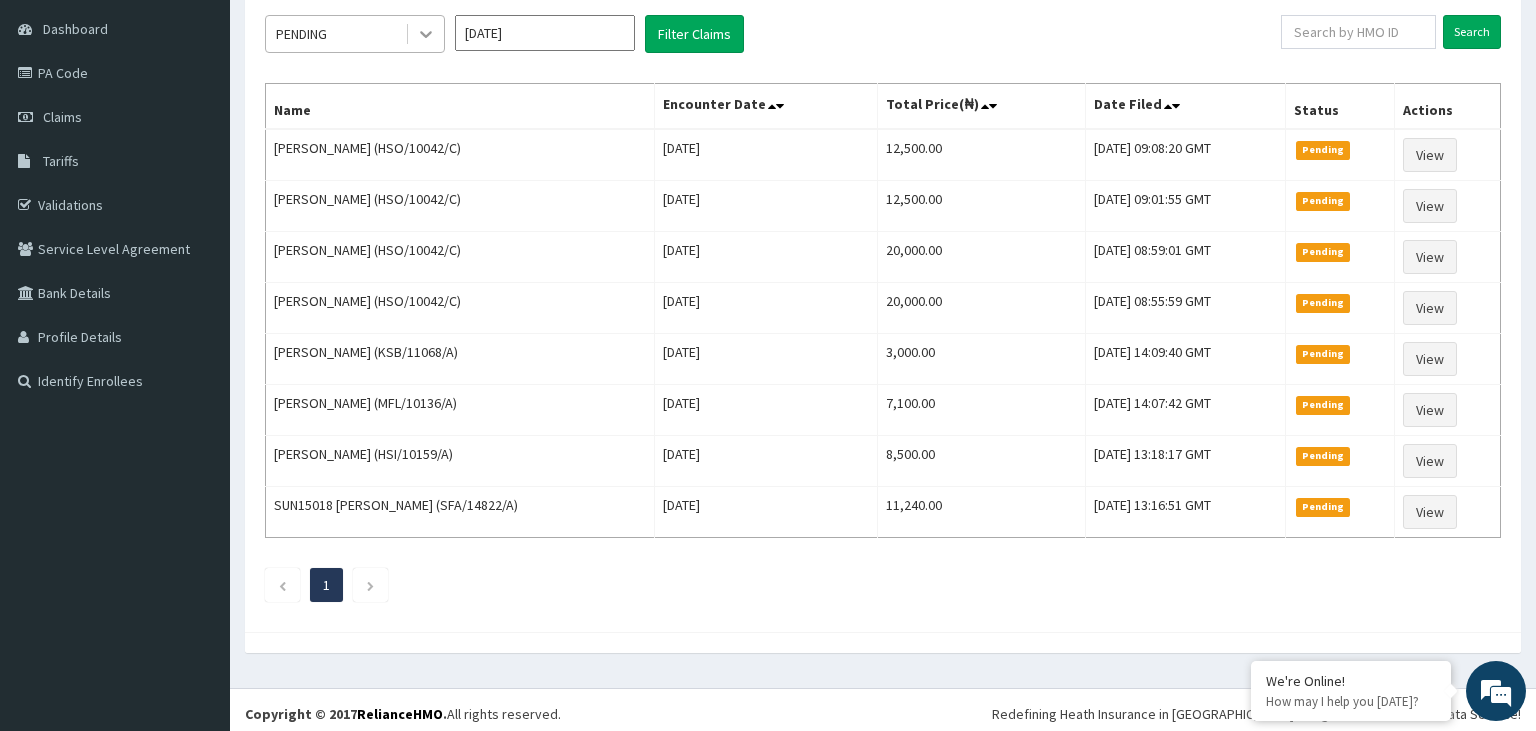click 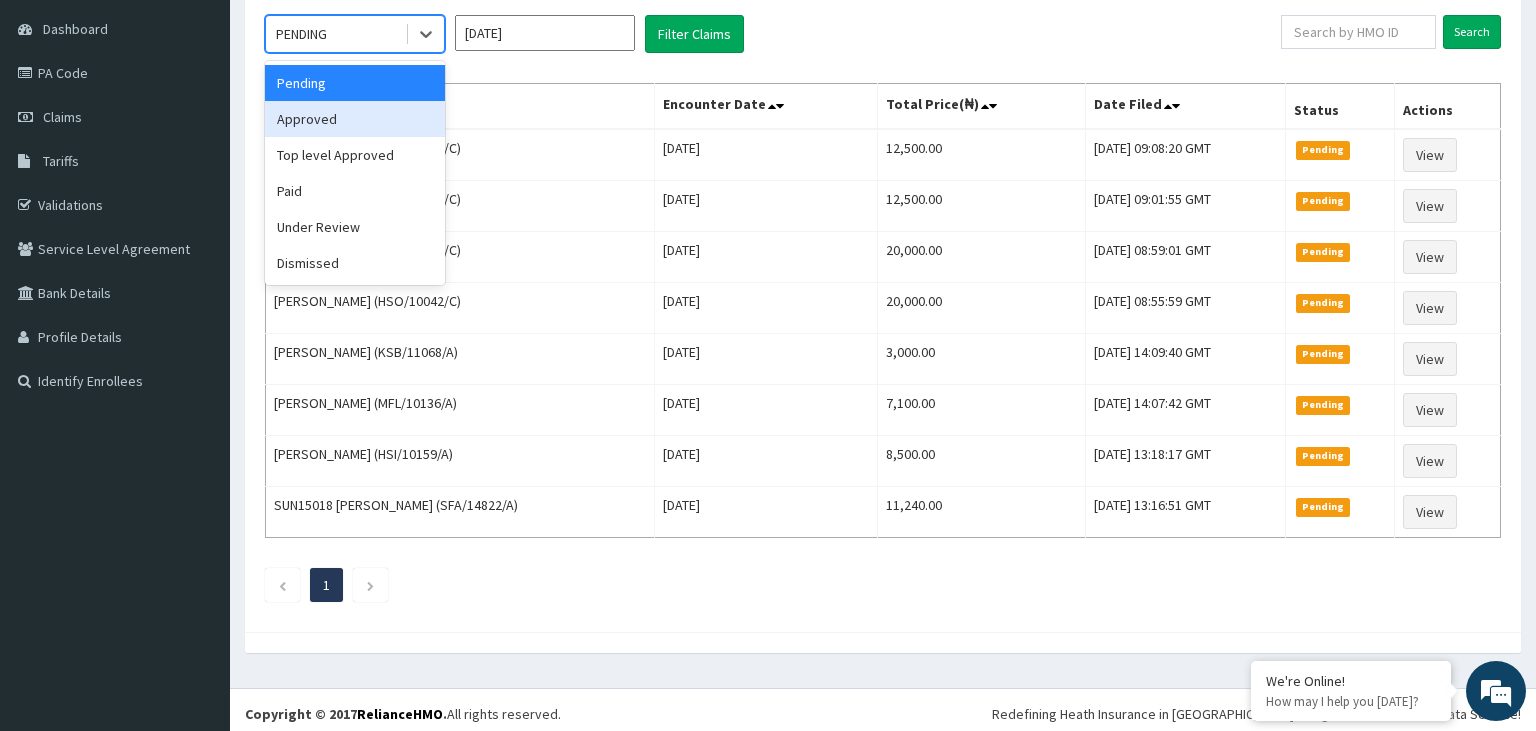 click on "Approved" at bounding box center [355, 119] 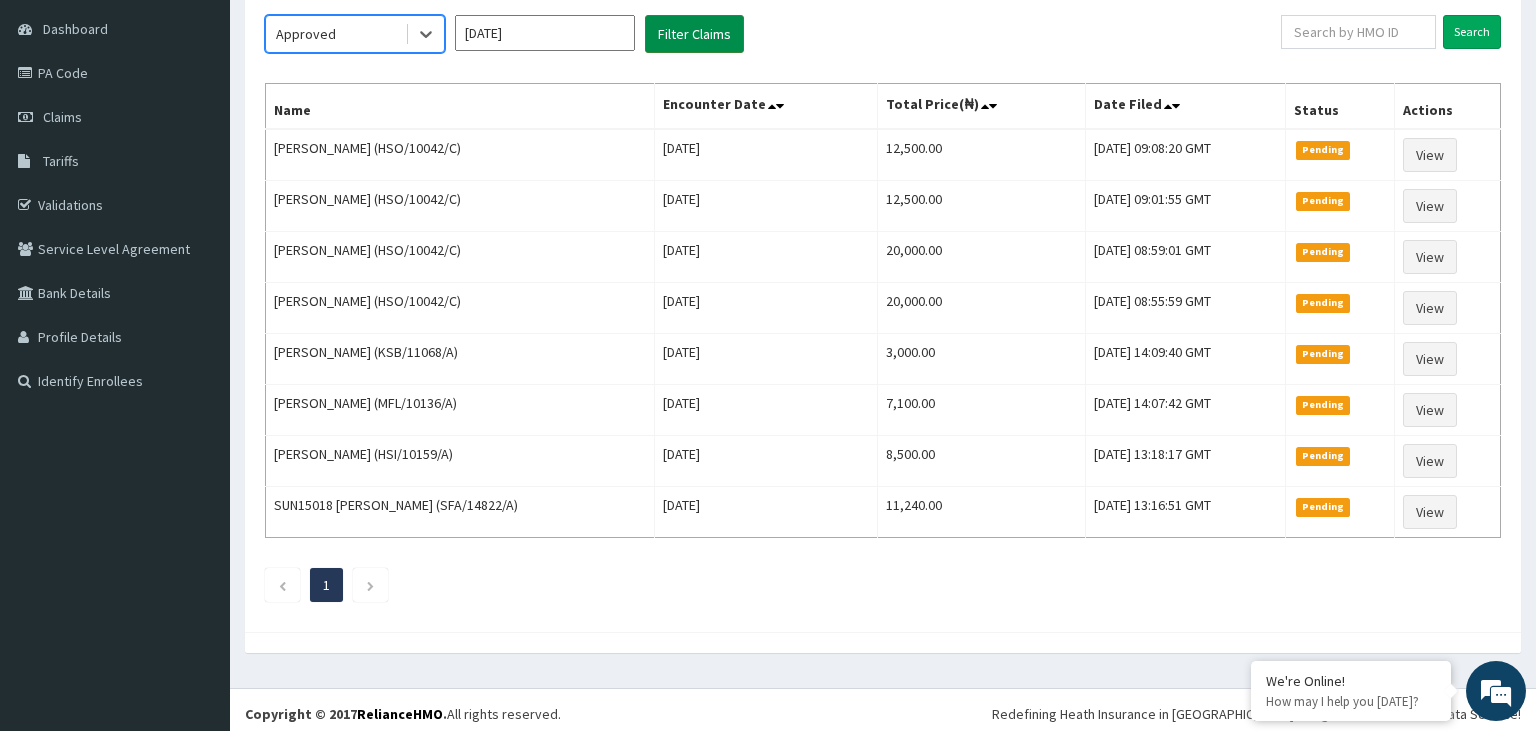 click on "Filter Claims" at bounding box center [694, 34] 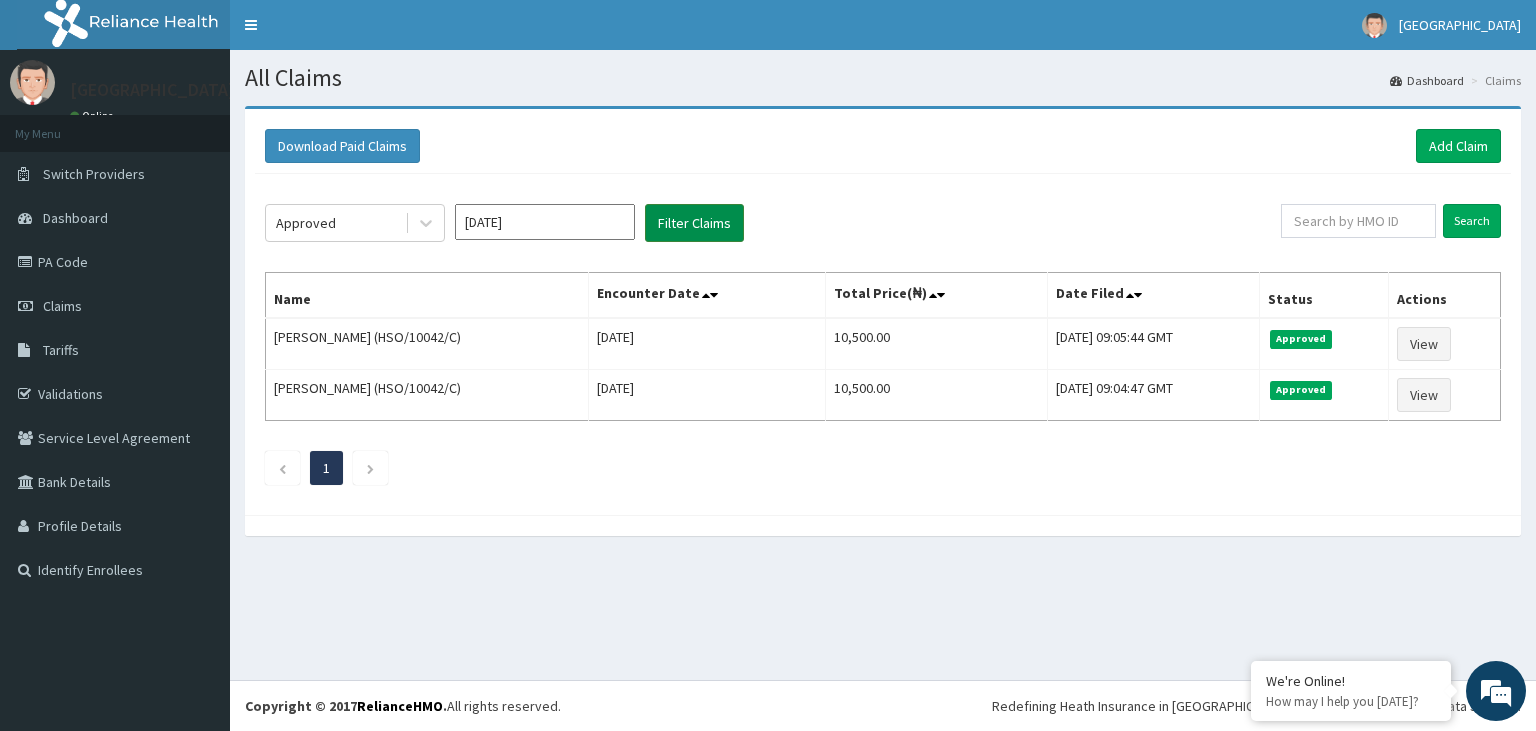 scroll, scrollTop: 0, scrollLeft: 0, axis: both 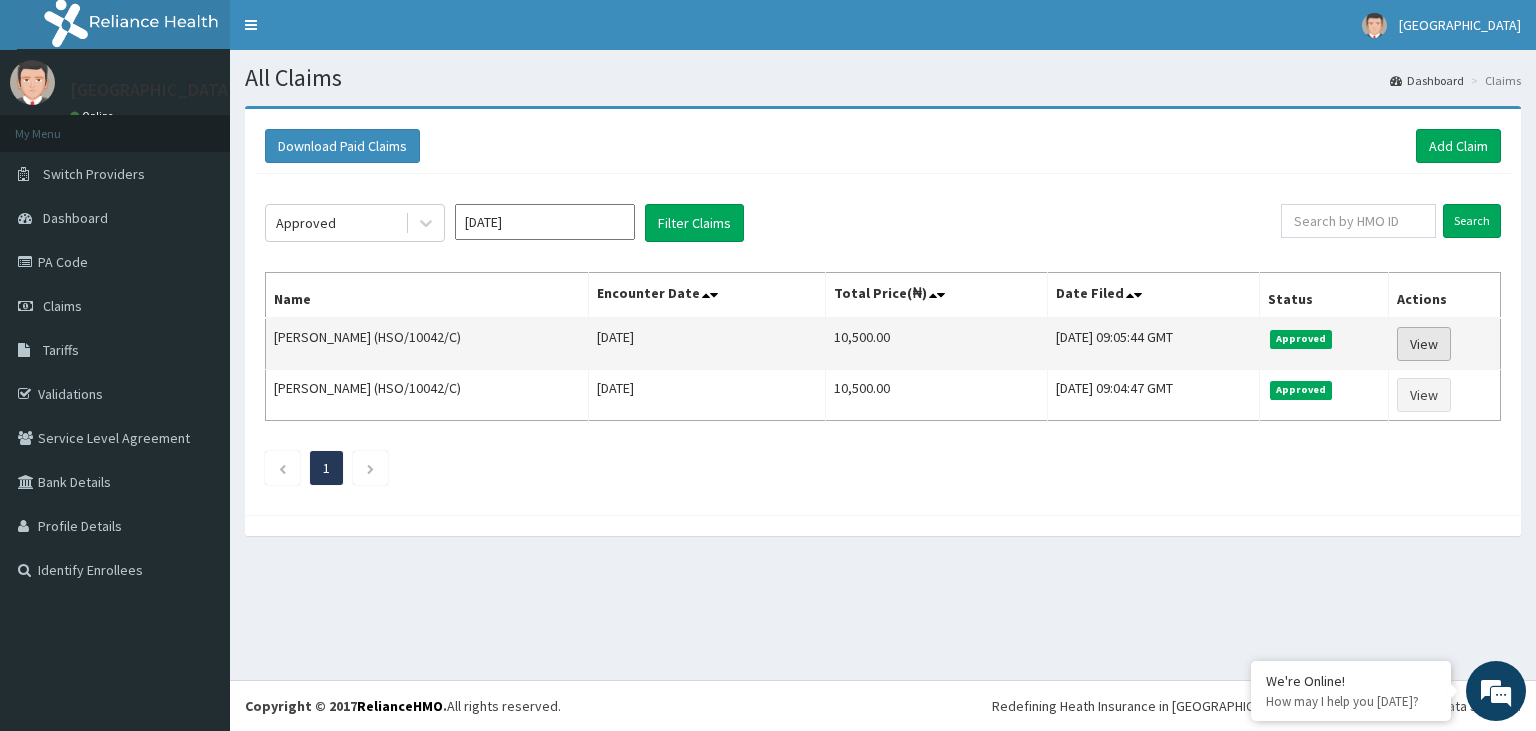 click on "View" at bounding box center [1424, 344] 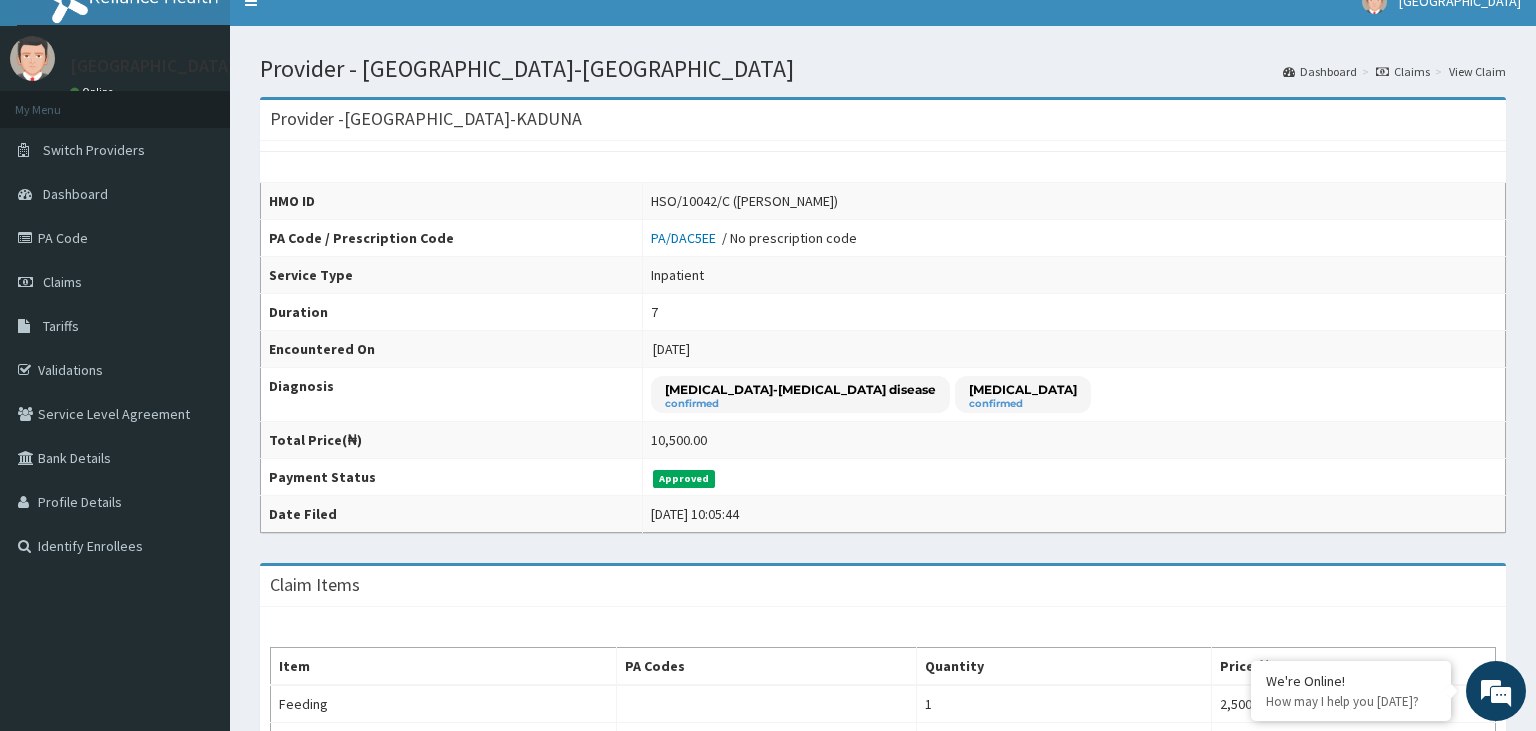 scroll, scrollTop: 0, scrollLeft: 0, axis: both 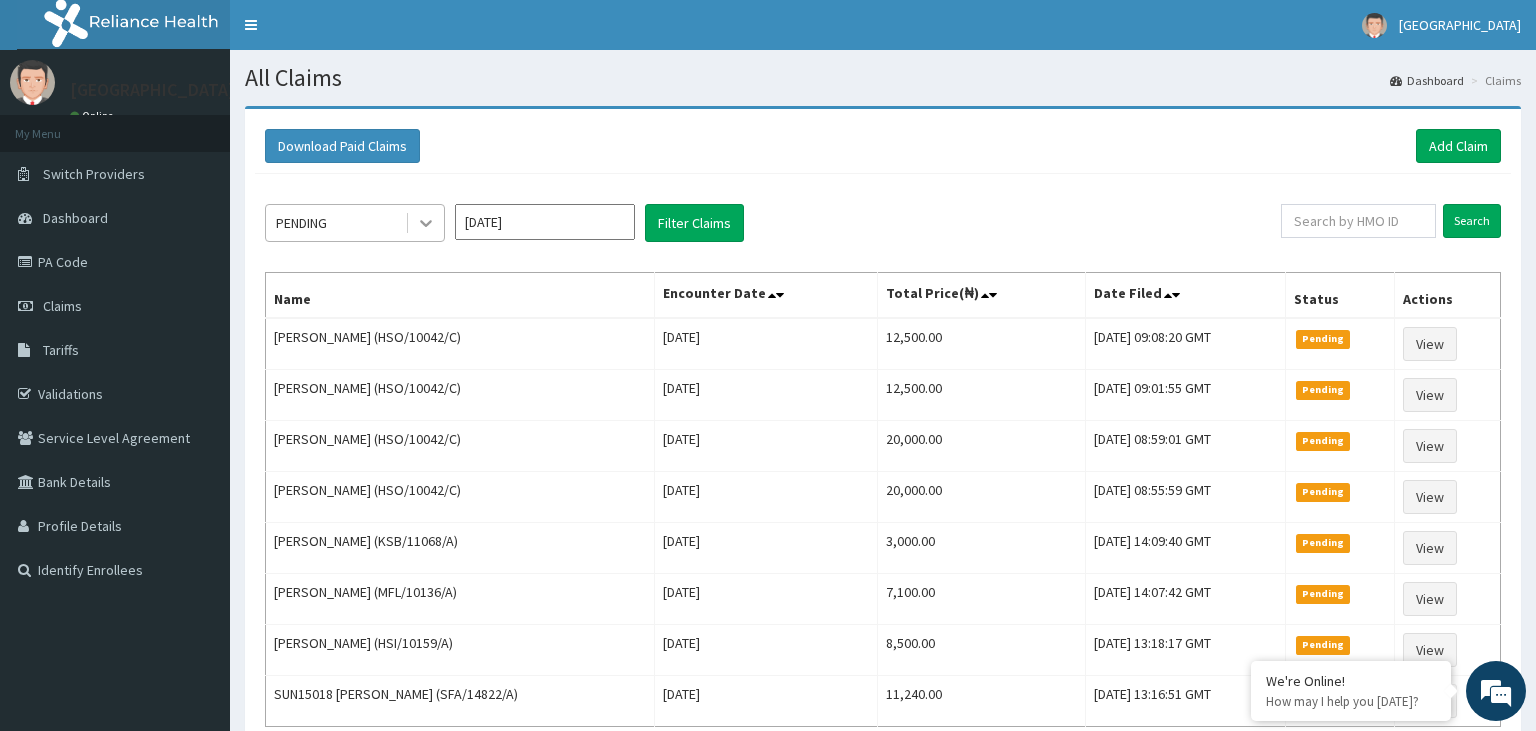 click 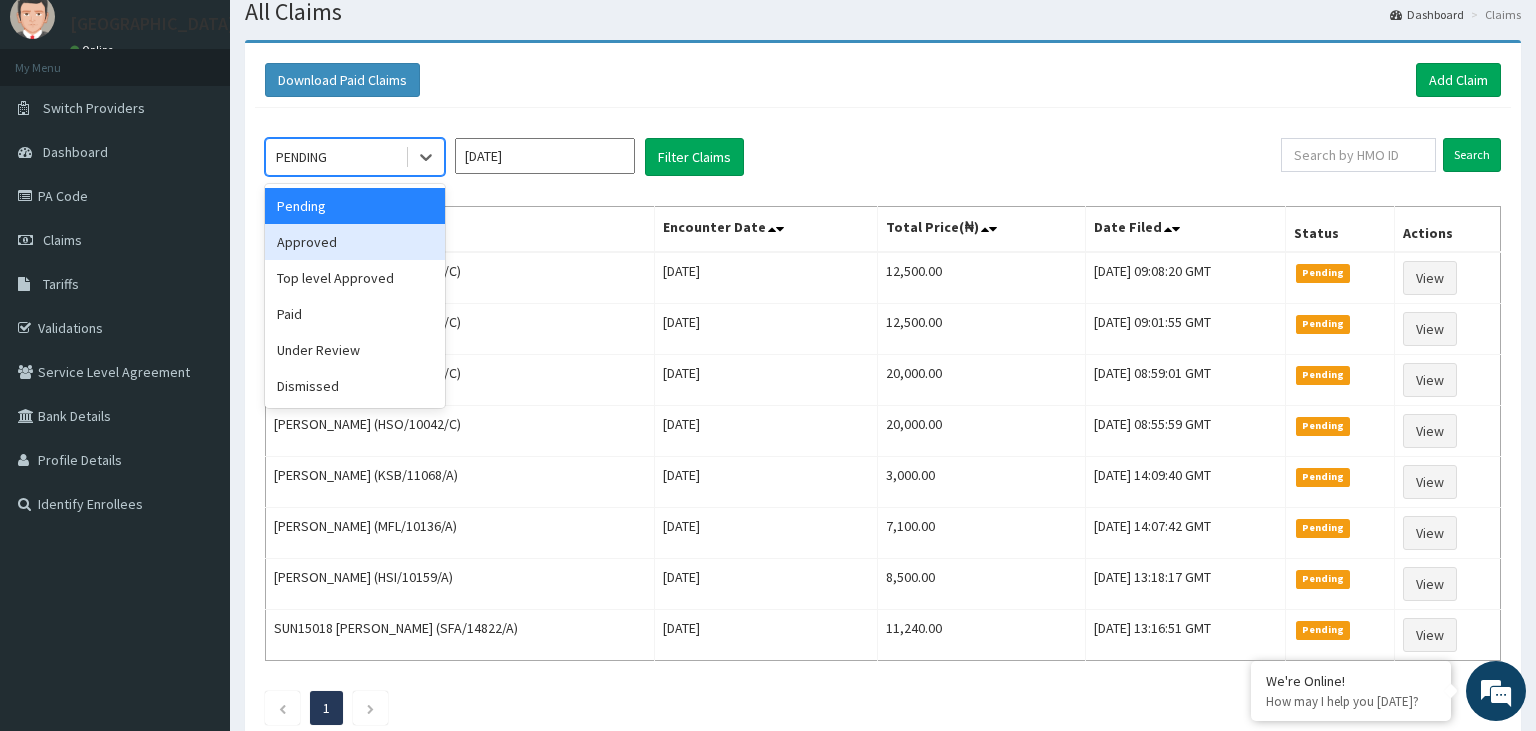 scroll, scrollTop: 0, scrollLeft: 0, axis: both 